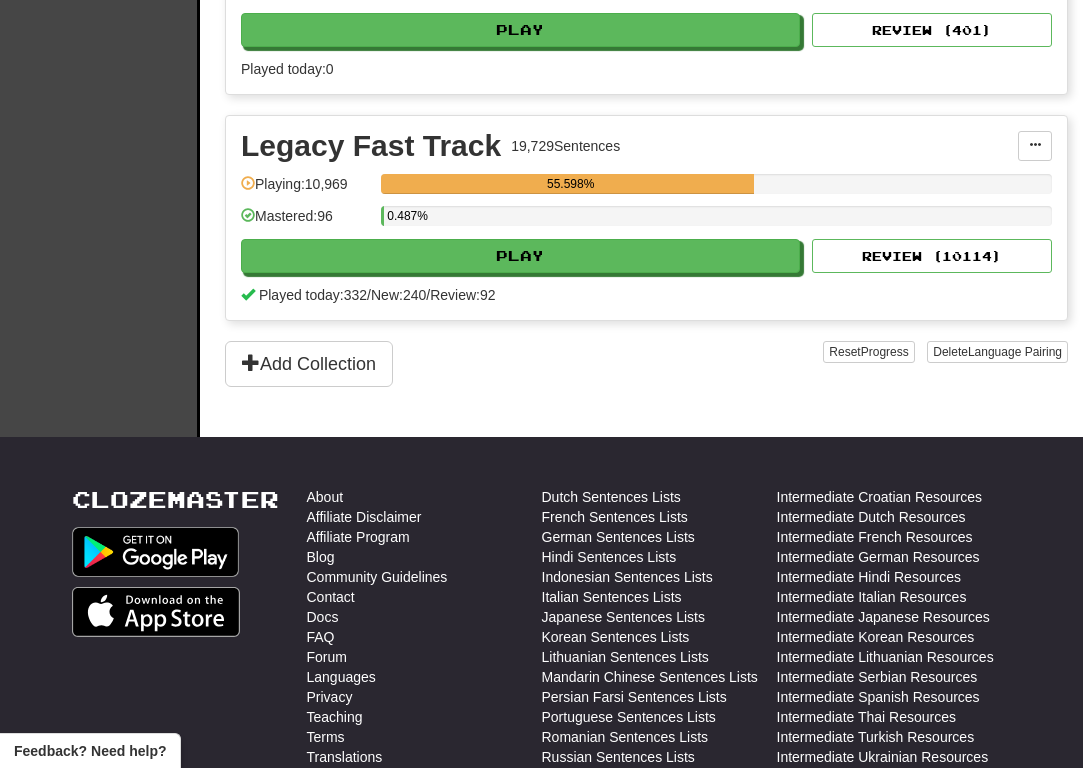 scroll, scrollTop: 2242, scrollLeft: 0, axis: vertical 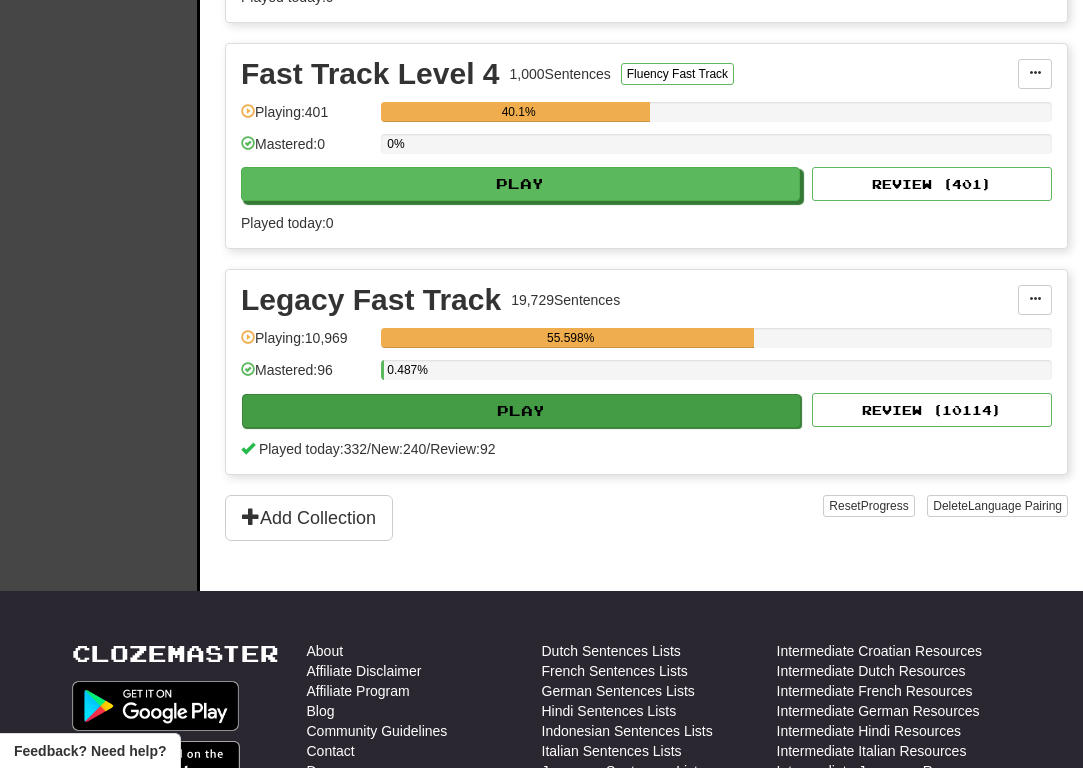 click on "Play" at bounding box center (521, 411) 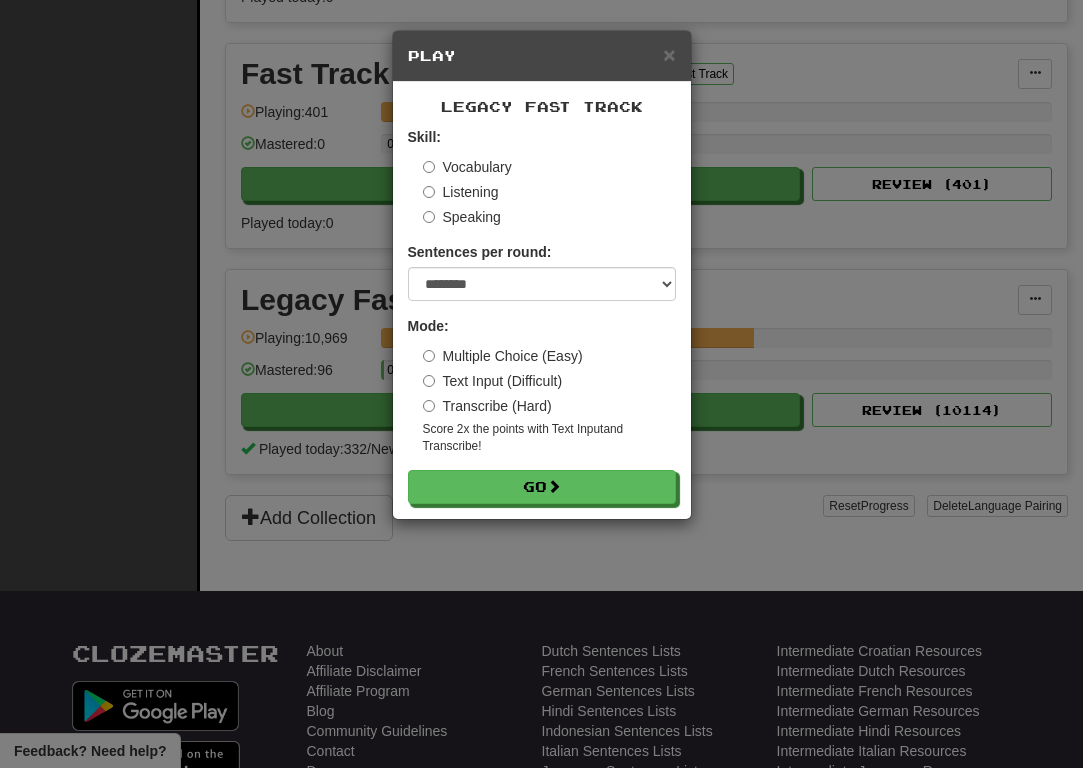 click on "Score 2x the points with Text Input  and Transcribe !" at bounding box center (549, 438) 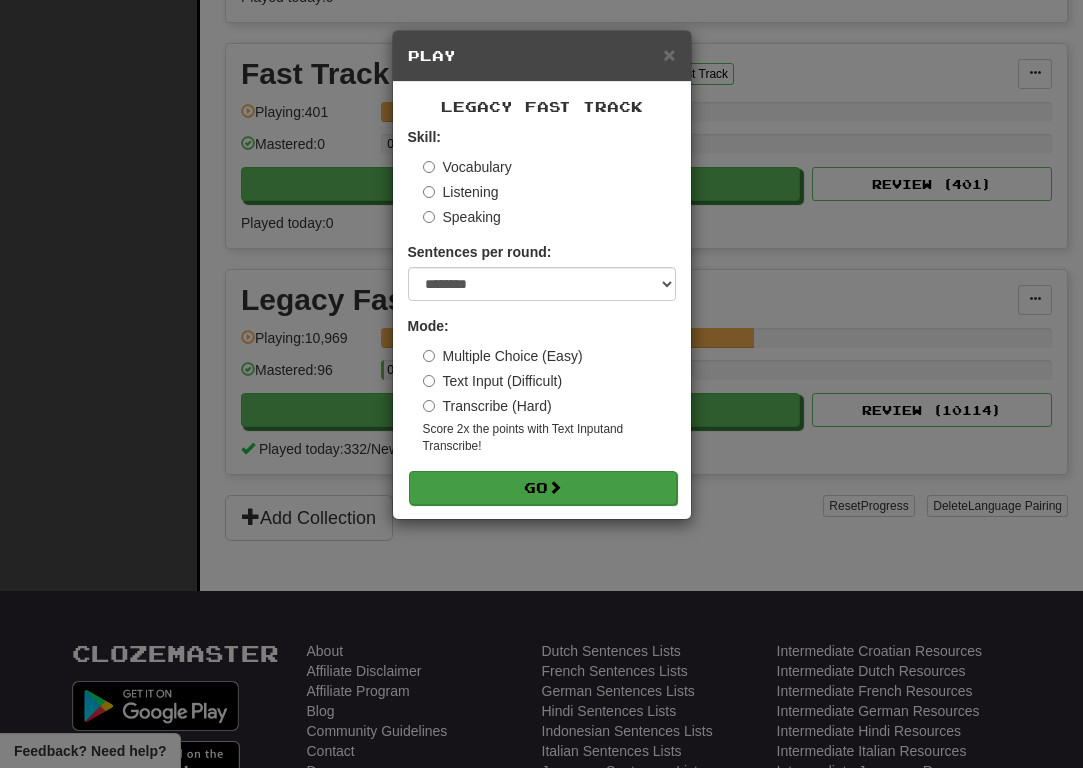 click on "Go" at bounding box center [543, 488] 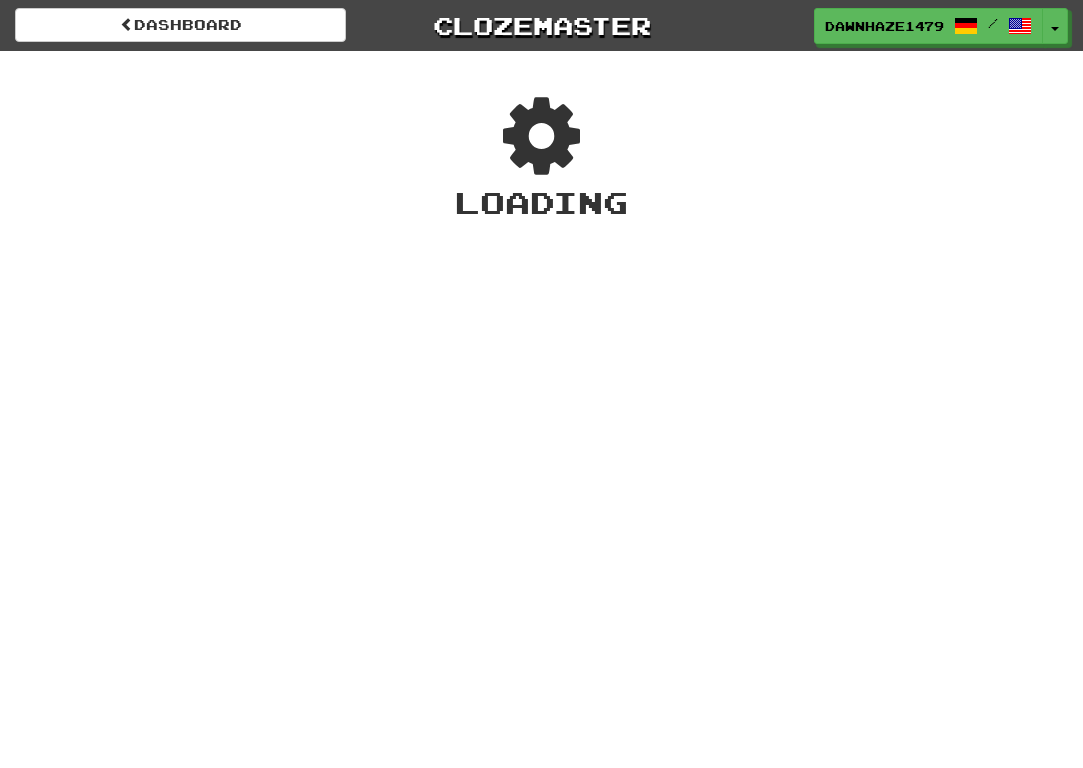 scroll, scrollTop: 0, scrollLeft: 0, axis: both 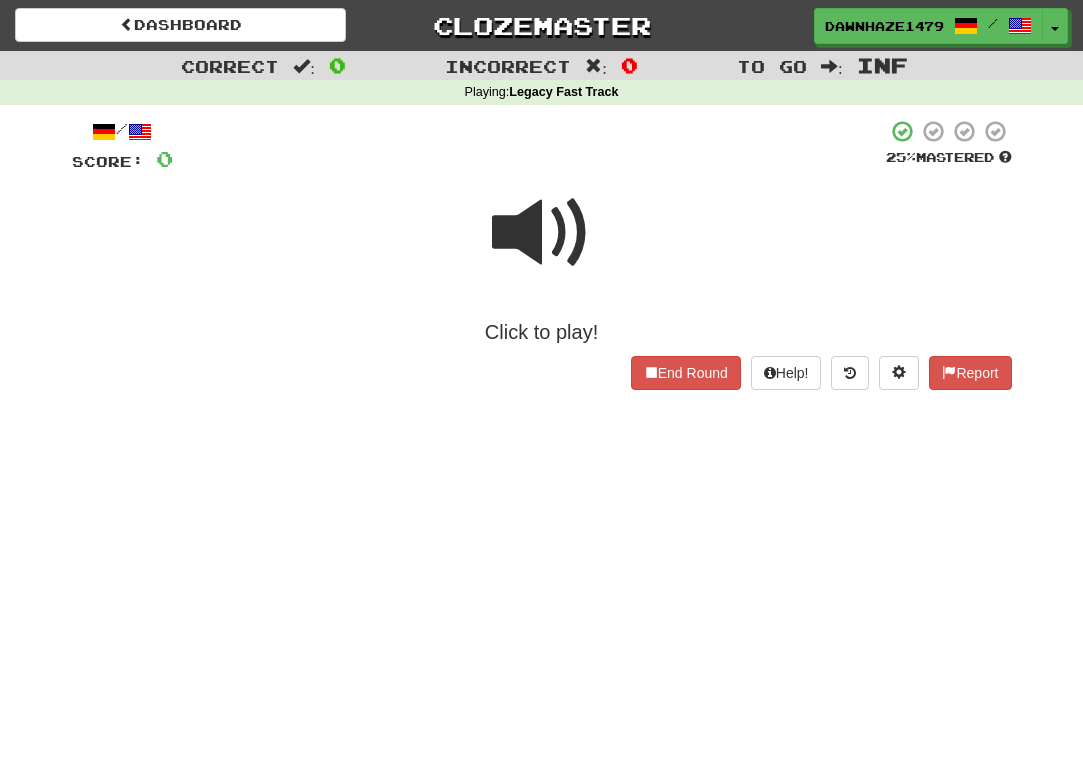 click at bounding box center (542, 233) 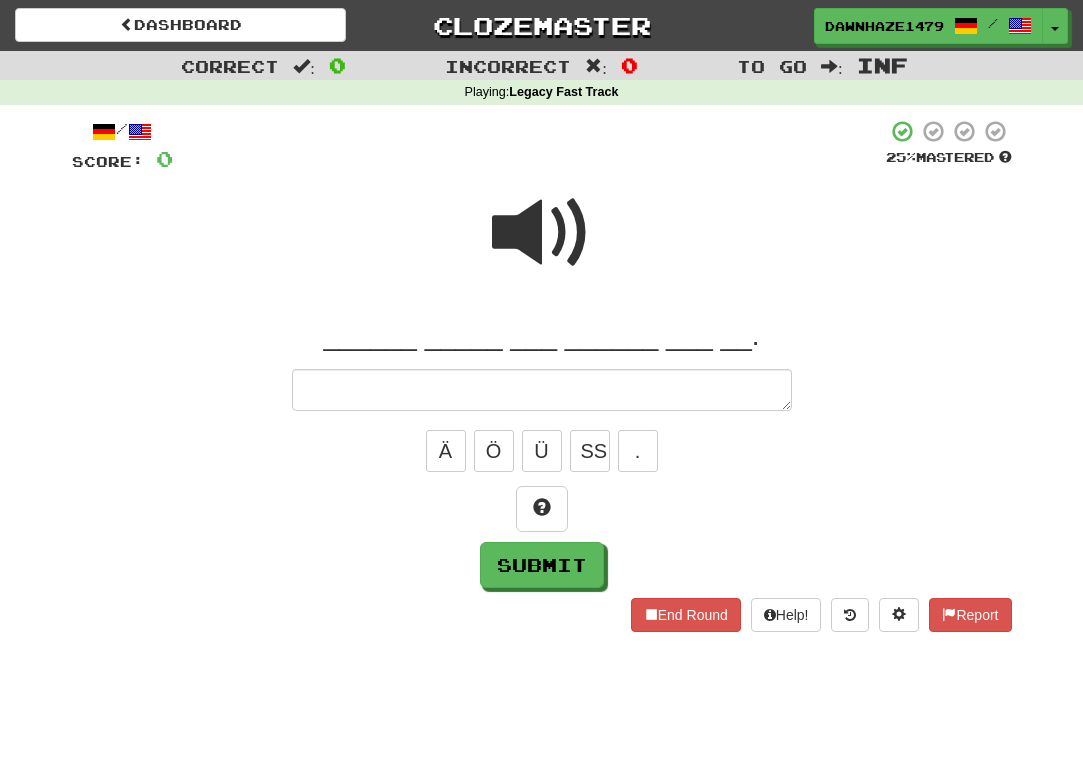 type on "*" 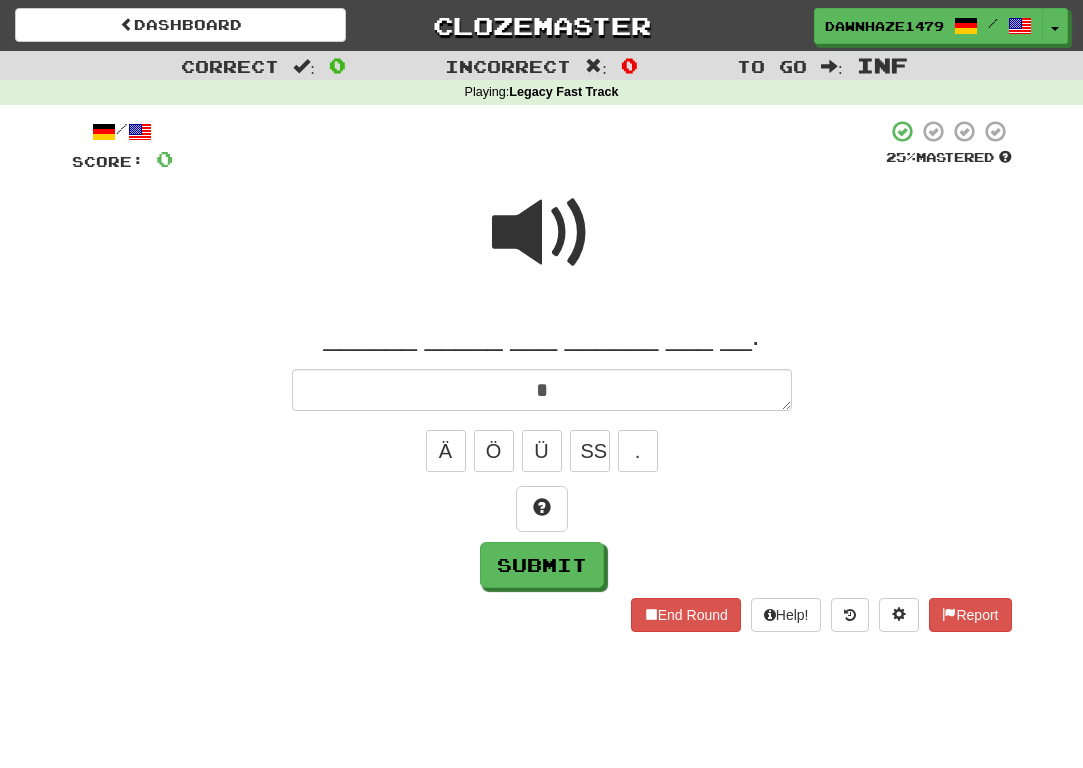type on "*" 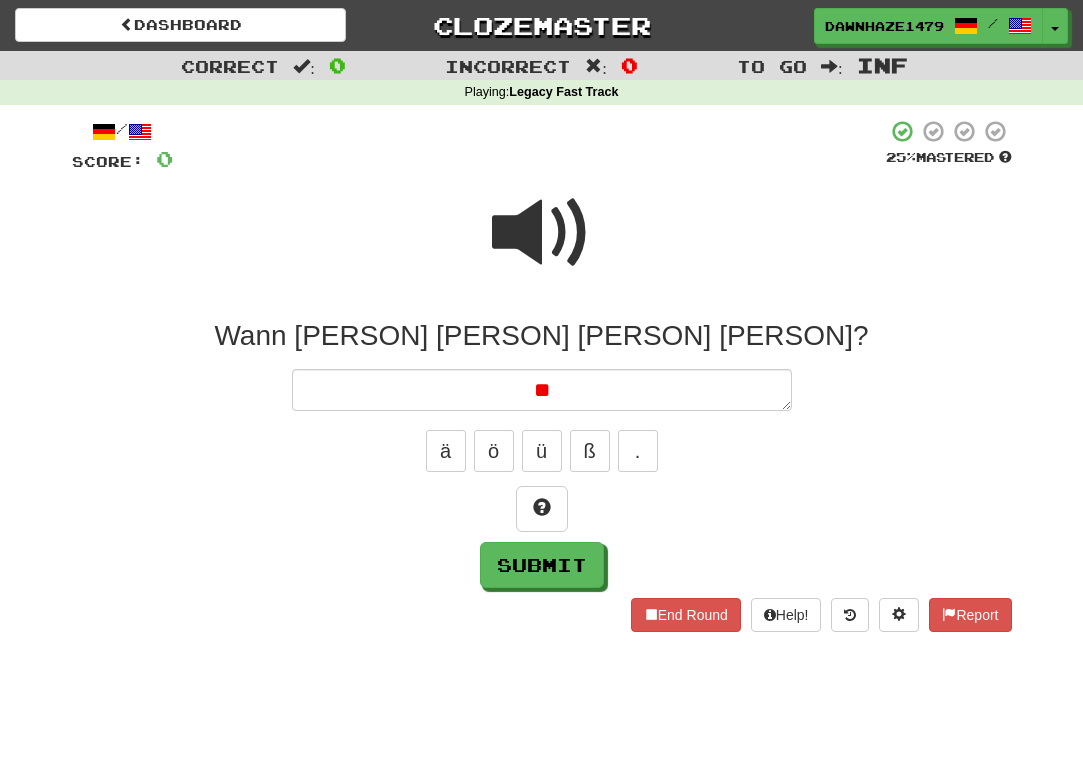 type on "*" 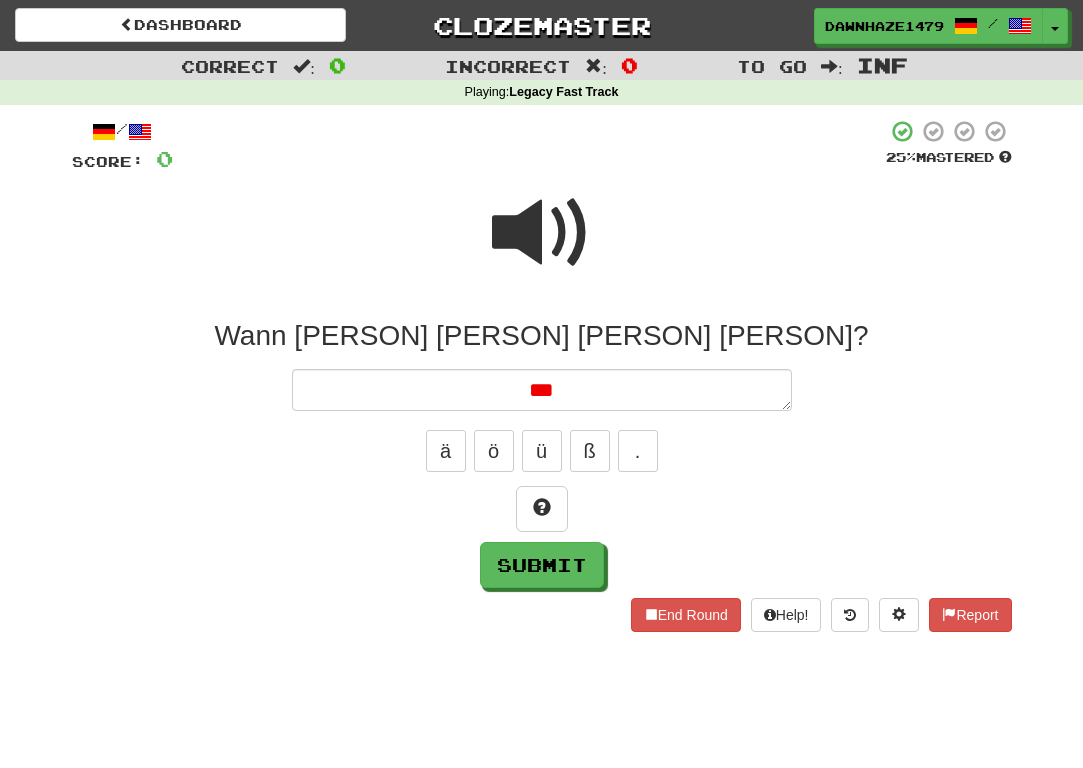 type on "*" 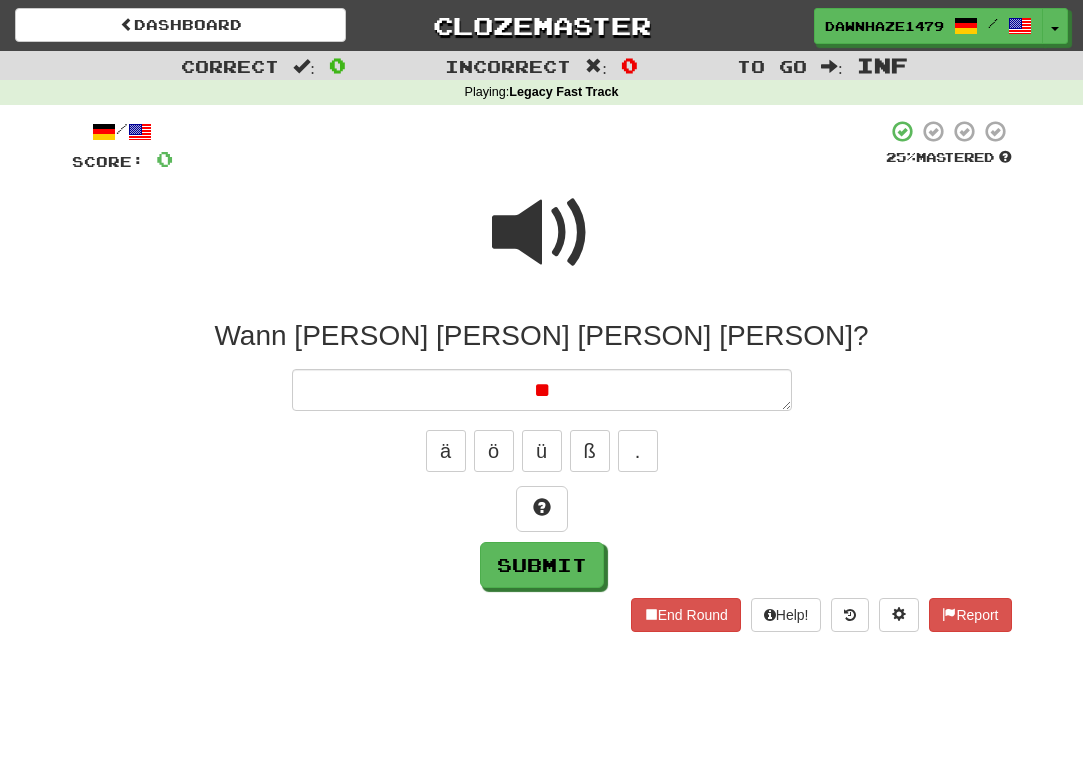 type on "*" 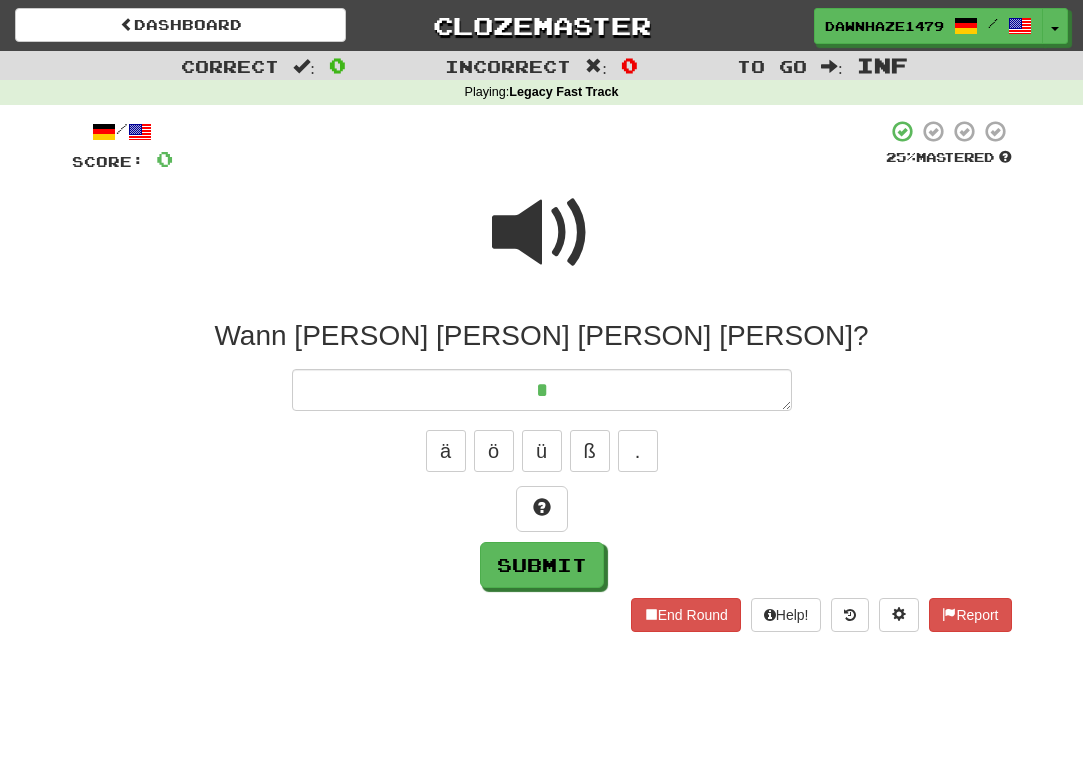 type on "*" 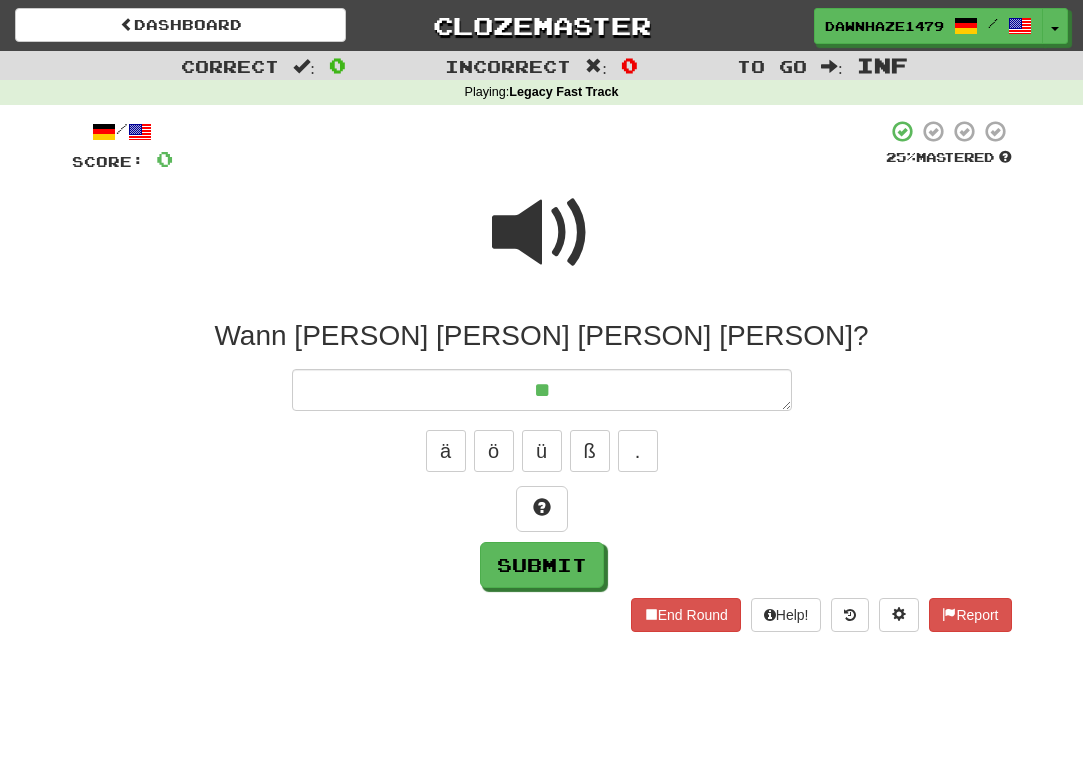 type on "*" 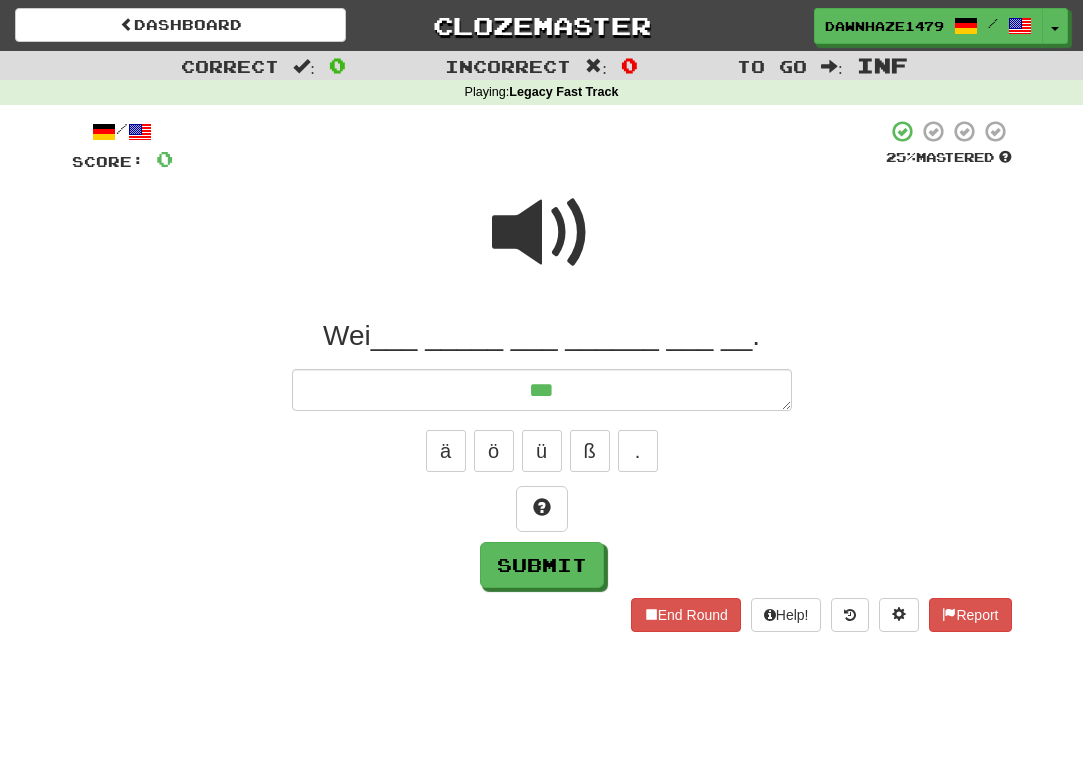 type on "*" 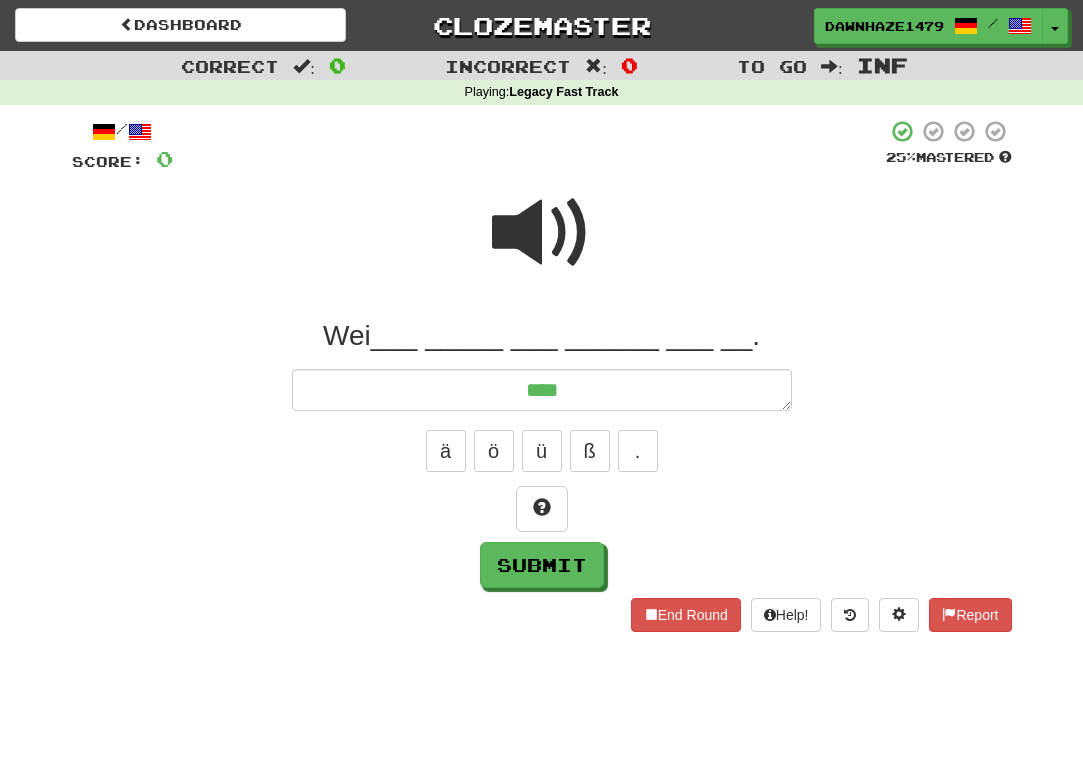 type on "*" 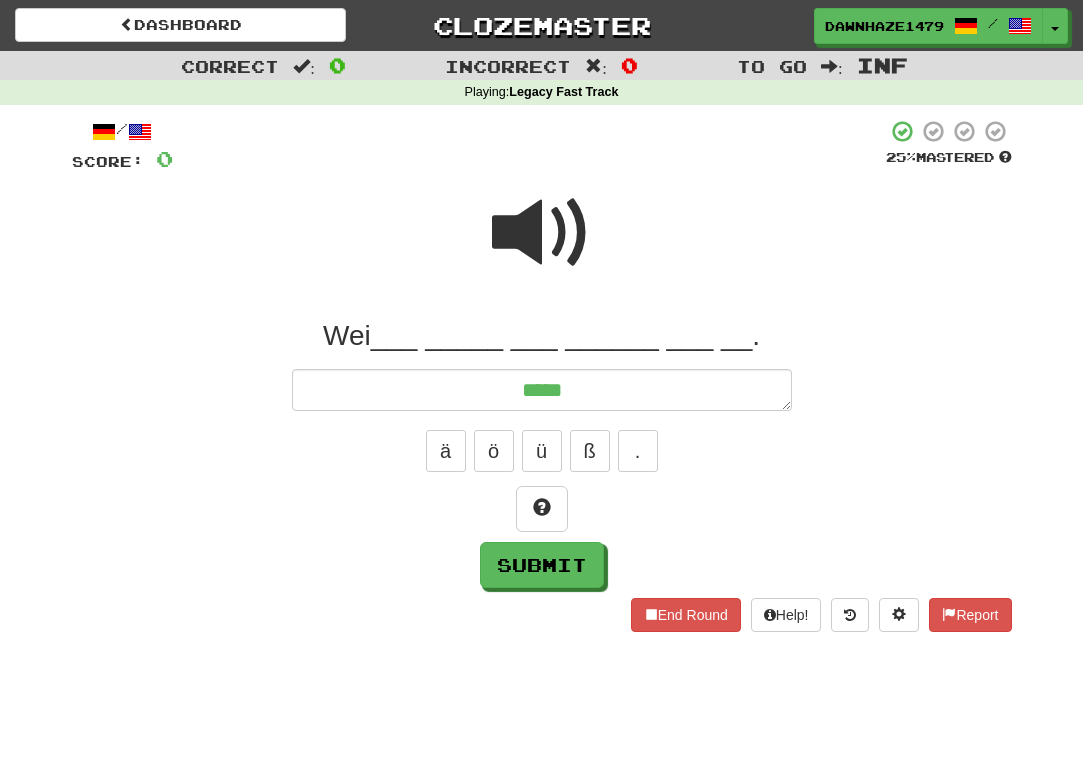 type on "*" 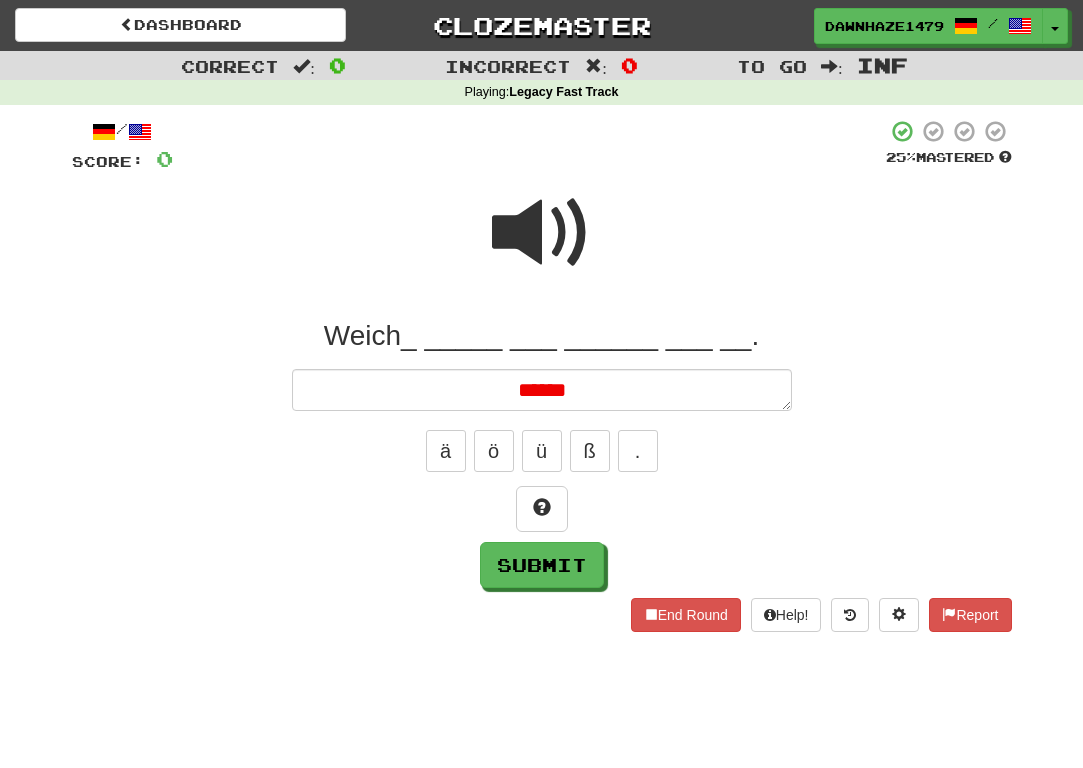 type on "*" 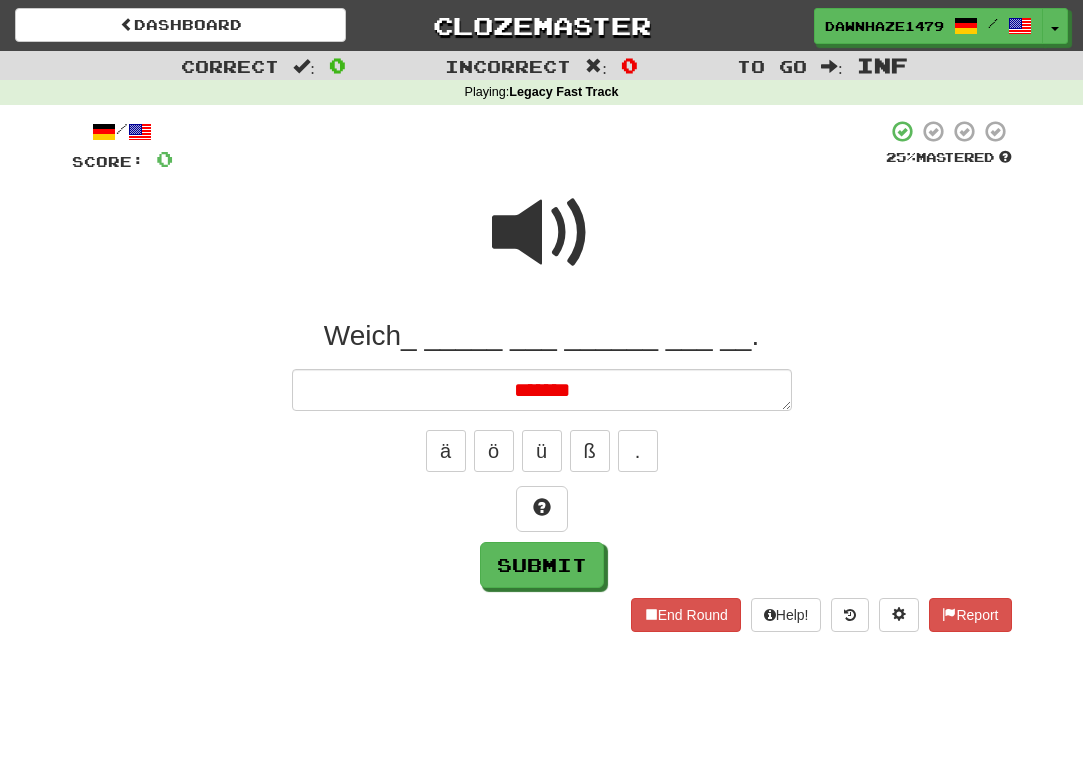 type on "*" 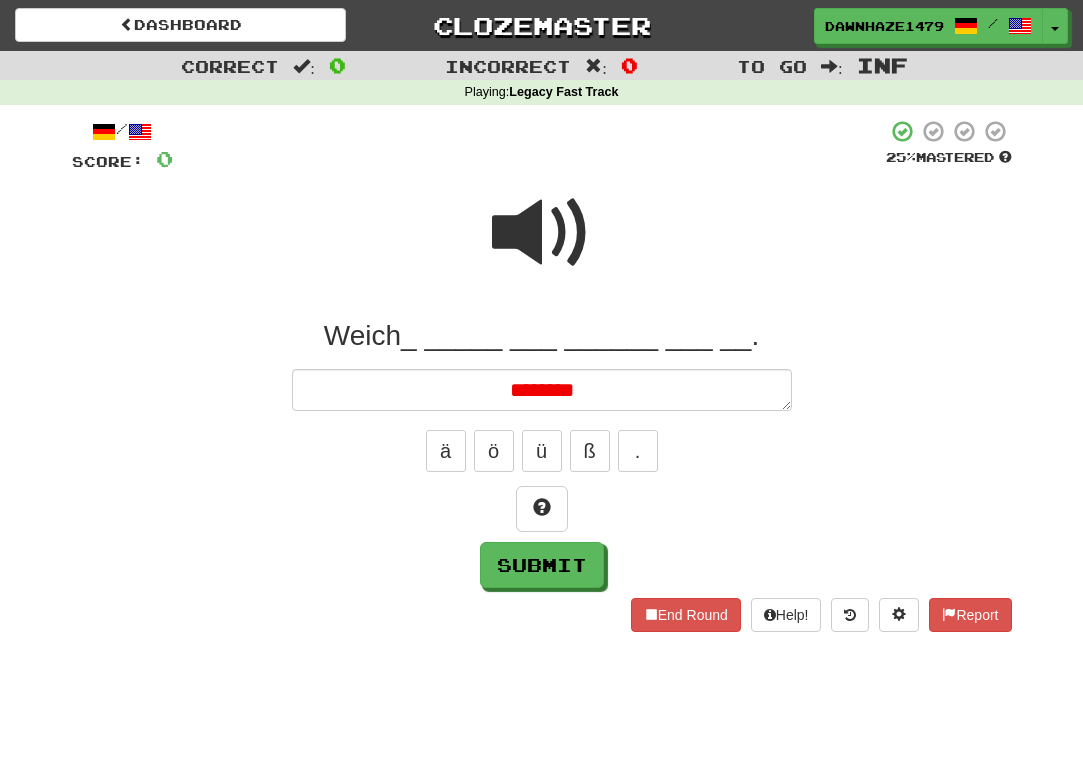 type on "*" 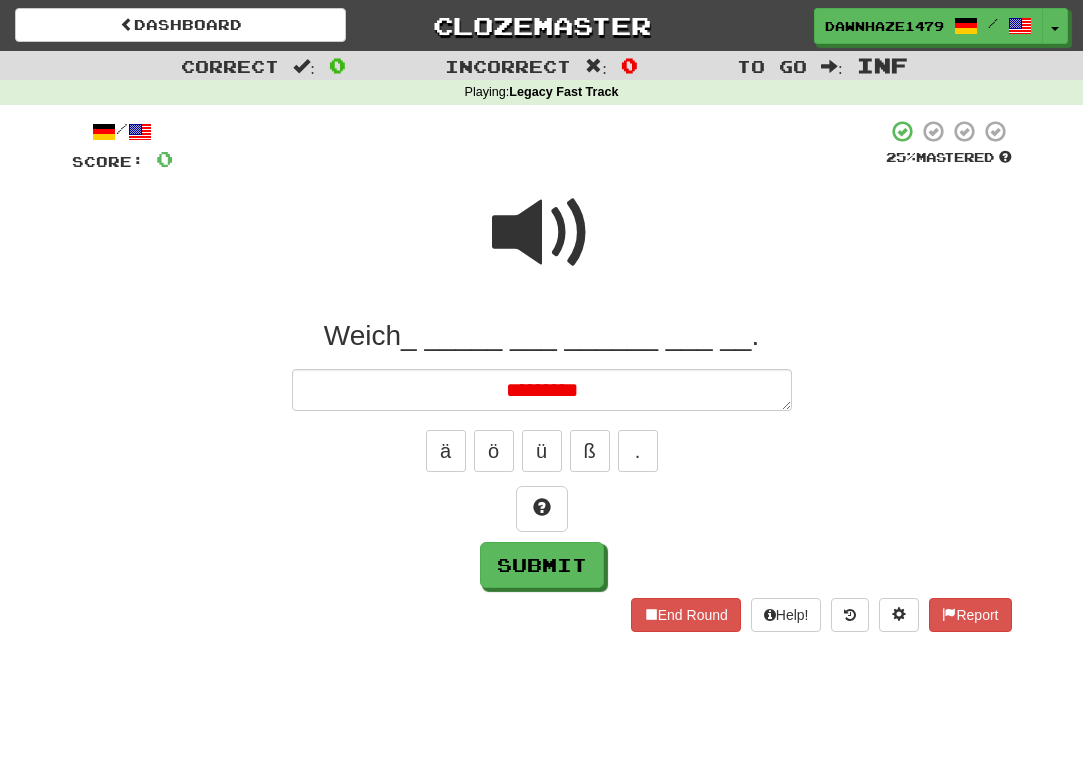 type on "*" 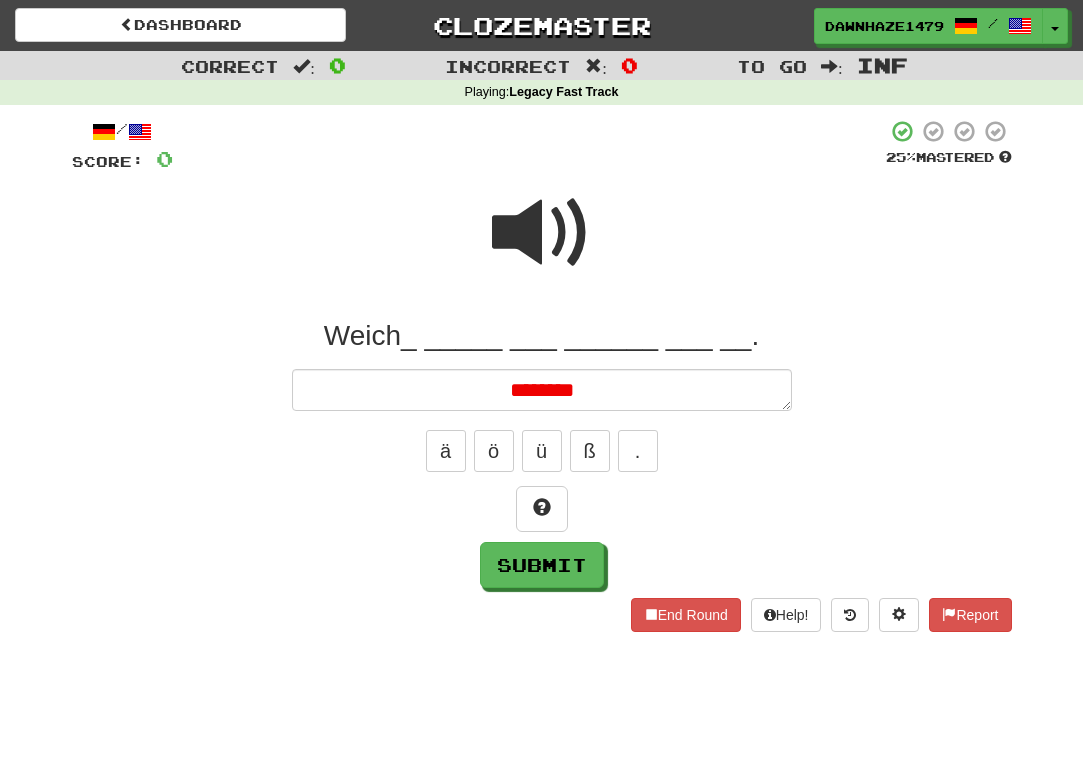 type on "*" 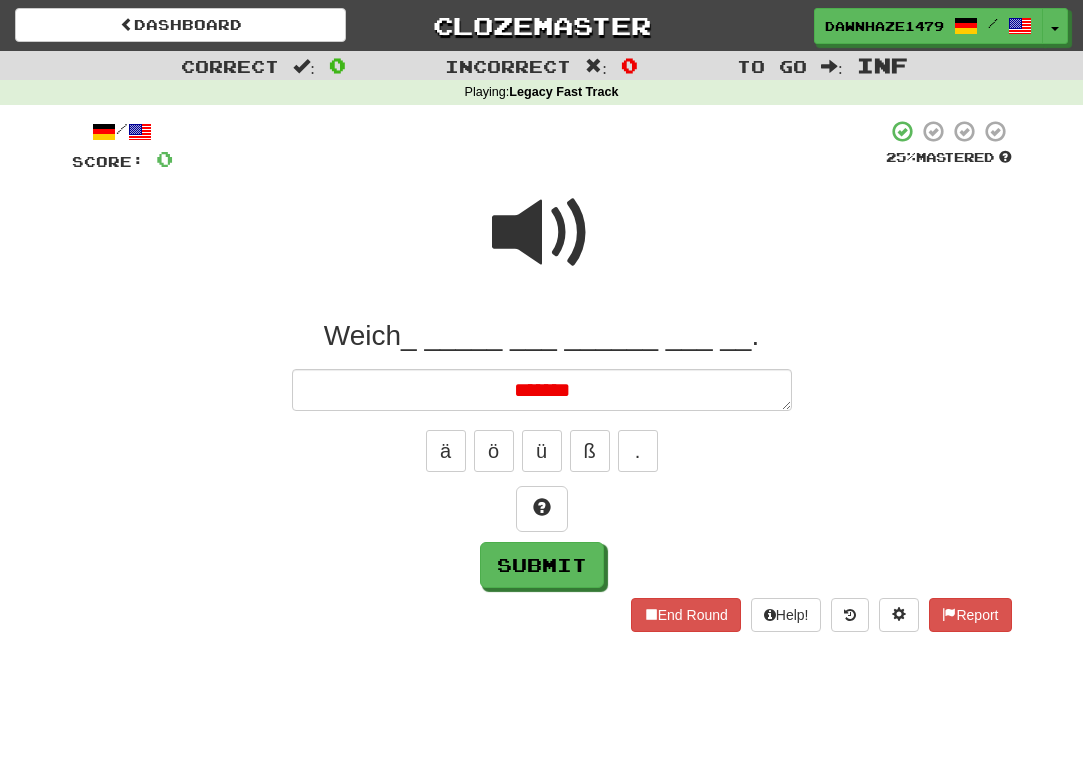 type on "*" 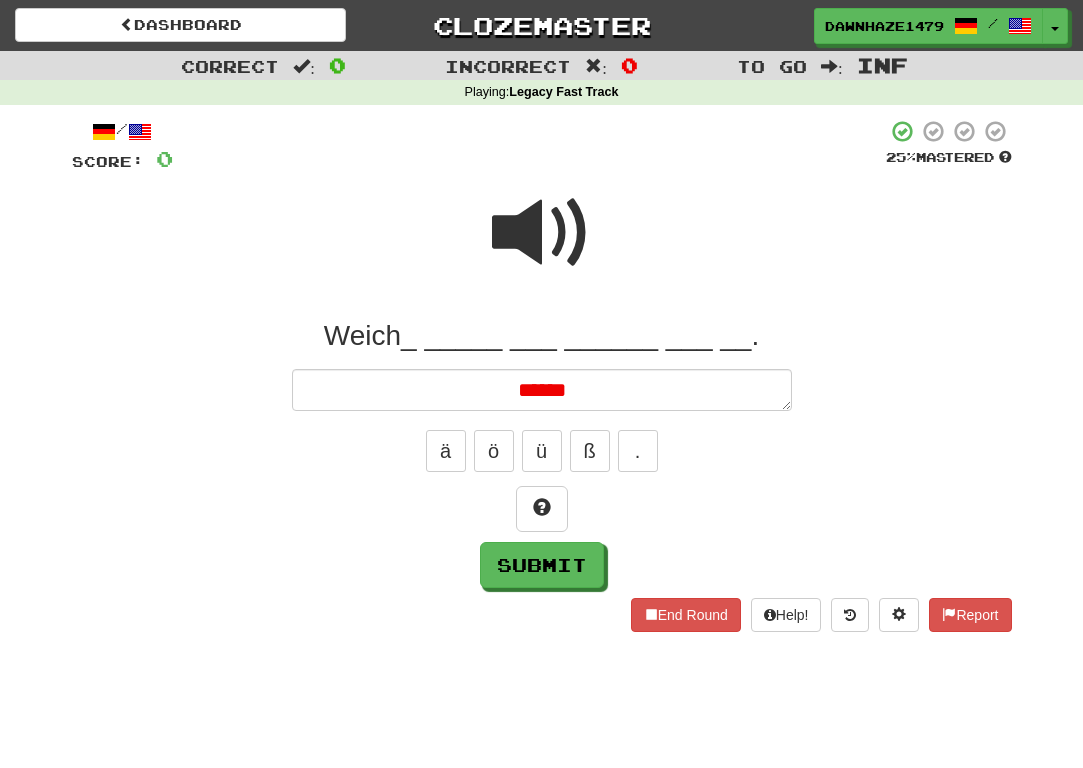 type on "*" 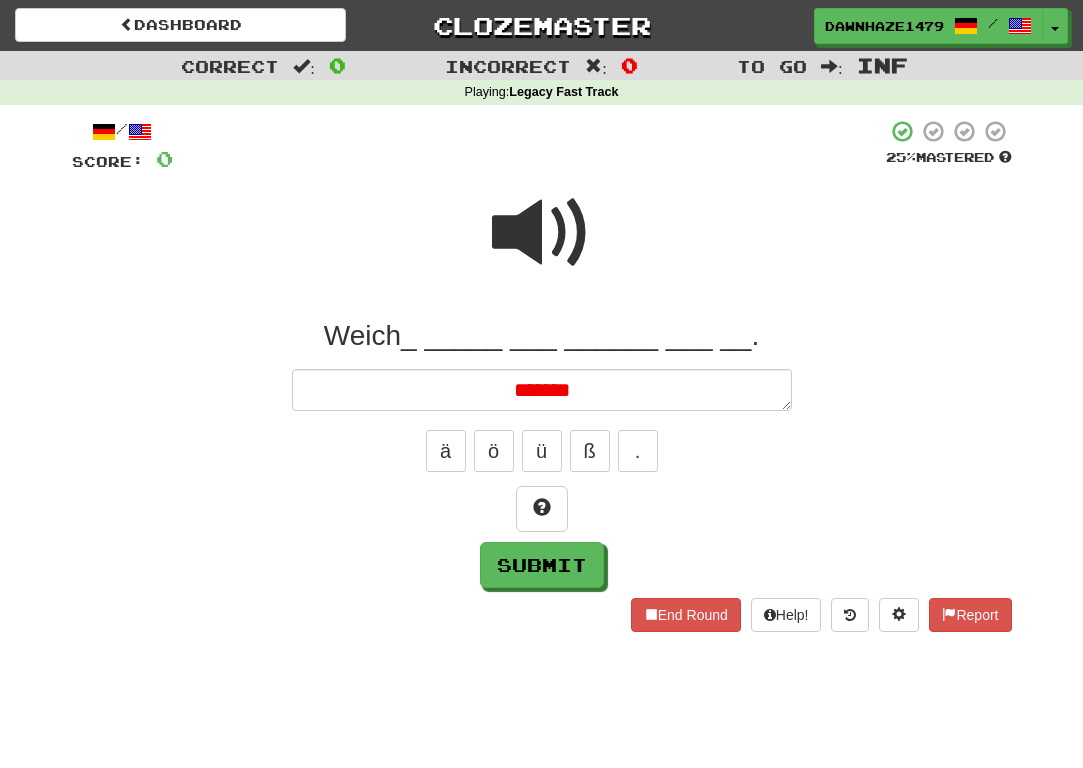 type on "*" 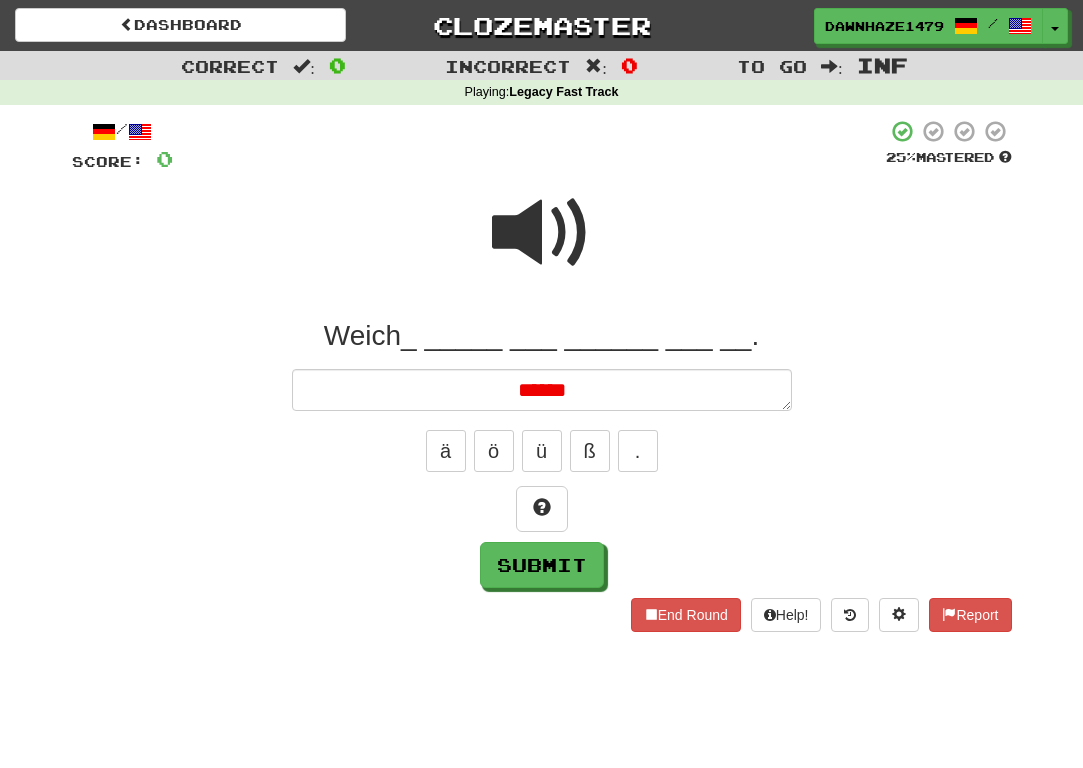 type on "*" 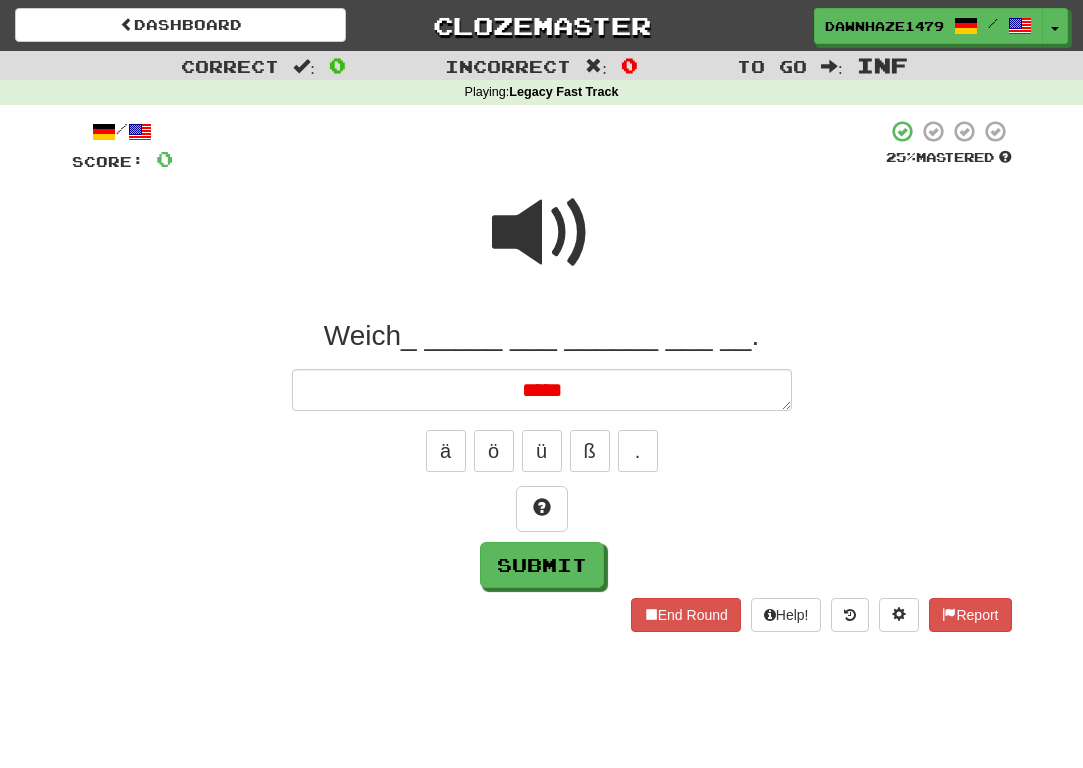 type on "*" 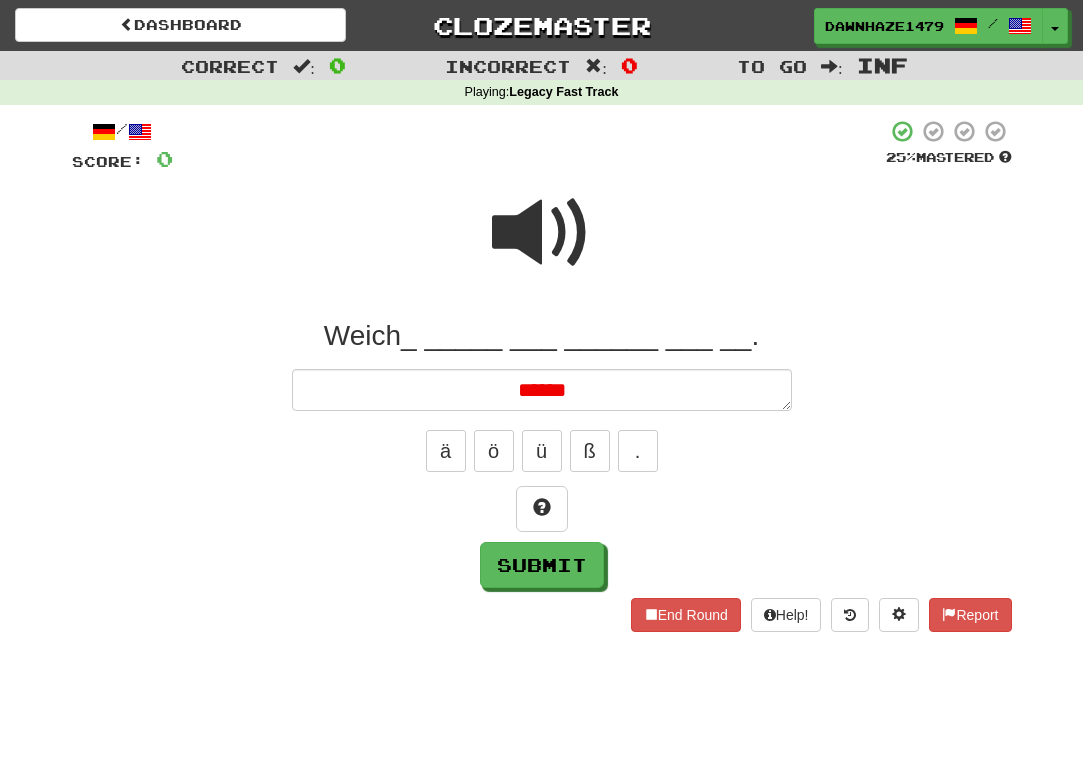 type on "*" 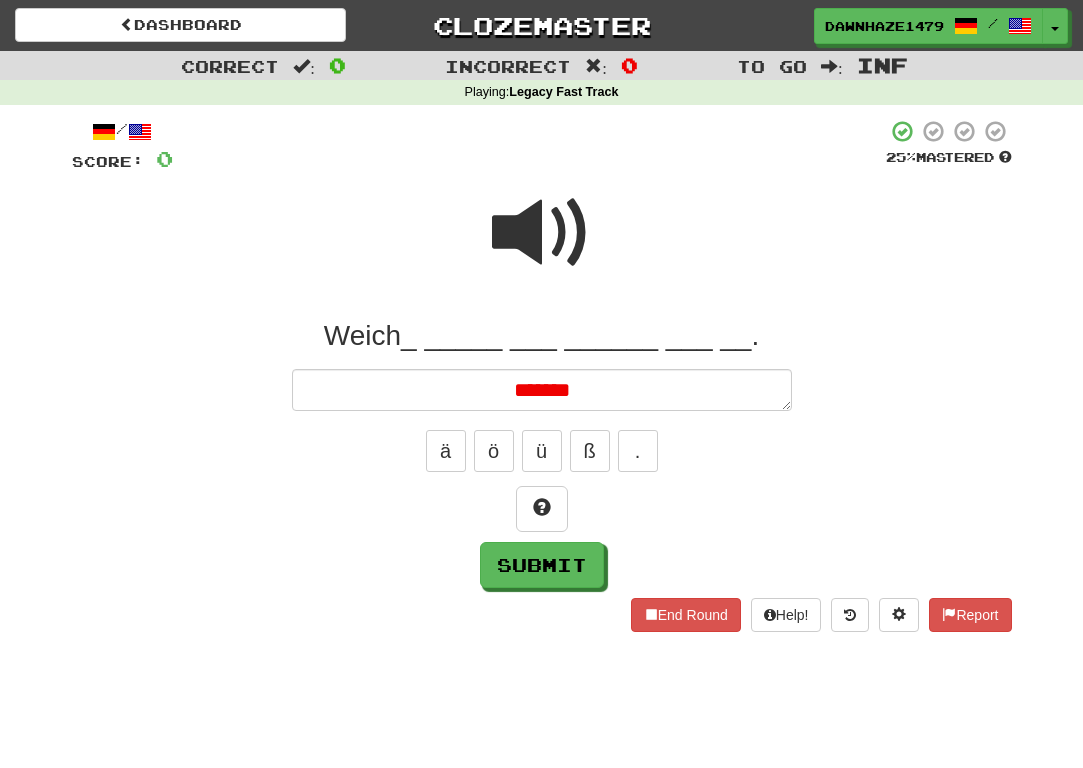 type on "*" 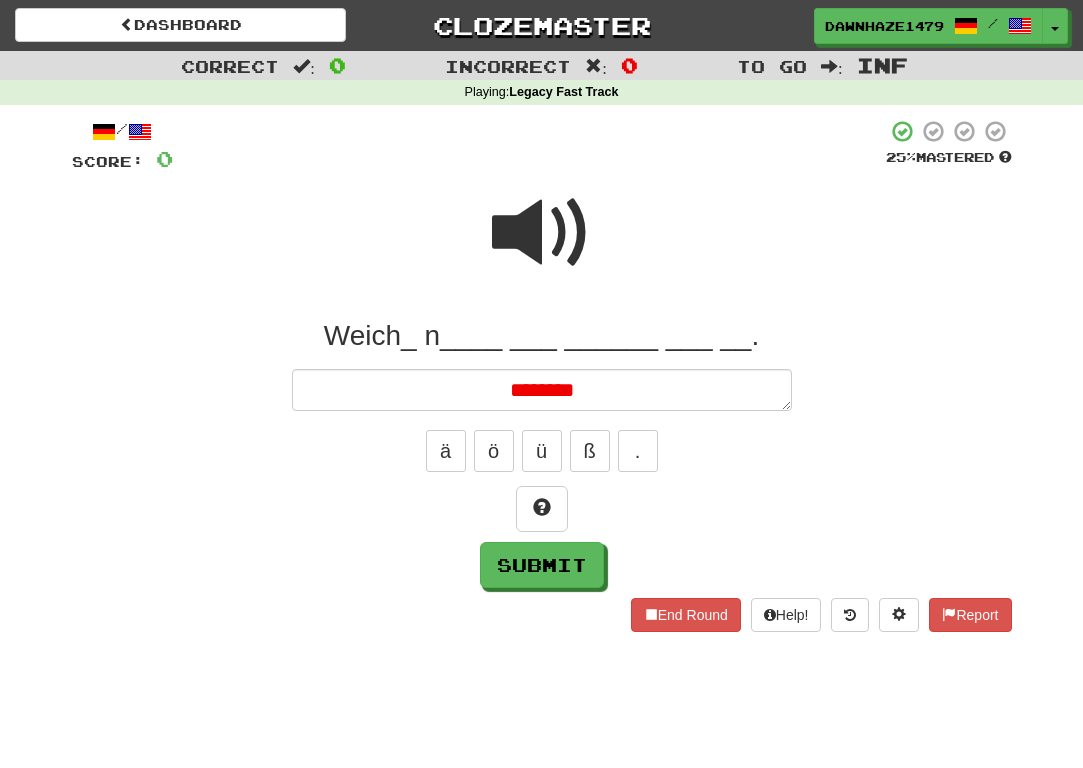 type on "*" 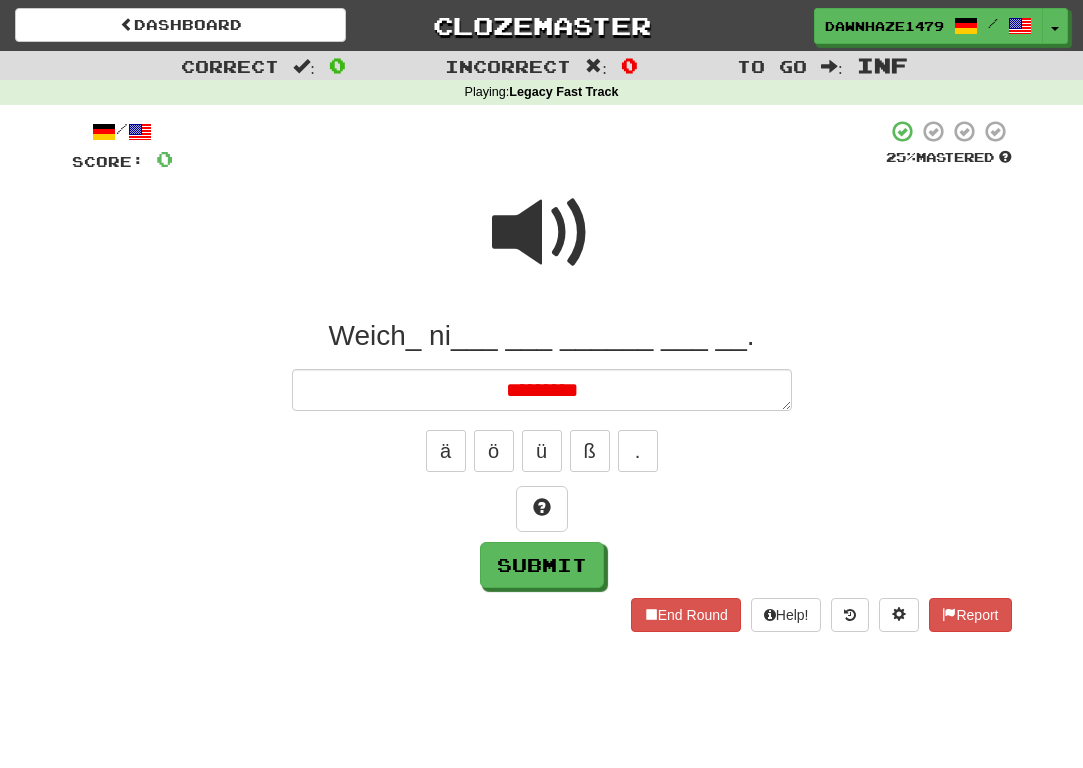 type on "*" 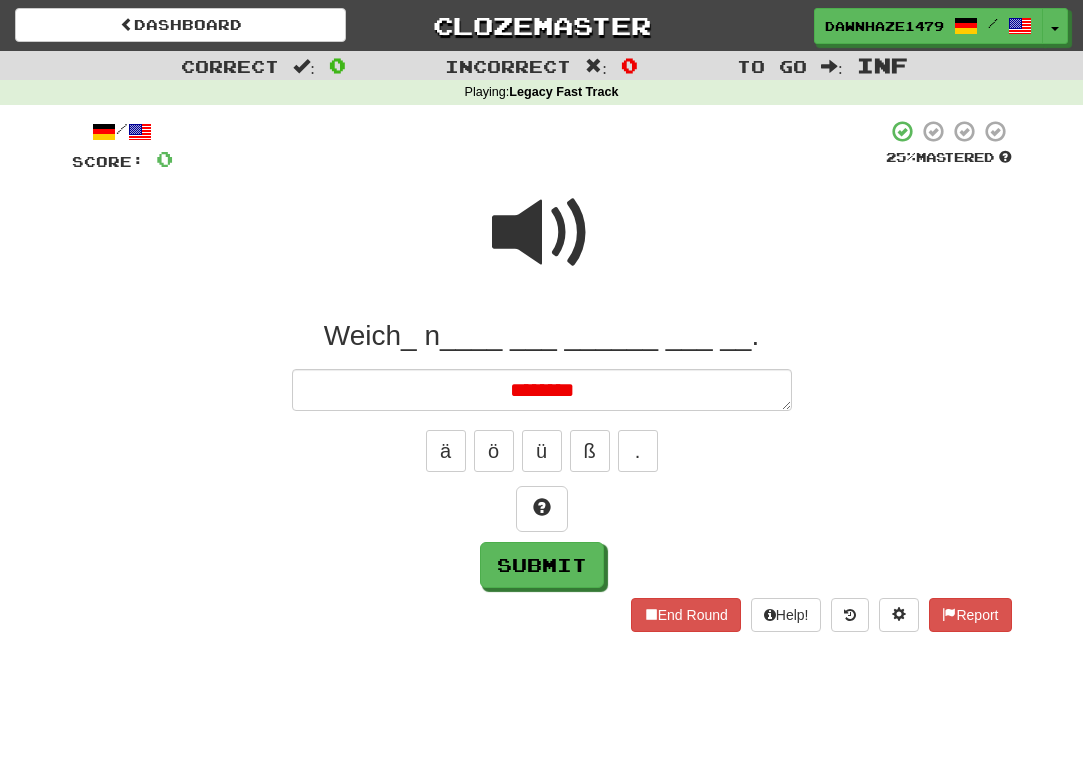 type on "*" 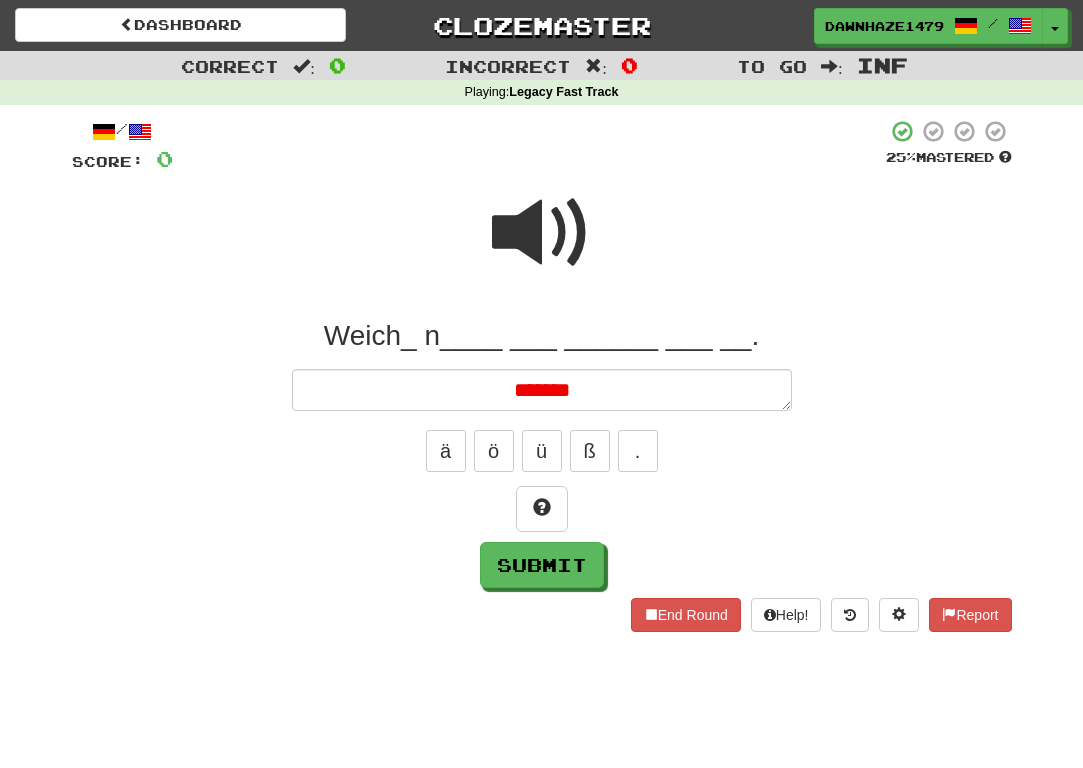 type on "*" 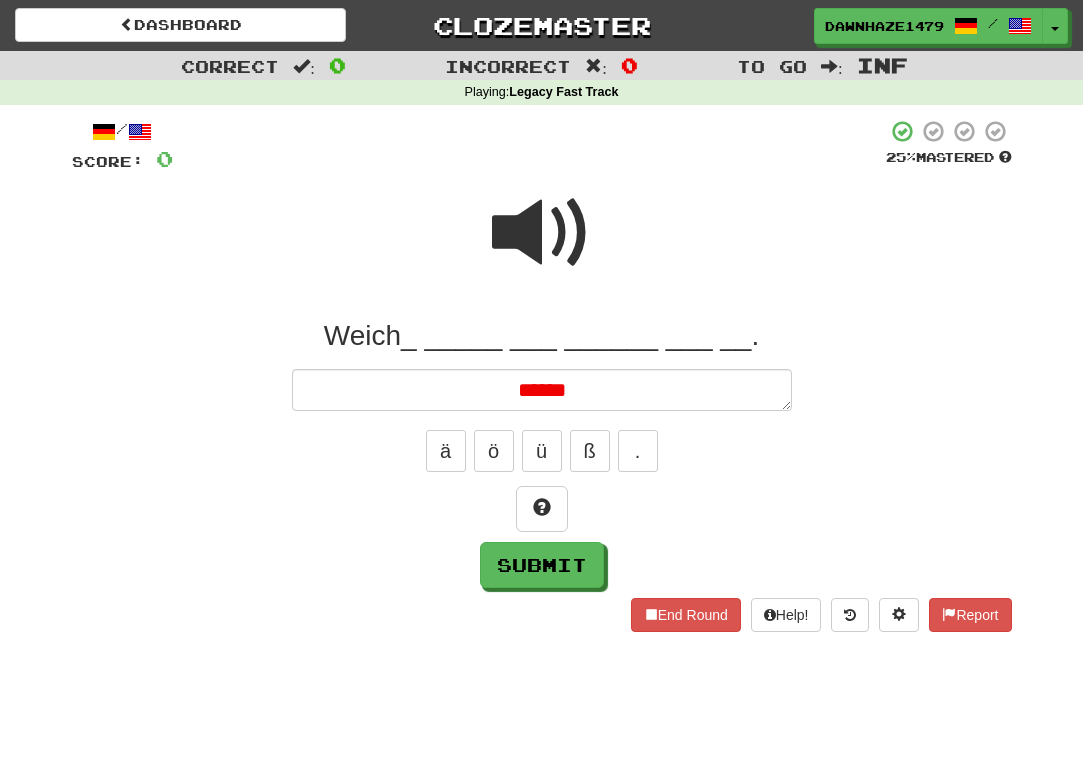 type on "*" 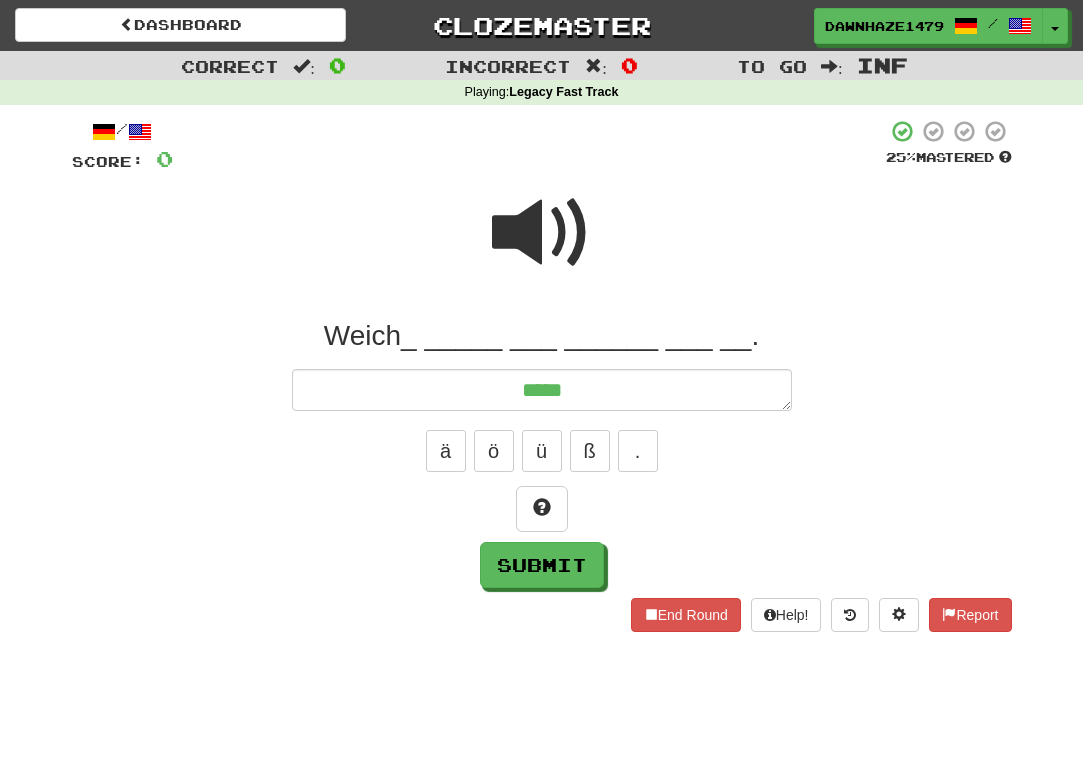type on "*" 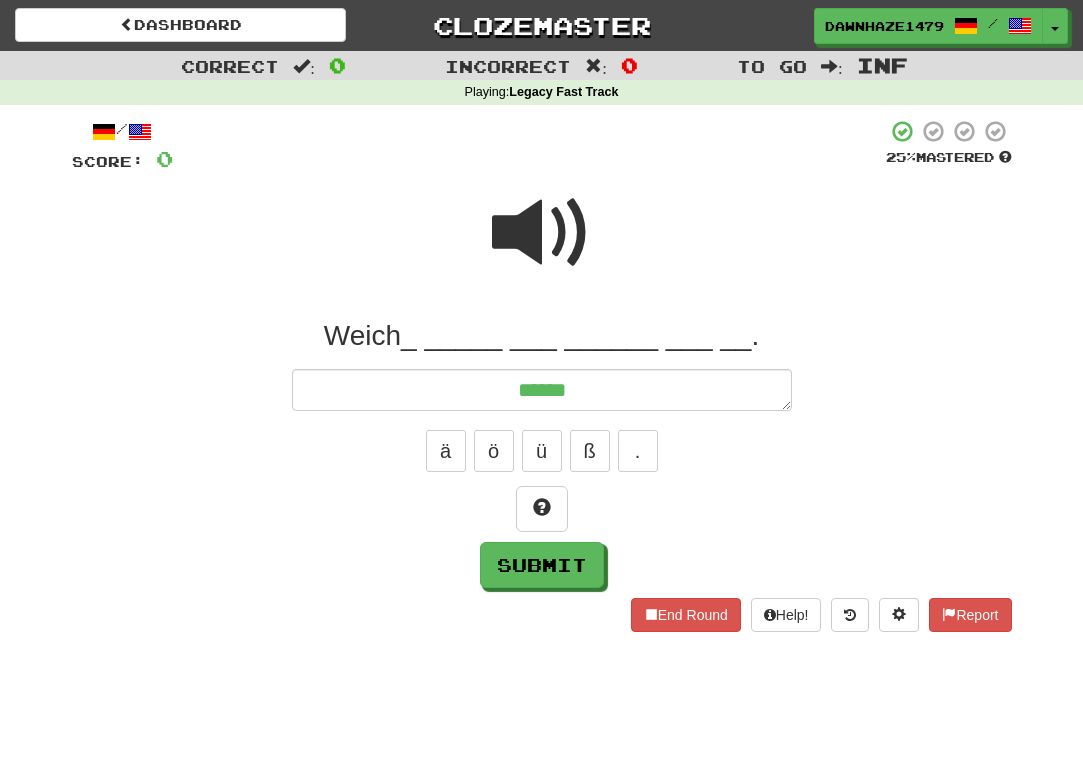 type on "*" 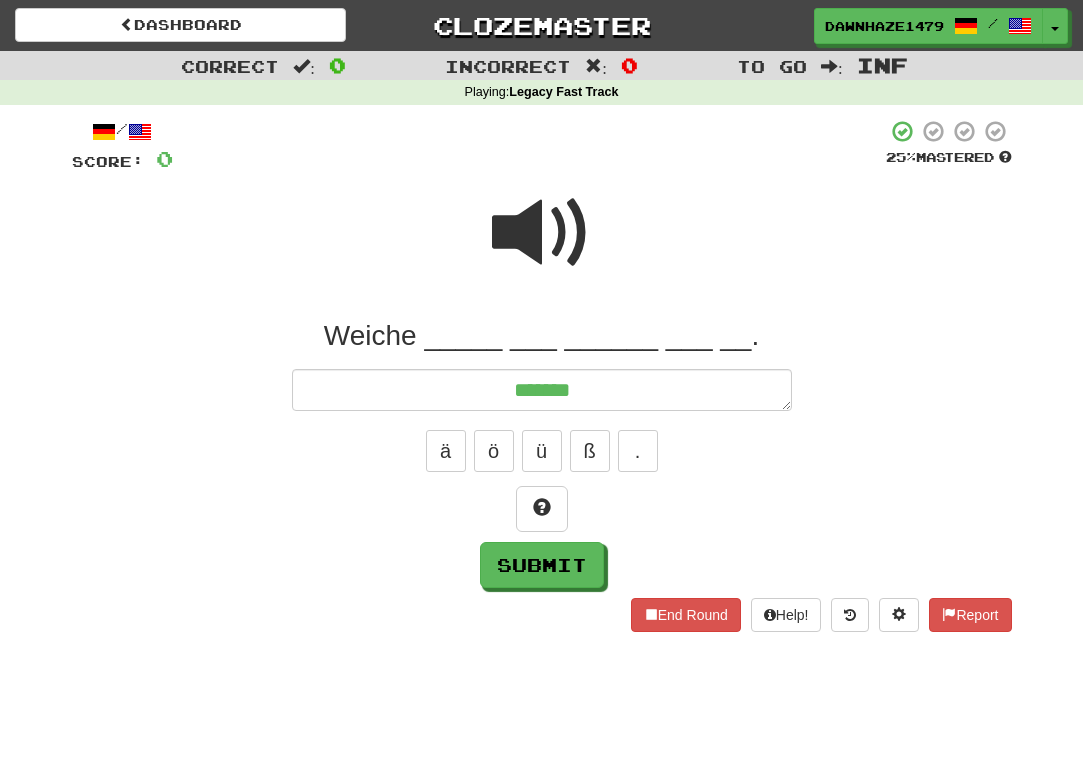 type on "*" 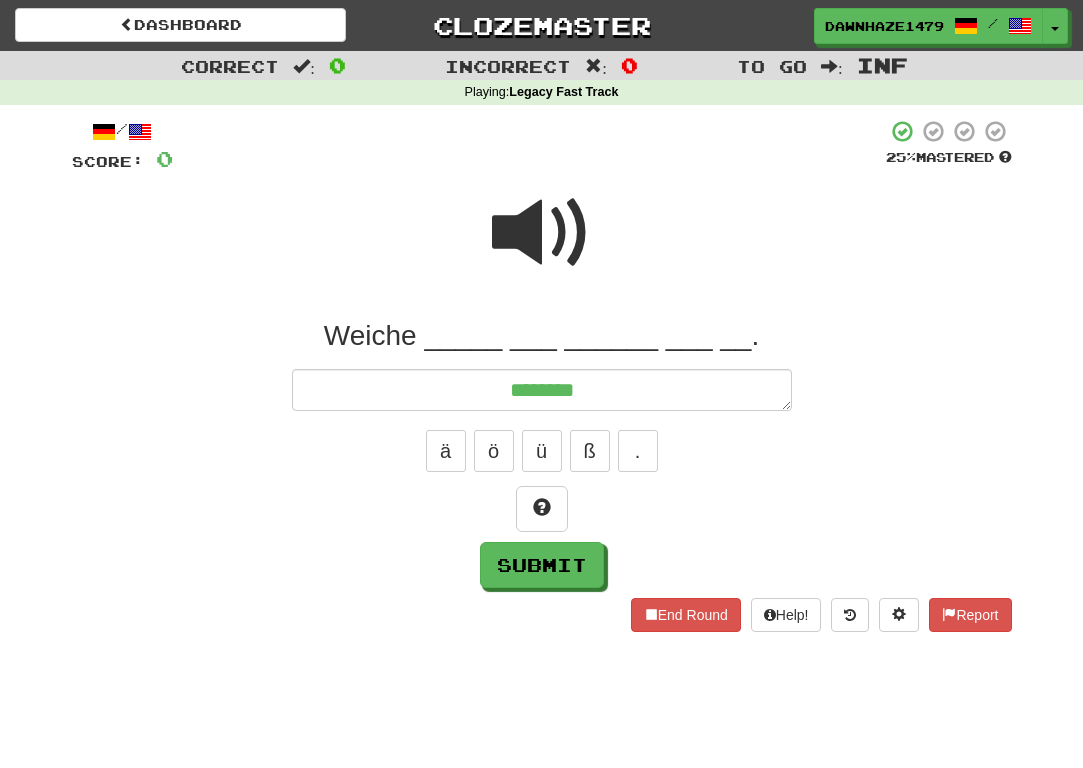 type on "*" 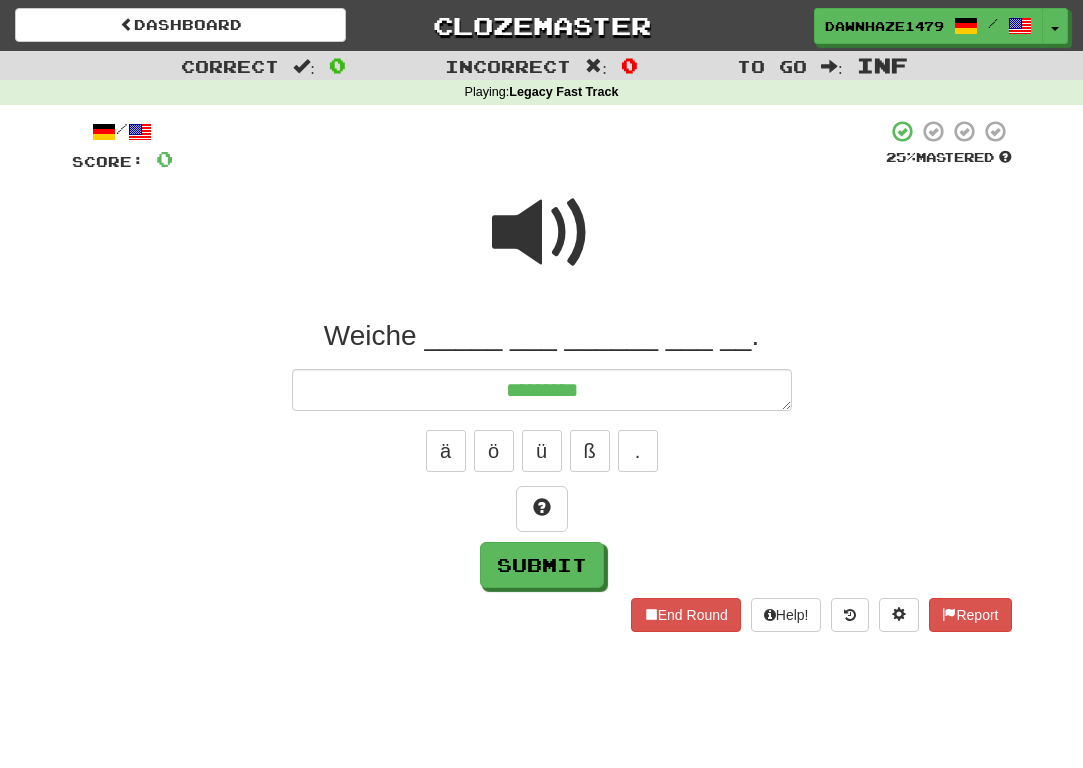 type on "*" 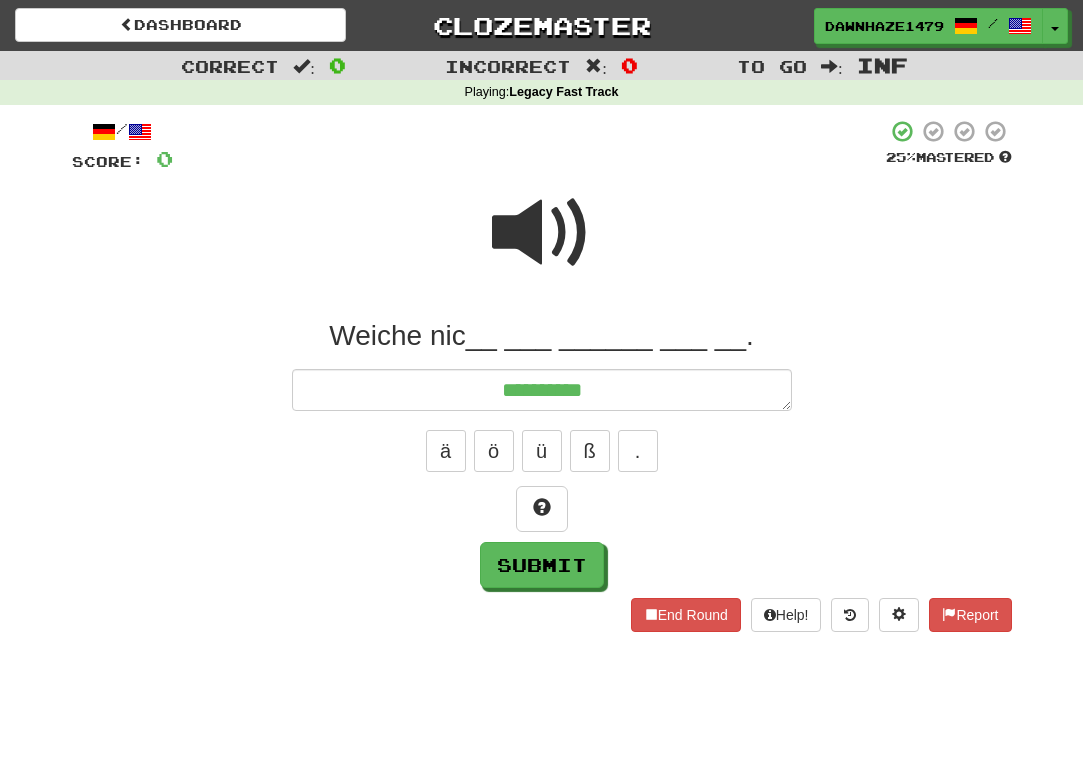 type on "*" 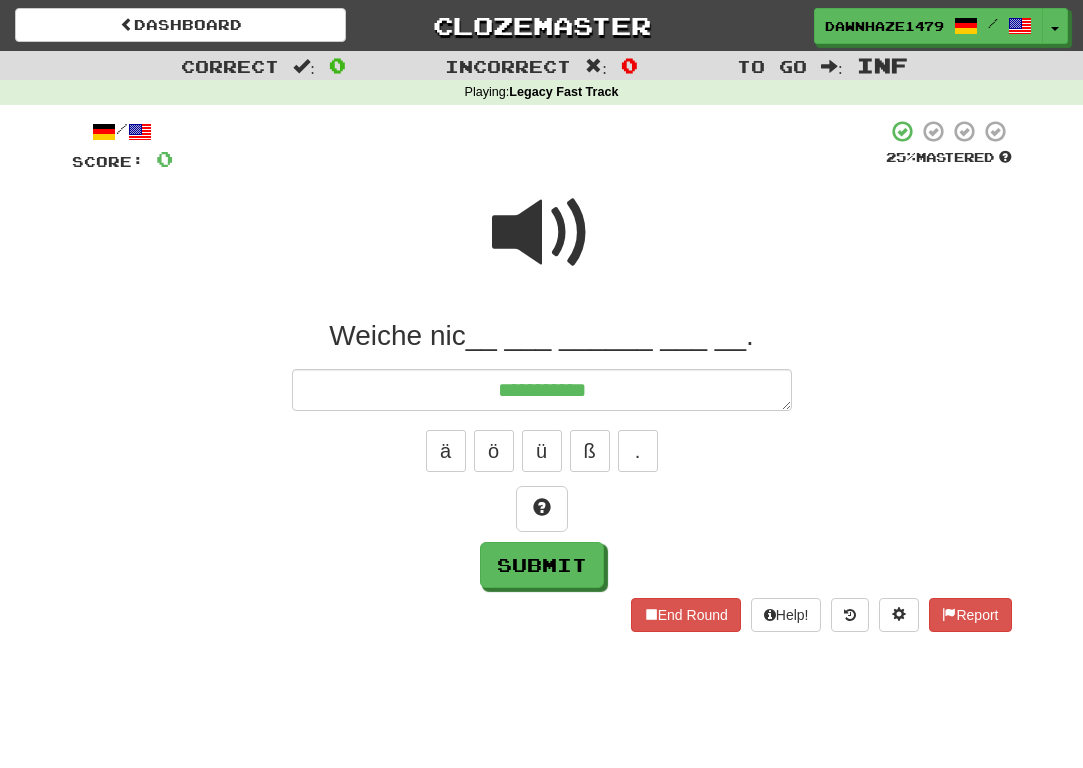 type on "*" 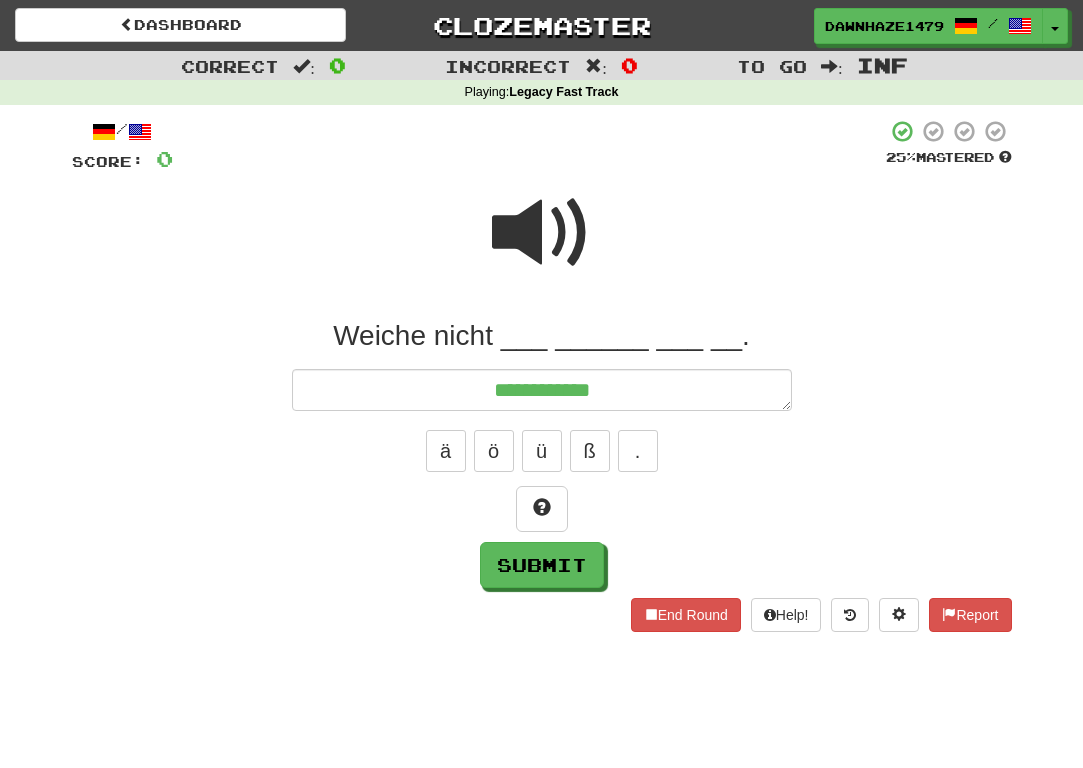 type on "*" 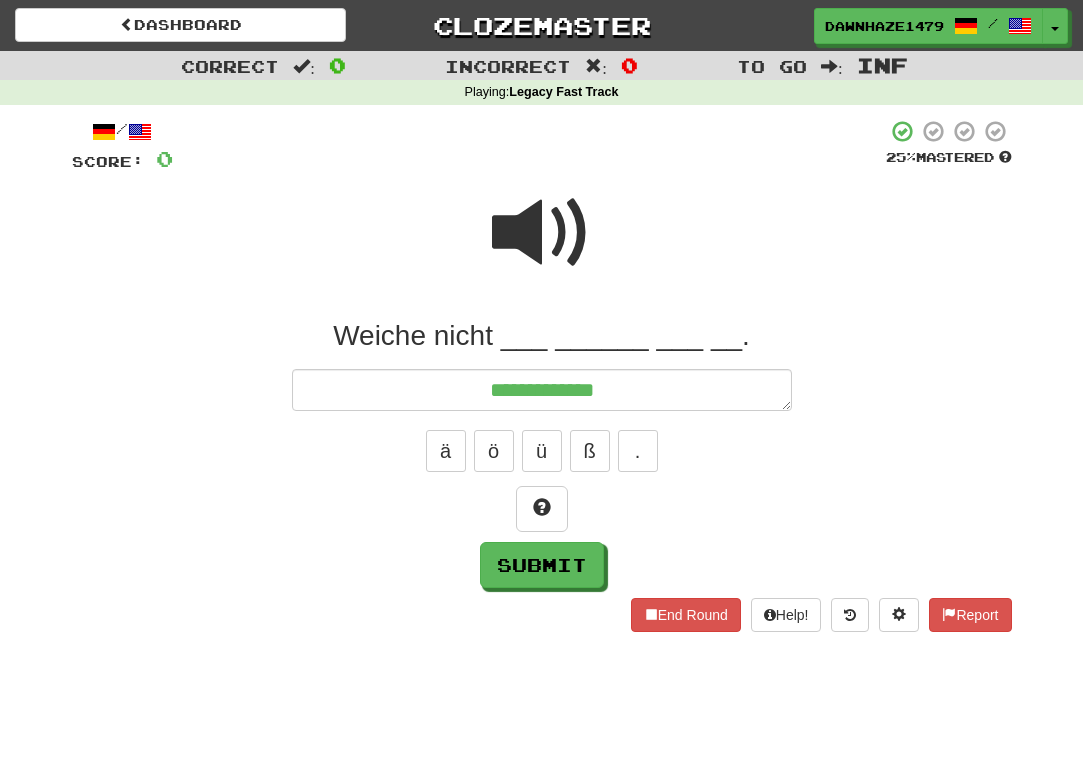 type on "*" 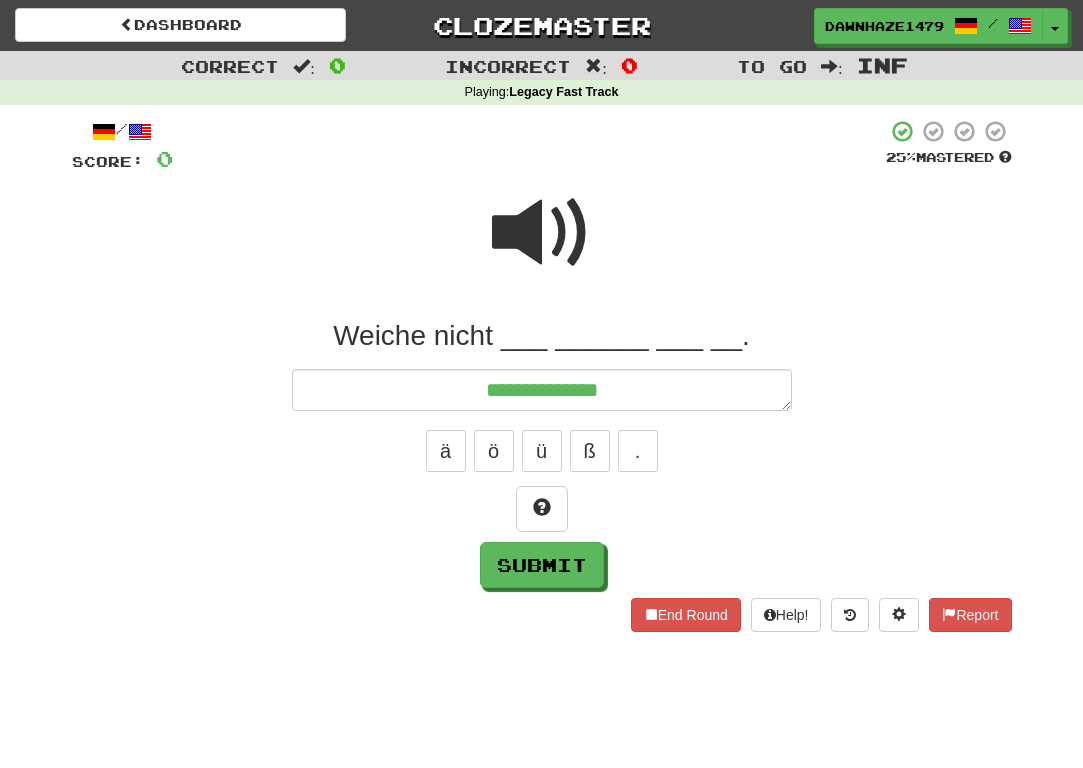 type on "*" 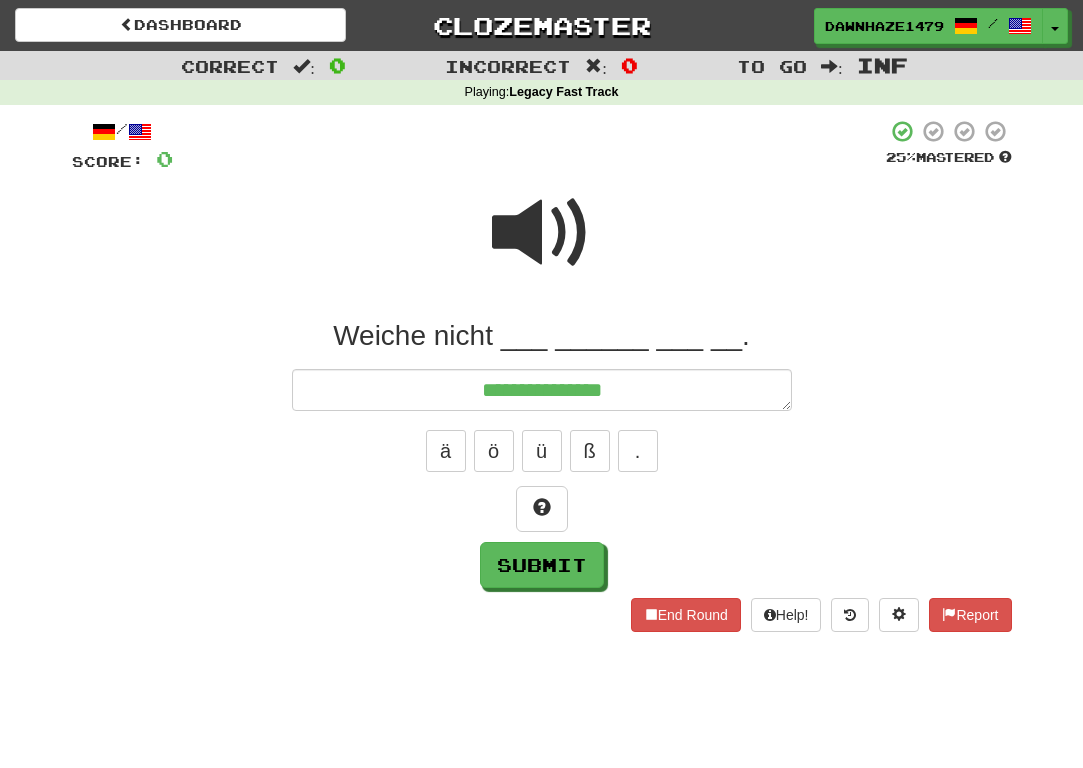 type on "*" 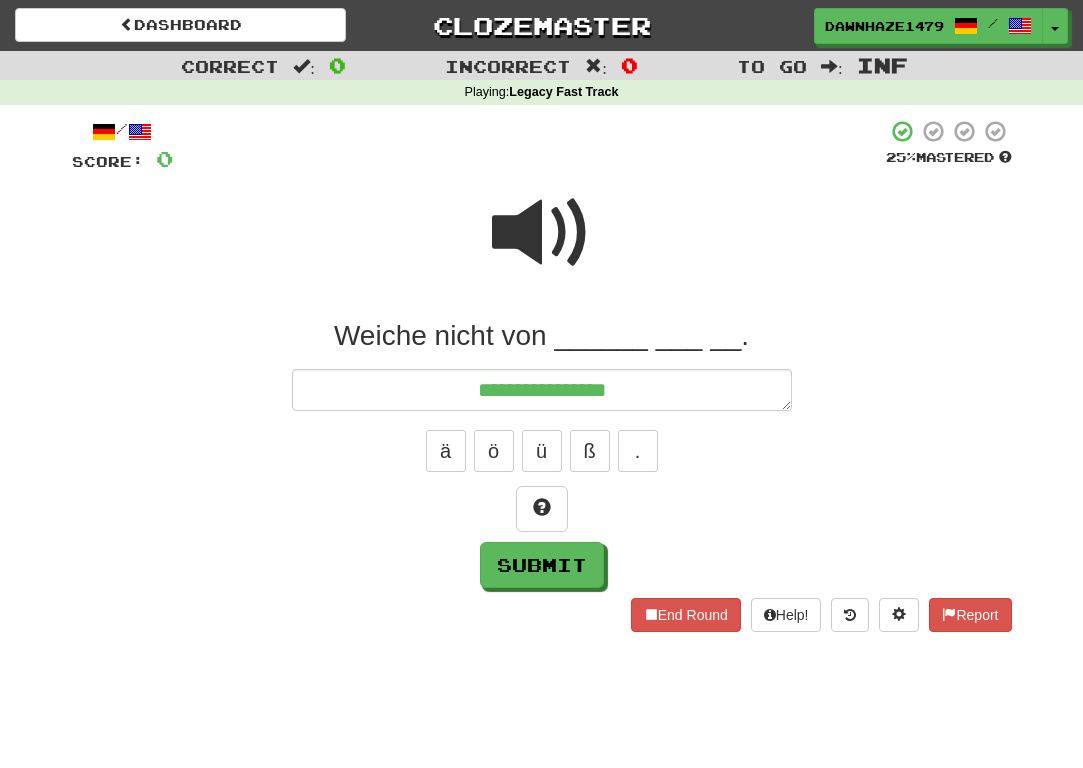 type on "*" 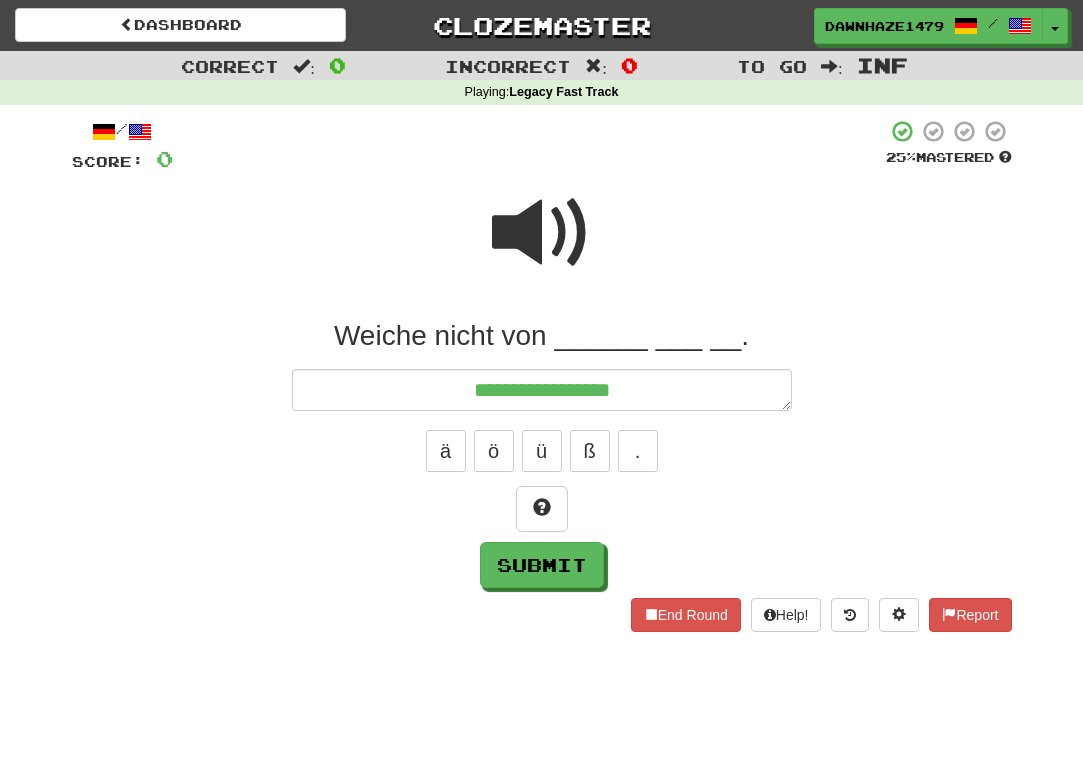 type on "*" 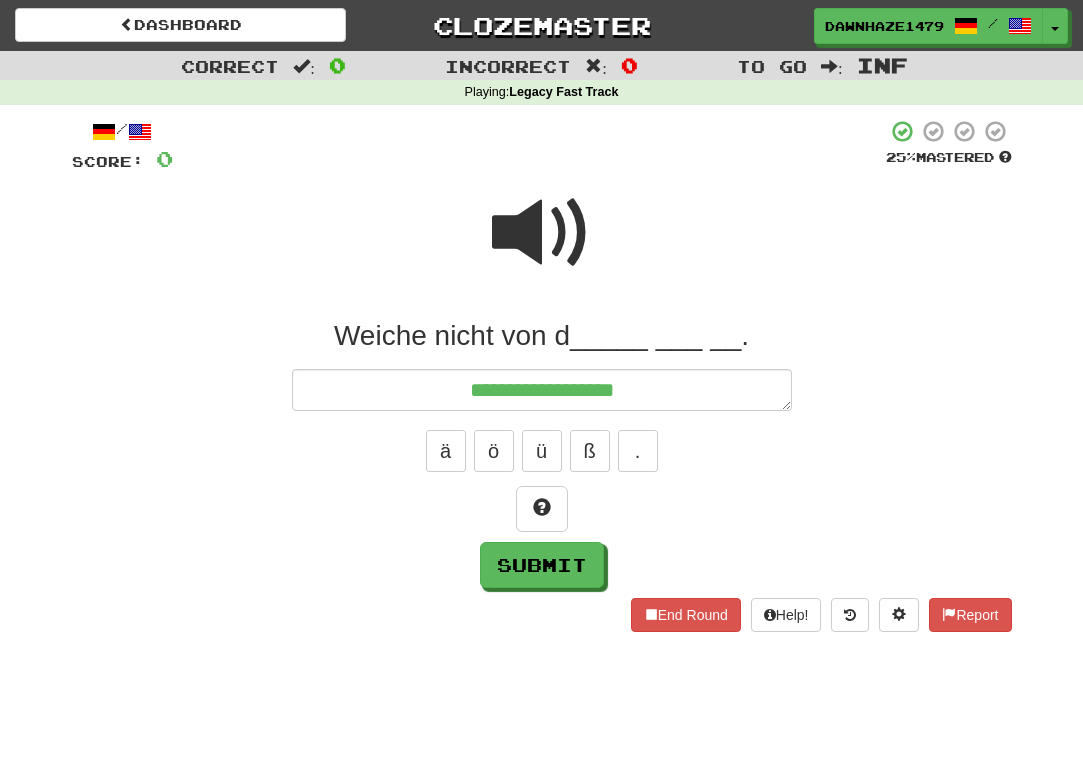type on "*" 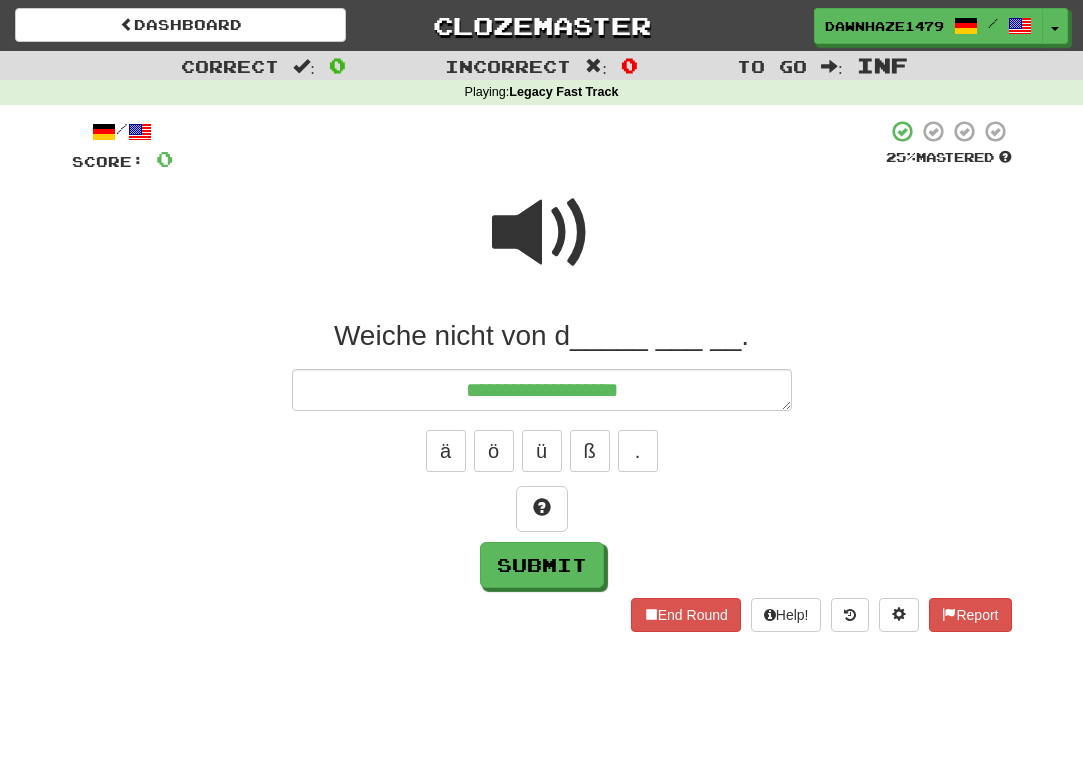 type on "*" 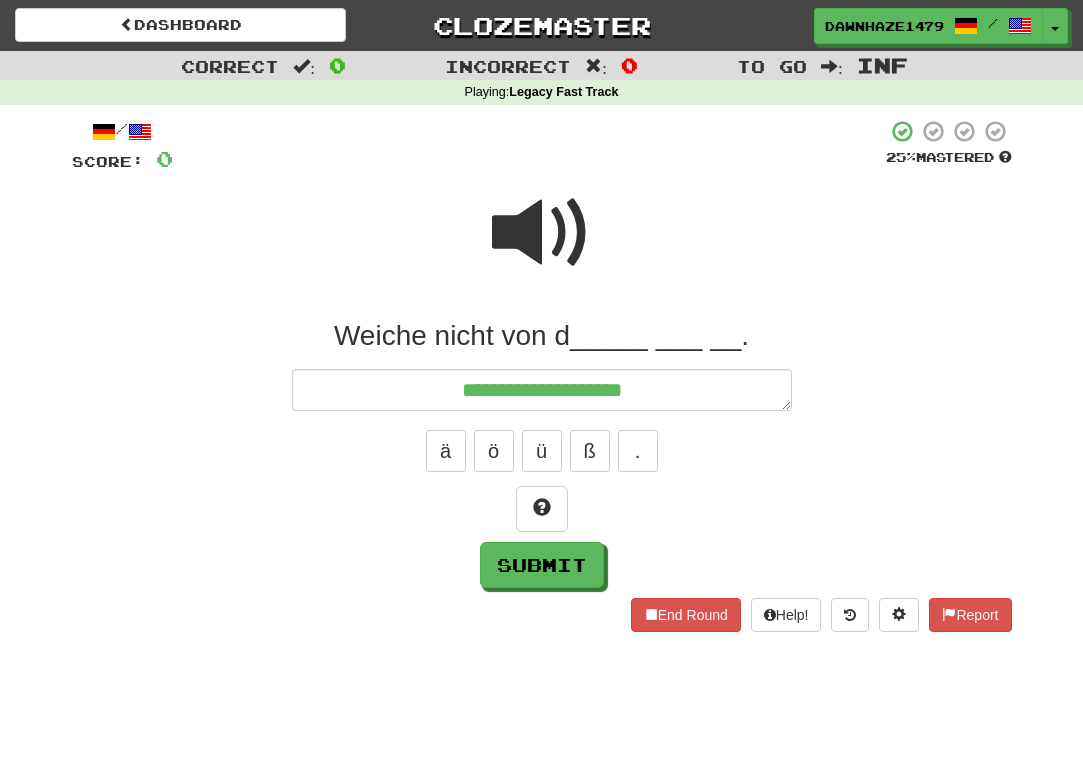 type on "*" 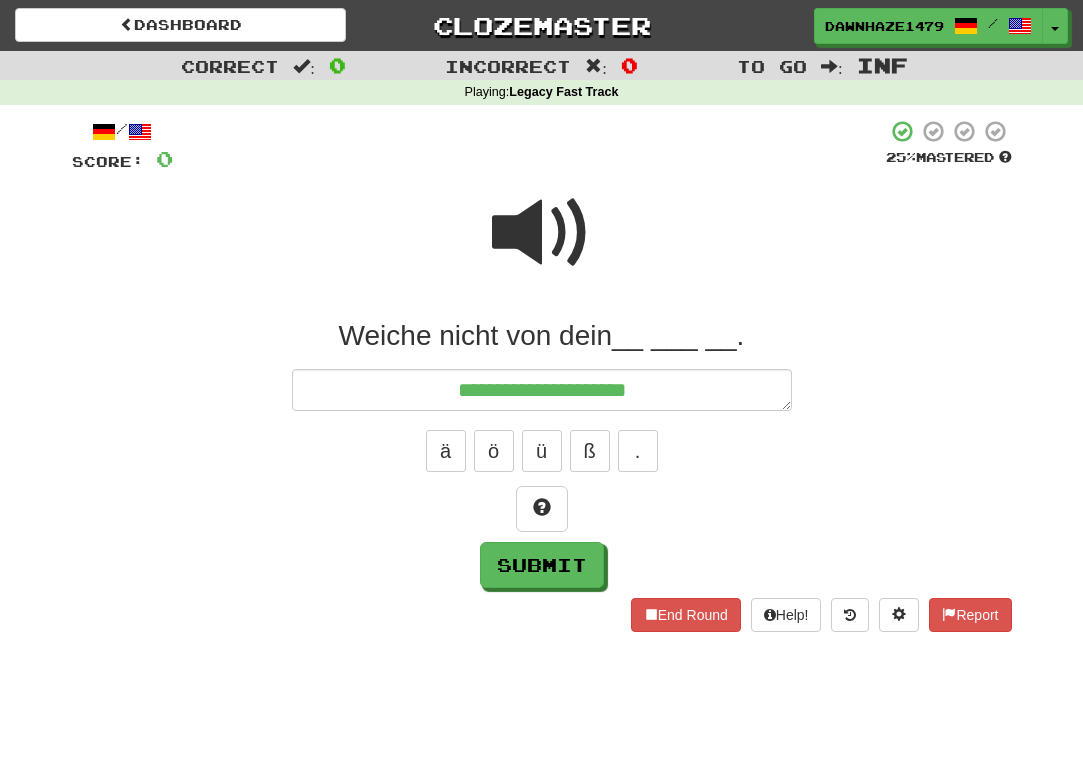 type on "*" 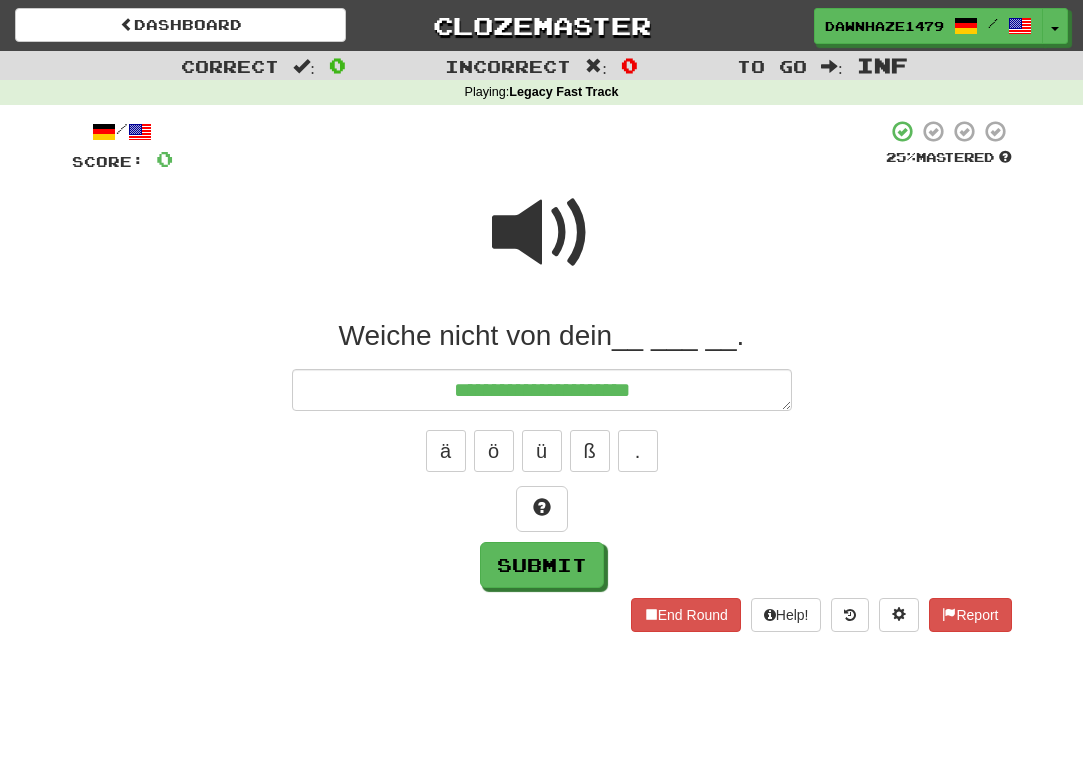 type on "*" 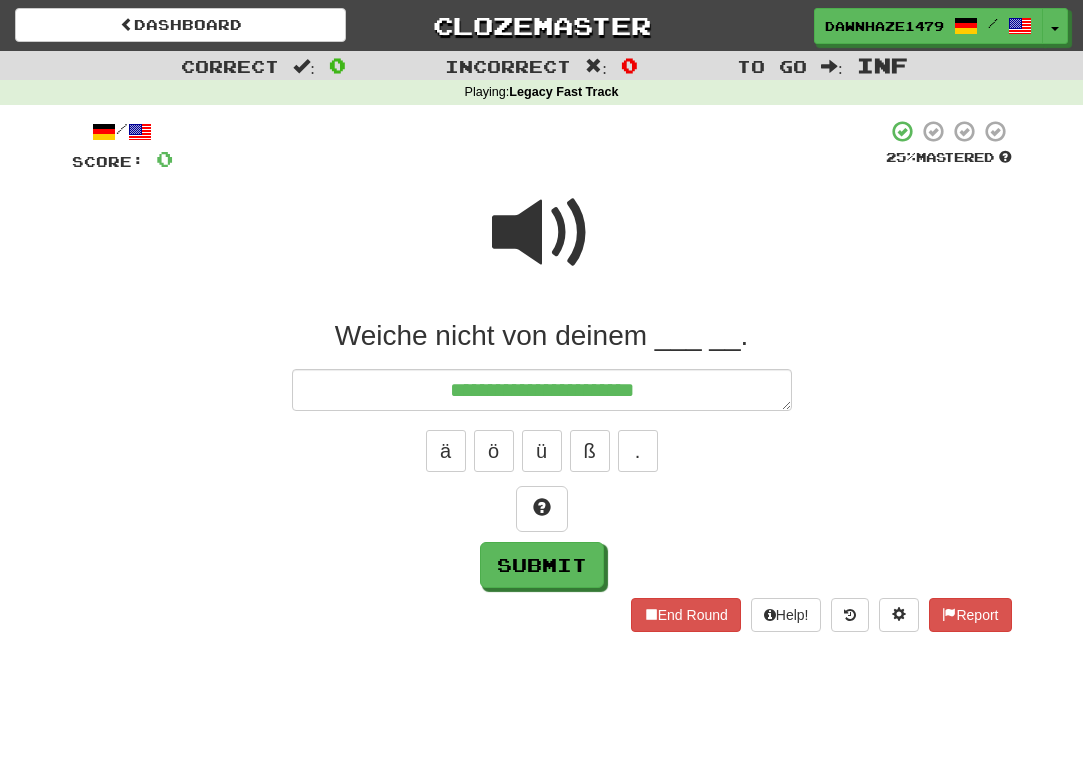type on "*" 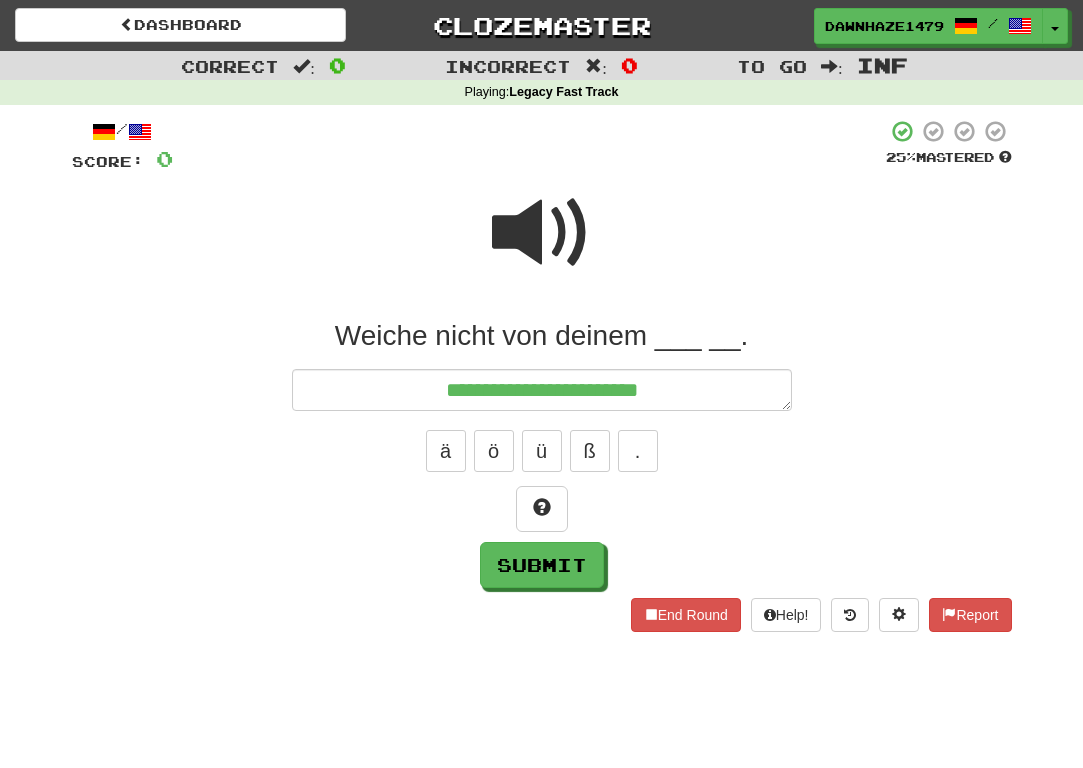 type on "*" 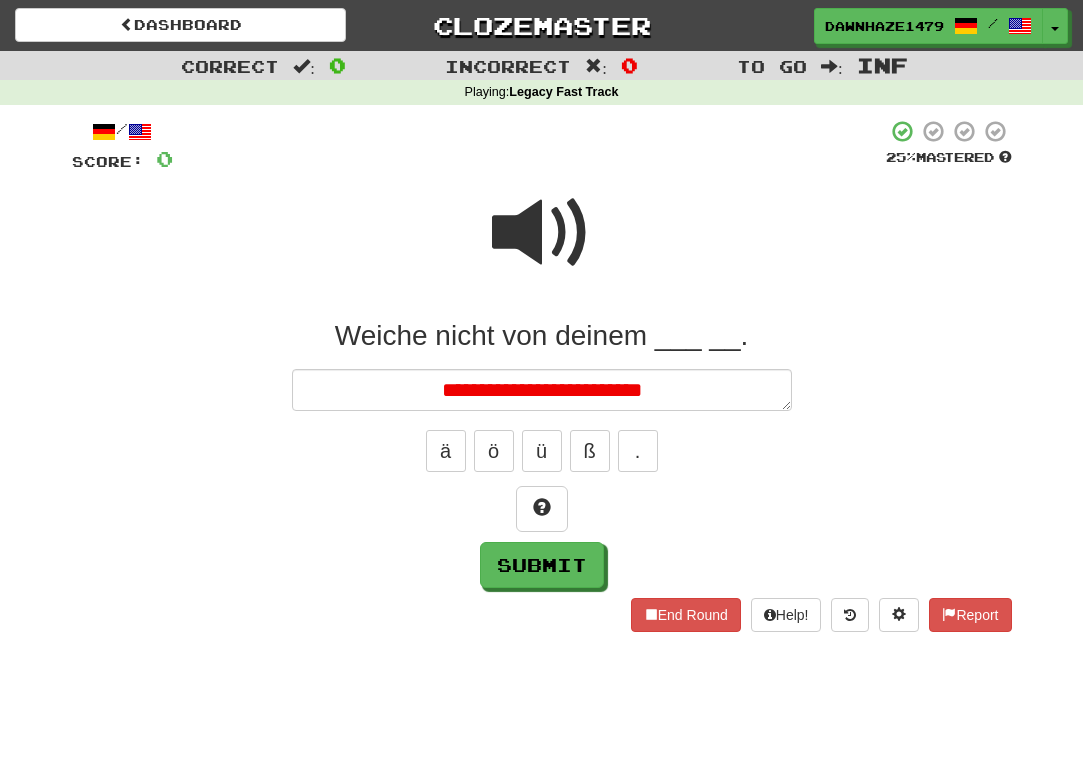 type on "*" 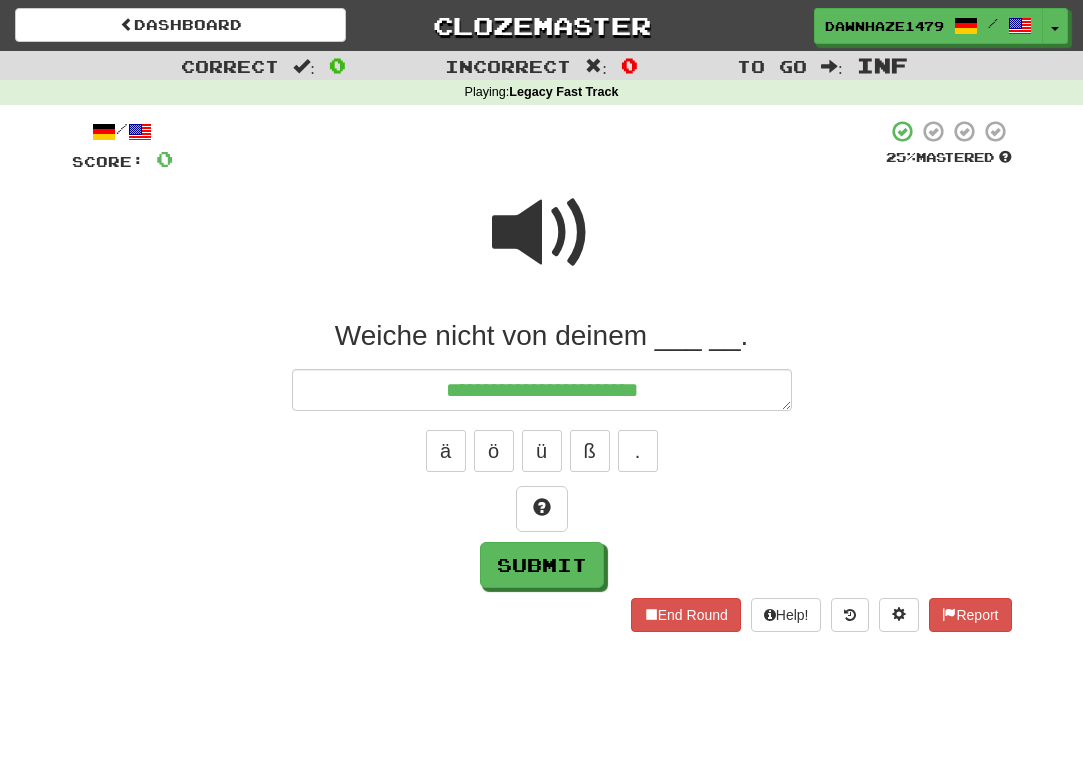 type on "*" 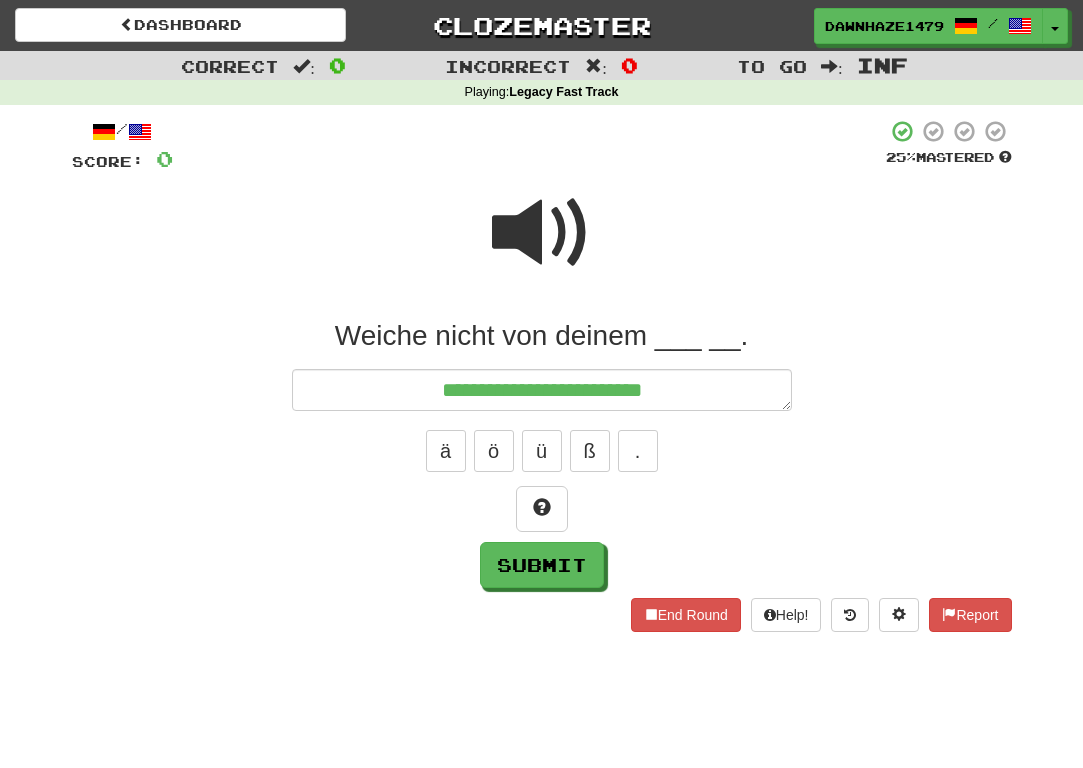 type on "*" 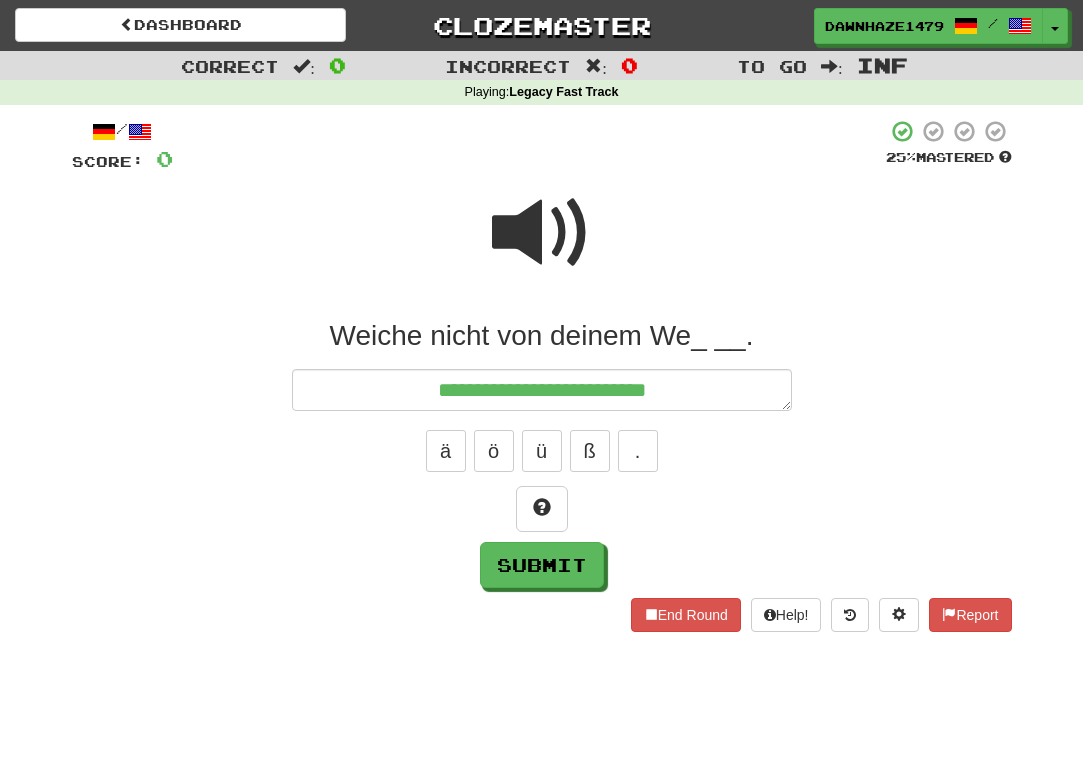 type on "*" 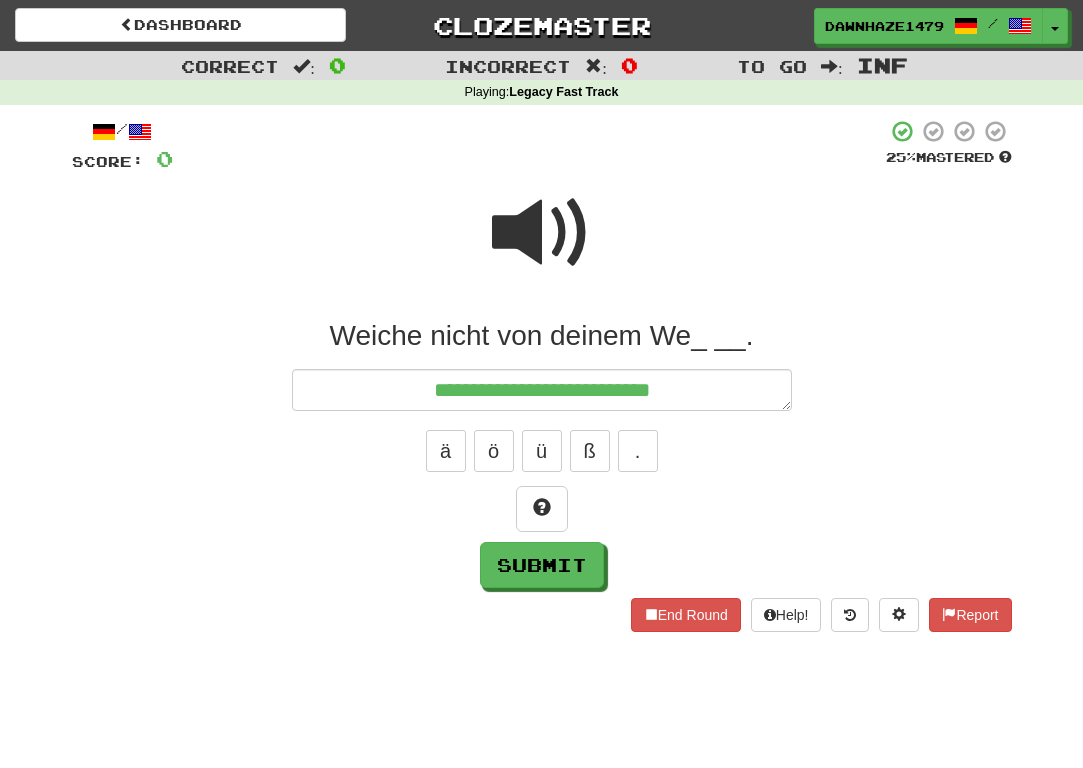 type on "*" 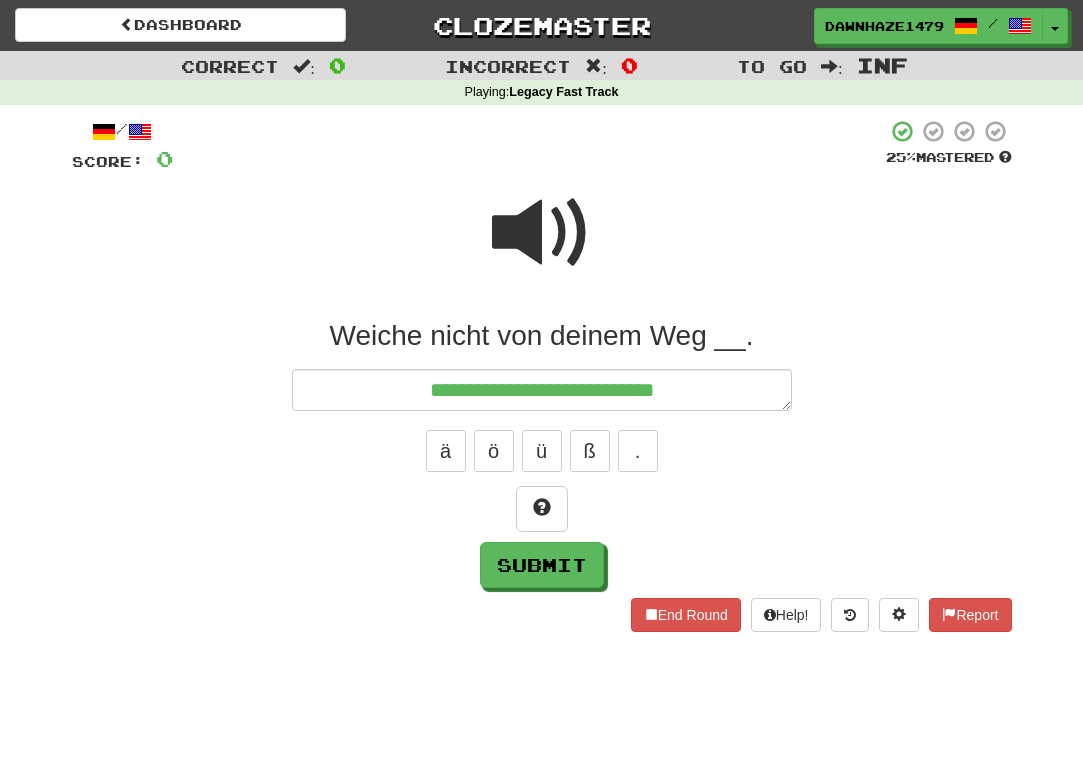 type on "*" 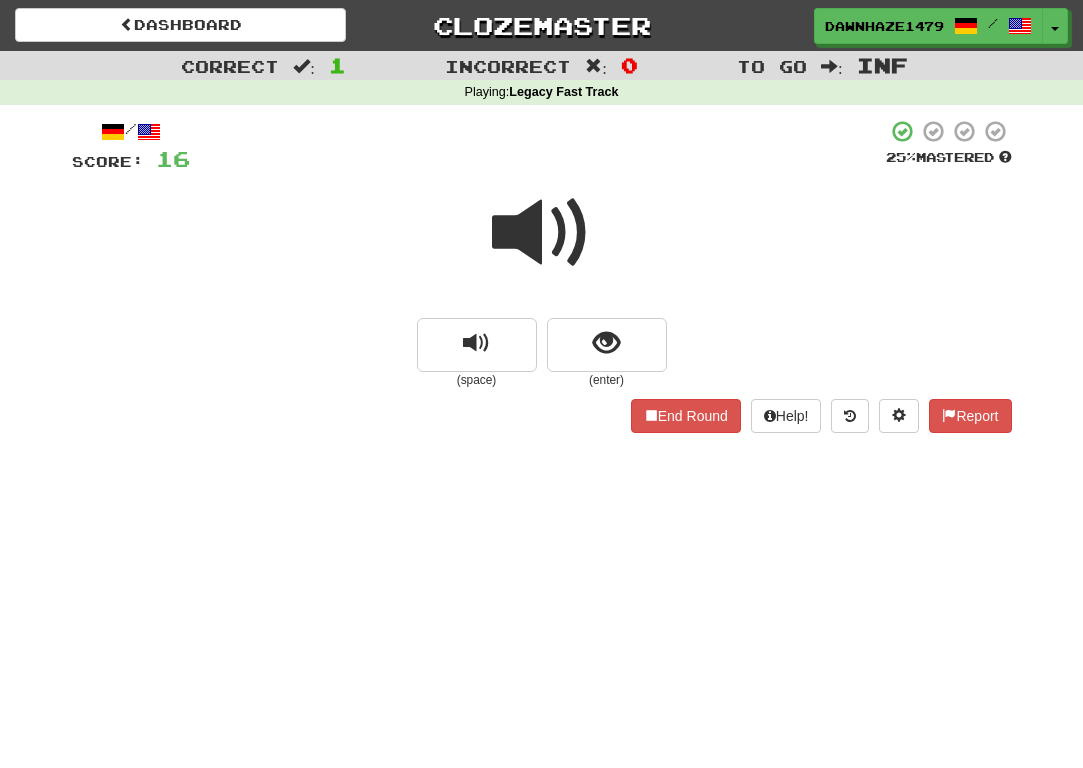 click at bounding box center [542, 233] 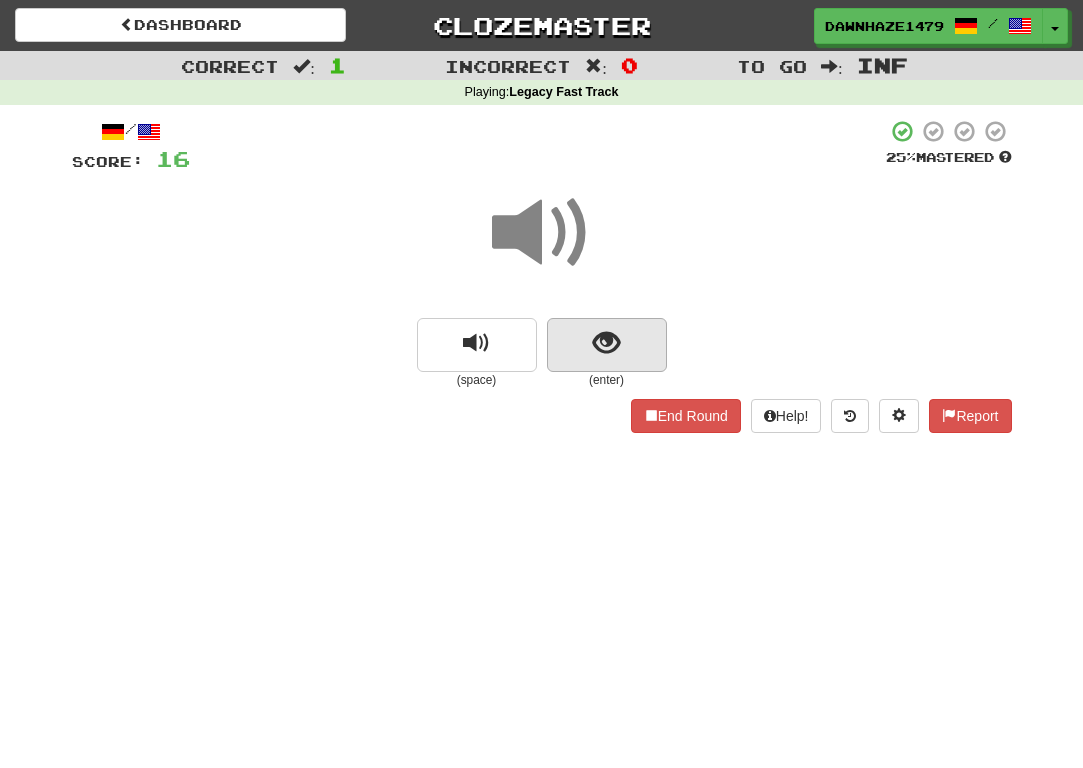 click at bounding box center [607, 345] 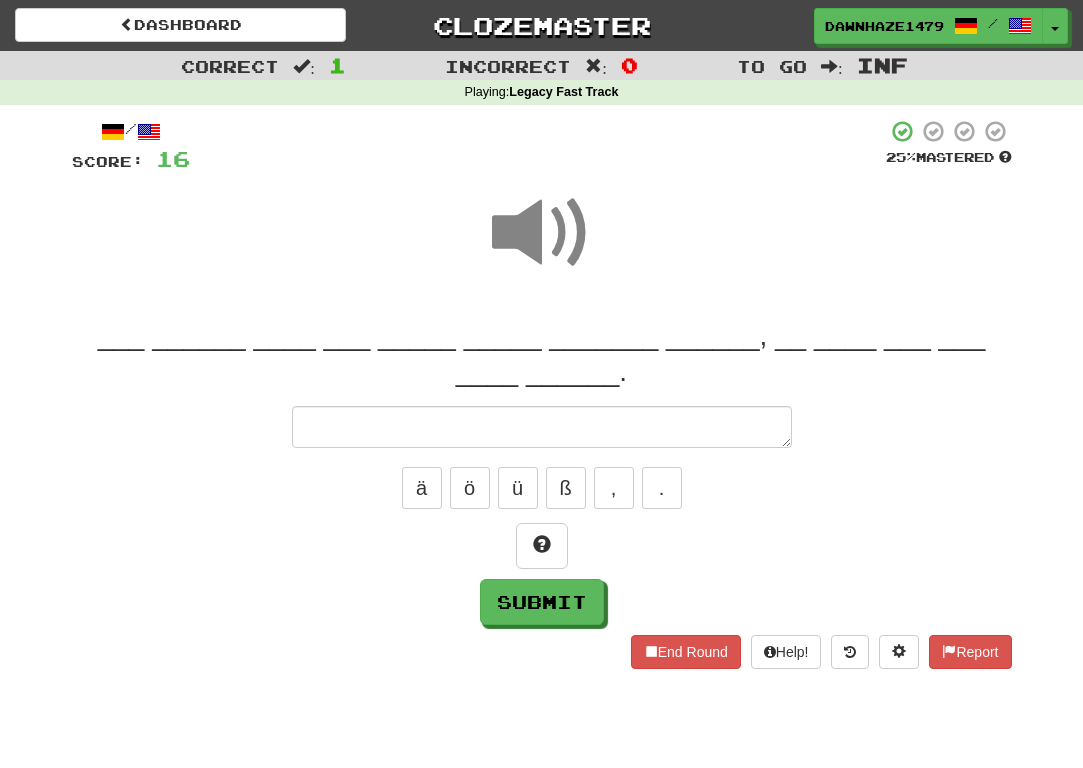 type on "*" 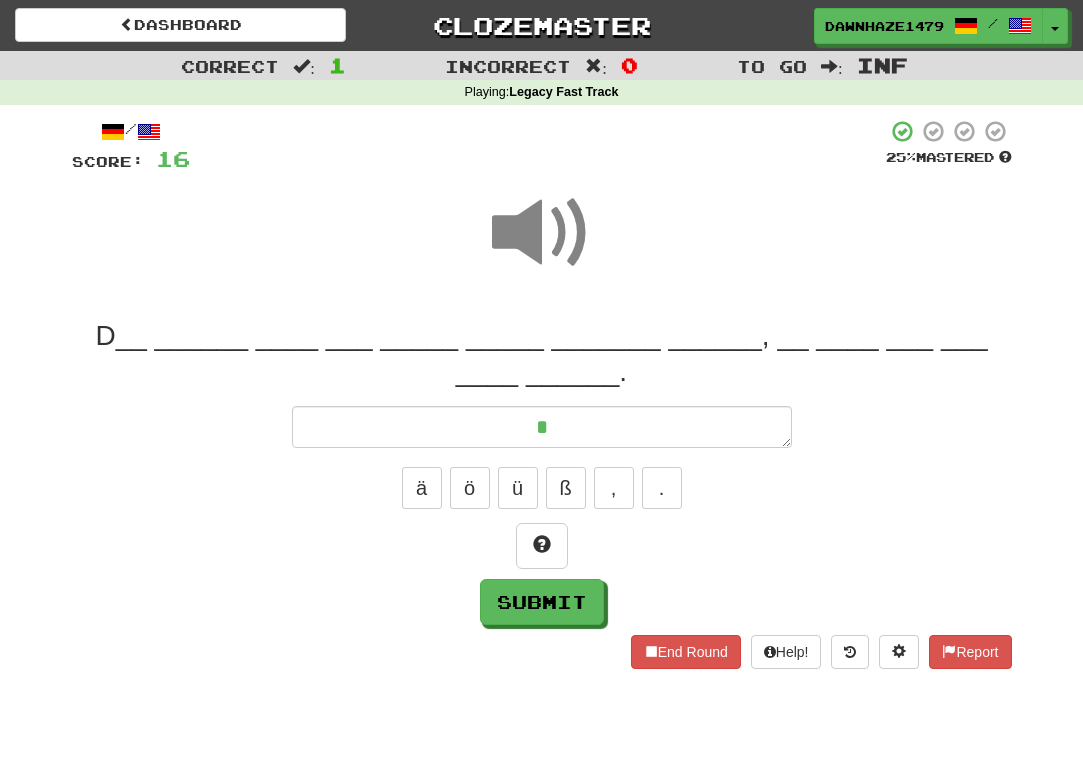 type on "*" 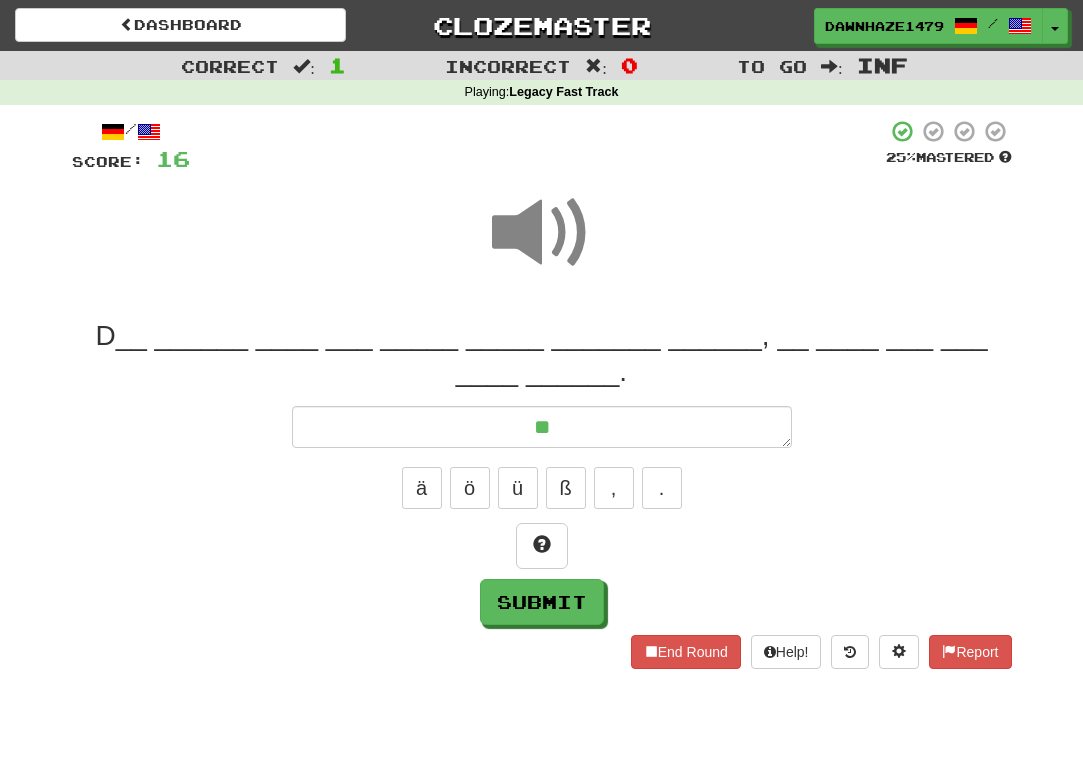 type on "*" 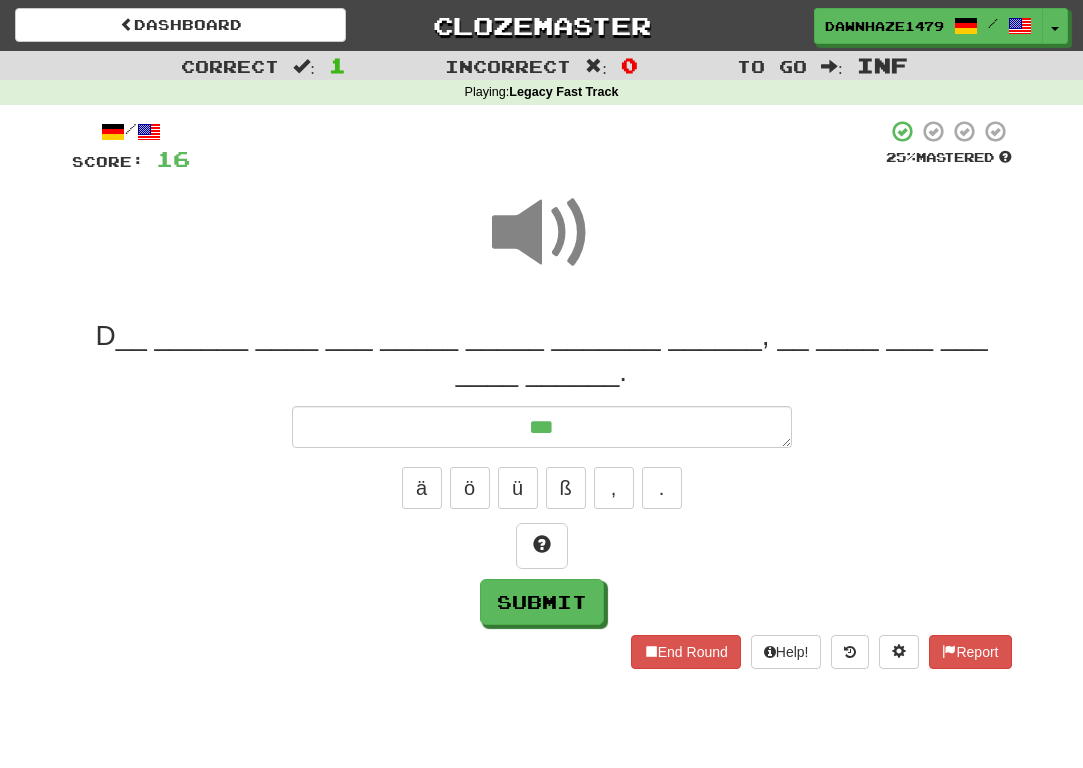 type on "*" 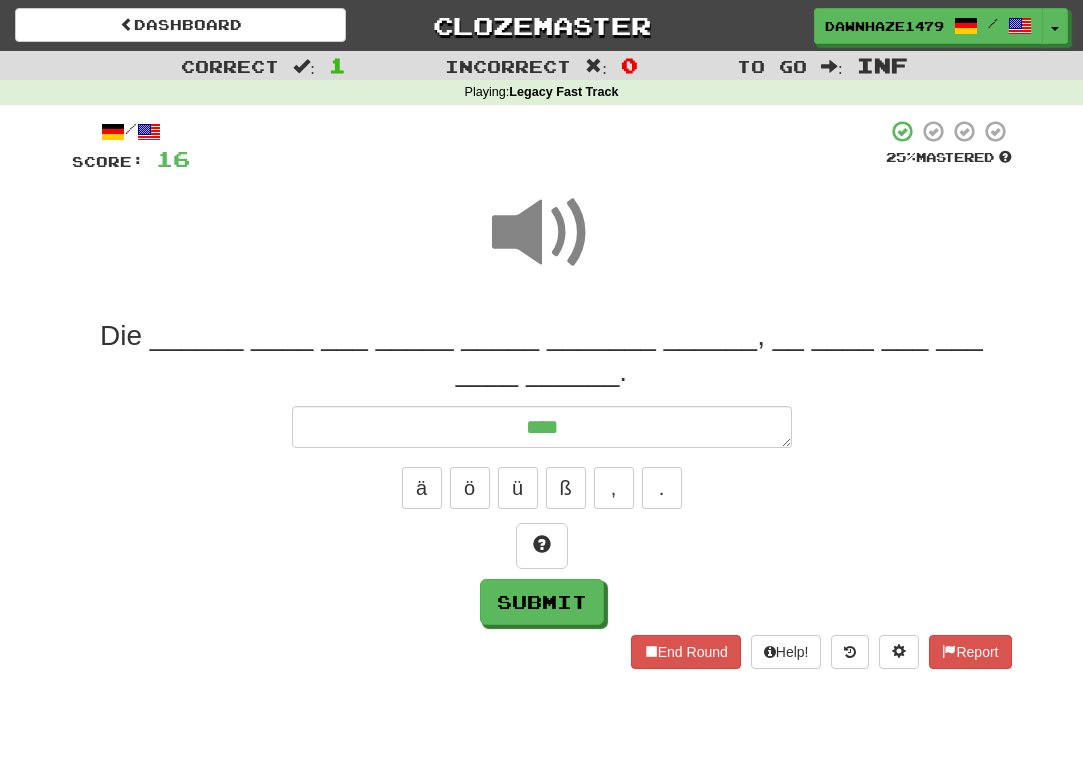 type on "*" 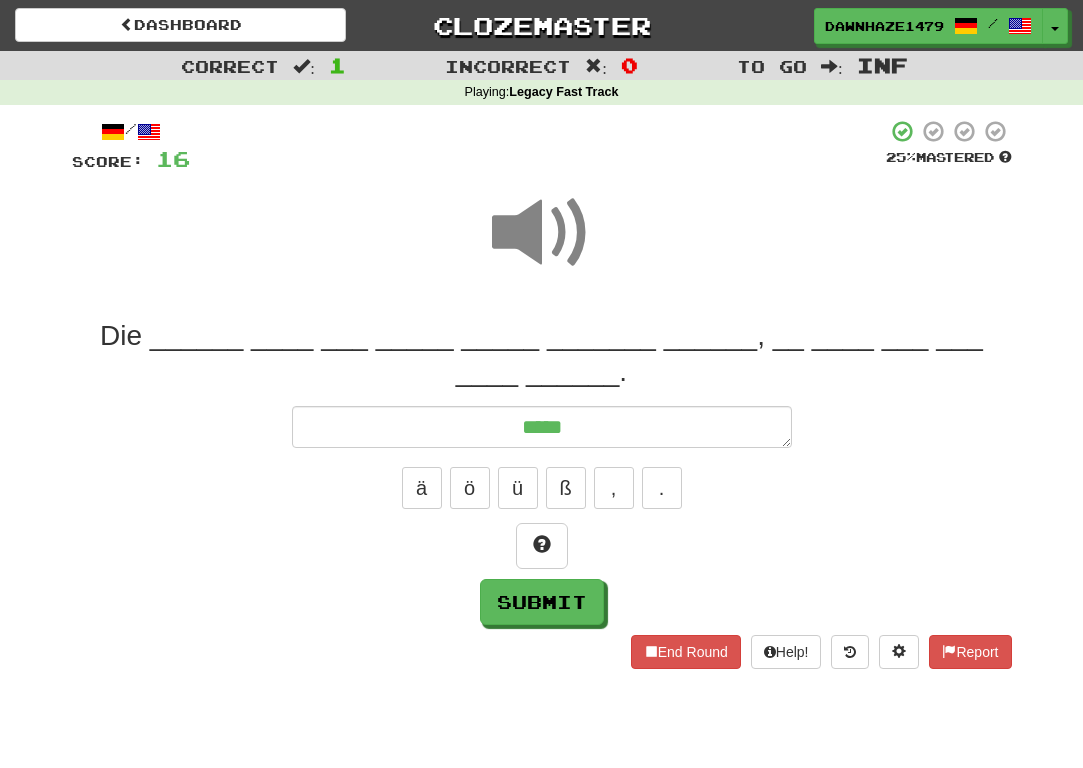 type on "*" 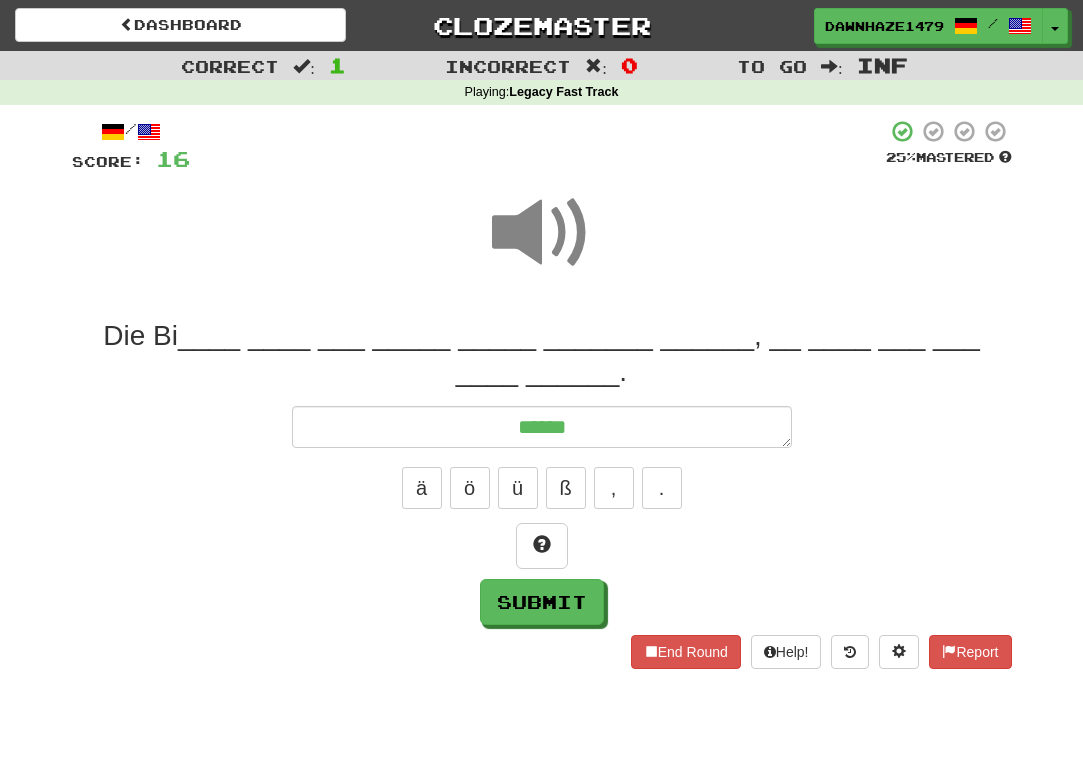 type on "*" 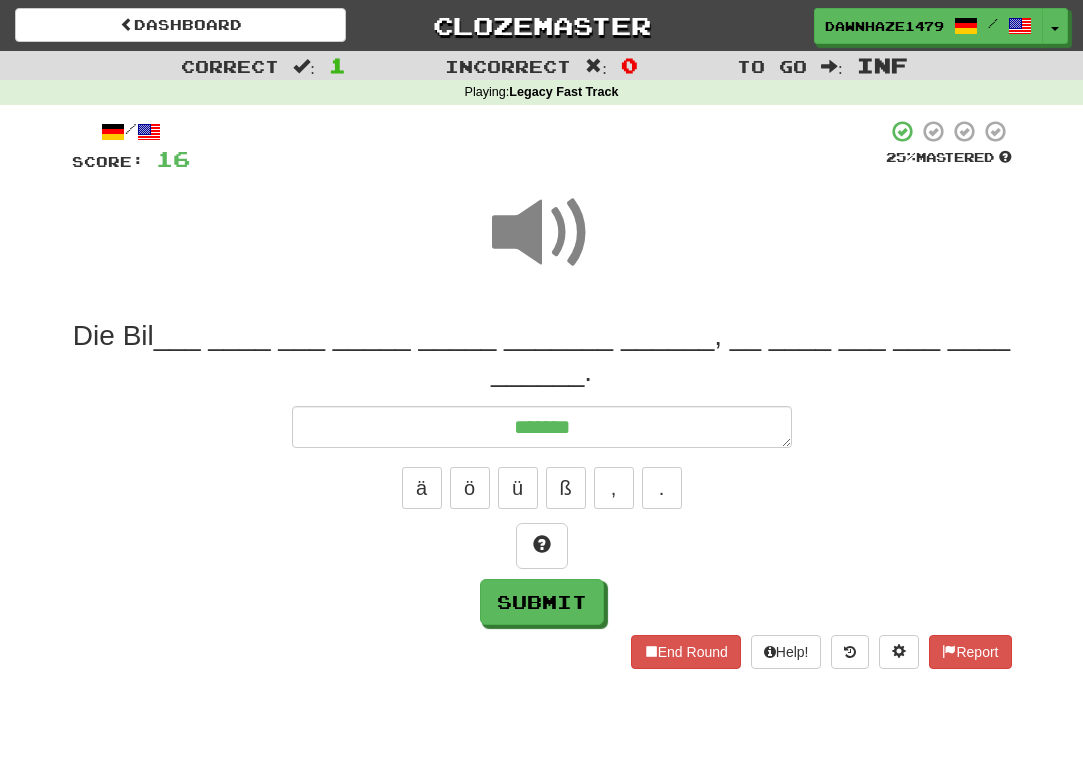 type on "*" 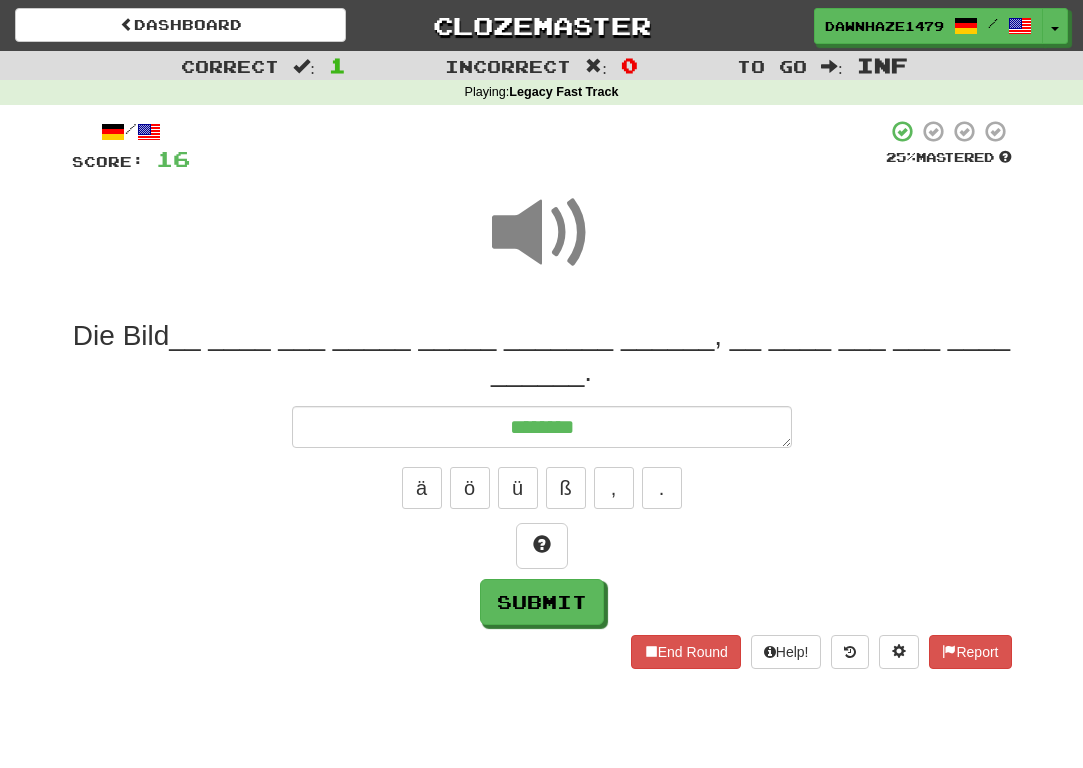 type on "*" 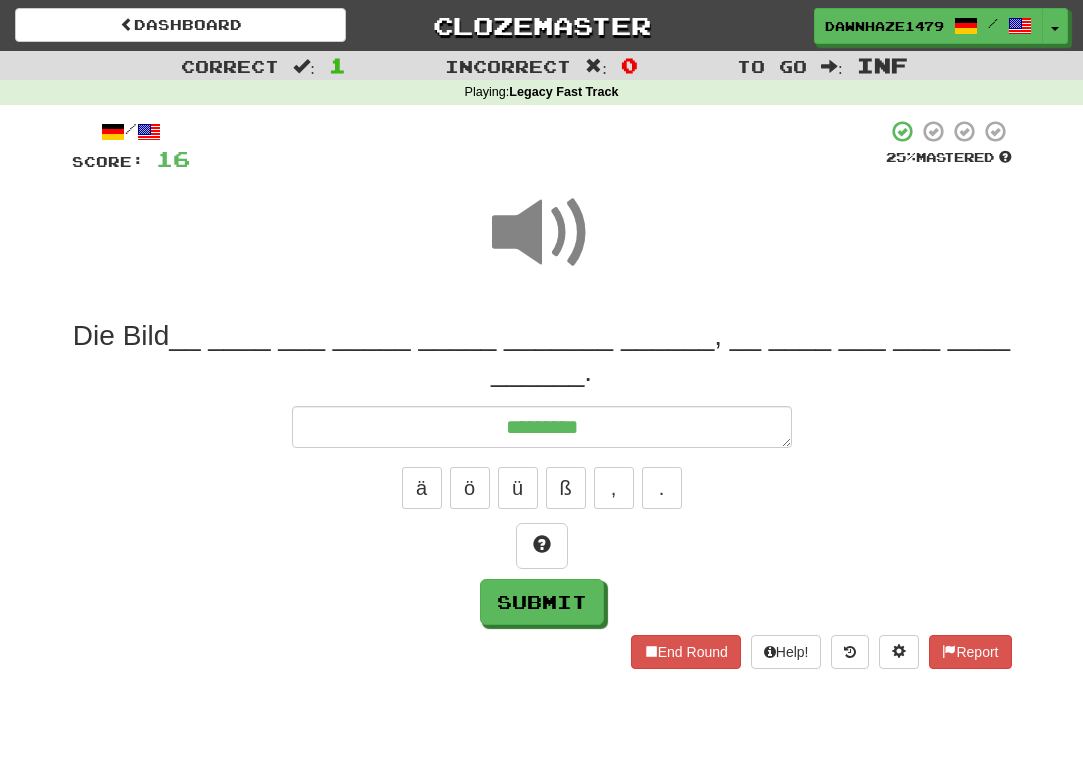 type on "*" 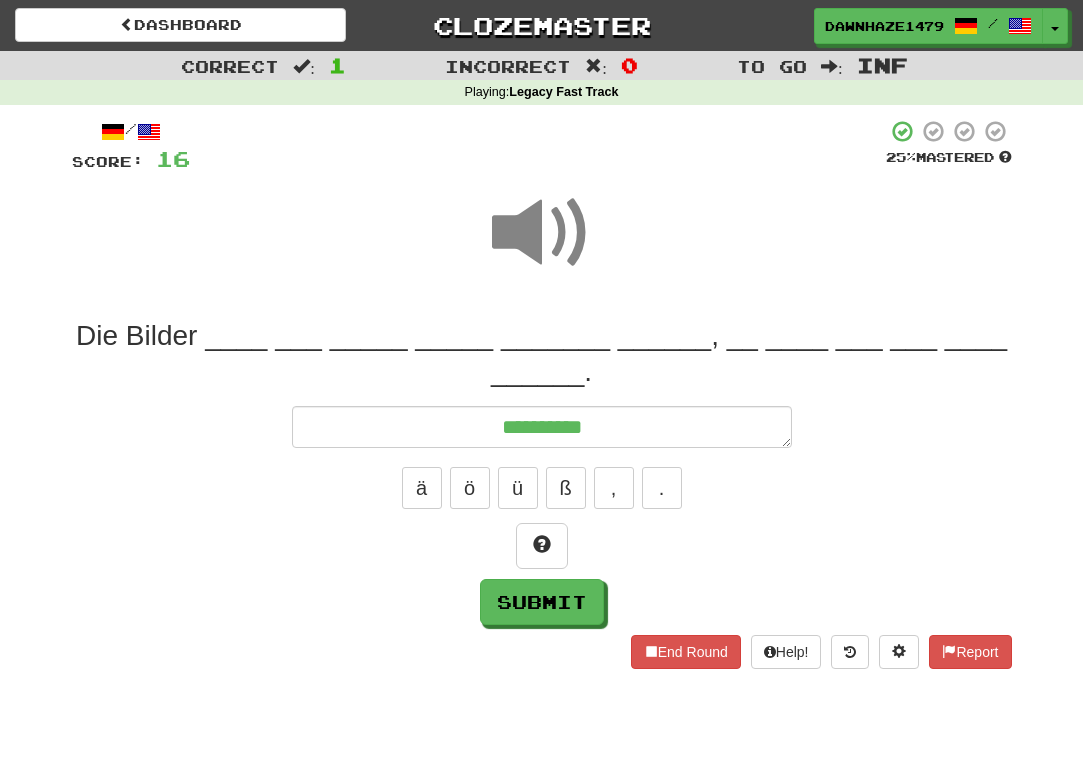 type on "*" 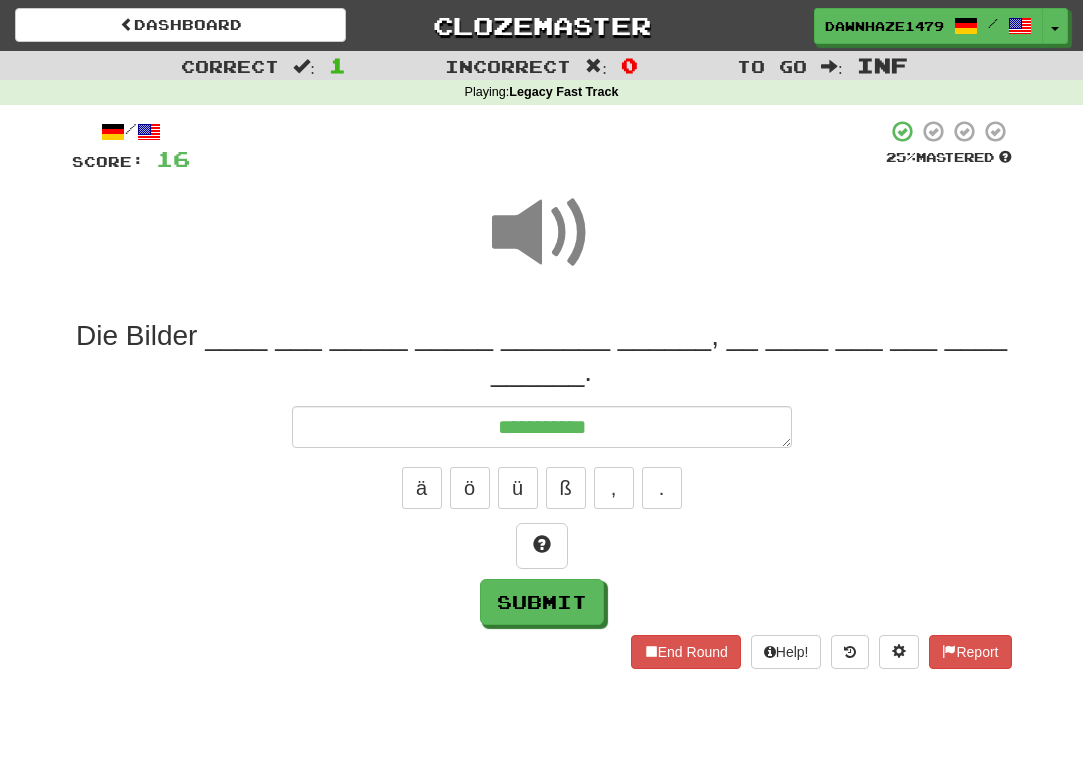 type on "*" 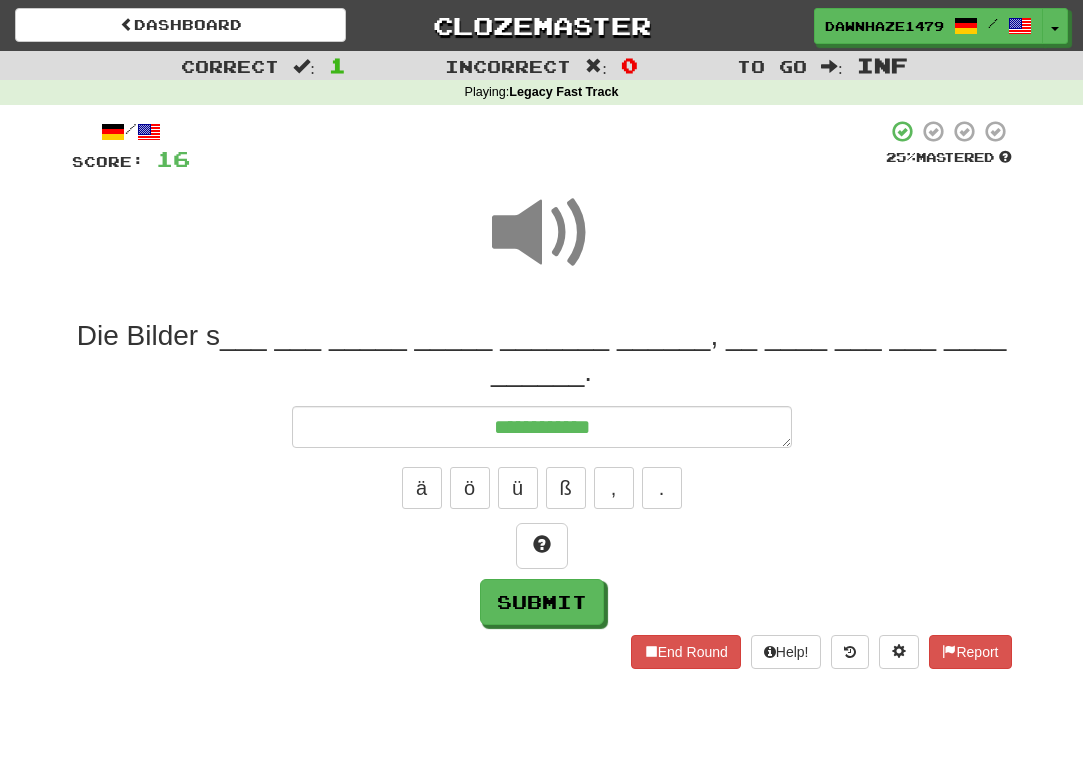 type on "*" 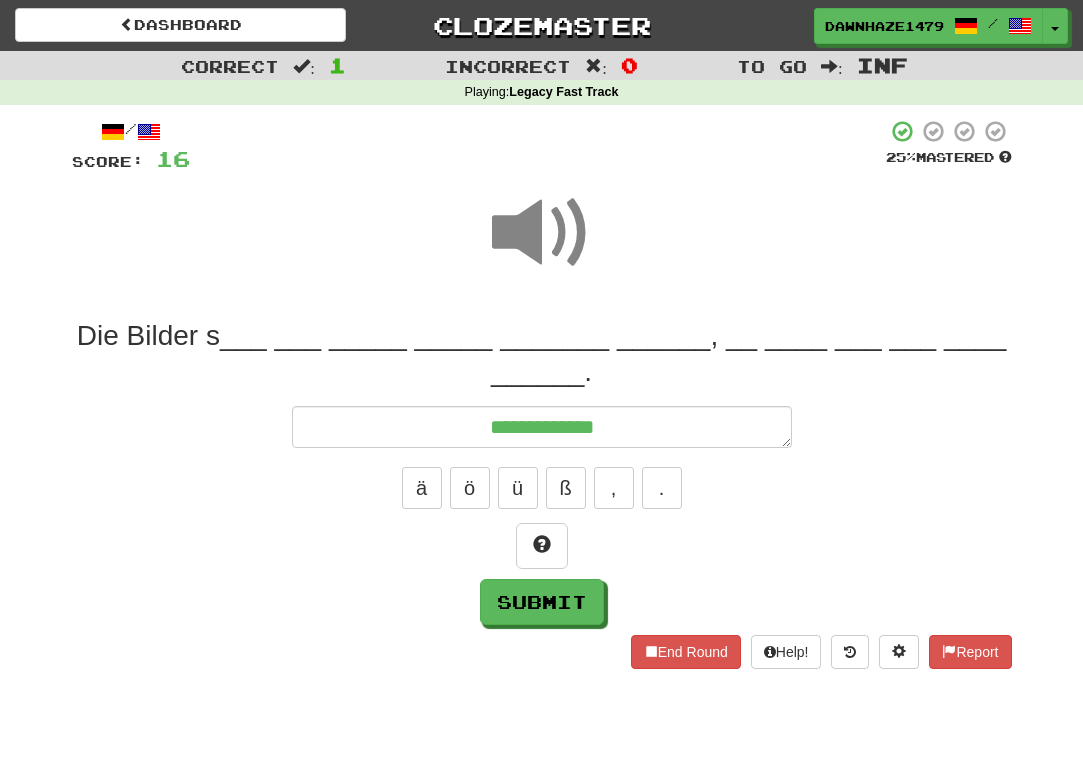type on "*" 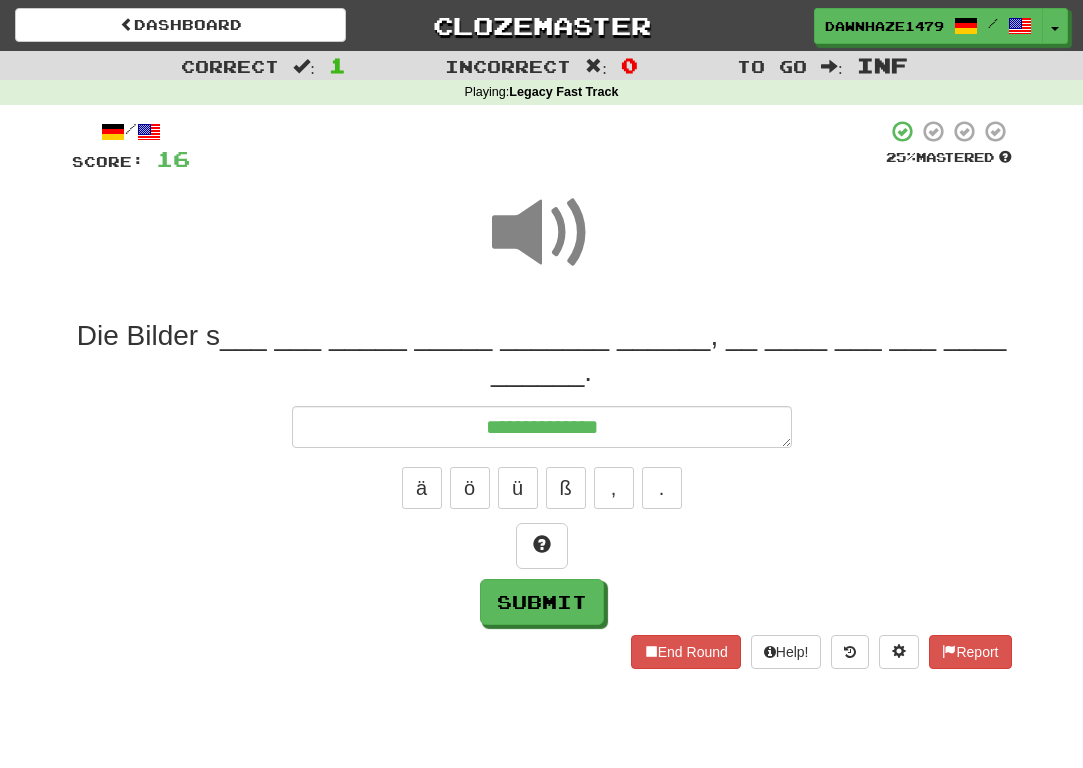 type on "*" 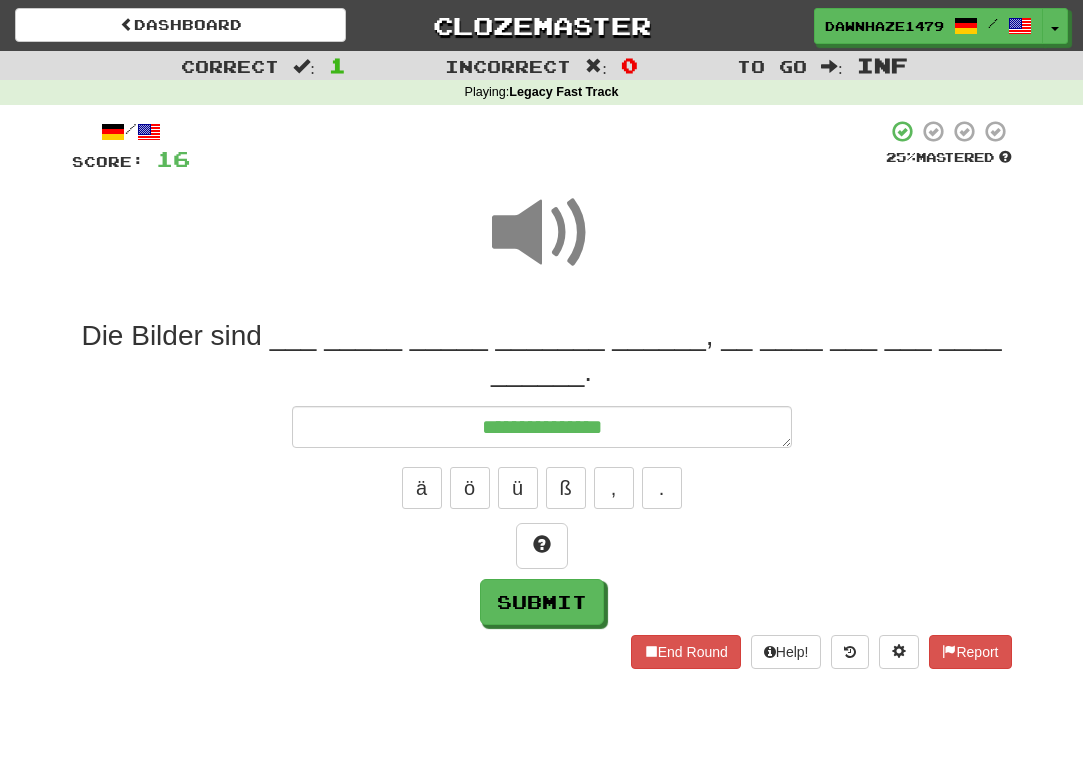 type on "*" 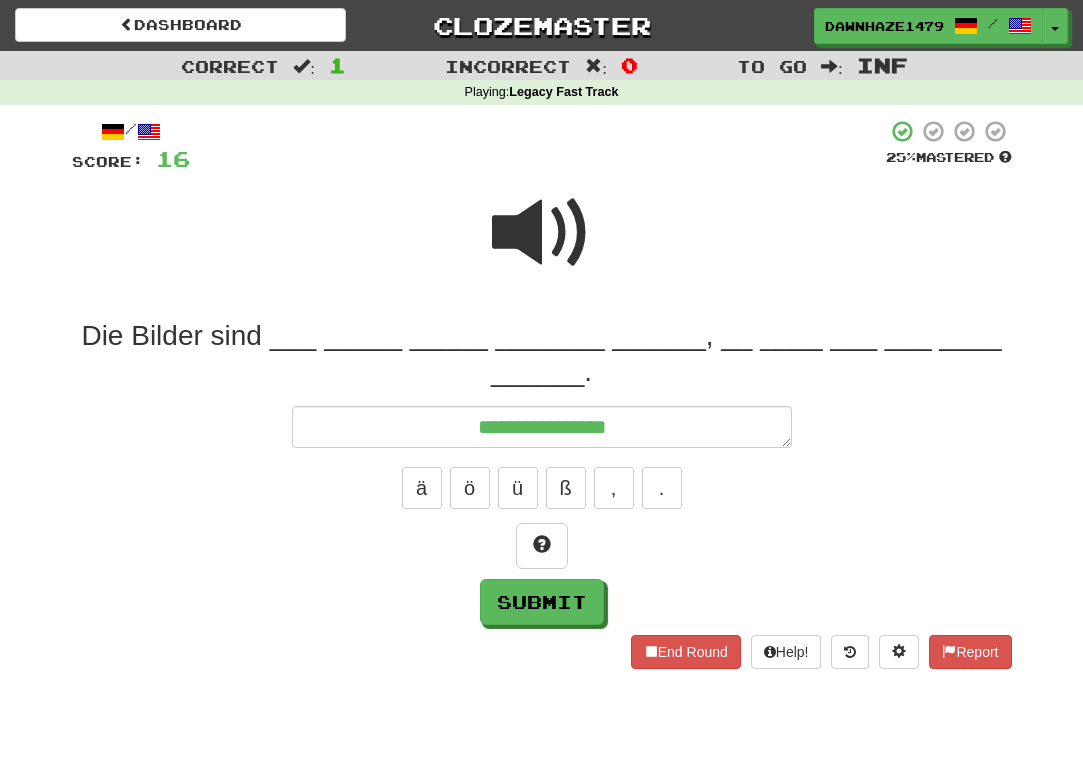type on "**********" 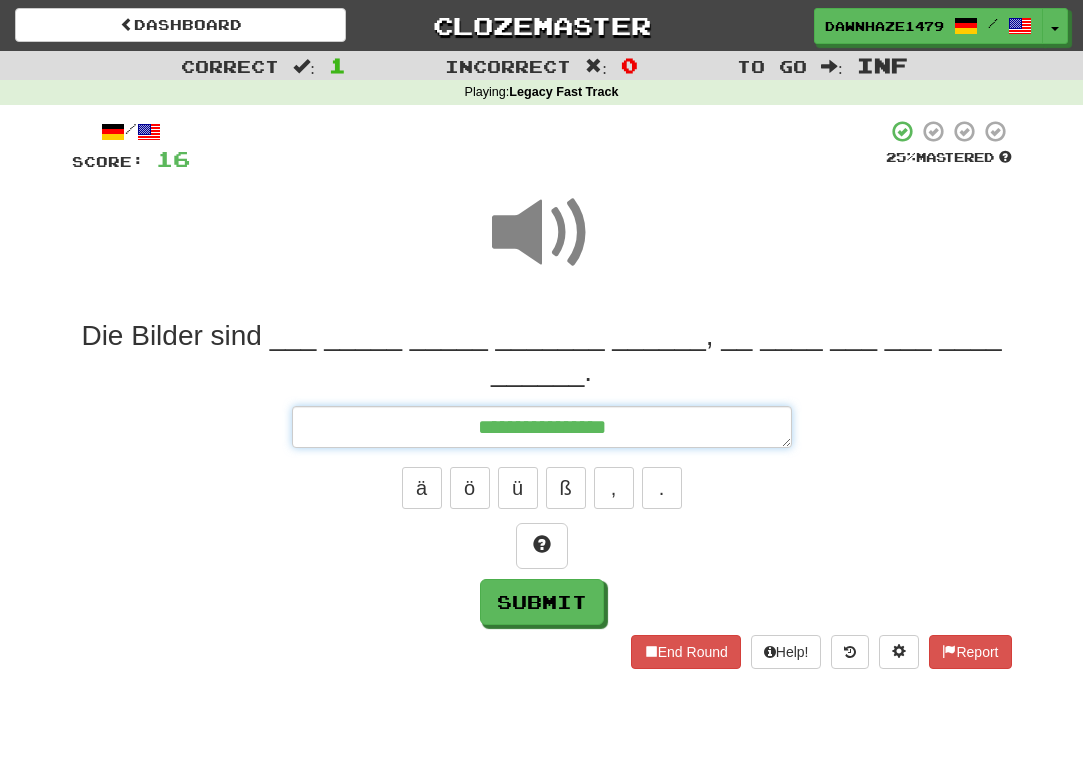 click on "**********" at bounding box center [542, 427] 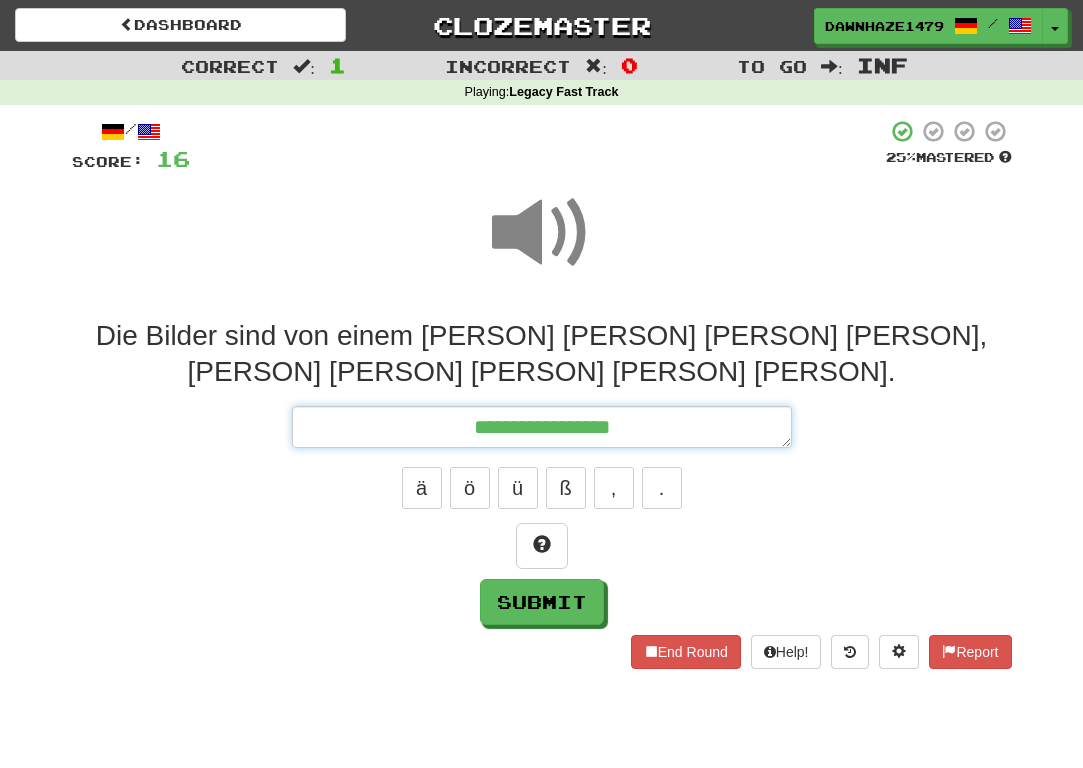 type on "*" 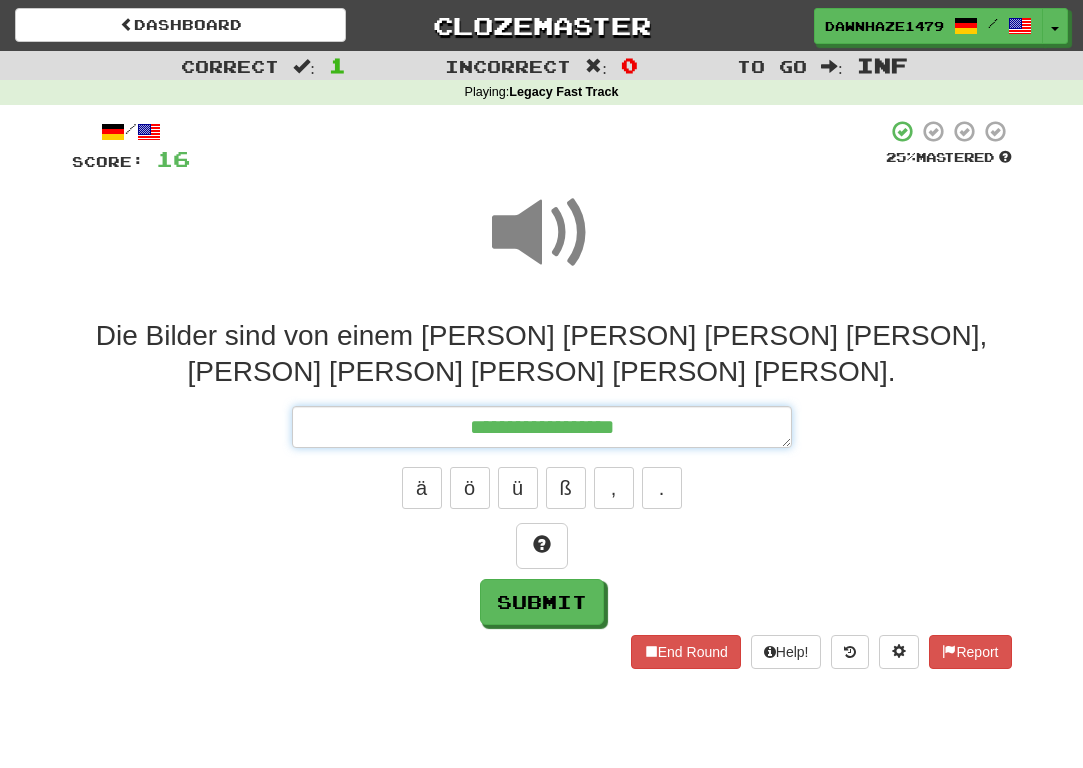 type on "*" 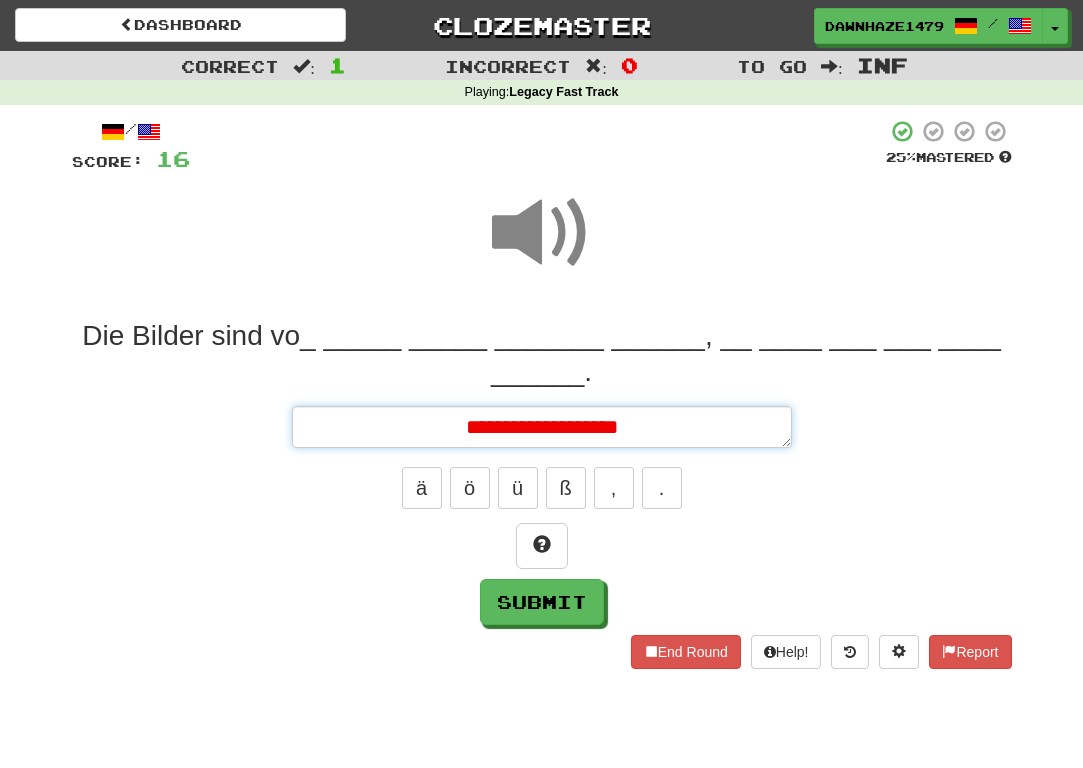 type on "*" 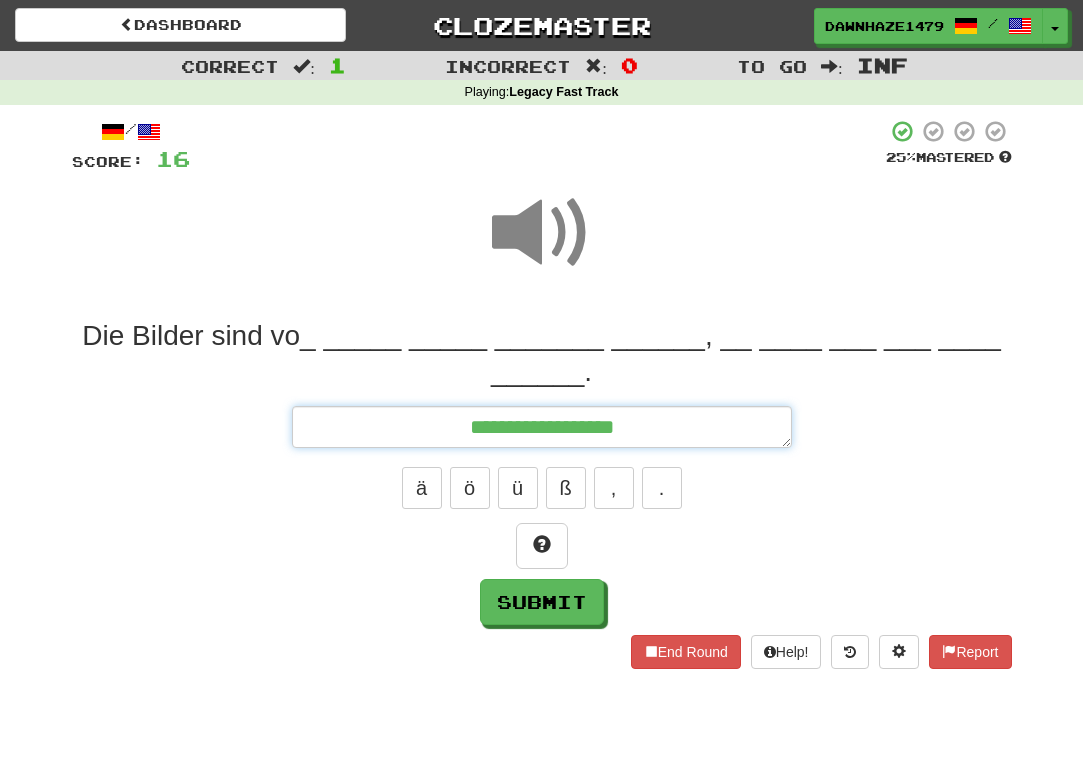 type on "*" 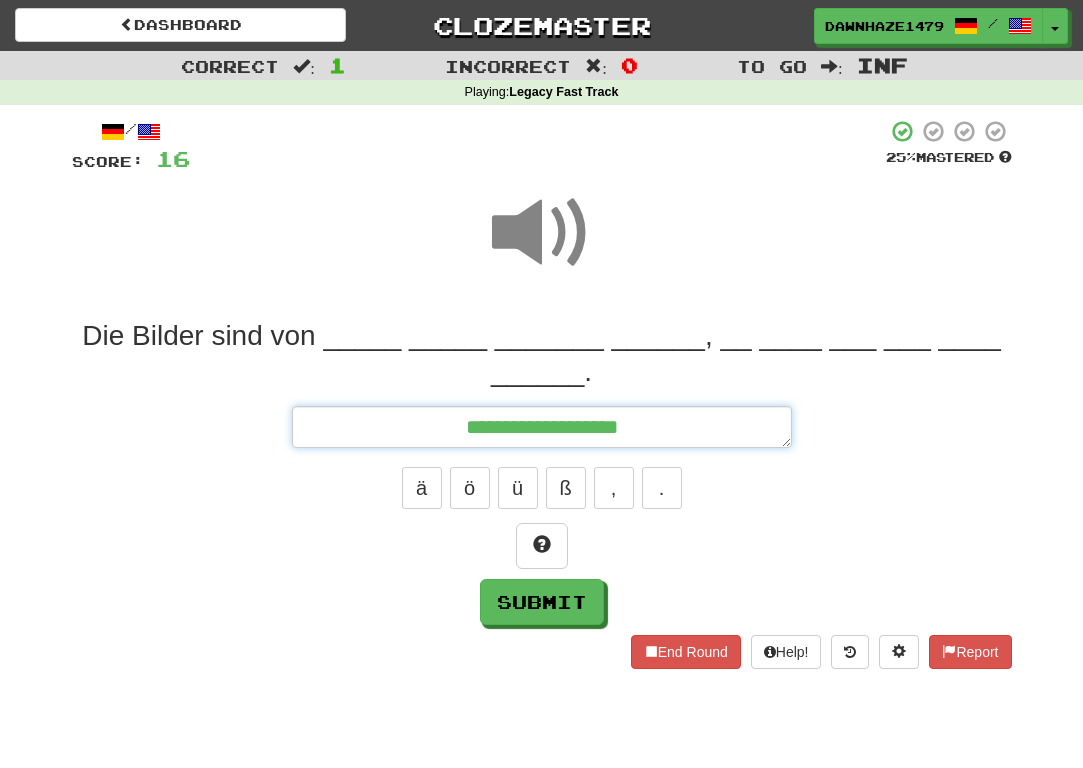 type on "*" 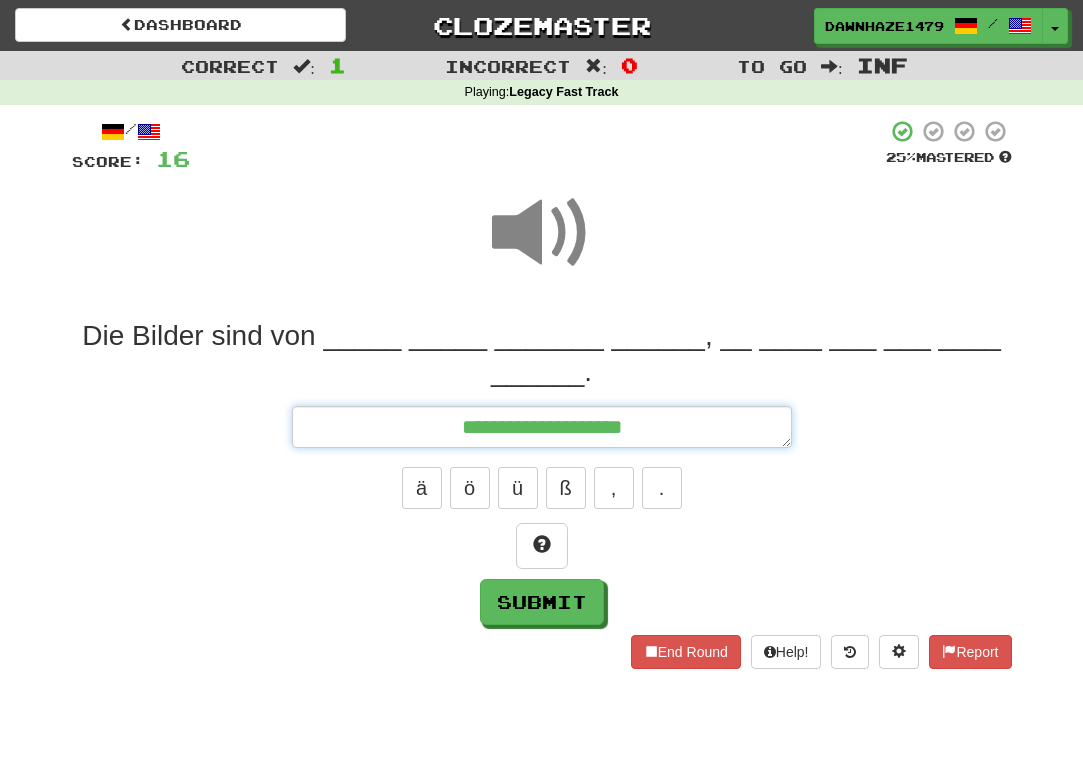 type on "*" 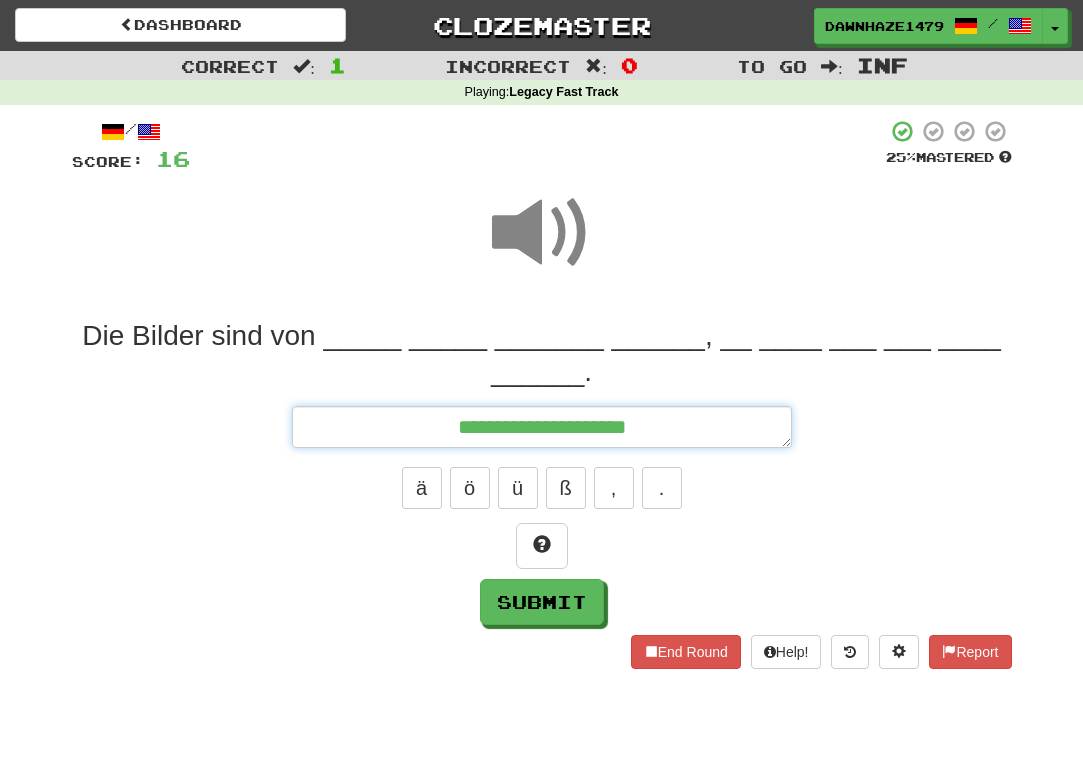 type on "*" 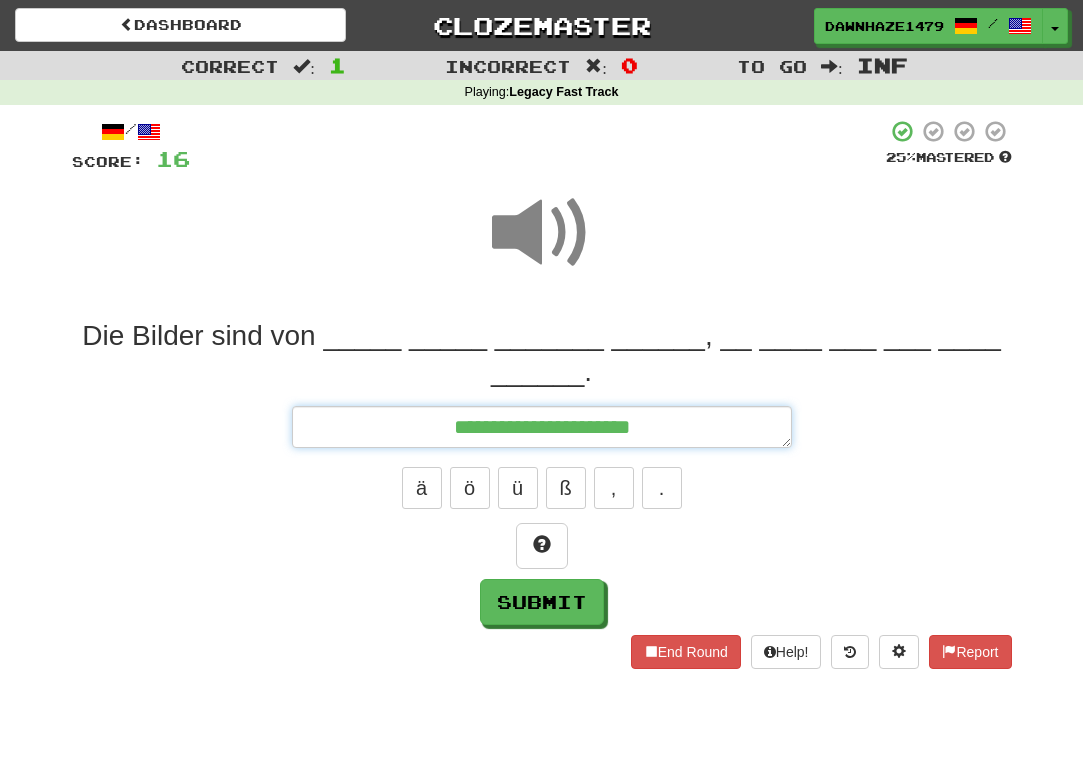 type on "*" 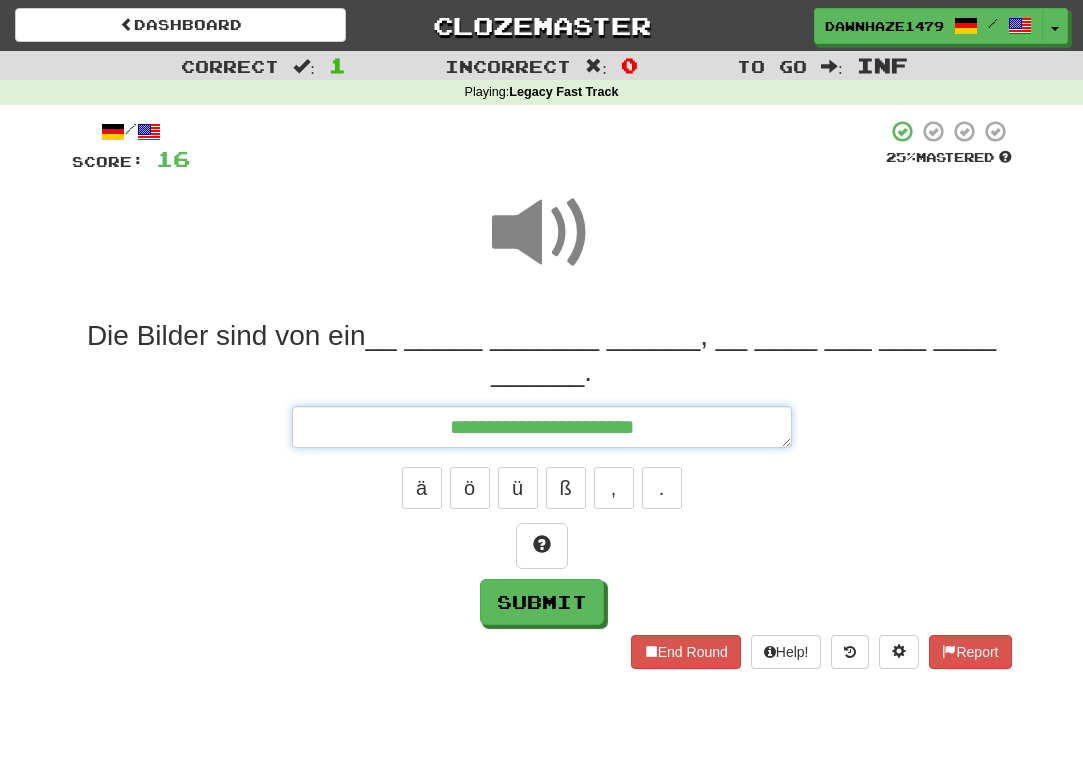 type on "*" 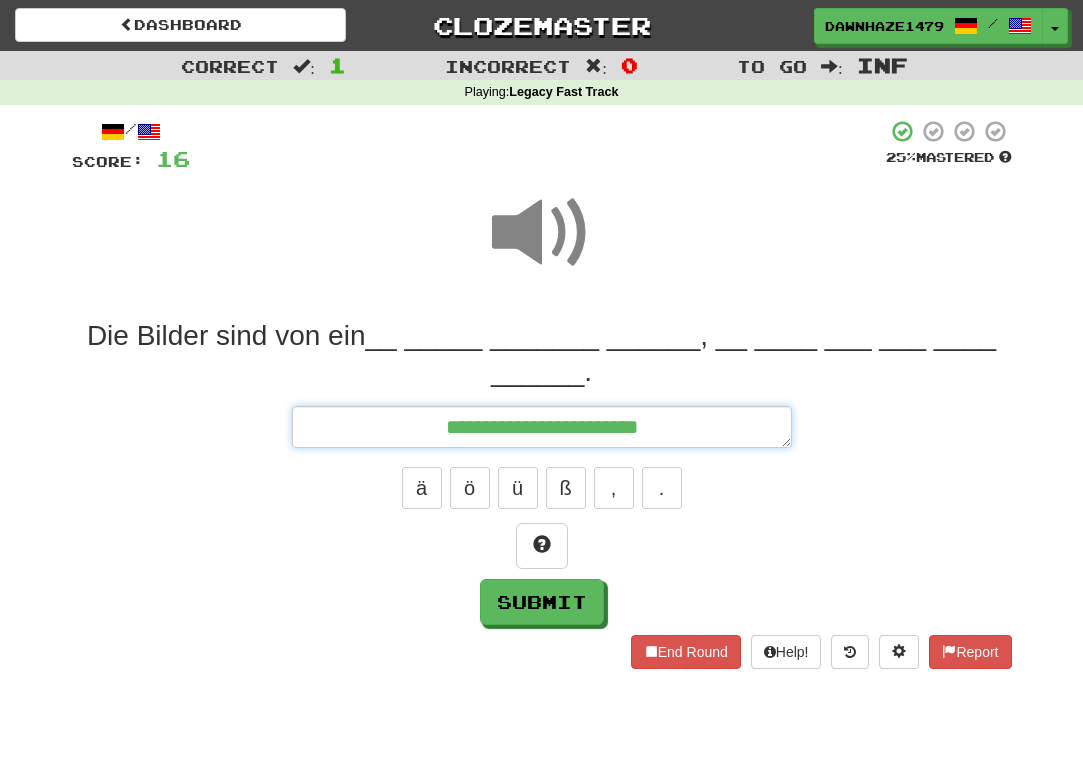 type on "*" 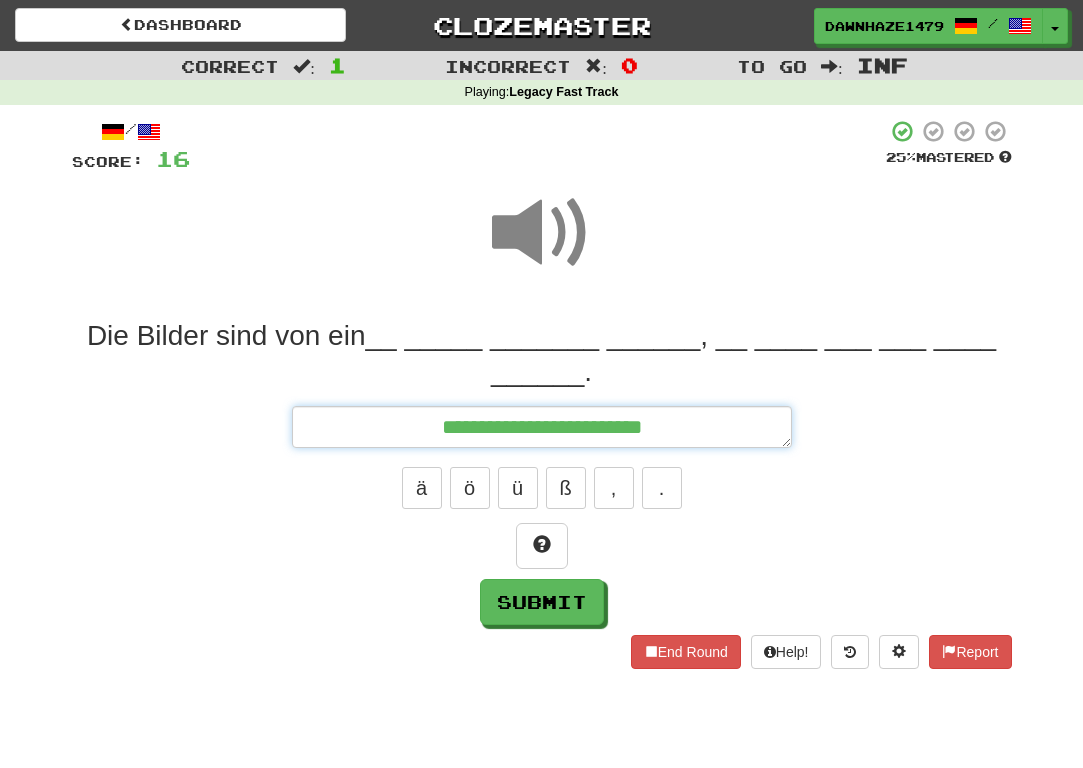 type on "*" 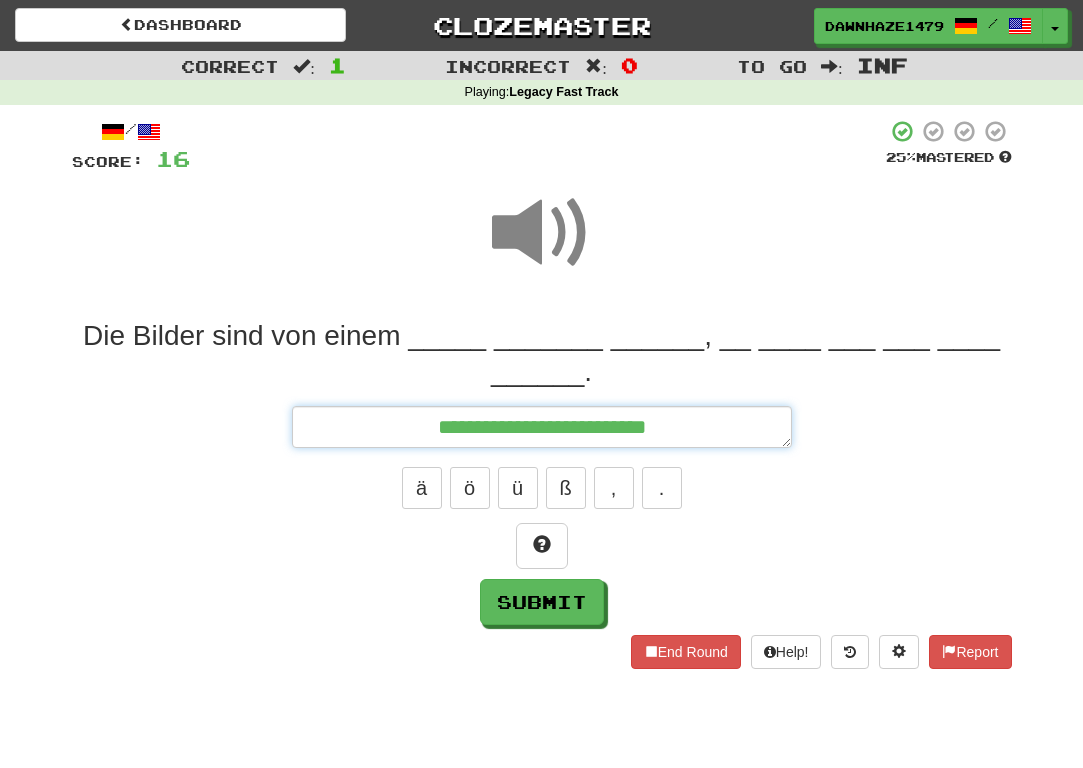 type on "*" 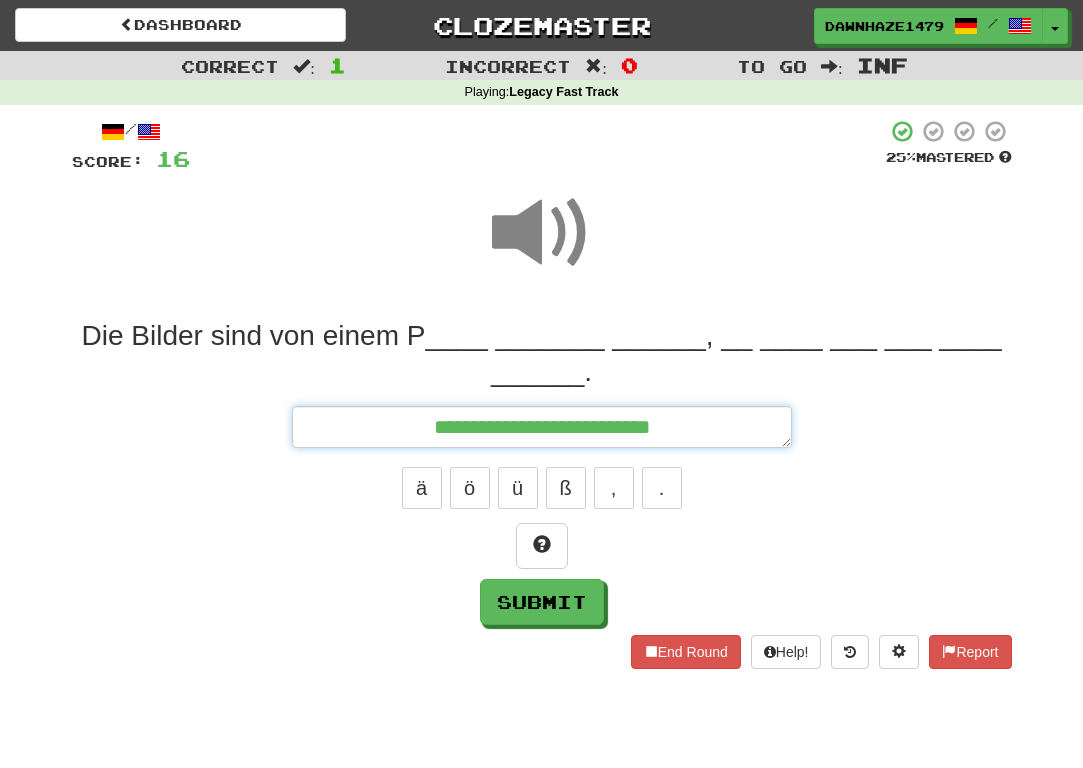 type on "*" 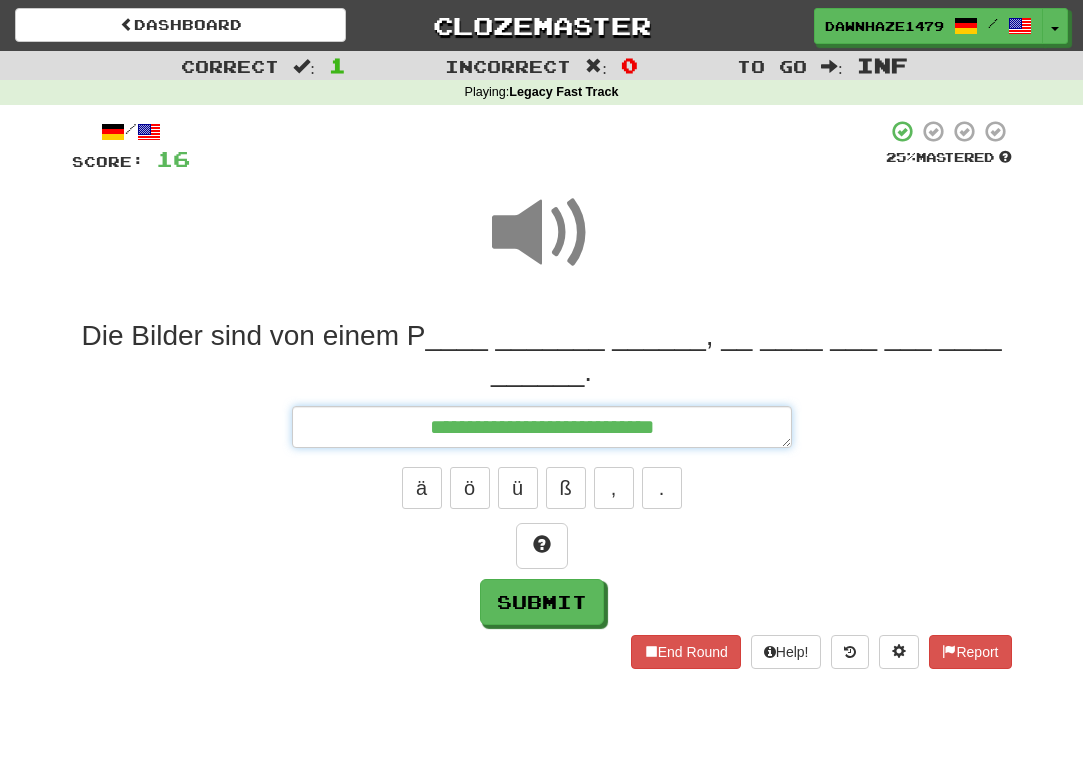 type on "*" 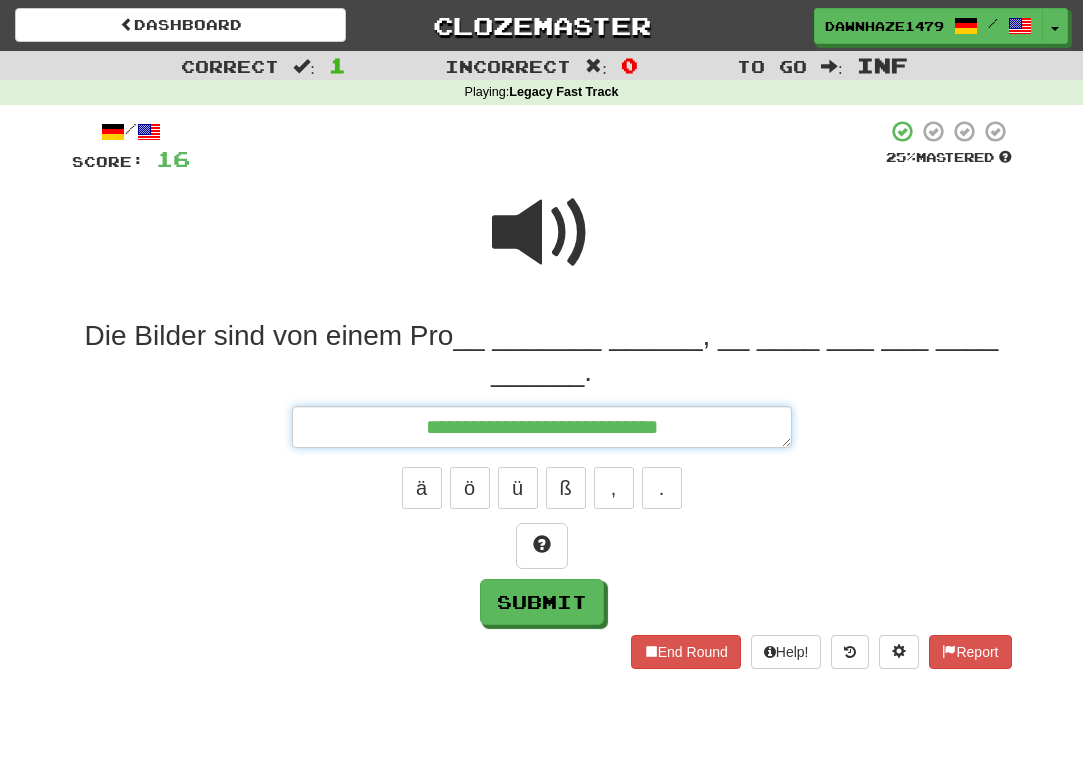 type on "*" 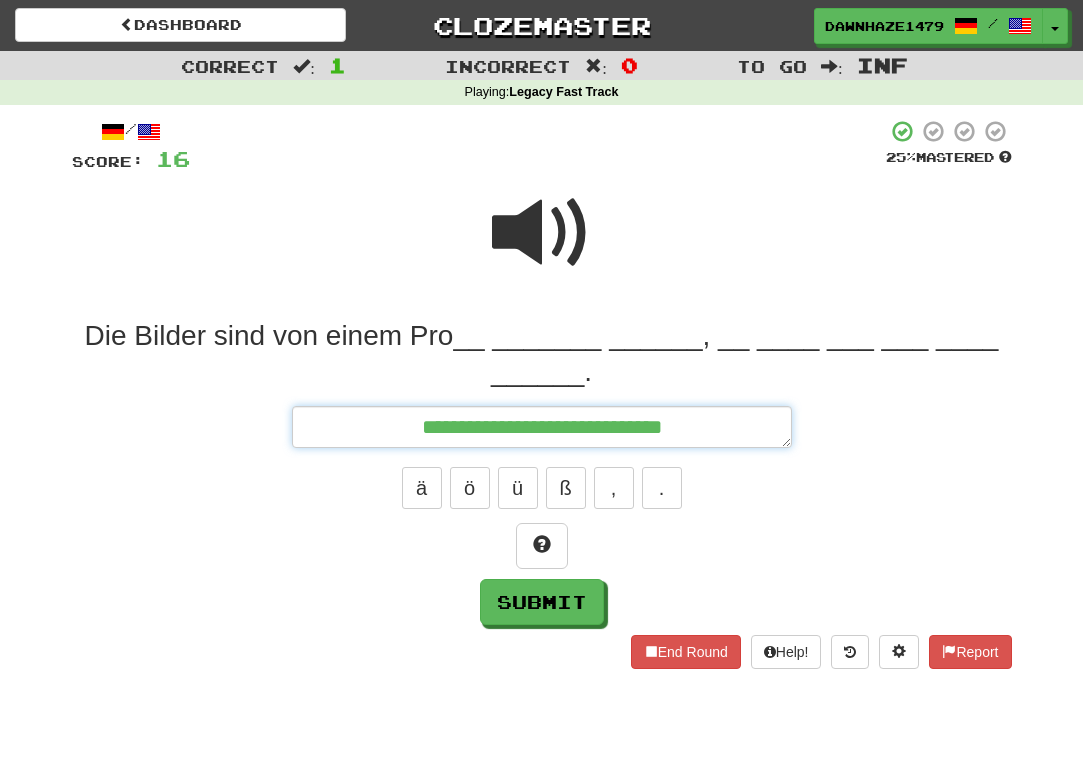 type on "*" 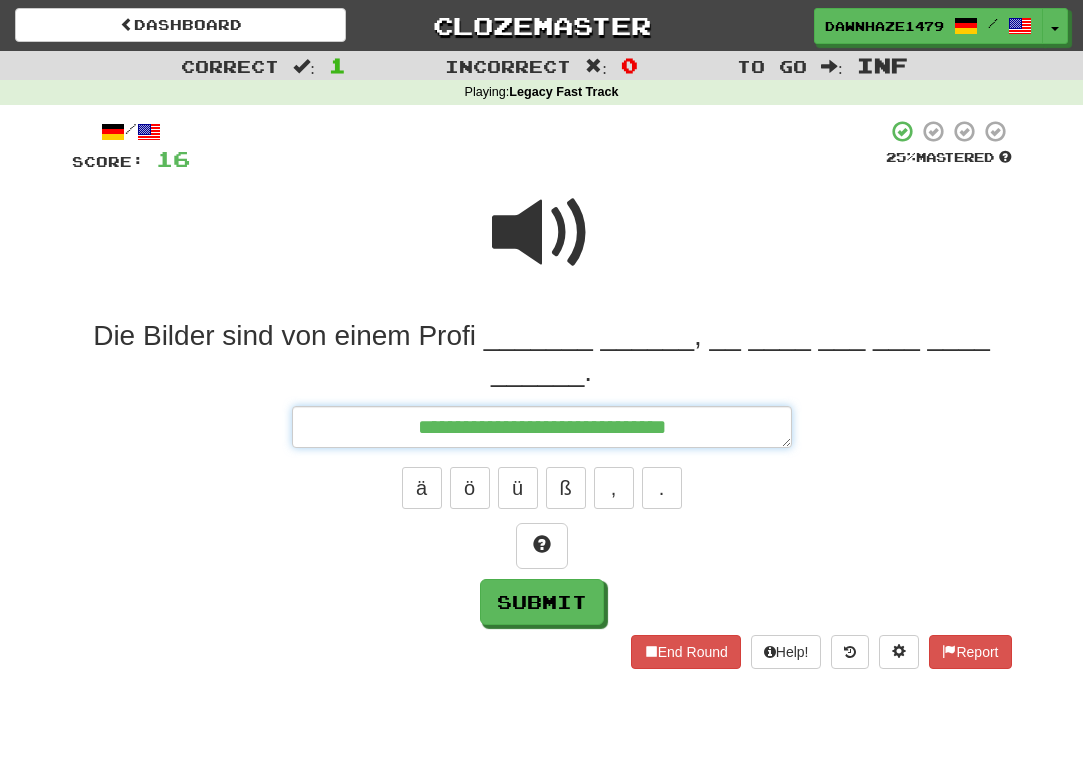 type on "*" 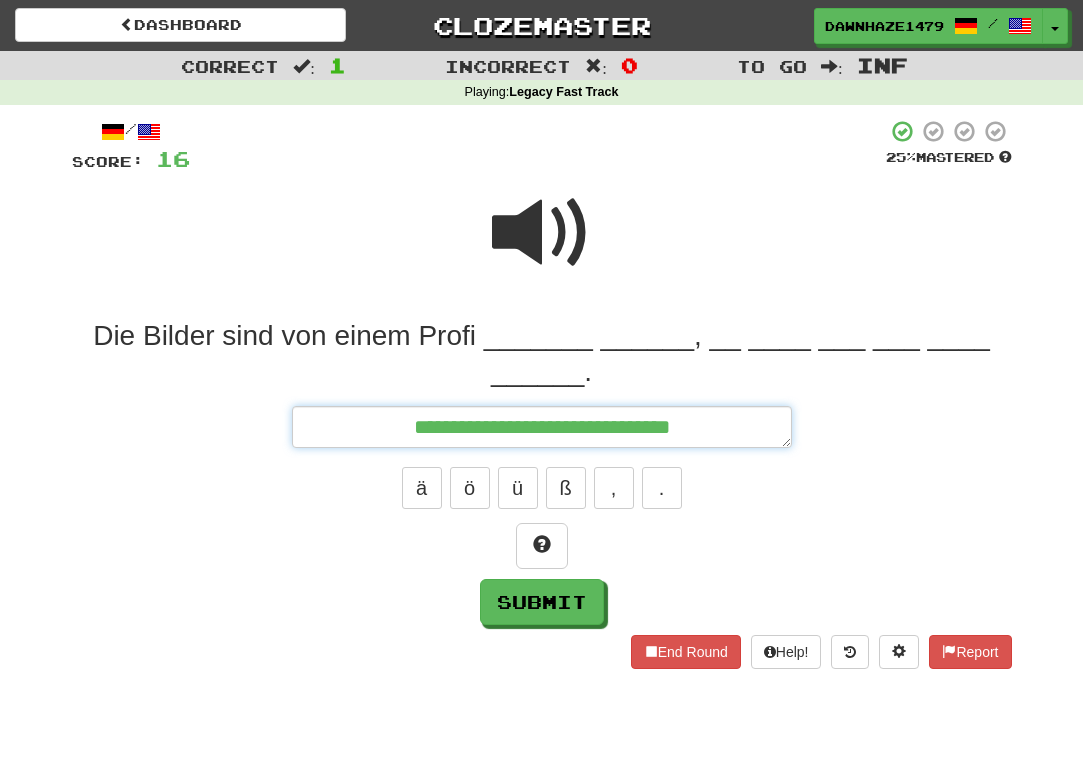 type on "*" 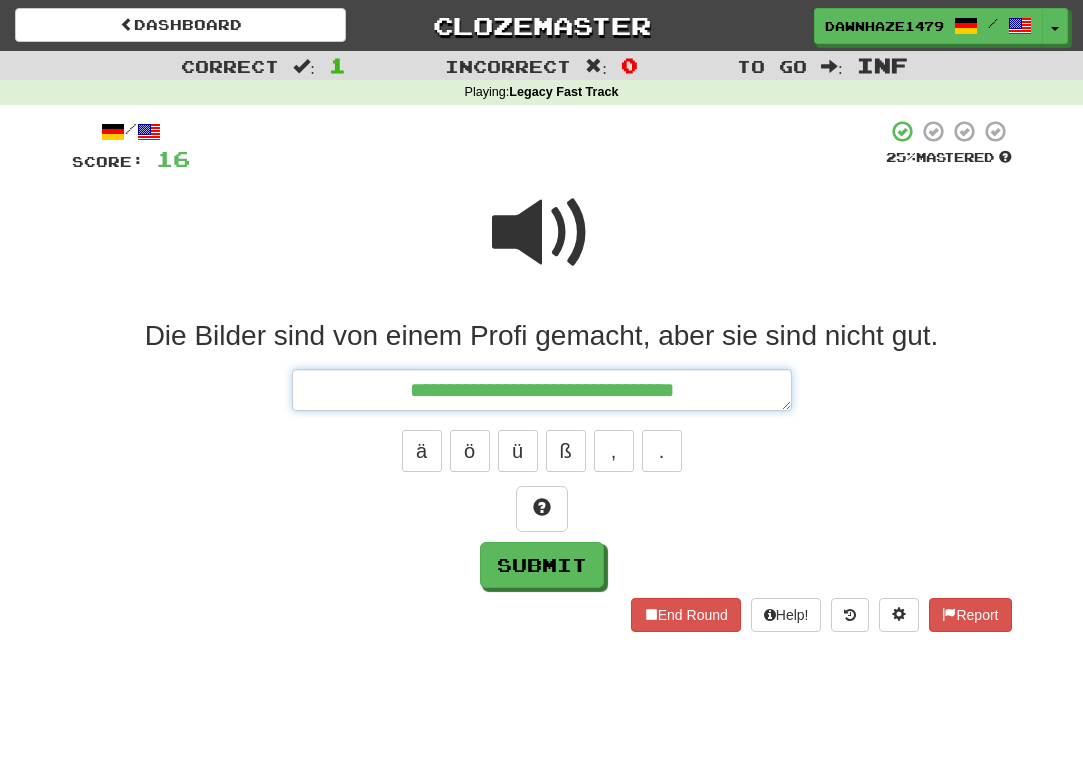 type on "*" 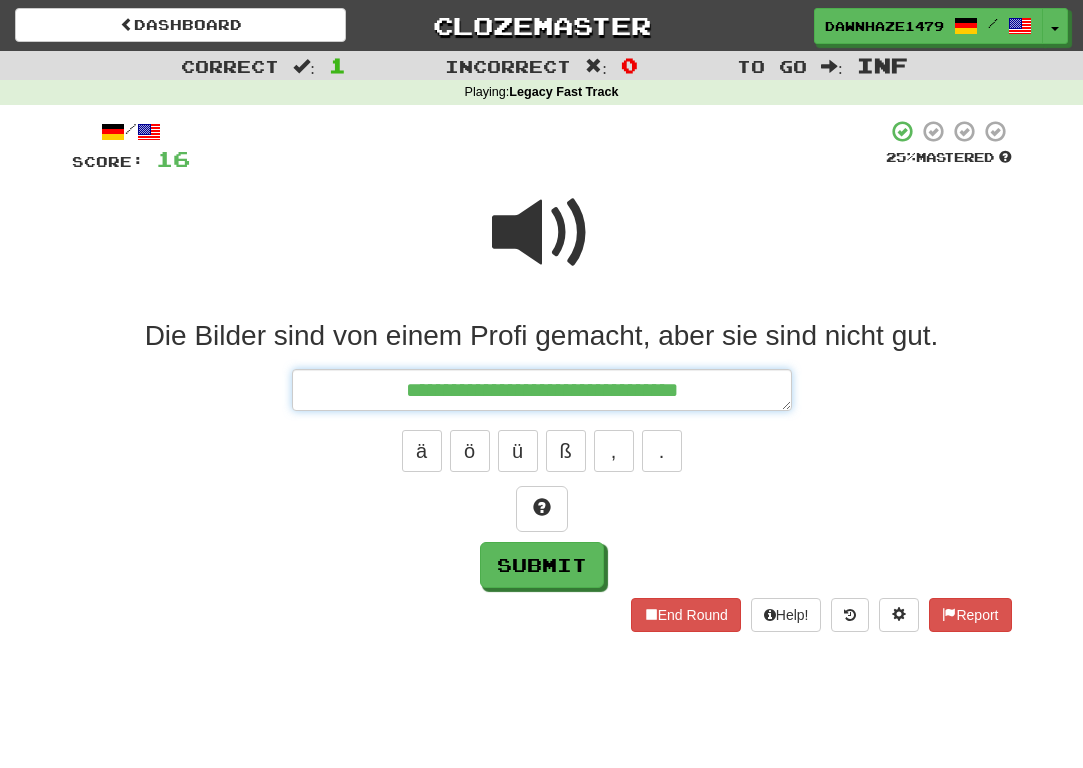 type on "*" 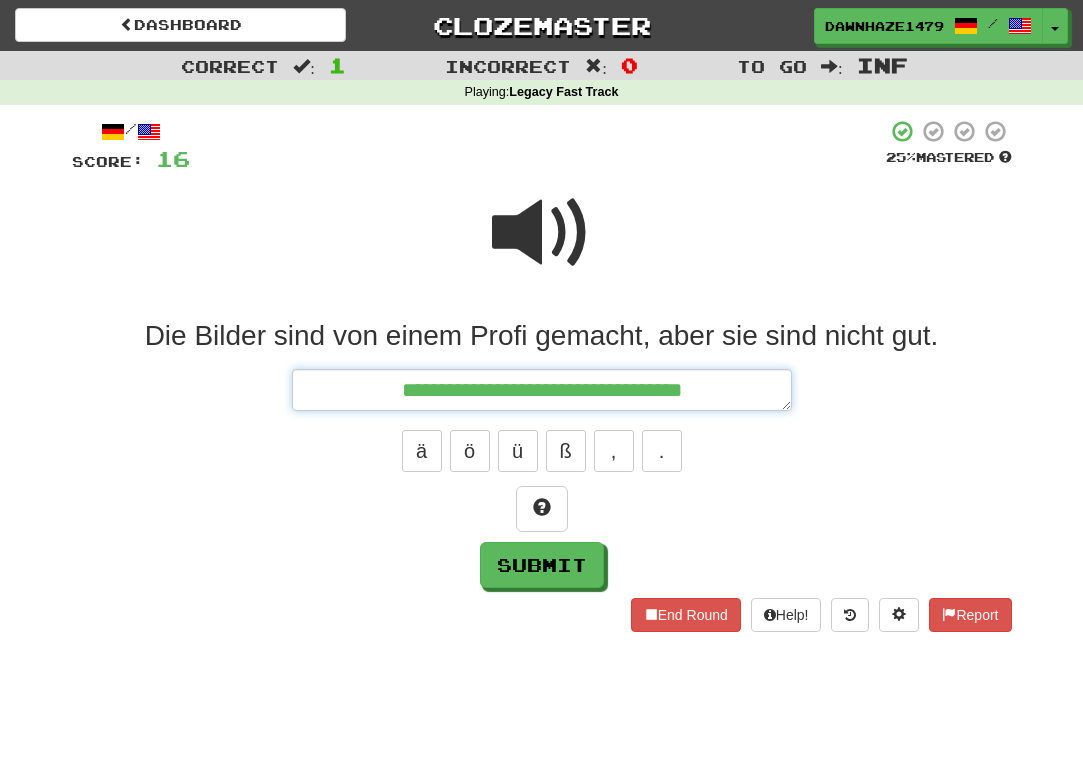 type on "*" 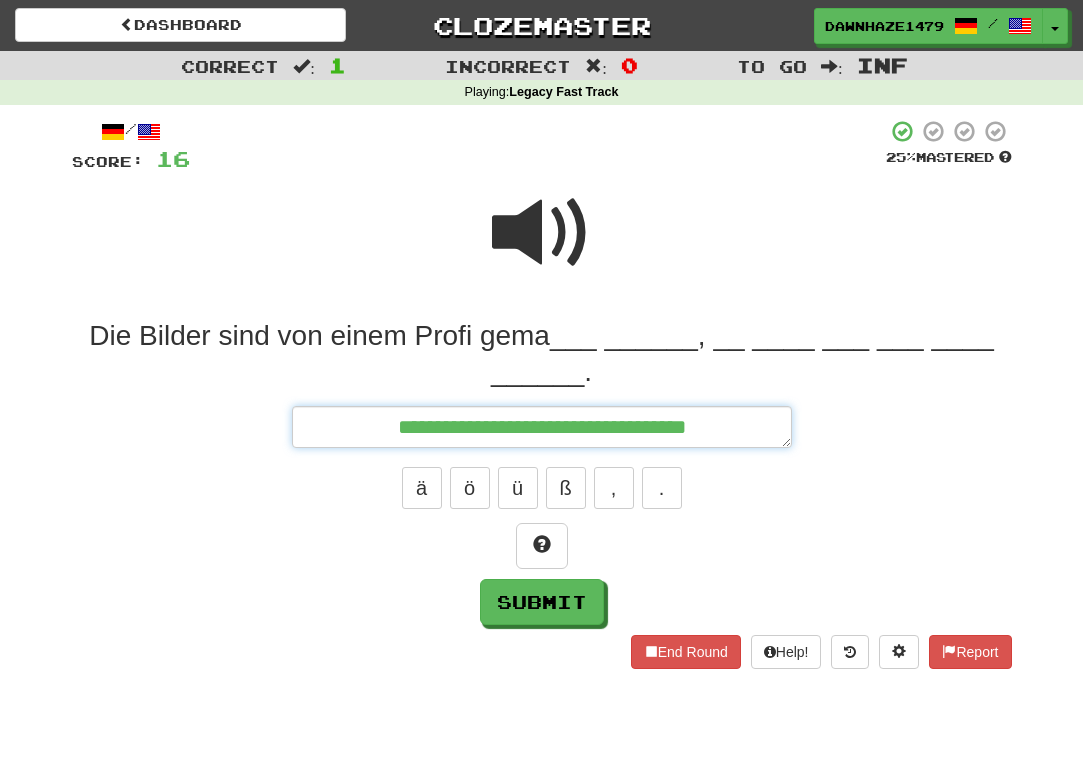 type on "*" 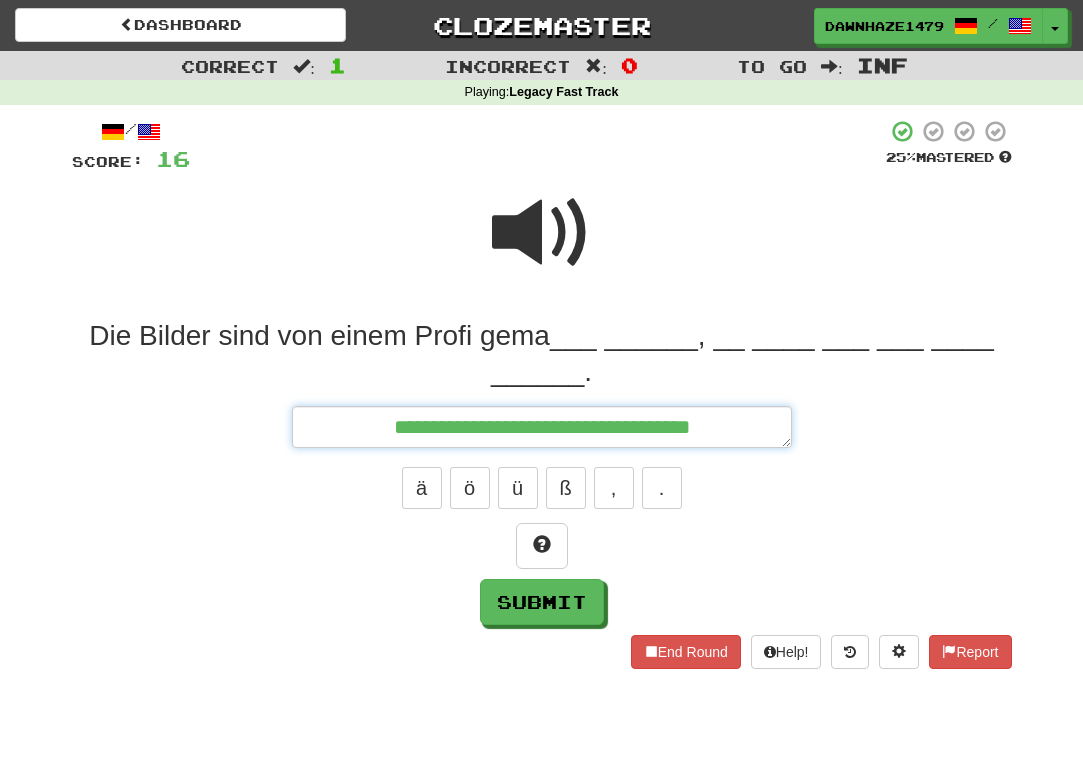 type on "*" 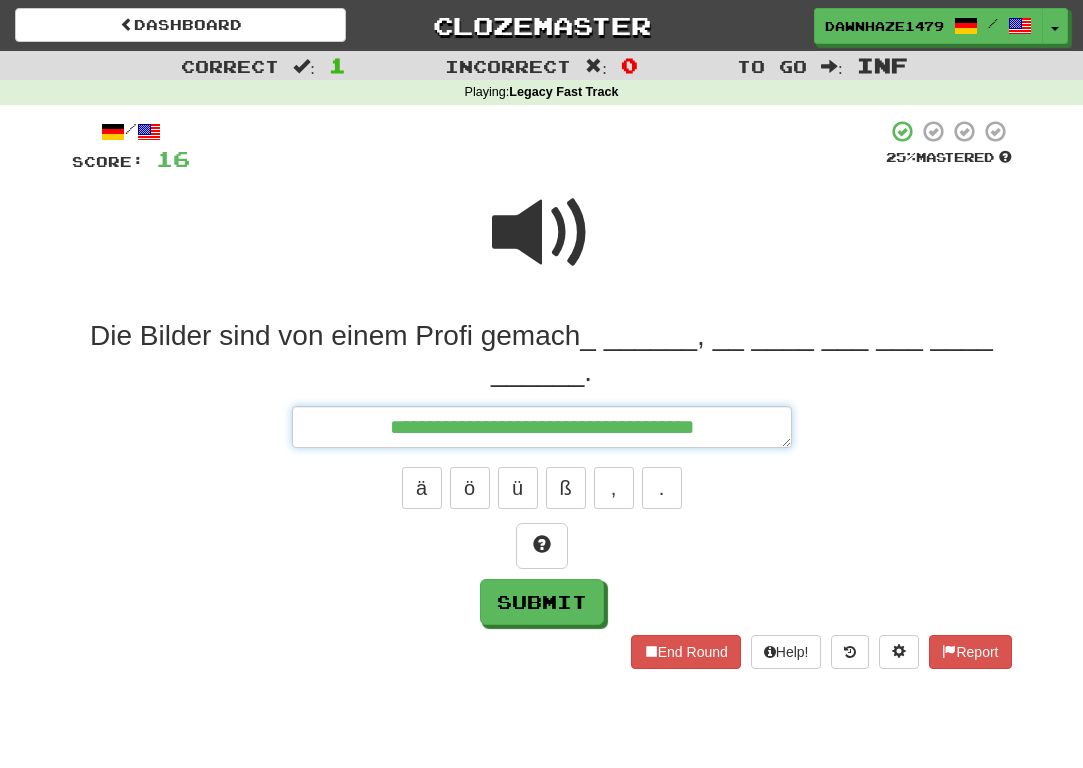 type on "*" 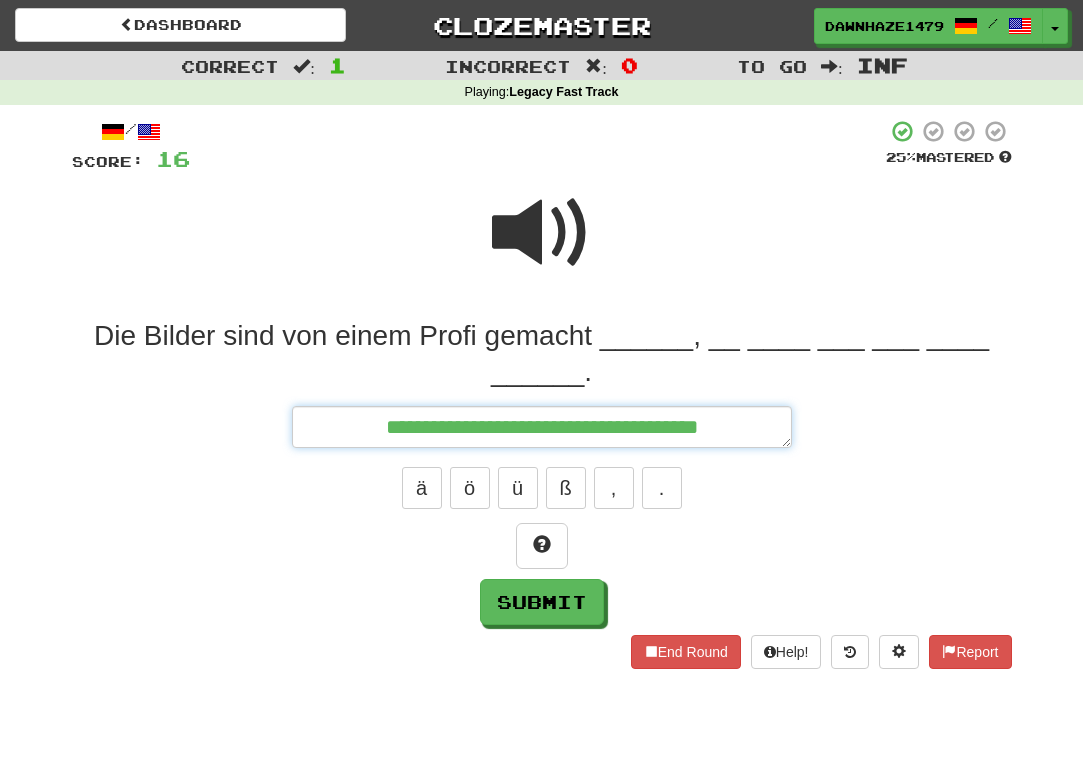 type on "*" 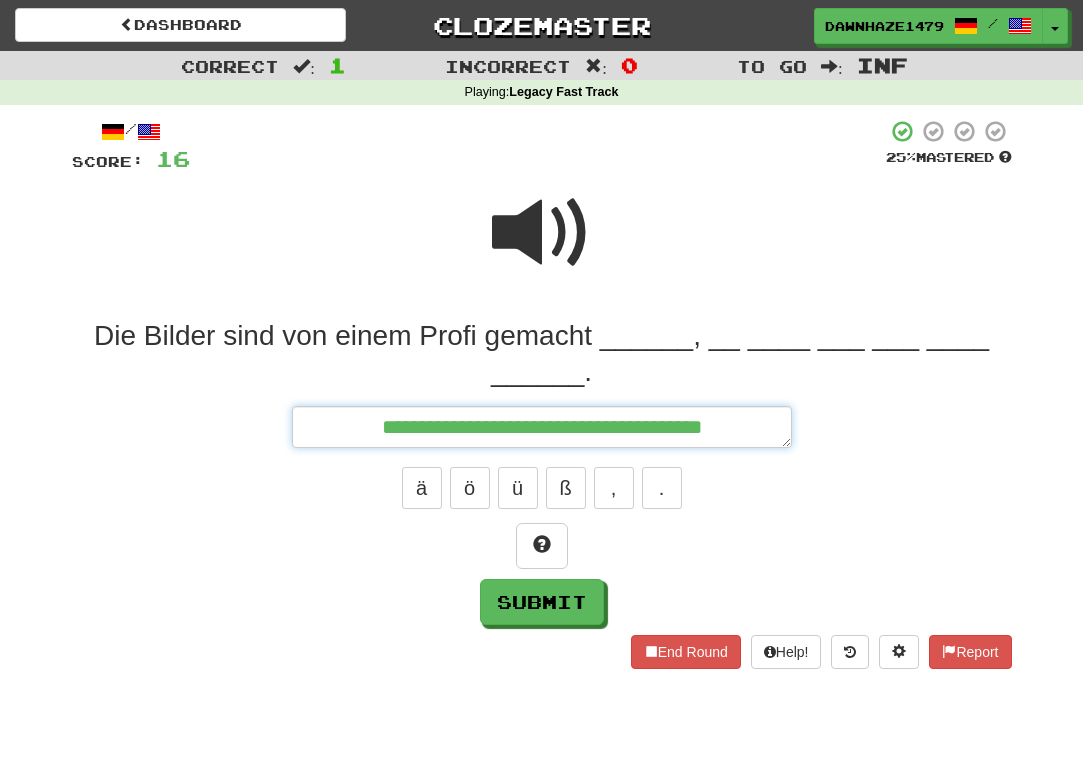 type on "*" 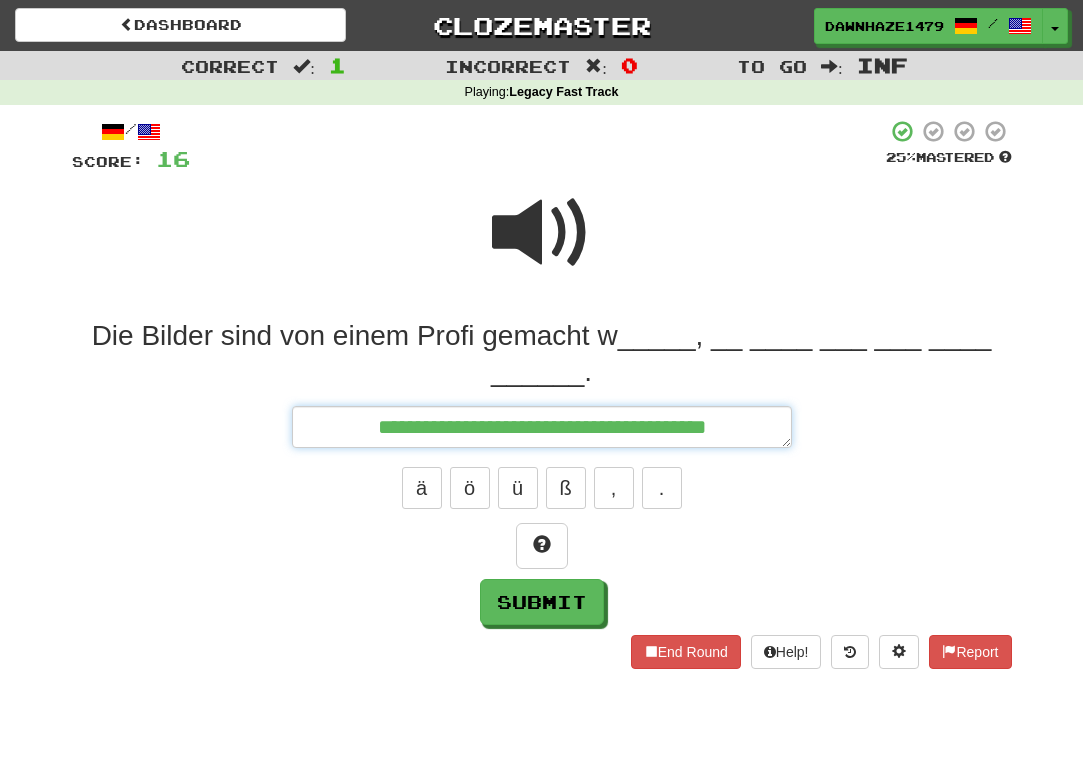 type on "*" 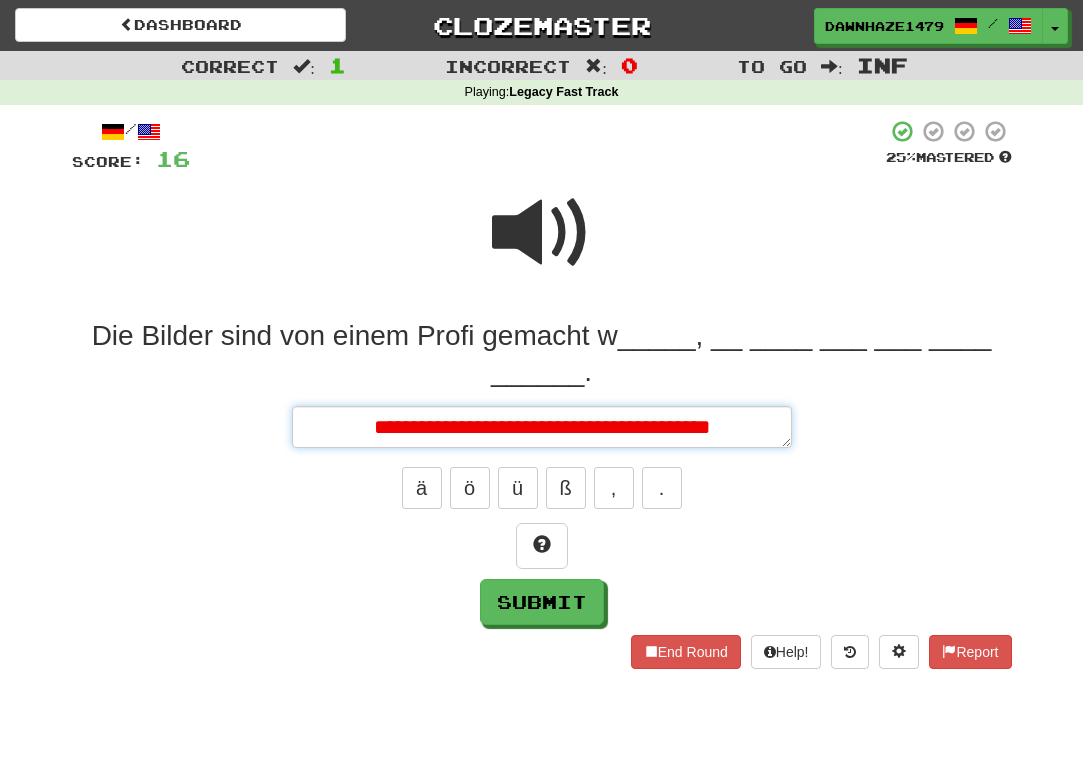 type on "*" 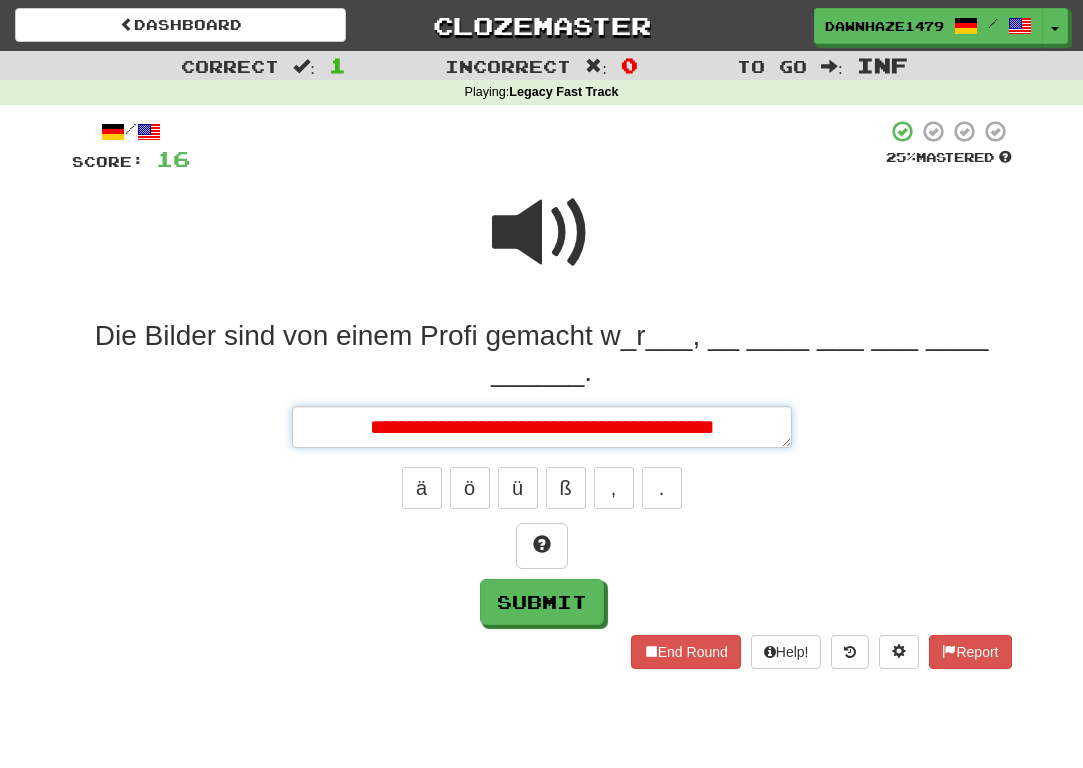 type on "*" 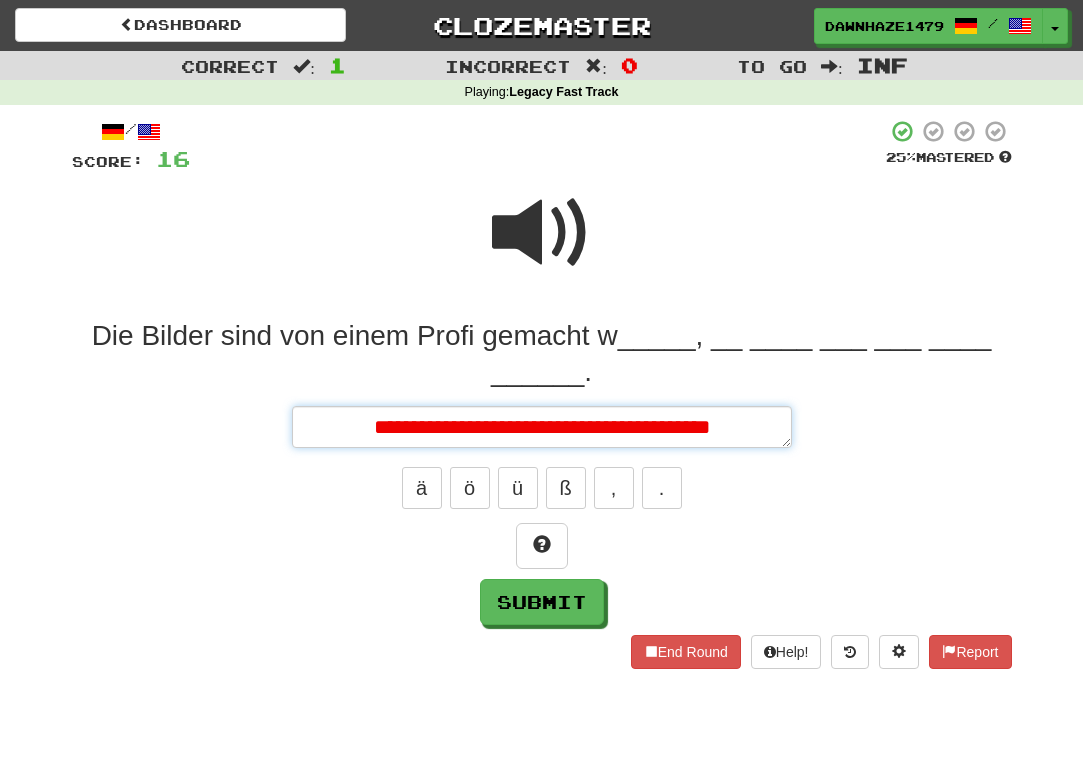 type on "*" 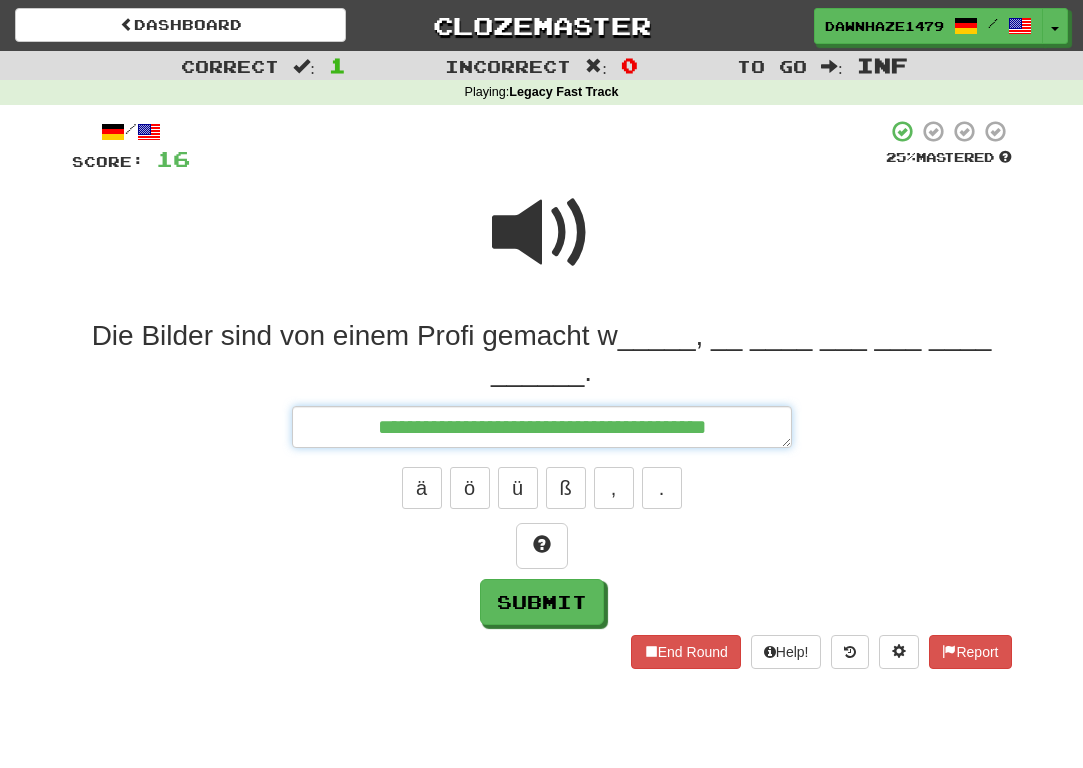 type 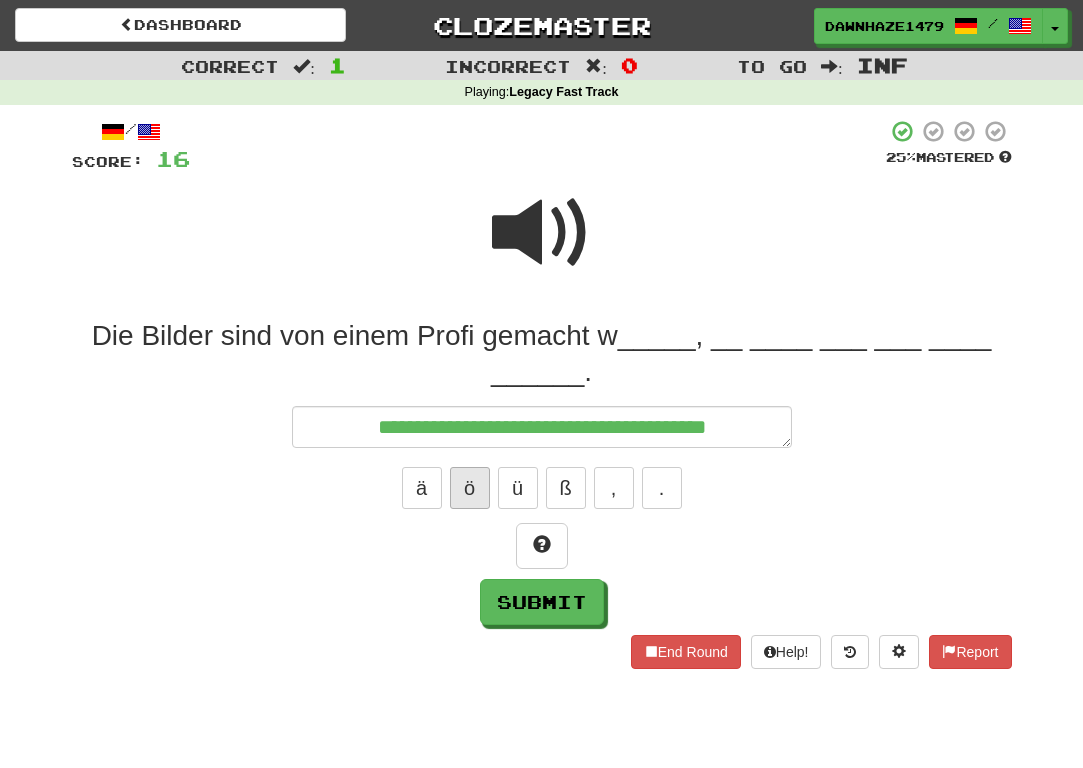 click on "ö" at bounding box center (470, 488) 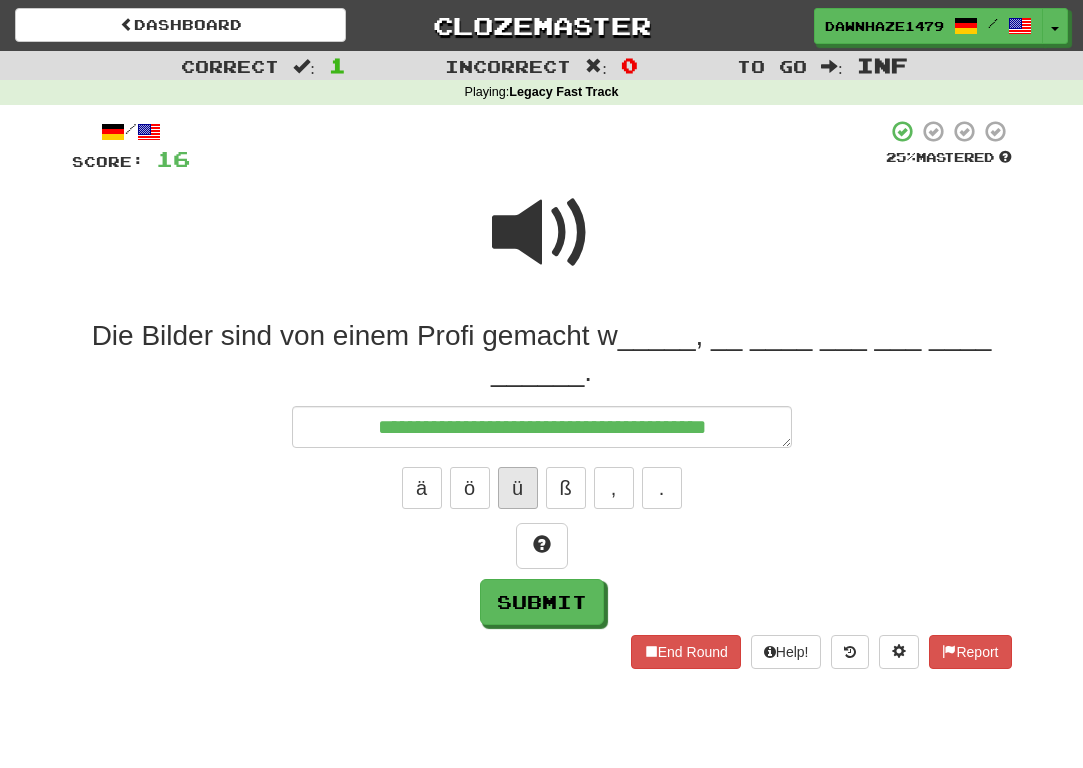 click on "ü" at bounding box center (518, 488) 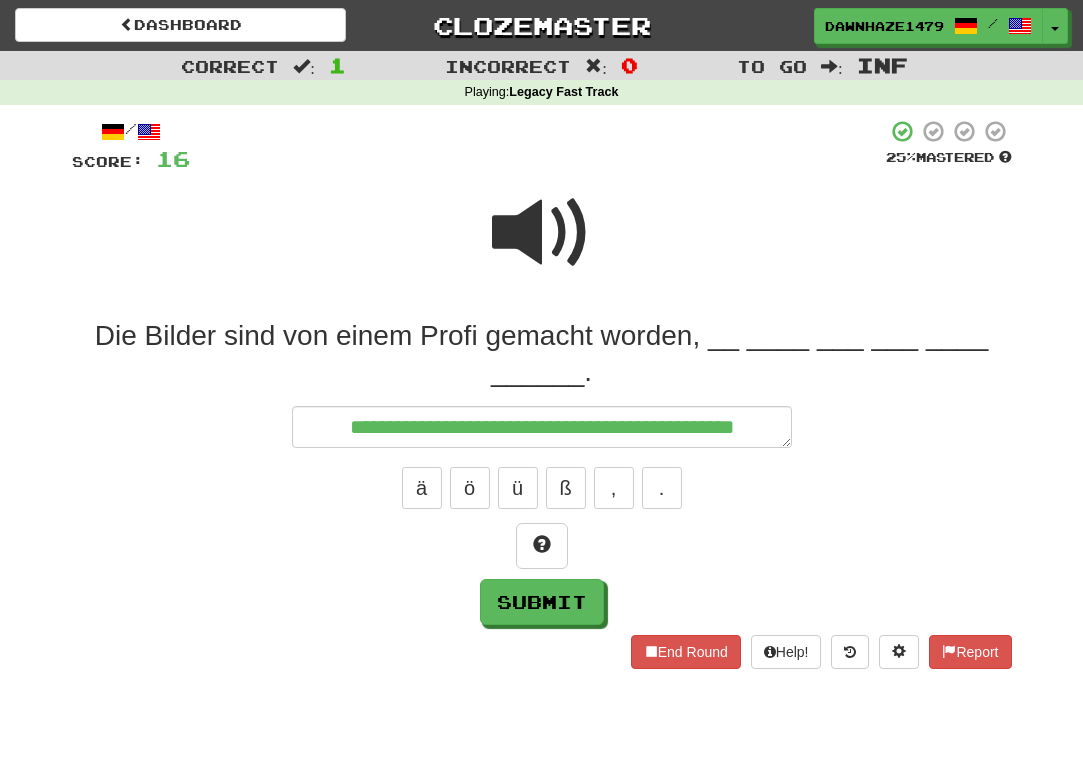 click at bounding box center [542, 246] 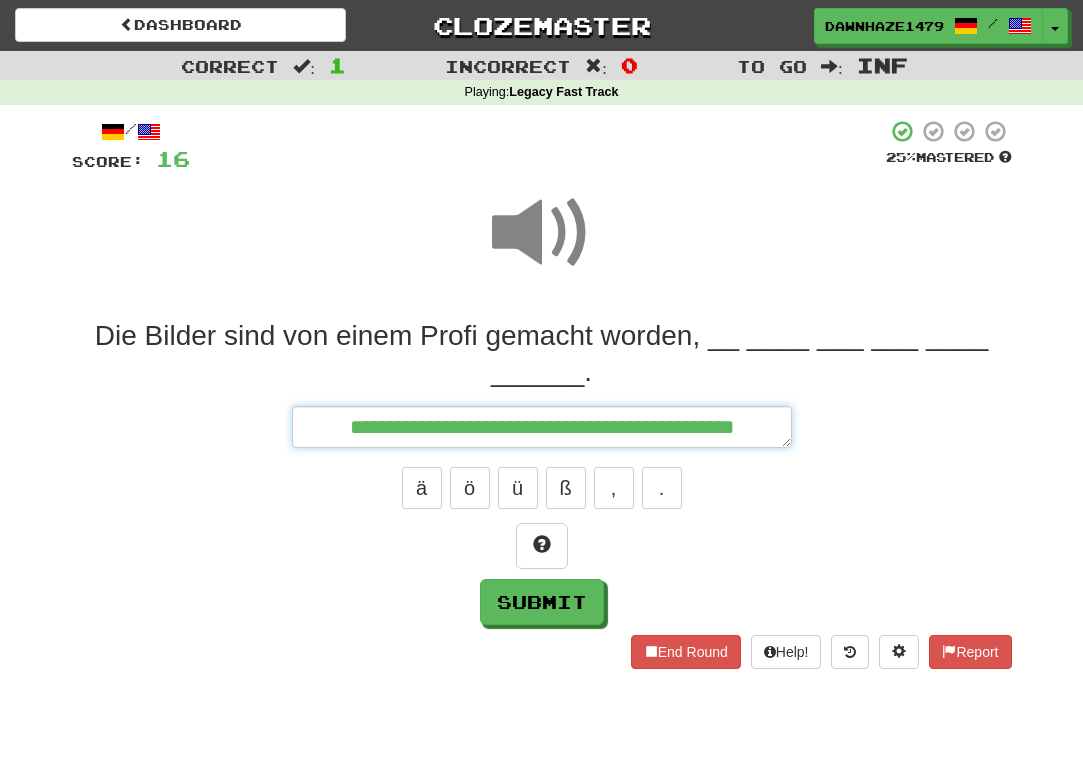 click on "**********" at bounding box center [542, 427] 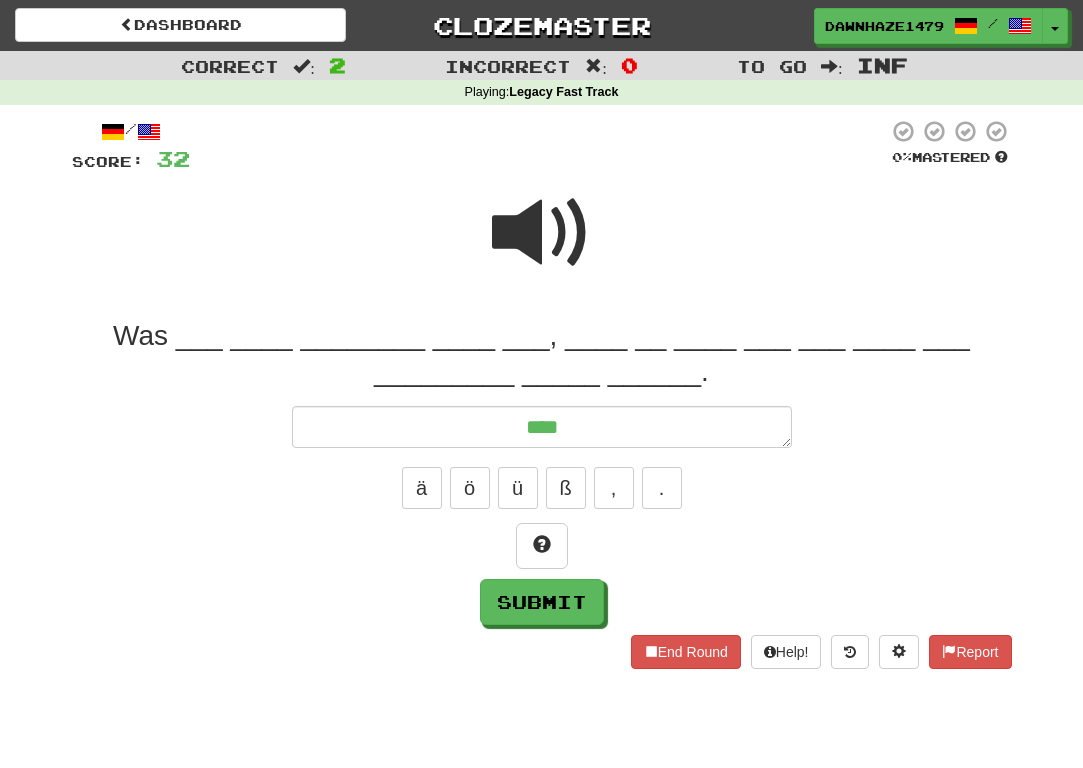 click at bounding box center (542, 233) 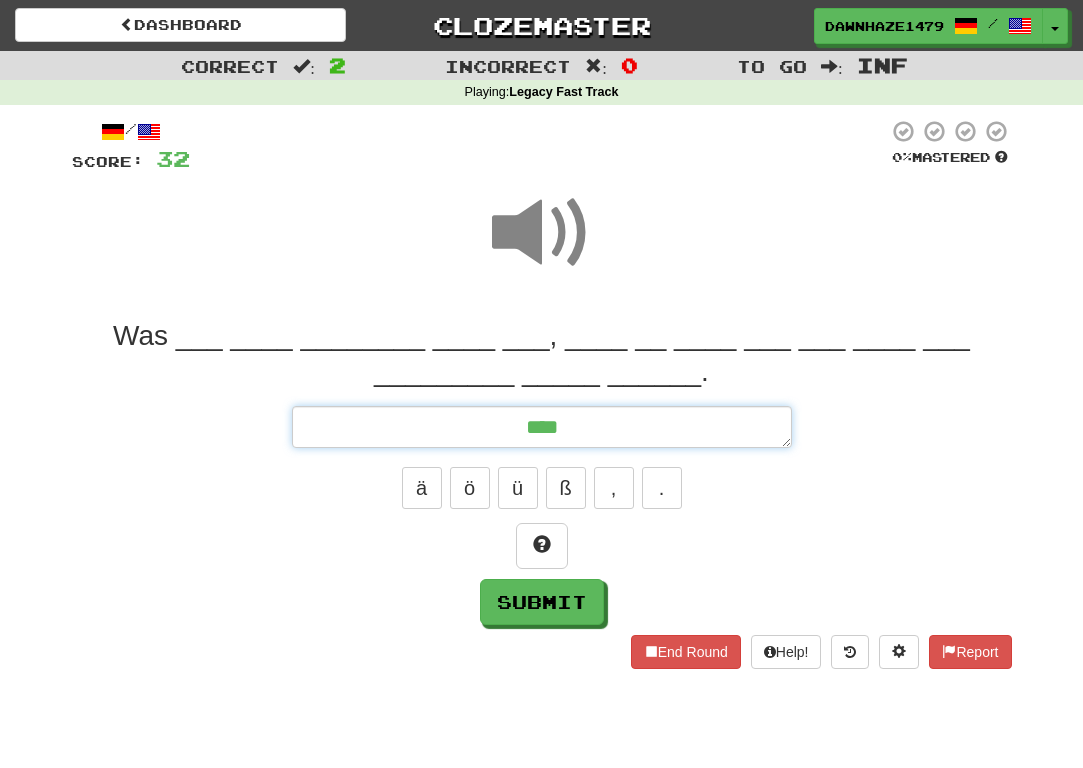 click on "***" at bounding box center [542, 427] 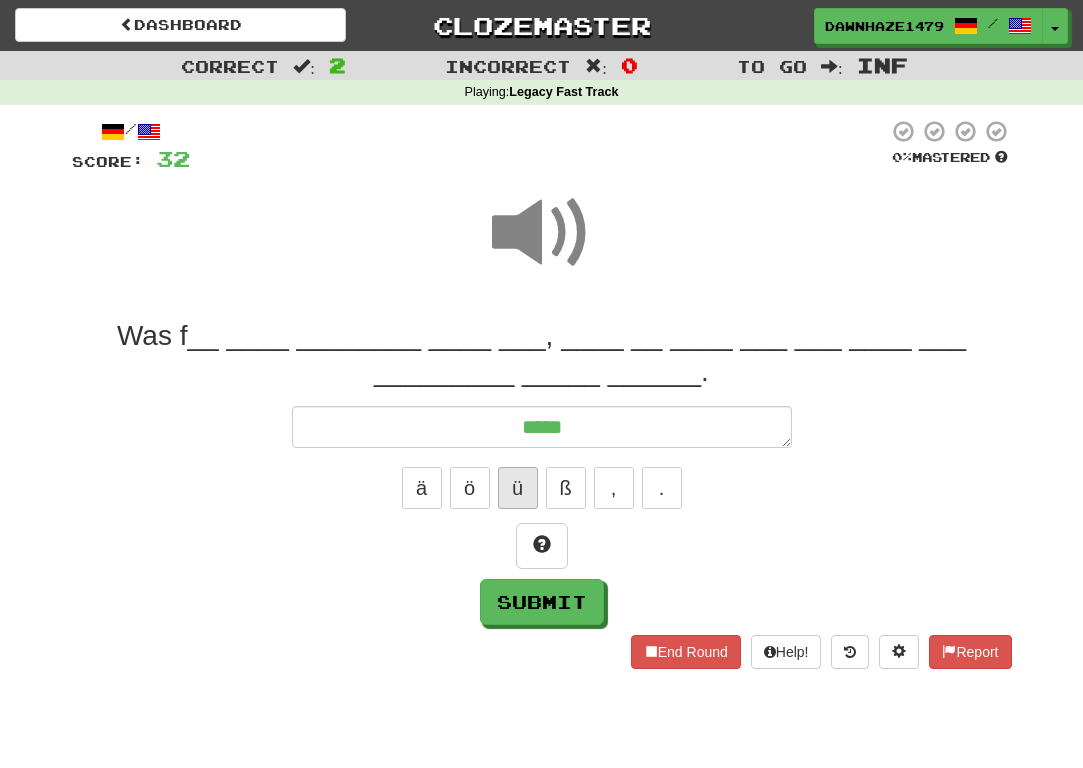 click on "ü" at bounding box center (518, 488) 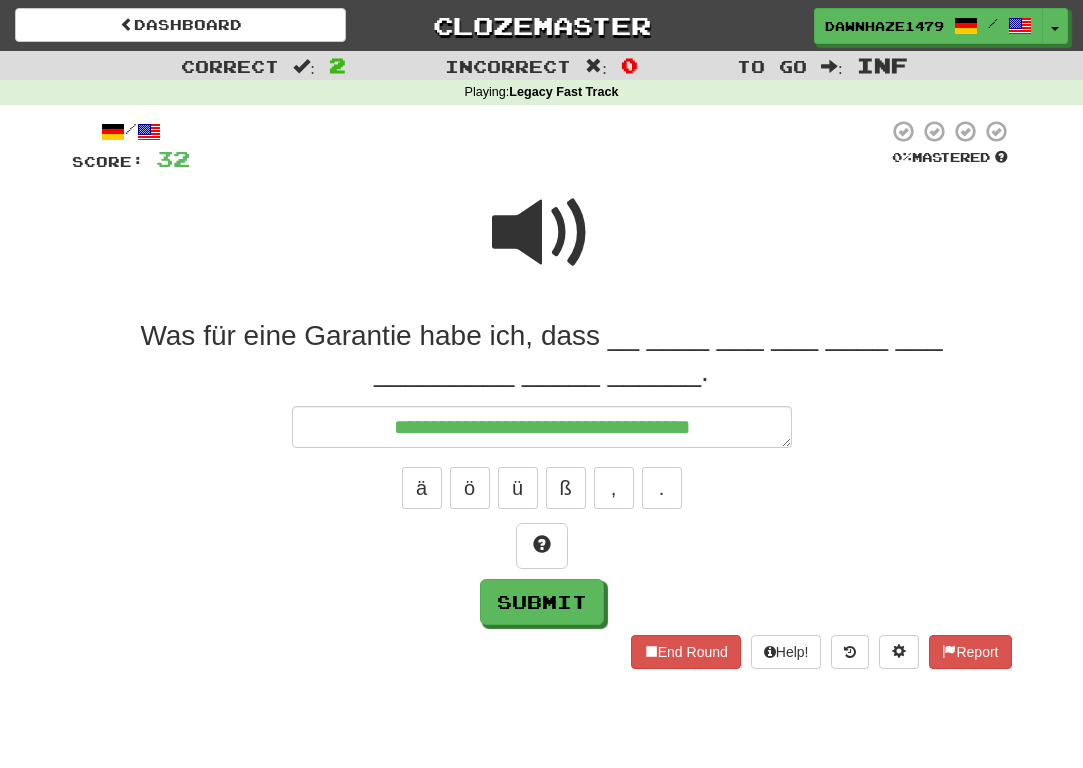 click at bounding box center (542, 246) 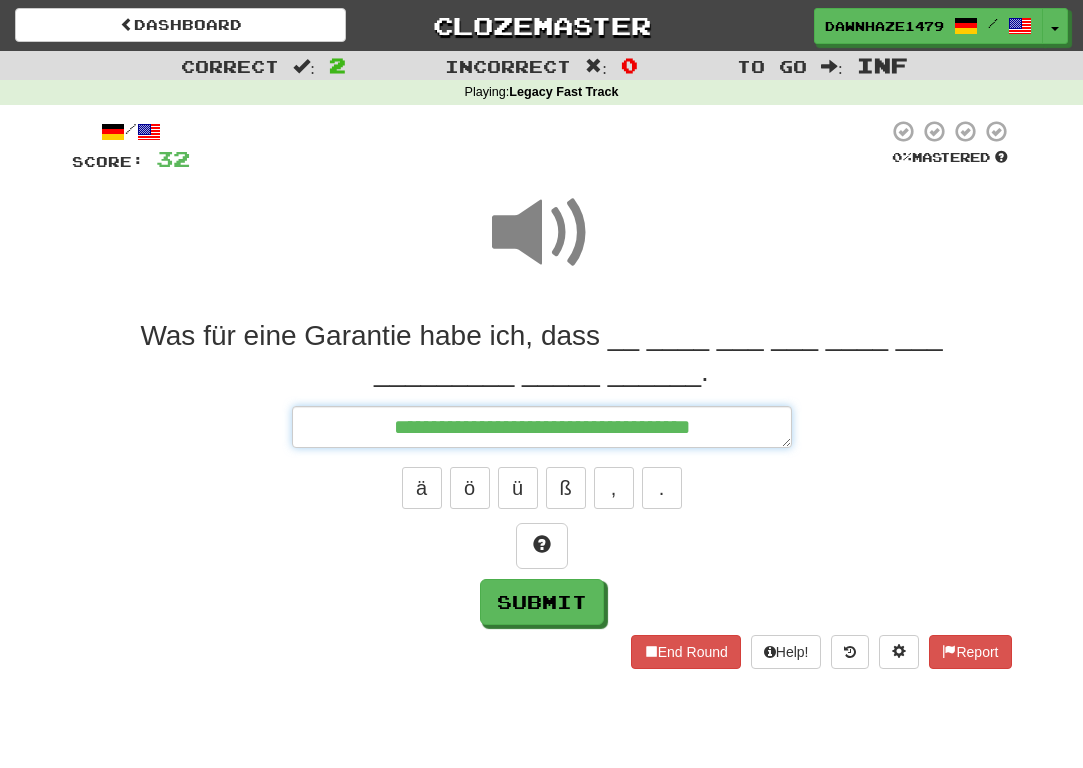 click on "**********" at bounding box center (542, 427) 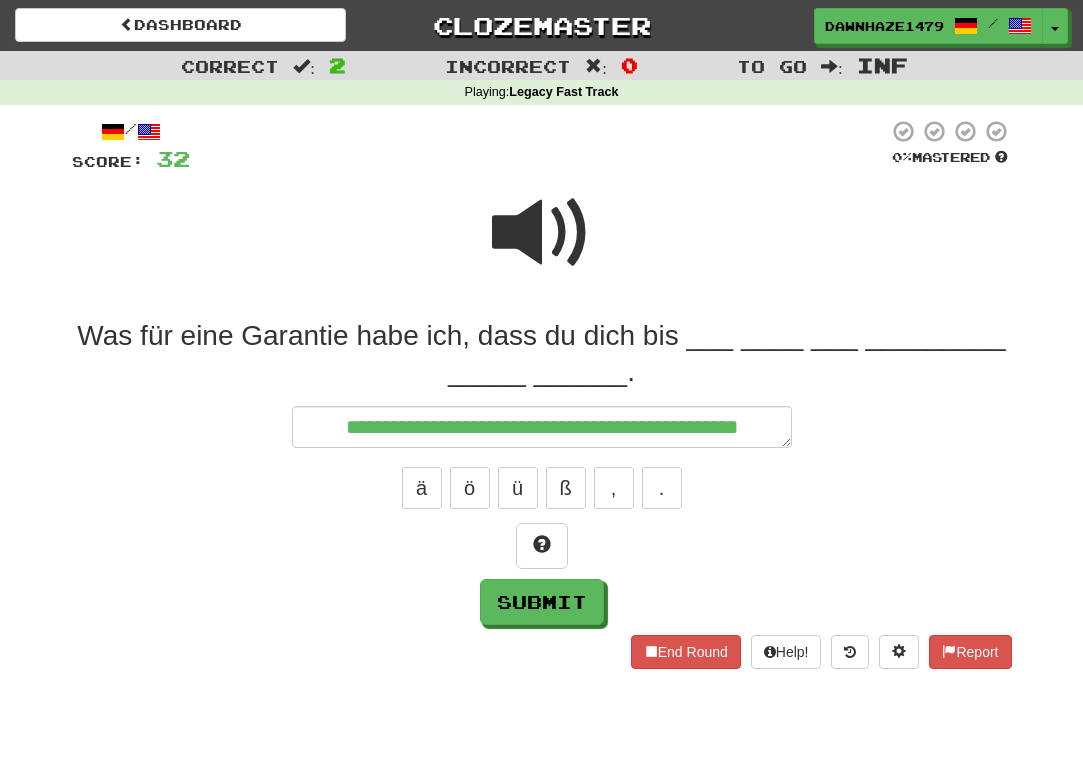 click at bounding box center [542, 233] 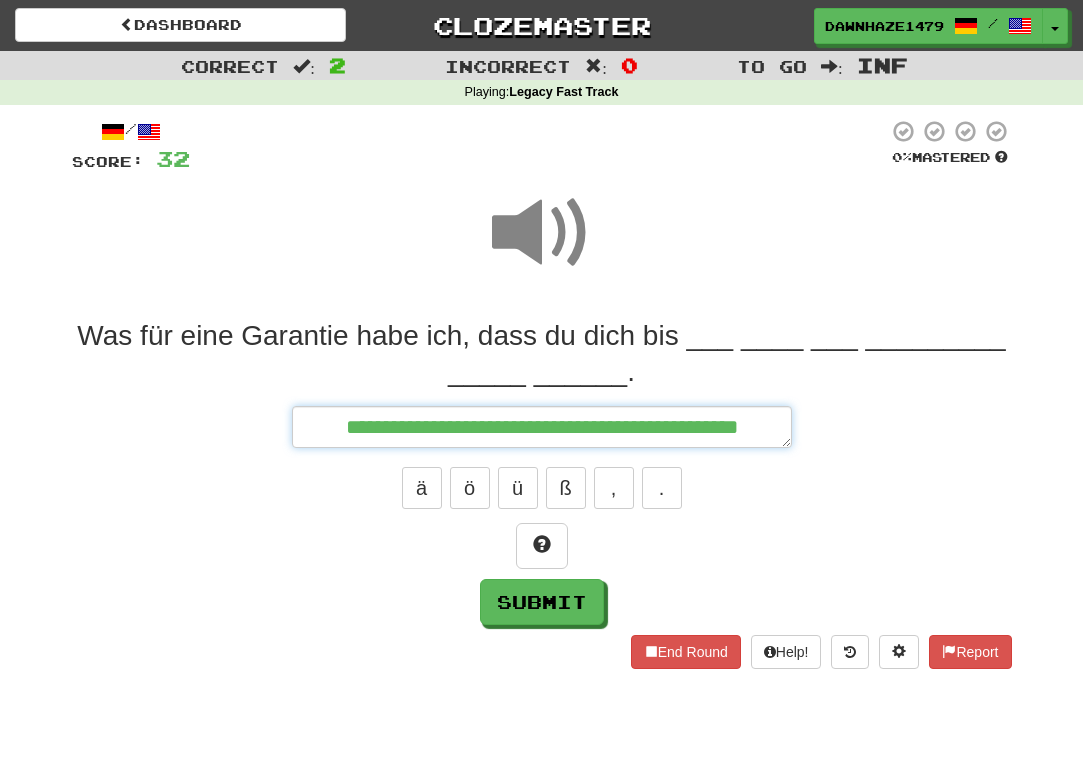 click on "**********" at bounding box center [542, 427] 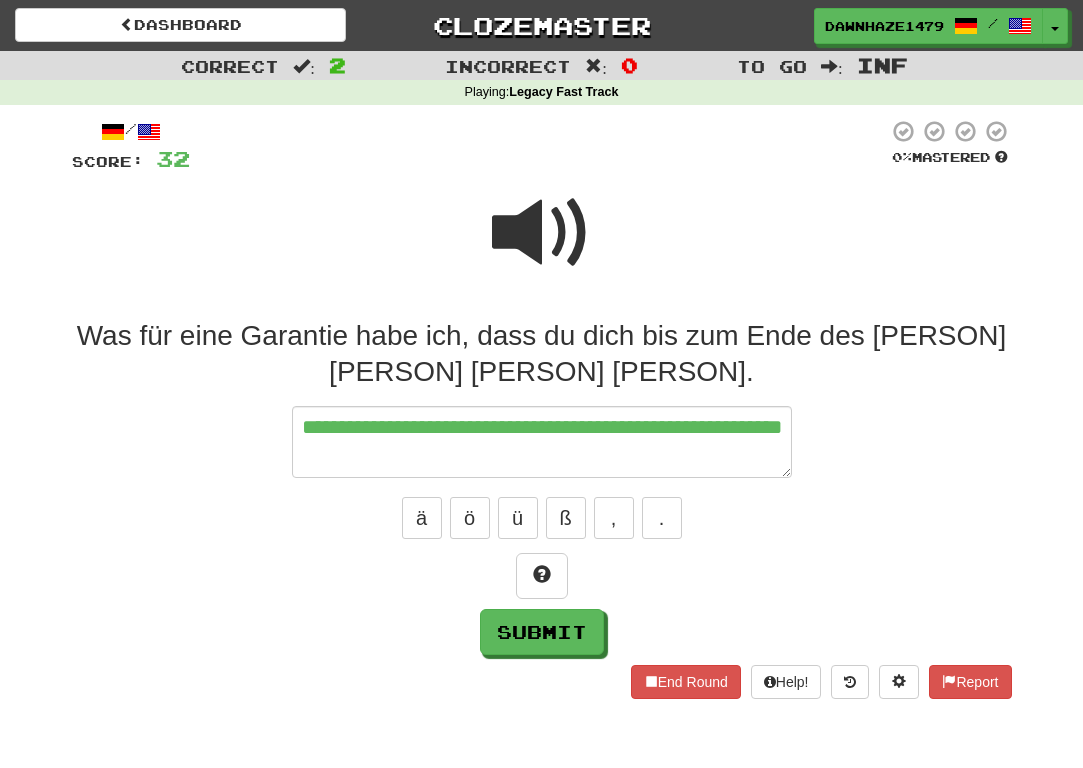 click at bounding box center (542, 233) 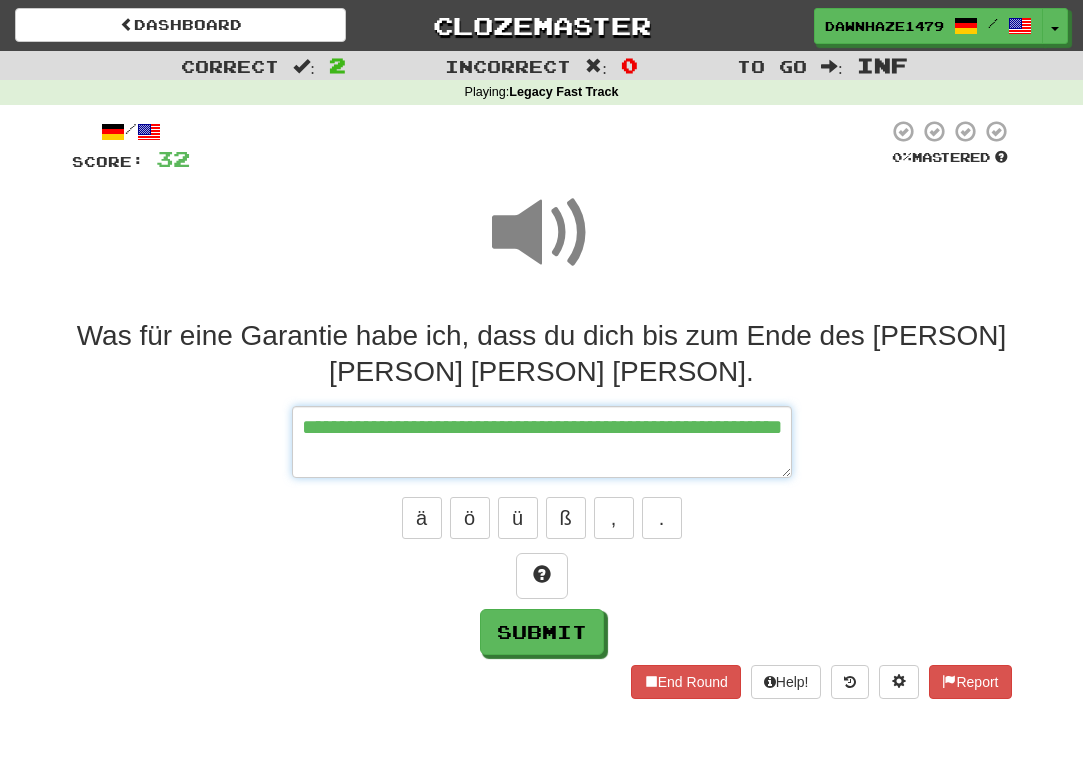 click on "**********" at bounding box center (542, 442) 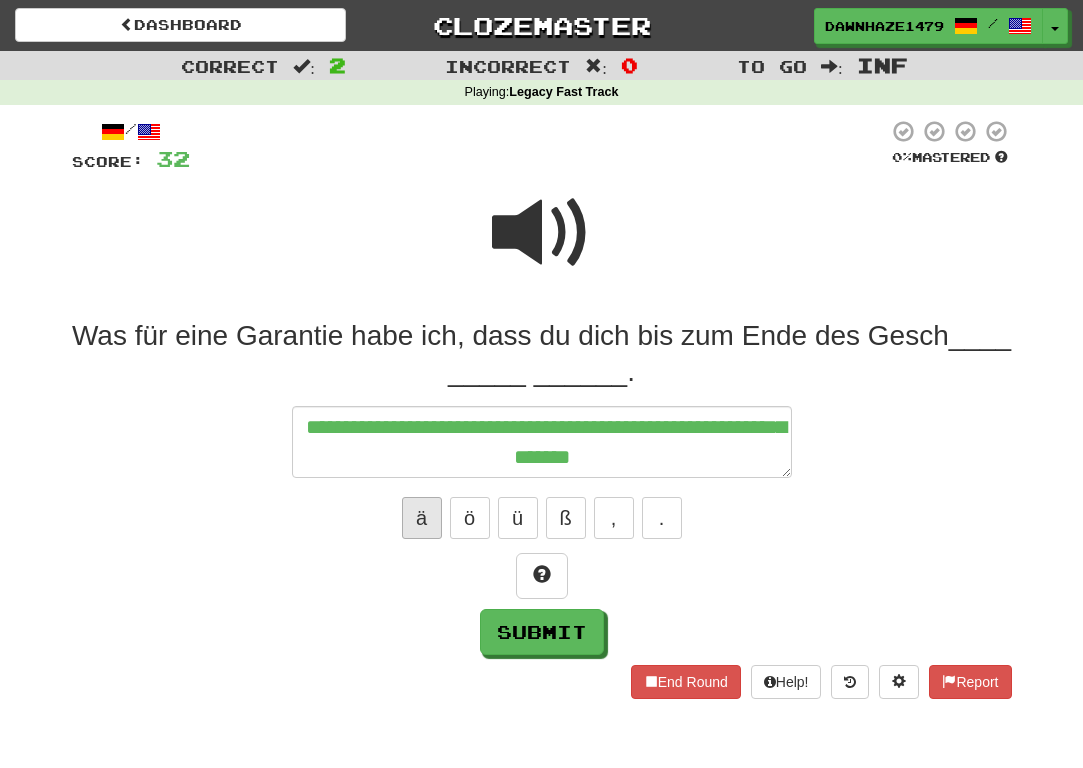 click on "ä" at bounding box center (422, 518) 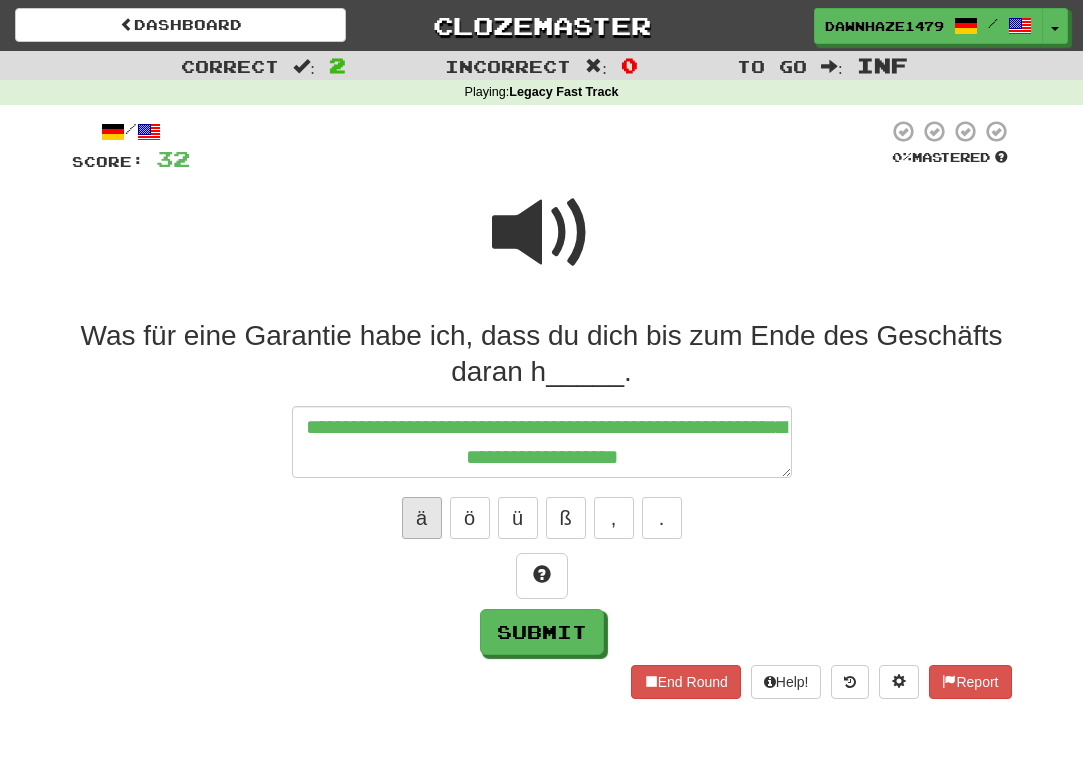 click on "ä" at bounding box center [422, 518] 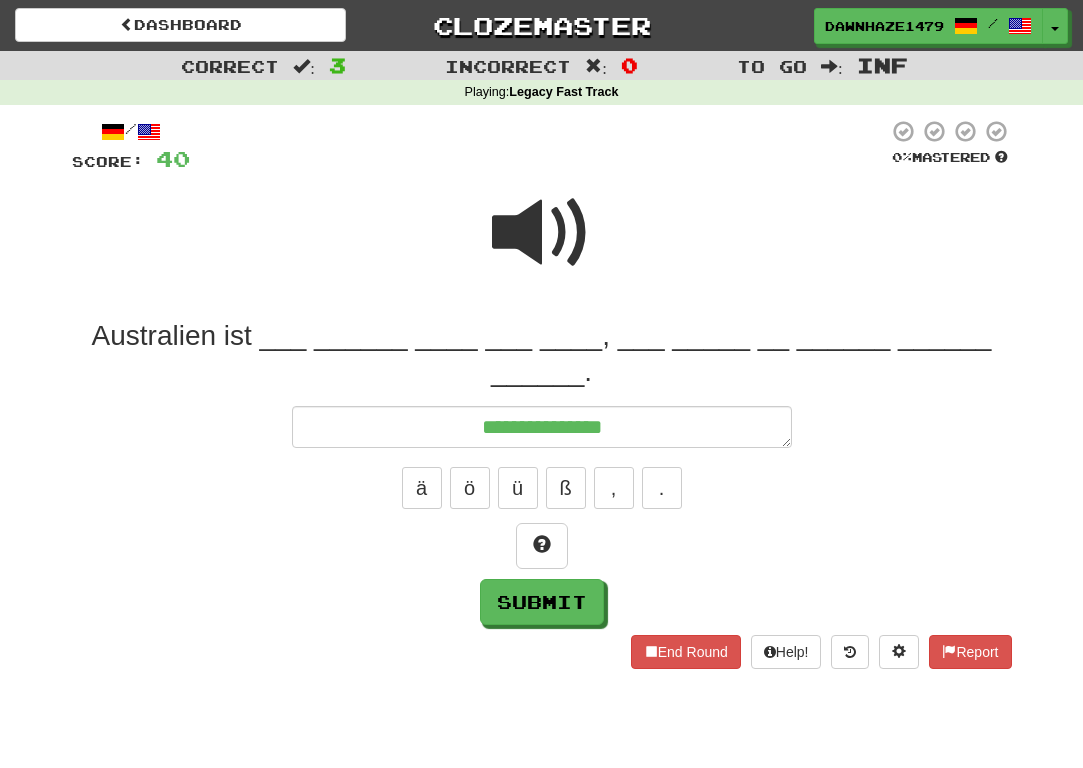 click at bounding box center [542, 233] 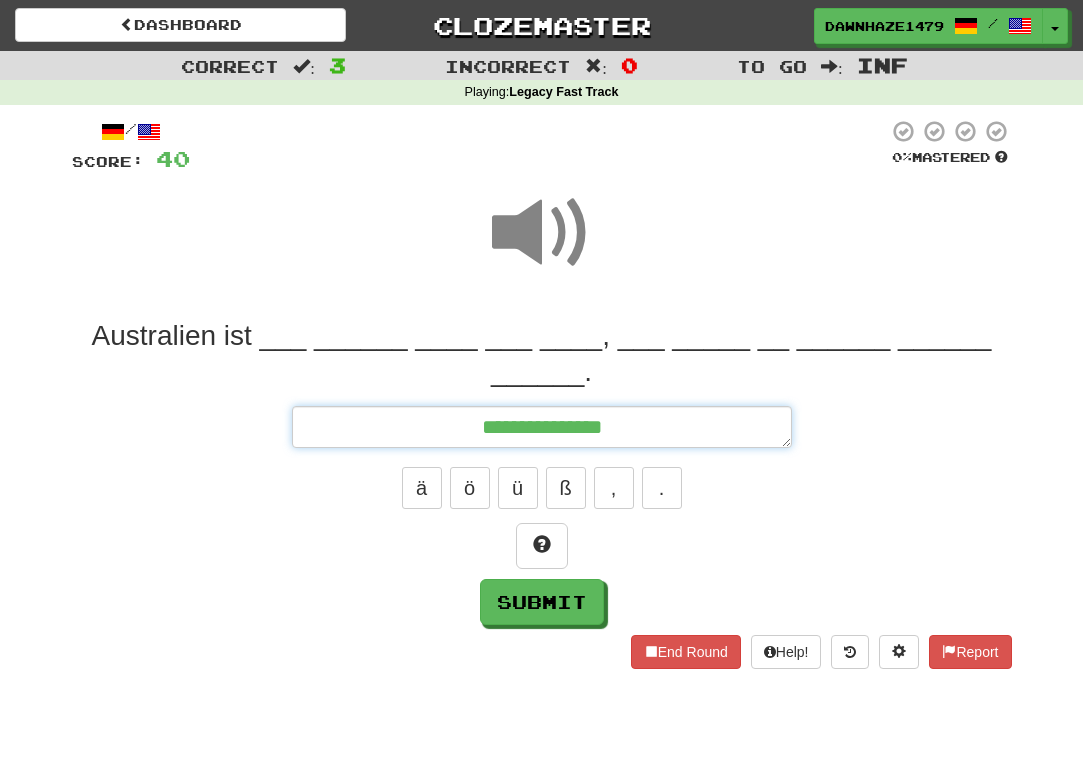 click on "**********" at bounding box center [542, 427] 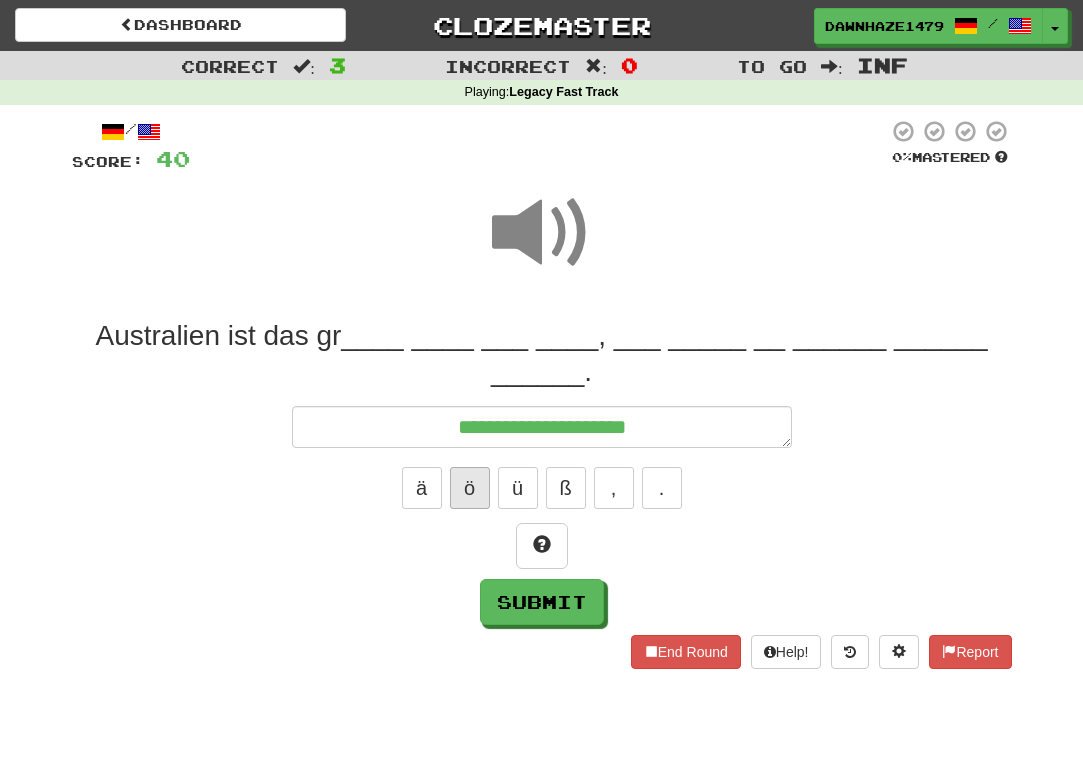 click on "ö" at bounding box center (470, 488) 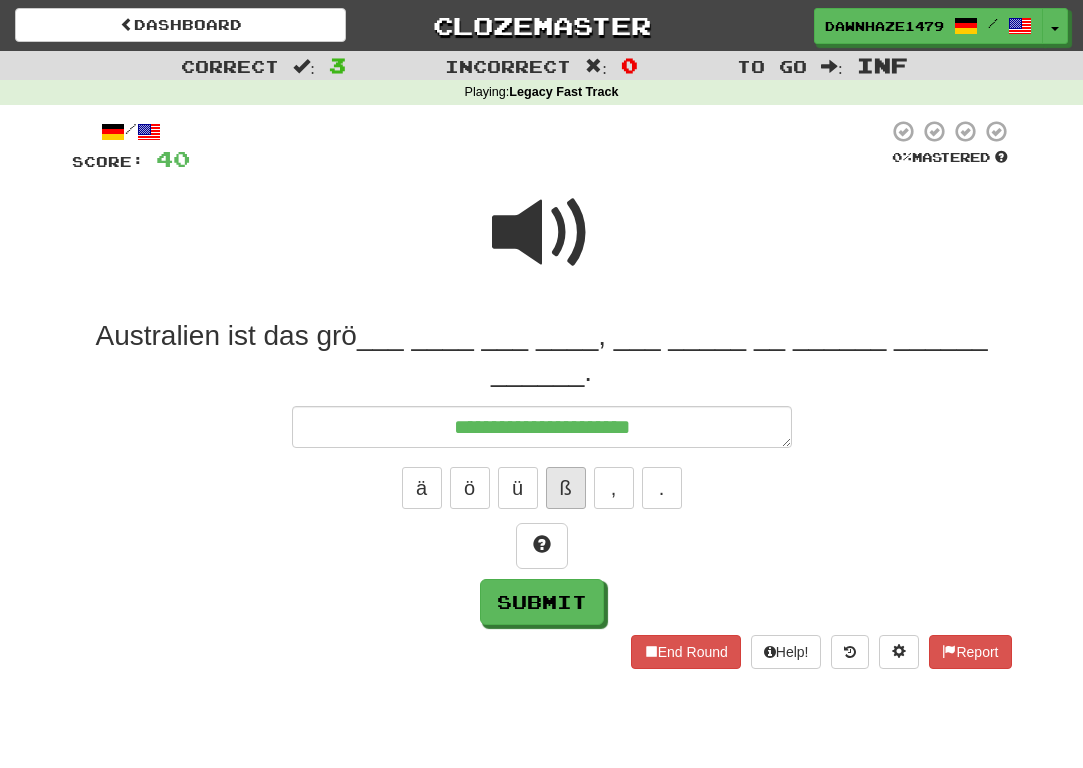 click on "ß" at bounding box center (566, 488) 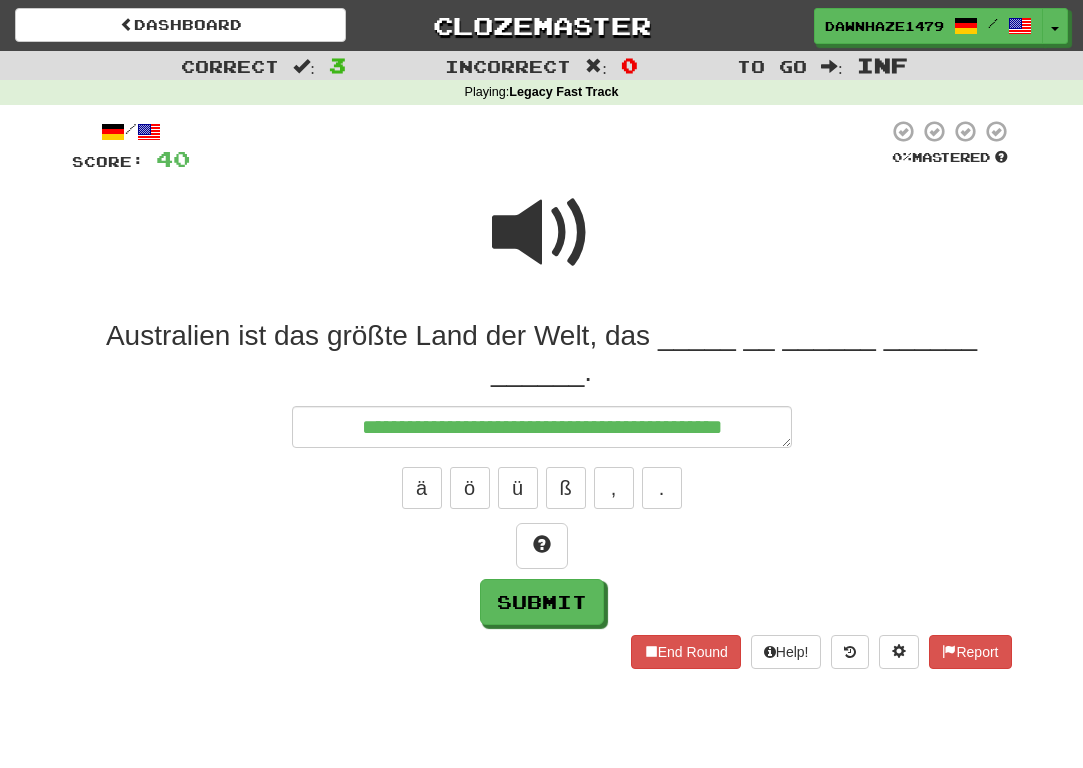 click at bounding box center (542, 233) 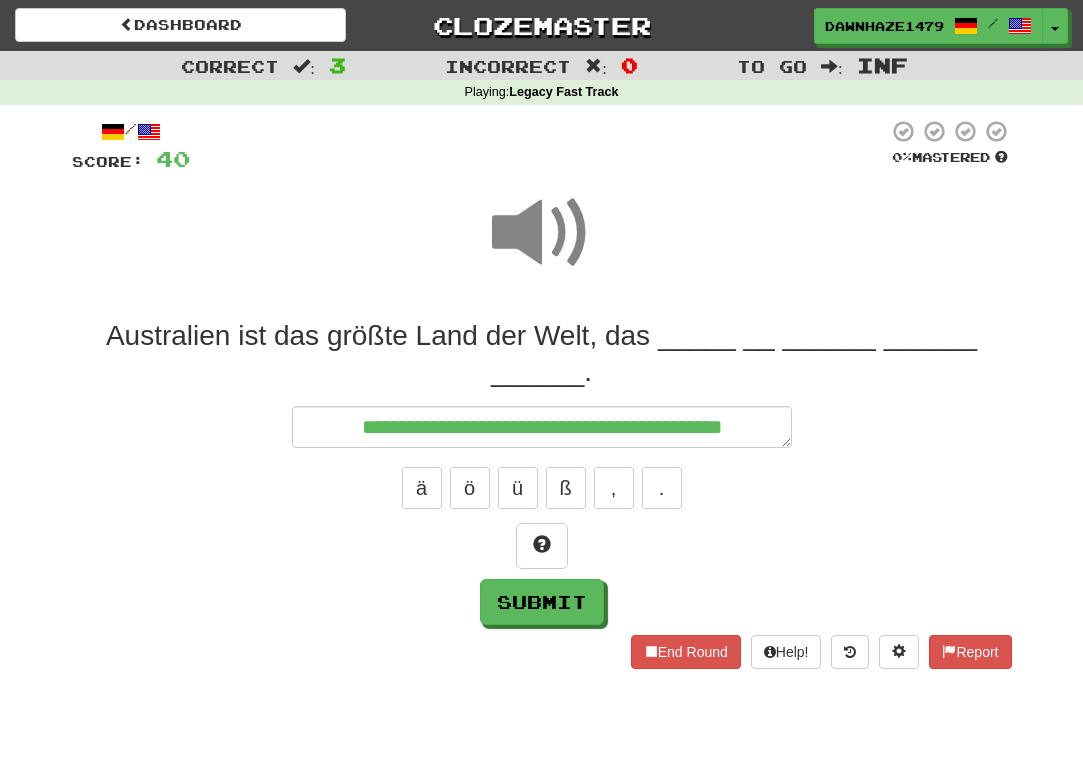 click on "**********" at bounding box center (542, 471) 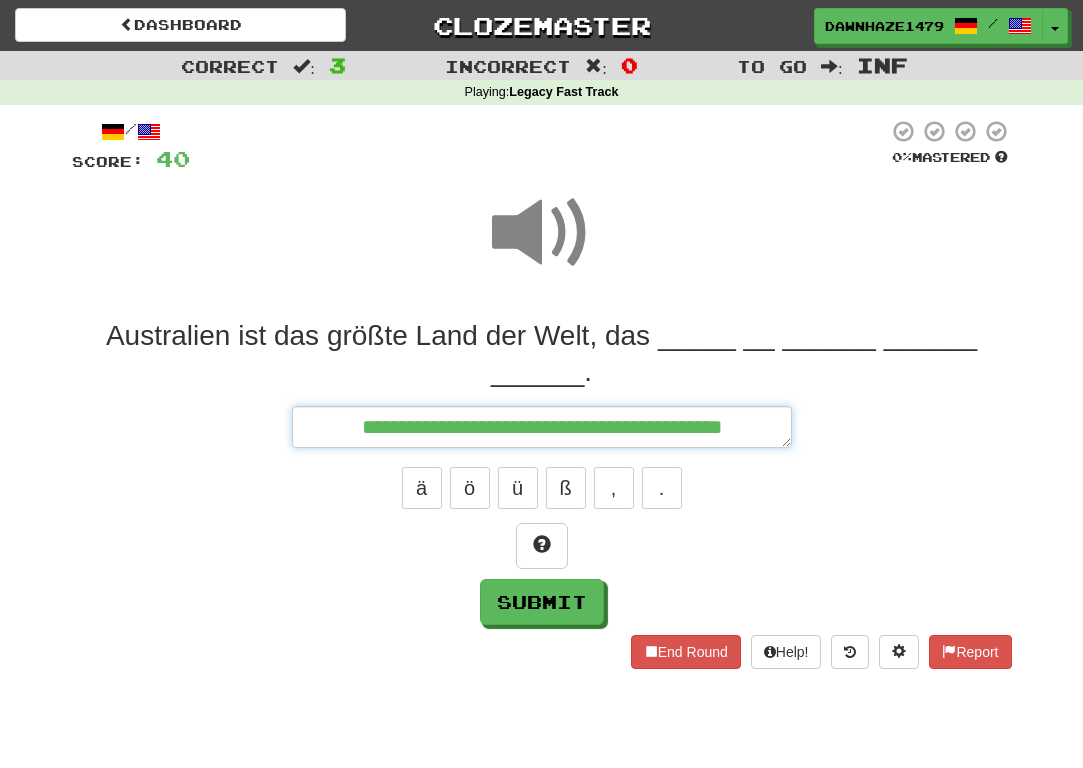 click on "**********" at bounding box center (542, 427) 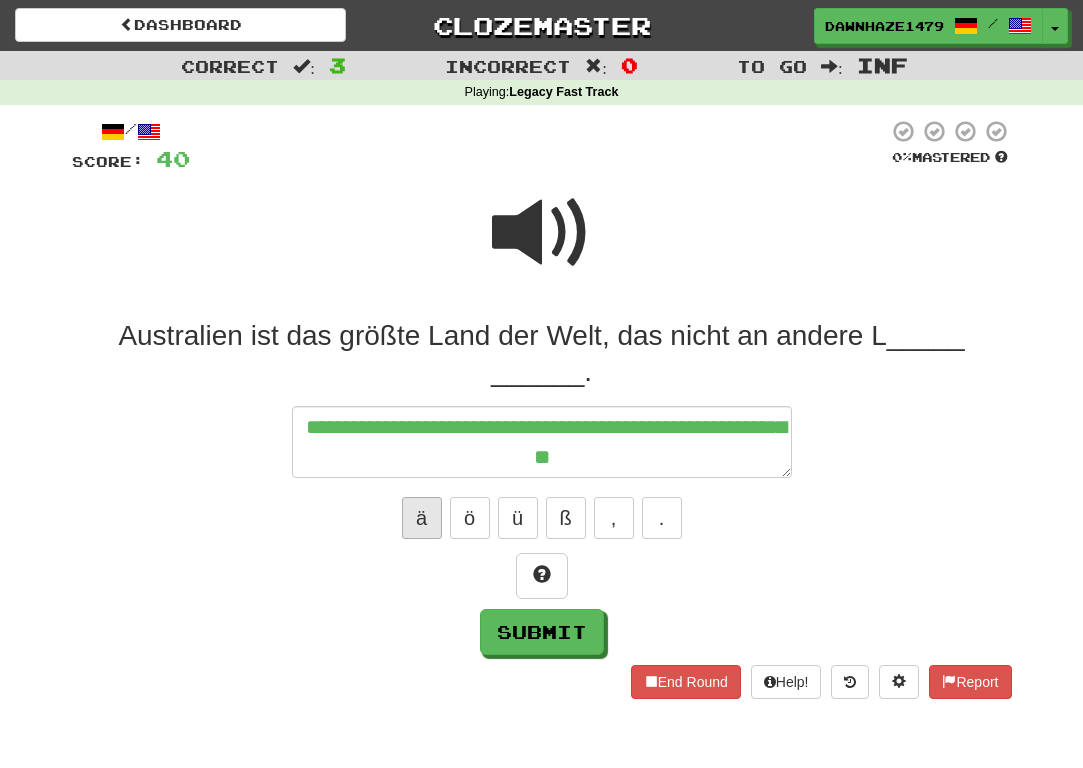 click on "ä" at bounding box center (422, 518) 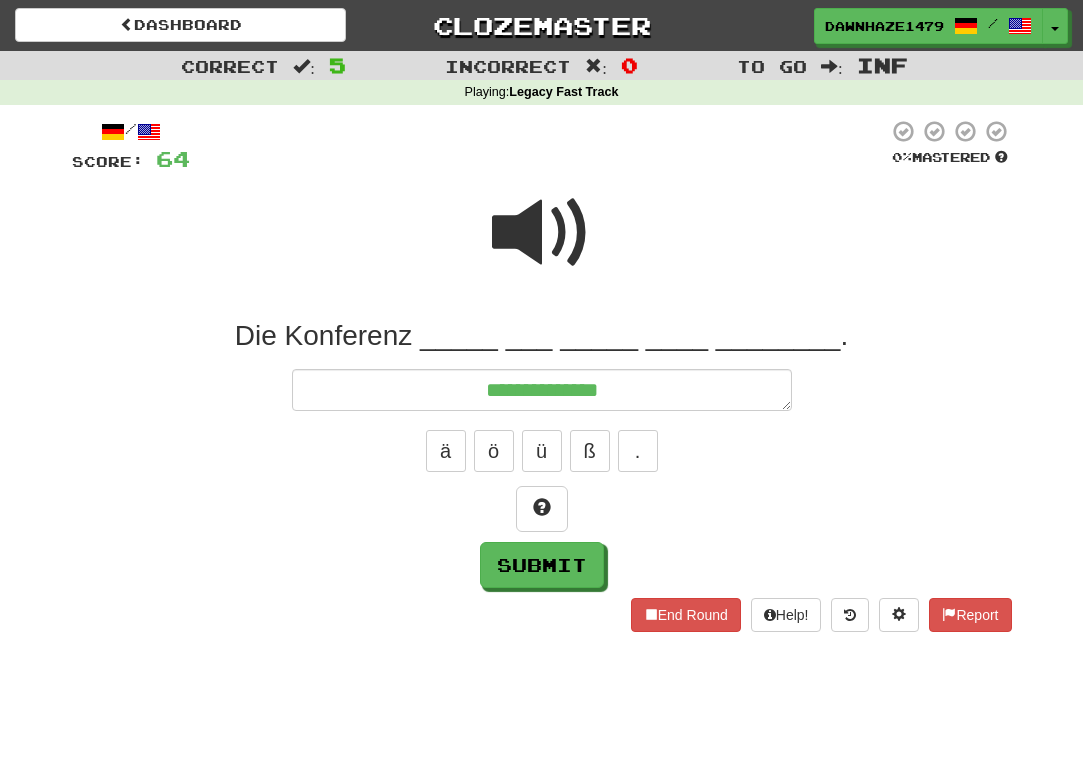 click at bounding box center [542, 233] 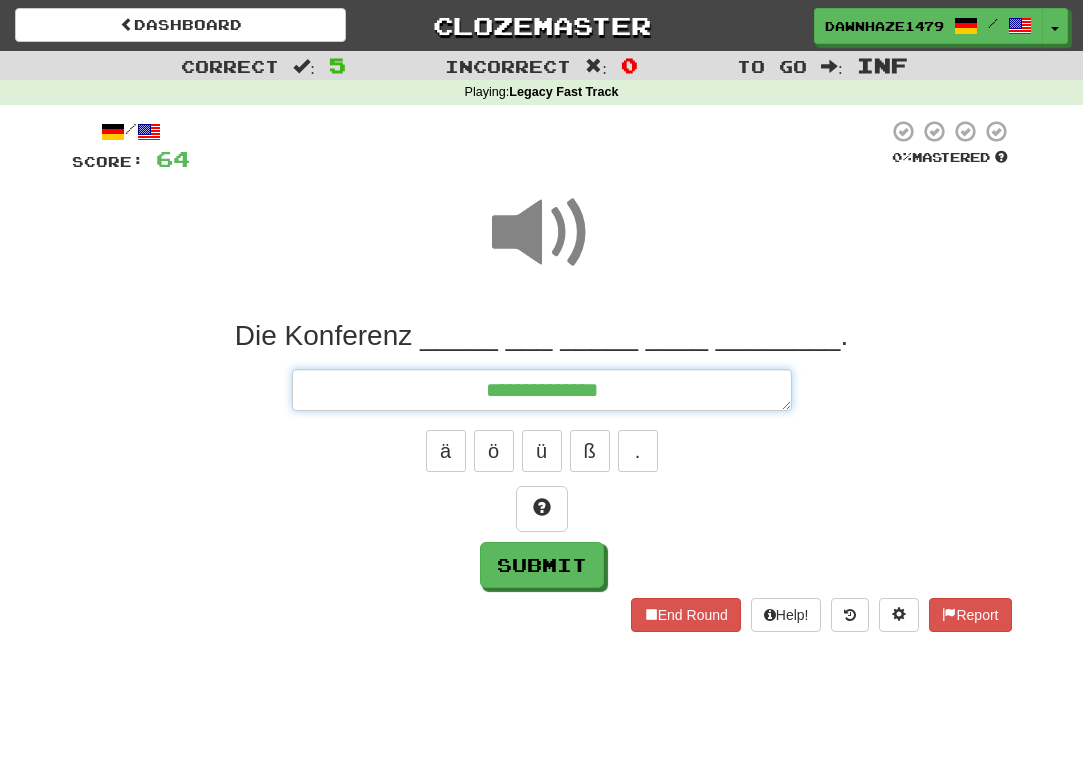 click on "**********" at bounding box center (542, 390) 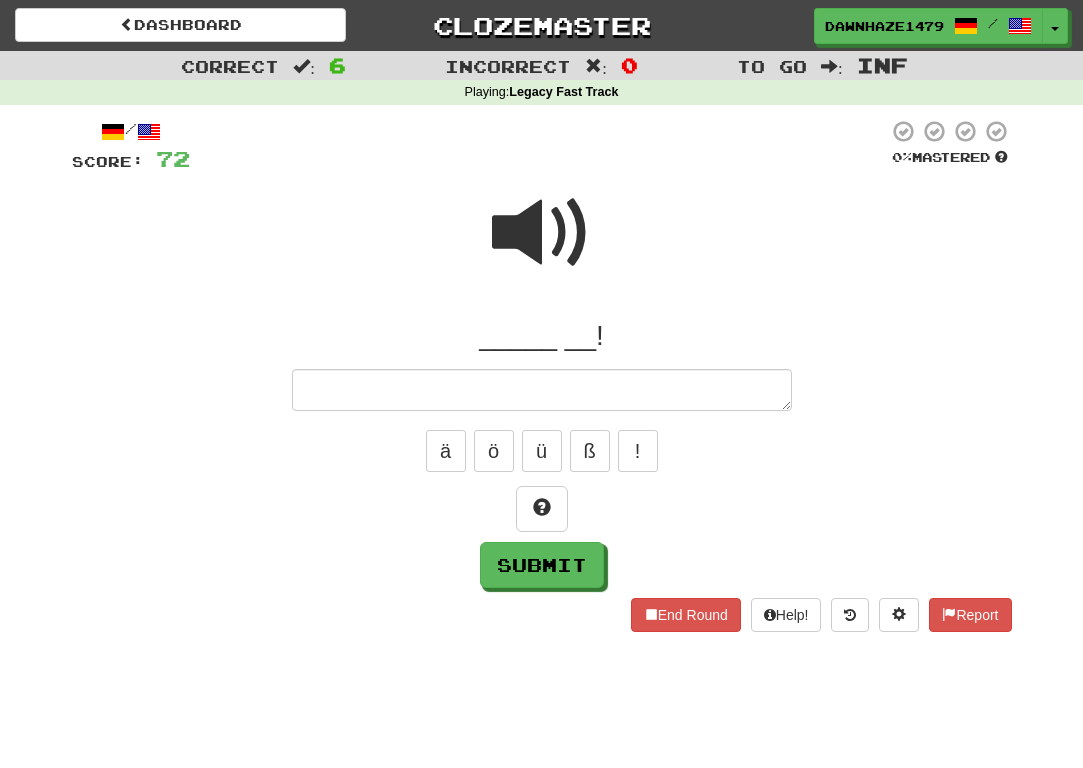 click at bounding box center (542, 233) 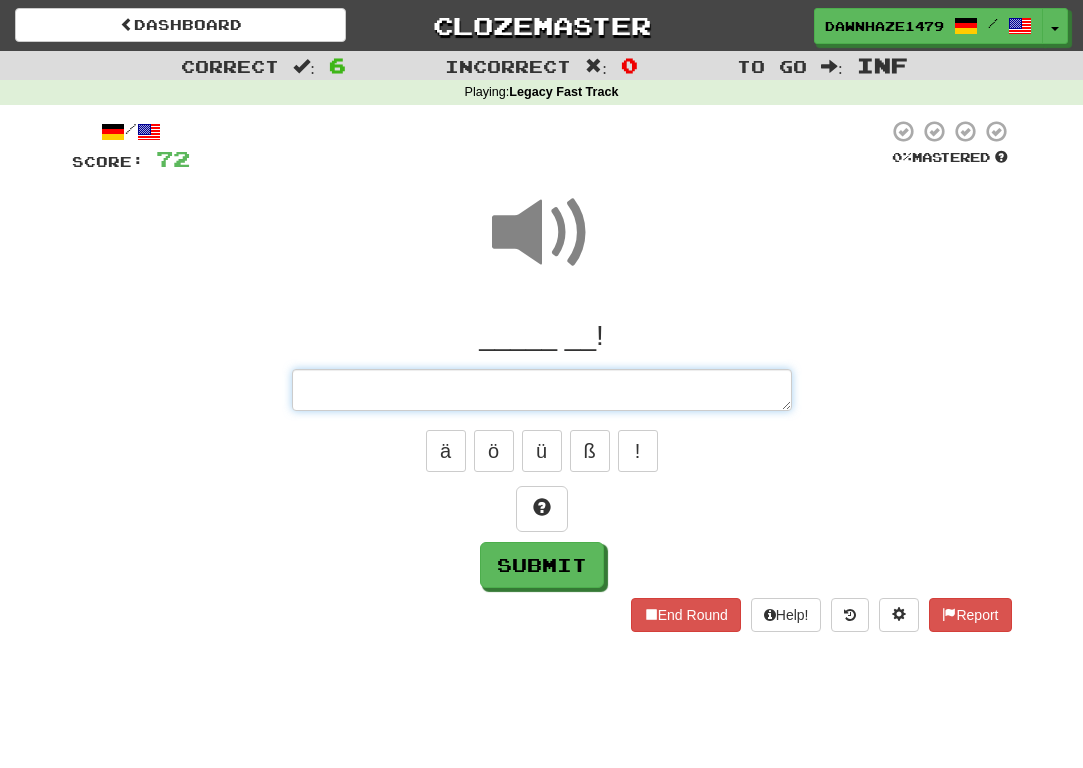 click at bounding box center (542, 390) 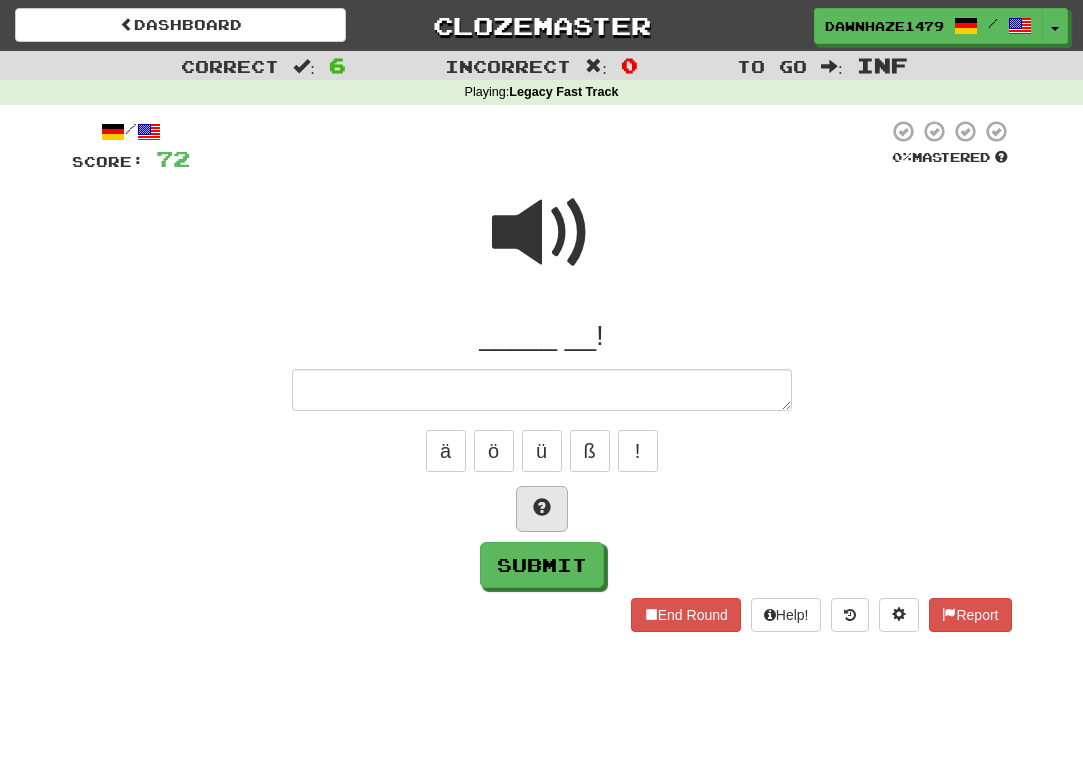 click at bounding box center [542, 509] 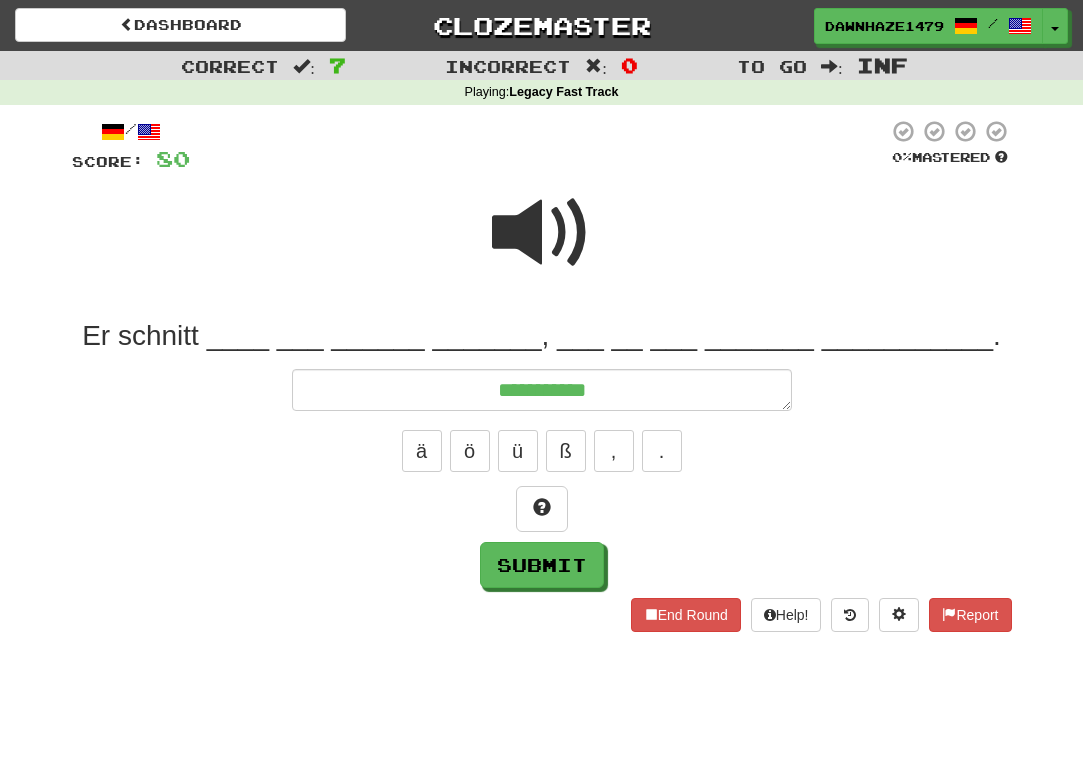 click at bounding box center (542, 233) 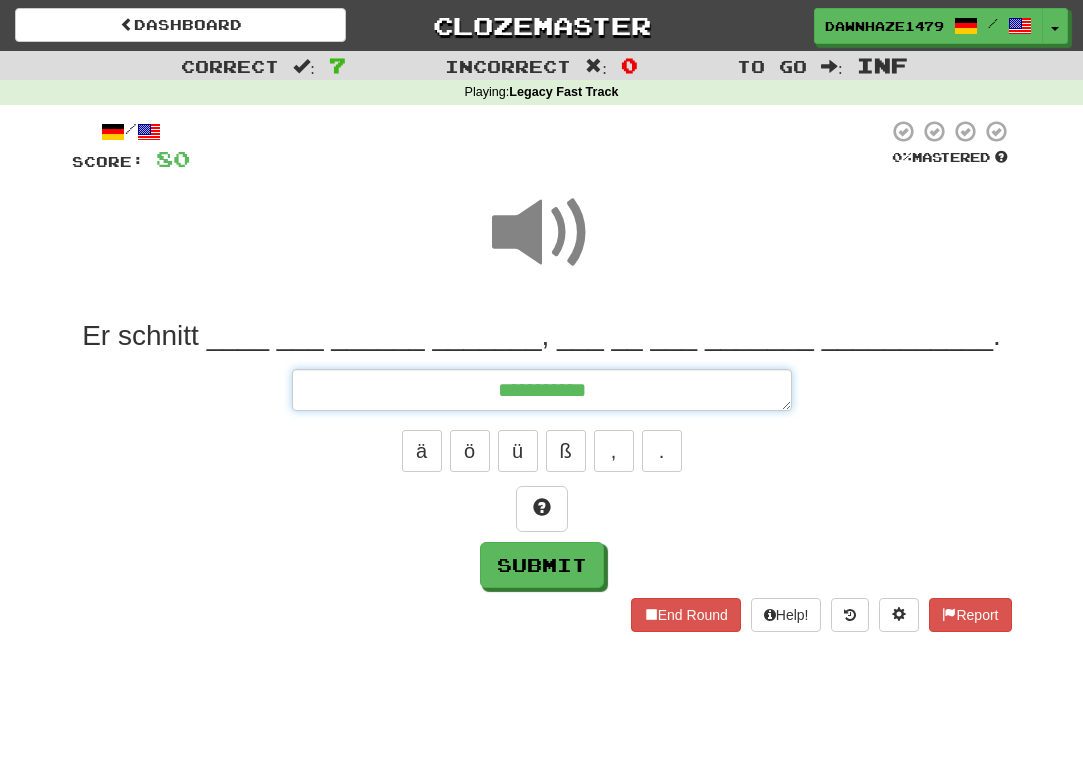 click on "**********" at bounding box center (542, 390) 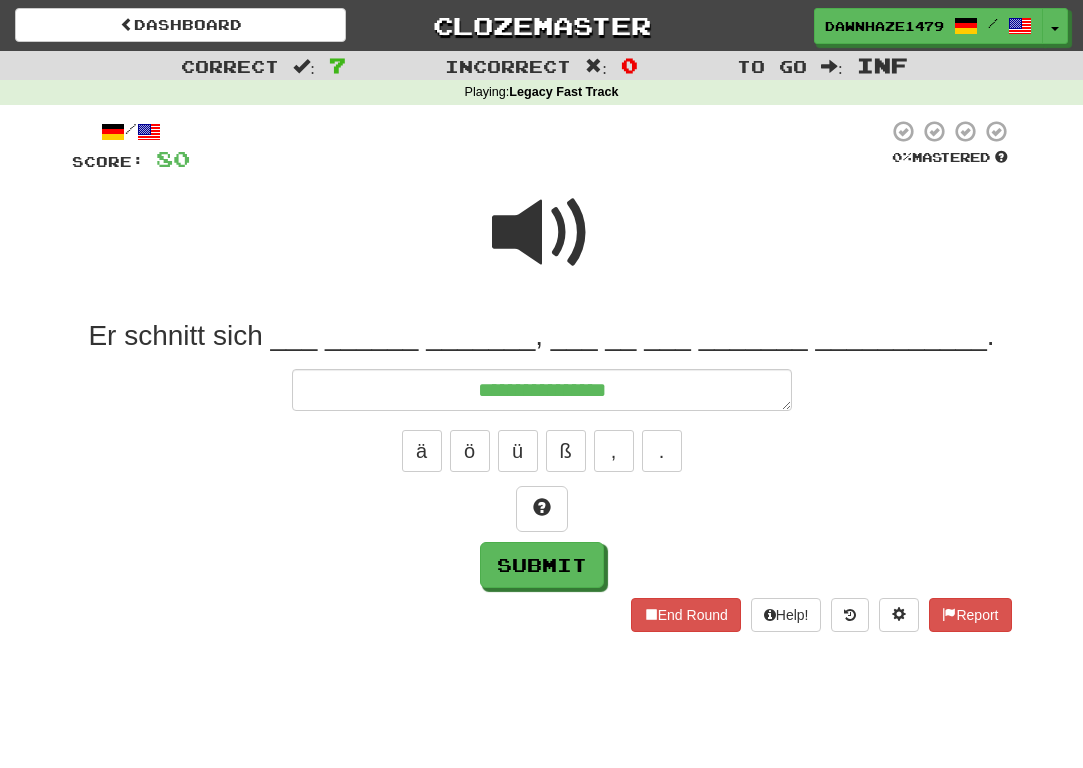 click at bounding box center (542, 233) 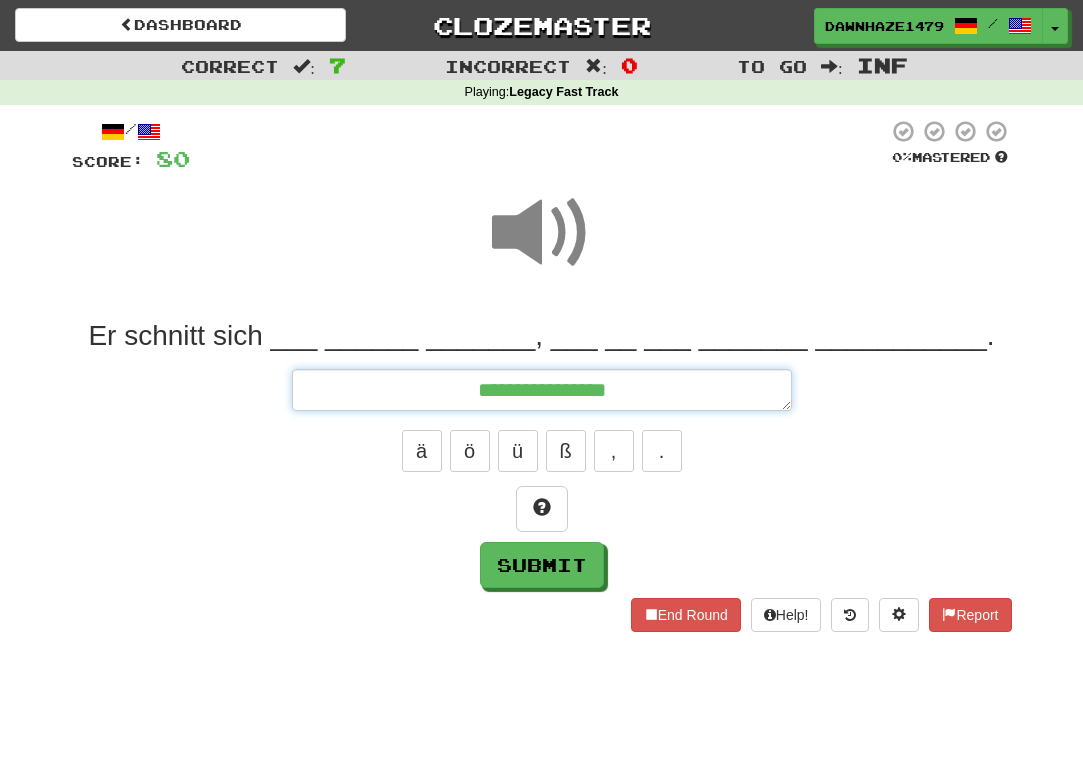 click on "**********" at bounding box center [542, 390] 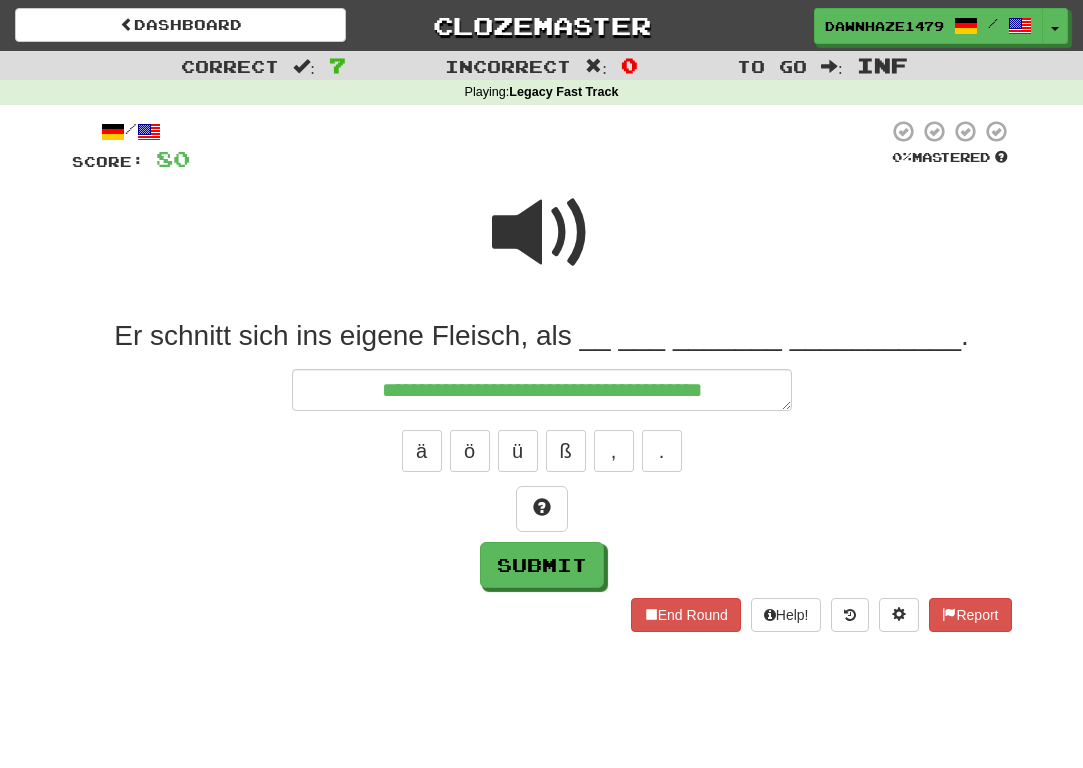 click at bounding box center (542, 233) 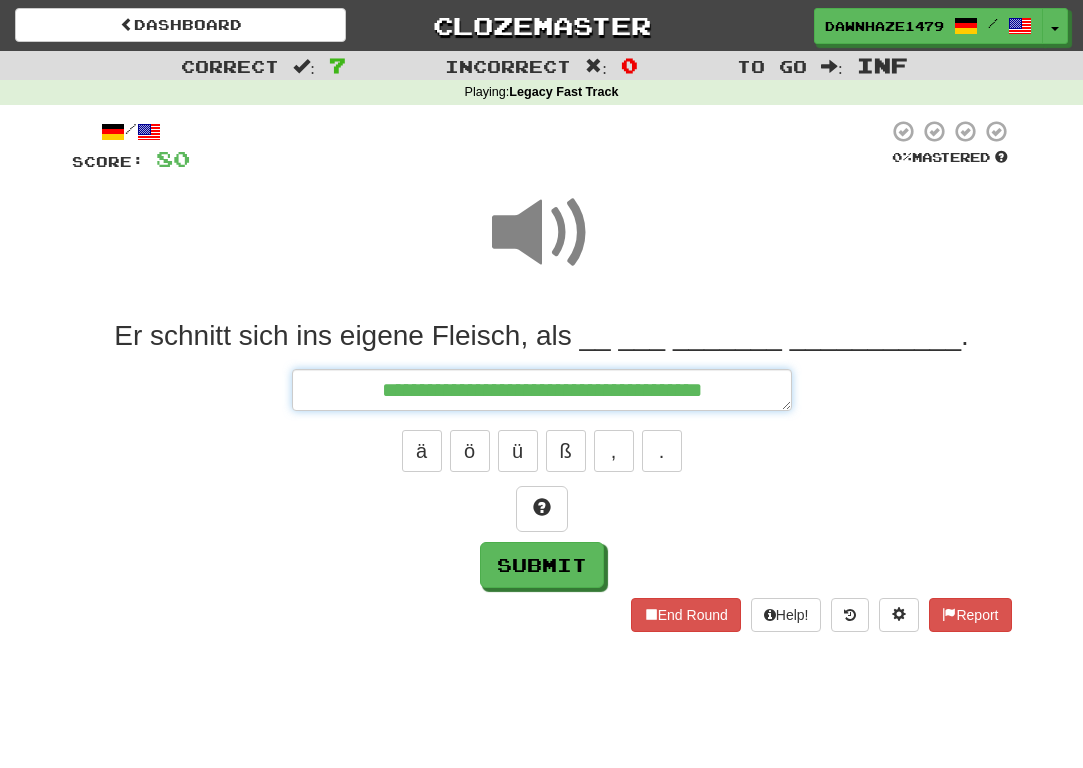 click on "**********" at bounding box center [542, 390] 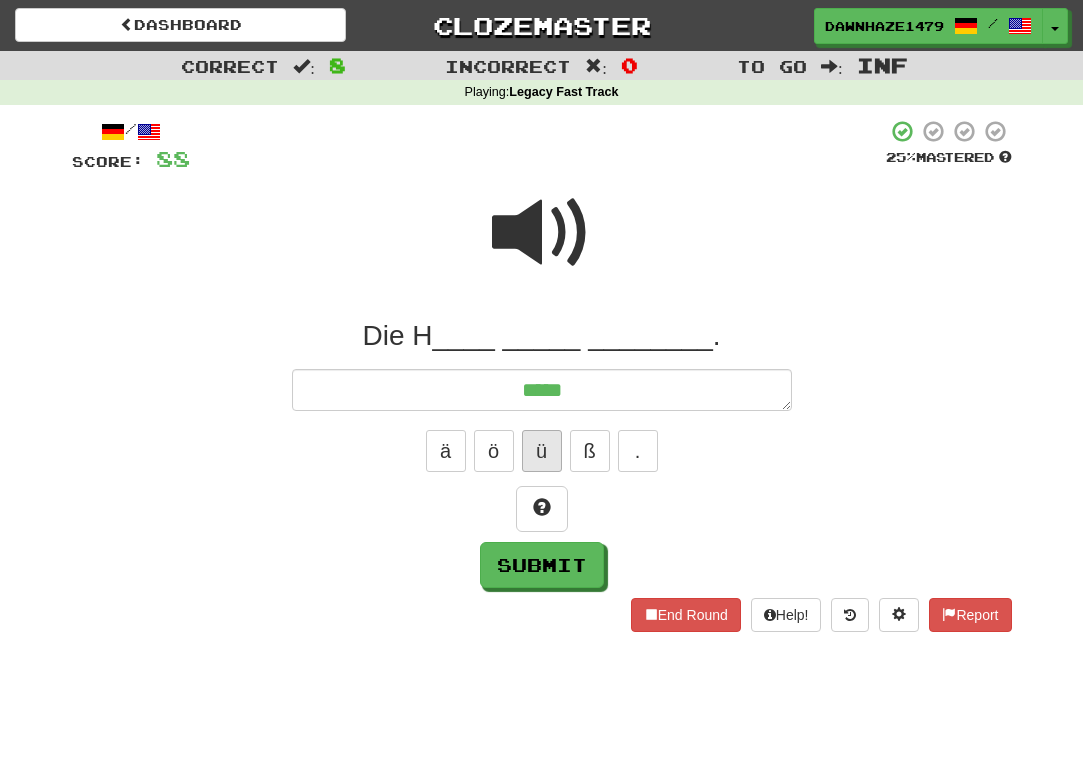 click on "ü" at bounding box center [542, 451] 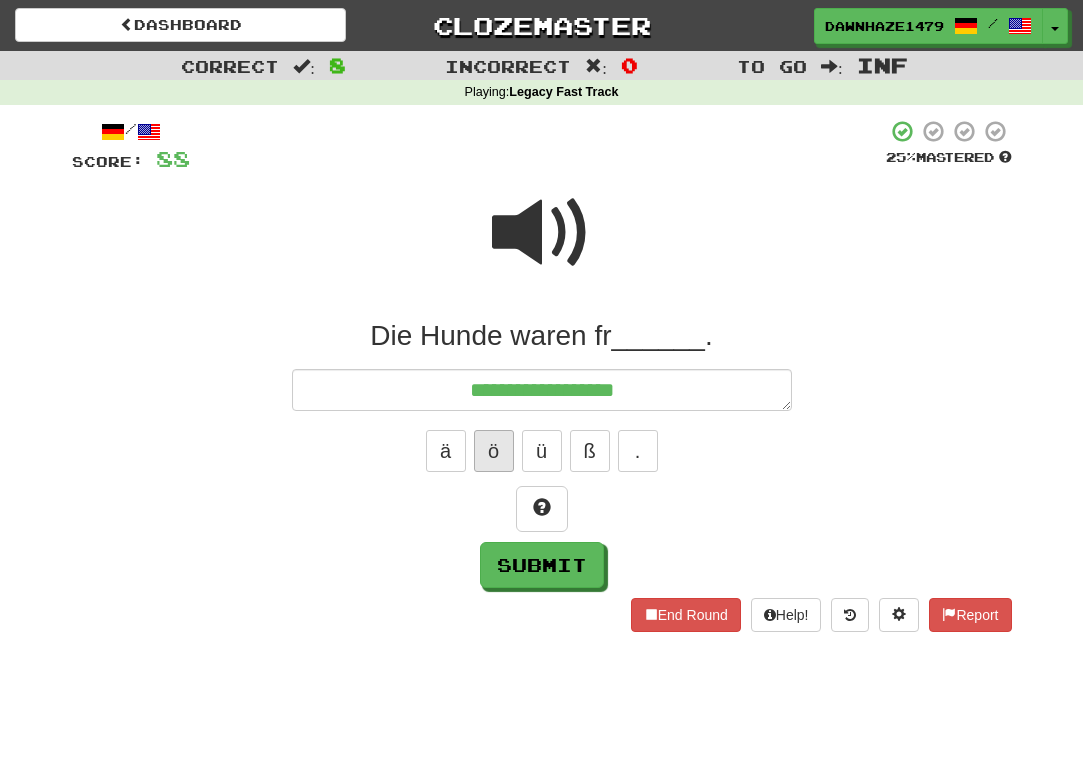 click on "ö" at bounding box center [494, 451] 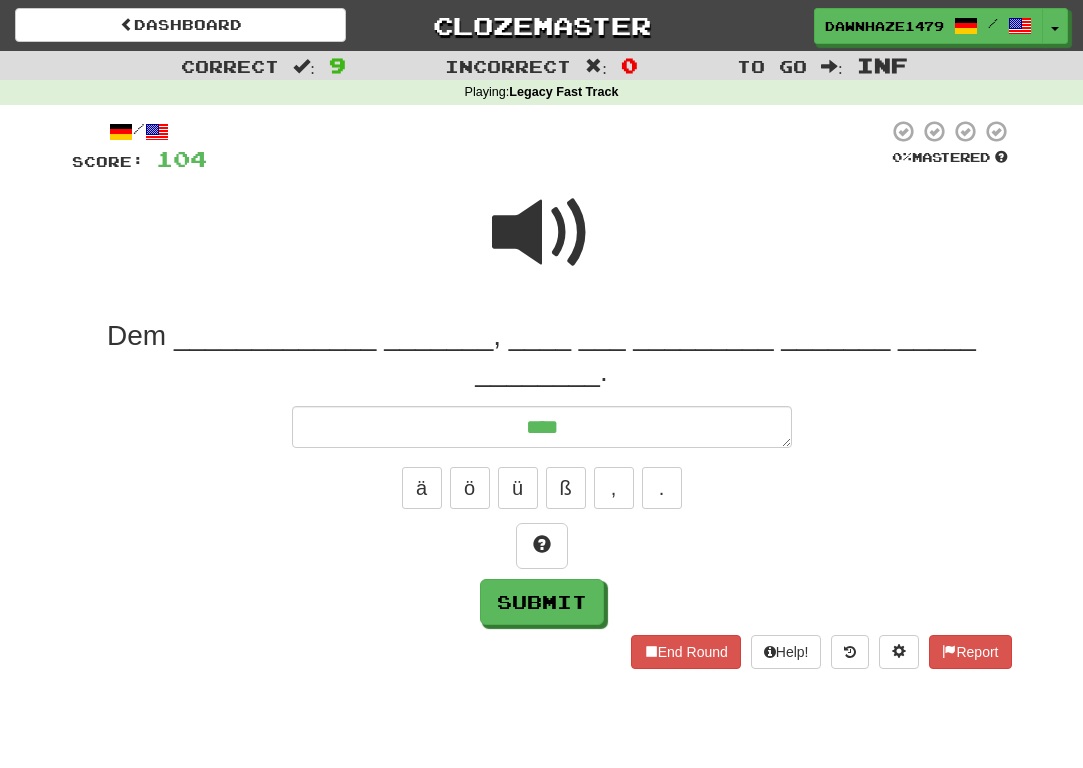click at bounding box center (542, 233) 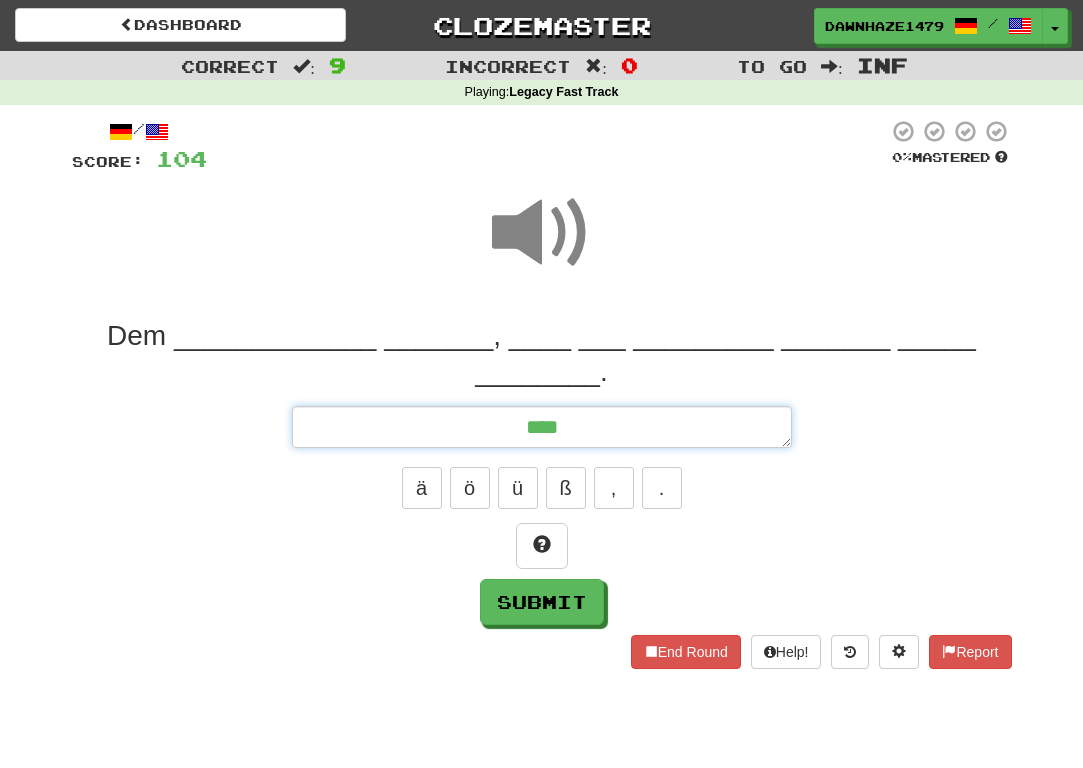 click on "***" at bounding box center [542, 427] 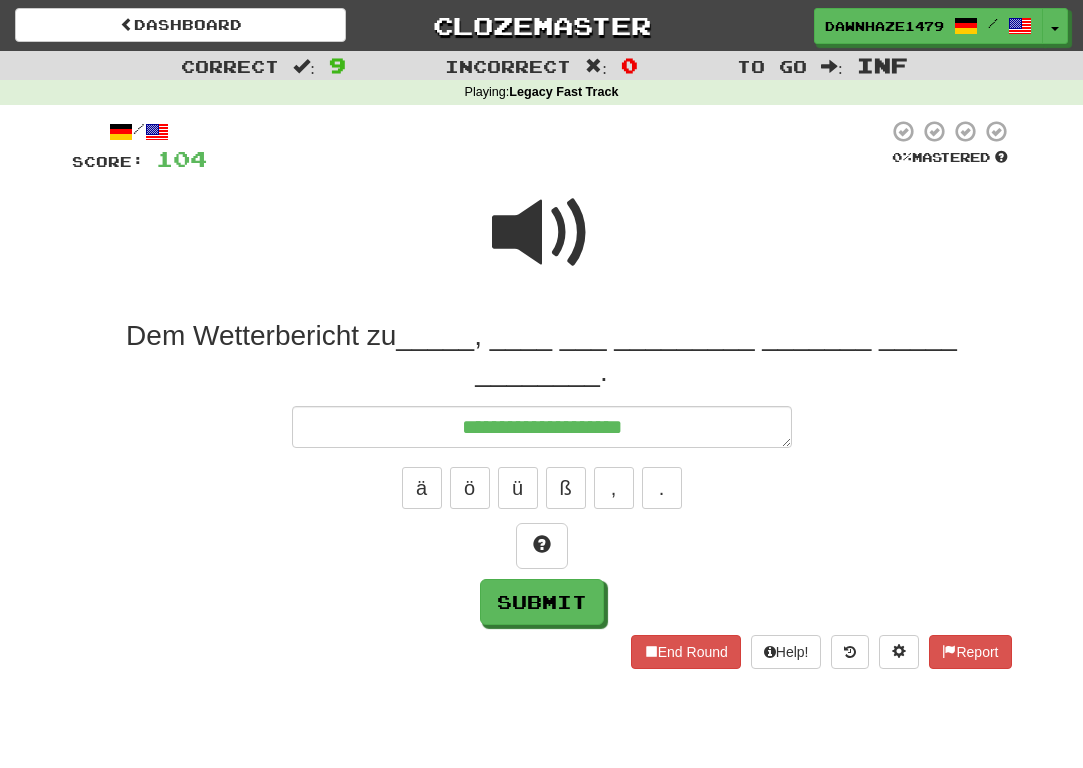 click at bounding box center (542, 233) 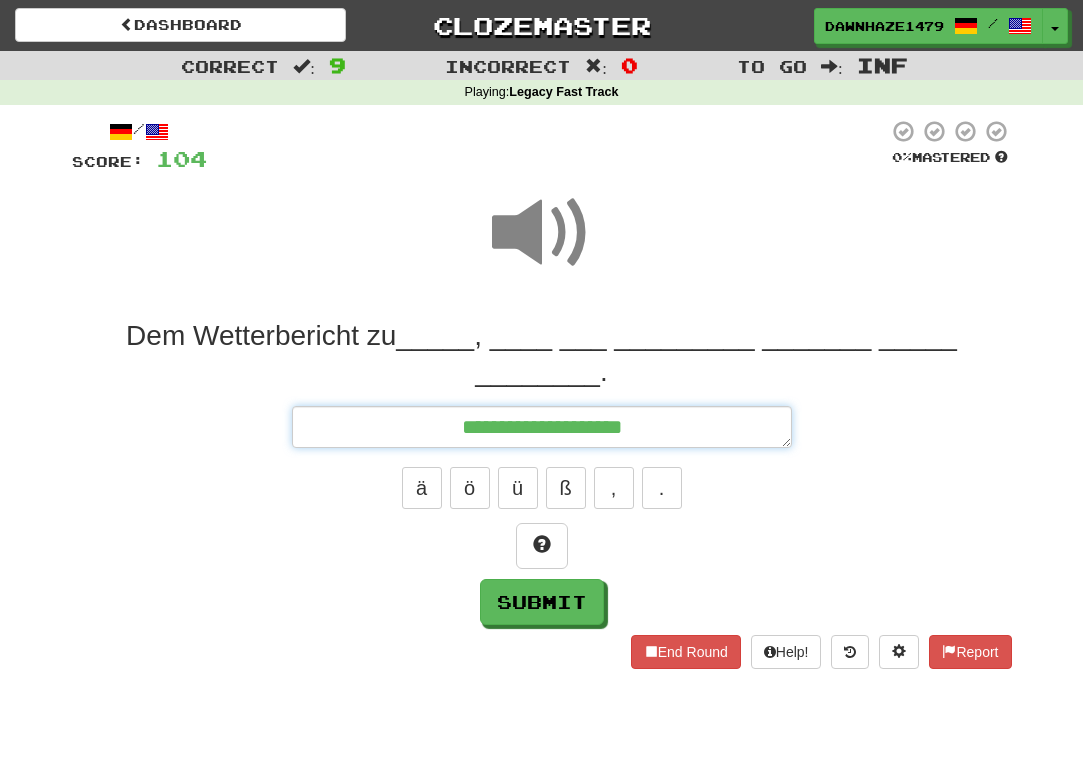 click on "**********" at bounding box center (542, 427) 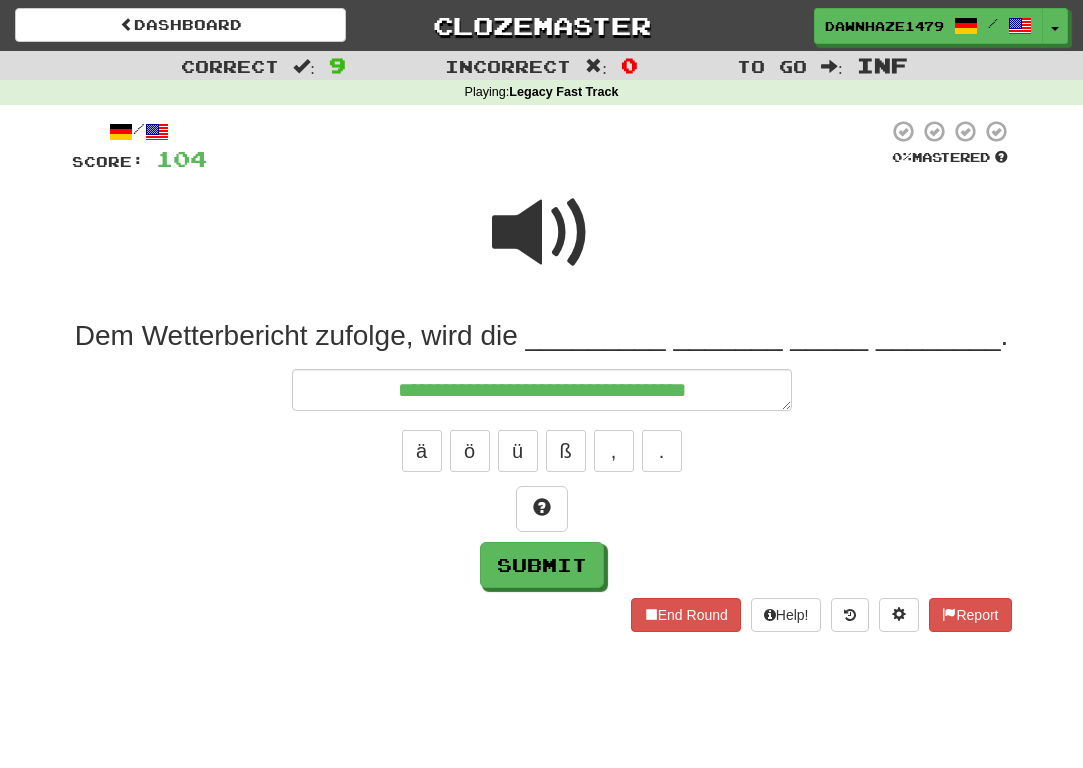 click at bounding box center (542, 246) 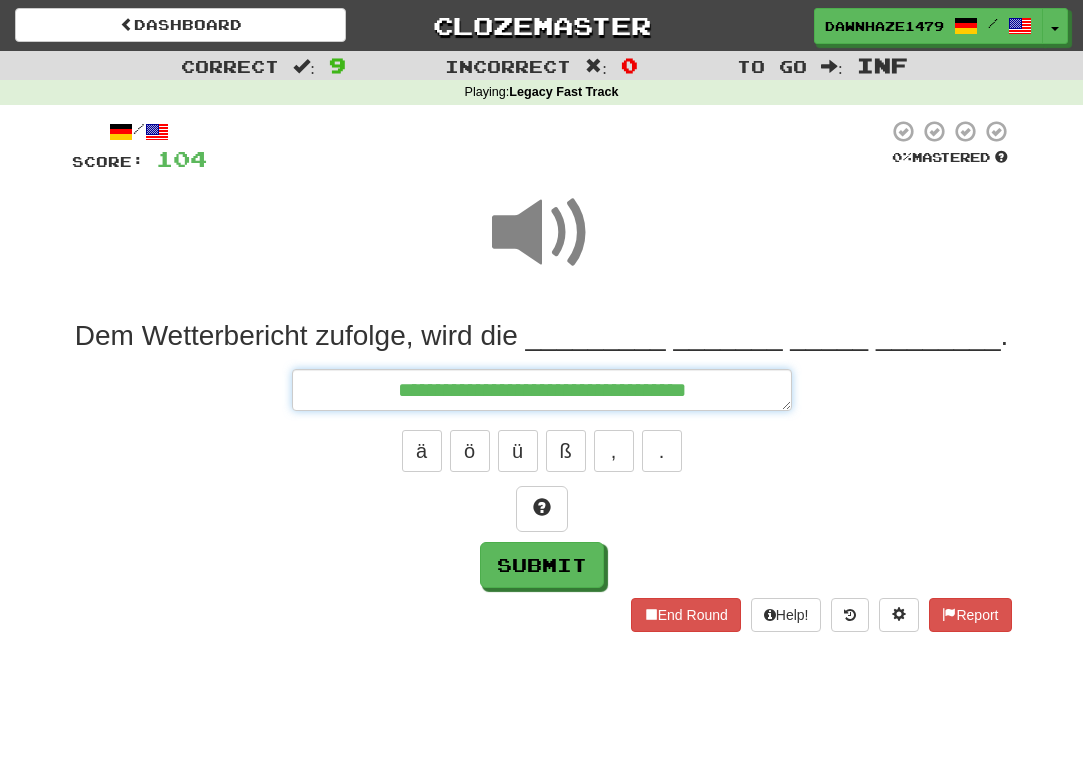 click on "**********" at bounding box center [542, 390] 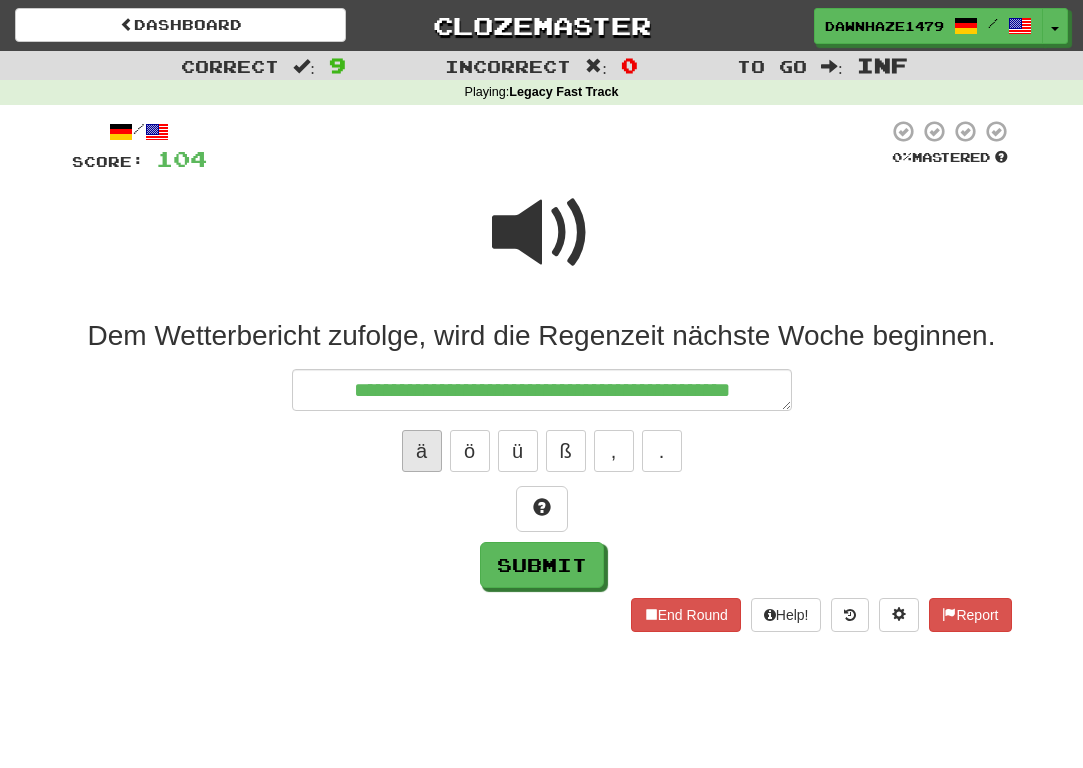 click on "ä" at bounding box center [422, 451] 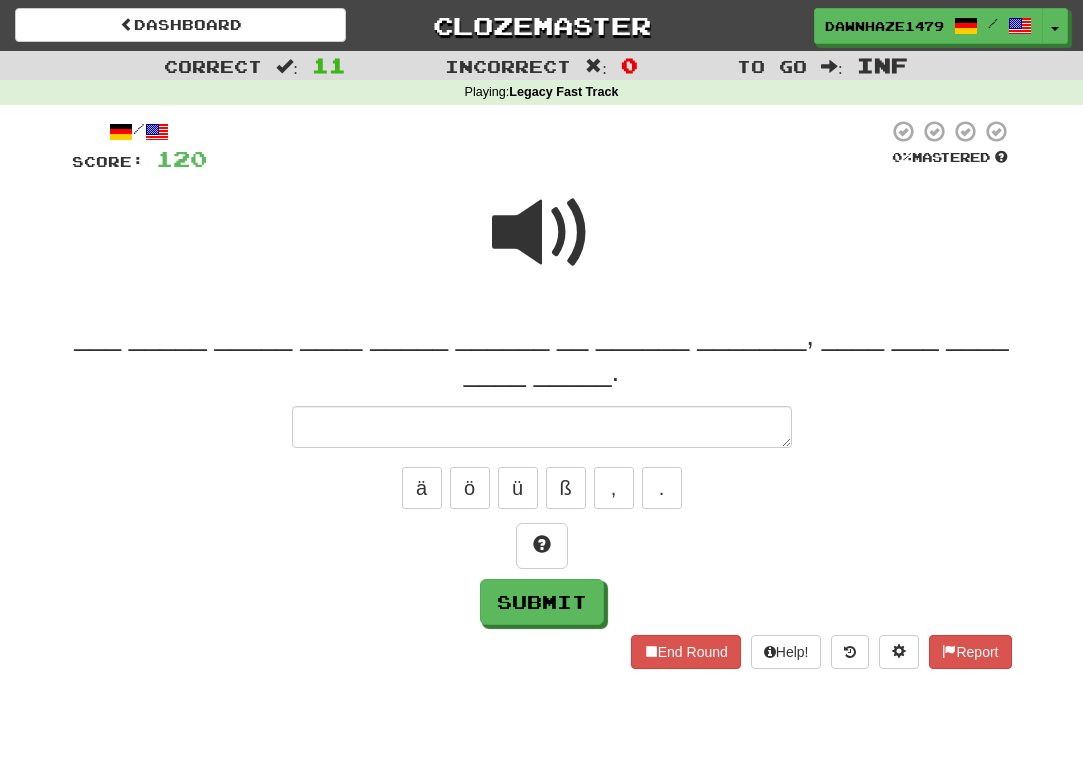 click at bounding box center [542, 233] 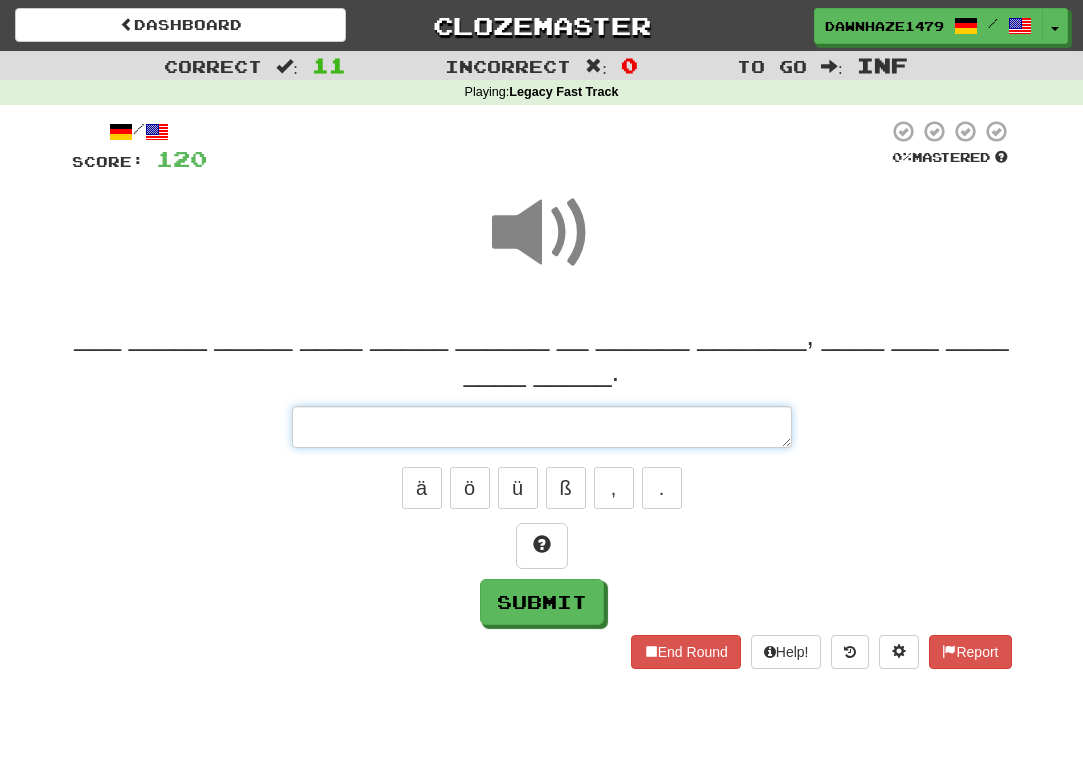click at bounding box center (542, 427) 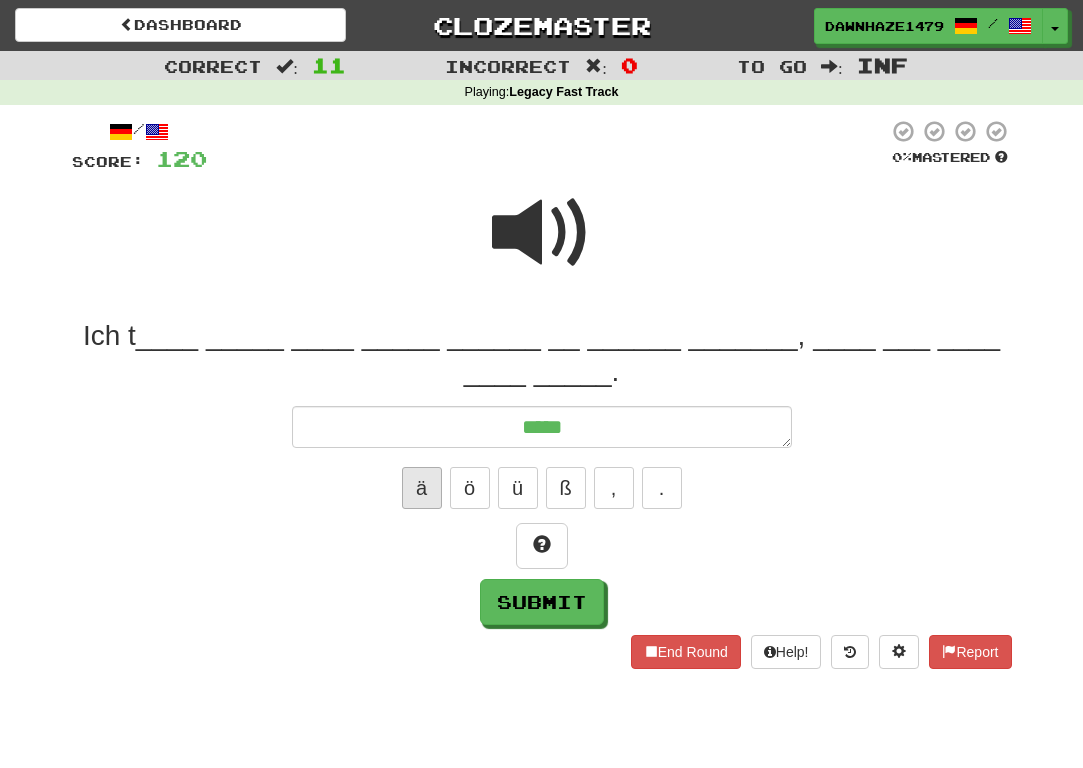 click on "ä" at bounding box center [422, 488] 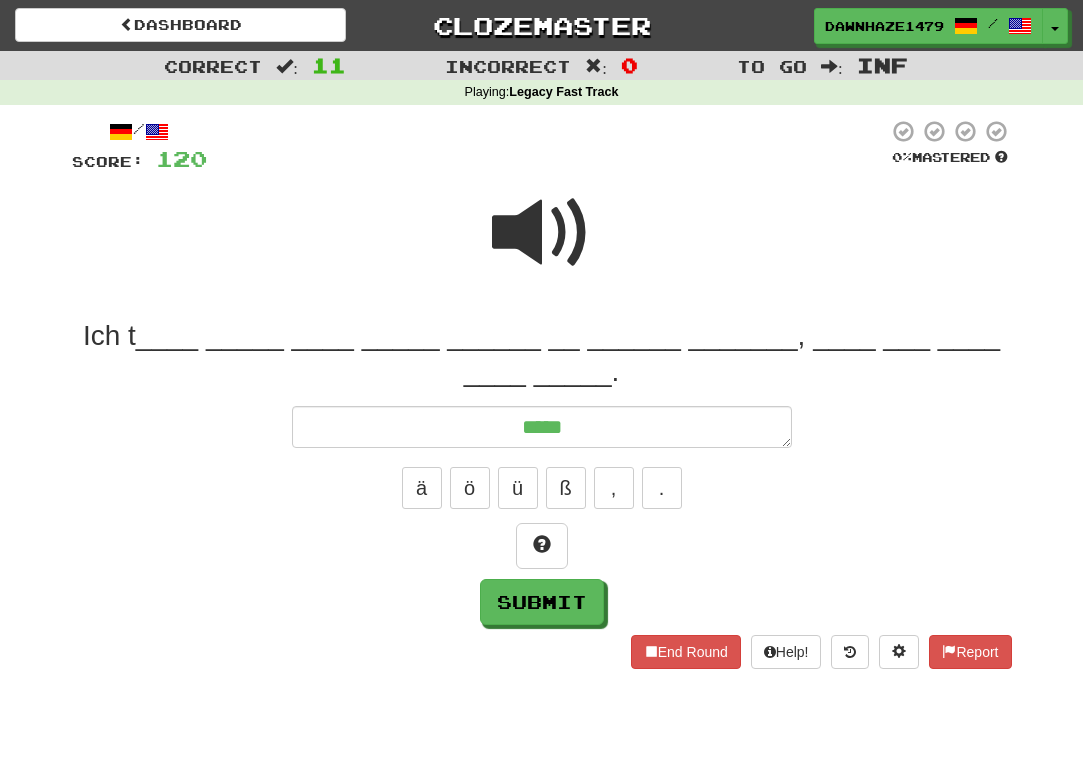 click at bounding box center (542, 233) 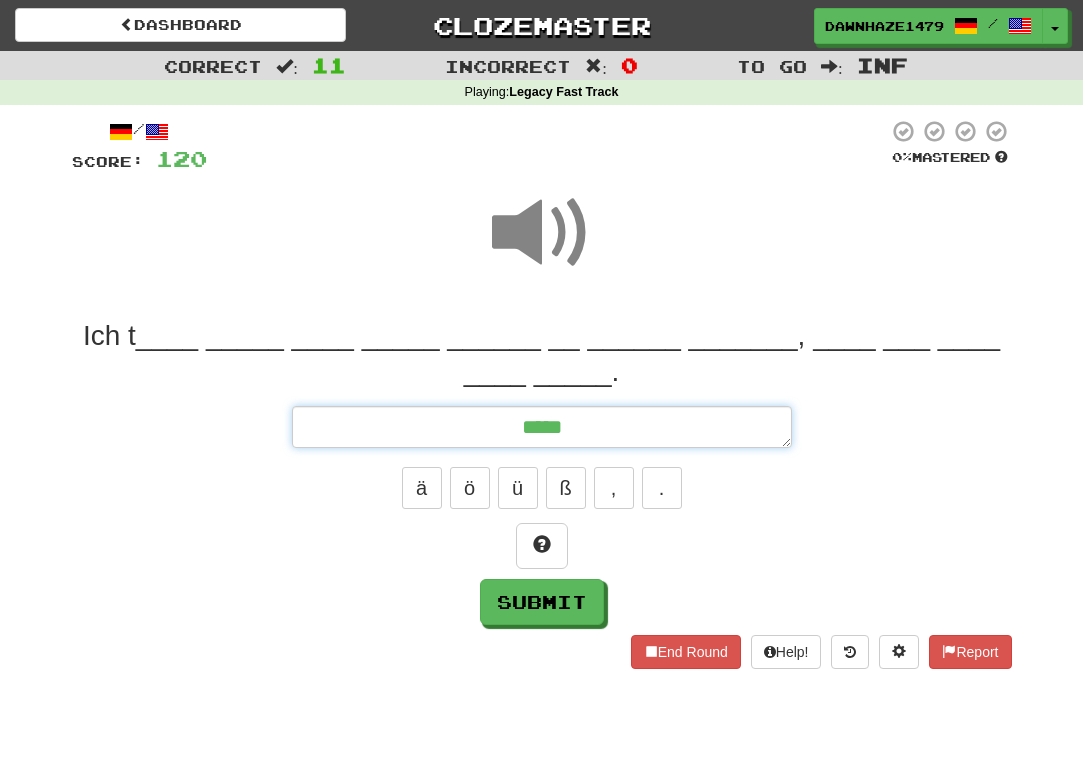 click on "*****" at bounding box center (542, 427) 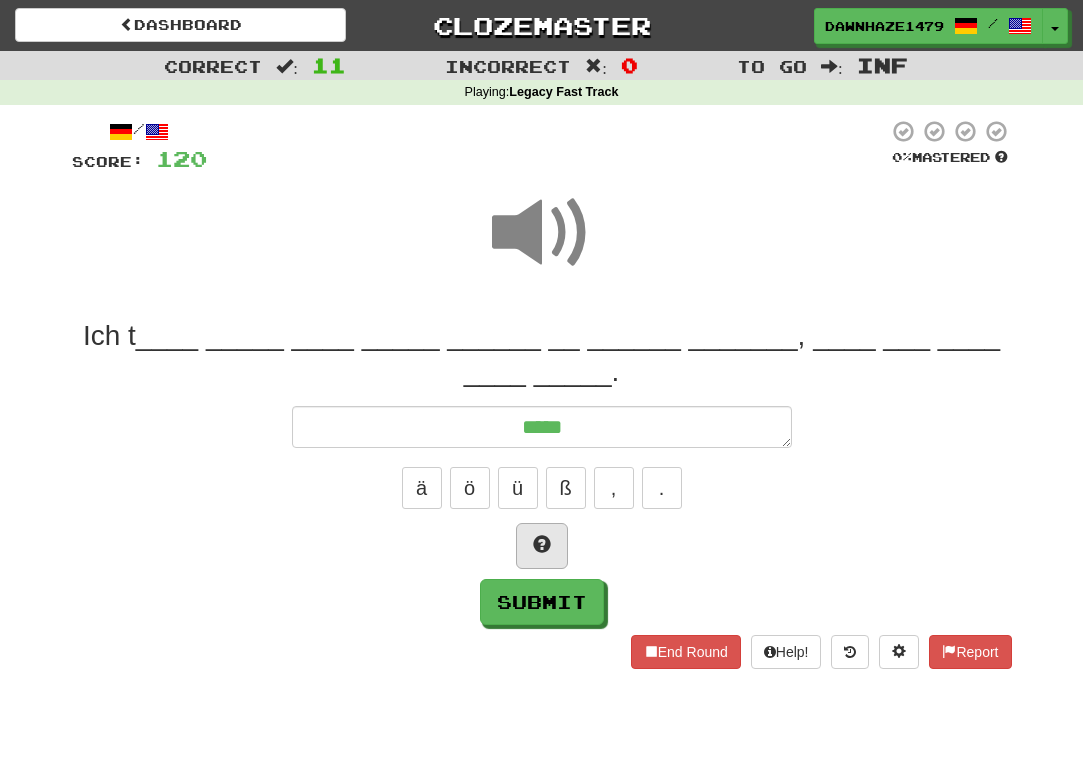 click at bounding box center (542, 546) 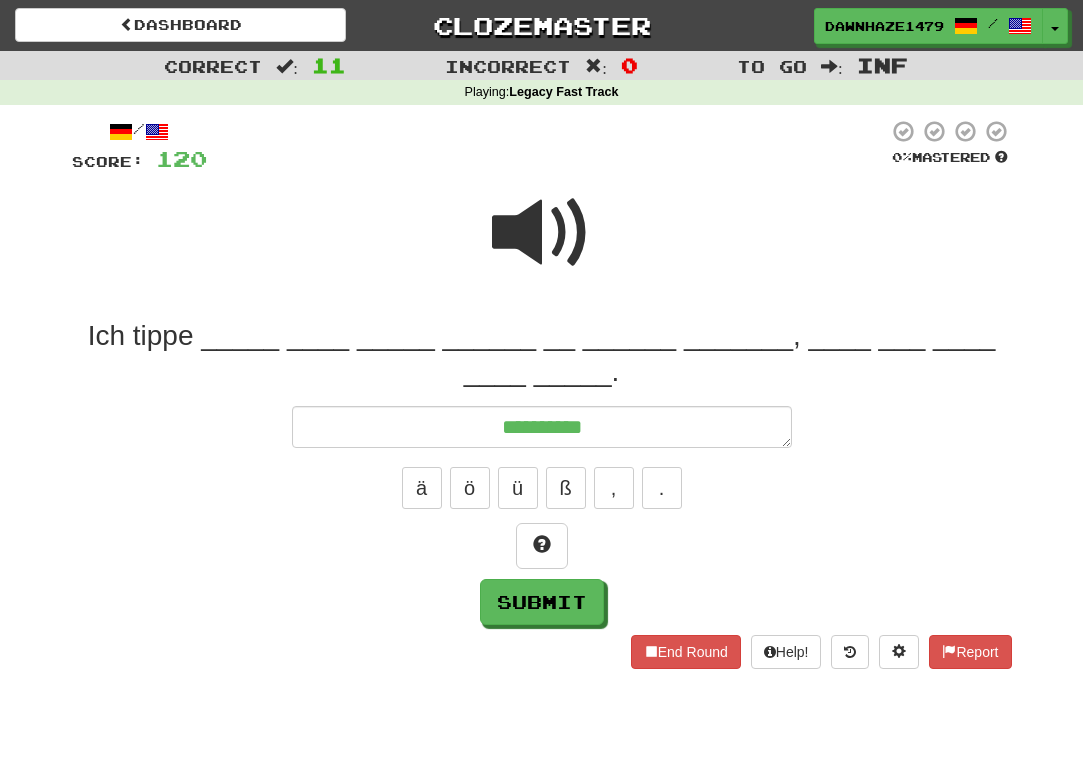 click at bounding box center [542, 246] 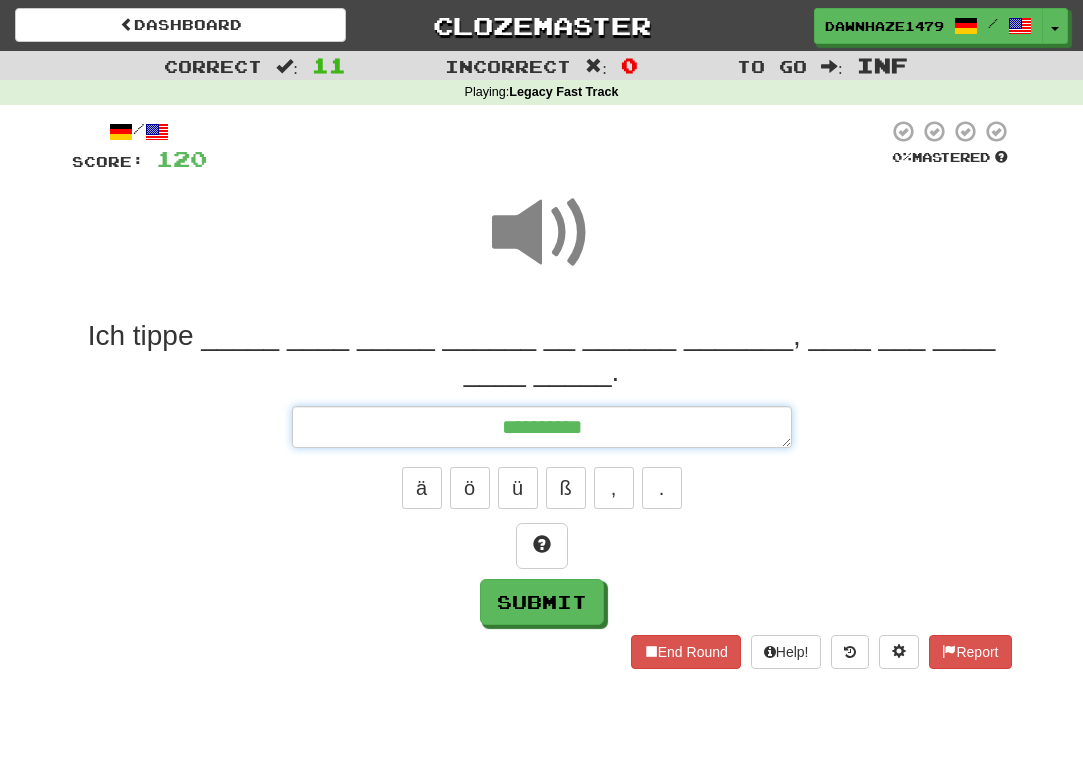 click on "*********" at bounding box center [542, 427] 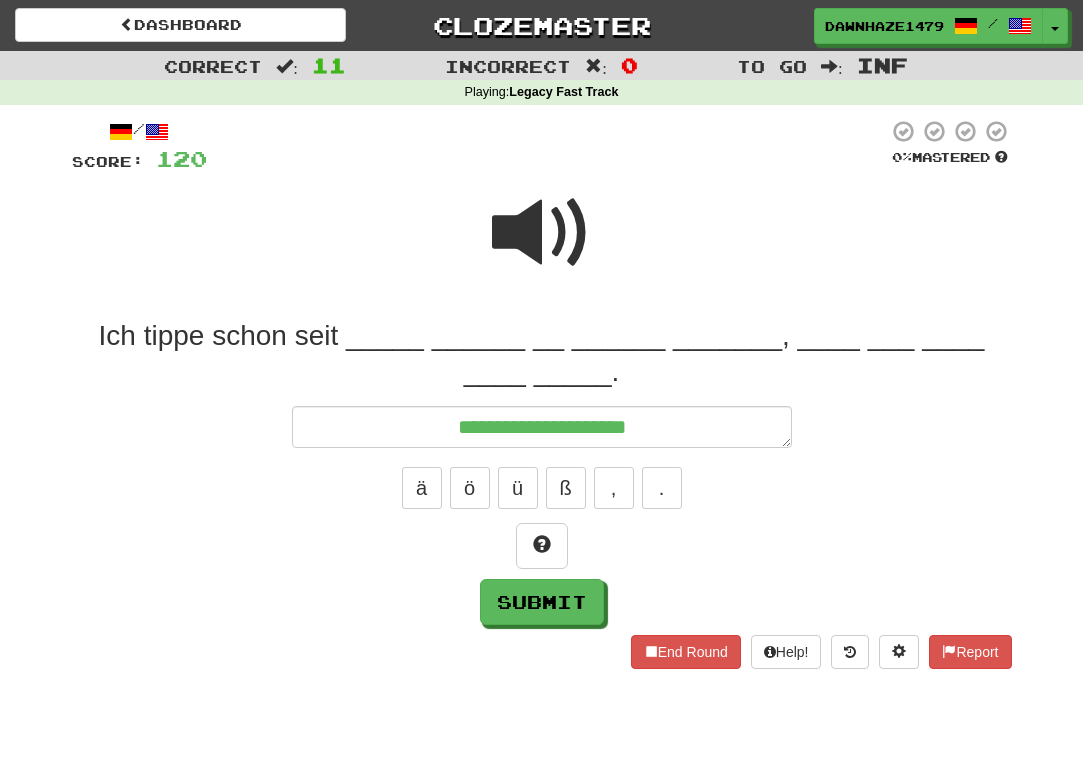 click at bounding box center (542, 233) 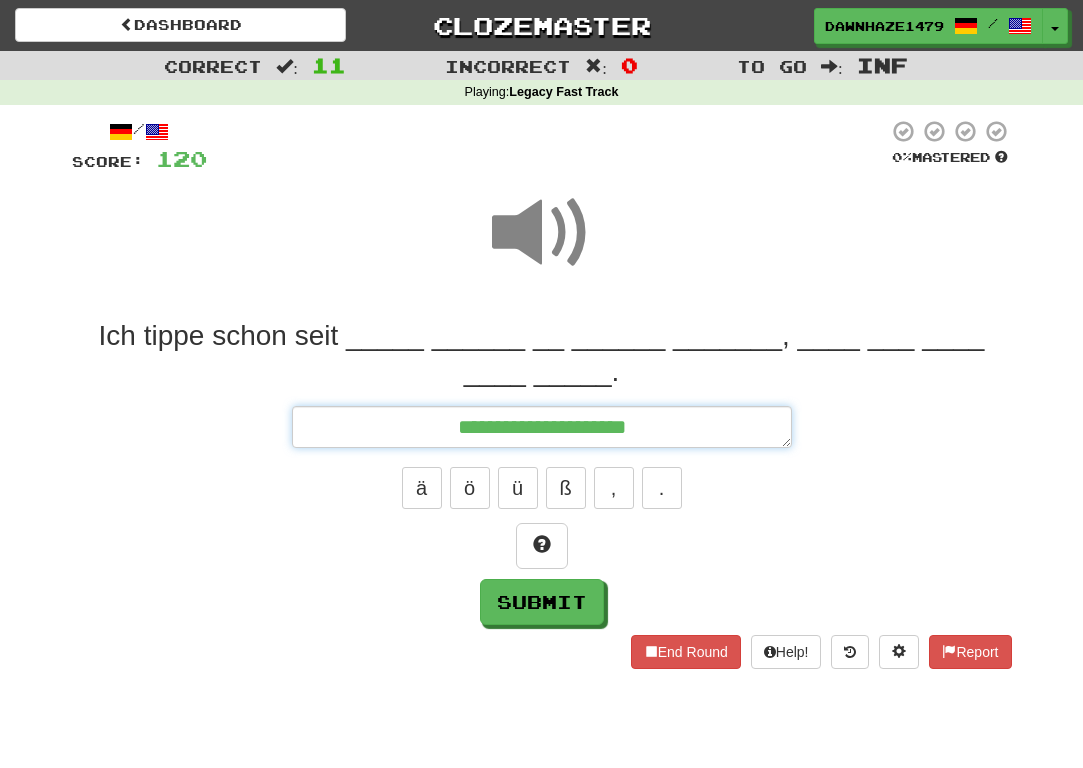 click on "**********" at bounding box center (542, 427) 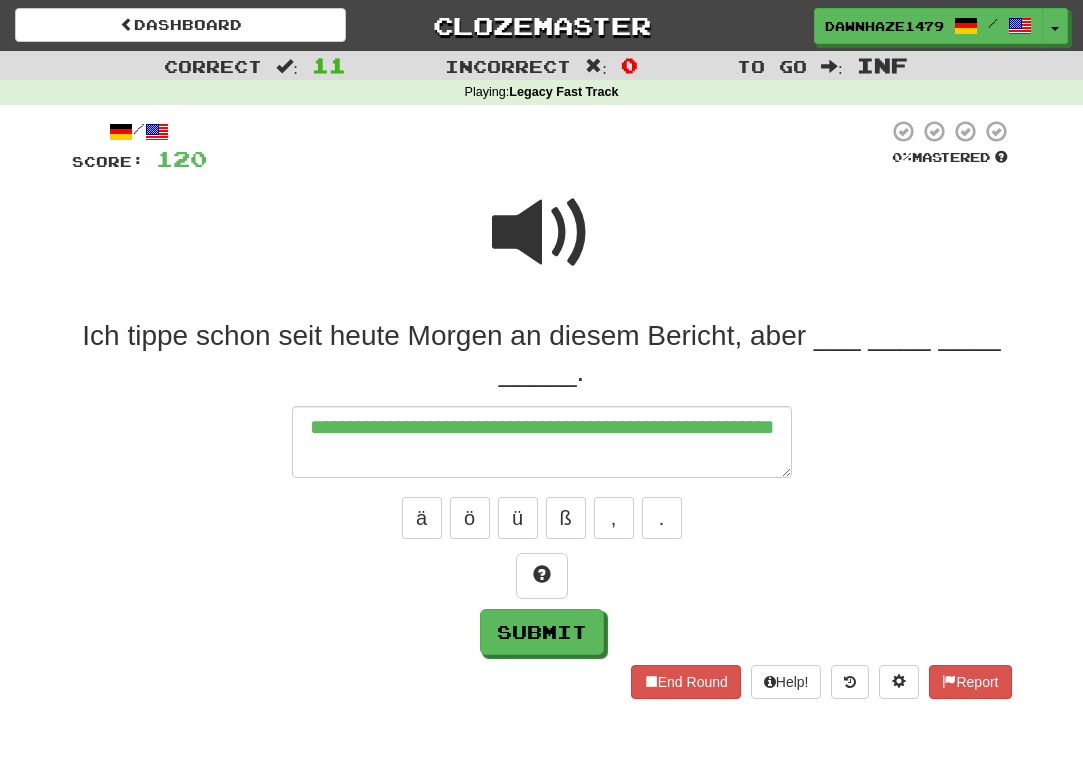 click at bounding box center (542, 233) 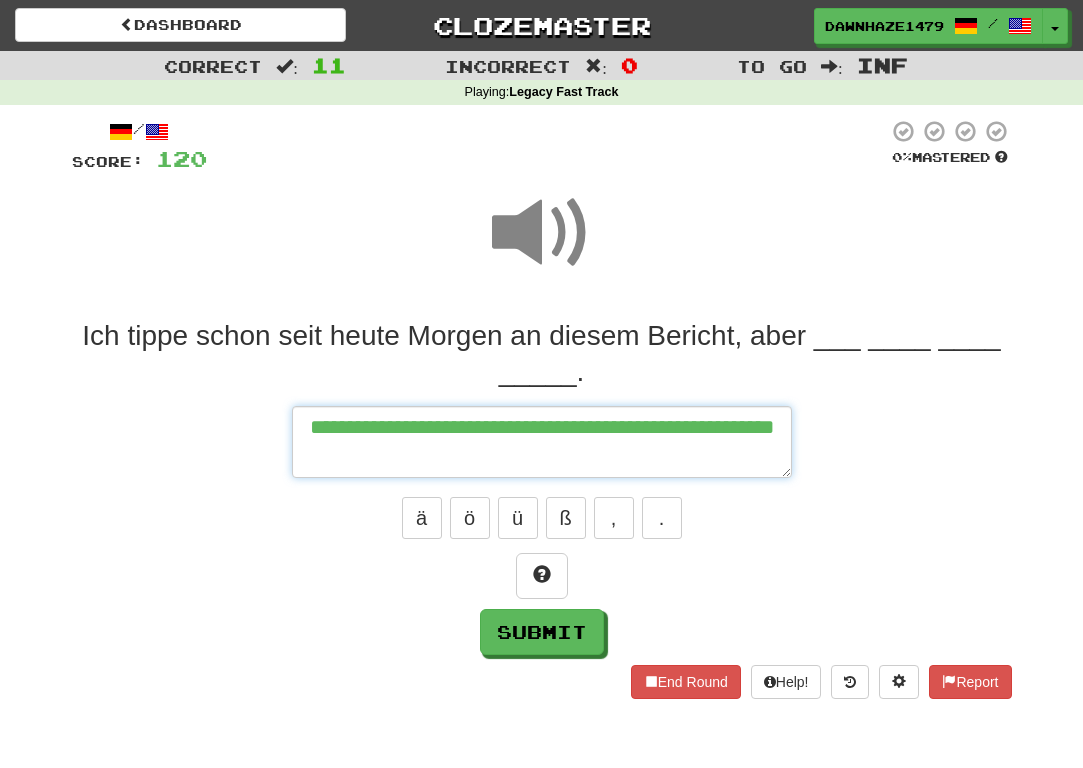 click on "**********" at bounding box center [542, 442] 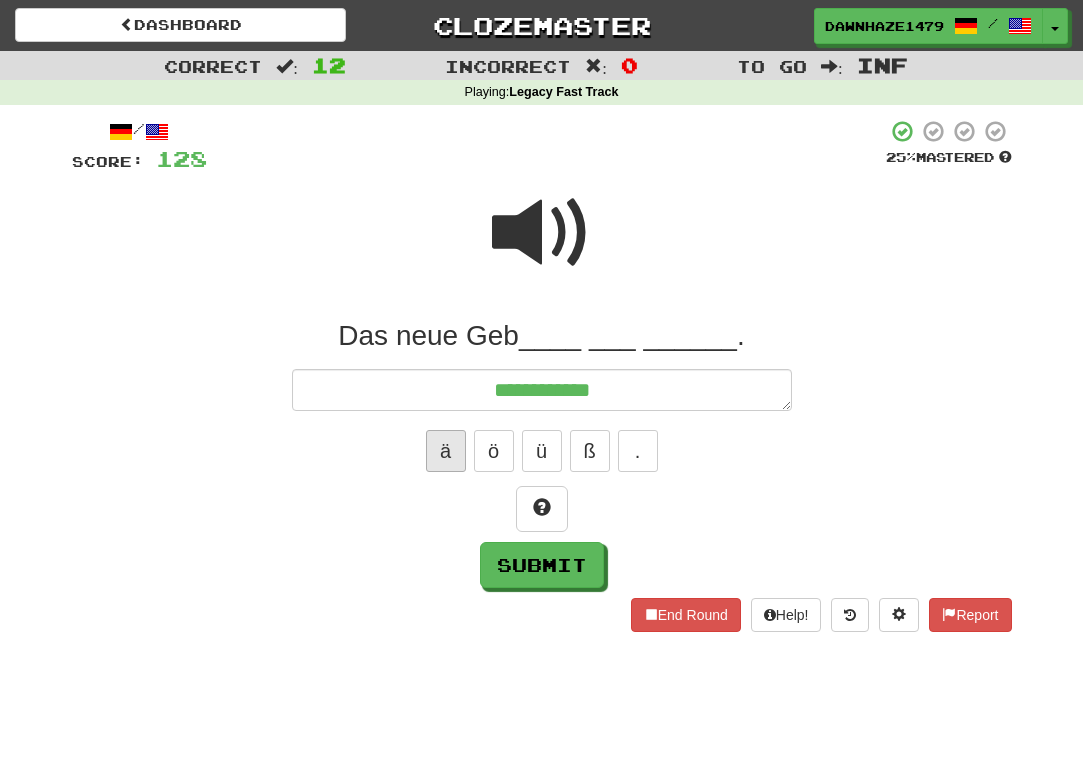 click on "ä" at bounding box center [446, 451] 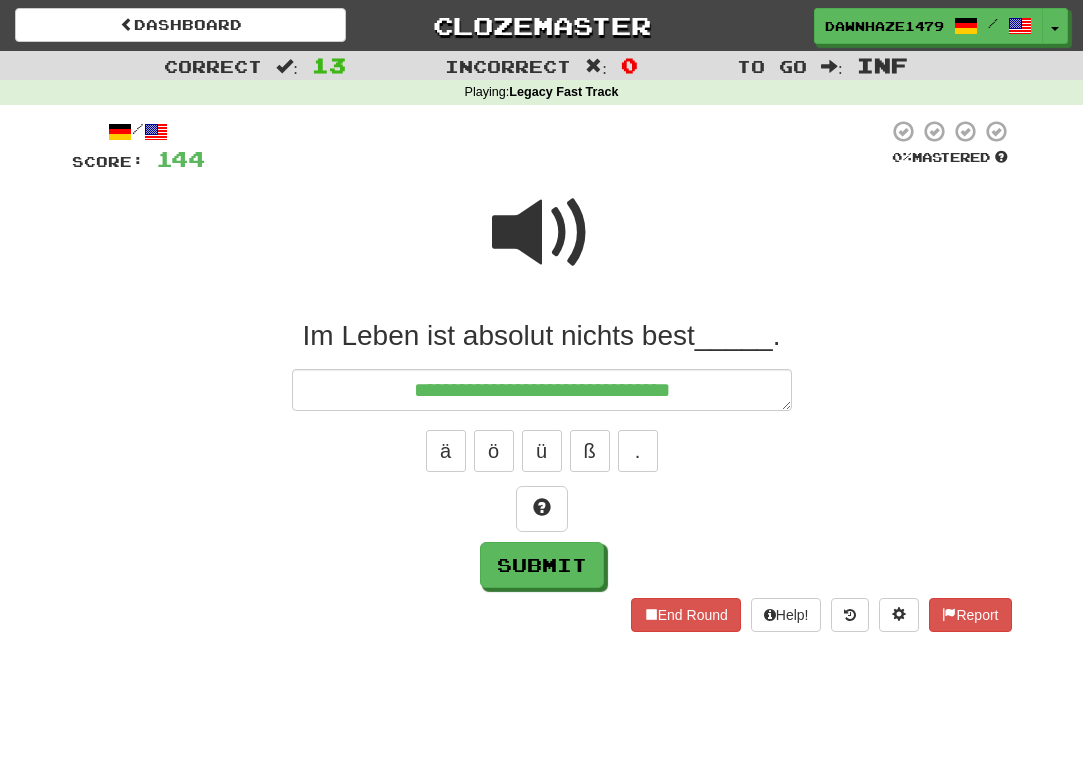 click on "ä ö ü ß ." at bounding box center [542, 451] 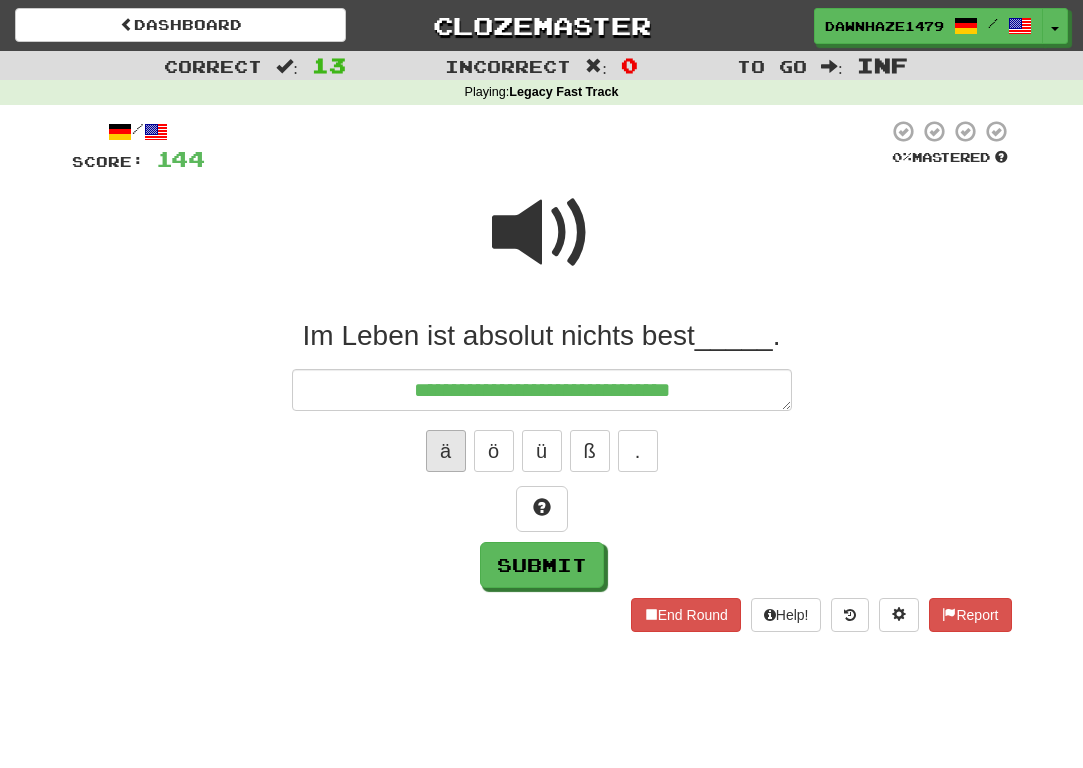 click on "ä" at bounding box center [446, 451] 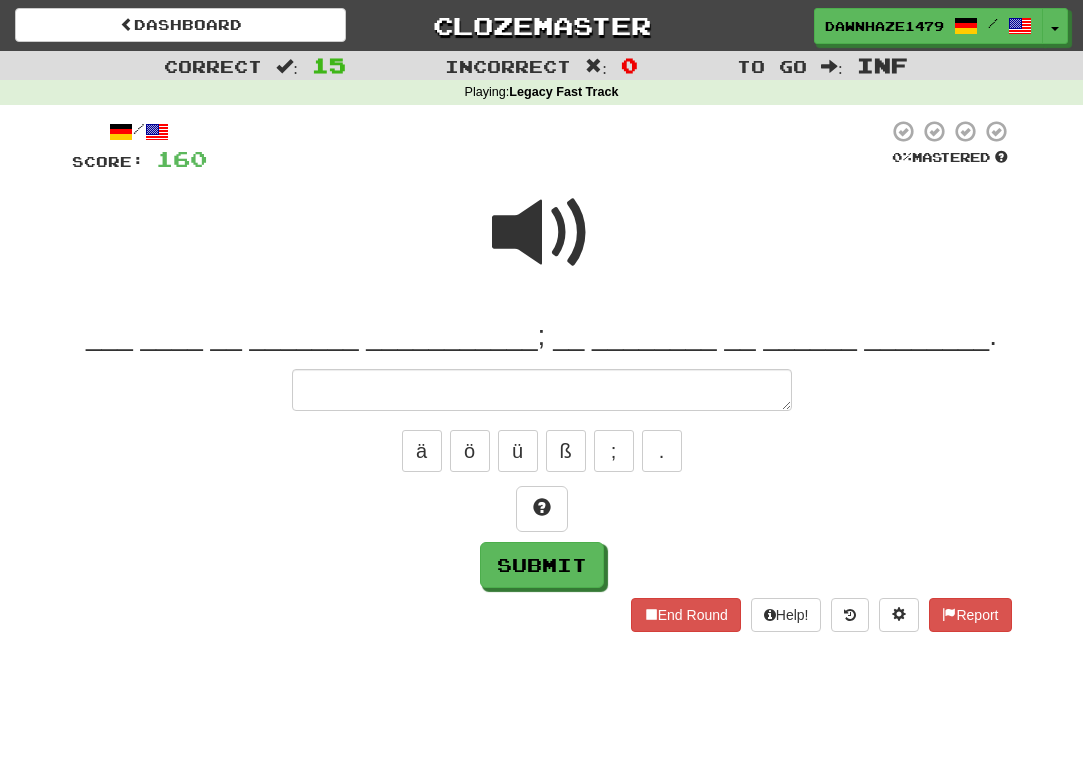 click at bounding box center [542, 233] 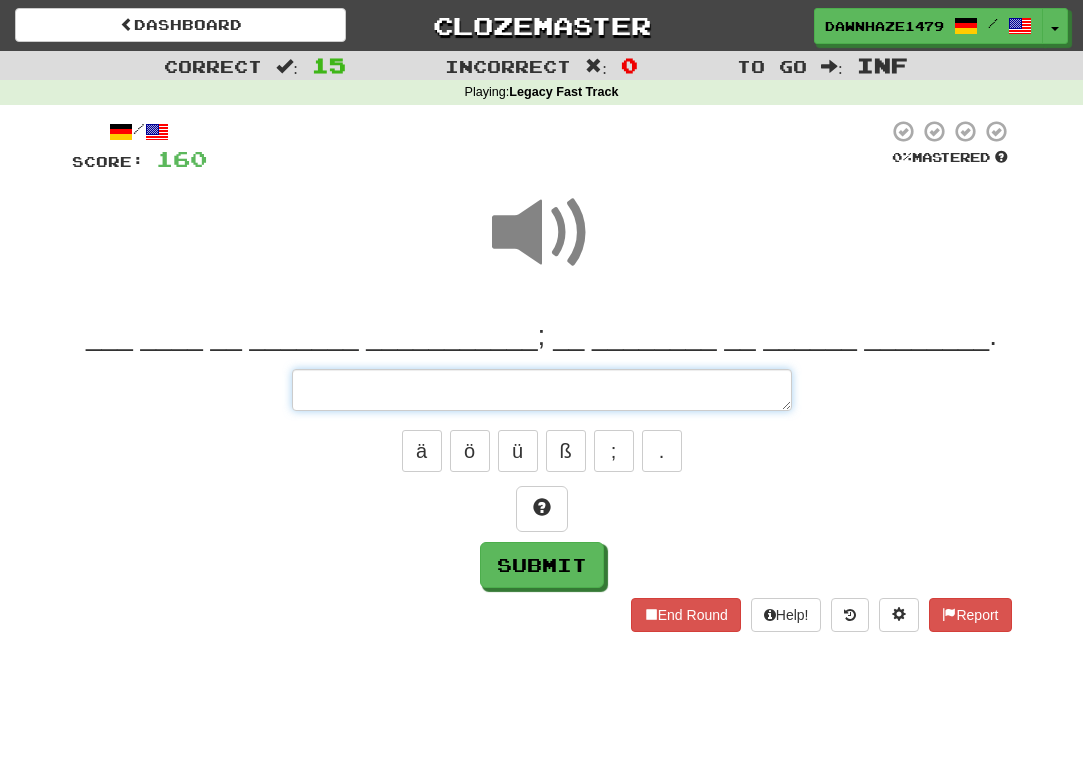 click at bounding box center (542, 390) 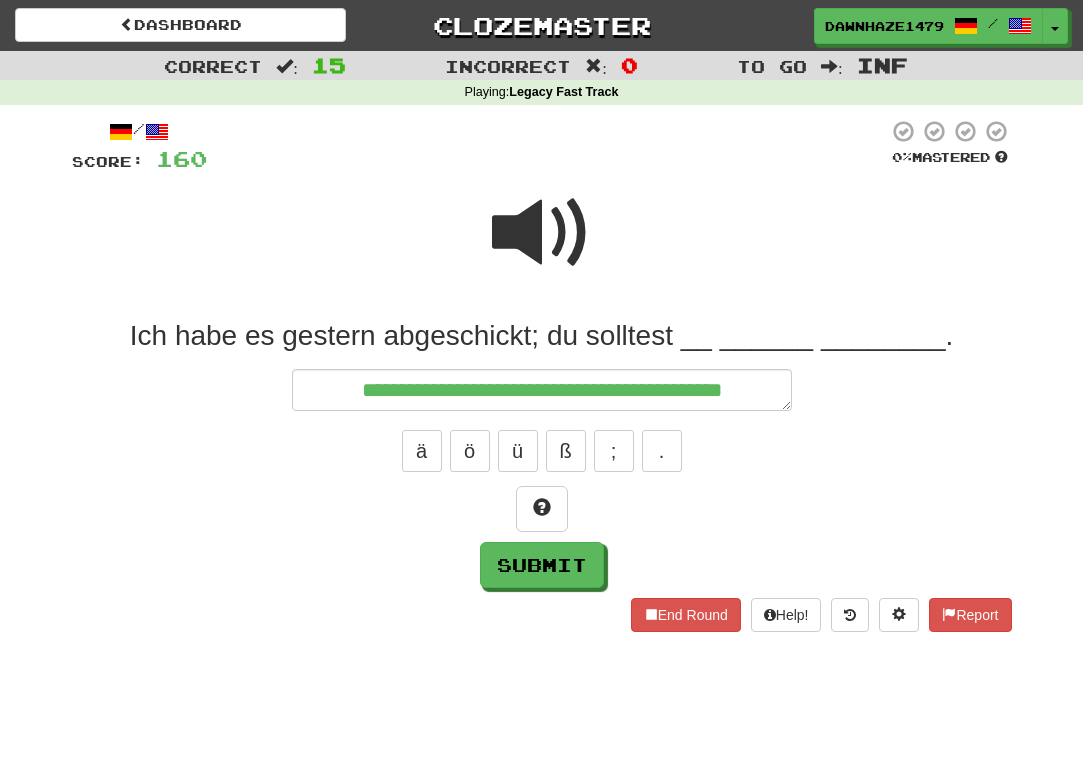 click at bounding box center [542, 233] 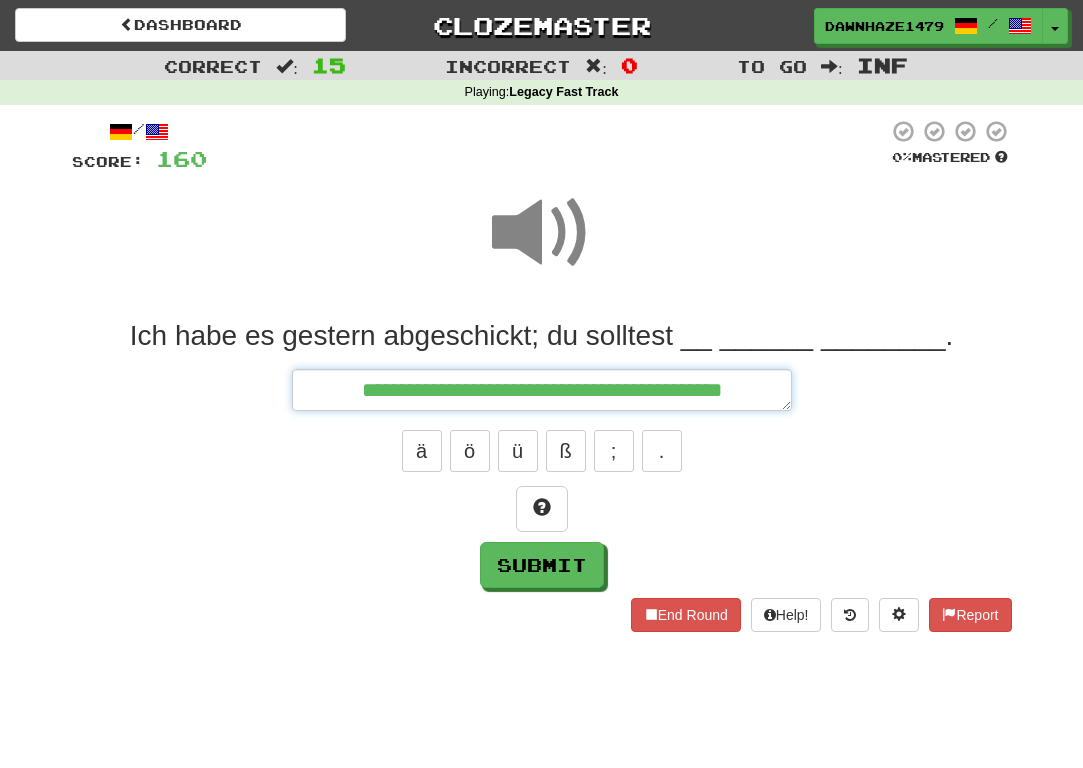 click on "**********" at bounding box center [542, 390] 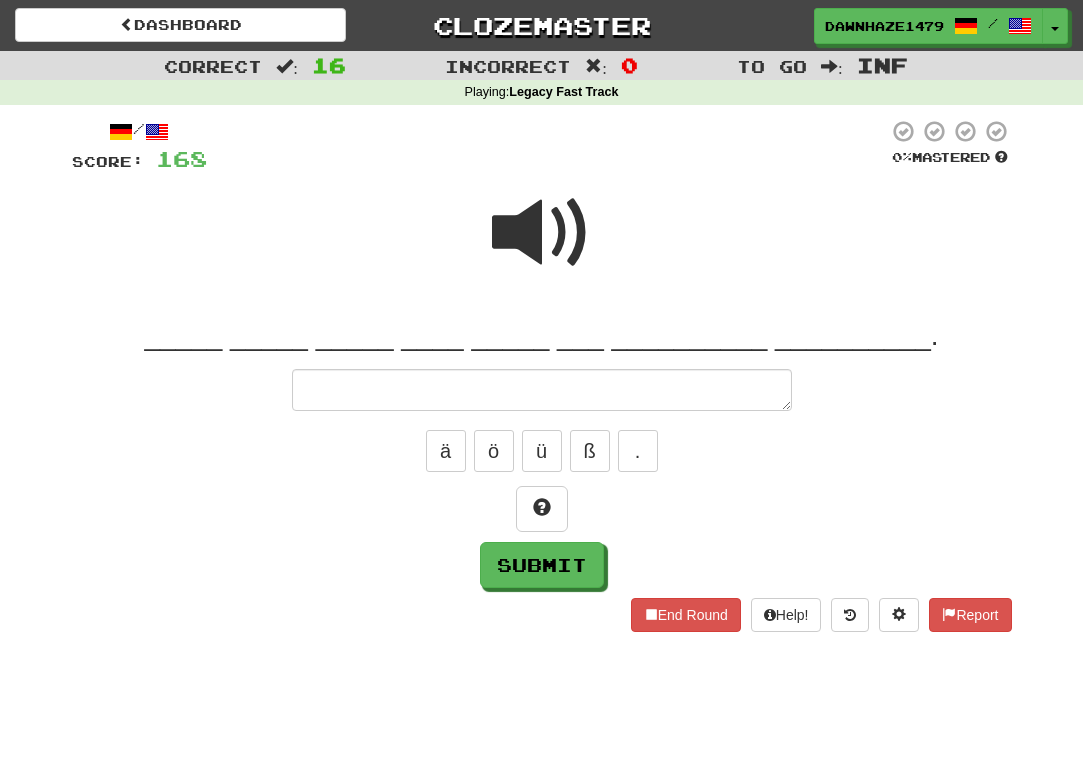 click at bounding box center (542, 233) 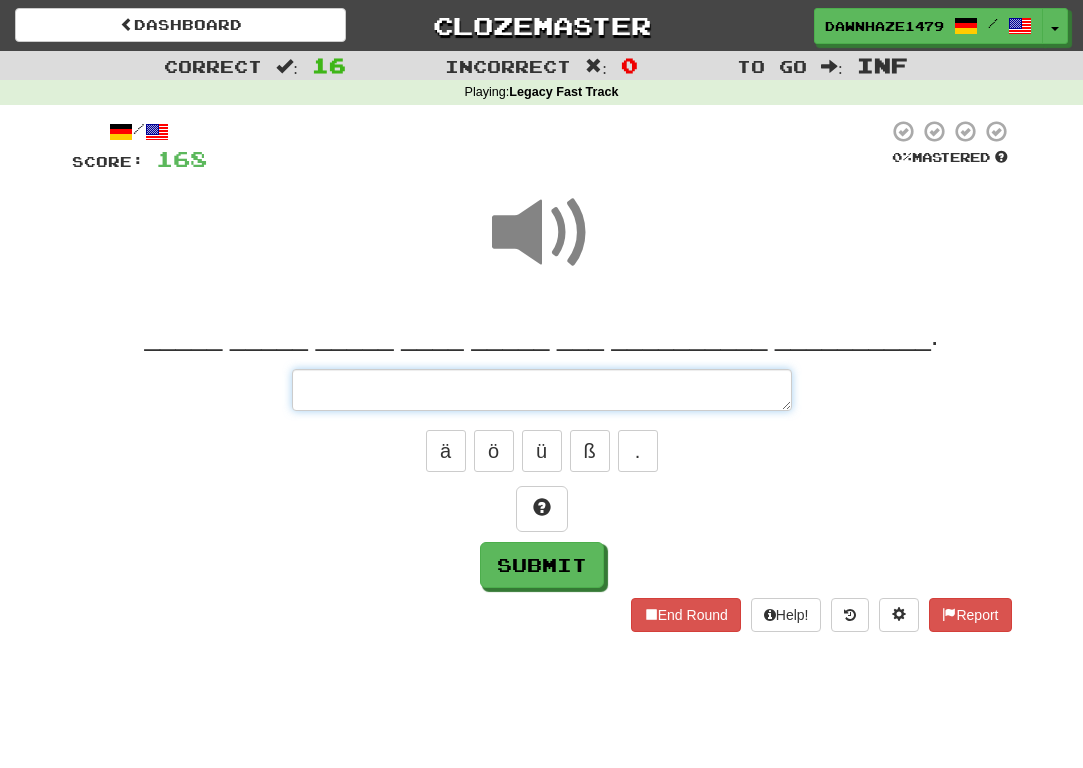 click at bounding box center [542, 390] 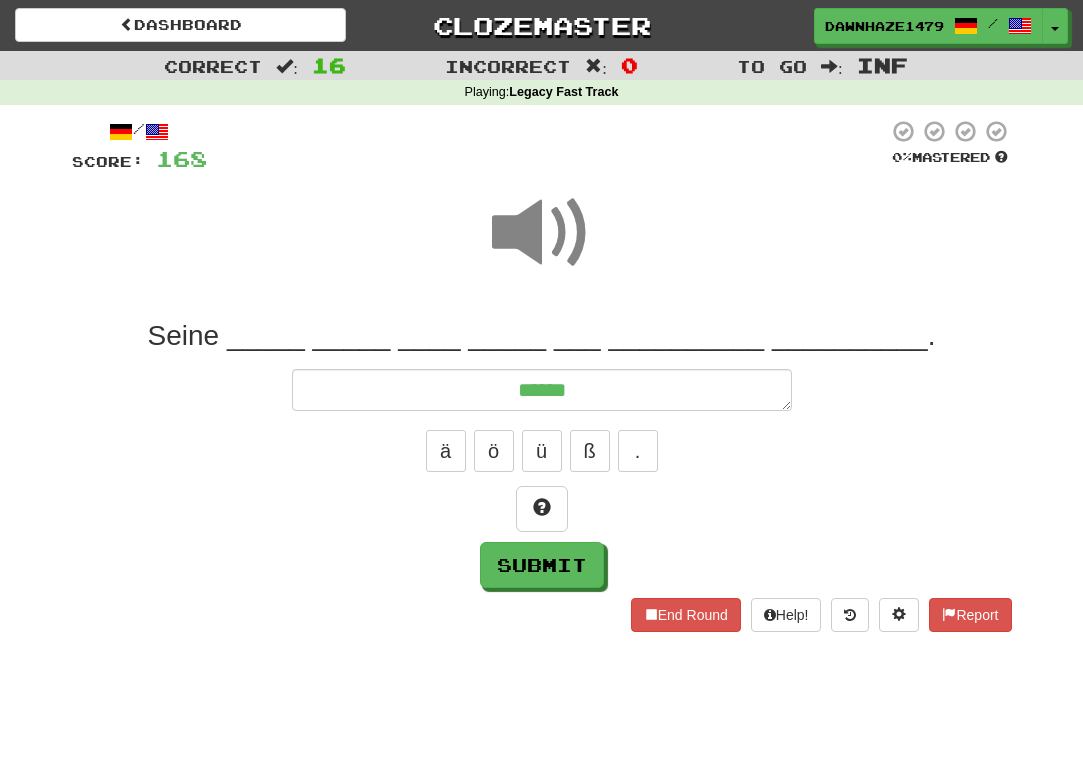 click at bounding box center (542, 246) 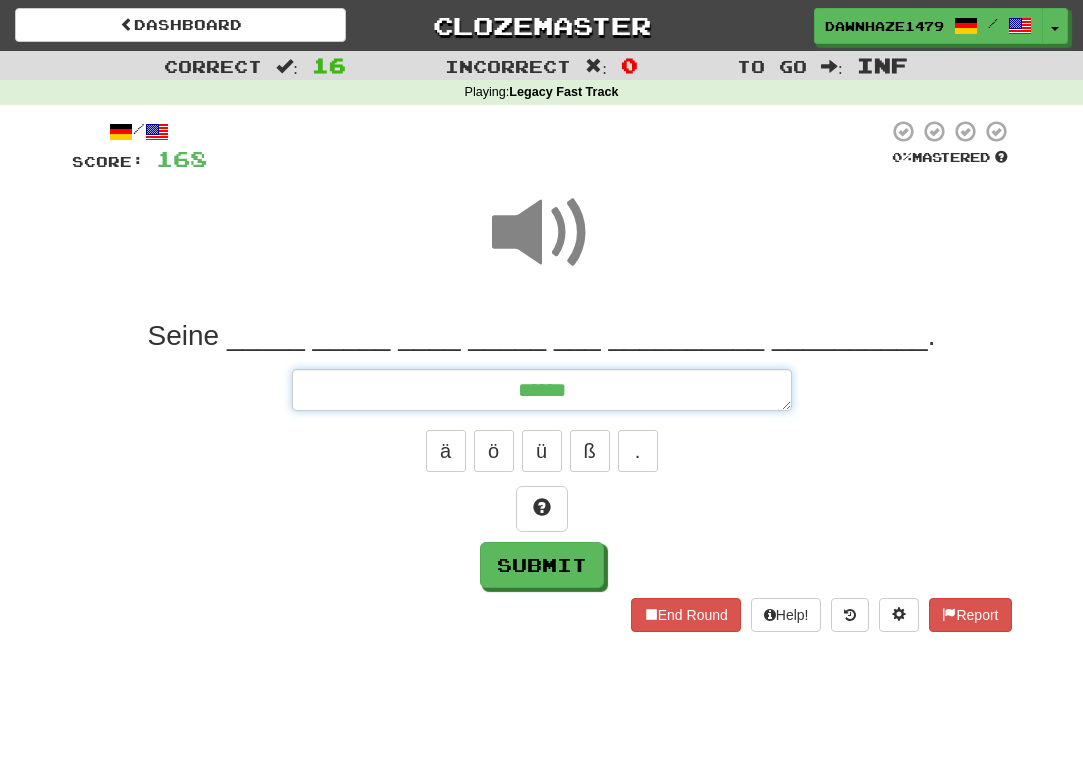 click on "*****" at bounding box center [542, 390] 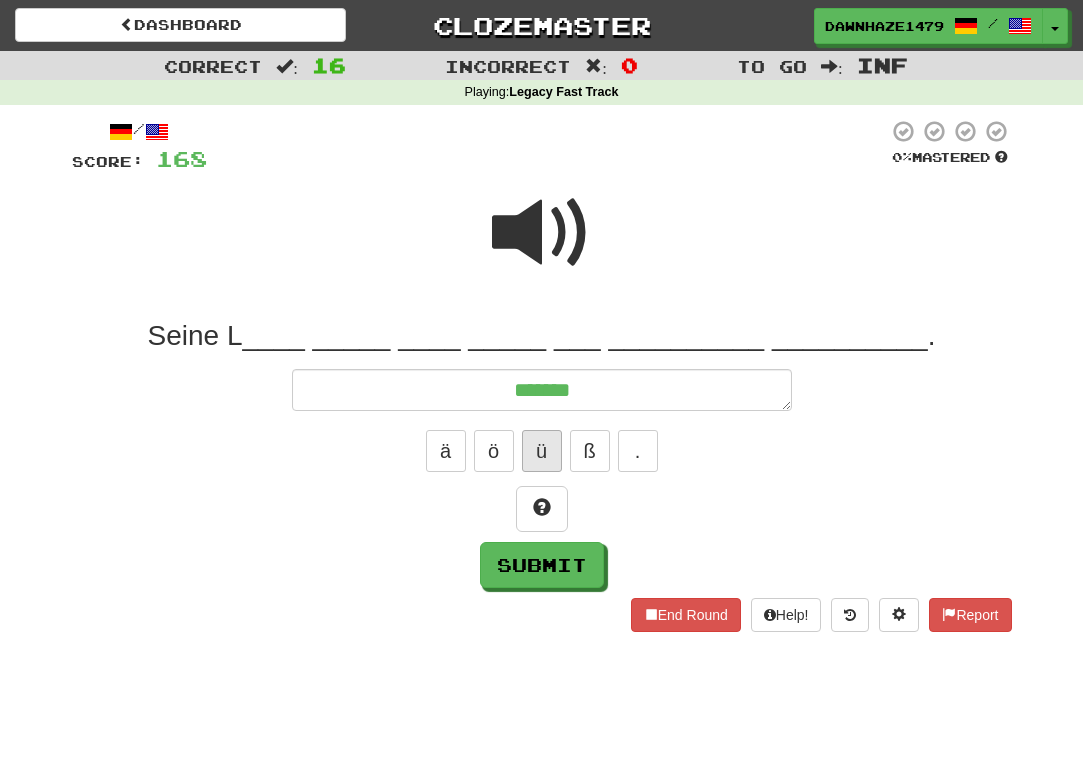 click on "ü" at bounding box center (542, 451) 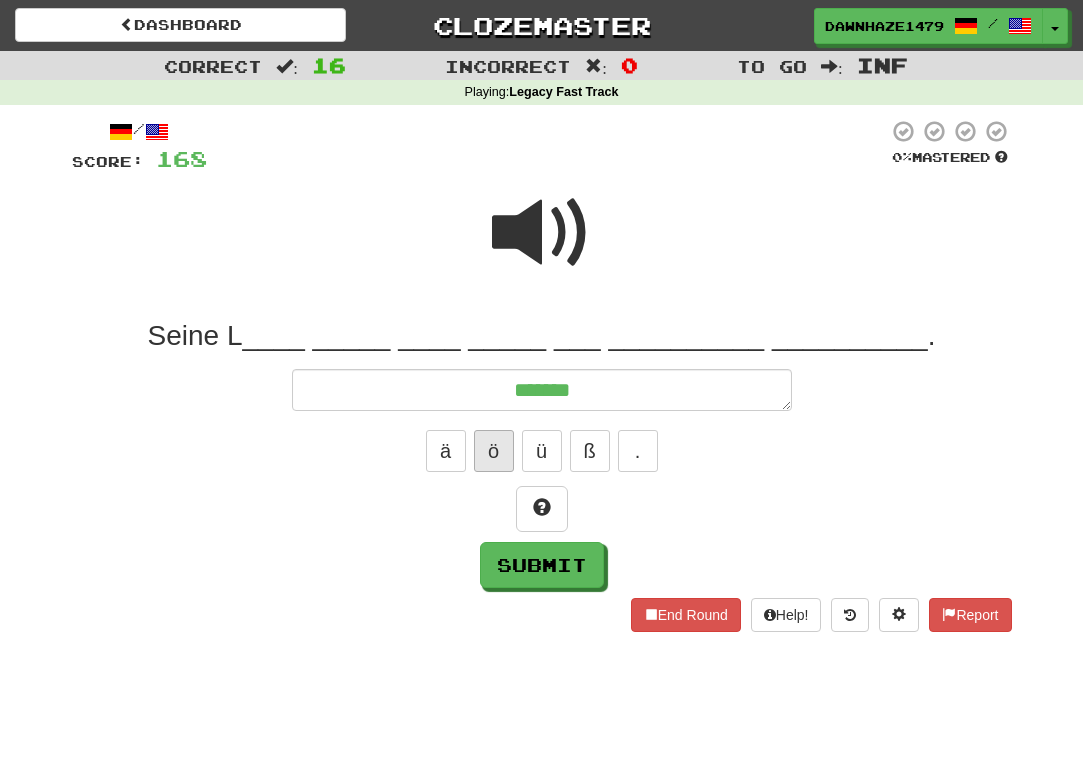 click on "ö" at bounding box center [494, 451] 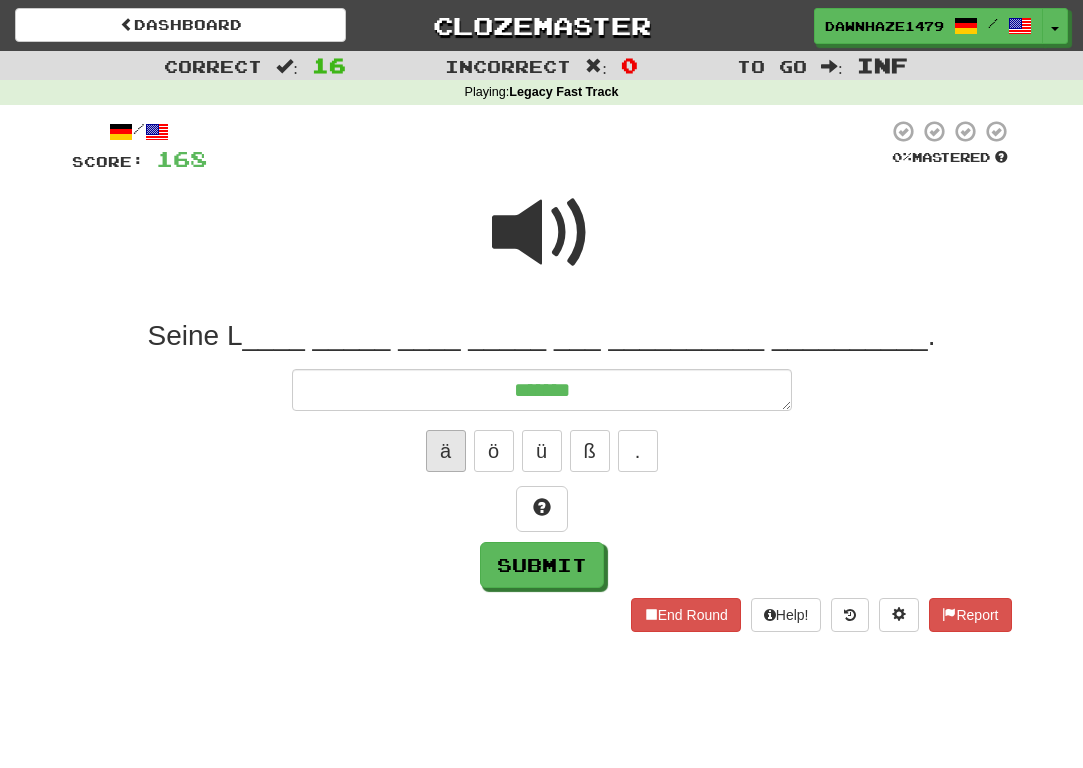 click on "ä" at bounding box center [446, 451] 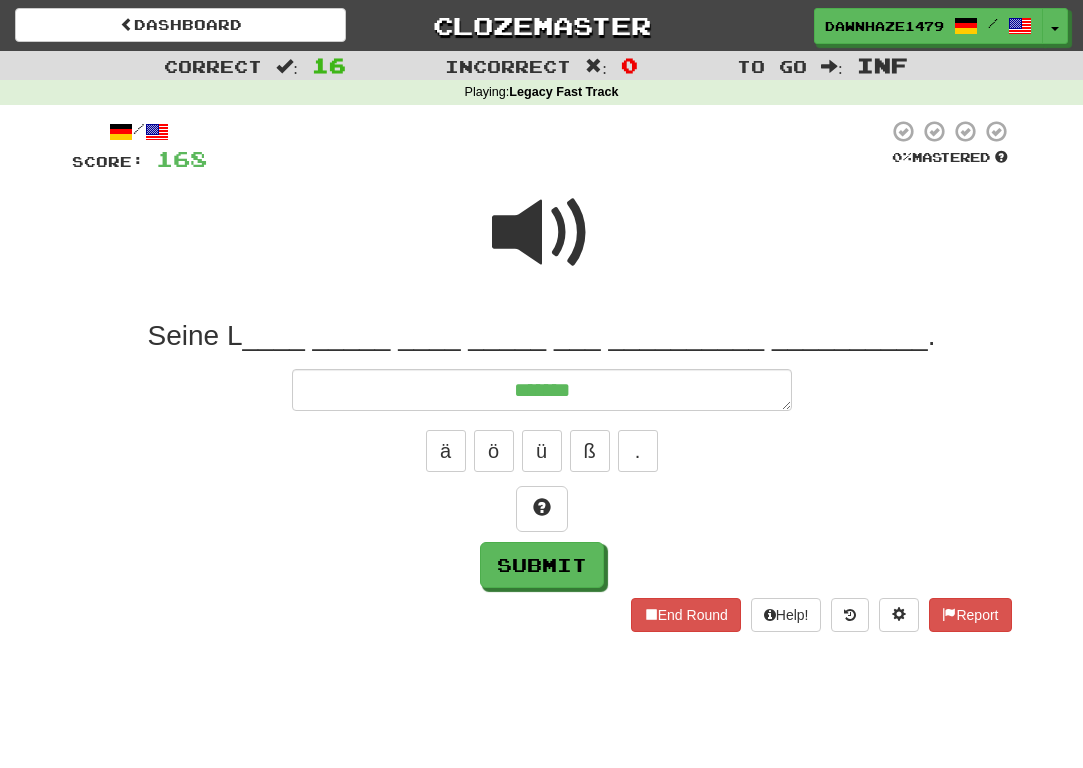 click at bounding box center [542, 246] 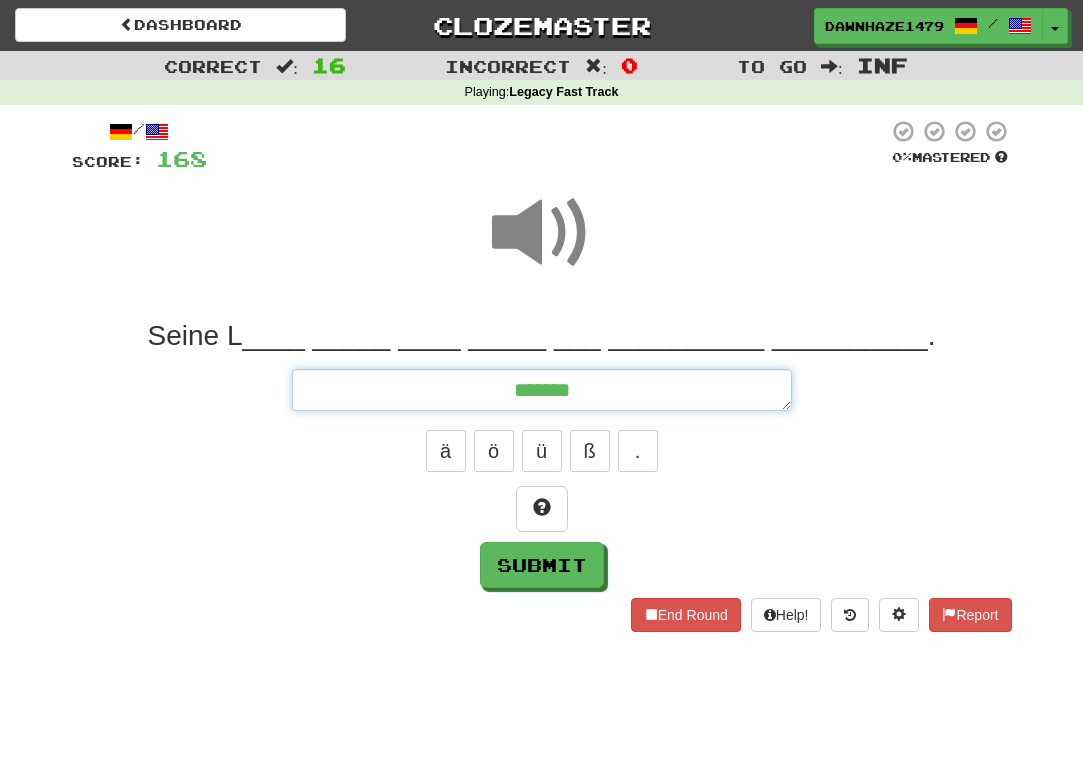 click on "*******" at bounding box center (542, 390) 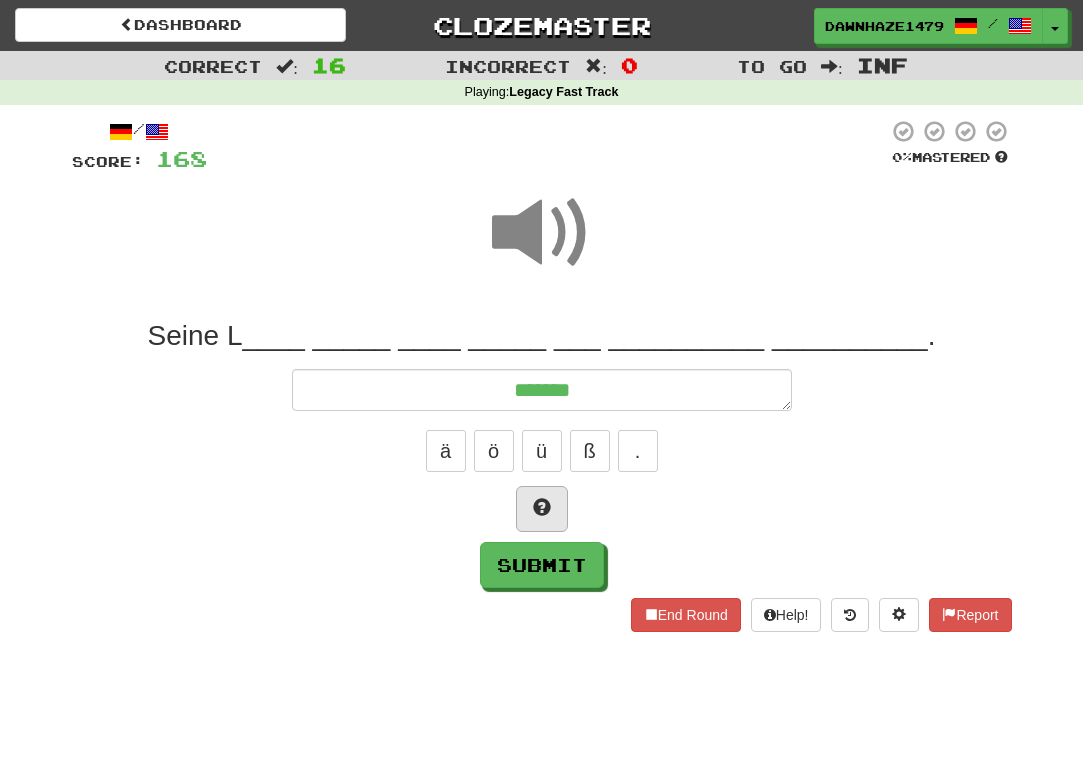 click at bounding box center (542, 509) 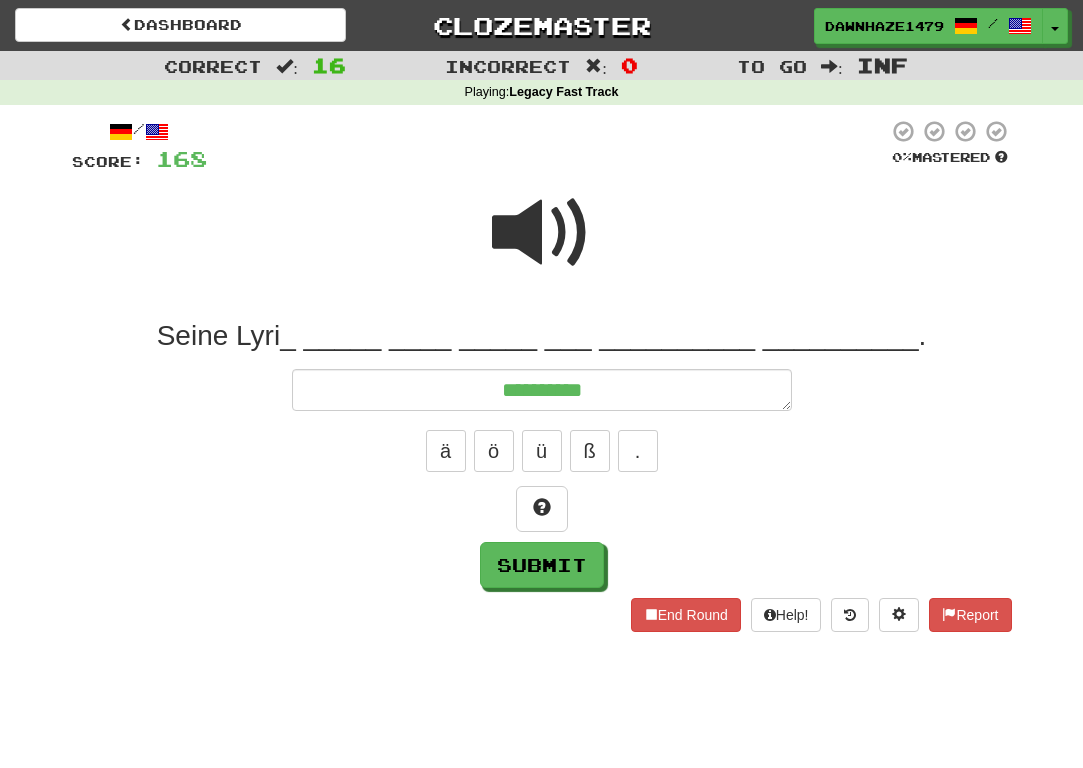 click on "**********" at bounding box center [542, 453] 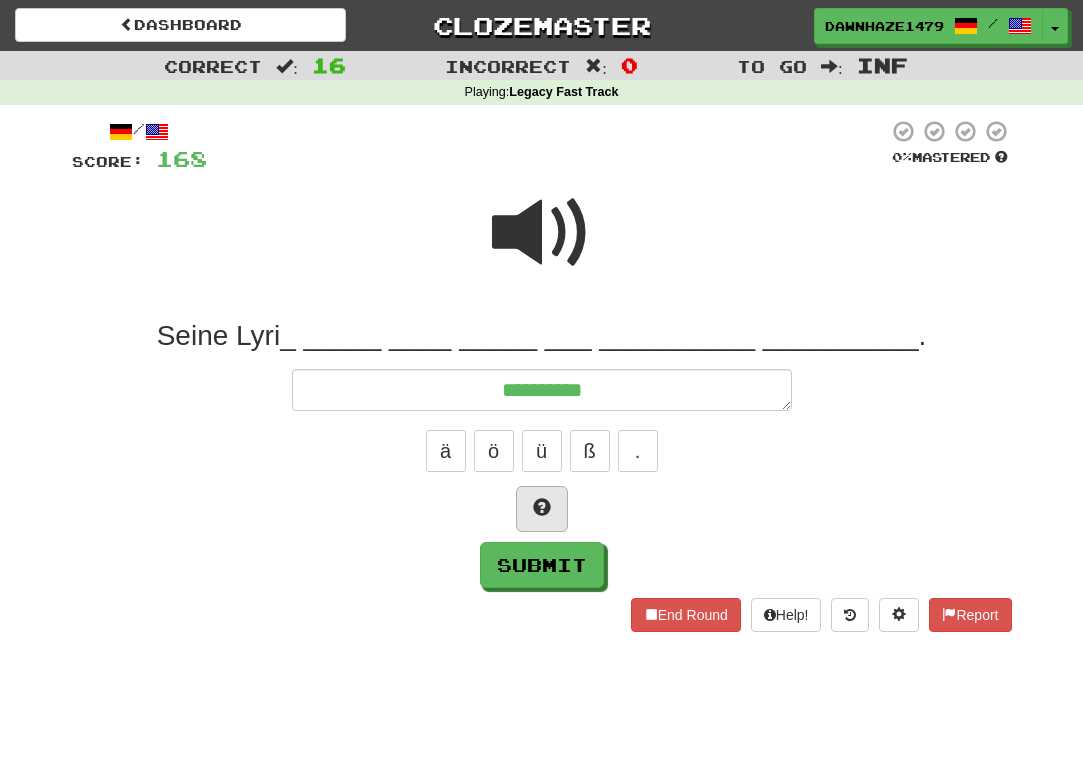 click at bounding box center [542, 509] 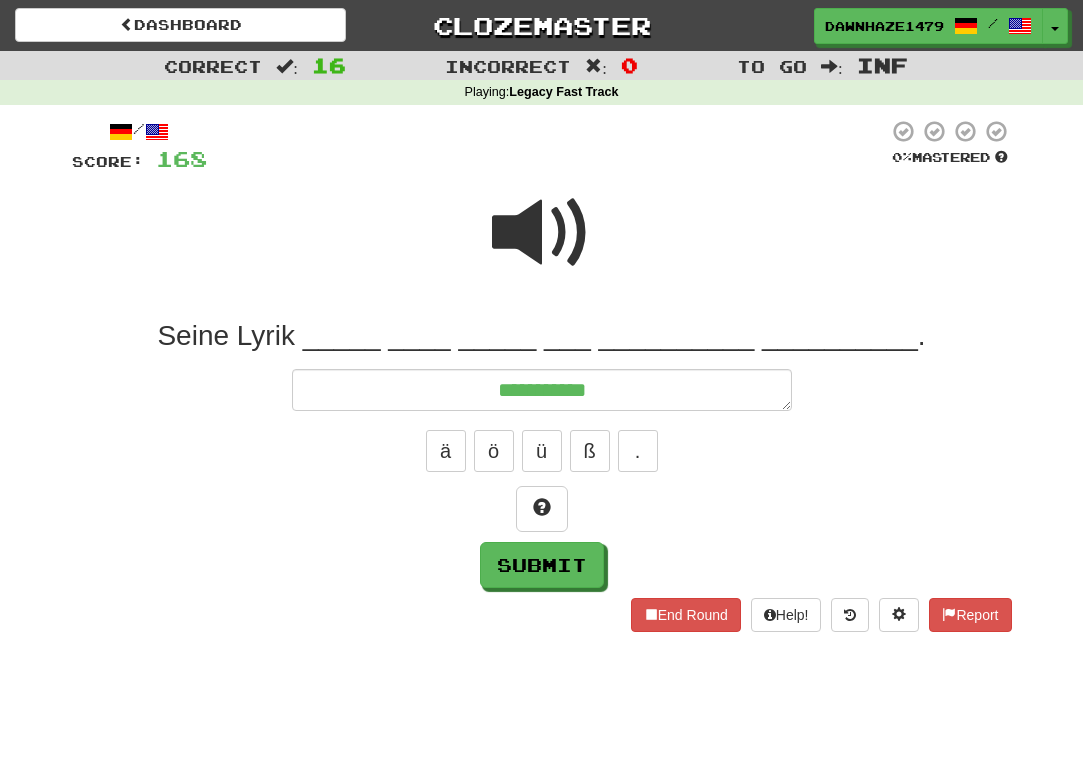 click at bounding box center [542, 233] 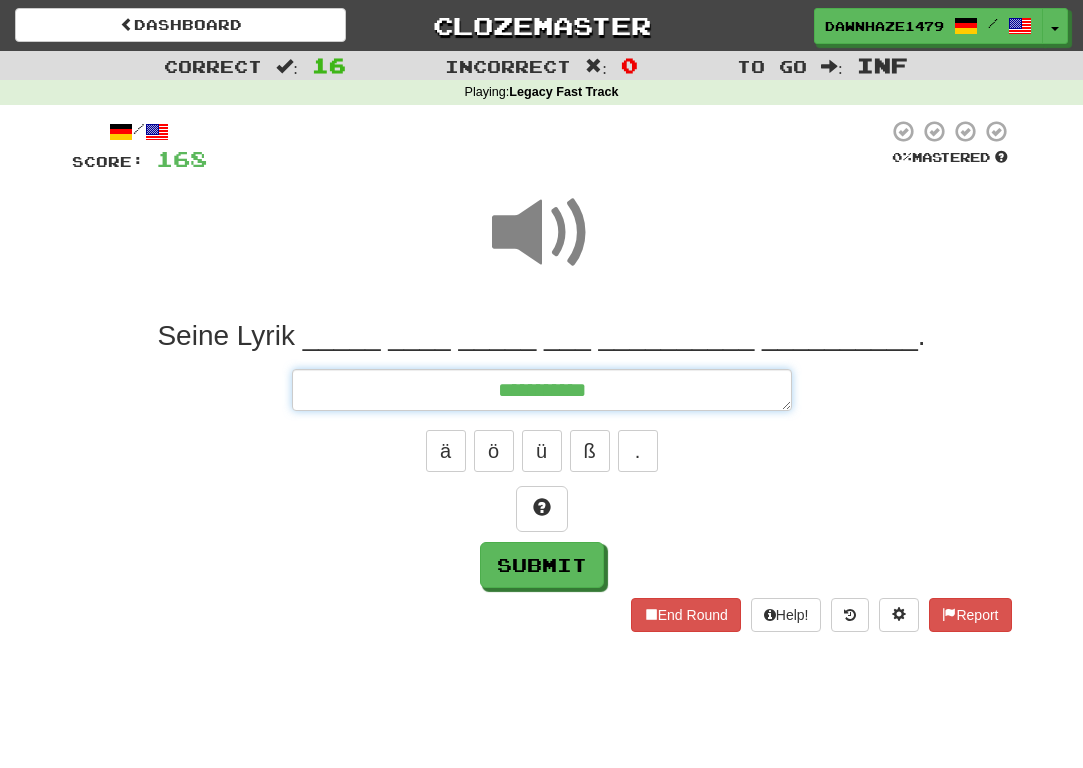 click on "**********" at bounding box center (542, 390) 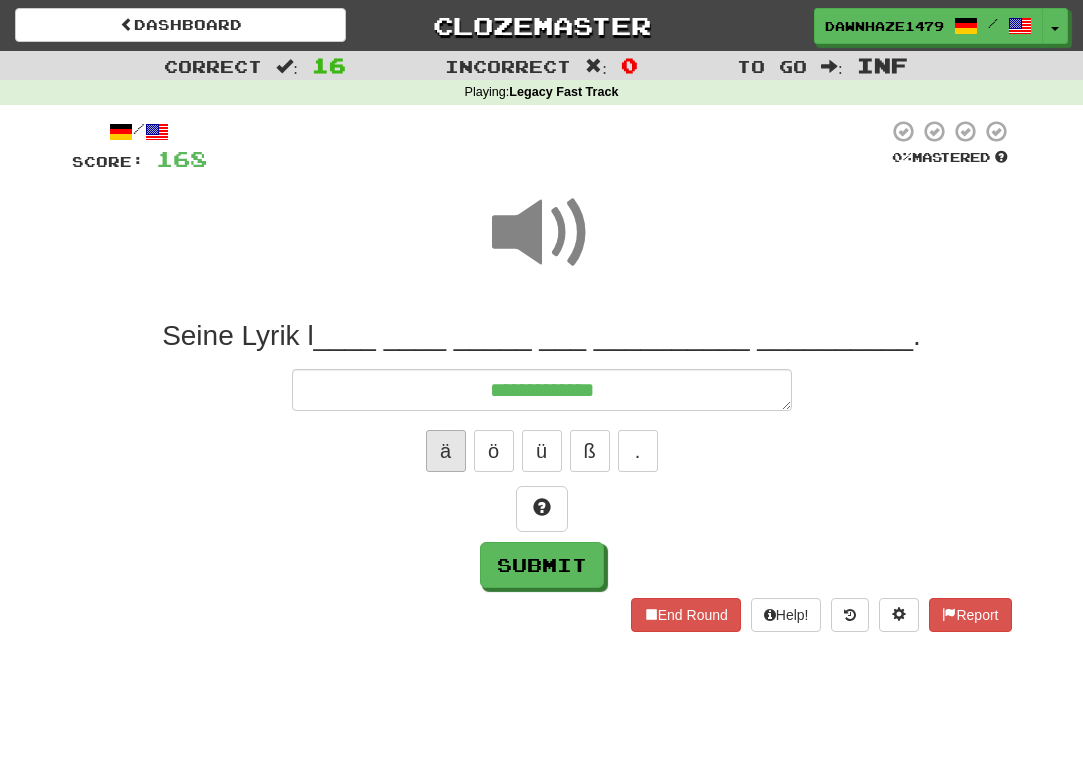 click on "ä" at bounding box center (446, 451) 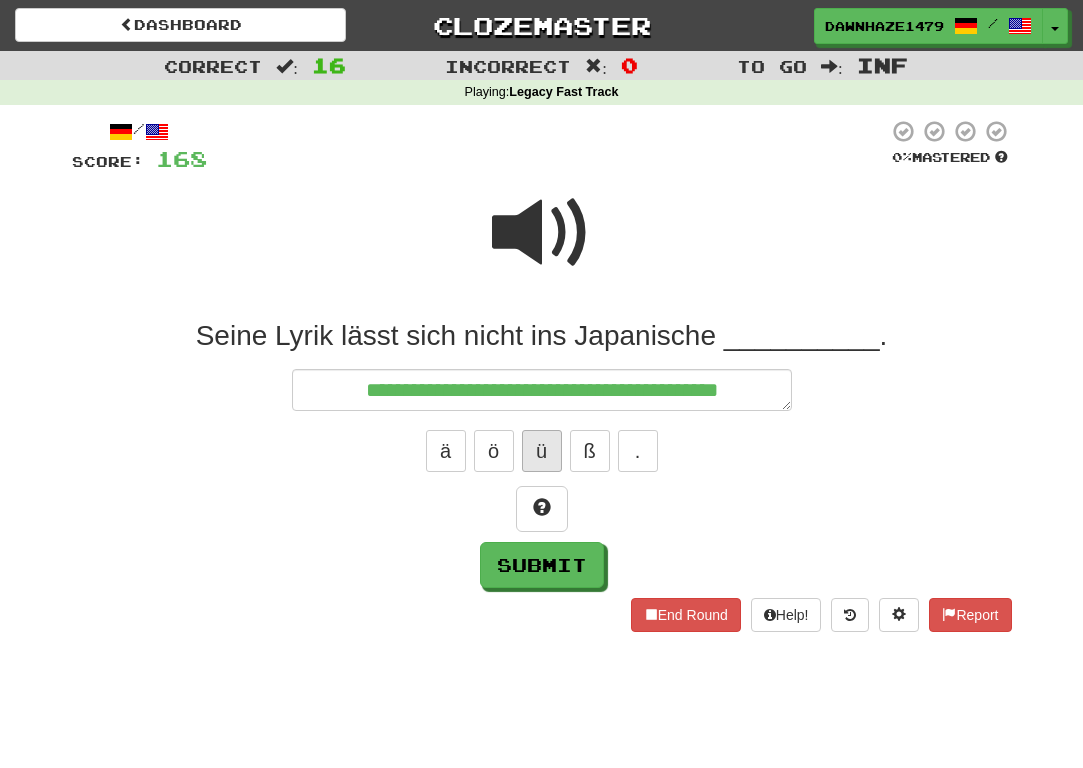 click on "ü" at bounding box center [542, 451] 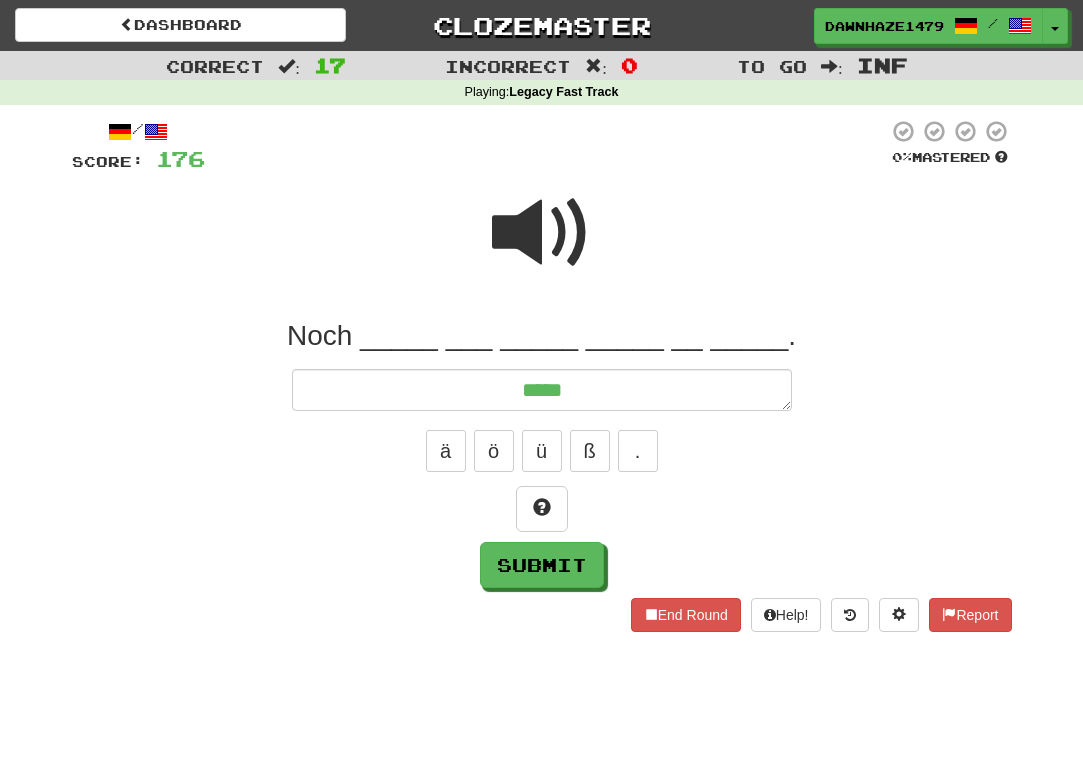click at bounding box center (542, 233) 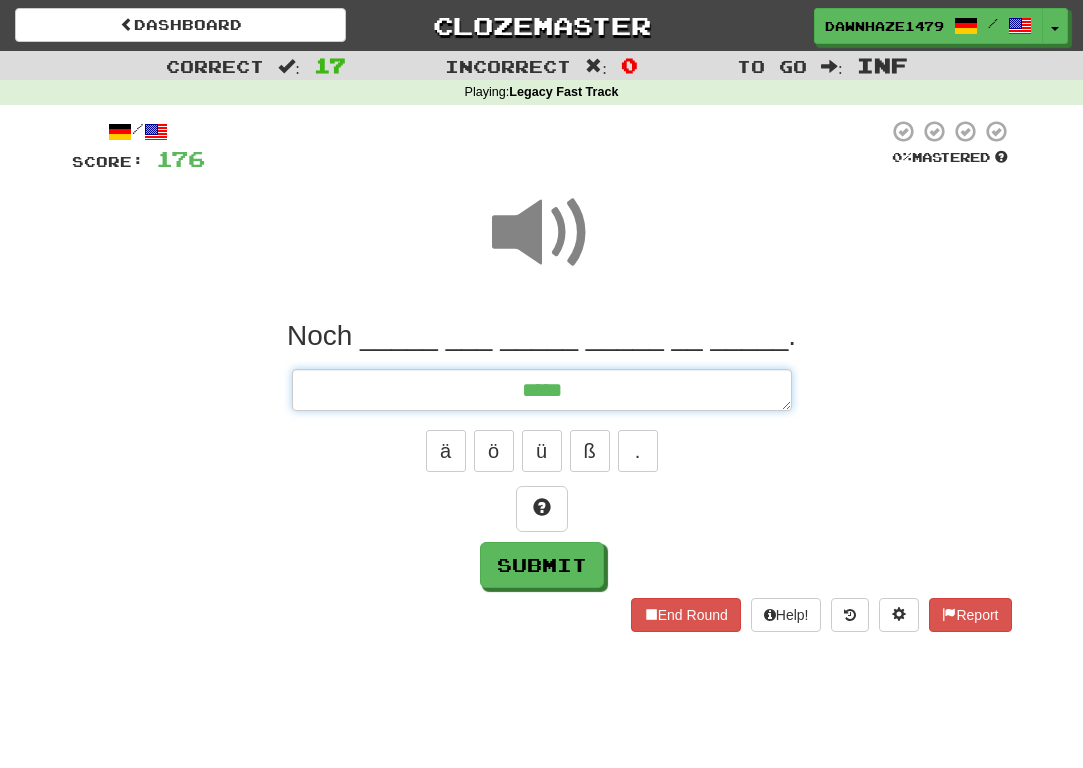 click on "****" at bounding box center [542, 390] 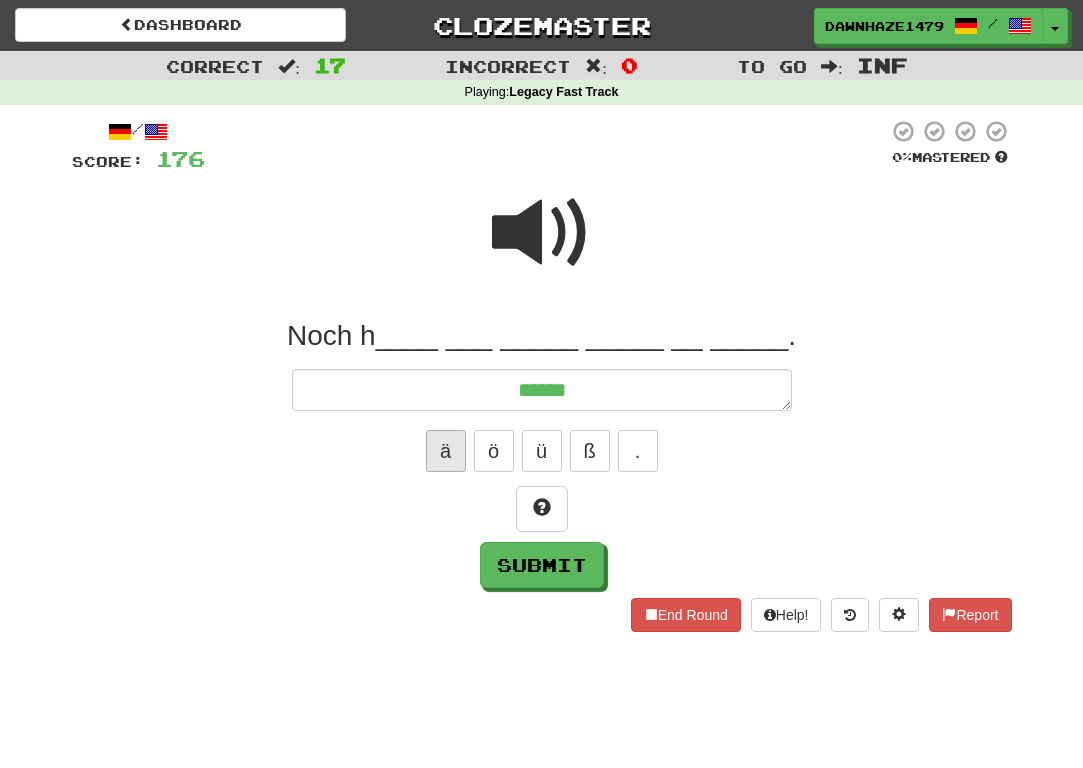 click on "ä" at bounding box center (446, 451) 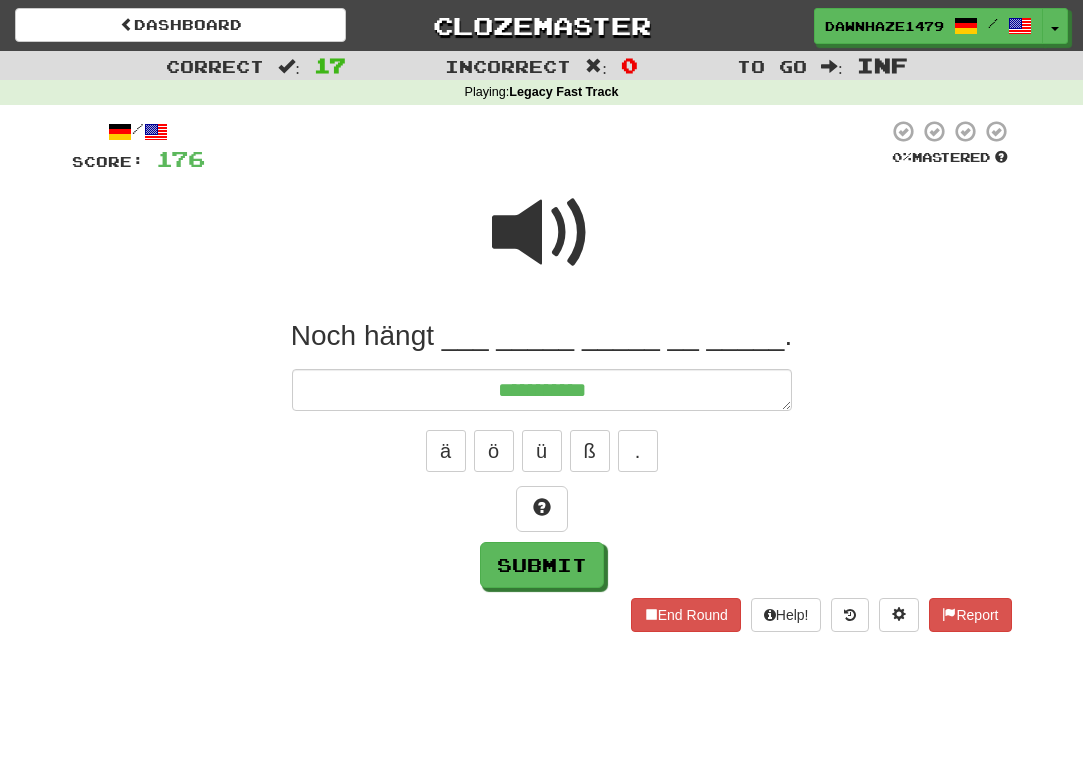 click at bounding box center [542, 246] 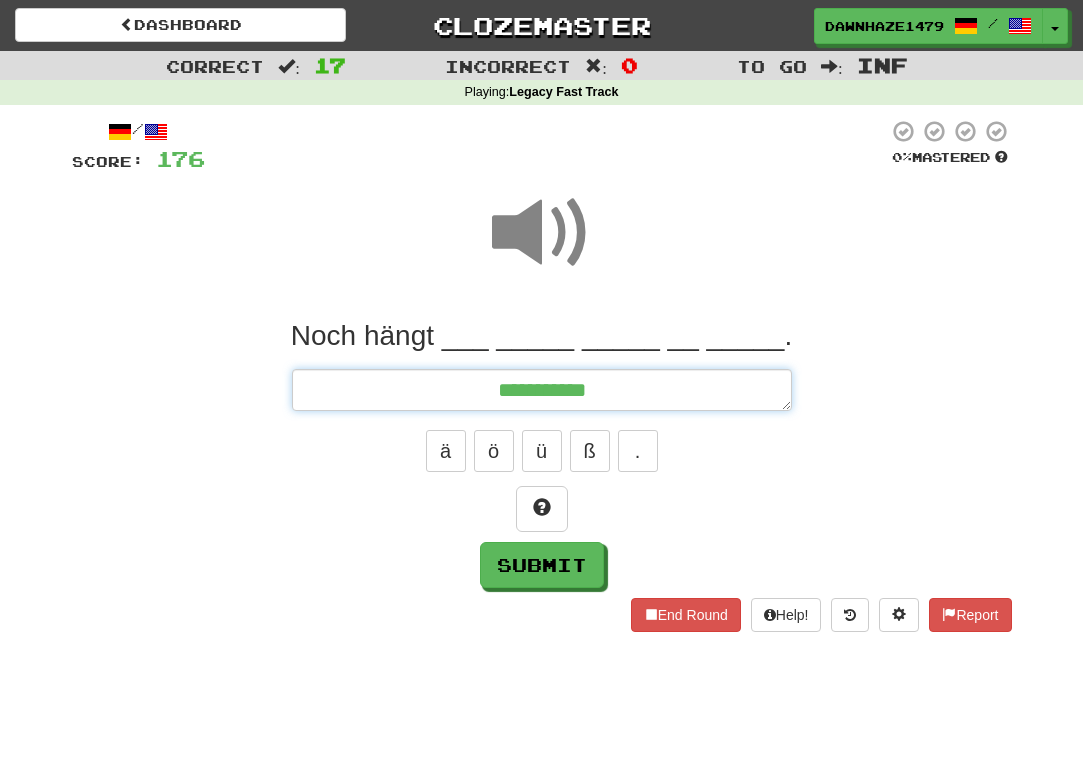 click on "**********" at bounding box center (542, 390) 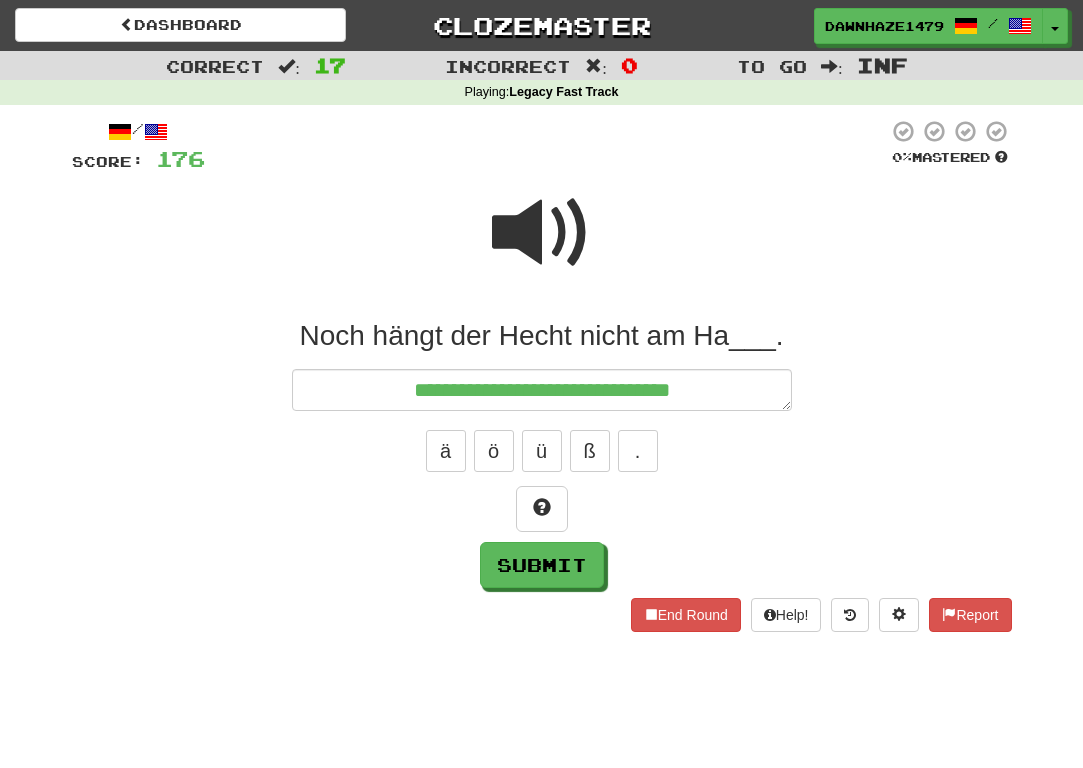 click at bounding box center [542, 233] 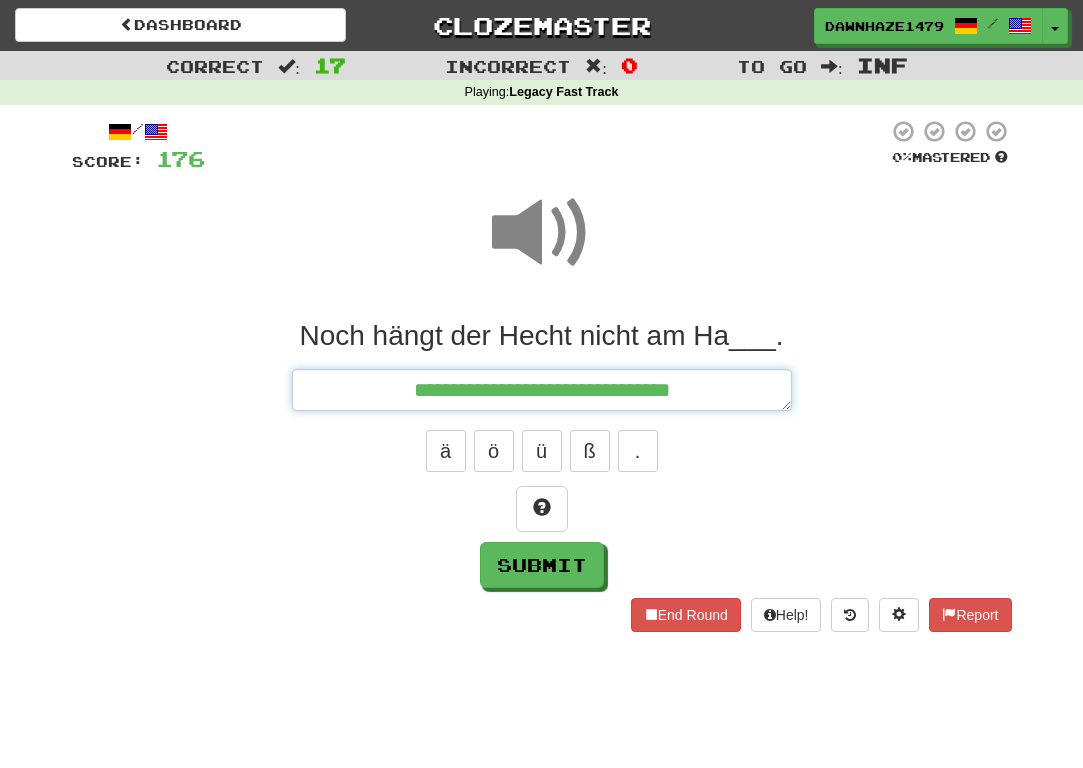 click on "**********" at bounding box center [542, 390] 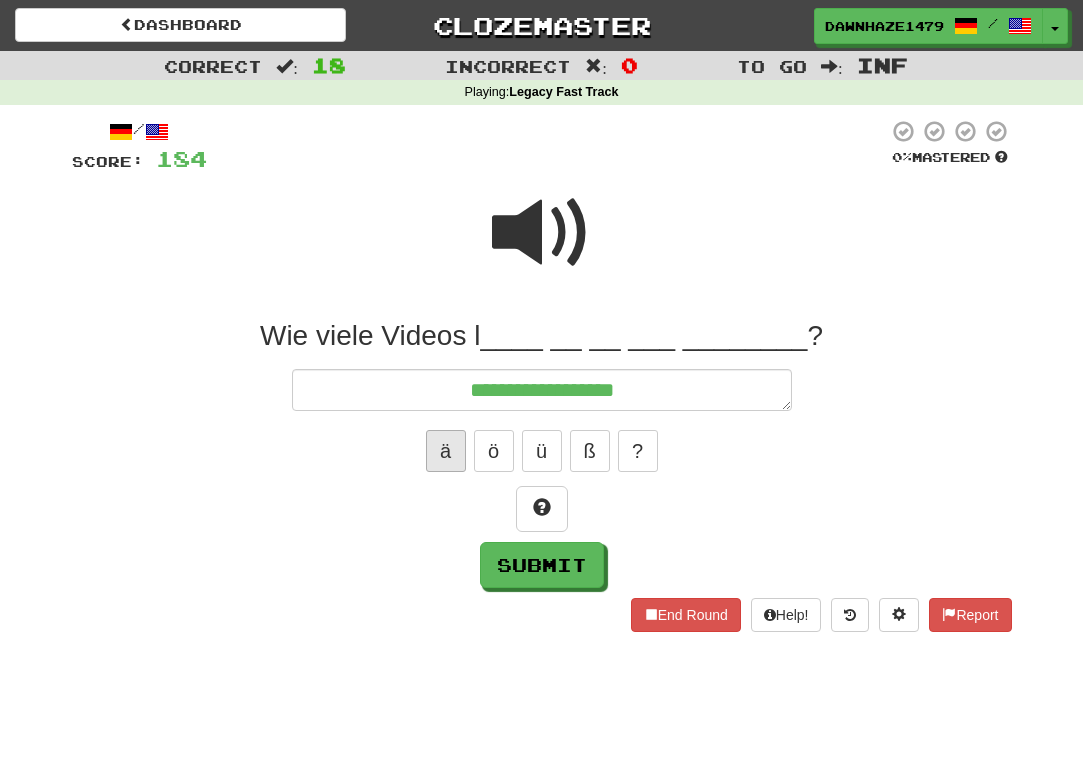 click on "ä" at bounding box center (446, 451) 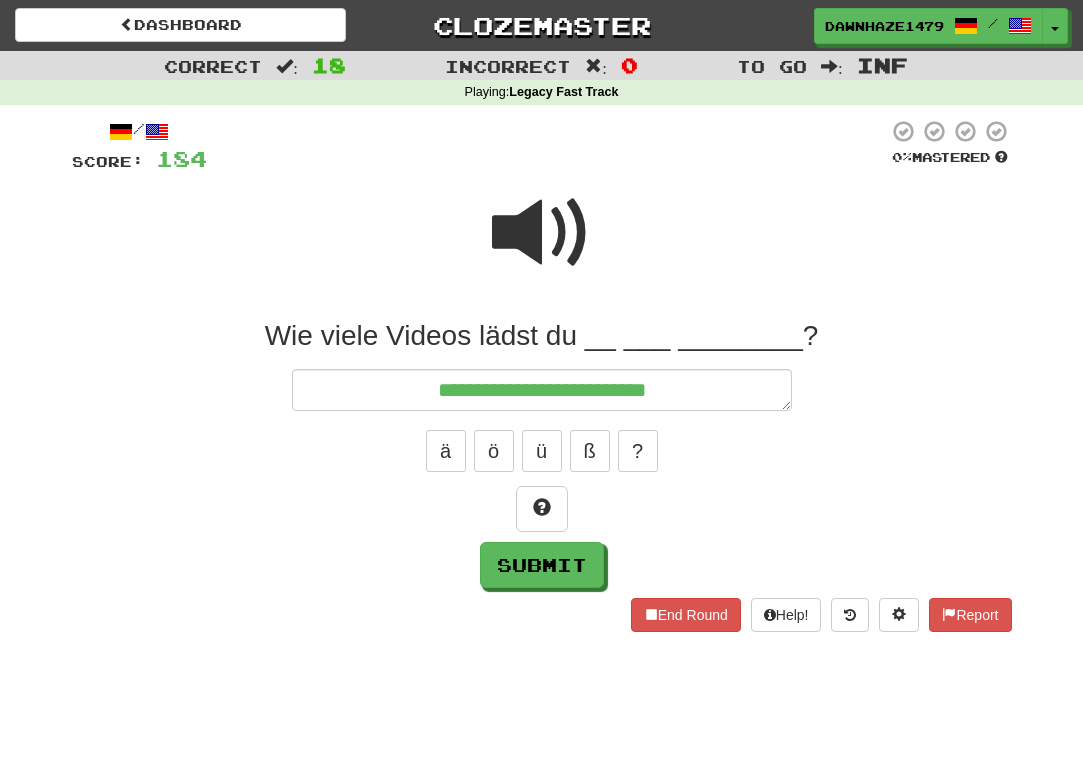click at bounding box center (542, 246) 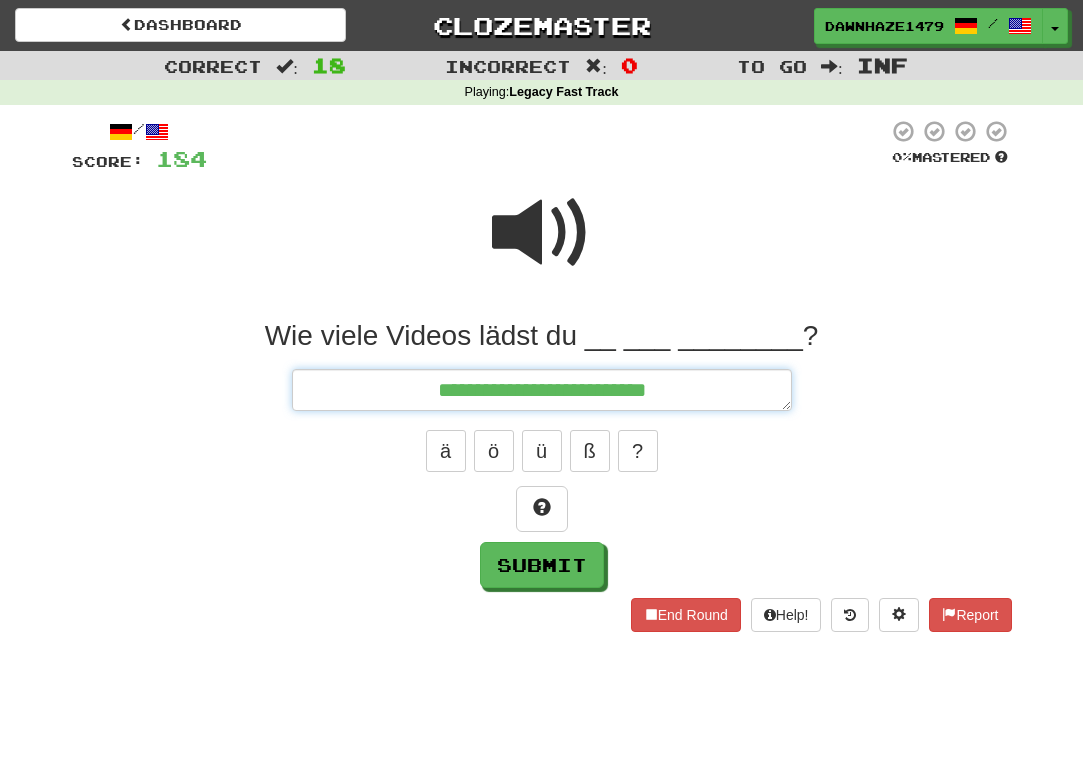 click on "**********" at bounding box center [542, 390] 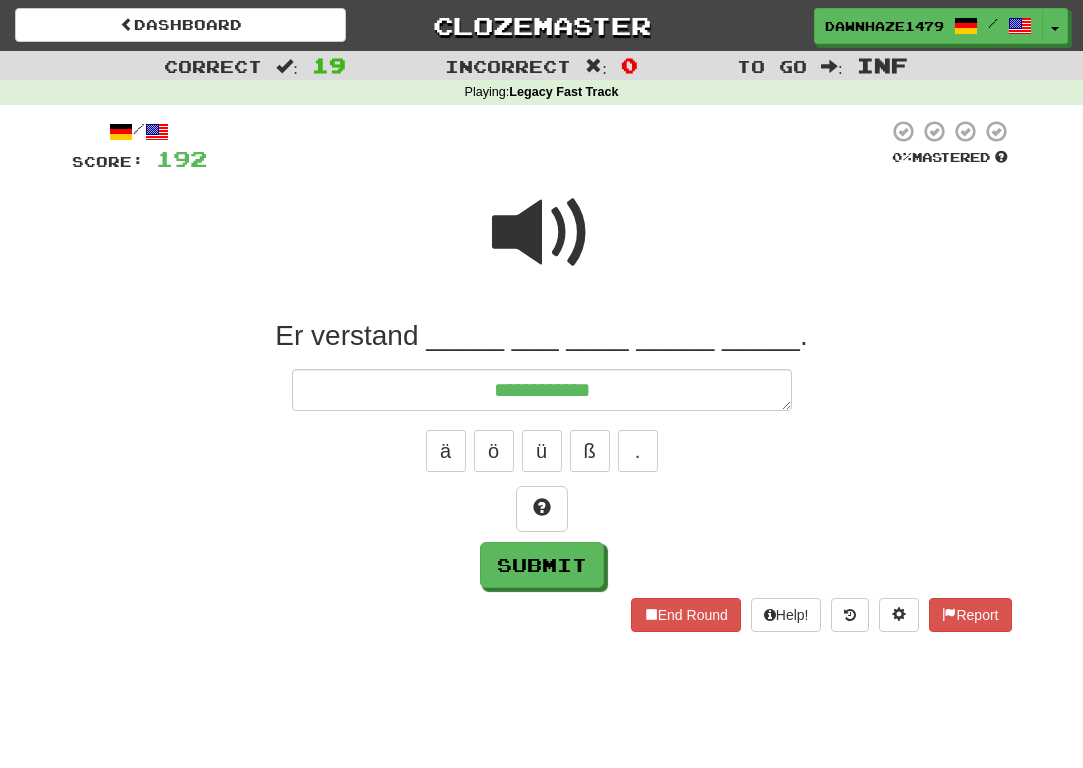 click at bounding box center [542, 233] 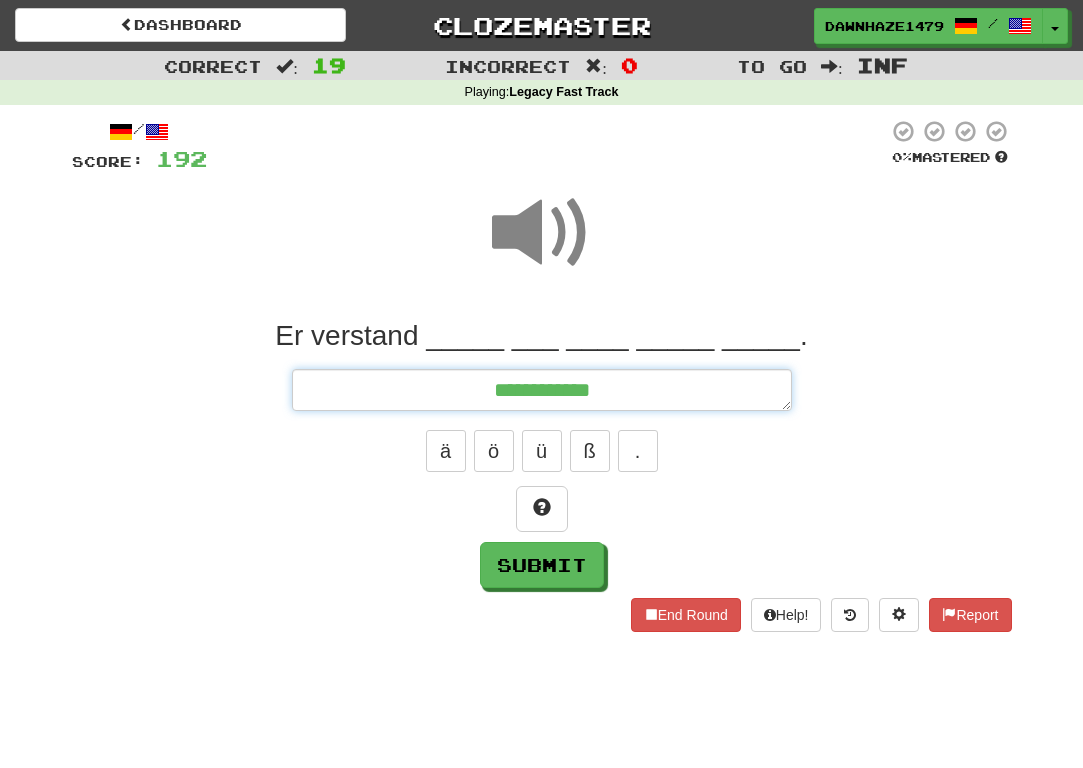 click on "**********" at bounding box center [542, 390] 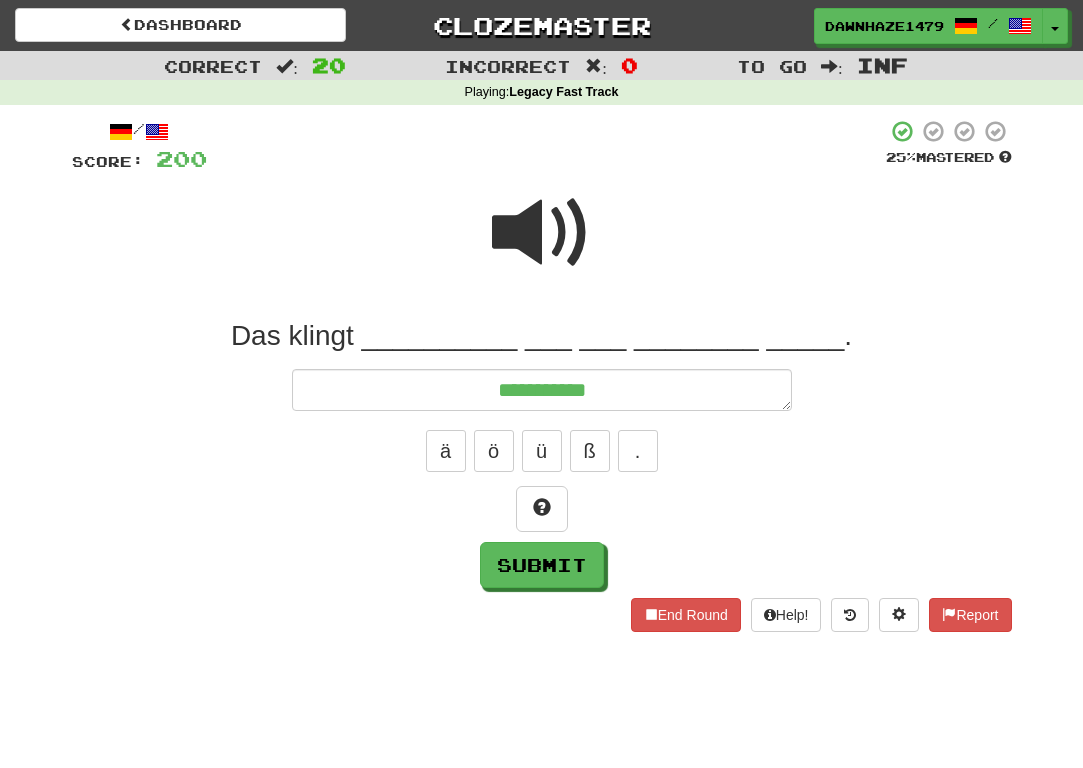 click at bounding box center (542, 233) 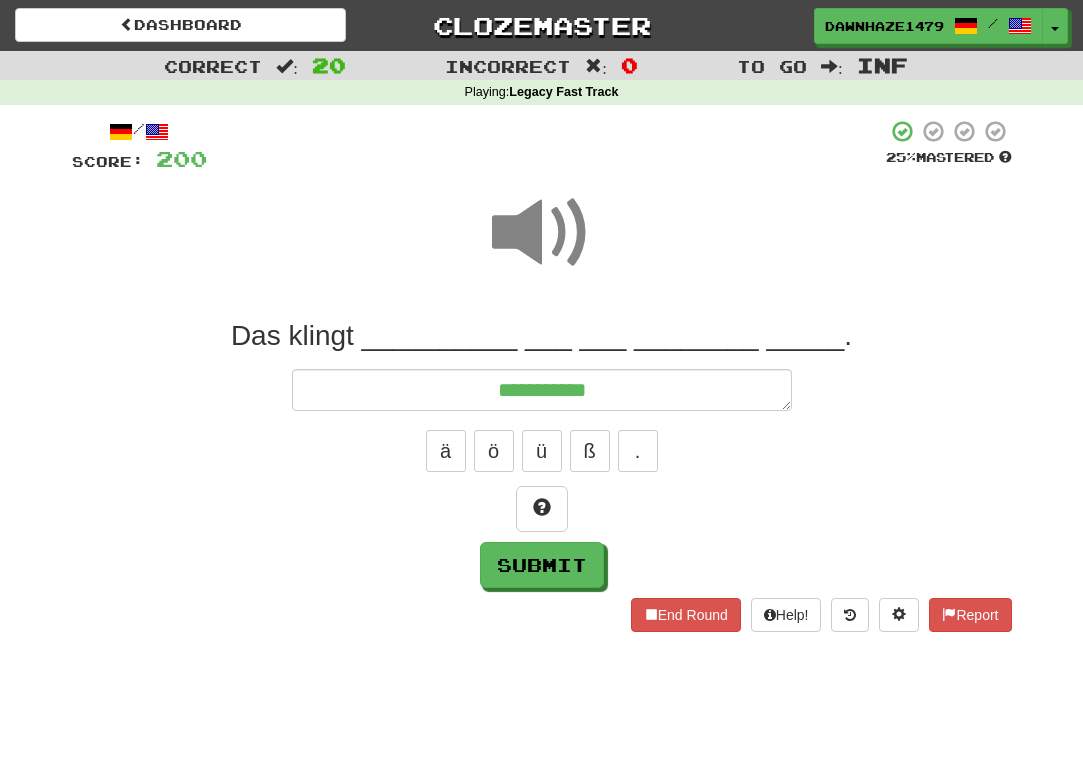click on "**********" at bounding box center [542, 453] 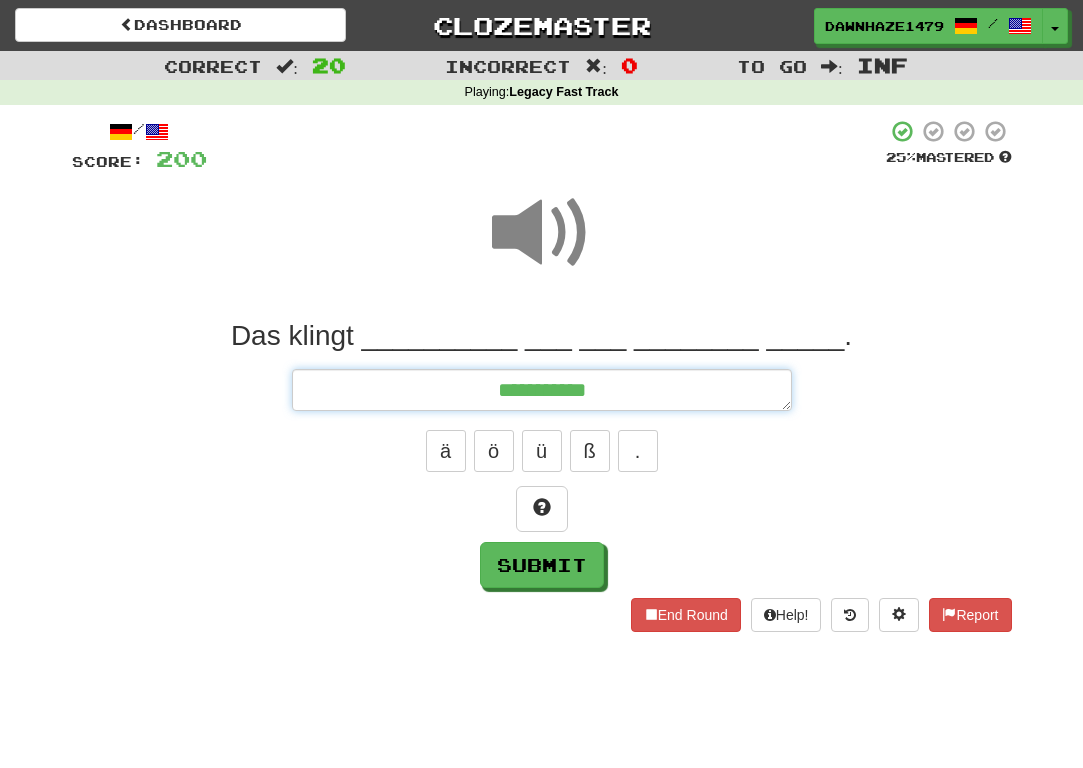 click on "**********" at bounding box center (542, 390) 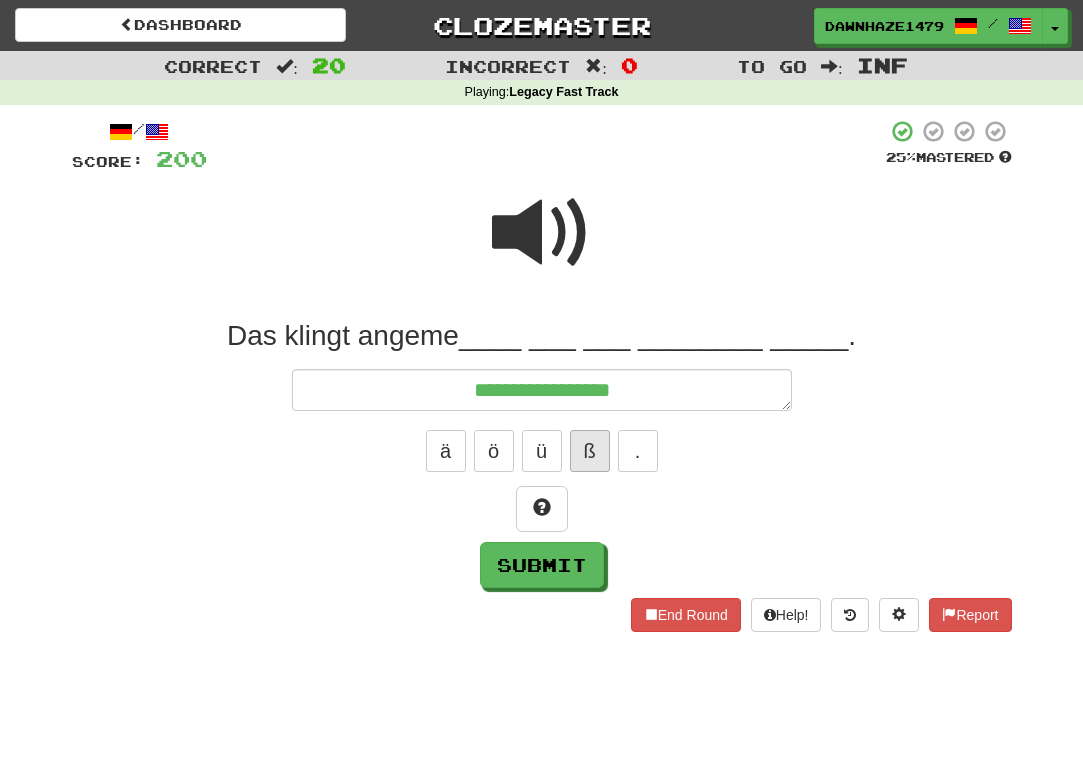 click on "ß" at bounding box center (590, 451) 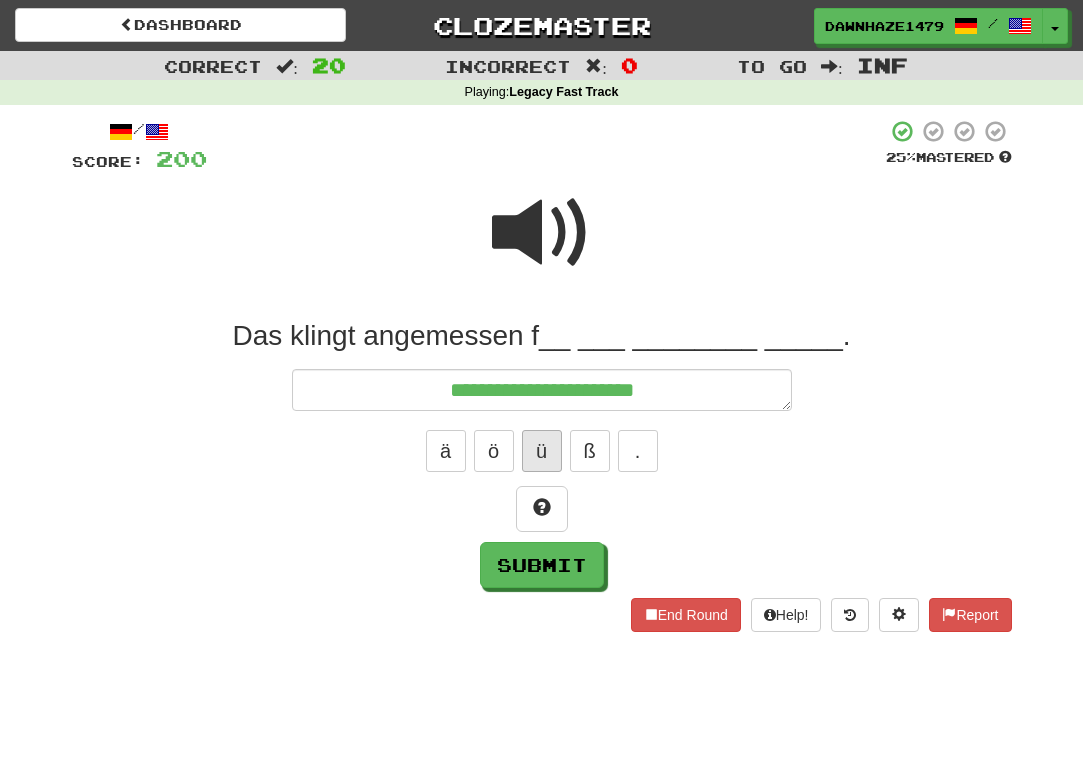 click on "ü" at bounding box center (542, 451) 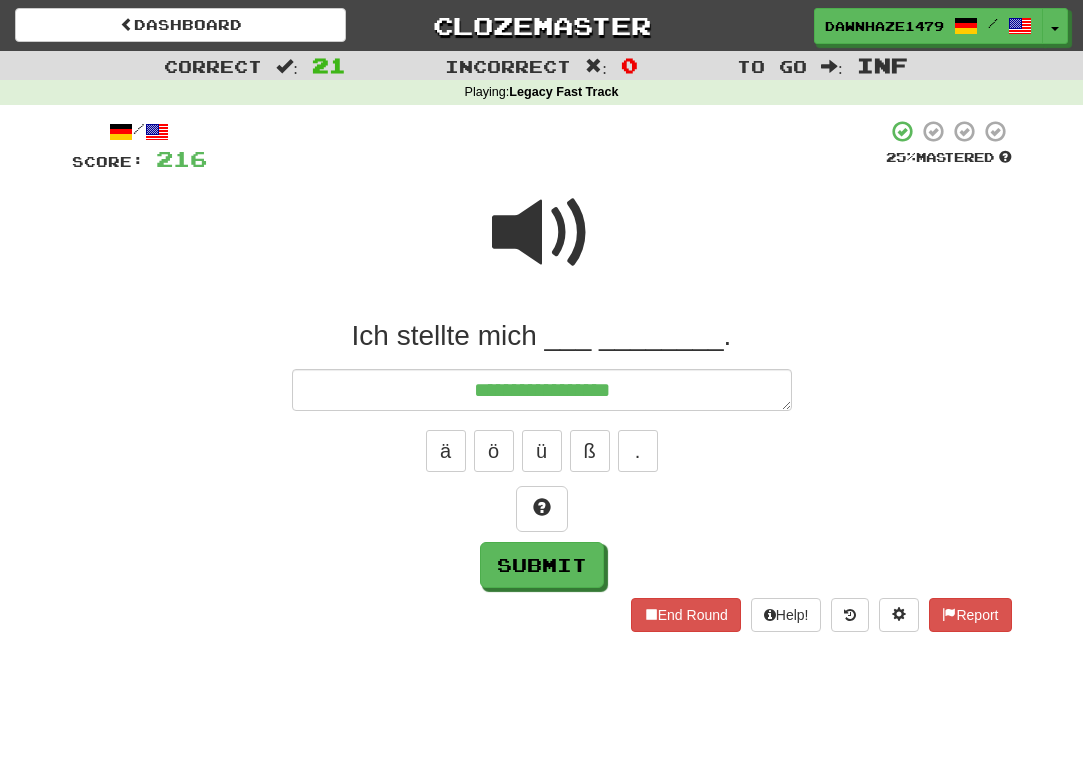 click on "Ich stellte mich ___ ________." at bounding box center [542, 336] 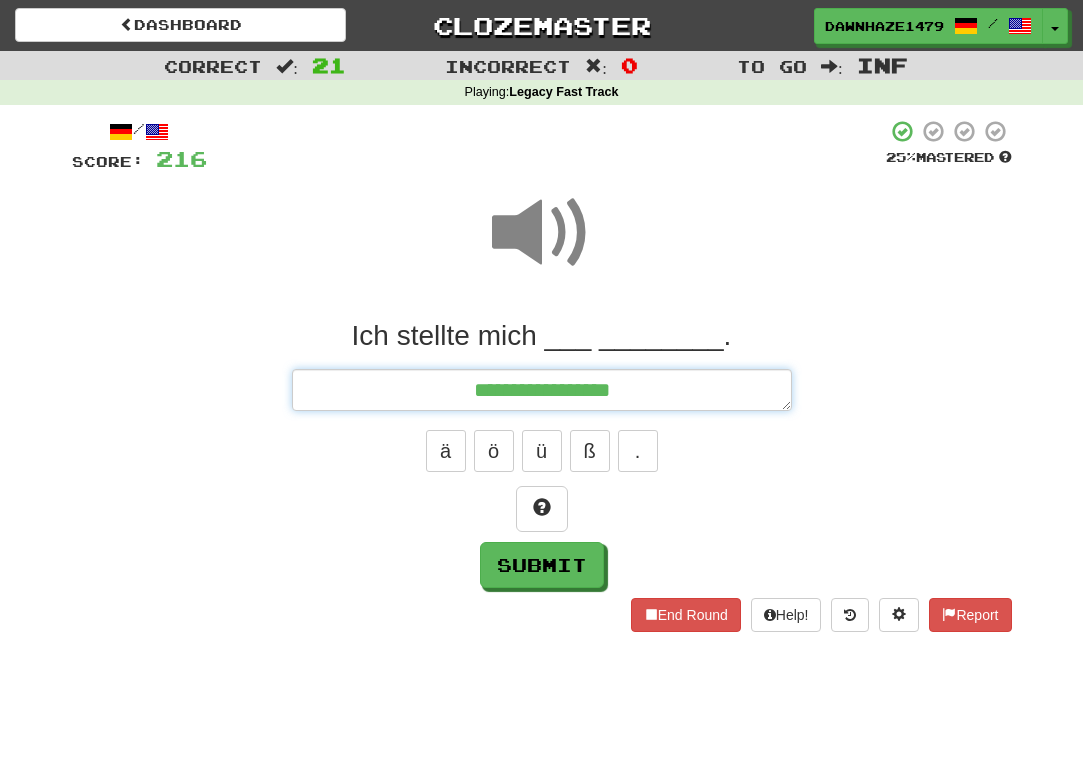 click on "**********" at bounding box center [542, 390] 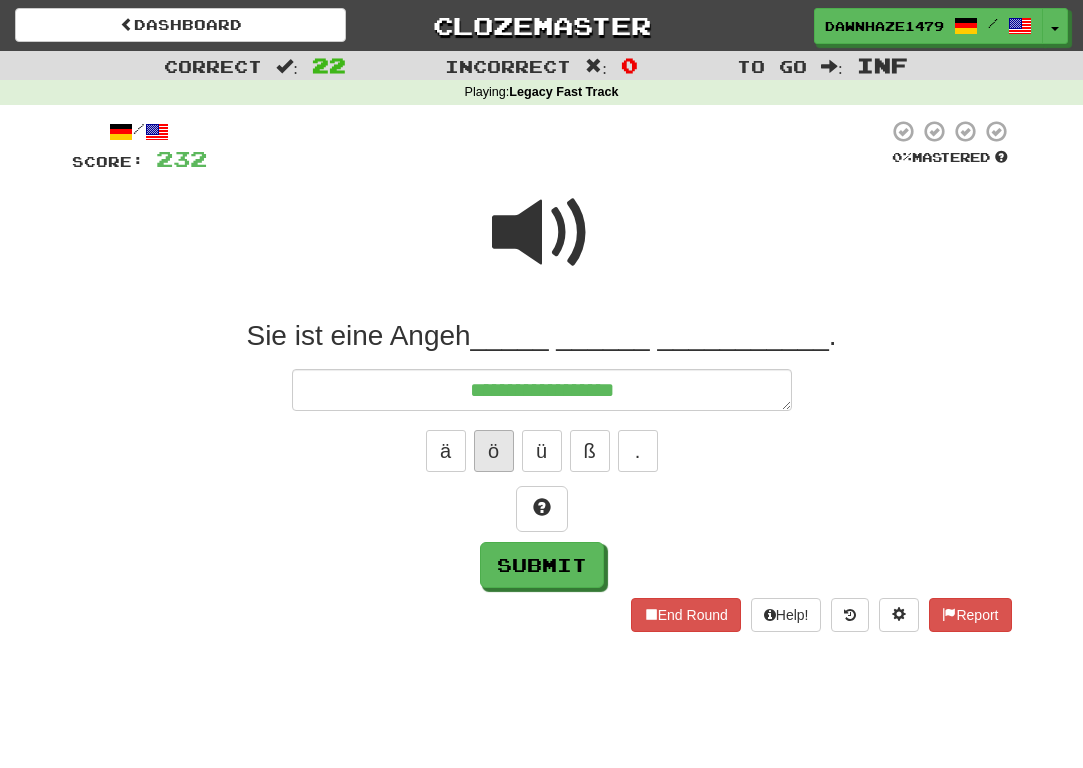 click on "ö" at bounding box center (494, 451) 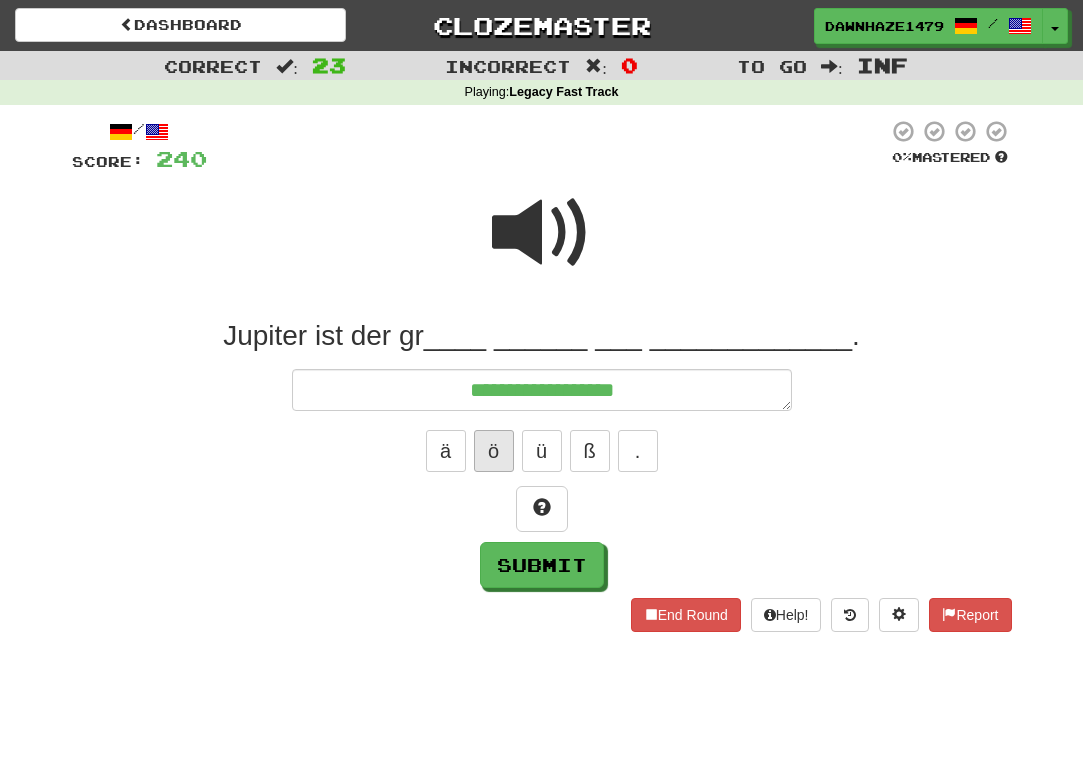 click on "ö" at bounding box center (494, 451) 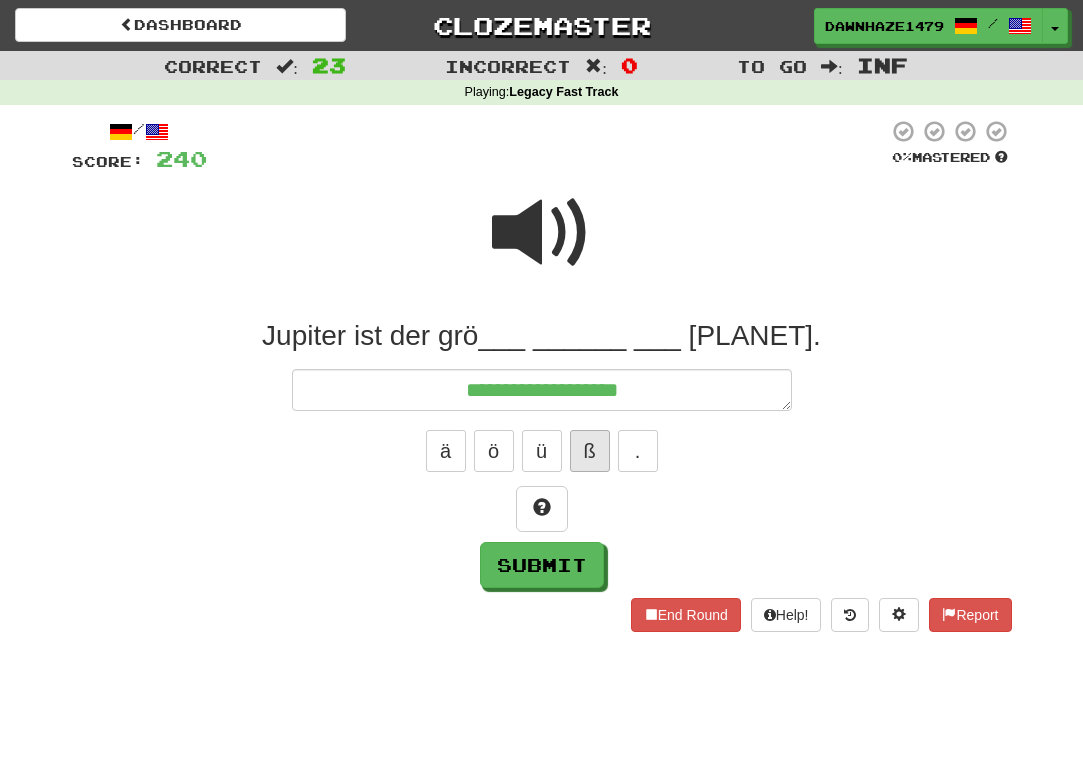 click on "ß" at bounding box center (590, 451) 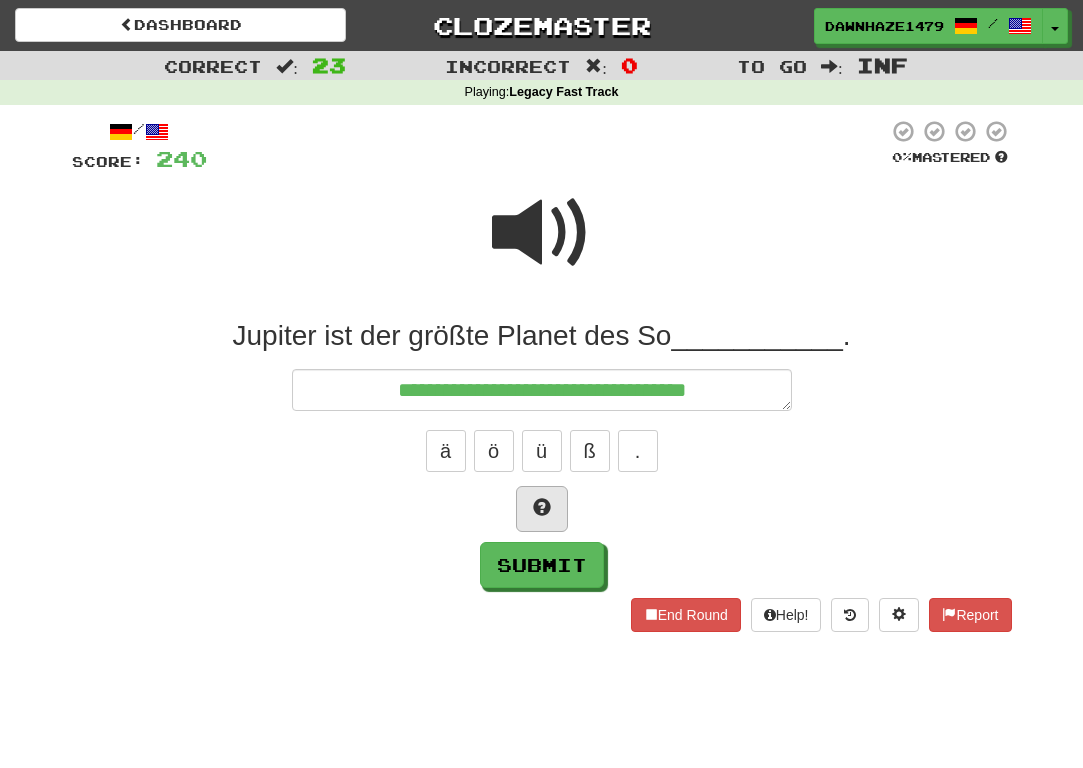 click at bounding box center (542, 507) 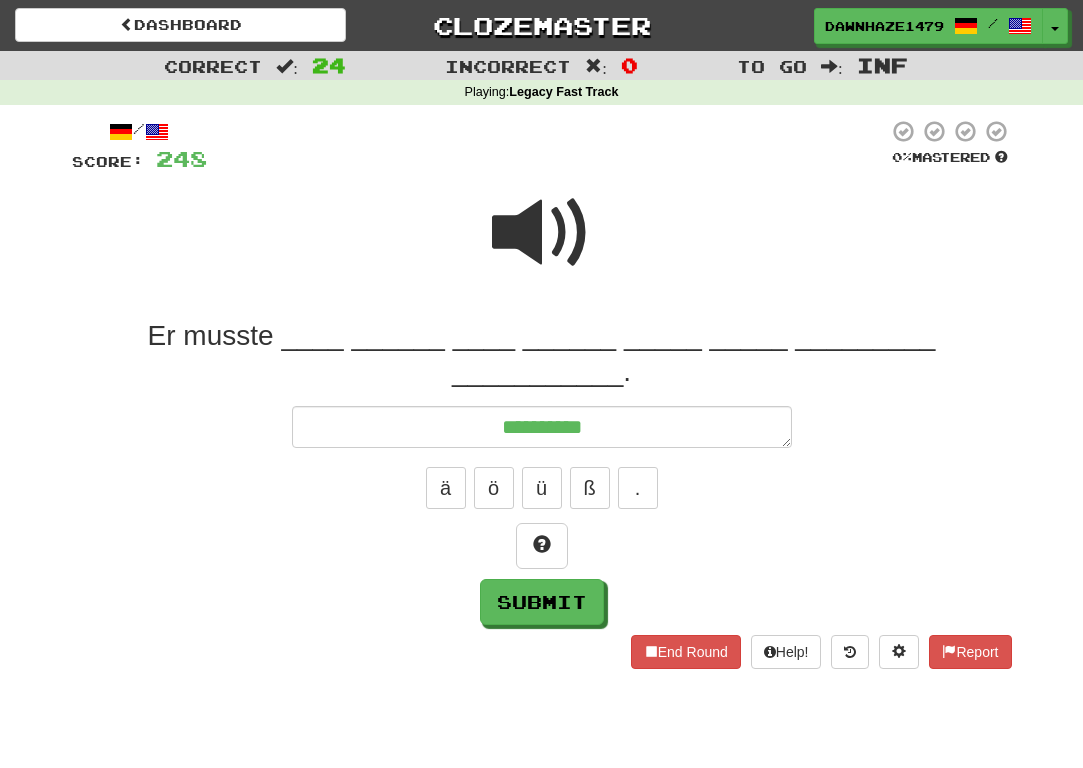 click at bounding box center (542, 233) 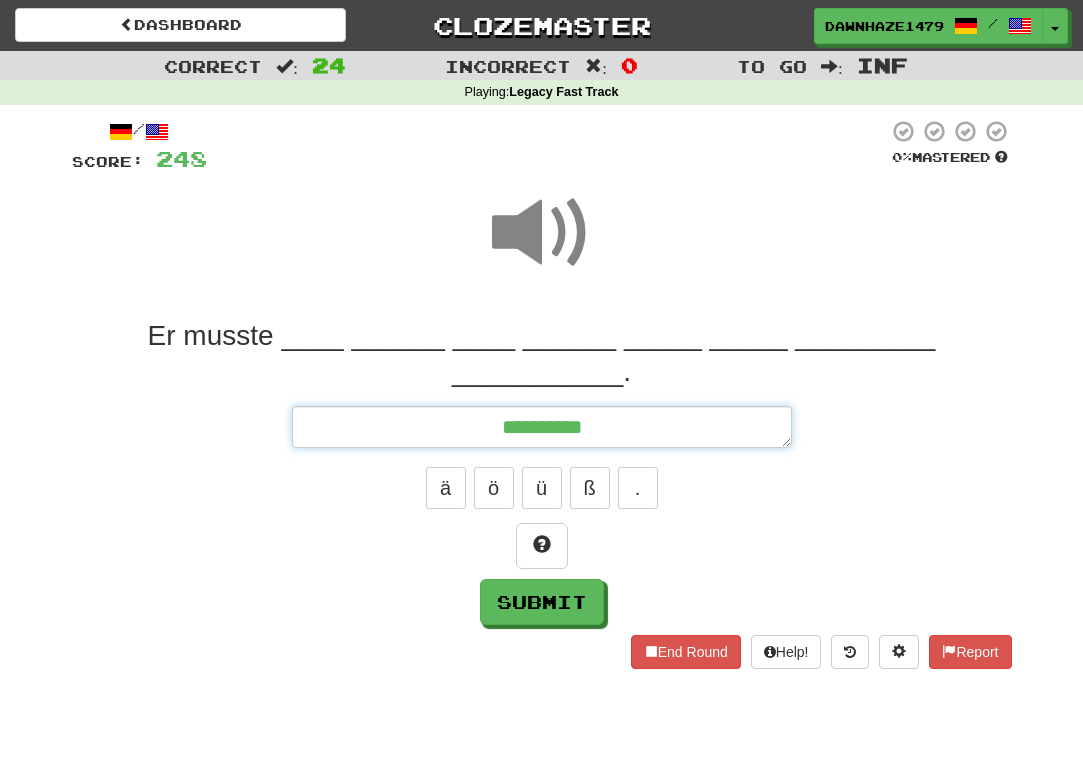 click on "*********" at bounding box center [542, 427] 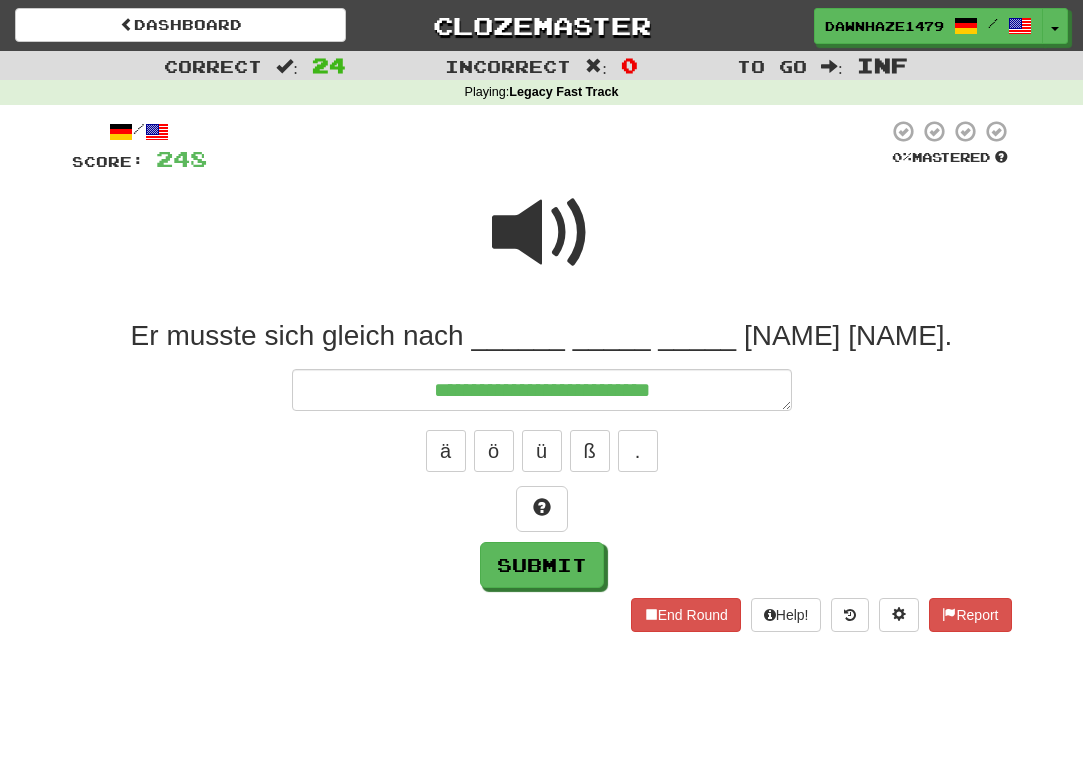 click at bounding box center (542, 233) 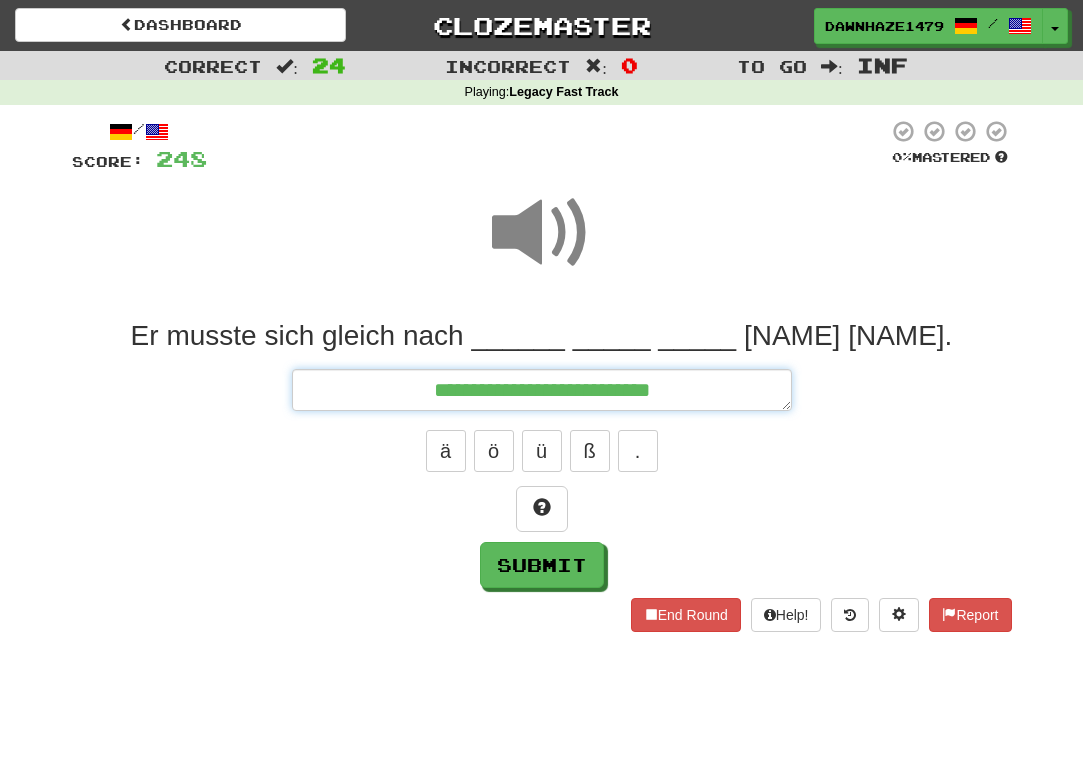 click on "**********" at bounding box center [542, 390] 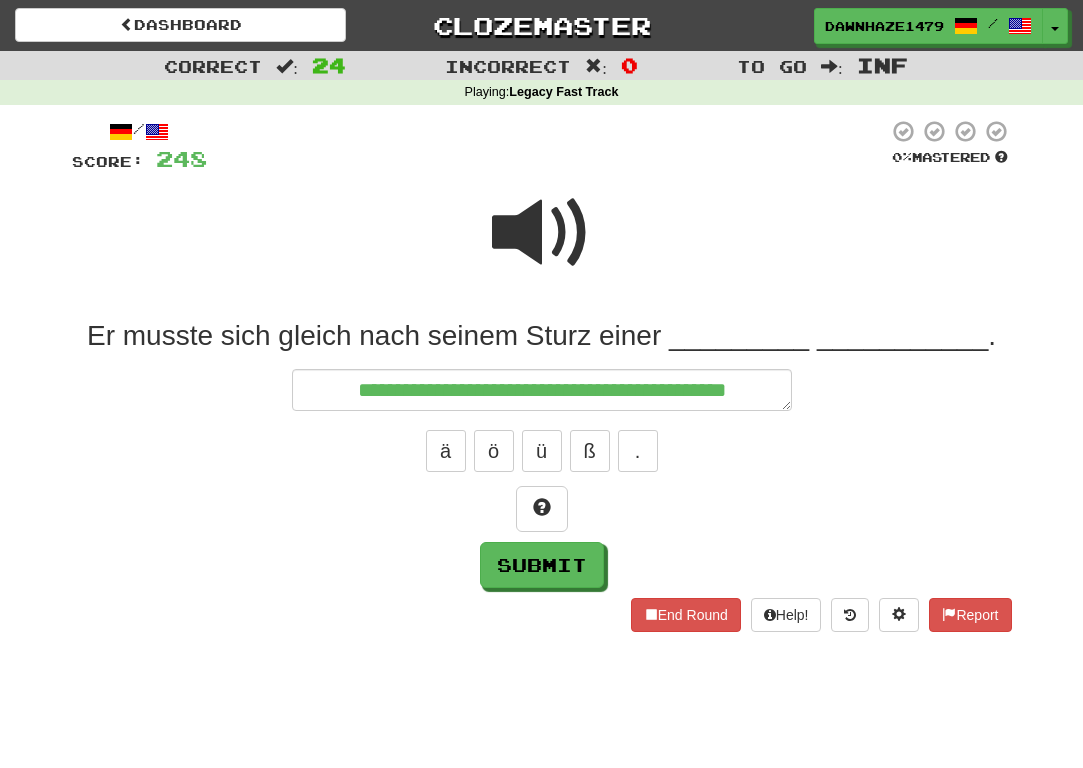 click at bounding box center (542, 246) 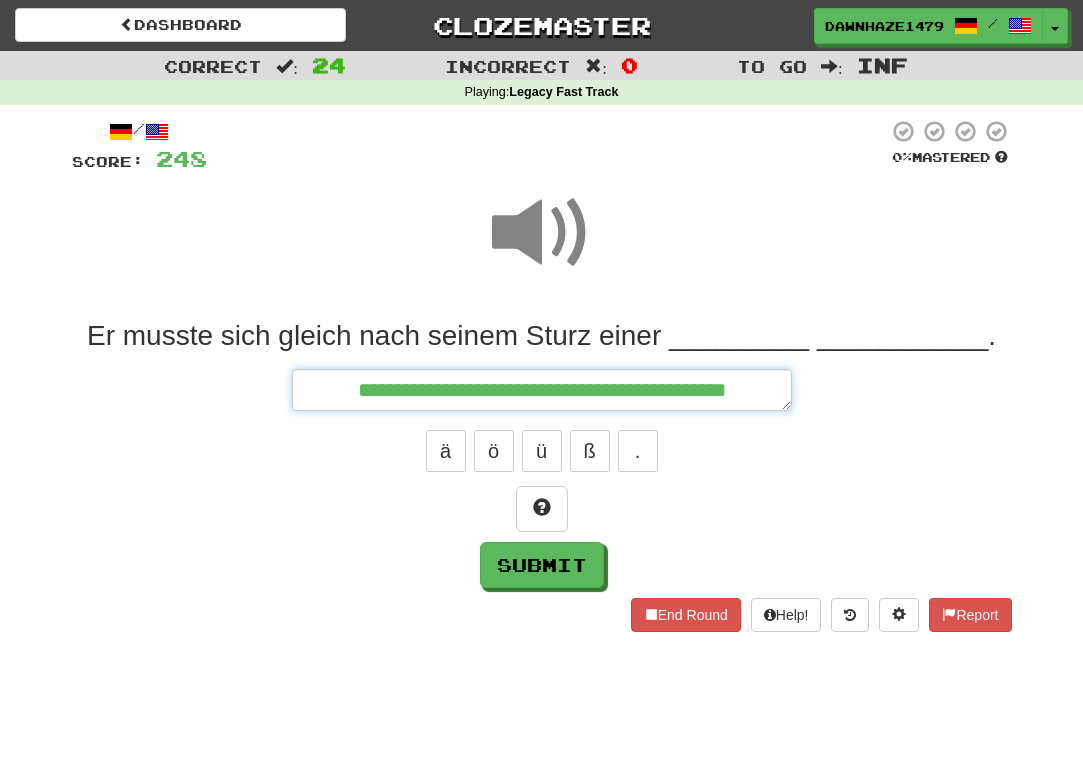 click on "**********" at bounding box center (542, 390) 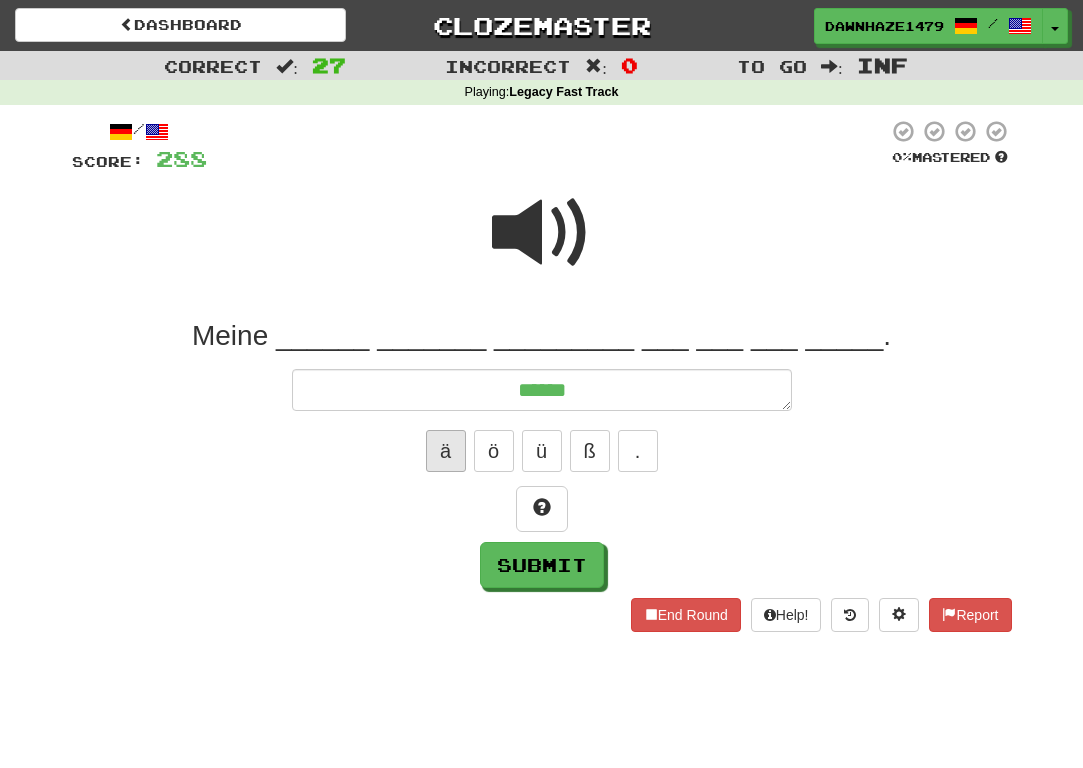 click on "ä" at bounding box center (446, 451) 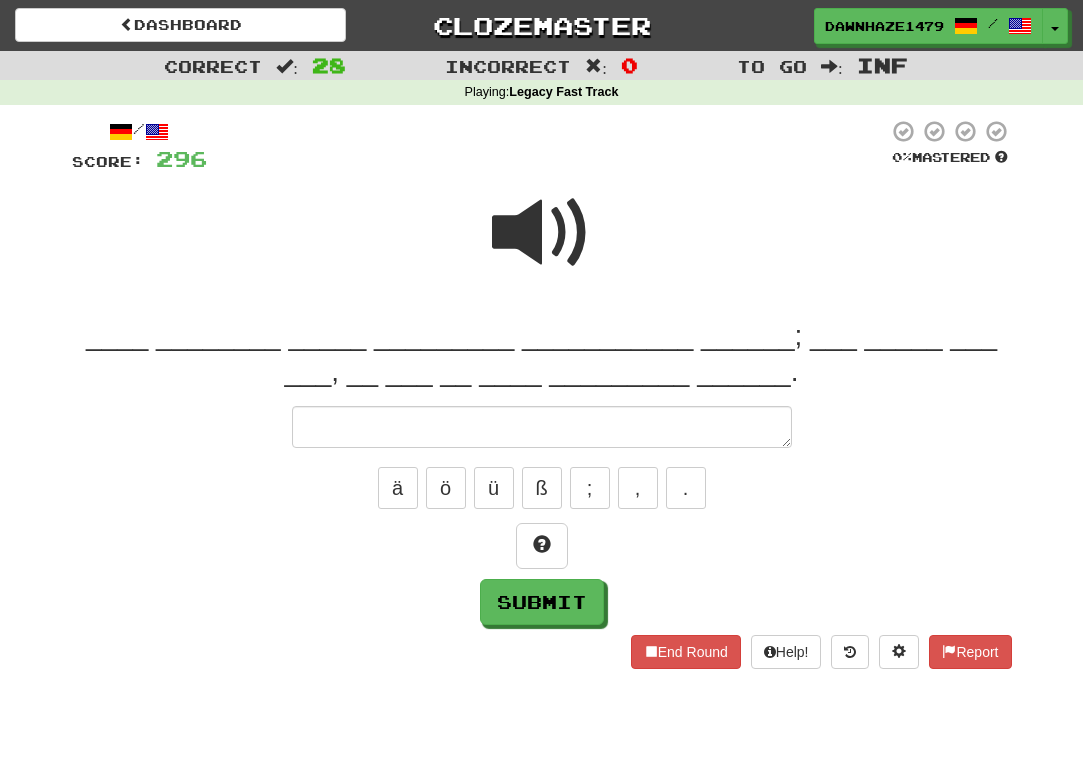 click at bounding box center (542, 246) 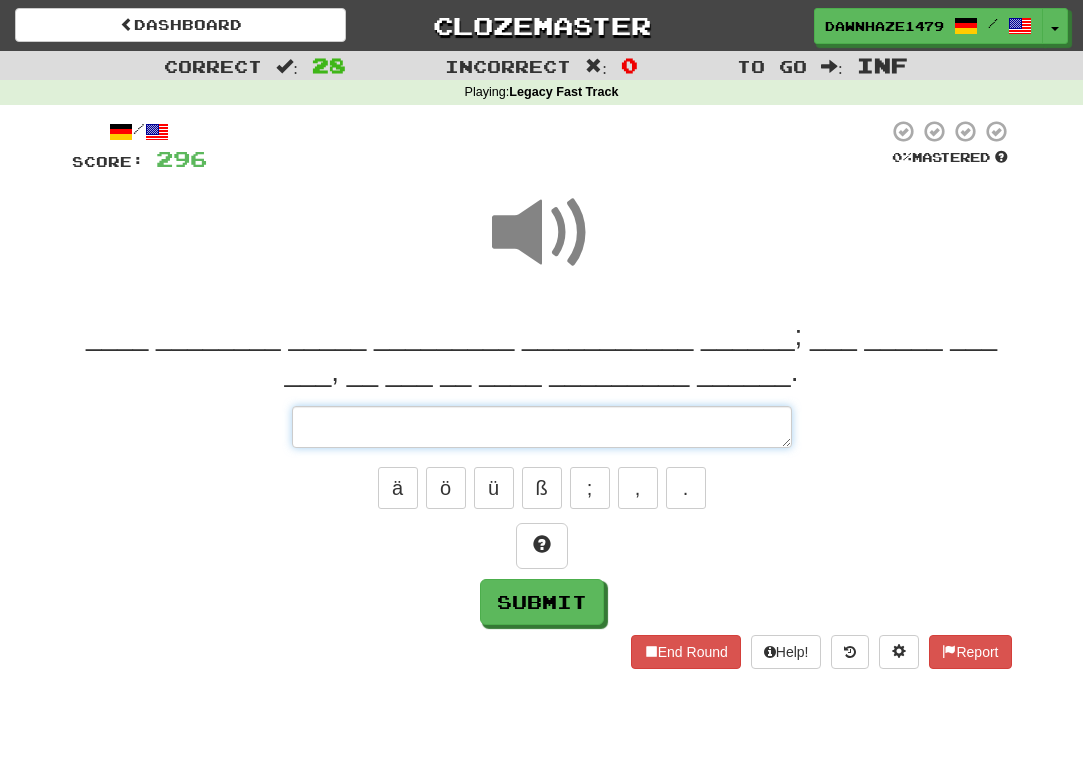 click at bounding box center (542, 427) 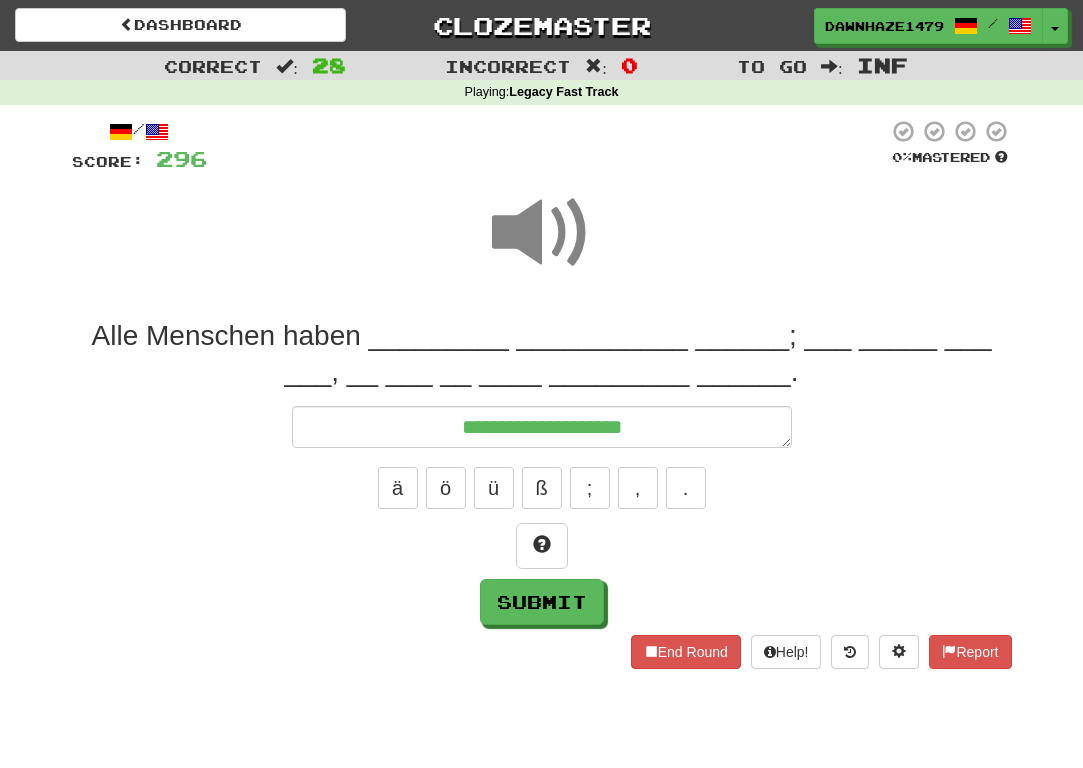 click at bounding box center [542, 233] 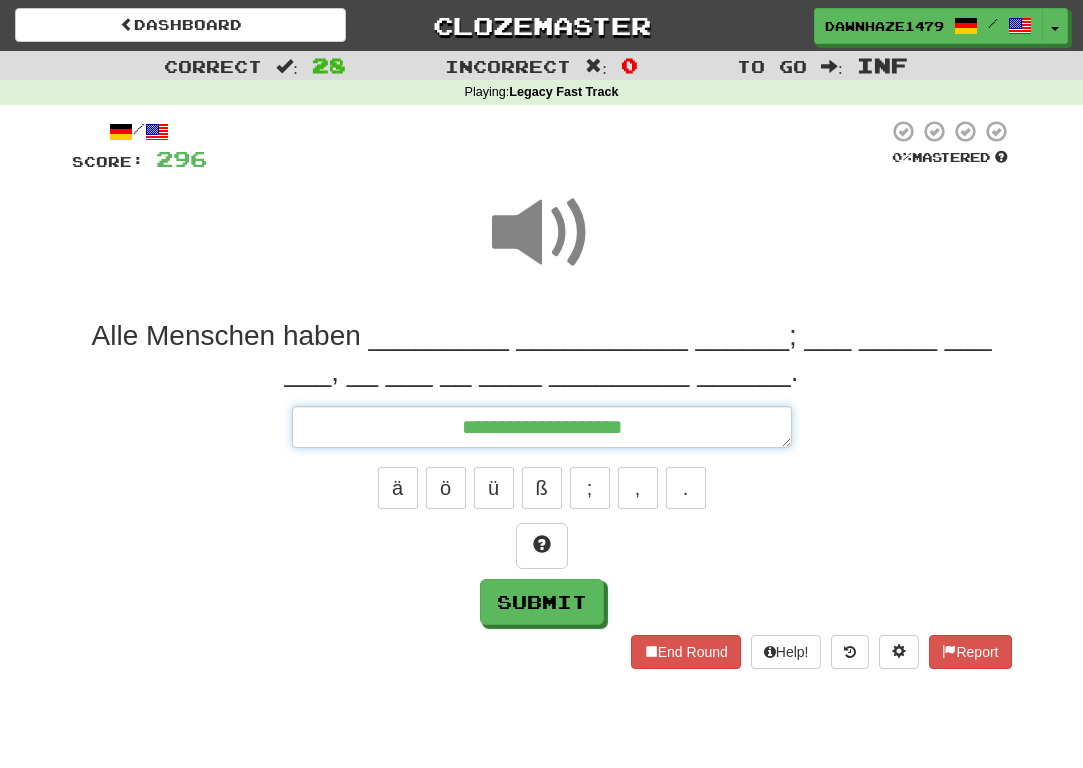 click on "**********" at bounding box center (542, 427) 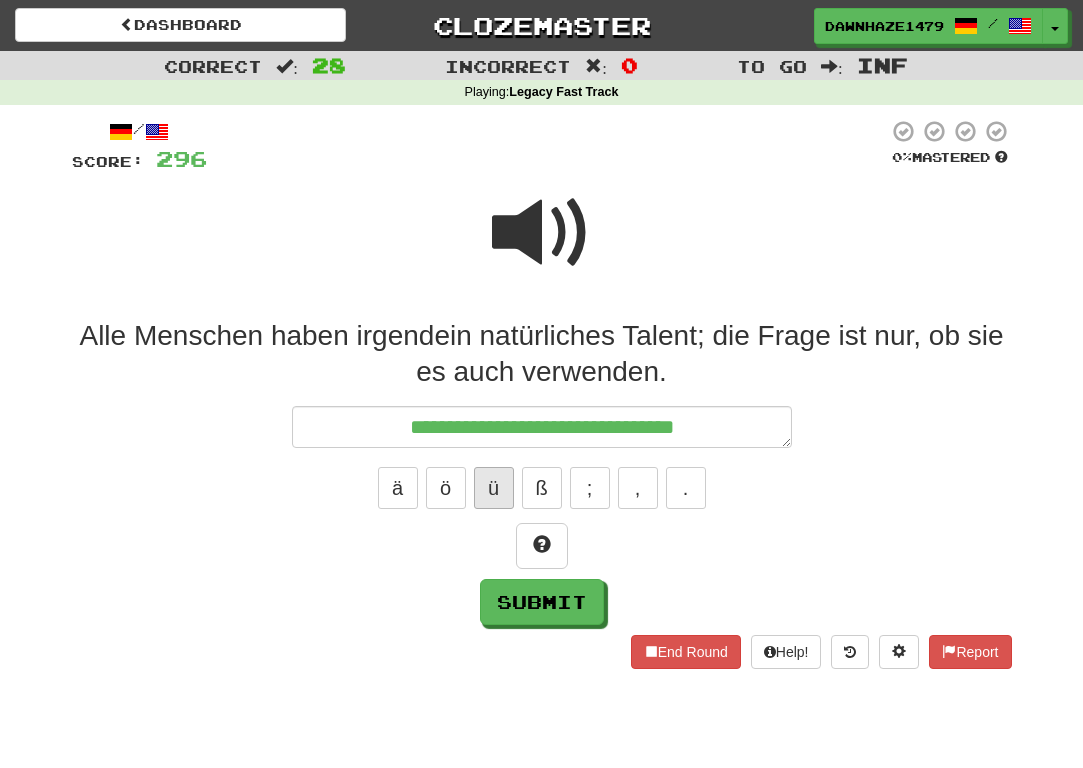 click on "ü" at bounding box center (494, 488) 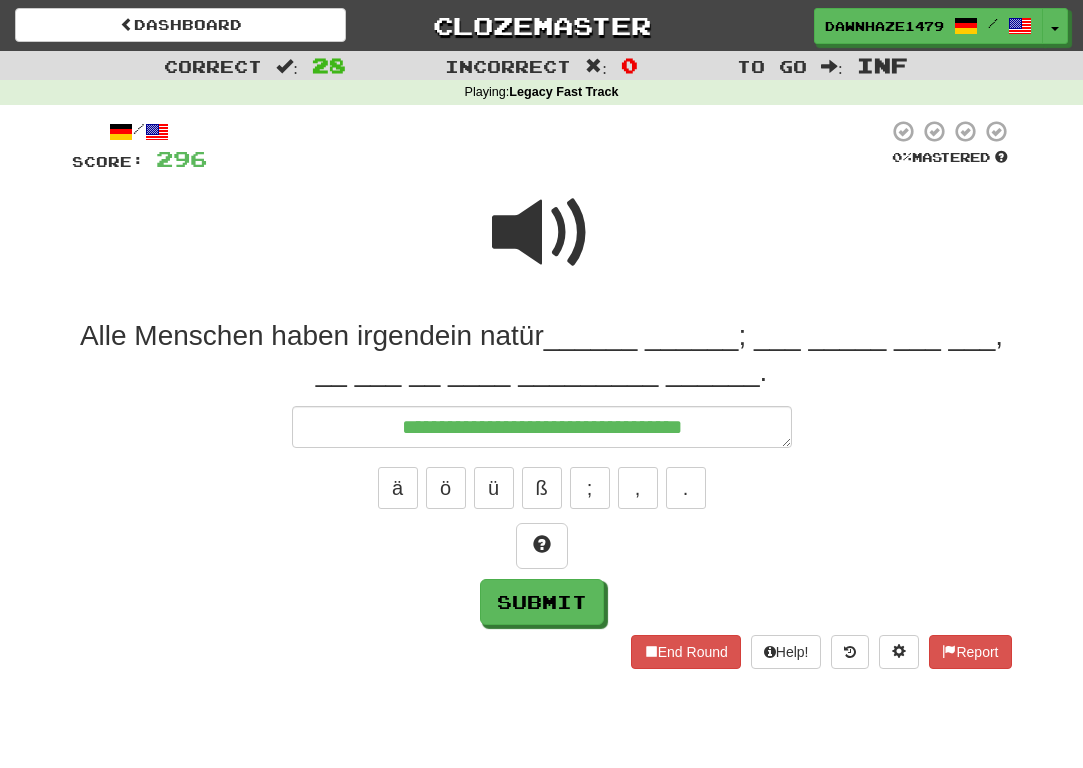 click at bounding box center (542, 233) 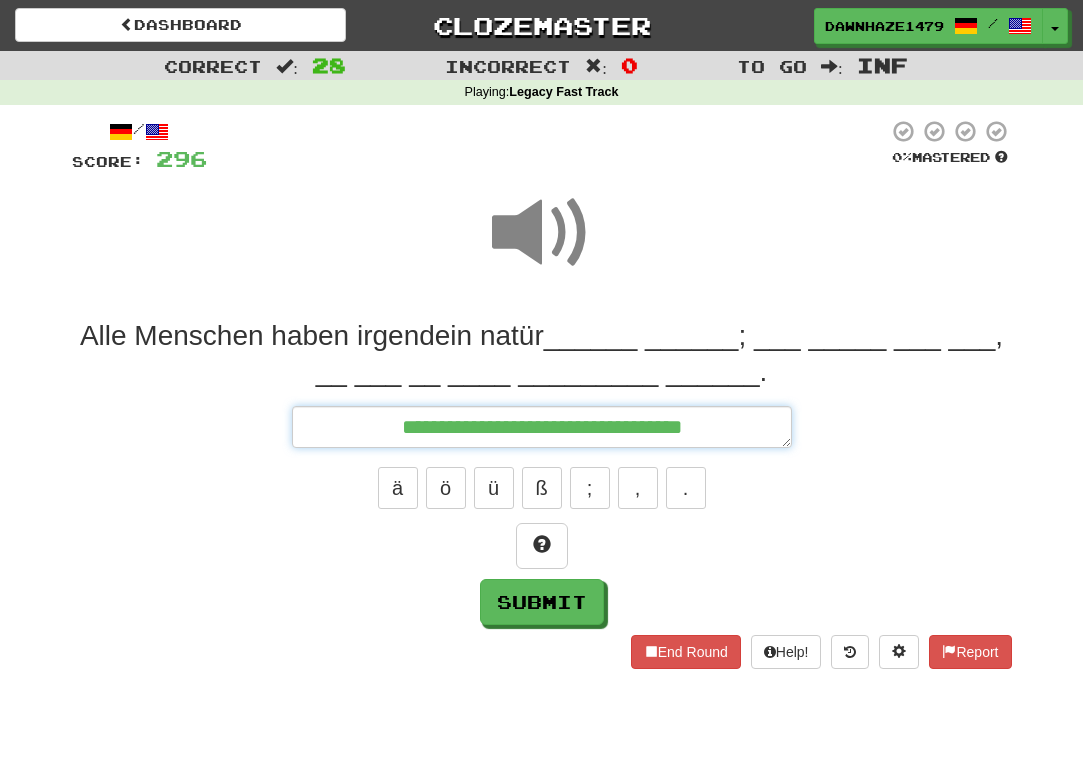 click on "**********" at bounding box center [542, 427] 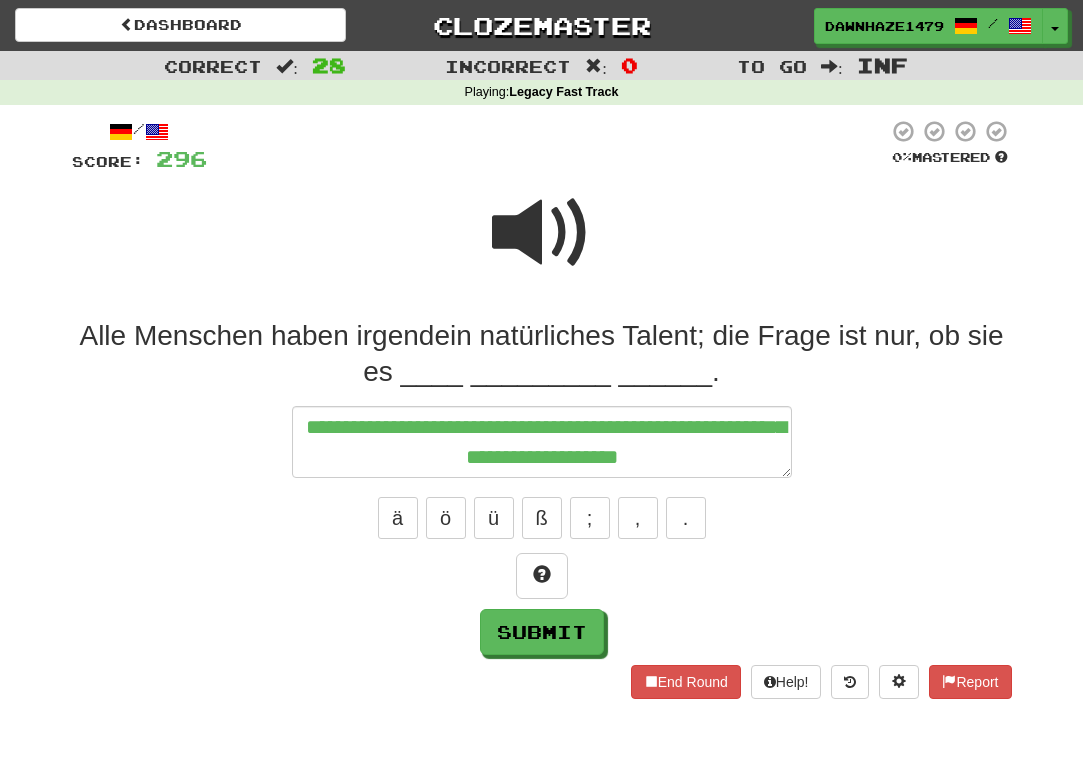 click at bounding box center [542, 233] 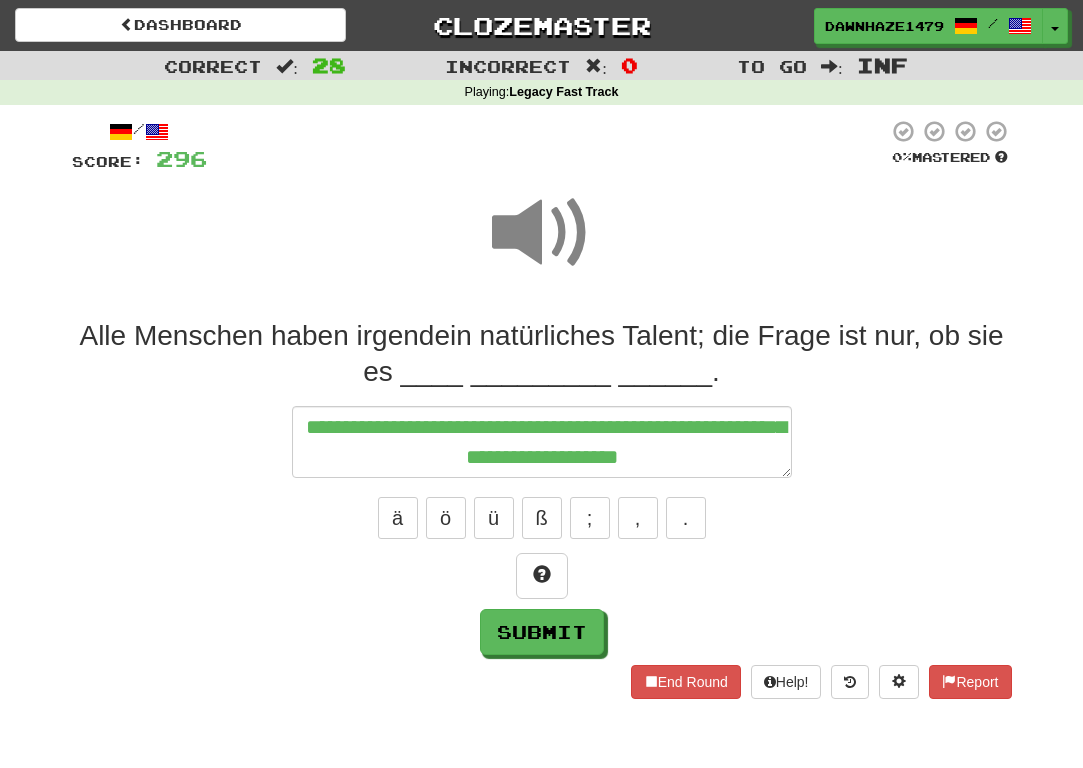 click on "**********" at bounding box center [542, 486] 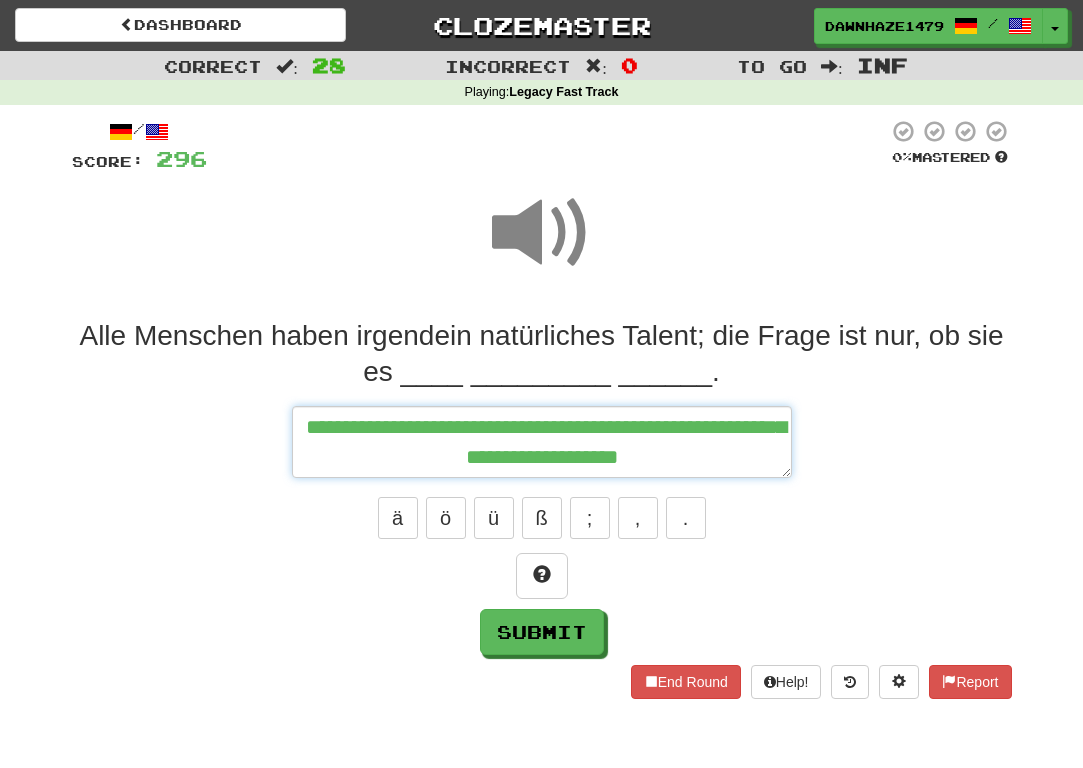 click on "**********" at bounding box center [542, 442] 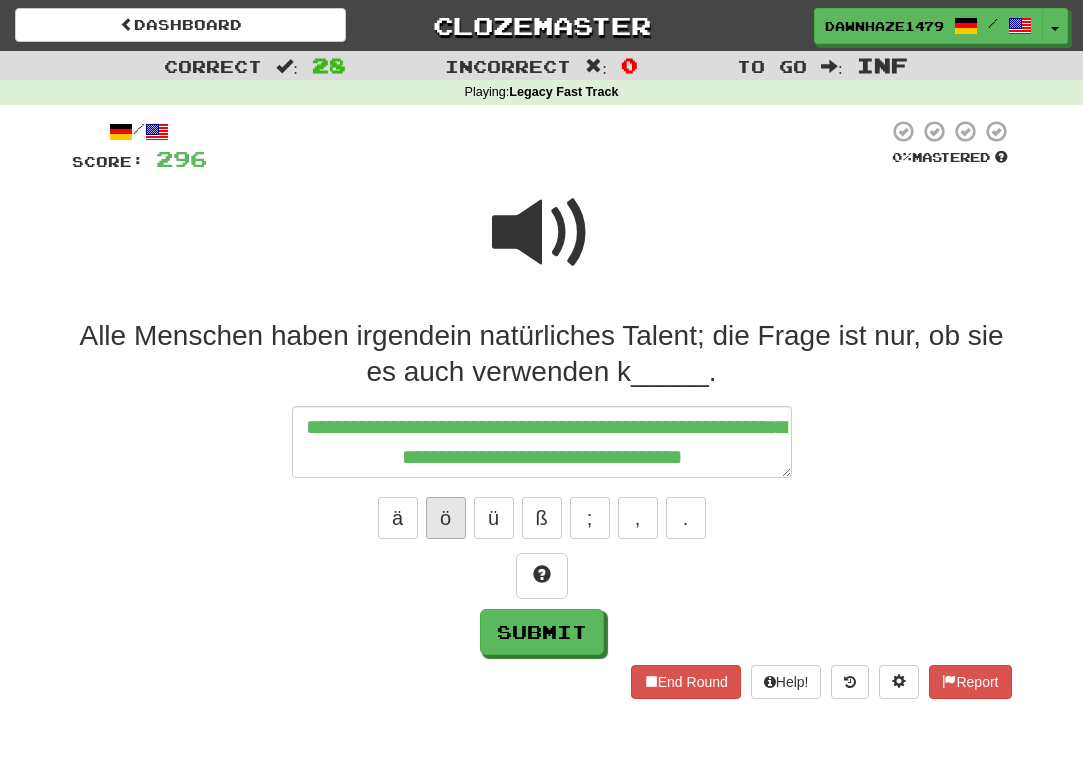 click on "ö" at bounding box center [446, 518] 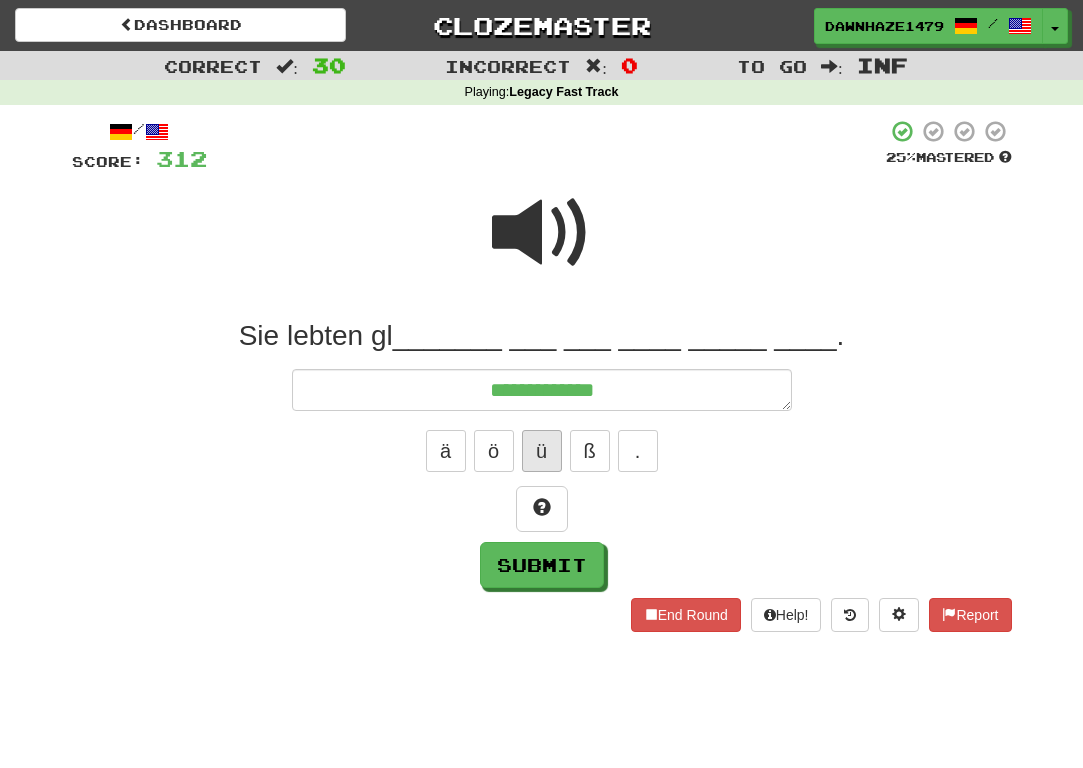 click on "ü" at bounding box center (542, 451) 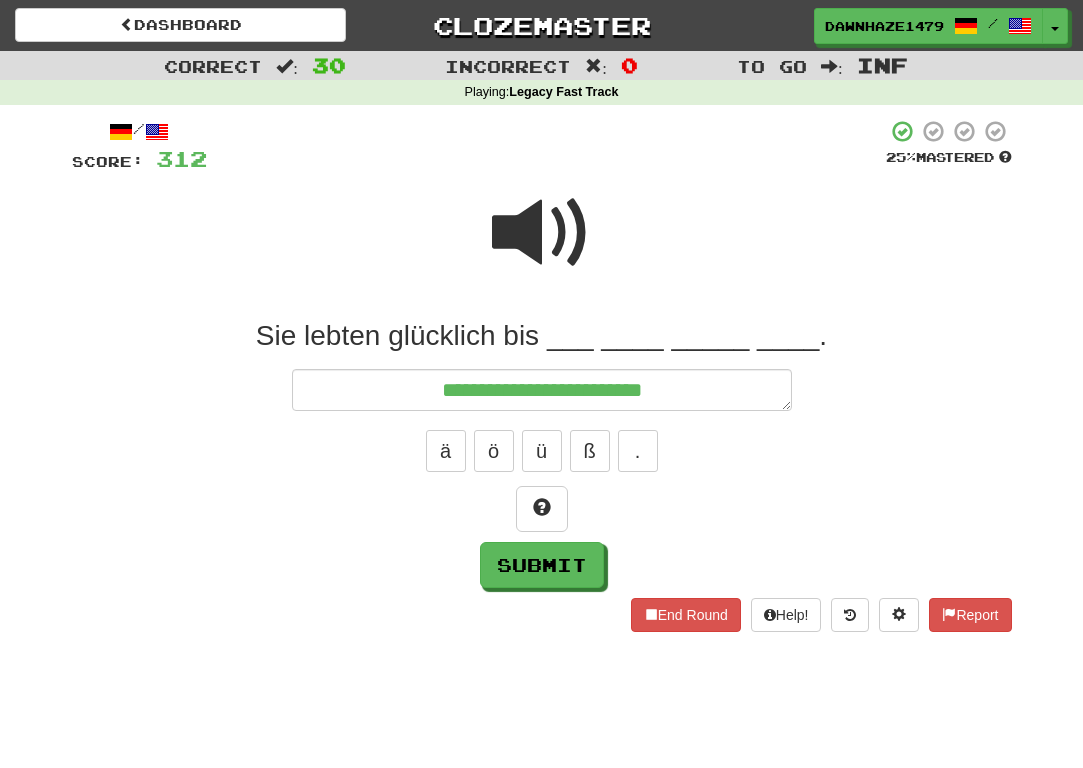 click at bounding box center [542, 233] 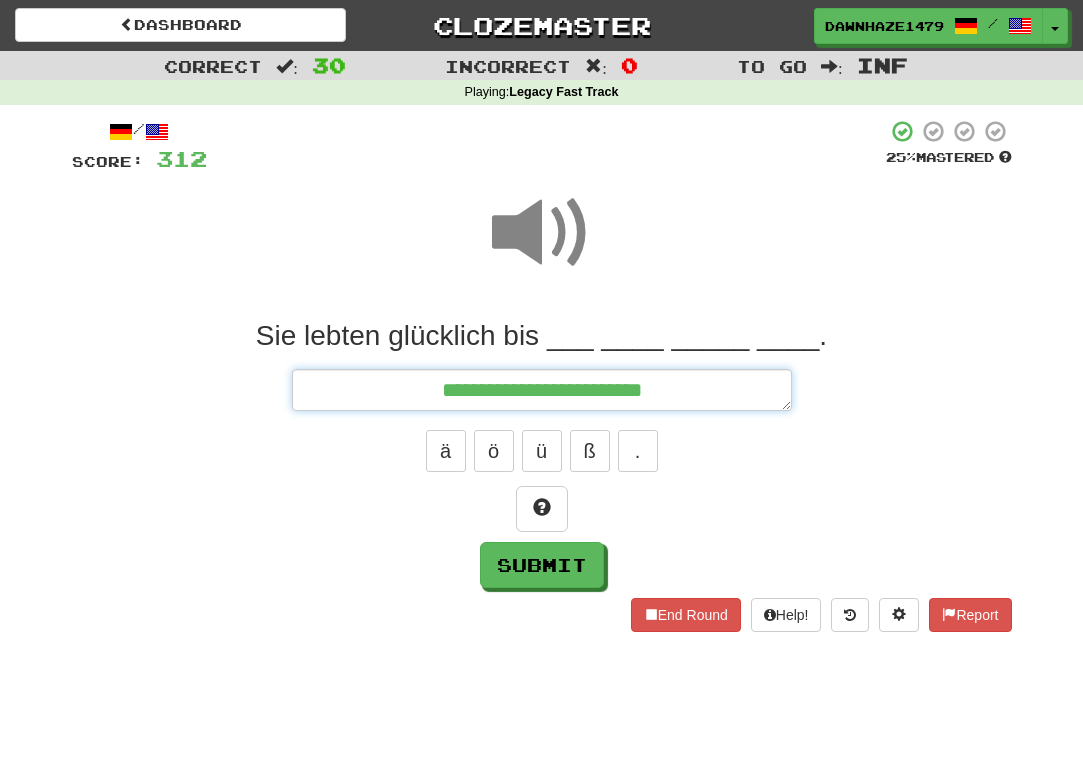 click on "**********" at bounding box center [542, 390] 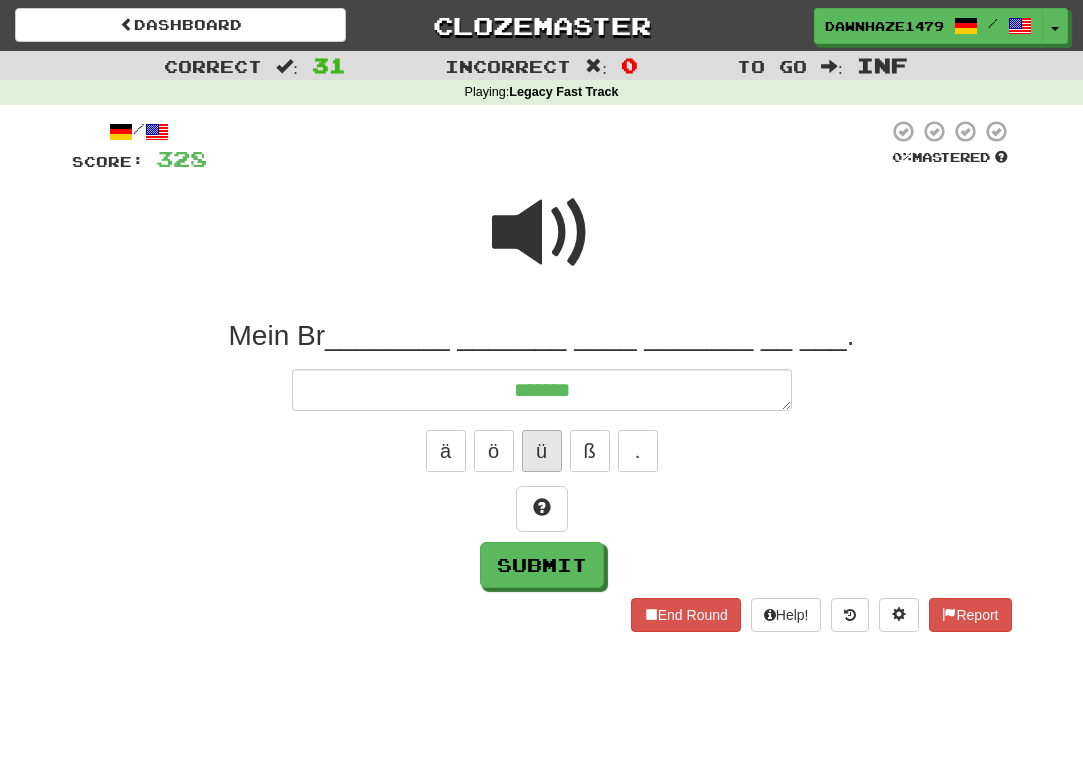 click on "ü" at bounding box center [542, 451] 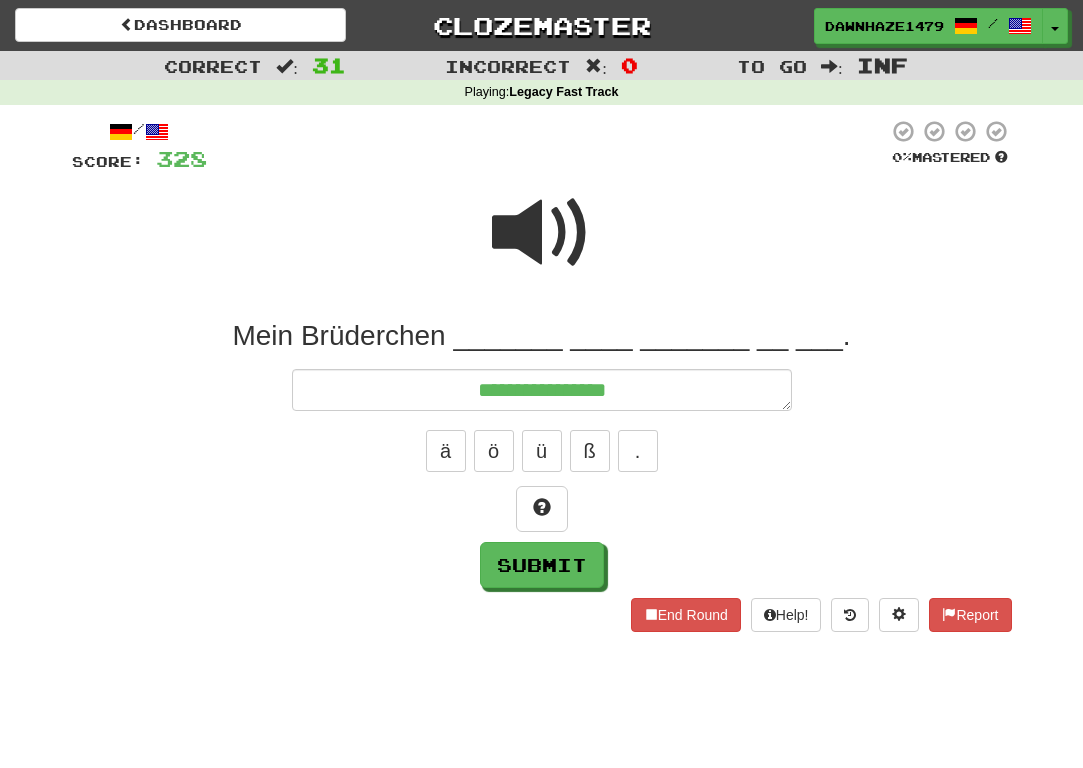 click at bounding box center (542, 246) 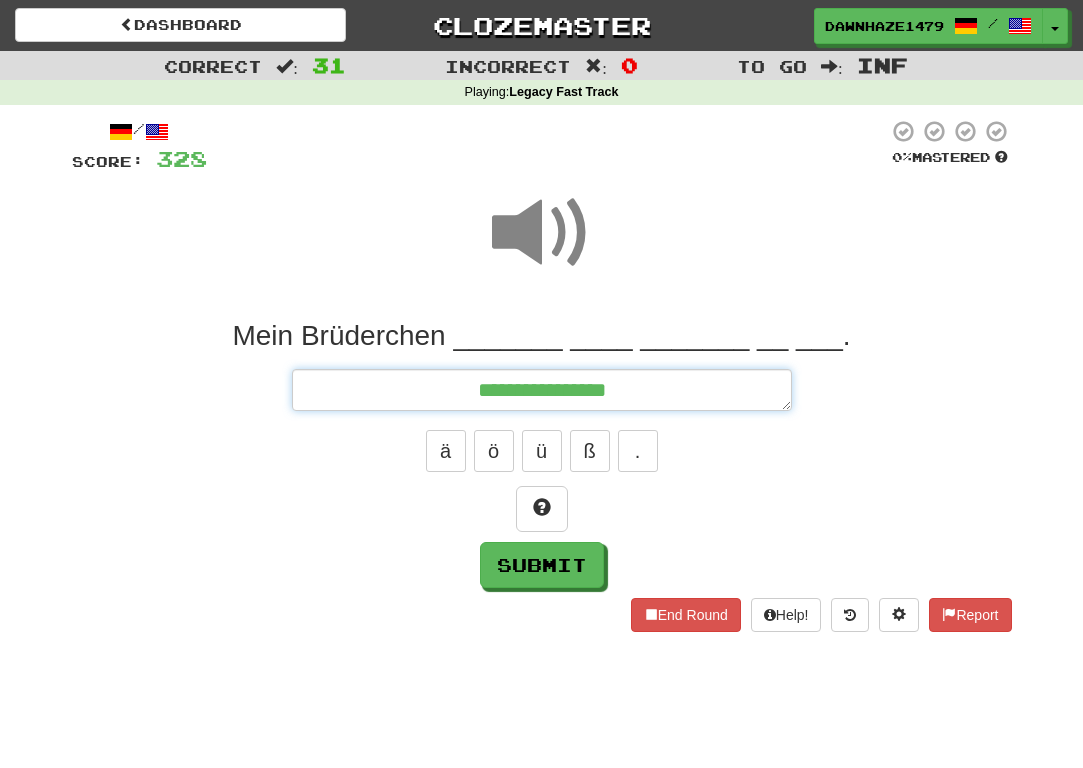click on "**********" at bounding box center [542, 390] 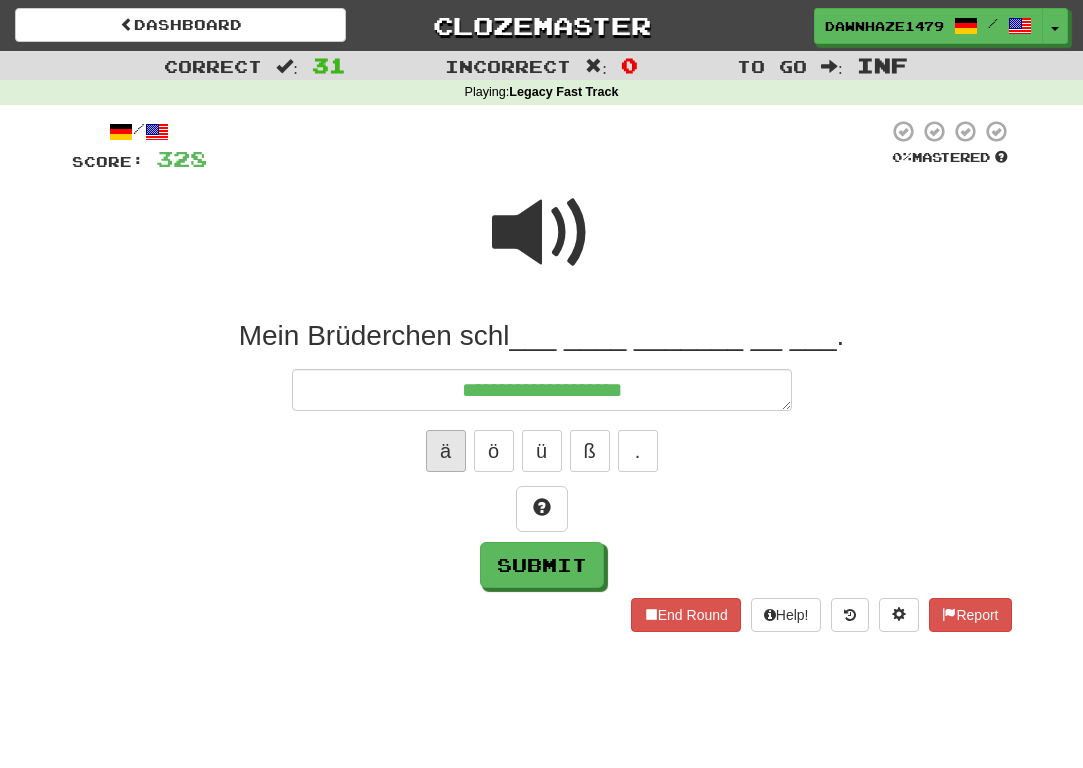 click on "ä" at bounding box center (446, 451) 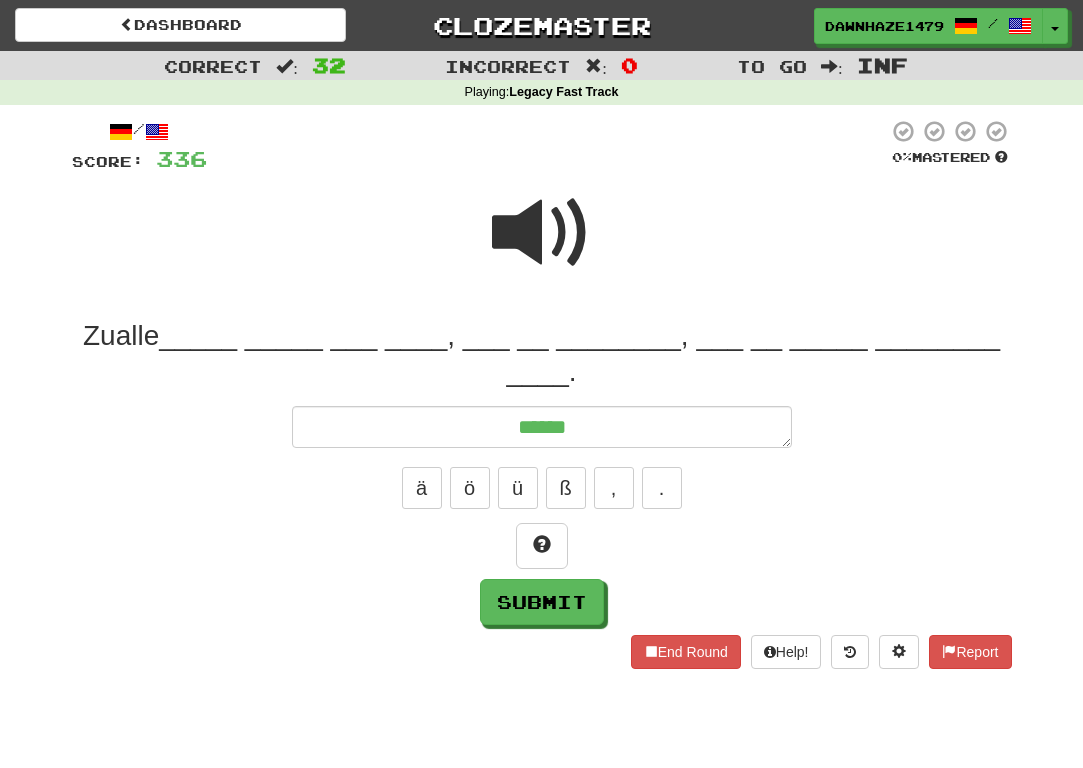 click on "Zualle_____ _____ ___ ____, ___ __ ________, ___ __ _____ ________ ____." at bounding box center (542, 354) 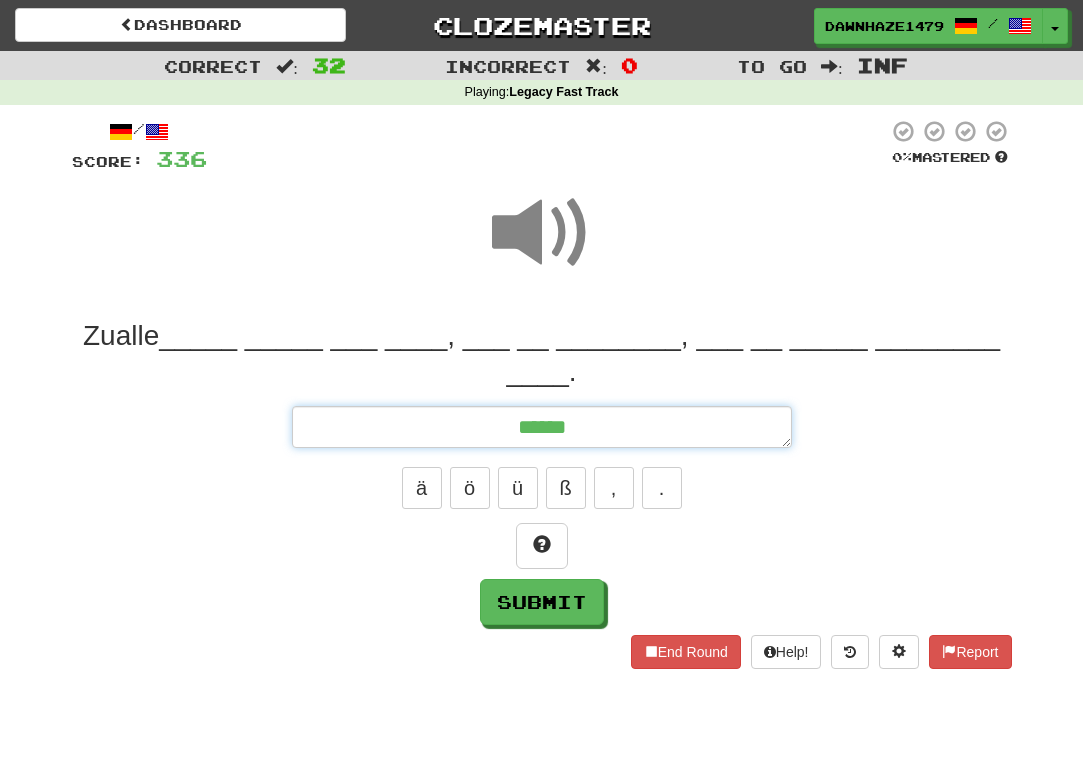 click on "******" at bounding box center (542, 427) 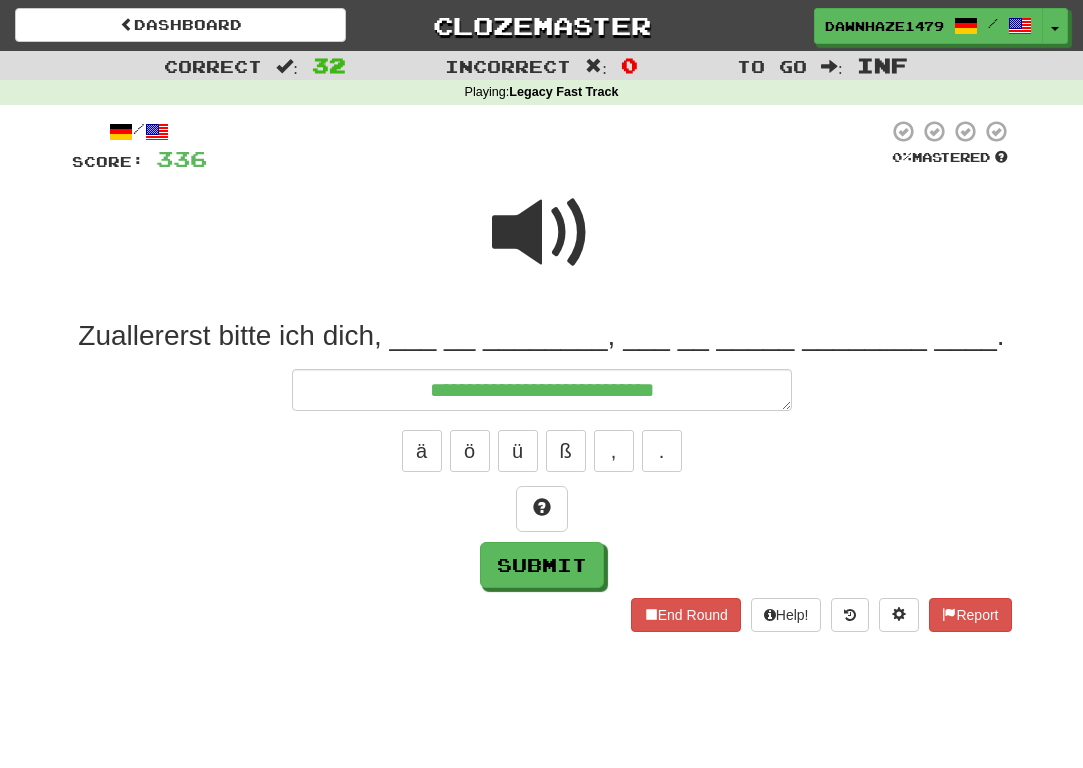 click at bounding box center [542, 233] 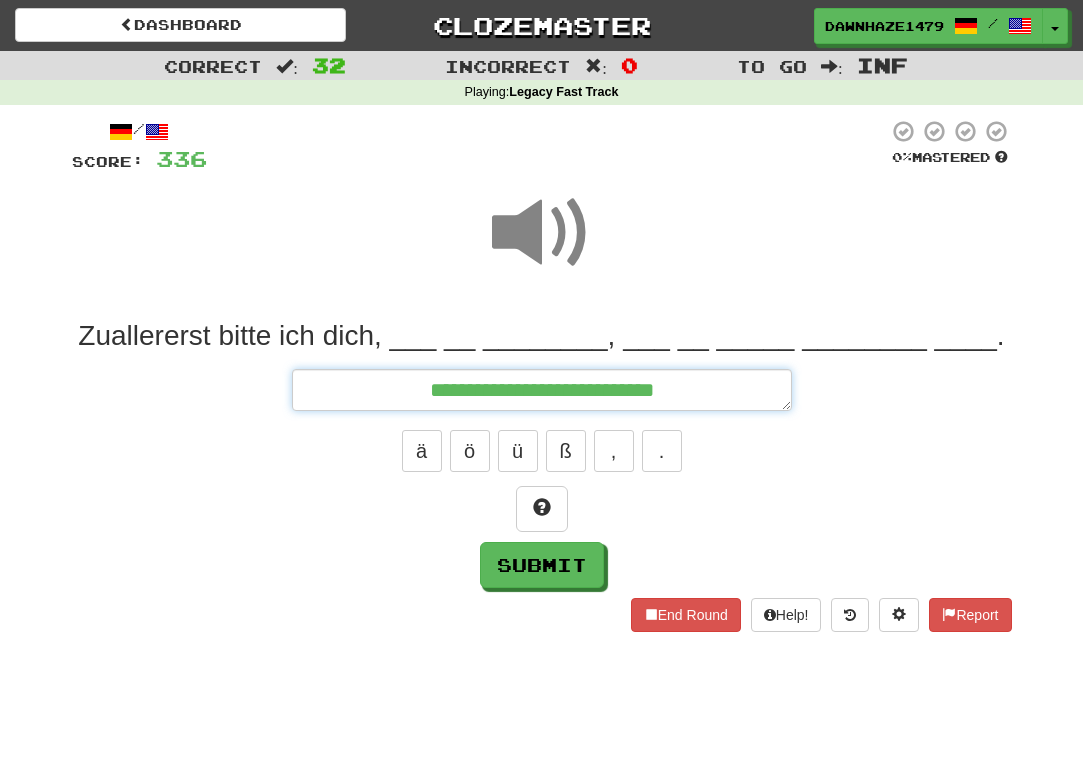 click on "**********" at bounding box center [542, 390] 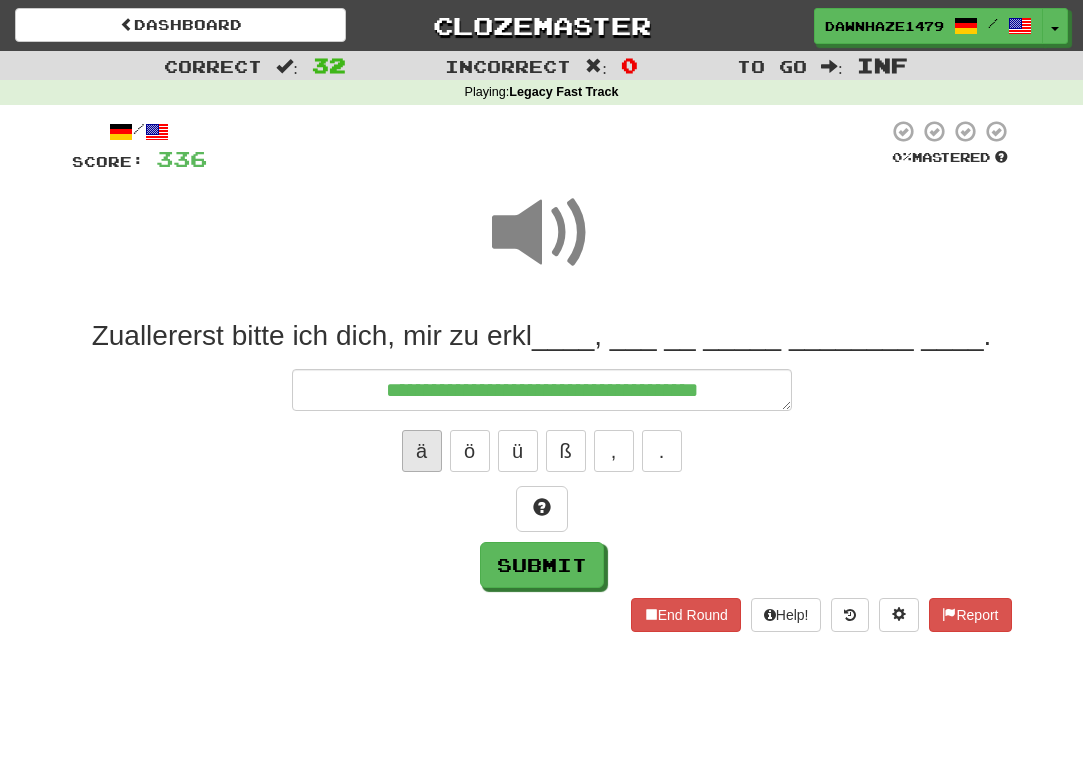 click on "ä" at bounding box center (422, 451) 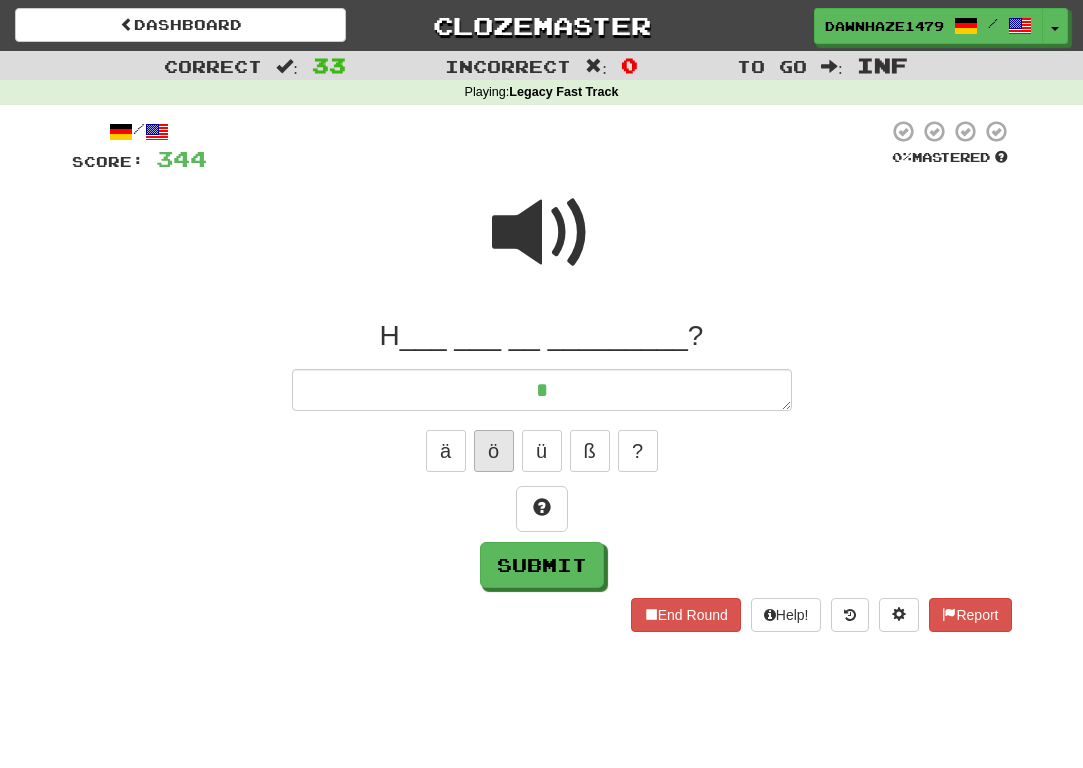 click on "ö" at bounding box center (494, 451) 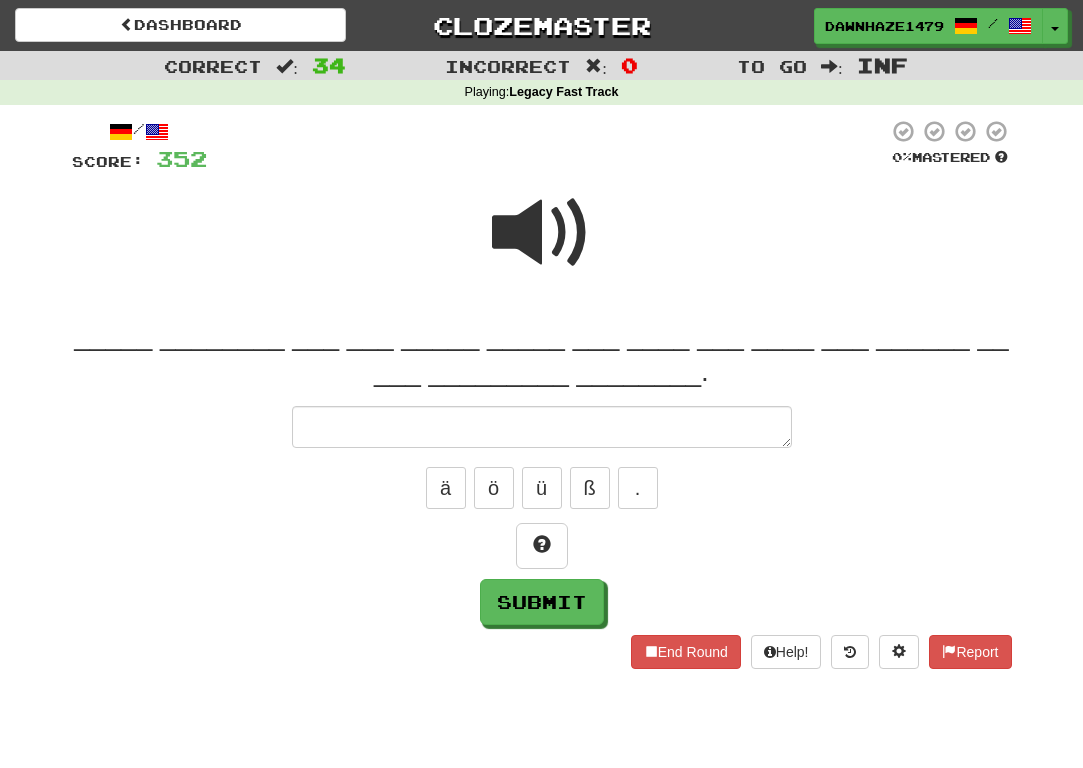 click at bounding box center (542, 233) 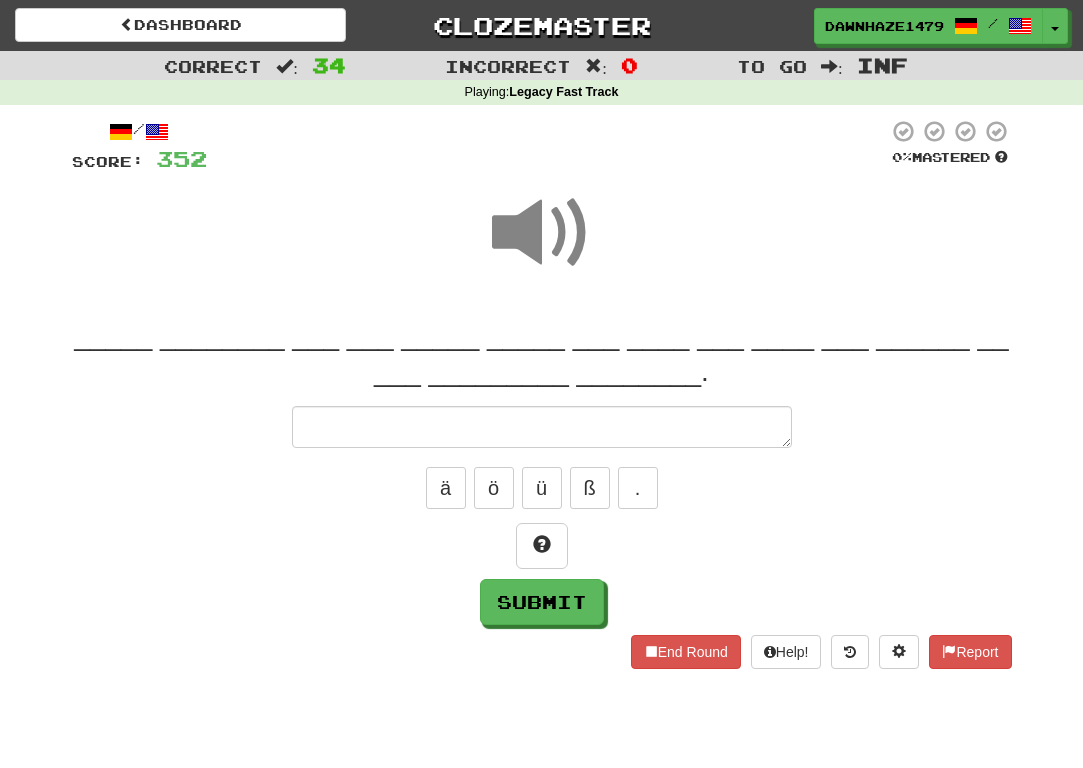 click on "_____ ________ ___ ___ _____ _____ ___ ____ ___ ____ ___ ______ __ ___ _________ ________. ä ö ü ß . Submit" at bounding box center (542, 471) 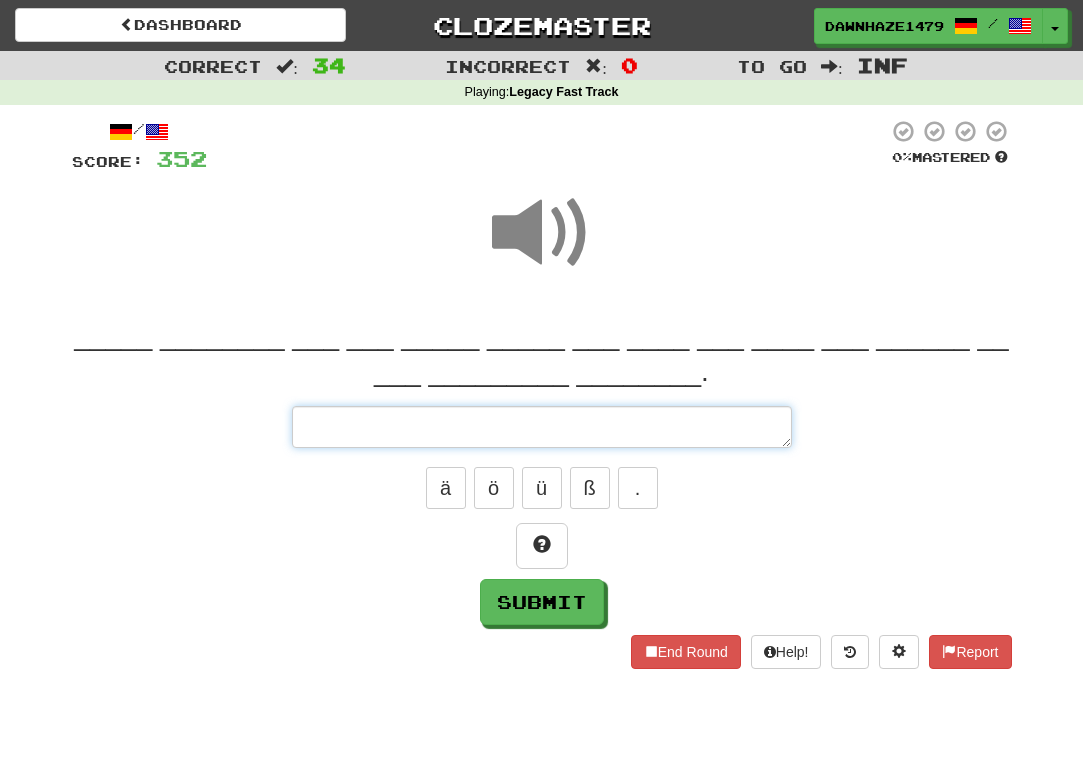click at bounding box center [542, 427] 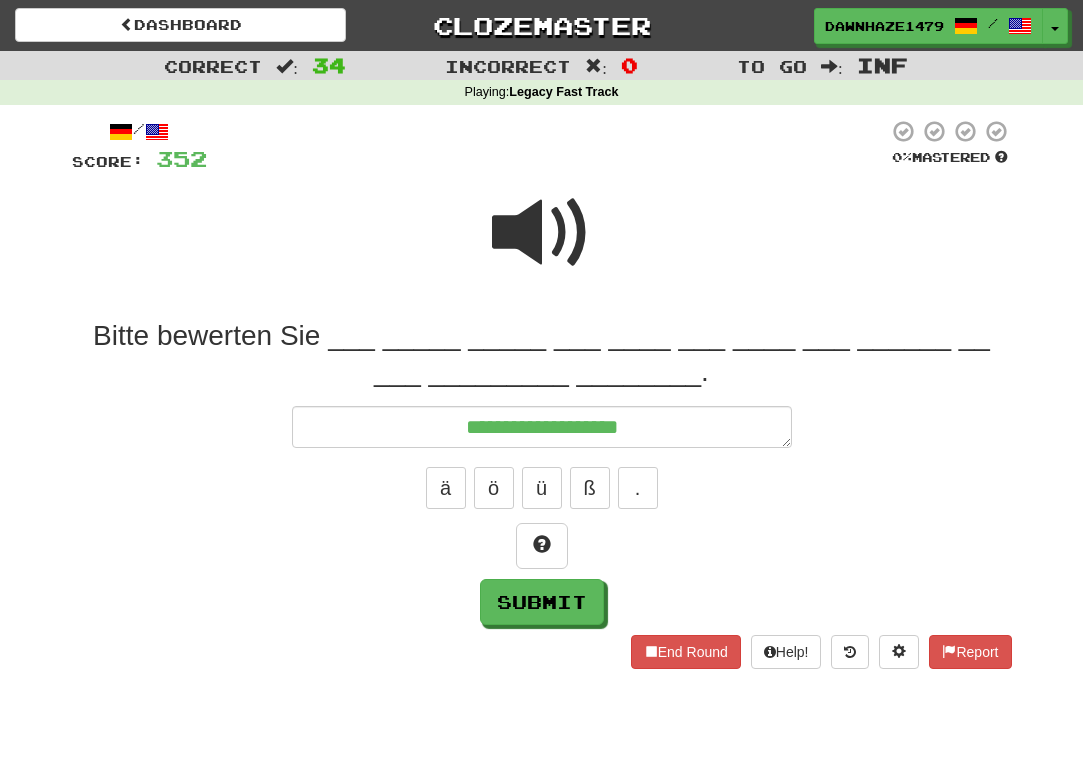 click at bounding box center [542, 233] 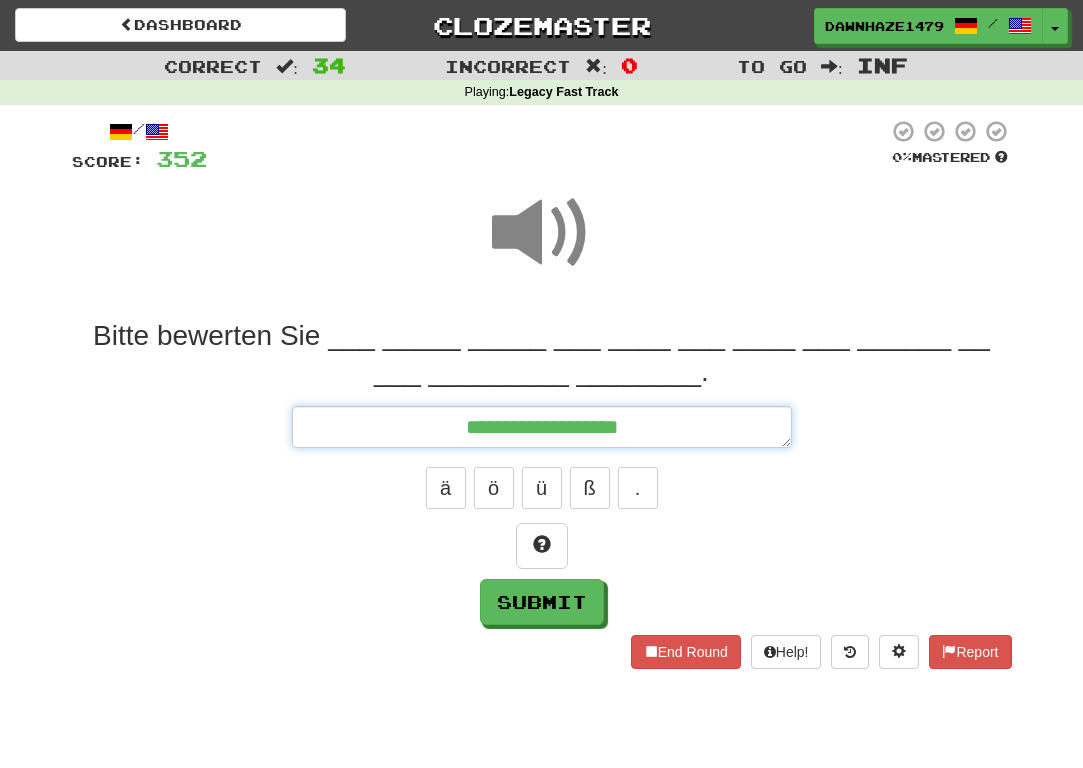 click on "**********" at bounding box center [542, 427] 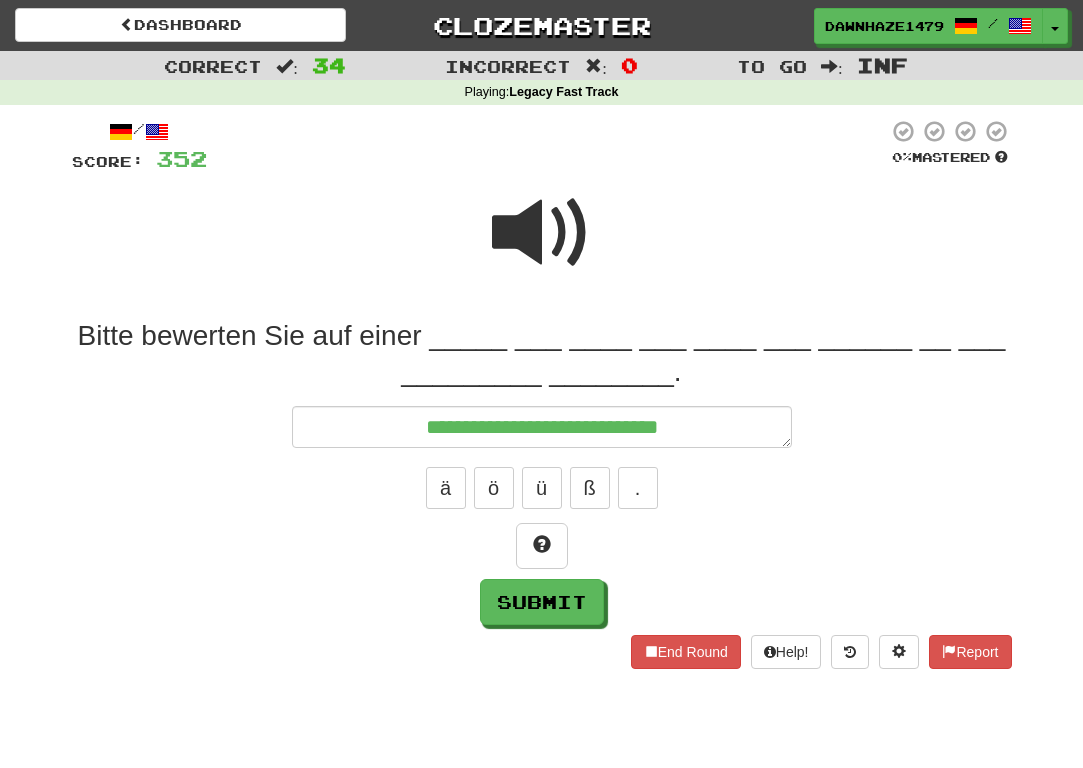 click on "Bitte bewerten Sie auf einer _____ ___ ____ ___ ____ ___ ______ __ ___ _________ ________." at bounding box center [542, 354] 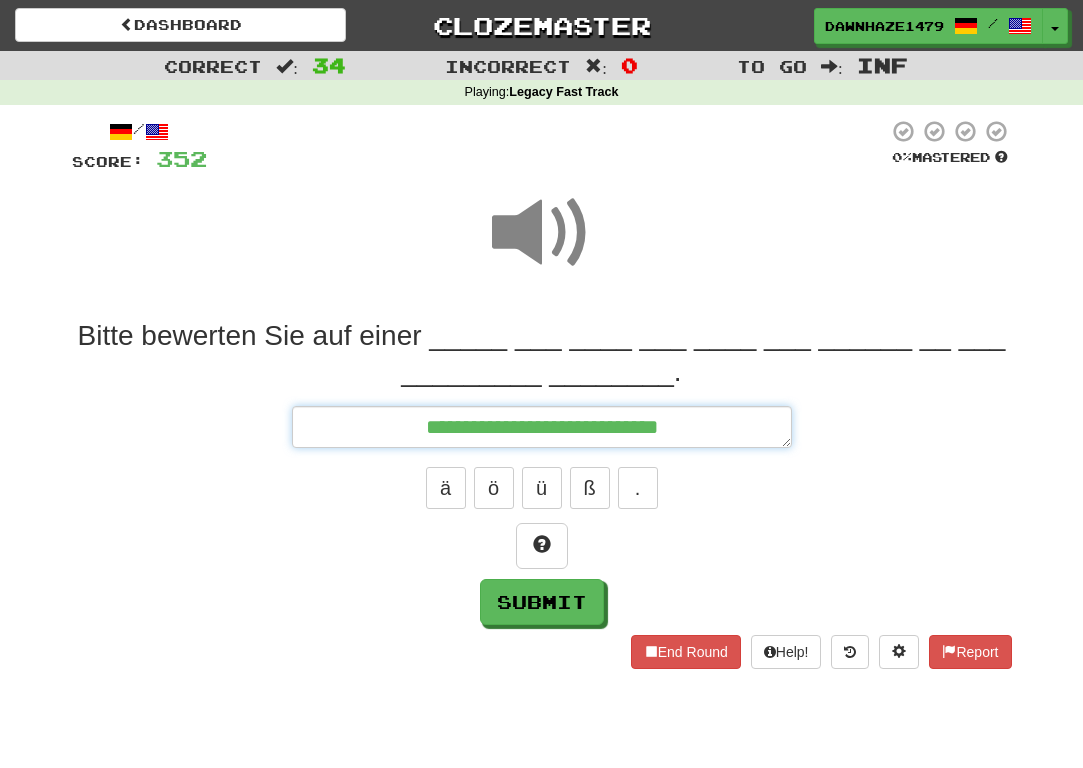 click on "**********" at bounding box center [542, 427] 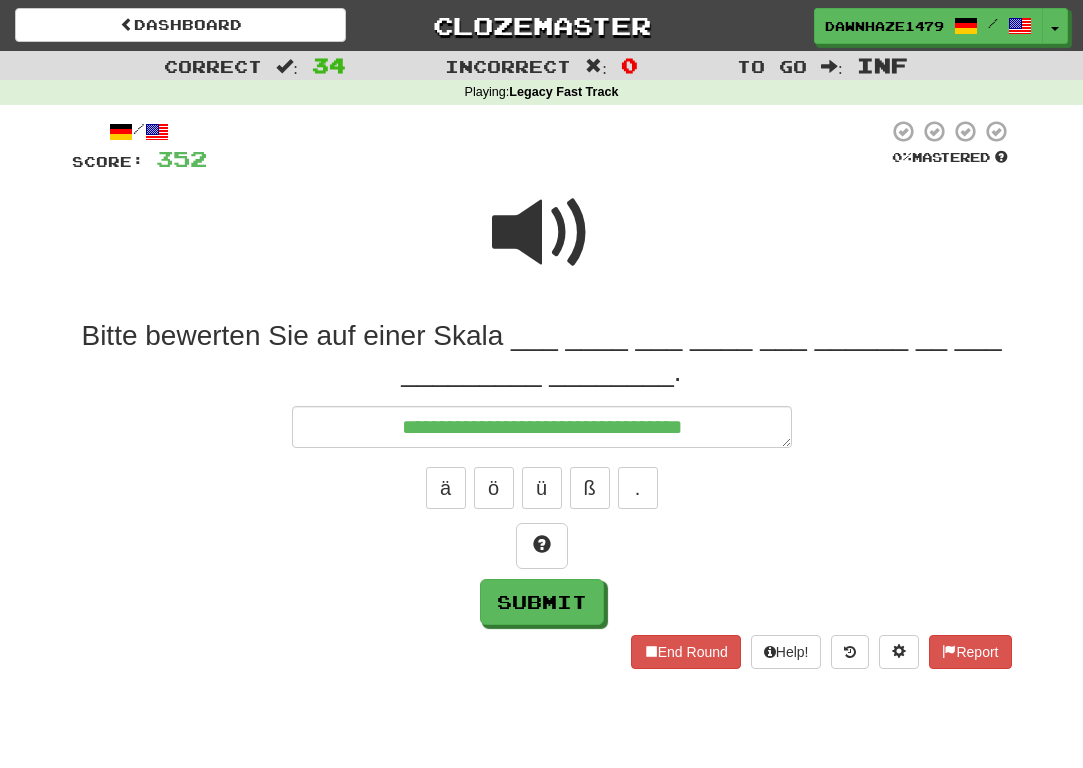 click at bounding box center [542, 233] 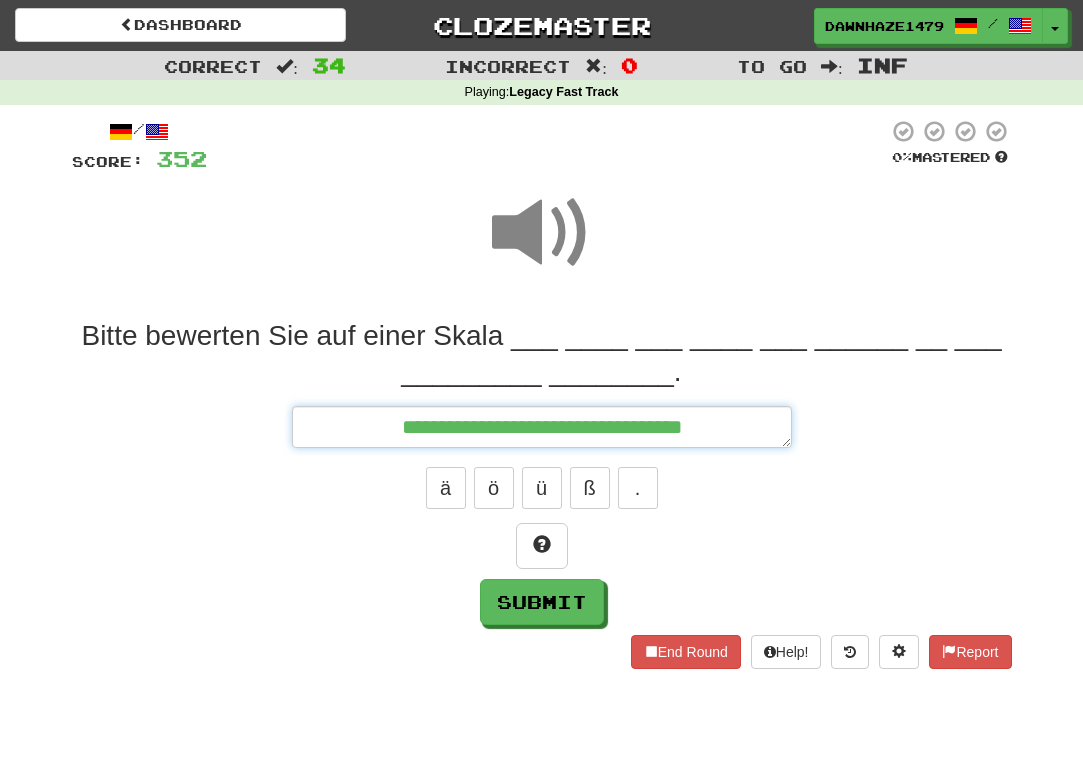 click on "**********" at bounding box center [542, 427] 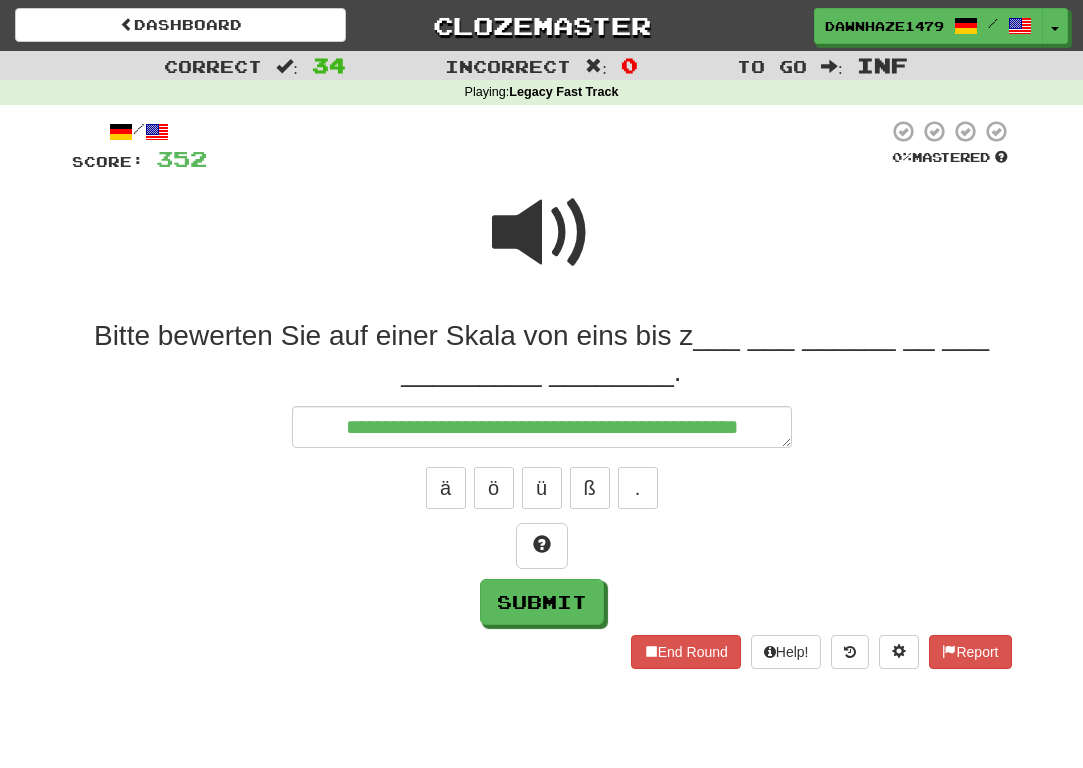 click at bounding box center [542, 233] 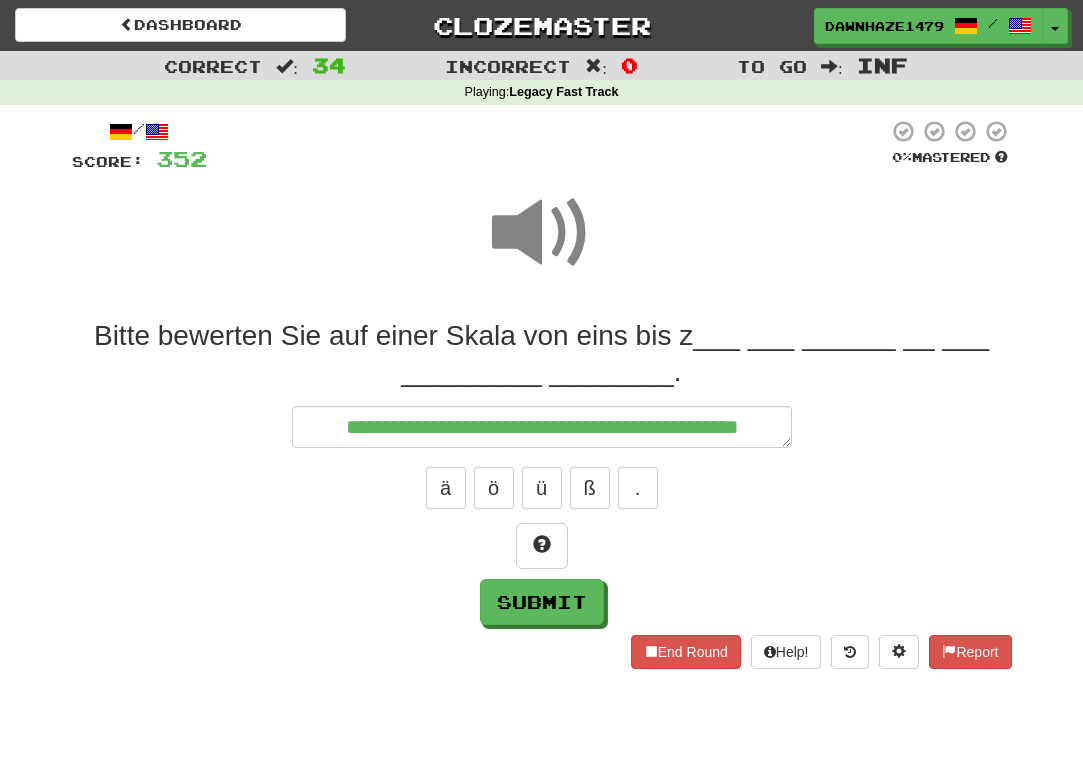 click on "ä ö ü ß ." at bounding box center (542, 488) 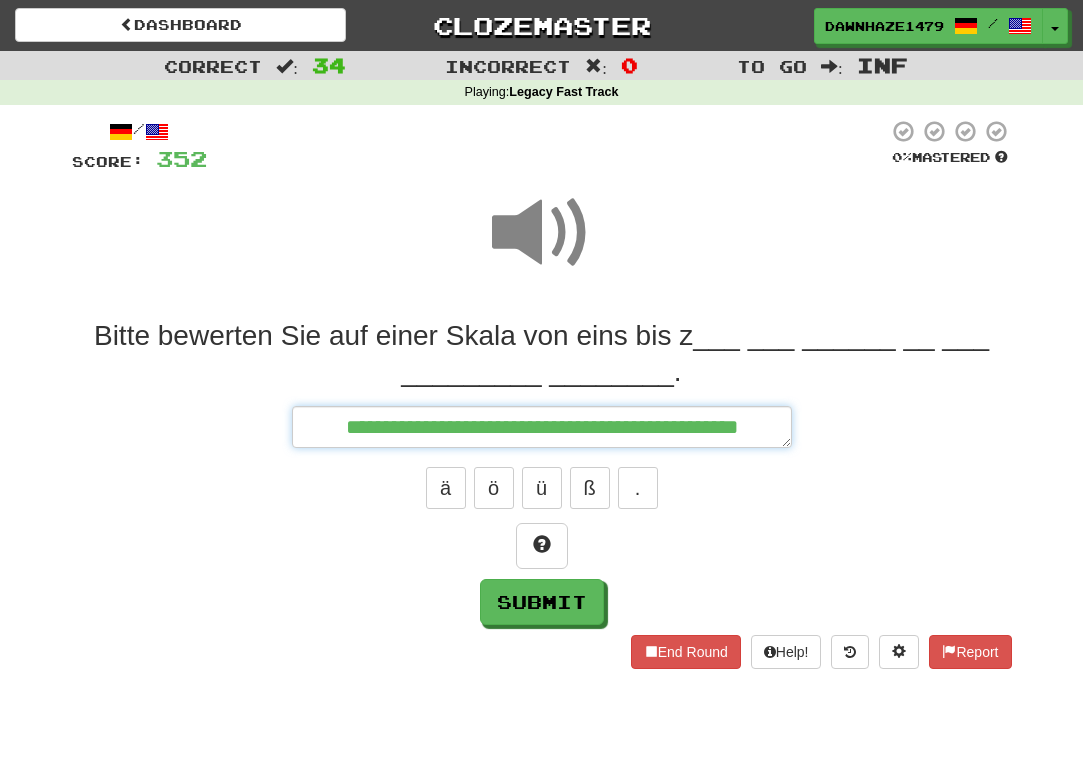 click on "**********" at bounding box center (542, 427) 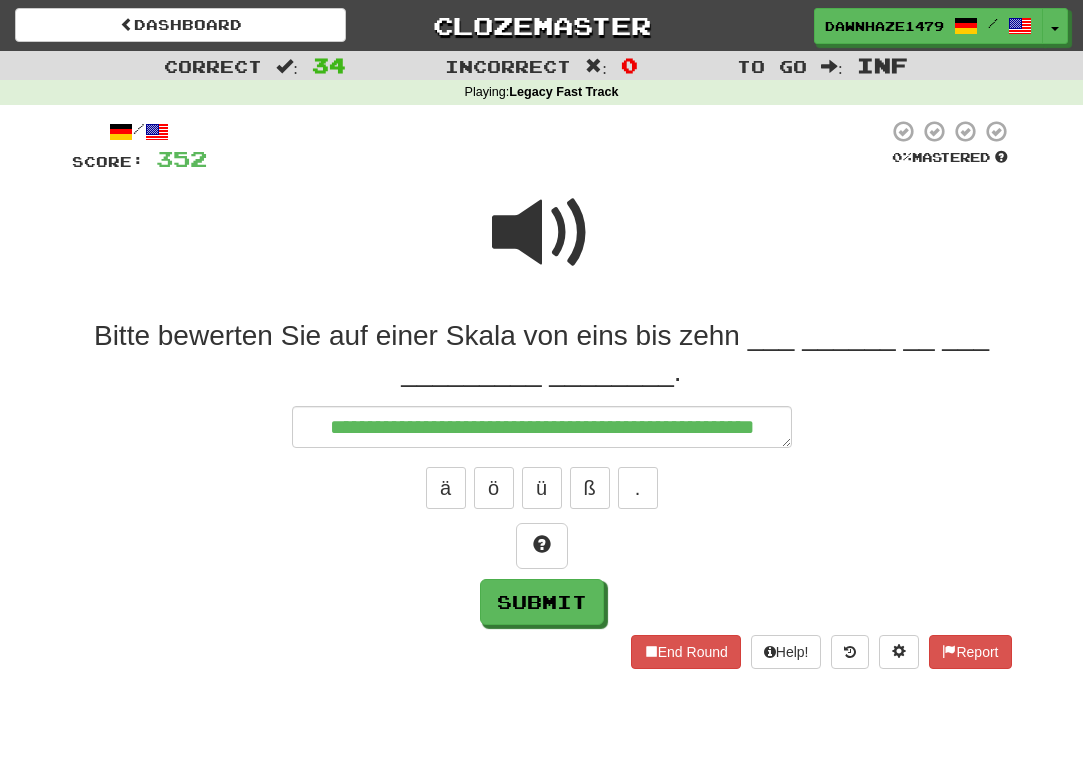 click at bounding box center (542, 233) 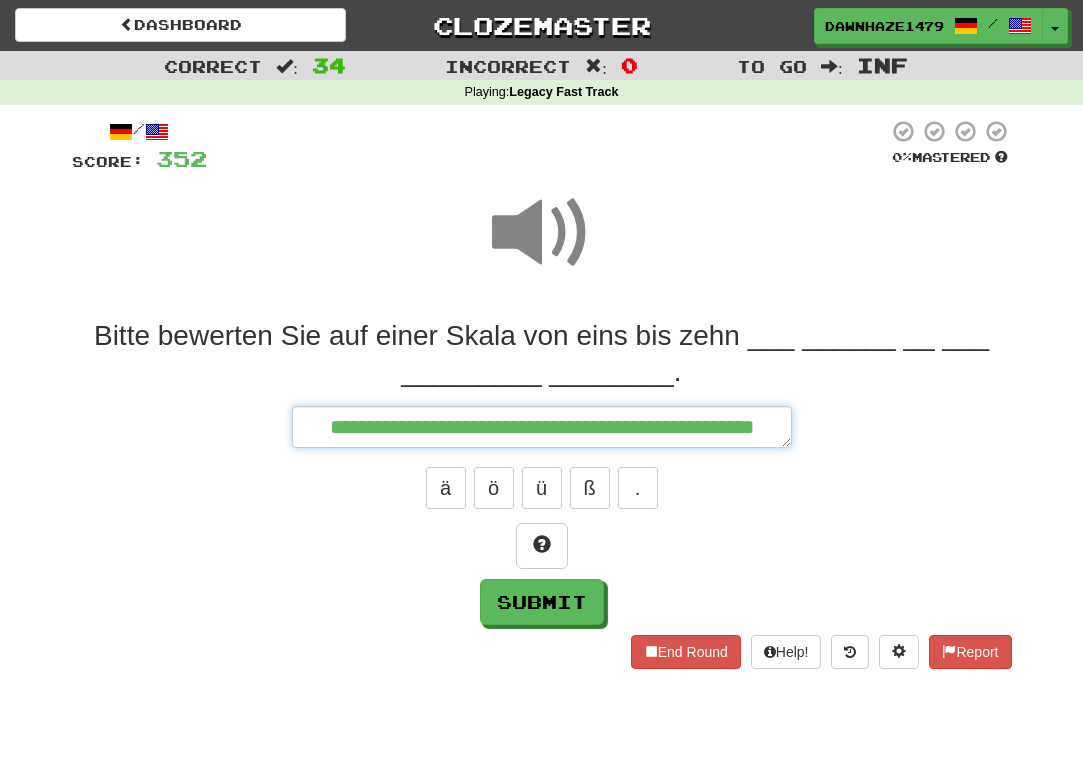 click on "**********" at bounding box center (542, 427) 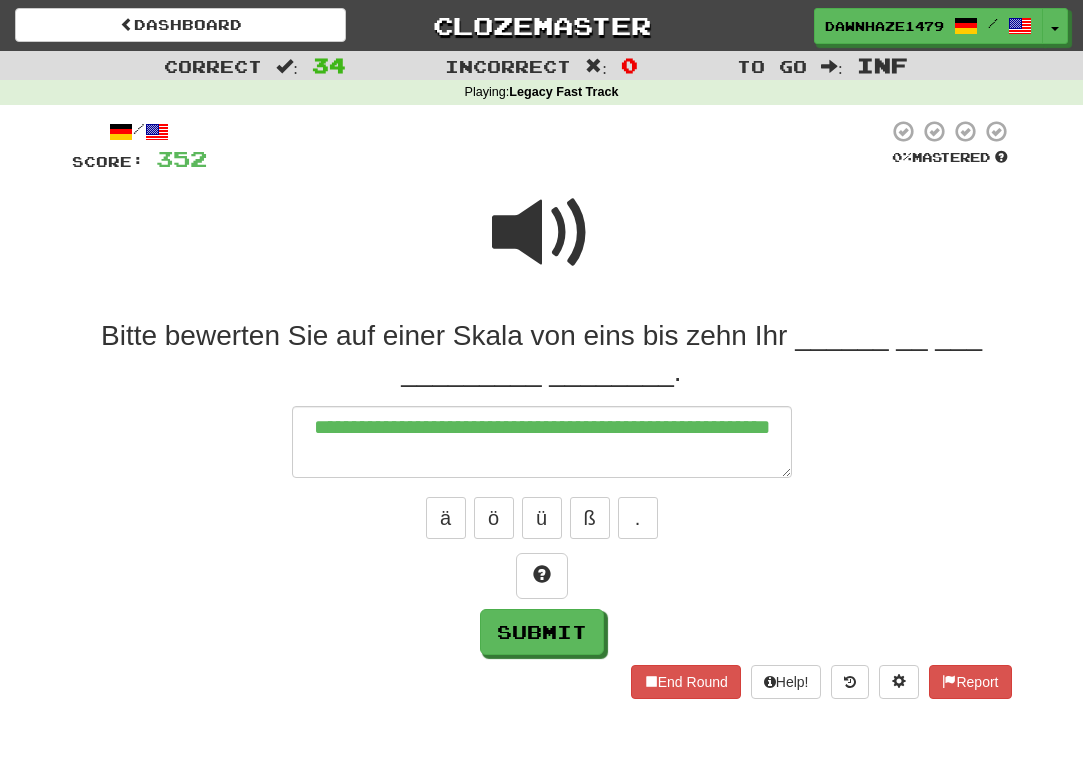 click at bounding box center [542, 233] 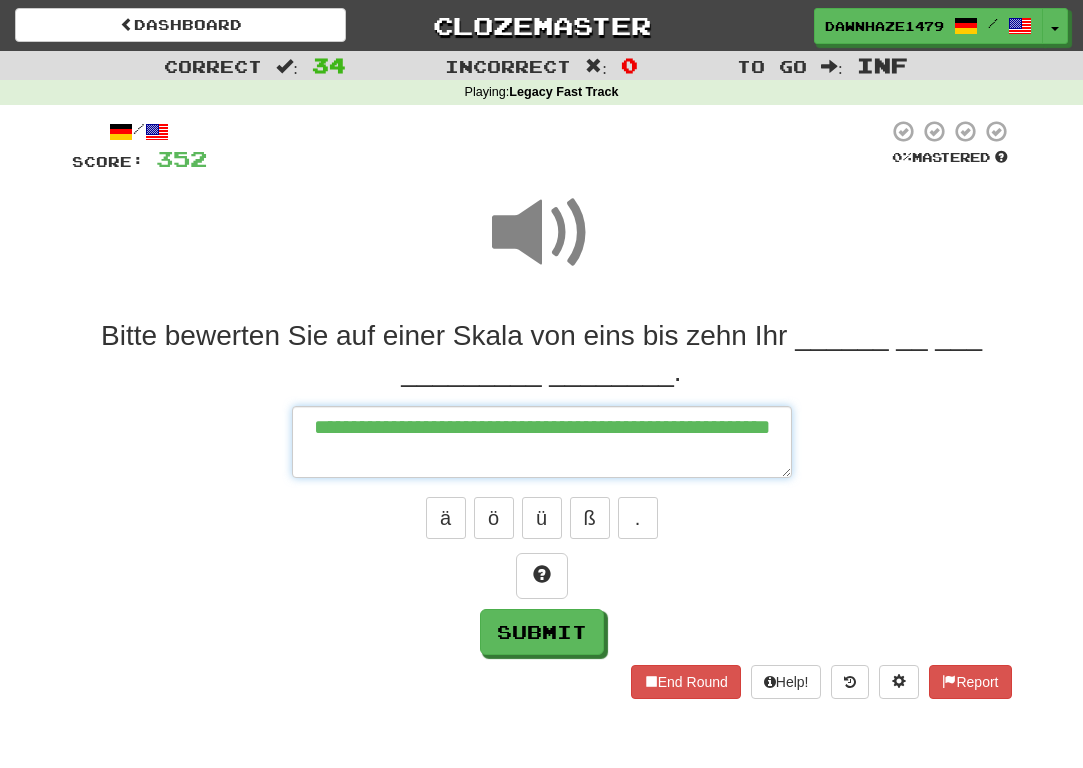 click on "**********" at bounding box center [542, 442] 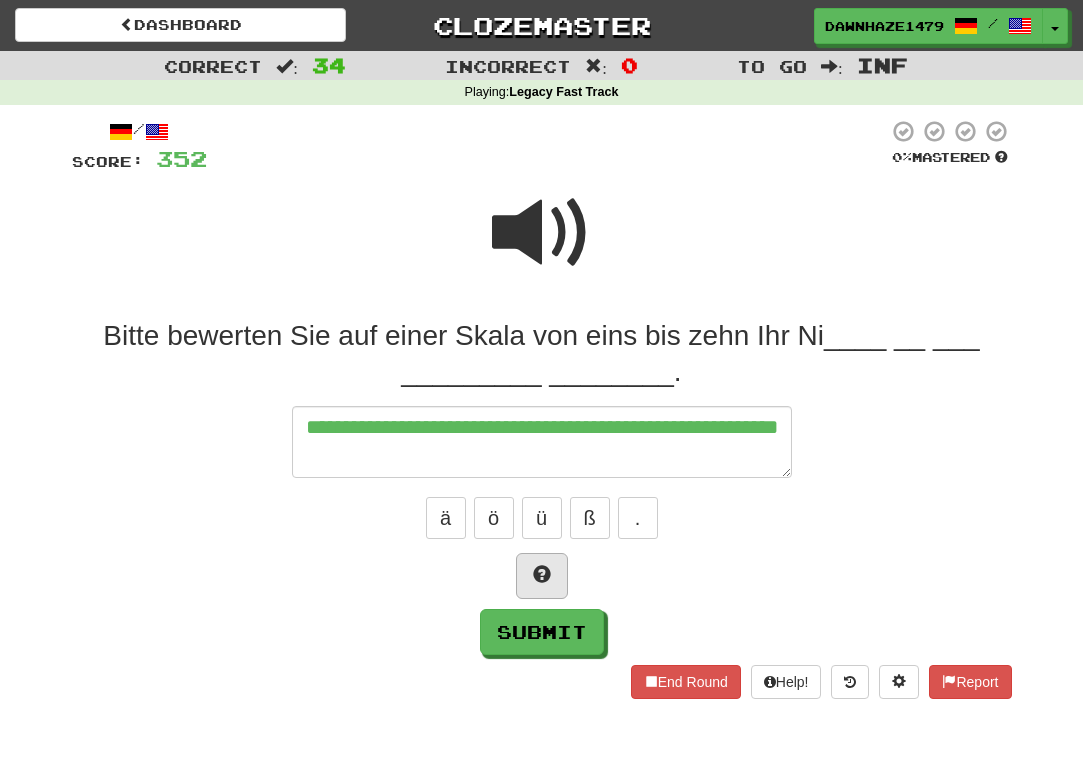 click at bounding box center [542, 576] 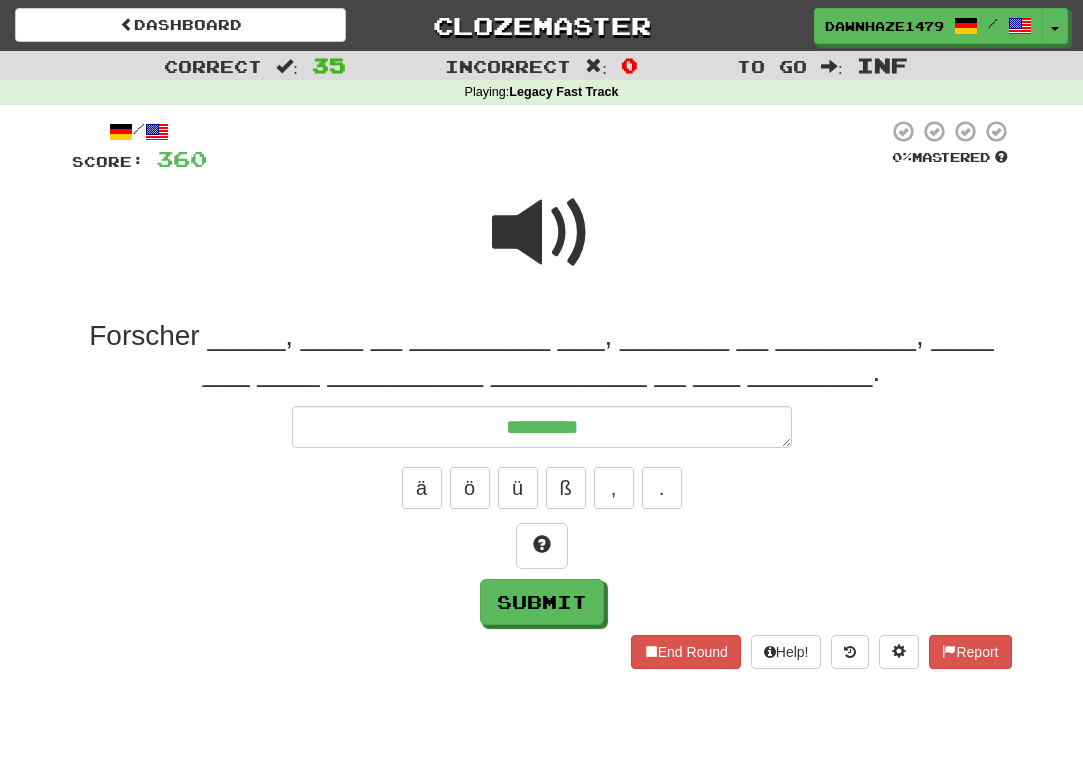 click at bounding box center (542, 233) 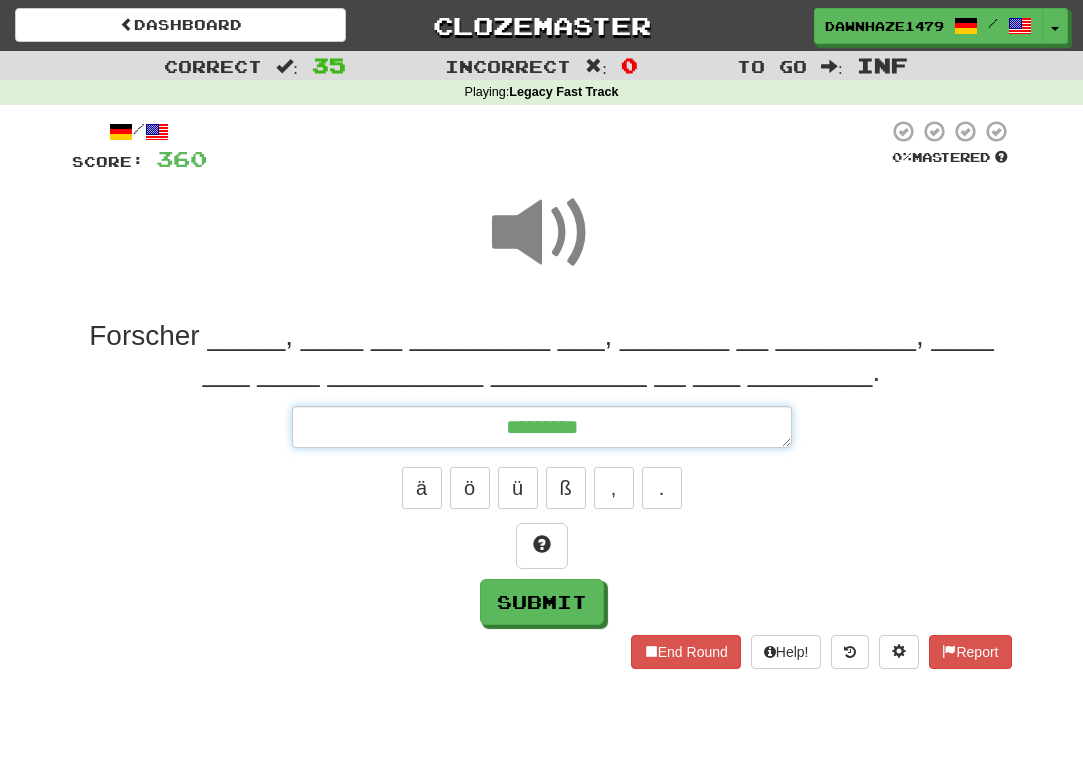click on "********" at bounding box center [542, 427] 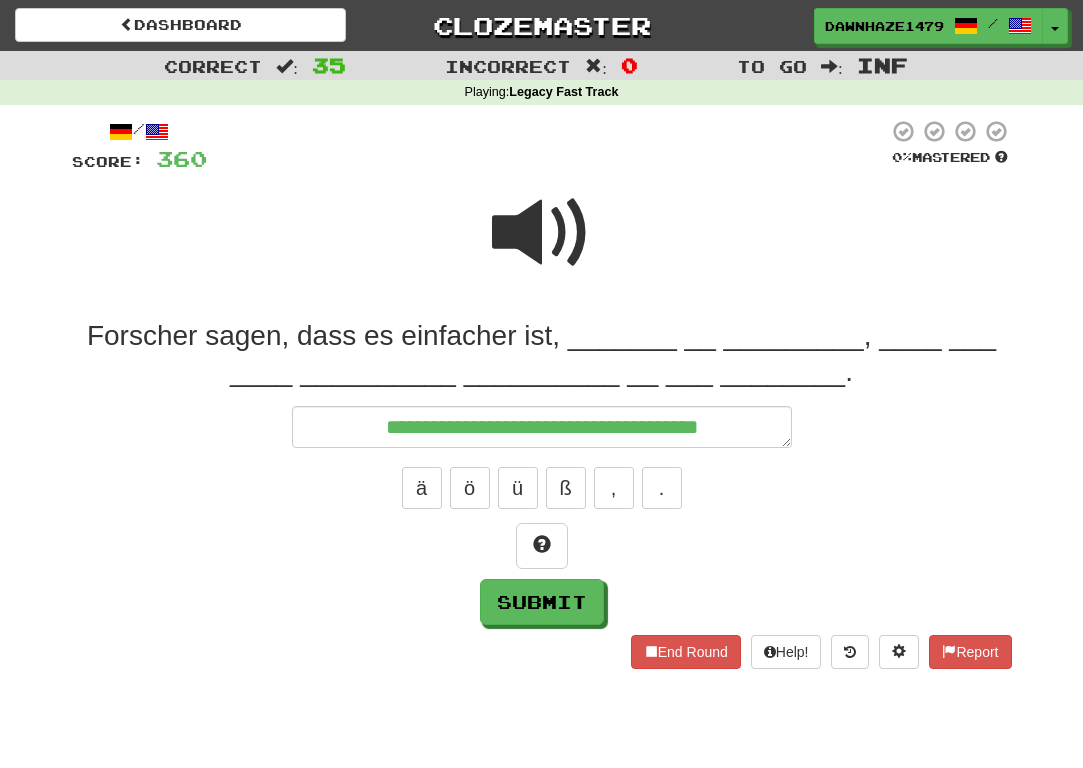 click at bounding box center (542, 233) 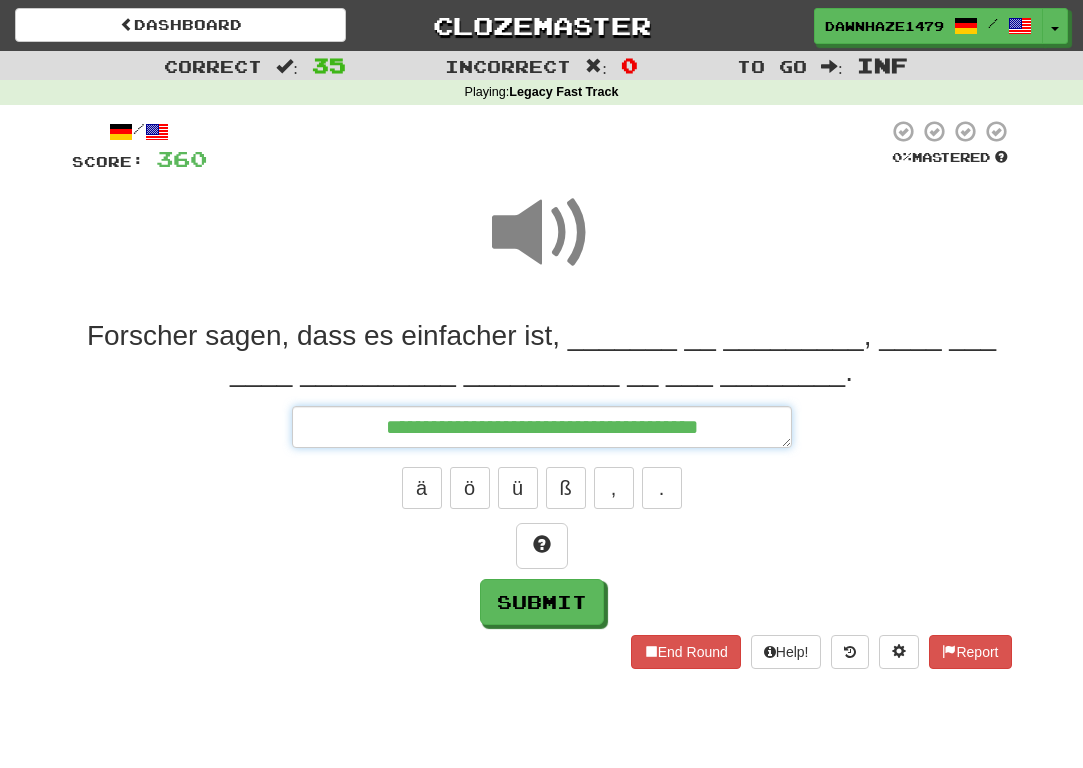 click on "**********" at bounding box center [542, 427] 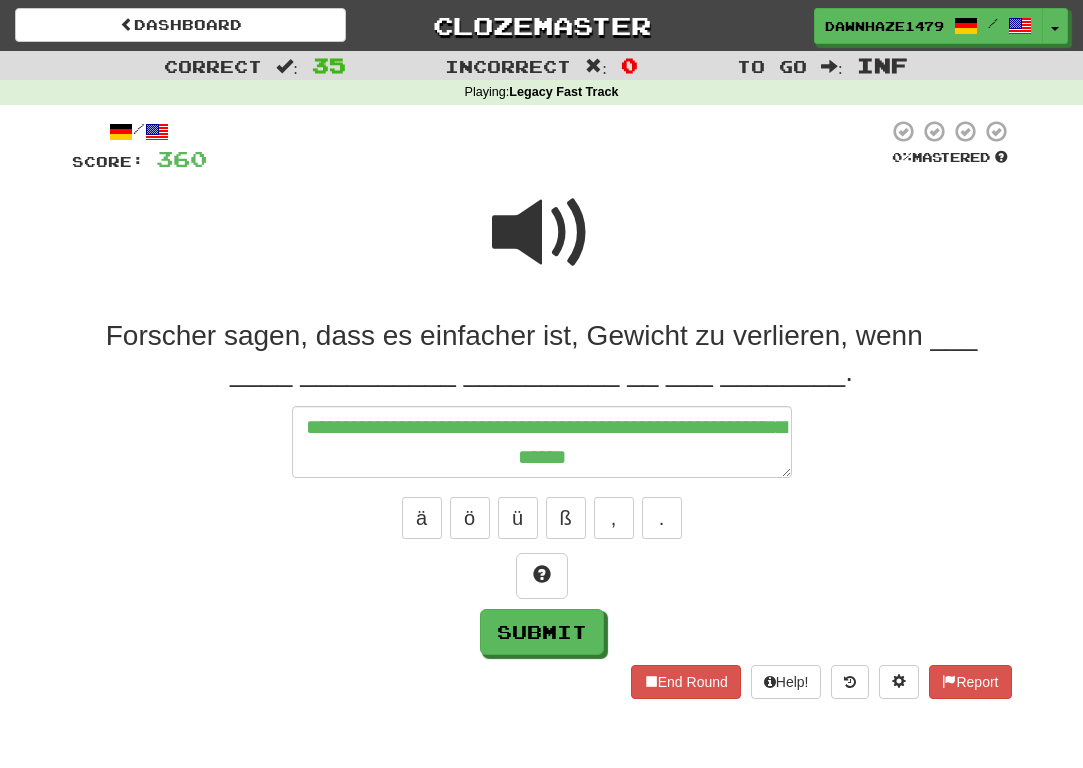 click at bounding box center (542, 246) 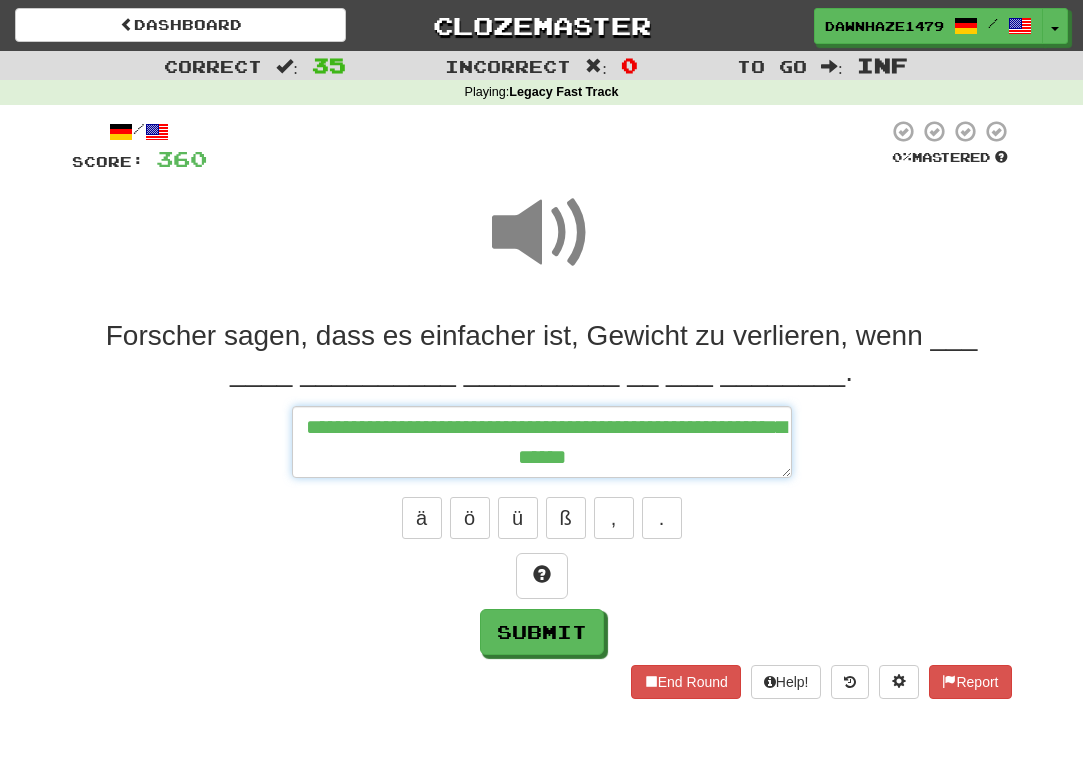 click on "**********" at bounding box center (542, 442) 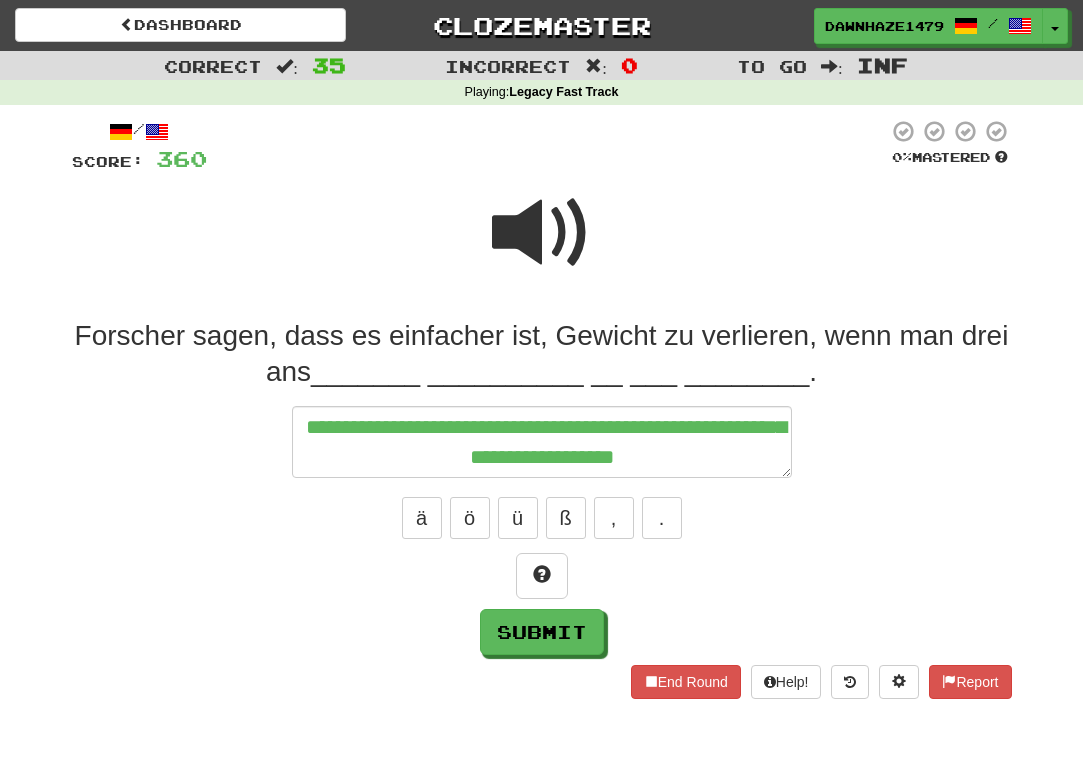 click at bounding box center (542, 233) 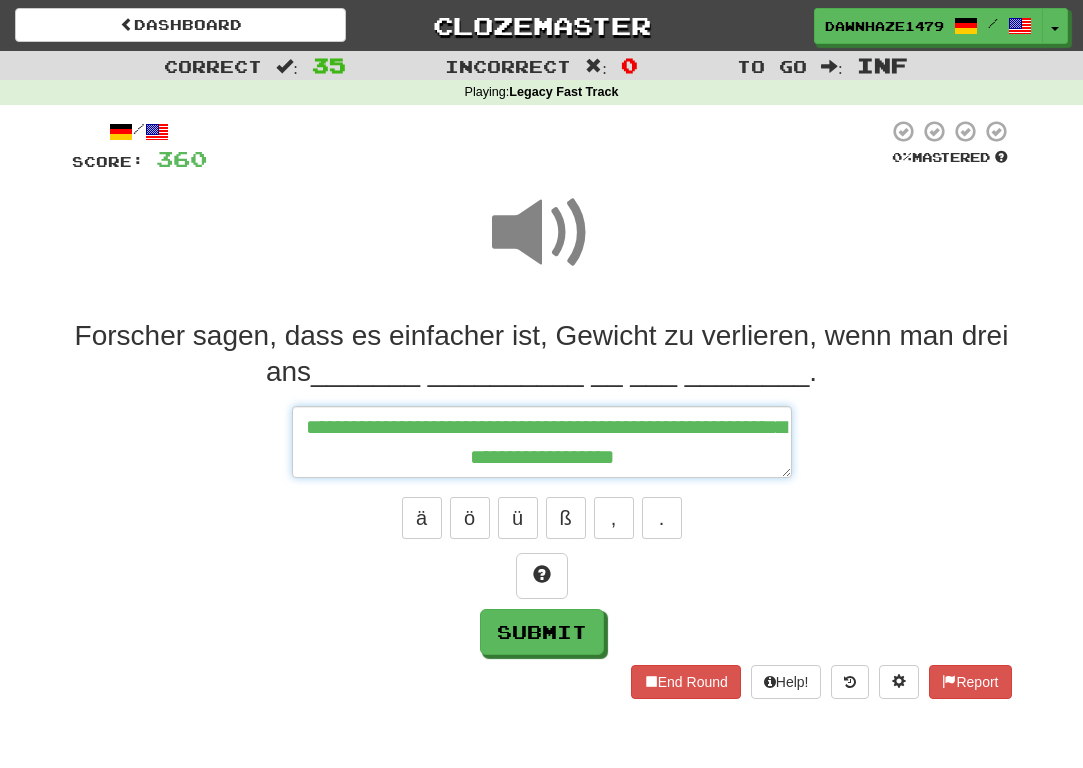 click on "**********" at bounding box center [542, 442] 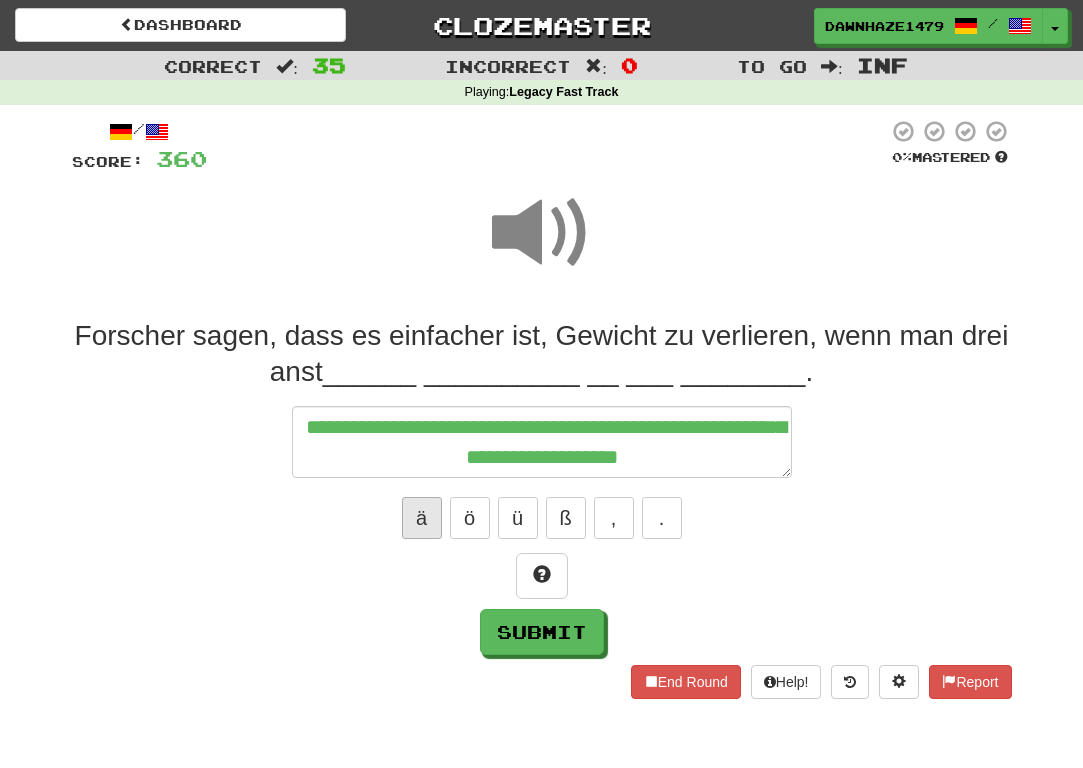 click on "ä" at bounding box center (422, 518) 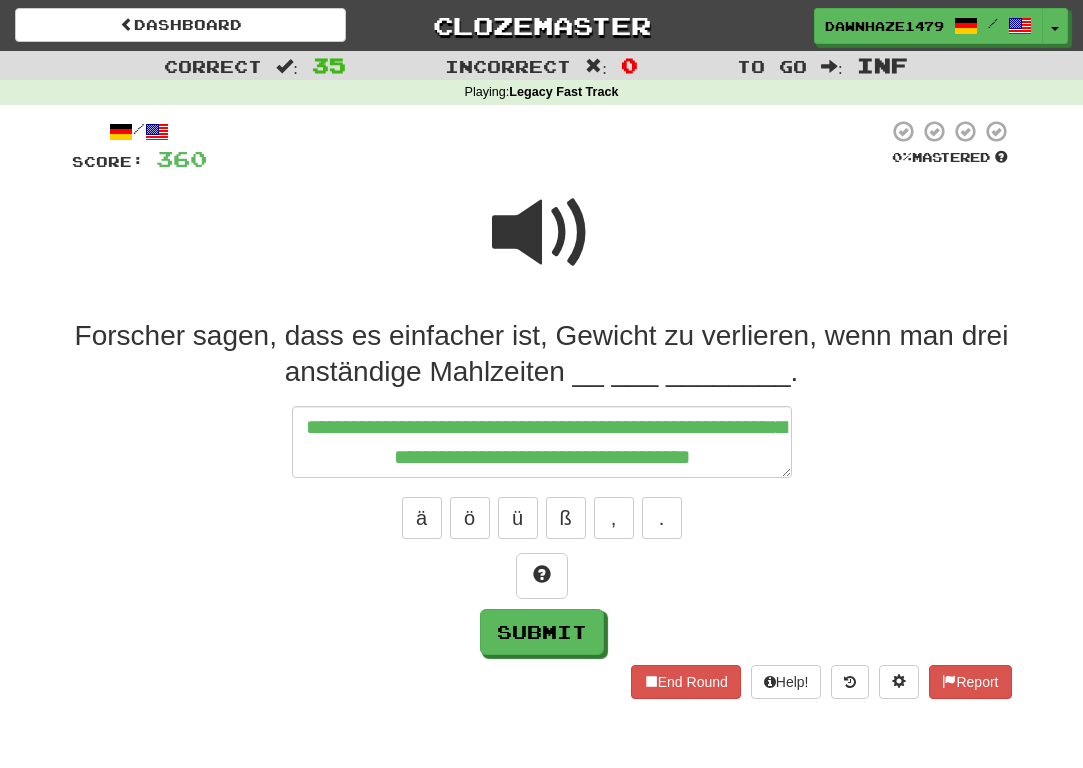 click at bounding box center [542, 233] 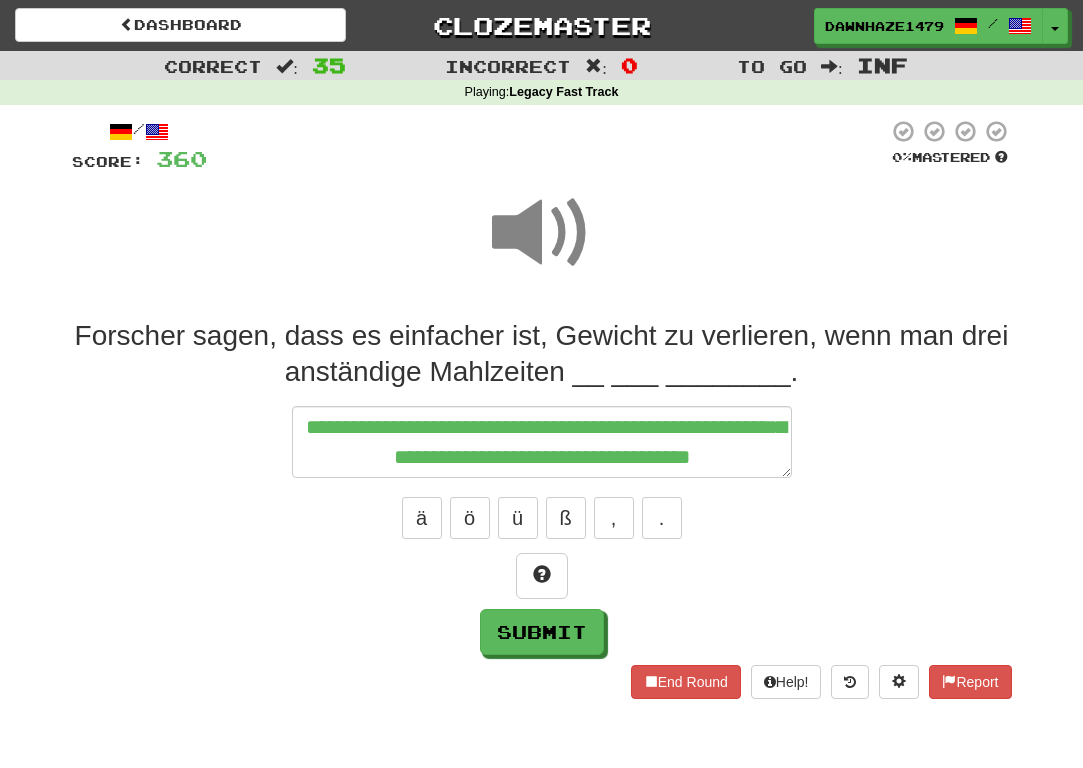 click on "**********" at bounding box center (542, 442) 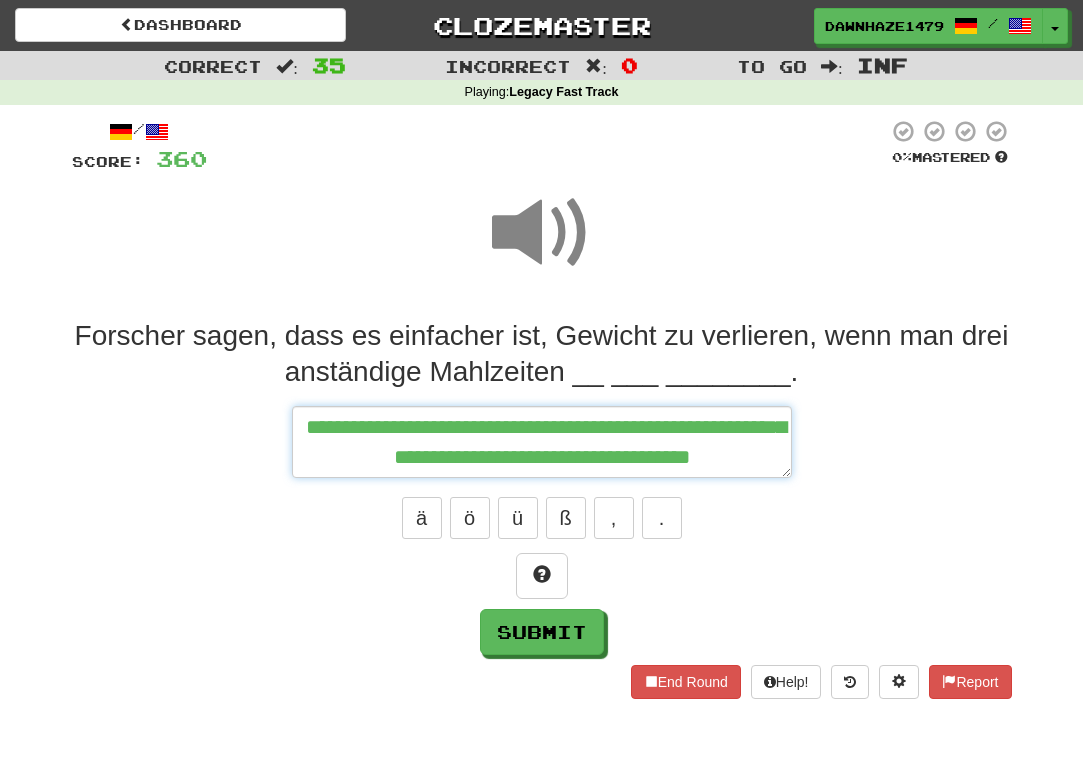 click on "**********" at bounding box center [542, 442] 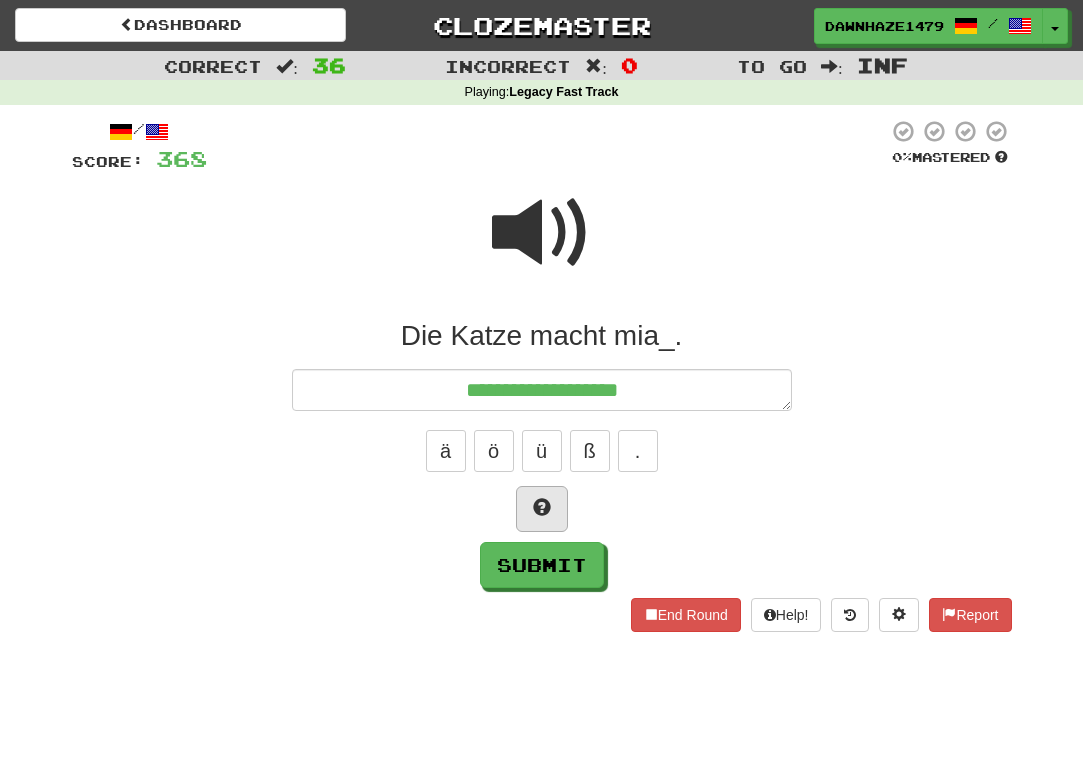 click at bounding box center (542, 509) 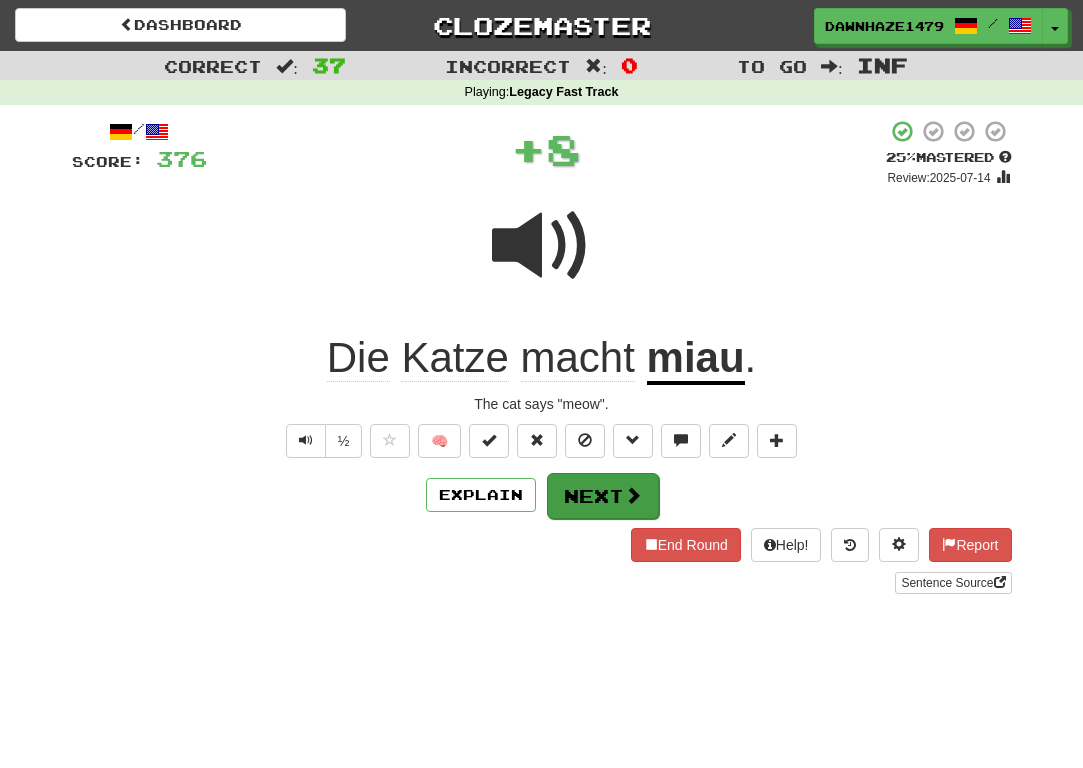 click on "Next" at bounding box center [603, 496] 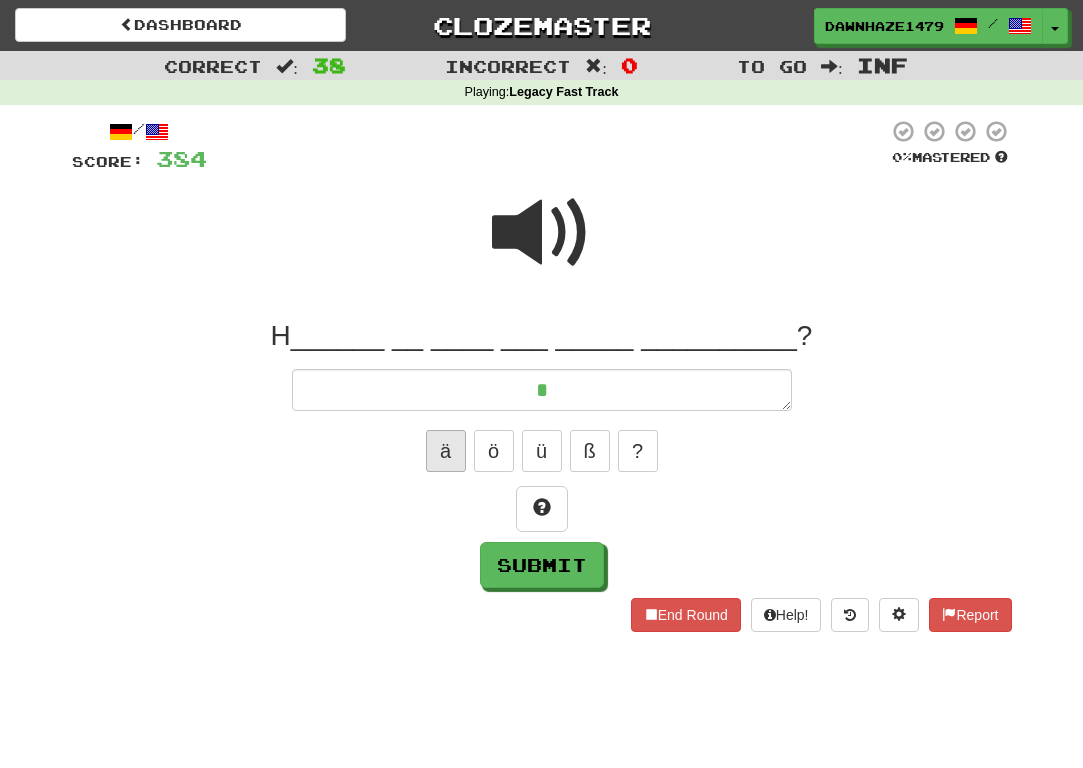click on "ä ö ü ß ?" at bounding box center (542, 451) 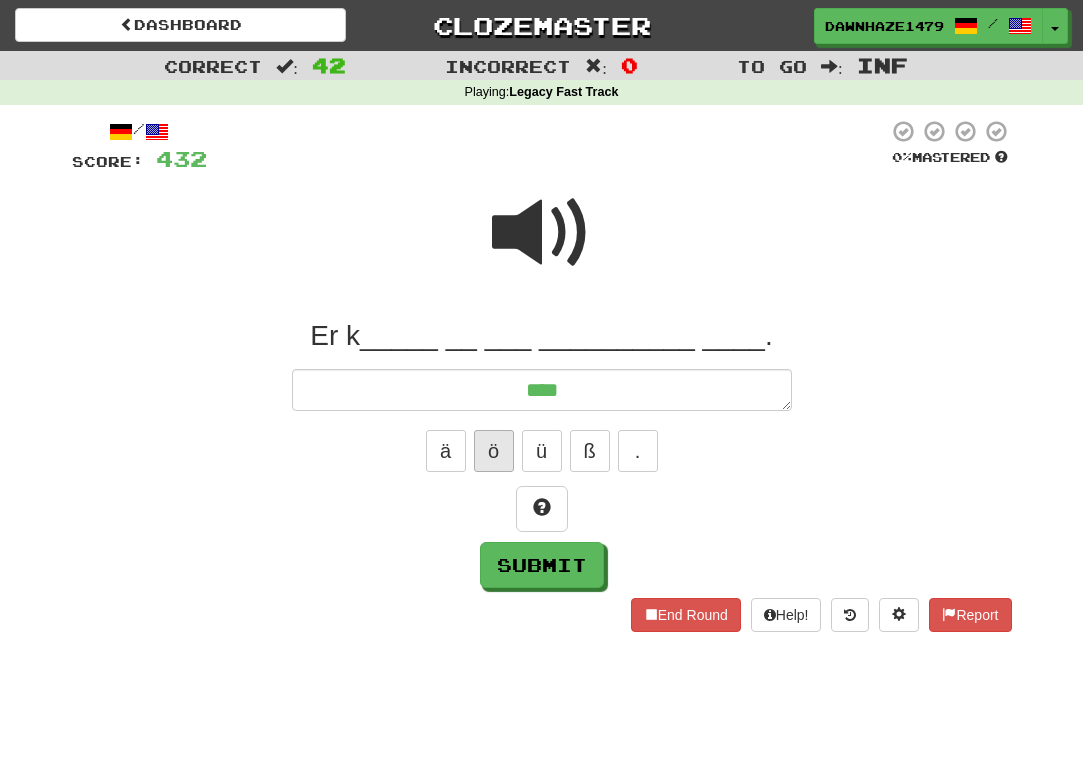 click on "ö" at bounding box center (494, 451) 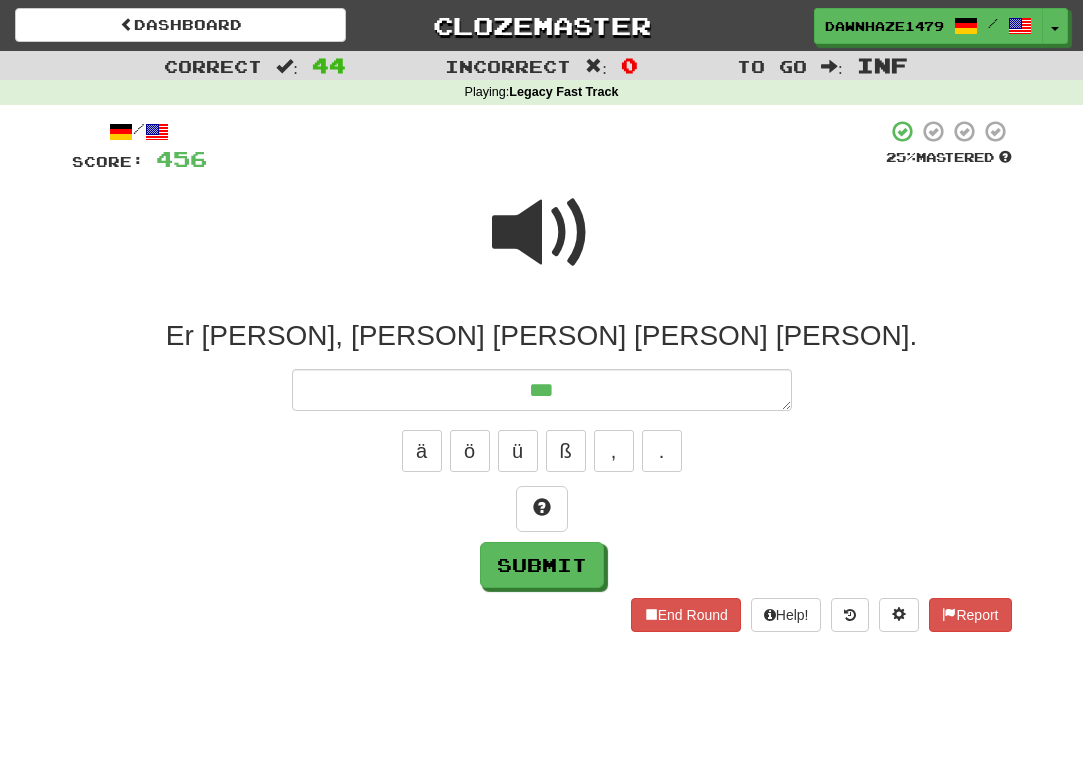 click at bounding box center [542, 233] 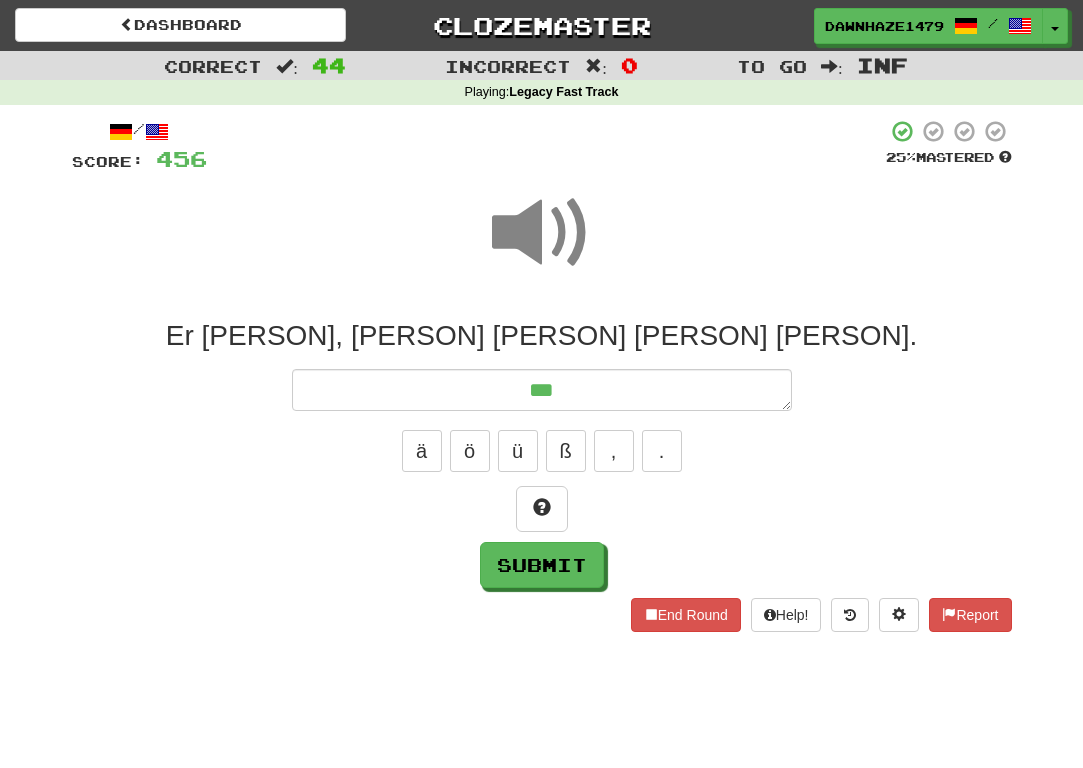 click on "Er _________, _____ _____ ____ ____ _____ __ ______. ** ä ö ü ß , . Submit" at bounding box center [542, 453] 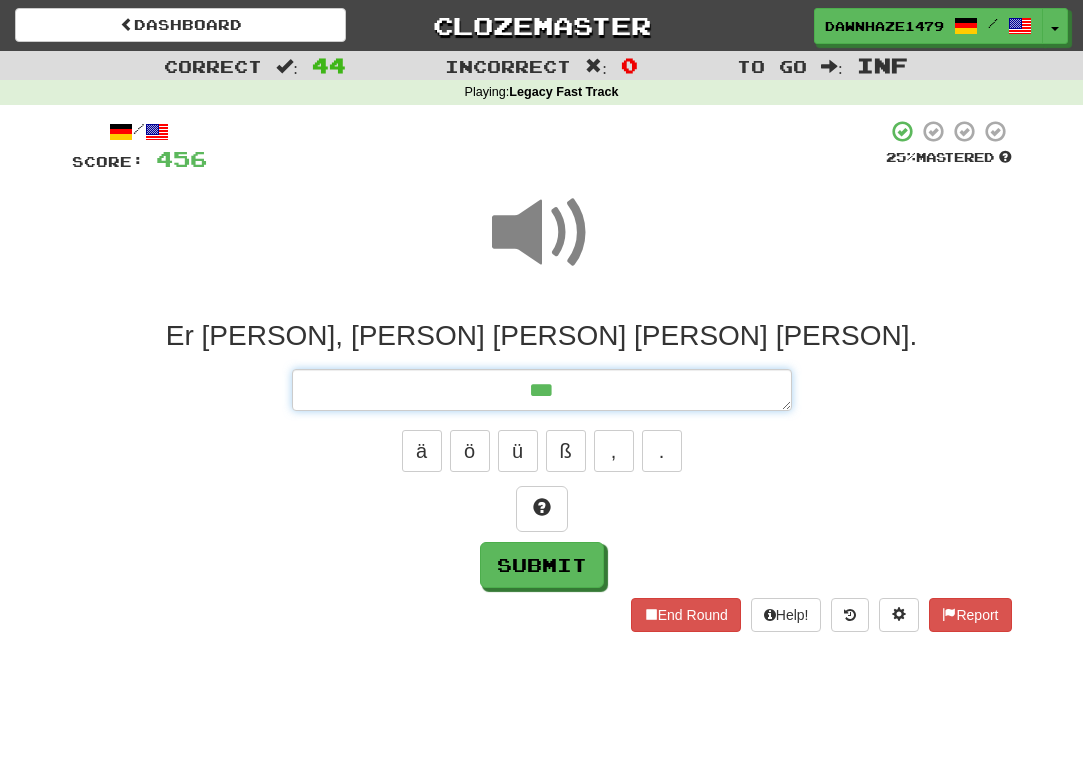 click on "**" at bounding box center (542, 390) 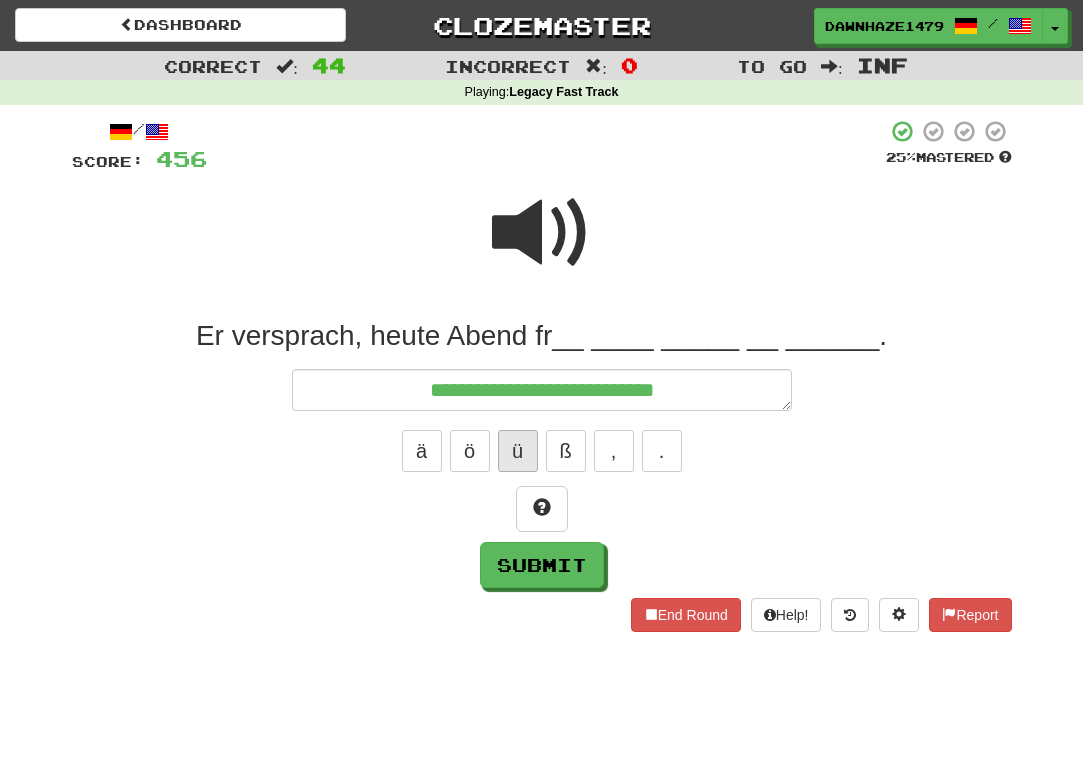 click on "ü" at bounding box center [518, 451] 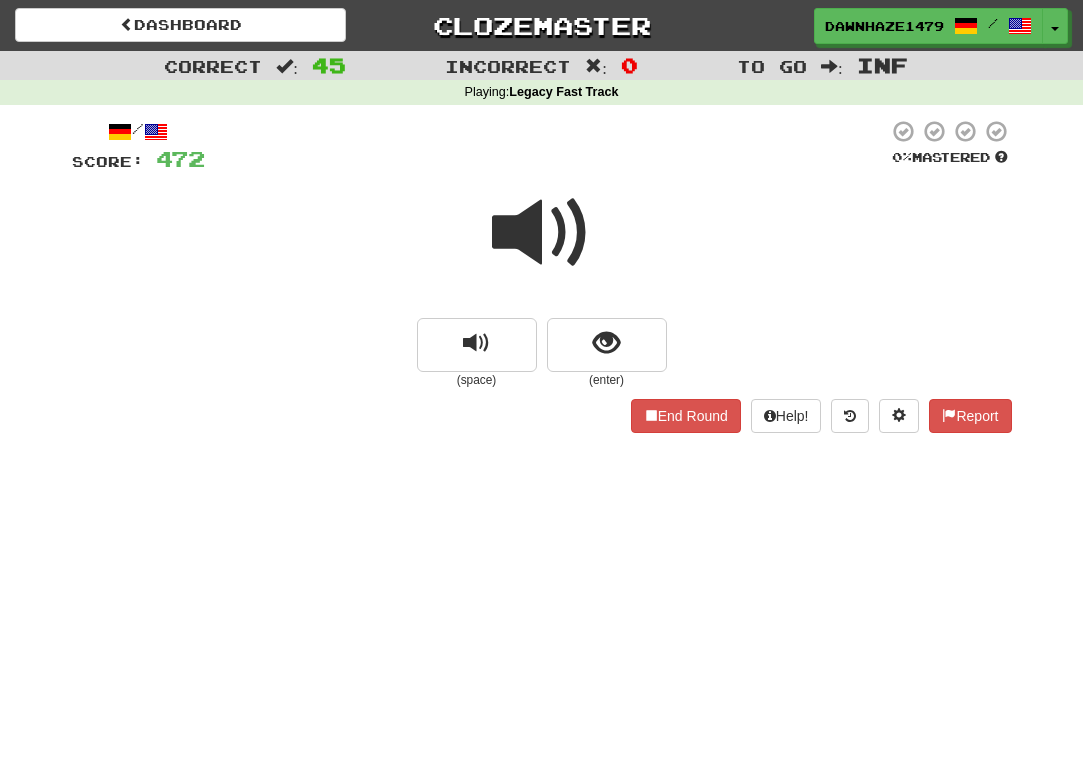 click at bounding box center [542, 233] 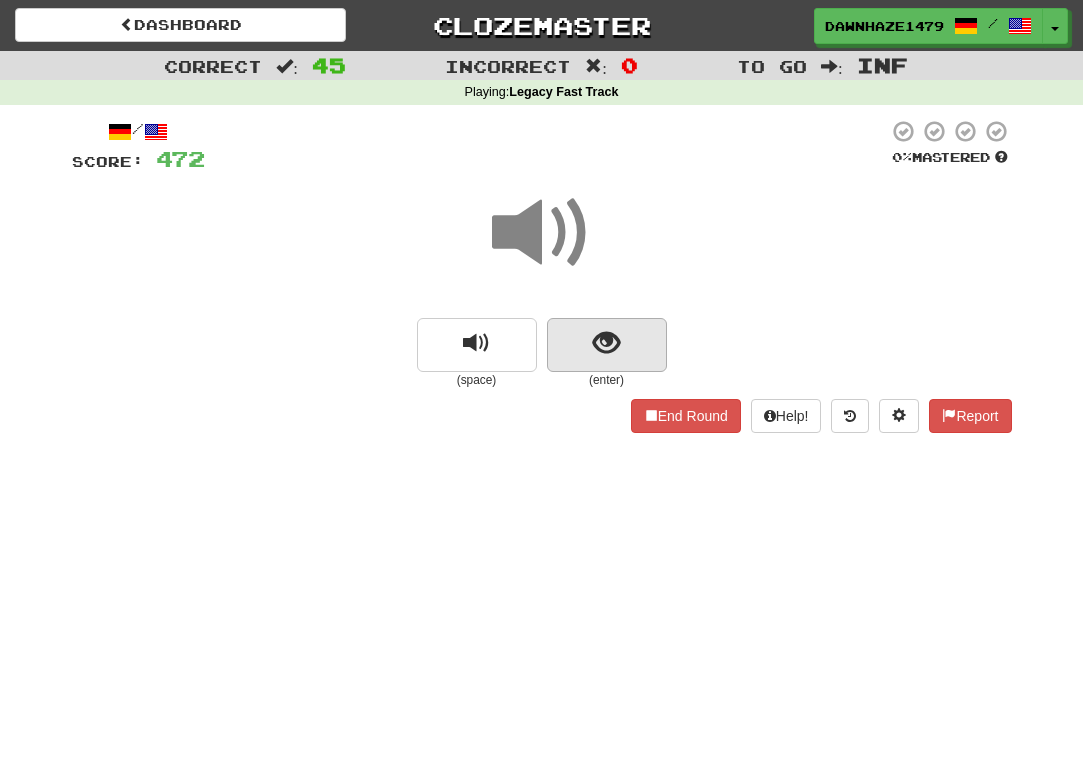 click at bounding box center [606, 343] 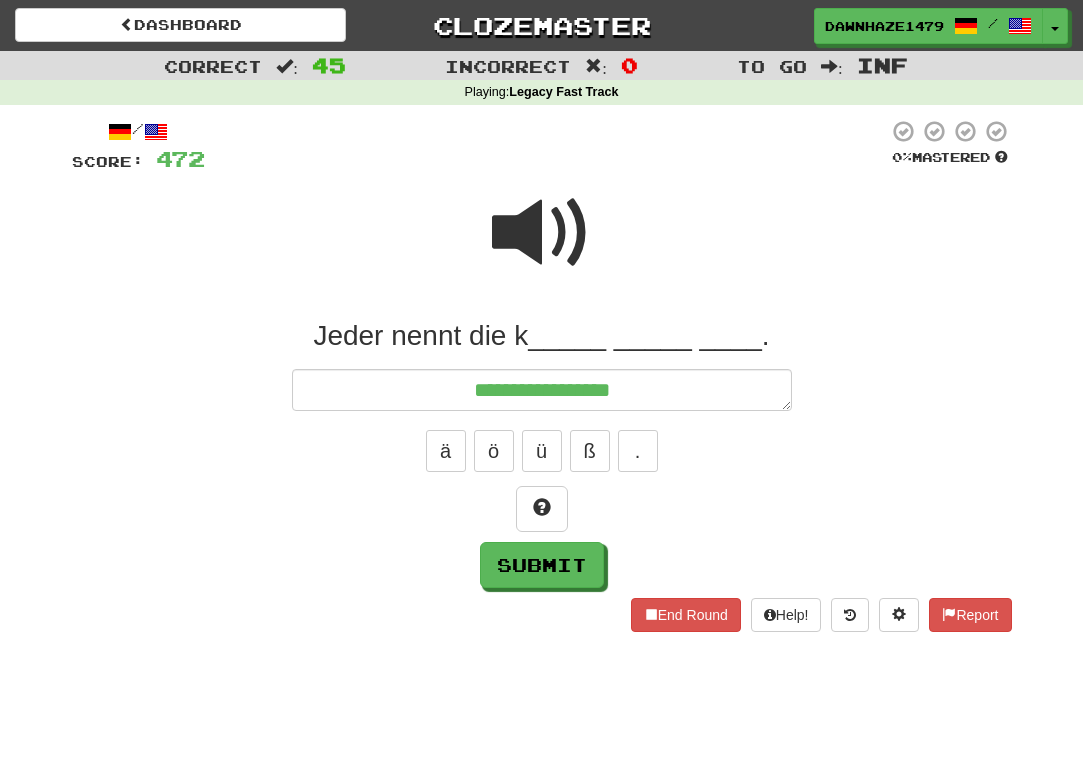 click at bounding box center [542, 246] 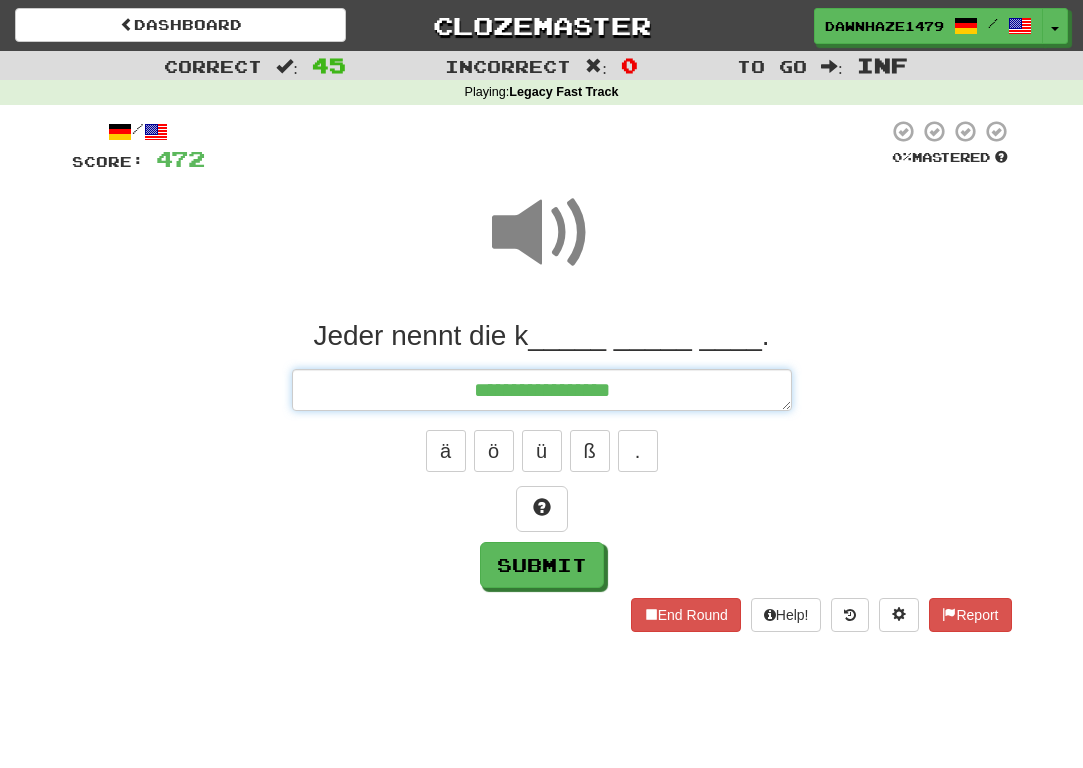 click on "**********" at bounding box center (542, 390) 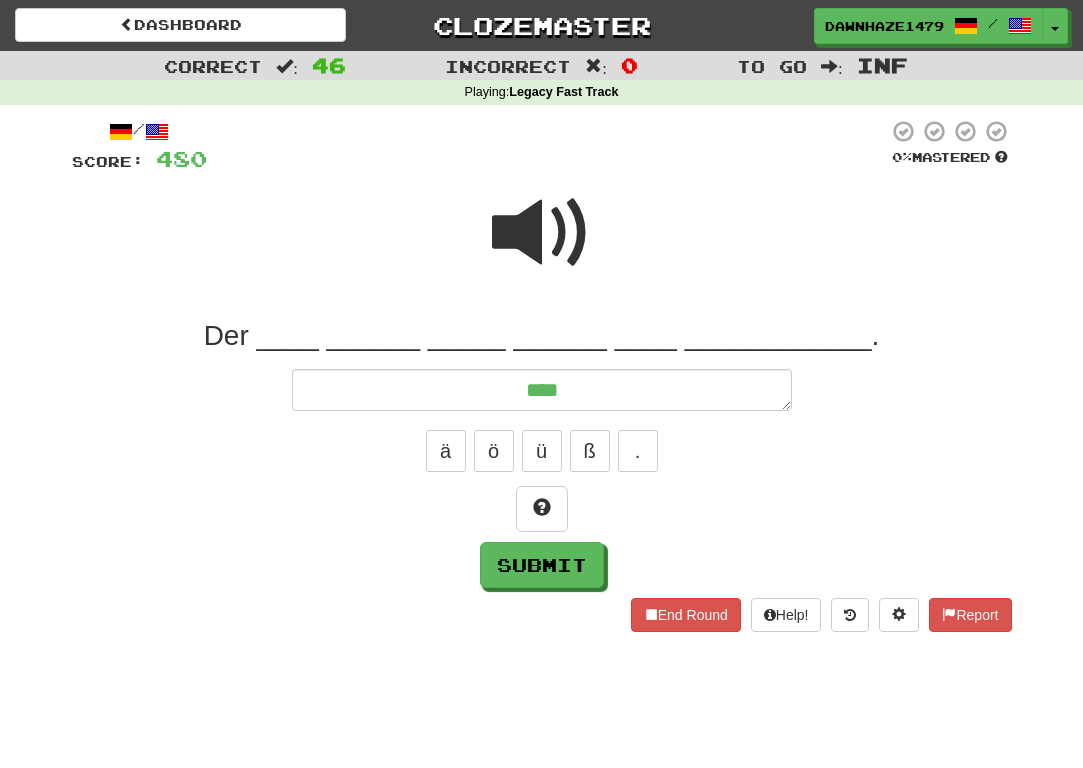 click at bounding box center [547, 146] 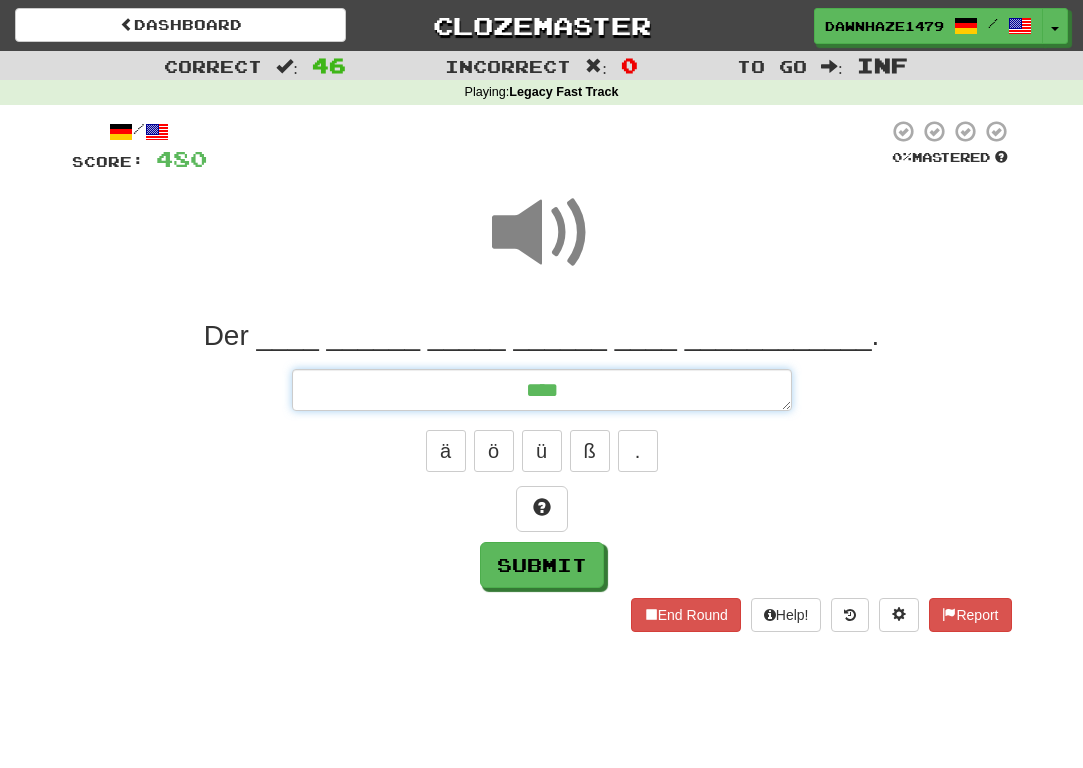 click on "***" at bounding box center (542, 390) 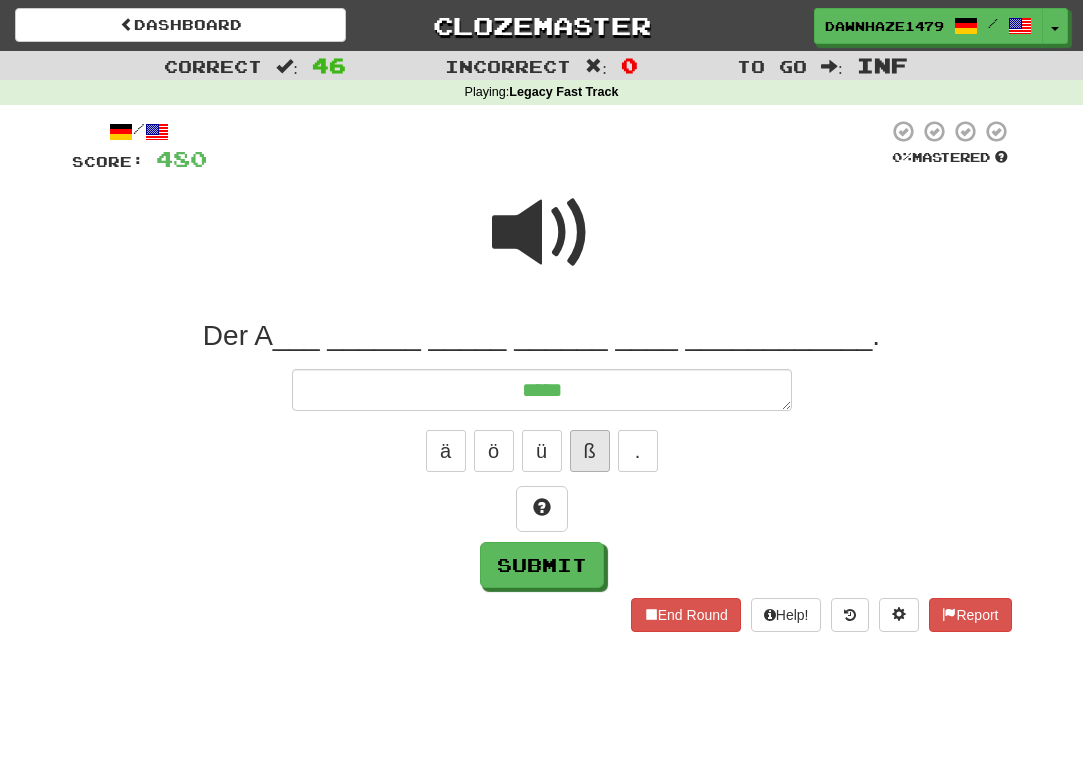 click on "ß" at bounding box center (590, 451) 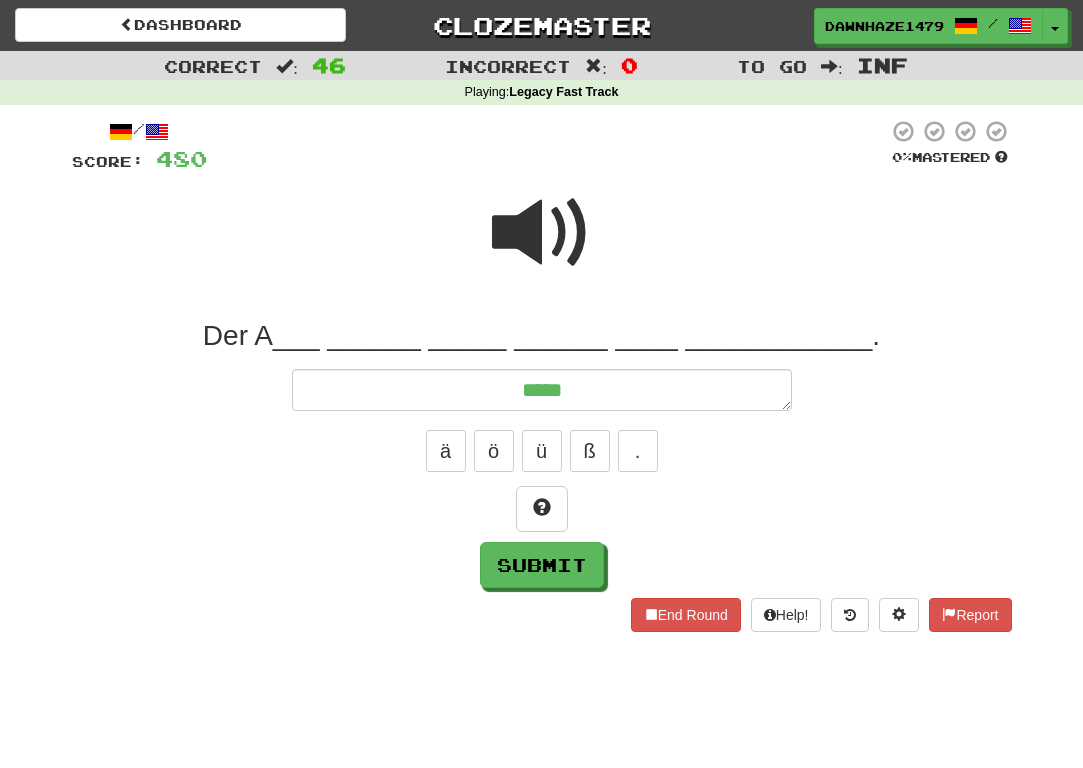 click at bounding box center [542, 233] 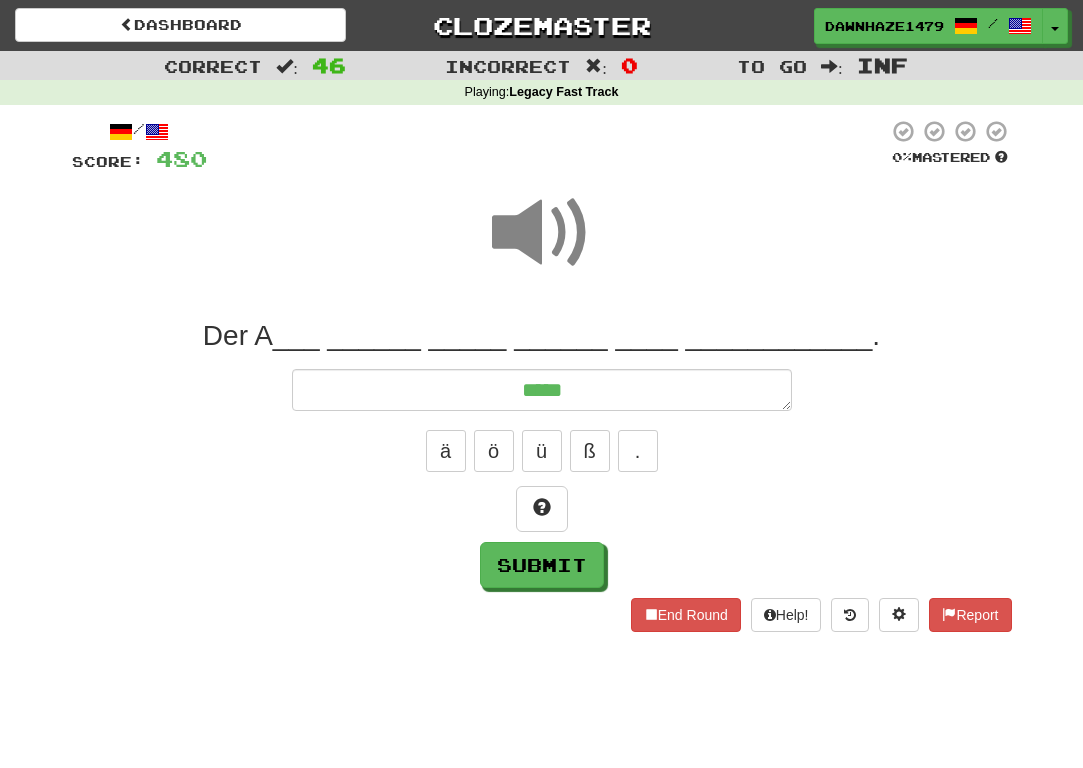 click on "ä ö ü ß ." at bounding box center [542, 451] 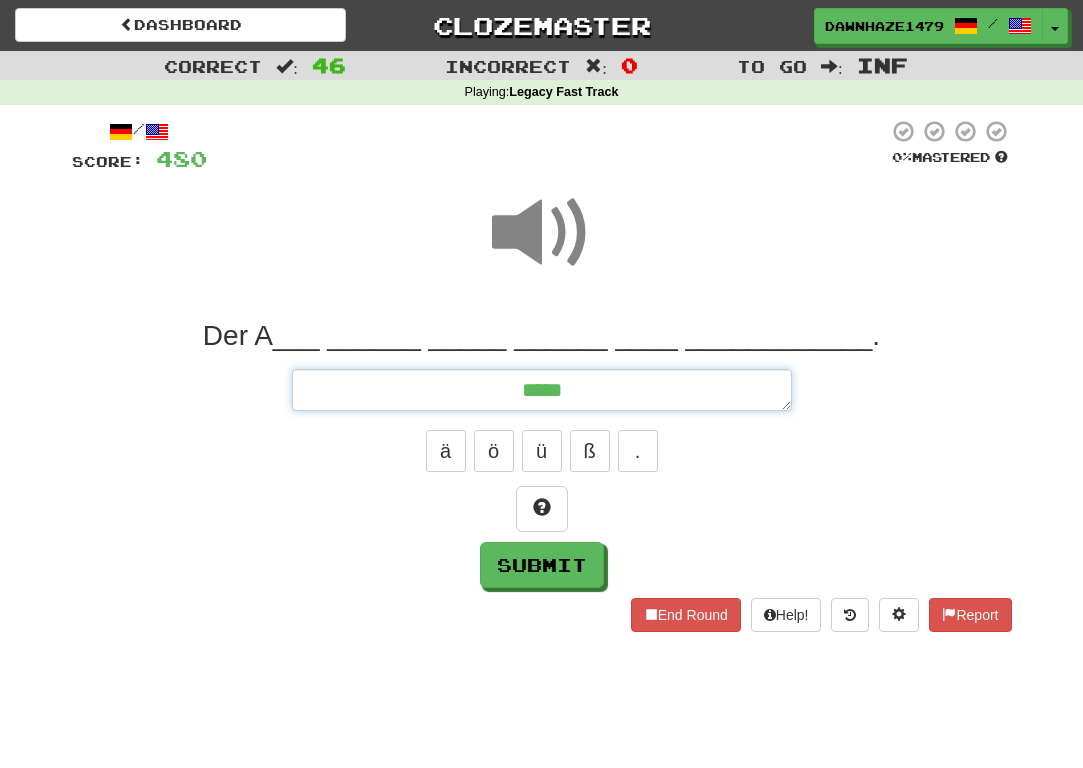 click on "*****" at bounding box center (542, 390) 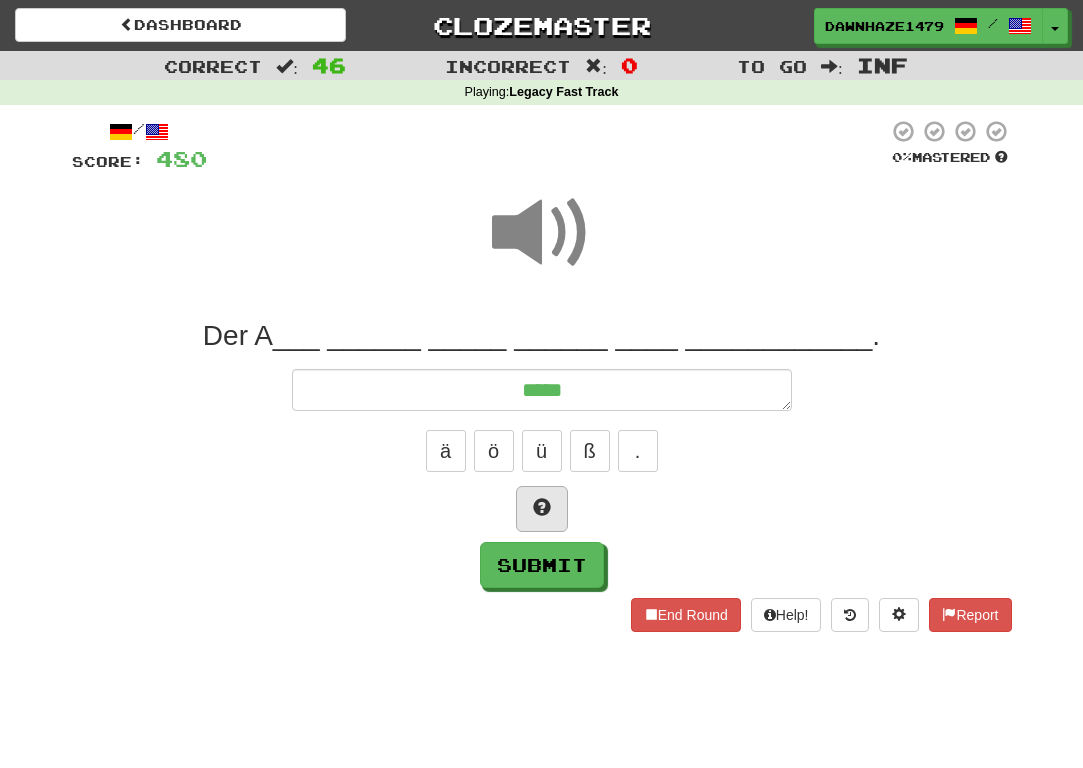 click at bounding box center (542, 509) 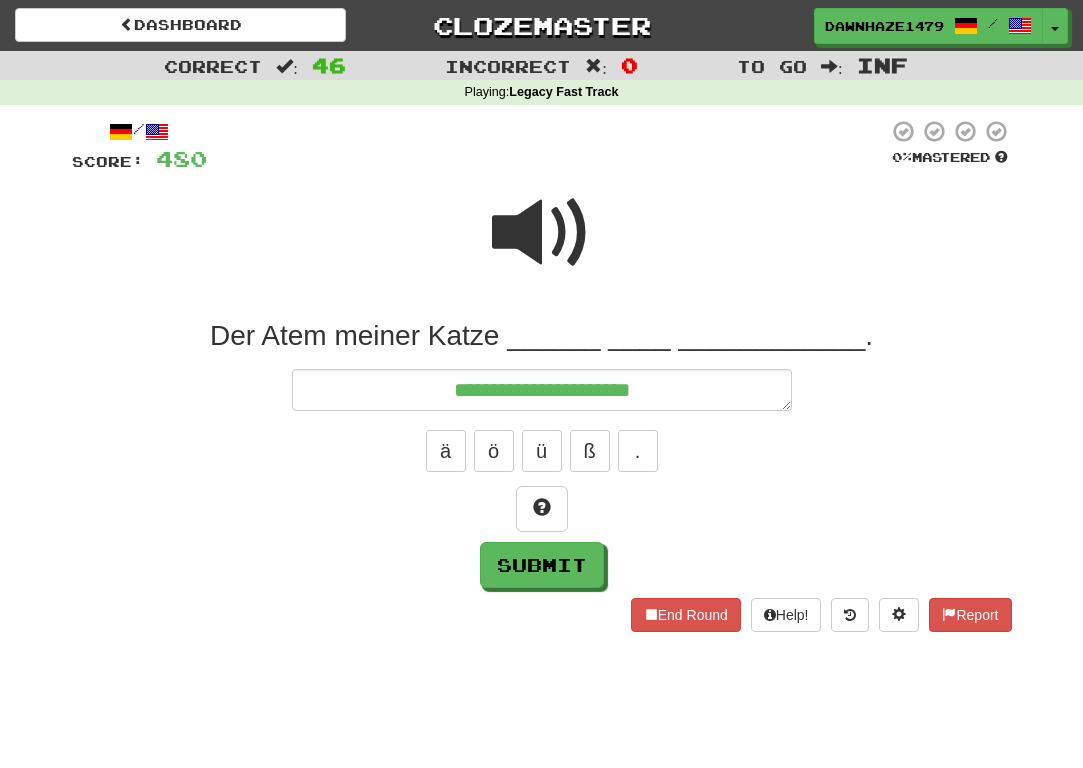 click at bounding box center (542, 233) 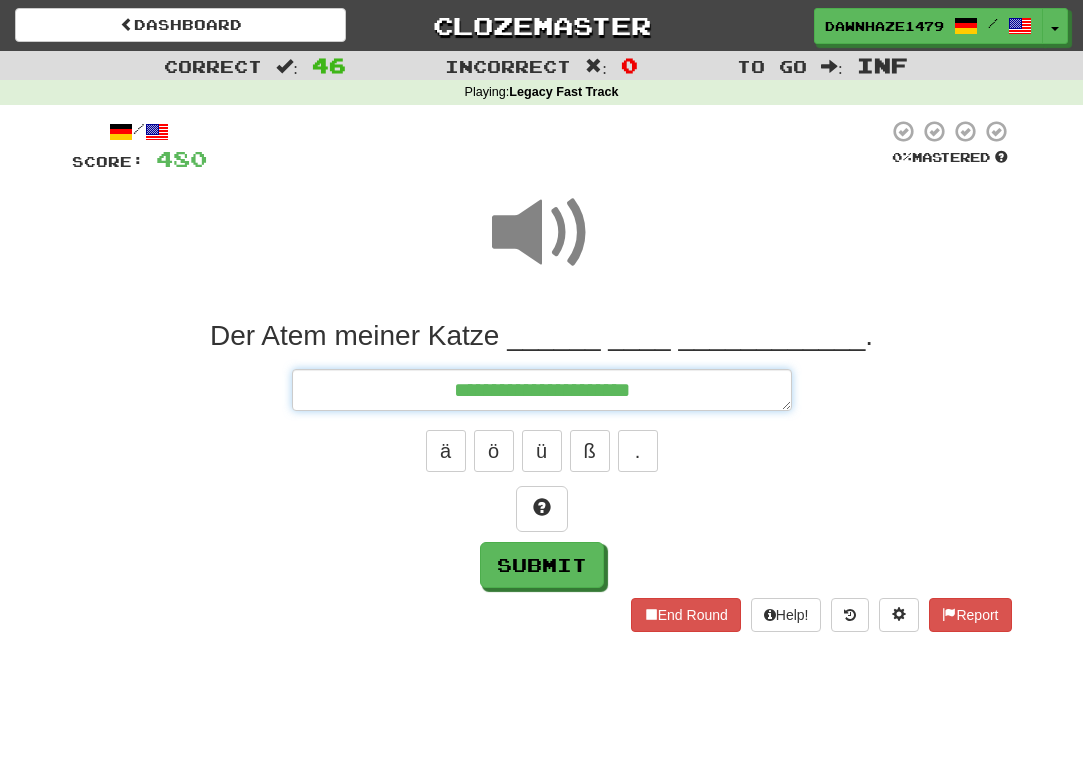 click on "**********" at bounding box center (542, 390) 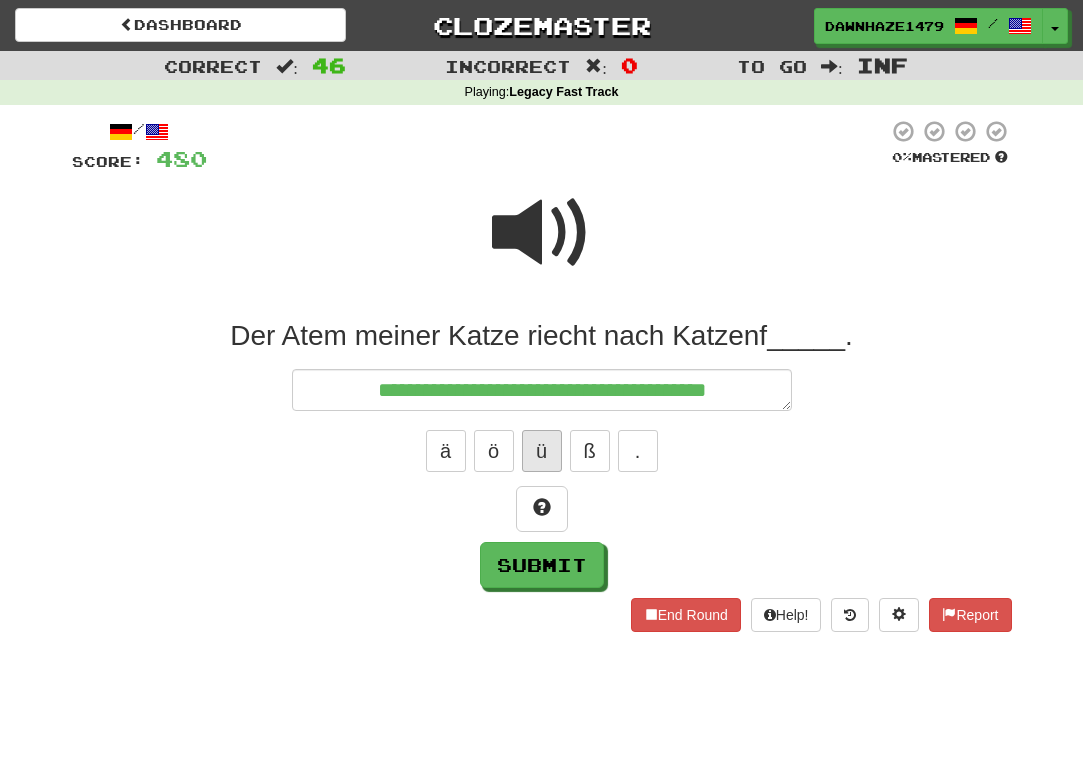click on "ü" at bounding box center (542, 451) 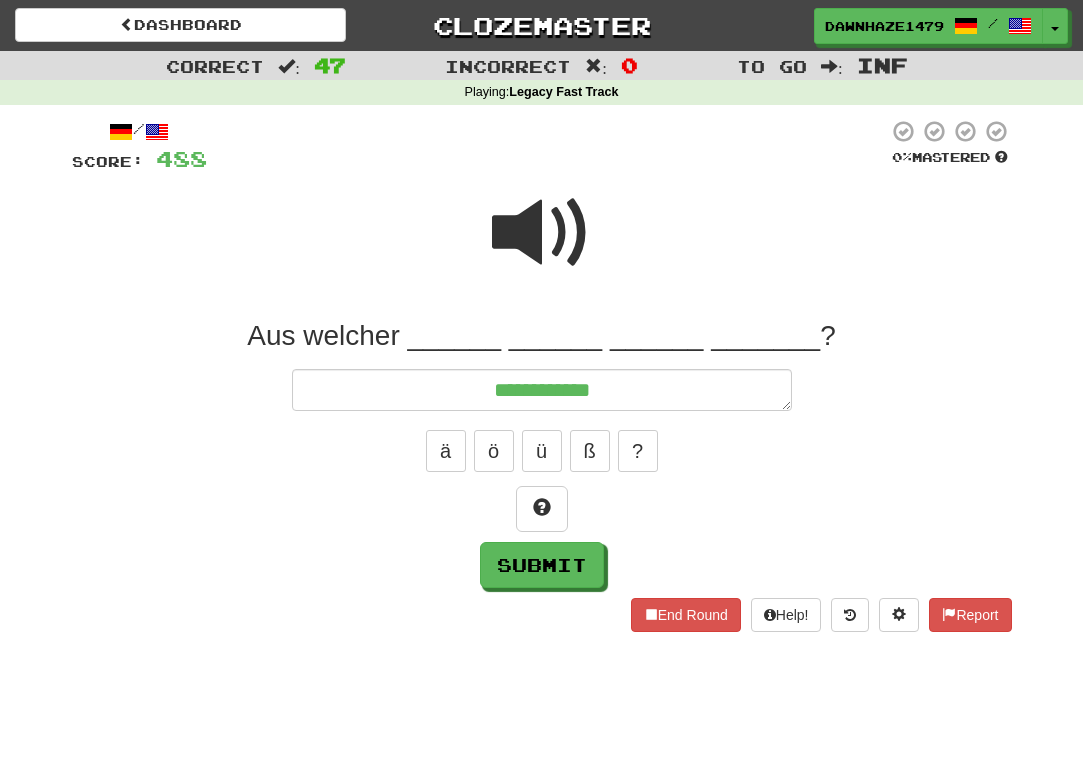 click at bounding box center [542, 233] 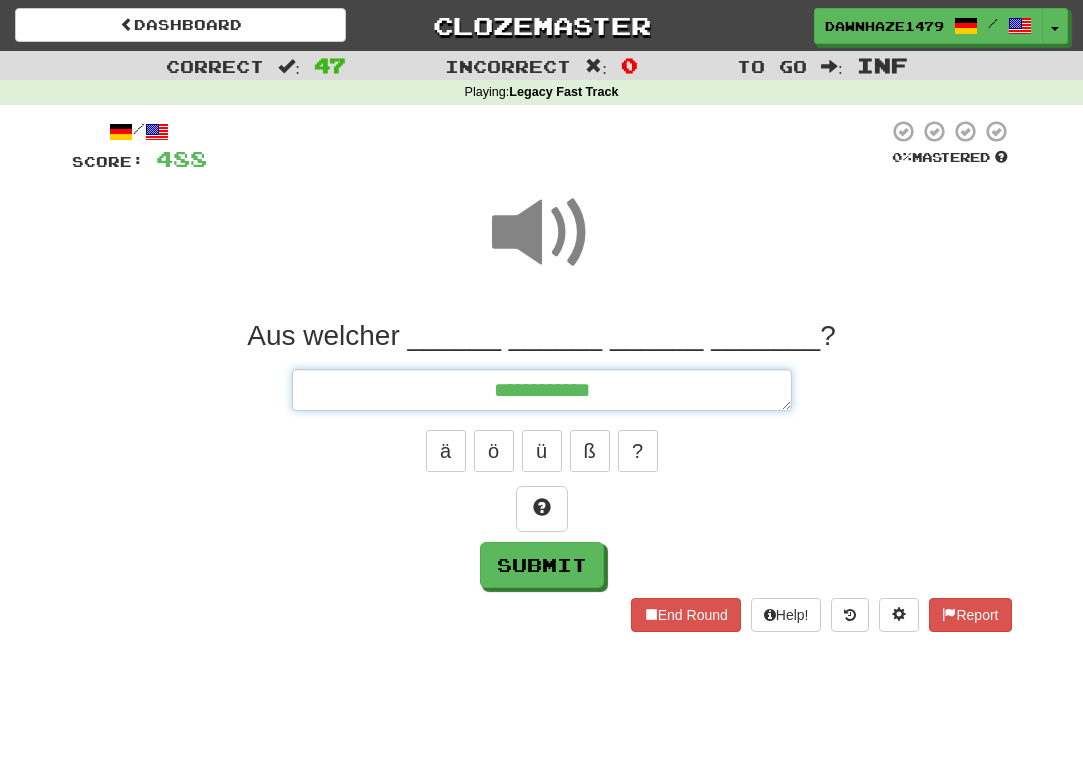 click on "**********" at bounding box center [542, 390] 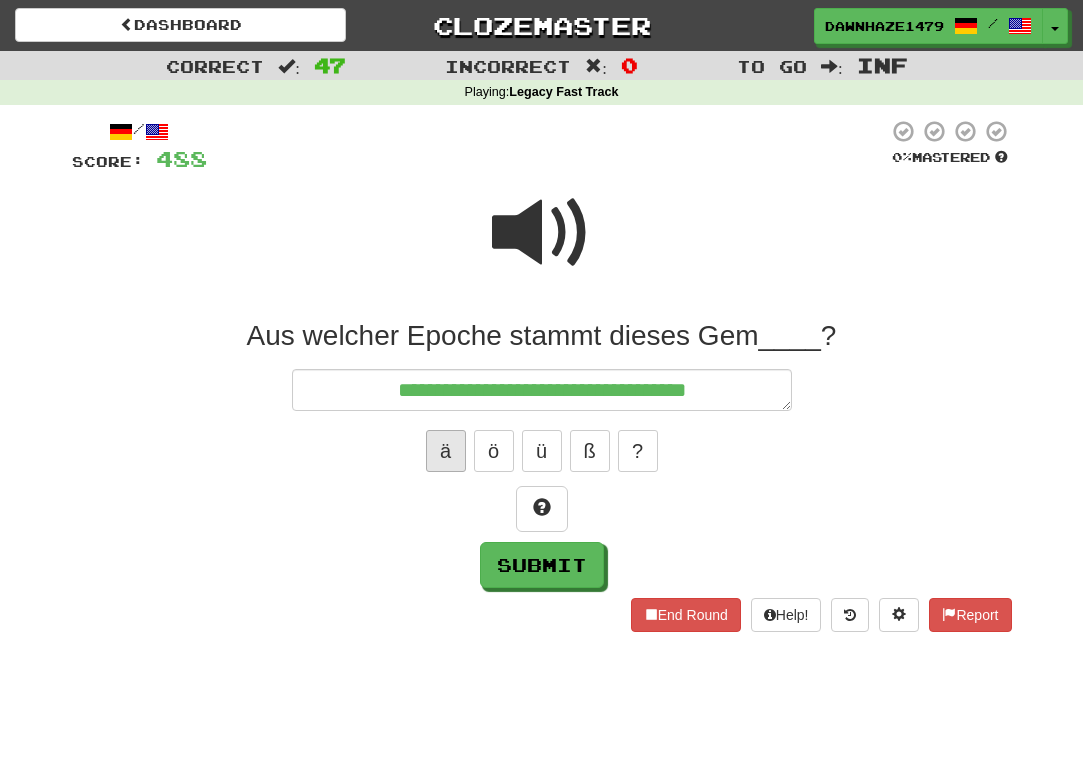 click on "ä" at bounding box center (446, 451) 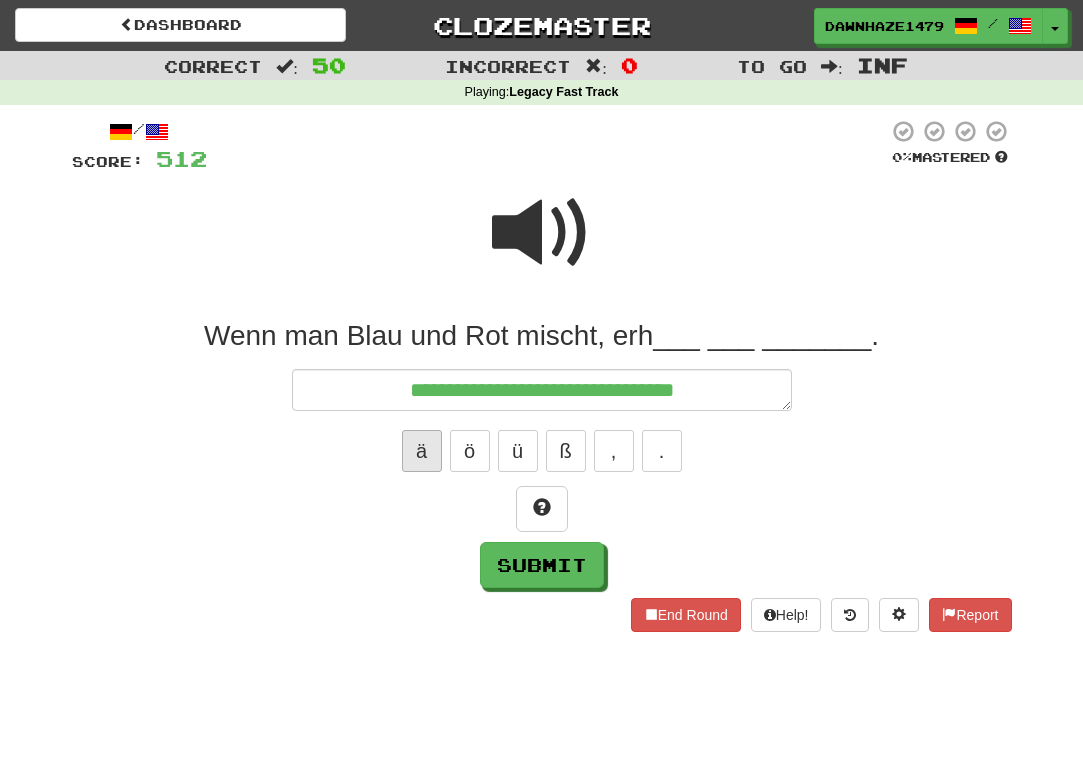 click on "ä" at bounding box center [422, 451] 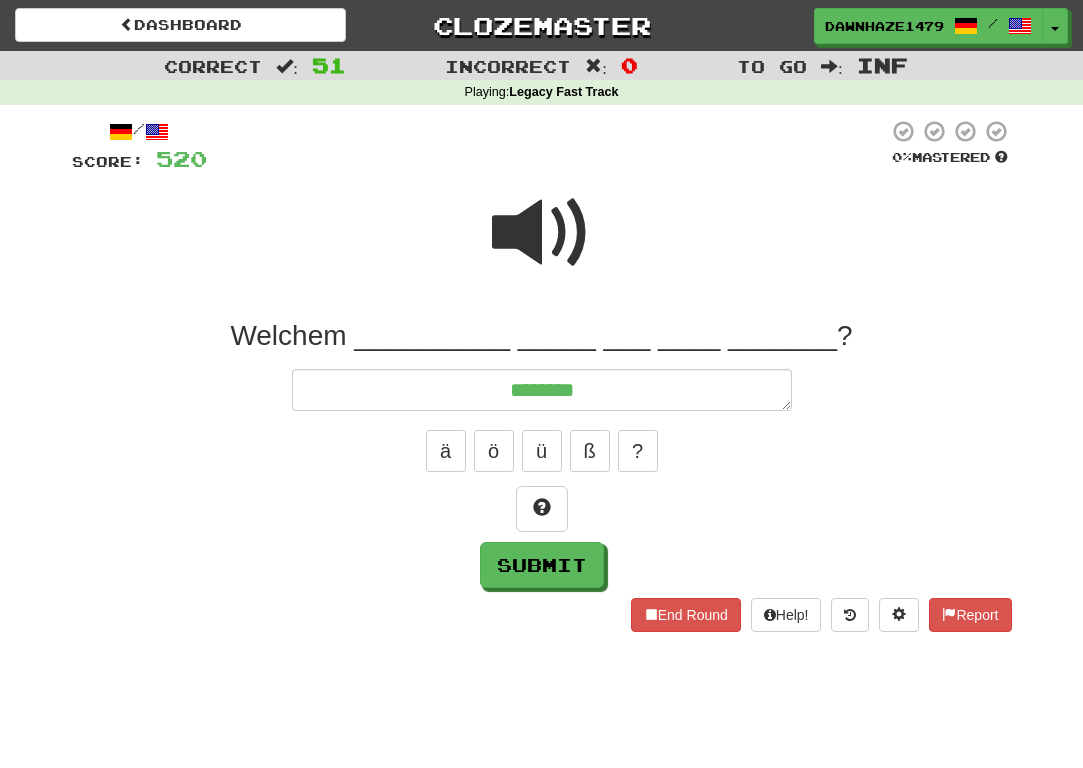 click at bounding box center [542, 233] 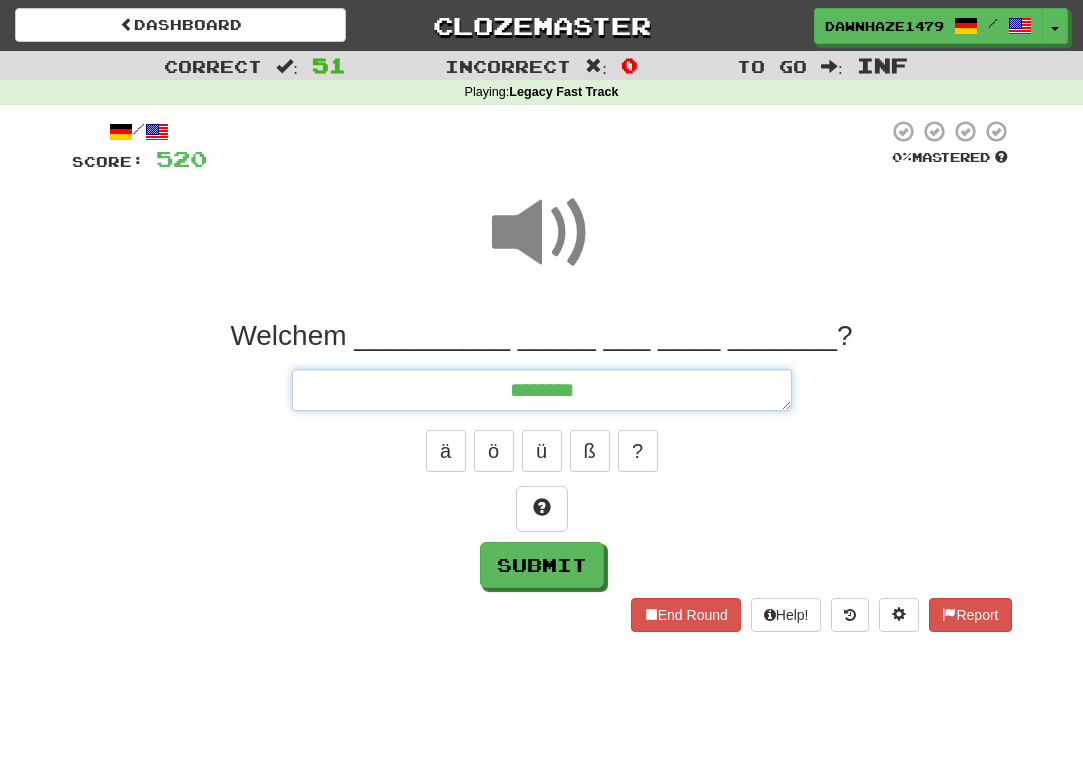 click on "*******" at bounding box center [542, 390] 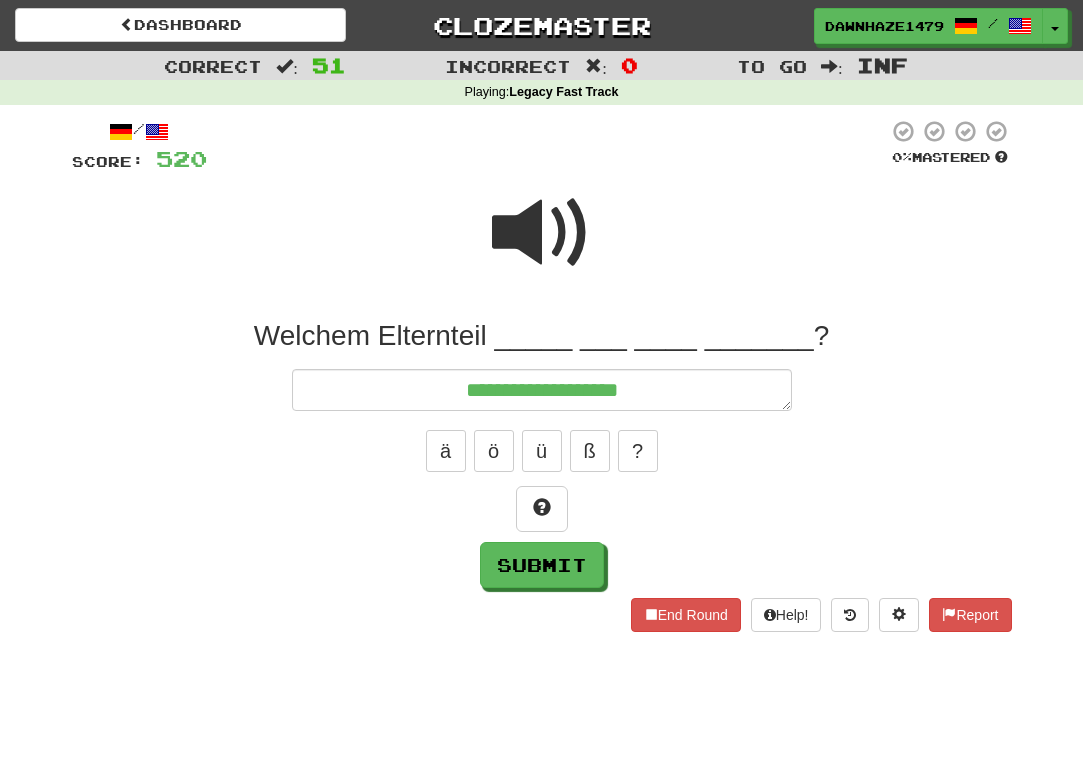 click on "Welchem Elternteil _____ ___ ____ _______?" at bounding box center (542, 336) 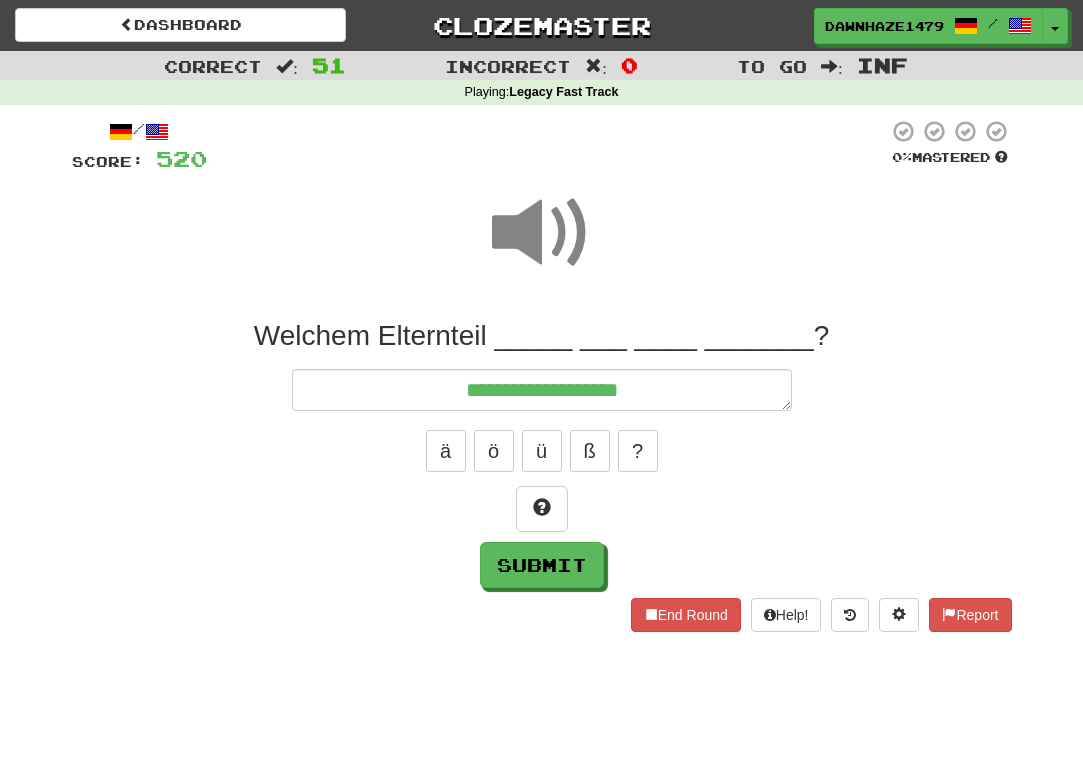 click on "**********" at bounding box center (542, 453) 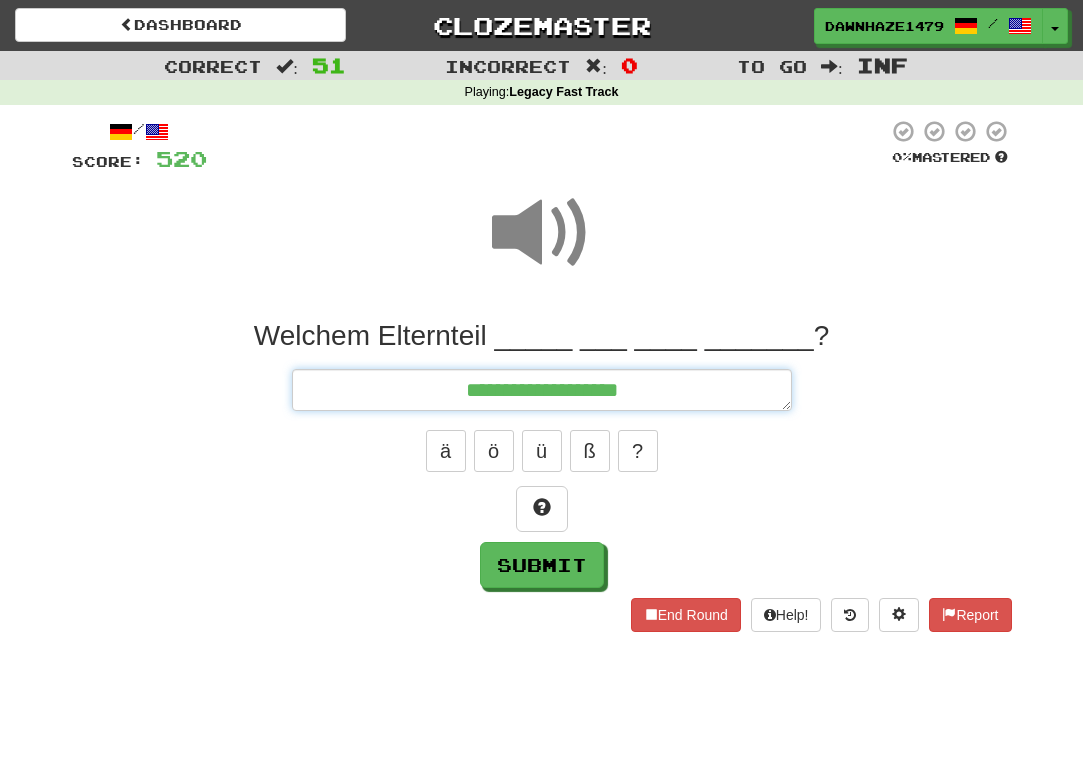 click on "**********" at bounding box center [542, 390] 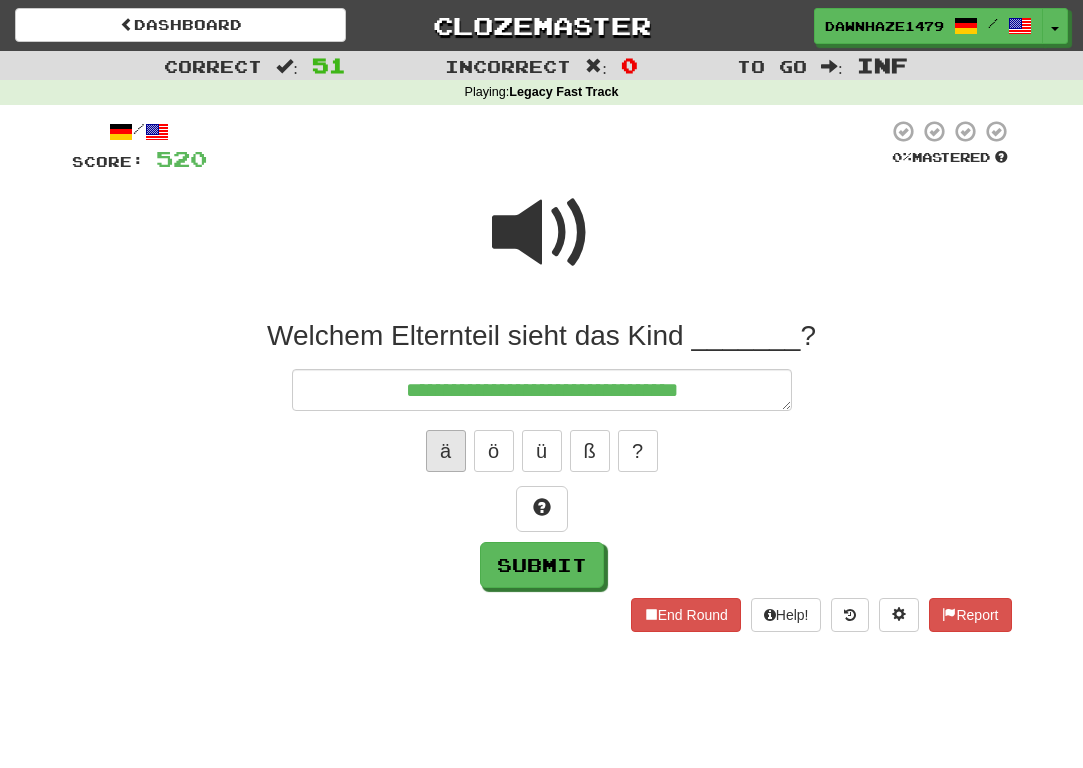click on "ä" at bounding box center [446, 451] 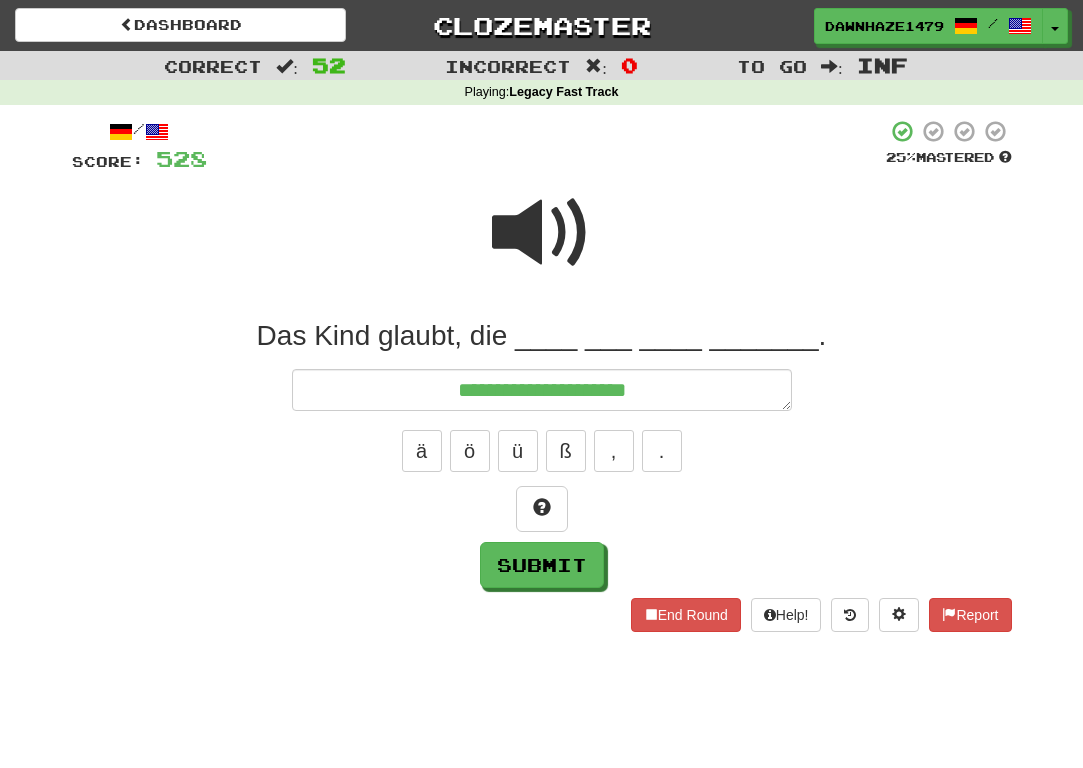 click at bounding box center (542, 233) 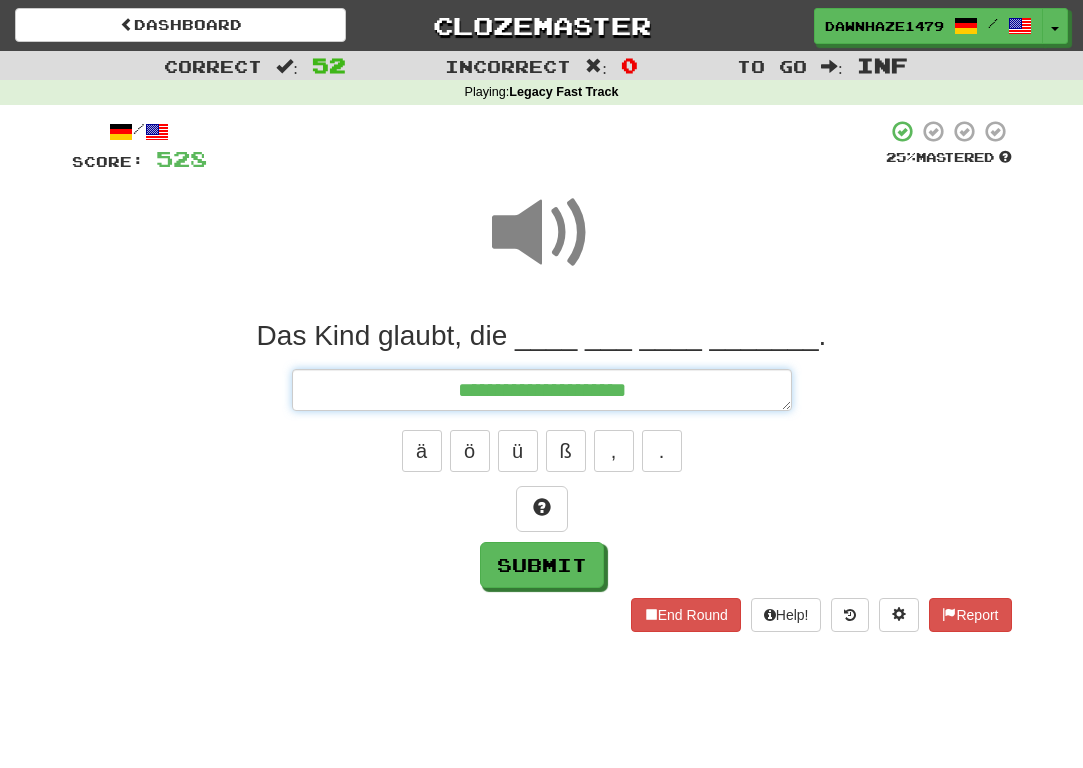 click on "**********" at bounding box center [542, 390] 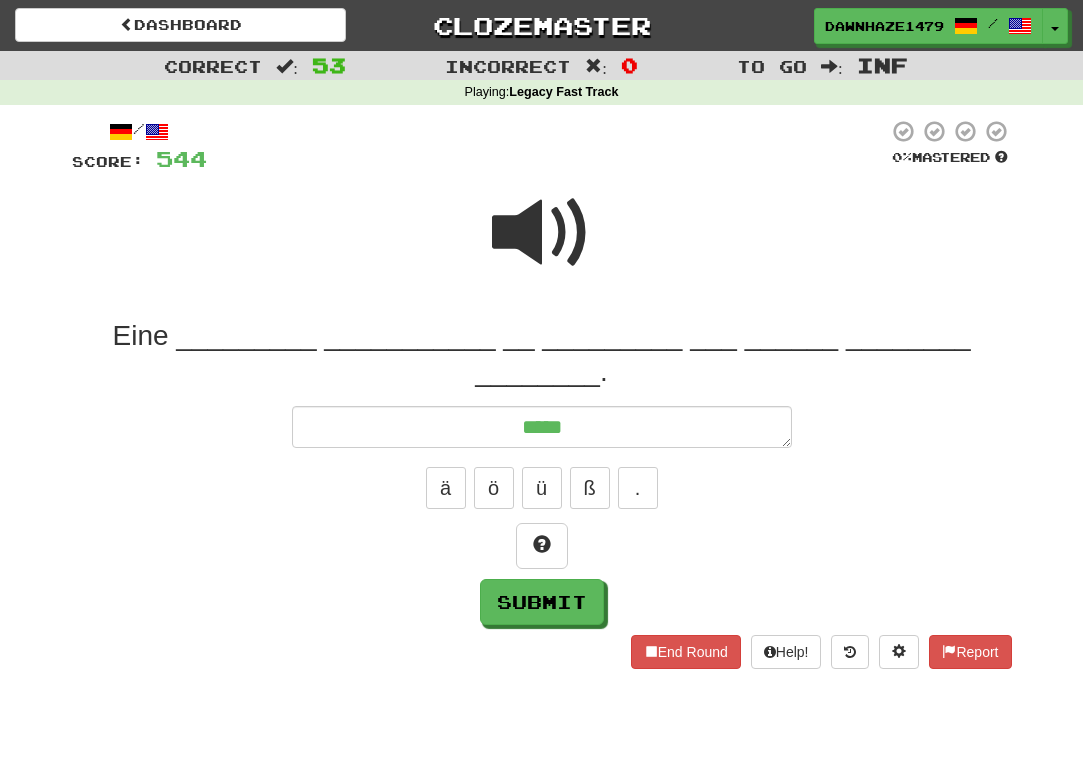 click at bounding box center (542, 233) 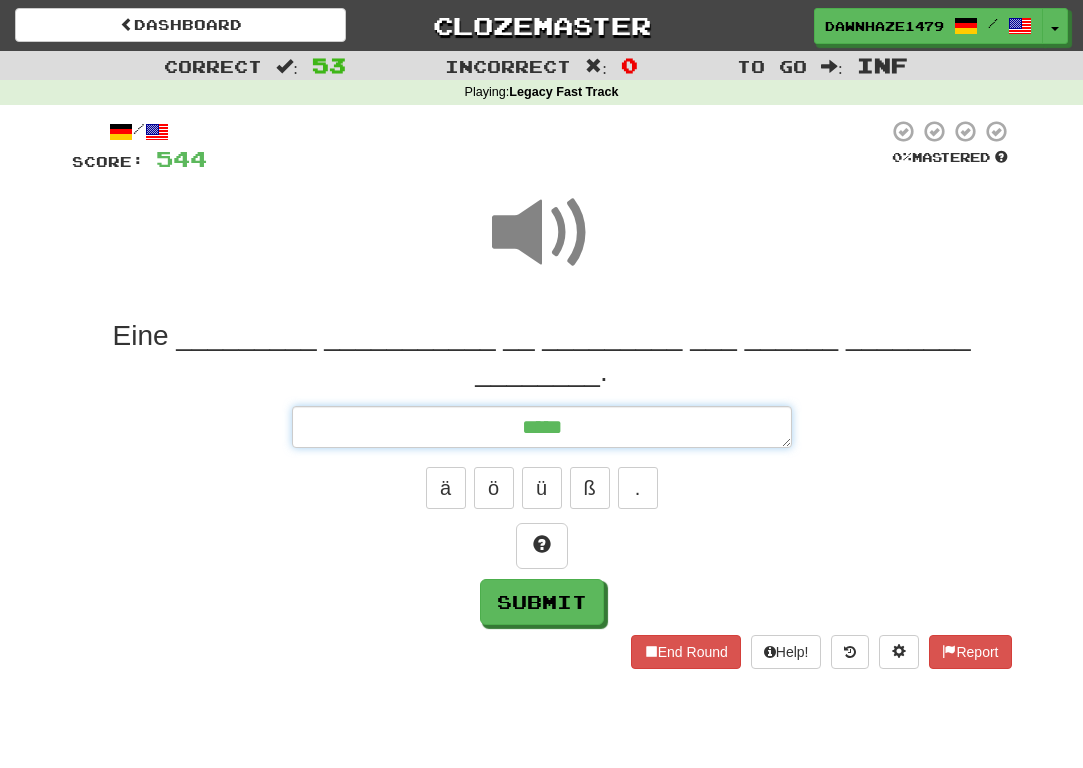 click on "****" at bounding box center (542, 427) 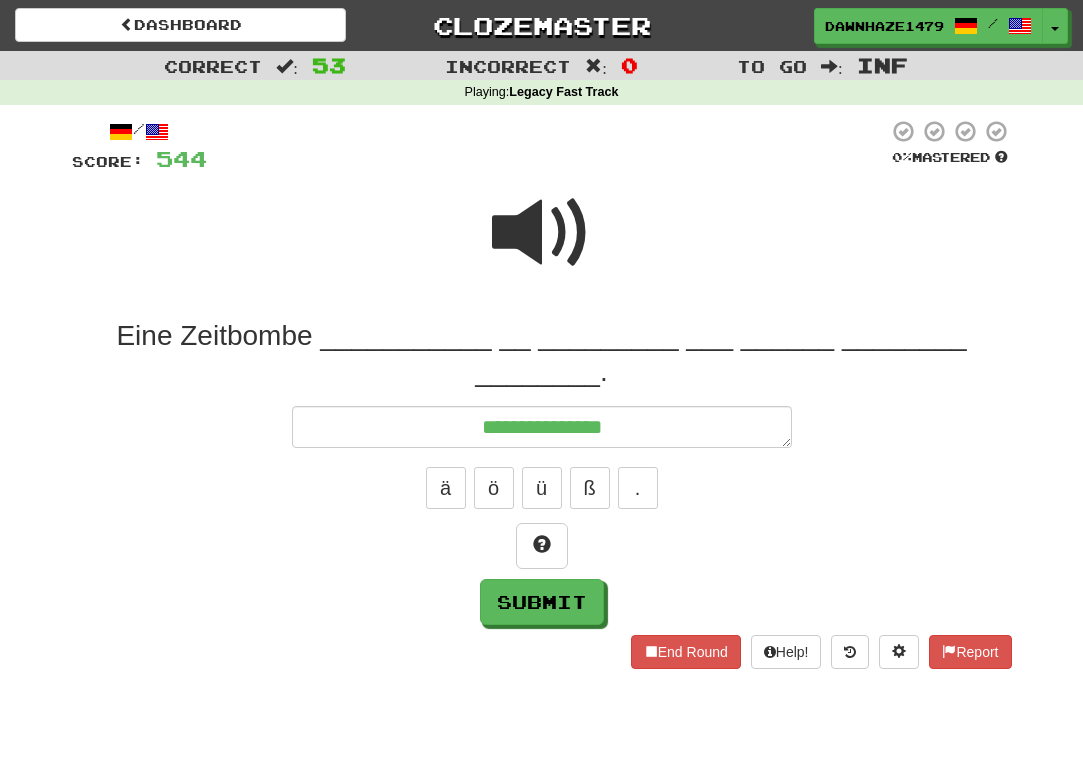 click at bounding box center [542, 233] 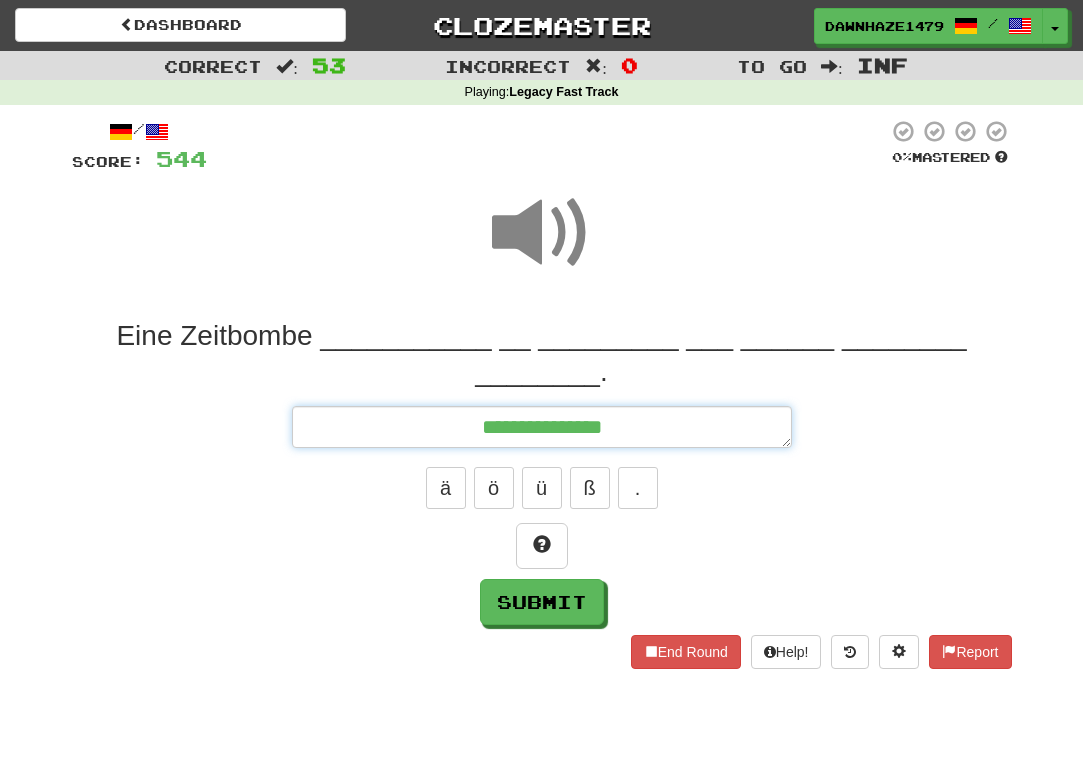 click on "**********" at bounding box center [542, 427] 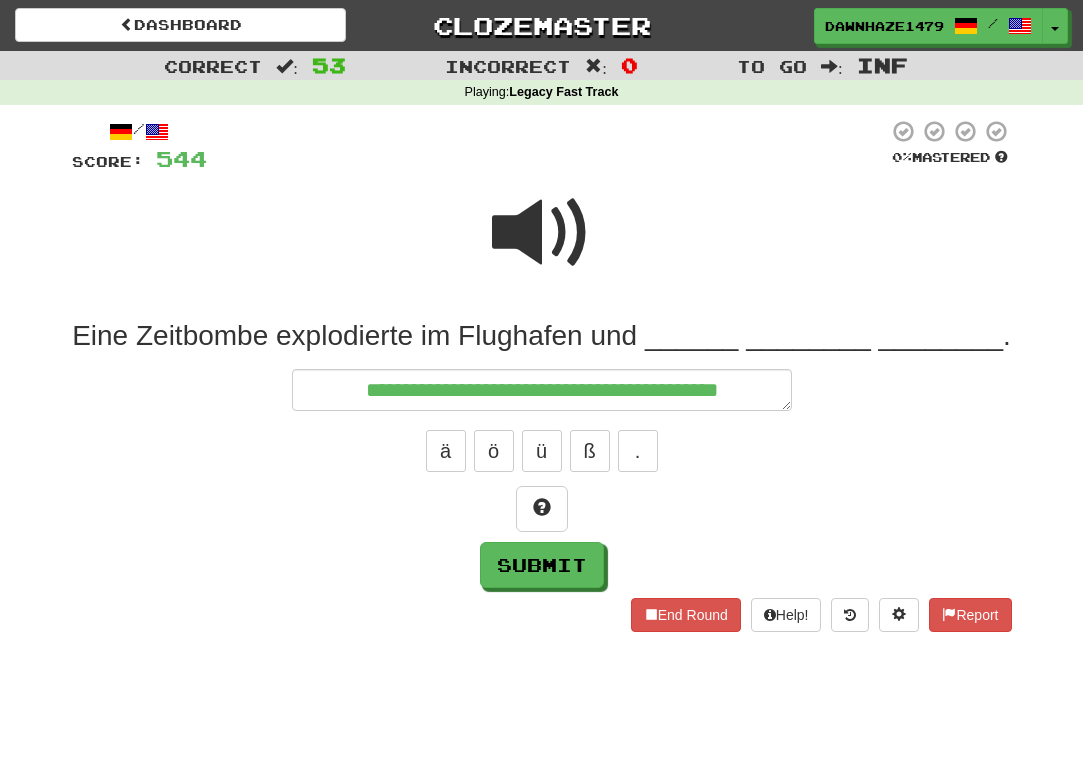click at bounding box center [547, 146] 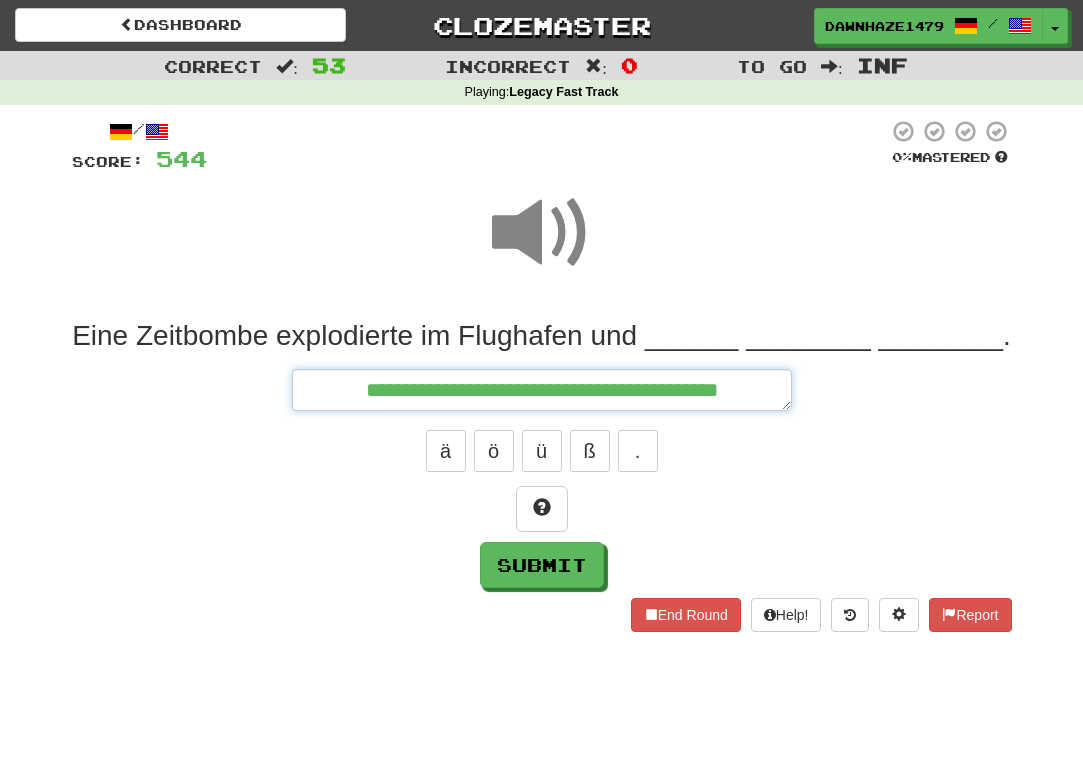 click on "**********" at bounding box center (542, 390) 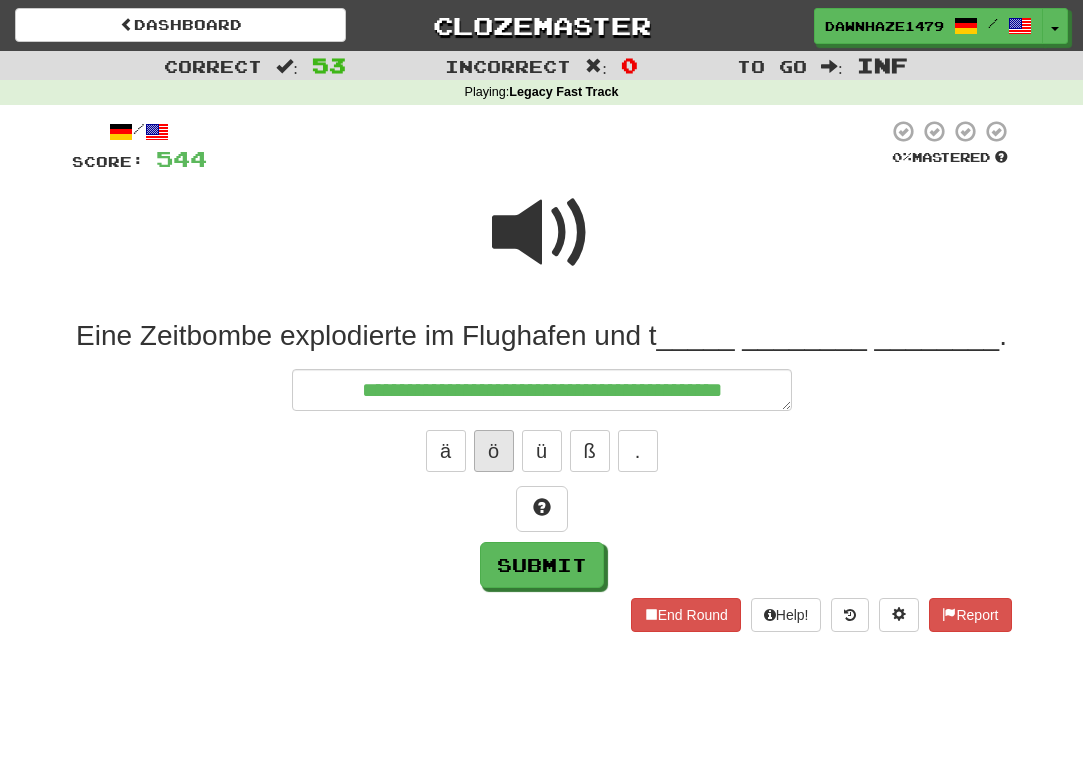 click on "ö" at bounding box center [494, 451] 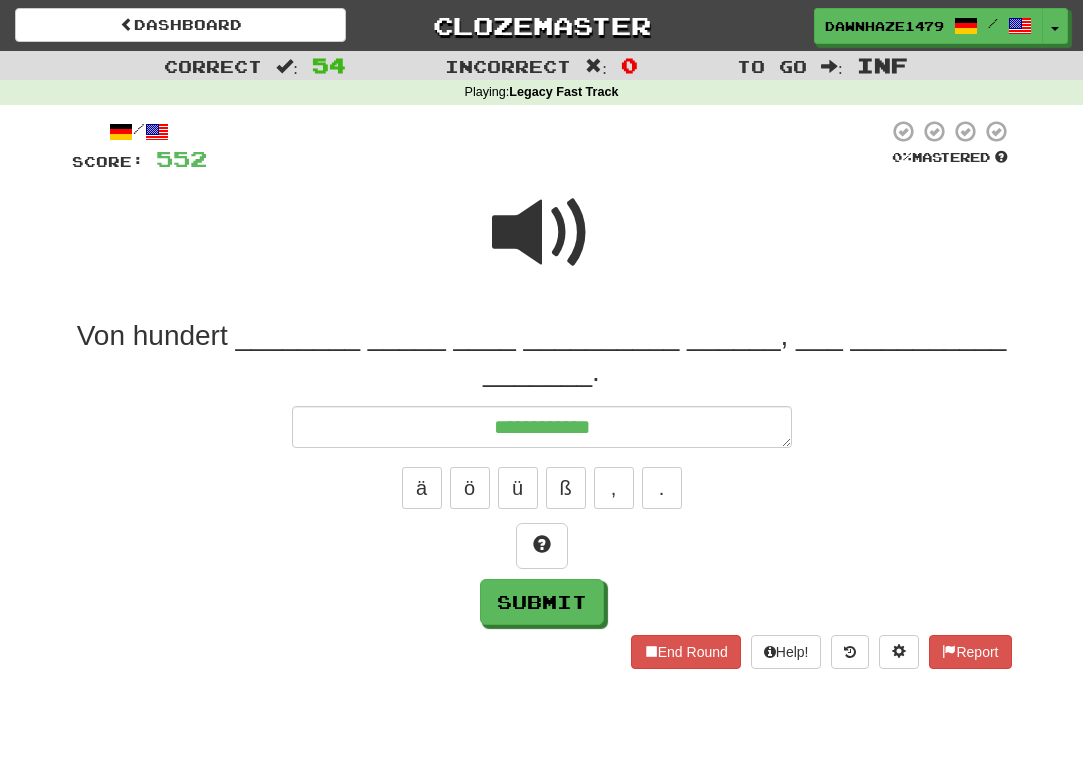 click at bounding box center (542, 233) 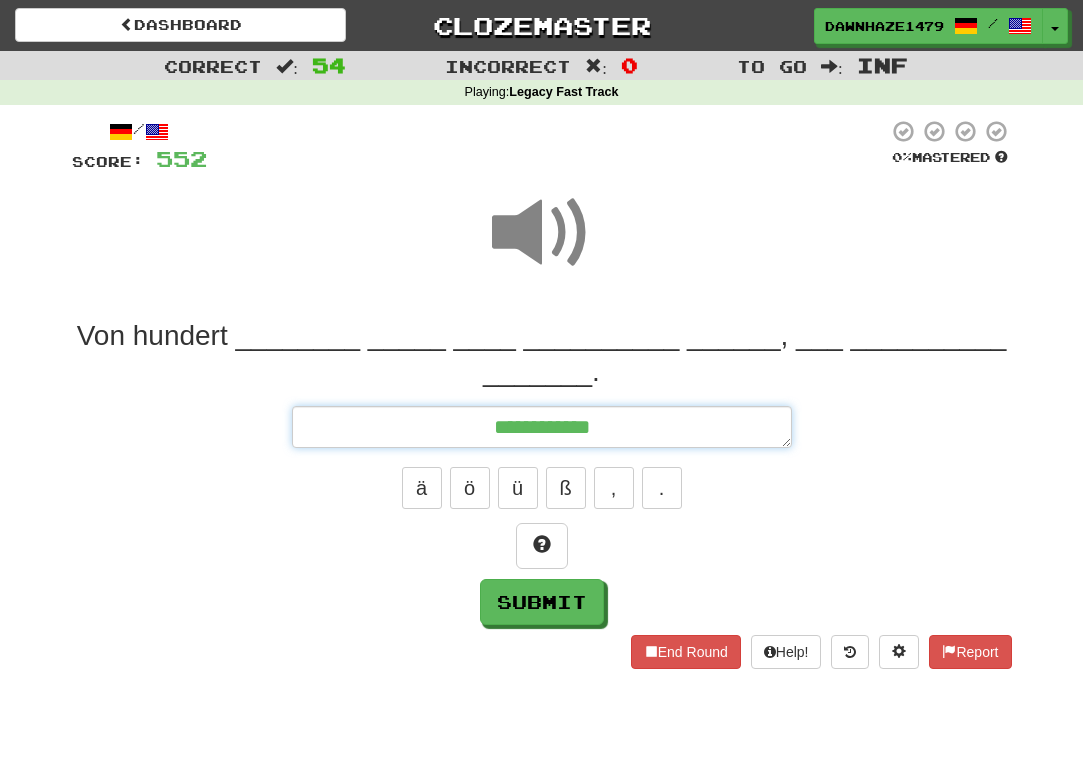 click on "**********" at bounding box center [542, 427] 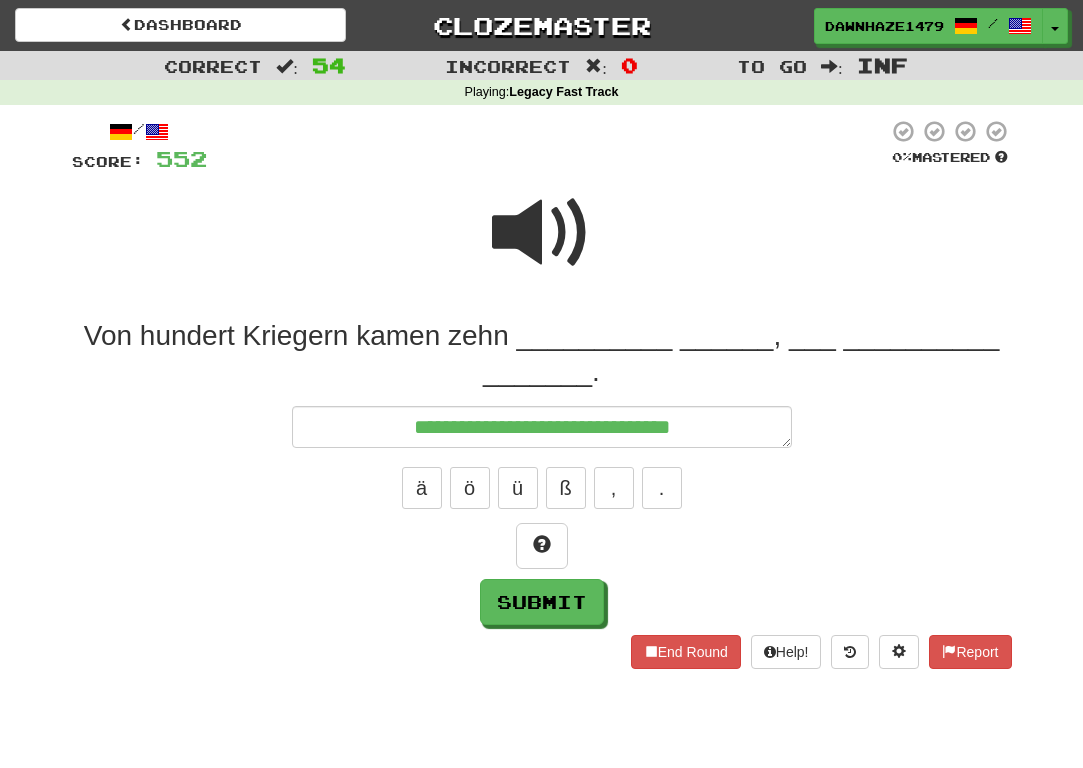click at bounding box center (542, 233) 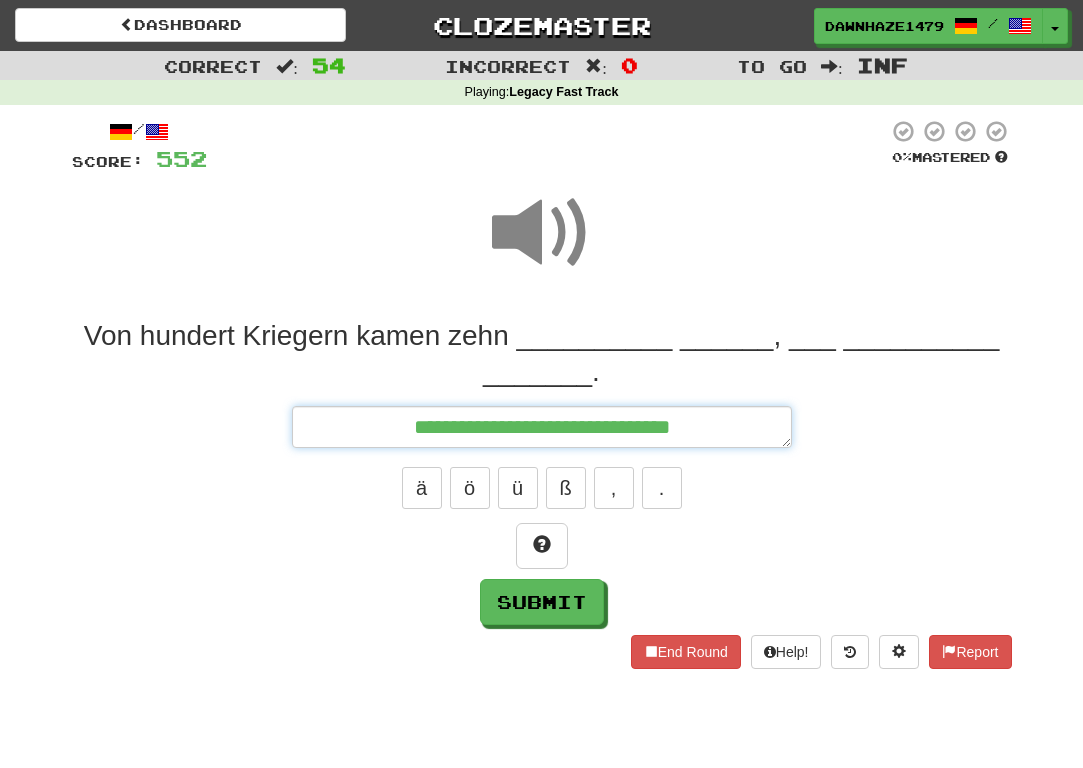 click on "**********" at bounding box center (542, 427) 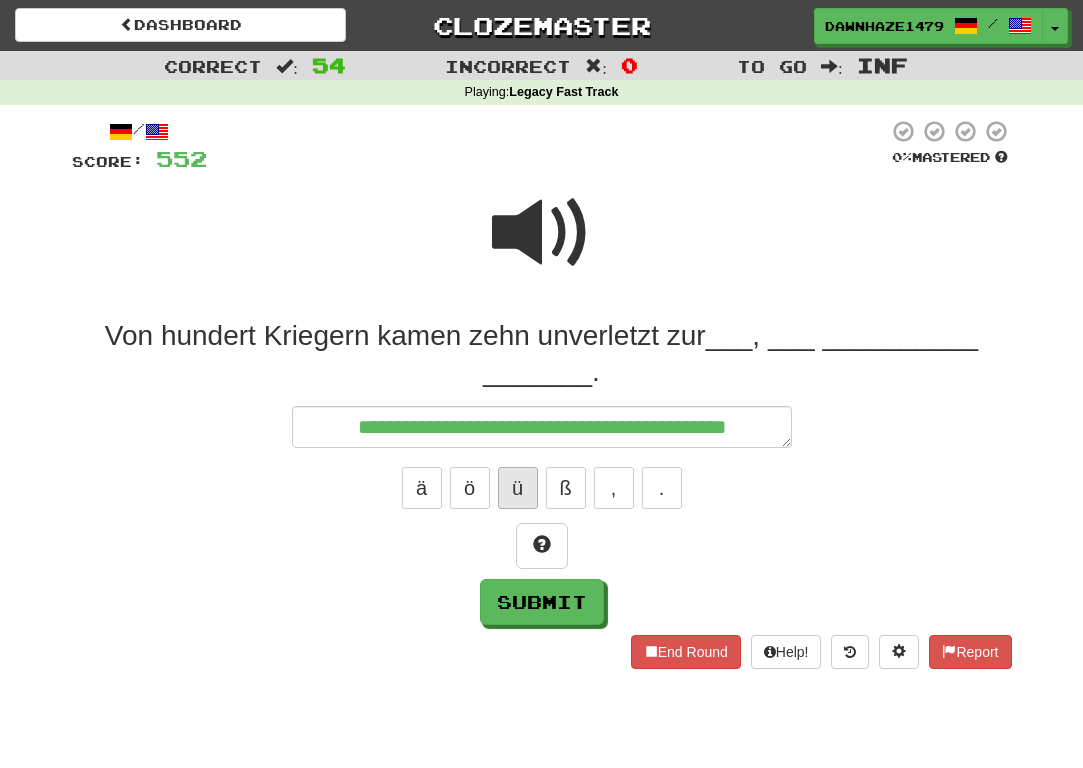 click on "ü" at bounding box center (518, 488) 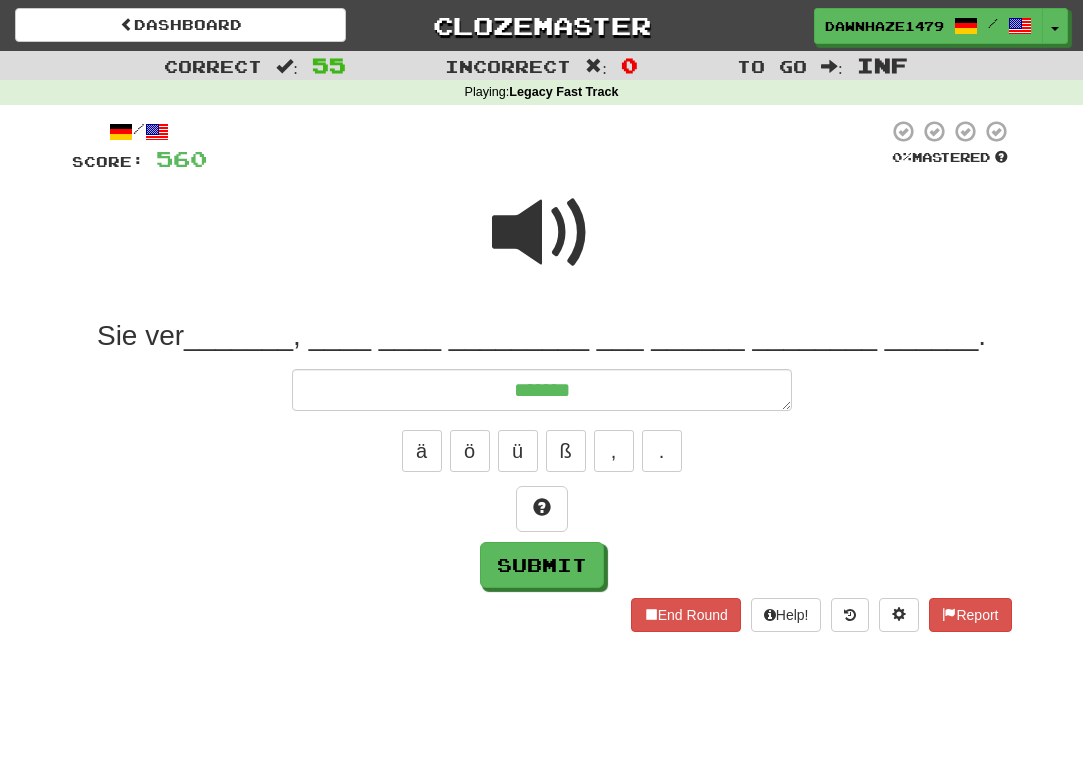 click at bounding box center (547, 146) 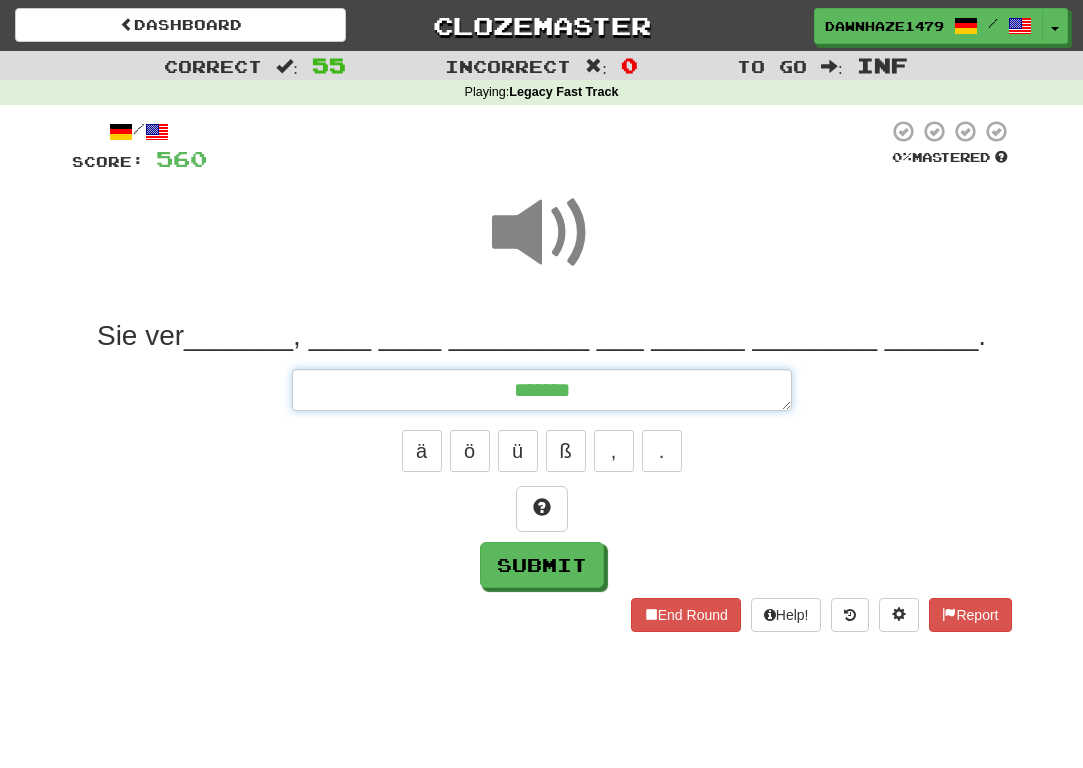 click on "*******" at bounding box center [542, 390] 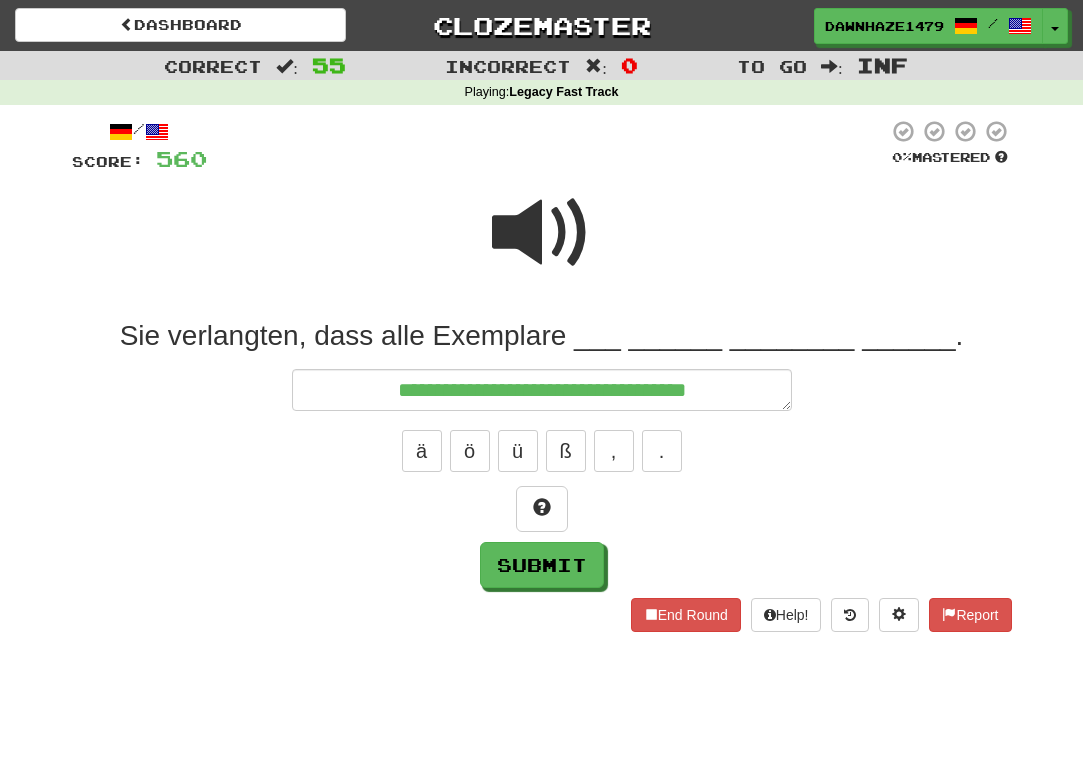 click at bounding box center [542, 233] 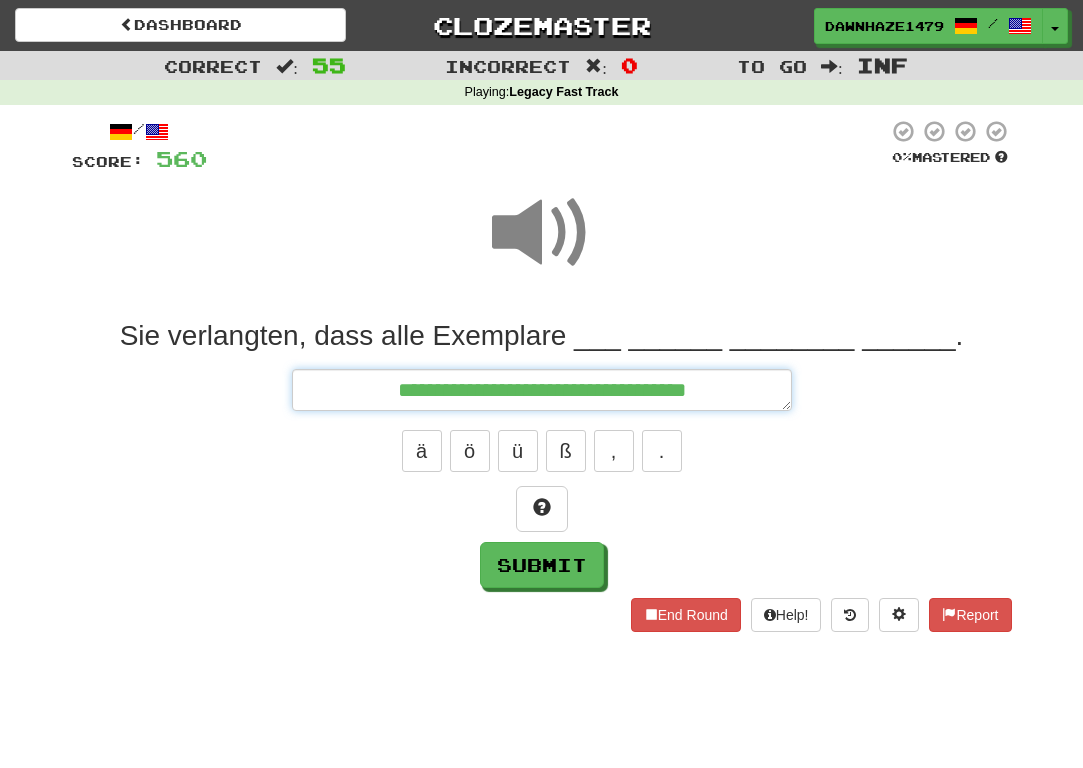 click on "**********" at bounding box center (542, 390) 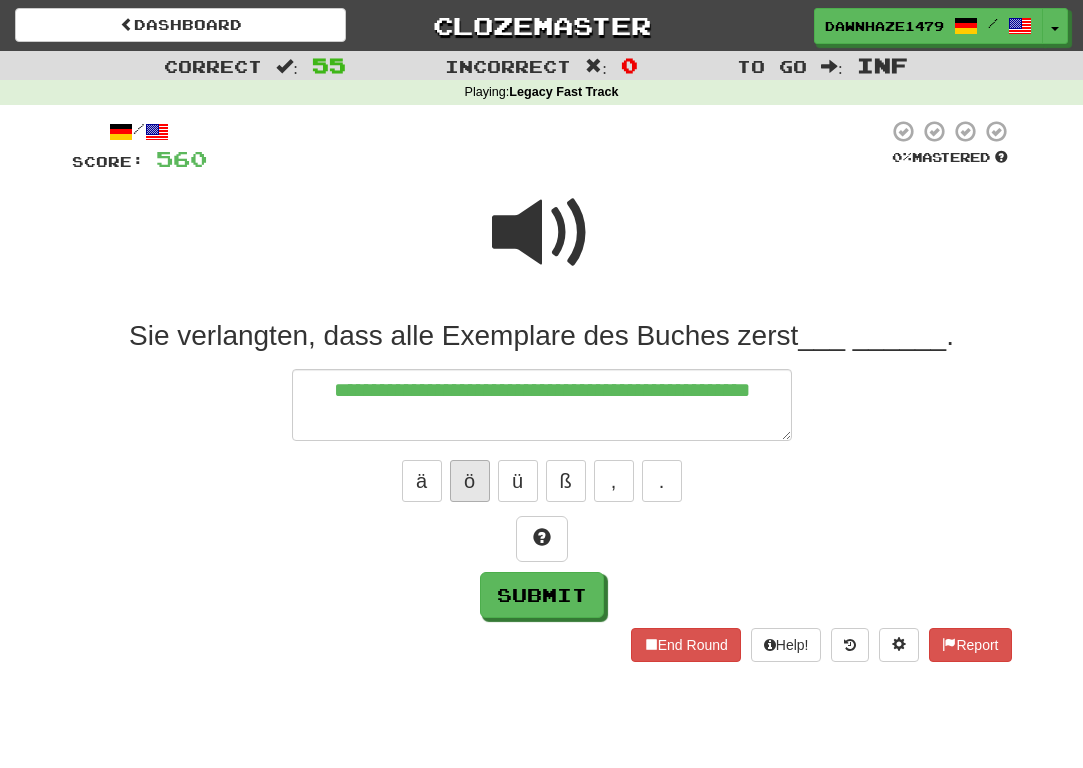 click on "ö" at bounding box center (470, 481) 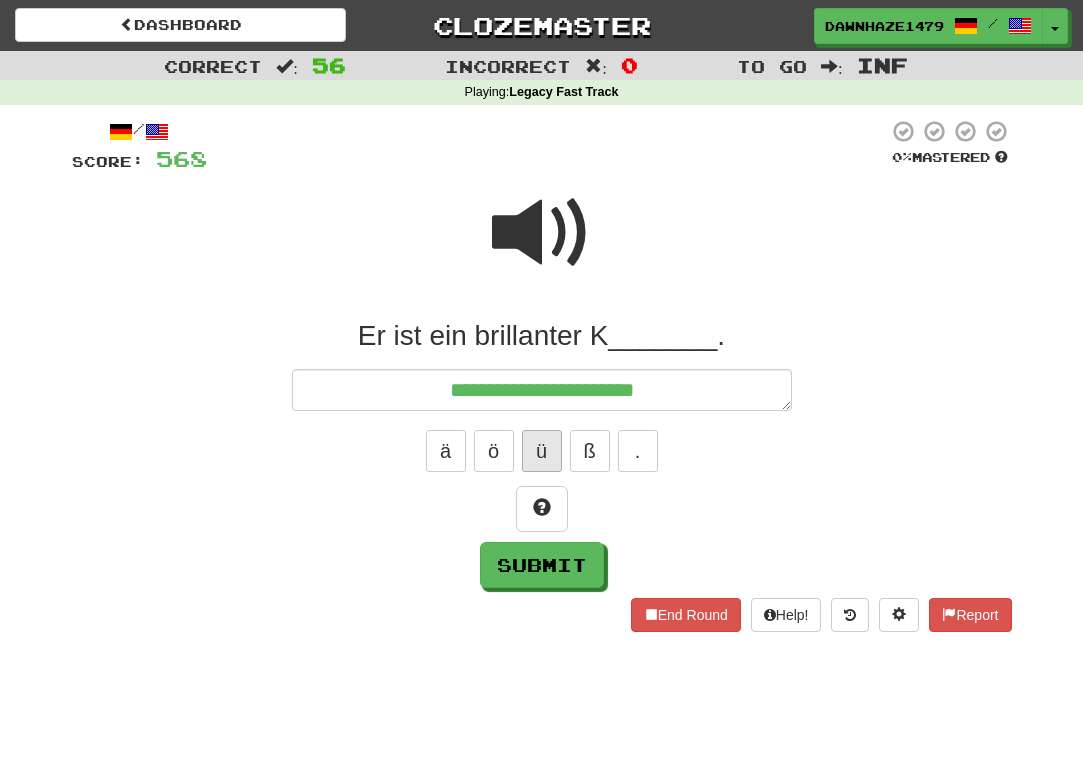 click on "ü" at bounding box center (542, 451) 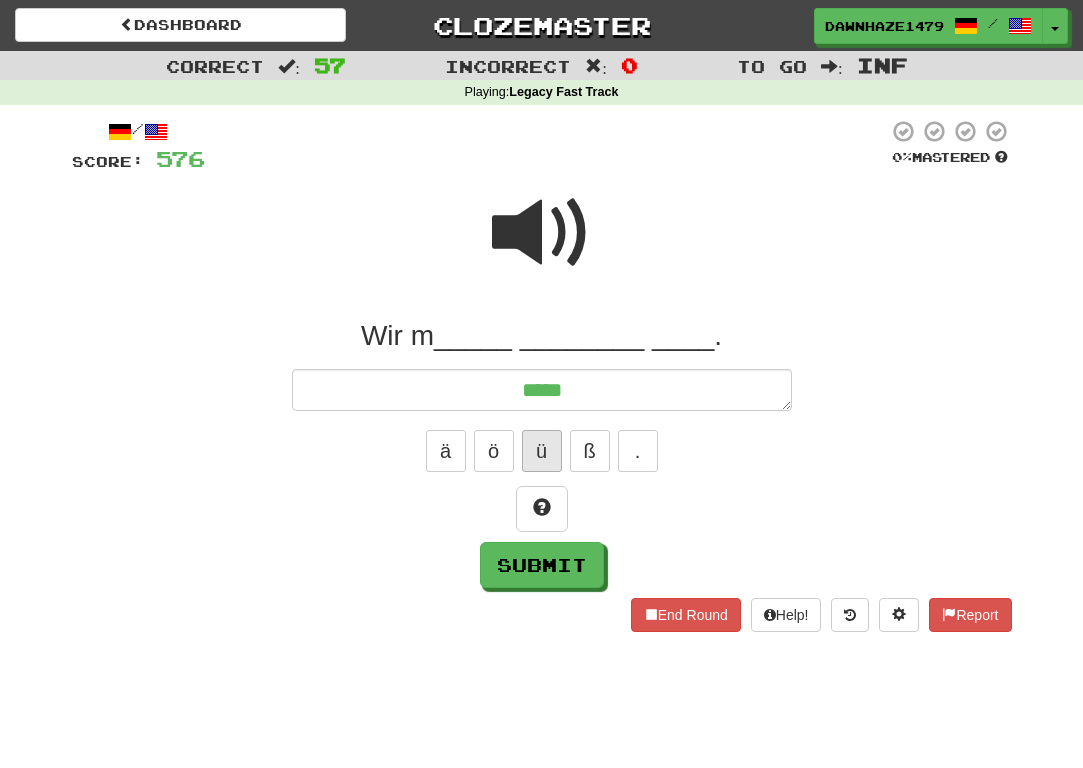 click on "ü" at bounding box center [542, 451] 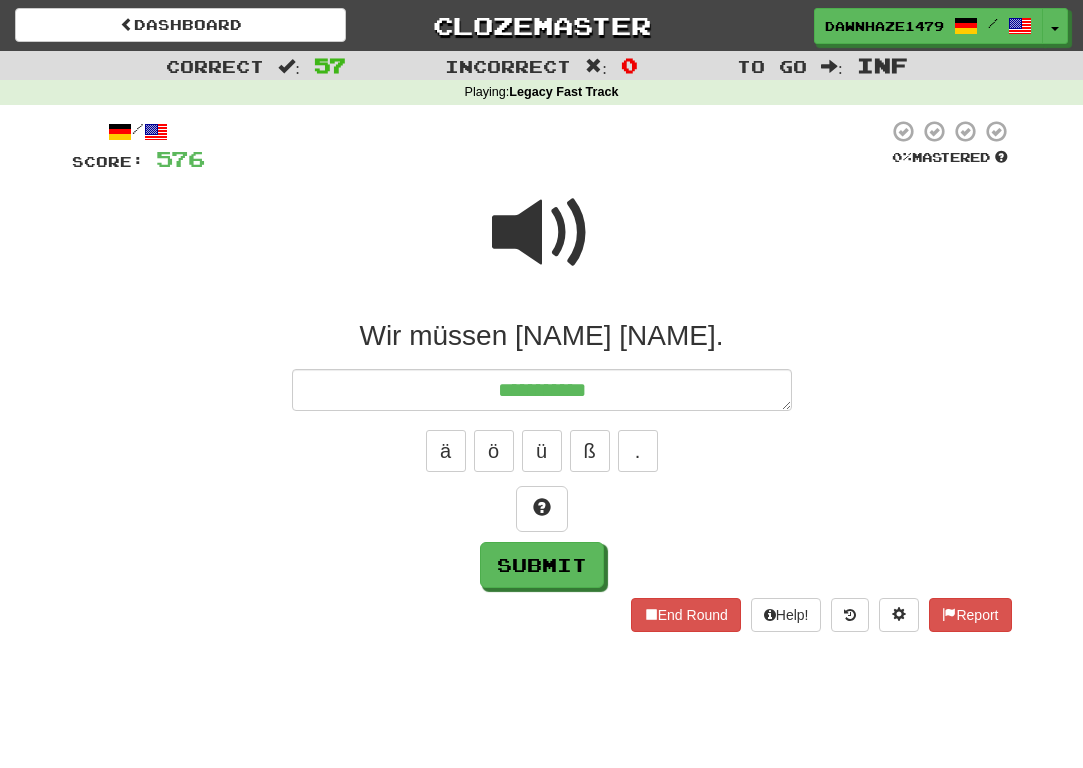 click at bounding box center (542, 233) 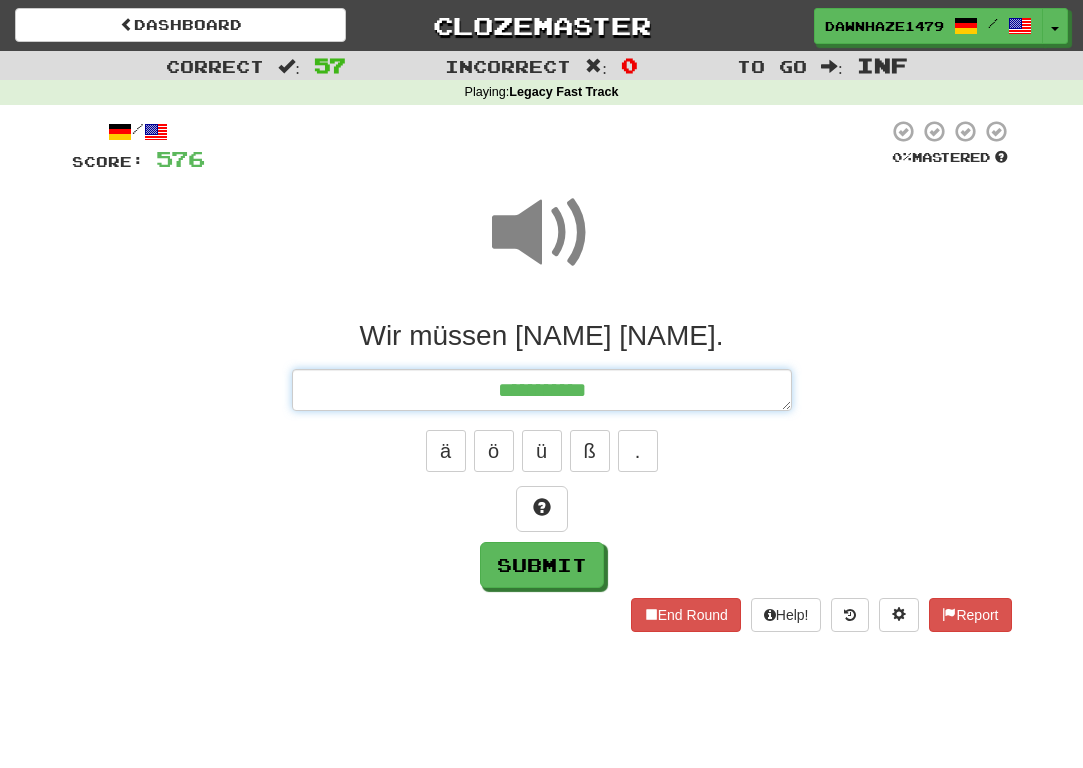 click on "**********" at bounding box center [542, 390] 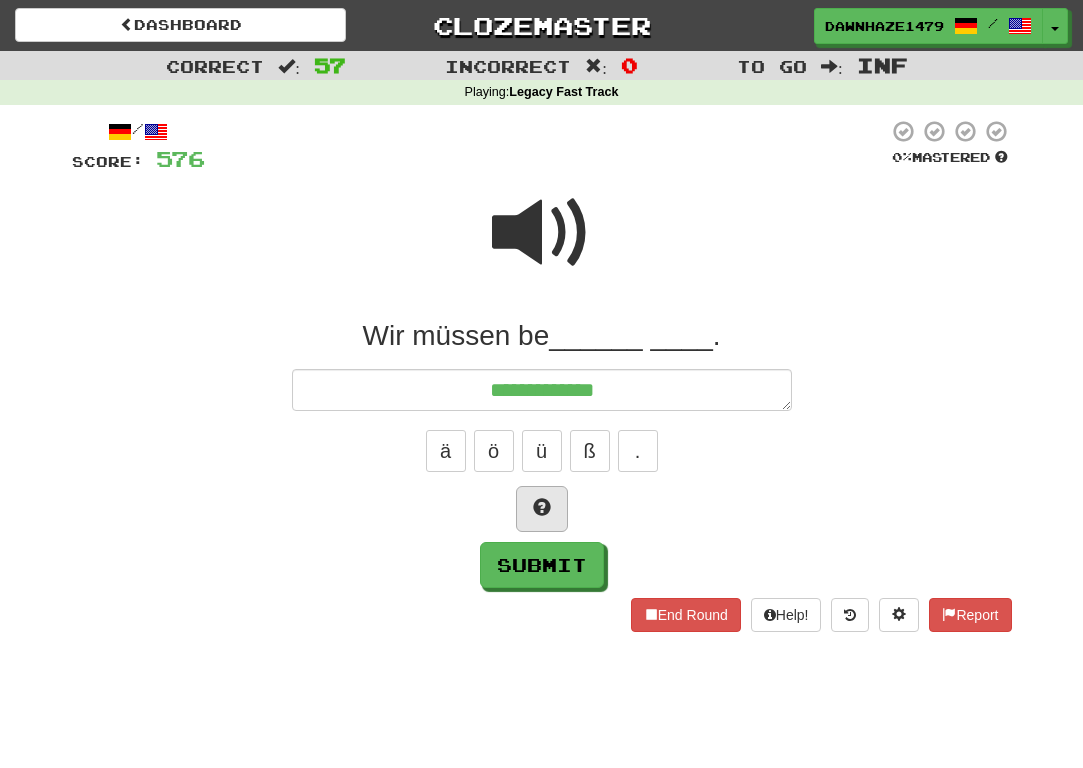click at bounding box center [542, 507] 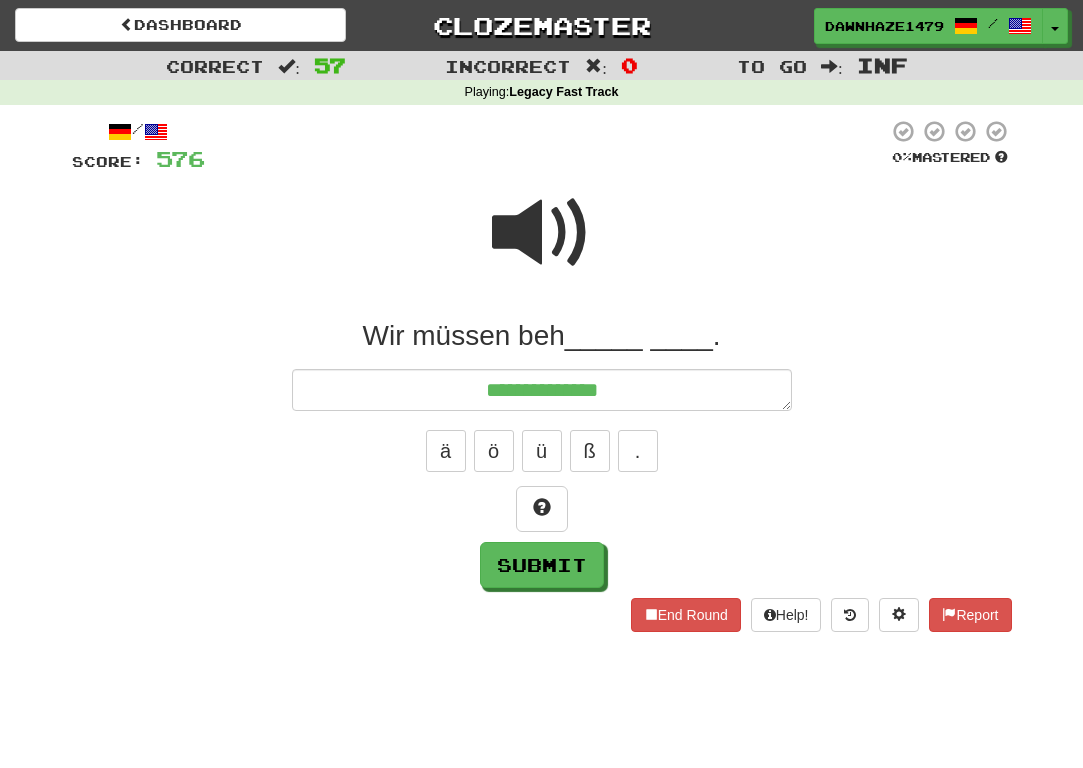 click at bounding box center (542, 233) 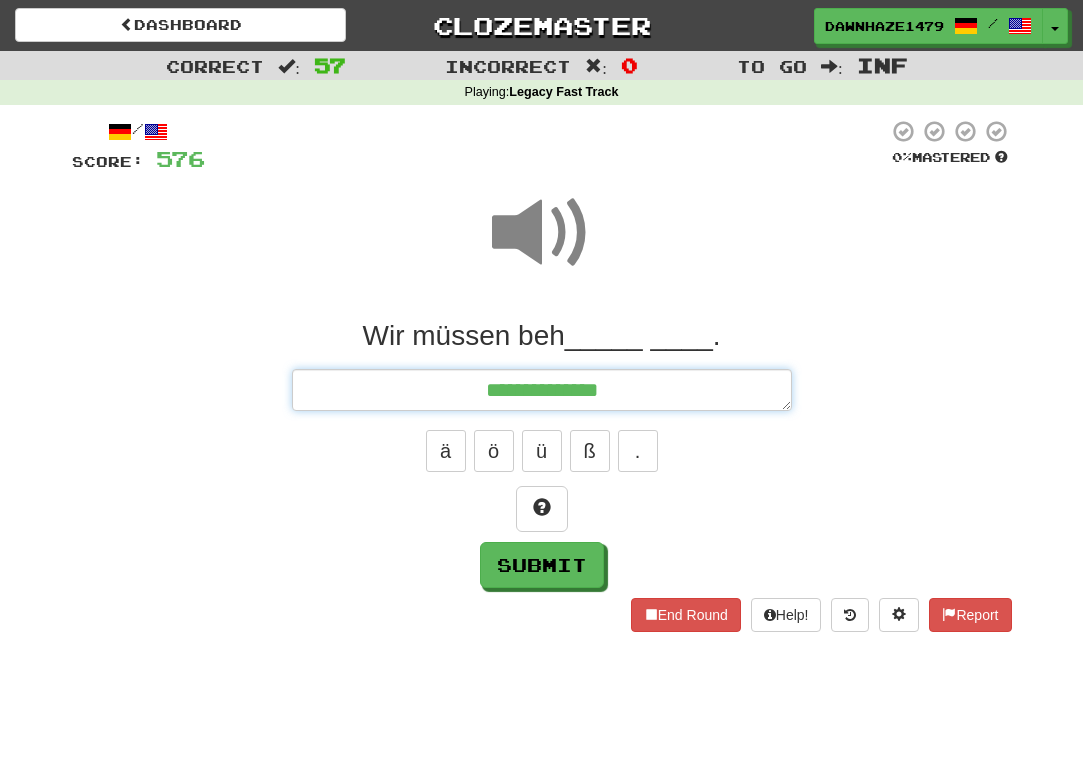 click on "**********" at bounding box center [542, 390] 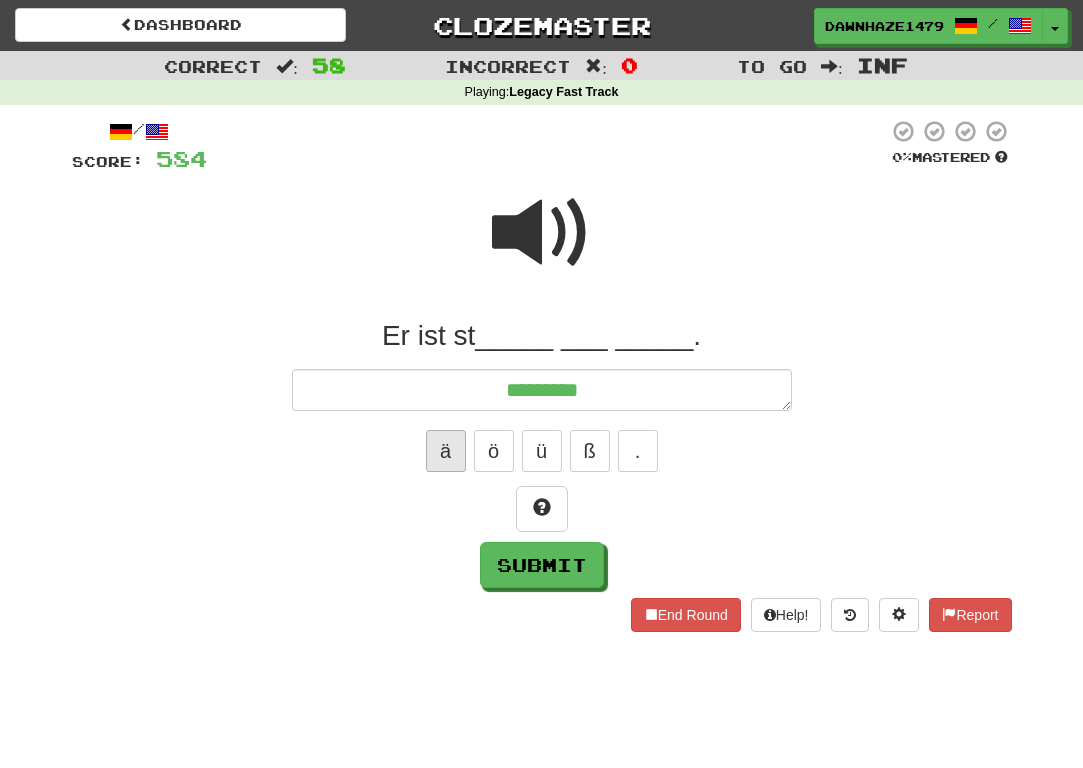 click on "ä" at bounding box center [446, 451] 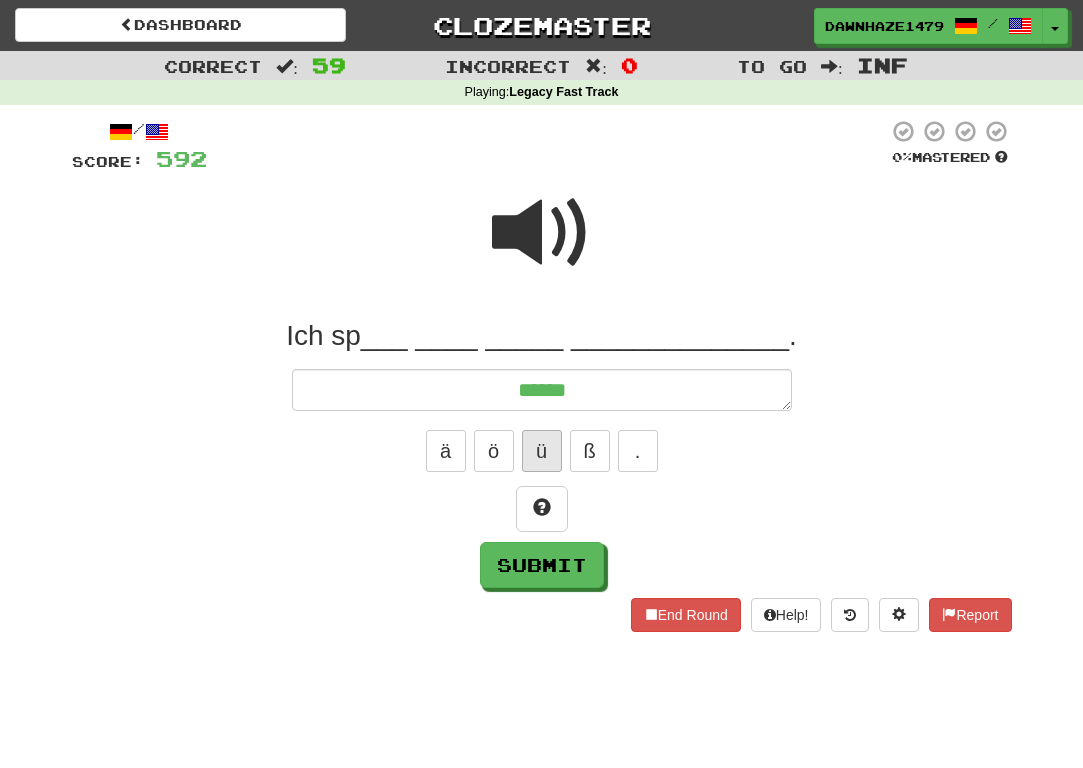 click on "ü" at bounding box center (542, 451) 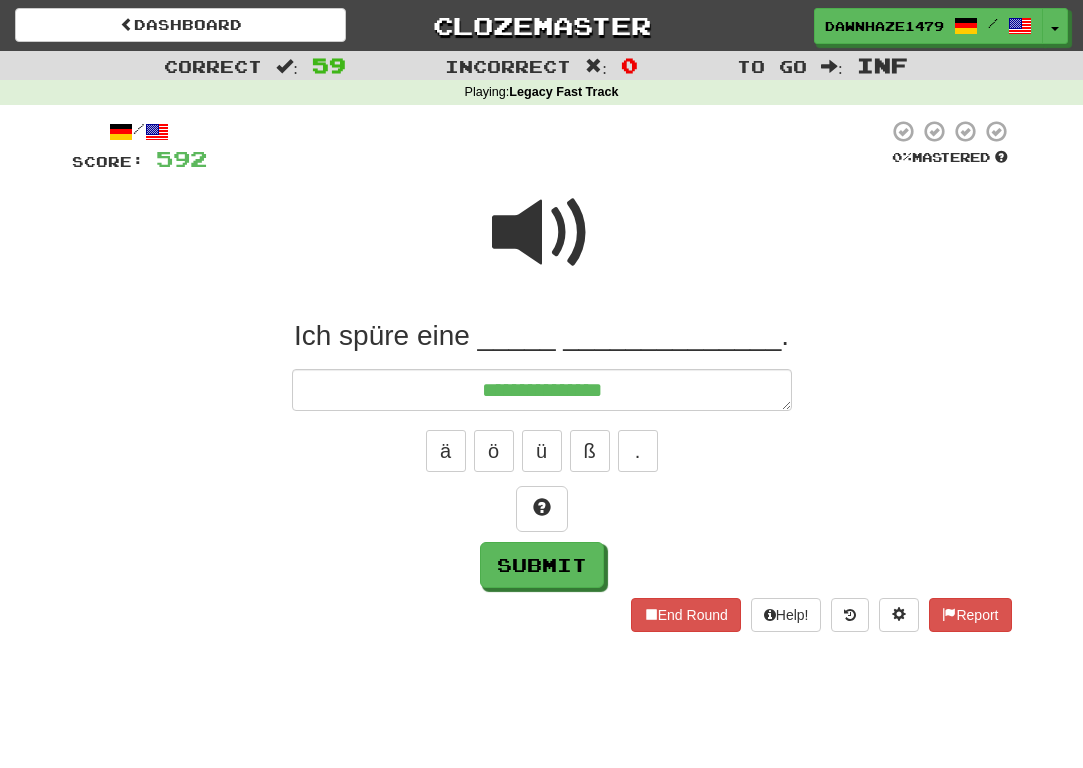 click at bounding box center [542, 233] 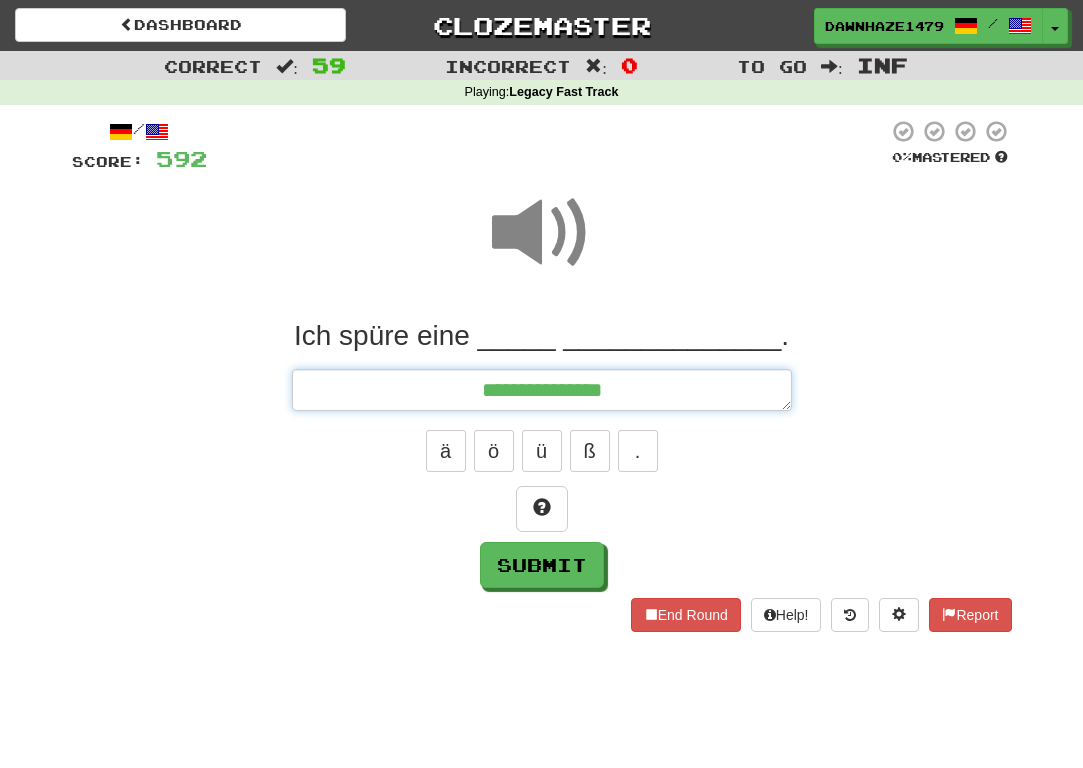 click on "**********" at bounding box center (542, 390) 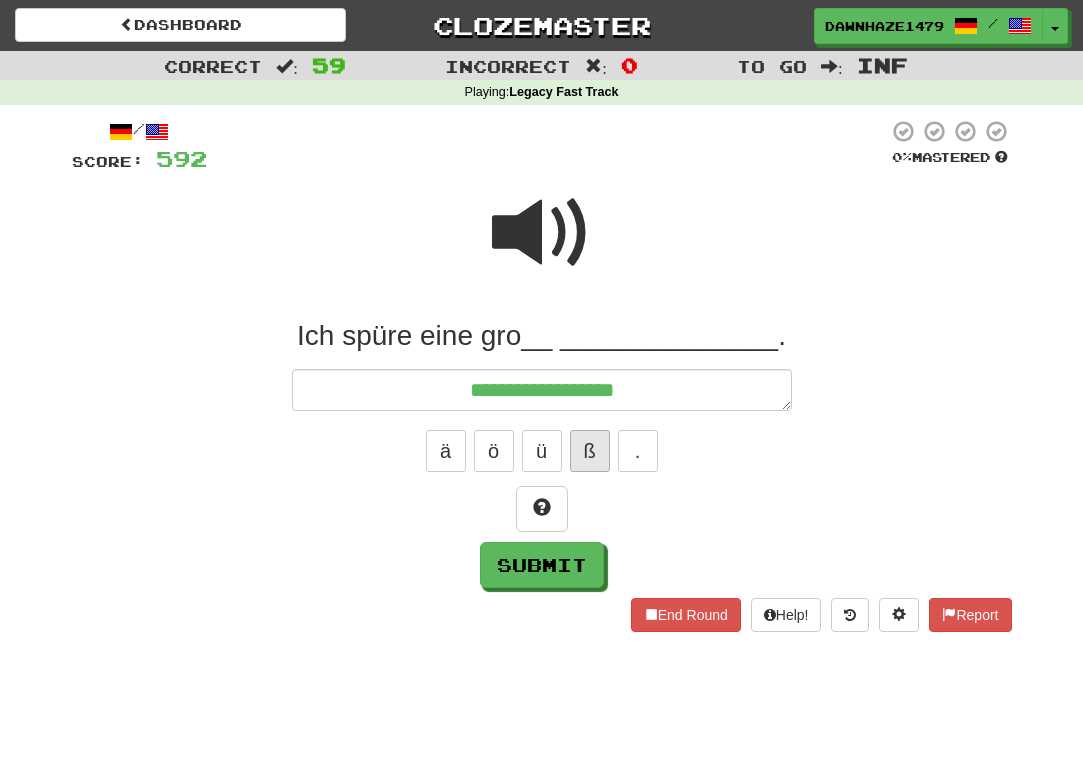 click on "ß" at bounding box center (590, 451) 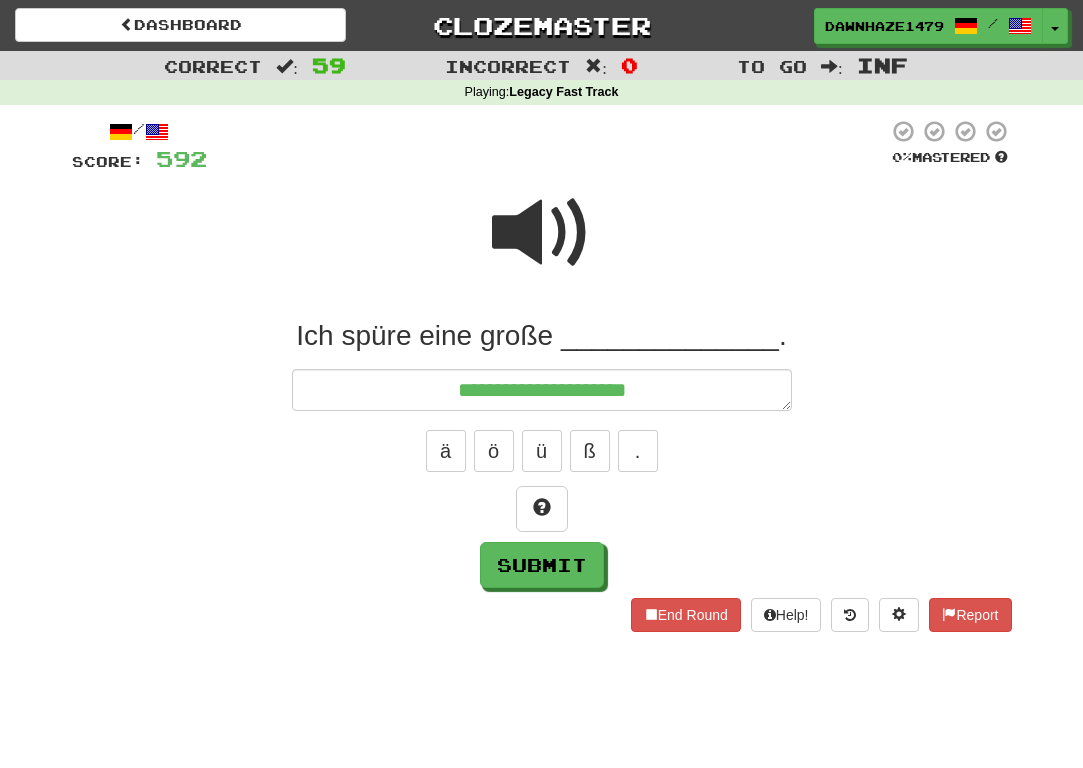 click at bounding box center (542, 233) 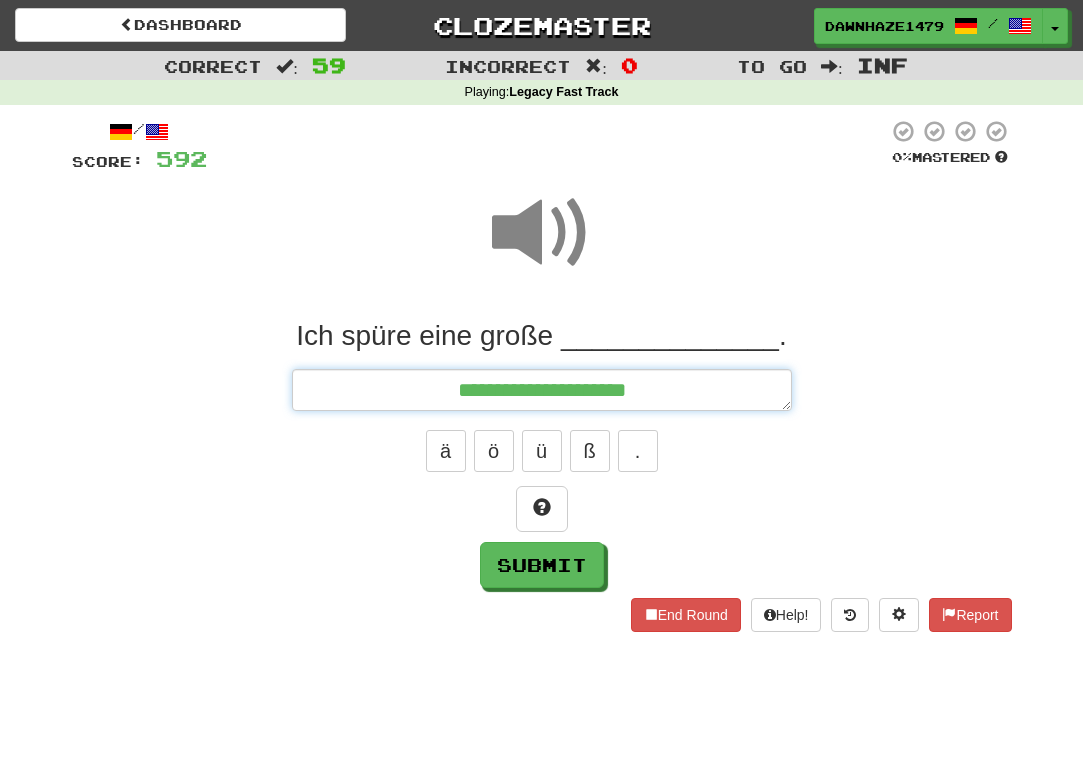 click on "**********" at bounding box center [542, 390] 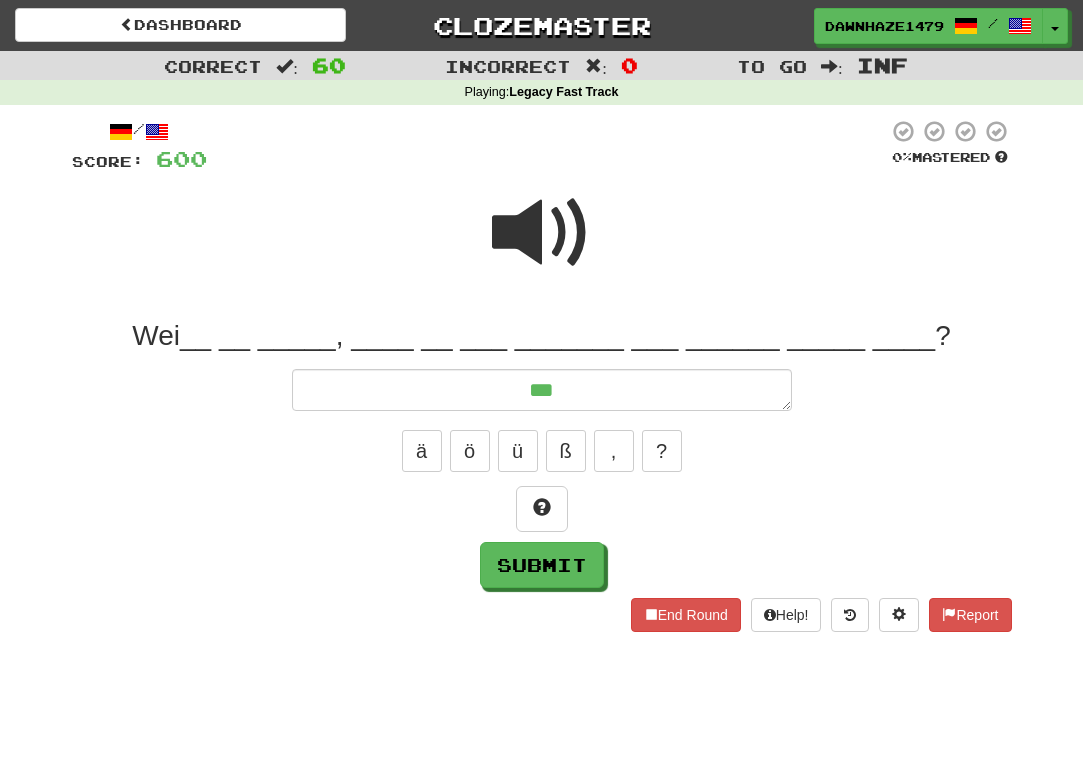 click on "ä ö ü ß , ?" at bounding box center (542, 451) 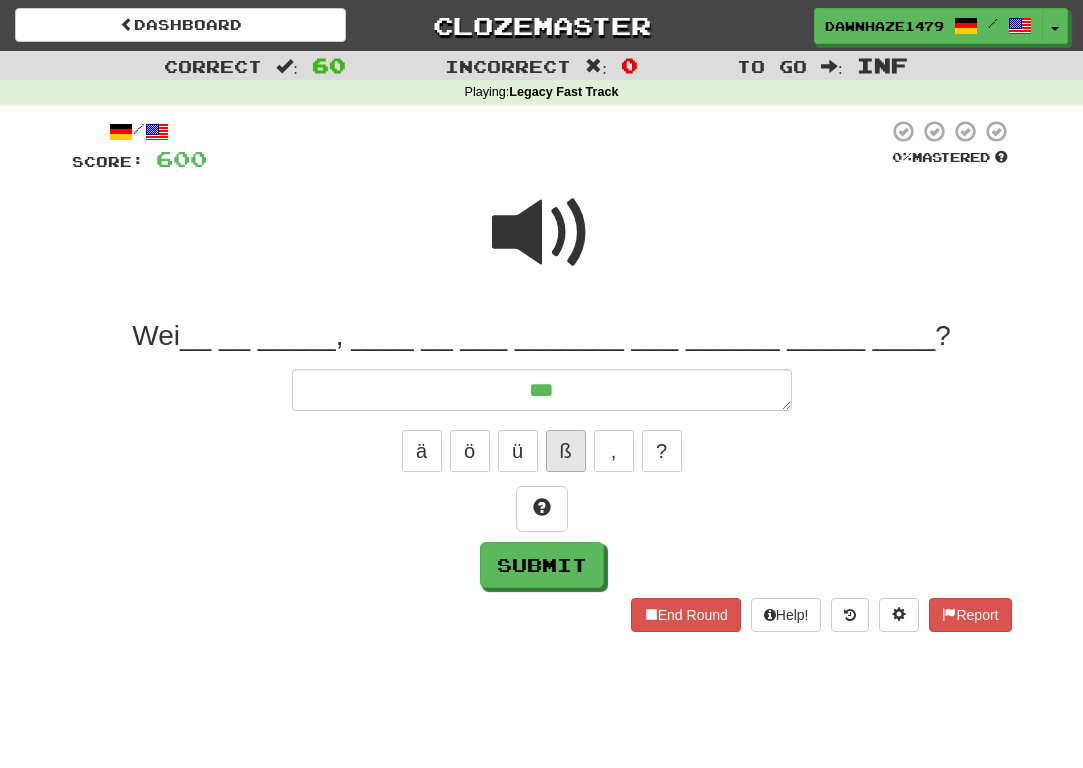 click on "ß" at bounding box center [566, 451] 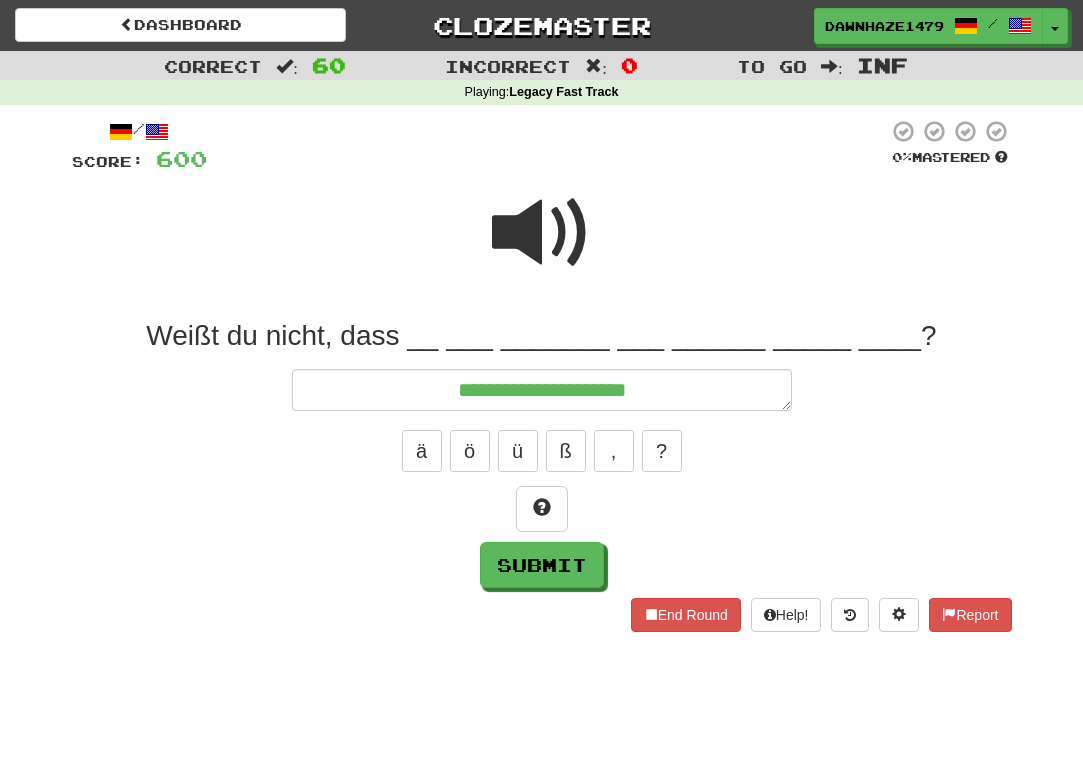 click at bounding box center [542, 233] 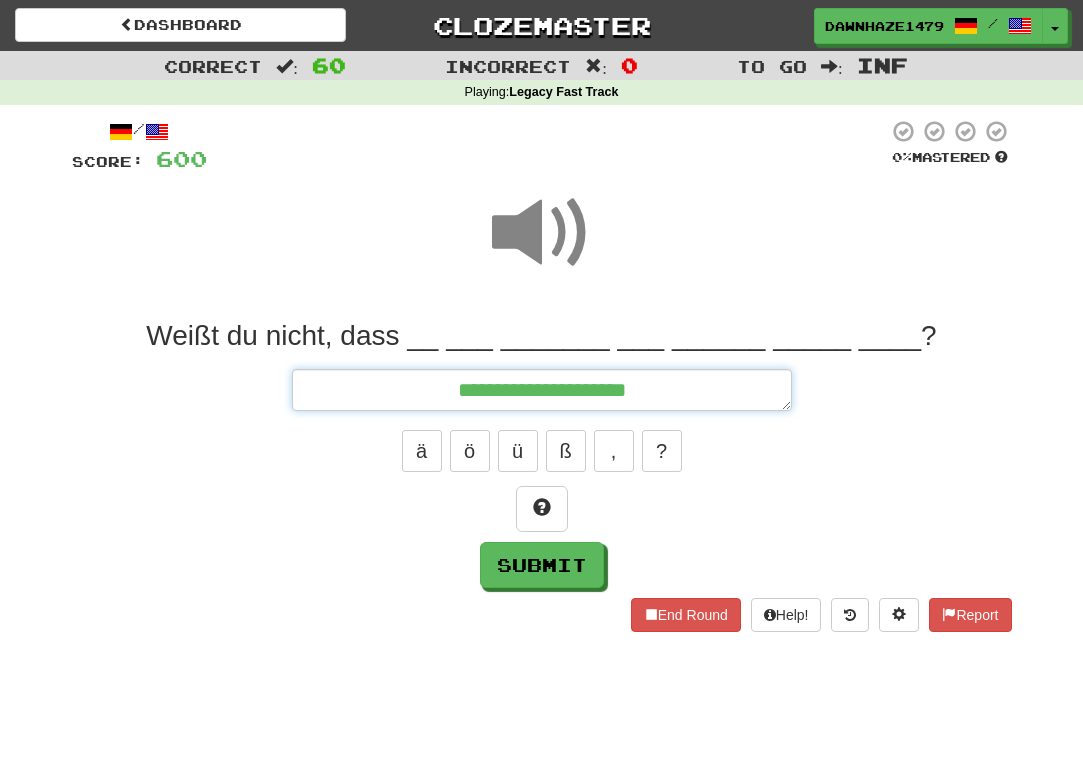 click on "**********" at bounding box center [542, 390] 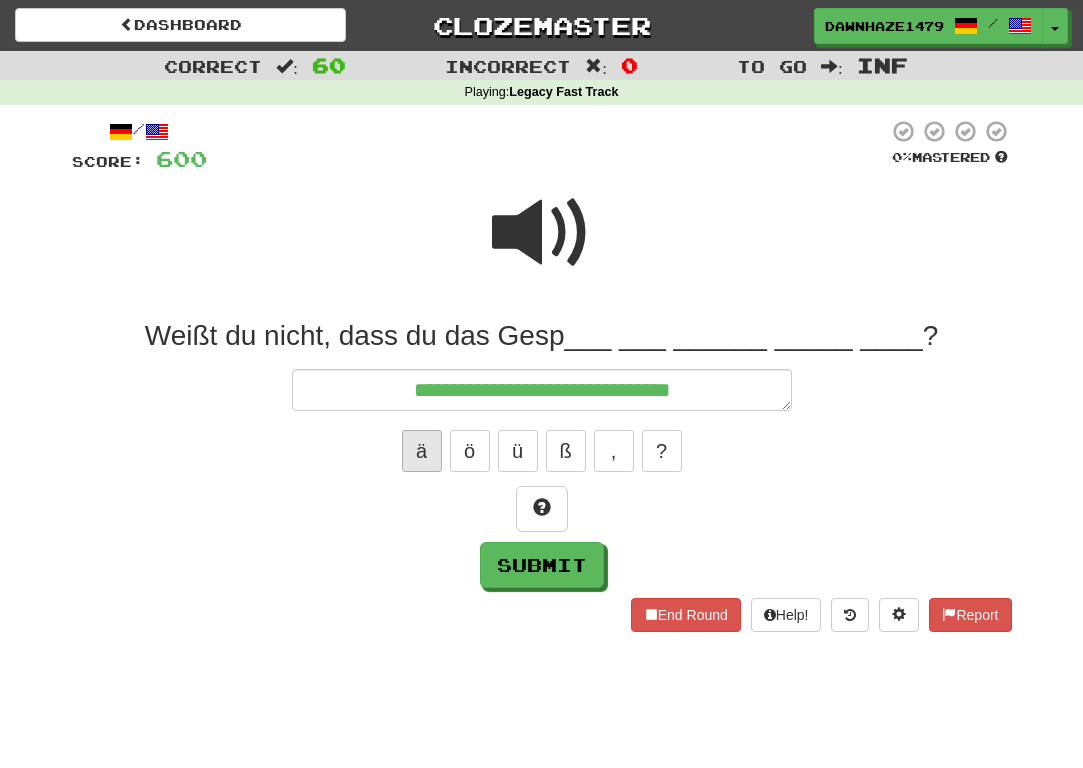 click on "ä" at bounding box center (422, 451) 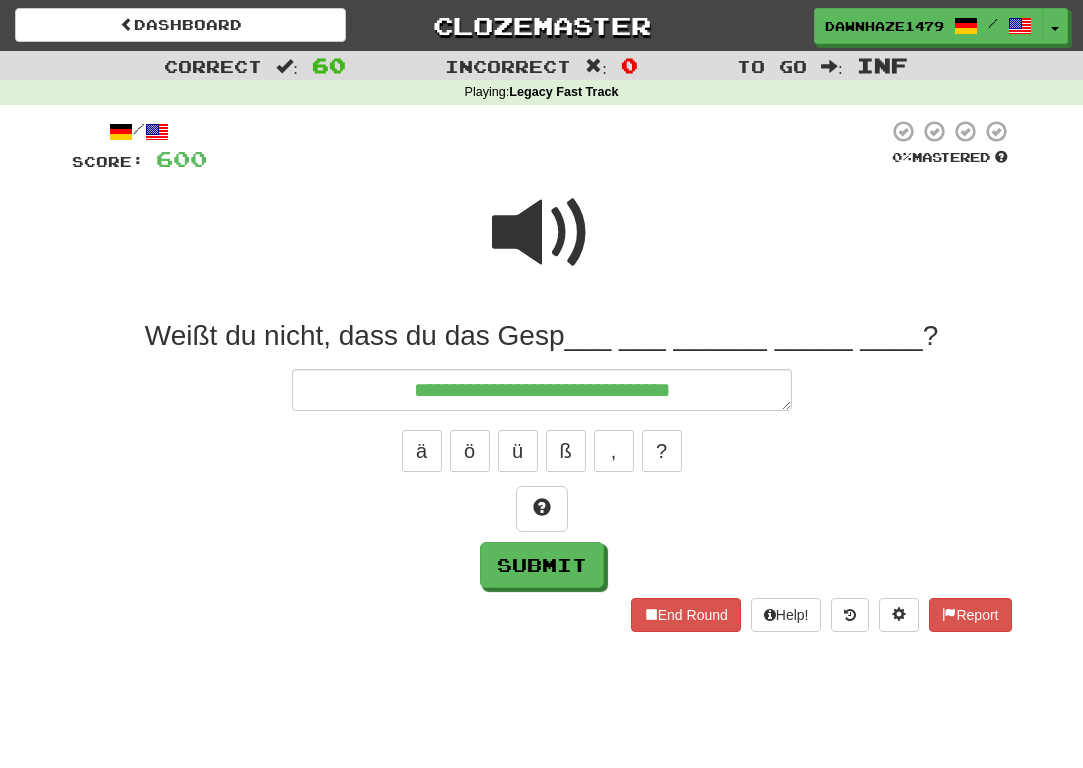 click at bounding box center (542, 233) 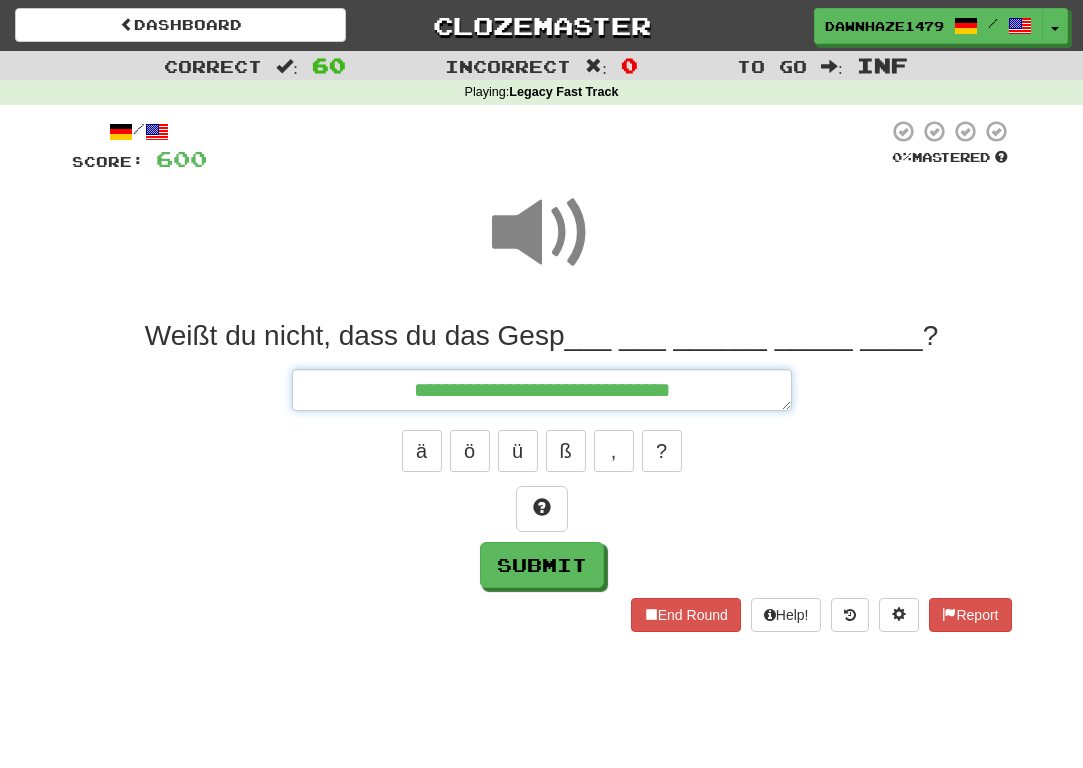 click on "**********" at bounding box center (542, 390) 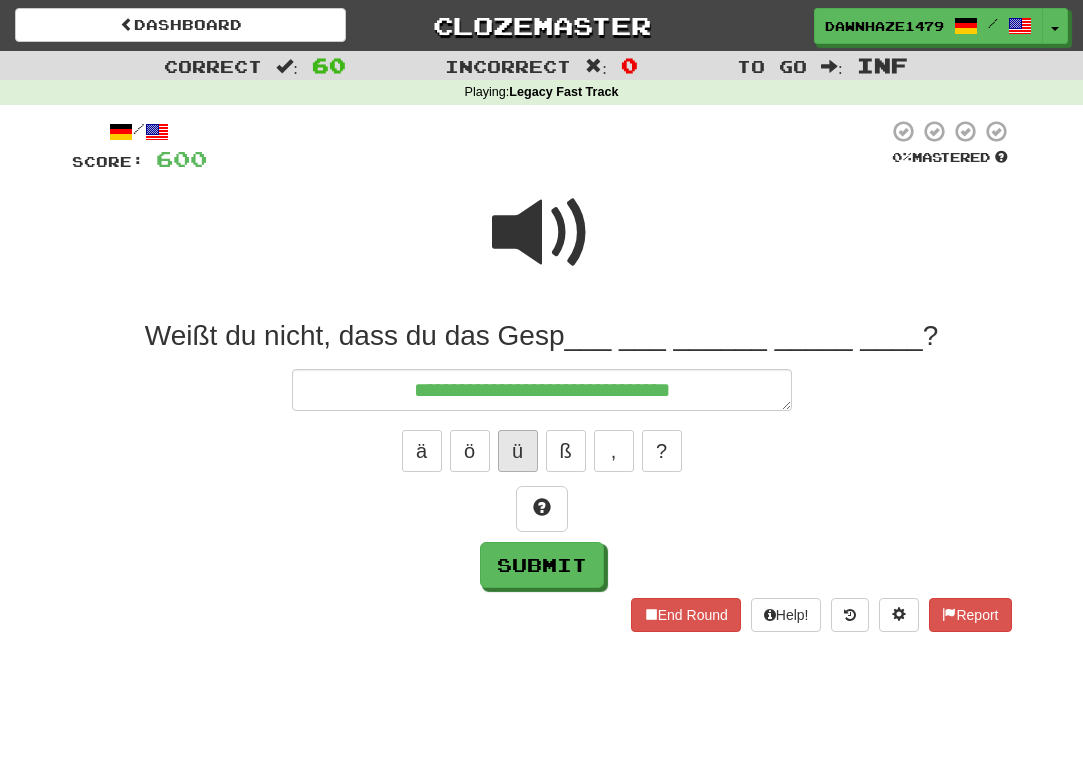 click on "ü" at bounding box center [518, 451] 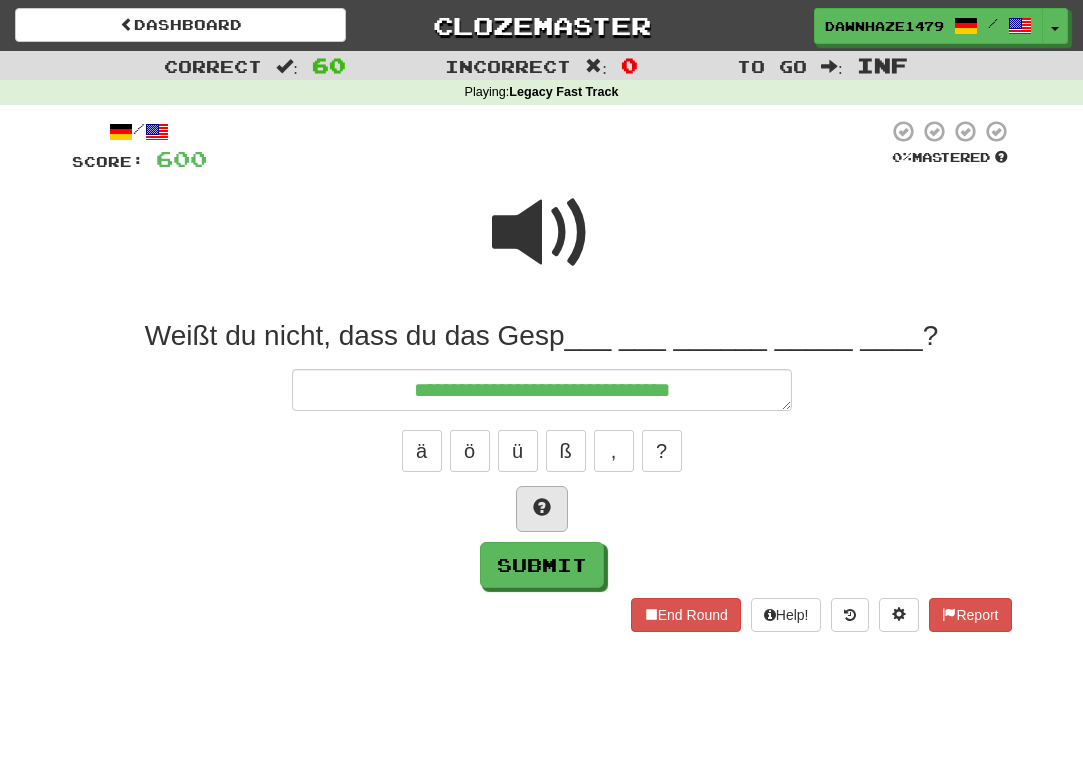 click at bounding box center (542, 509) 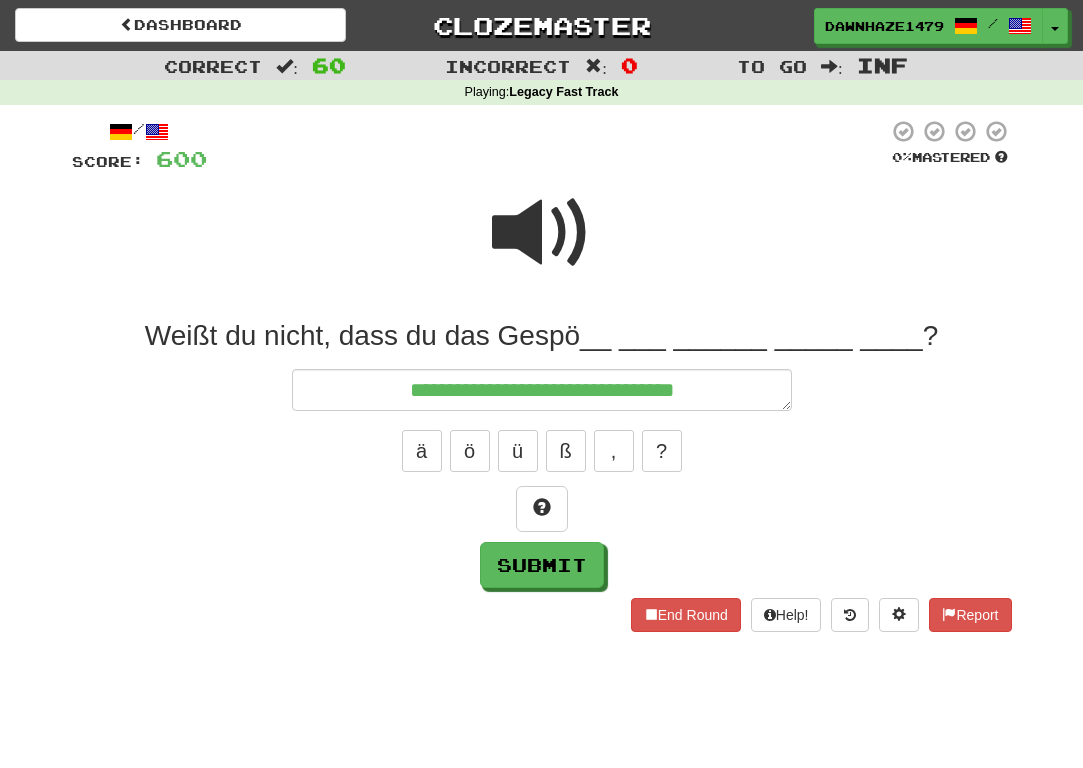 click at bounding box center [542, 233] 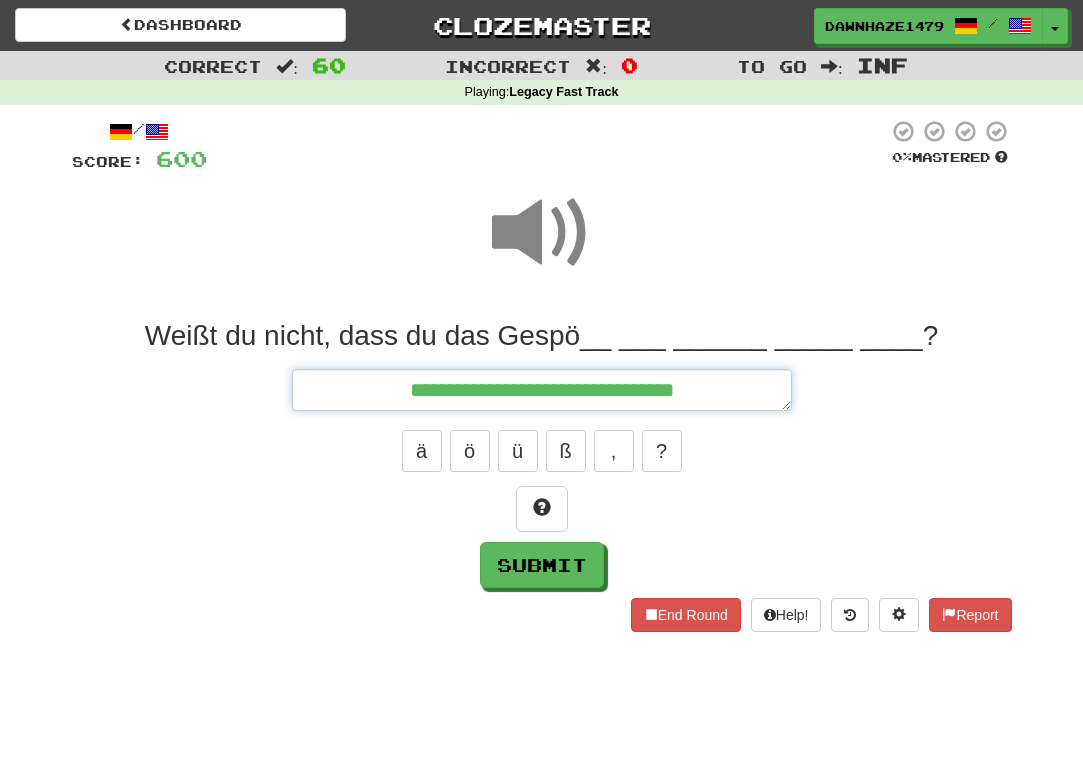 click on "**********" at bounding box center [542, 390] 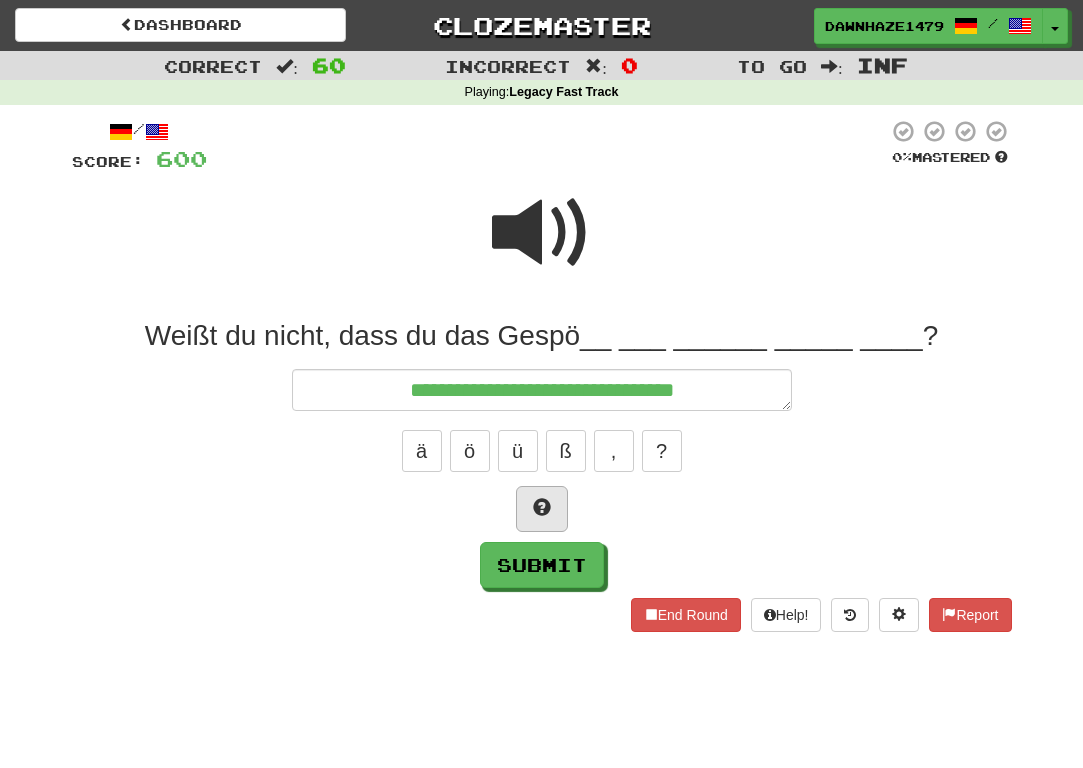 click at bounding box center (542, 509) 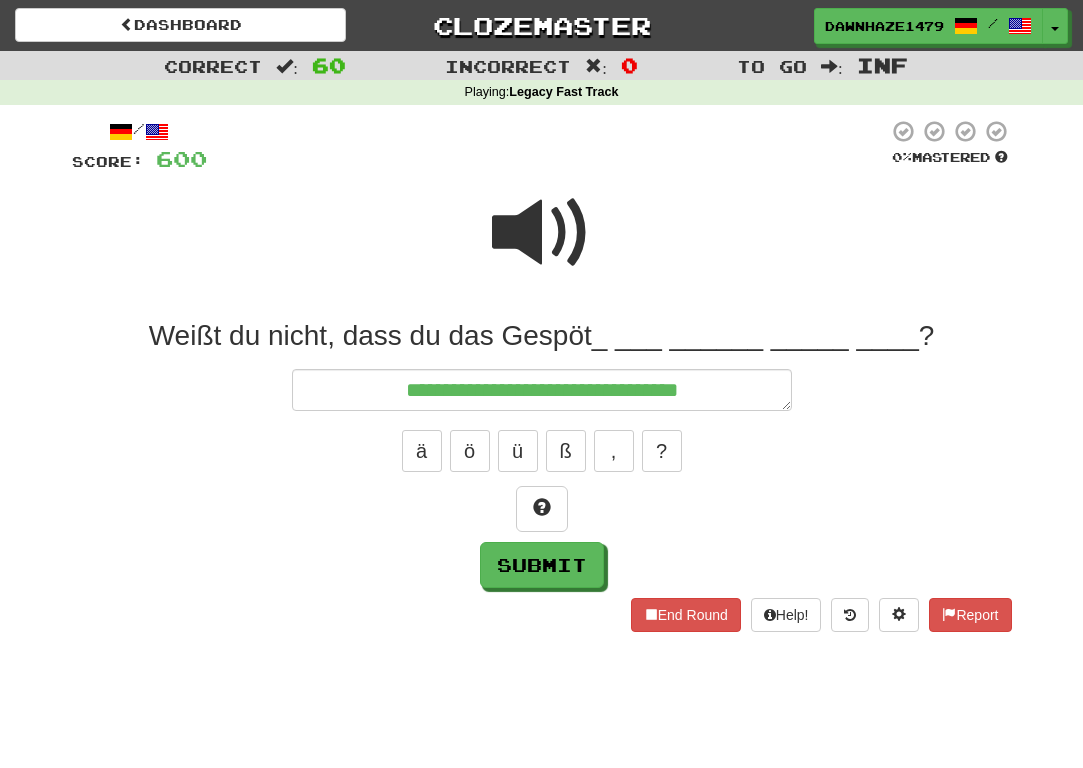 click at bounding box center (542, 233) 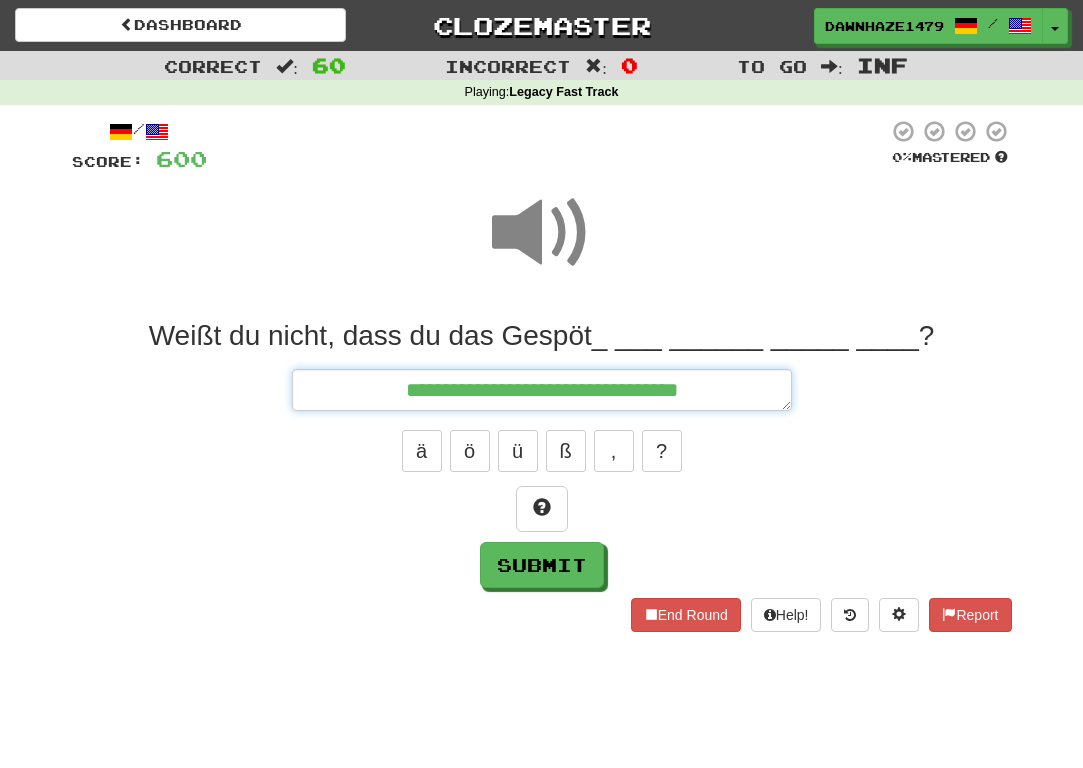 click on "**********" at bounding box center [542, 390] 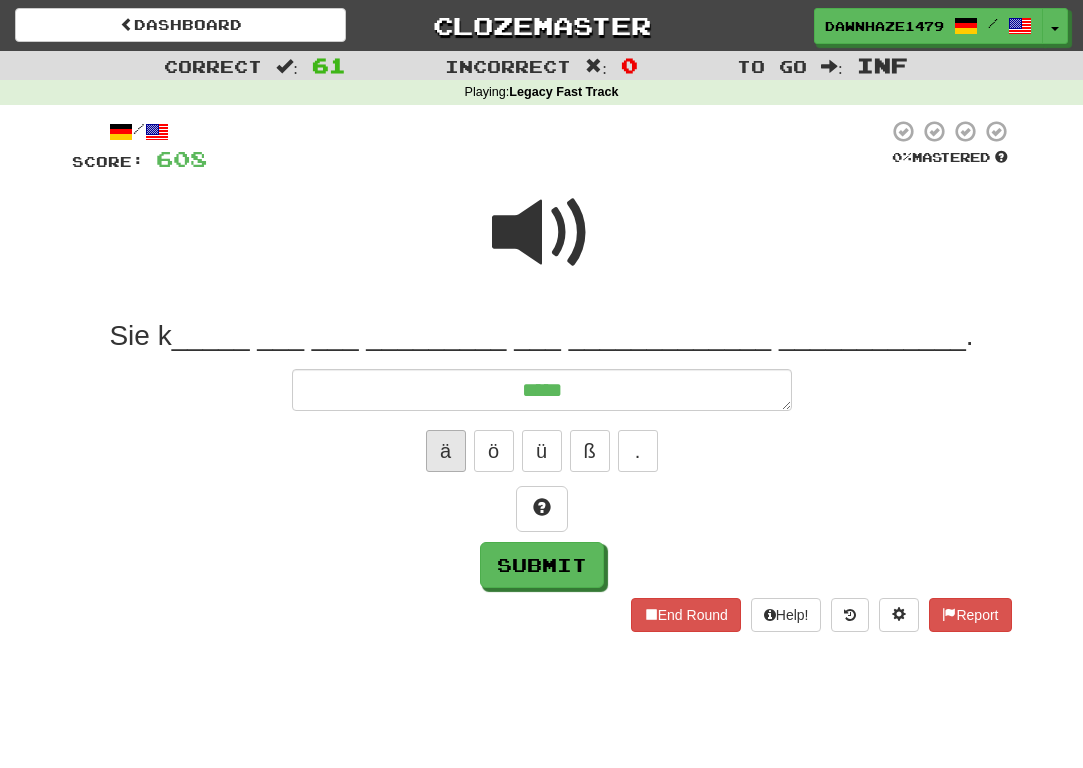 click on "ä" at bounding box center (446, 451) 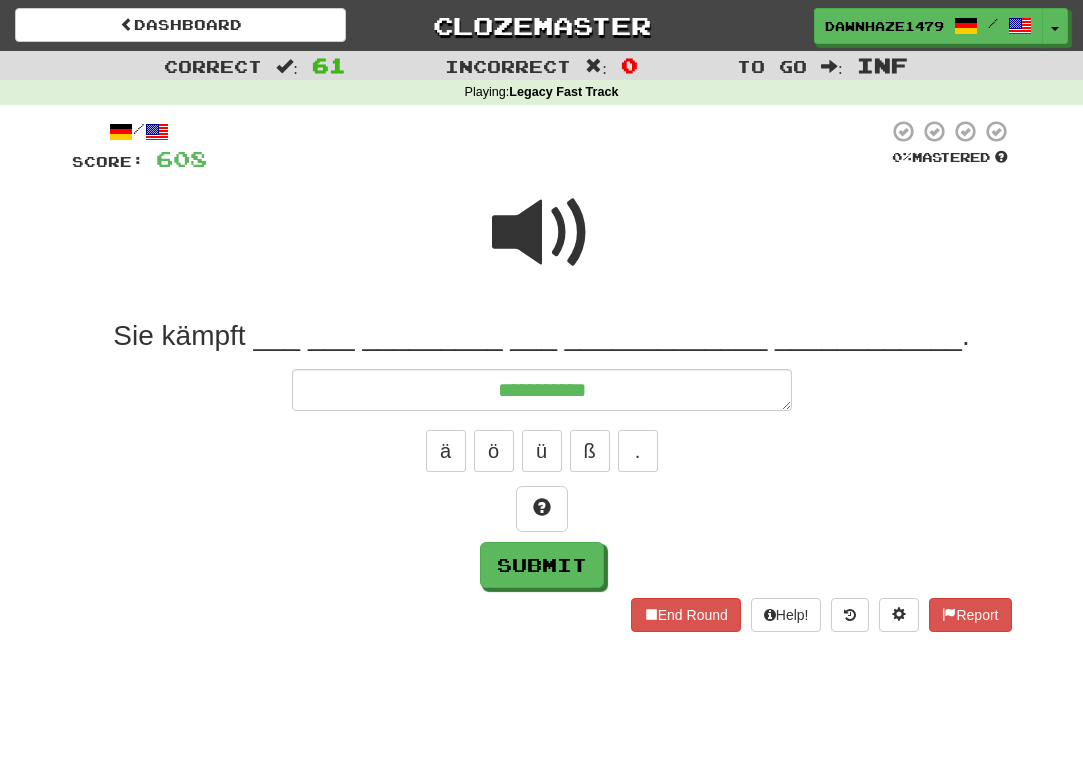 click at bounding box center [547, 146] 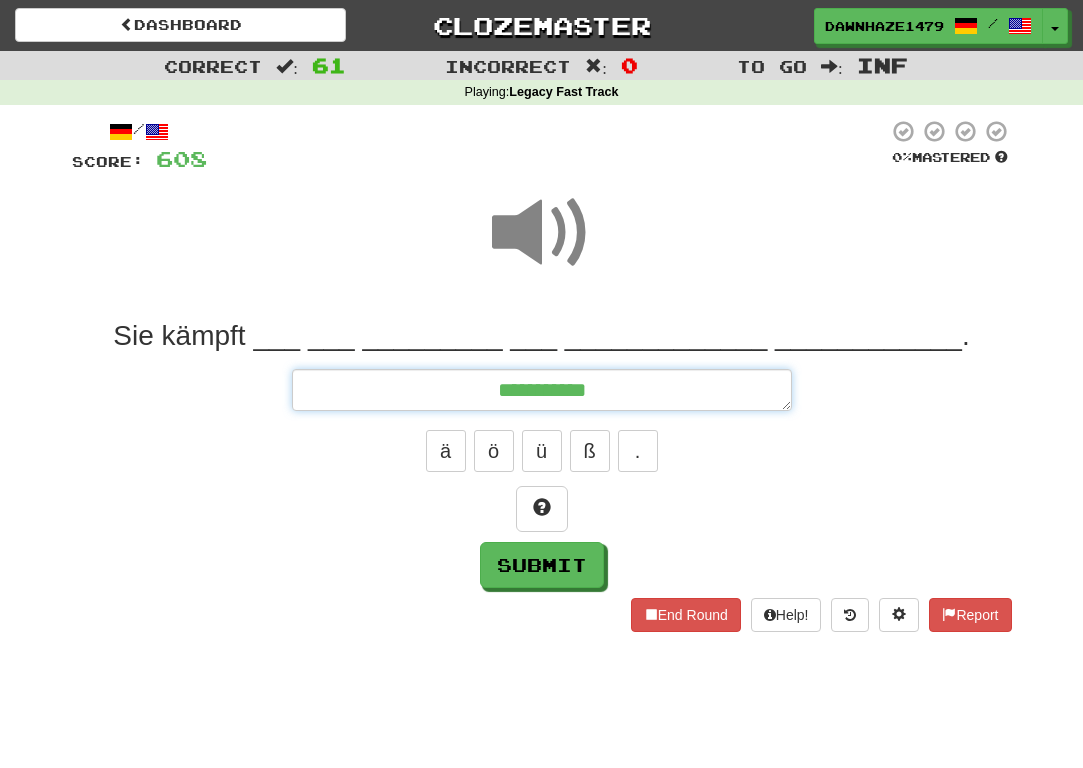 click on "**********" at bounding box center (542, 390) 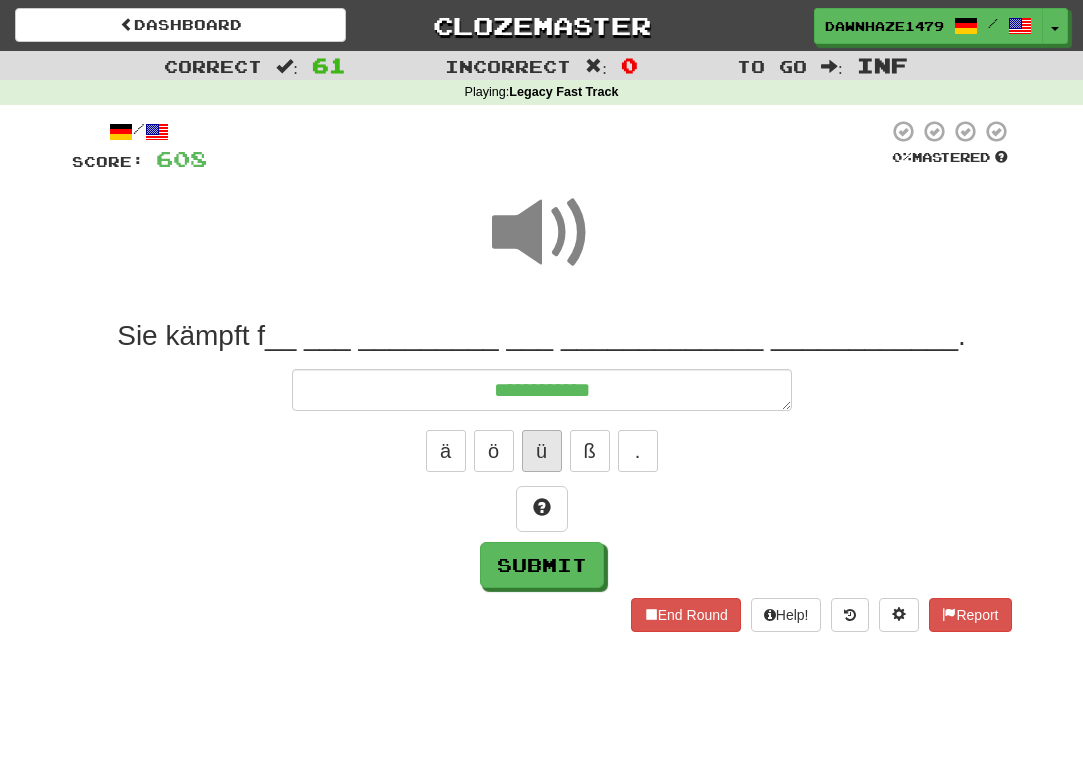 click on "ü" at bounding box center (542, 451) 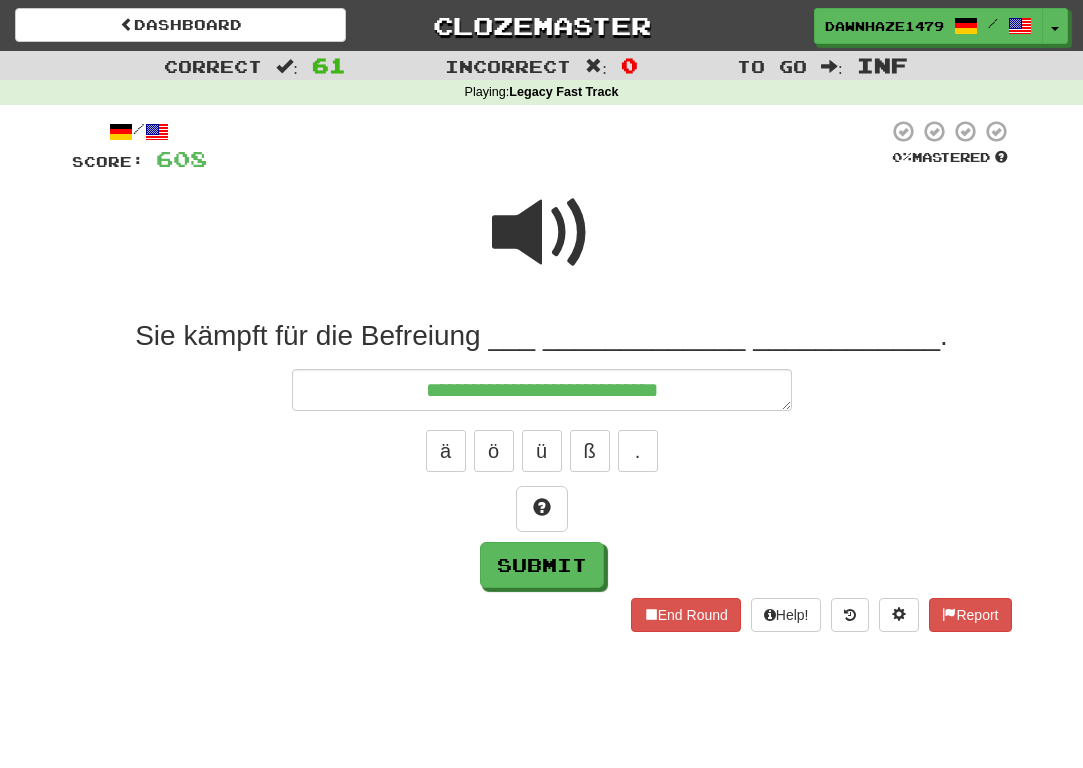 click at bounding box center [542, 233] 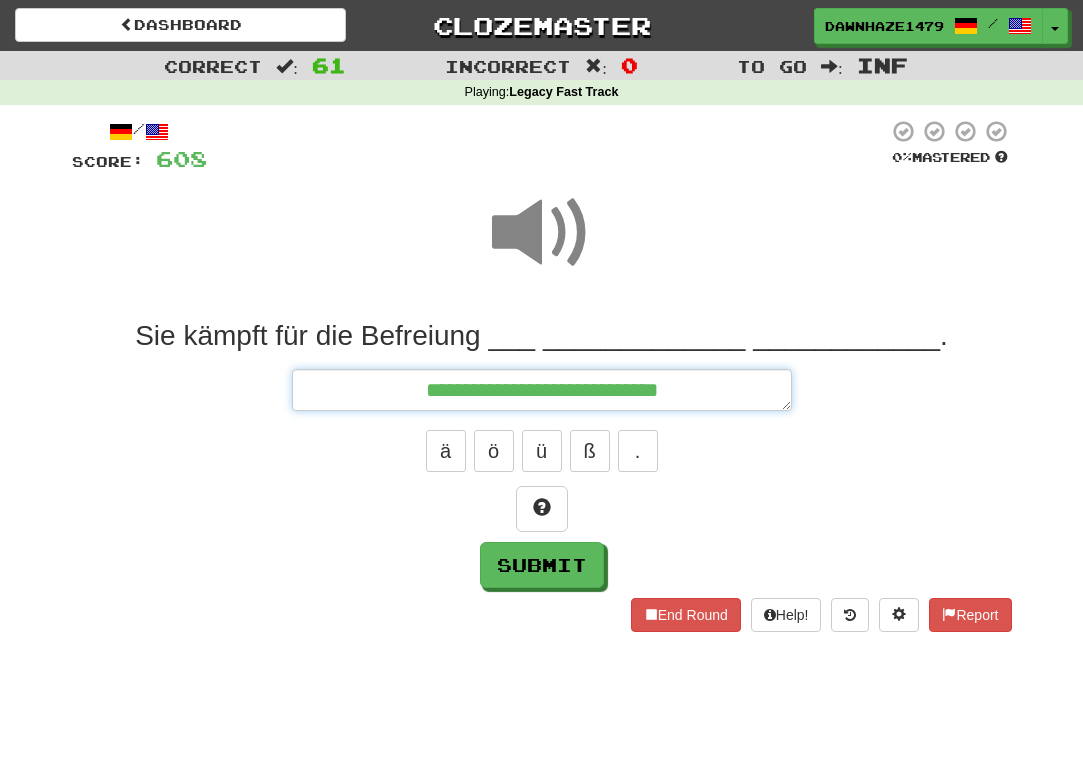 click on "**********" at bounding box center (542, 390) 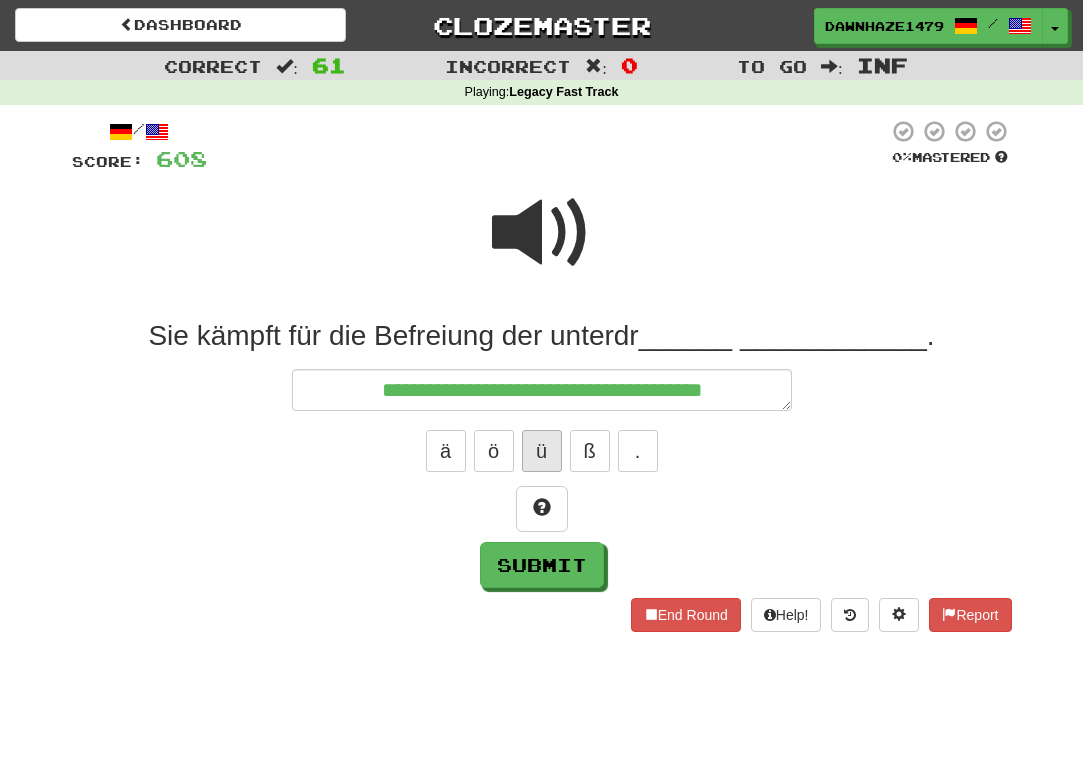 click on "ü" at bounding box center (542, 451) 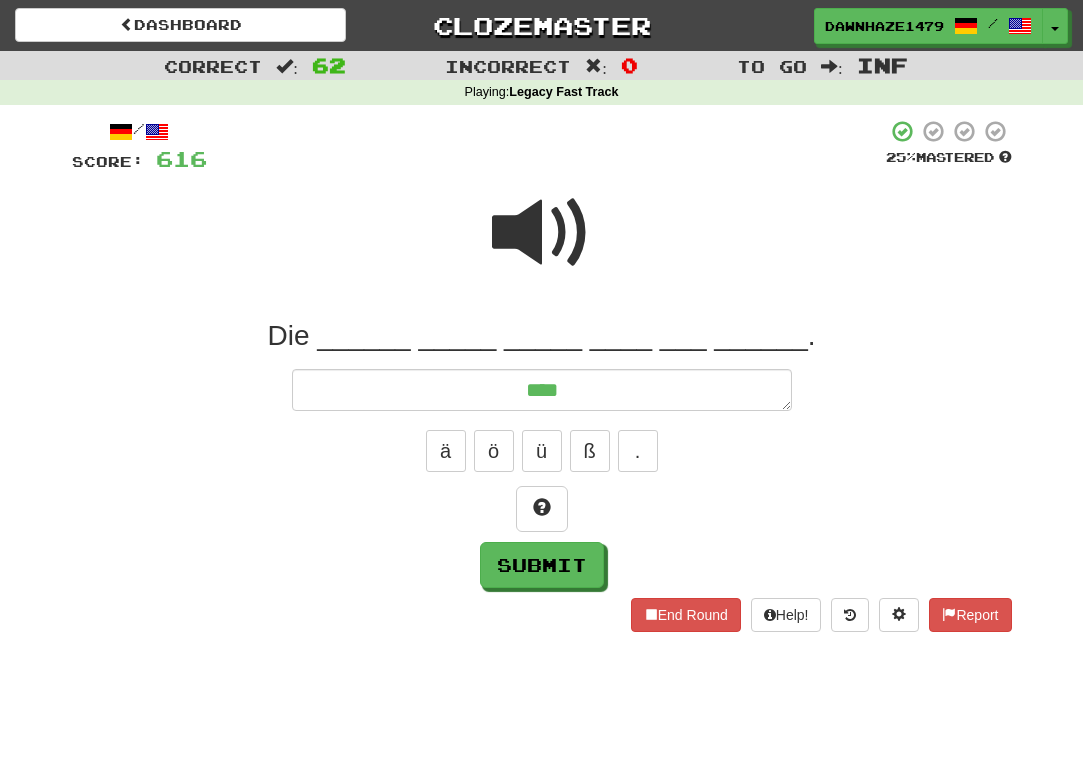click at bounding box center [542, 233] 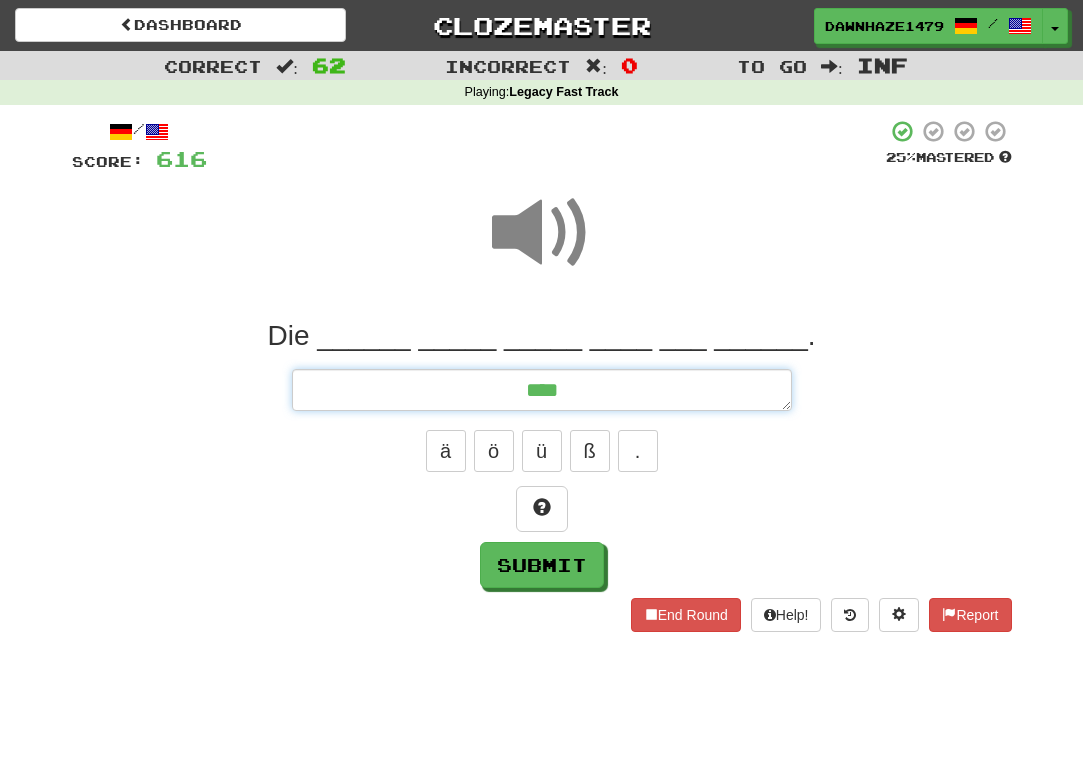 click on "***" at bounding box center (542, 390) 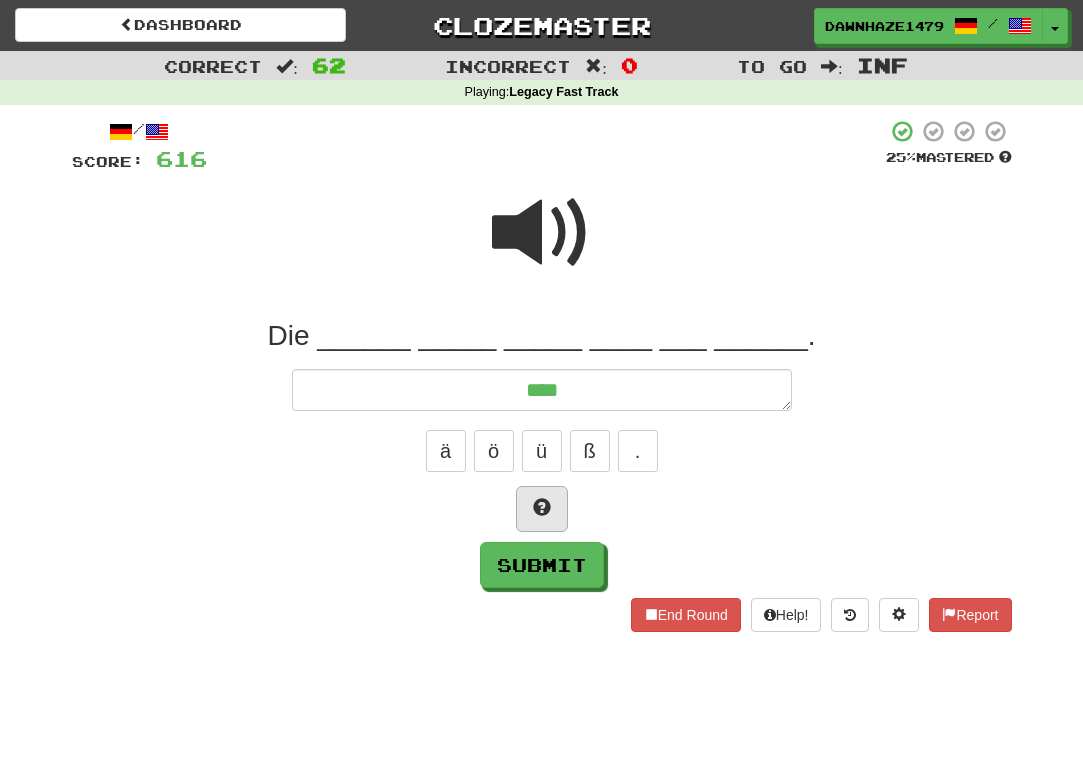 click at bounding box center (542, 509) 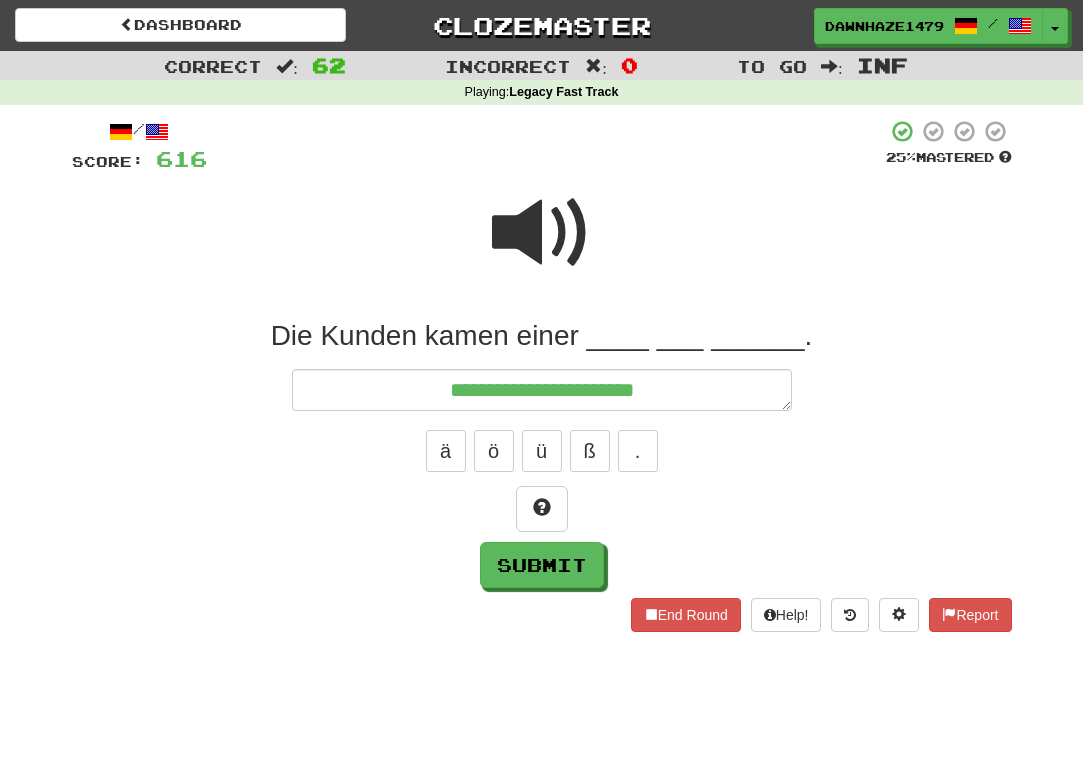 click at bounding box center [542, 233] 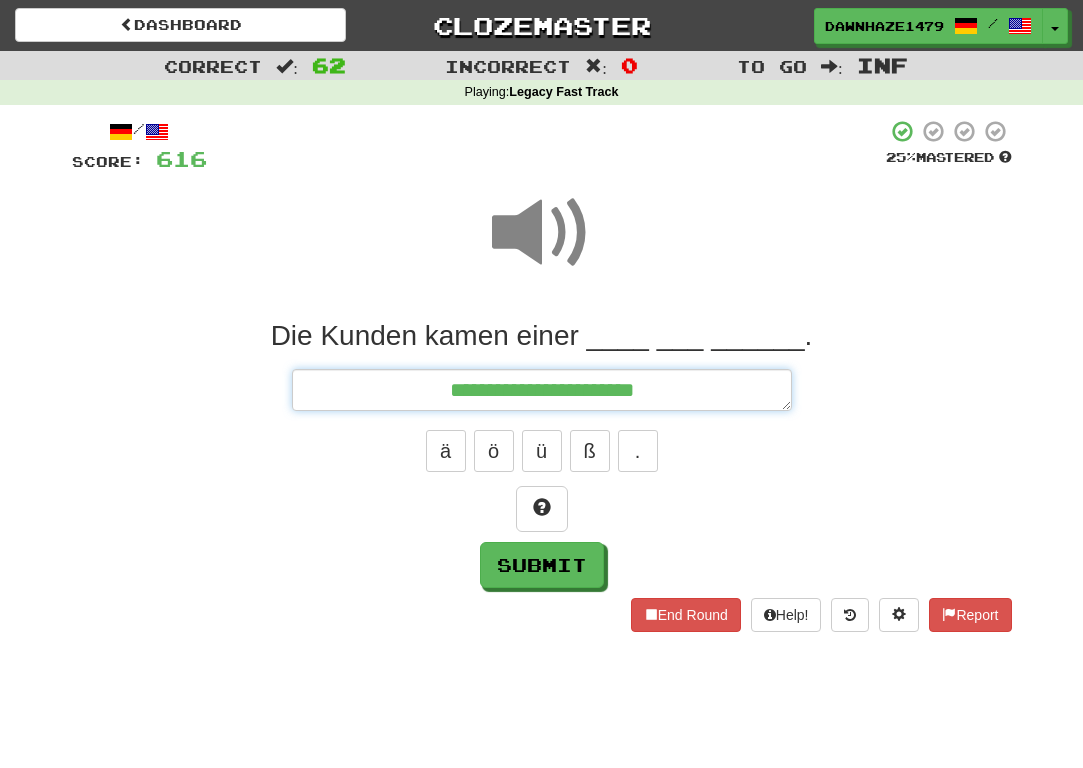 click on "**********" at bounding box center [542, 390] 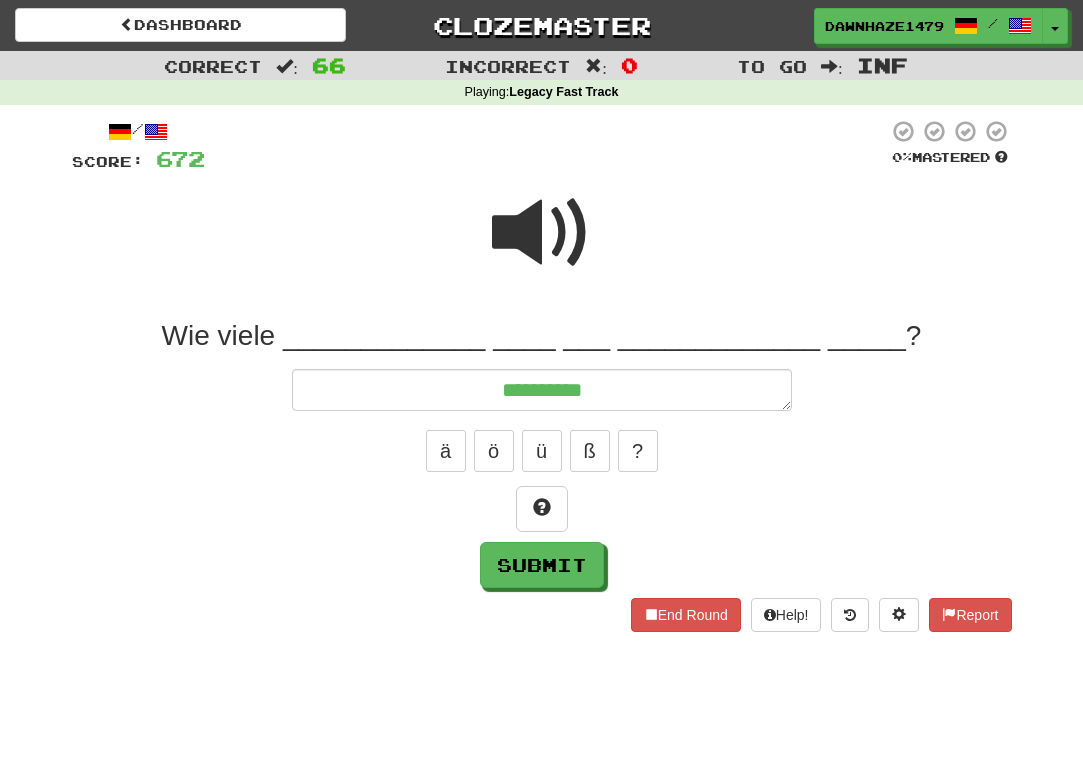 click at bounding box center (542, 246) 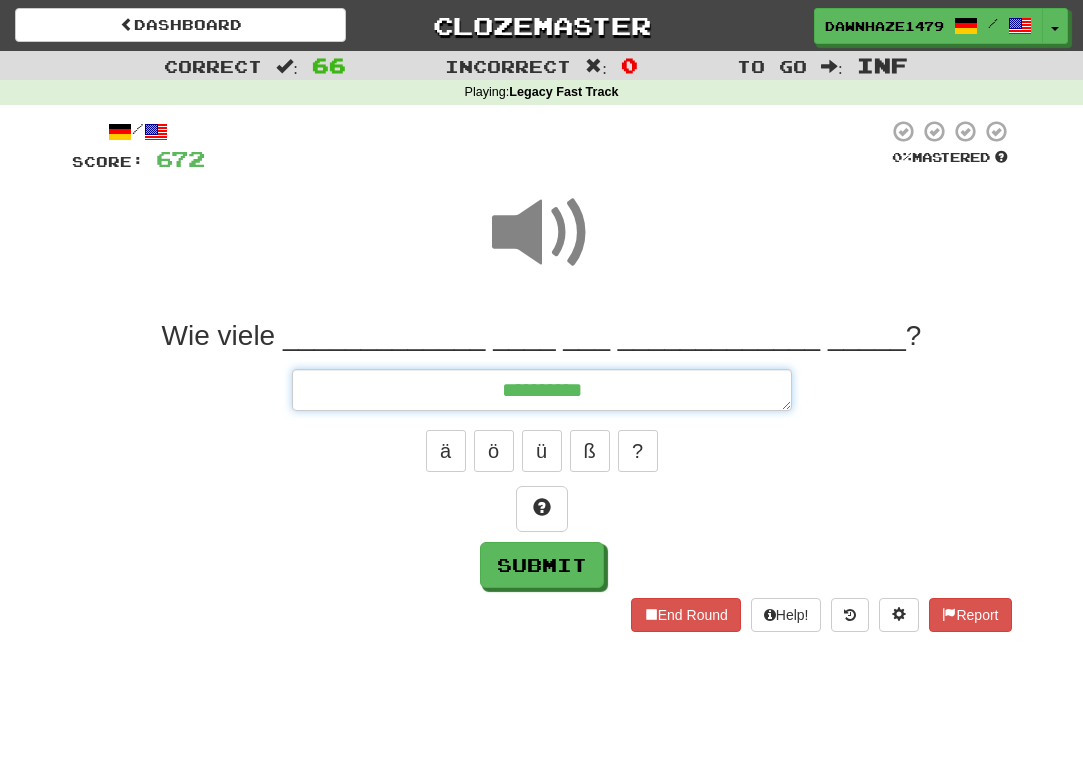 click on "*********" at bounding box center [542, 390] 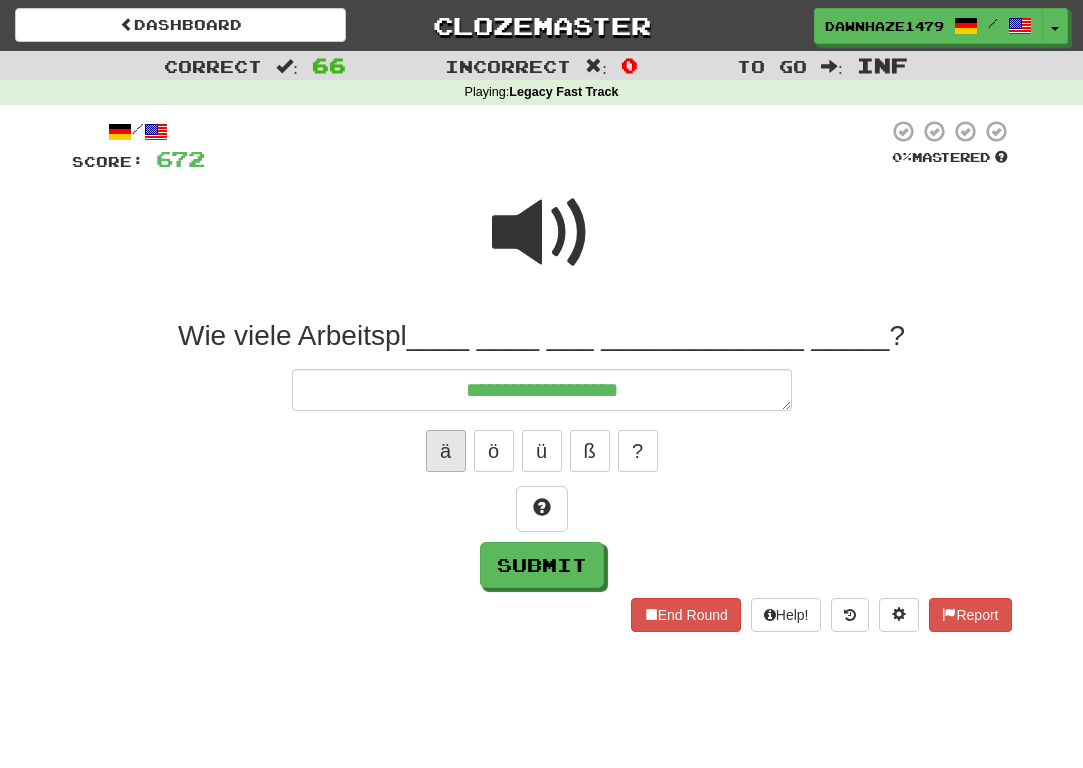 click on "ä" at bounding box center (446, 451) 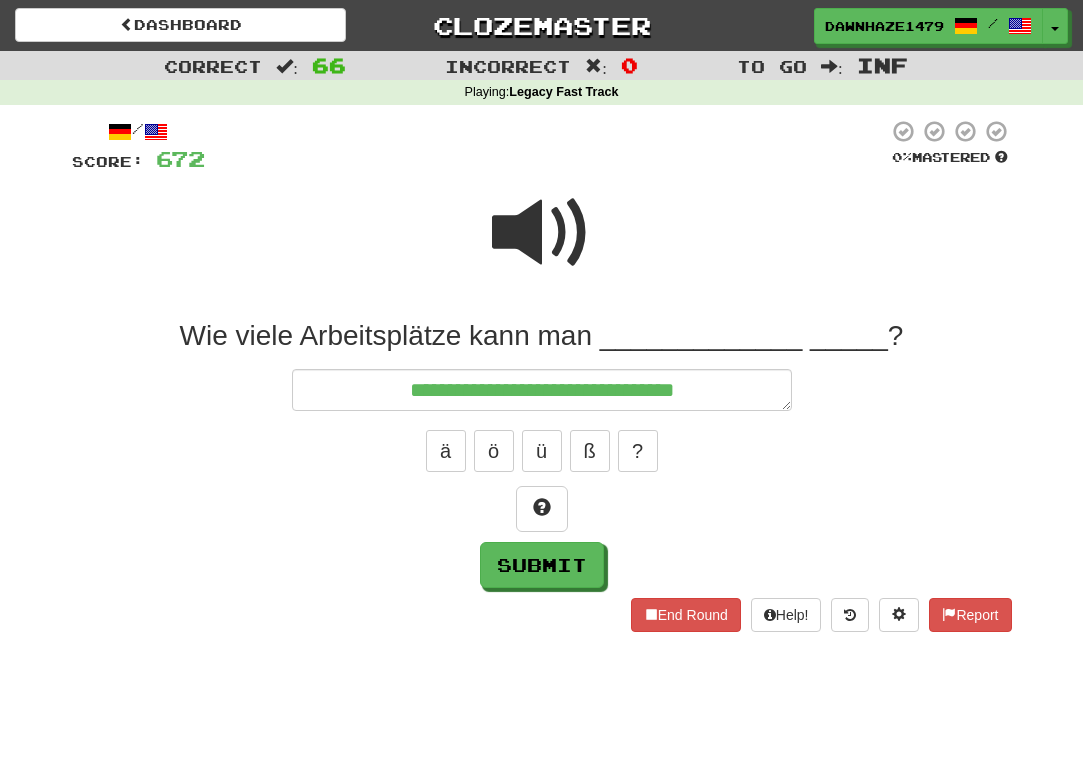click at bounding box center (542, 246) 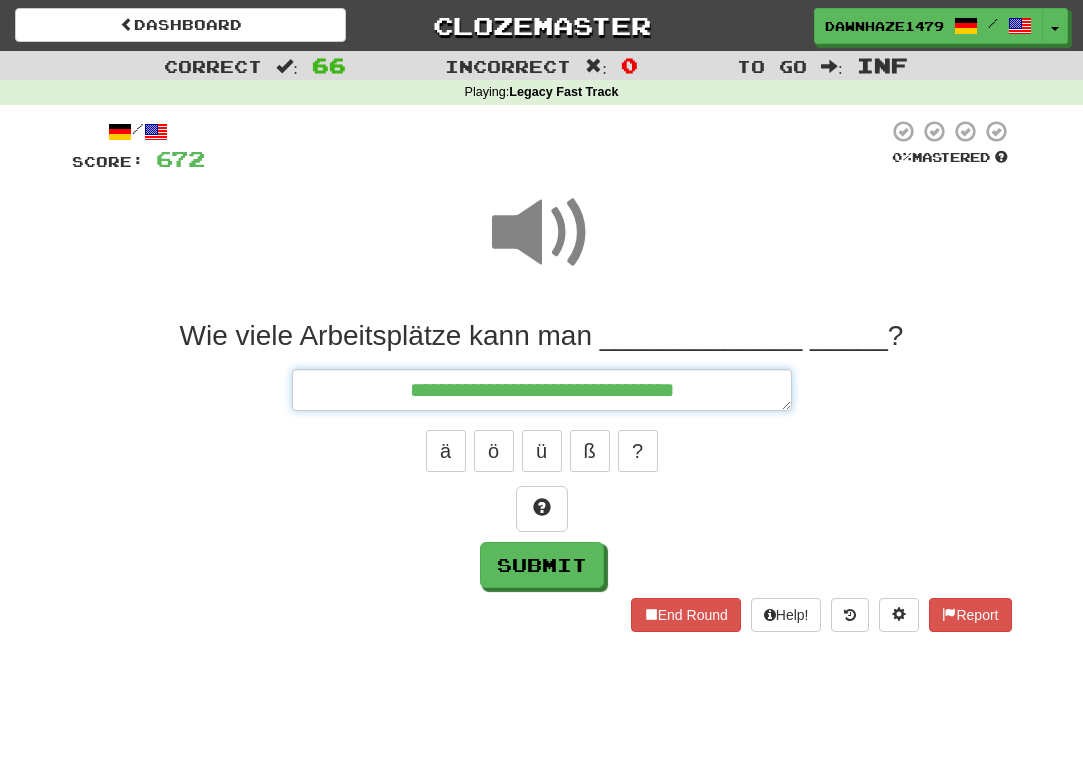click on "**********" at bounding box center [542, 390] 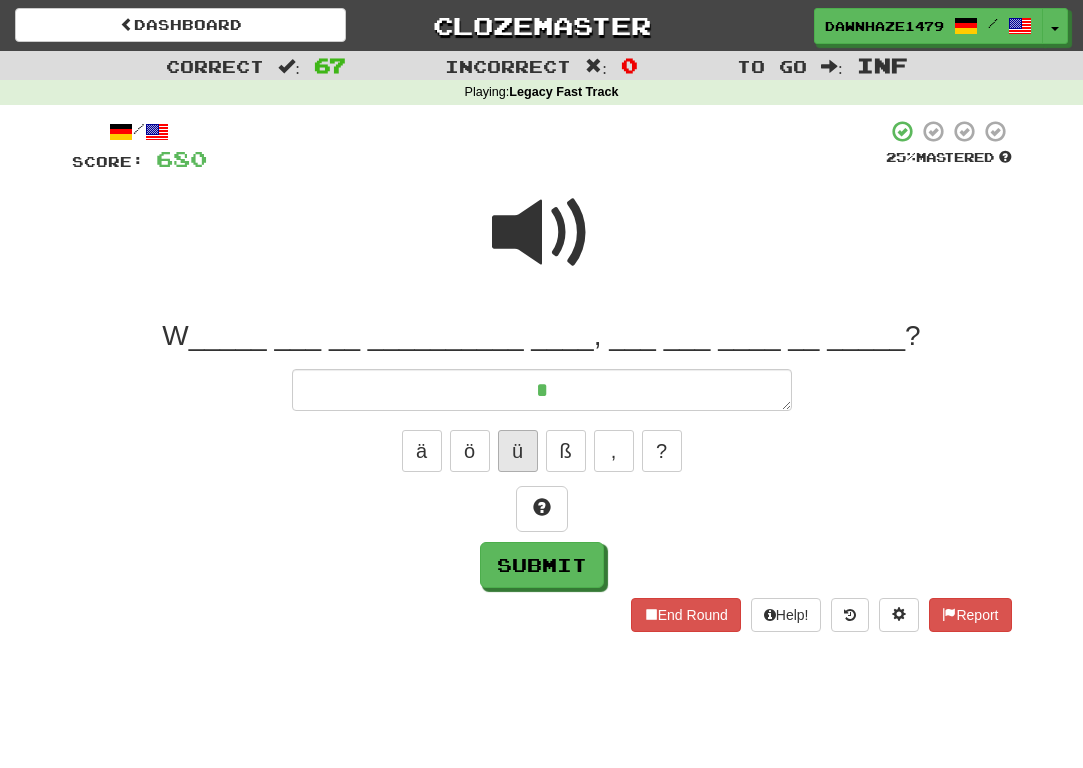 click on "ü" at bounding box center [518, 451] 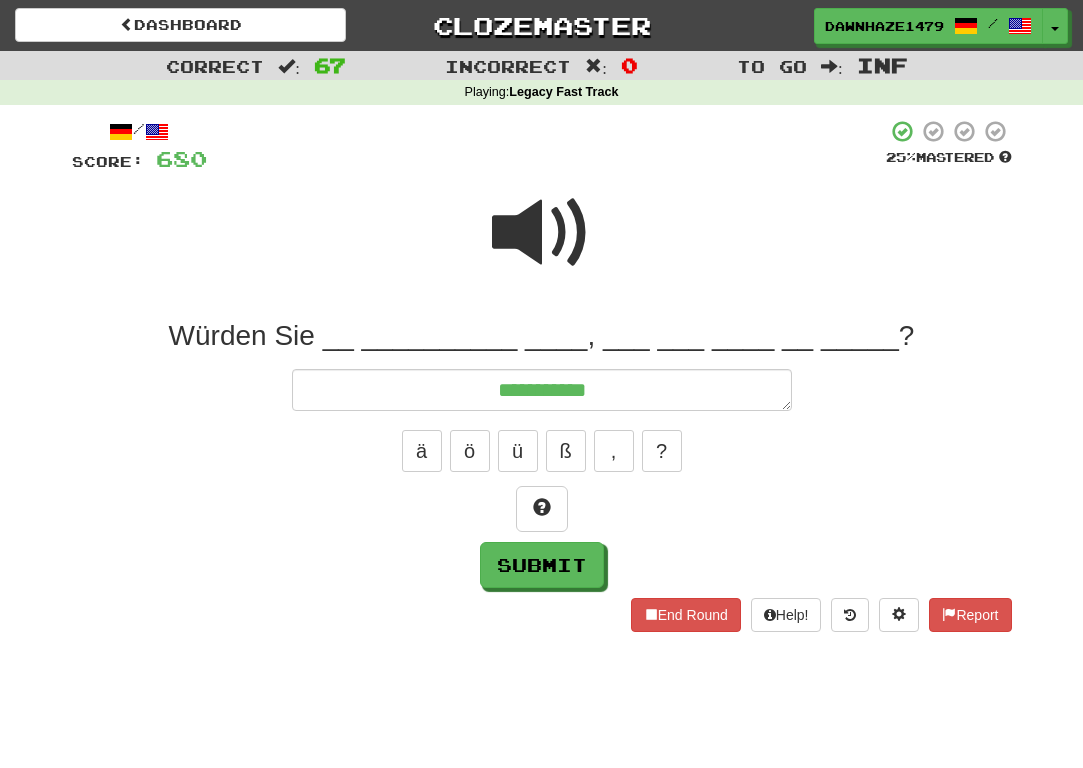 click at bounding box center (542, 246) 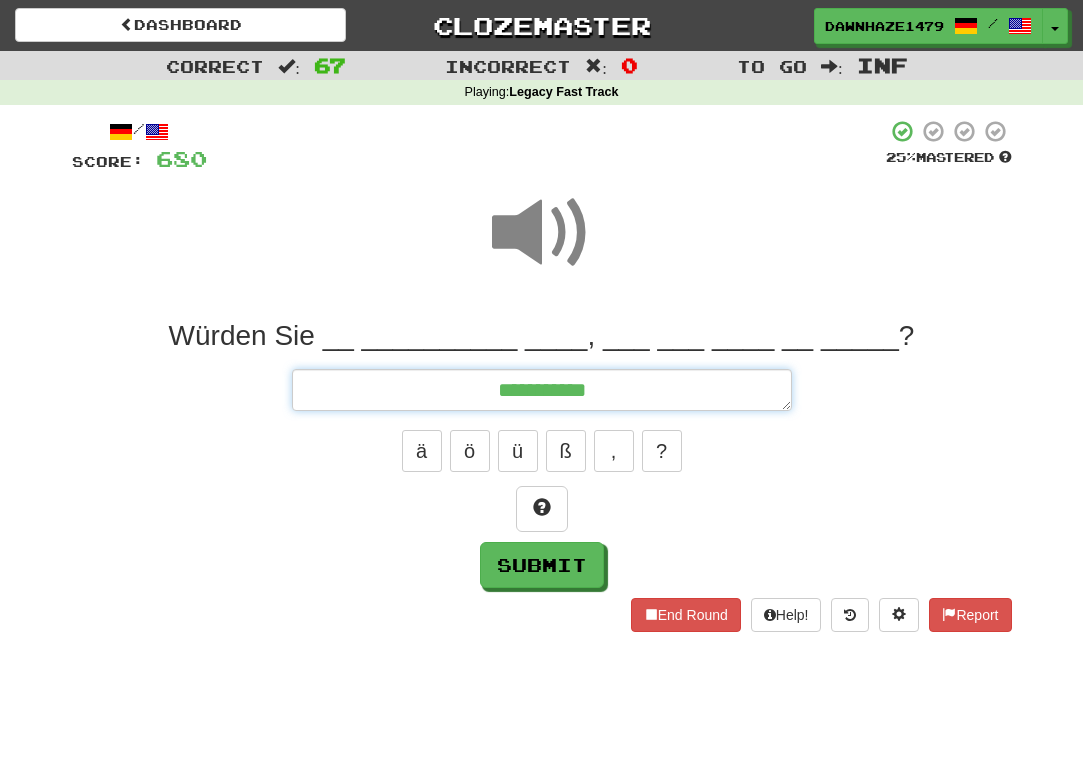 click on "**********" at bounding box center (542, 390) 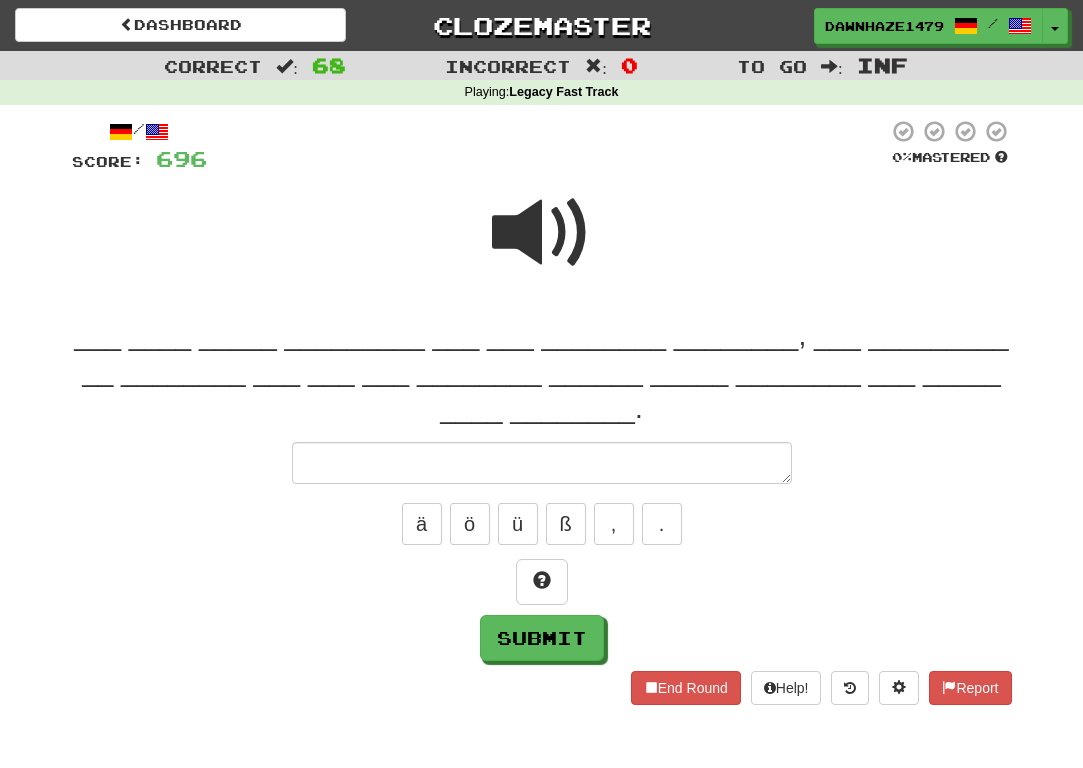 click at bounding box center (542, 233) 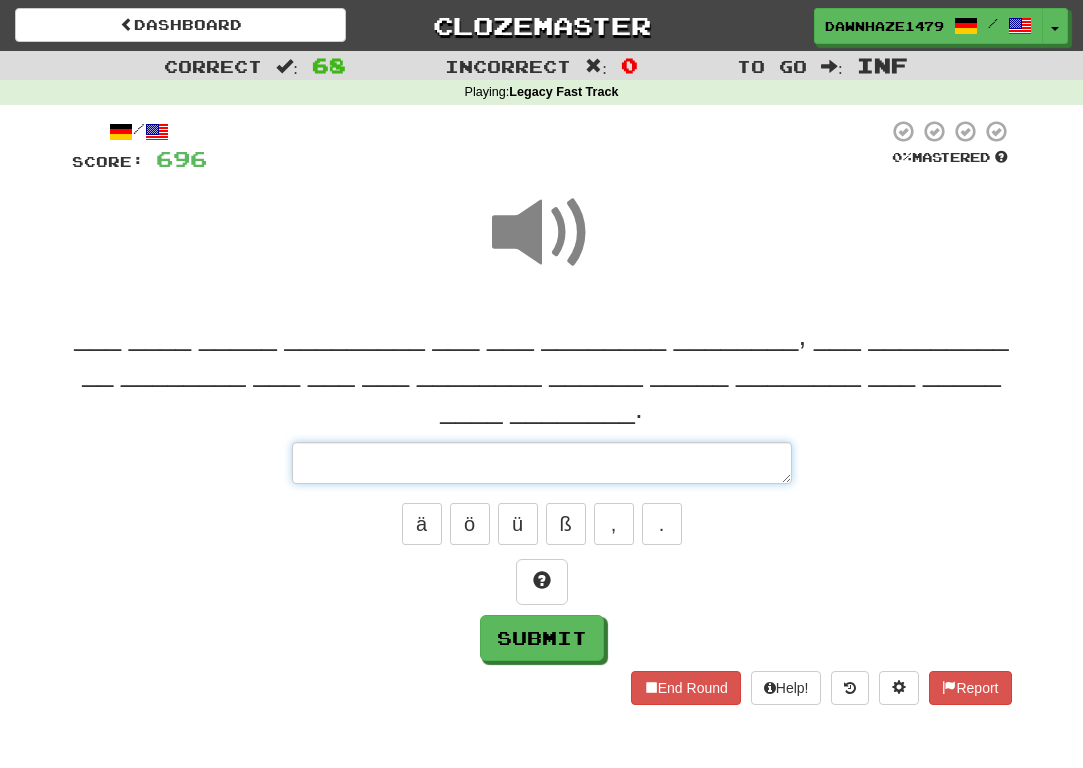 click at bounding box center (542, 463) 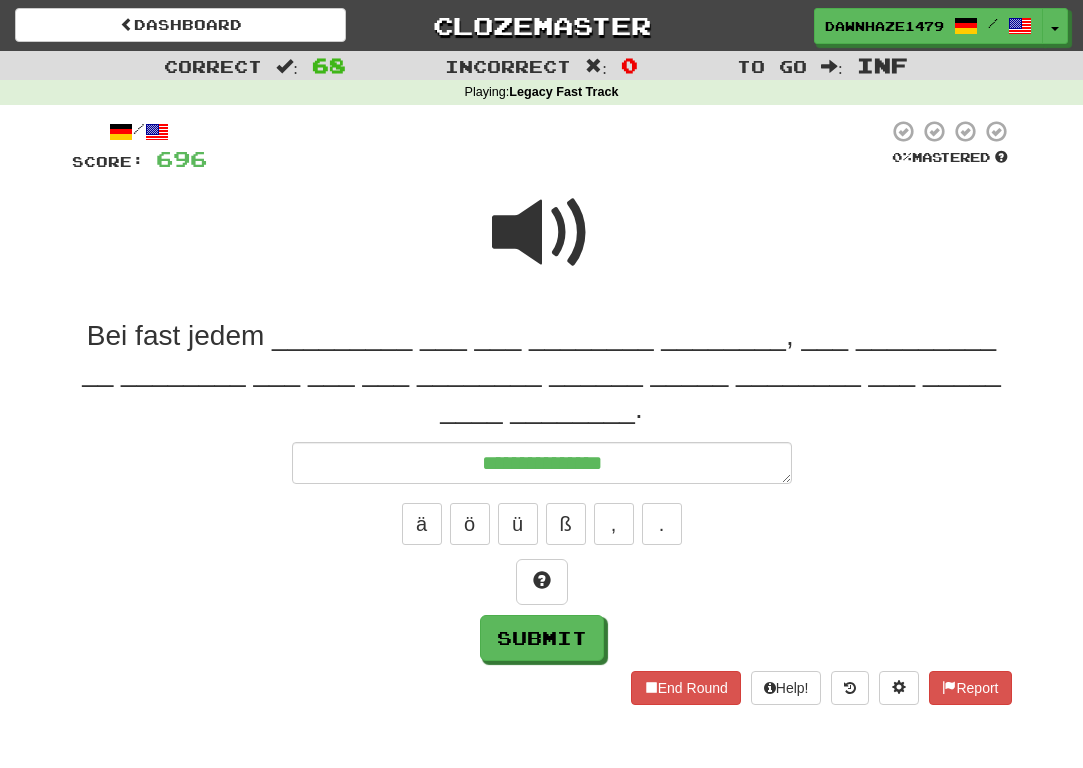 click at bounding box center (542, 233) 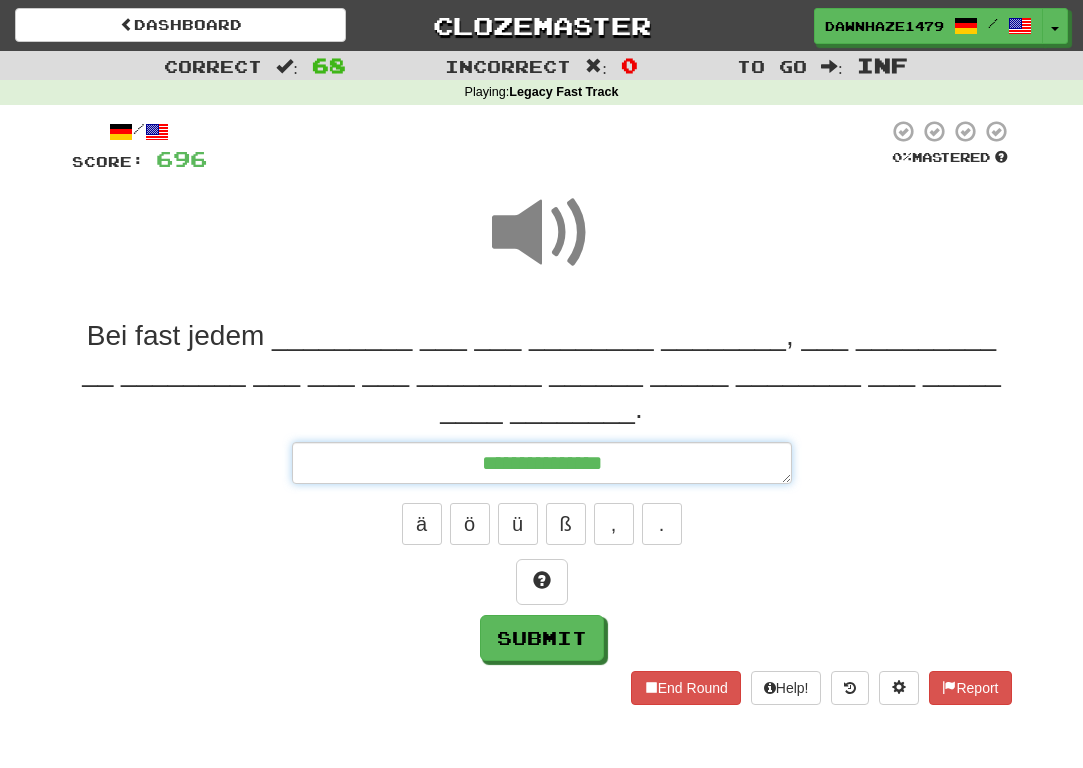 click on "**********" at bounding box center (542, 463) 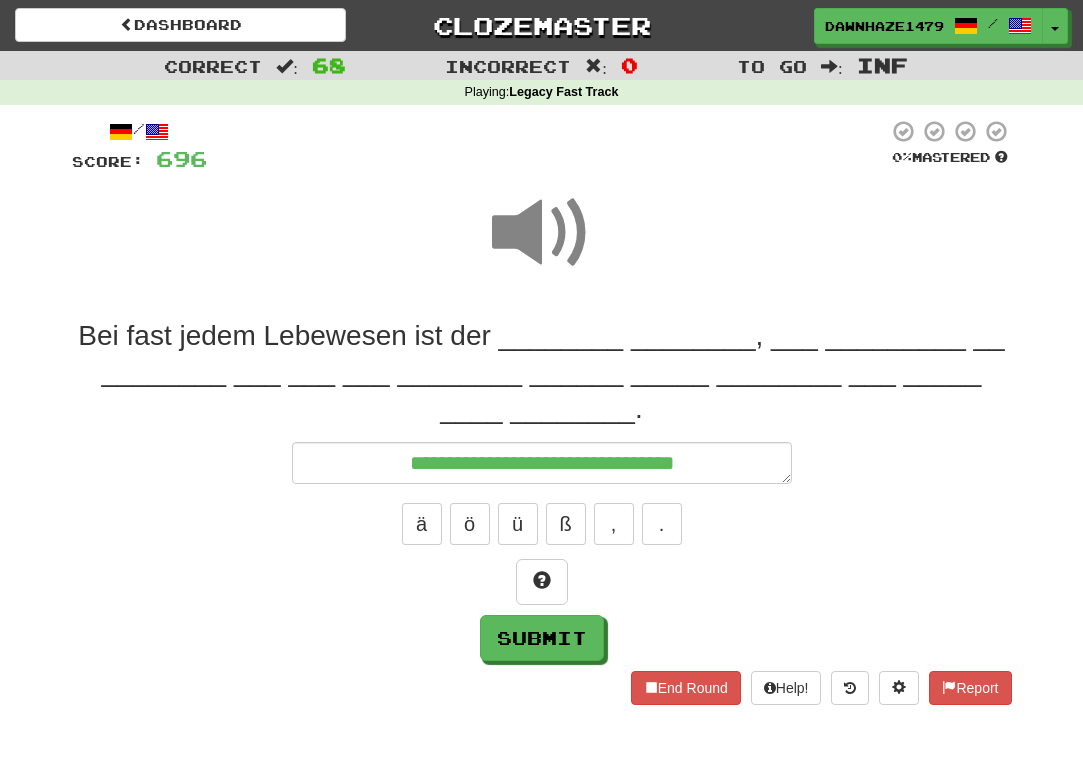 click at bounding box center (542, 233) 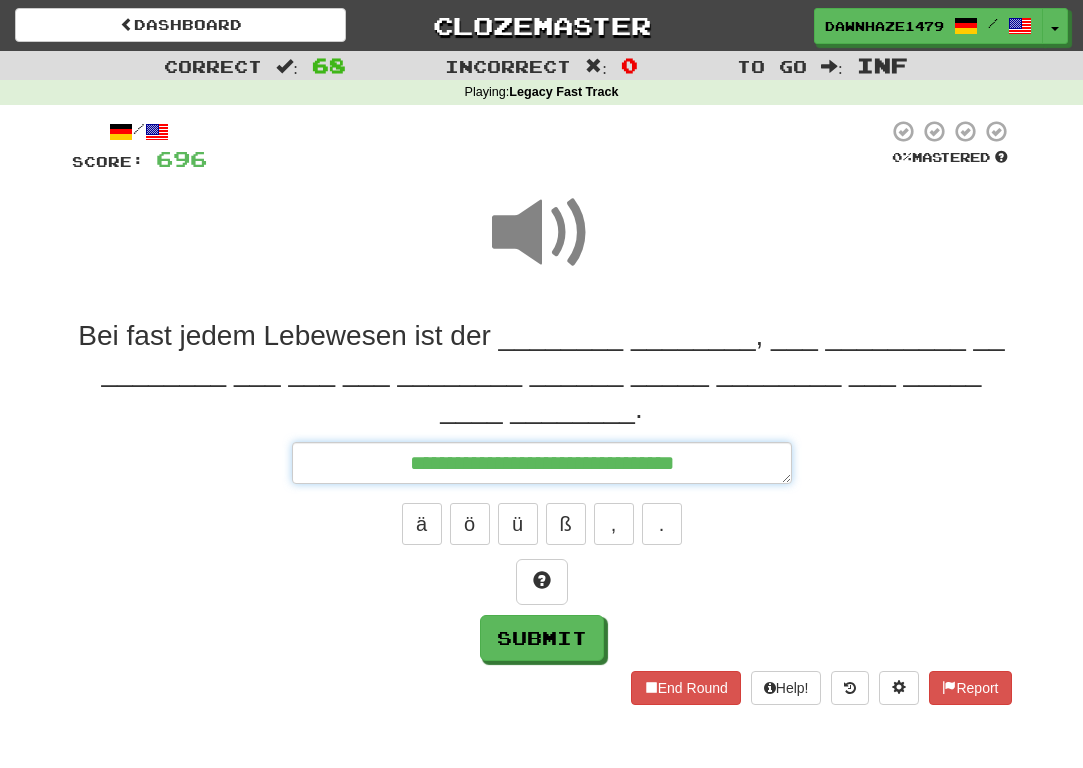 click on "**********" at bounding box center (542, 463) 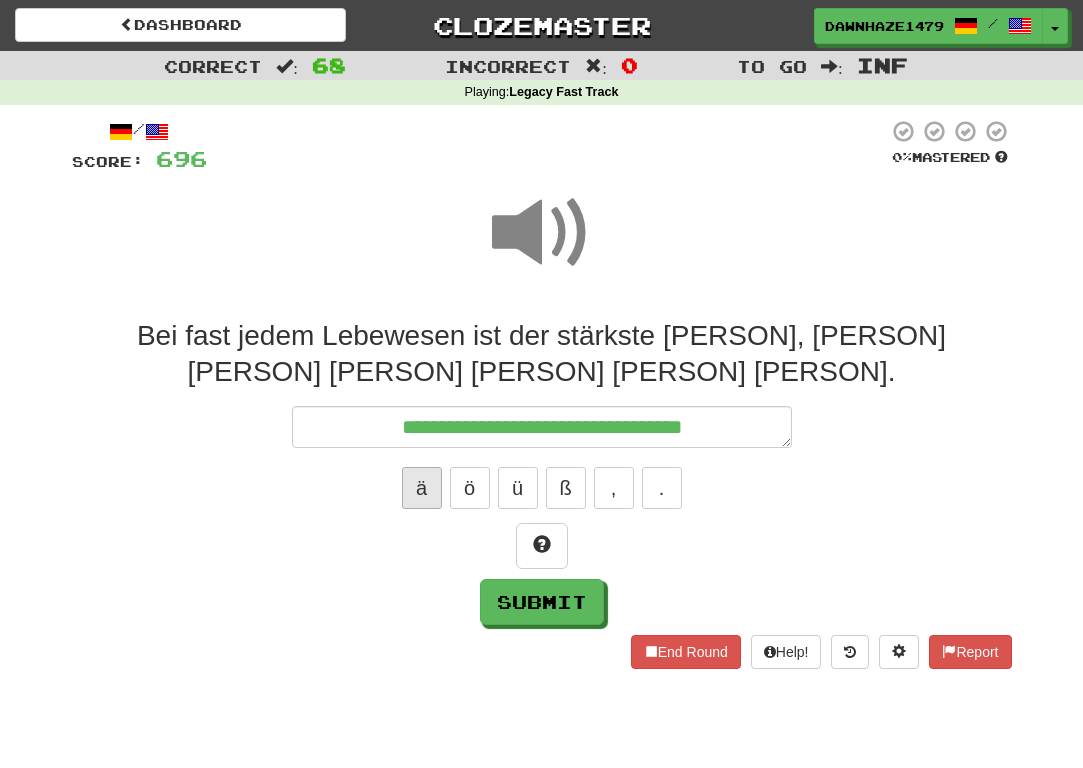 click on "ä" at bounding box center [422, 488] 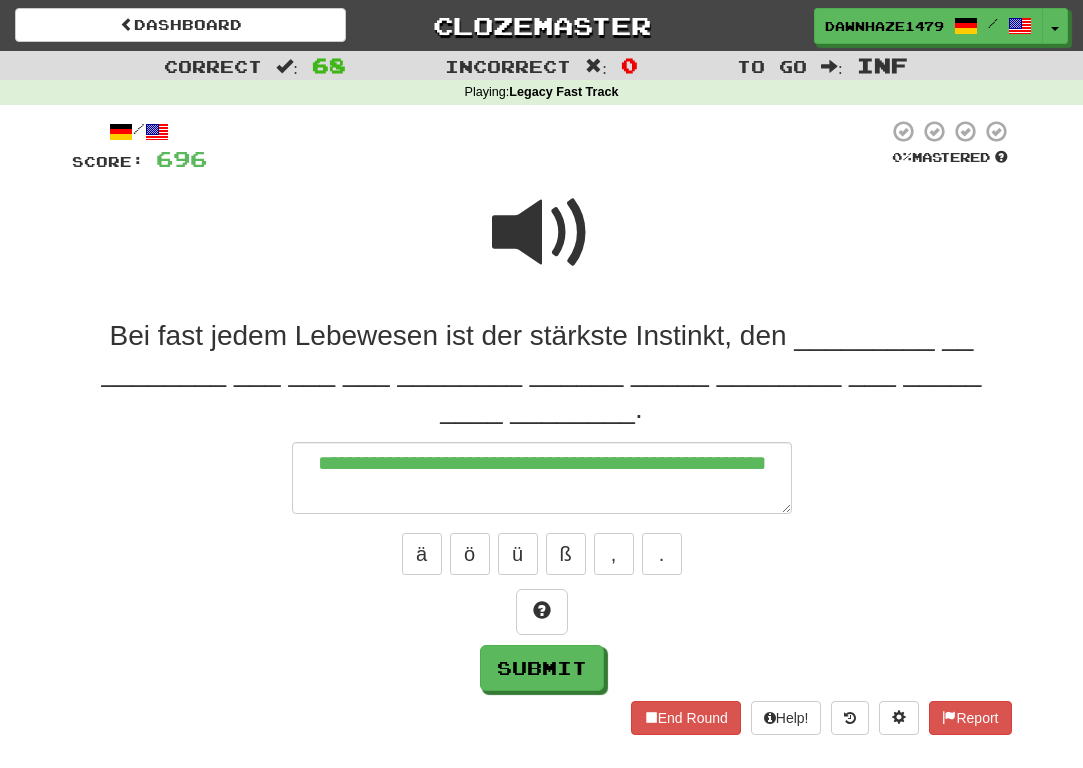 click at bounding box center [542, 246] 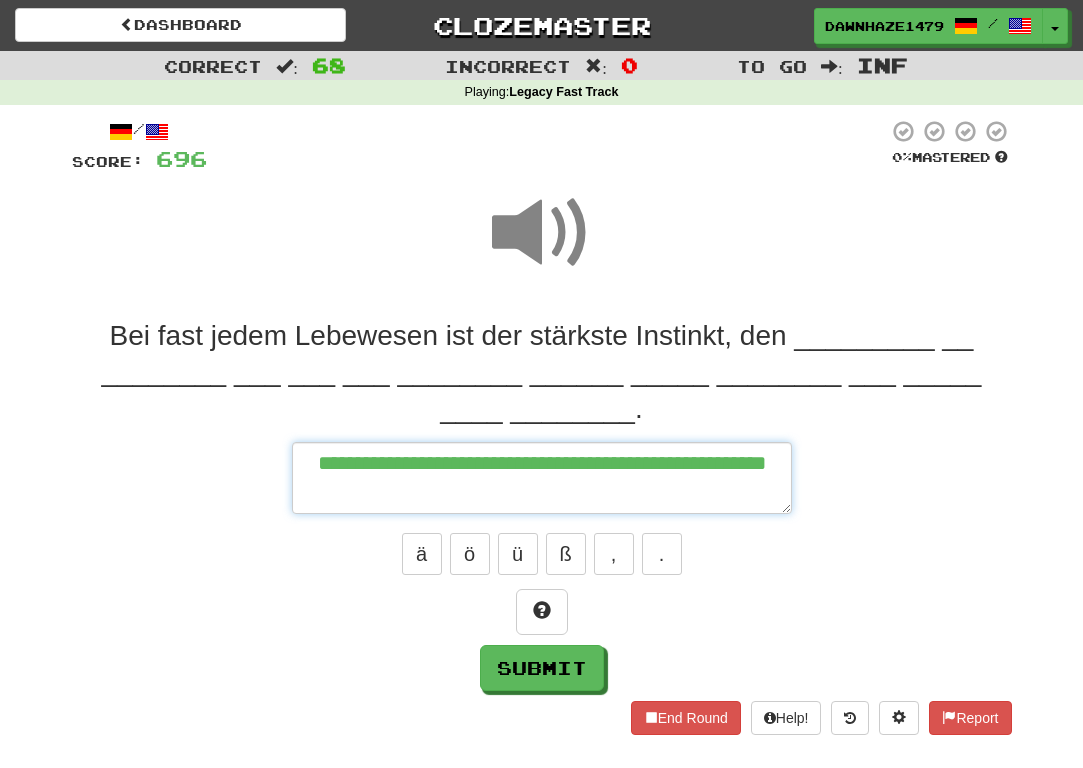 click on "**********" at bounding box center [542, 478] 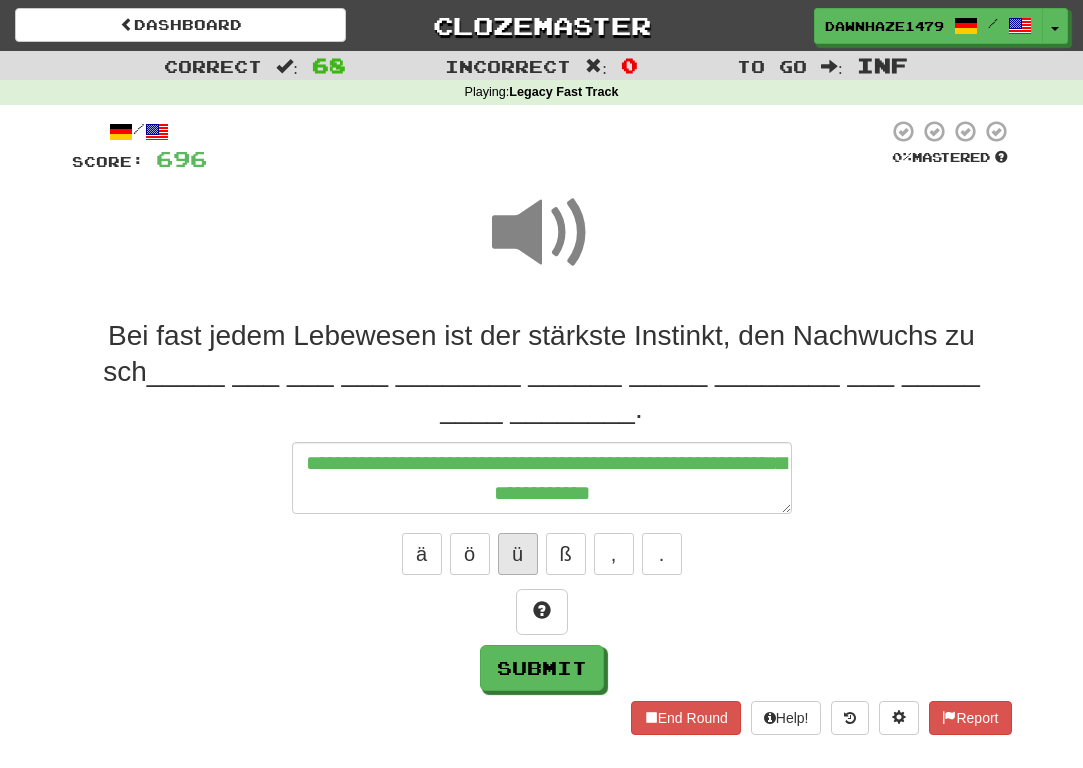 click on "ü" at bounding box center (518, 554) 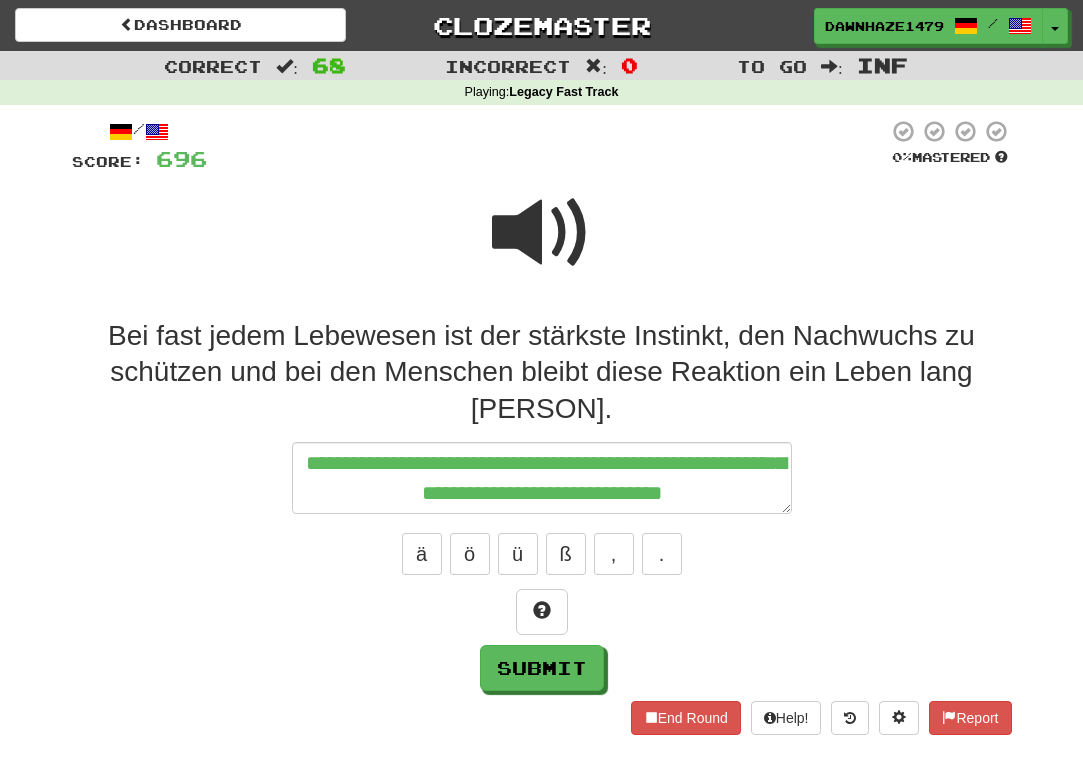 click at bounding box center (542, 233) 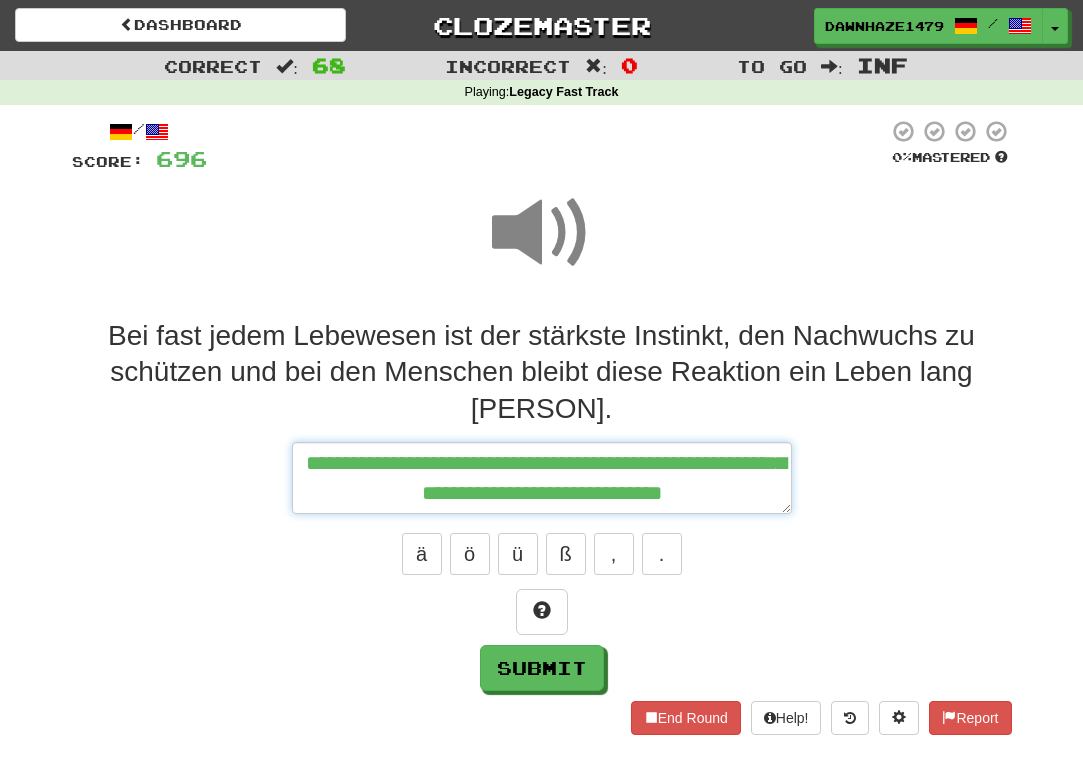click on "**********" at bounding box center [542, 478] 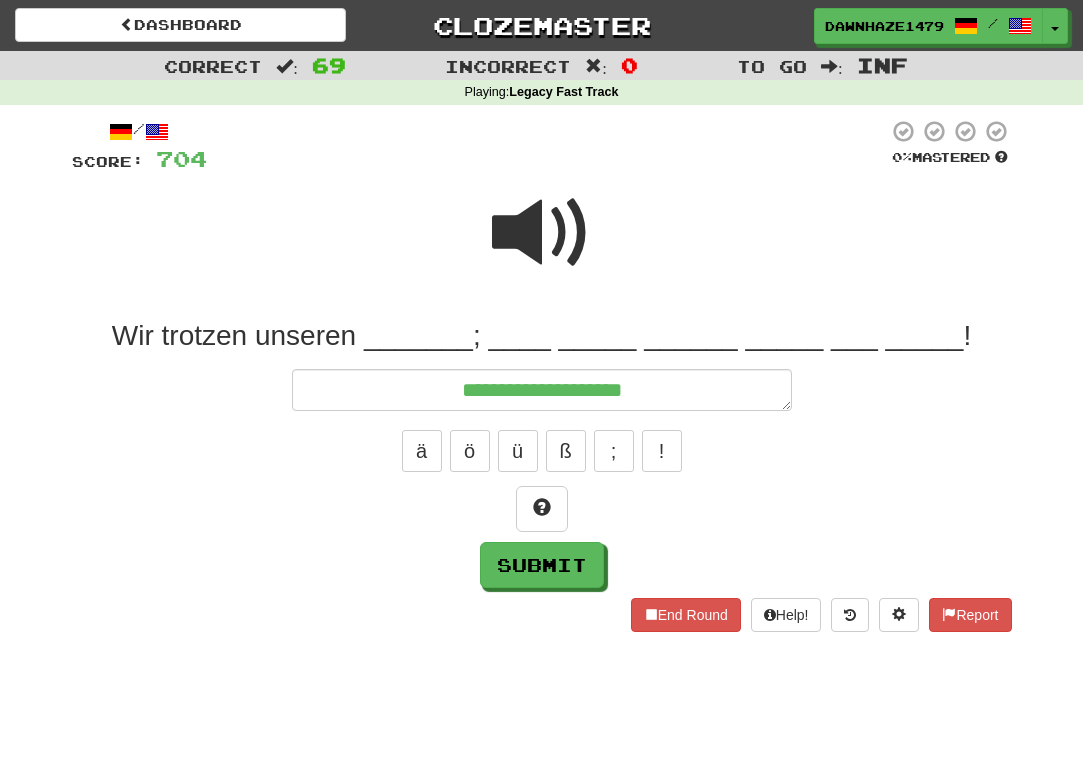 click at bounding box center [542, 233] 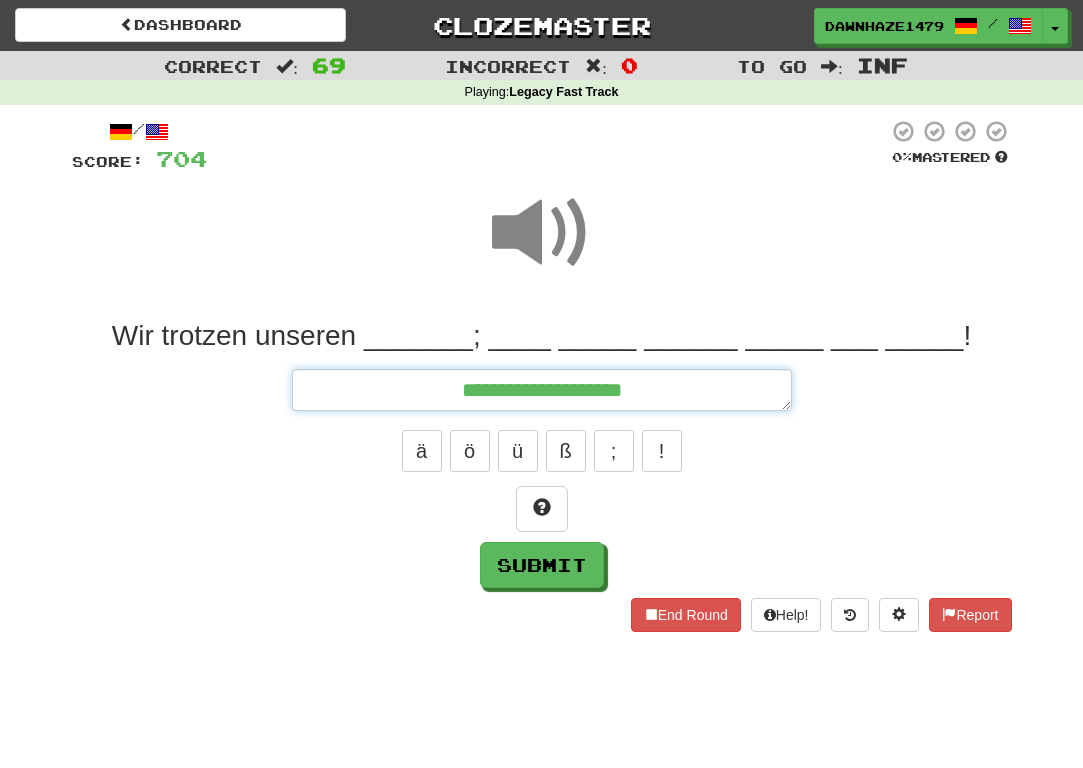 click on "**********" at bounding box center [542, 390] 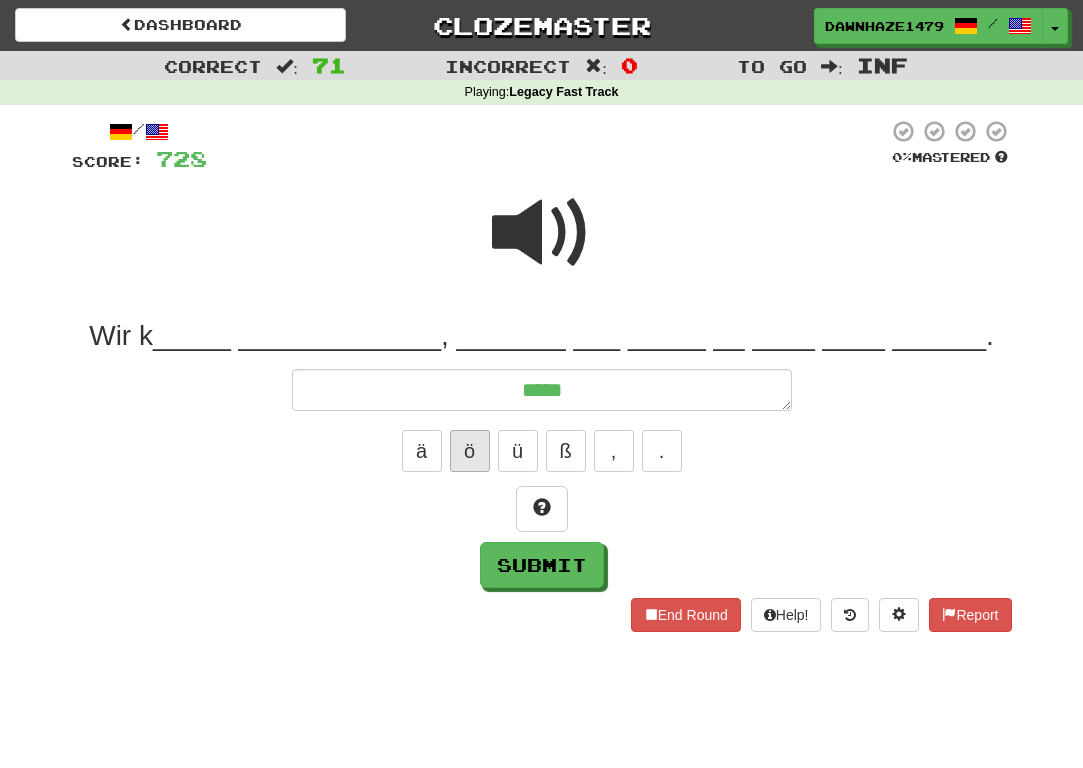 click on "ö" at bounding box center (470, 451) 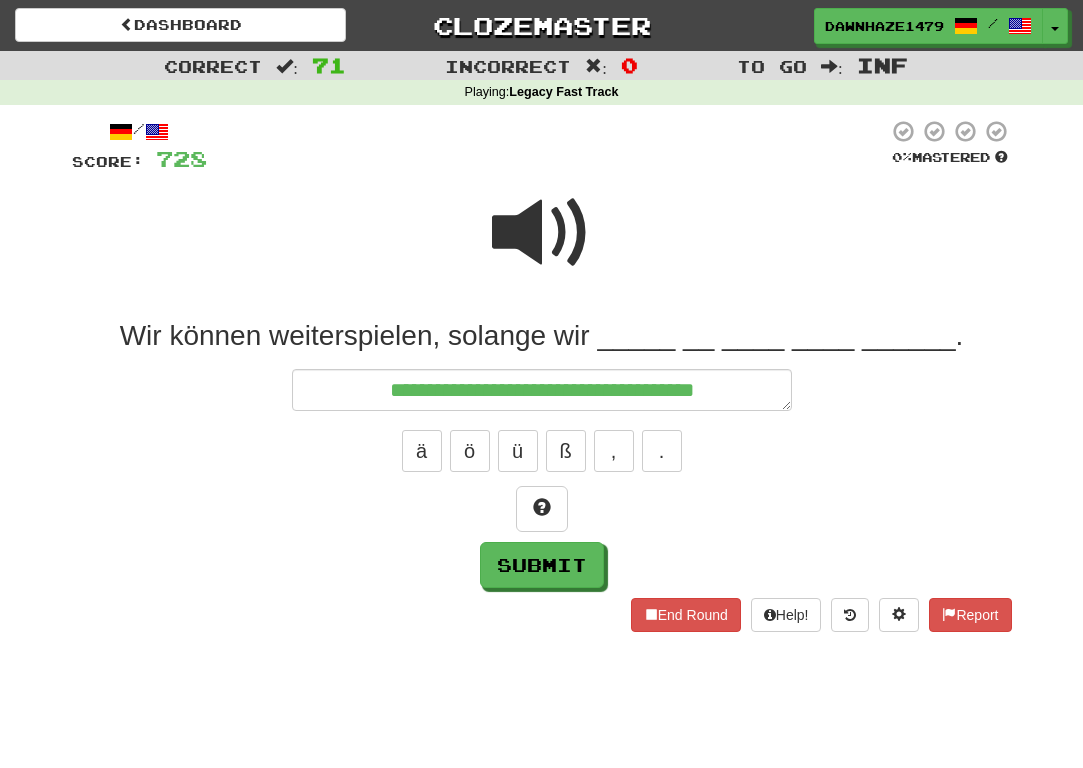 click at bounding box center [542, 233] 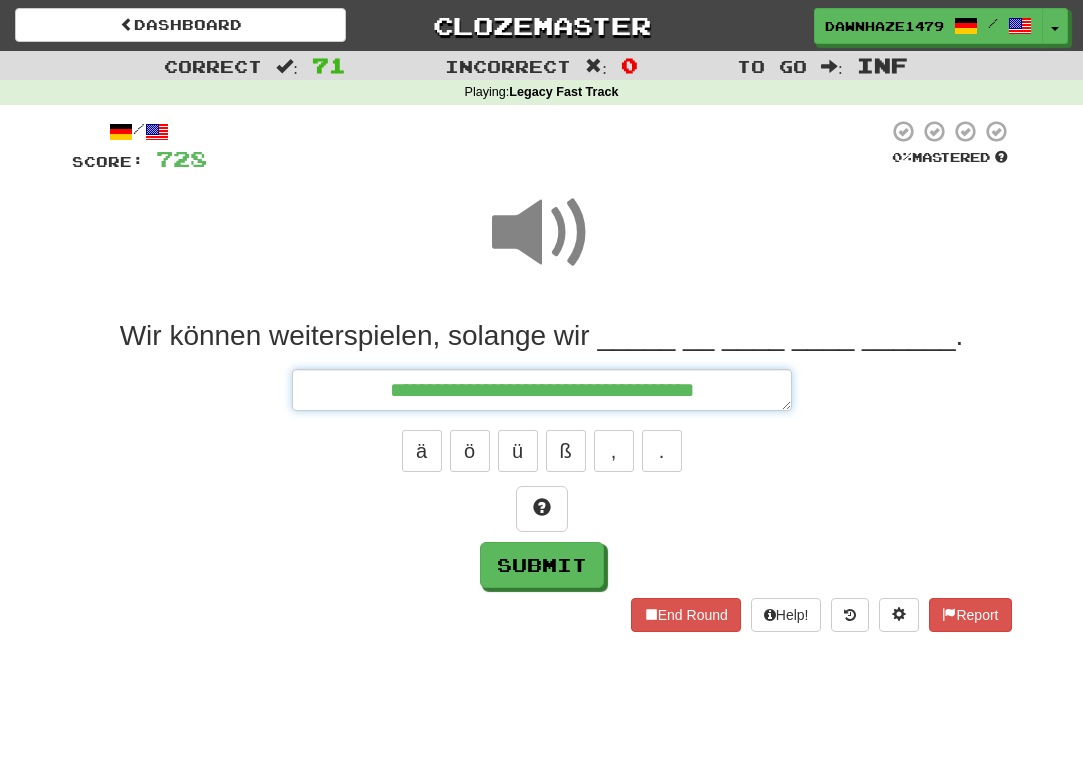 click on "**********" at bounding box center [542, 390] 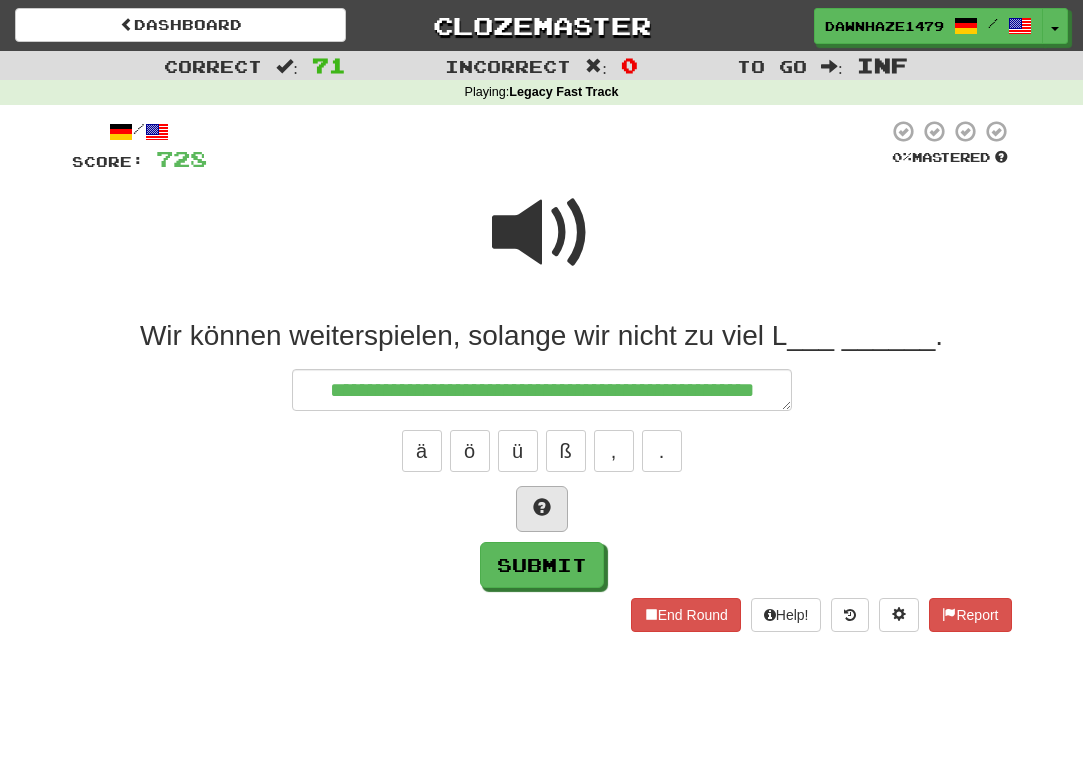 click at bounding box center (542, 509) 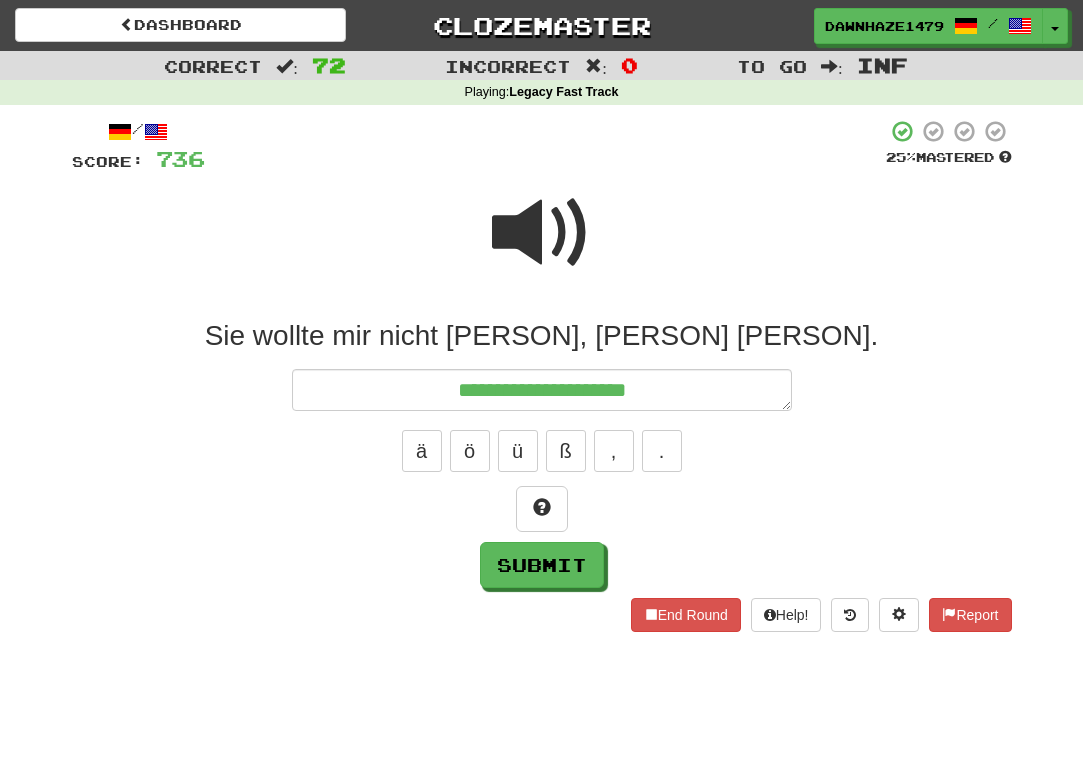 click at bounding box center (542, 233) 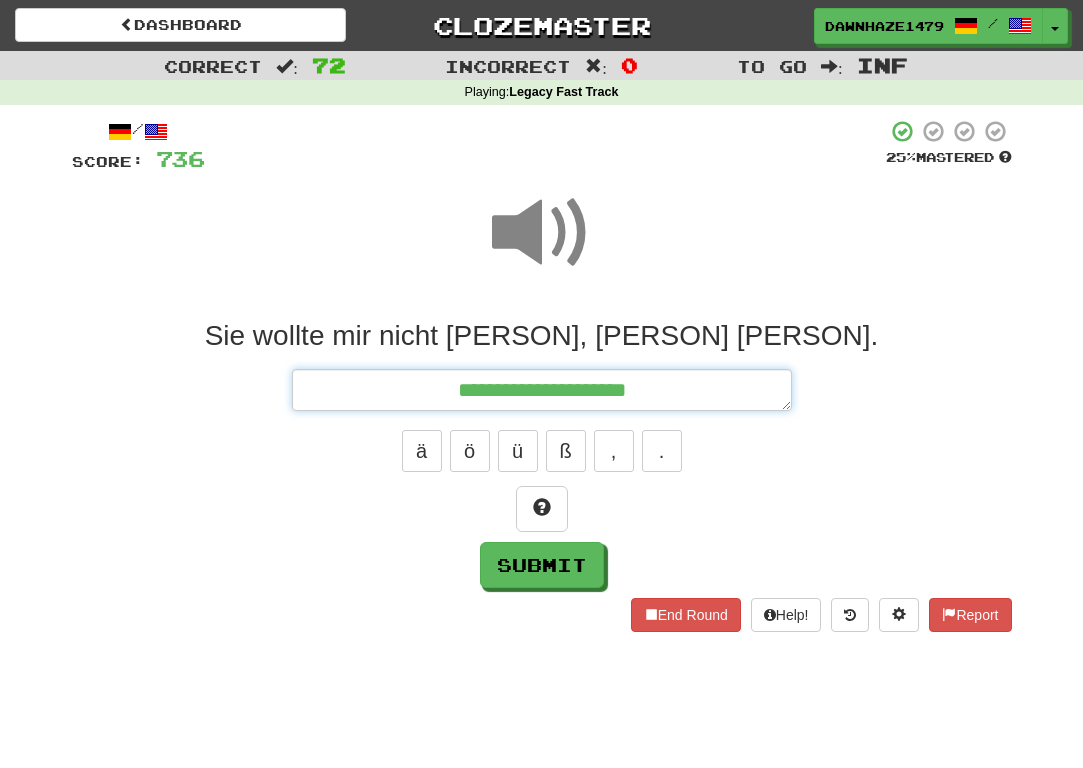 click on "**********" at bounding box center [542, 390] 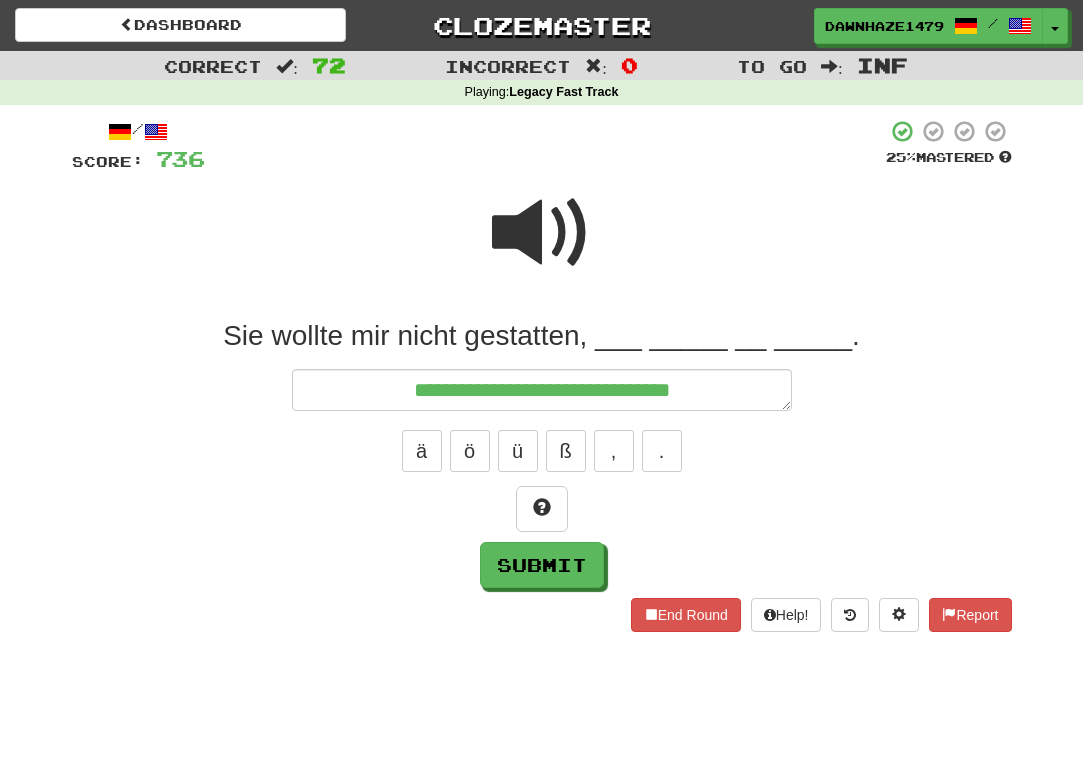 click at bounding box center (542, 233) 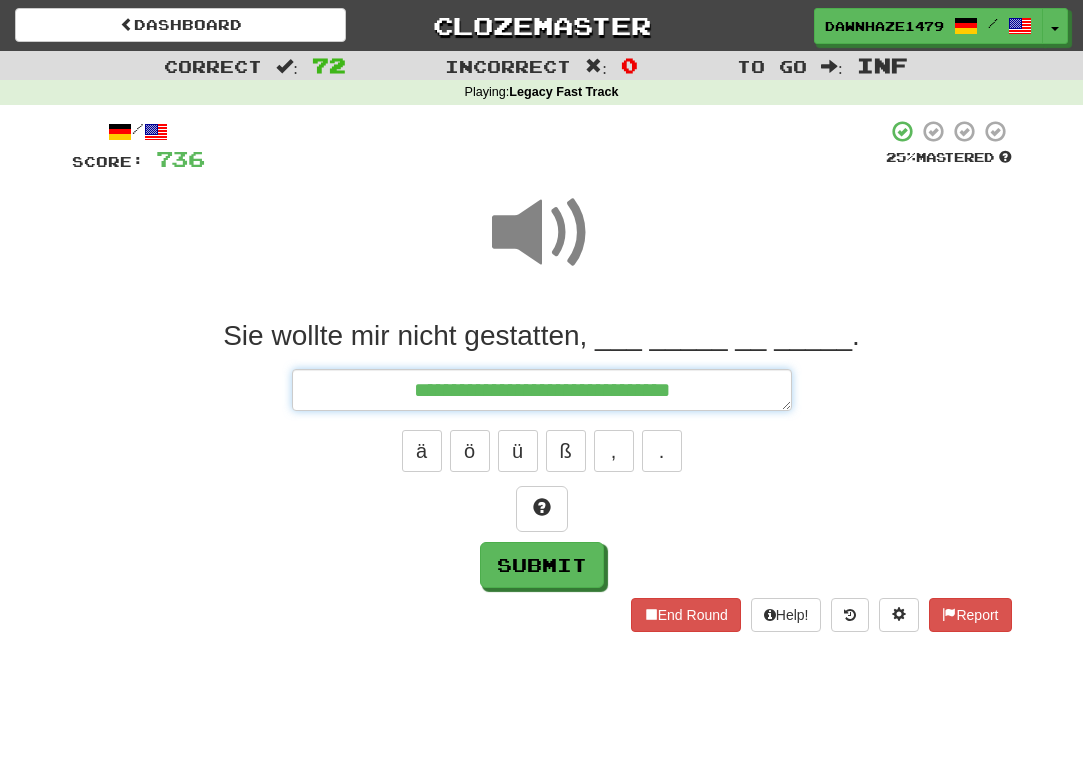 click on "**********" at bounding box center (542, 390) 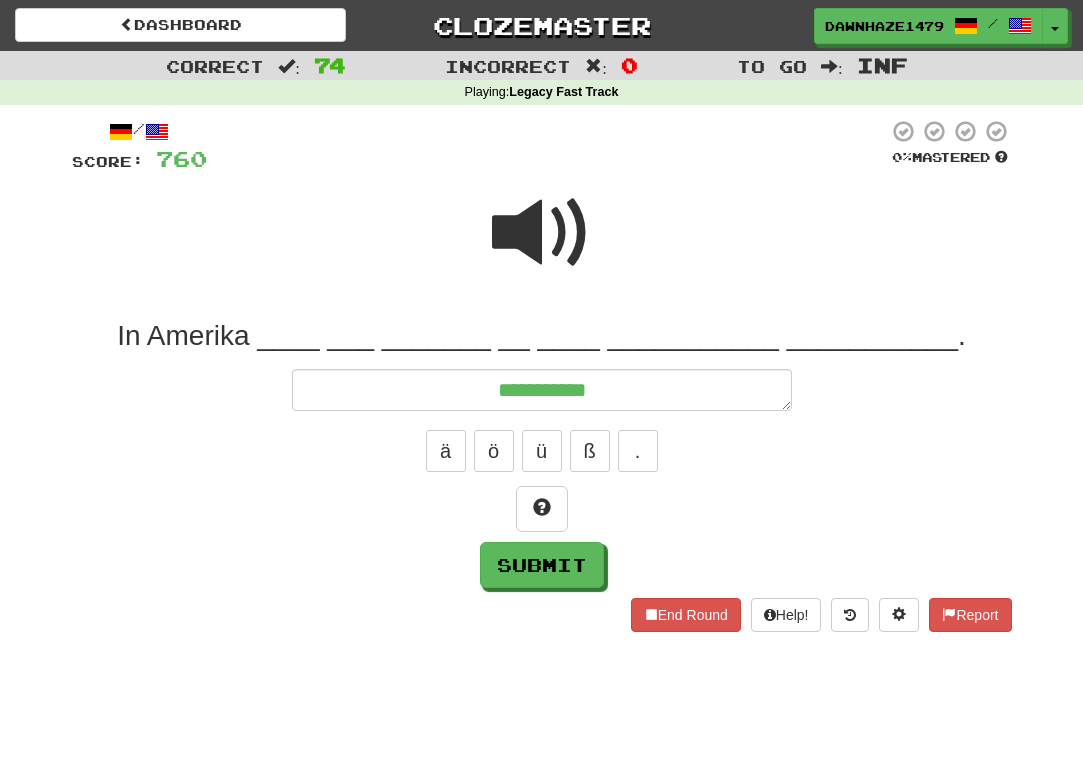 click at bounding box center [542, 246] 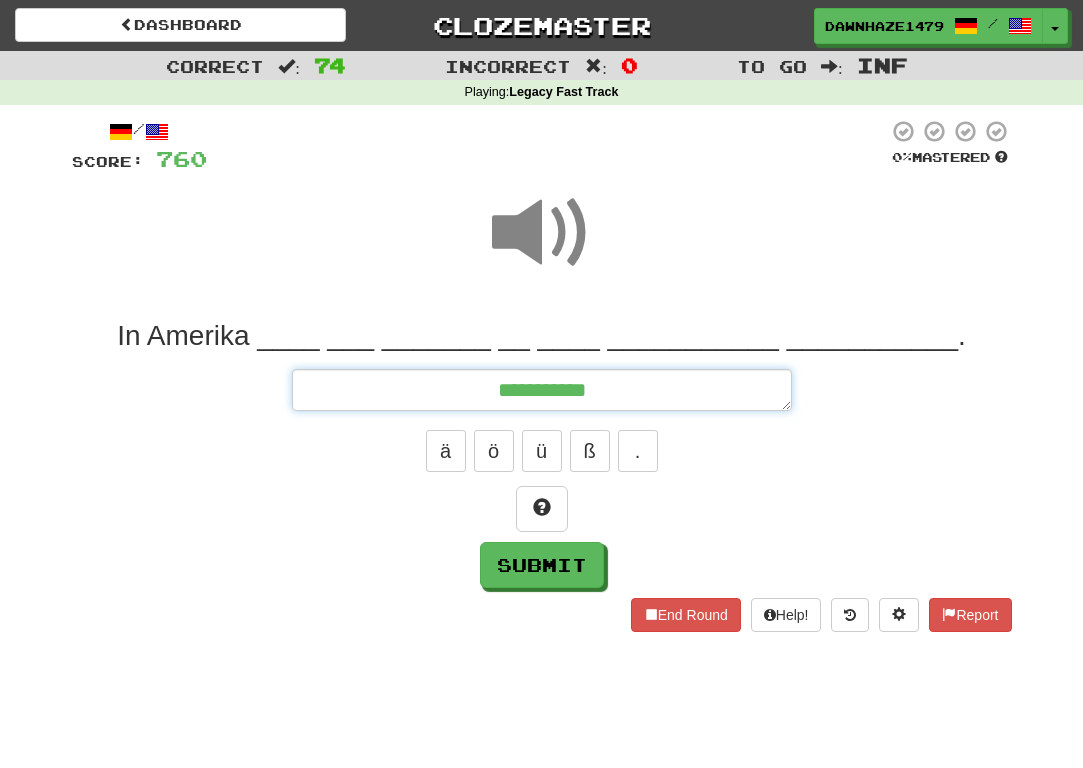click on "**********" at bounding box center (542, 390) 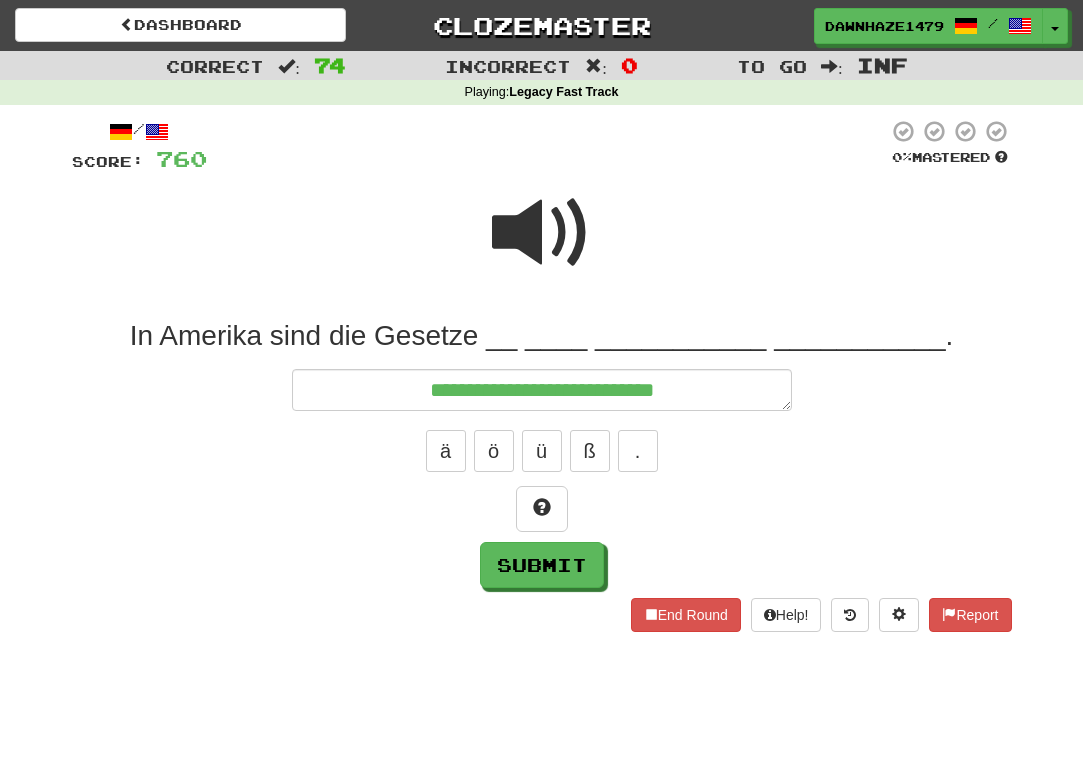 click at bounding box center (542, 233) 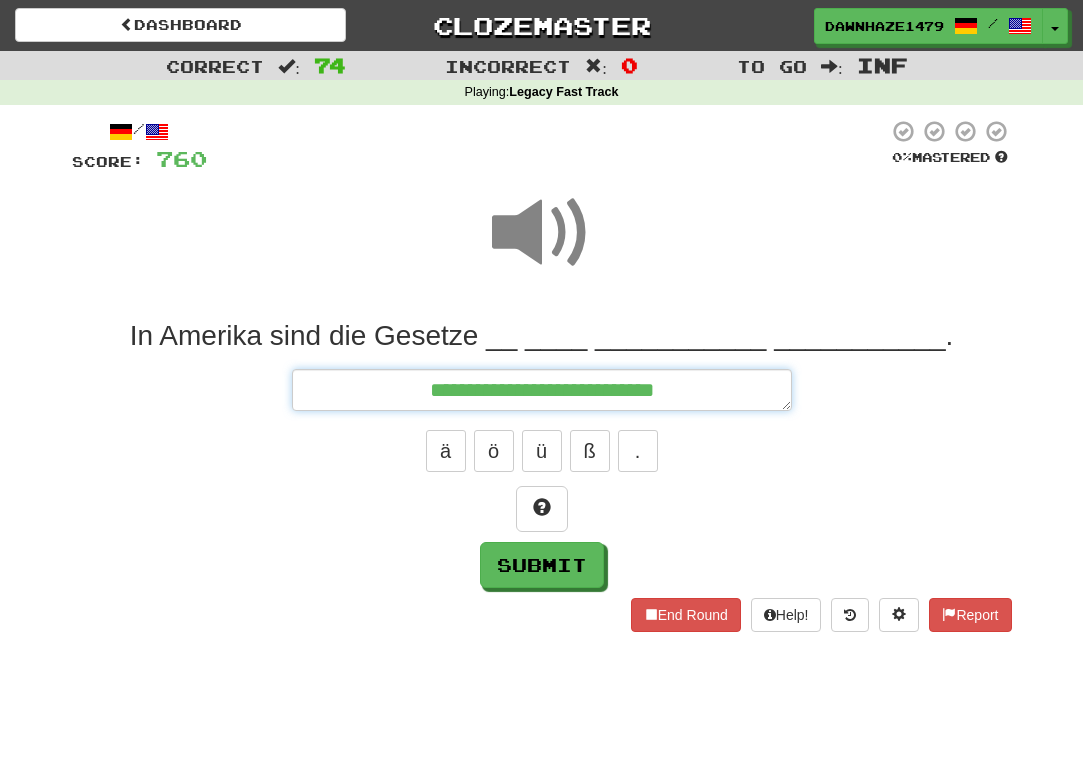 click on "**********" at bounding box center (542, 390) 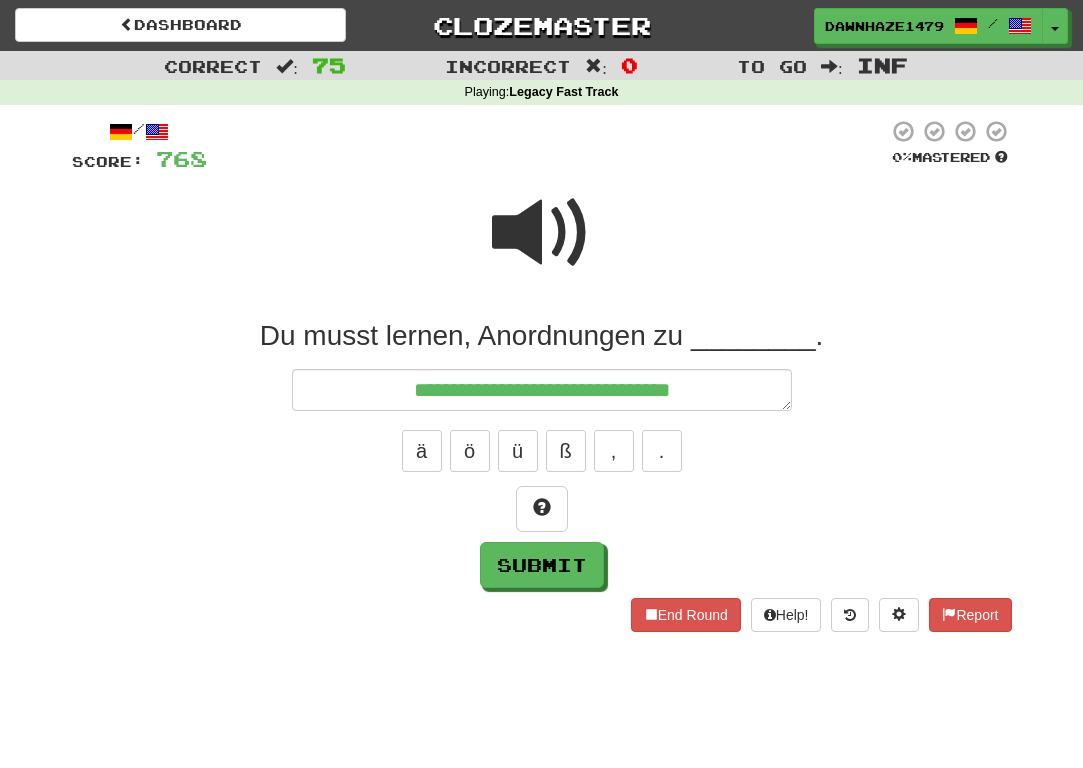 click at bounding box center (542, 246) 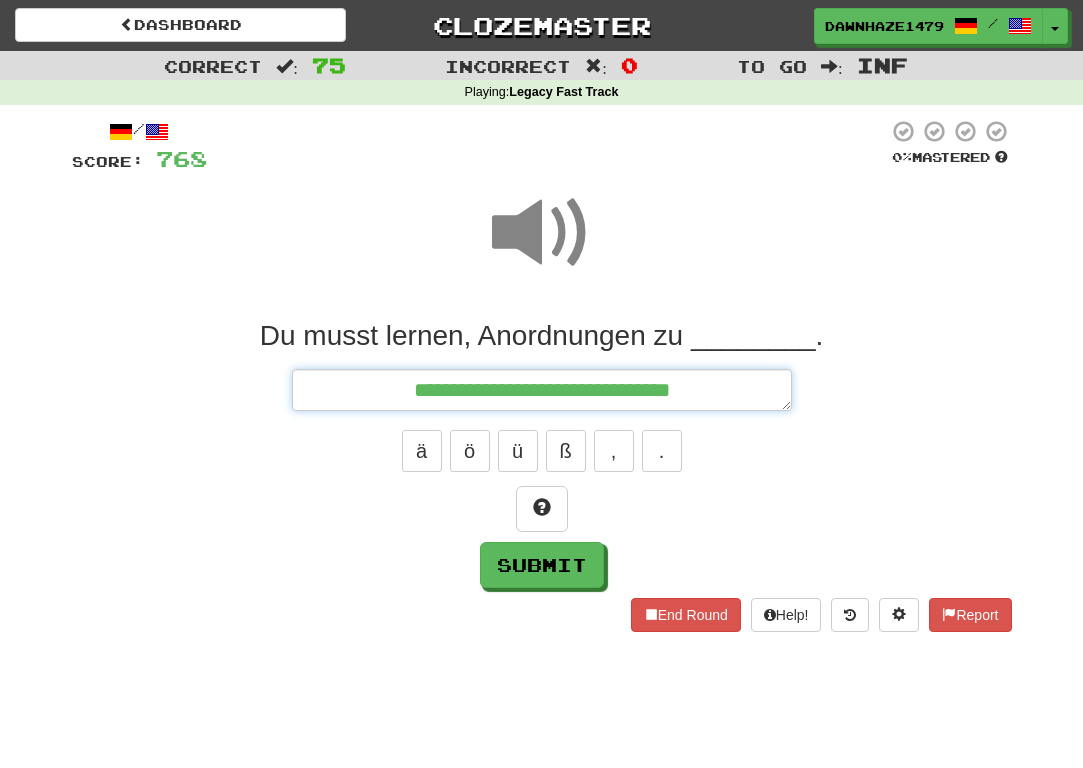 click on "**********" at bounding box center [542, 390] 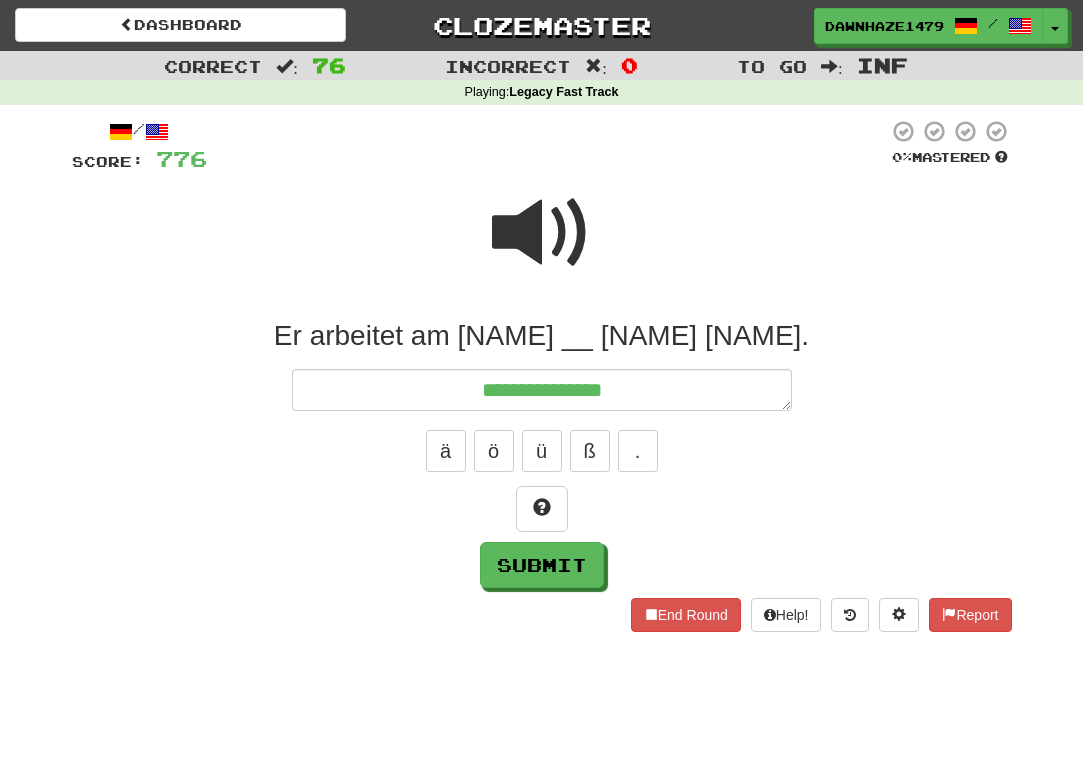 click at bounding box center (542, 233) 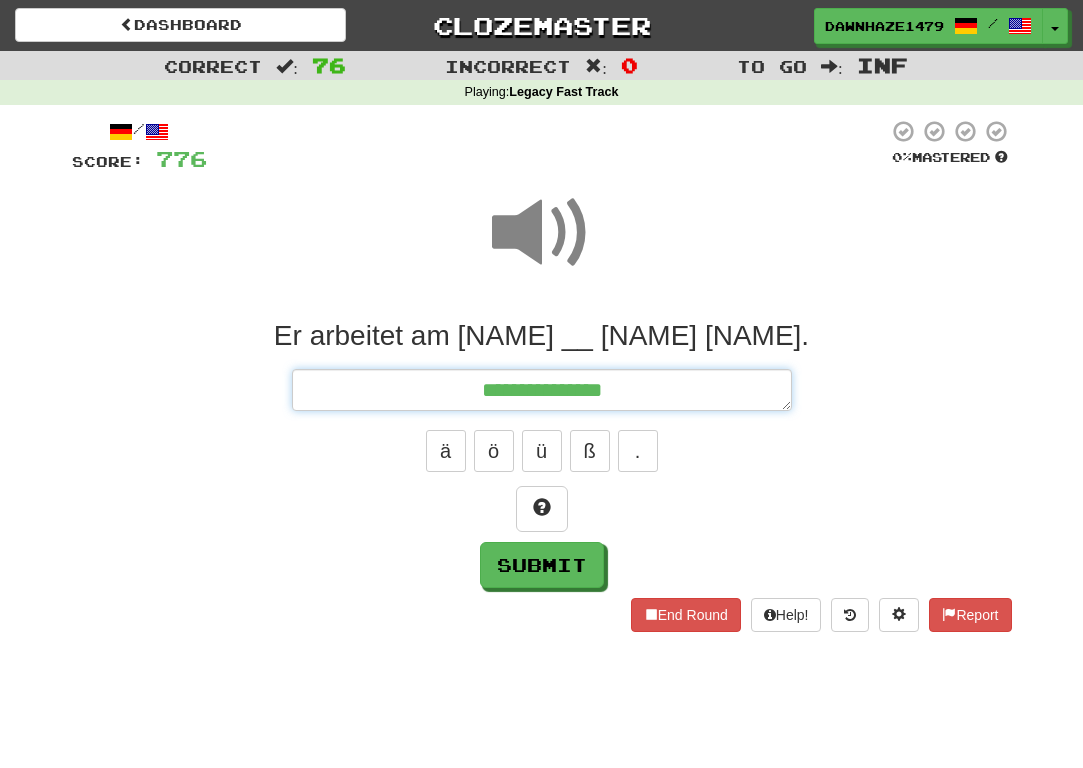 click on "**********" at bounding box center (542, 390) 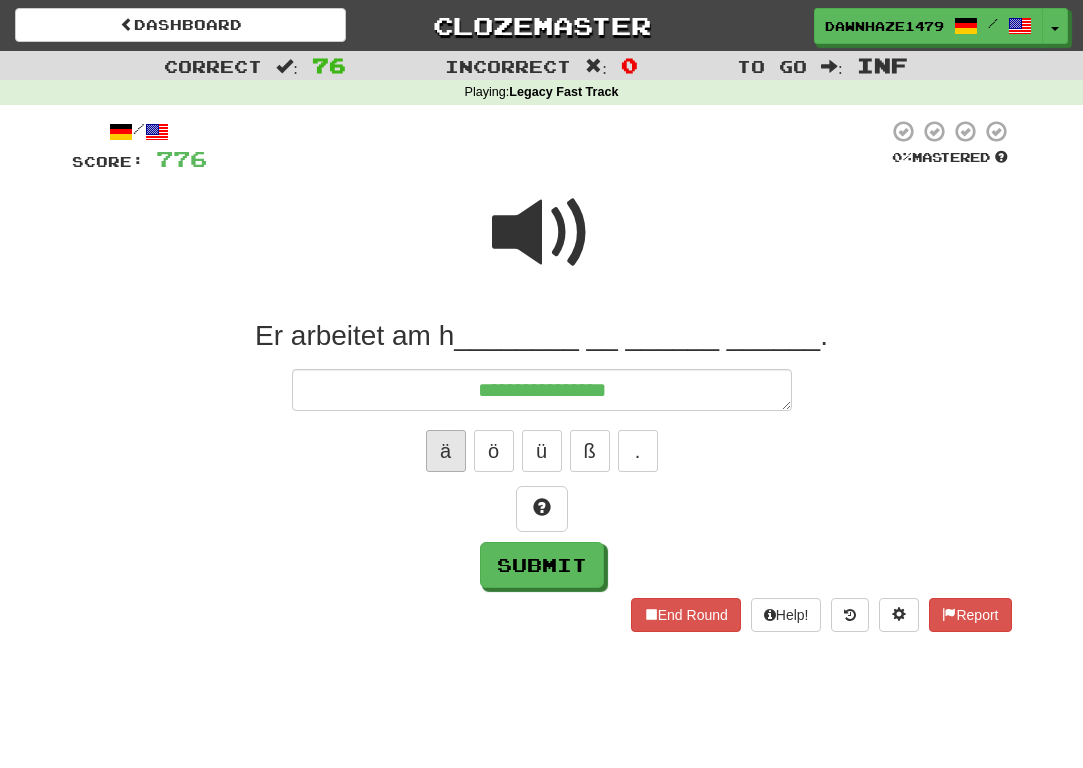 click on "ä" at bounding box center [446, 451] 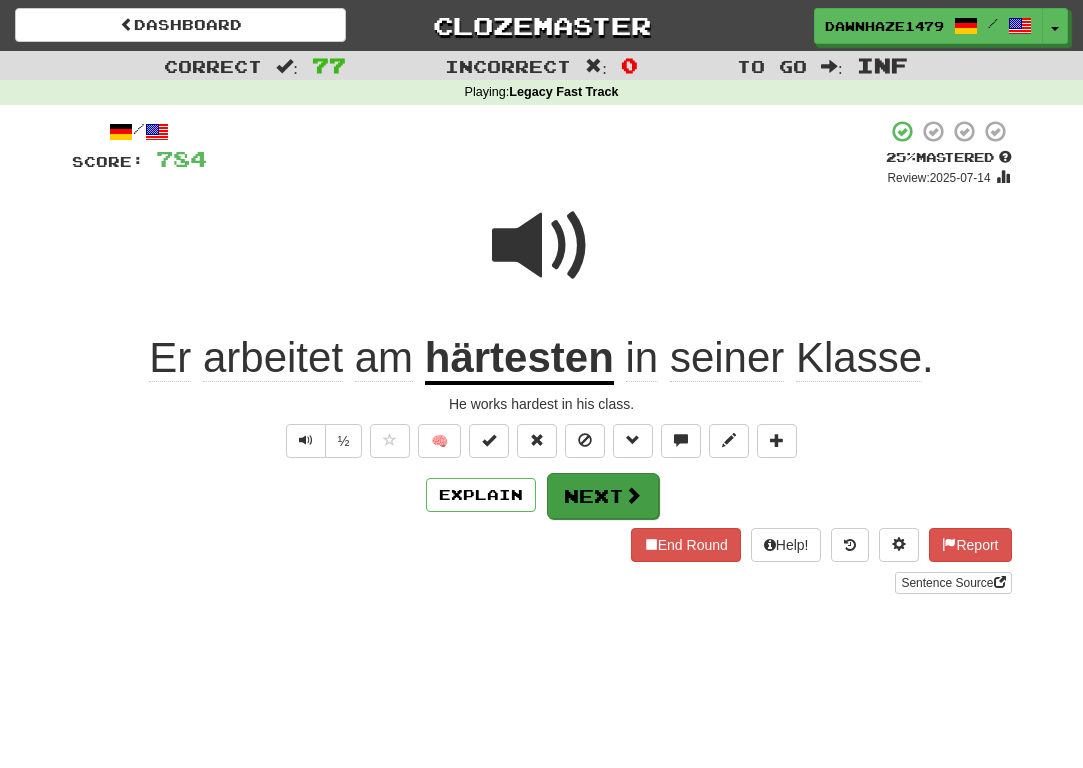 click on "Next" at bounding box center [603, 496] 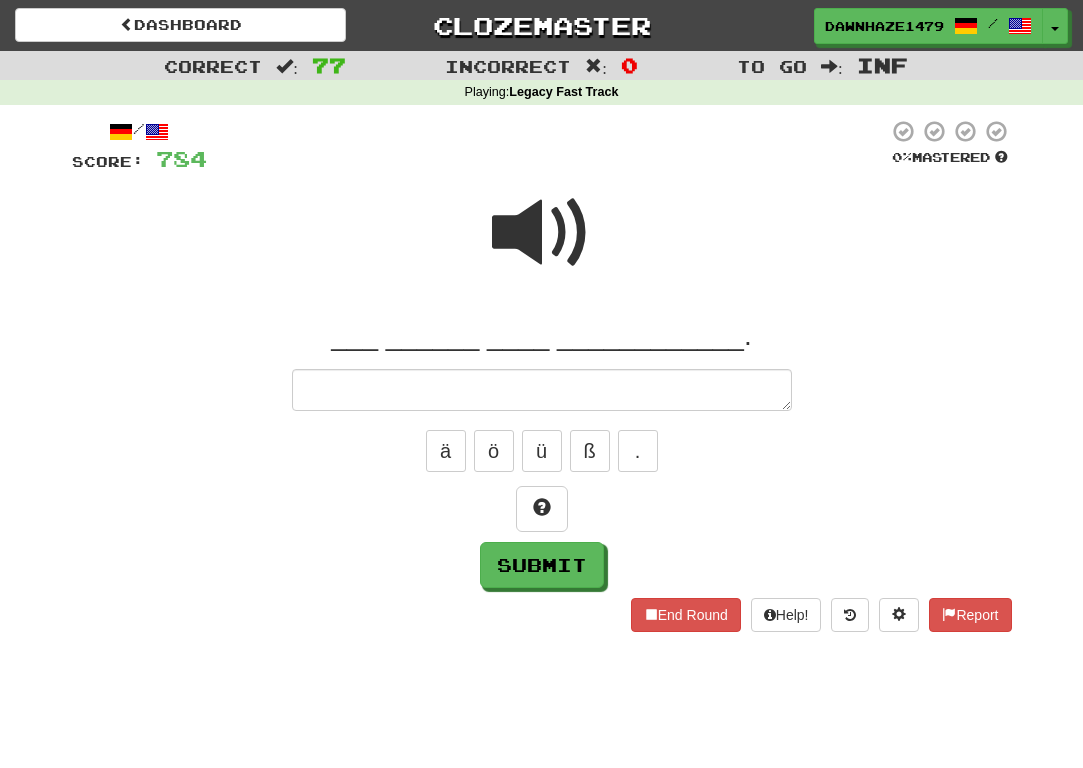click at bounding box center (542, 233) 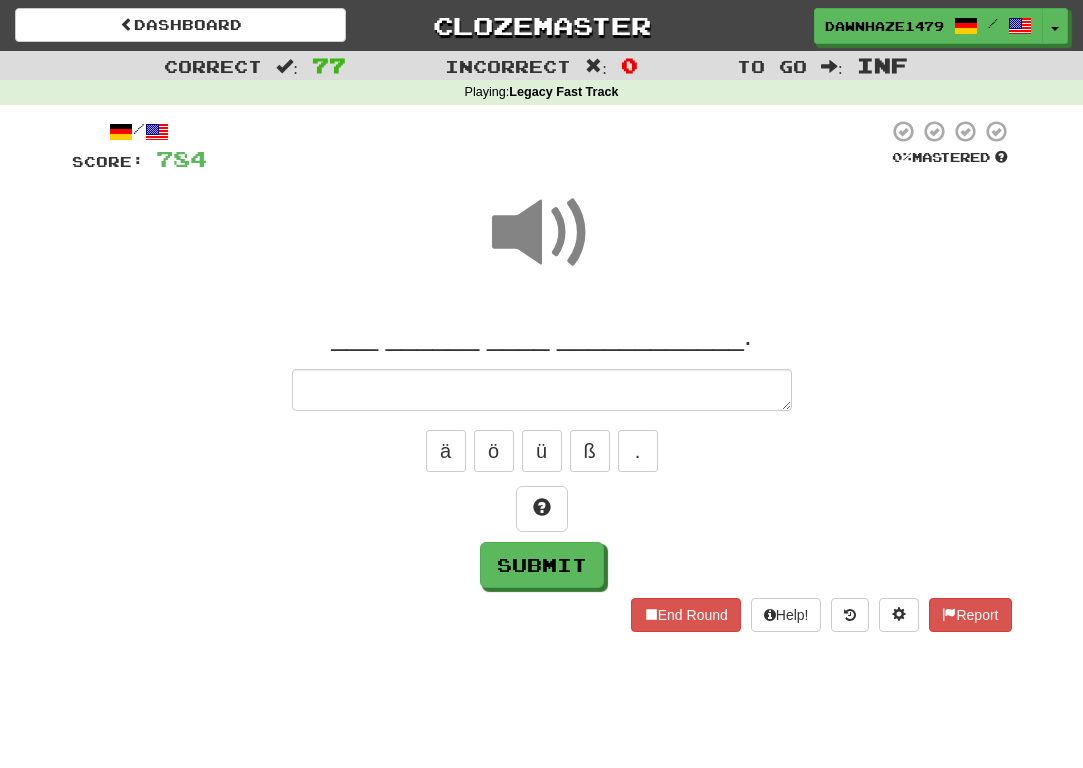 click on "___ ______ ____ ____________. ä ö ü ß . Submit" at bounding box center (542, 453) 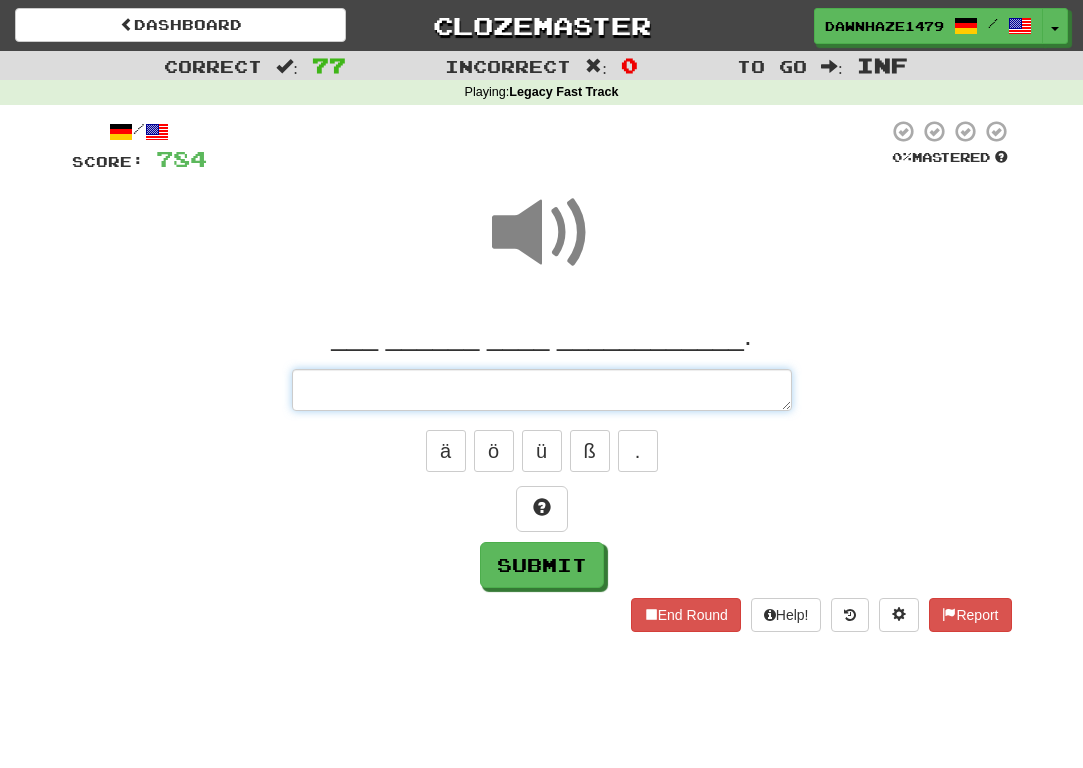 click at bounding box center (542, 390) 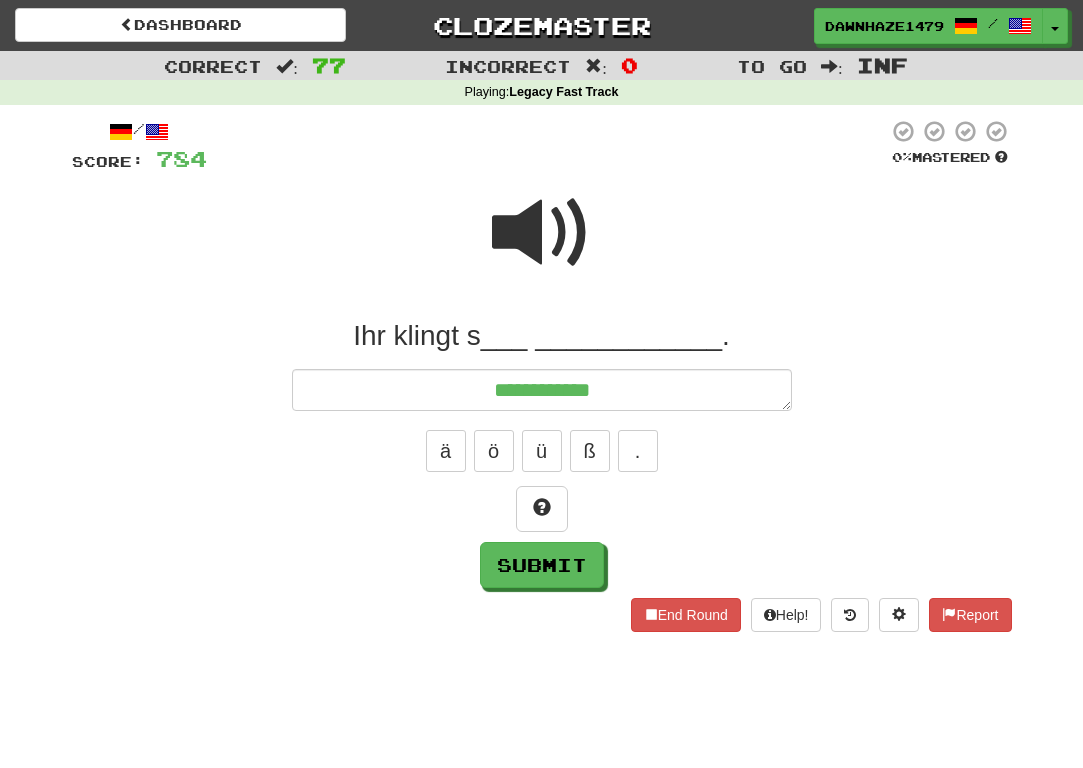 click at bounding box center (542, 233) 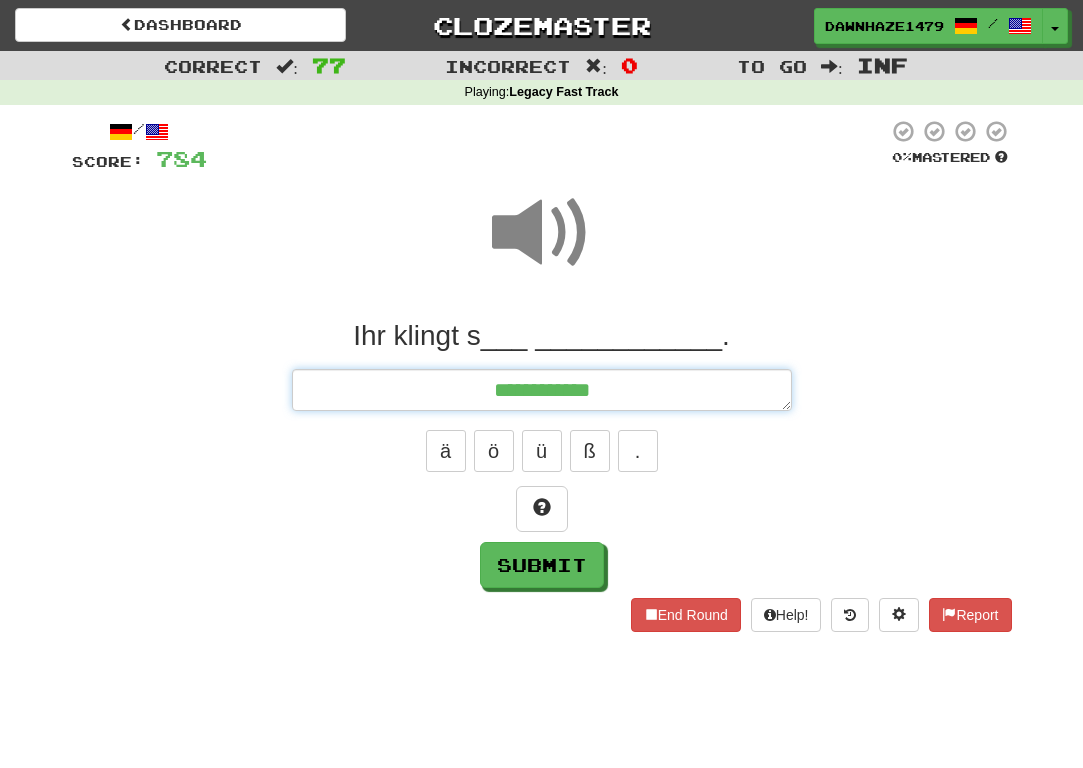click on "**********" at bounding box center (542, 390) 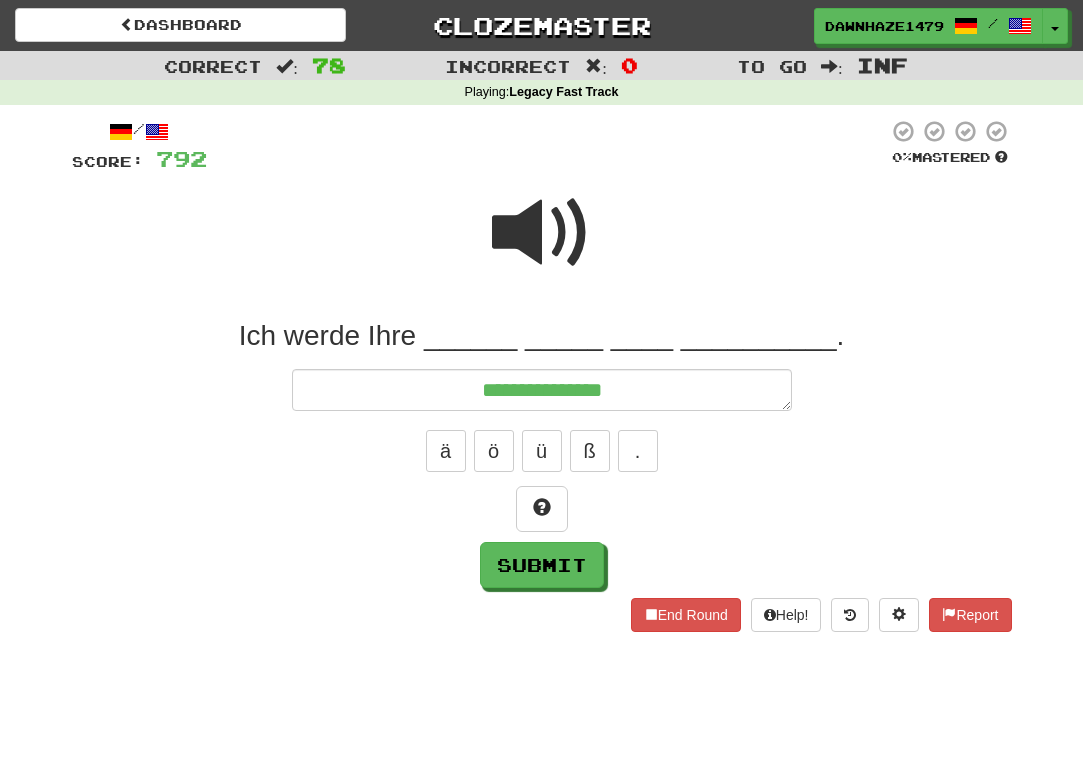 click at bounding box center [542, 246] 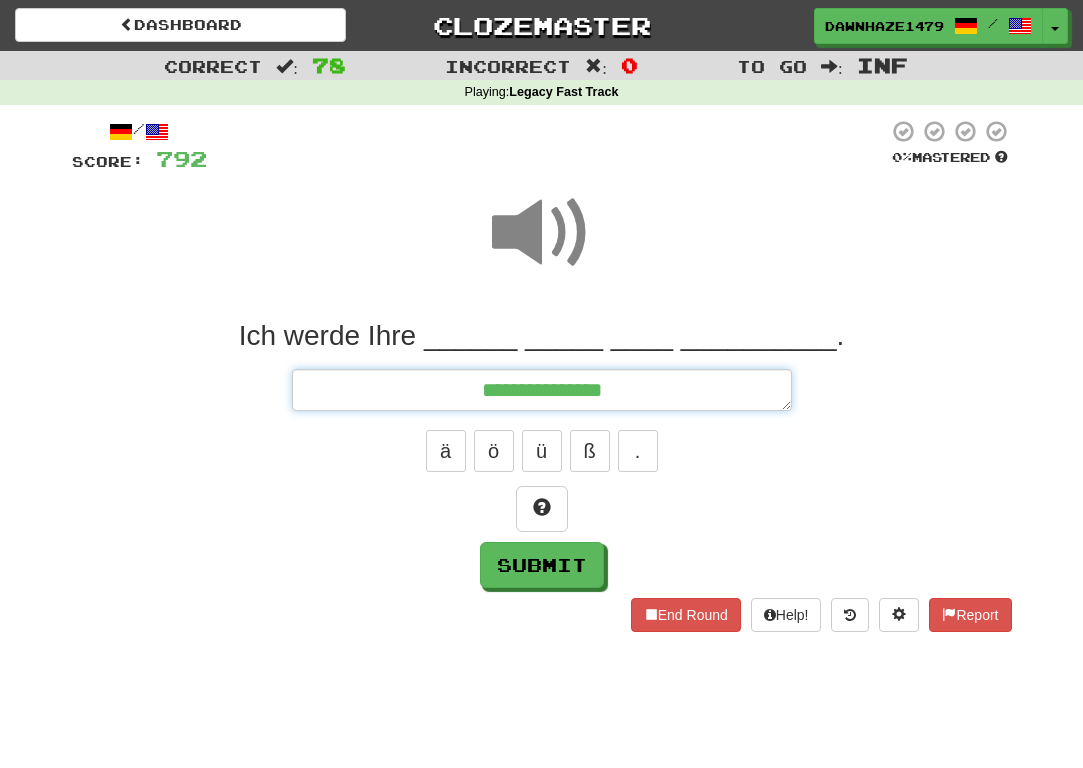 click on "**********" at bounding box center [542, 390] 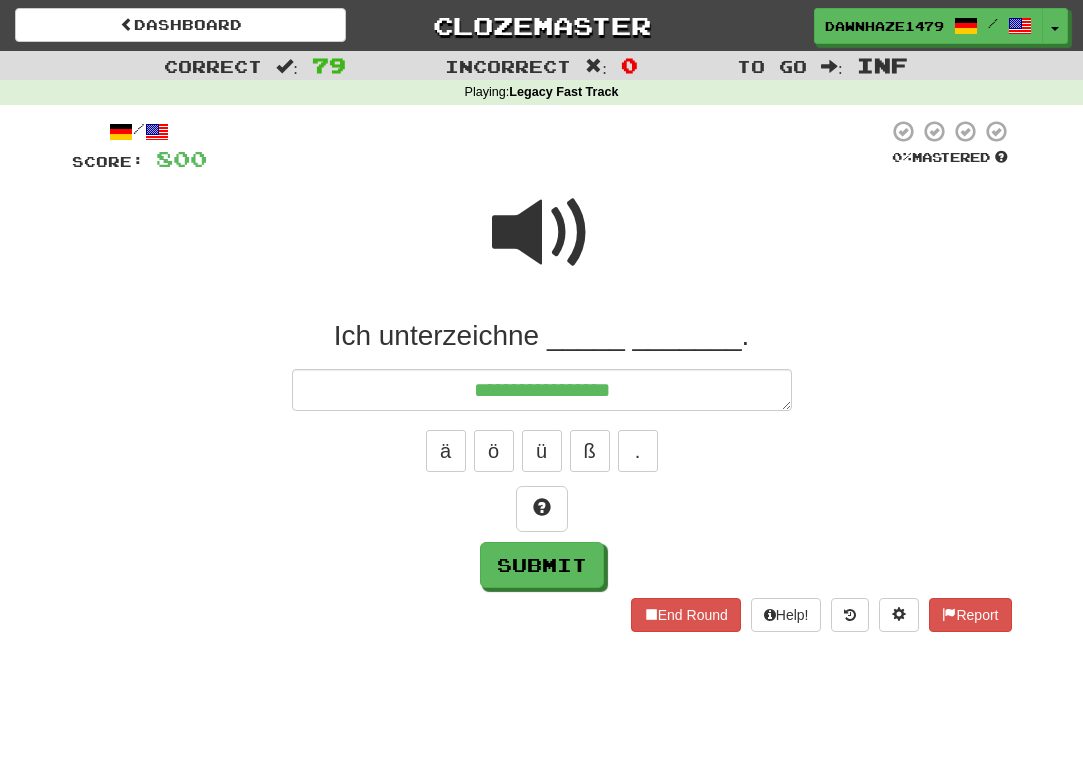click on "**********" at bounding box center [542, 382] 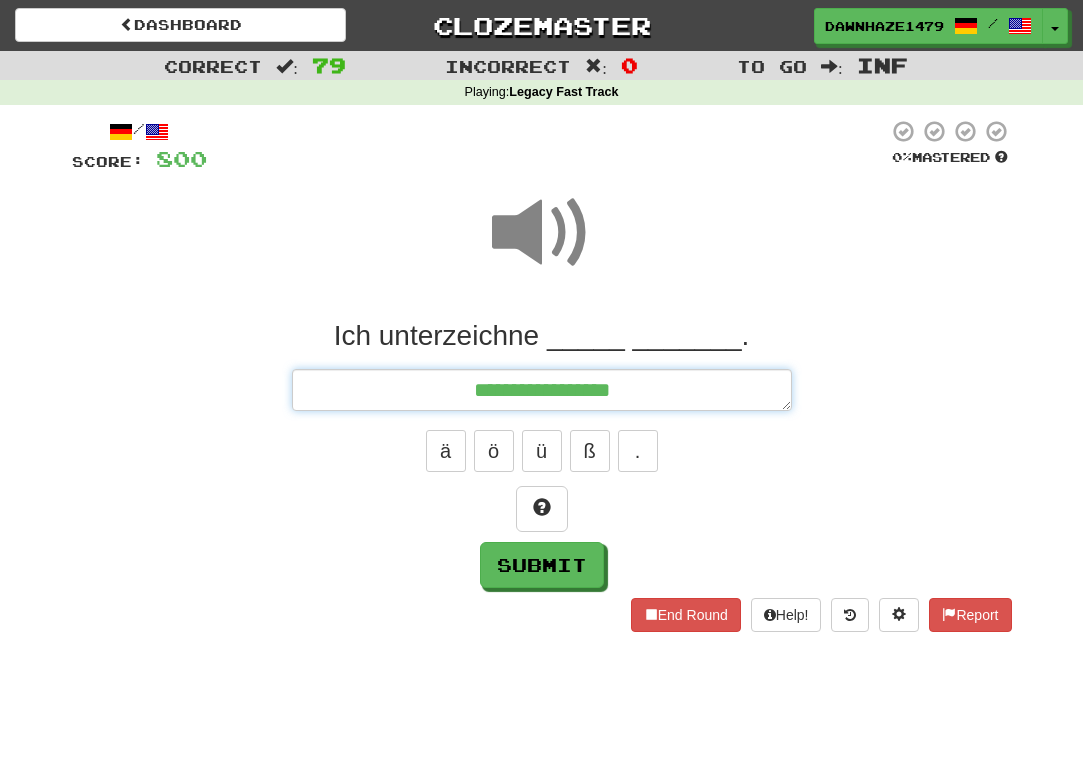 click on "**********" at bounding box center (542, 390) 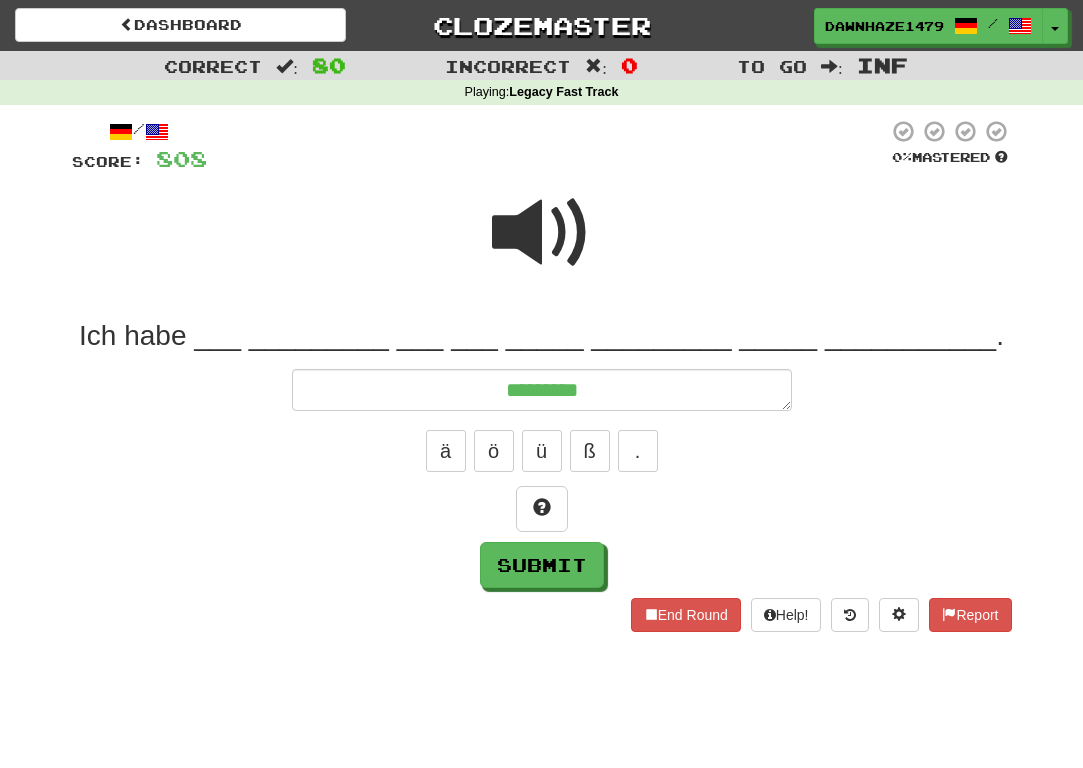 click at bounding box center (542, 246) 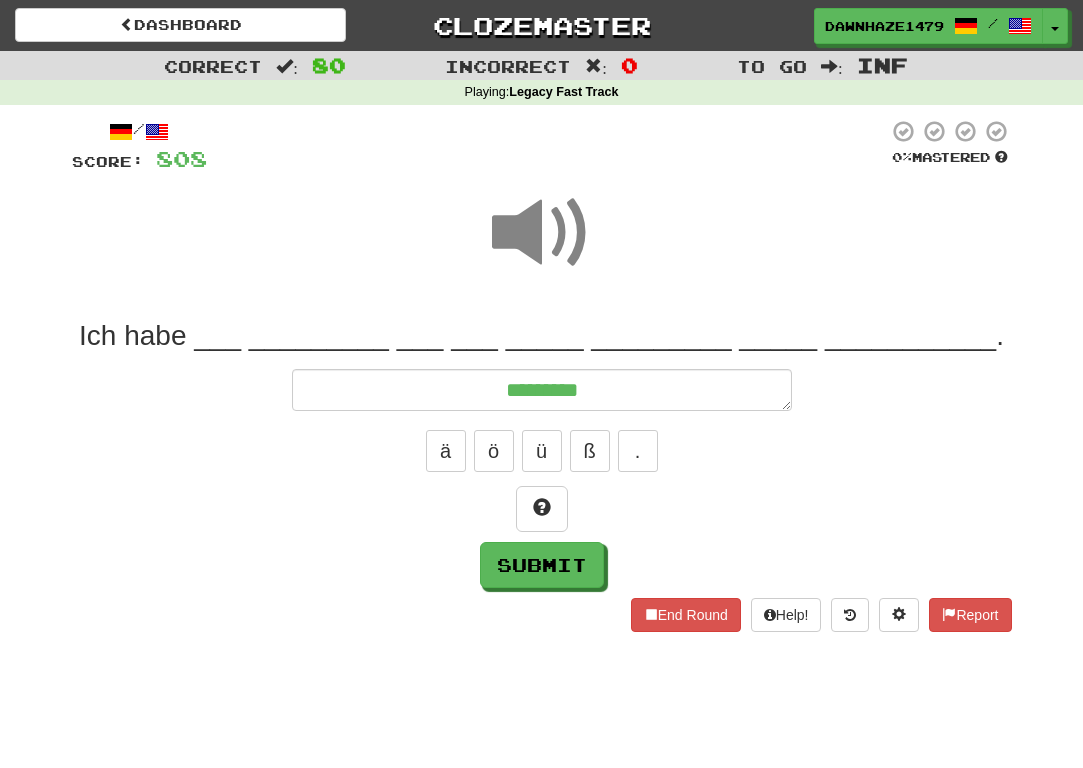click on "ä ö ü ß ." at bounding box center (542, 451) 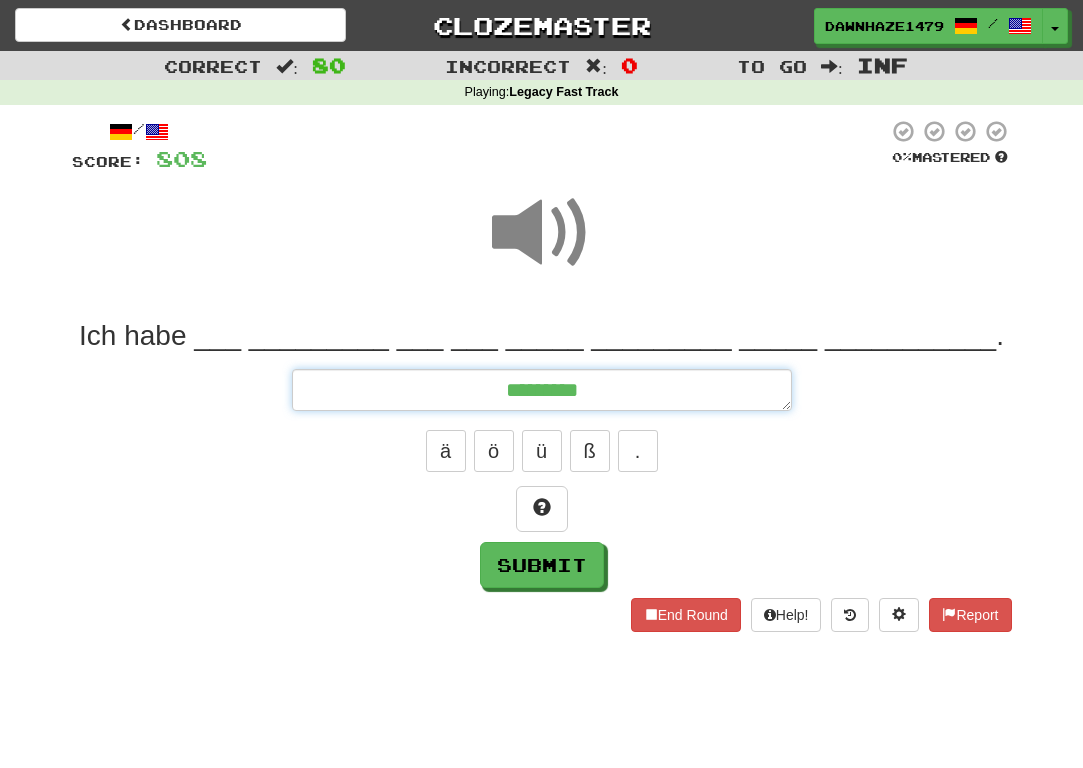 click on "********" at bounding box center (542, 390) 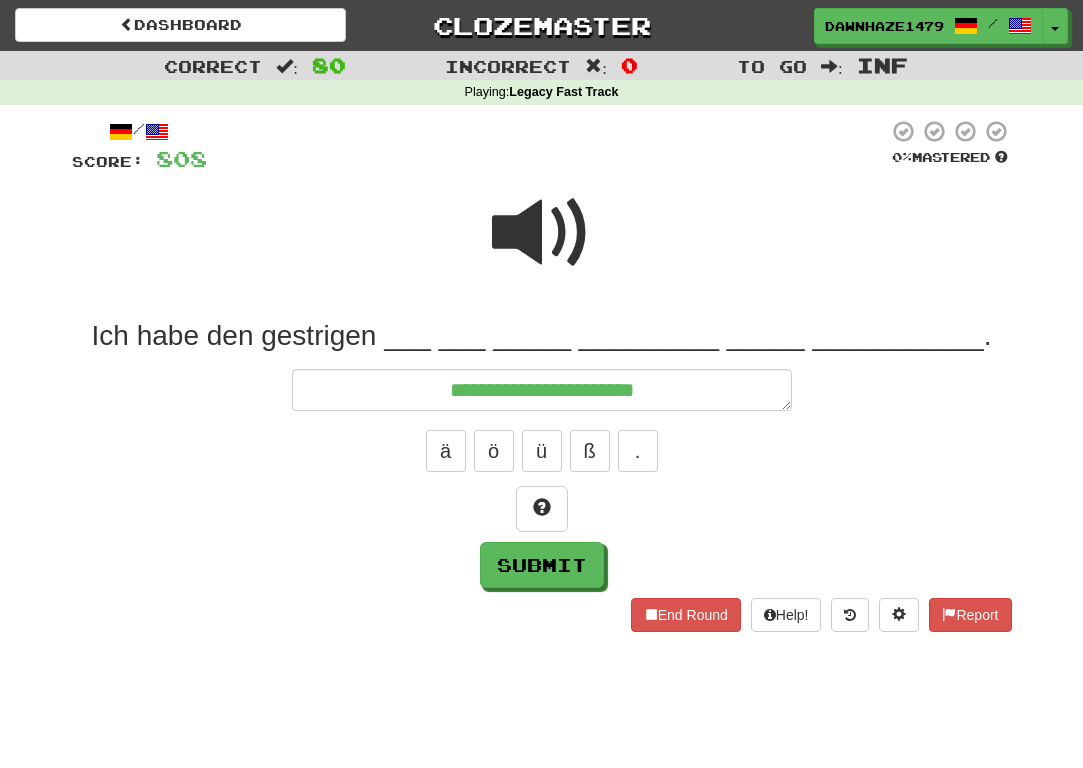 click at bounding box center [542, 246] 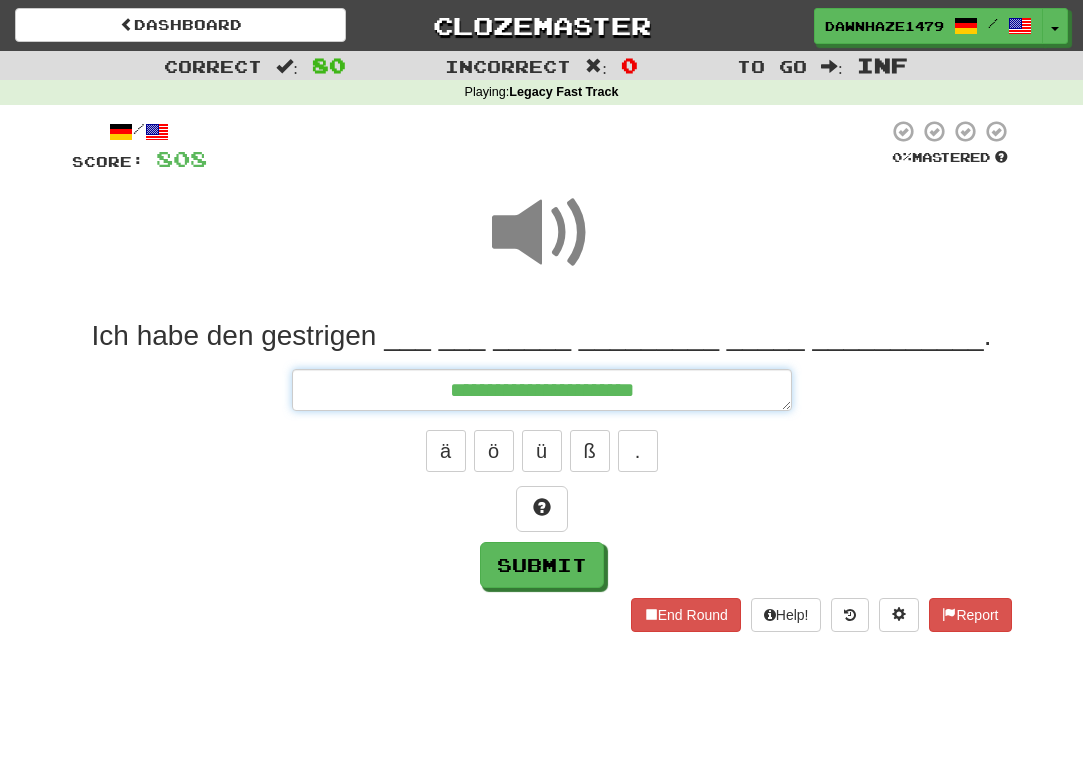 click on "**********" at bounding box center (542, 390) 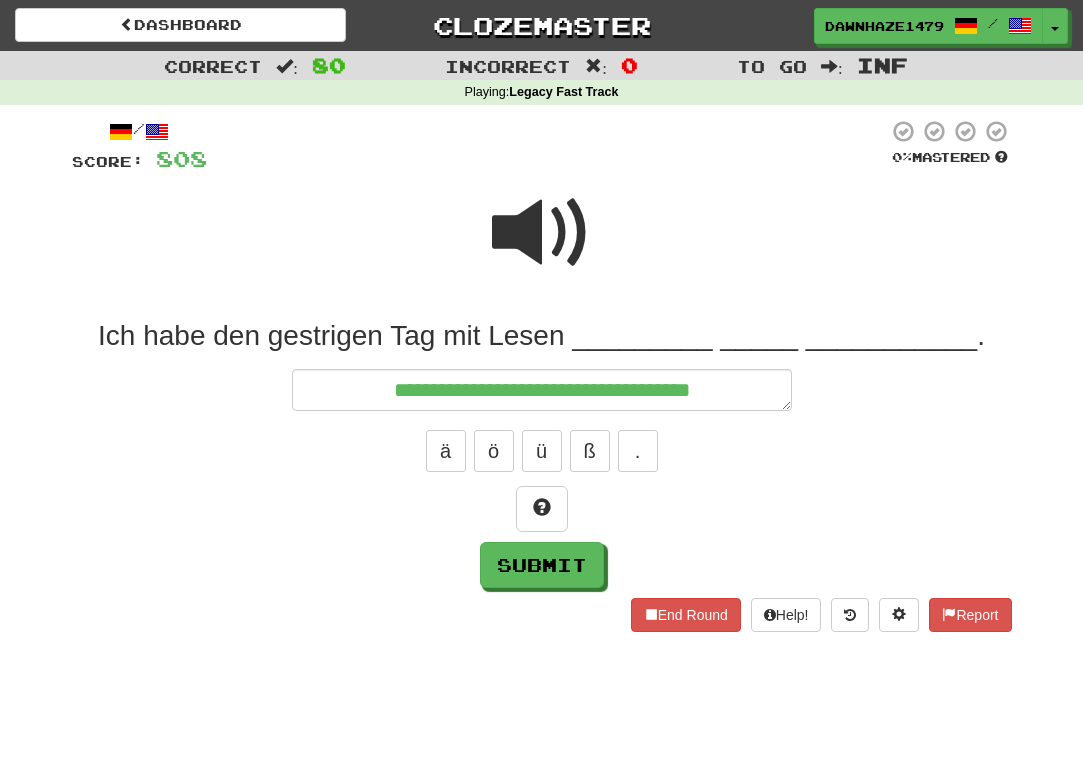 click at bounding box center [542, 246] 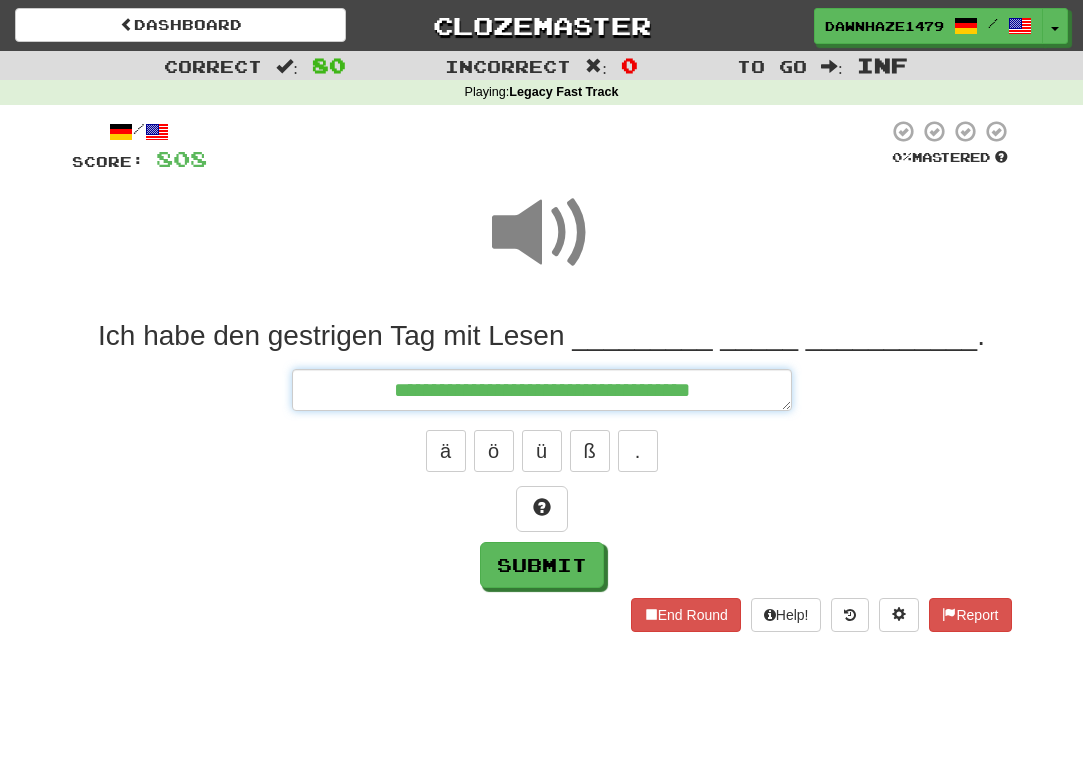 click on "**********" at bounding box center [542, 390] 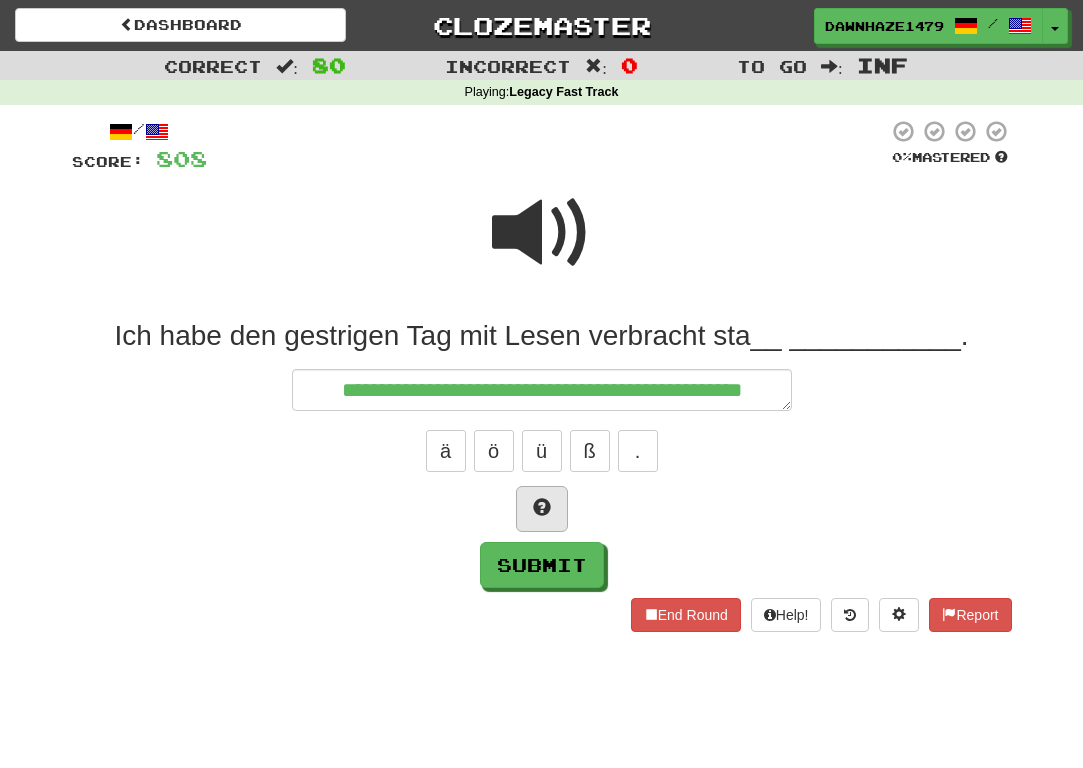 click at bounding box center [542, 509] 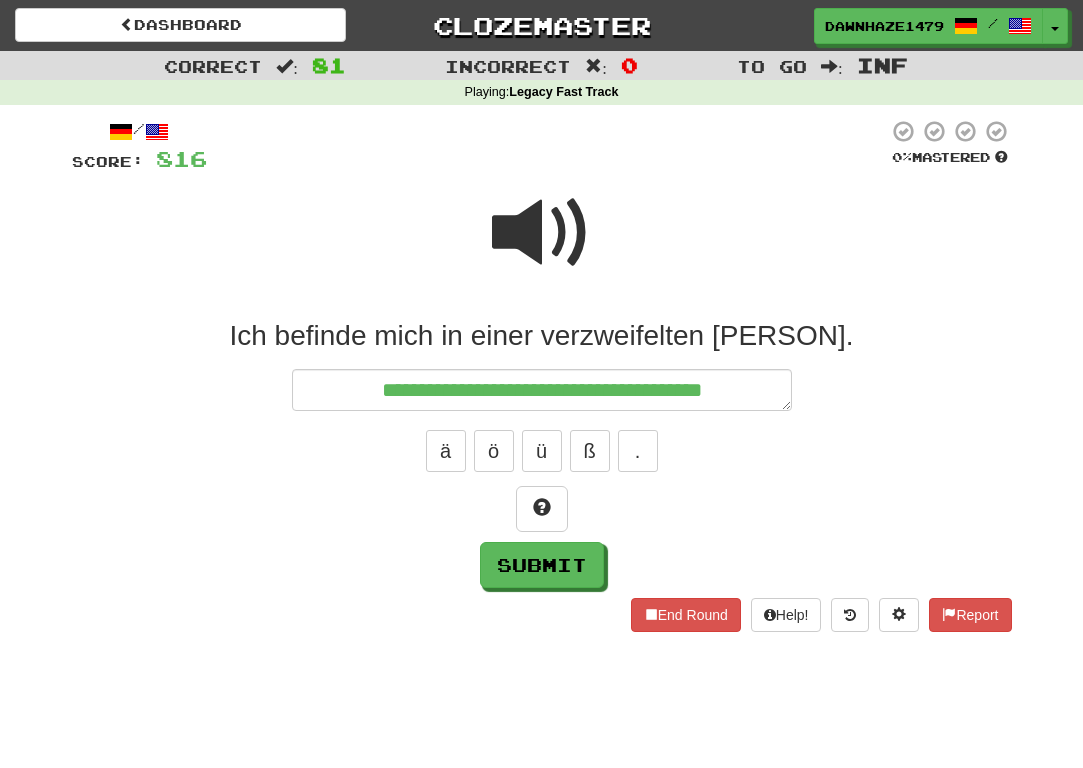 click on "Ich befinde mich in einer verzweifelten [PERSON]." at bounding box center (542, 336) 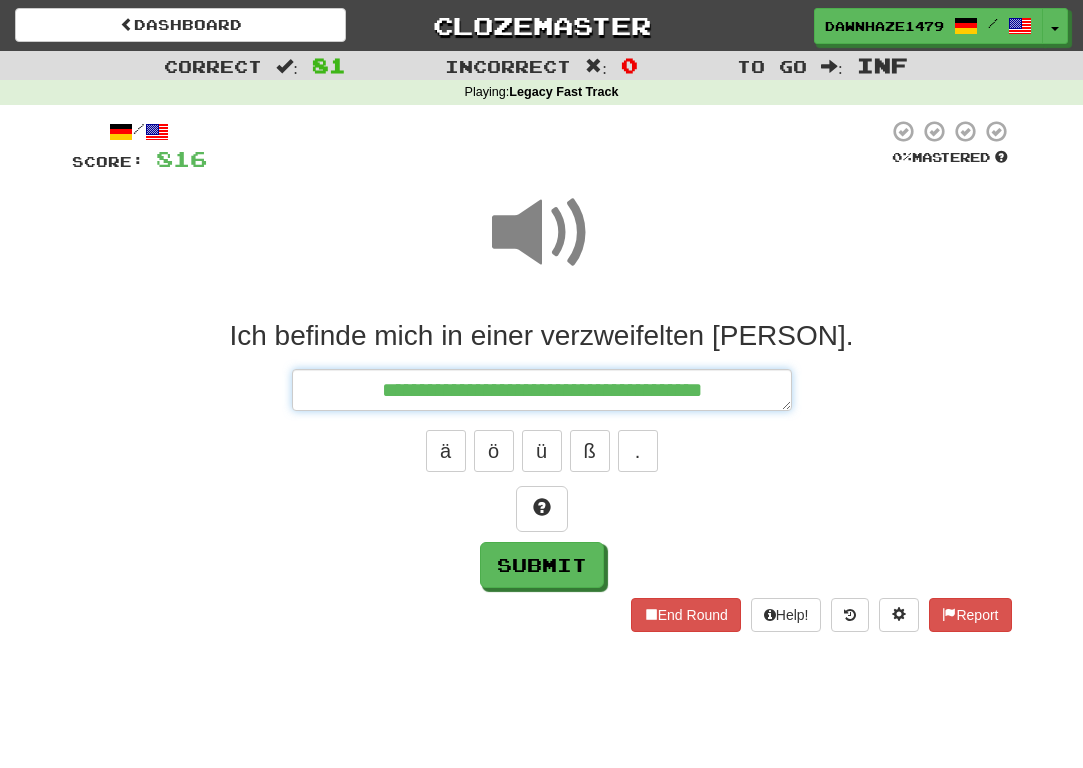 click on "**********" at bounding box center [542, 390] 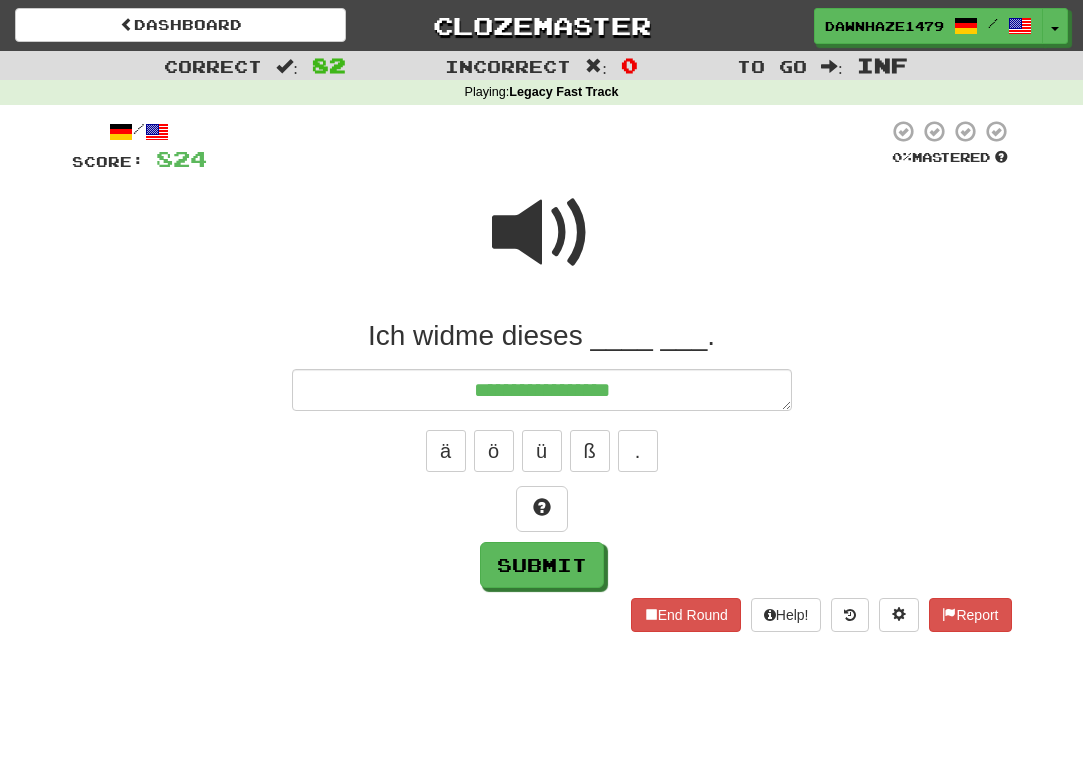 click at bounding box center (542, 233) 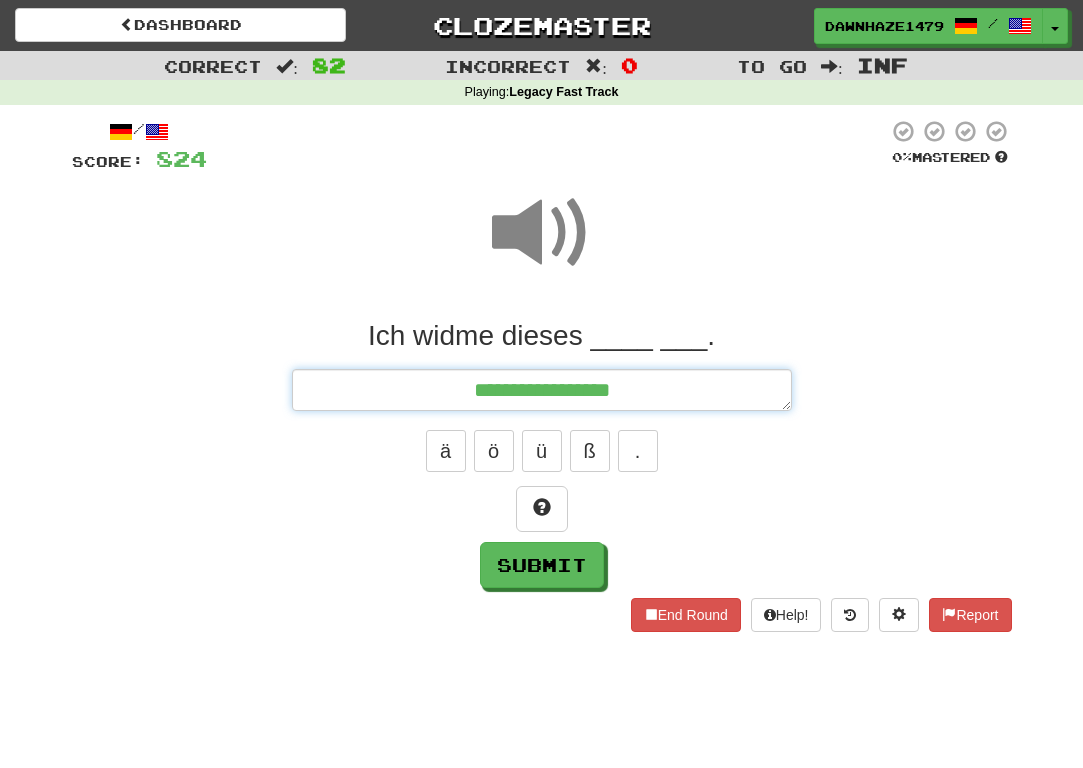 click on "**********" at bounding box center [542, 390] 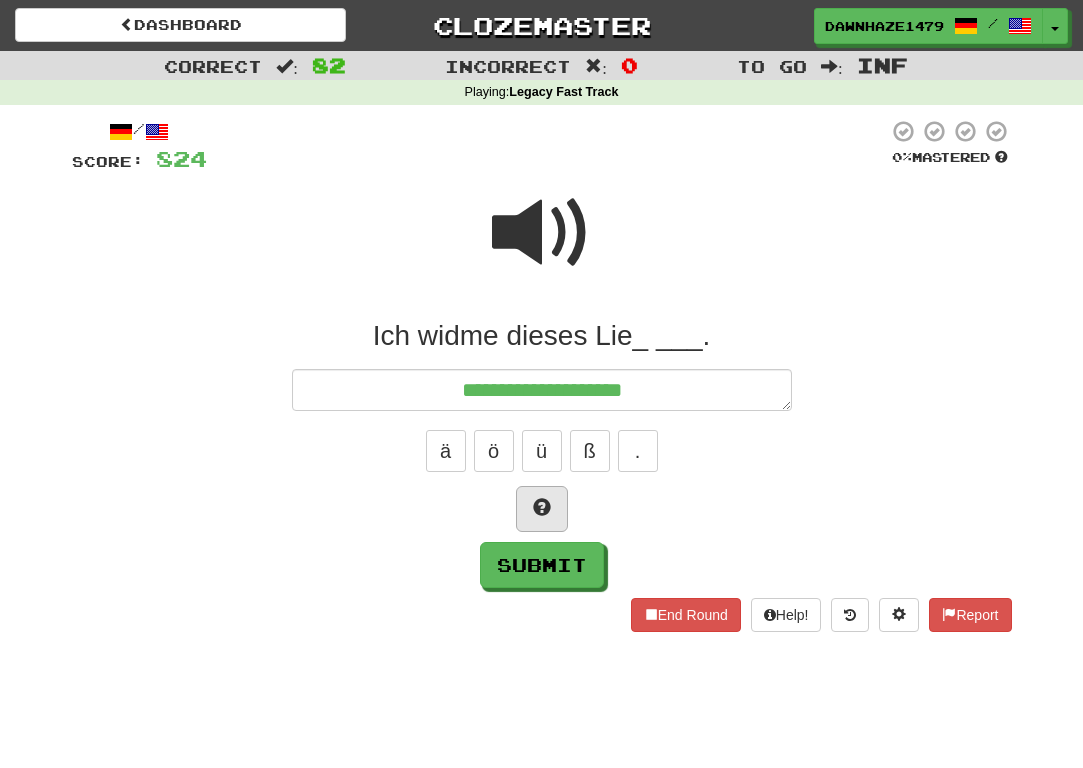 click at bounding box center [542, 509] 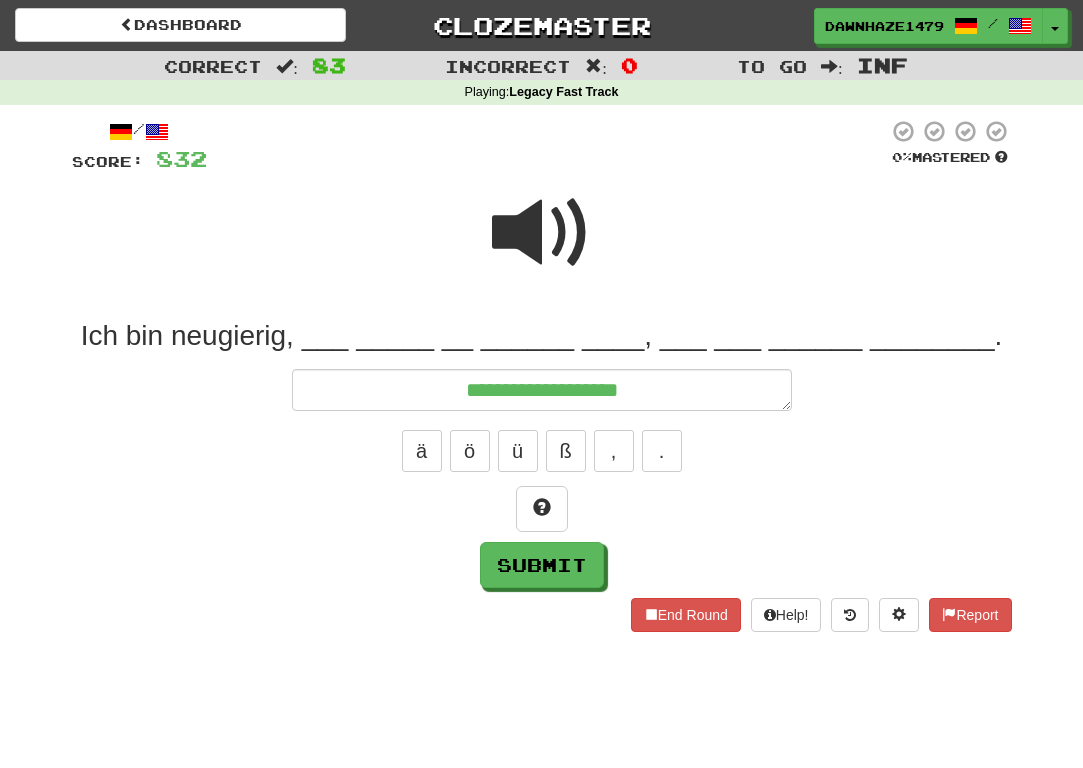 click at bounding box center [542, 246] 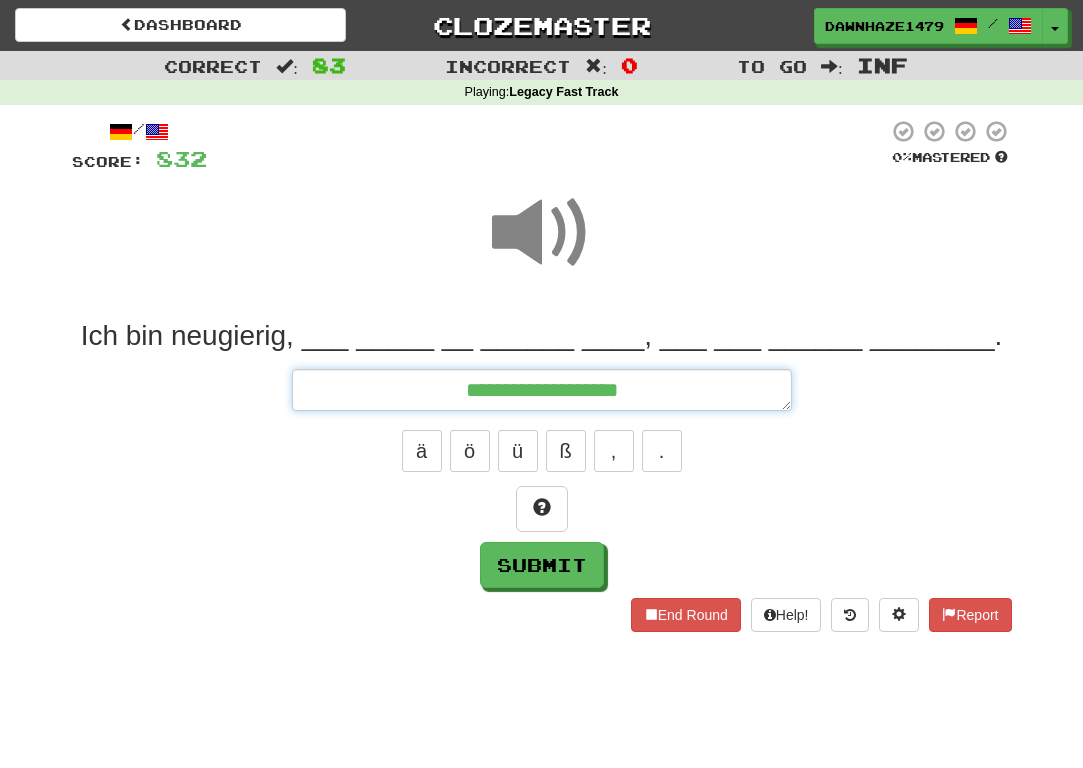 click on "**********" at bounding box center [542, 390] 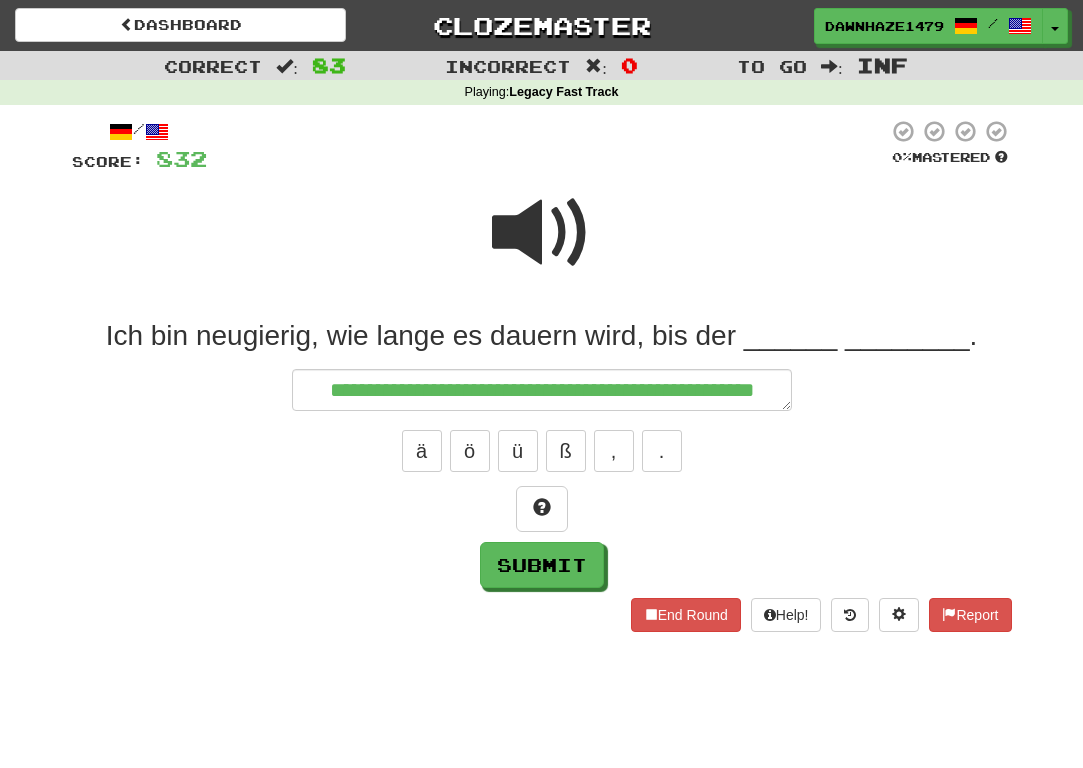 click at bounding box center (542, 233) 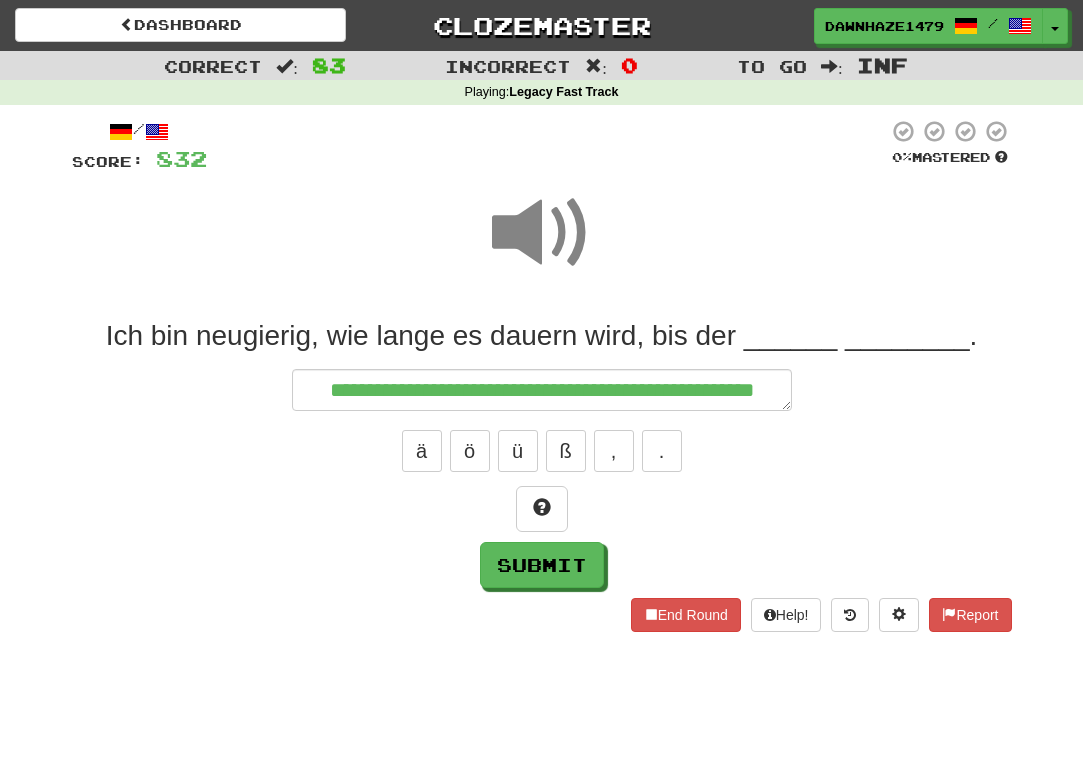 click on "**********" at bounding box center (542, 453) 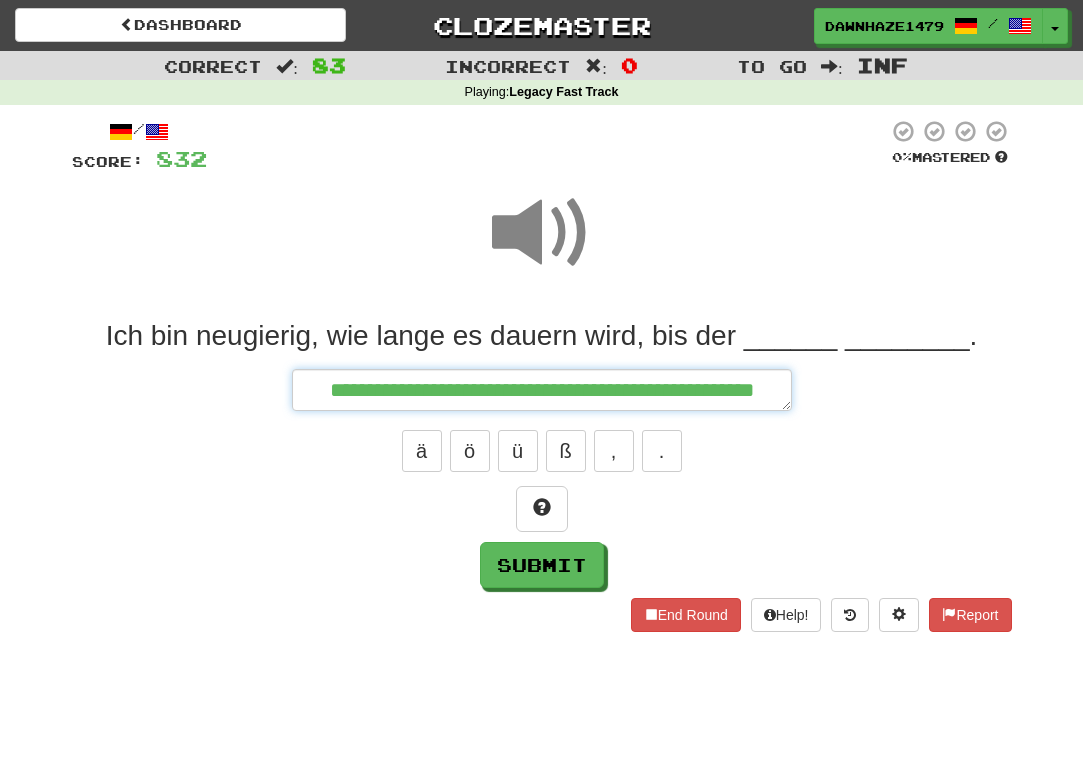 click on "**********" at bounding box center [542, 390] 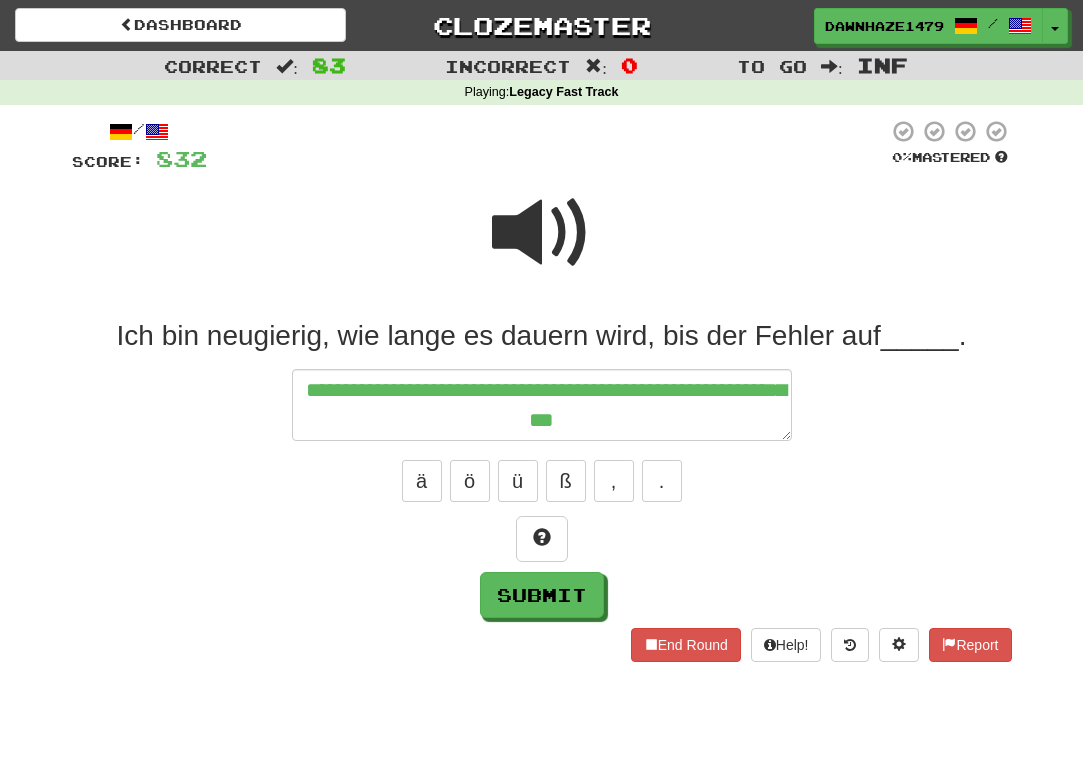 click on "**********" at bounding box center [542, 468] 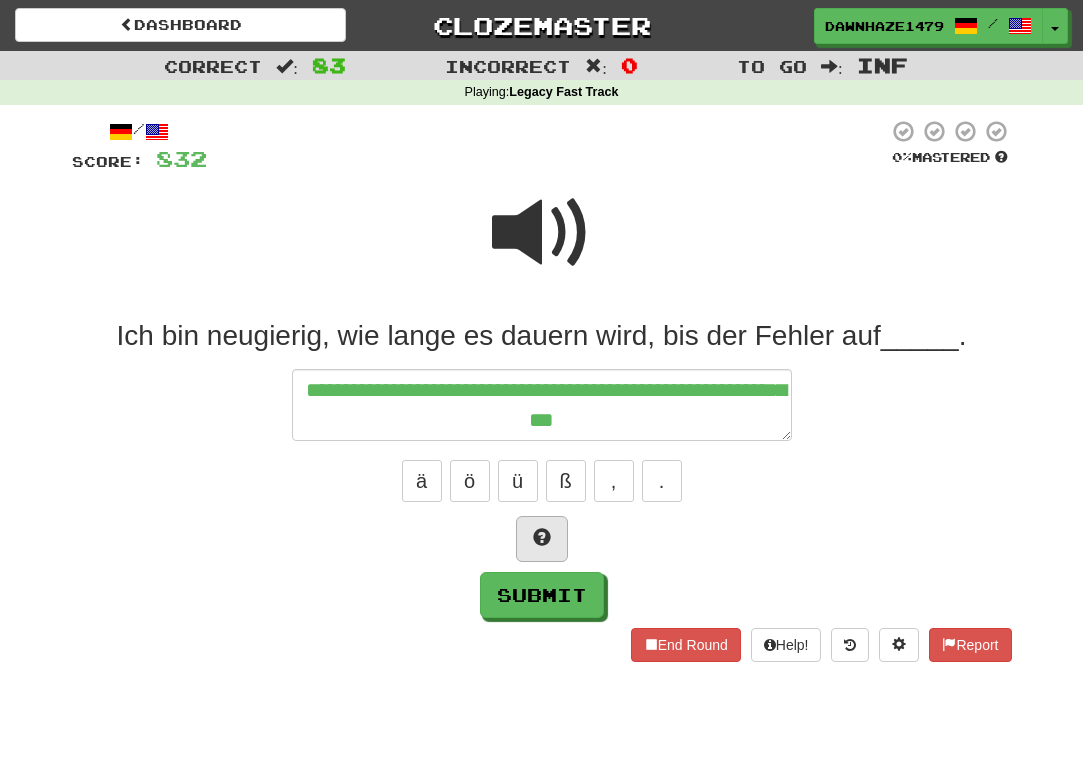 click at bounding box center [542, 539] 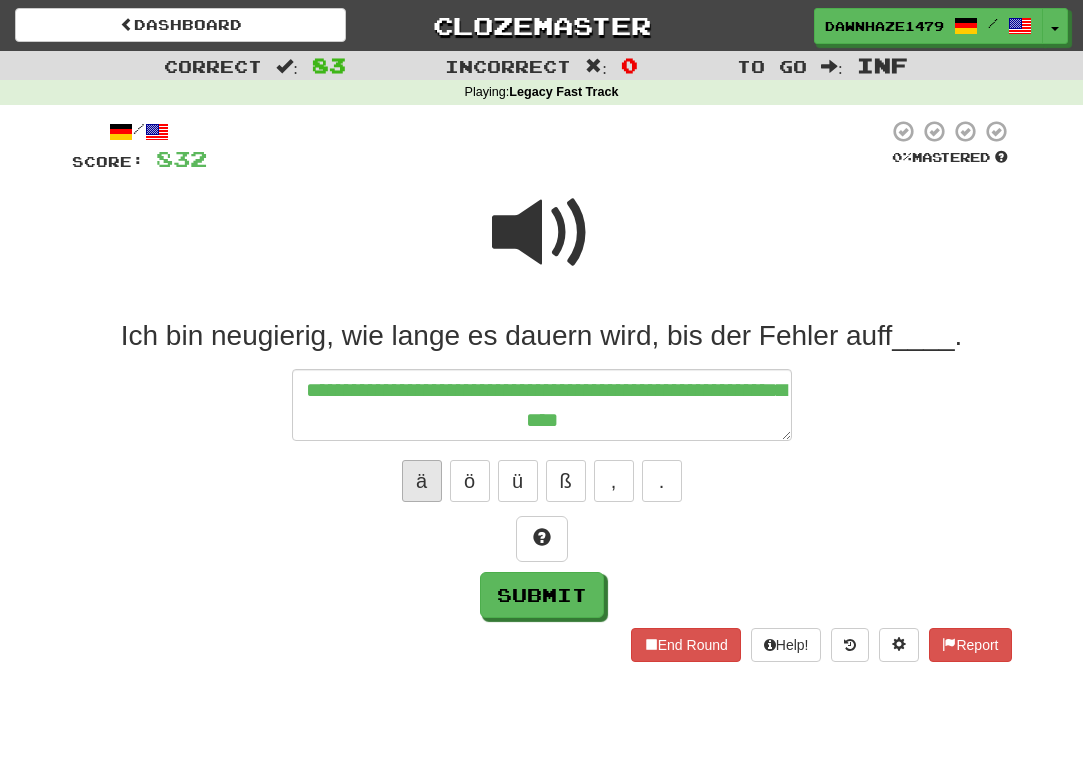 click on "ä" at bounding box center [422, 481] 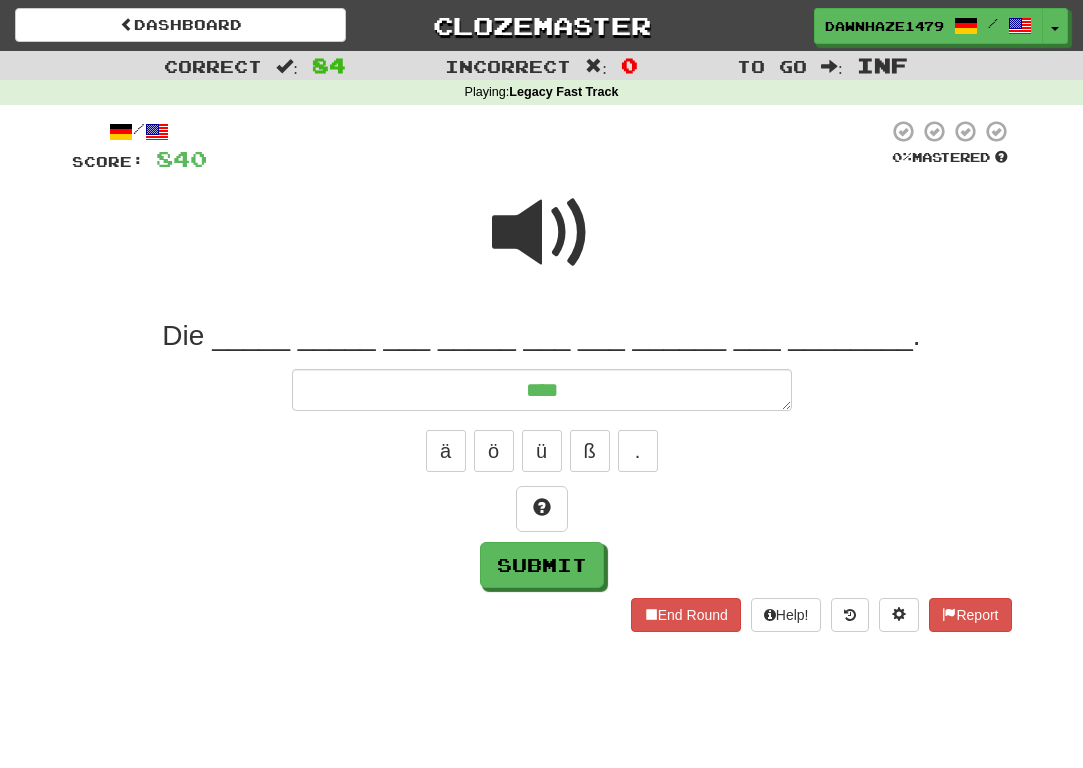 click at bounding box center (542, 246) 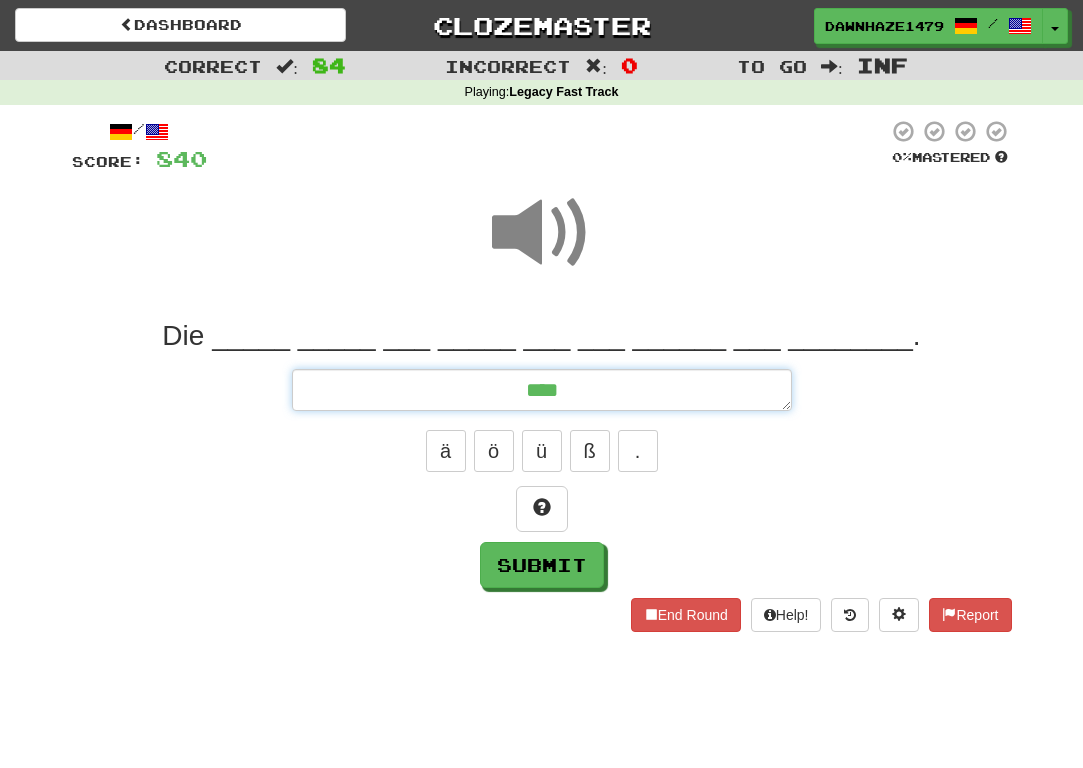 click on "***" at bounding box center (542, 390) 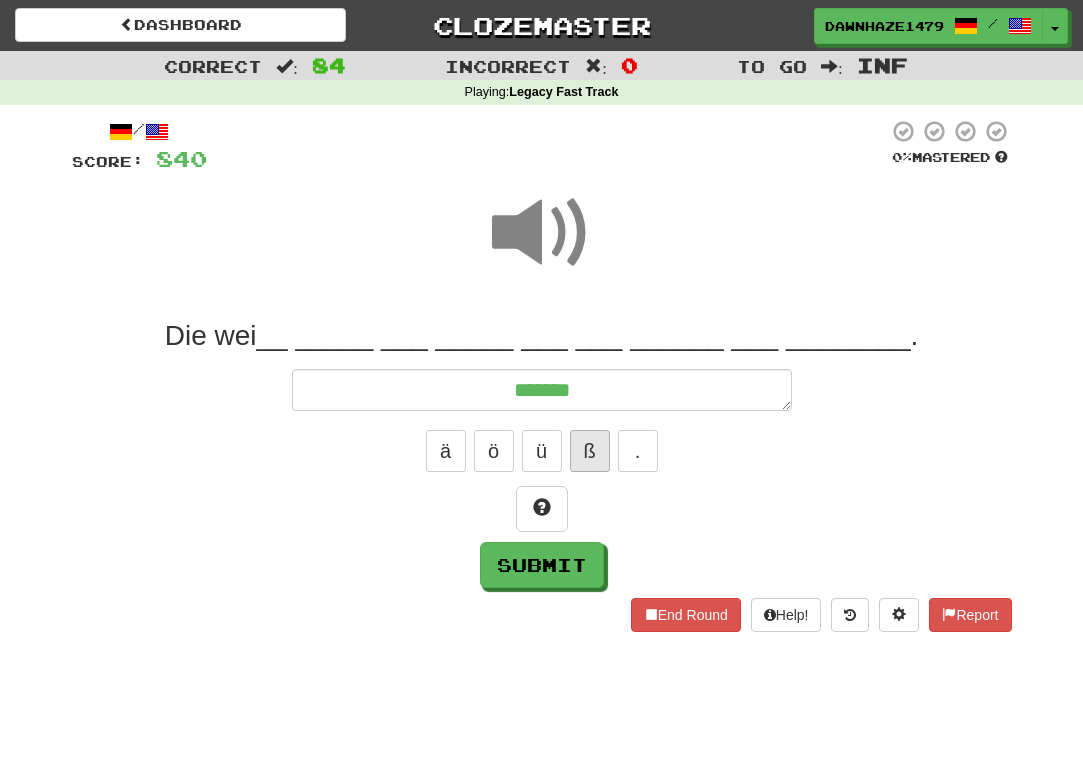 click on "ß" at bounding box center (590, 451) 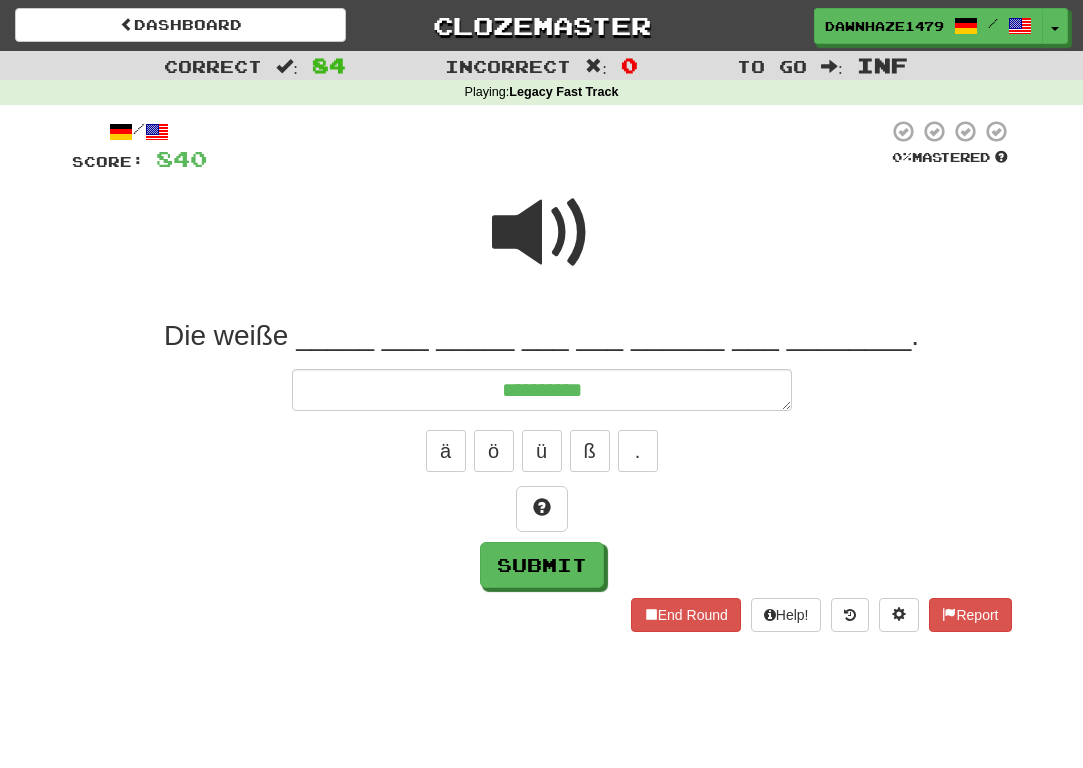 click at bounding box center [542, 233] 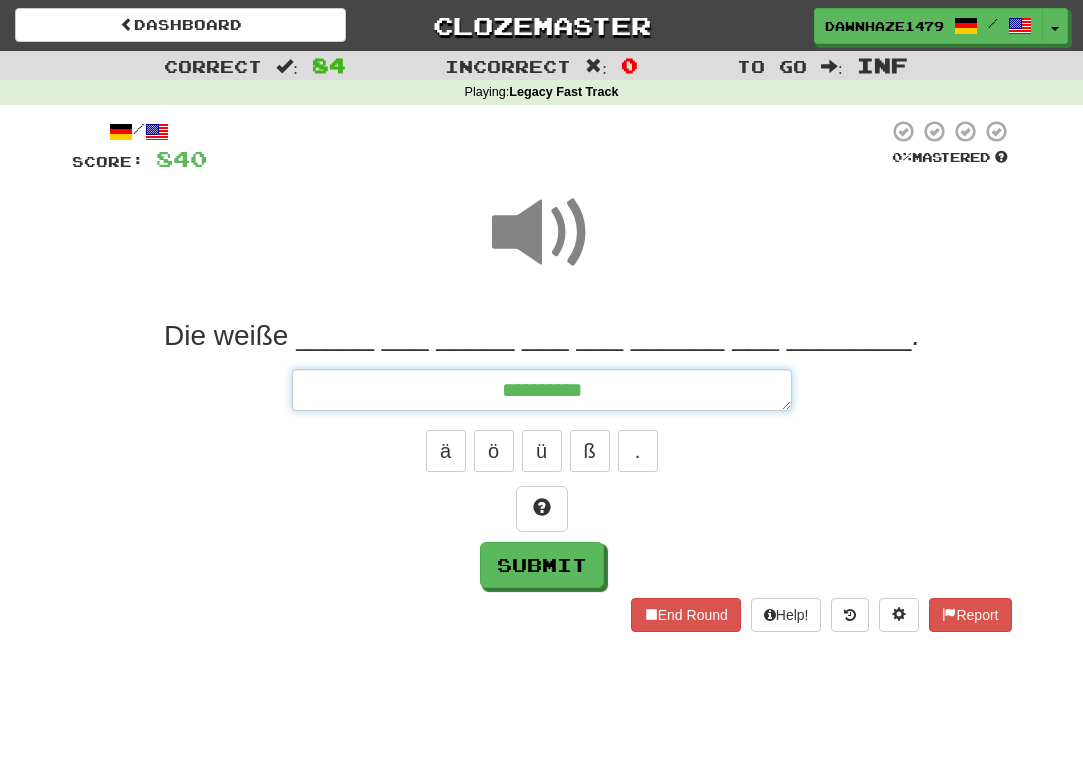 click on "*********" at bounding box center [542, 390] 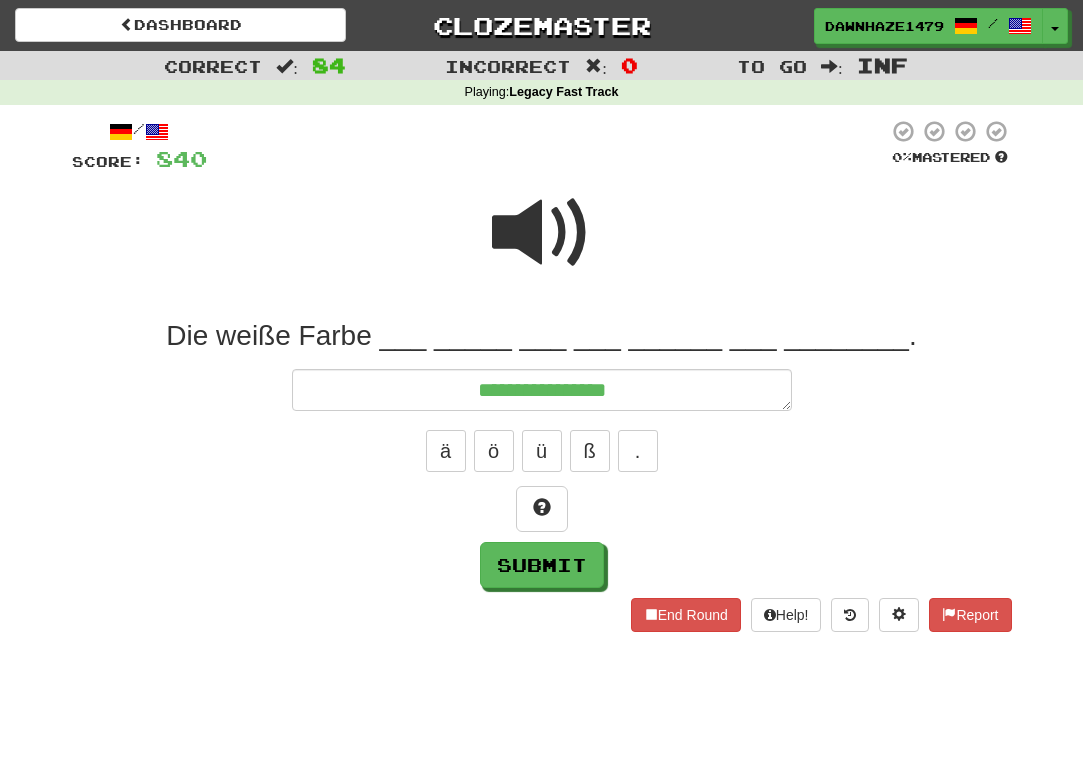 click at bounding box center [547, 146] 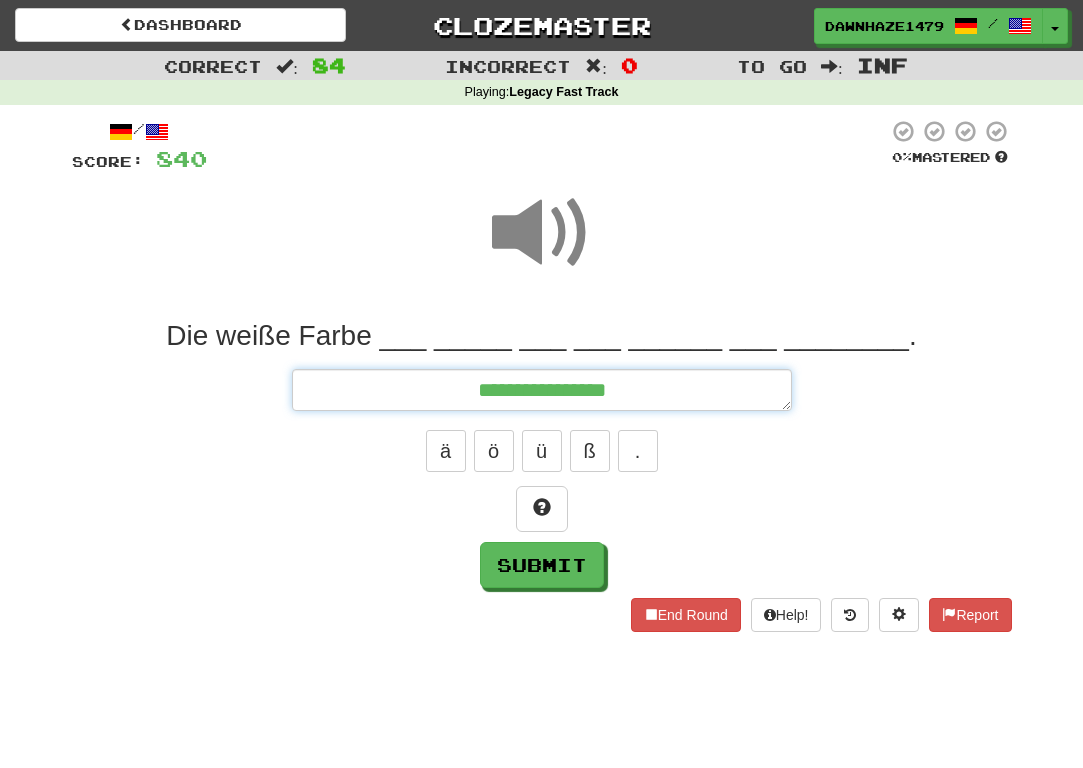 click on "**********" at bounding box center (542, 390) 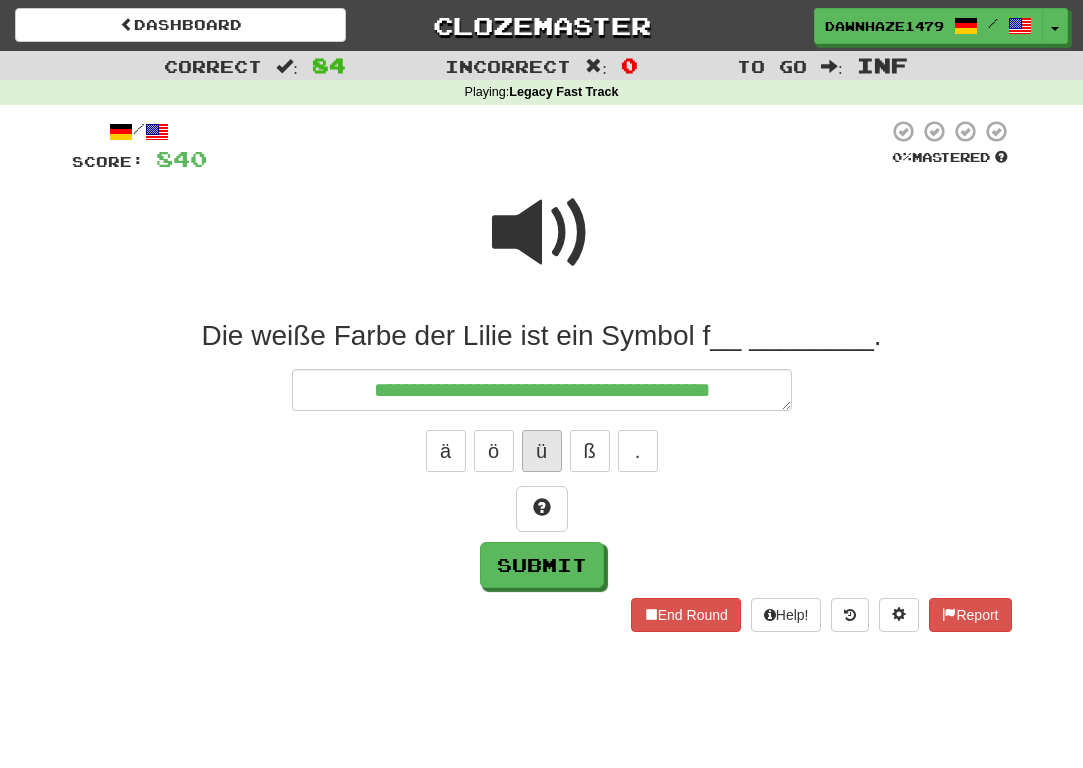 click on "ü" at bounding box center (542, 451) 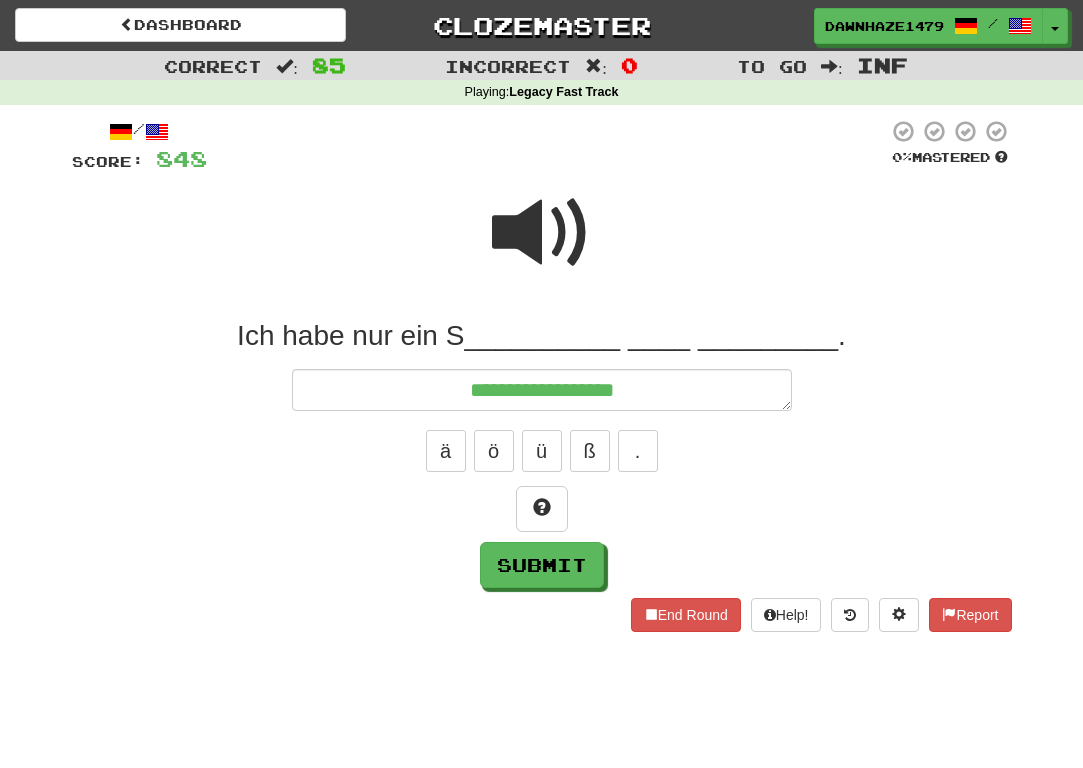 click at bounding box center (542, 233) 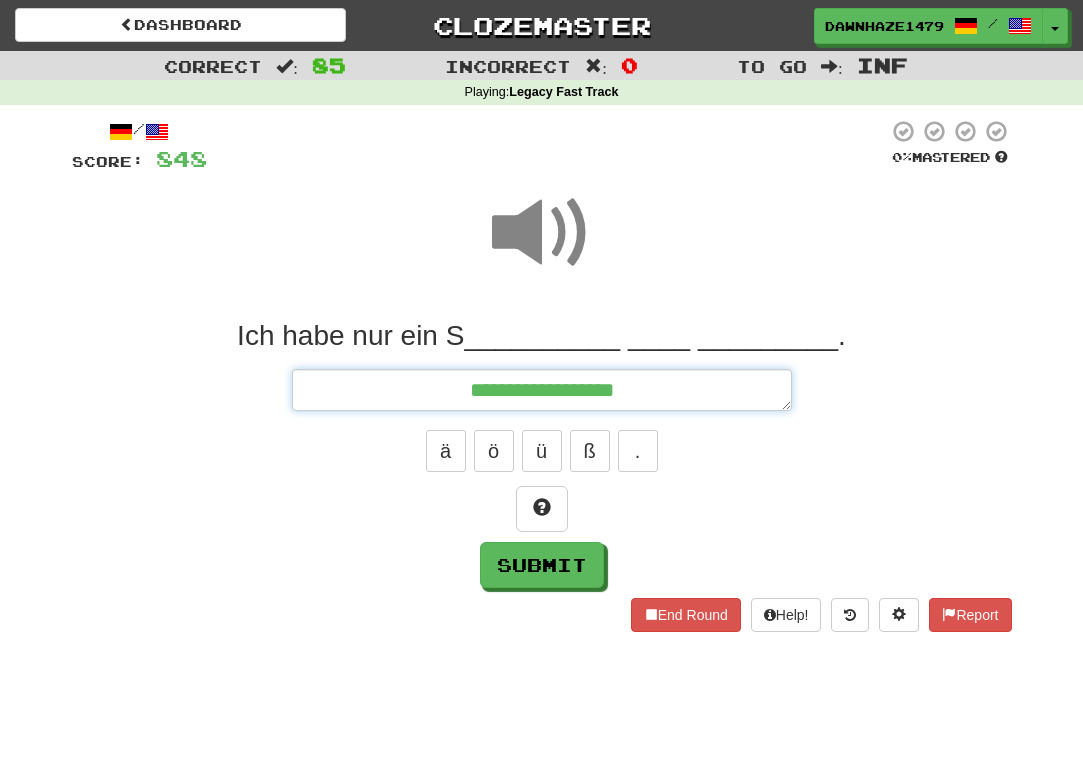 click on "**********" at bounding box center [542, 390] 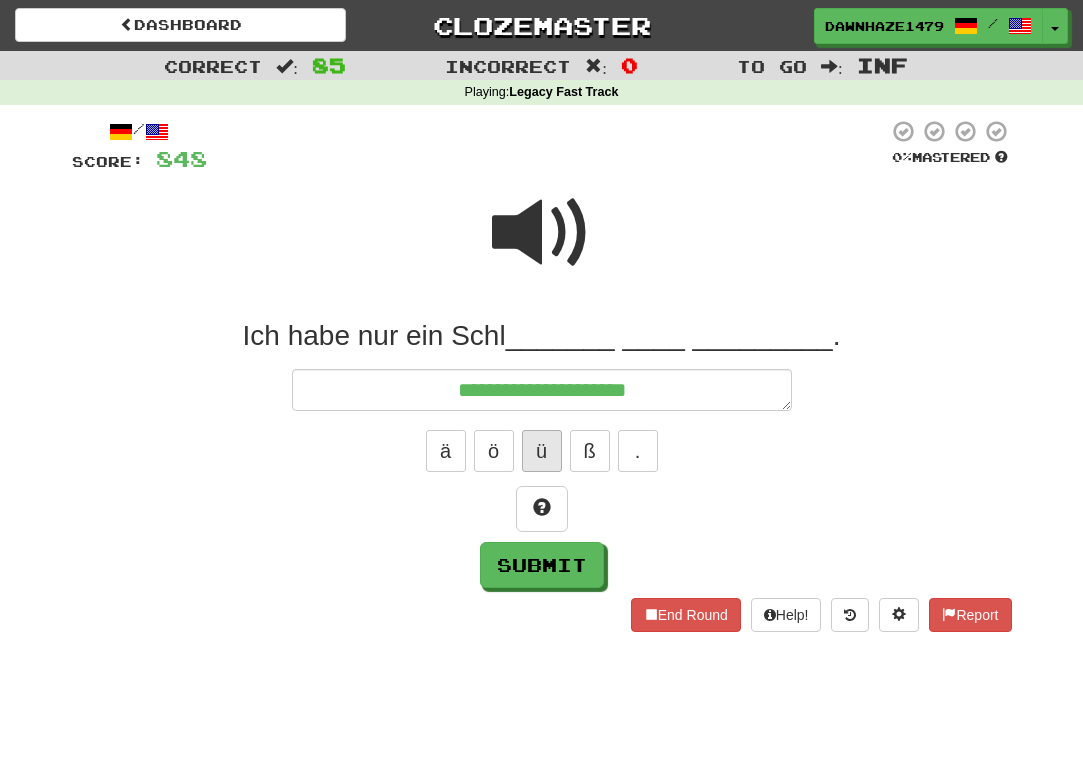 click on "ü" at bounding box center [542, 451] 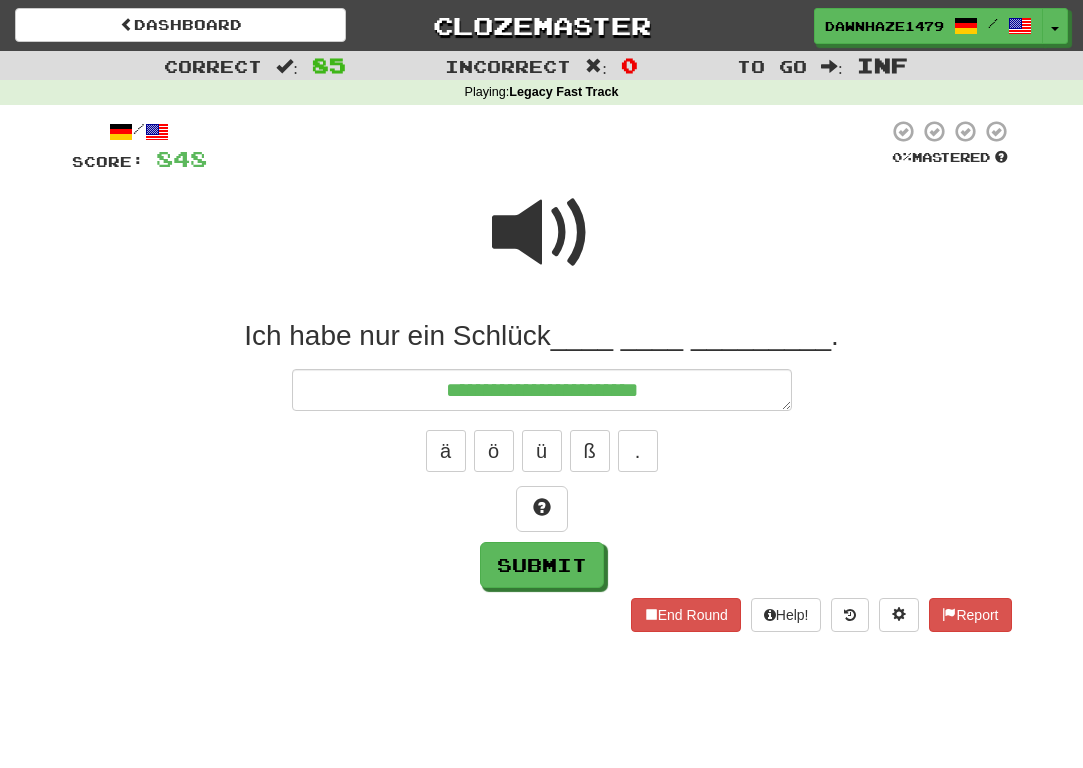 click at bounding box center [542, 233] 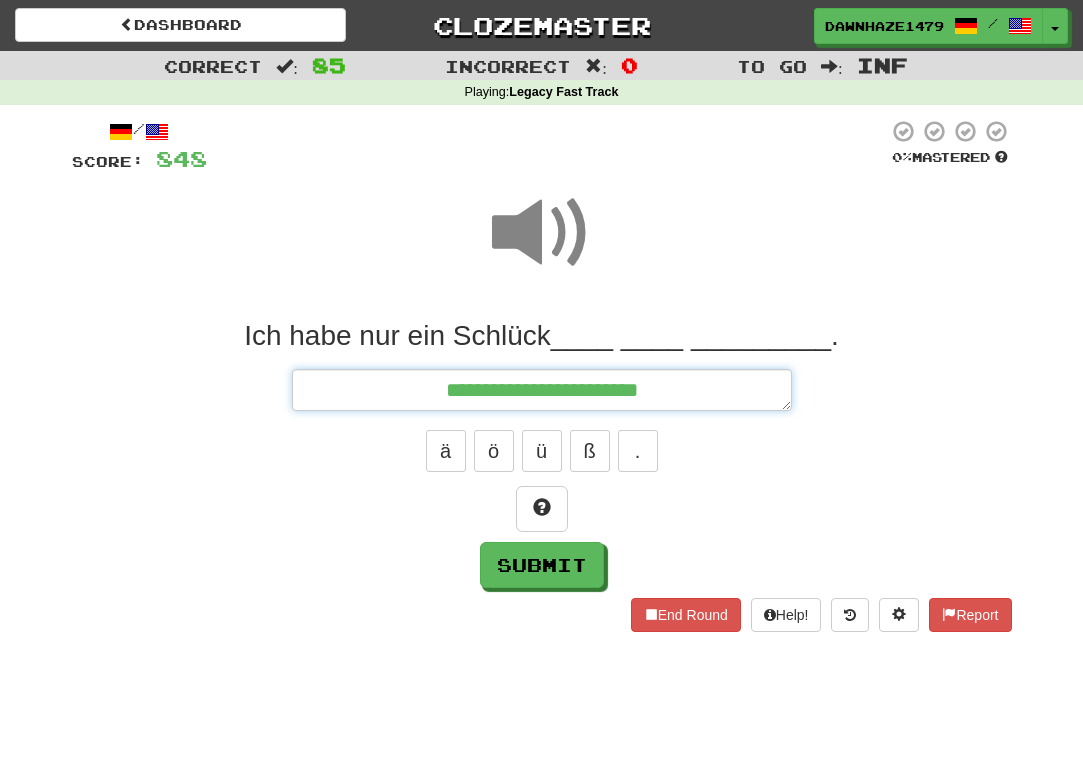 click on "**********" at bounding box center (542, 390) 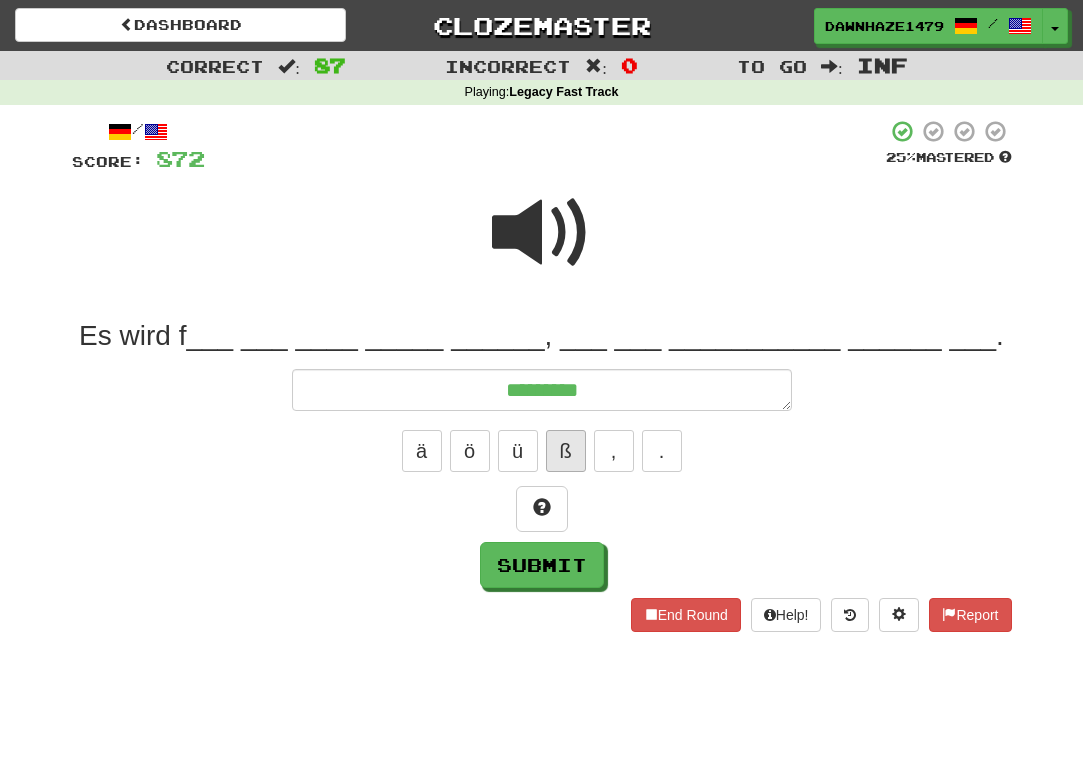 click on "ß" at bounding box center [566, 451] 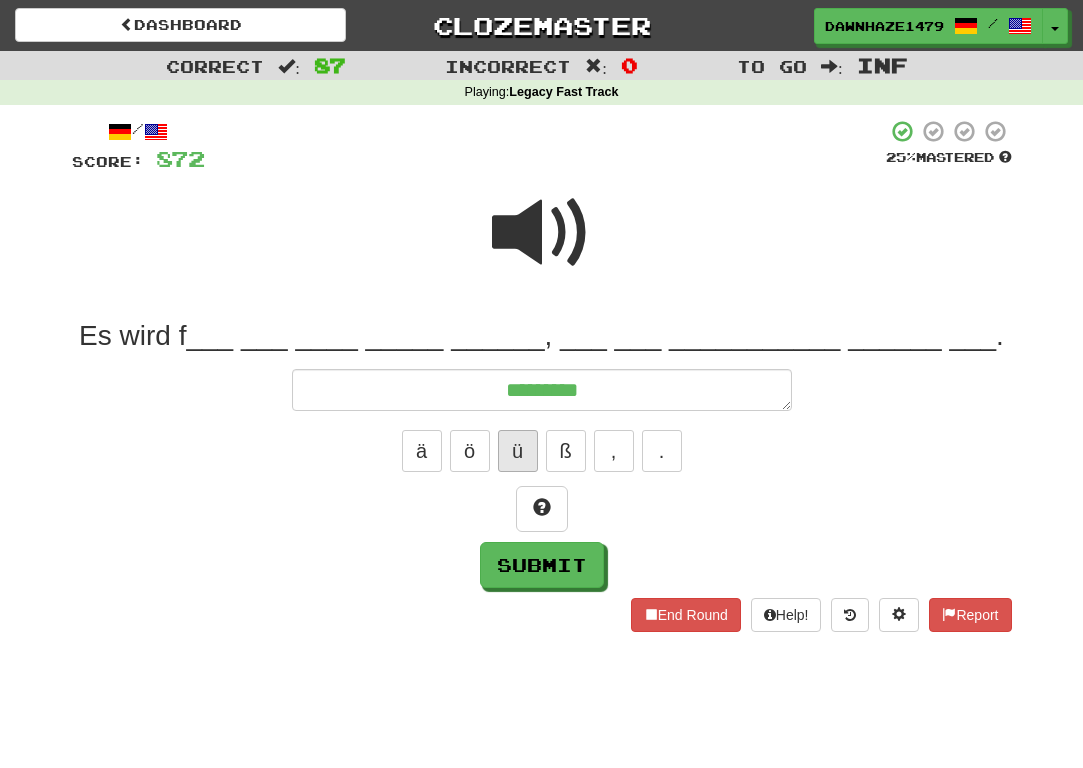 click on "ü" at bounding box center (518, 451) 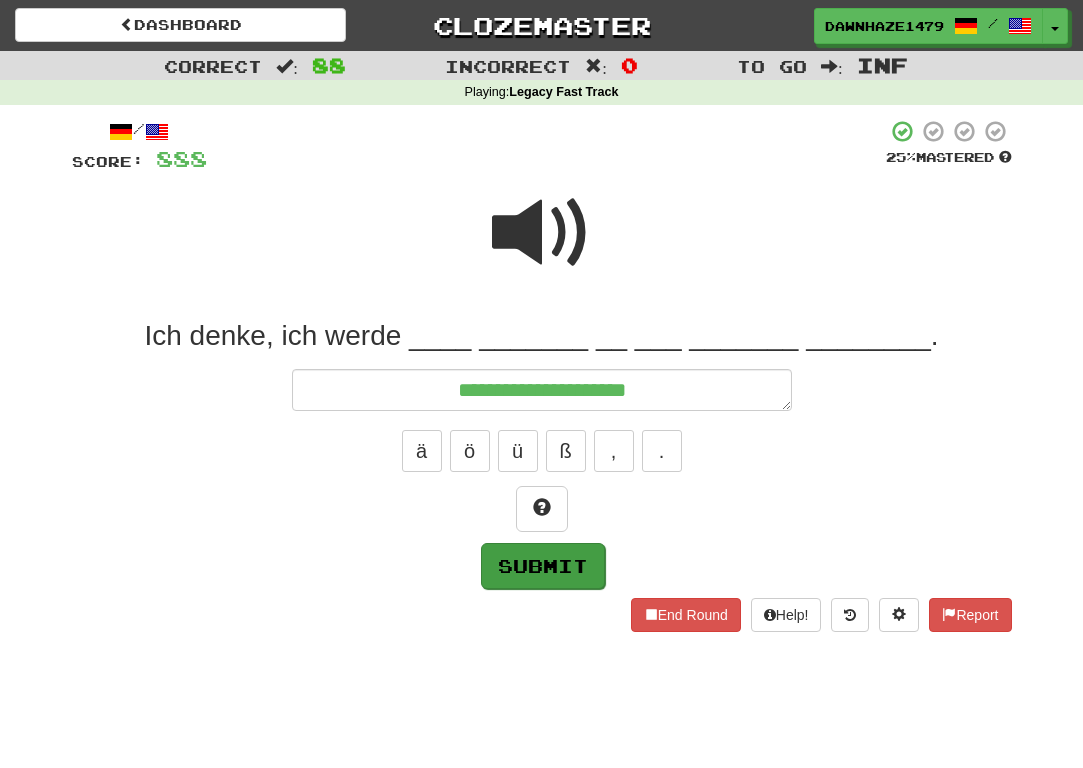 click on "Submit" at bounding box center [543, 566] 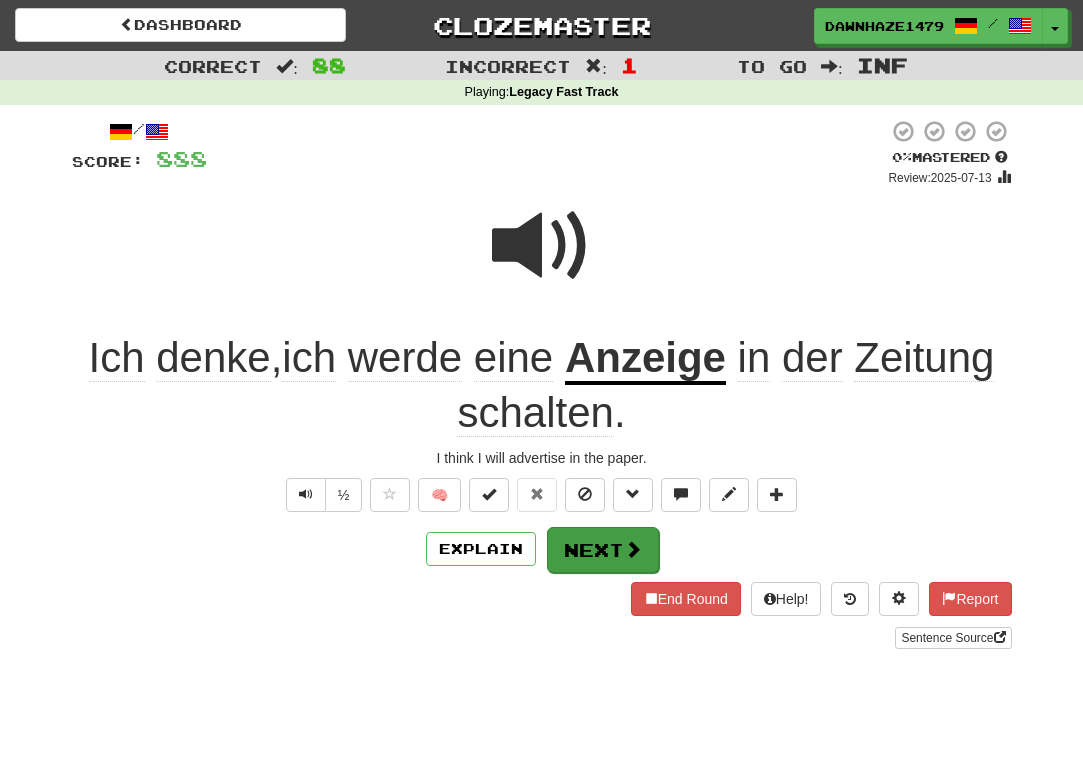 click on "Next" at bounding box center (603, 550) 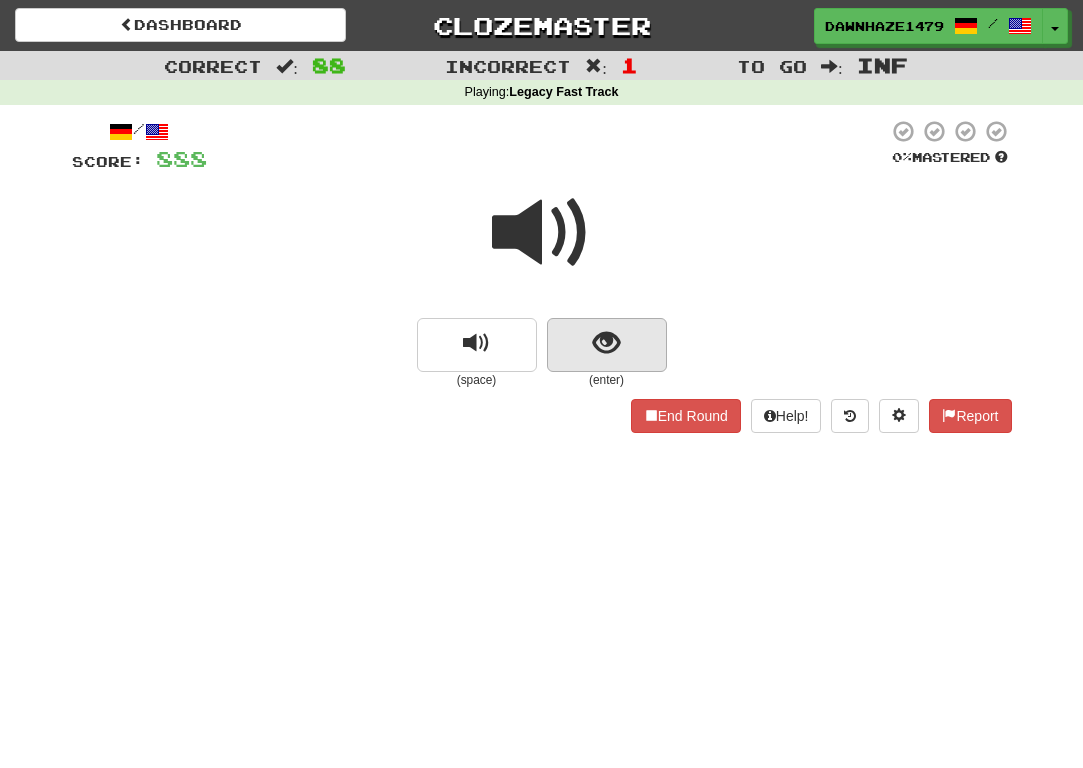 click at bounding box center (607, 345) 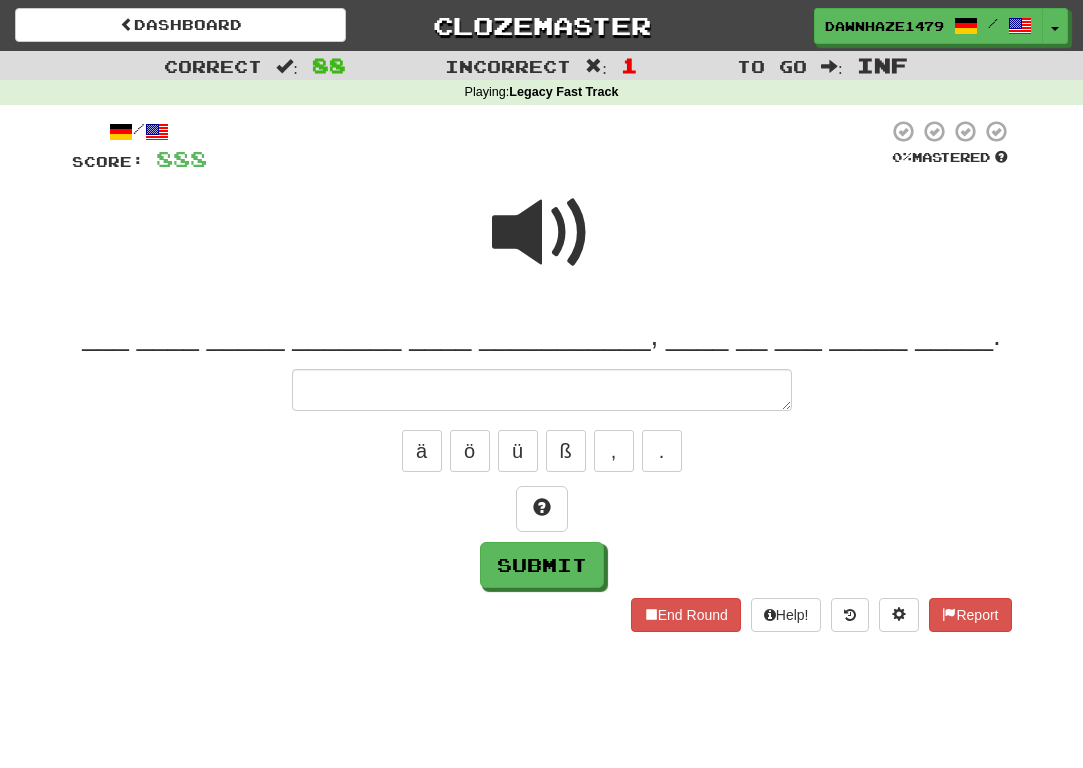 click at bounding box center [542, 246] 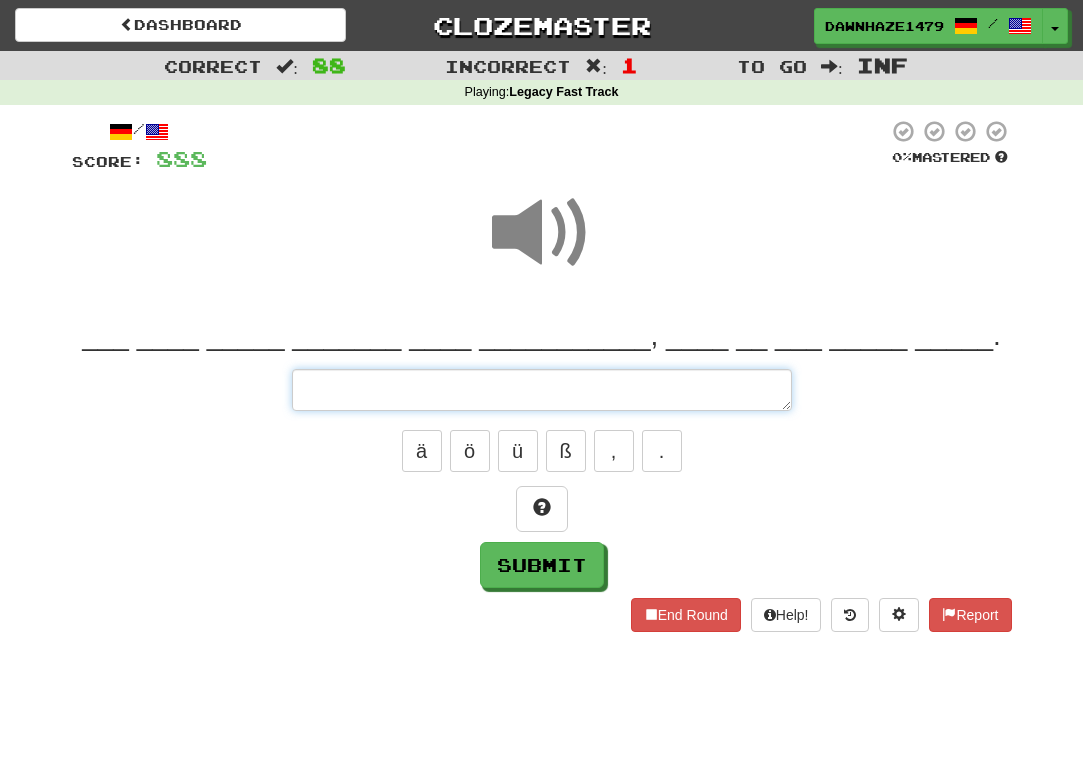 click at bounding box center (542, 390) 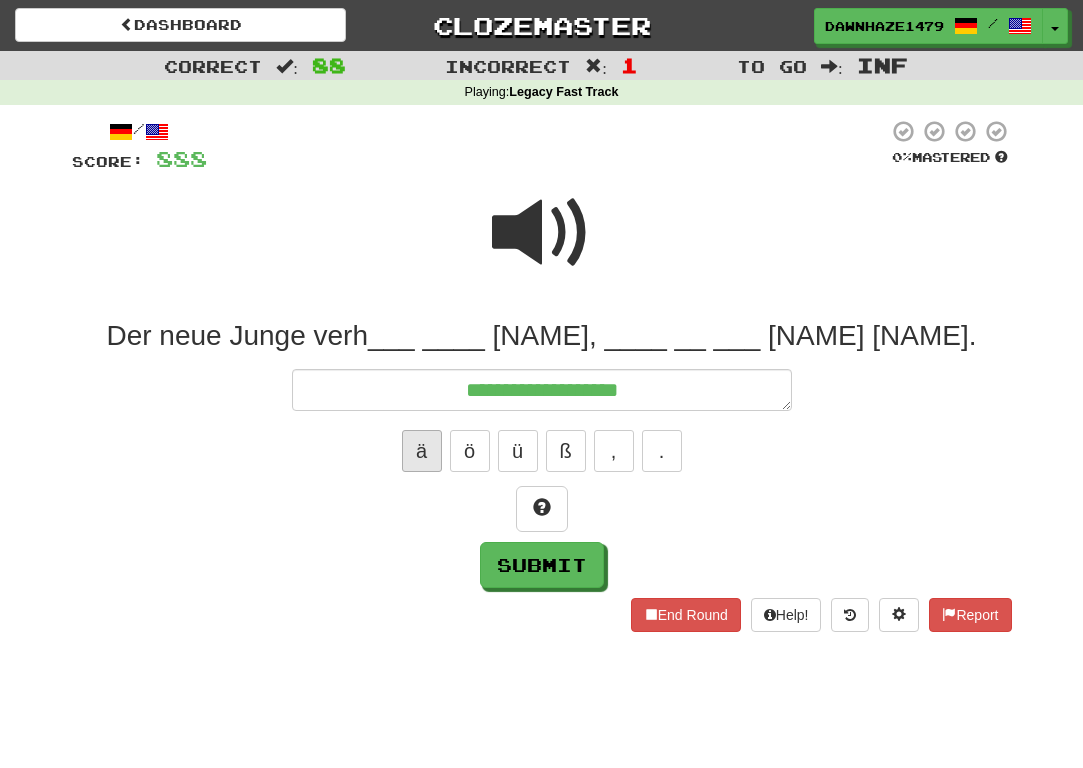 click on "ä" at bounding box center [422, 451] 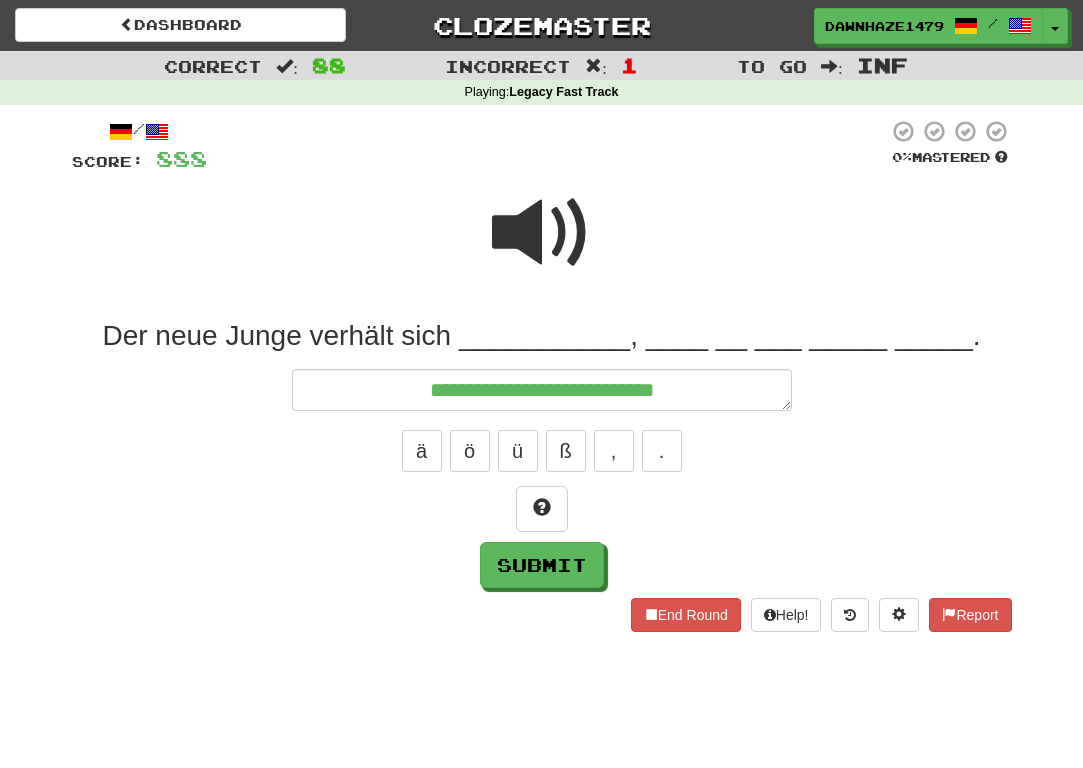 click at bounding box center (547, 146) 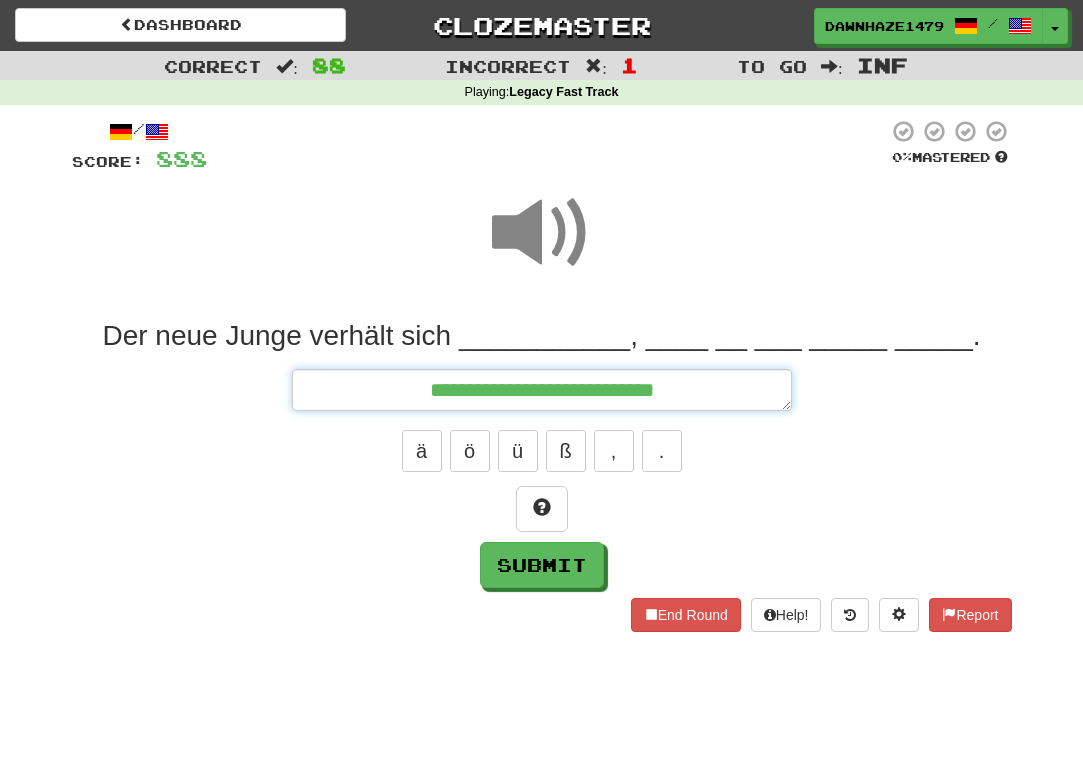 click on "**********" at bounding box center (542, 390) 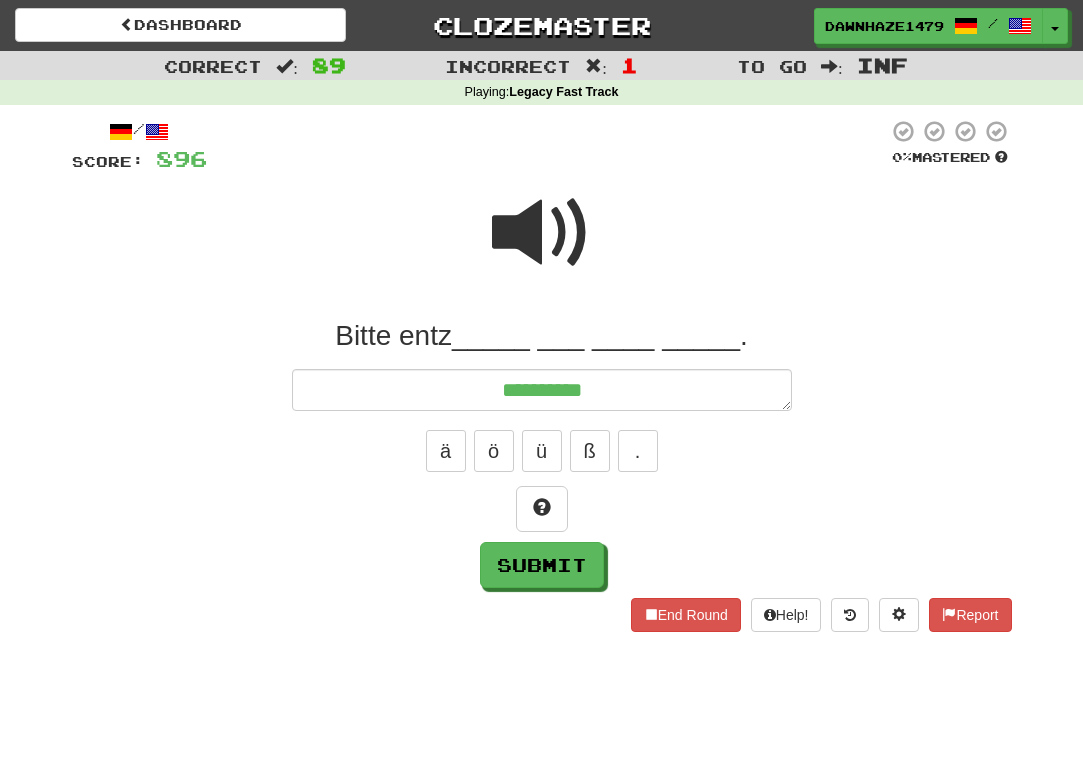 click on "ä ö ü ß ." at bounding box center (542, 451) 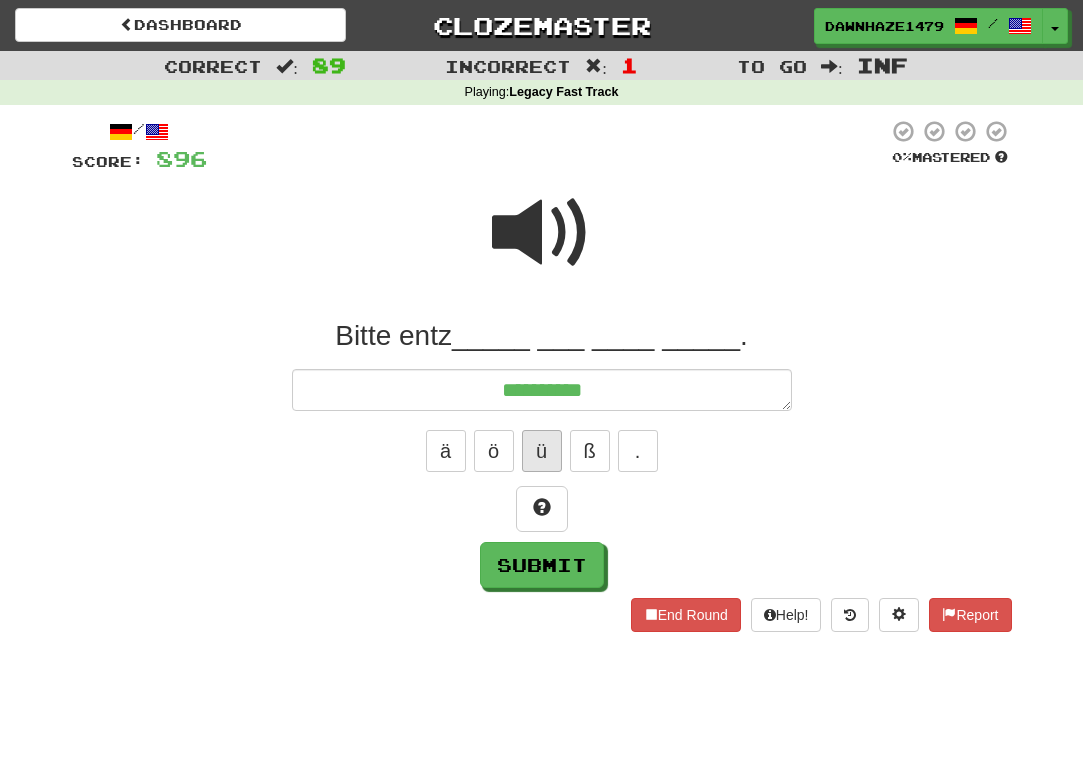 click on "ü" at bounding box center [542, 451] 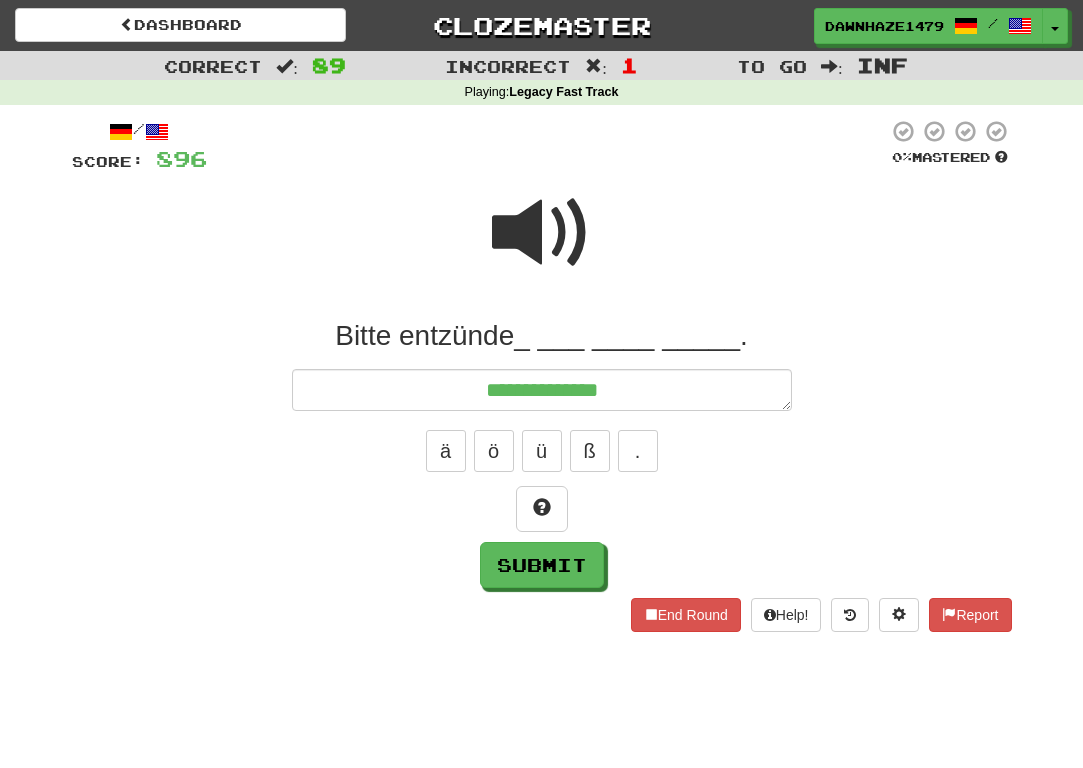 click at bounding box center [542, 233] 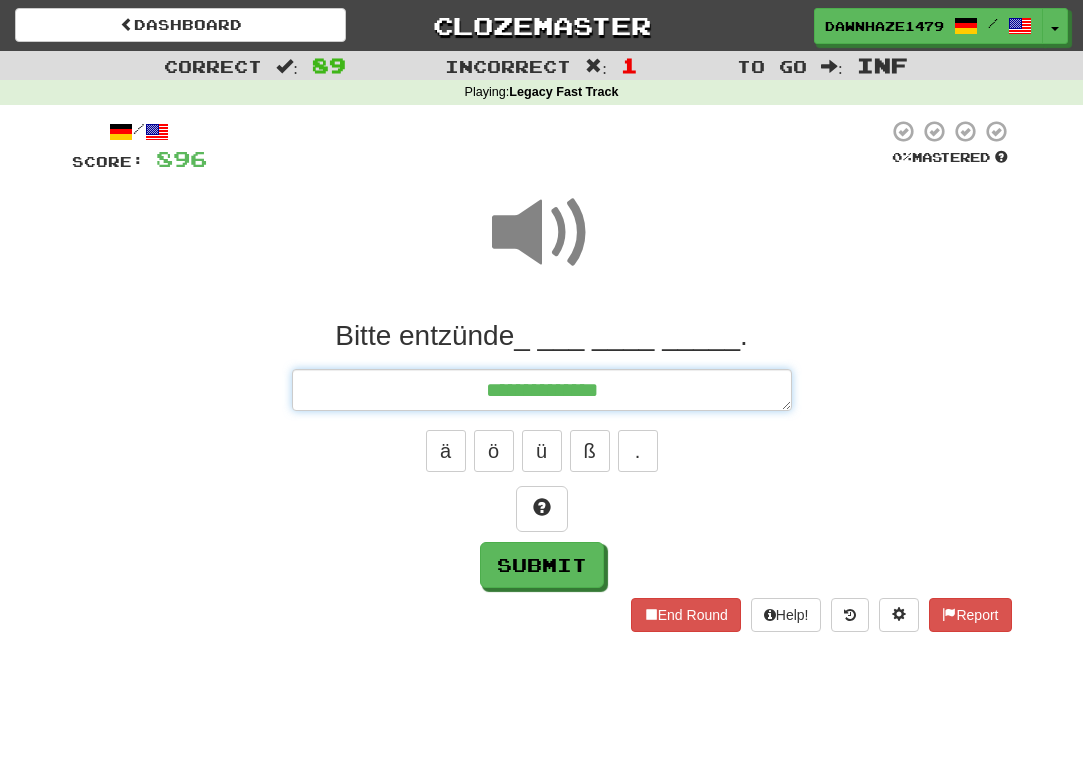 click on "**********" at bounding box center (542, 390) 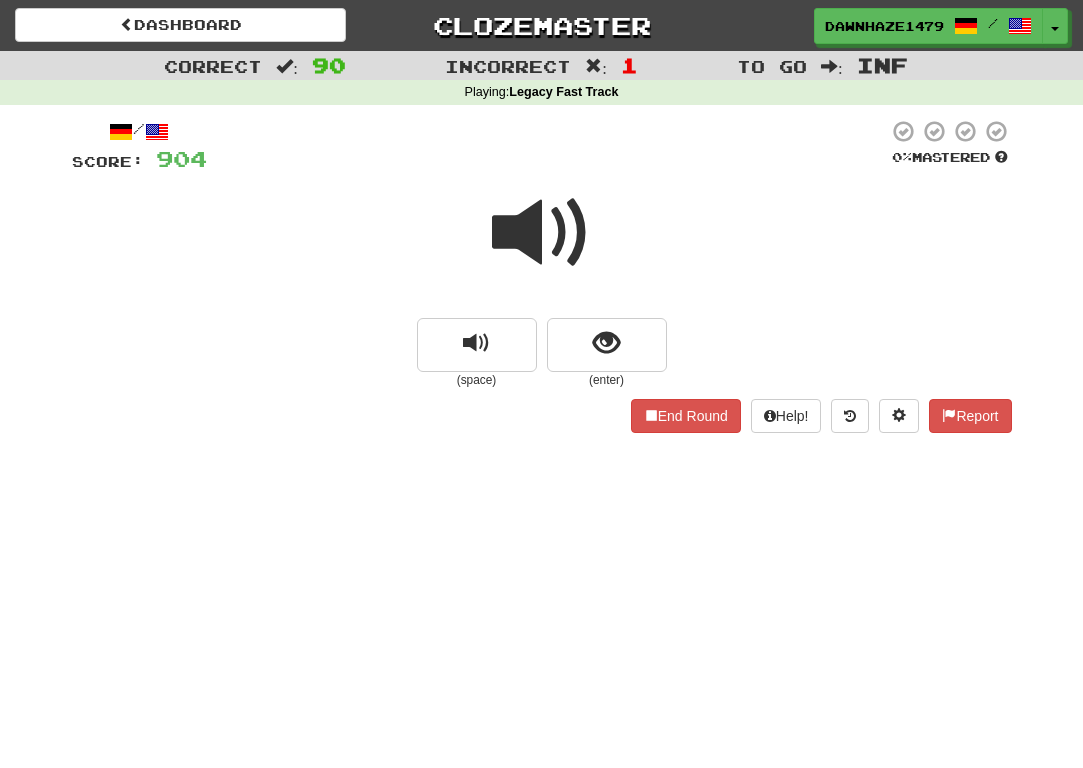 click at bounding box center [542, 233] 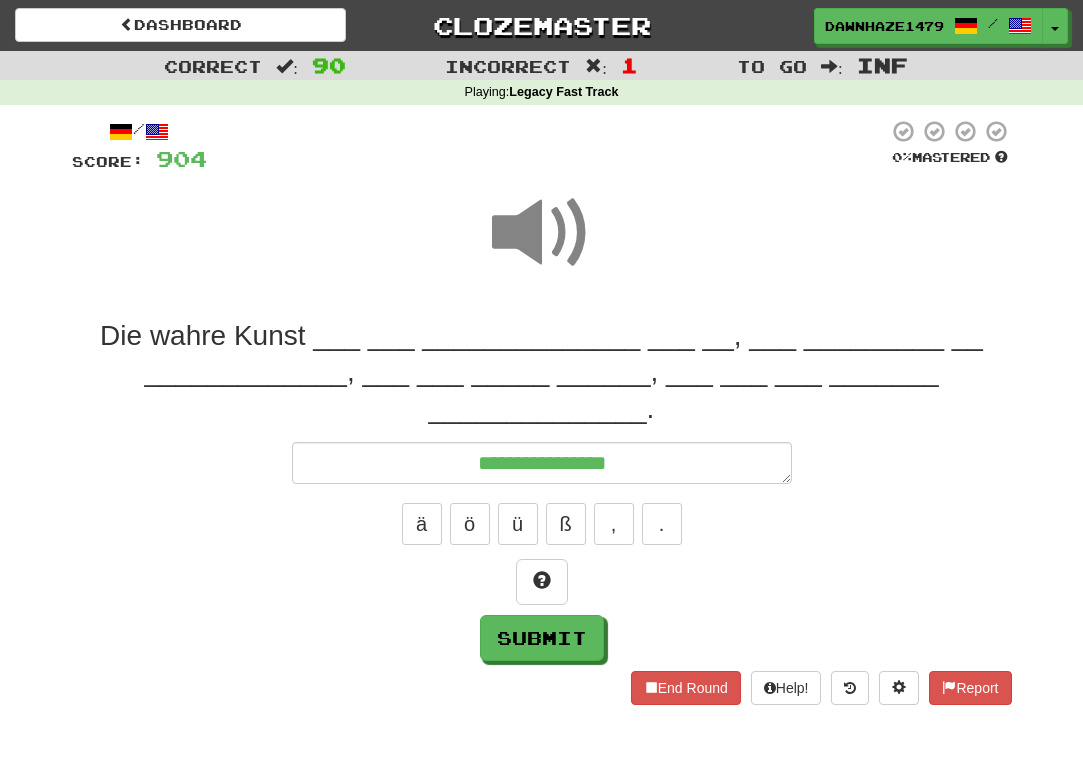 click at bounding box center (542, 233) 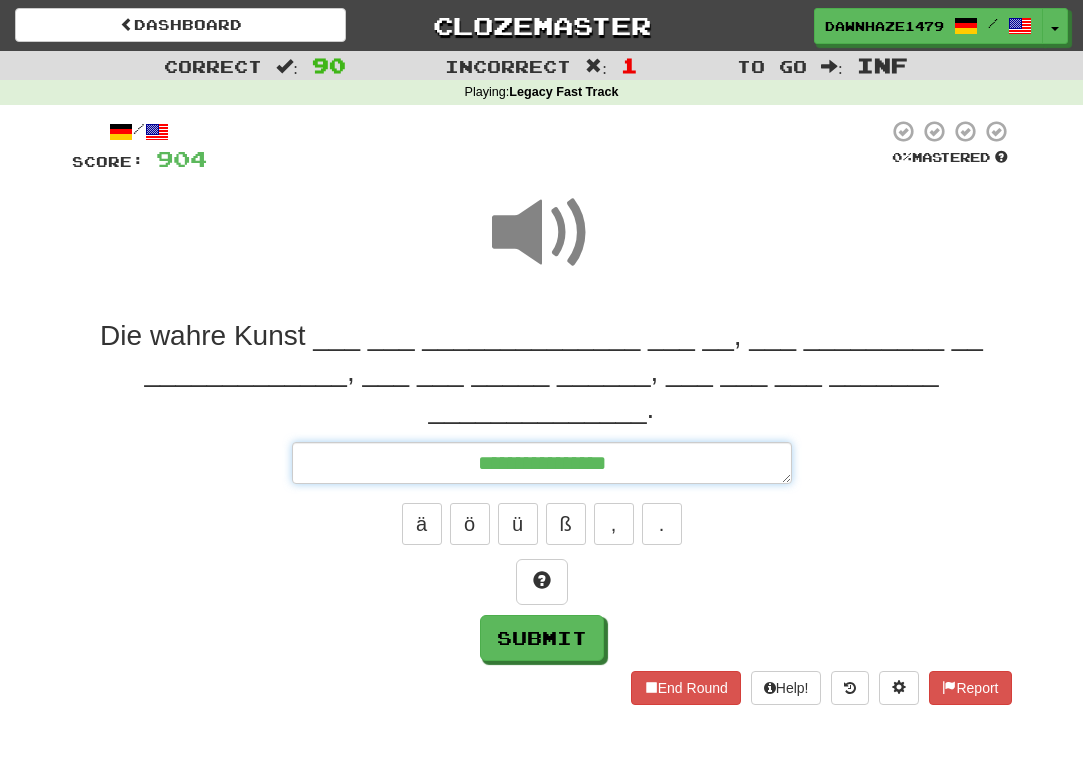 click on "**********" at bounding box center (542, 463) 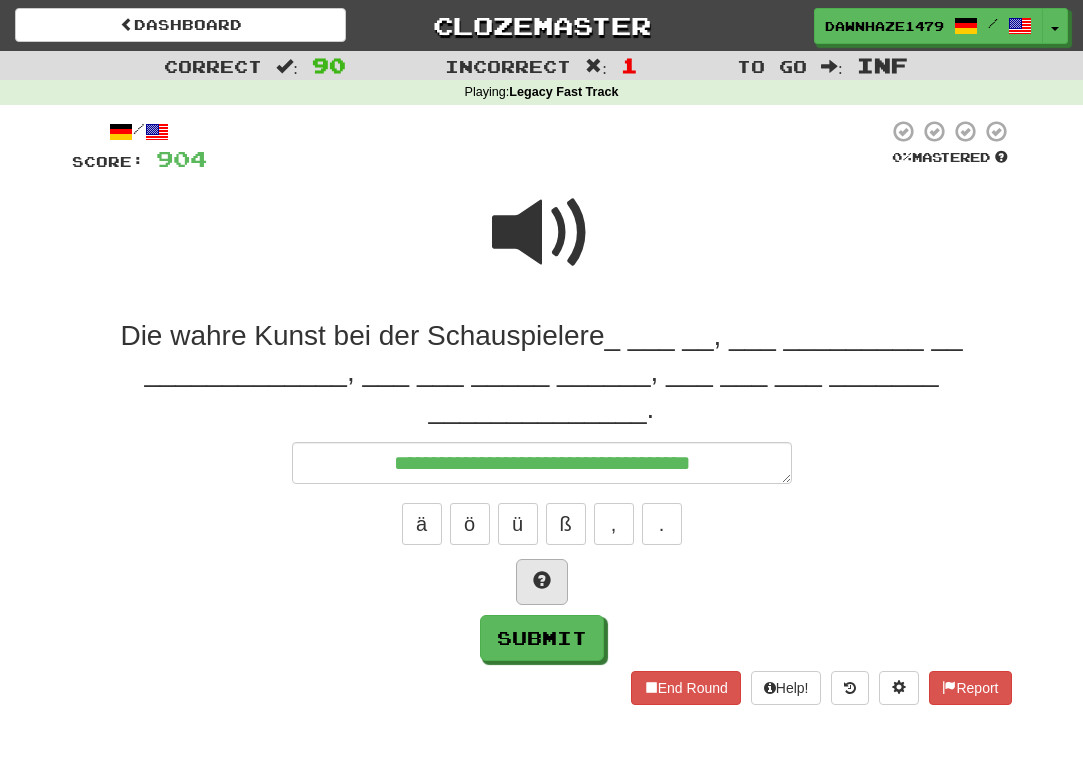 click at bounding box center [542, 582] 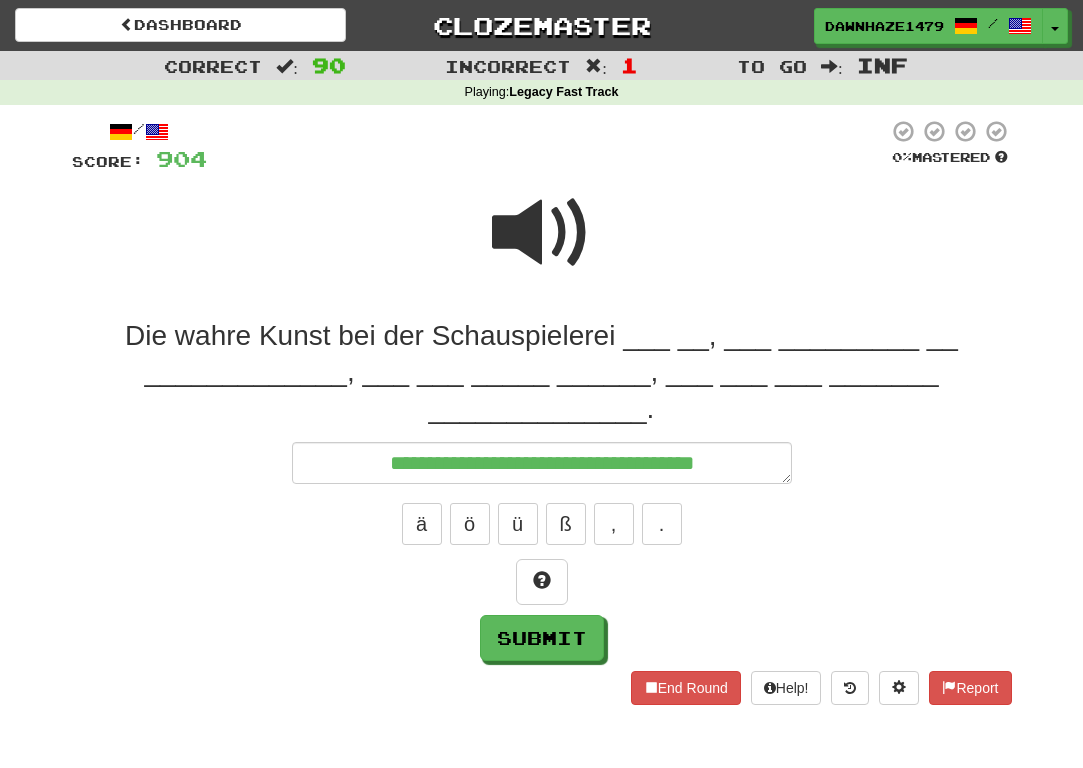 click at bounding box center (542, 233) 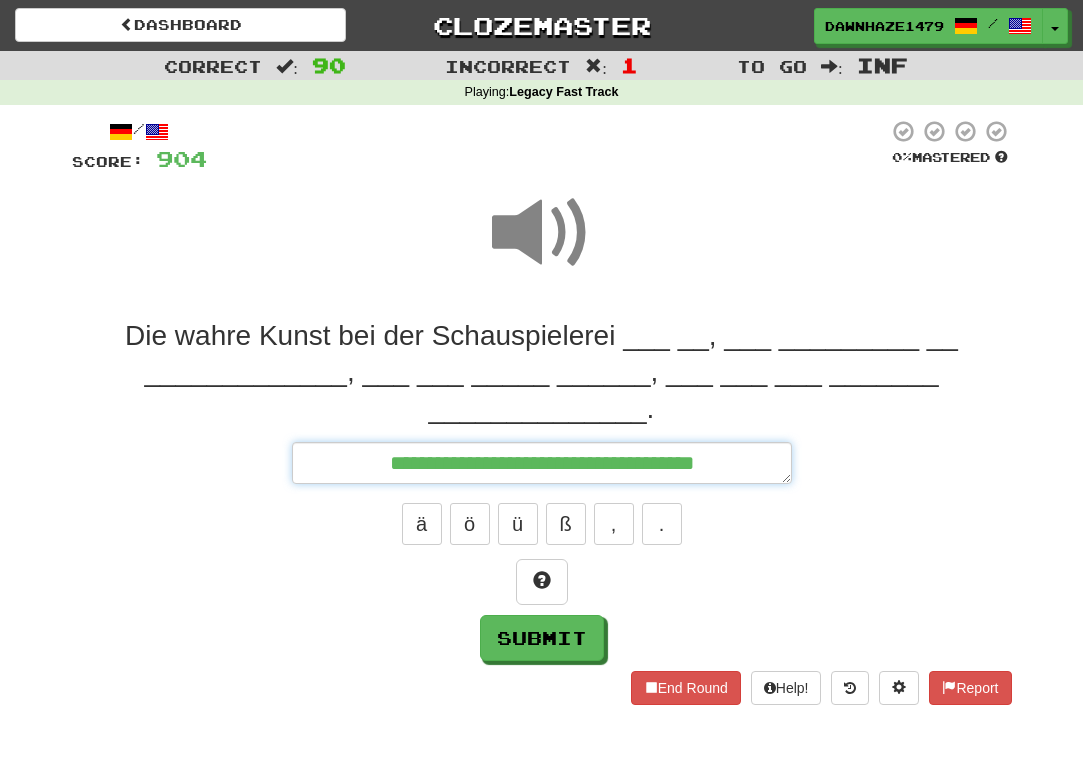 click on "**********" at bounding box center [542, 463] 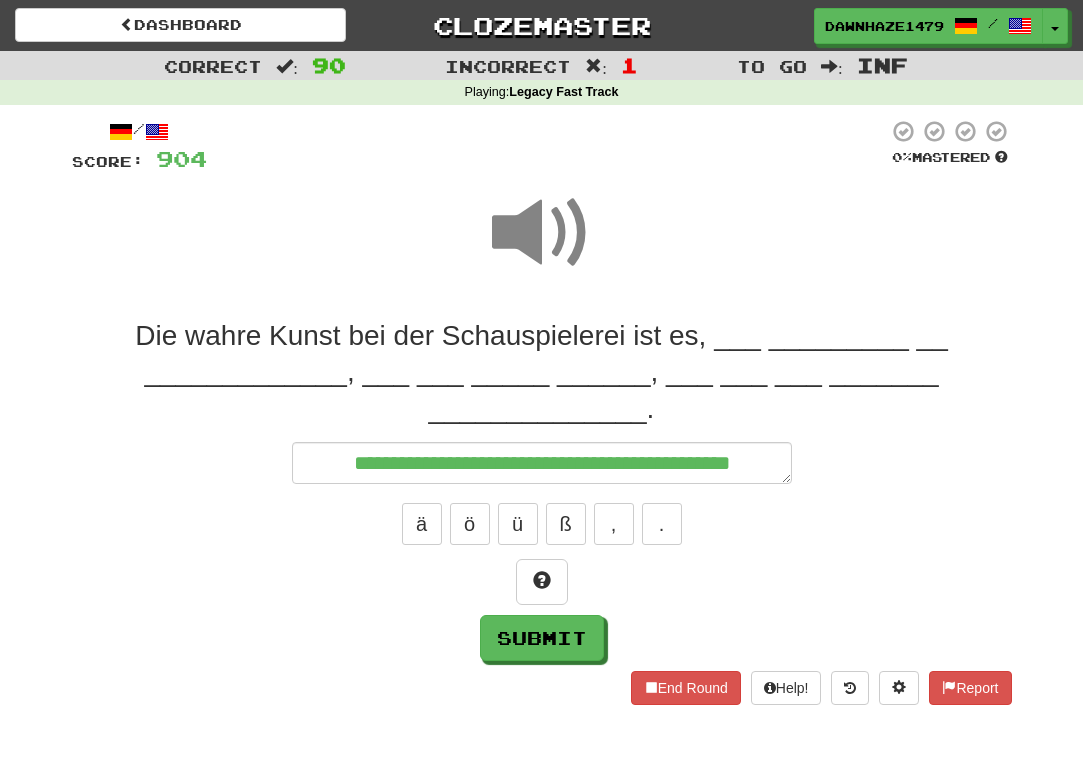 click at bounding box center (542, 233) 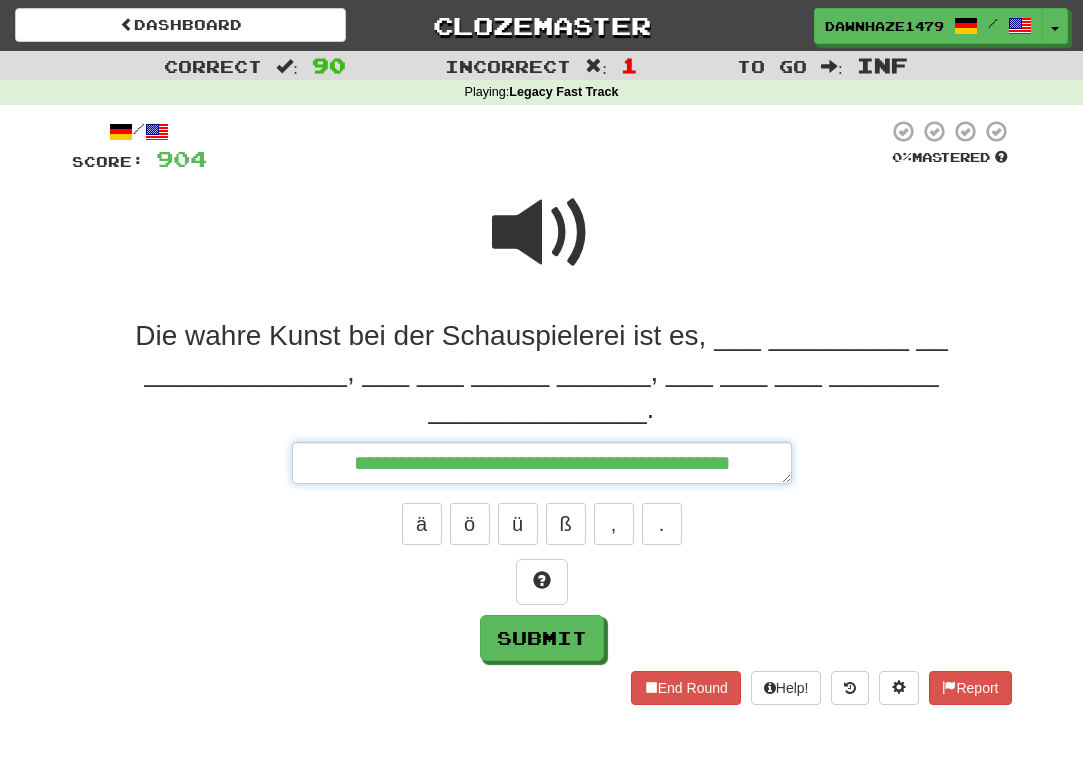 click on "**********" at bounding box center (542, 463) 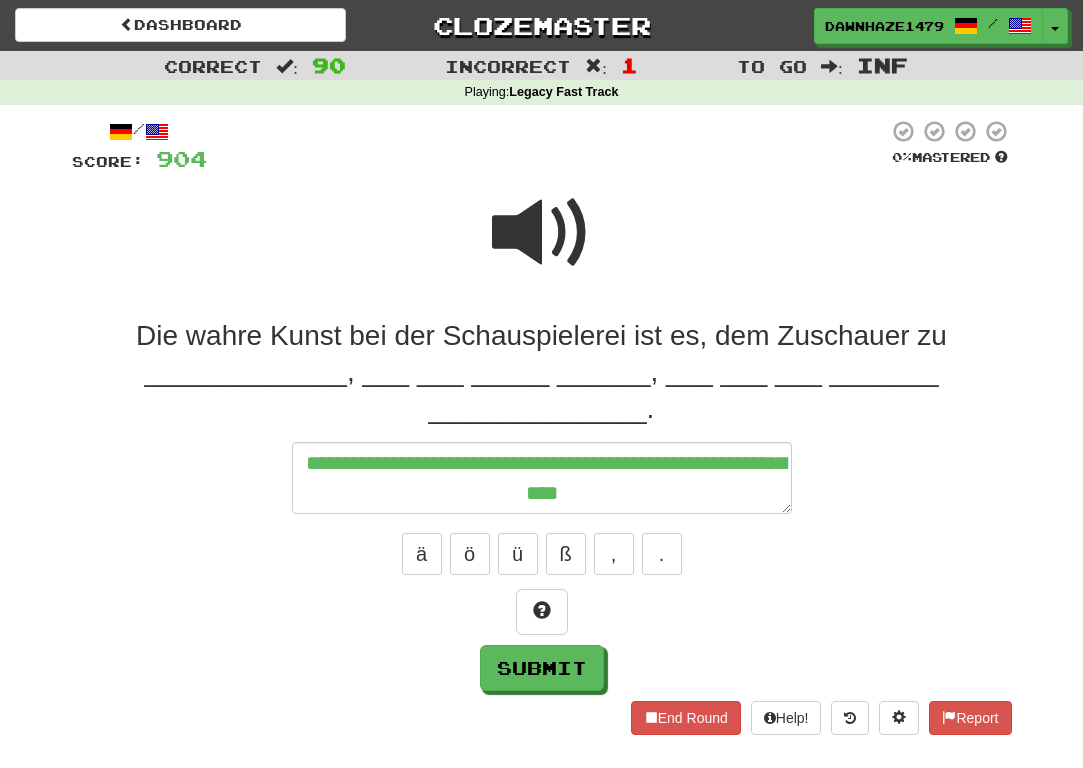 click at bounding box center [542, 246] 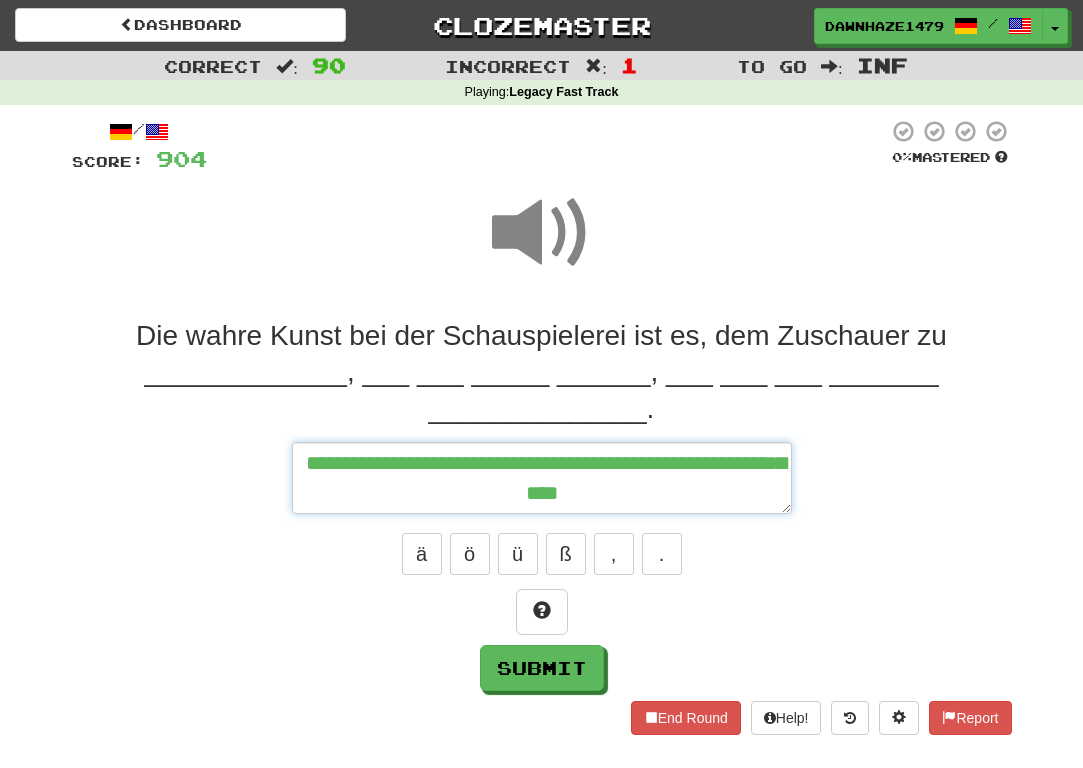 click on "**********" at bounding box center [542, 478] 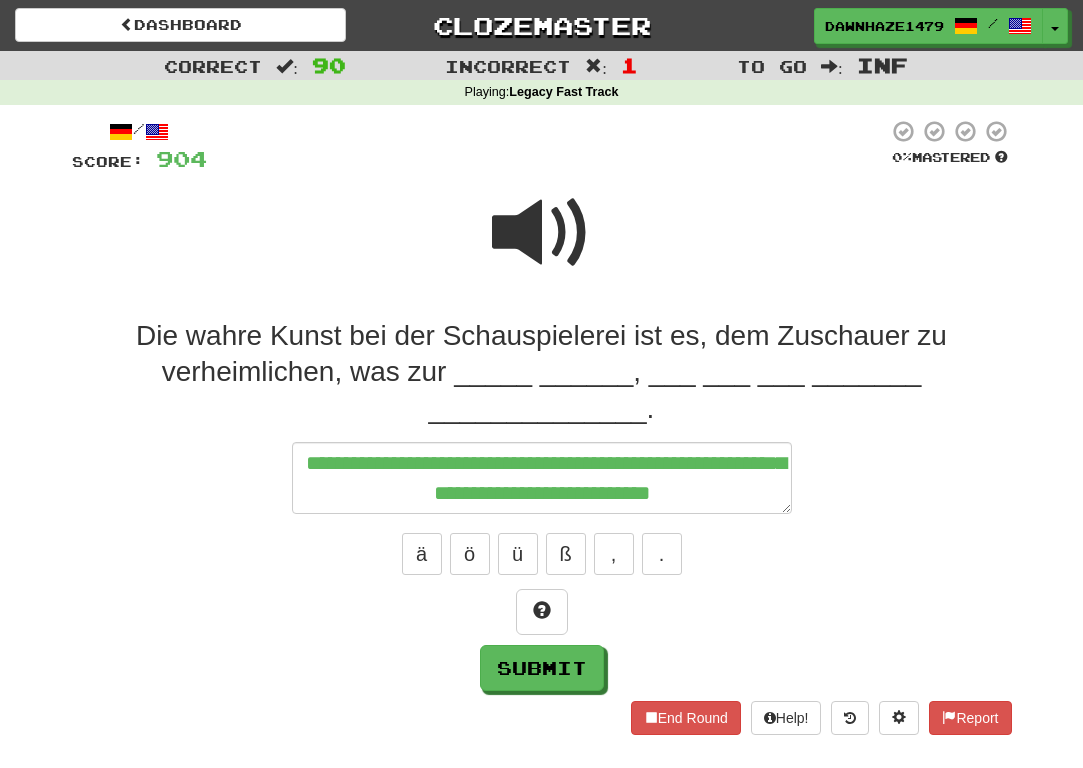 click at bounding box center (542, 233) 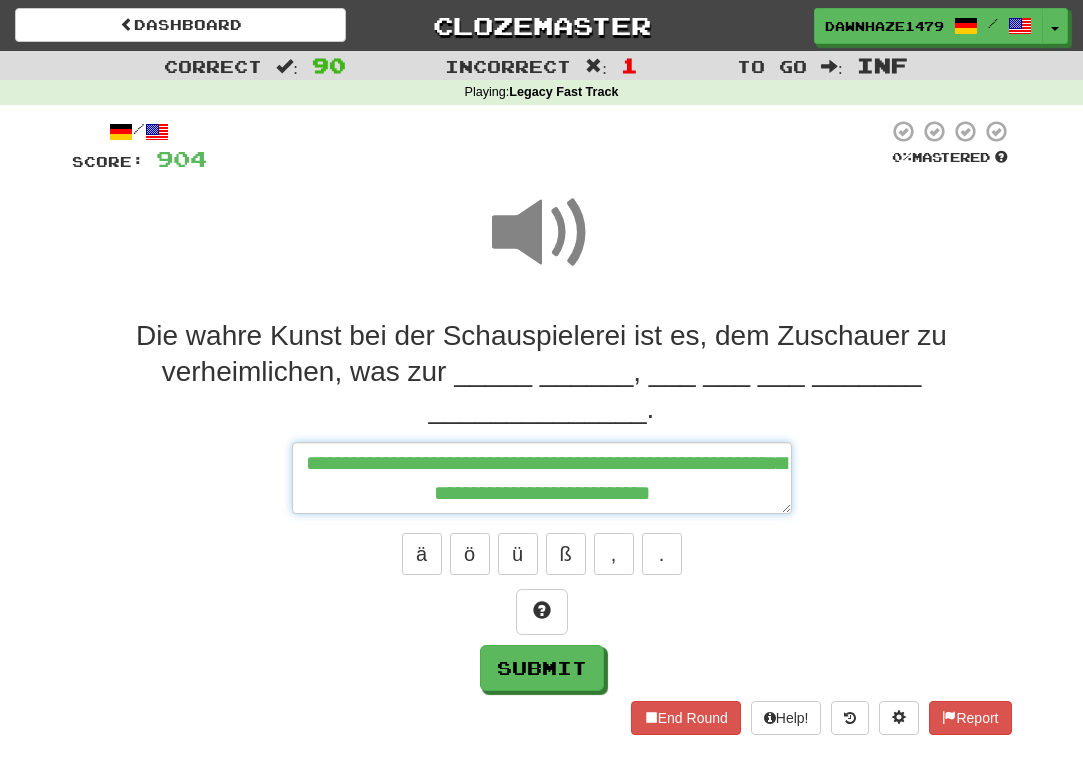 click on "**********" at bounding box center [542, 478] 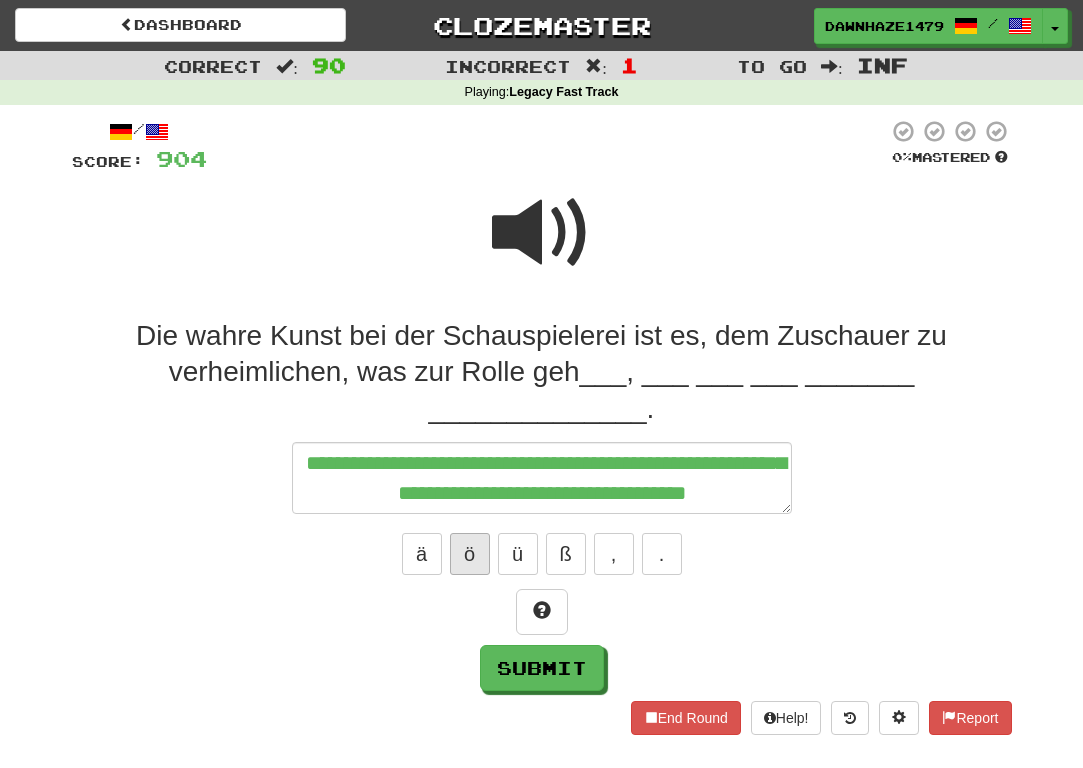 click on "ö" at bounding box center (470, 554) 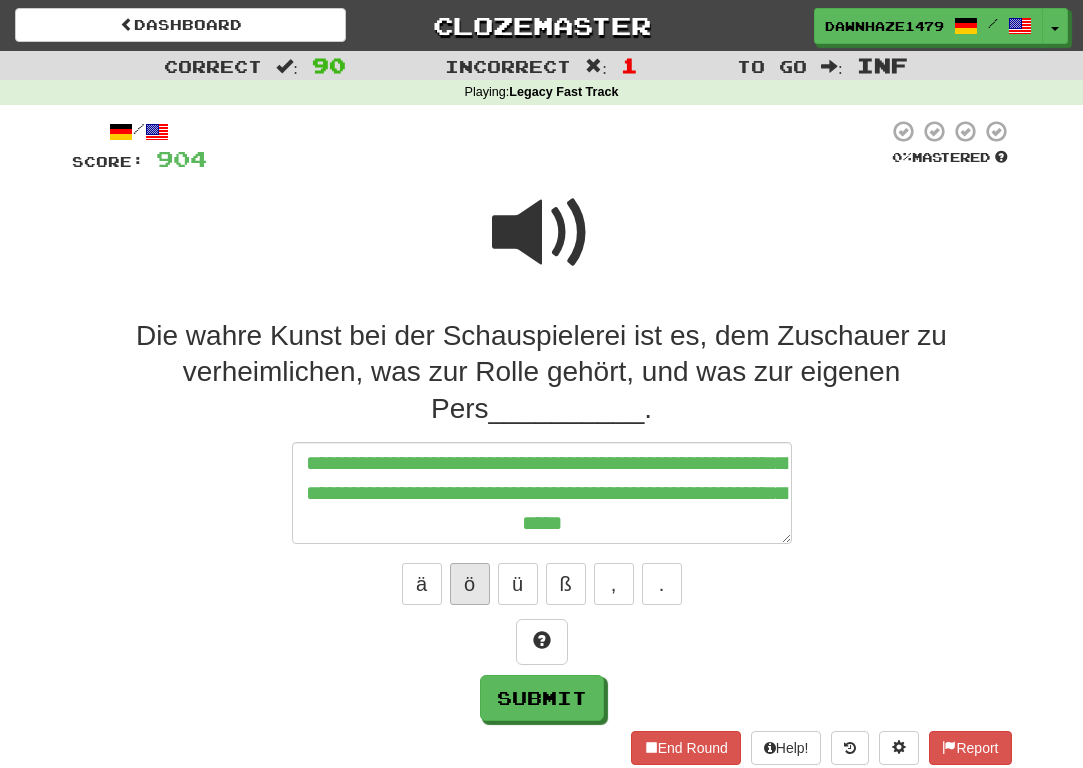 click on "ö" at bounding box center (470, 584) 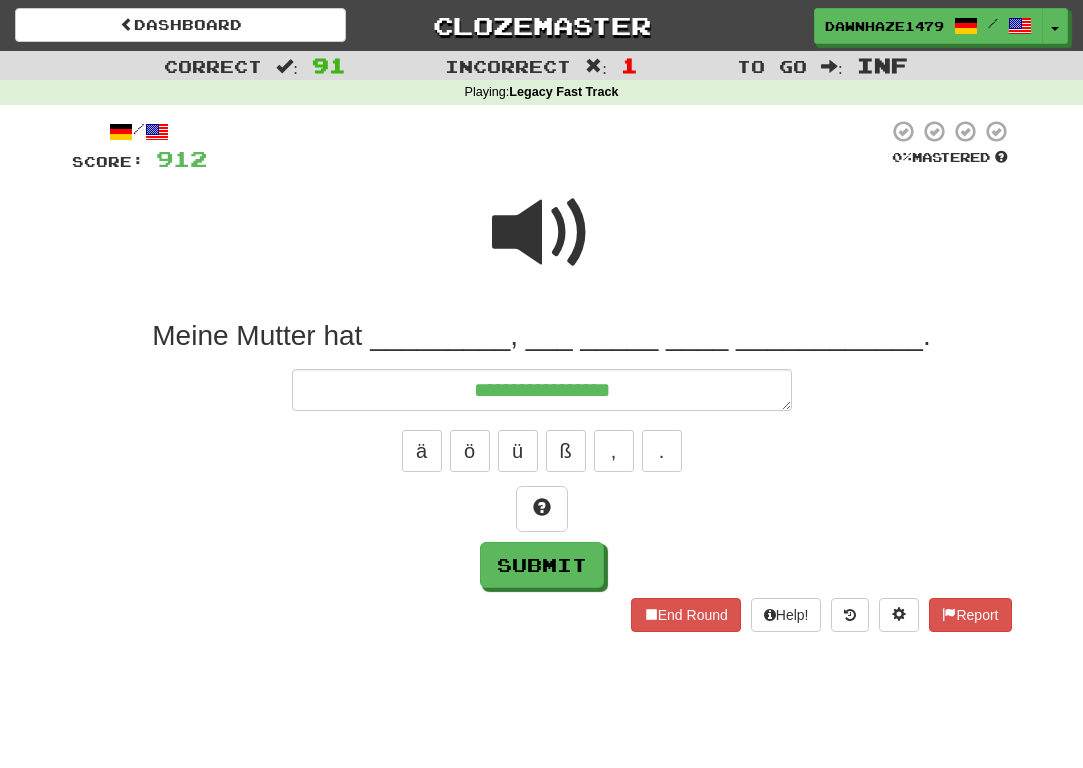click at bounding box center [542, 233] 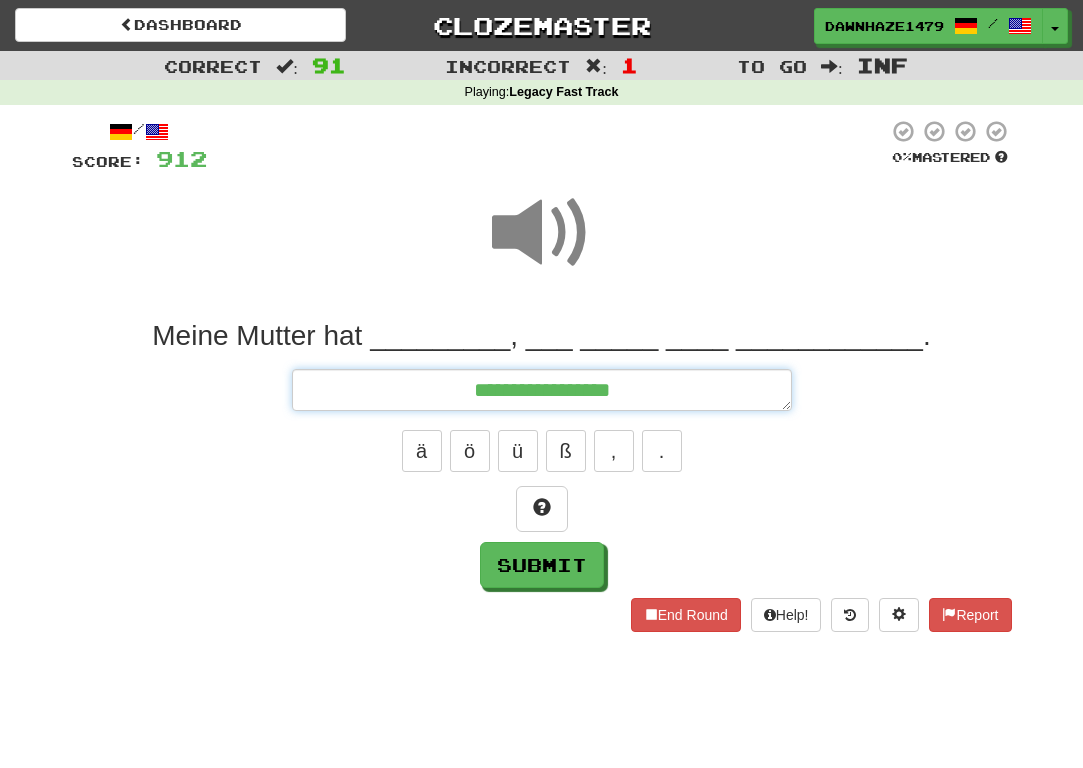 click on "**********" at bounding box center [542, 390] 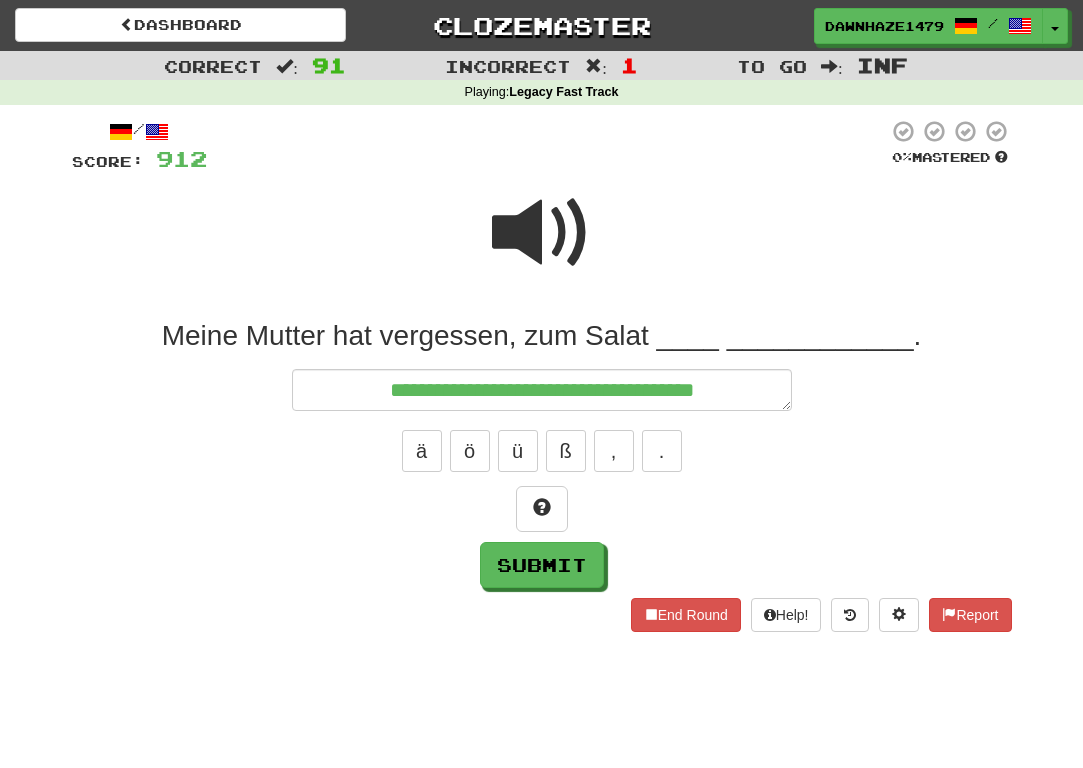 click at bounding box center [547, 146] 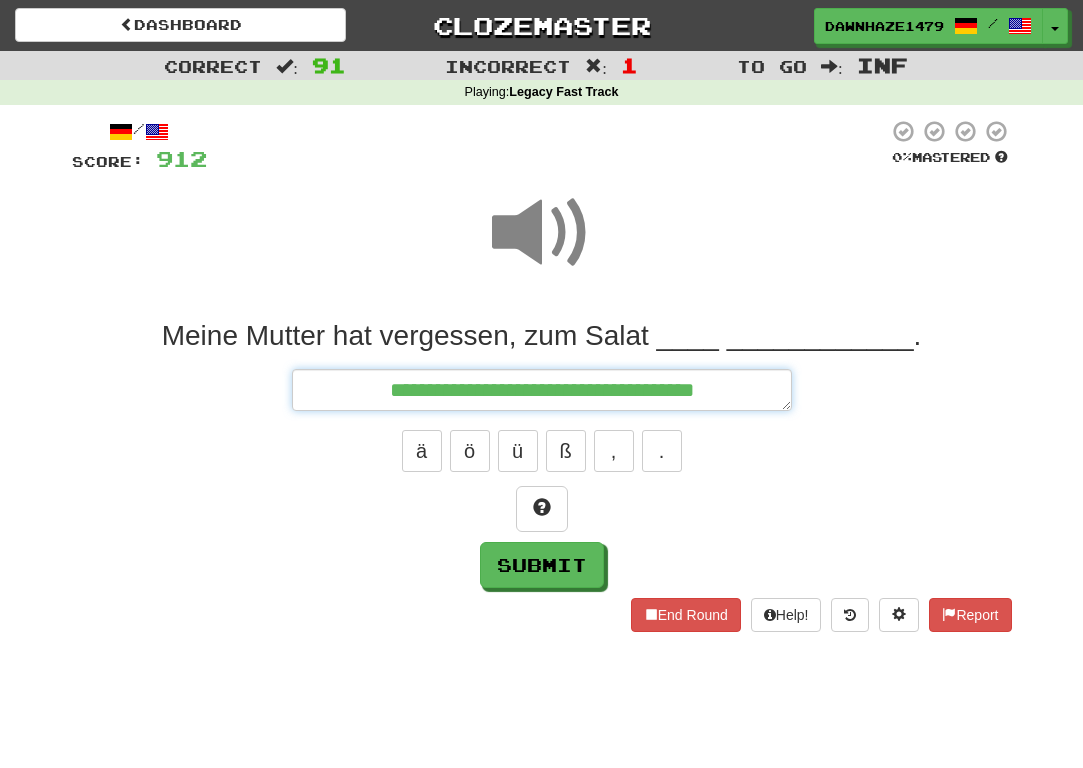 click on "**********" at bounding box center [542, 390] 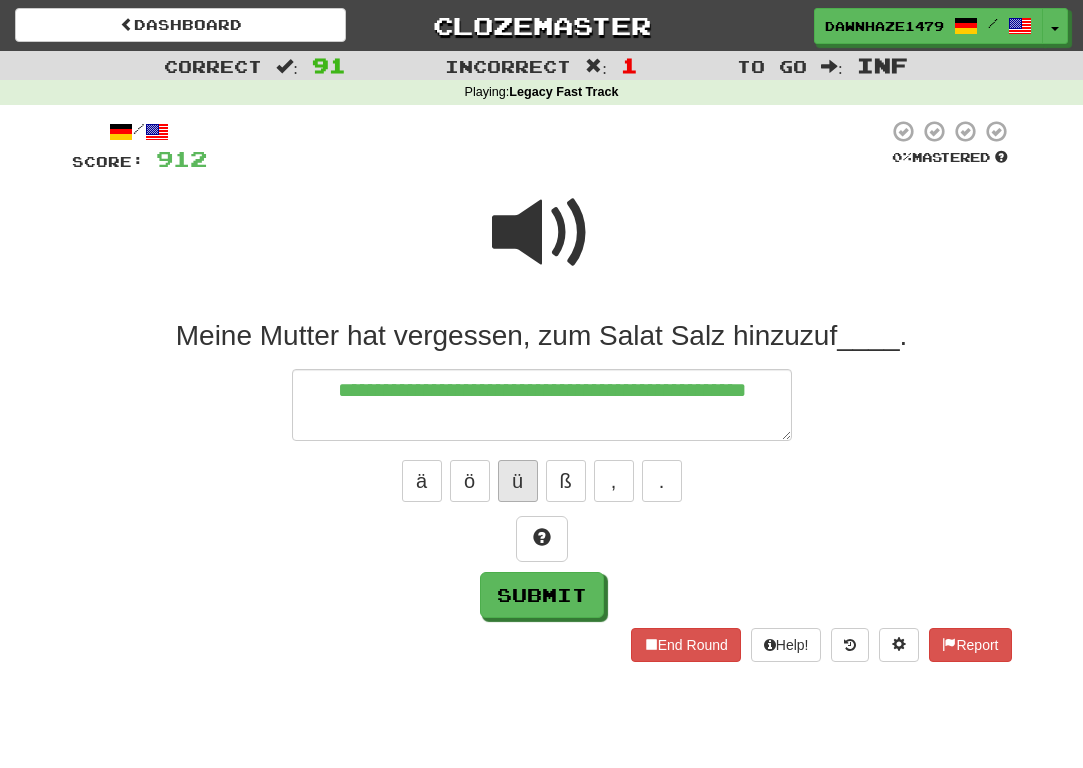 click on "ü" at bounding box center (518, 481) 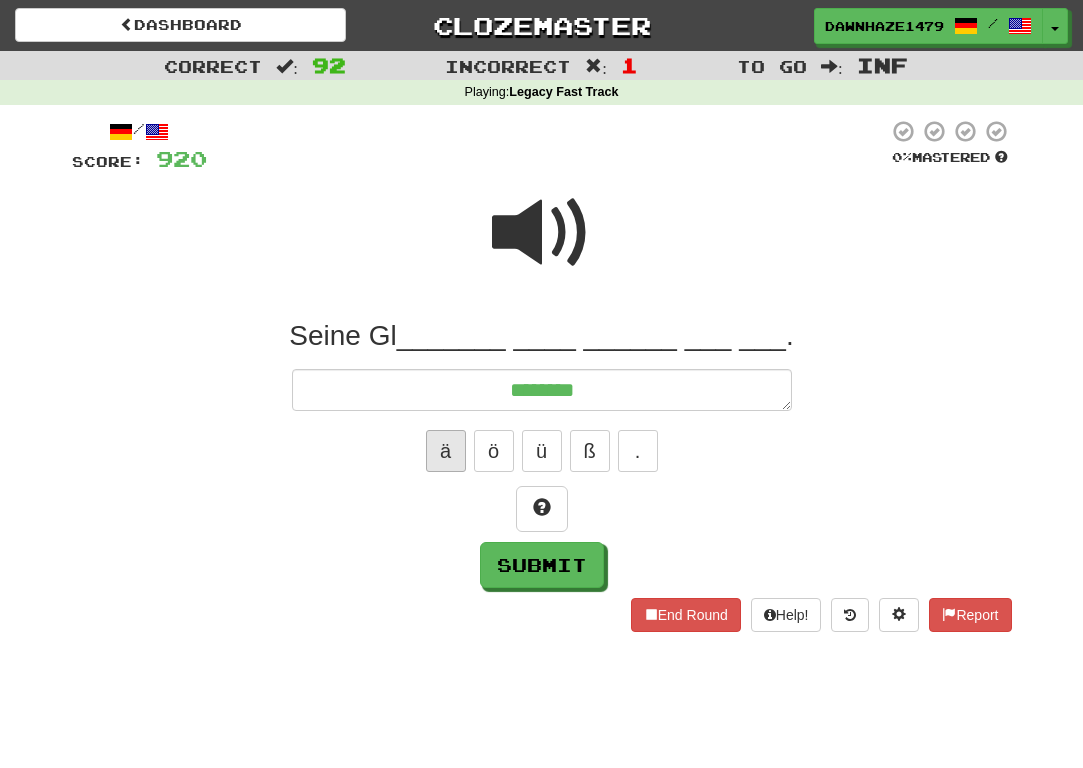 click on "ä" at bounding box center (446, 451) 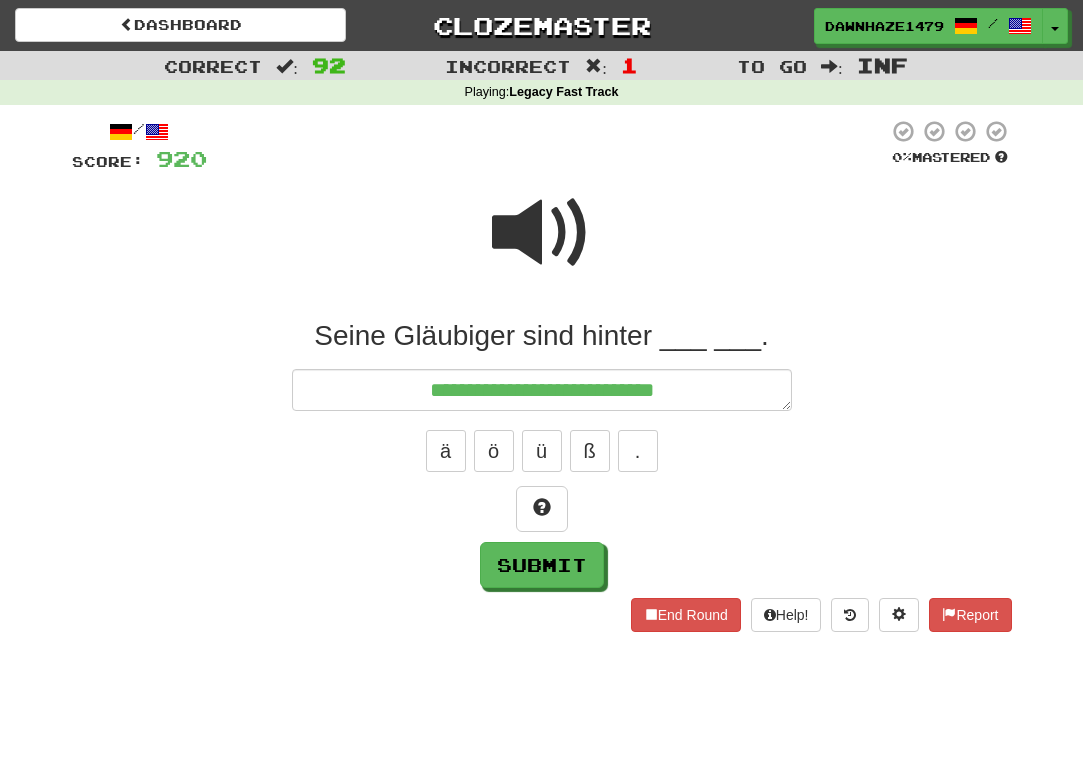 click at bounding box center (542, 246) 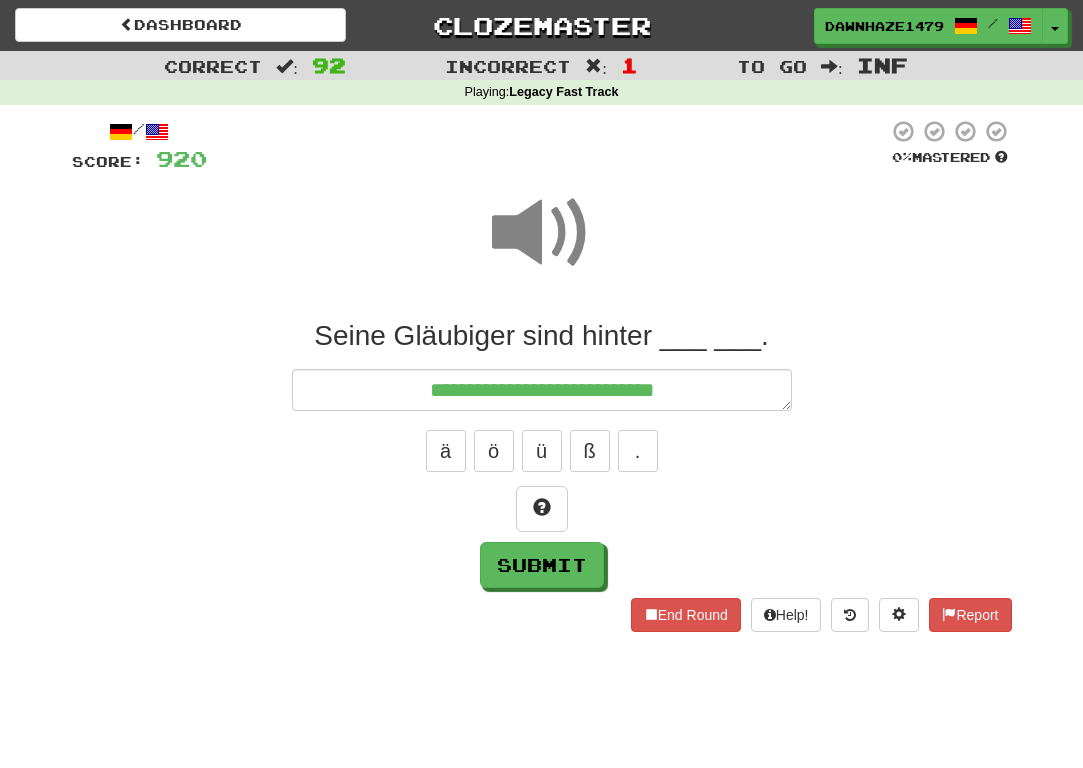 click at bounding box center (542, 233) 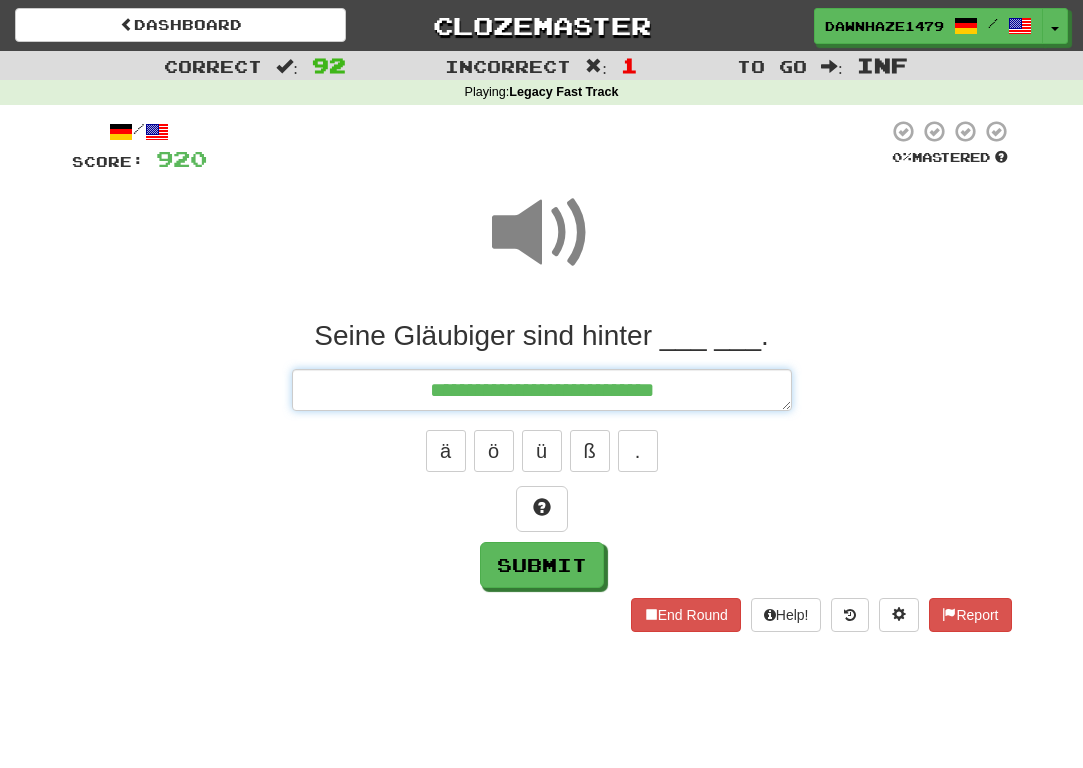 click on "**********" at bounding box center (542, 390) 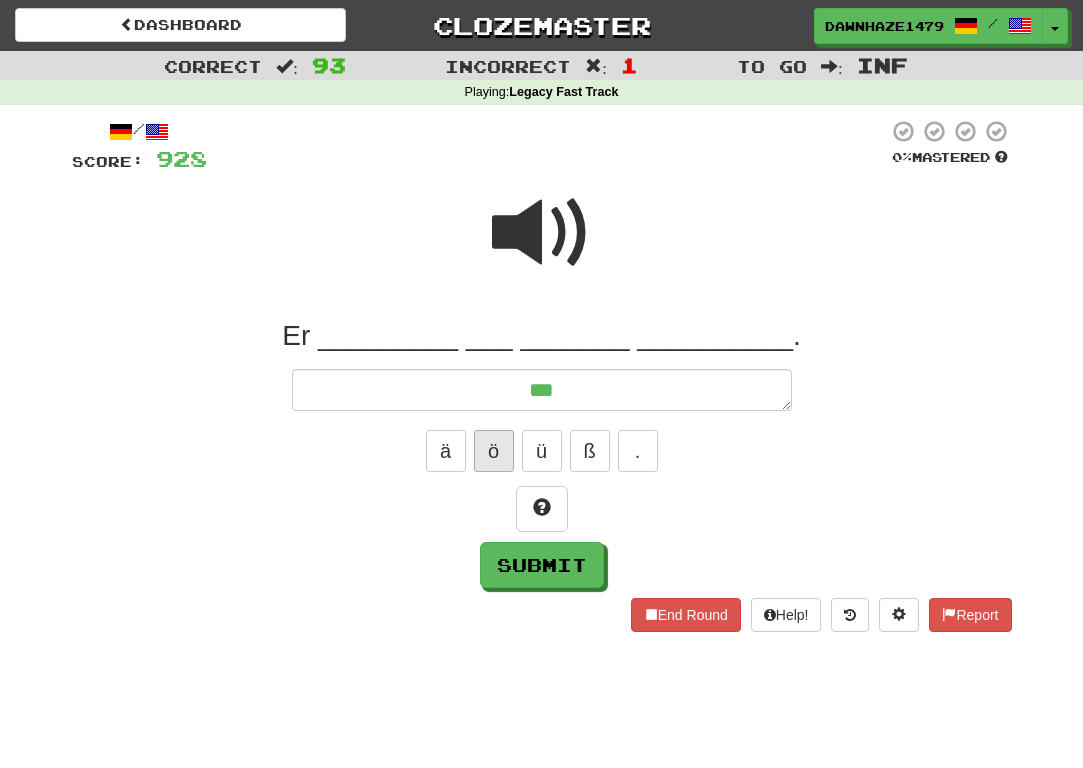click on "ö" at bounding box center (494, 451) 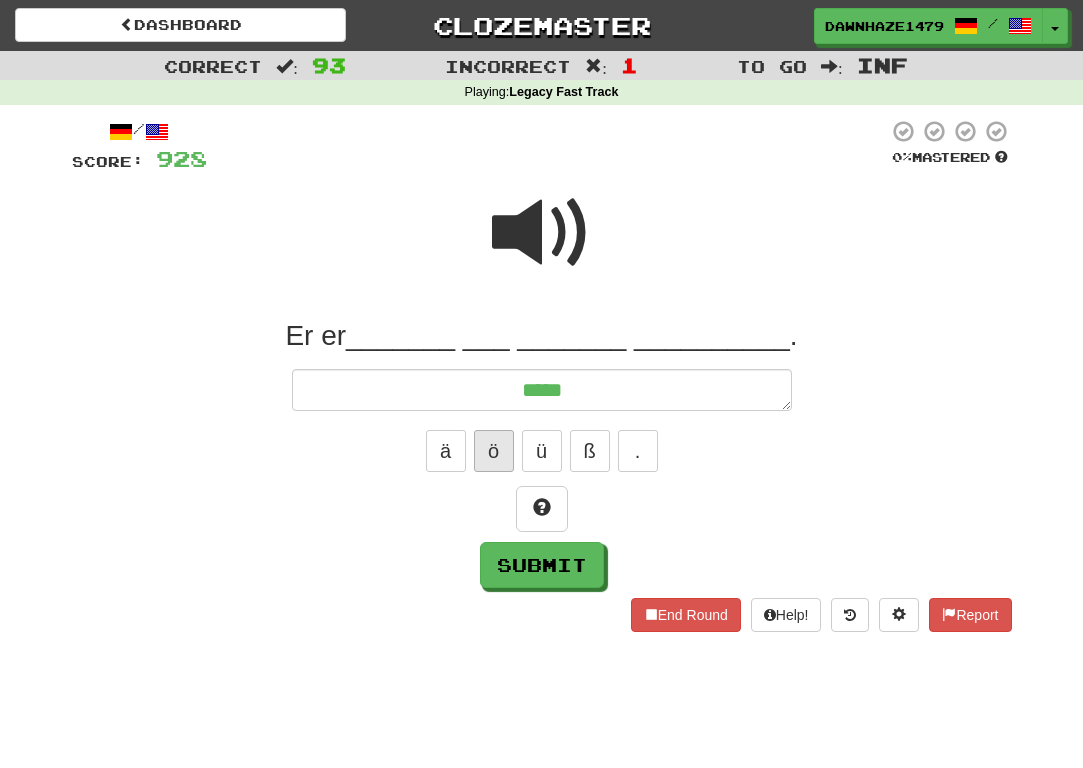 click on "ö" at bounding box center (494, 451) 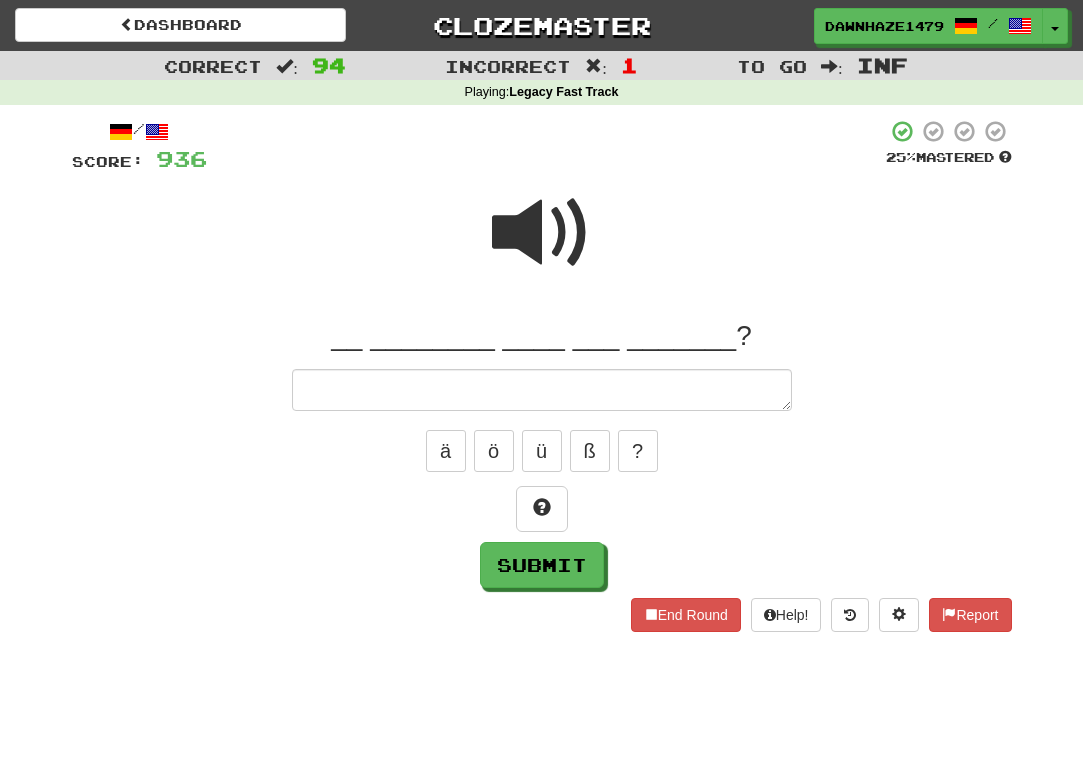 click at bounding box center [542, 246] 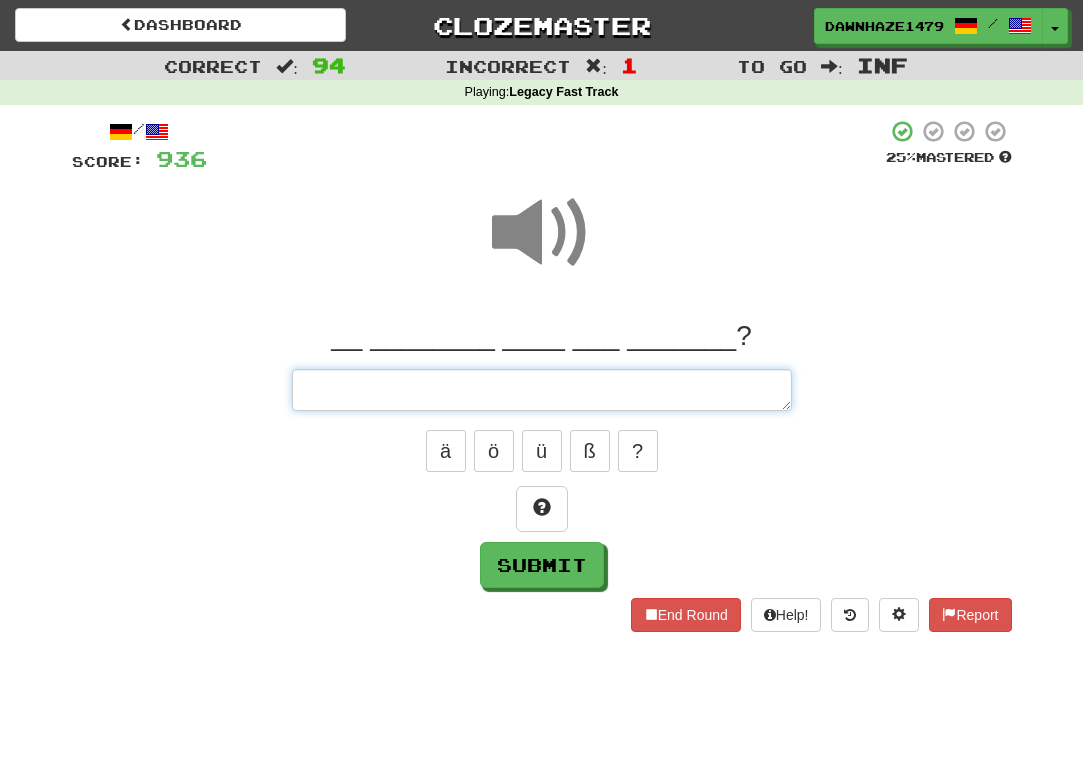 click at bounding box center (542, 390) 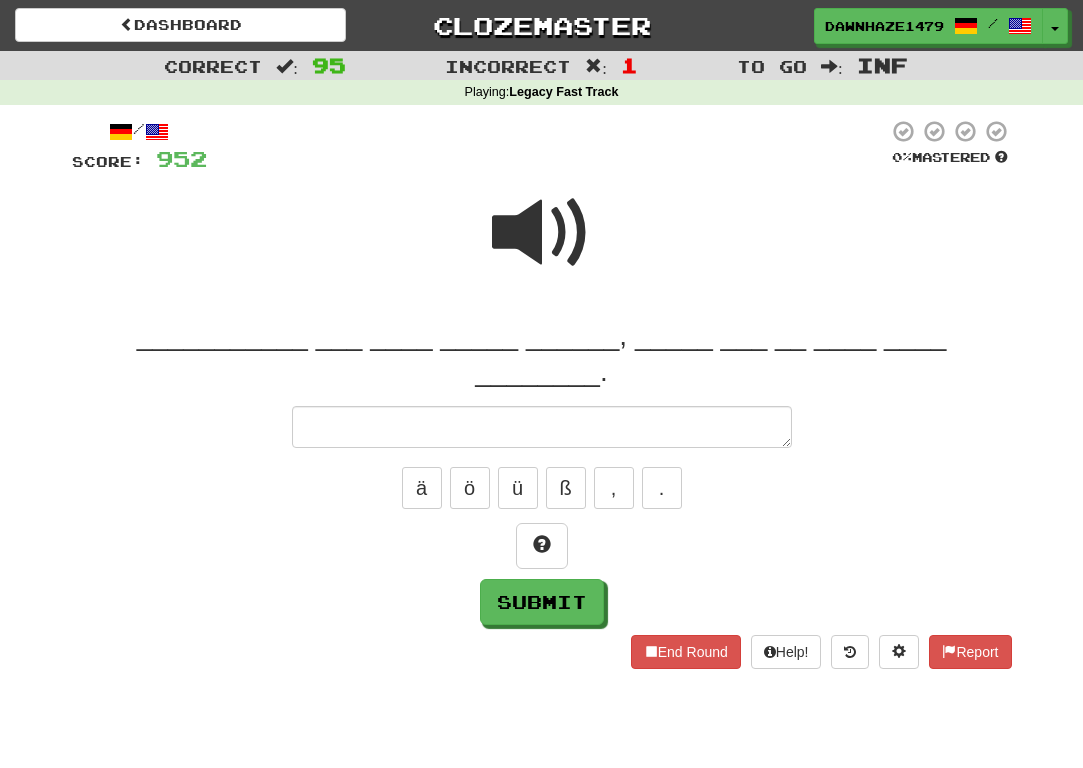 click at bounding box center (542, 233) 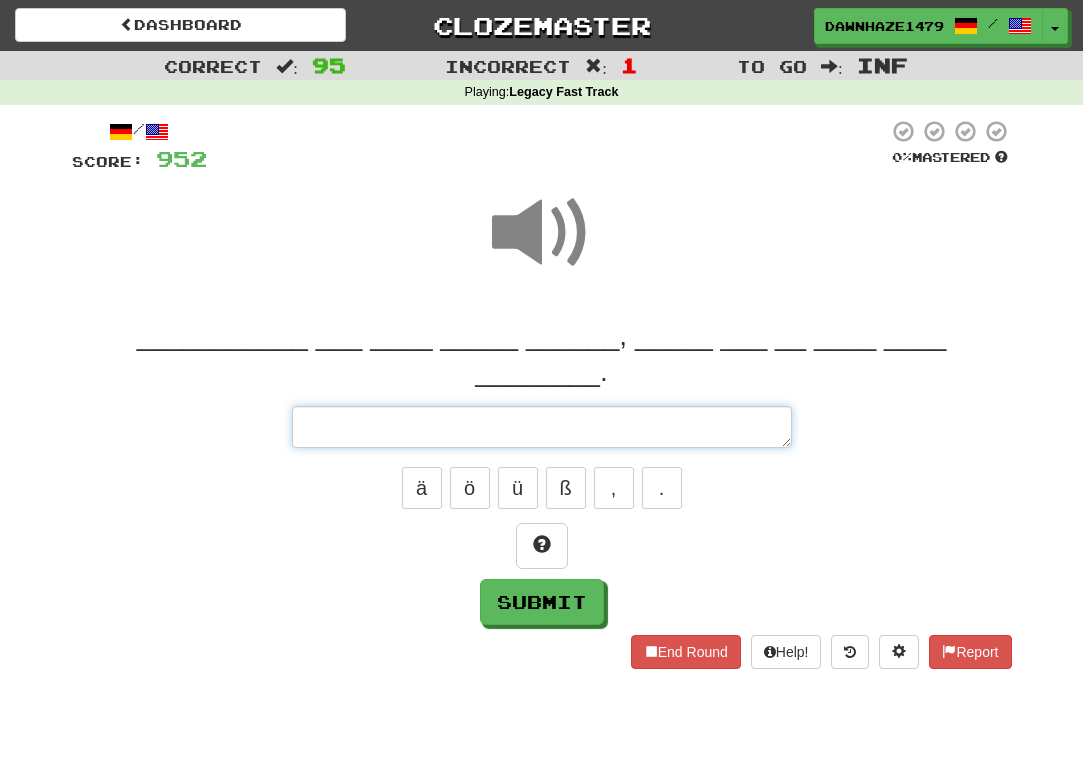 click at bounding box center (542, 427) 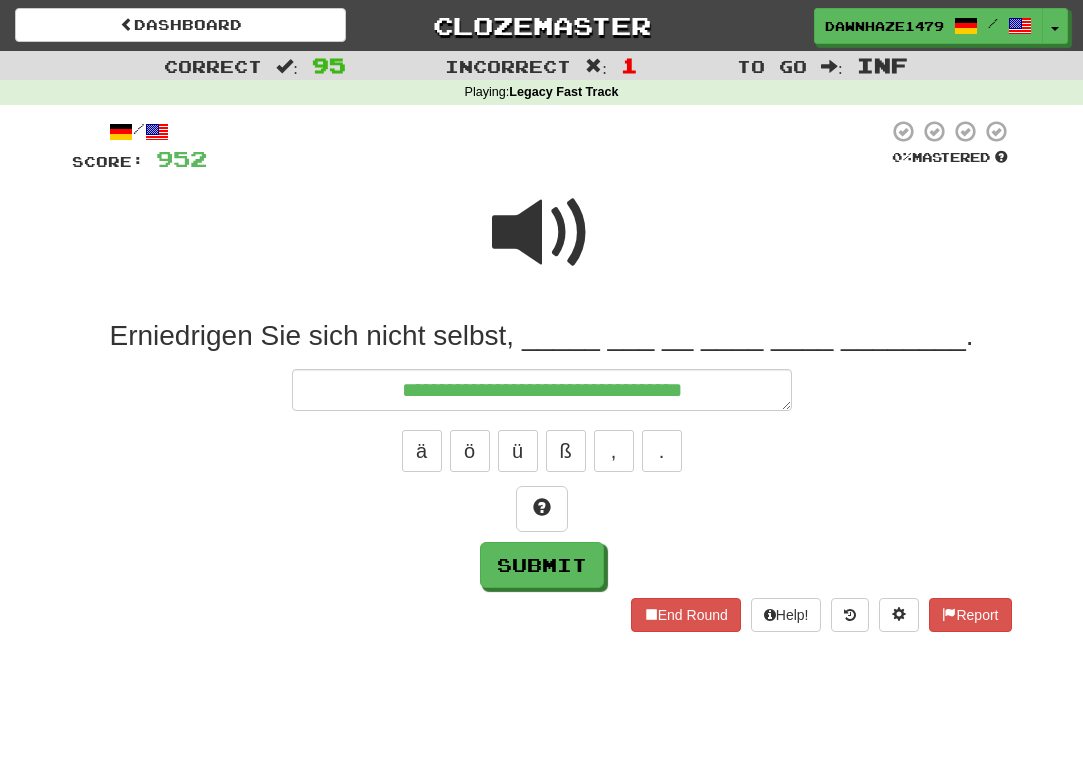 click at bounding box center (547, 146) 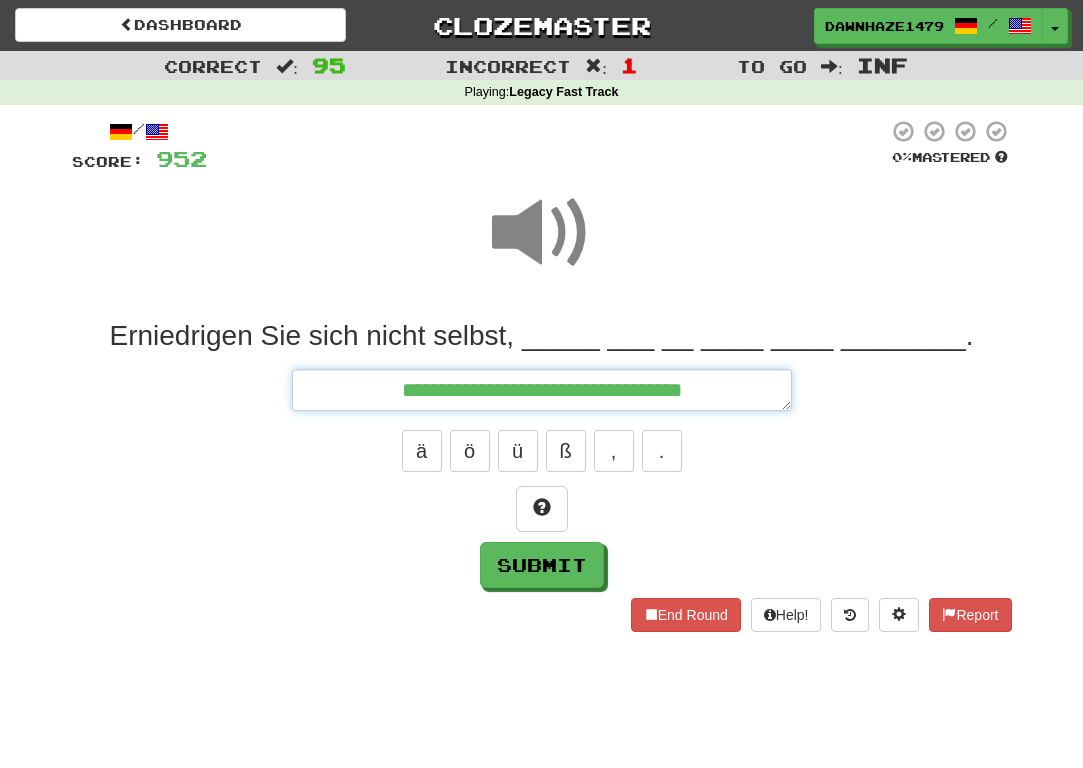 click on "**********" at bounding box center [542, 390] 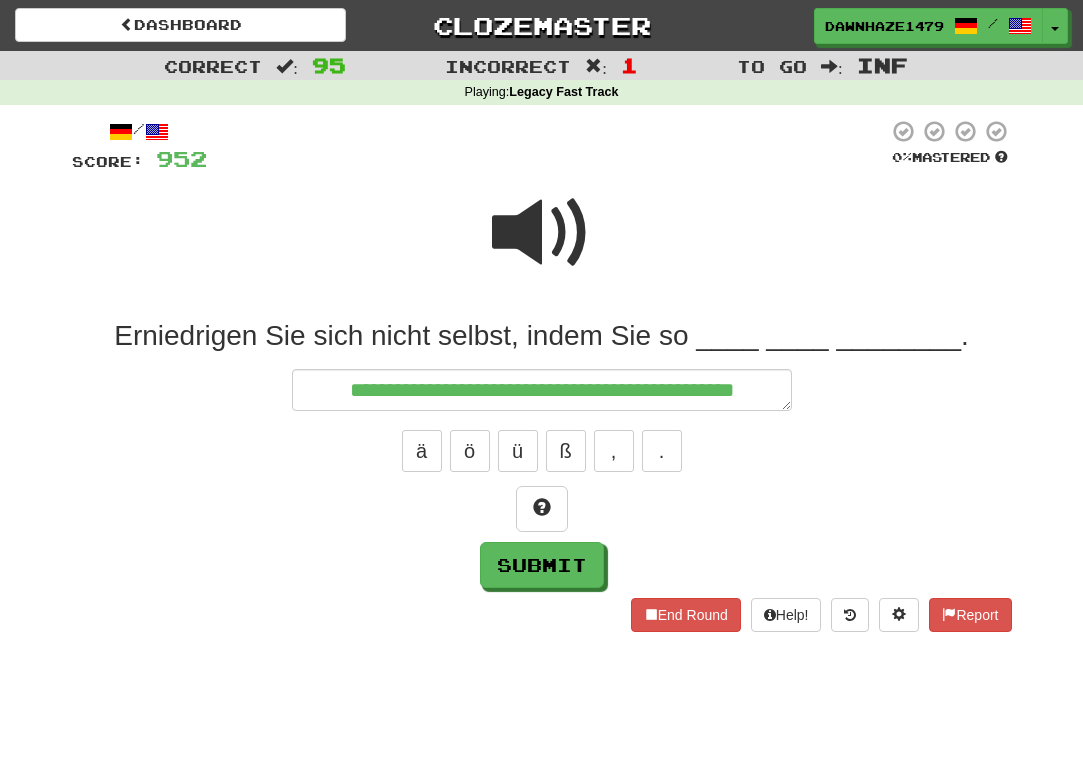 click at bounding box center (542, 246) 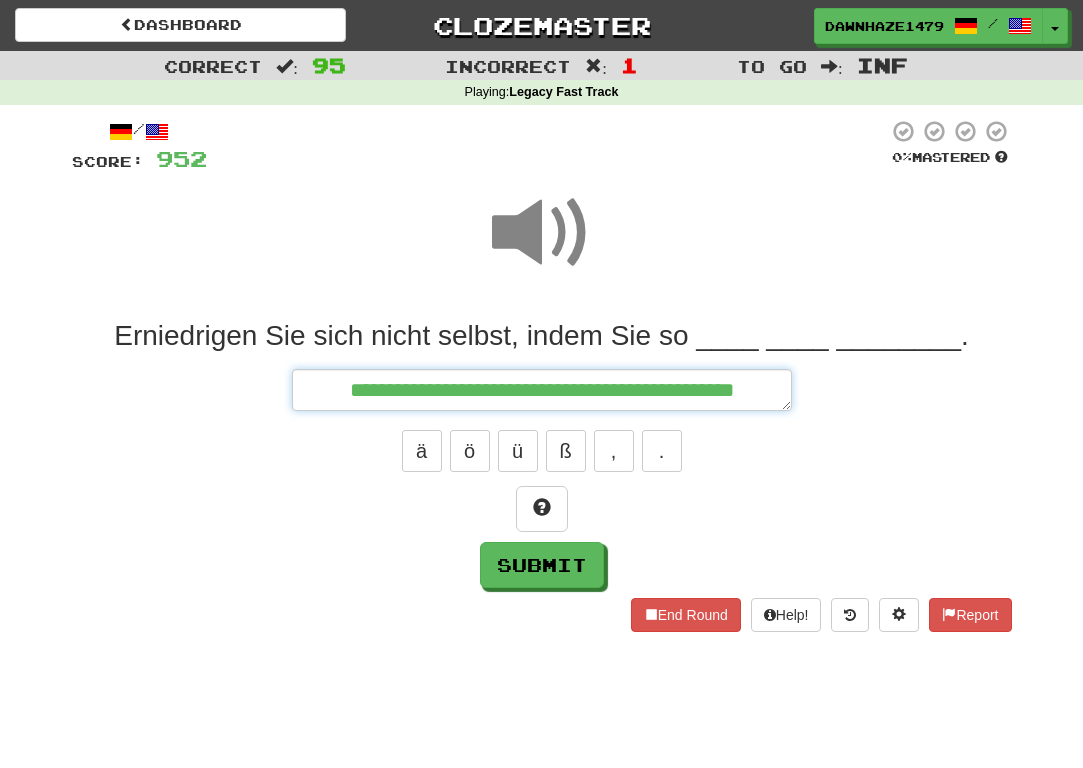click on "**********" at bounding box center (542, 390) 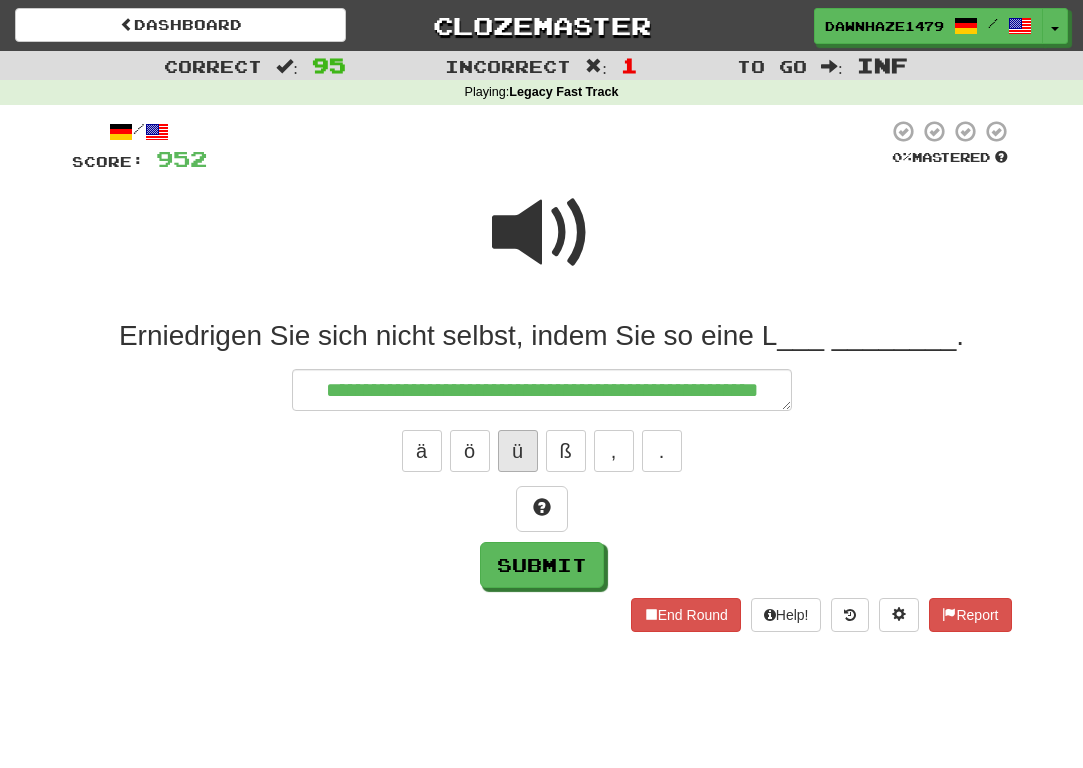 click on "ü" at bounding box center (518, 451) 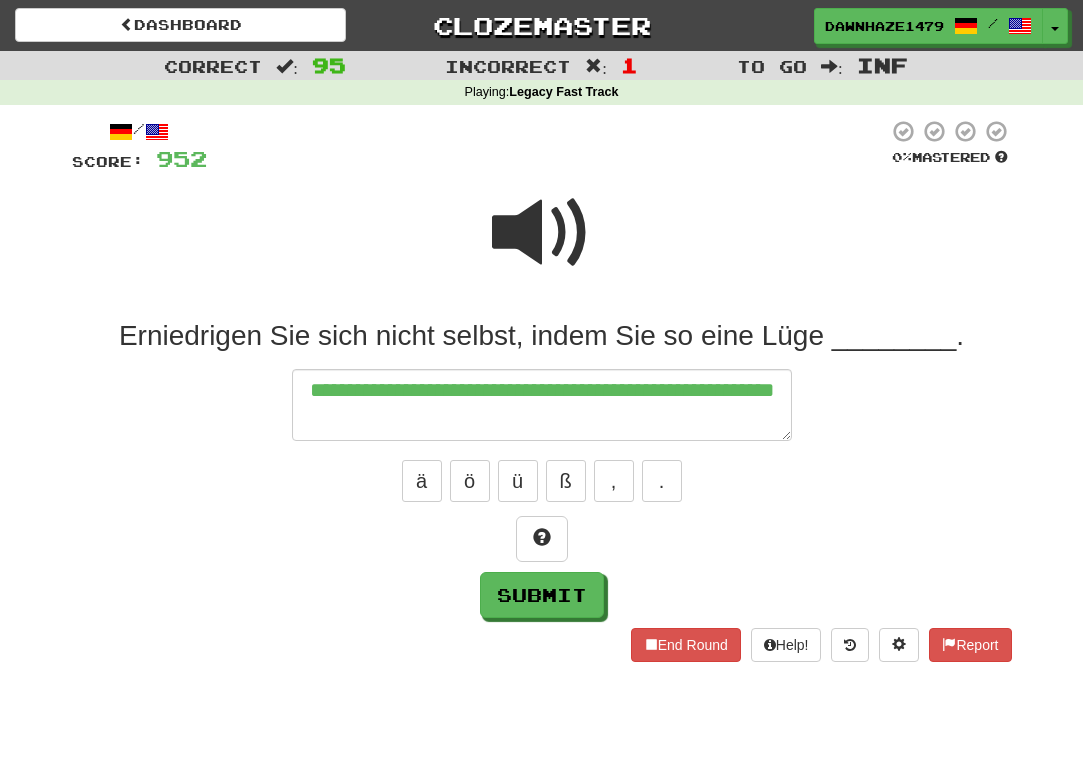click at bounding box center [542, 233] 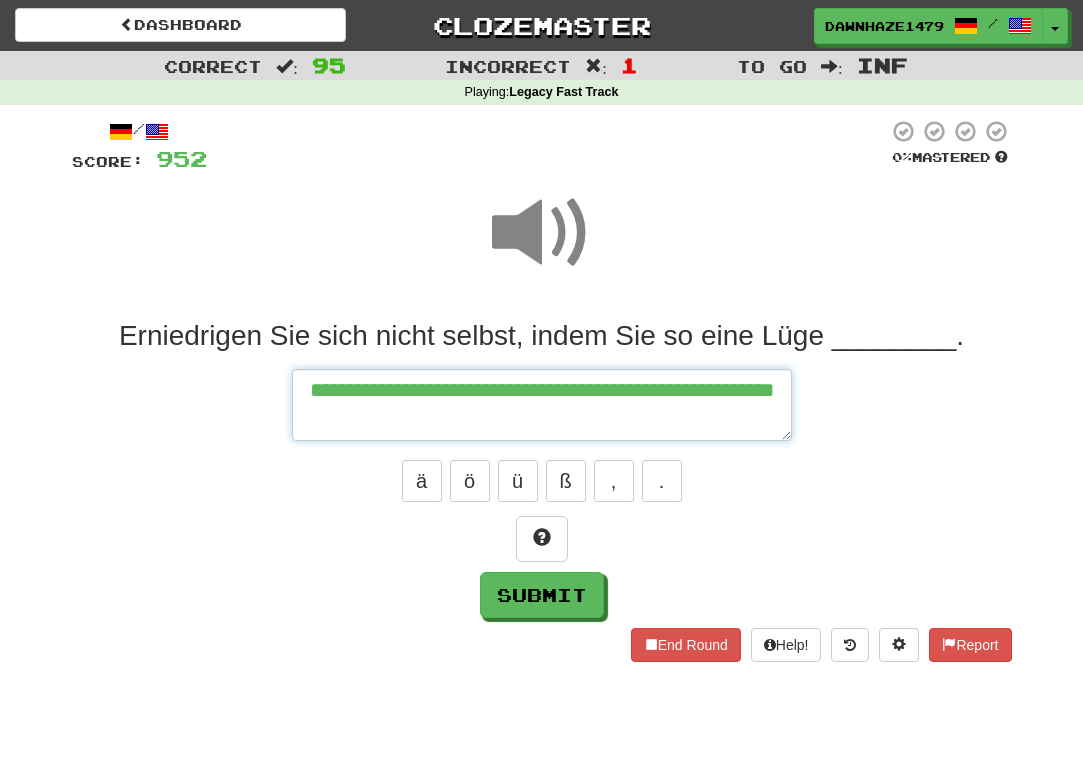 click on "**********" at bounding box center [542, 405] 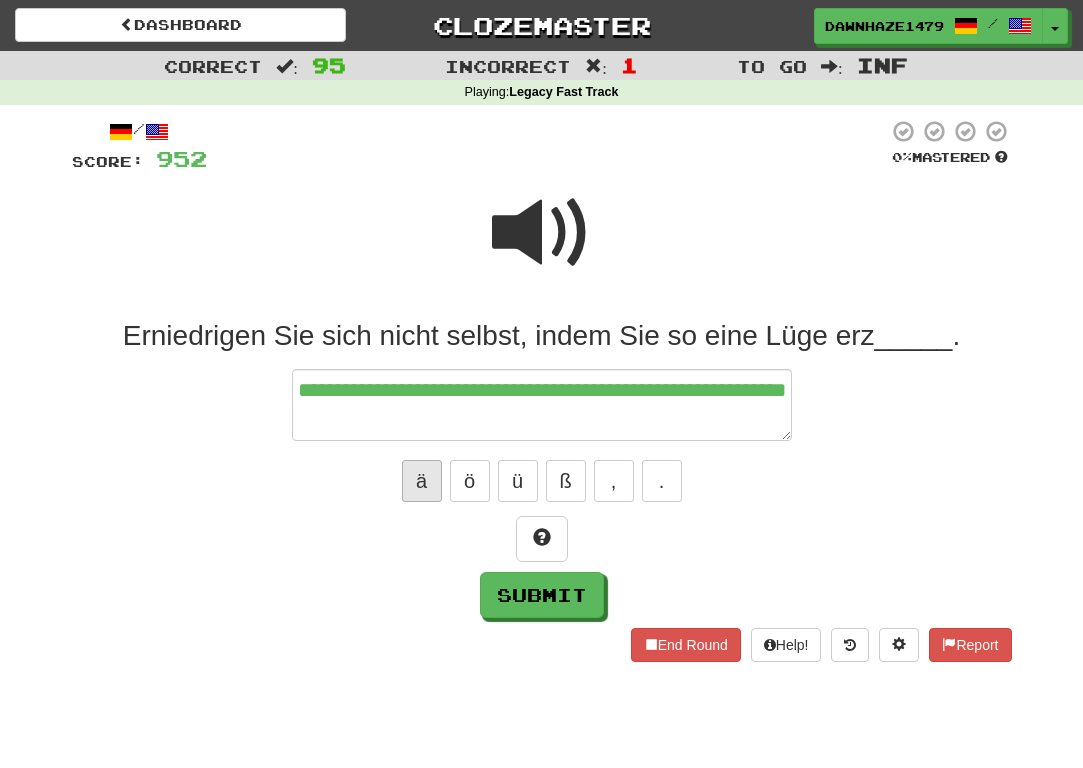 click on "ä" at bounding box center [422, 481] 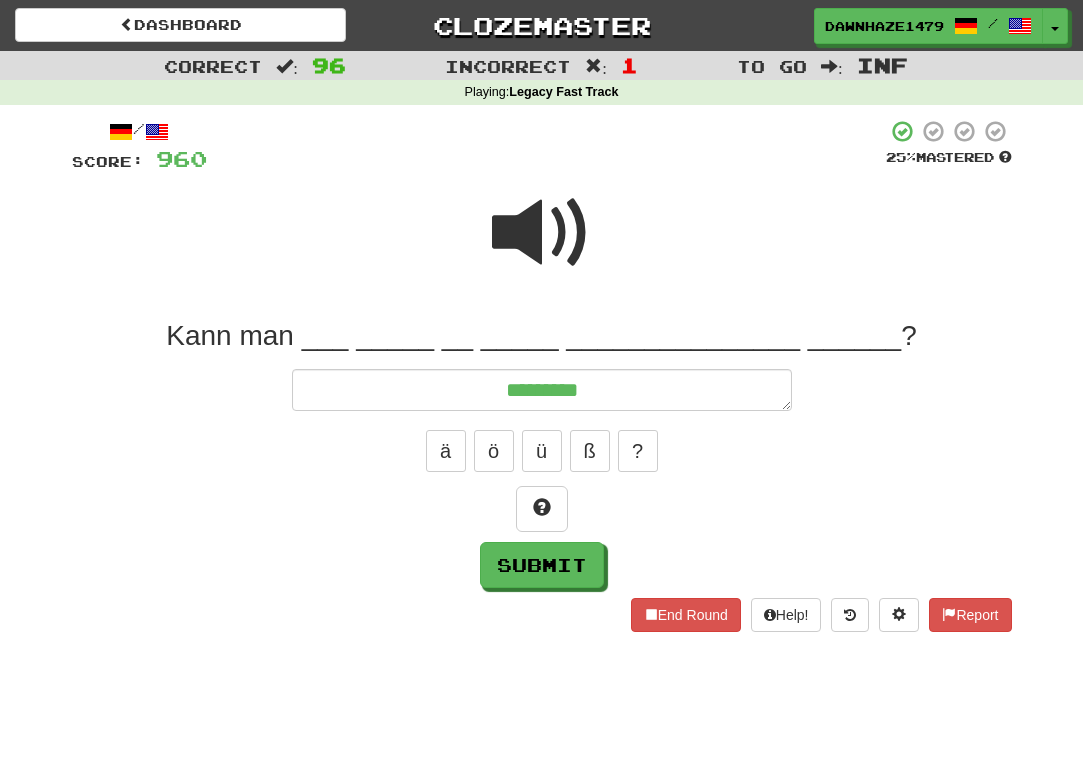 click at bounding box center [542, 246] 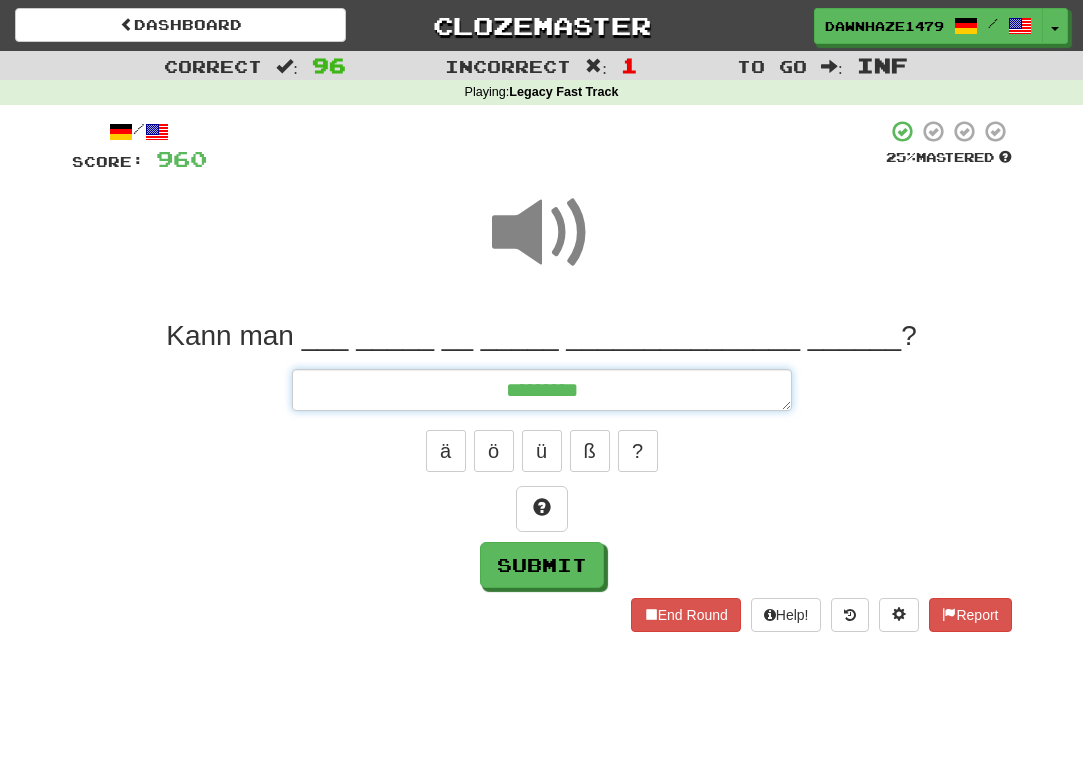 click on "********" at bounding box center [542, 390] 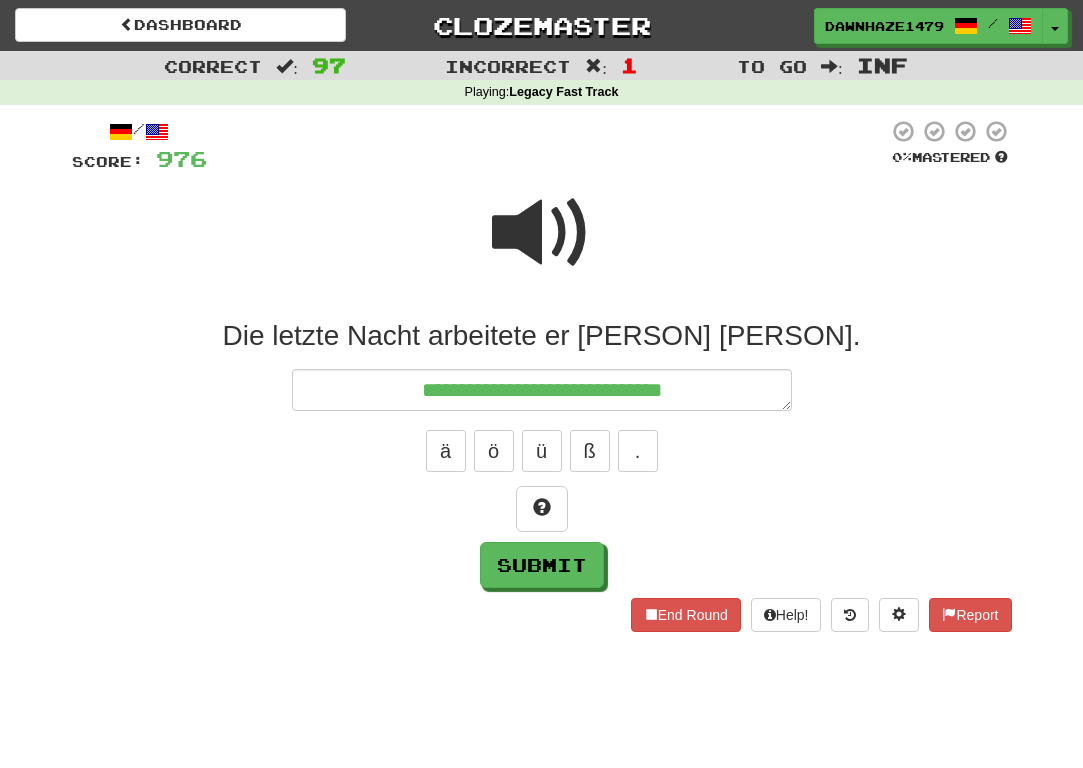 click at bounding box center (542, 233) 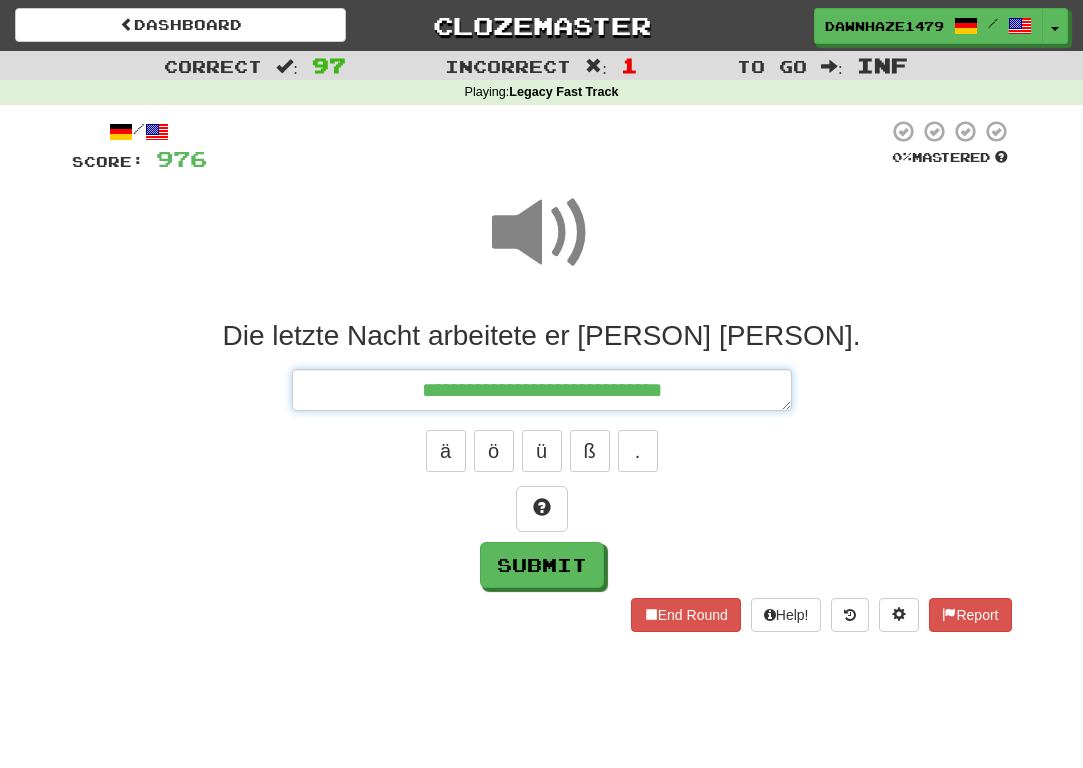 click on "**********" at bounding box center [542, 390] 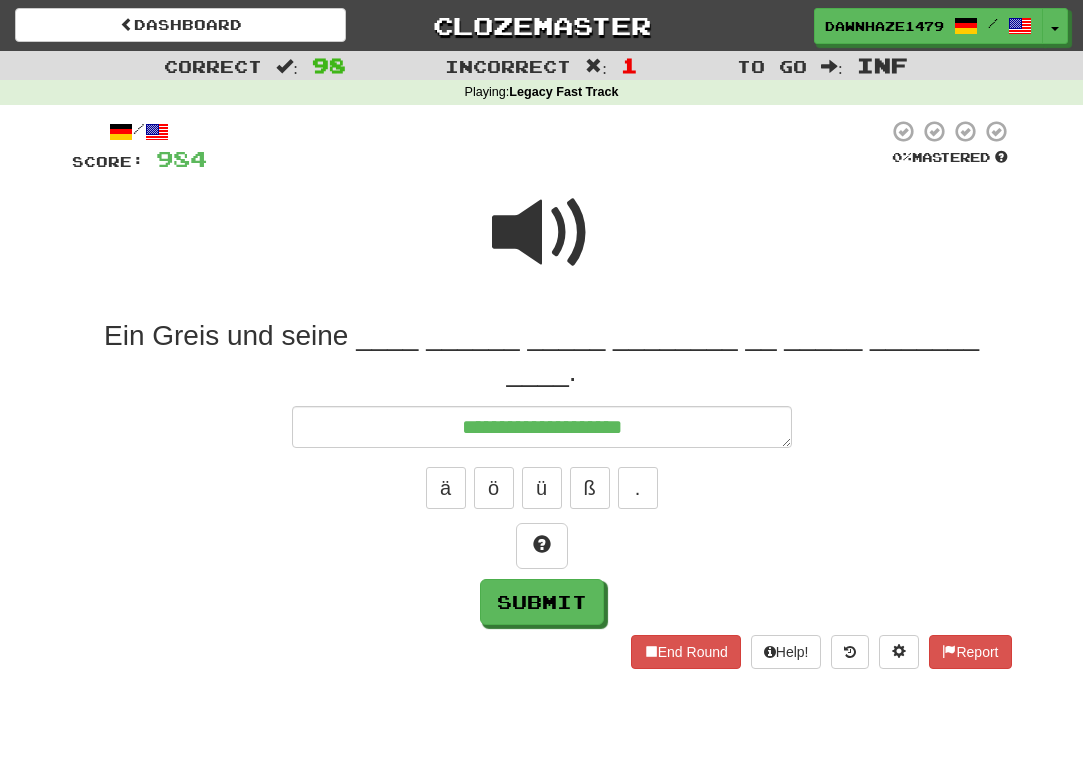 click at bounding box center [547, 146] 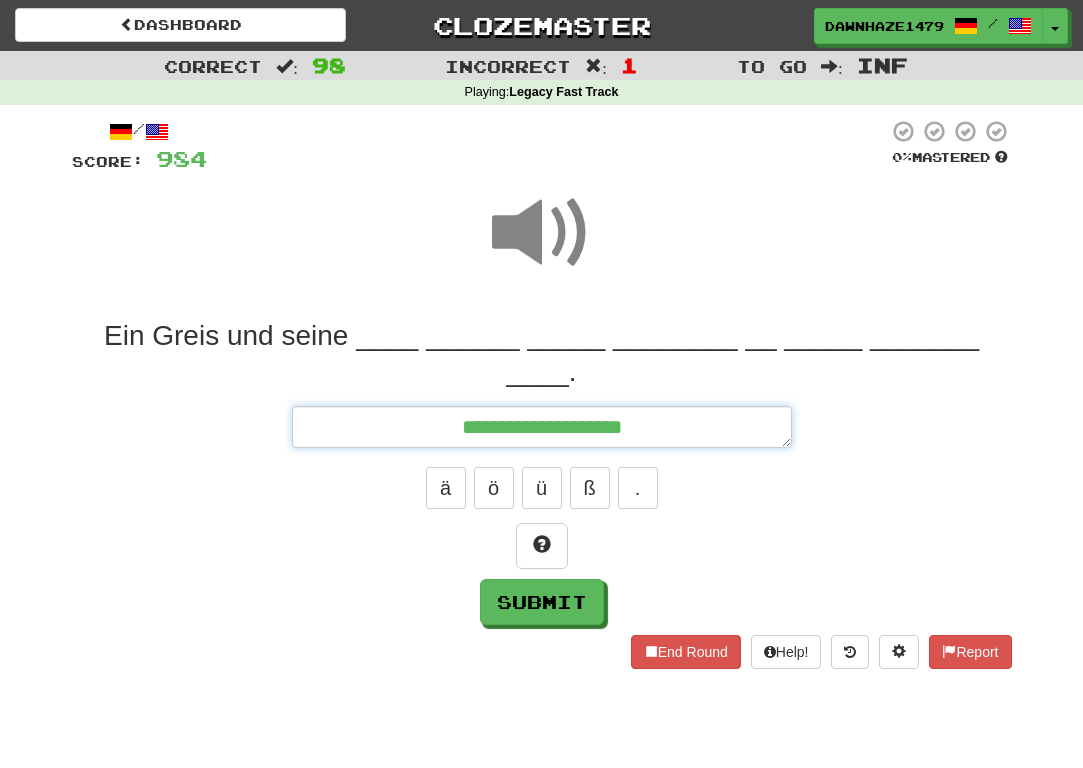 click on "**********" at bounding box center (542, 427) 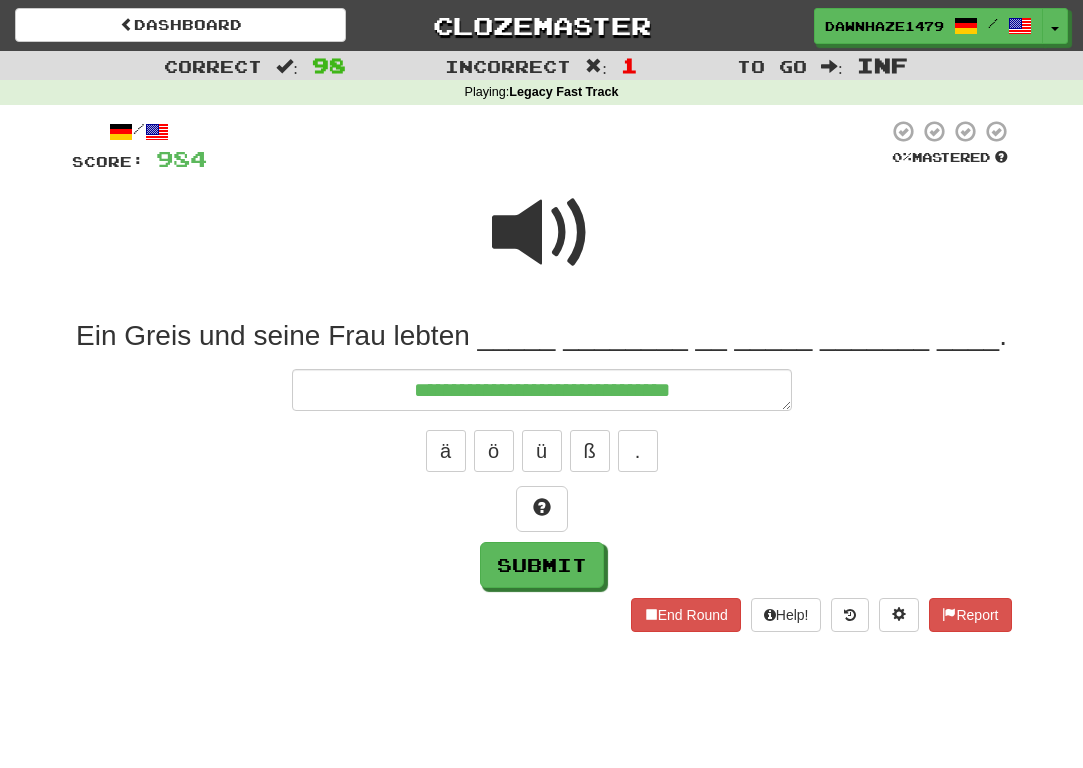 click at bounding box center [542, 233] 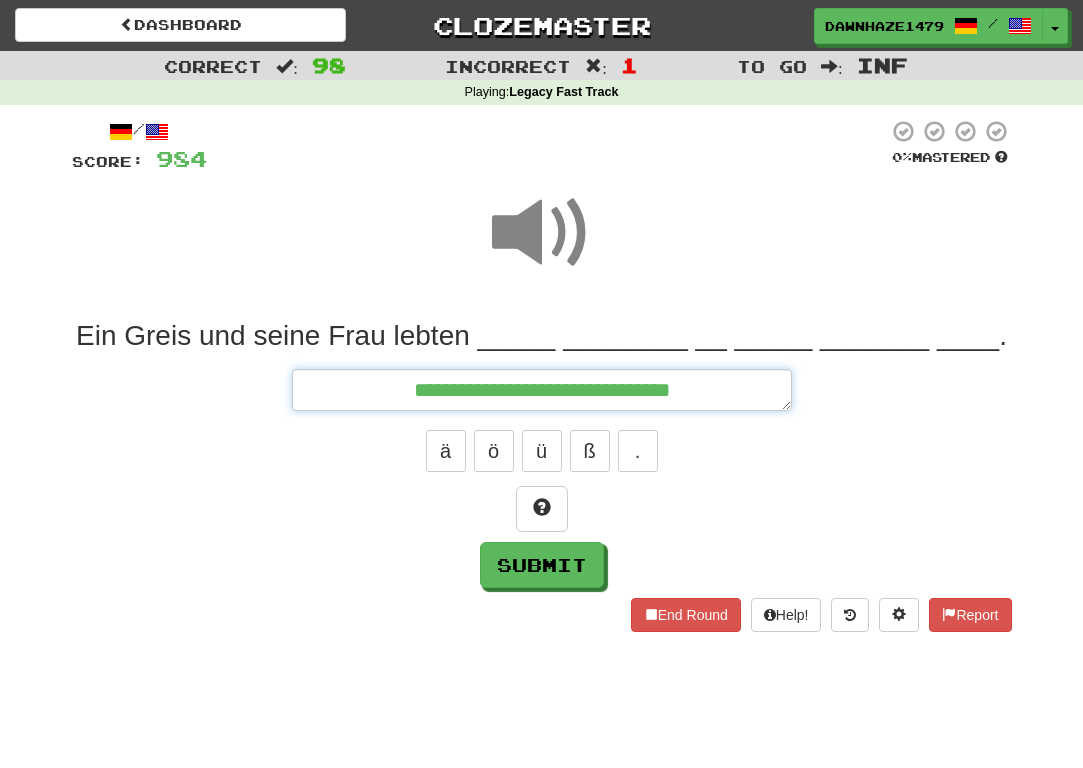 click on "**********" at bounding box center [542, 390] 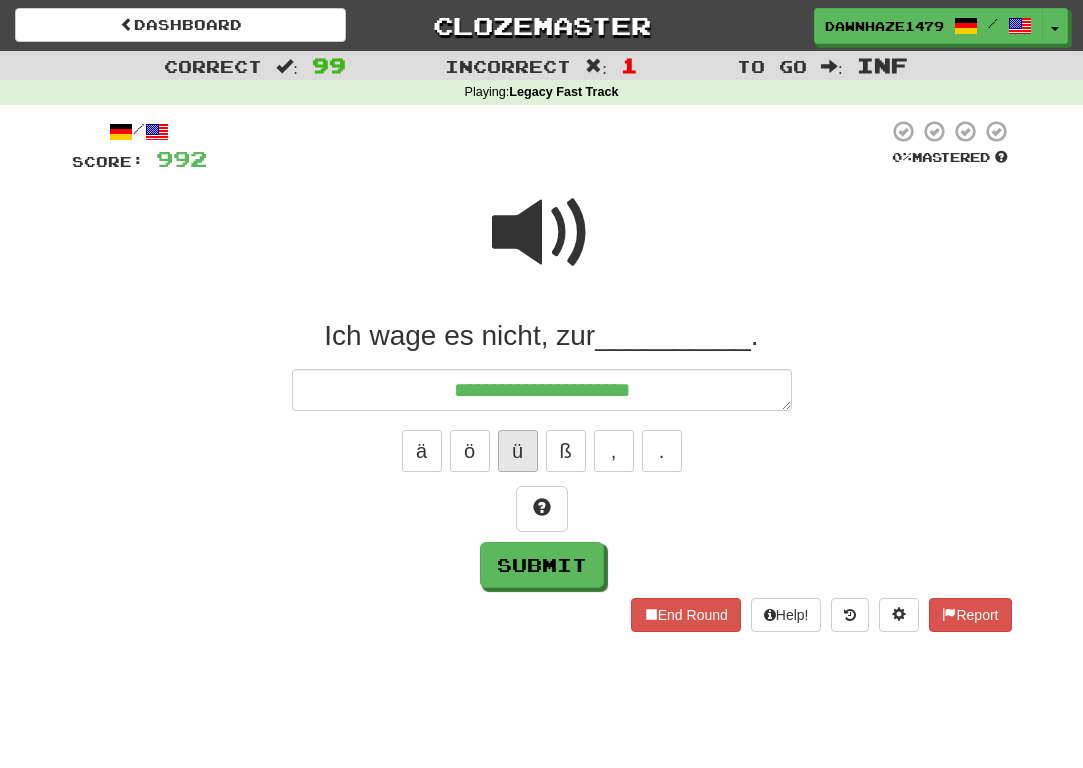 click on "ü" at bounding box center [518, 451] 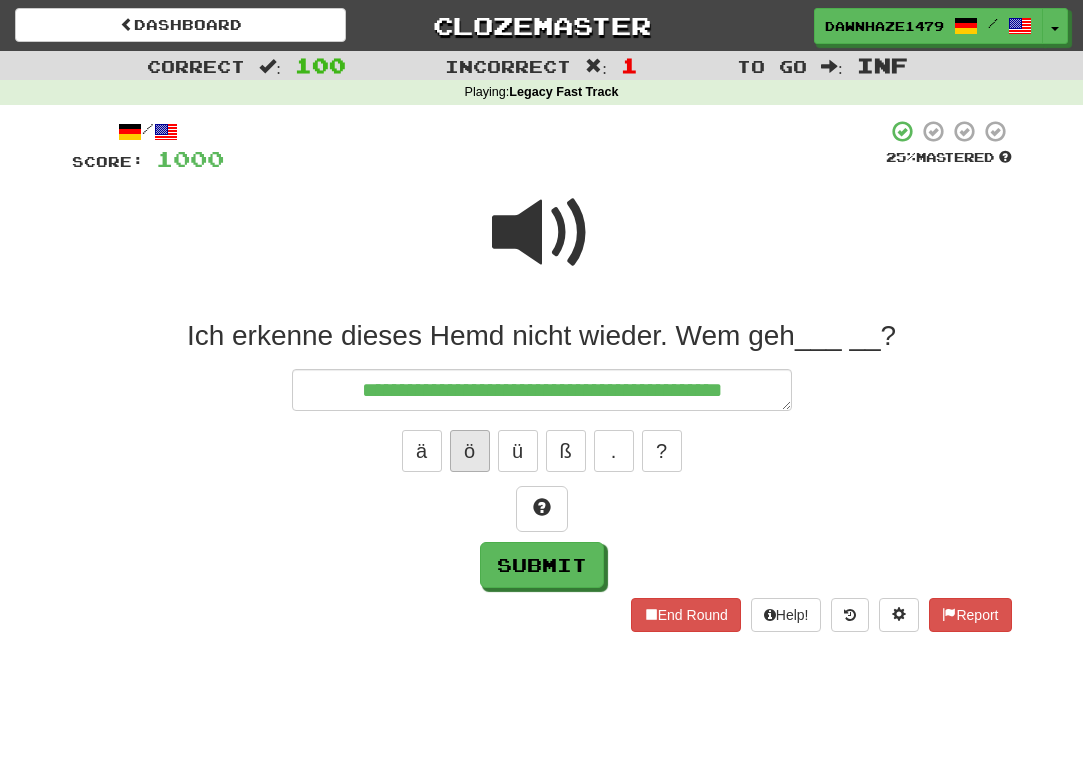 click on "ö" at bounding box center [470, 451] 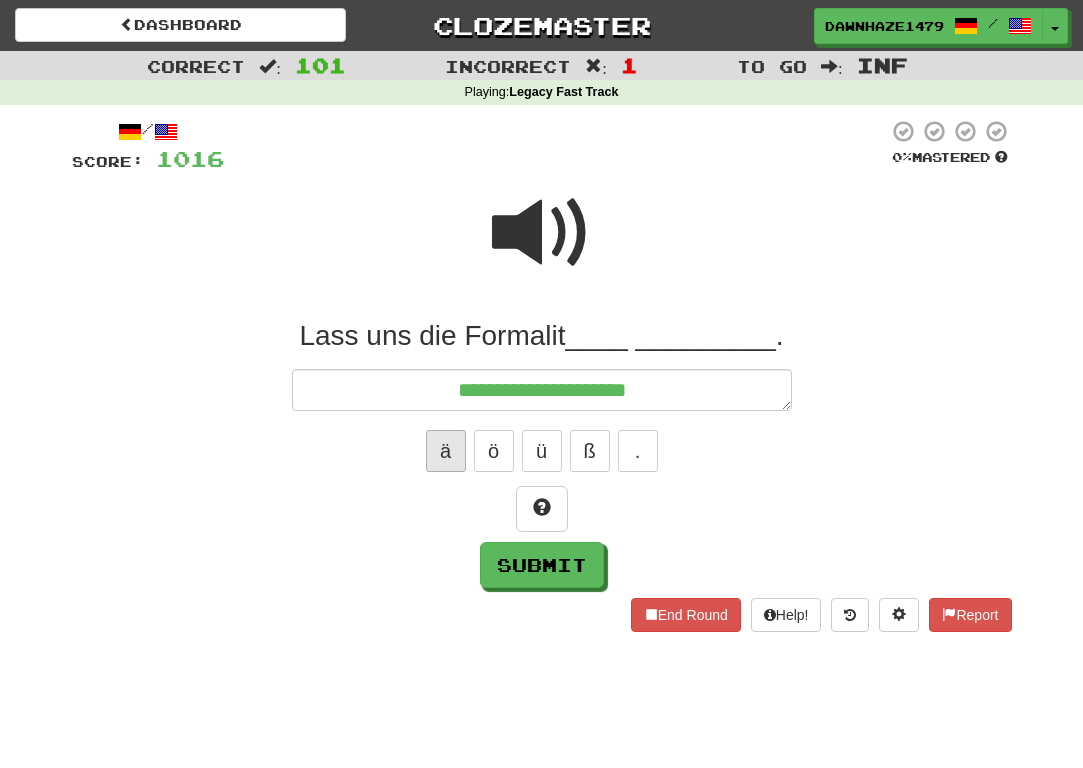 click on "ä" at bounding box center (446, 451) 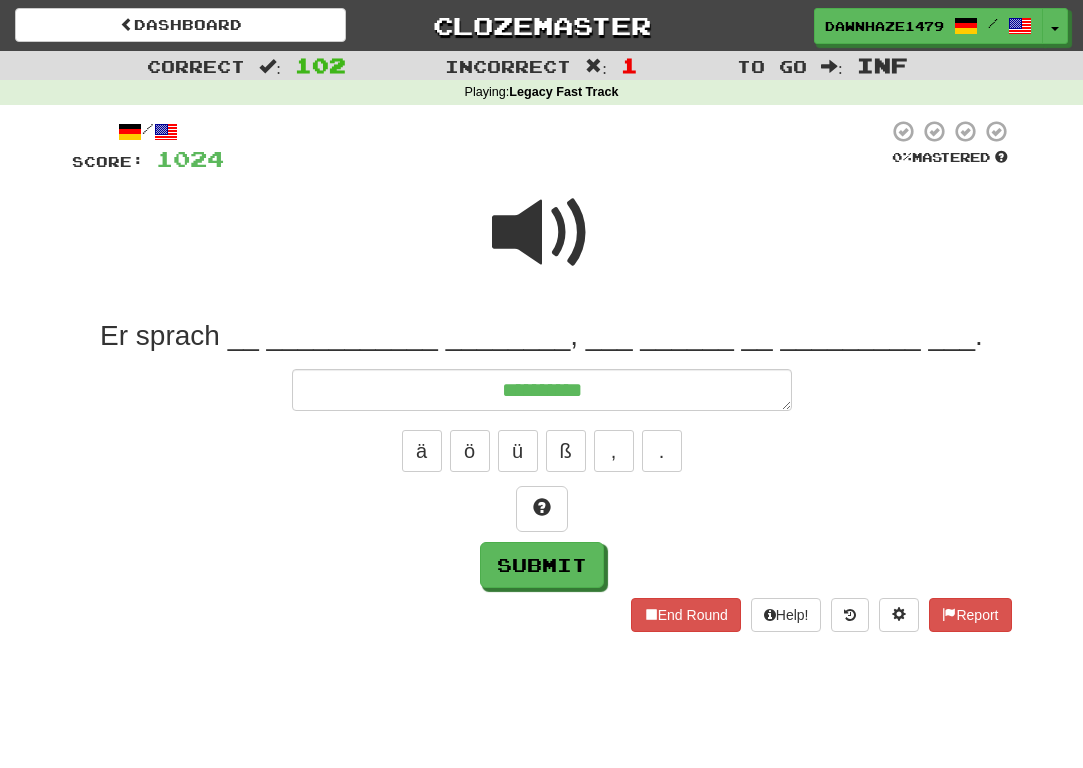 click at bounding box center [542, 246] 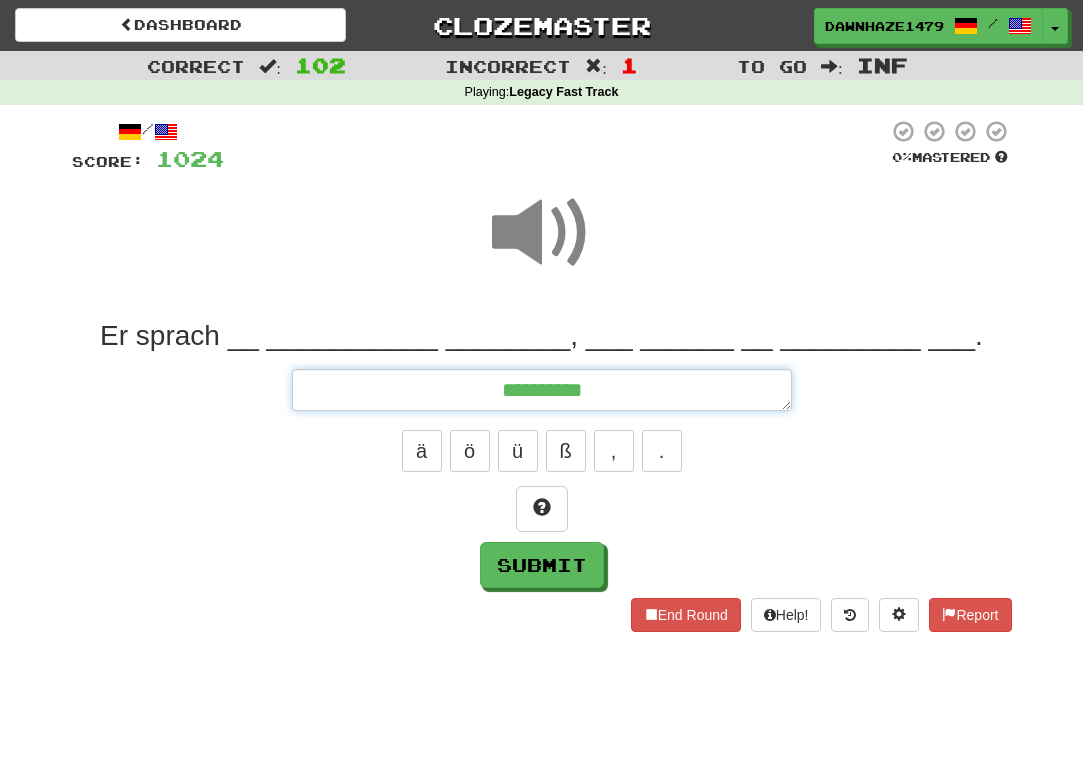 click on "*********" at bounding box center [542, 390] 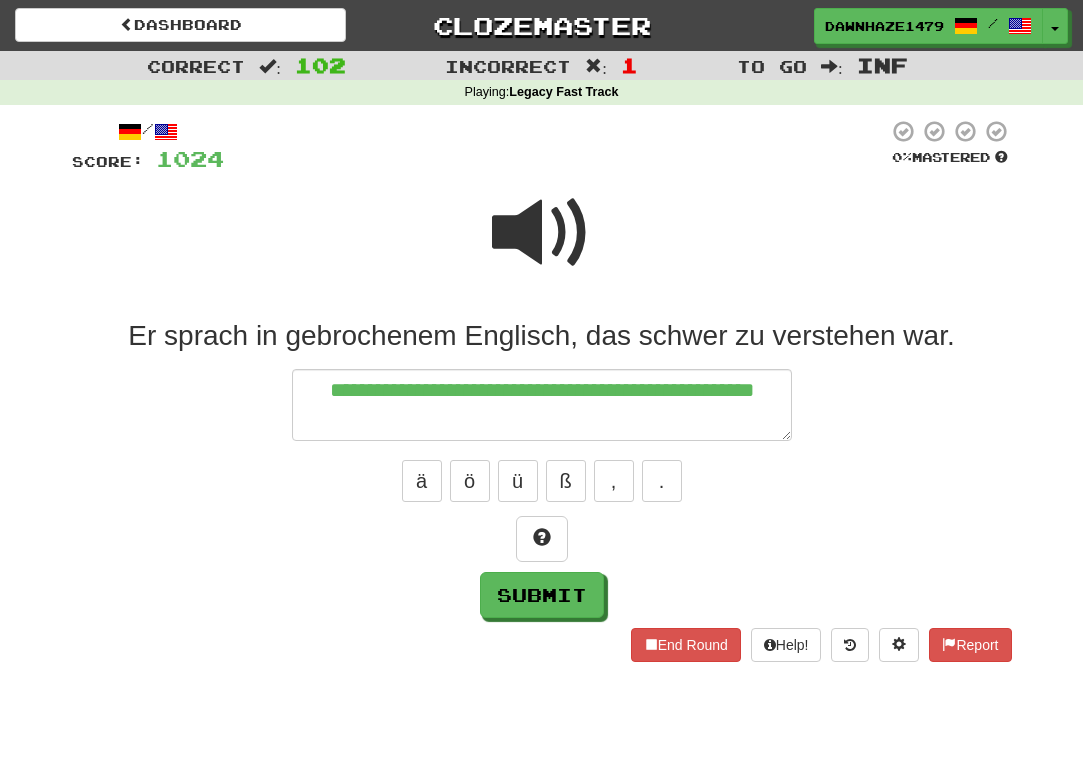 click at bounding box center [542, 233] 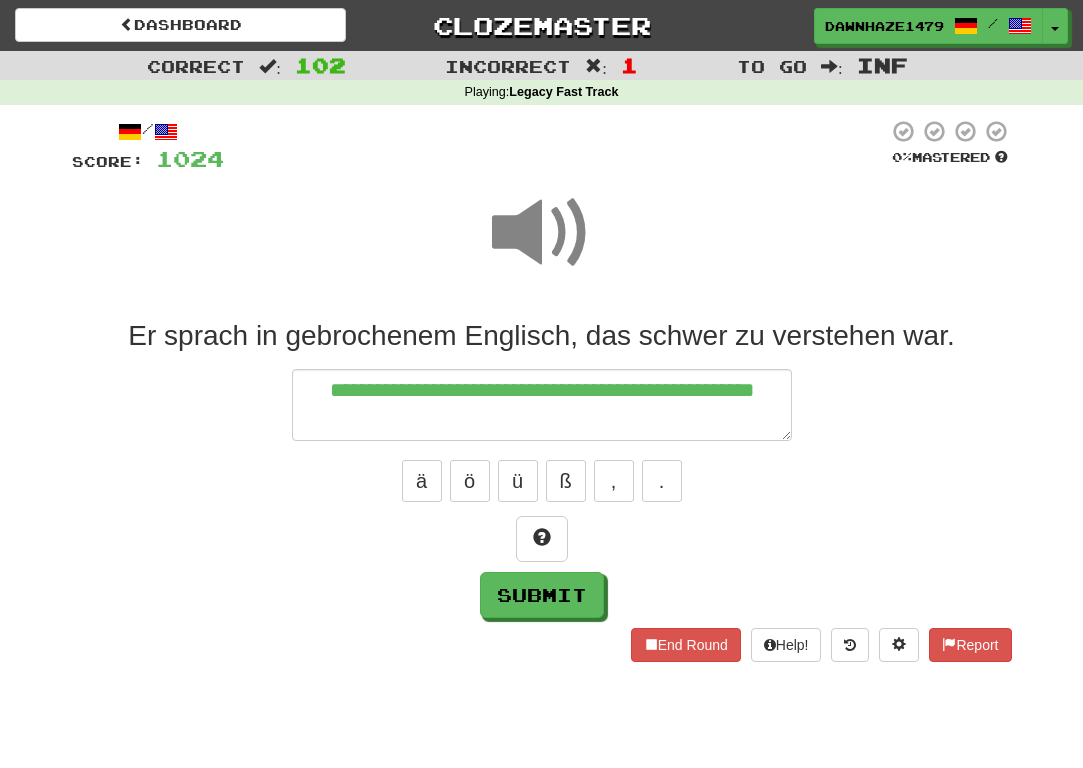click on "**********" at bounding box center [542, 468] 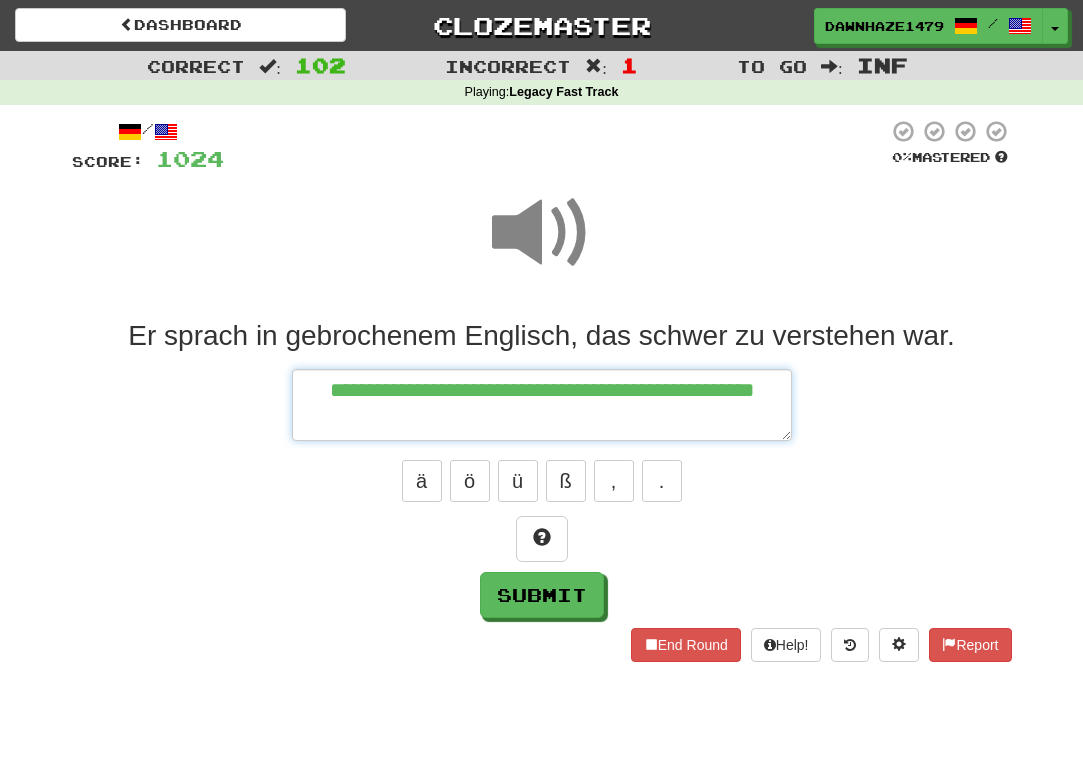 click on "**********" at bounding box center [542, 405] 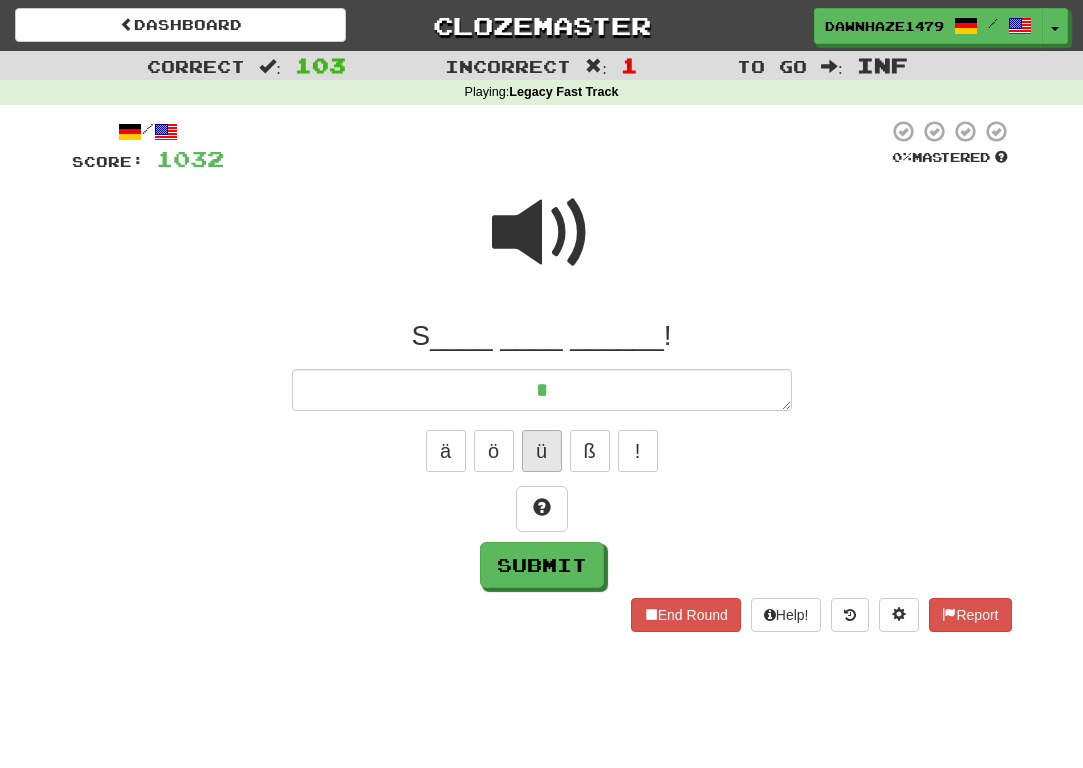 click on "ü" at bounding box center [542, 451] 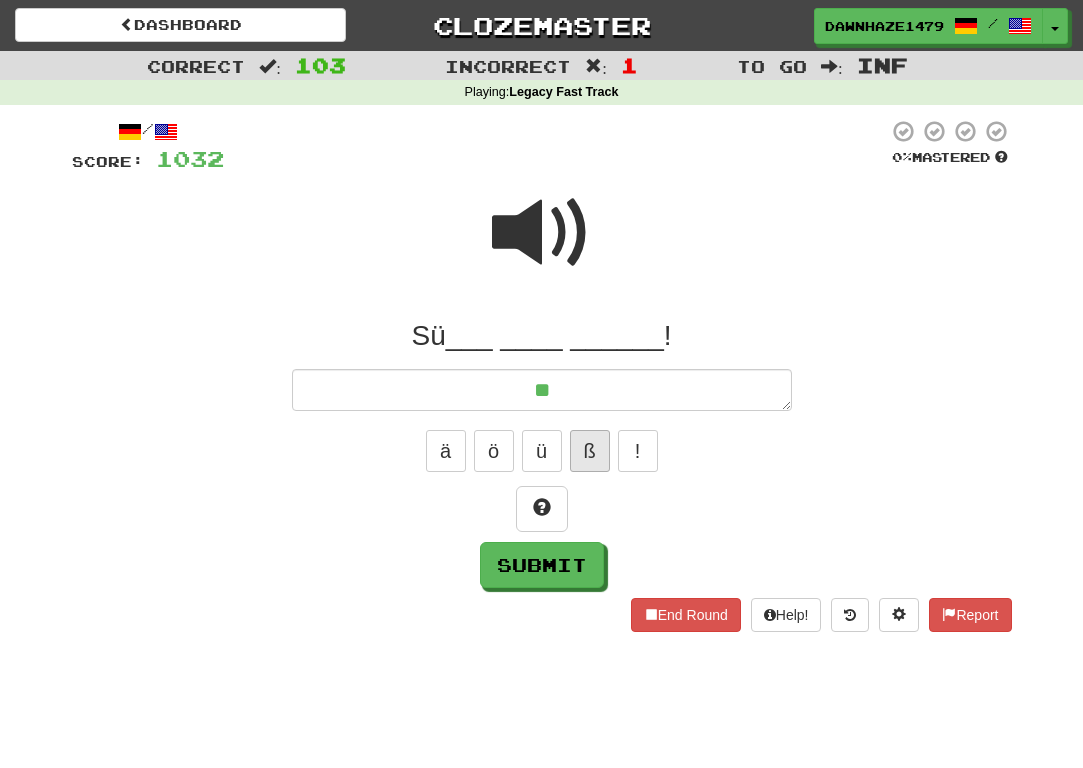 click on "ß" at bounding box center [590, 451] 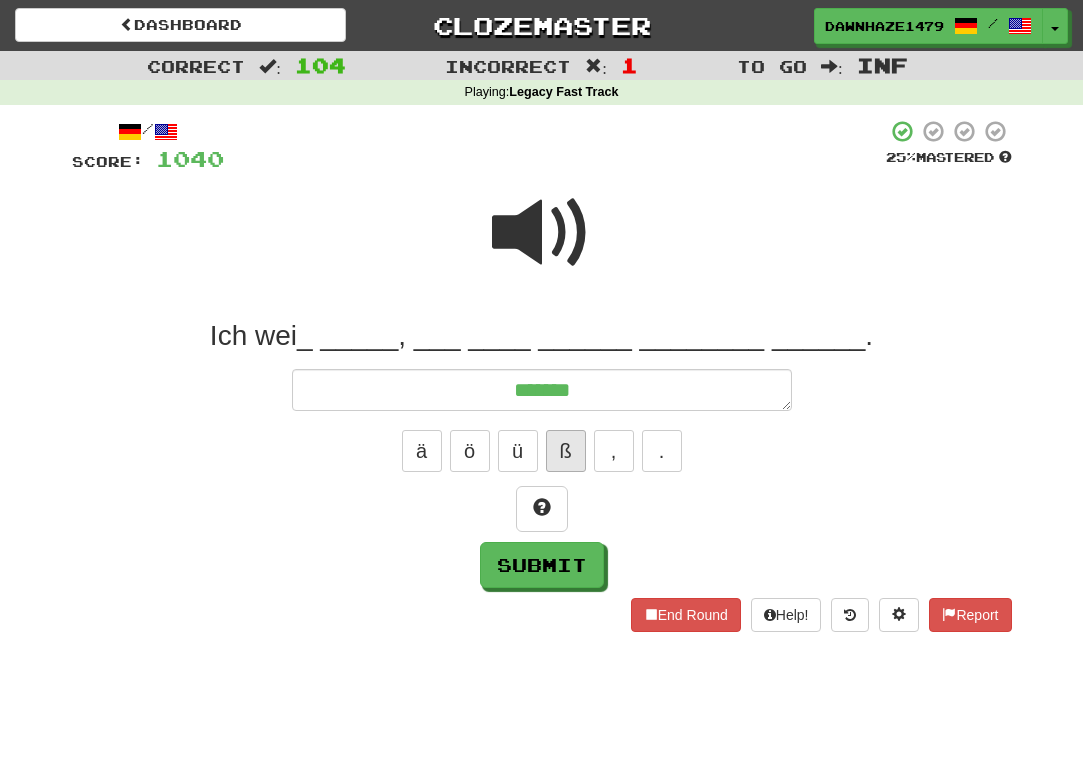 click on "ß" at bounding box center (566, 451) 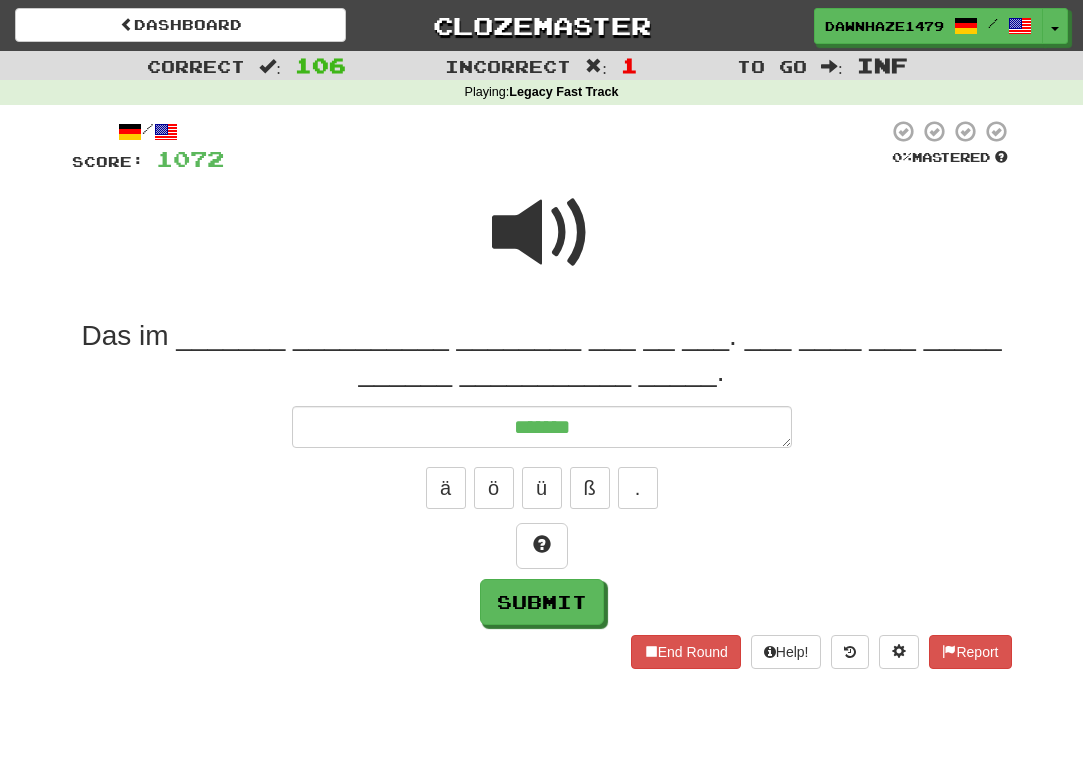 click at bounding box center (542, 233) 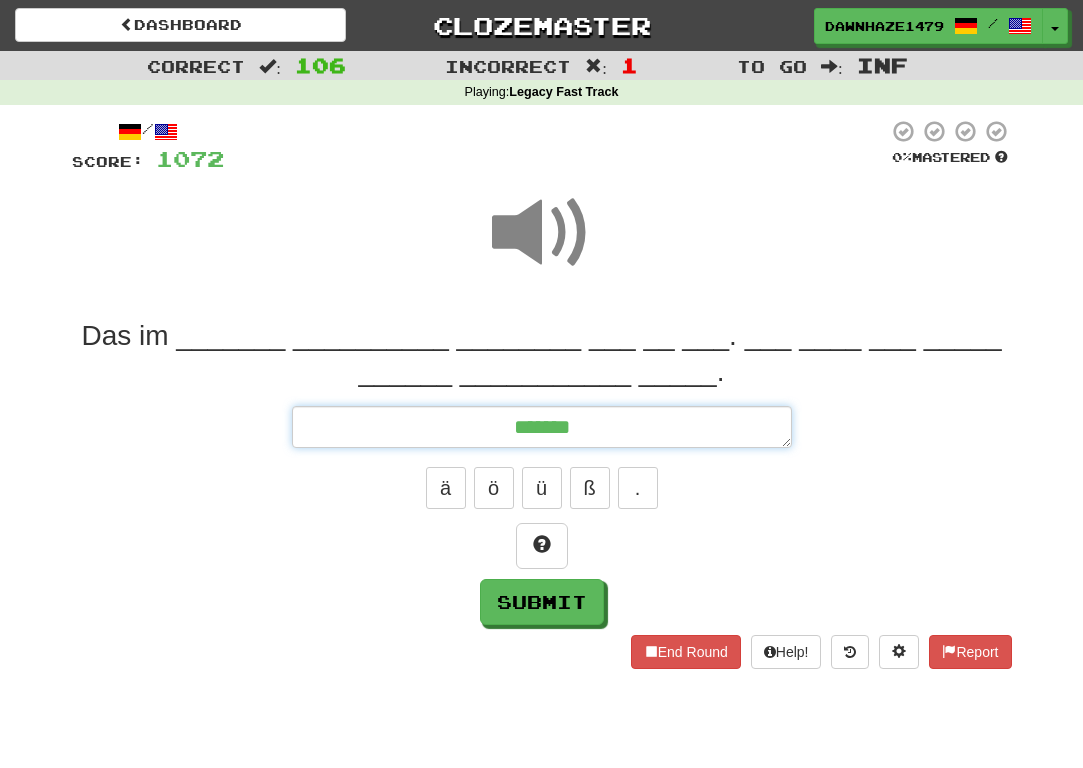 click on "******" at bounding box center [542, 427] 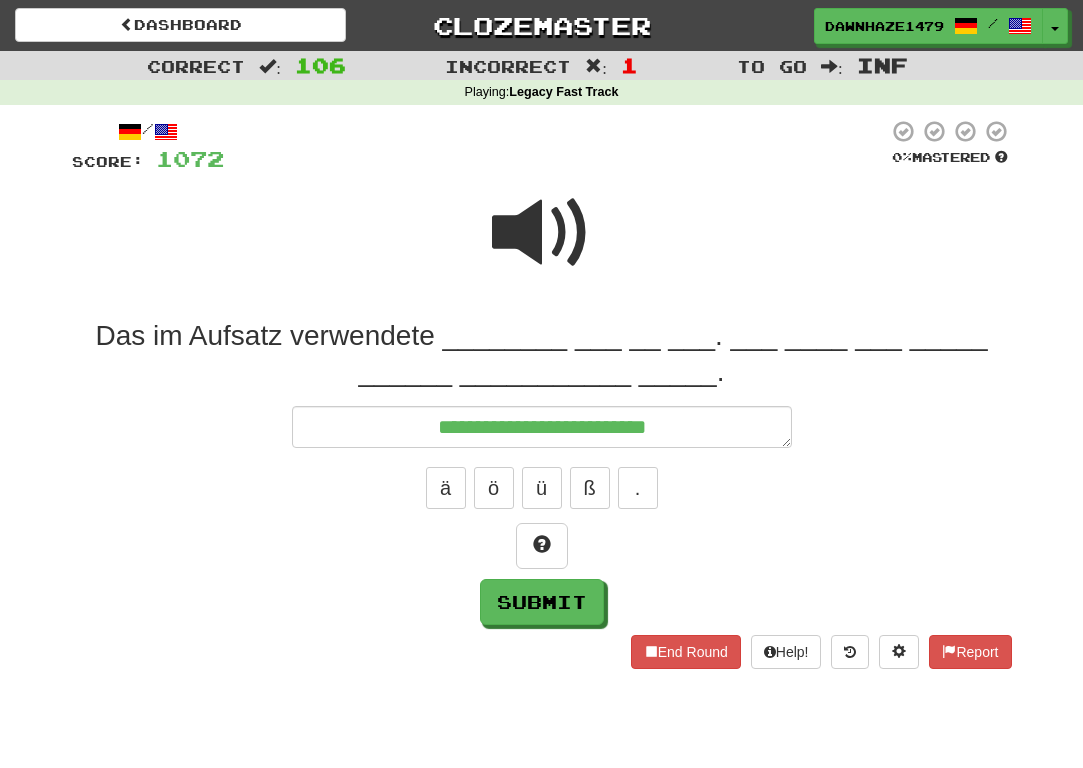 click at bounding box center (542, 246) 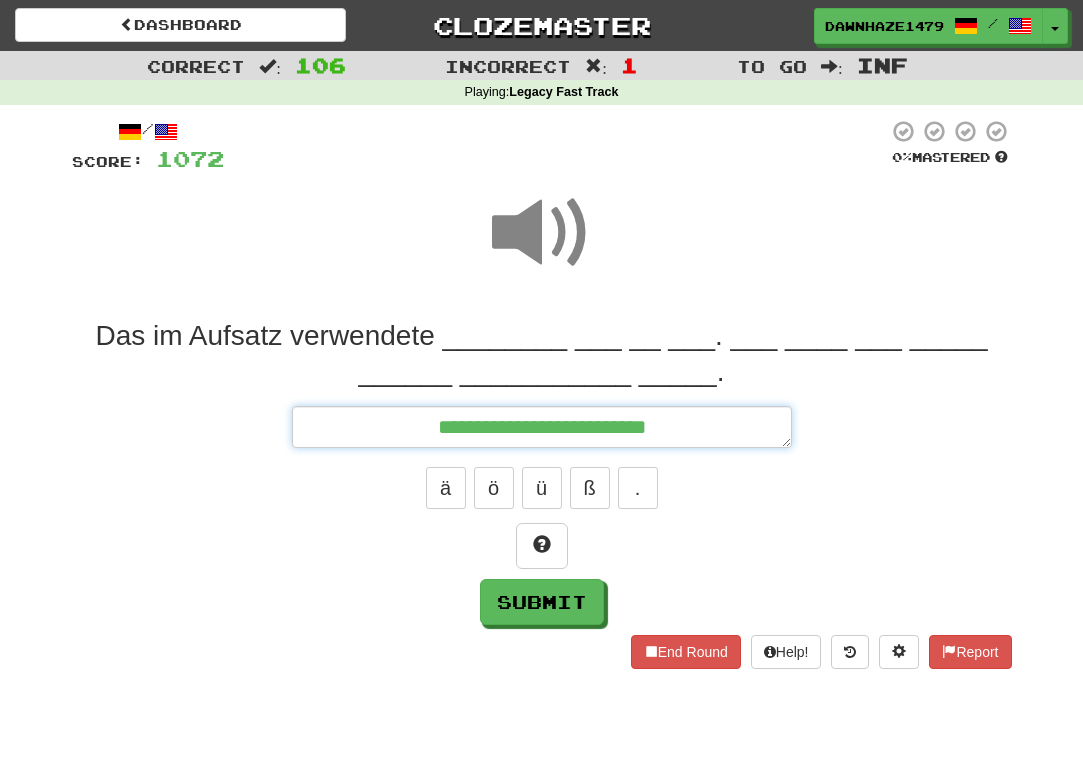 click on "**********" at bounding box center [542, 427] 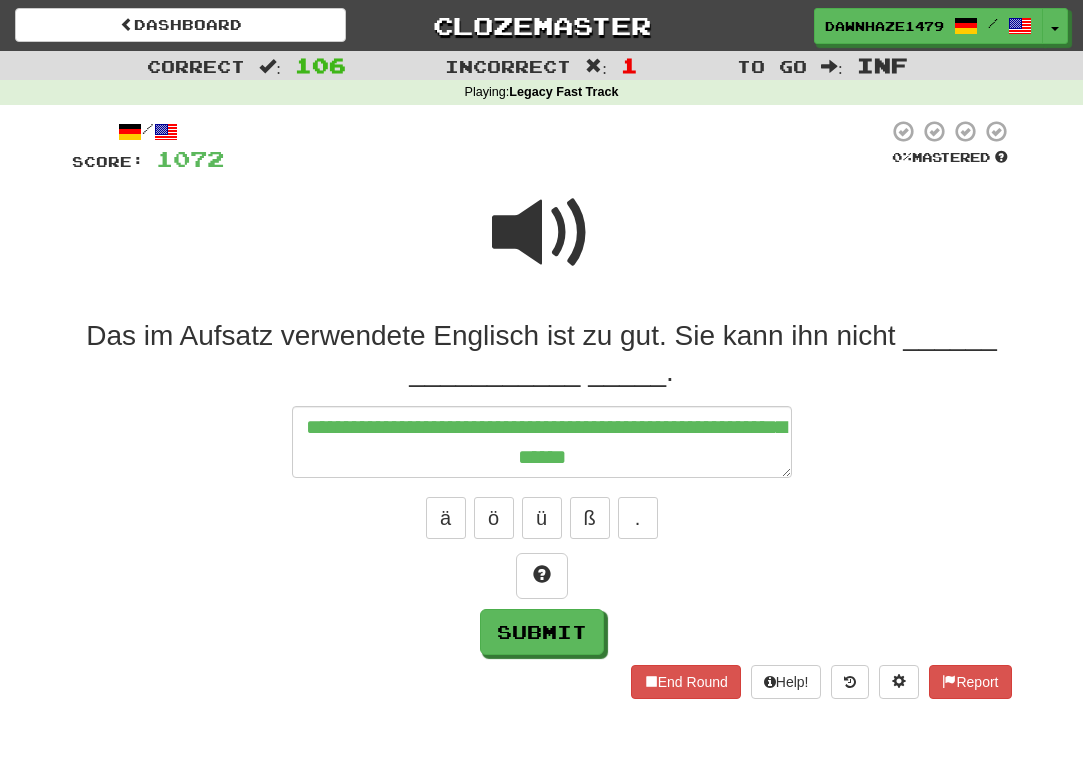 click at bounding box center (542, 246) 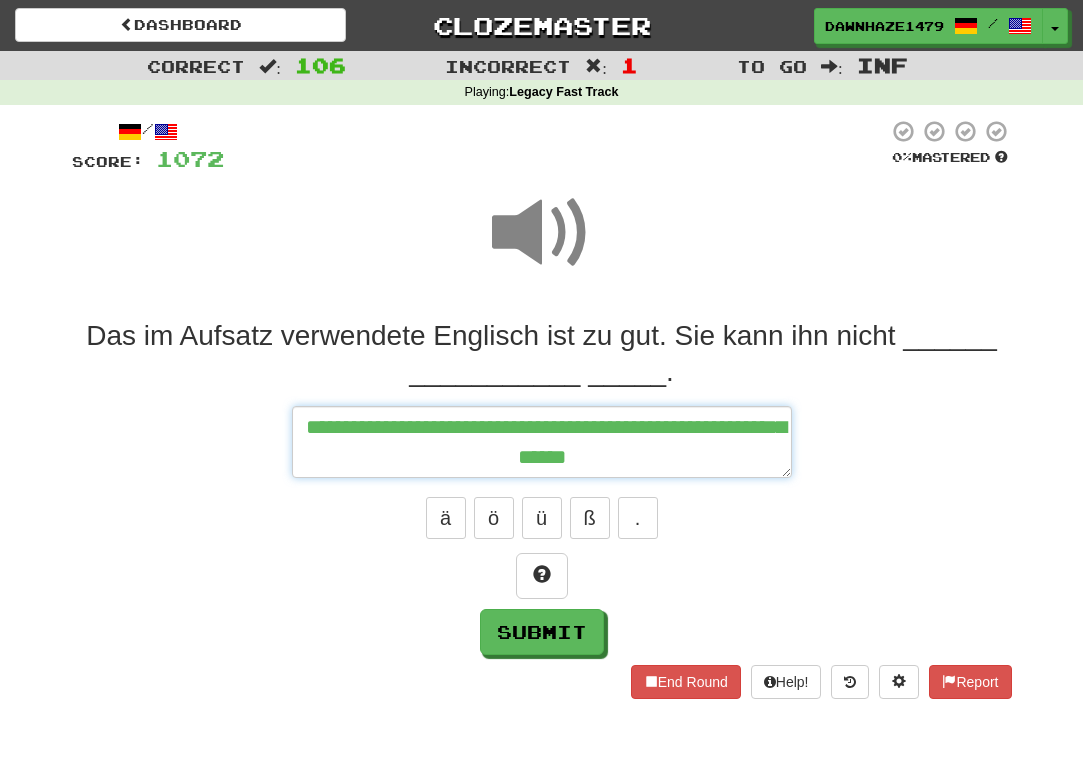 click on "**********" at bounding box center [542, 442] 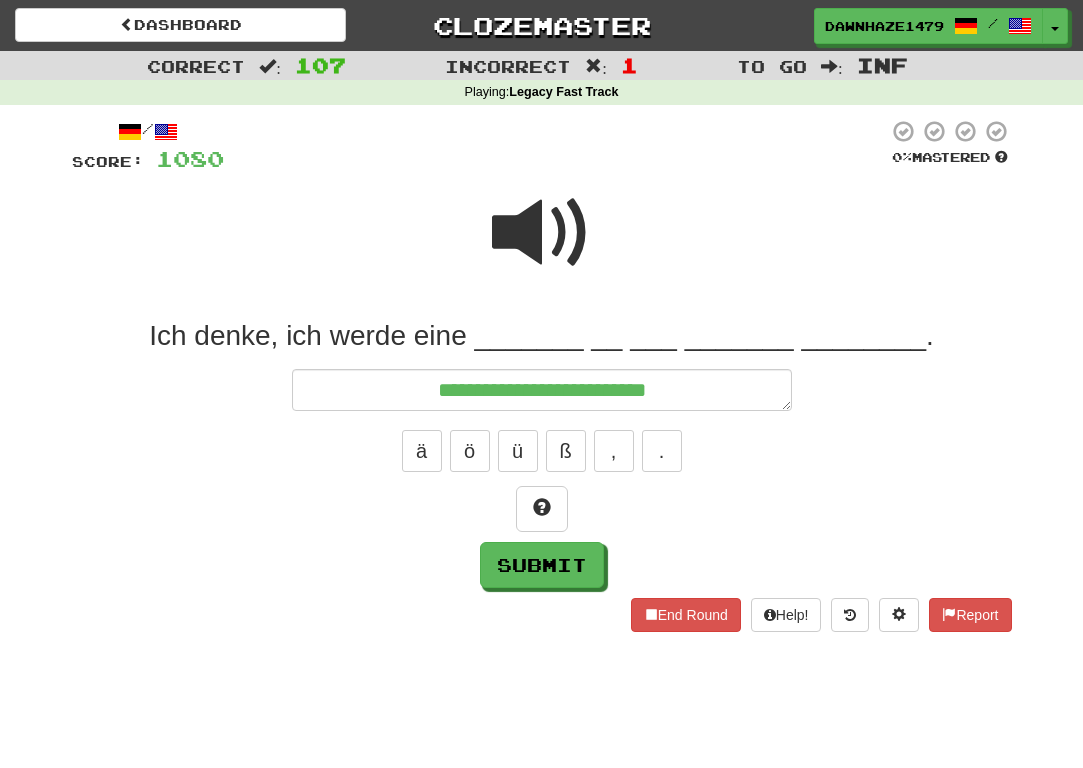 click at bounding box center (542, 246) 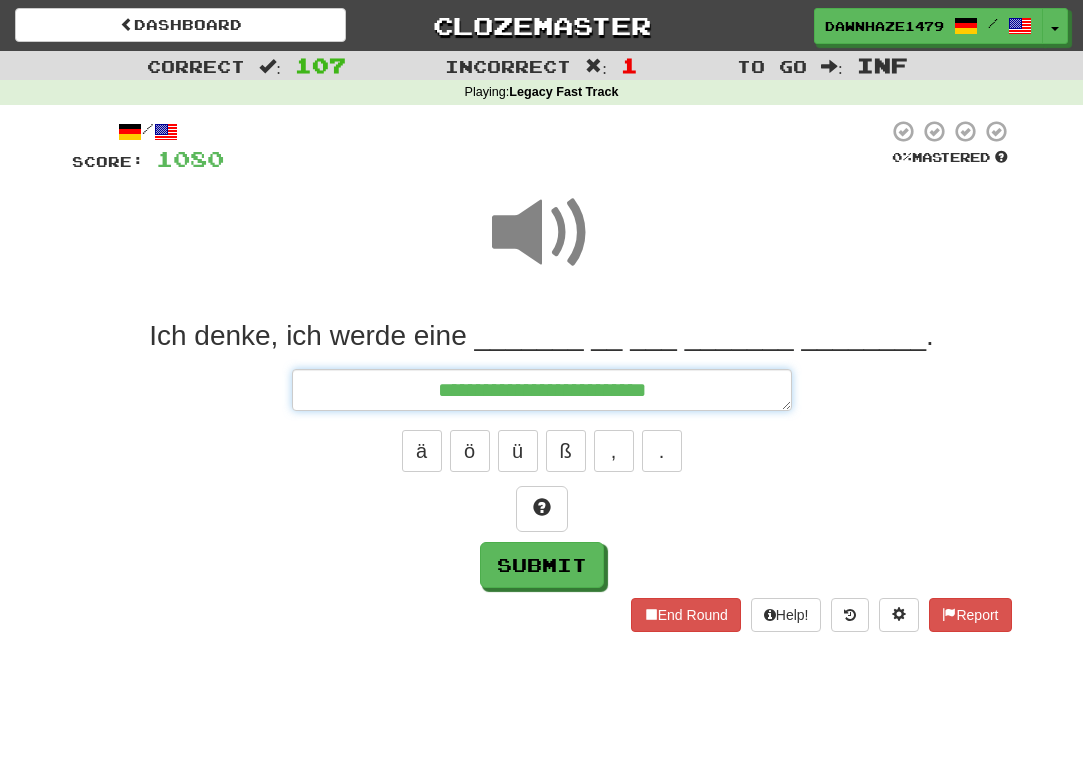 click on "**********" at bounding box center [542, 390] 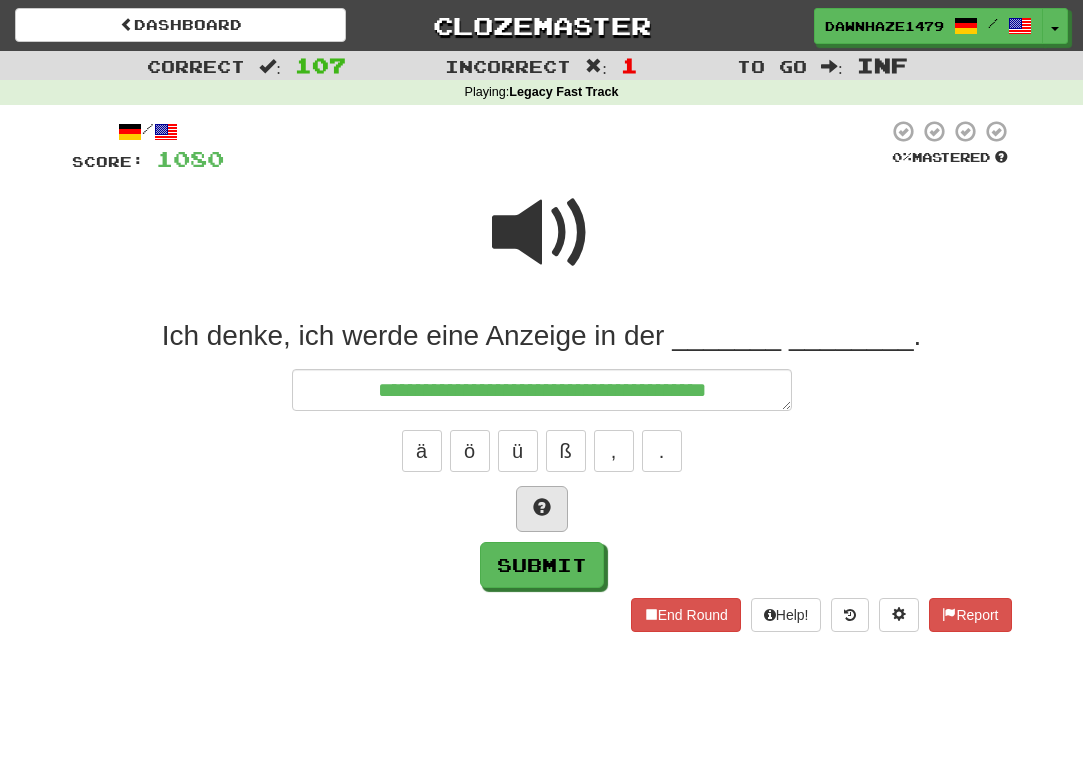 click at bounding box center (542, 509) 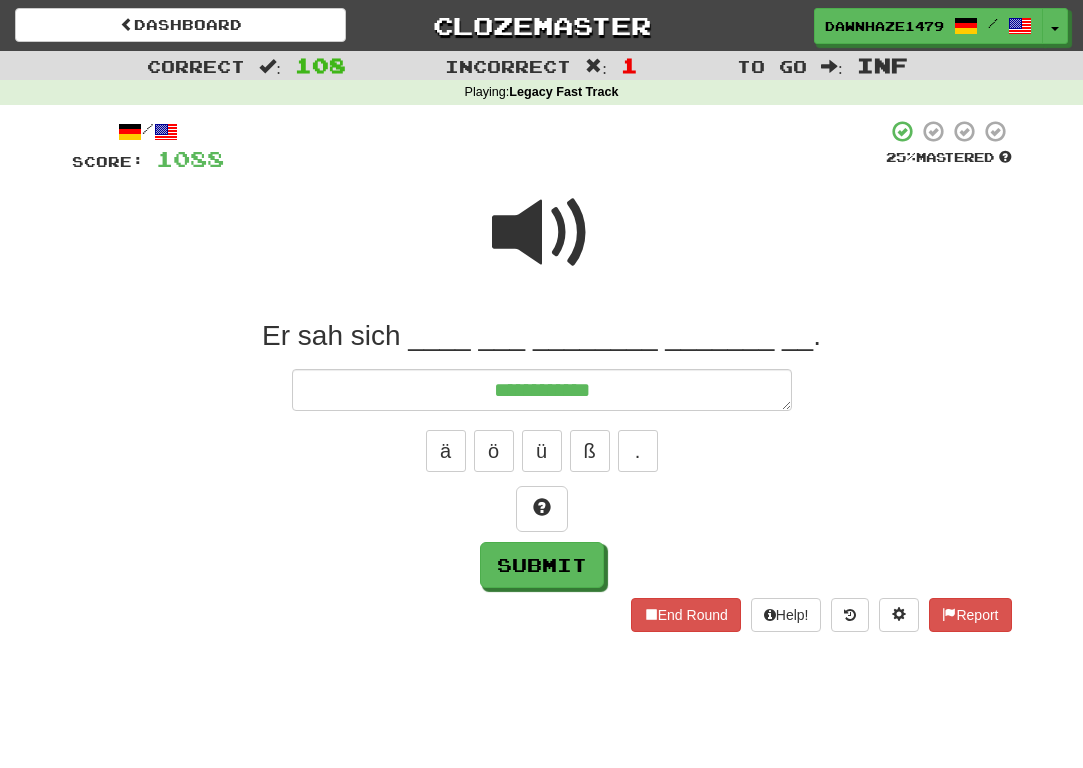 click on "**********" at bounding box center (542, 390) 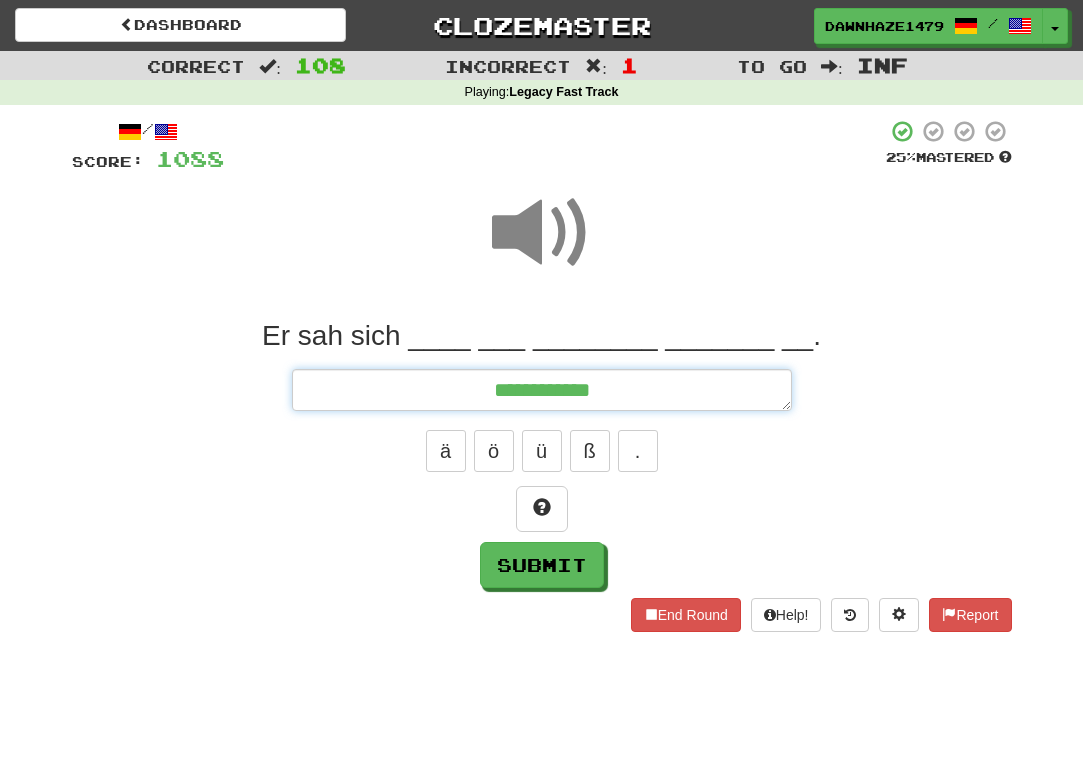 click on "**********" at bounding box center (542, 390) 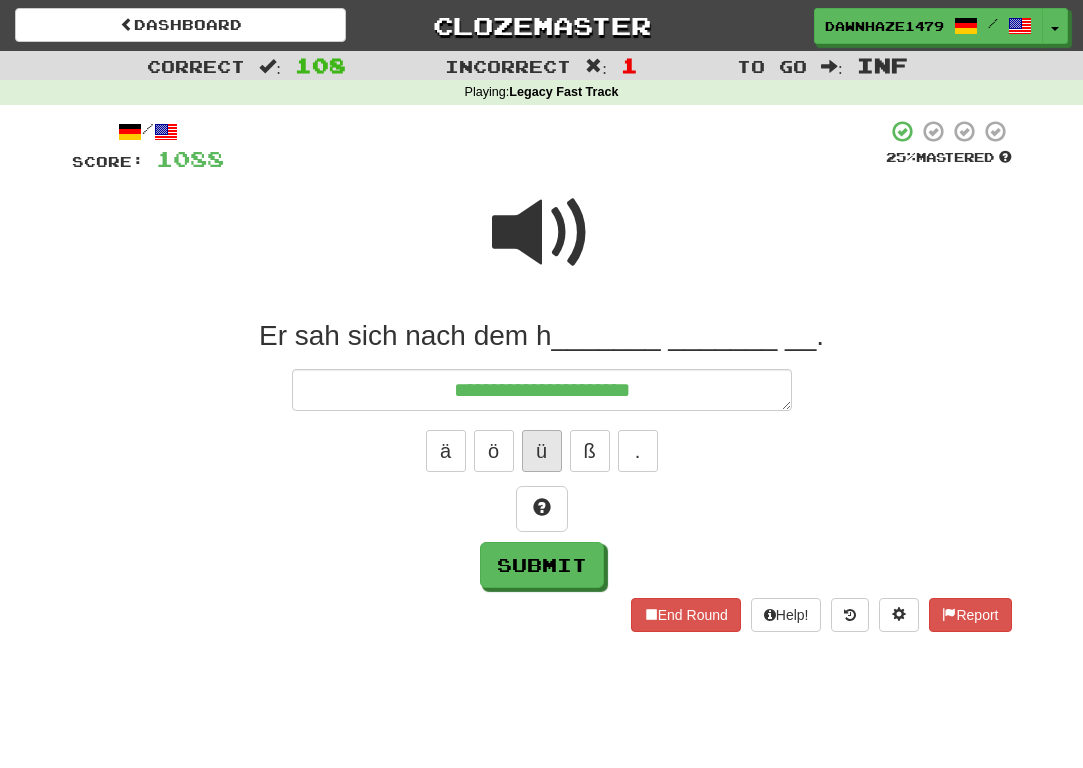 click on "ü" at bounding box center [542, 451] 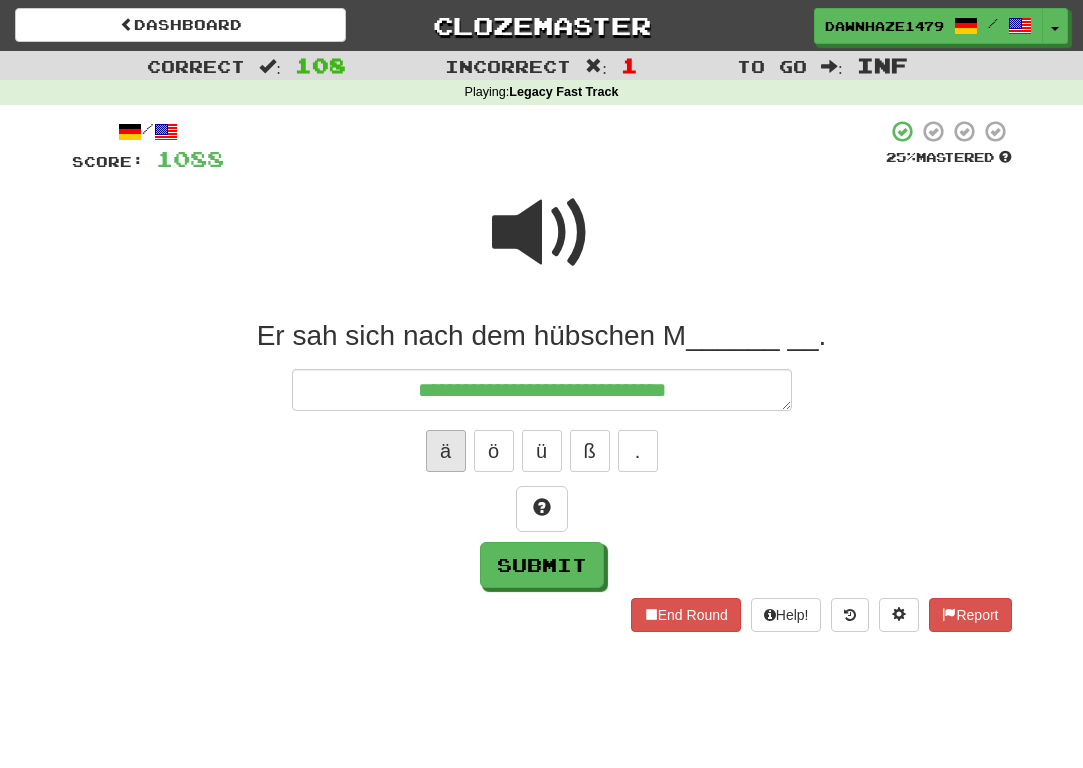 click on "ä" at bounding box center (446, 451) 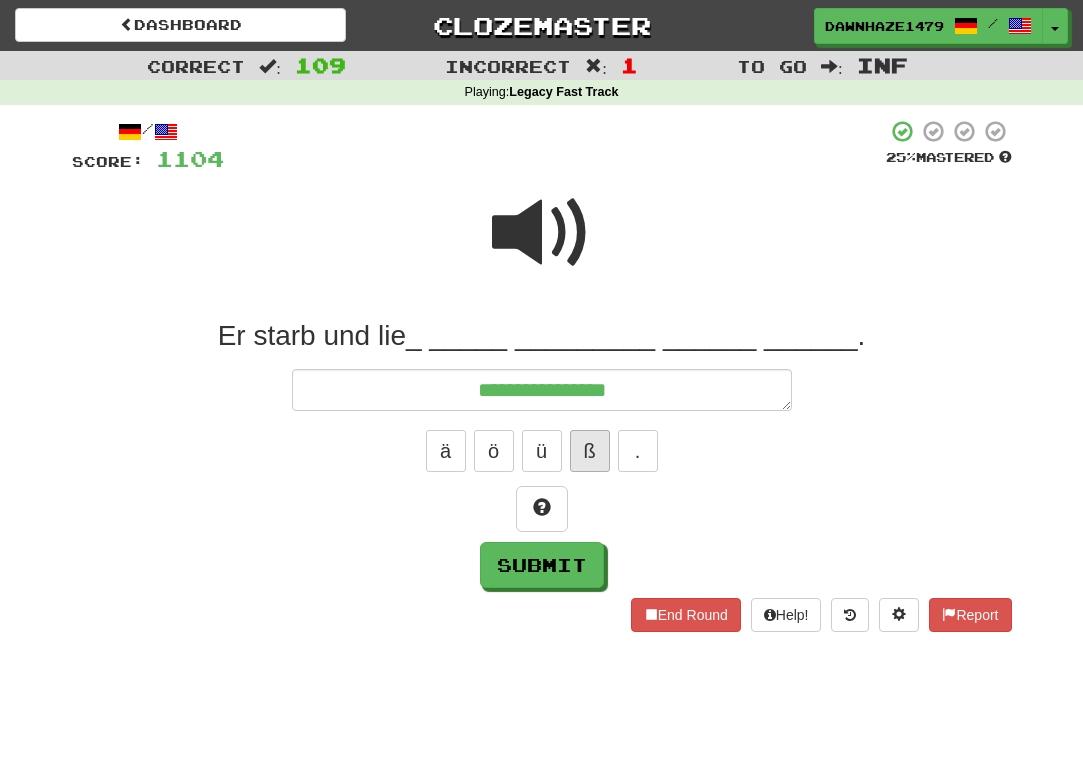click on "ß" at bounding box center [590, 451] 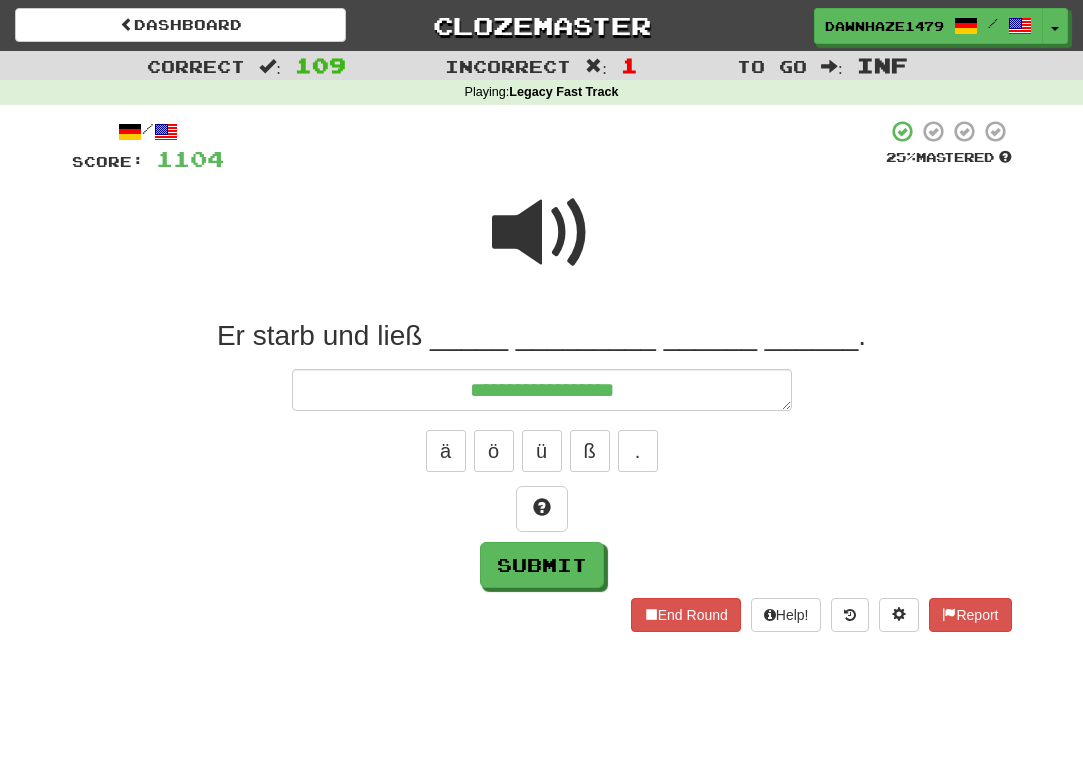 click on "Legacy Fast Track" at bounding box center [563, 92] 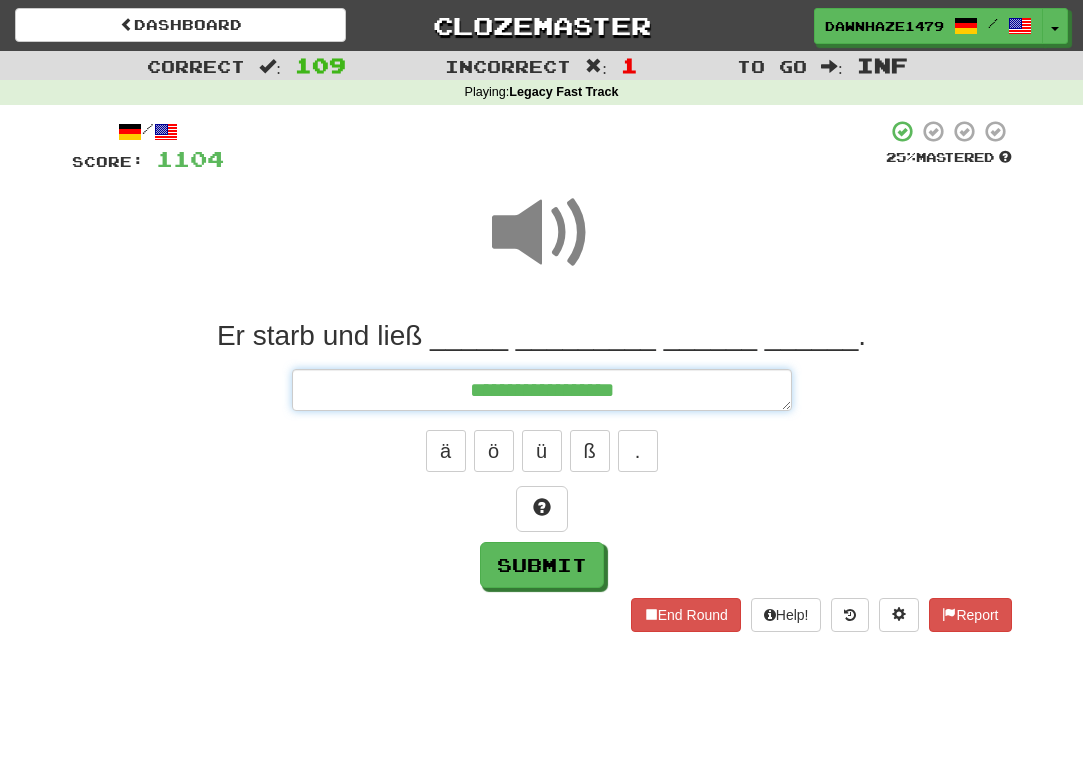 click on "**********" at bounding box center [542, 390] 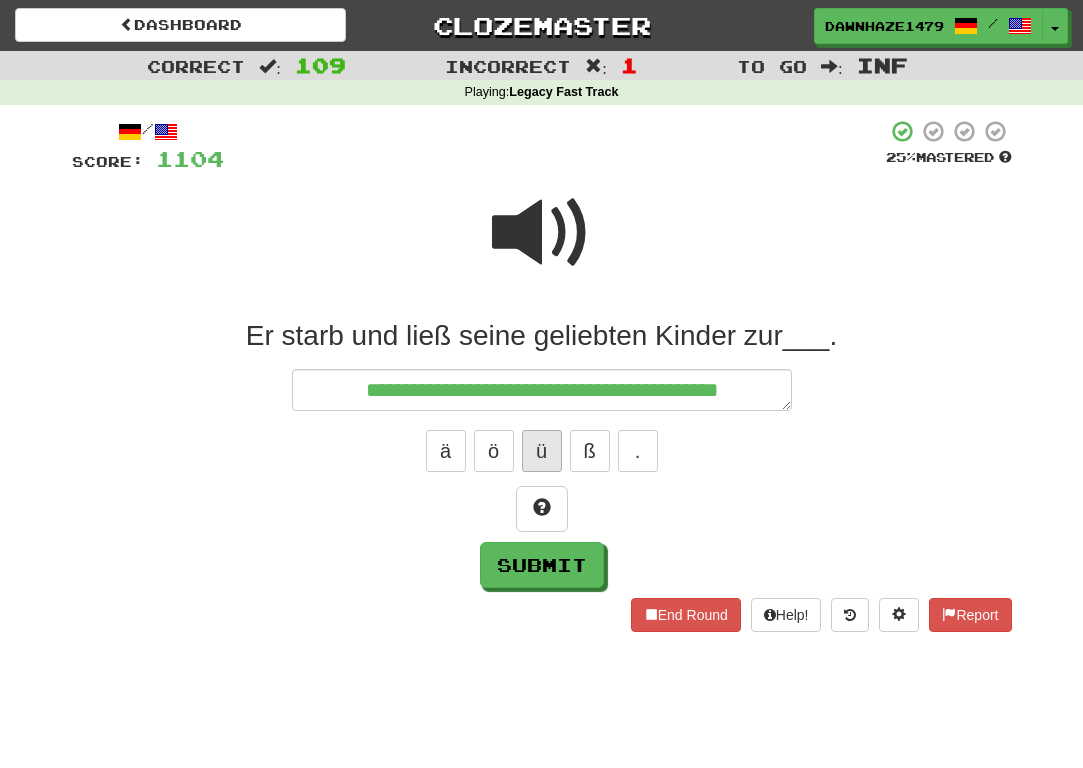 click on "ü" at bounding box center [542, 451] 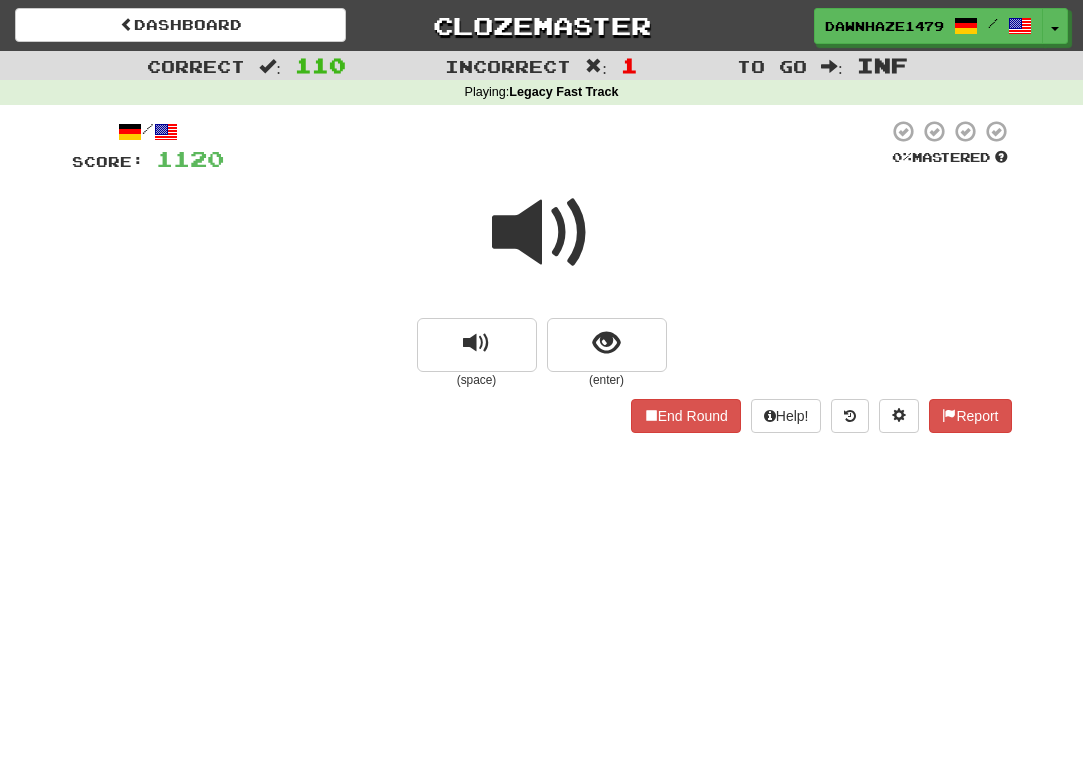 click at bounding box center (542, 233) 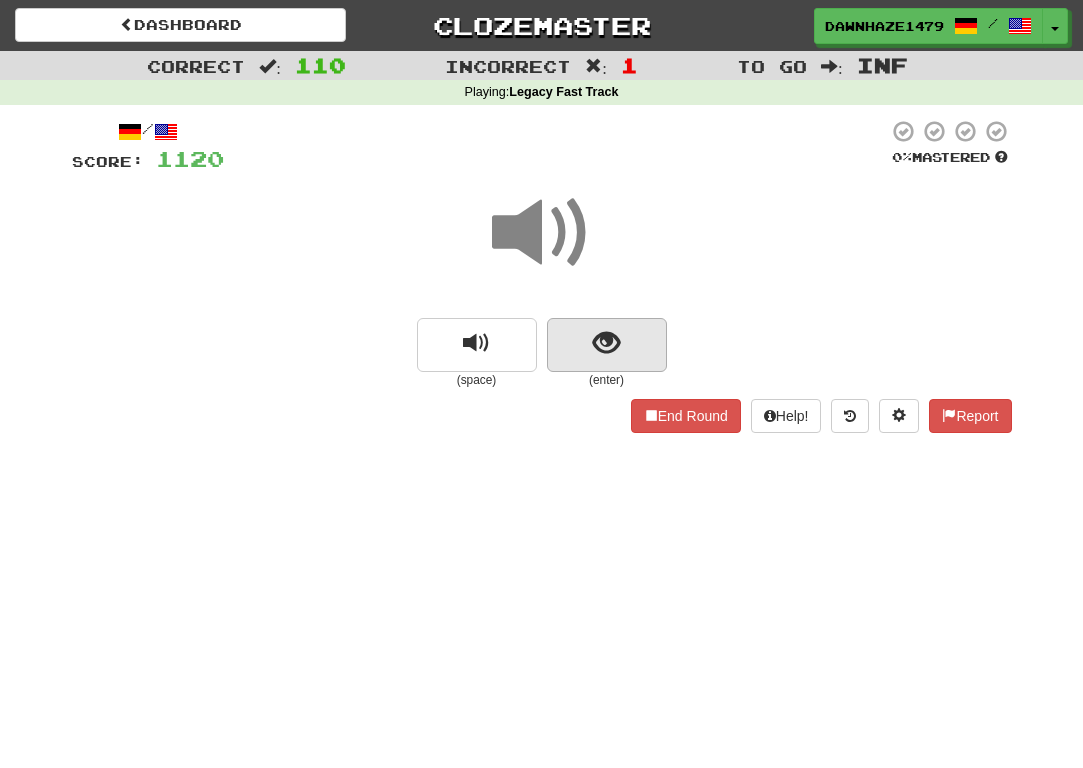 click at bounding box center [606, 343] 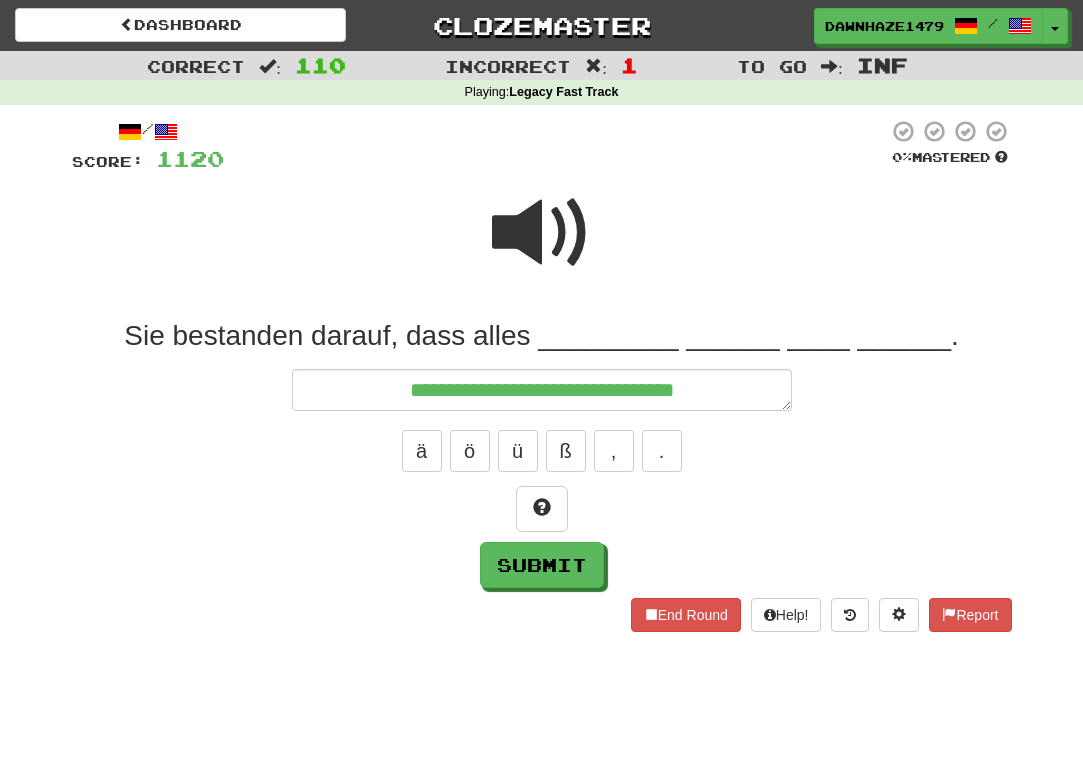 click at bounding box center (556, 146) 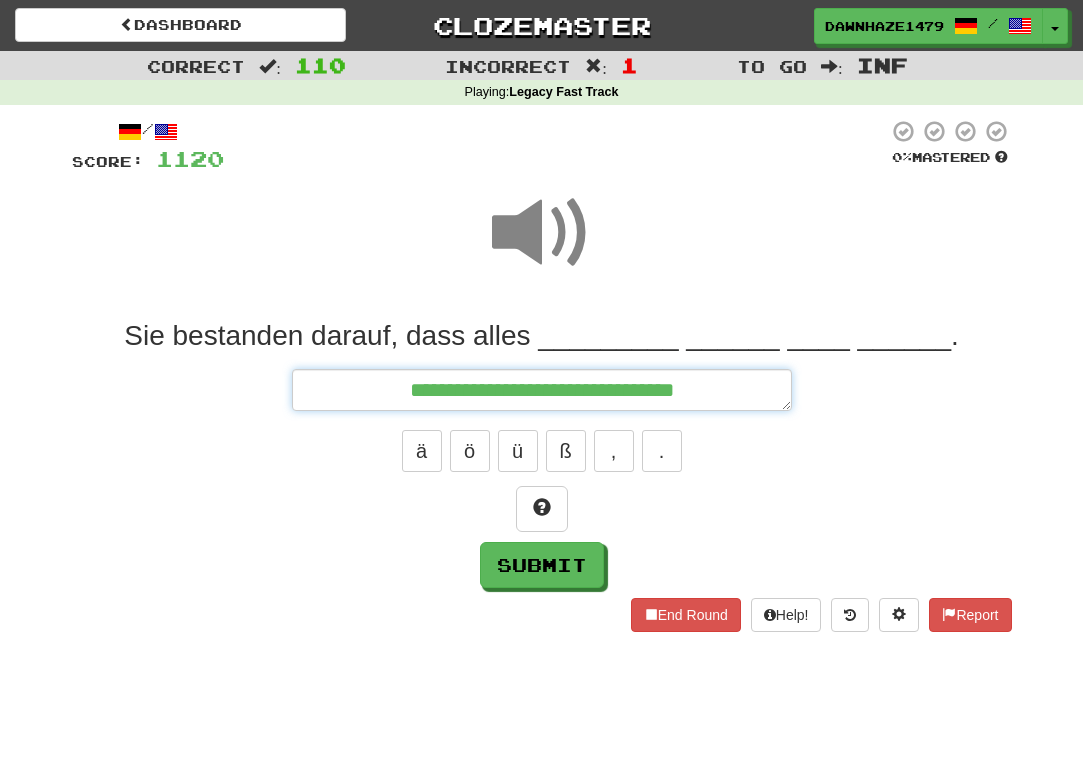 click on "**********" at bounding box center [542, 390] 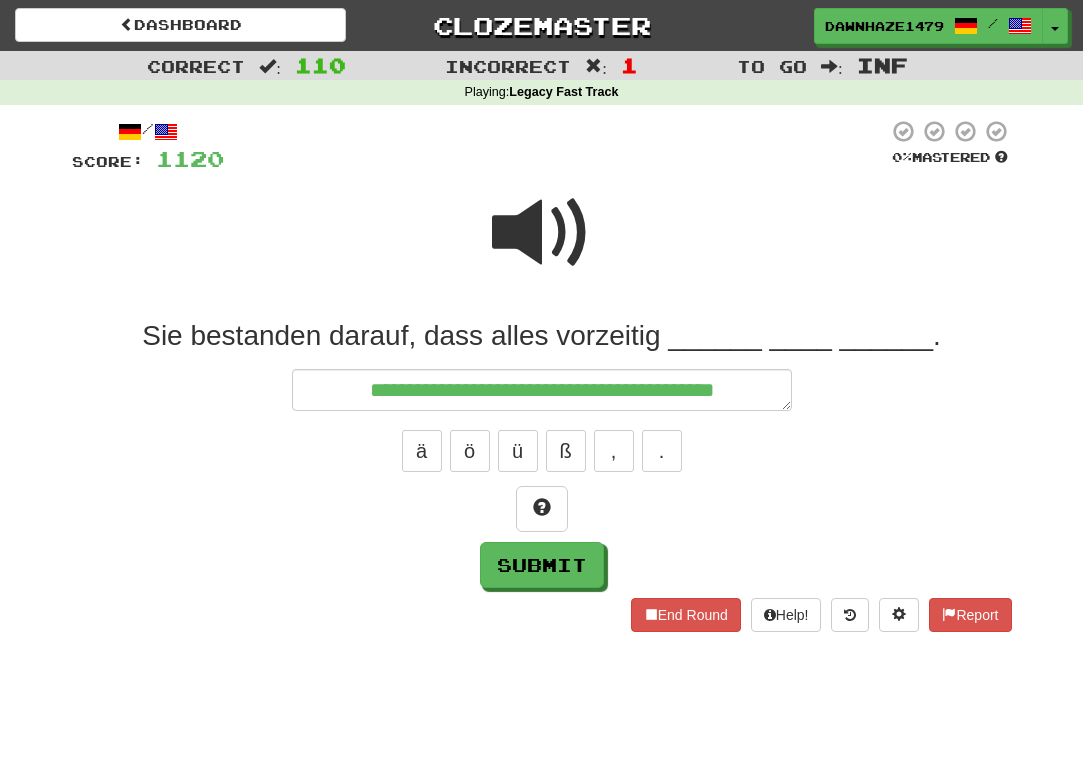 click at bounding box center [542, 233] 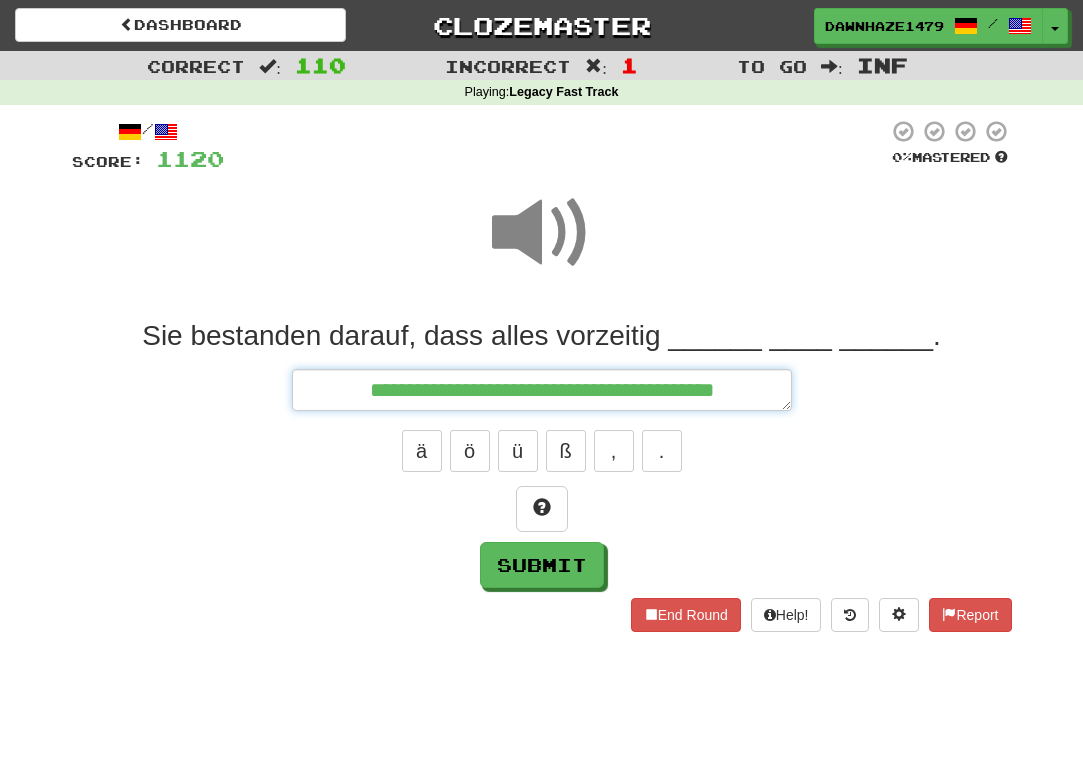 click on "**********" at bounding box center (542, 390) 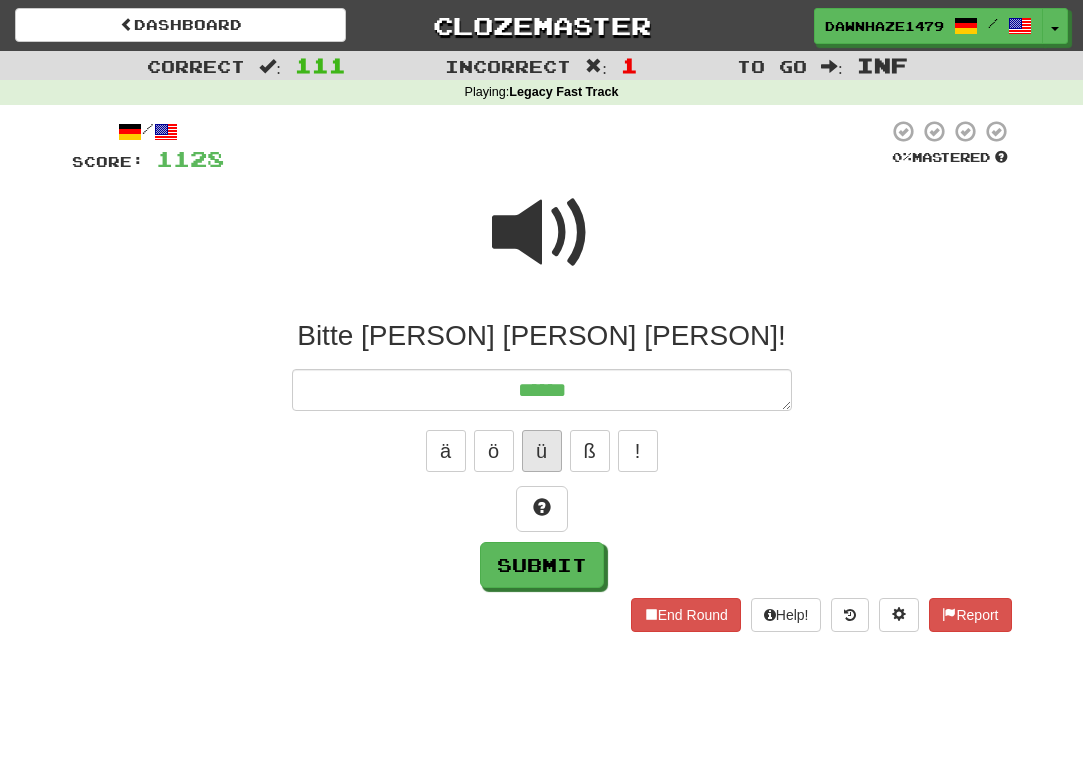 click on "ü" at bounding box center [542, 451] 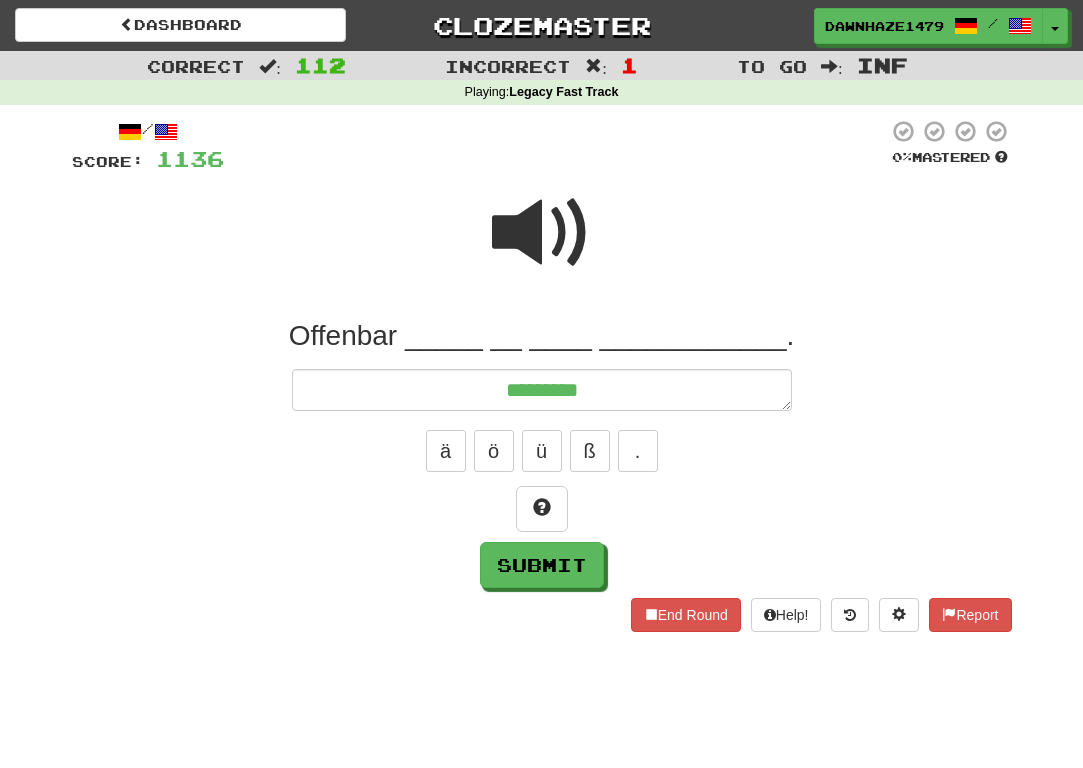 click at bounding box center [542, 233] 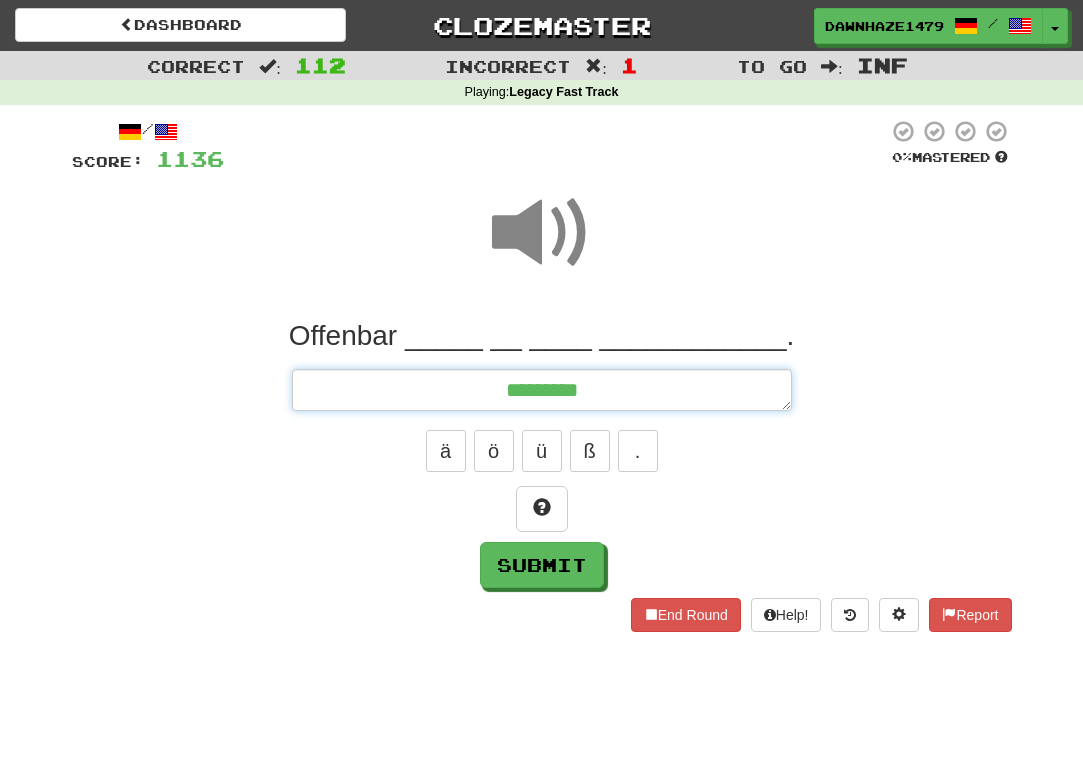 click on "********" at bounding box center (542, 390) 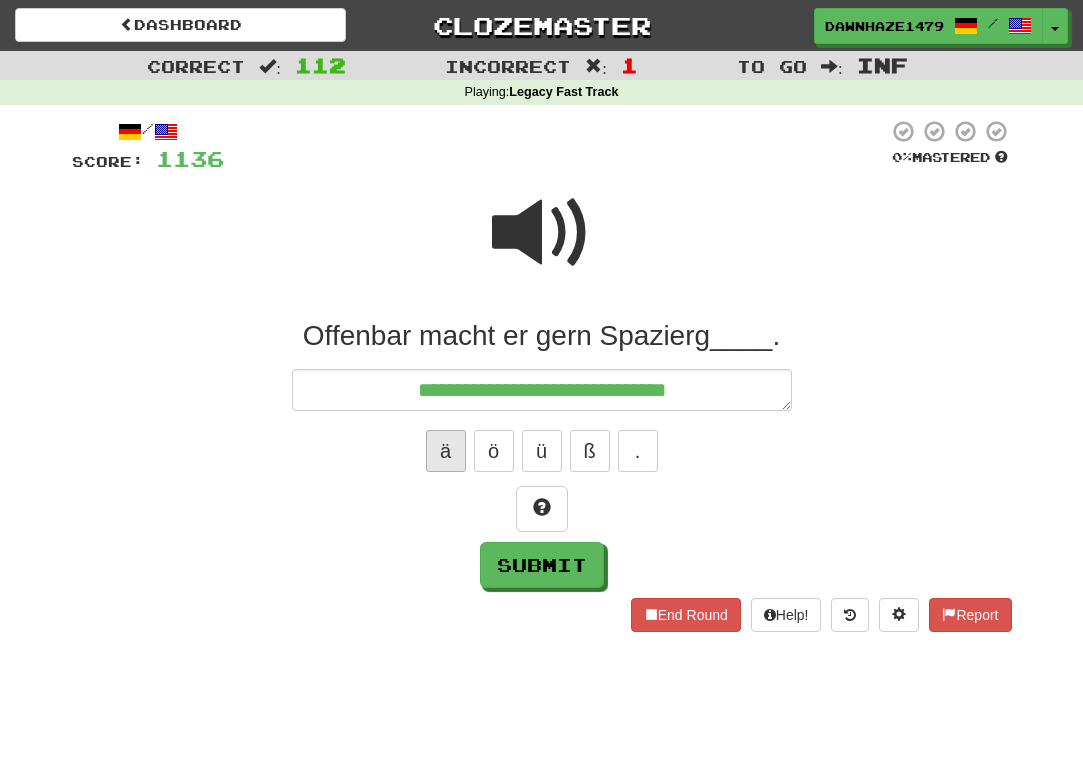 click on "ä" at bounding box center (446, 451) 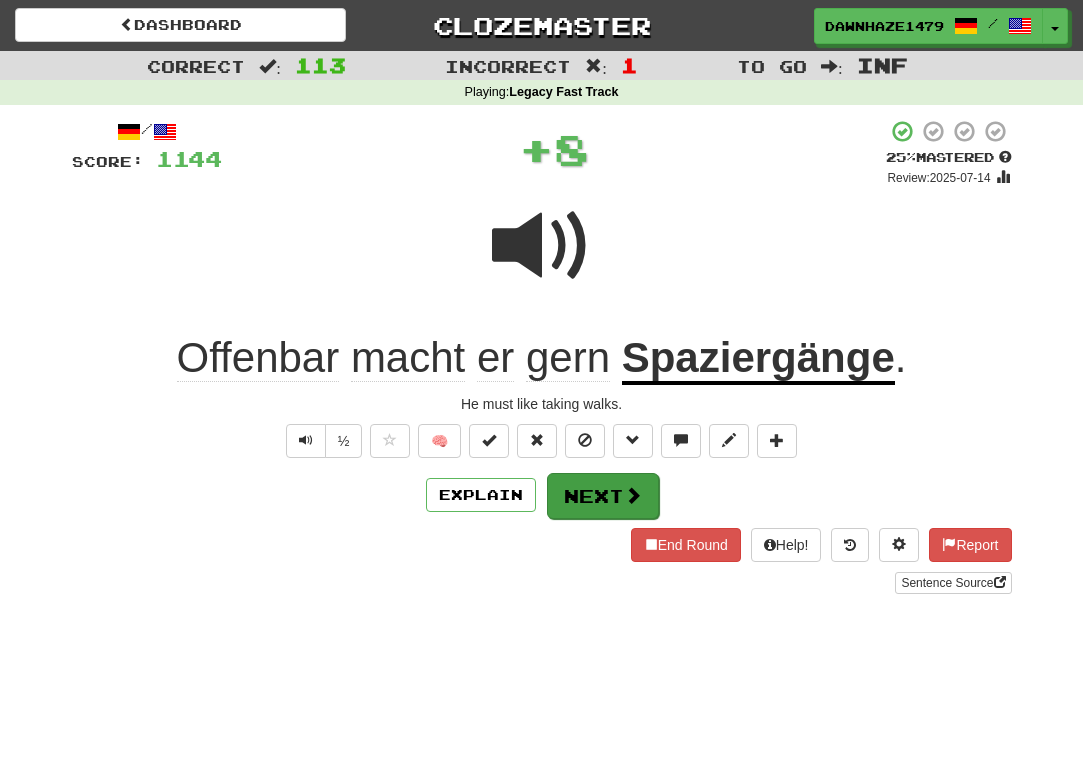 click on "Next" at bounding box center [603, 496] 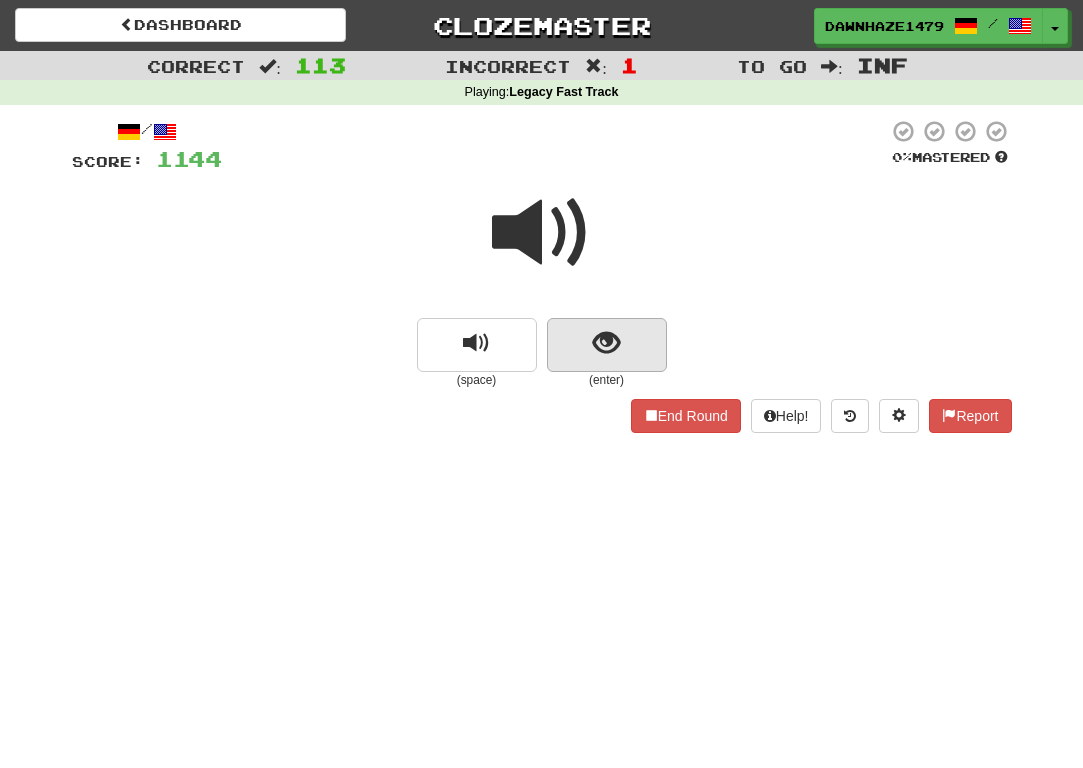click at bounding box center [607, 345] 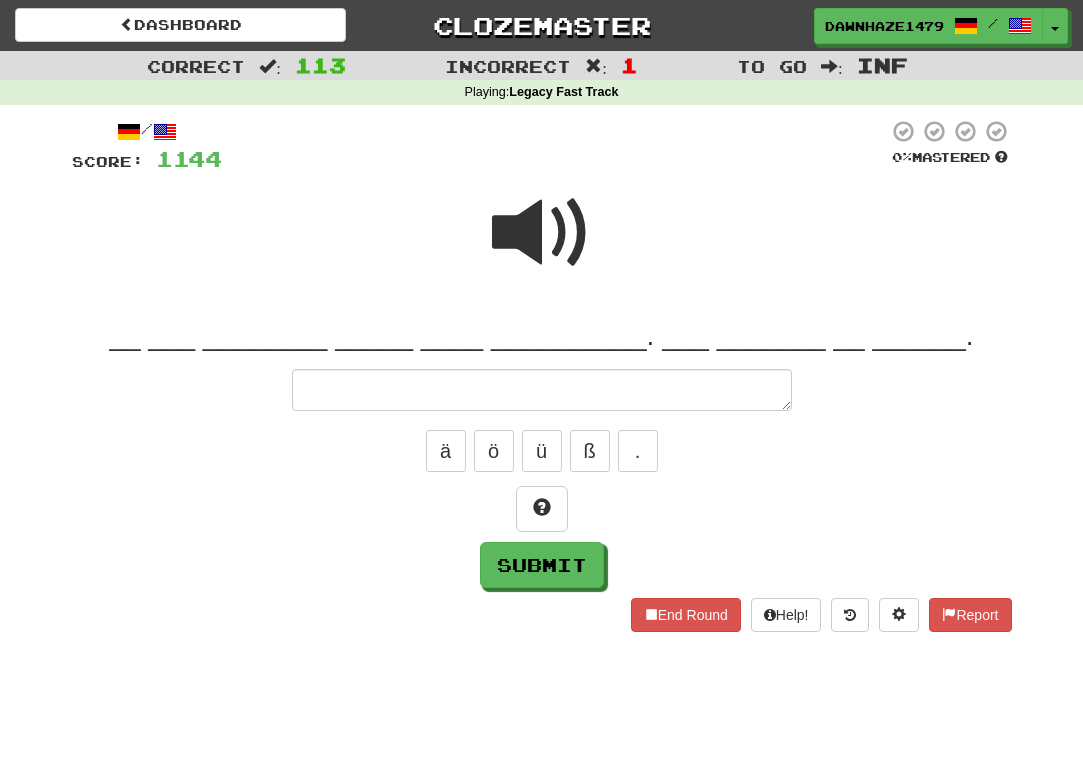 click at bounding box center [542, 233] 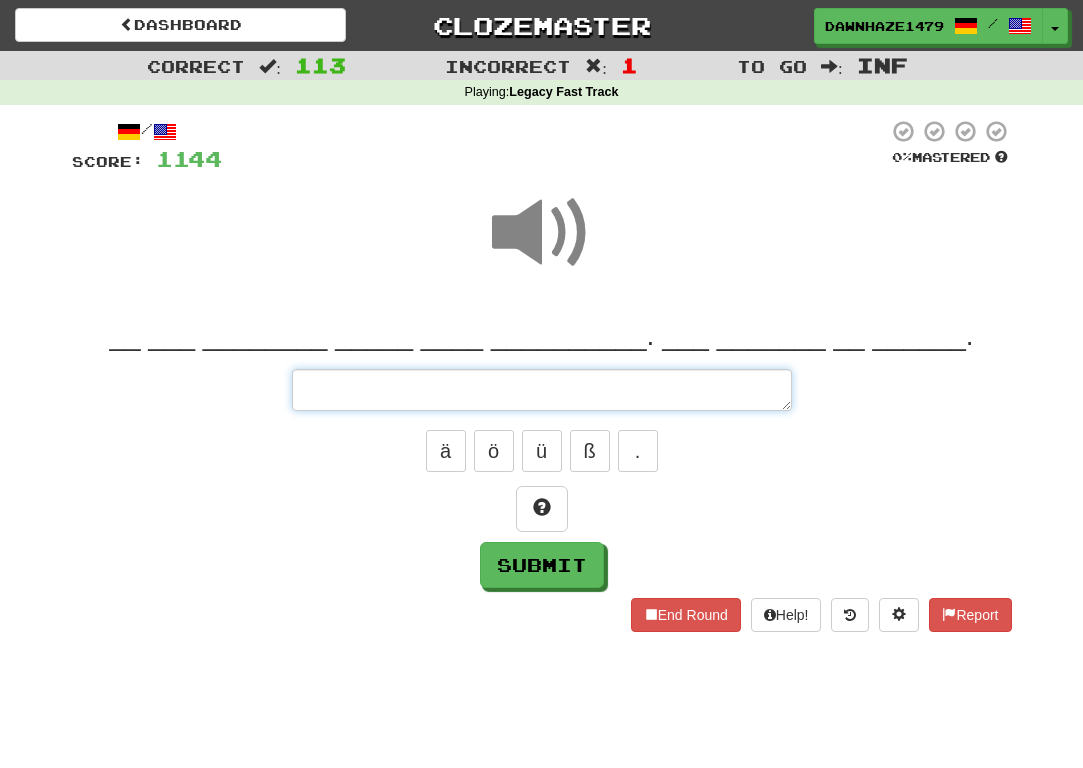 click at bounding box center (542, 390) 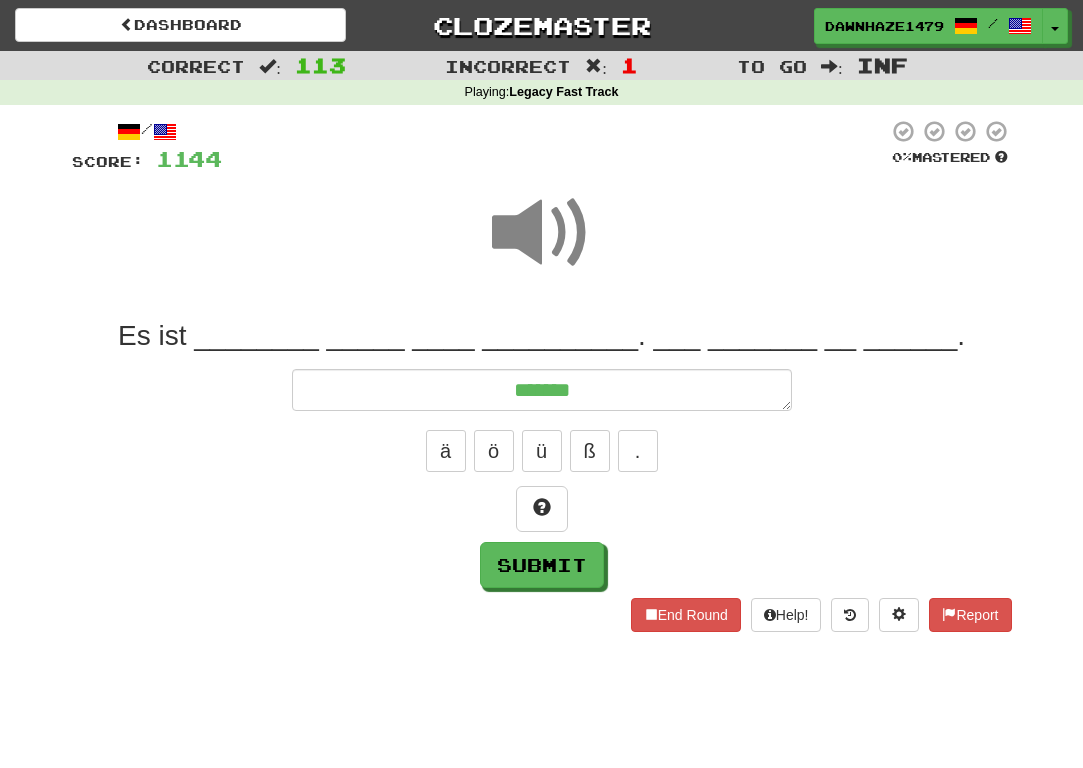 click at bounding box center (542, 246) 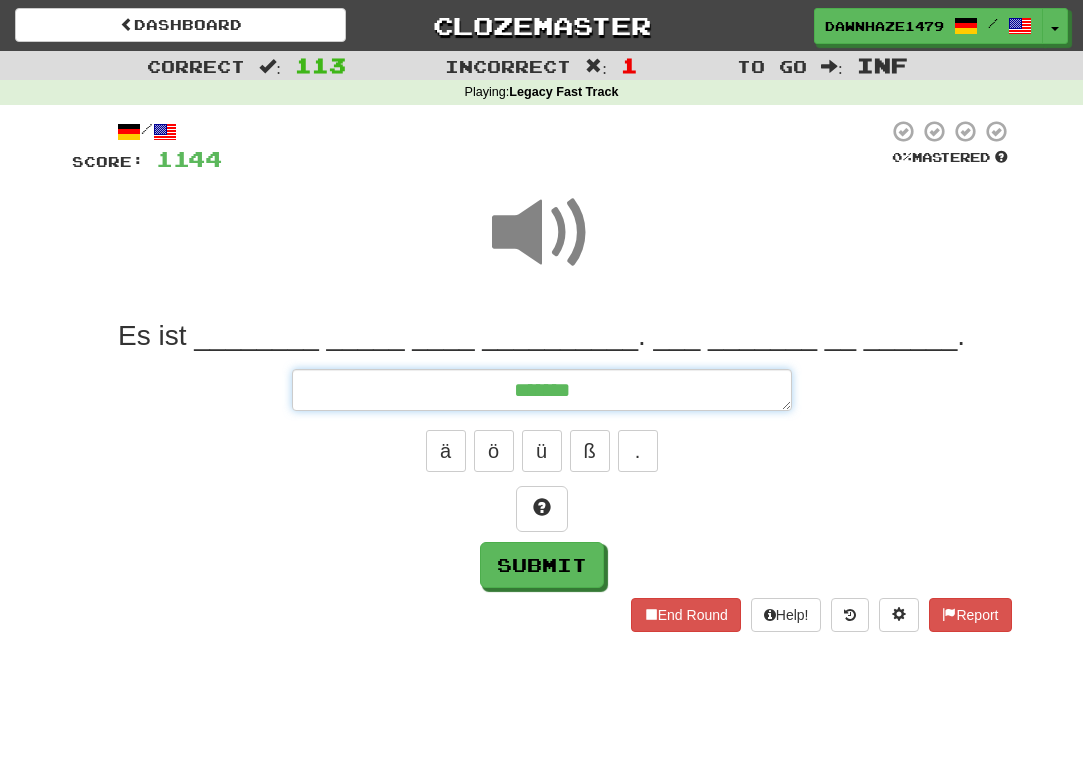 click on "******" at bounding box center (542, 390) 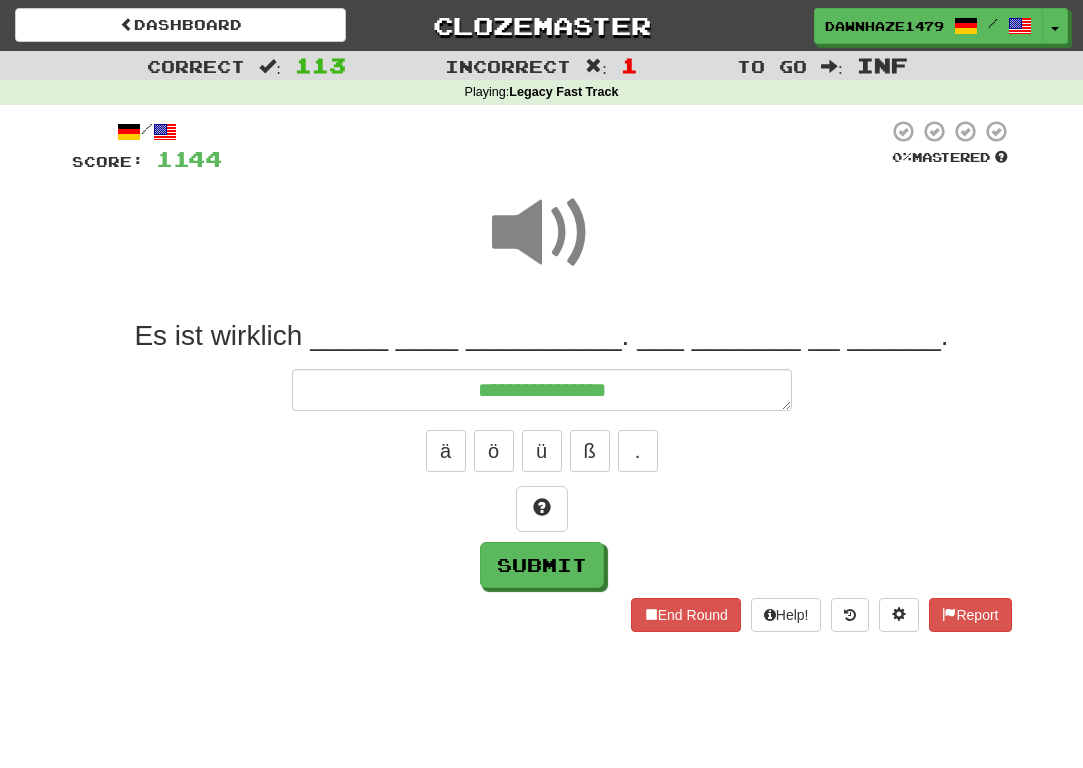 click on "**********" at bounding box center (542, 453) 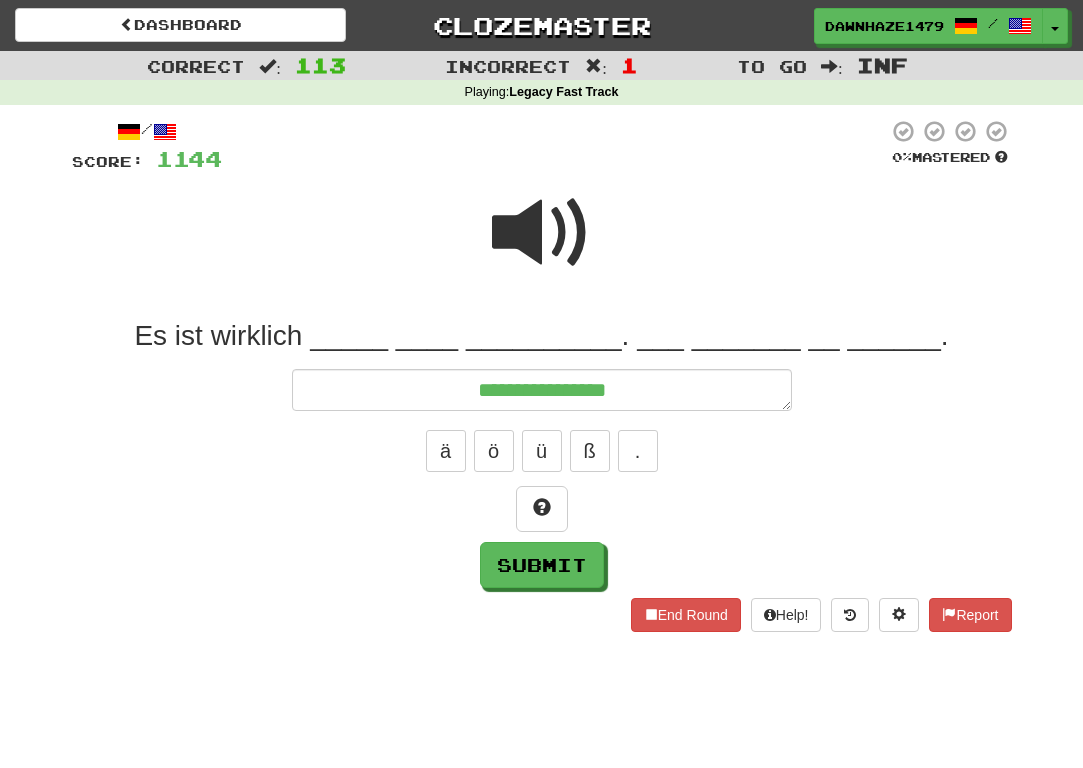 click at bounding box center [542, 233] 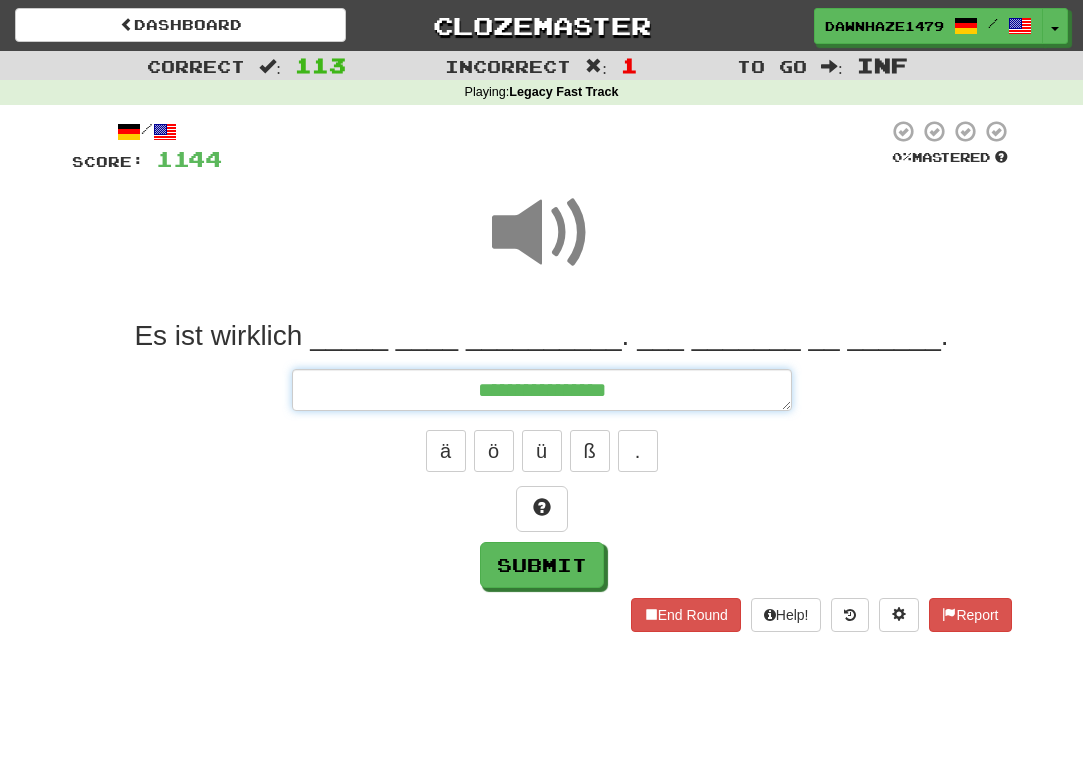 click on "**********" at bounding box center [542, 390] 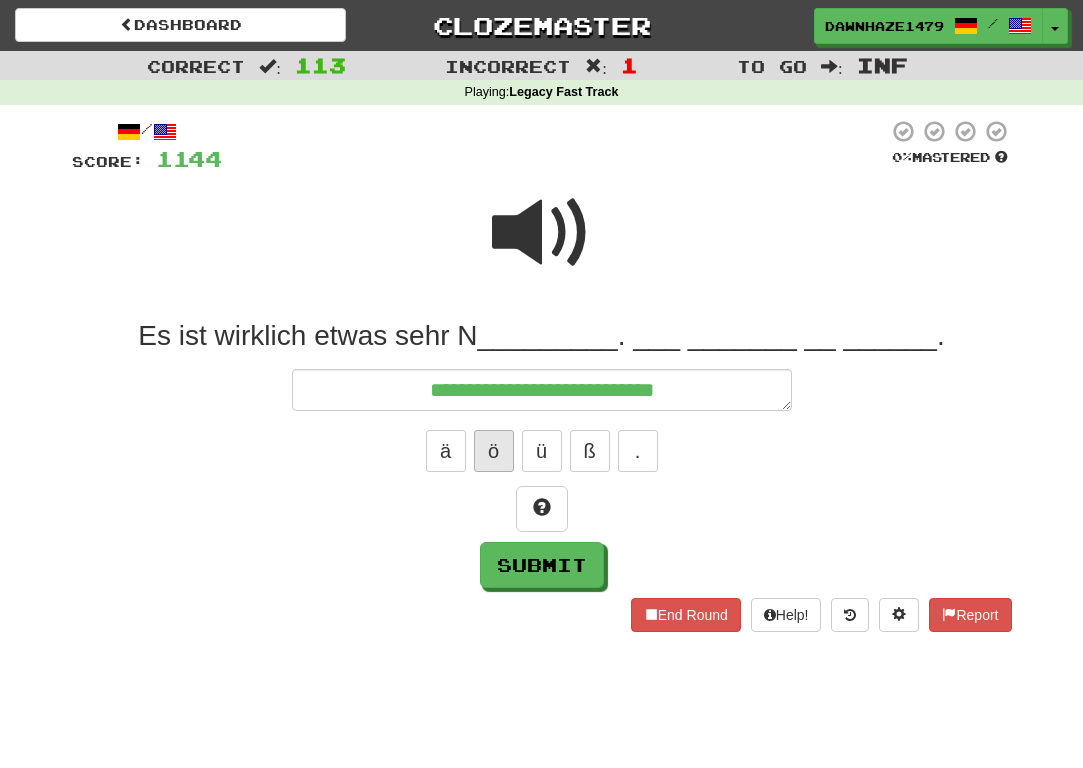 click on "ö" at bounding box center (494, 451) 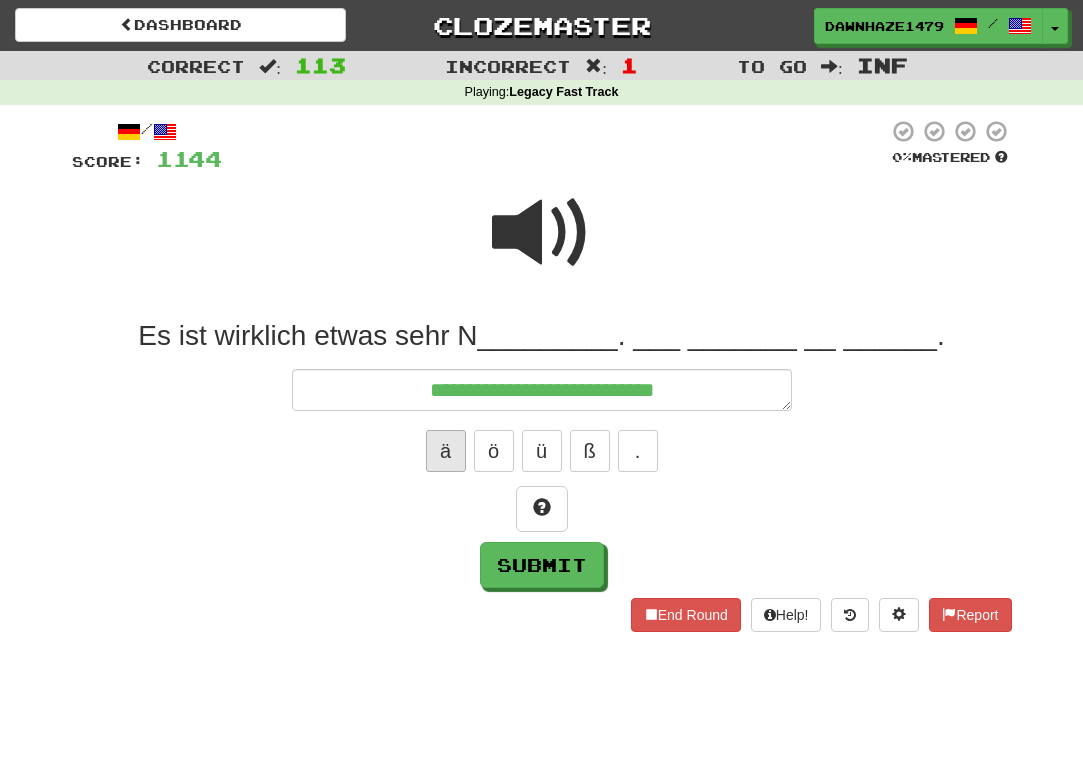 click on "ä" at bounding box center [446, 451] 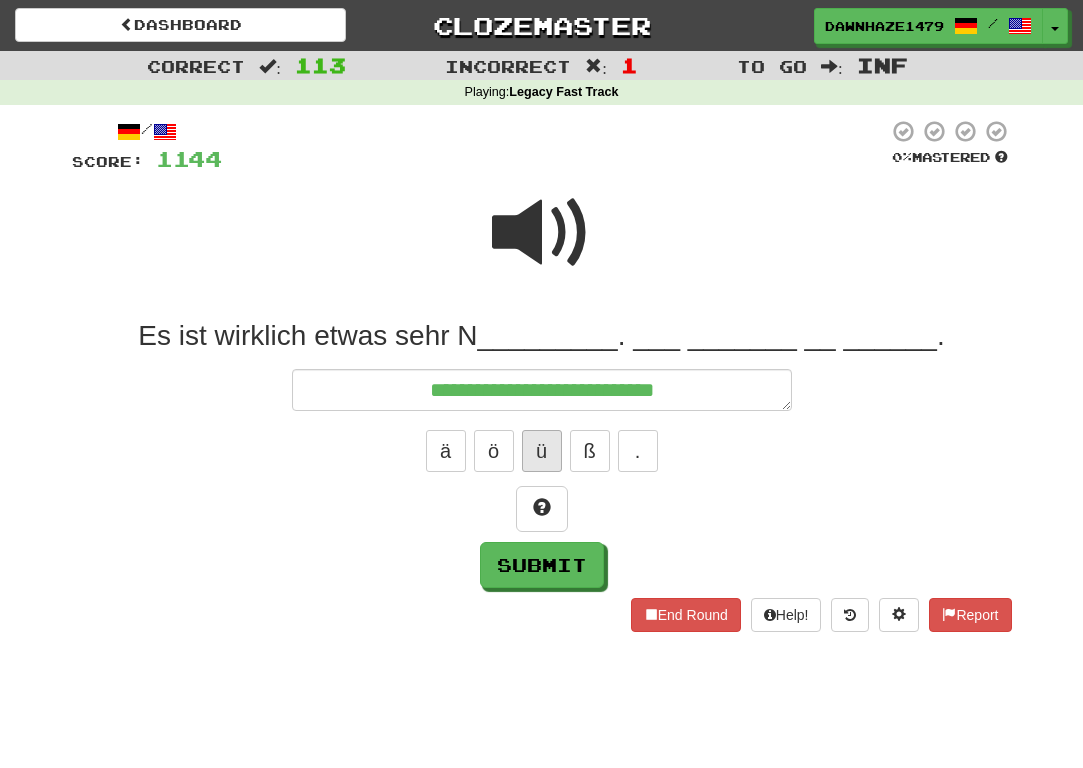 click on "ü" at bounding box center (542, 451) 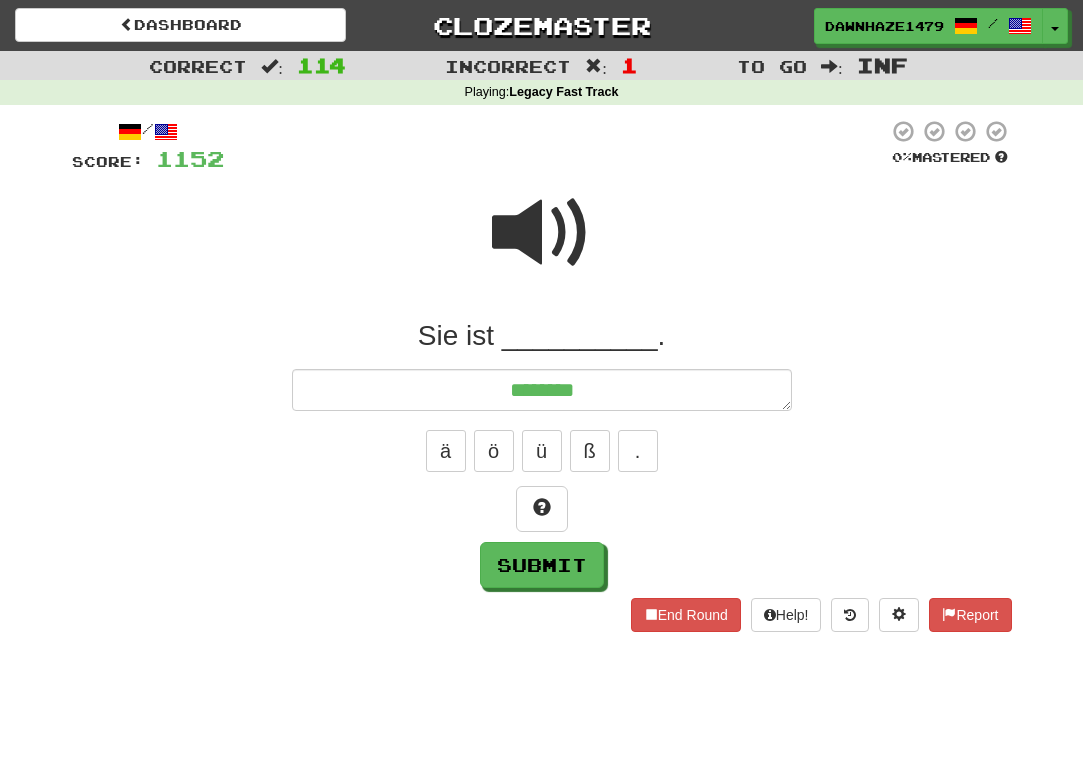 click at bounding box center [542, 233] 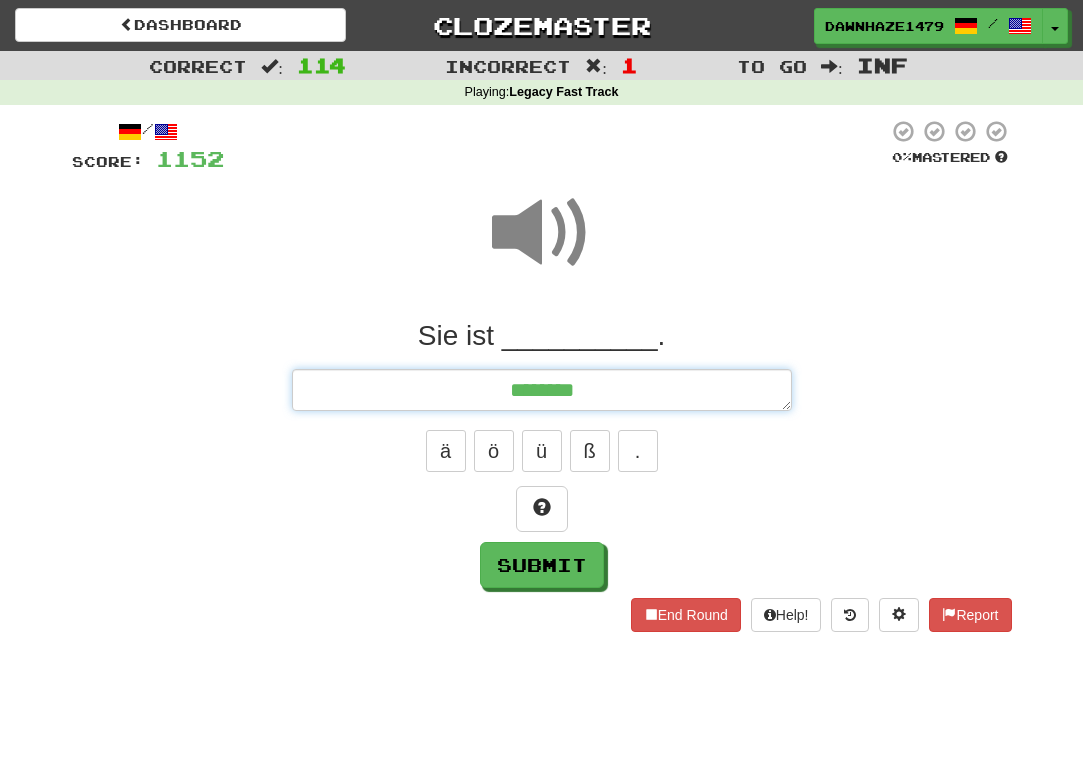 click on "*******" at bounding box center (542, 390) 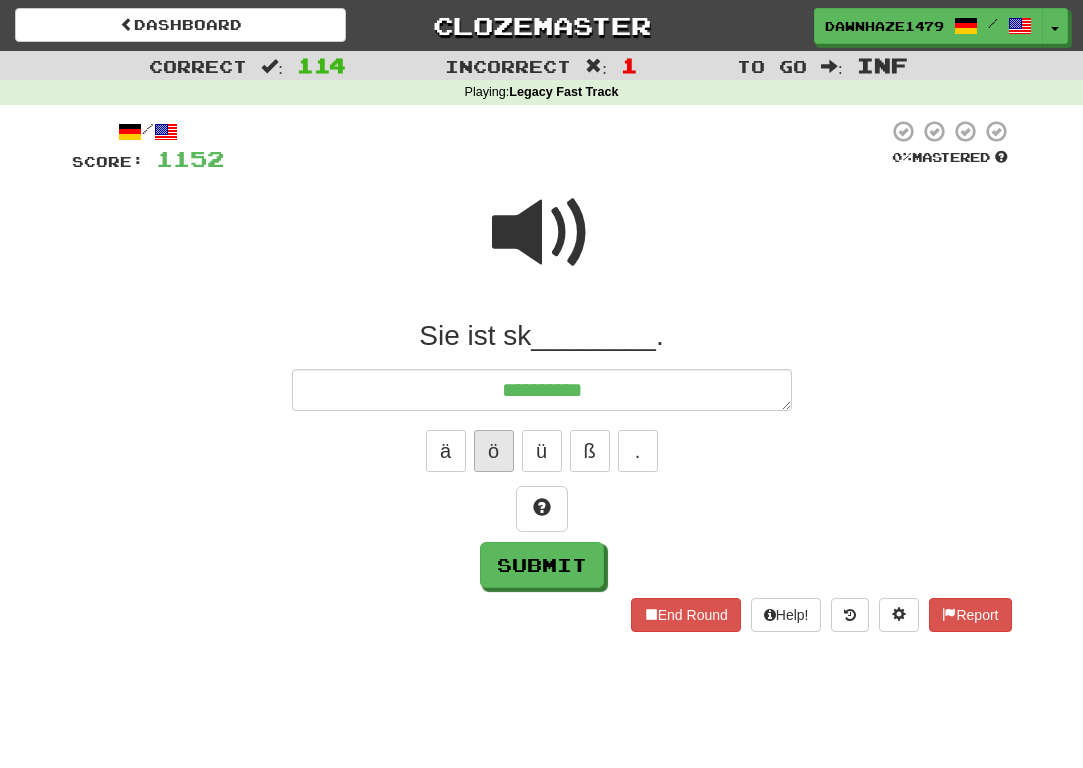 click on "ö" at bounding box center [494, 451] 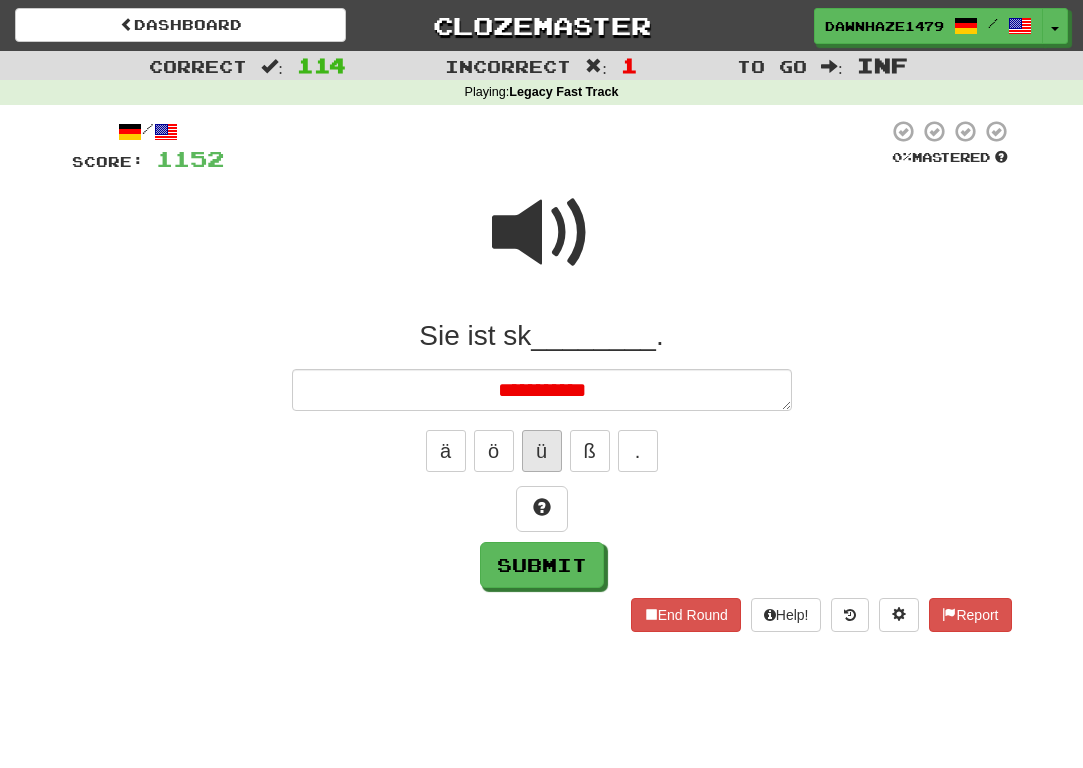 click on "ü" at bounding box center [542, 451] 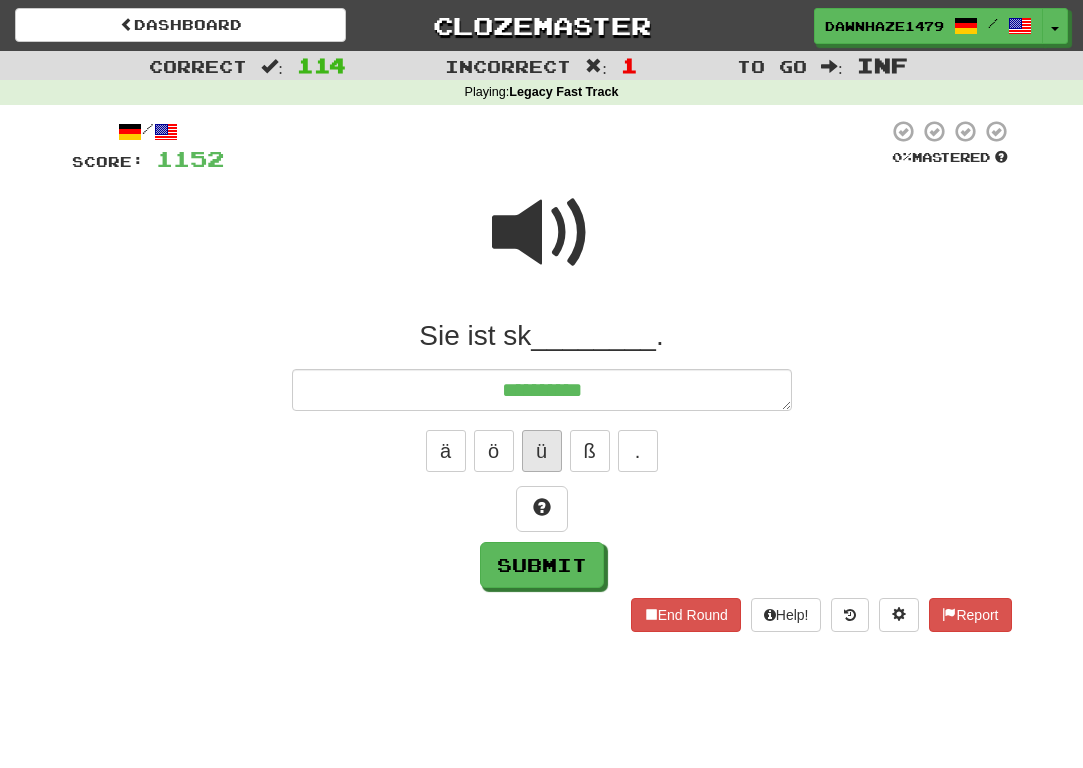 click on "ü" at bounding box center (542, 451) 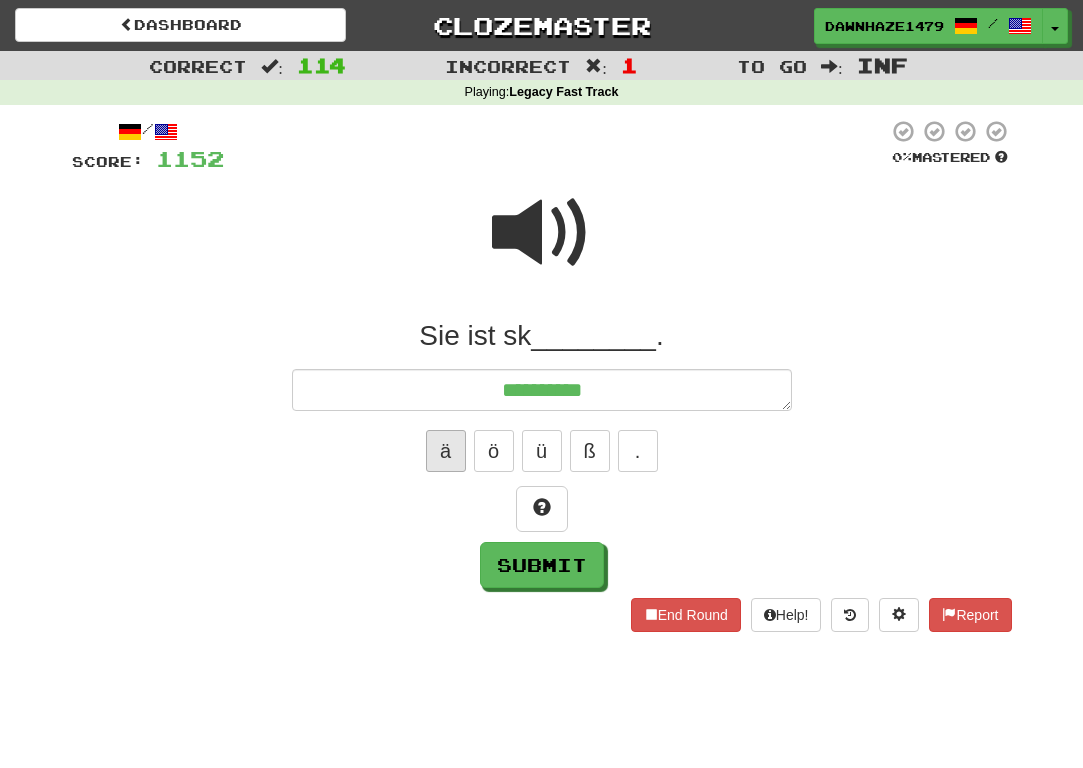 click on "ä" at bounding box center [446, 451] 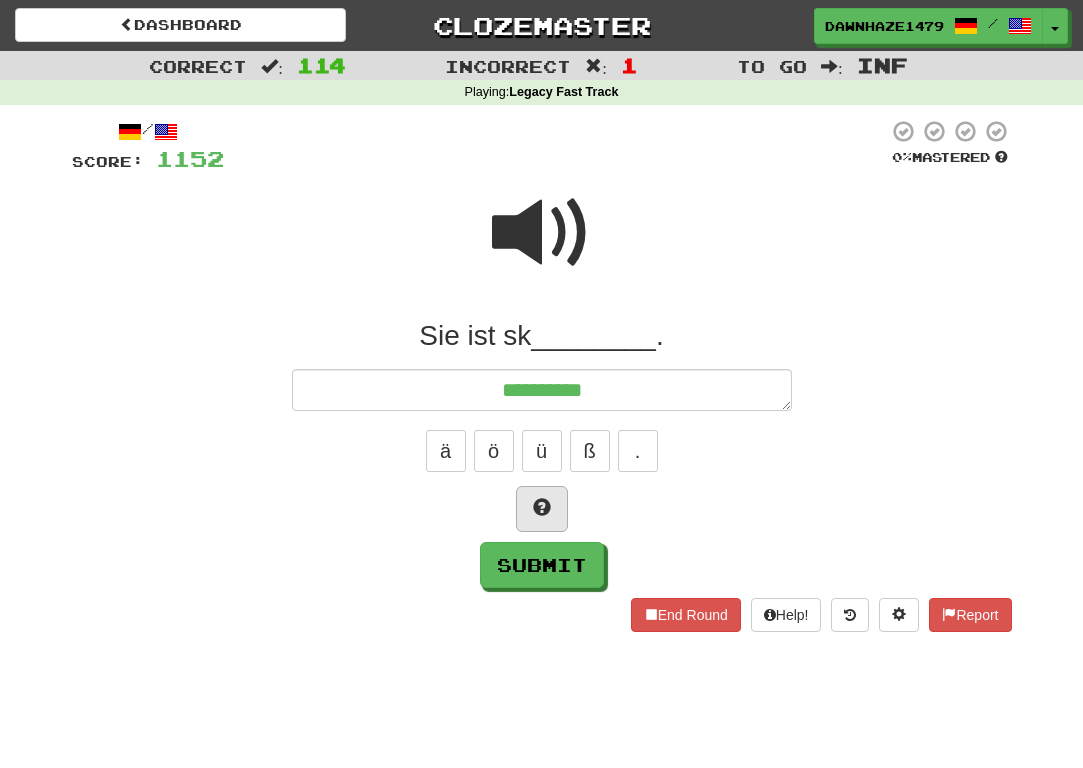 click at bounding box center [542, 509] 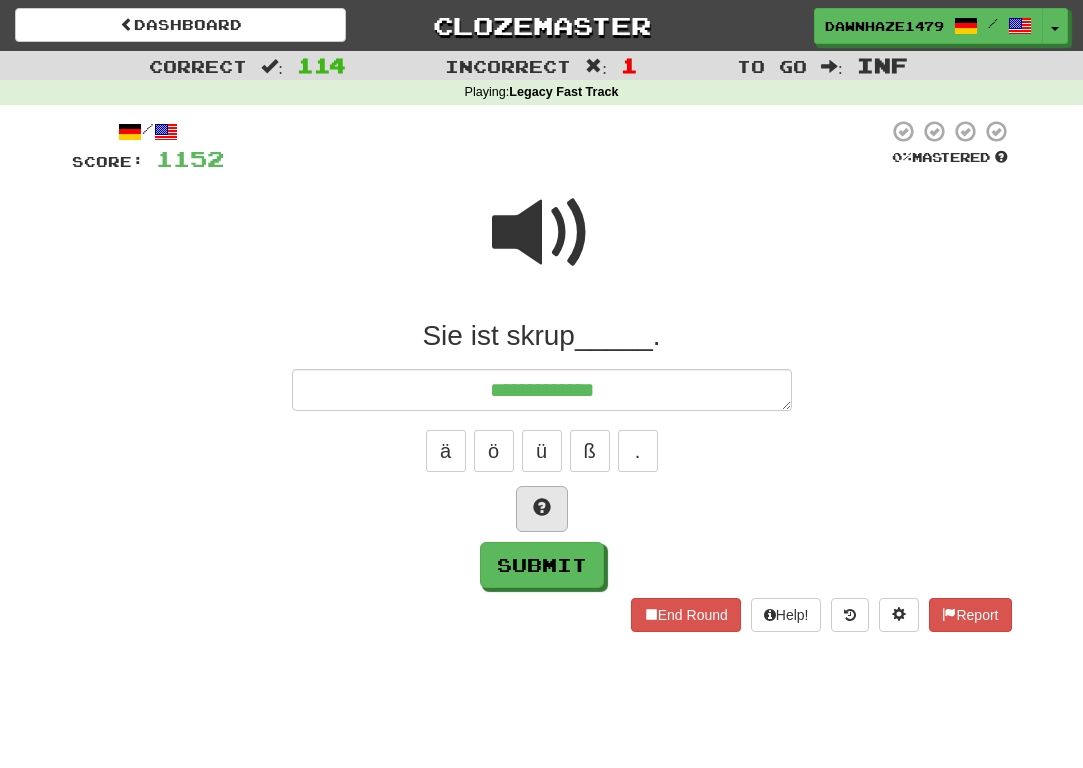 click at bounding box center [542, 509] 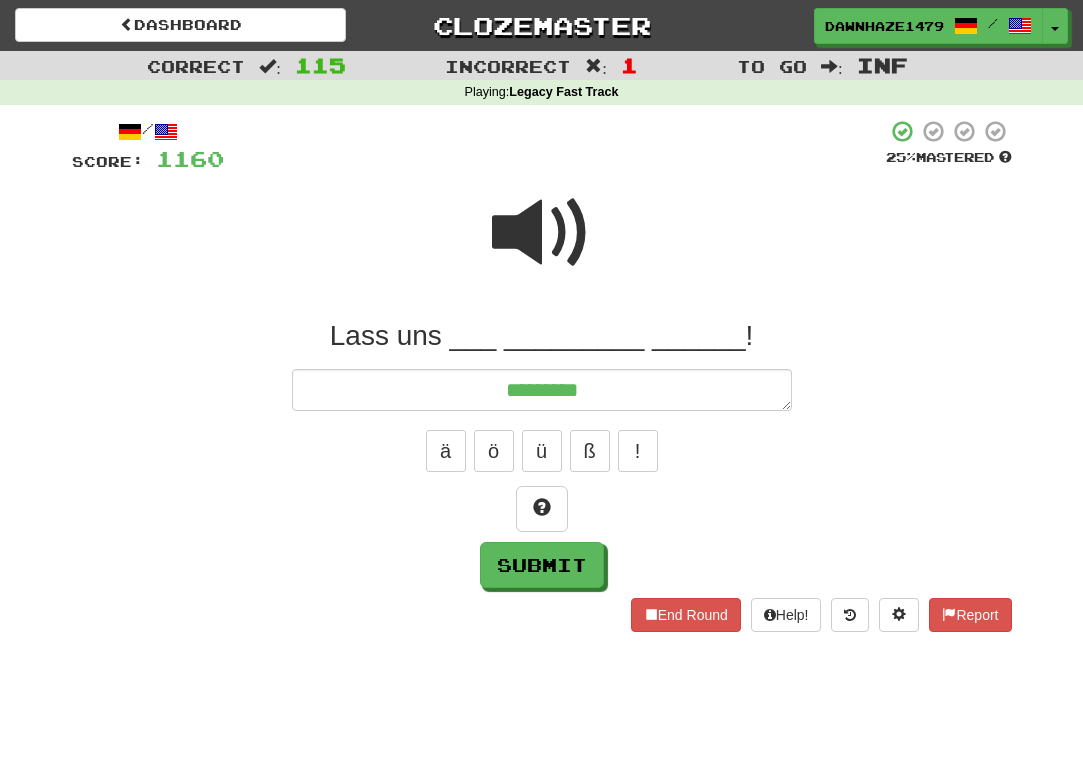 click at bounding box center (542, 233) 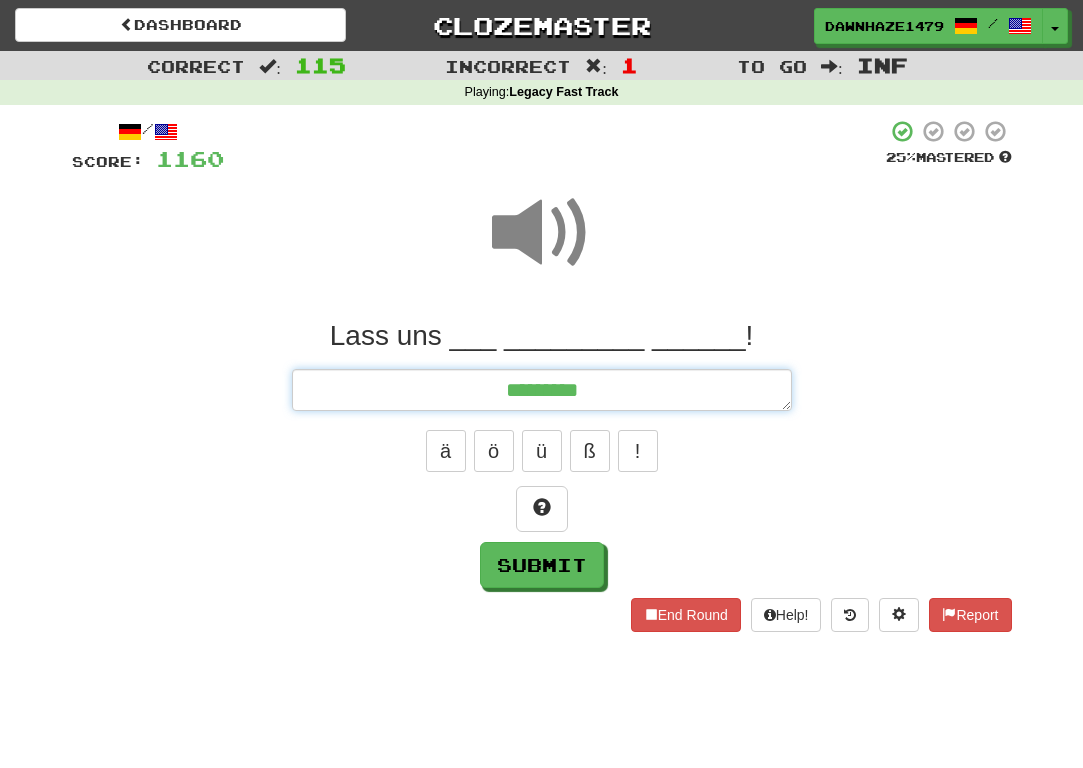 click on "********" at bounding box center [542, 390] 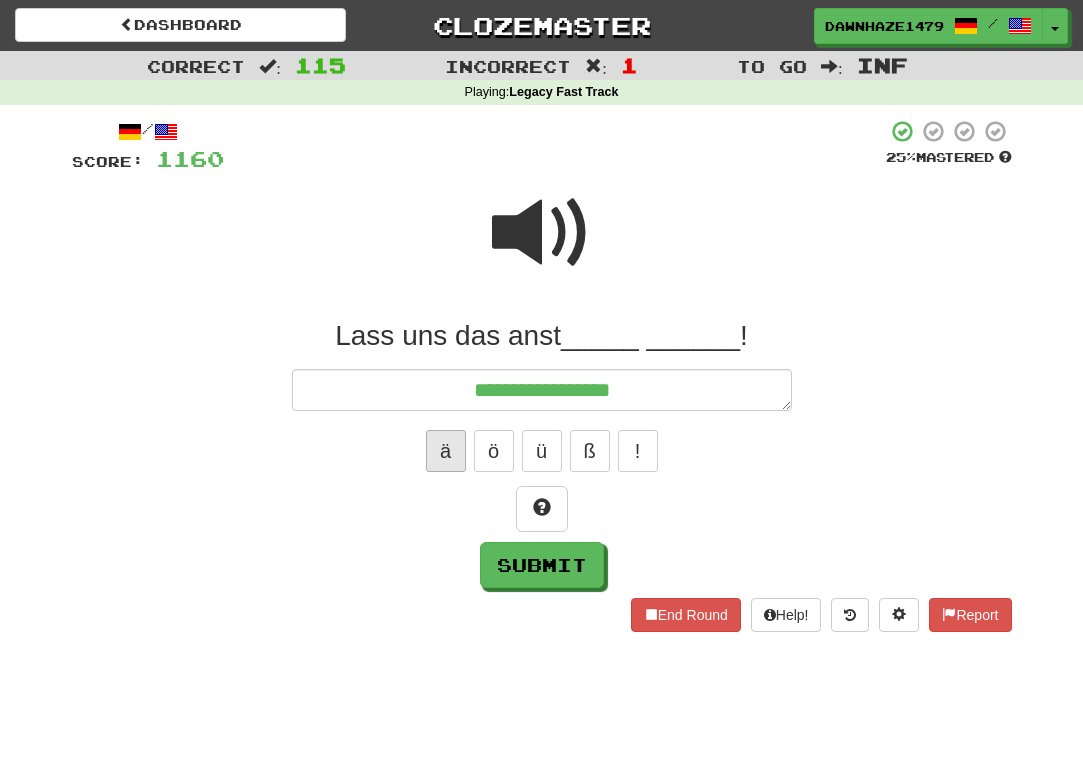 click on "ä" at bounding box center [446, 451] 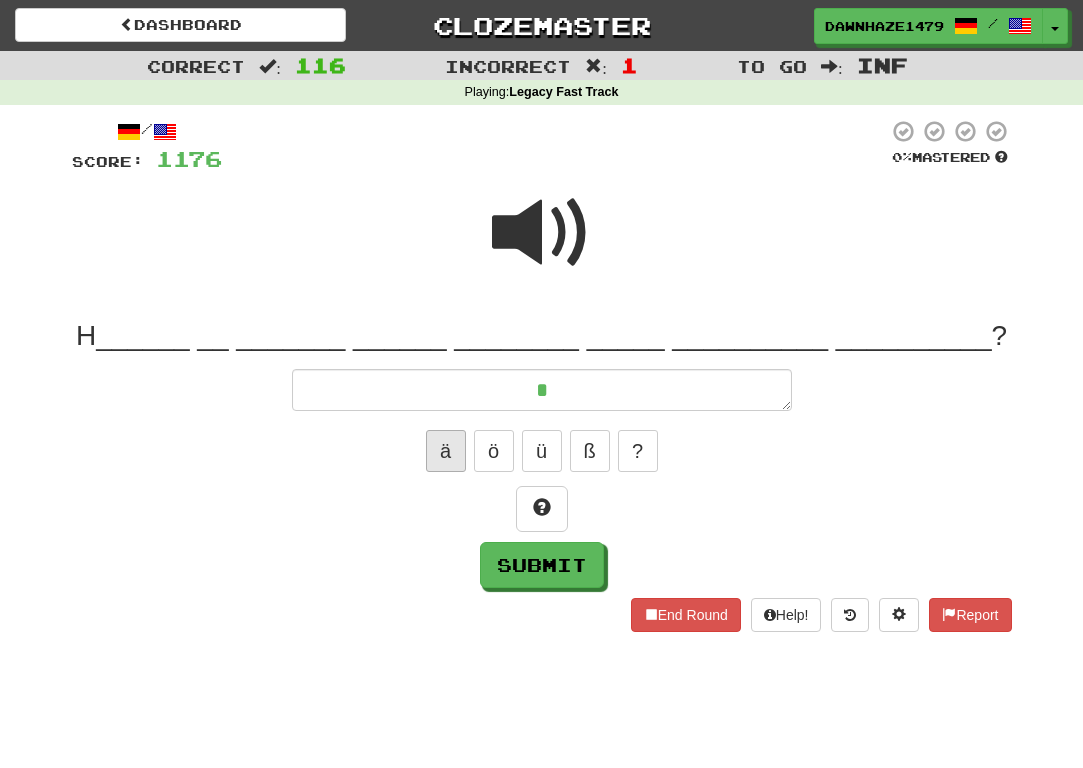 click on "ä" at bounding box center (446, 451) 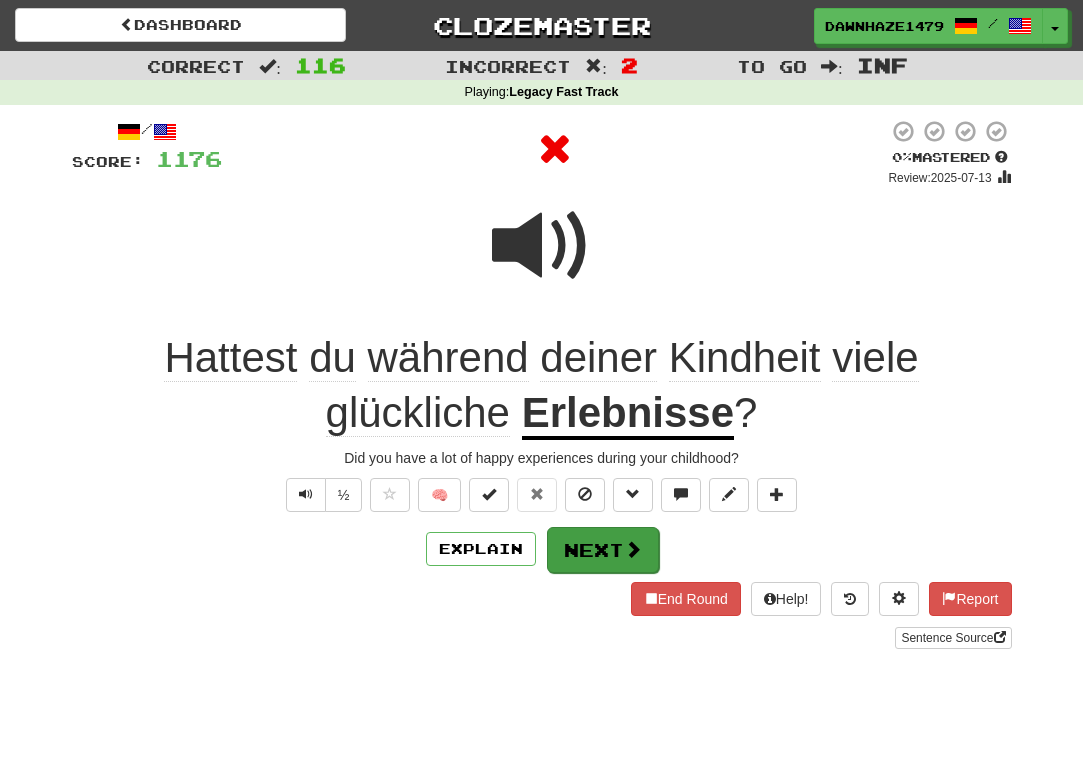 click on "Next" at bounding box center (603, 550) 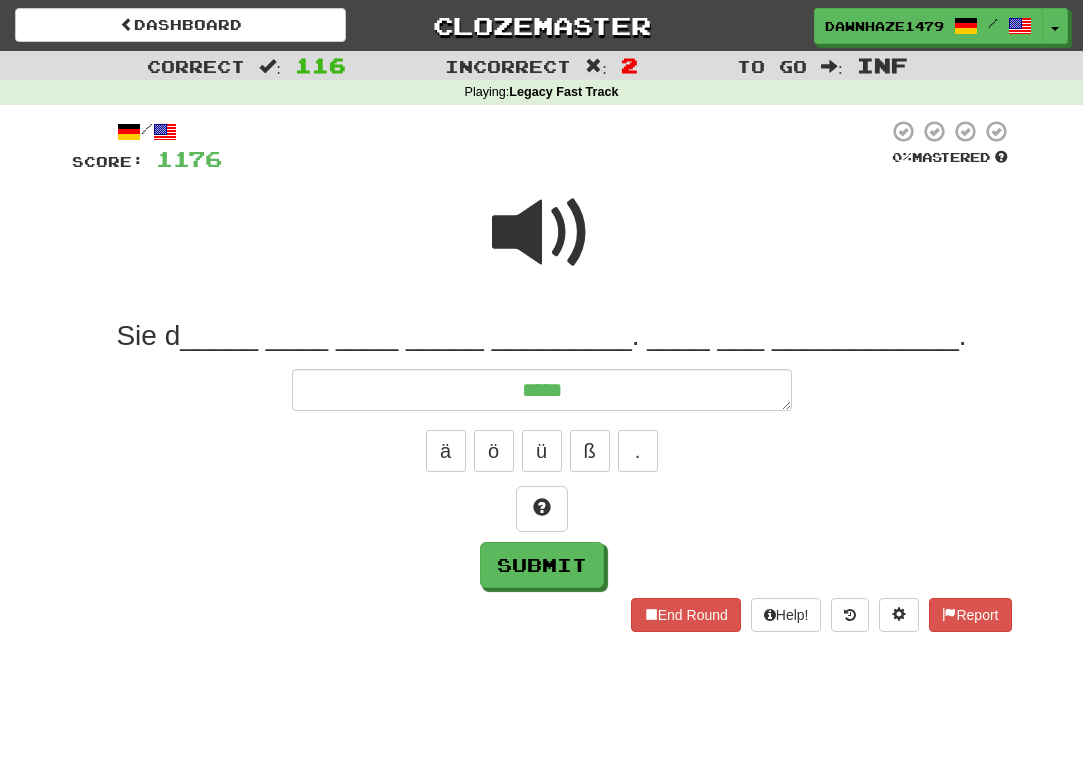 click at bounding box center (542, 233) 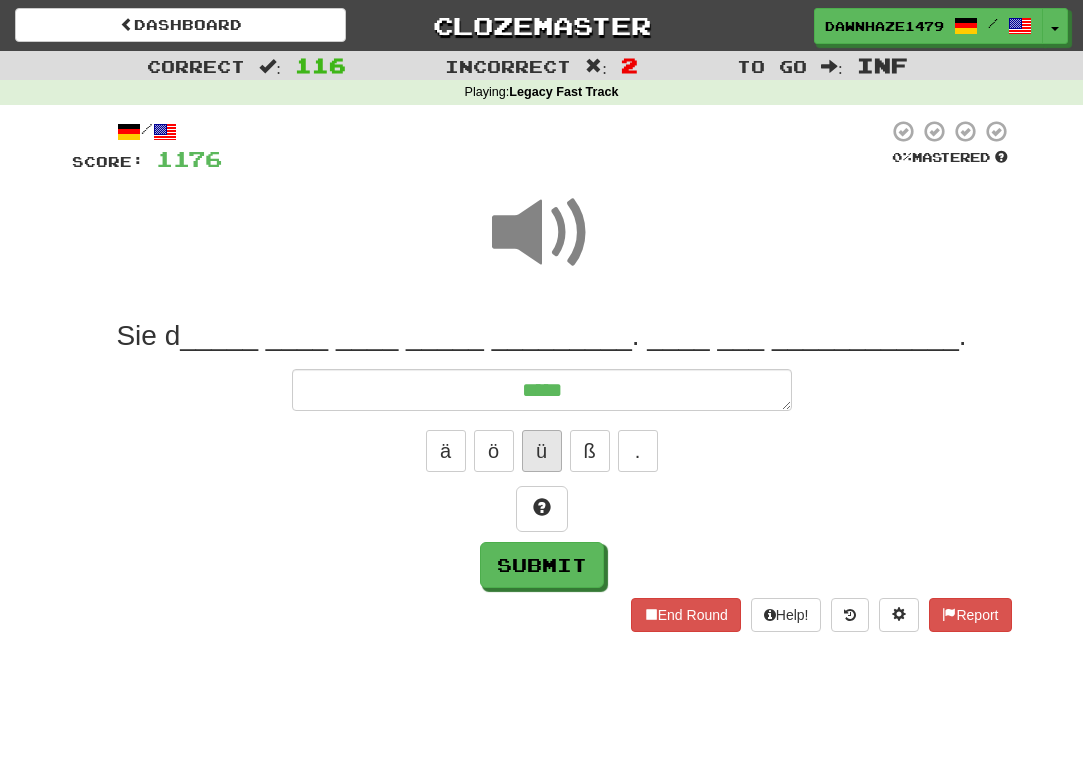 click on "ü" at bounding box center [542, 451] 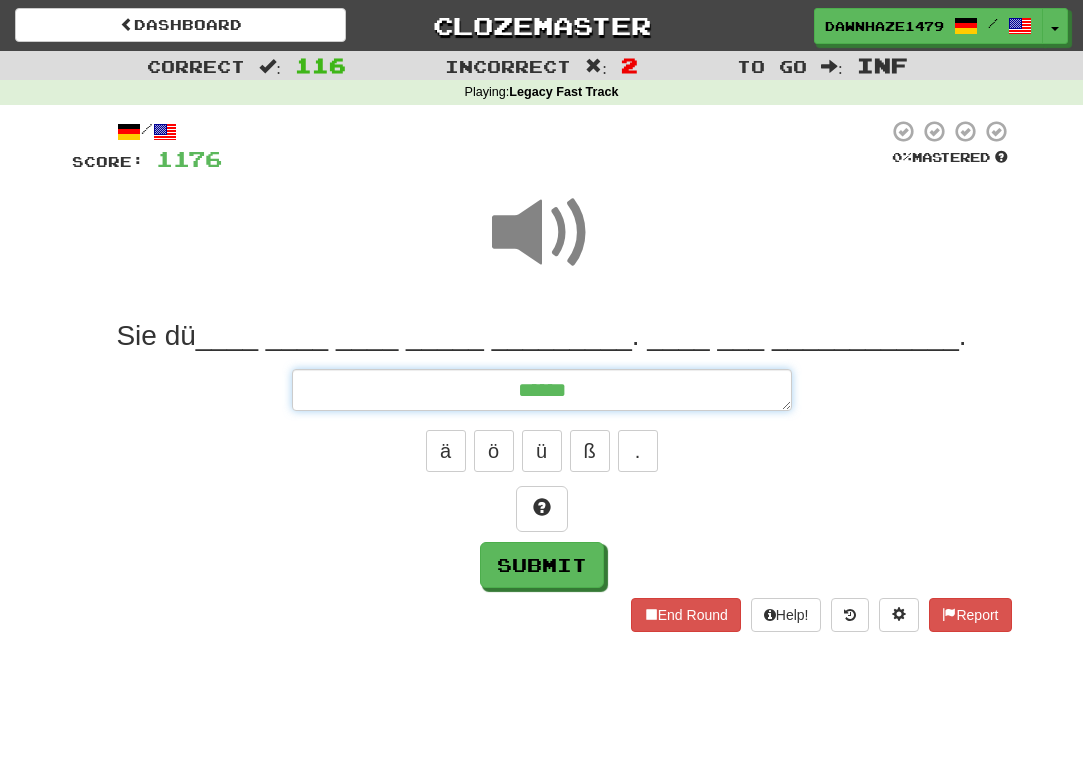 click on "******" at bounding box center [542, 390] 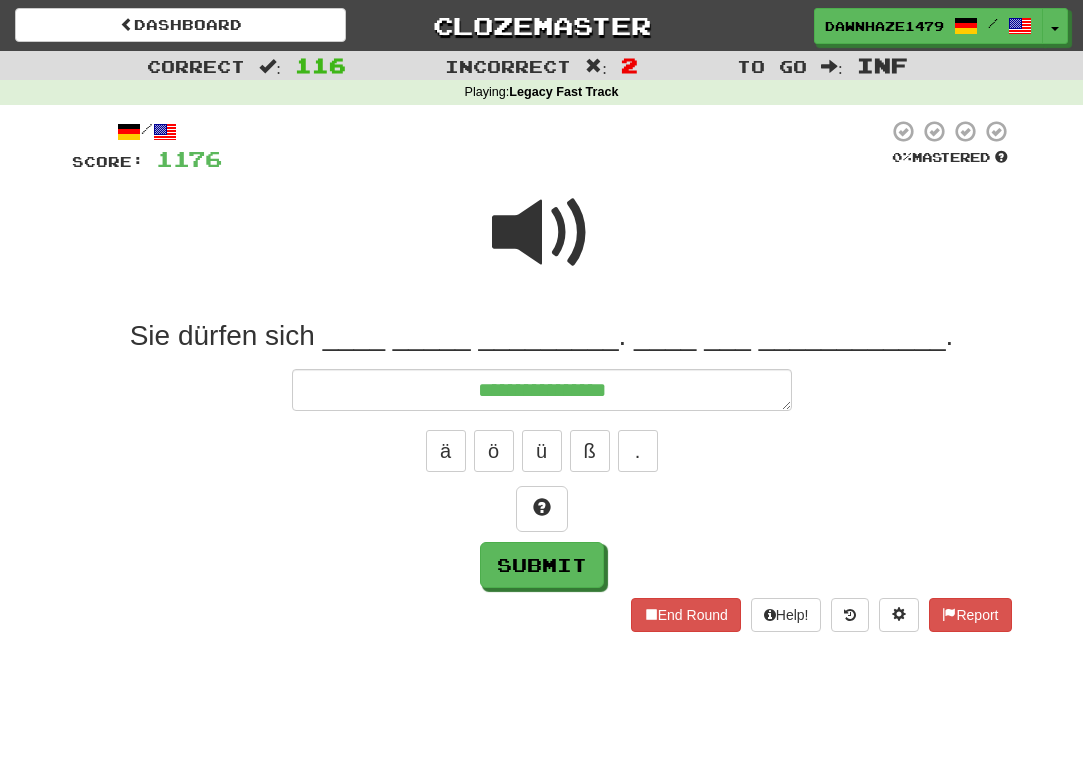 click at bounding box center [542, 233] 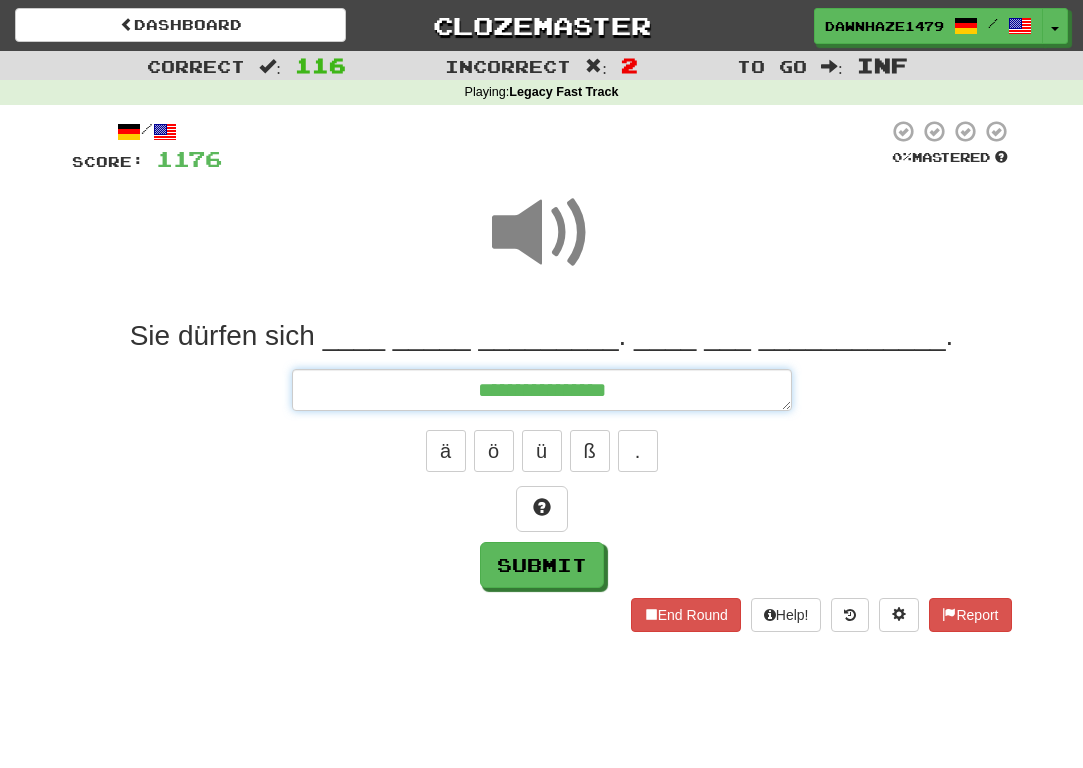 click on "**********" at bounding box center [542, 390] 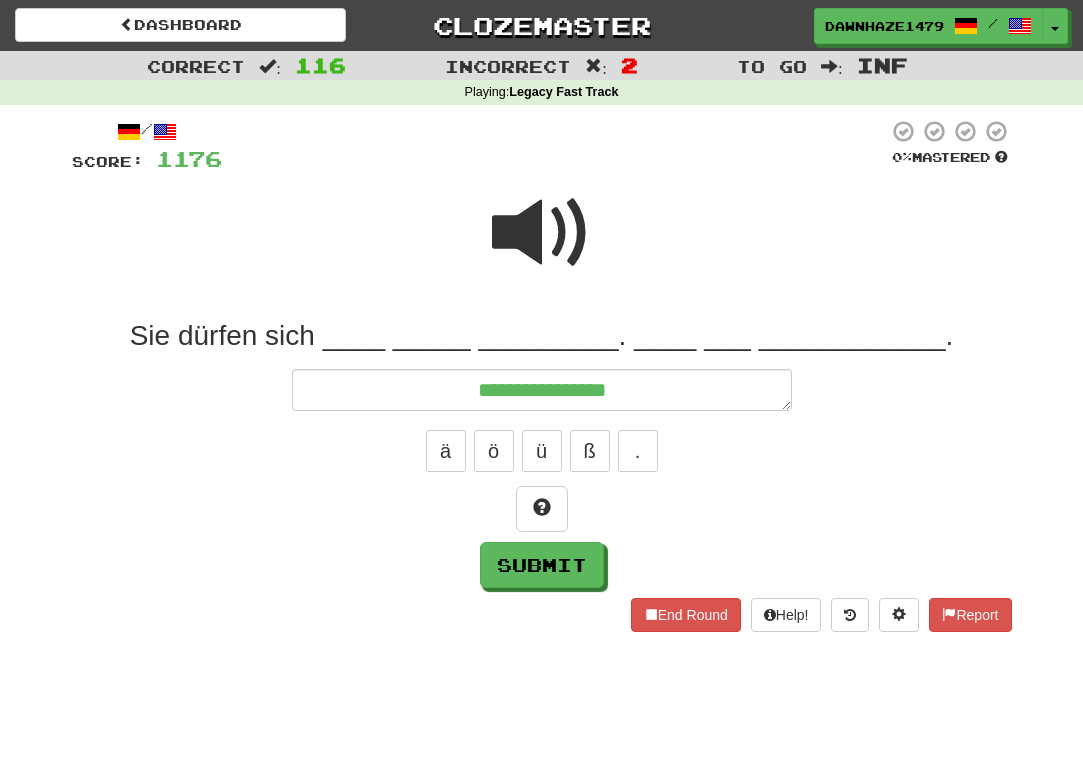 click at bounding box center [542, 246] 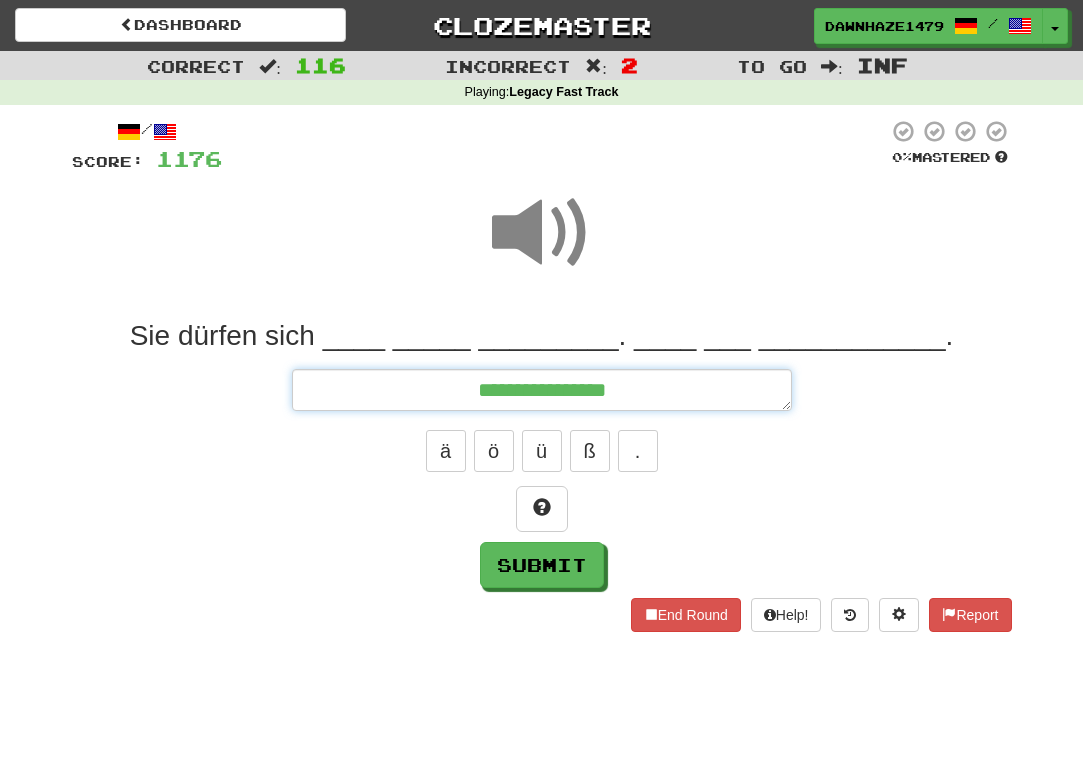 click on "**********" at bounding box center [542, 390] 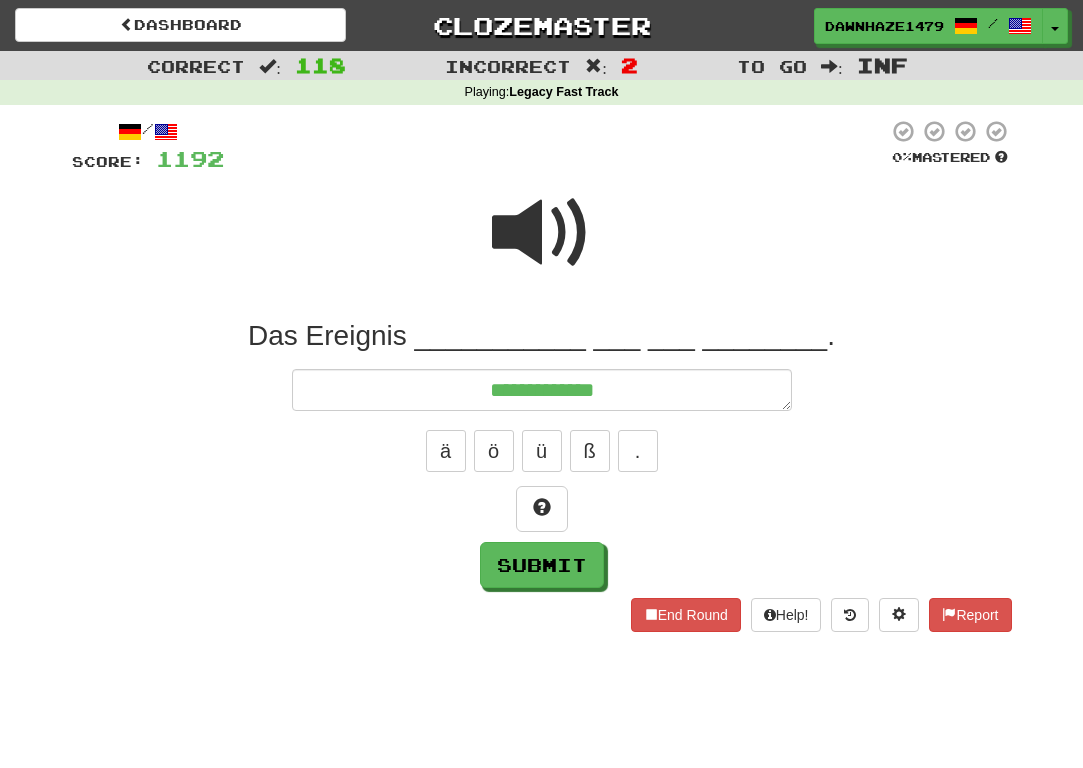 click at bounding box center (542, 233) 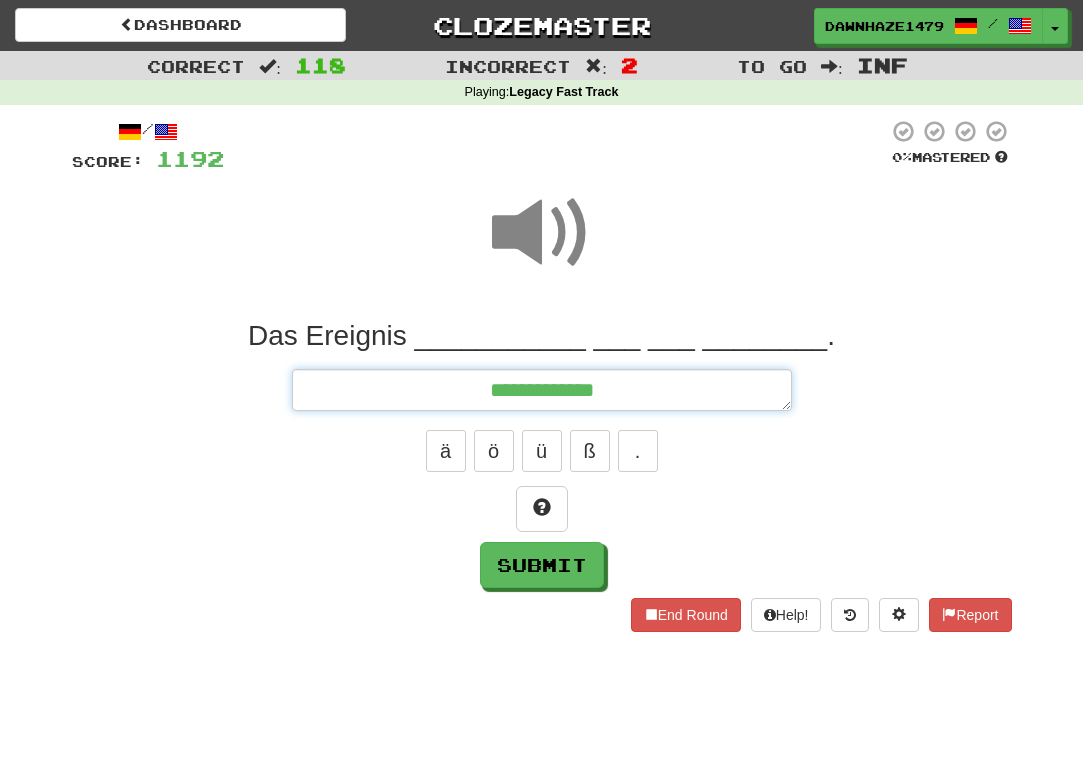 click on "**********" at bounding box center [542, 390] 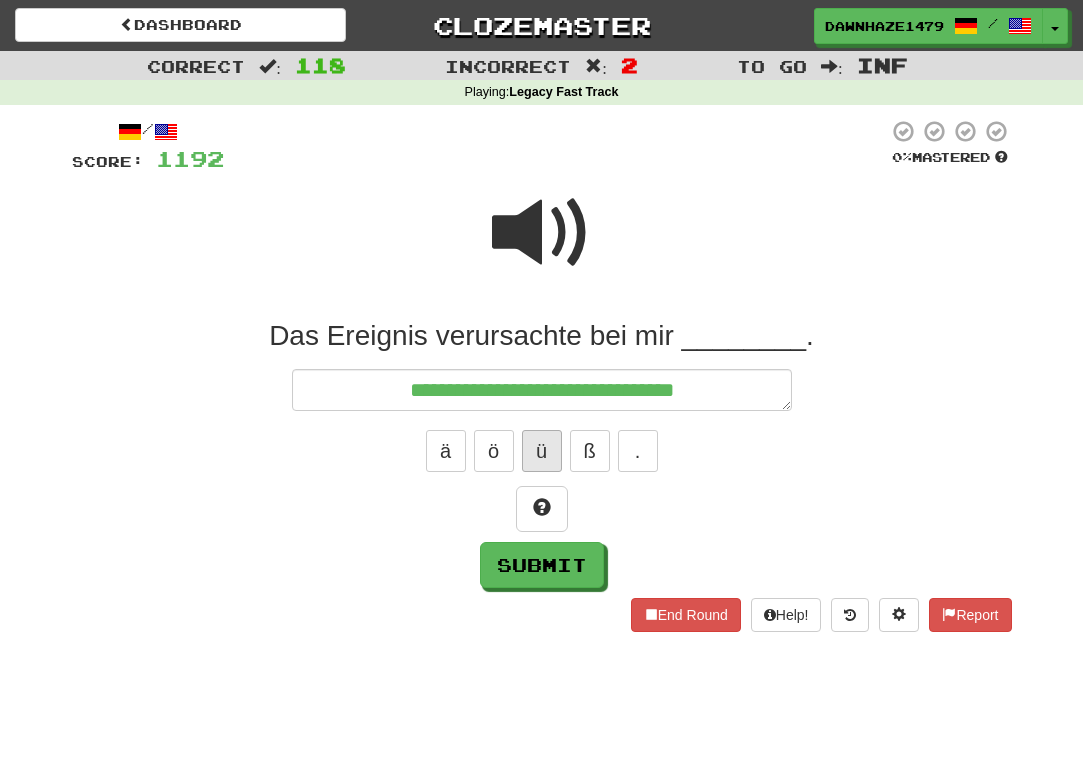 click on "ü" at bounding box center [542, 451] 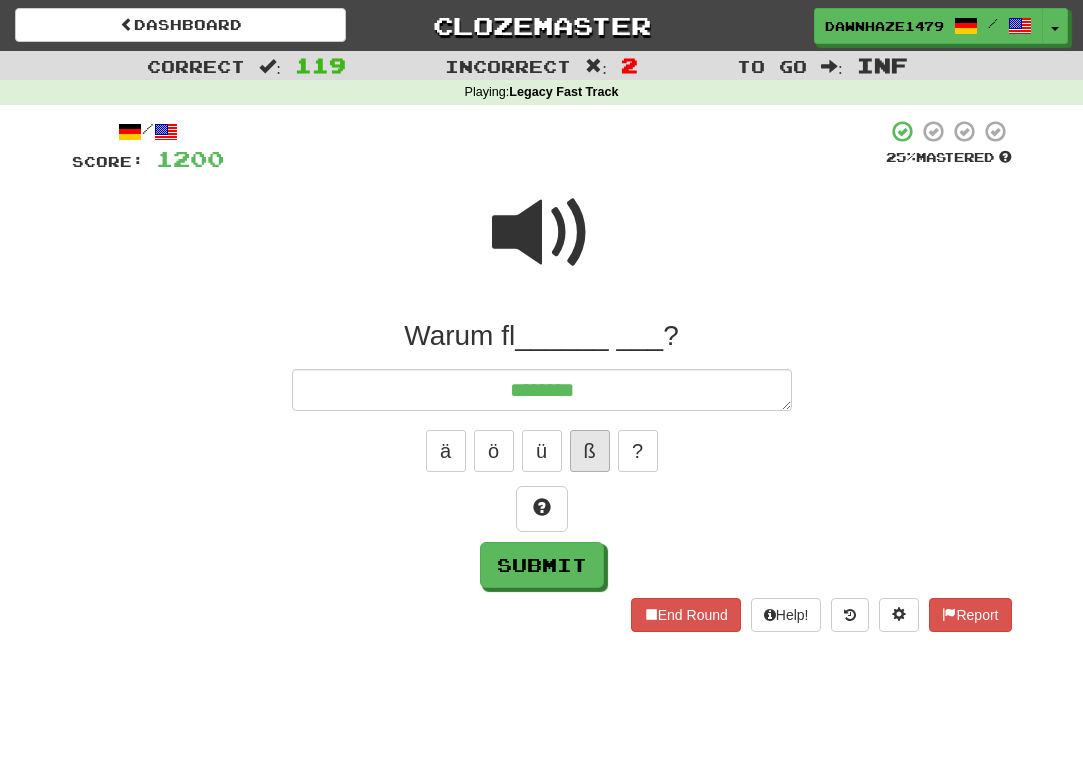 click on "ß" at bounding box center (590, 451) 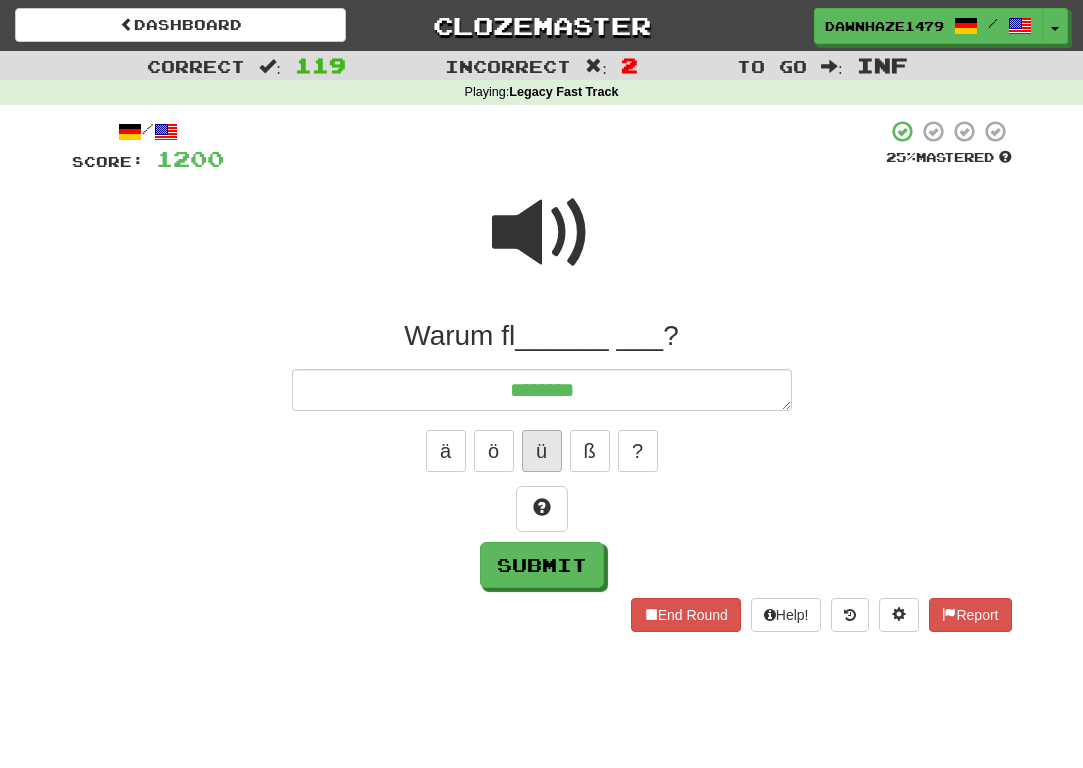 click on "ü" at bounding box center (542, 451) 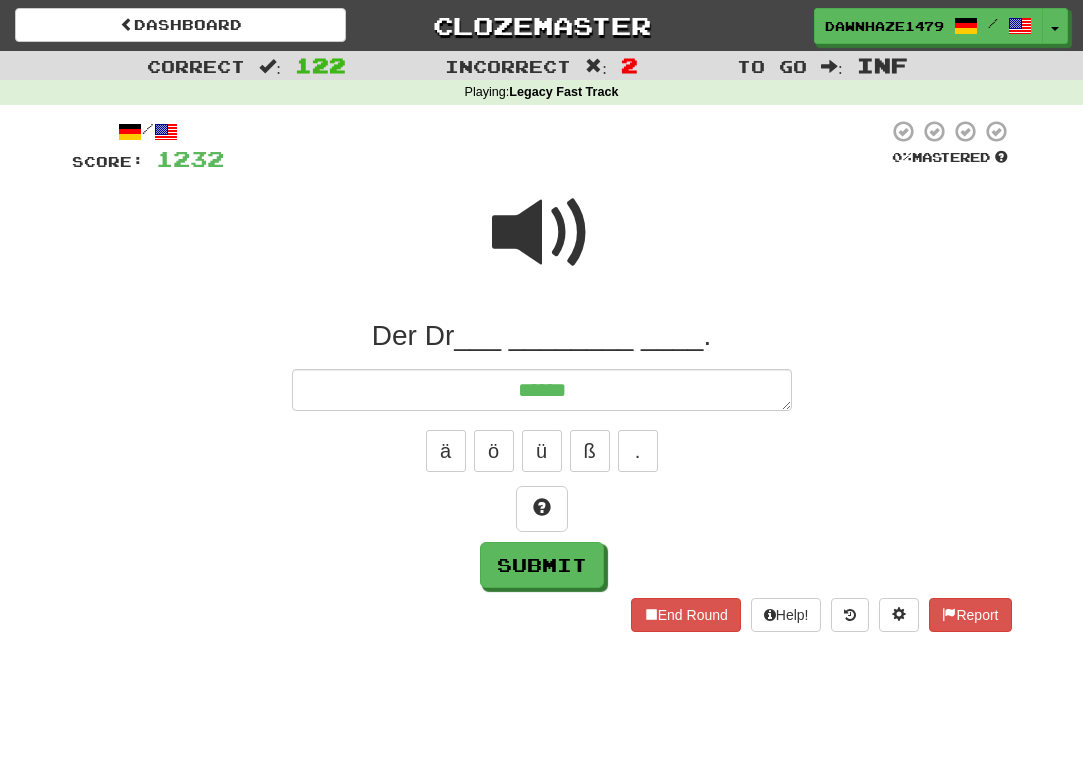 click on "ü" at bounding box center [542, 451] 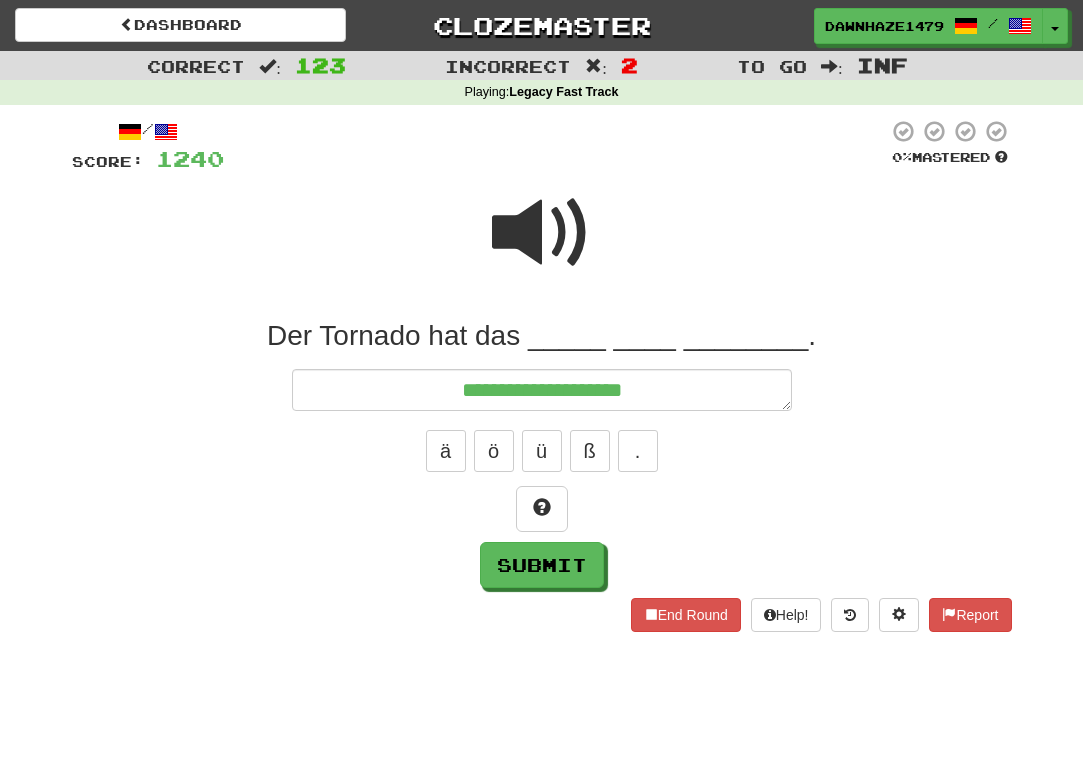 click on "**********" at bounding box center (542, 390) 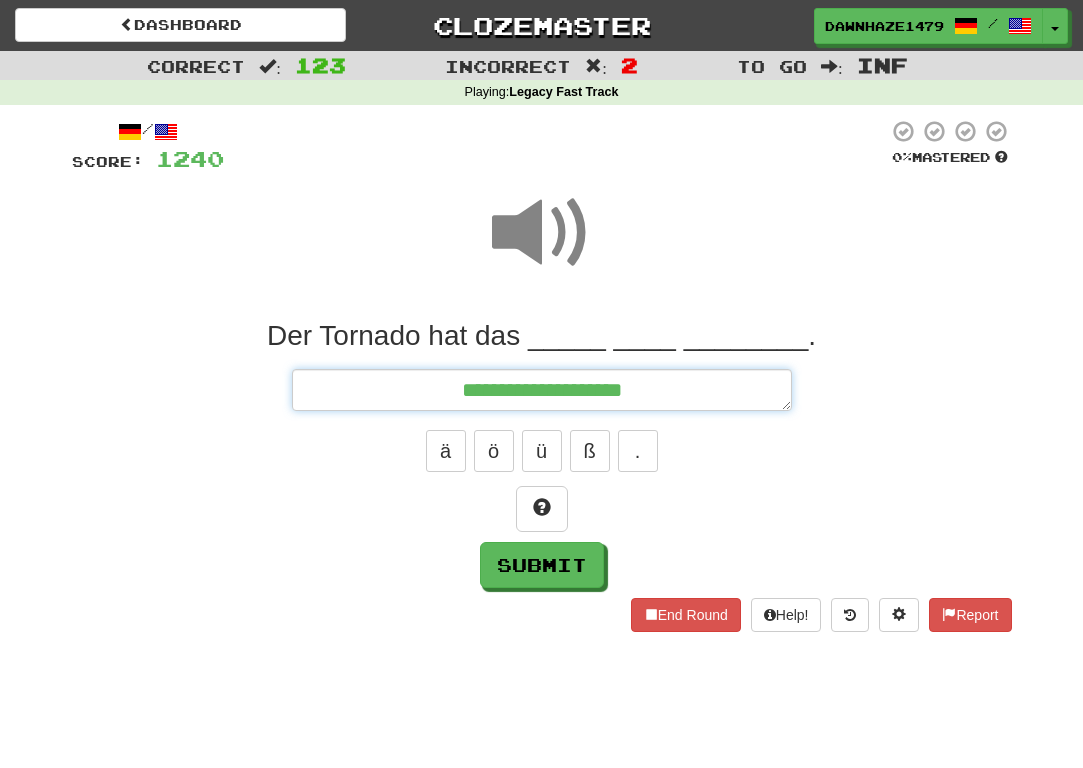 click on "**********" at bounding box center [542, 390] 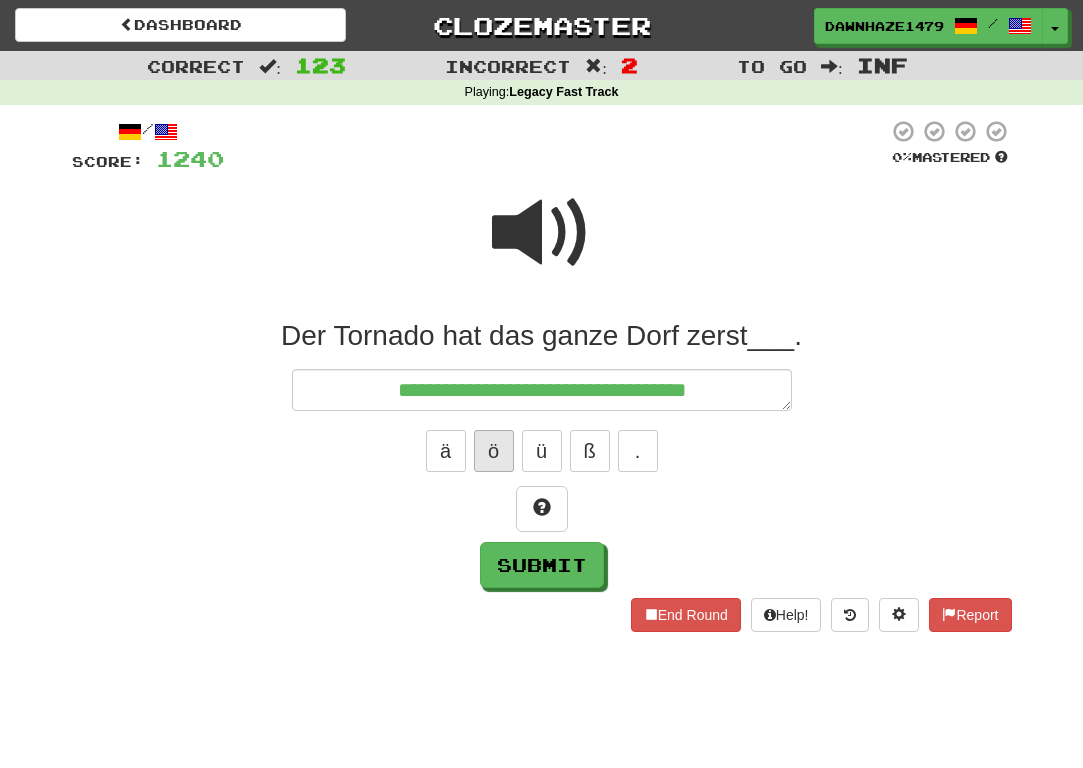 click on "ö" at bounding box center [494, 451] 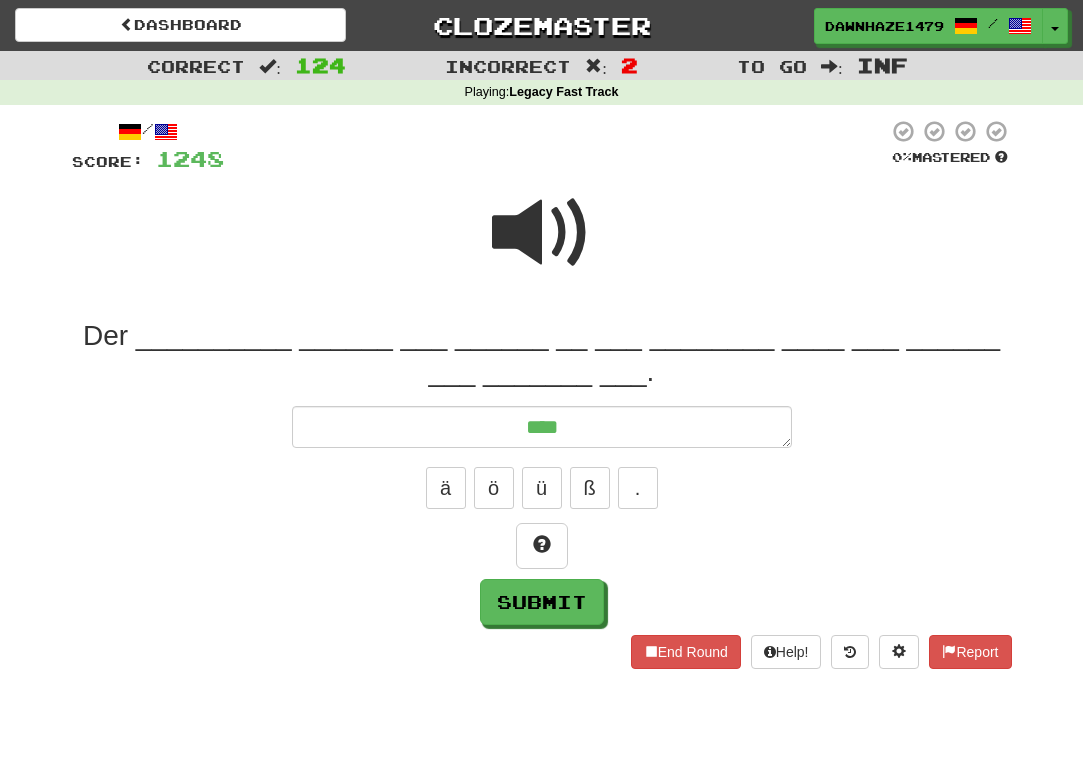 click at bounding box center [556, 146] 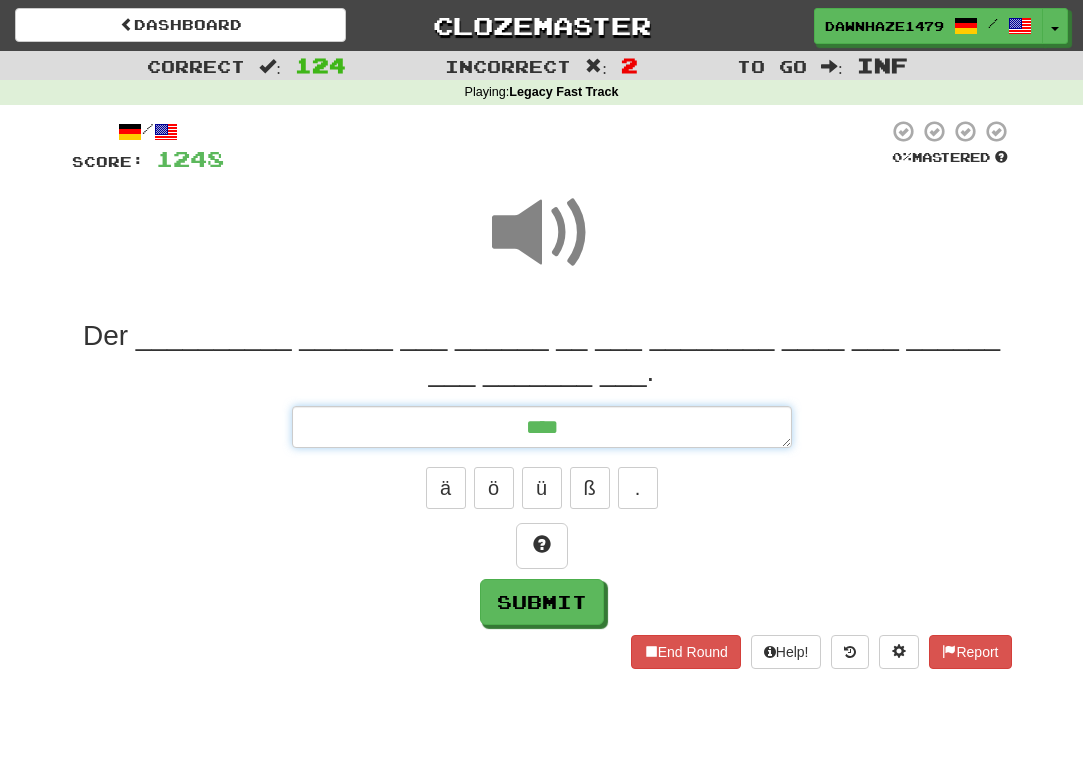 click on "***" at bounding box center (542, 427) 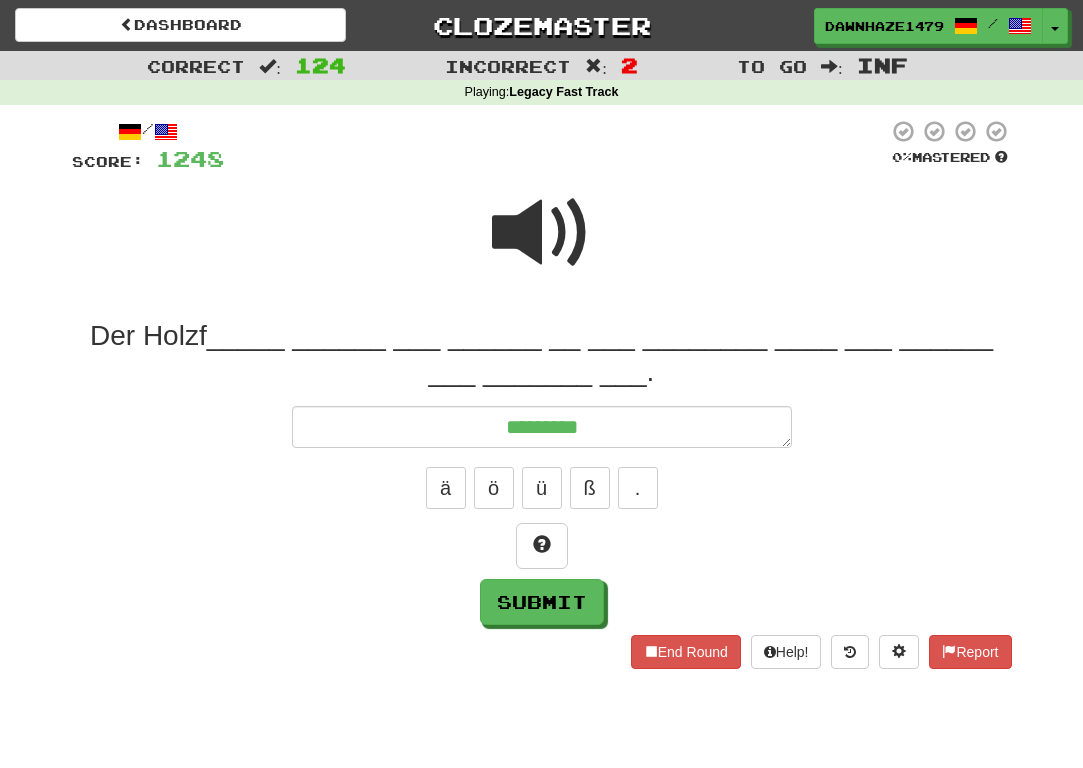click at bounding box center (542, 246) 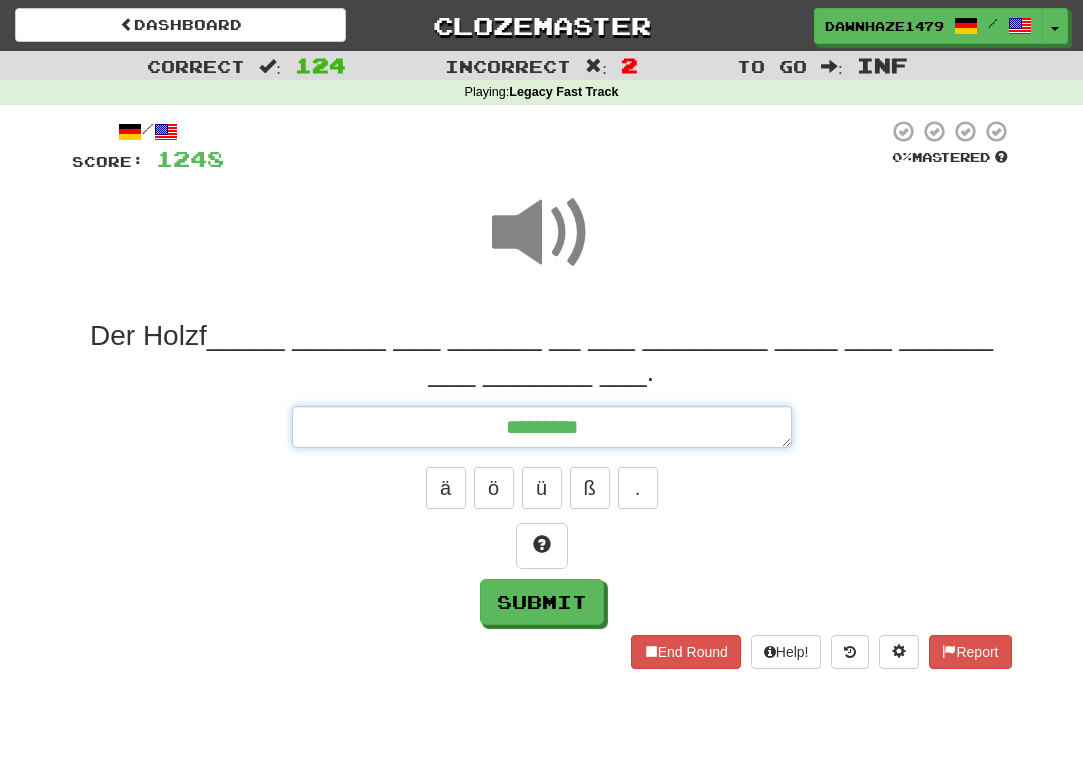 click on "*********" at bounding box center [542, 427] 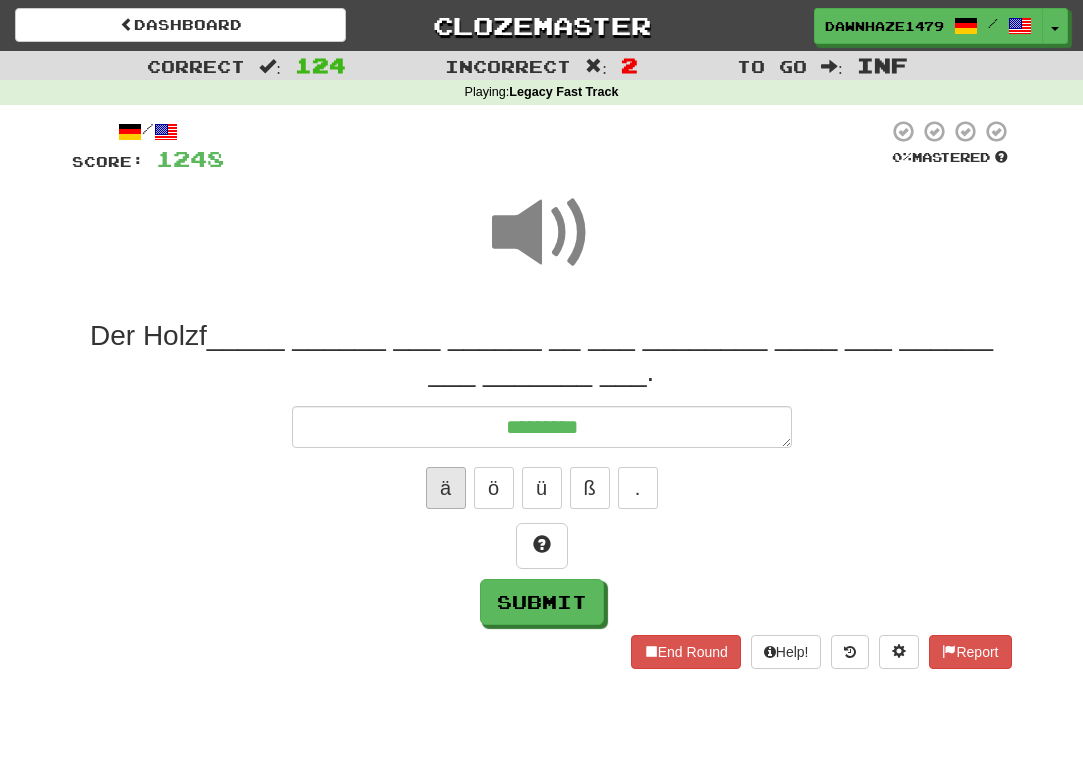 click on "ä" at bounding box center [446, 488] 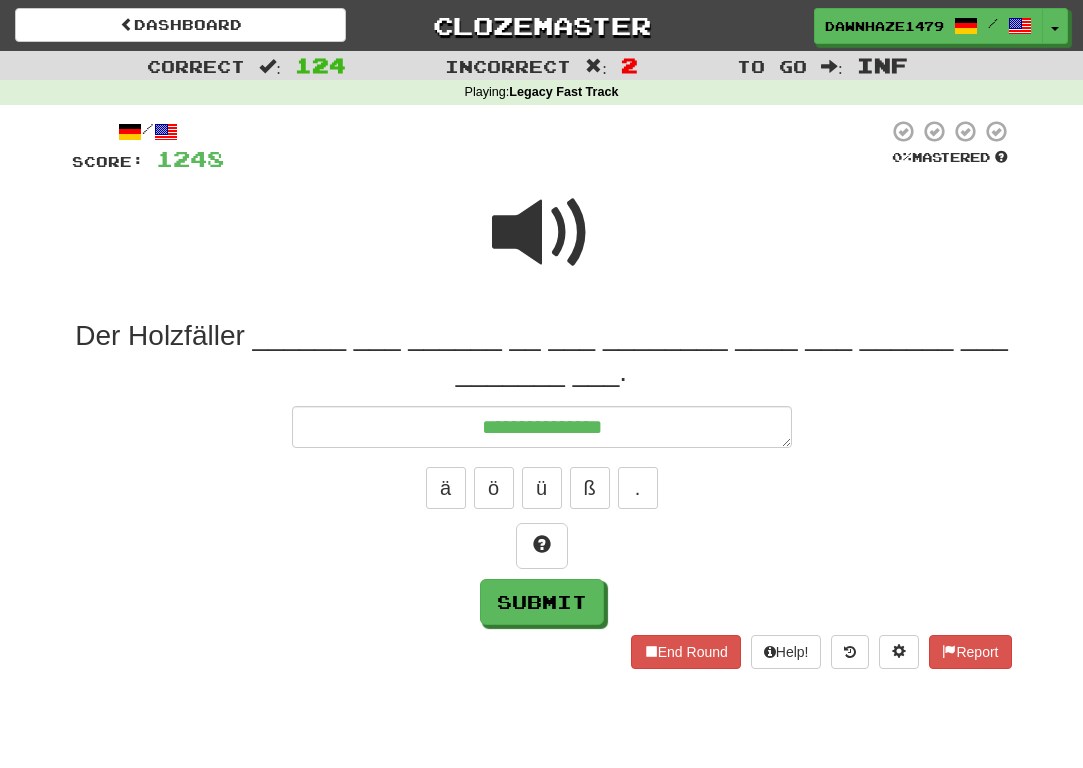 click on "Der Holzfäller ______ ___ ______ __ ___ ________ ____ ___ ______ ___ _______ ___." at bounding box center (542, 354) 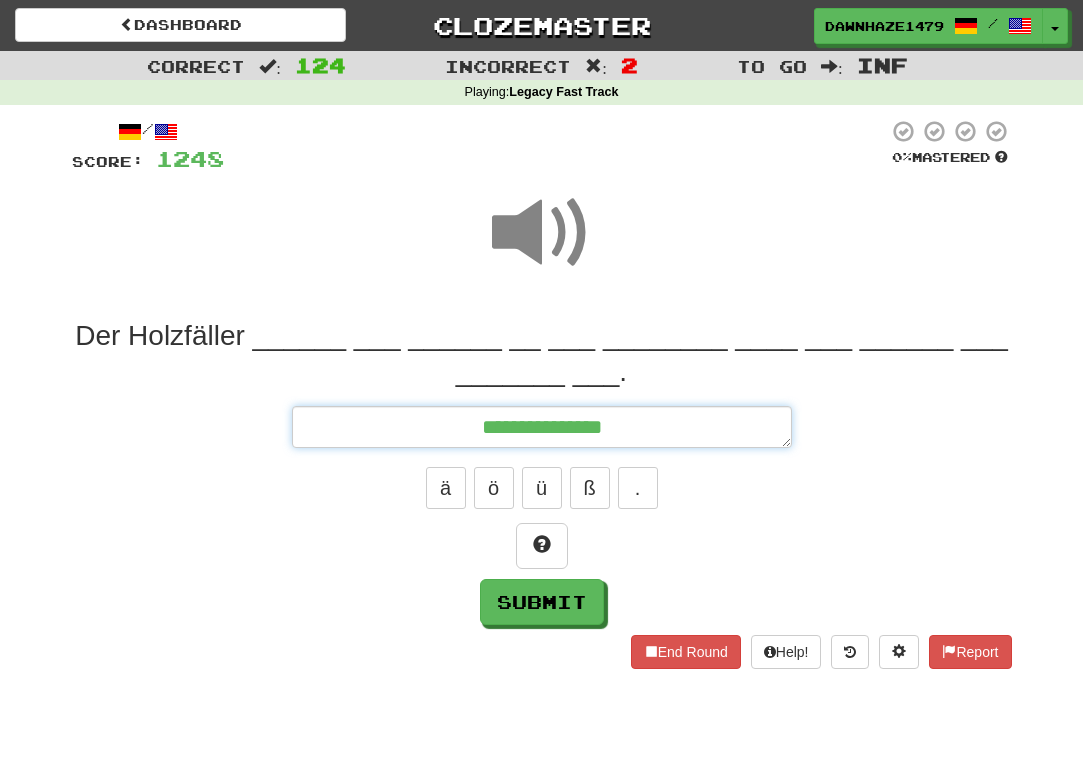 click on "**********" at bounding box center (542, 427) 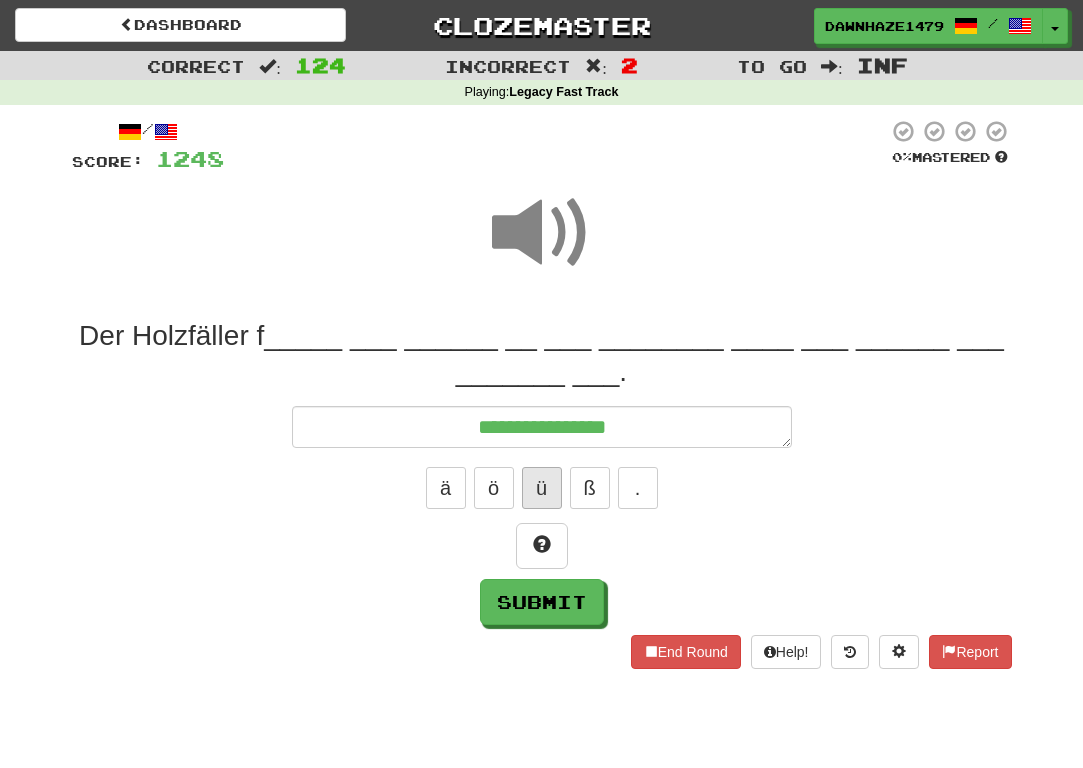 click on "ü" at bounding box center [542, 488] 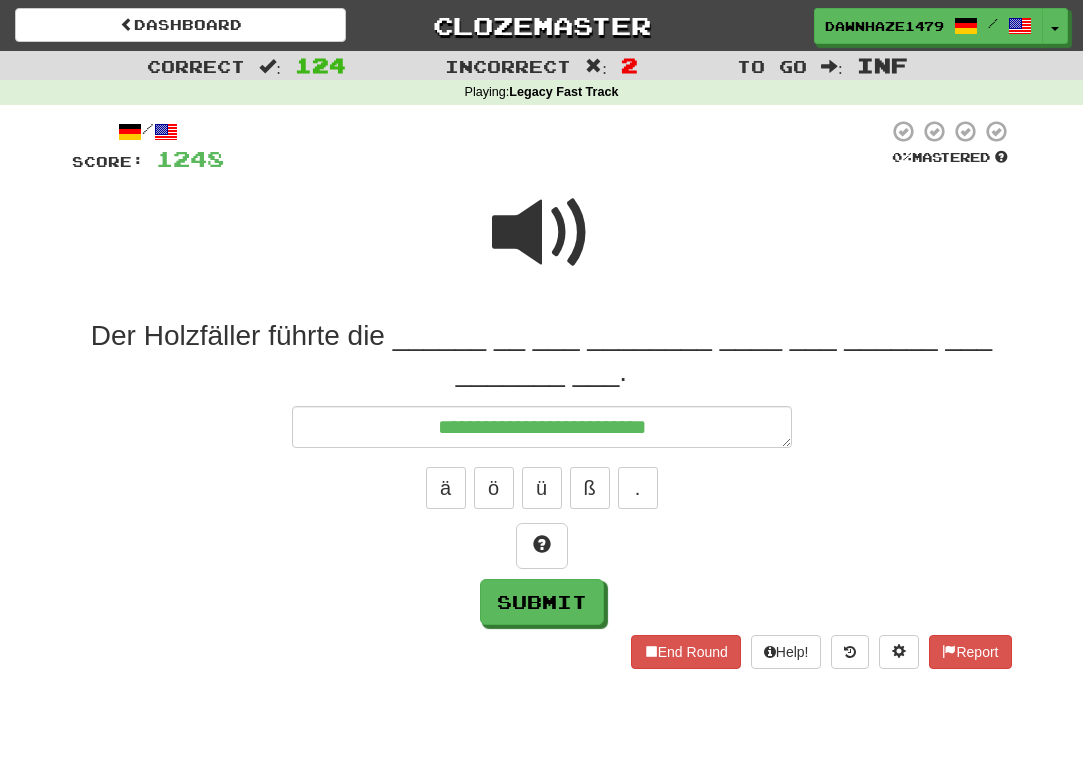 click at bounding box center (542, 233) 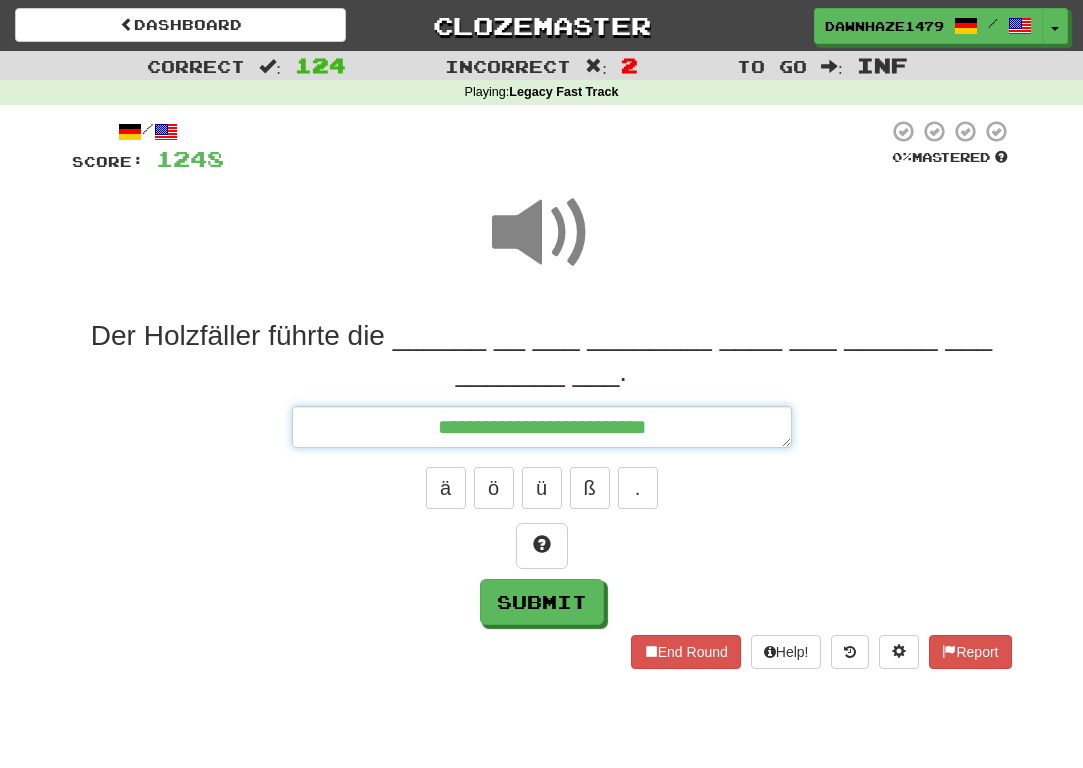 click on "**********" at bounding box center [542, 427] 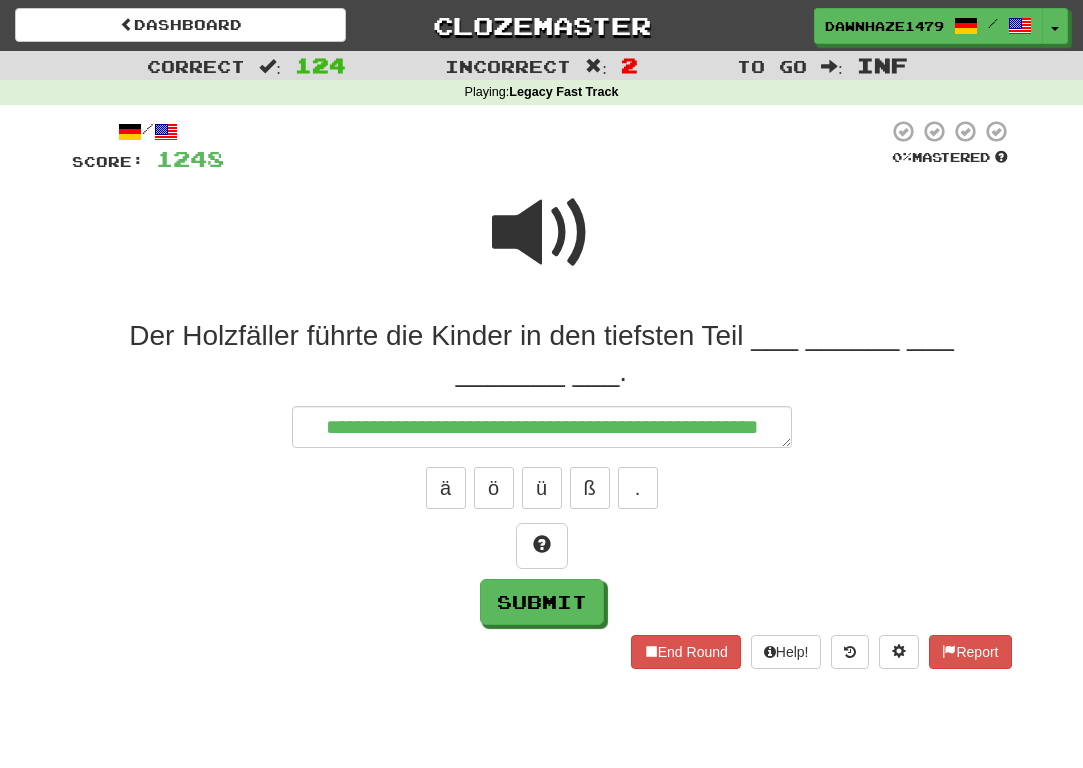 click at bounding box center (556, 146) 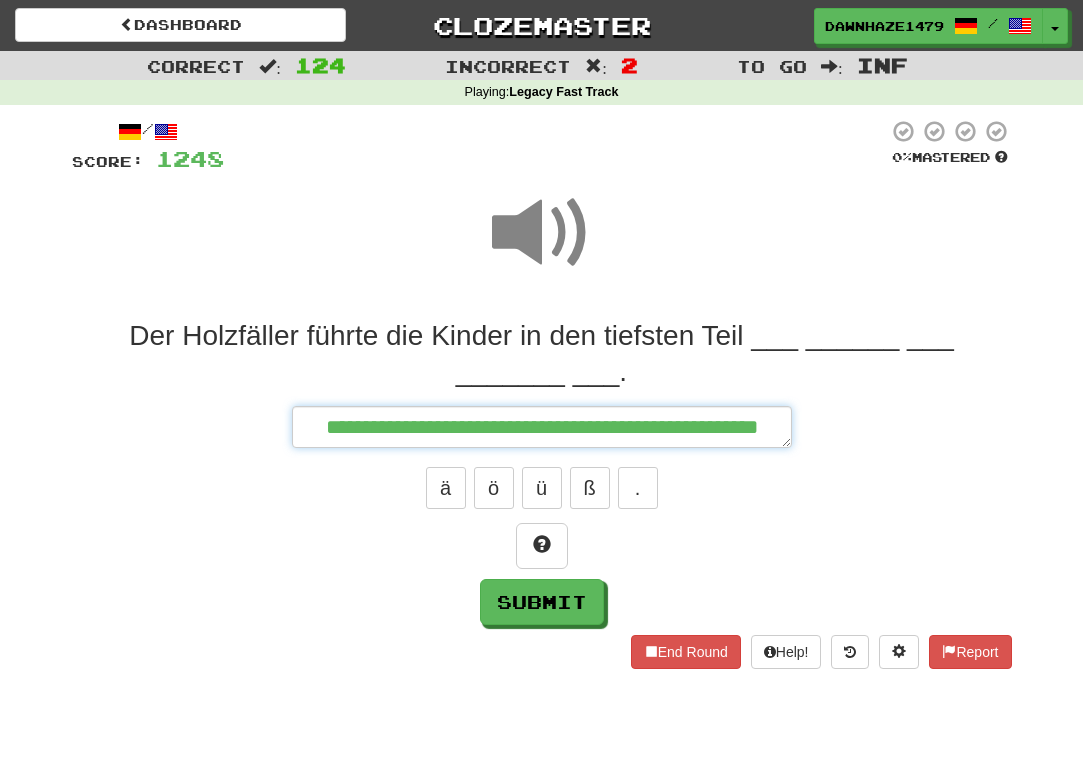 click on "**********" at bounding box center [542, 427] 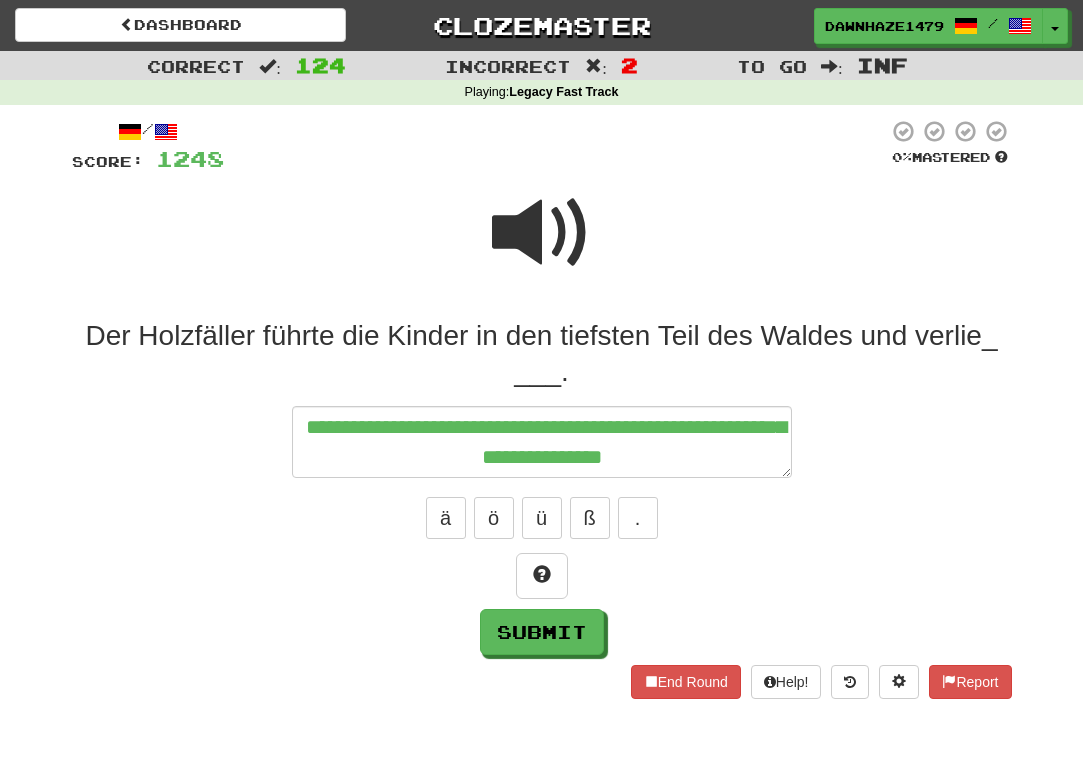 click on "ä ö ü ß ." at bounding box center [542, 518] 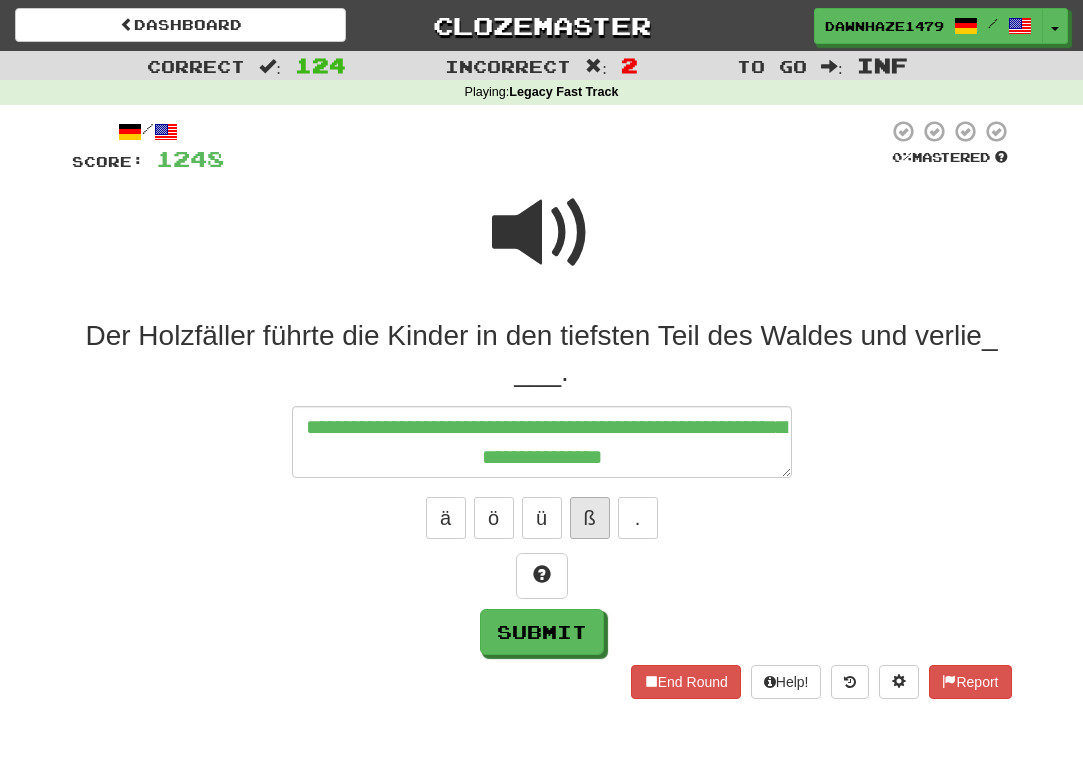 click on "ß" at bounding box center (590, 518) 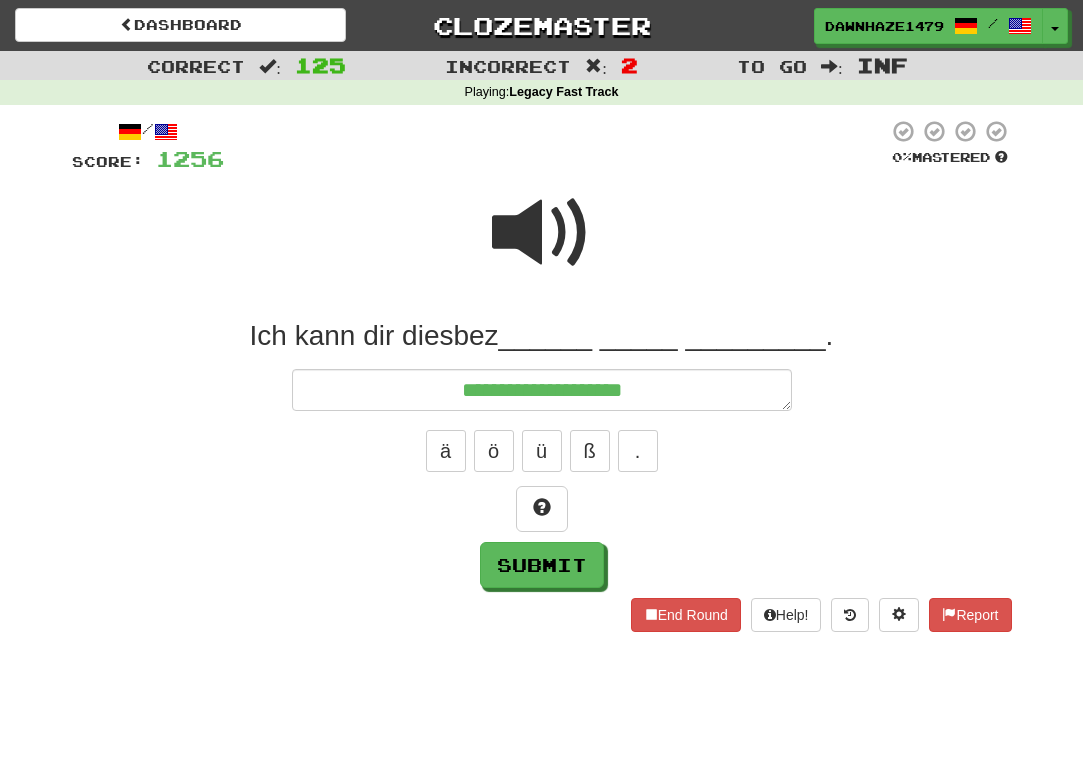 click on "**********" at bounding box center [542, 390] 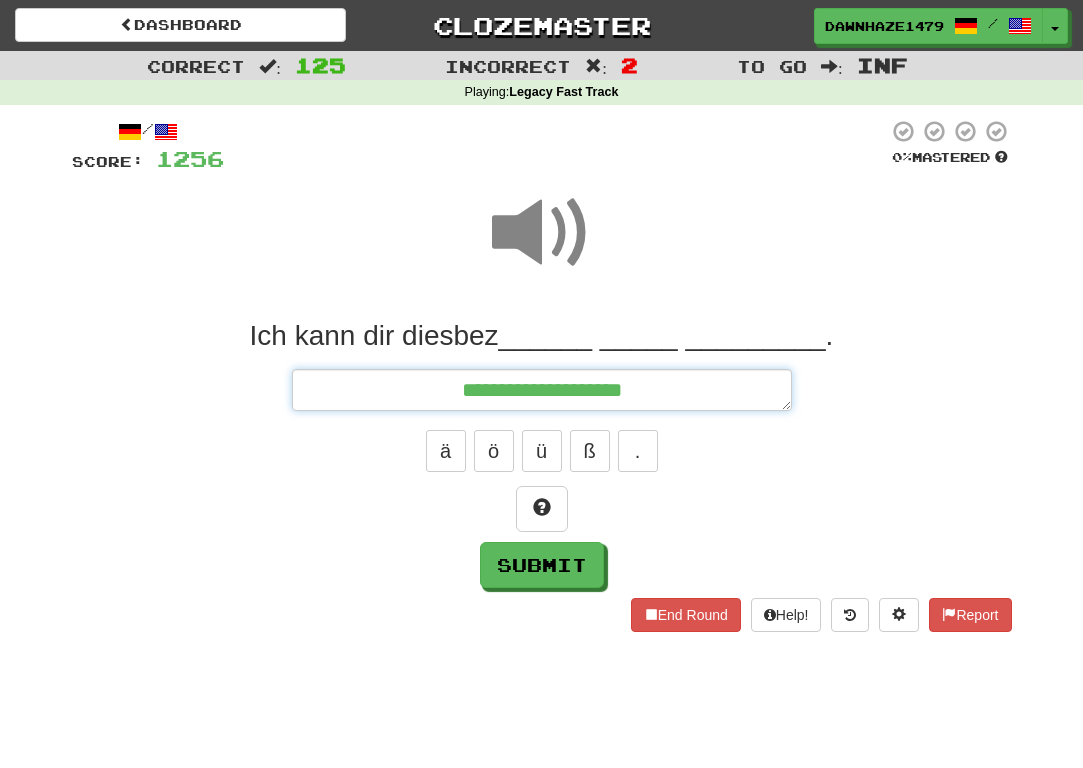 click on "**********" at bounding box center (542, 390) 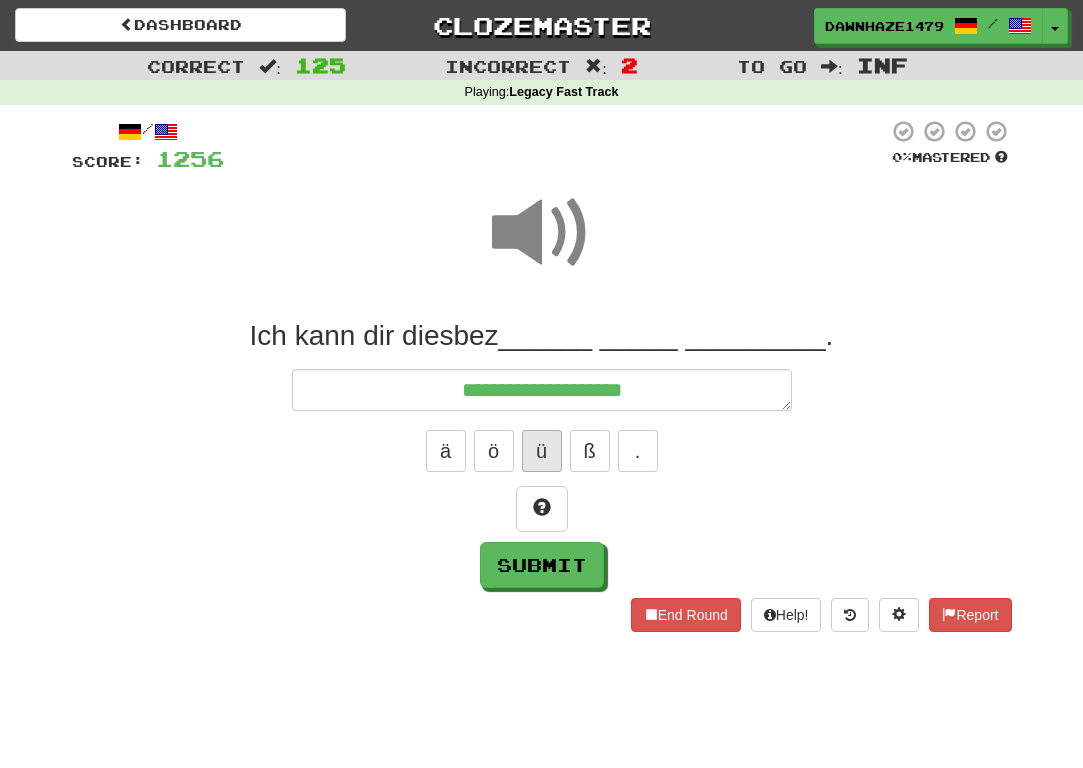 click on "ü" at bounding box center (542, 451) 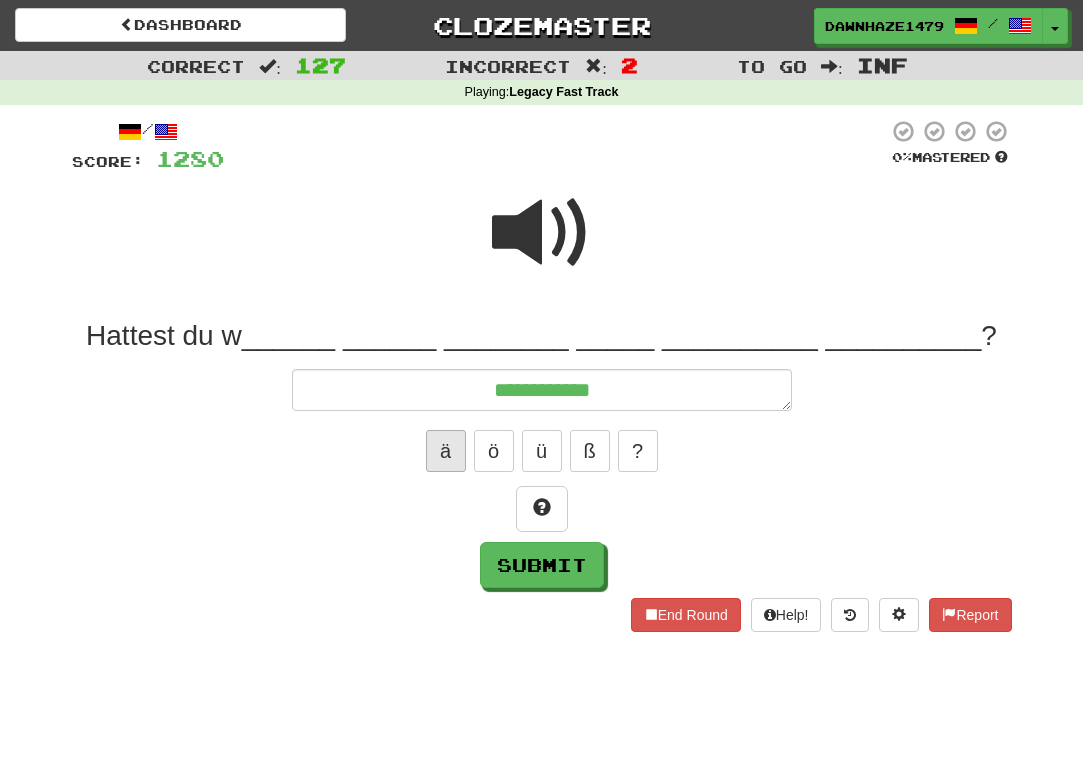click on "ä" at bounding box center [446, 451] 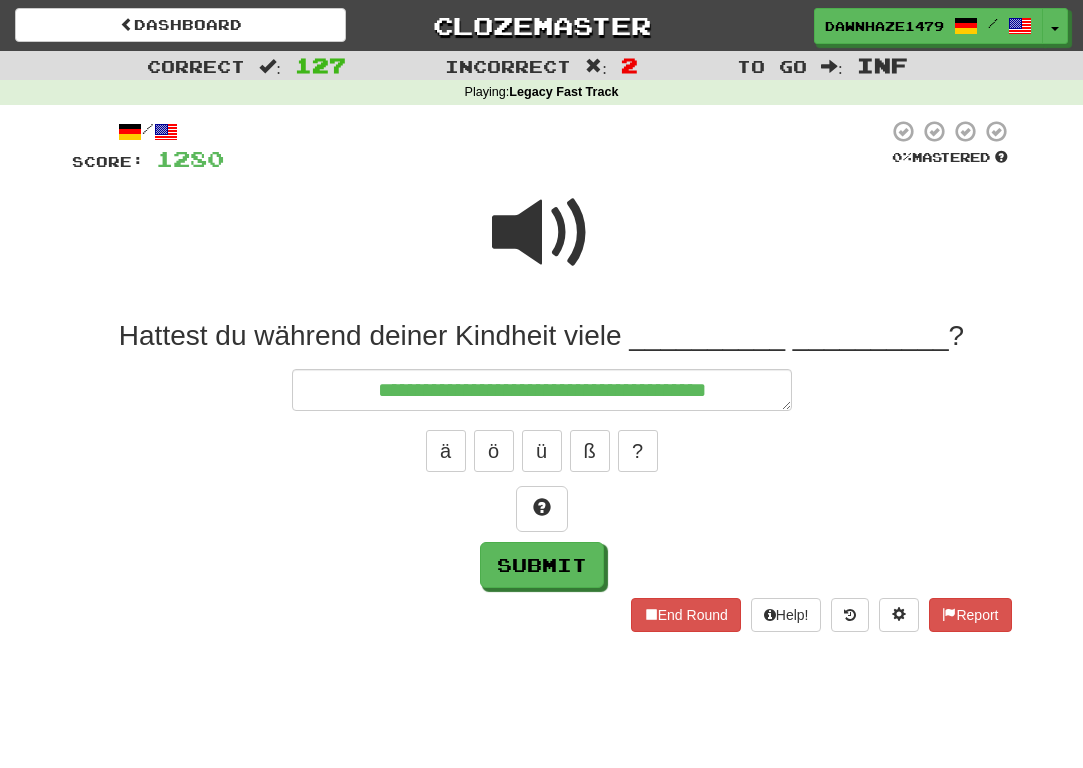 click at bounding box center [542, 246] 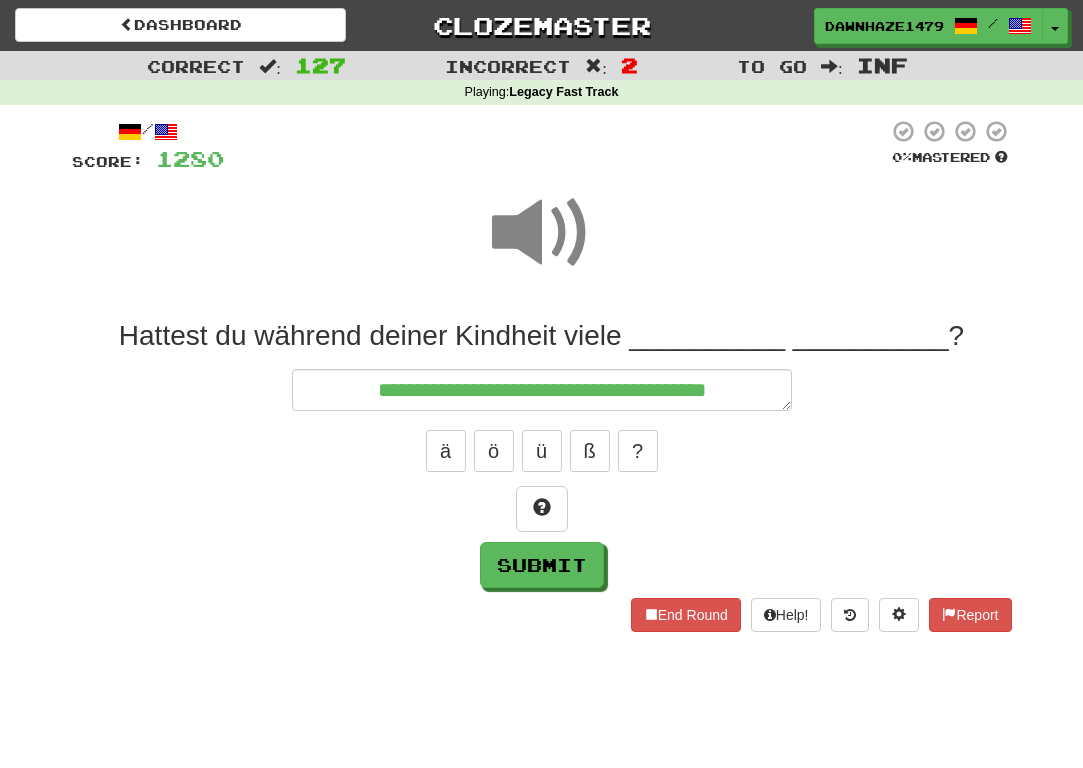 click on "**********" at bounding box center [542, 390] 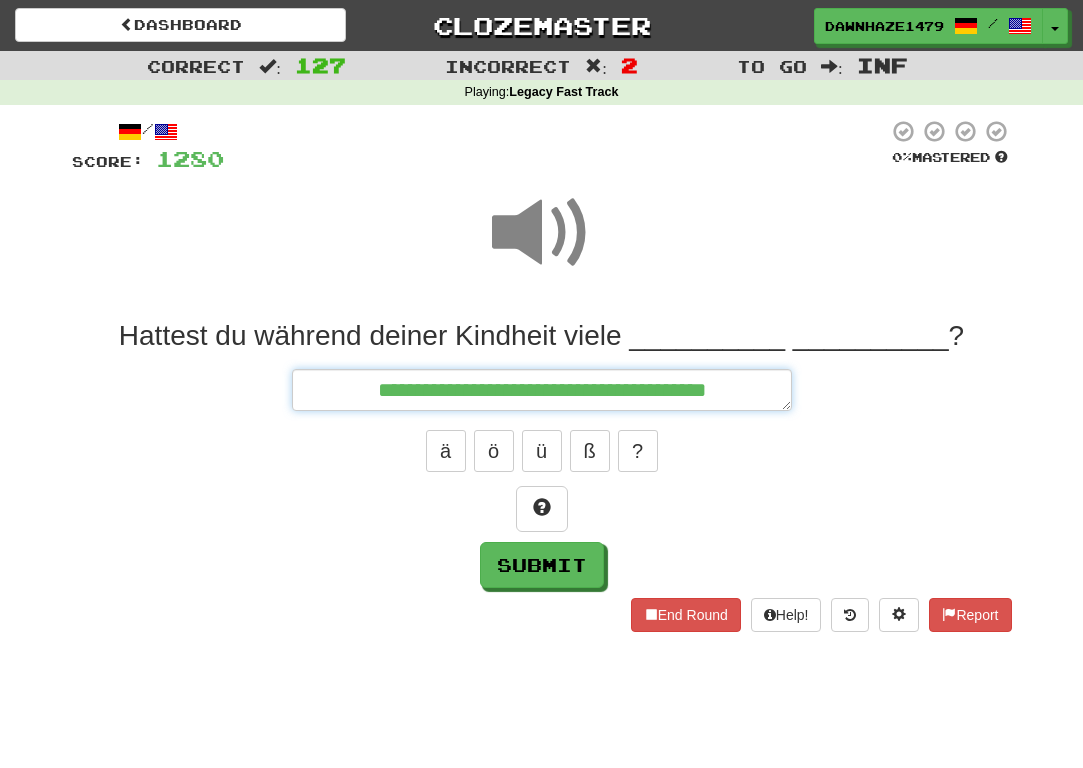 click on "**********" at bounding box center (542, 390) 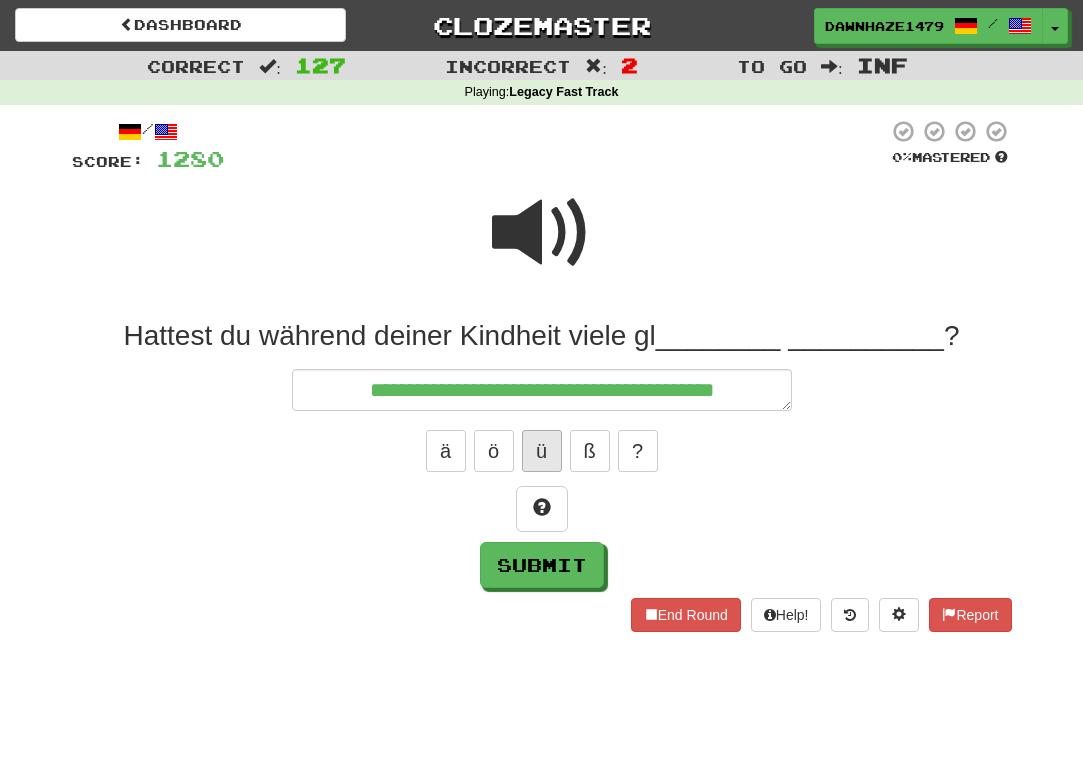 click on "ü" at bounding box center [542, 451] 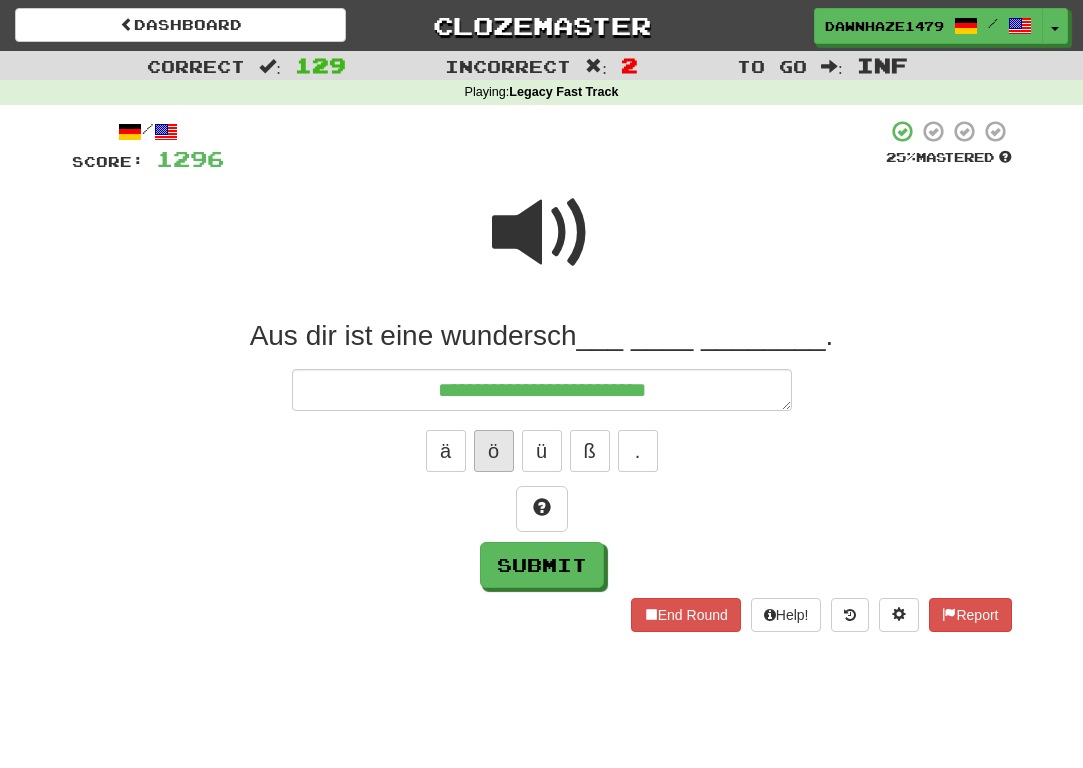 click on "ö" at bounding box center [494, 451] 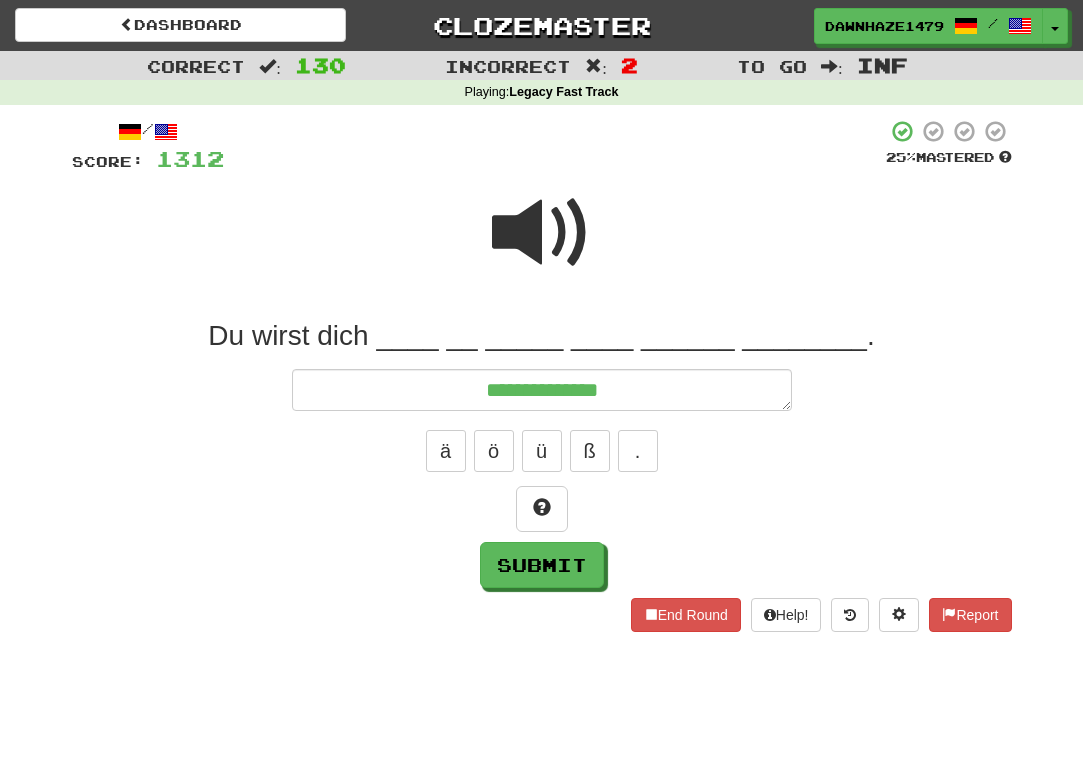 click at bounding box center [542, 233] 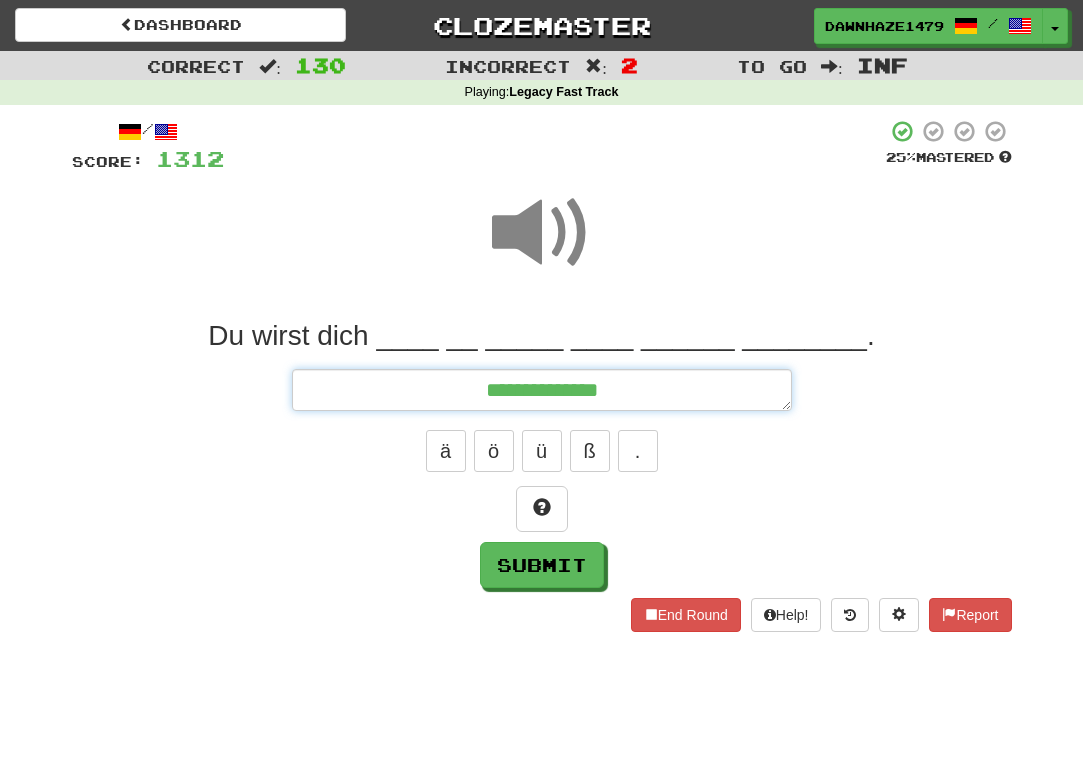 click on "**********" at bounding box center (542, 390) 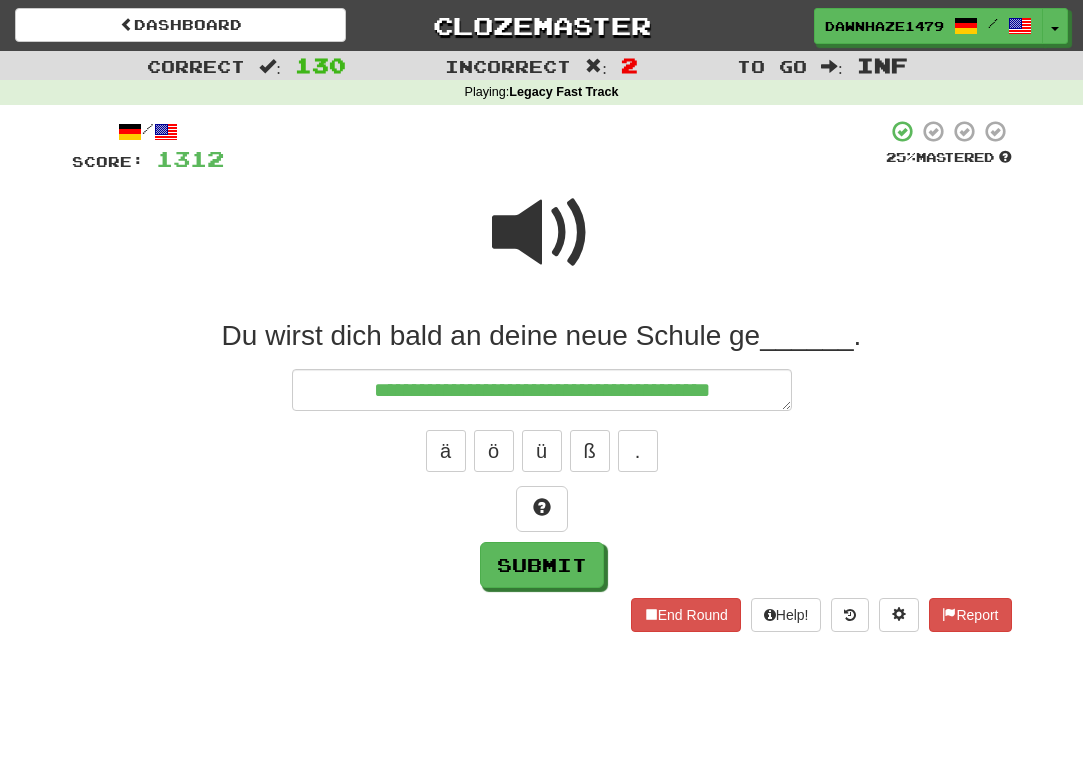 click at bounding box center [555, 146] 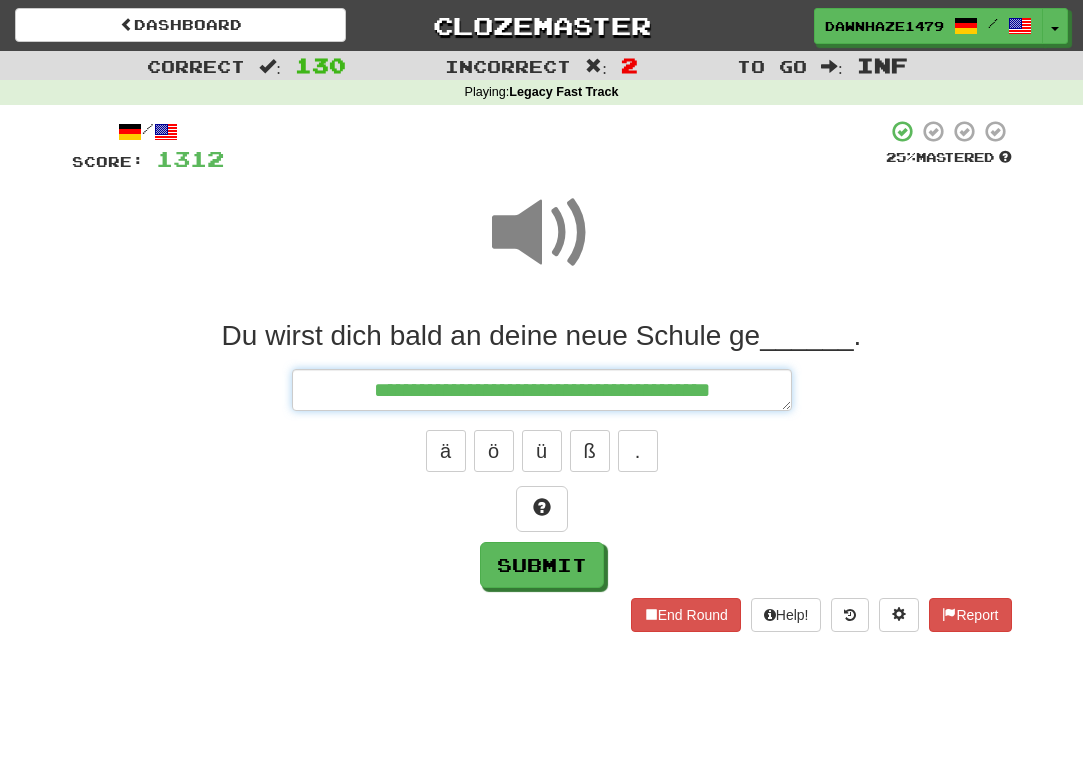 click on "**********" at bounding box center (542, 390) 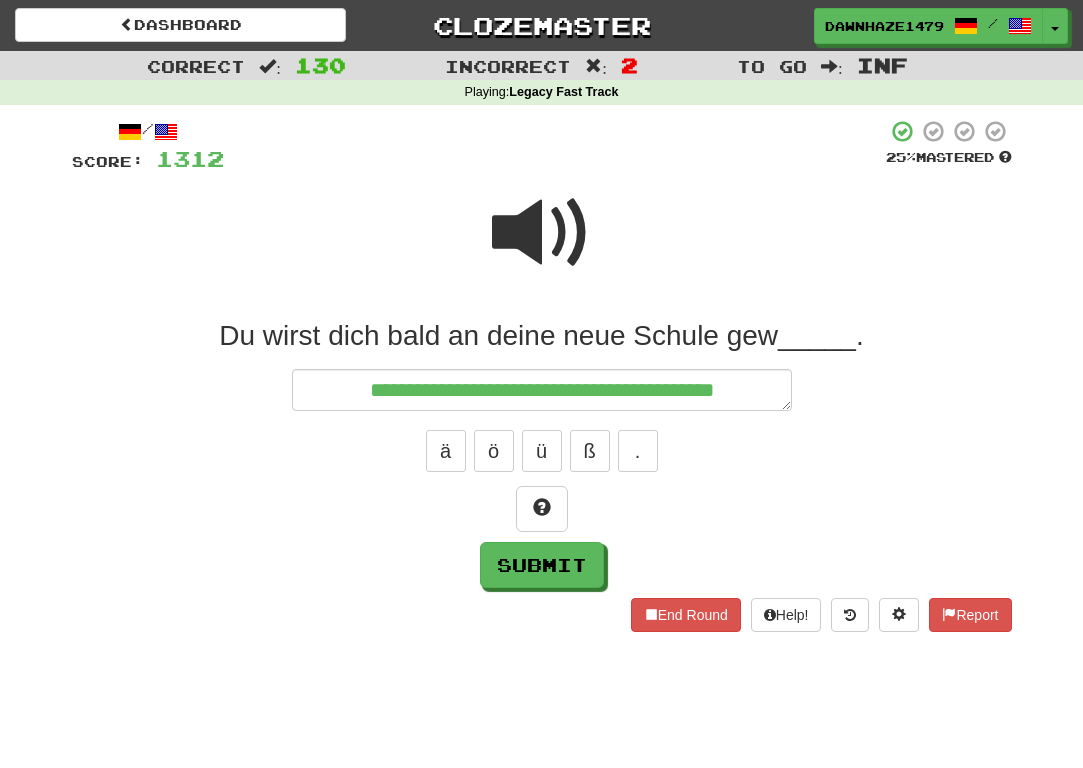 click on "**********" at bounding box center [542, 453] 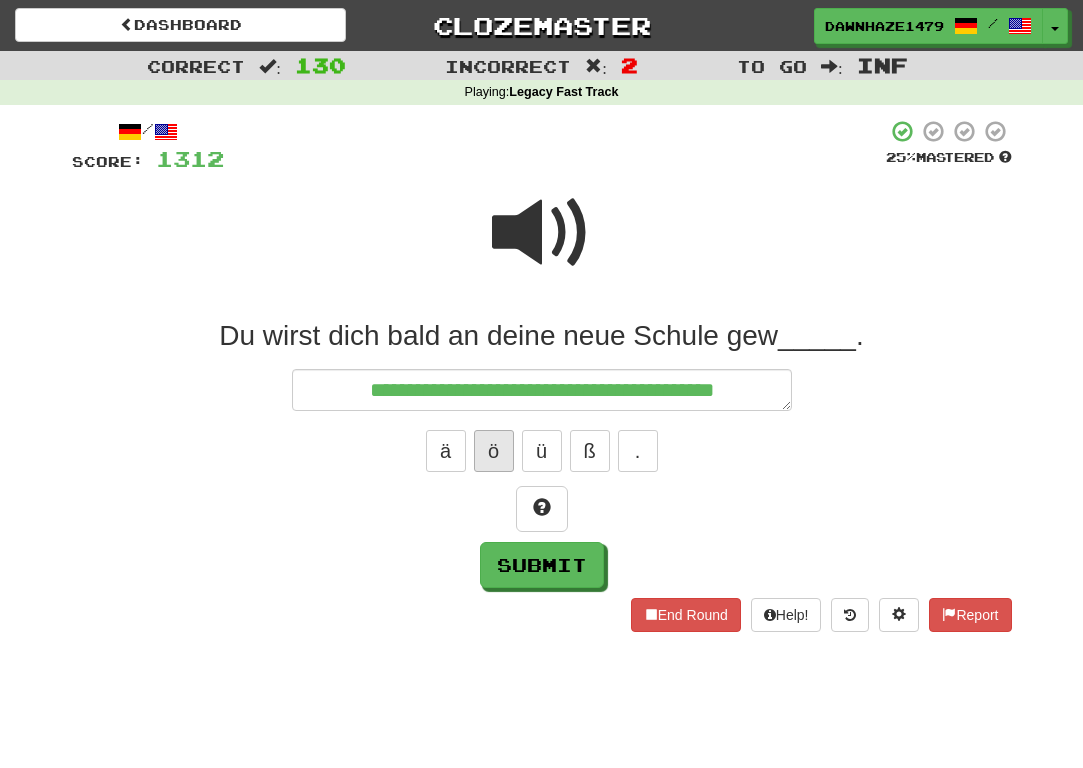 click on "ö" at bounding box center (494, 451) 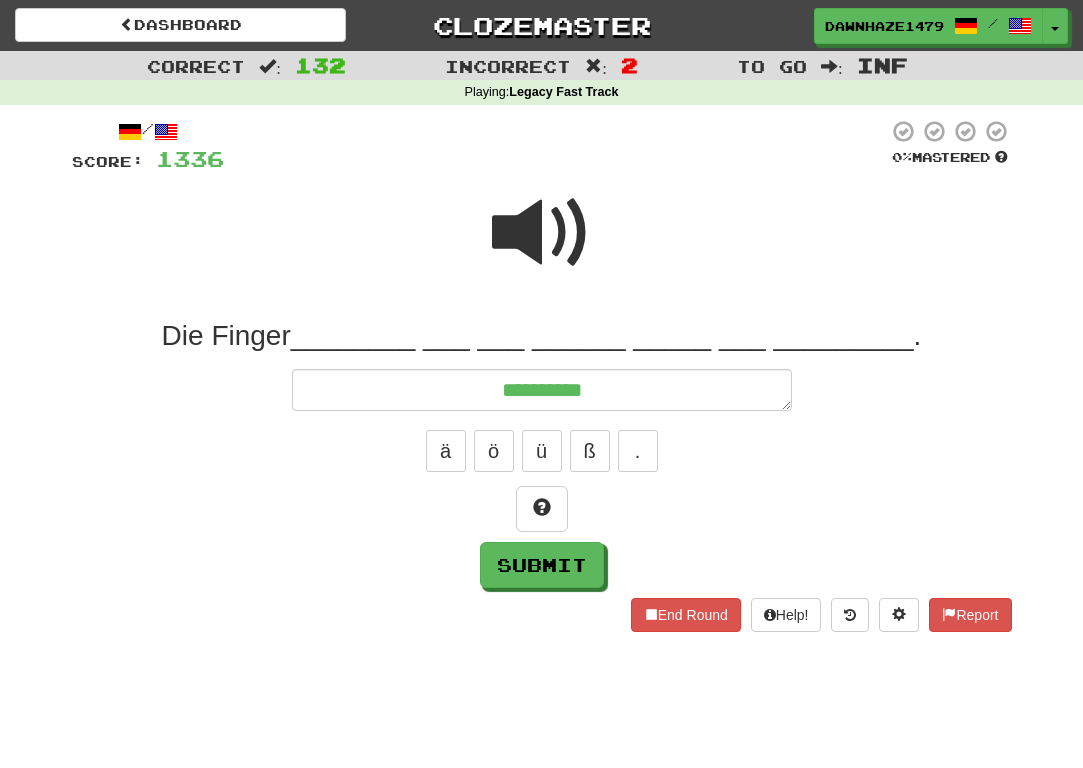 click at bounding box center [542, 246] 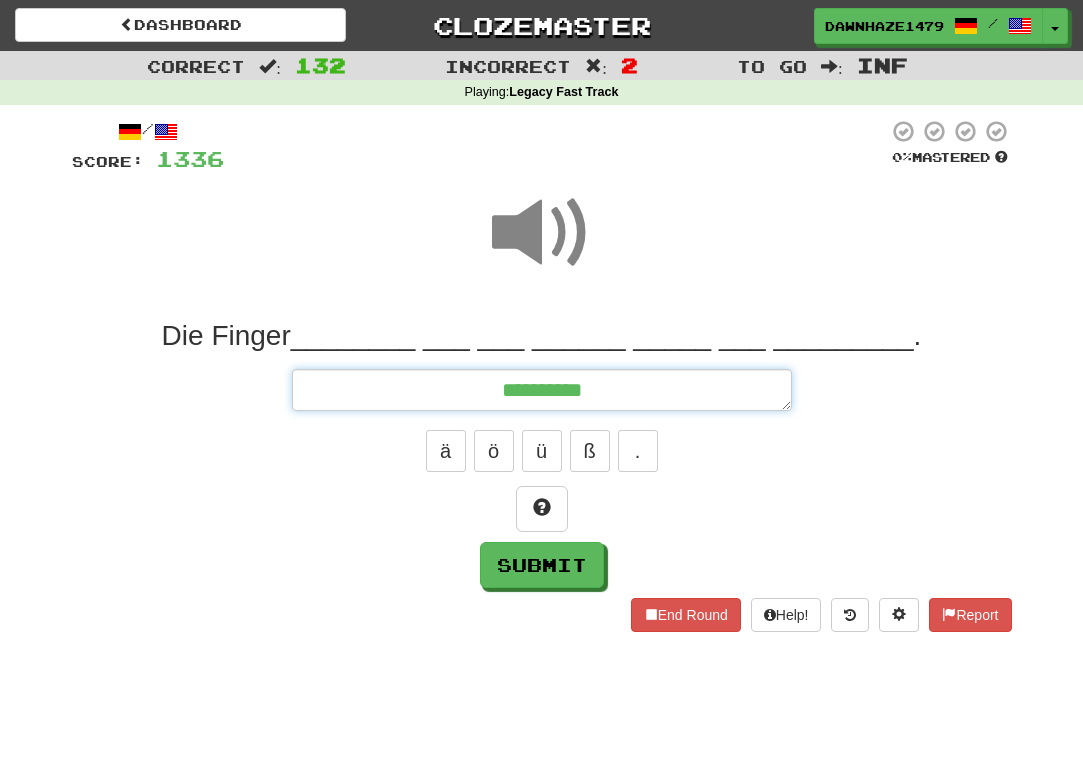 click on "**********" at bounding box center (542, 390) 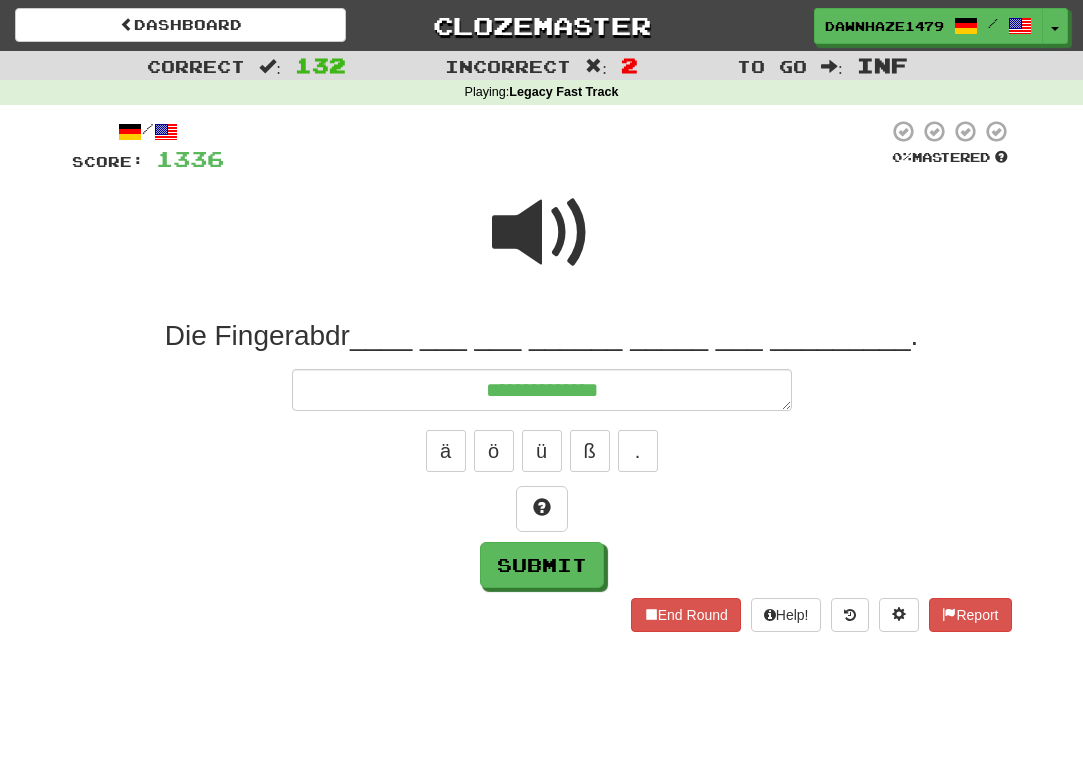 click on "ä ö ü ß ." at bounding box center [542, 451] 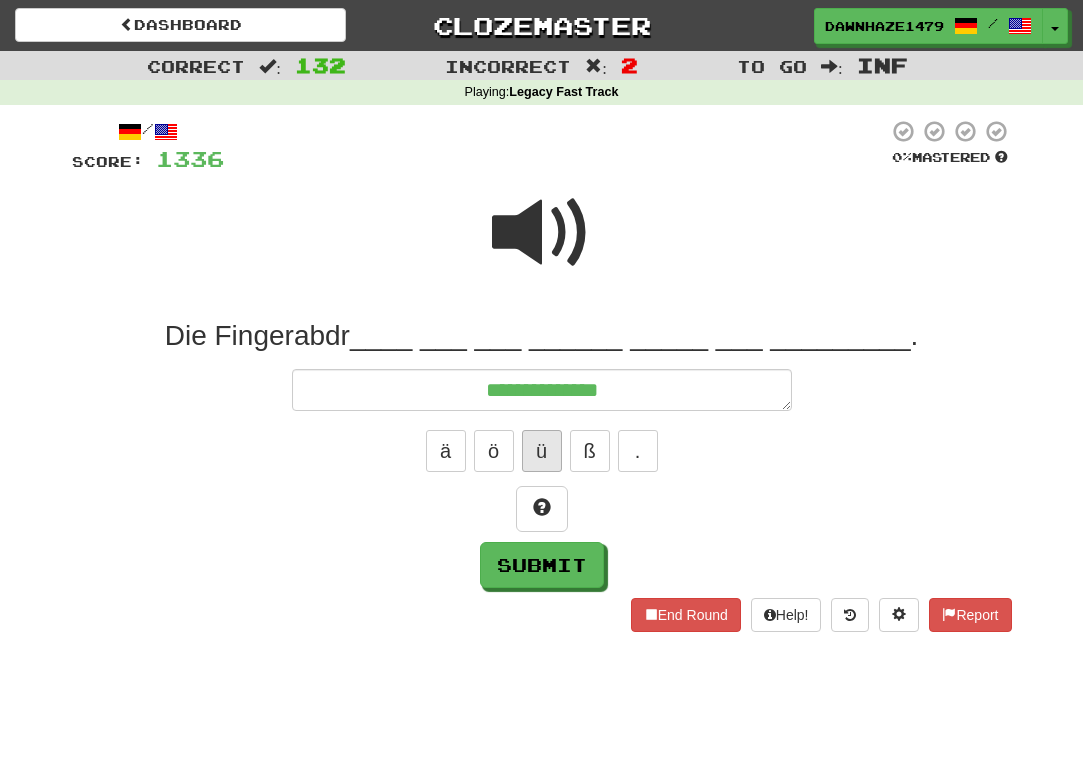 click on "ü" at bounding box center [542, 451] 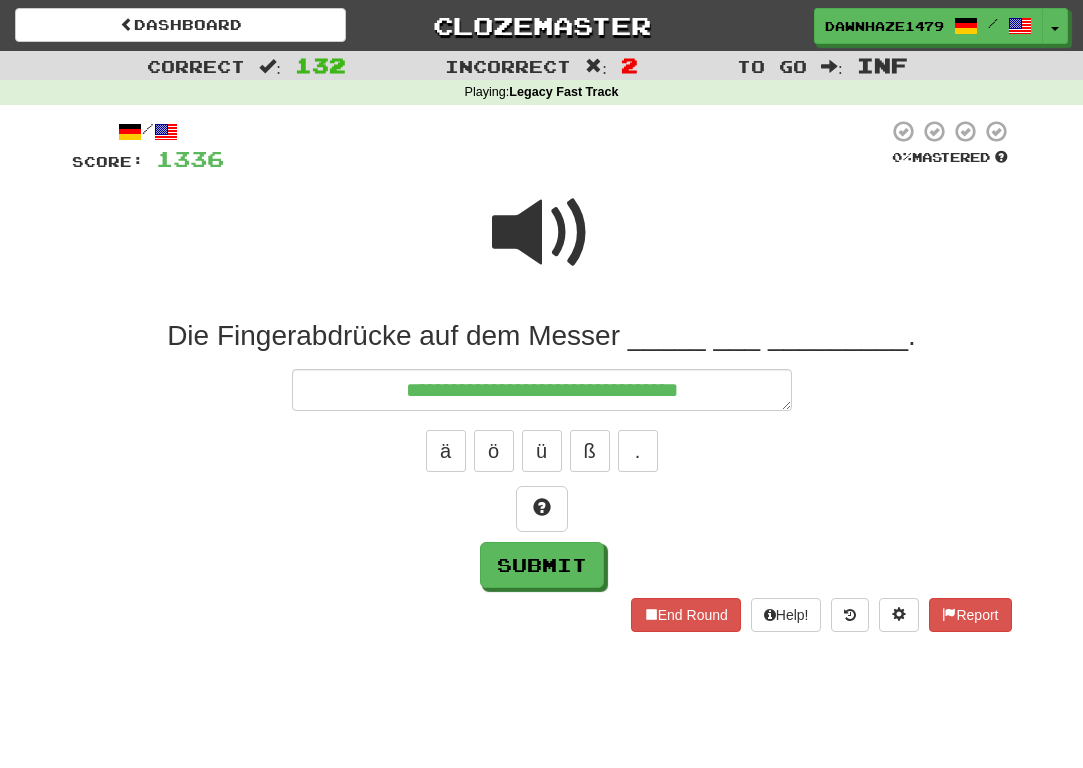 click on "Die Fingerabdrücke auf dem Messer _____ ___ _________." at bounding box center [542, 336] 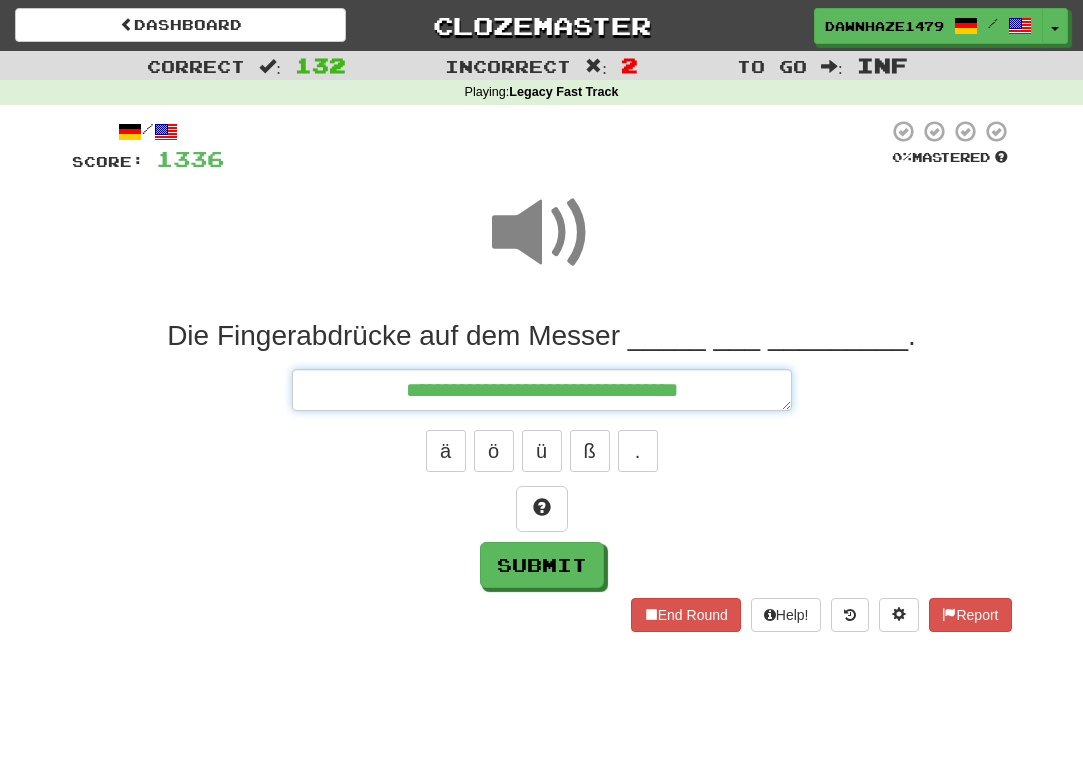 click on "**********" at bounding box center (542, 390) 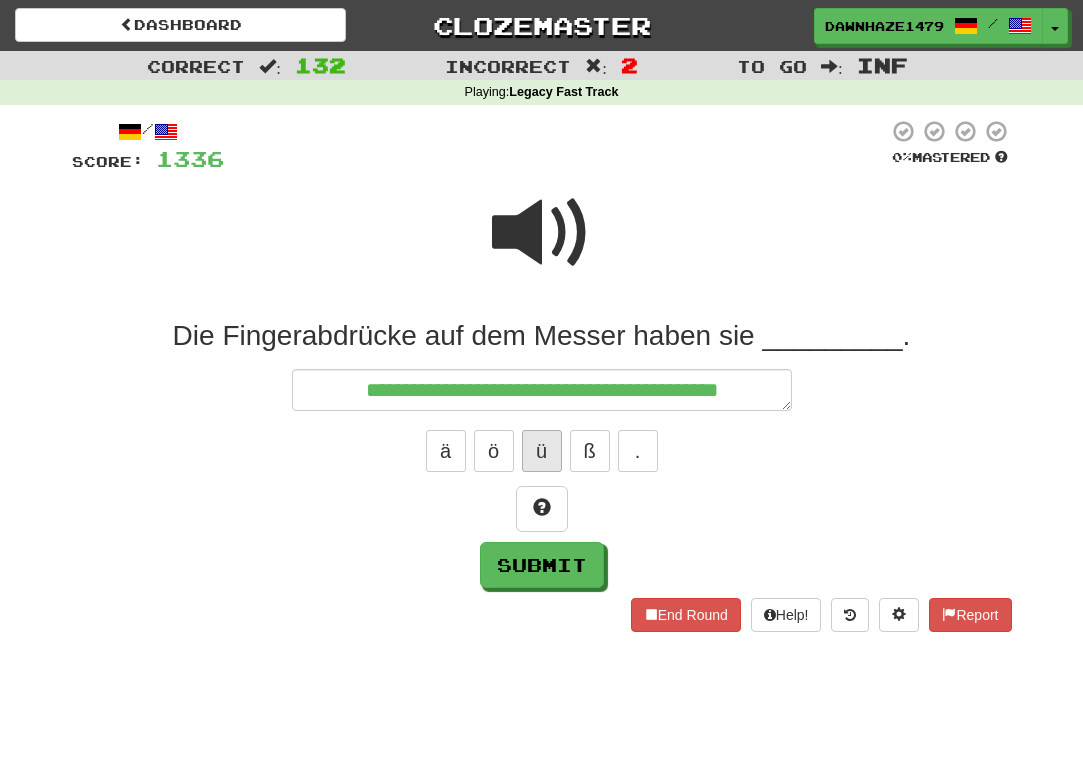 click on "ü" at bounding box center (542, 451) 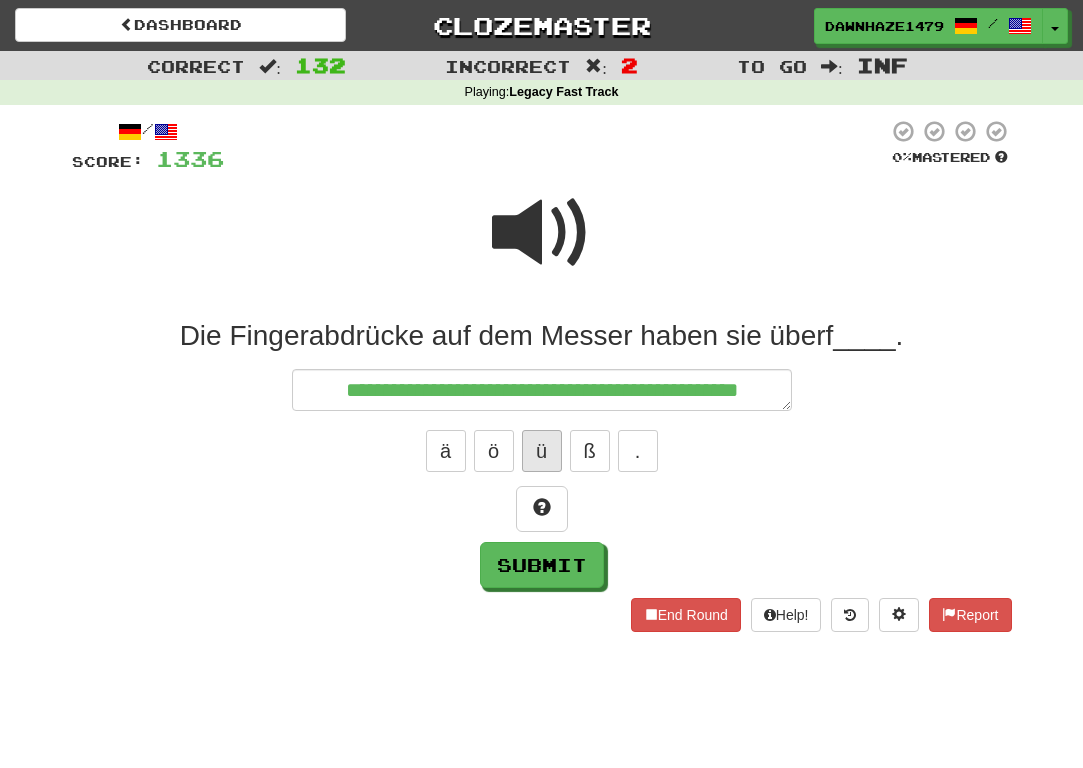 click on "ü" at bounding box center (542, 451) 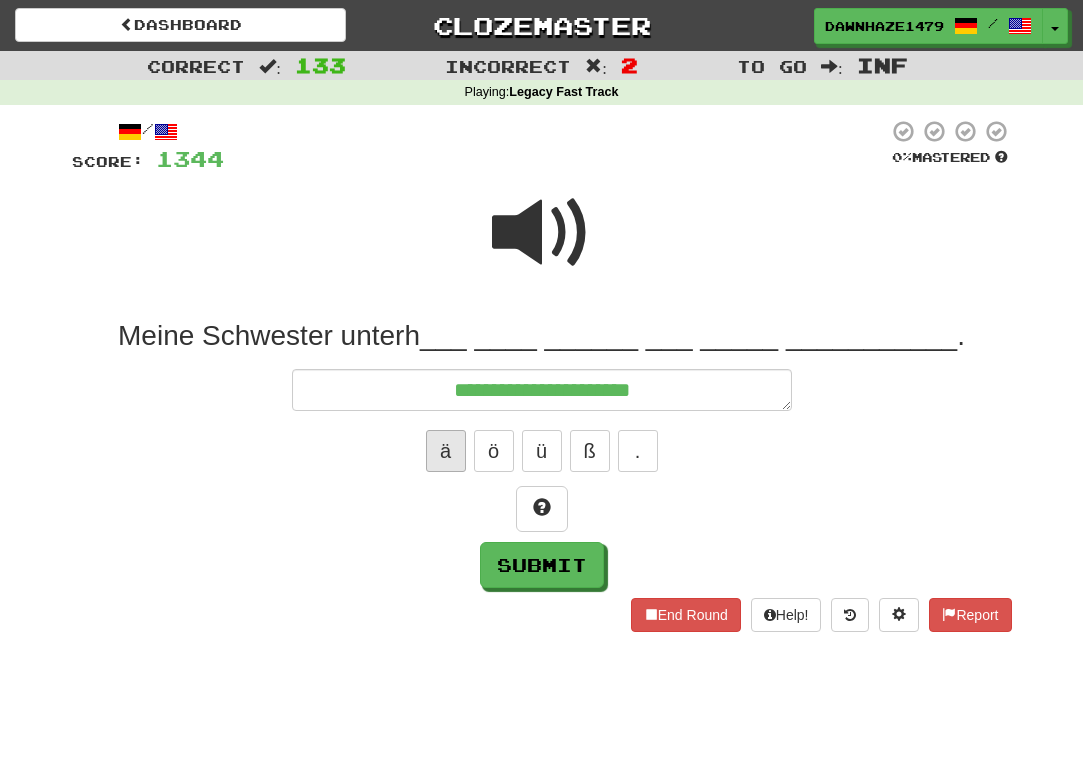 click on "ä" at bounding box center (446, 451) 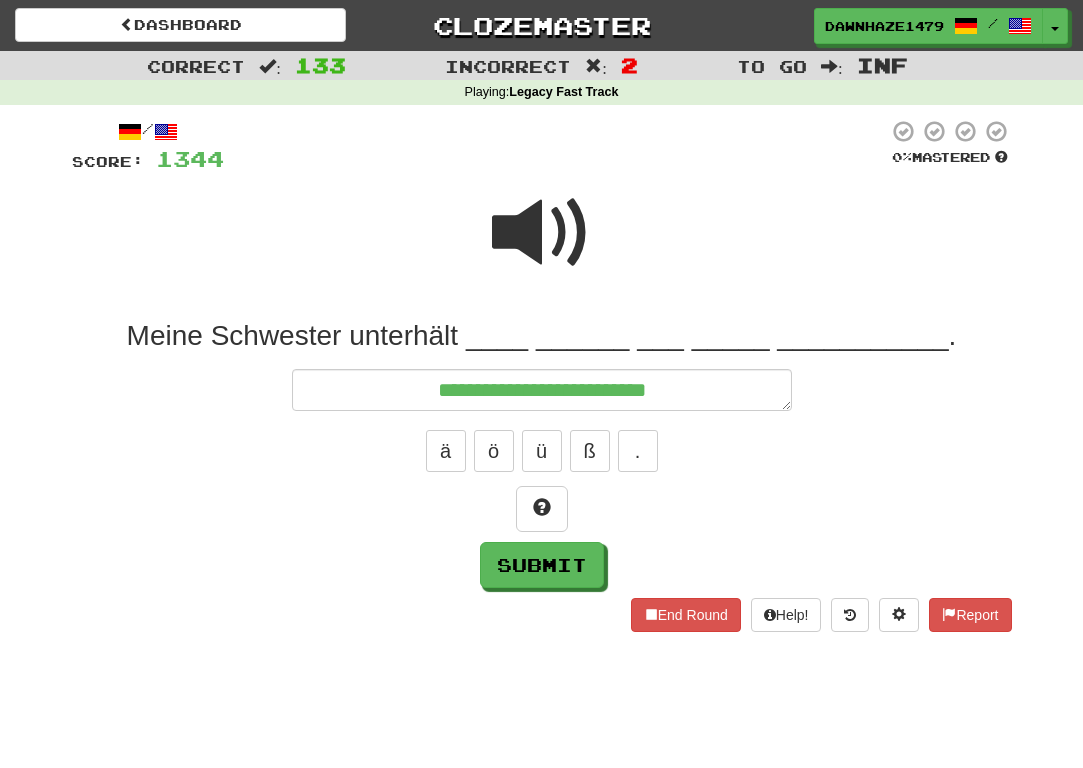 click at bounding box center (542, 233) 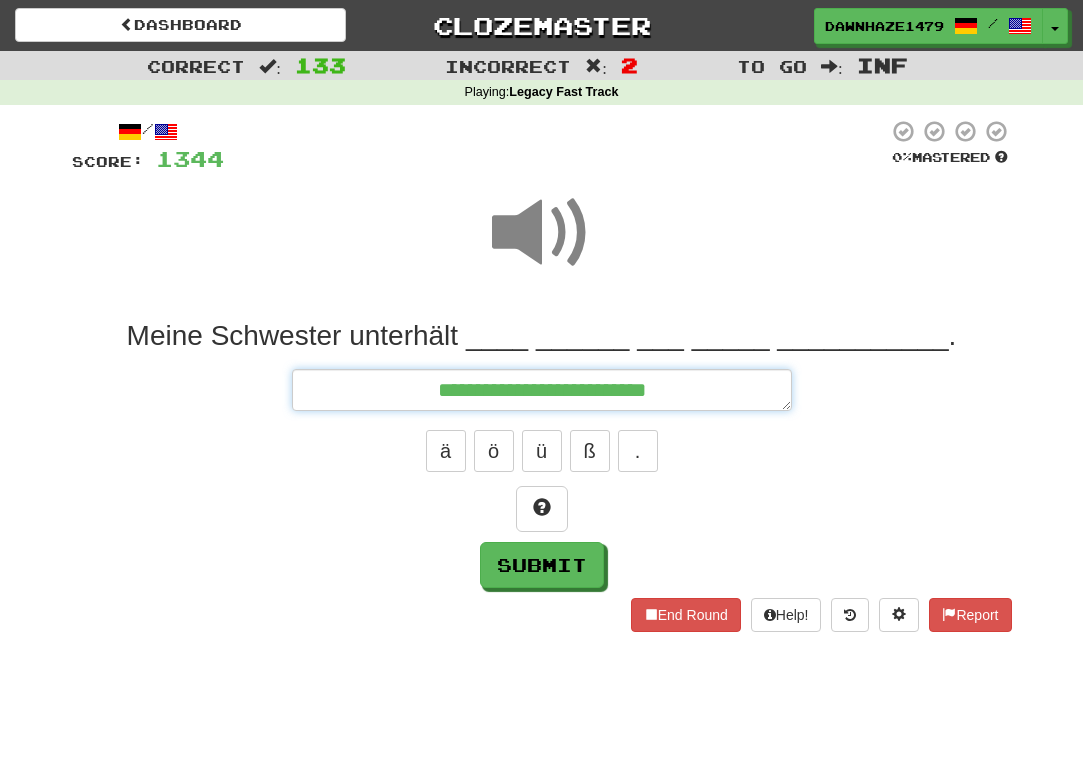 click on "**********" at bounding box center [542, 390] 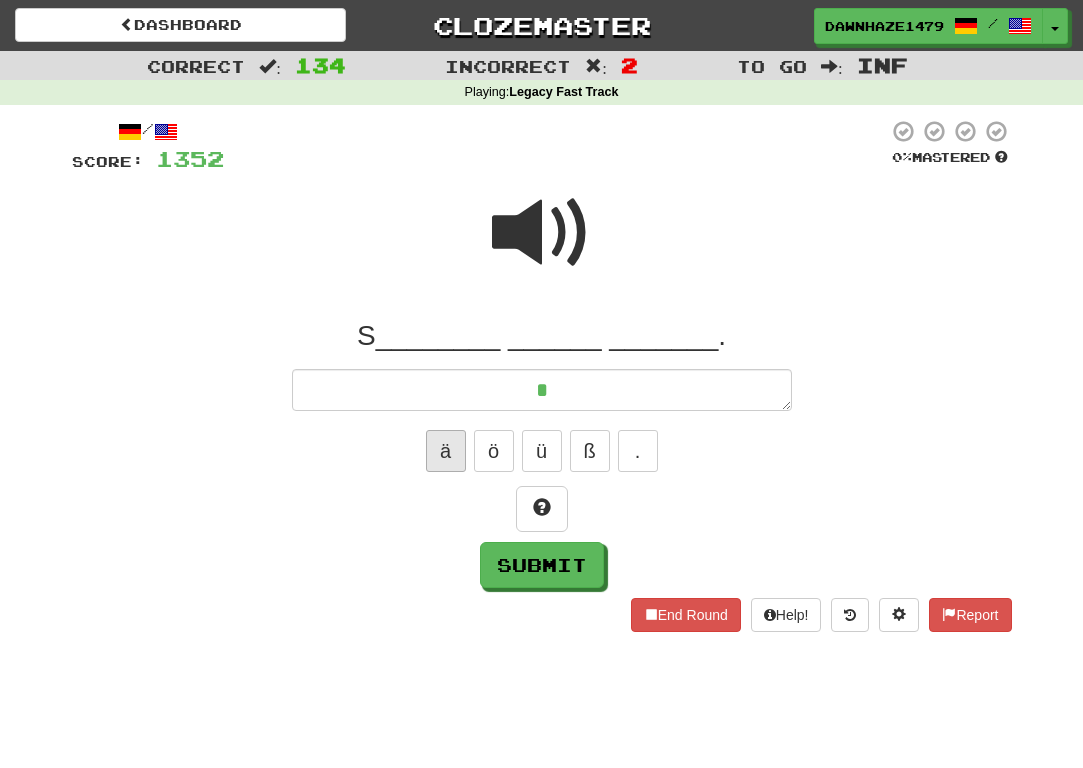 click on "ä" at bounding box center [446, 451] 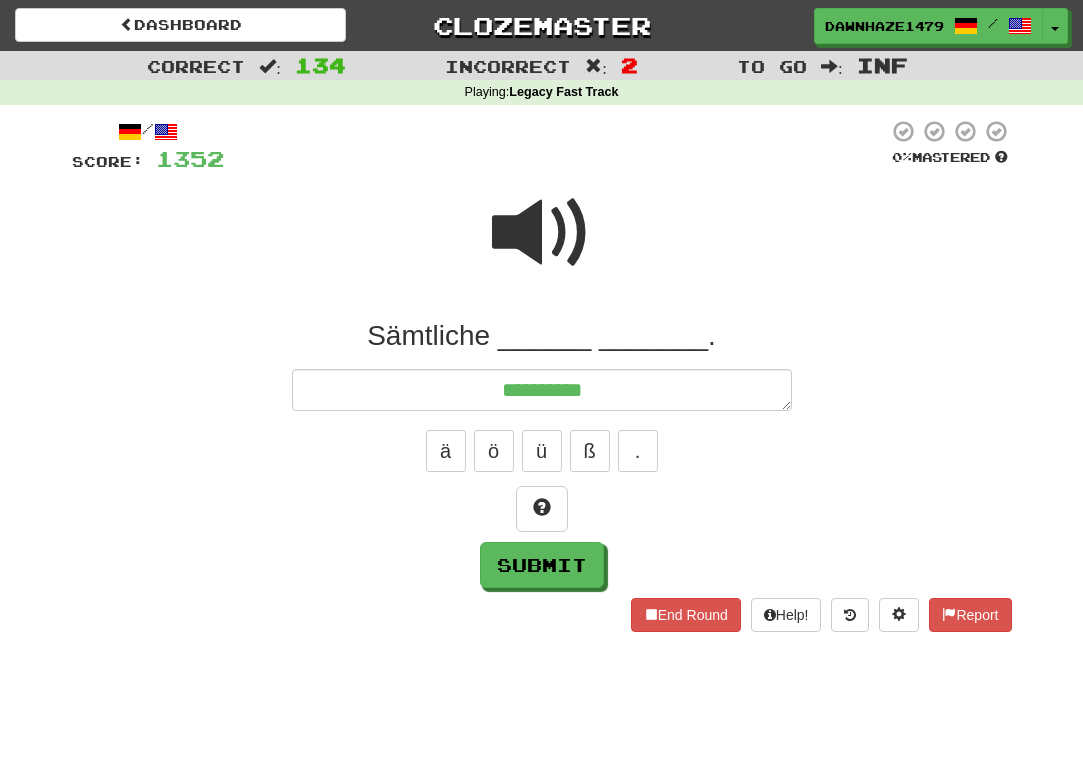 click at bounding box center [542, 233] 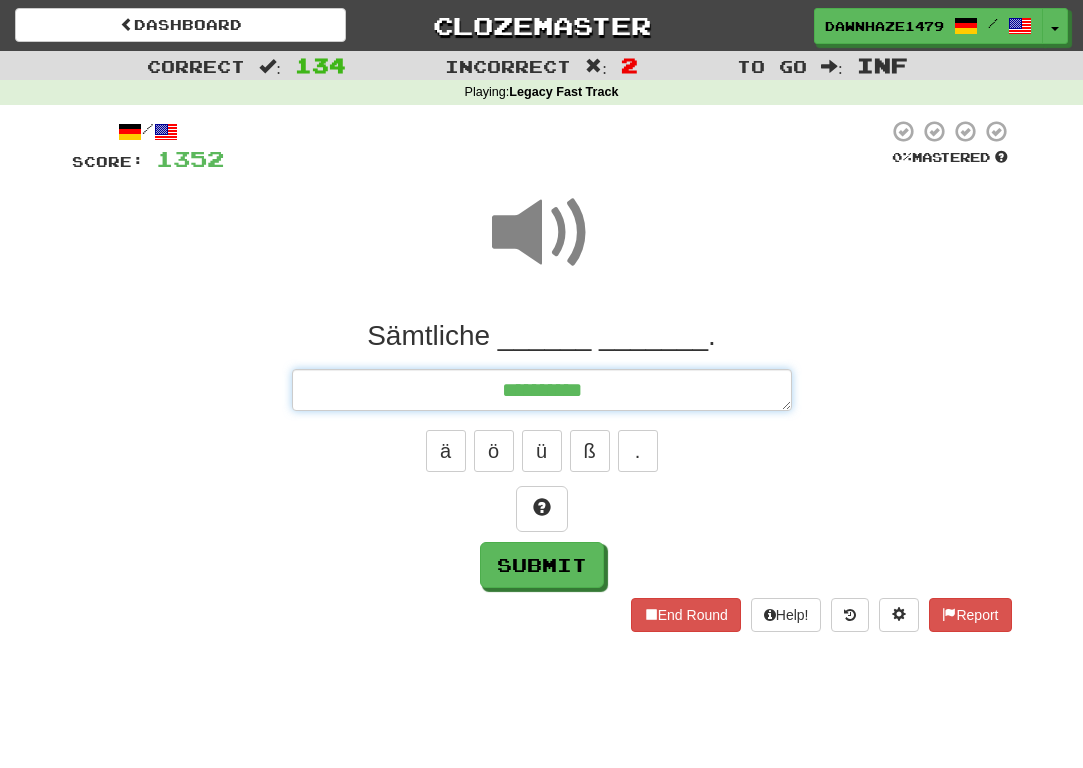 click on "*********" at bounding box center (542, 390) 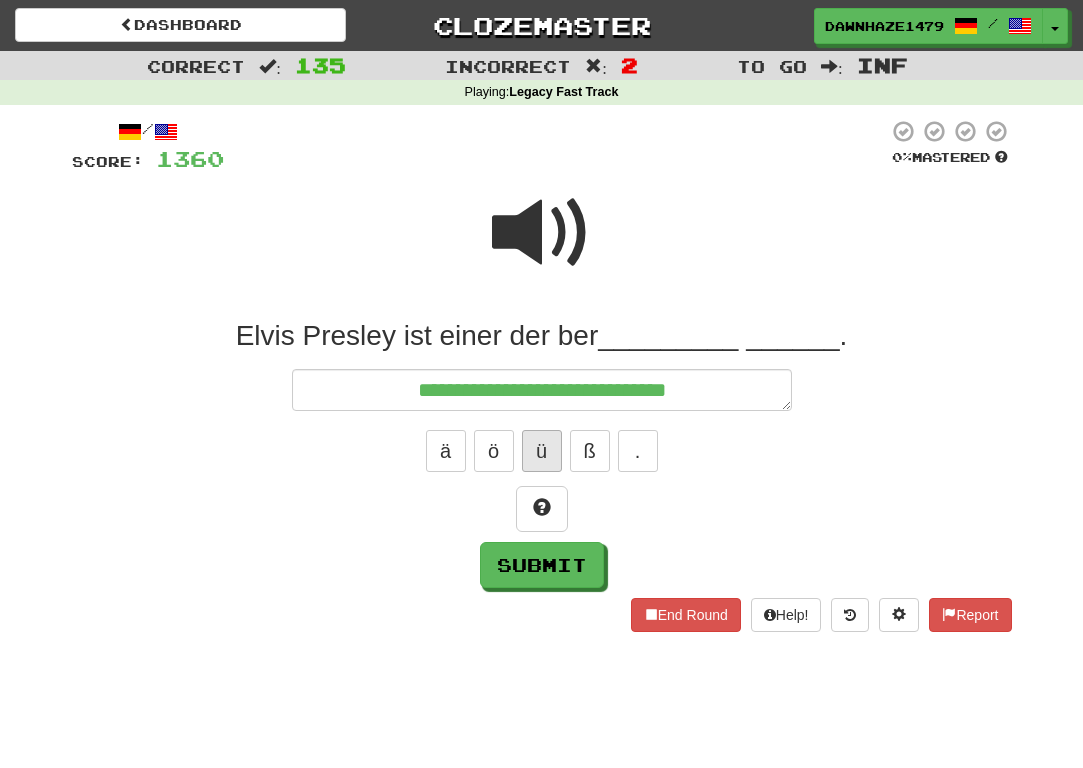 click on "ü" at bounding box center (542, 451) 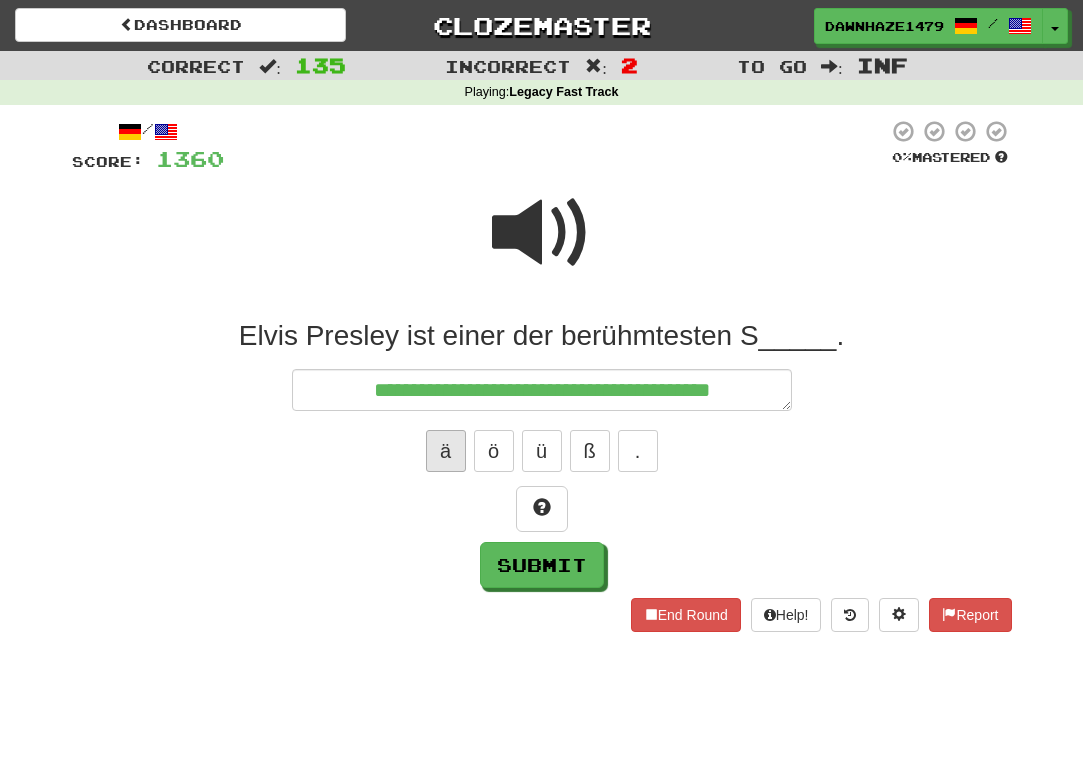 click on "ä" at bounding box center (446, 451) 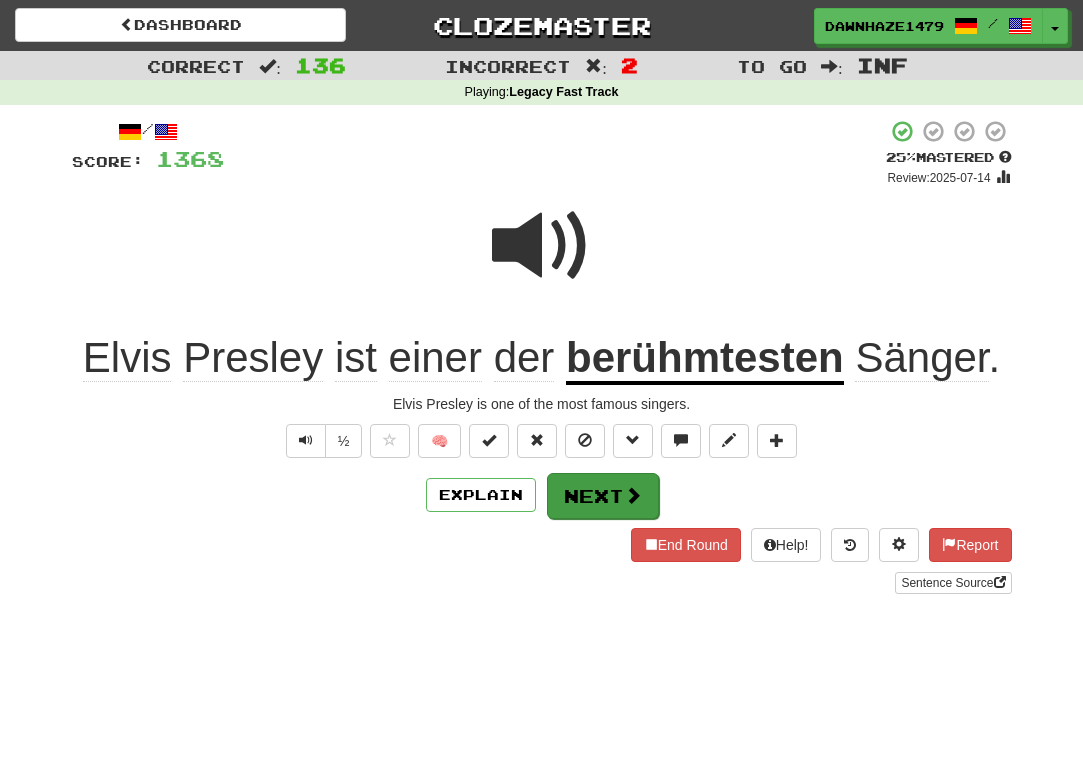 click on "Next" at bounding box center (603, 496) 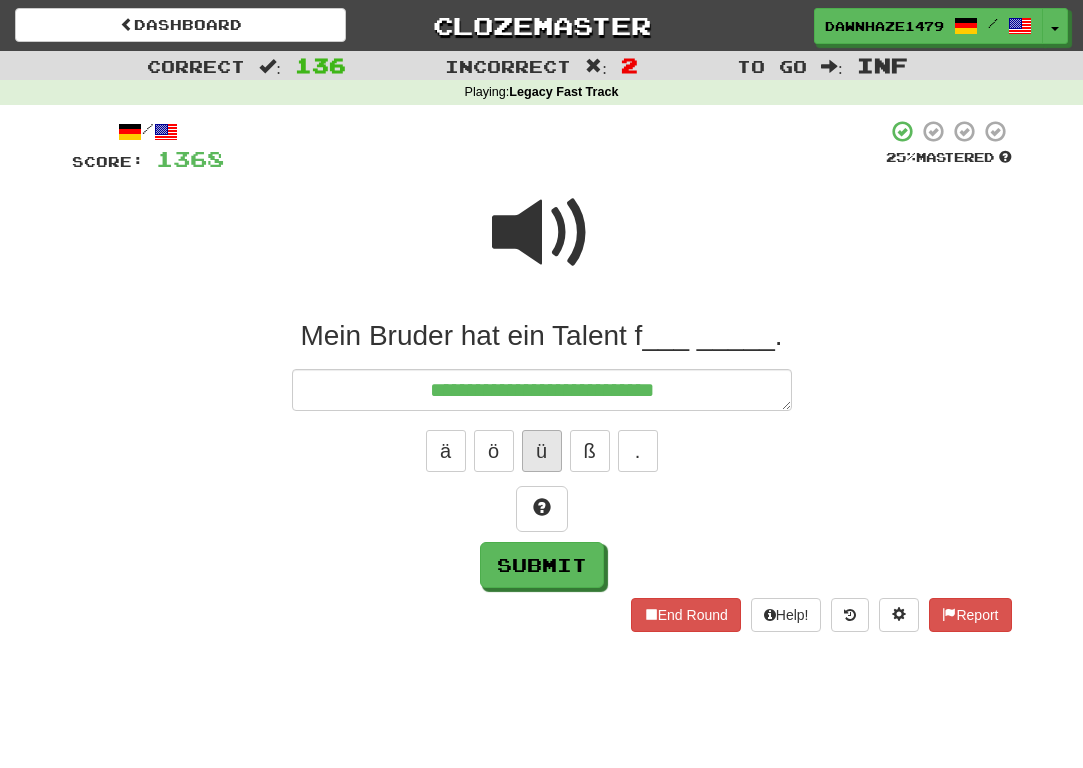 click on "ü" at bounding box center [542, 451] 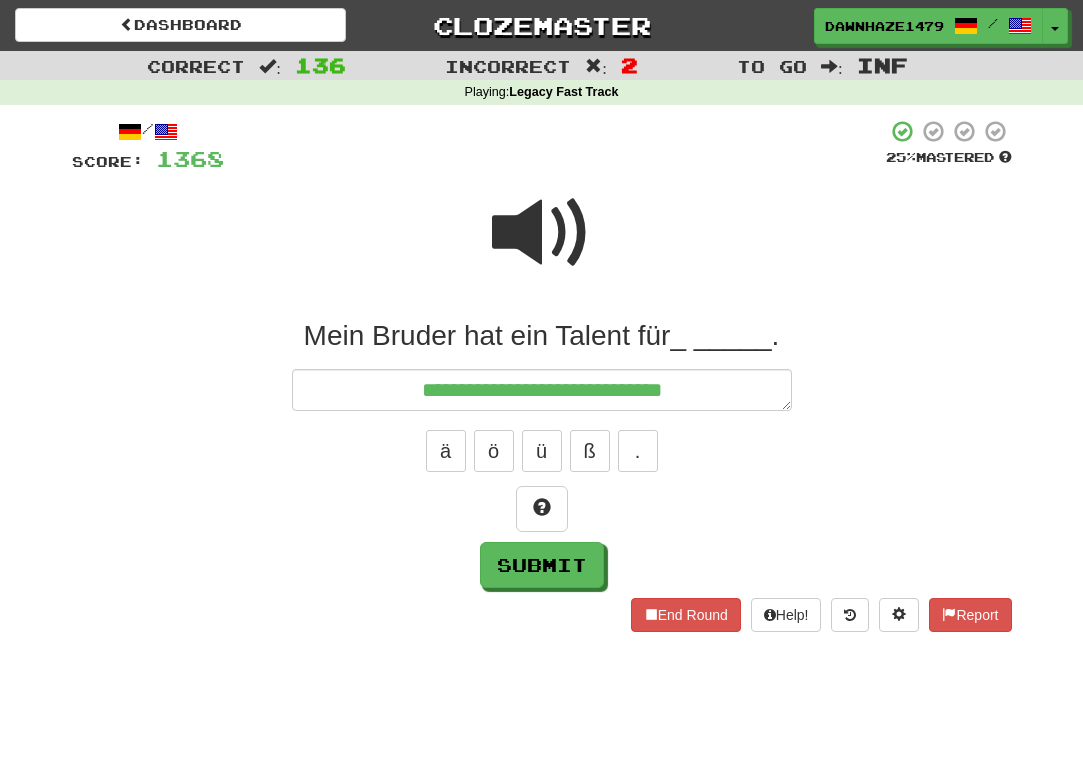 click at bounding box center (542, 233) 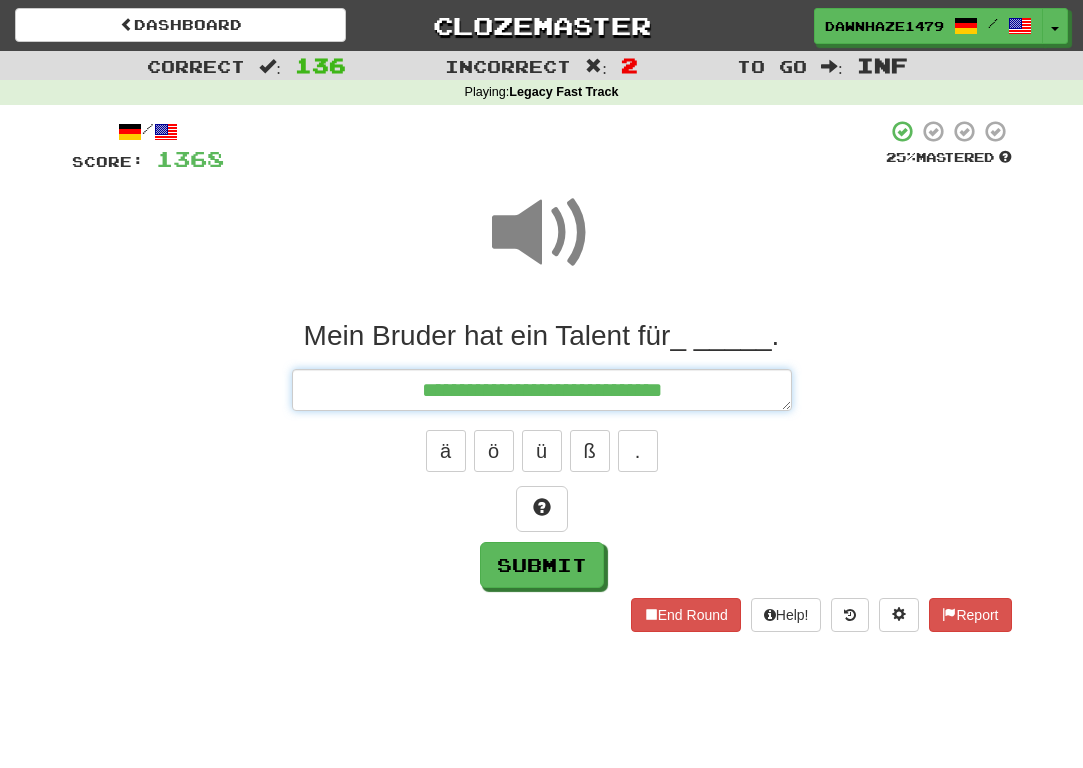 click on "**********" at bounding box center (542, 390) 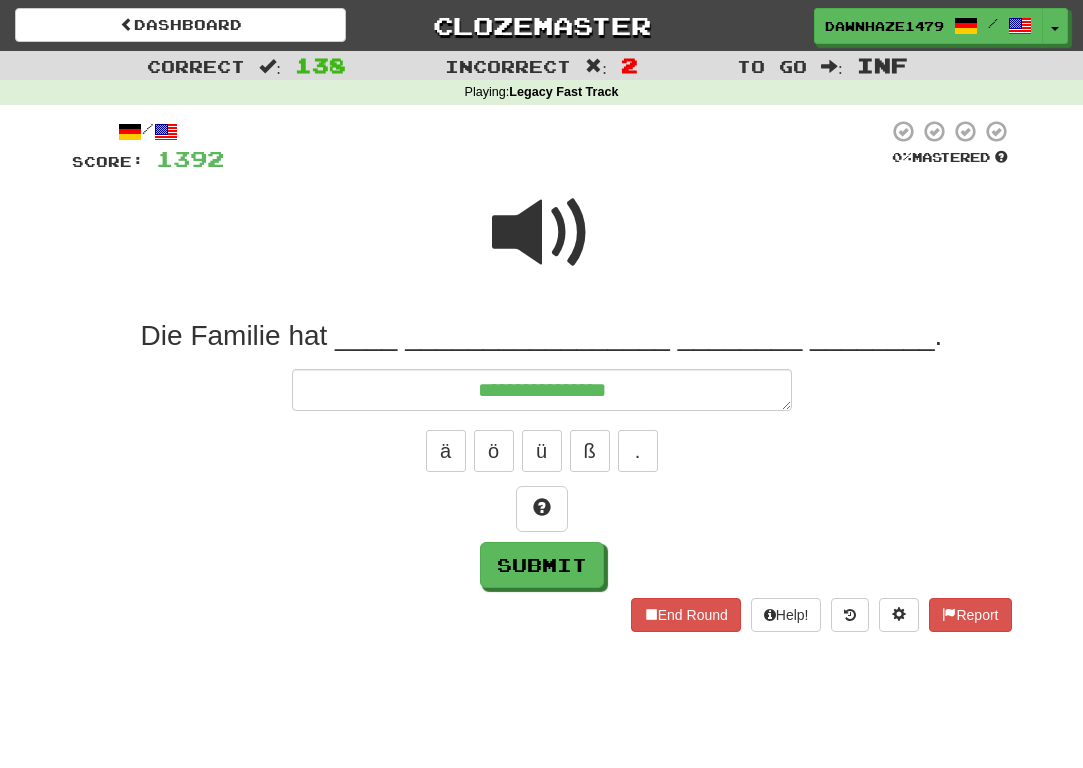 click at bounding box center [542, 246] 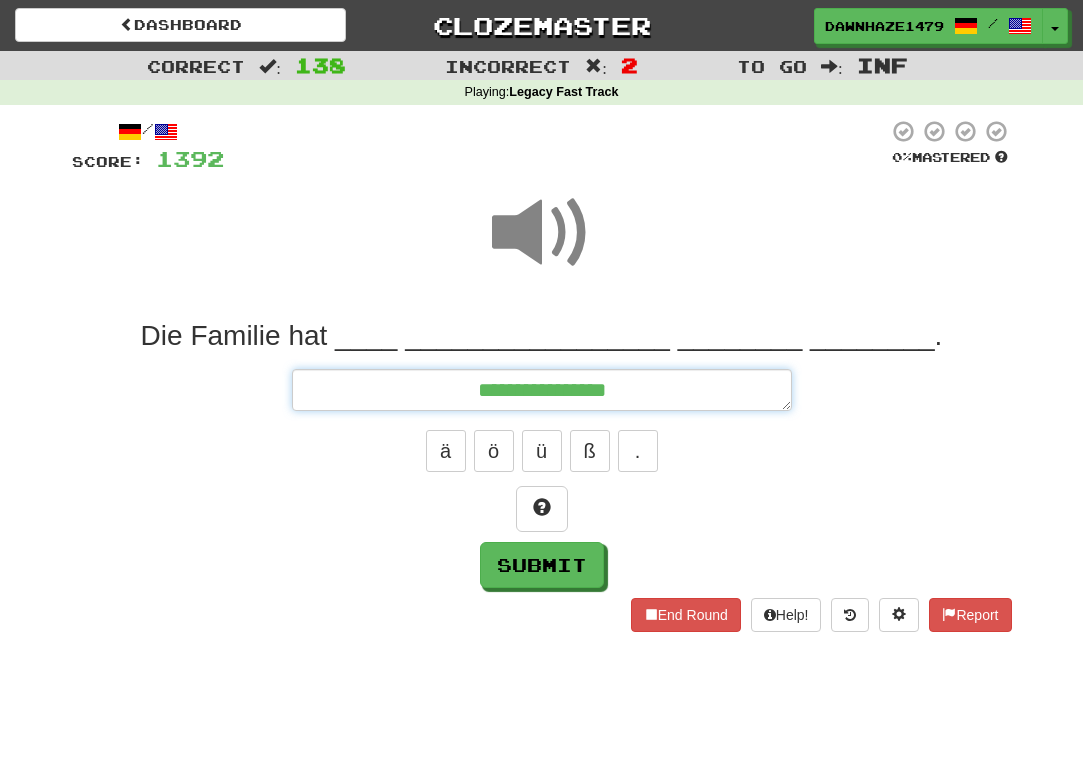 click on "**********" at bounding box center [542, 390] 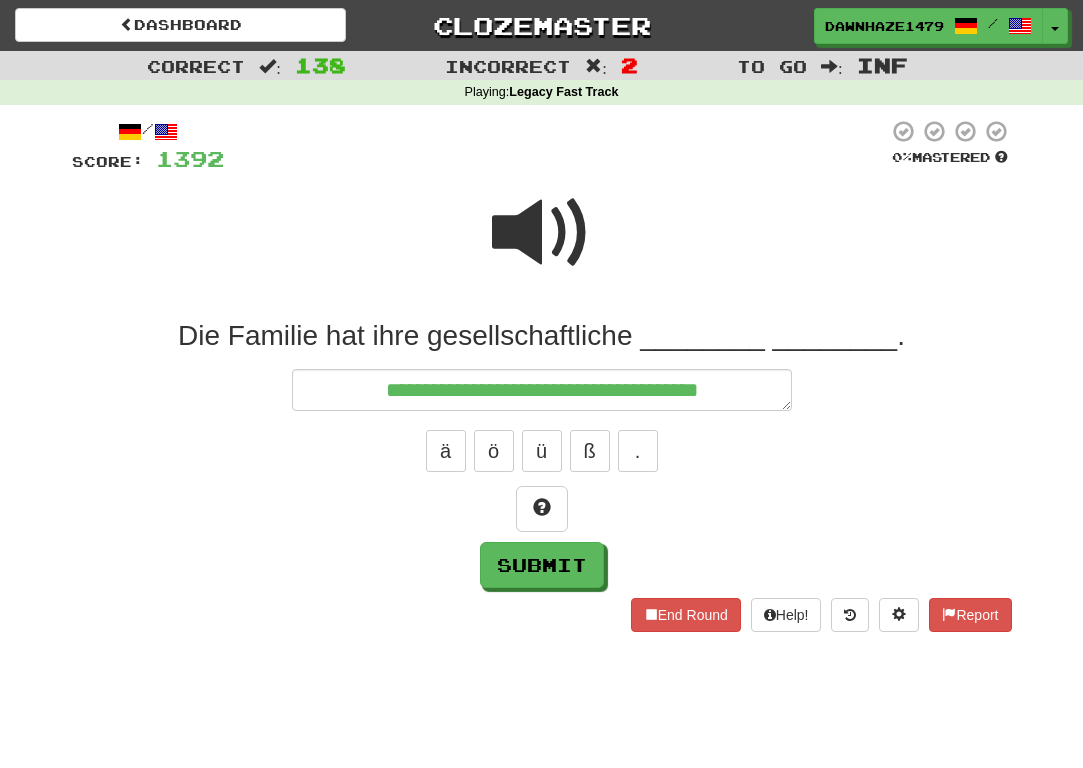 click at bounding box center (542, 246) 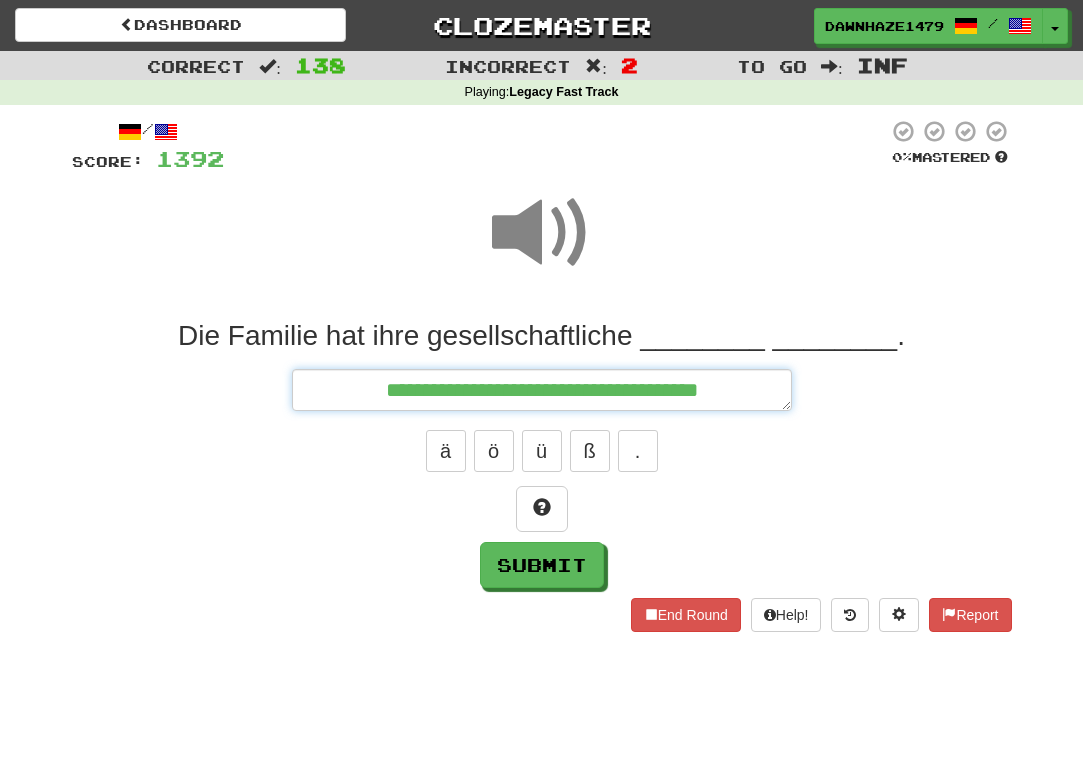 click on "**********" at bounding box center (542, 390) 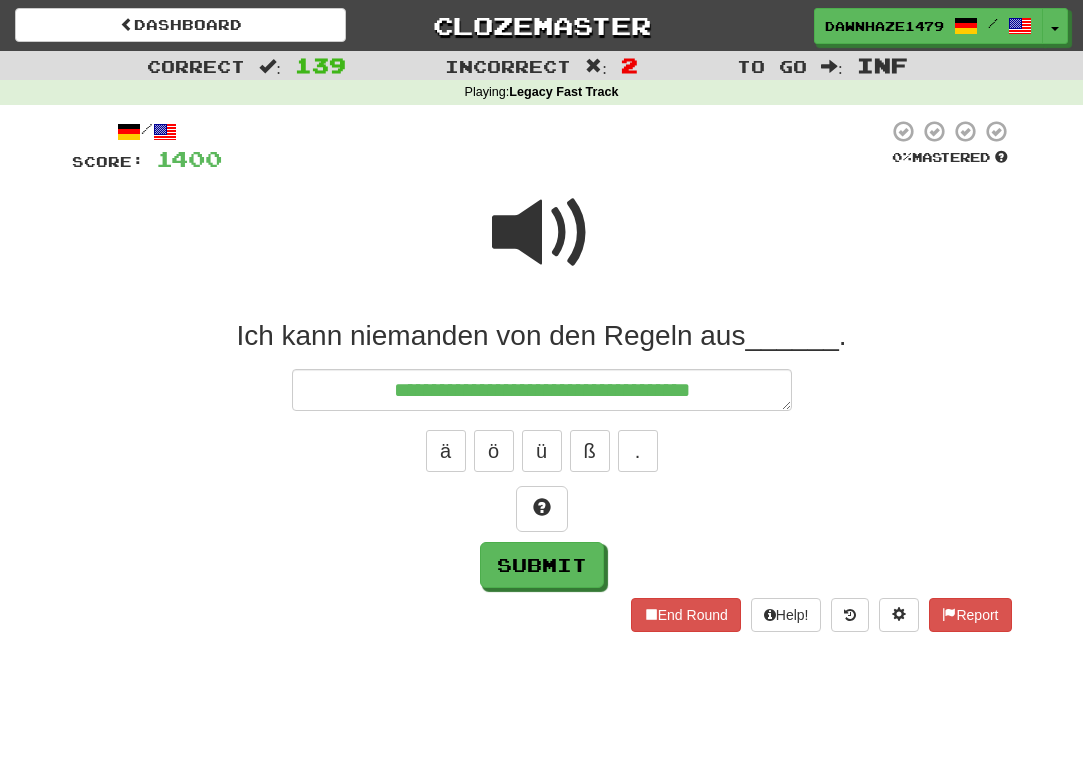 click at bounding box center [542, 246] 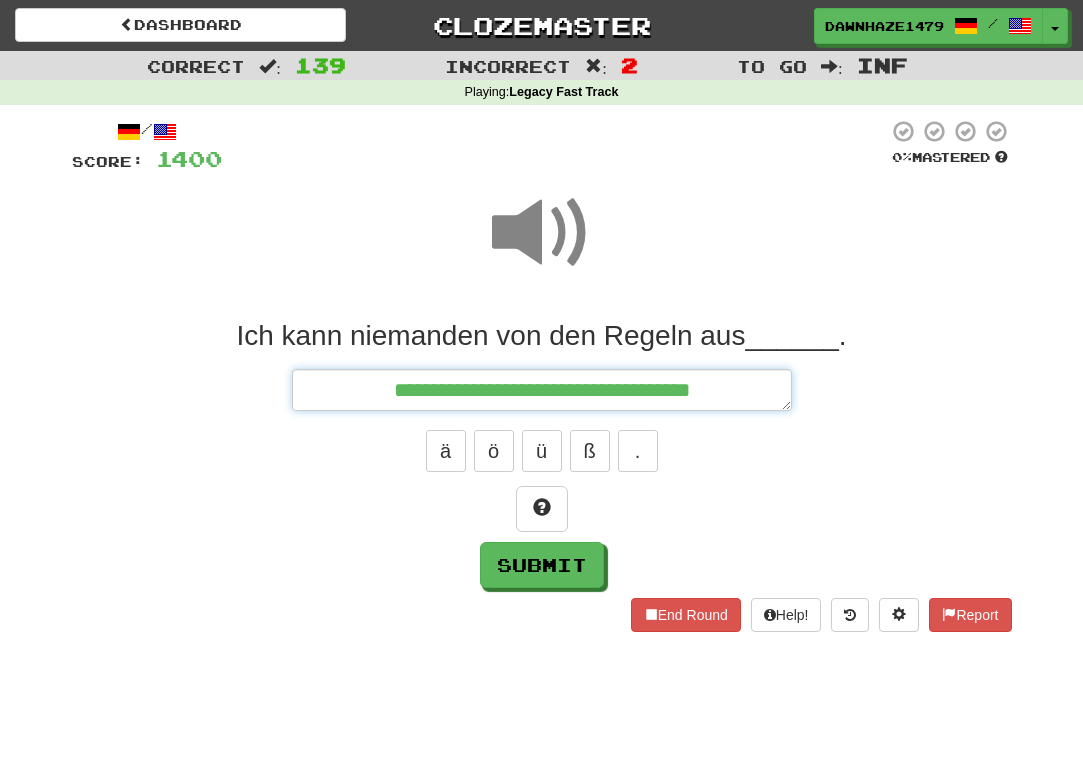 click on "**********" at bounding box center [542, 390] 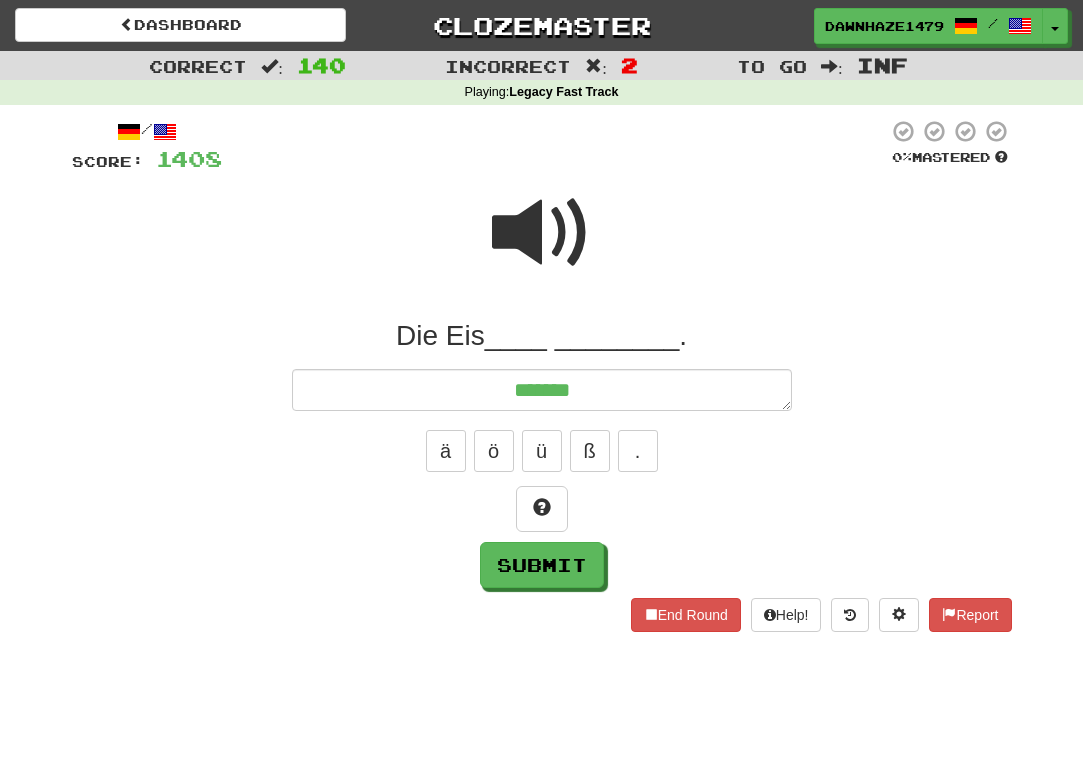 click at bounding box center (542, 246) 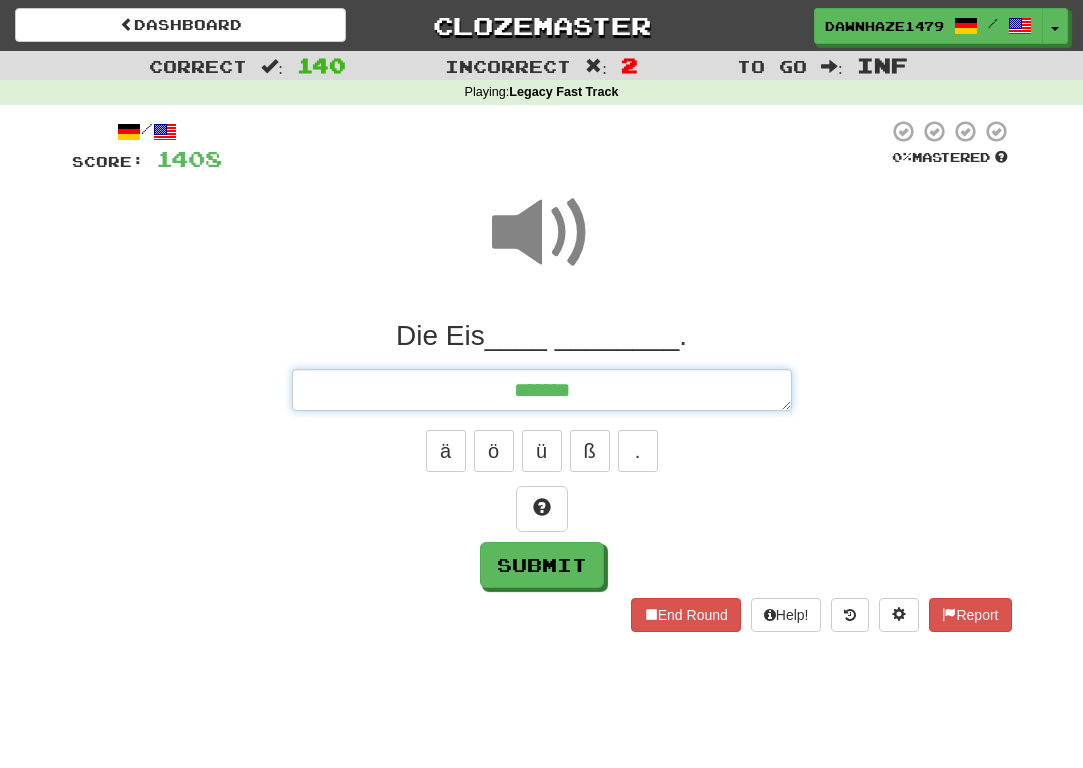 click on "*******" at bounding box center (542, 390) 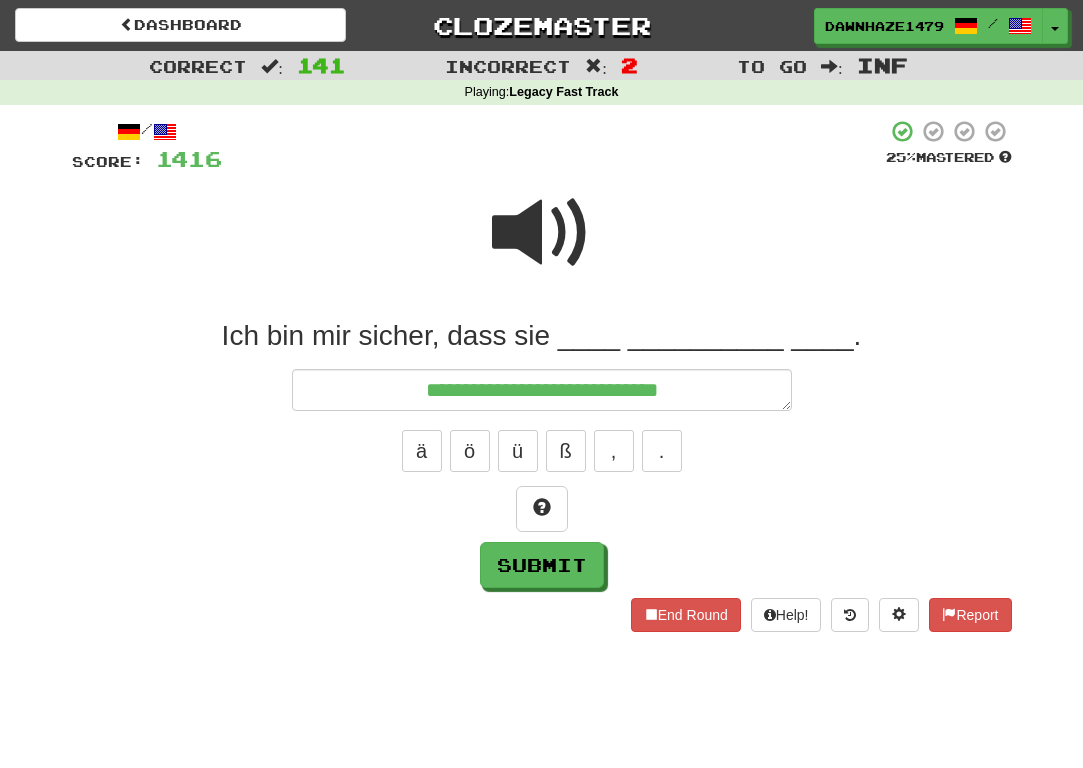 click at bounding box center (542, 246) 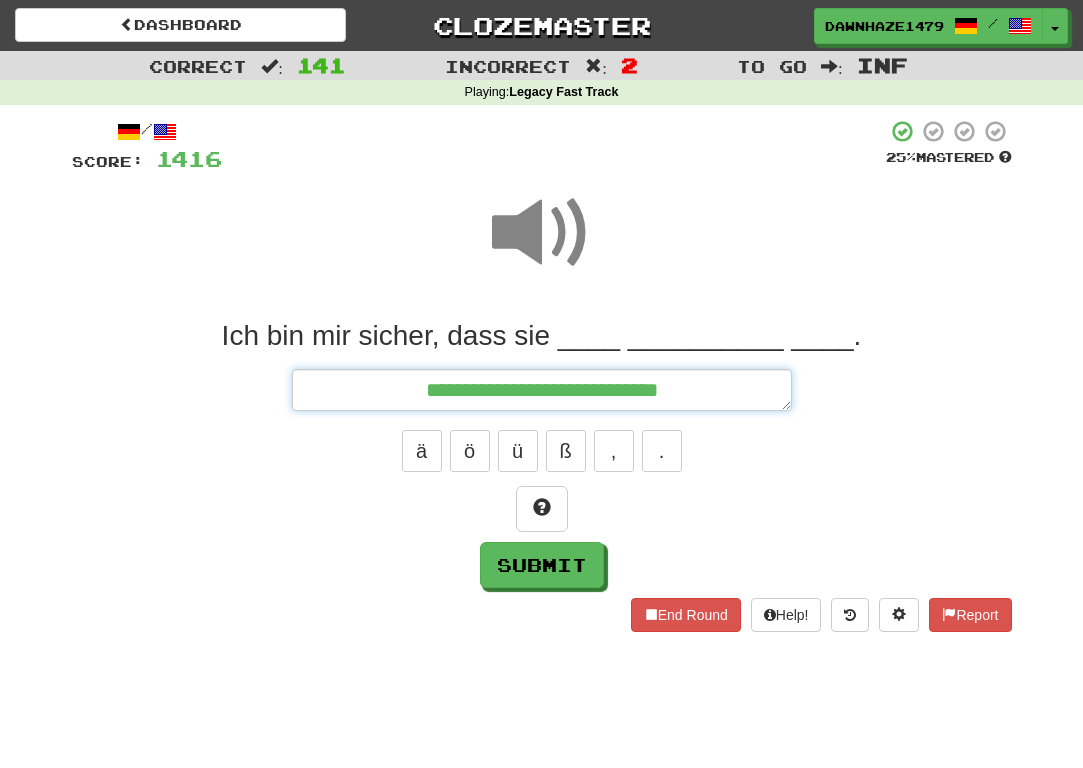 click on "**********" at bounding box center (542, 390) 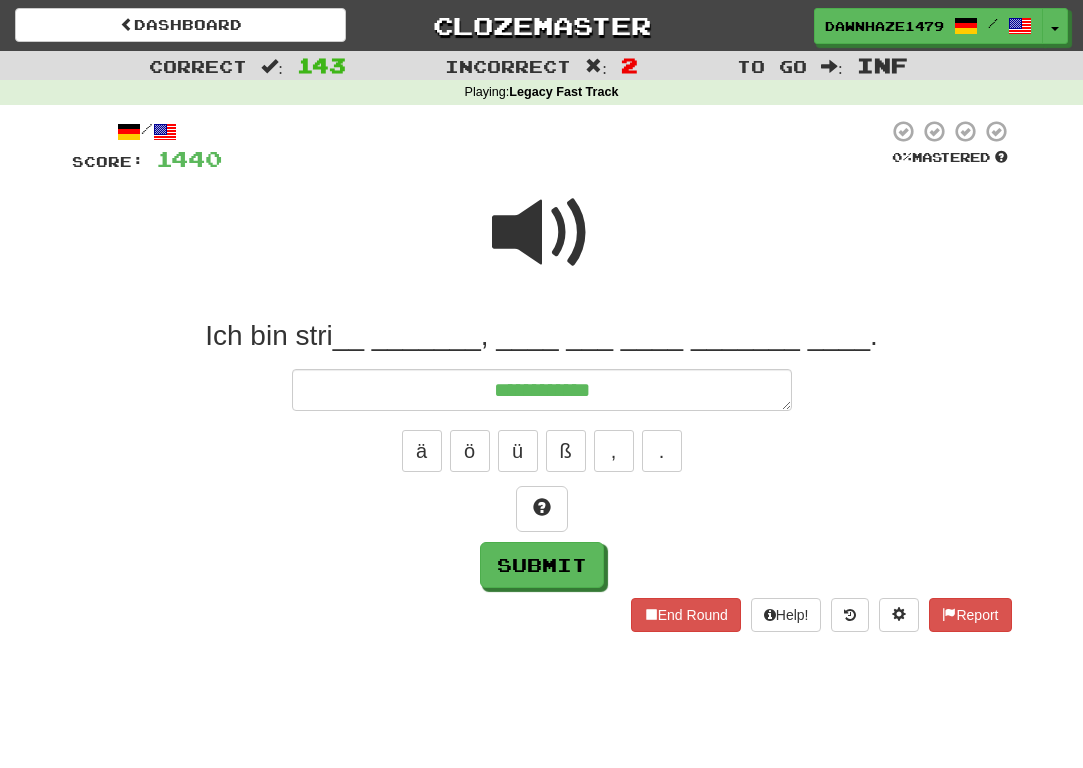 click at bounding box center [542, 246] 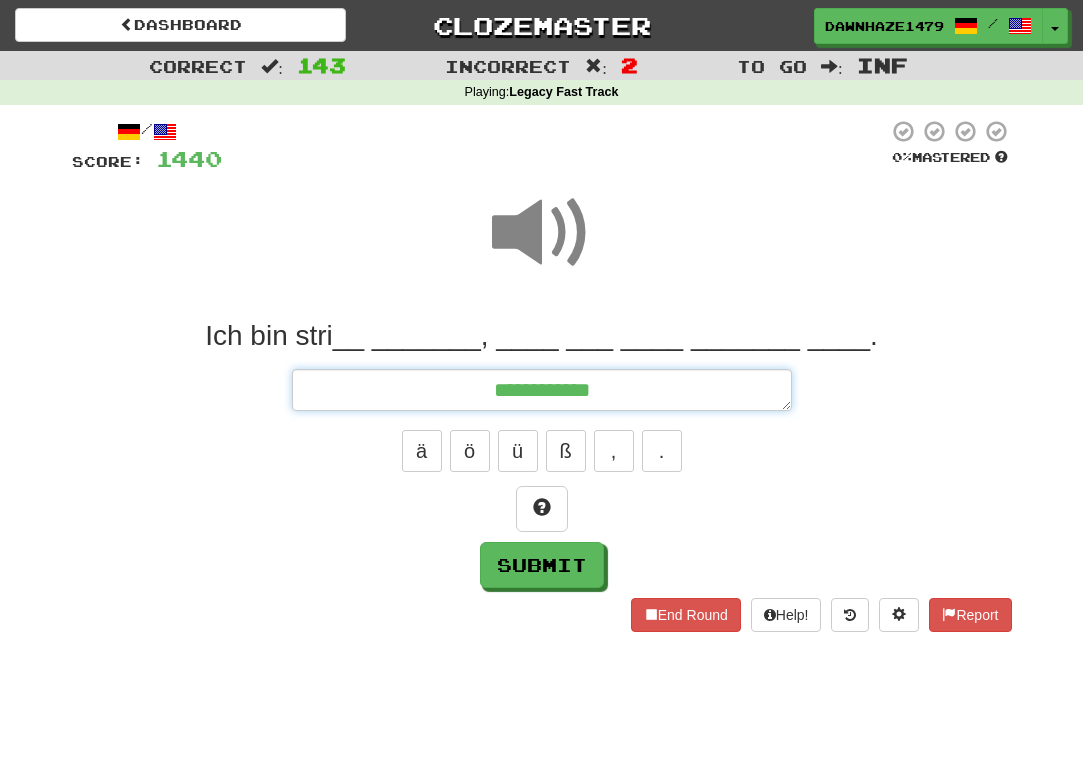 click on "**********" at bounding box center [542, 390] 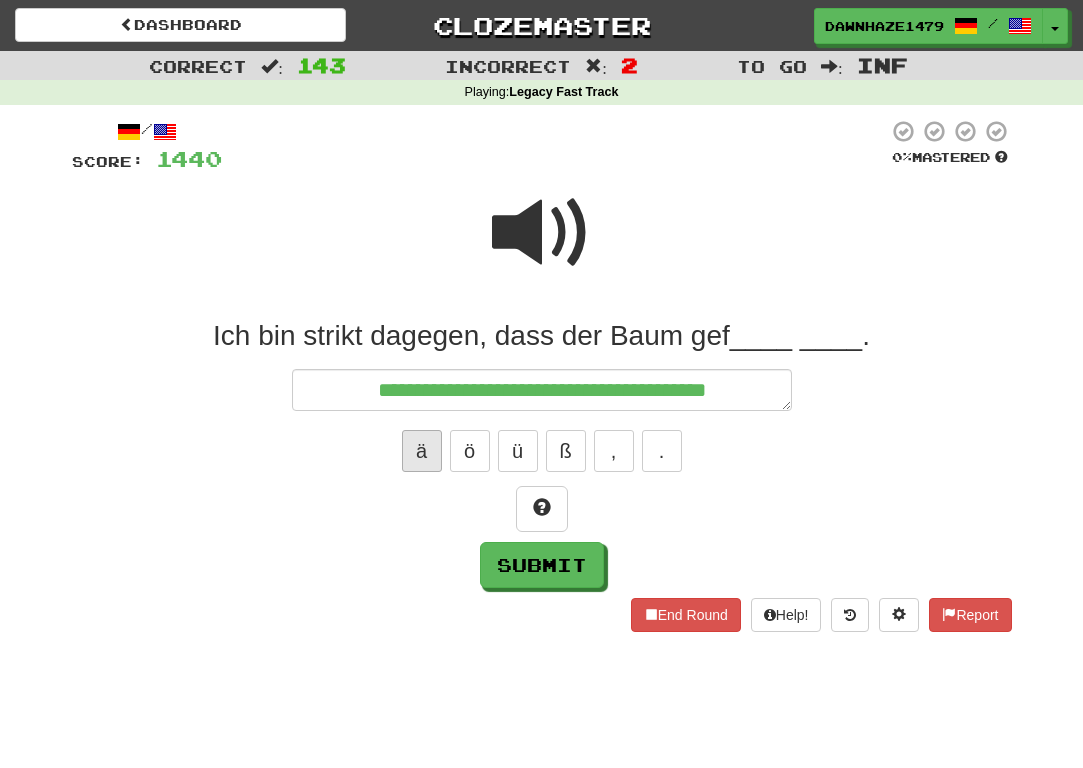 click on "ä" at bounding box center [422, 451] 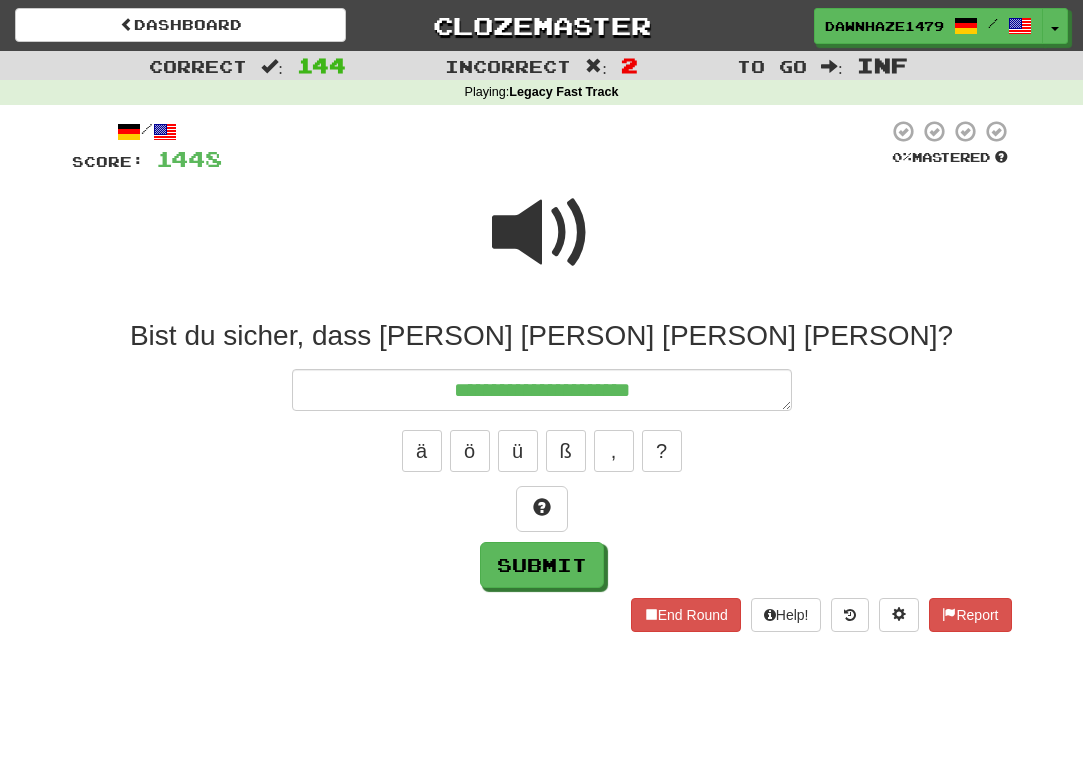 click at bounding box center [542, 233] 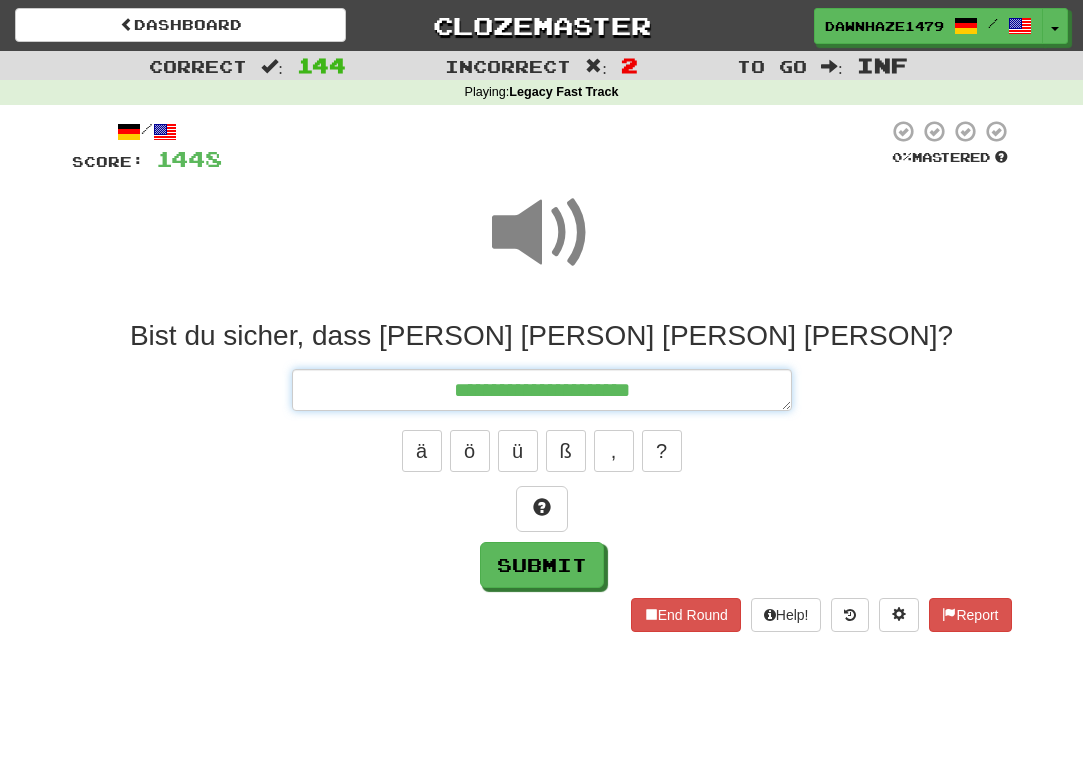 click on "**********" at bounding box center [542, 390] 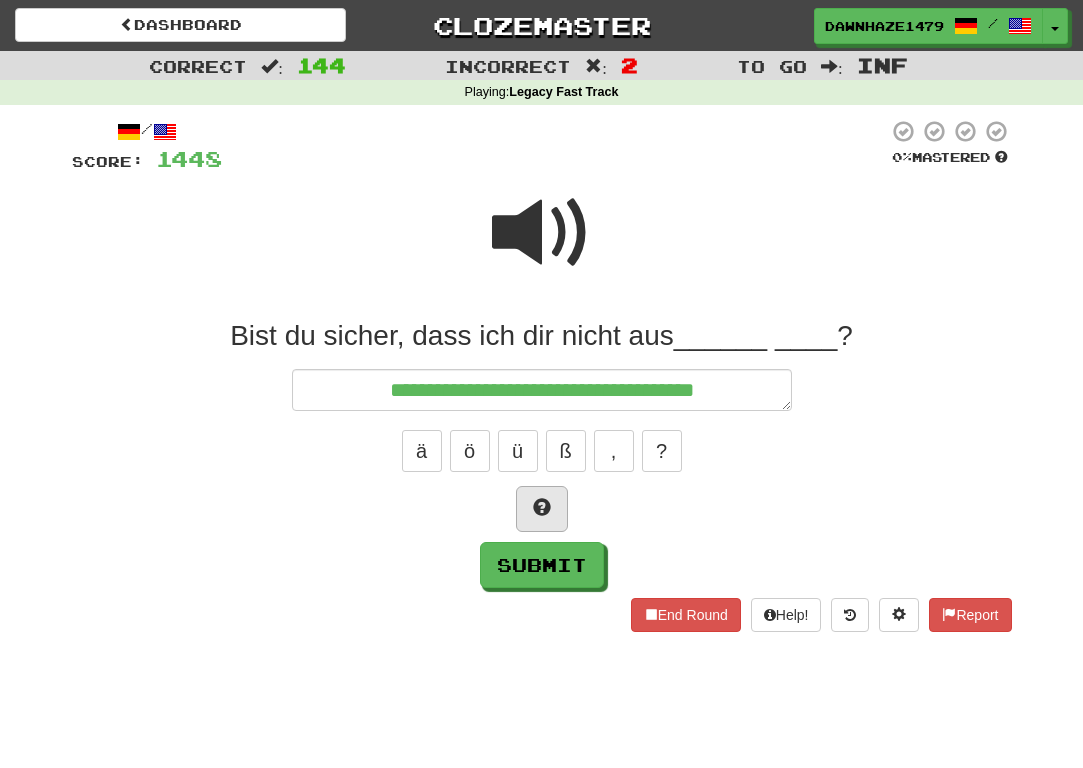 click at bounding box center [542, 507] 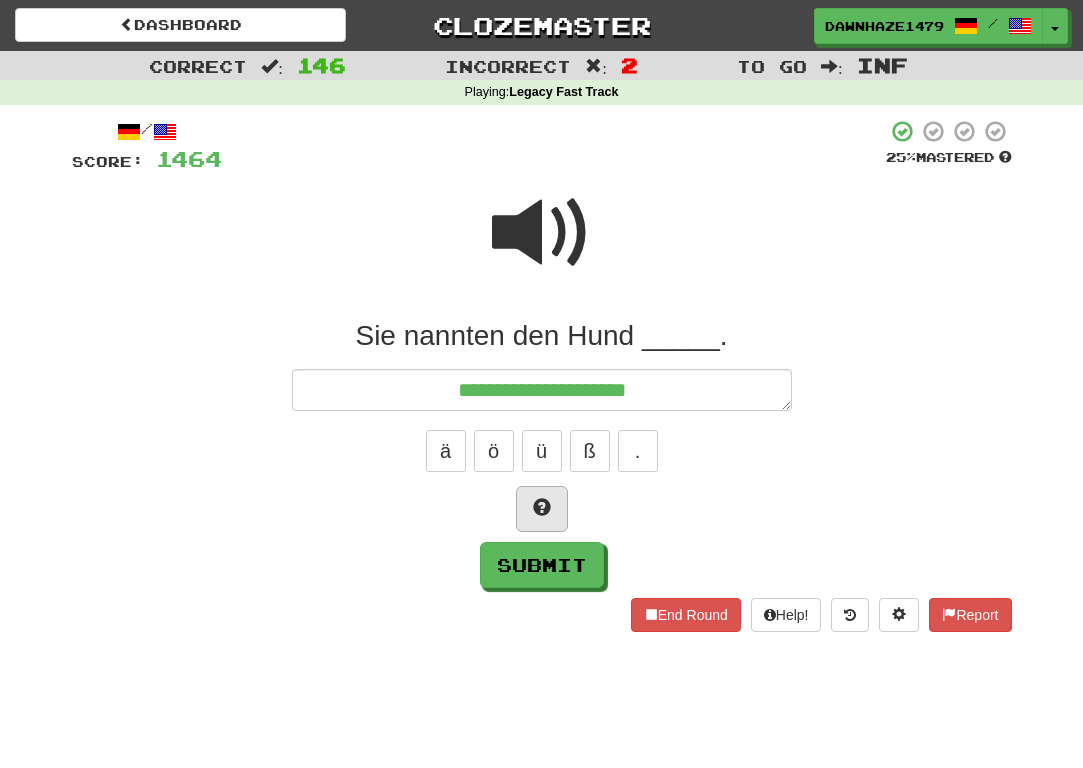 click at bounding box center (542, 509) 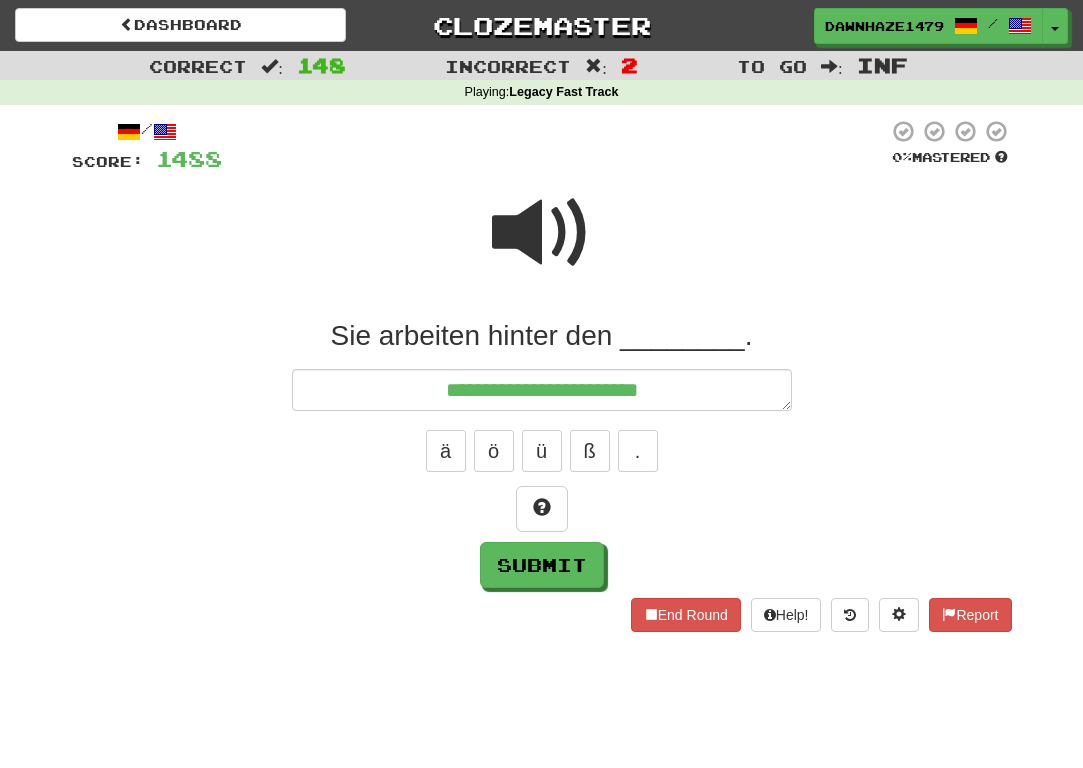 click at bounding box center [542, 233] 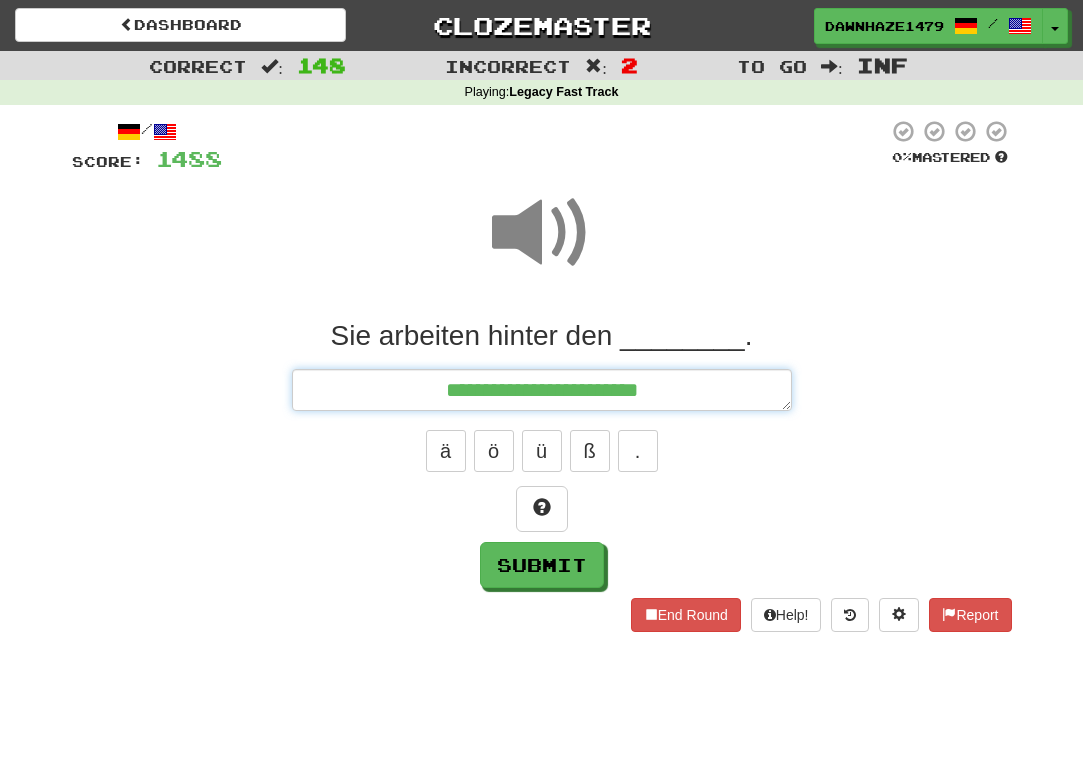 click on "**********" at bounding box center [542, 390] 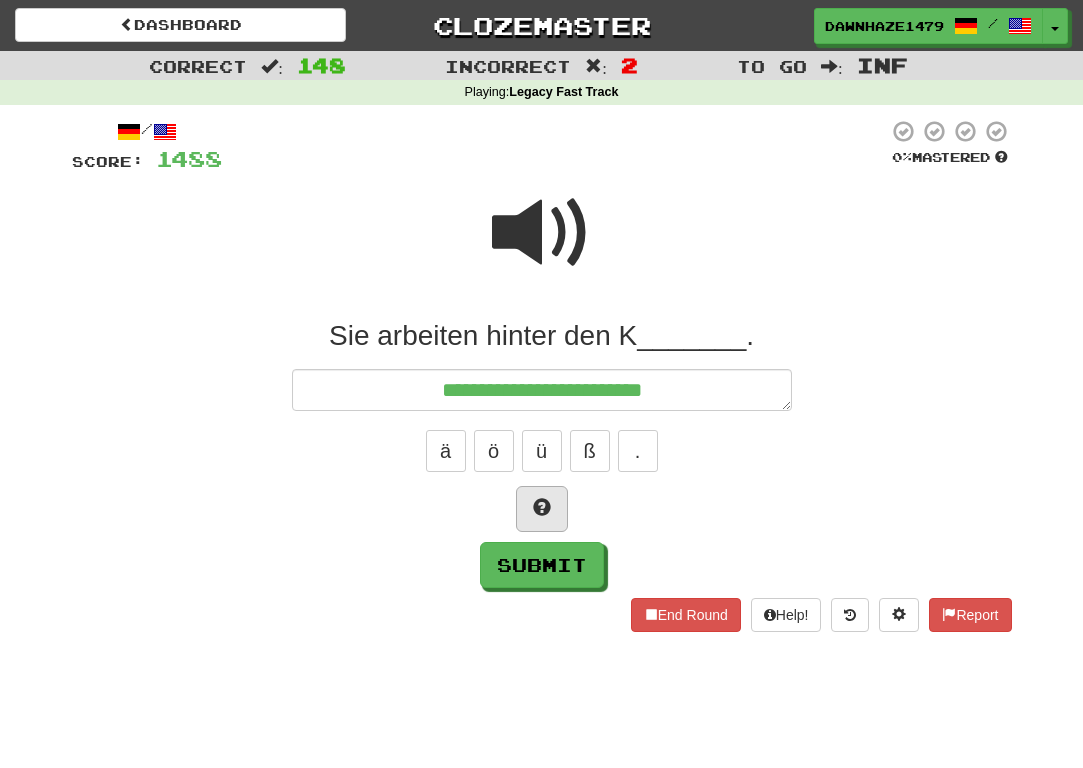 click at bounding box center [542, 507] 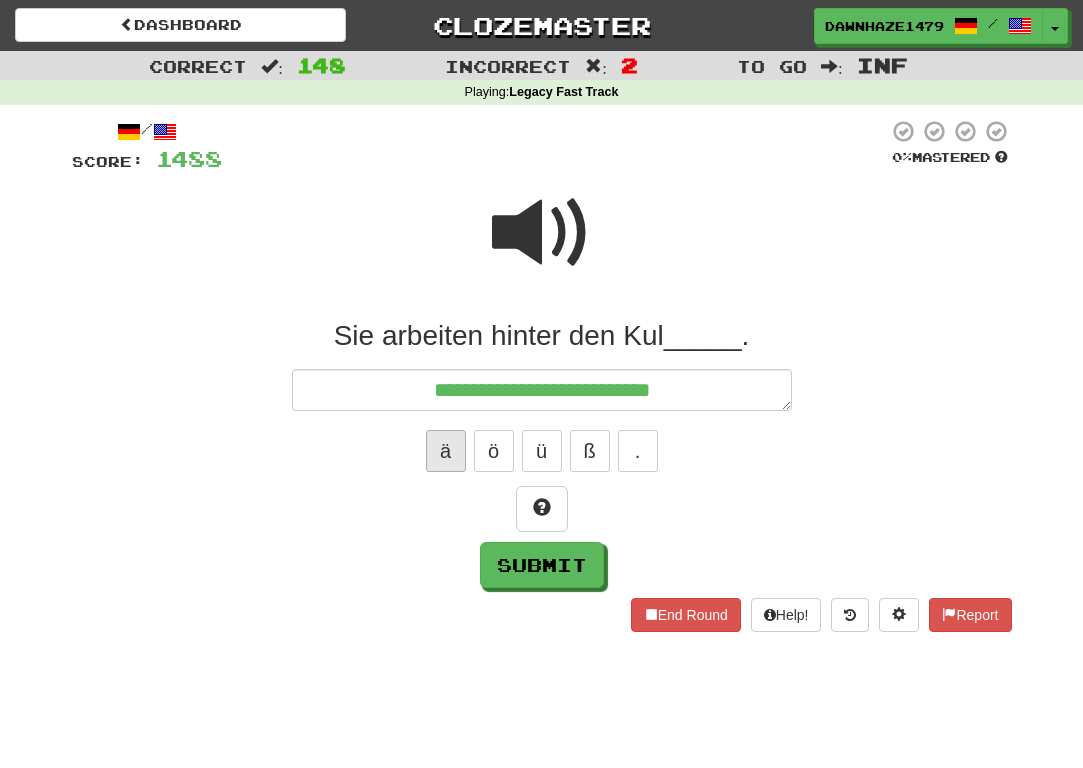 click on "ä" at bounding box center (446, 451) 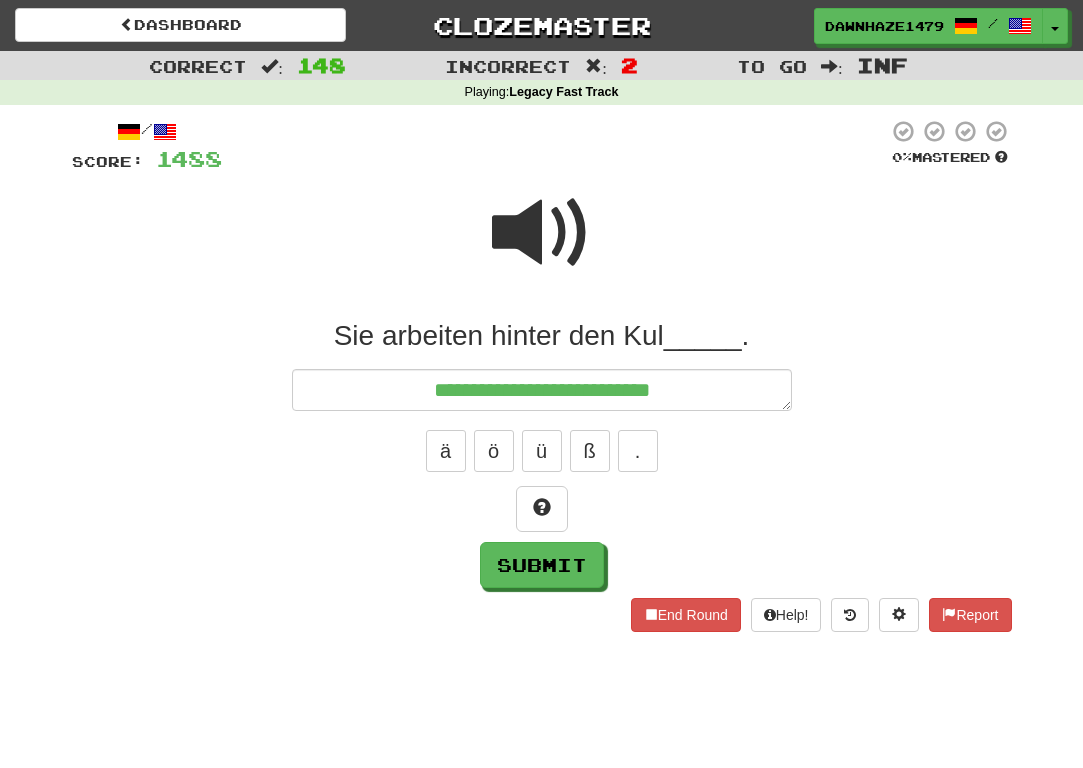 click at bounding box center (542, 233) 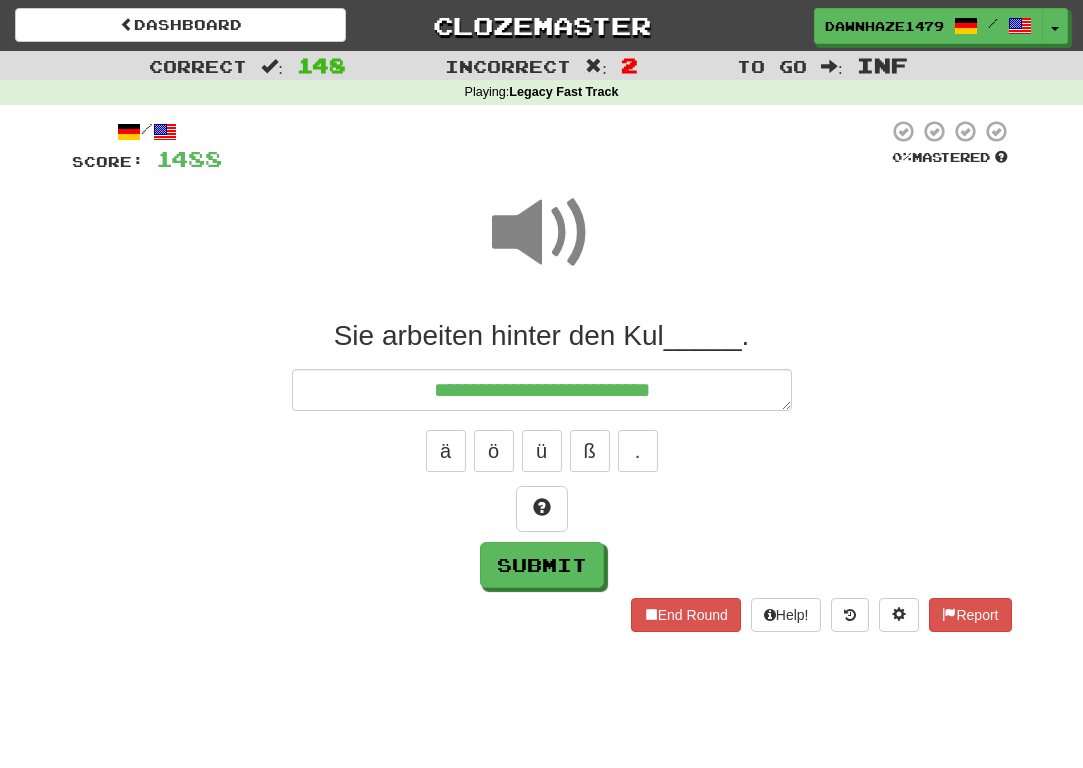 click on "**********" at bounding box center [542, 453] 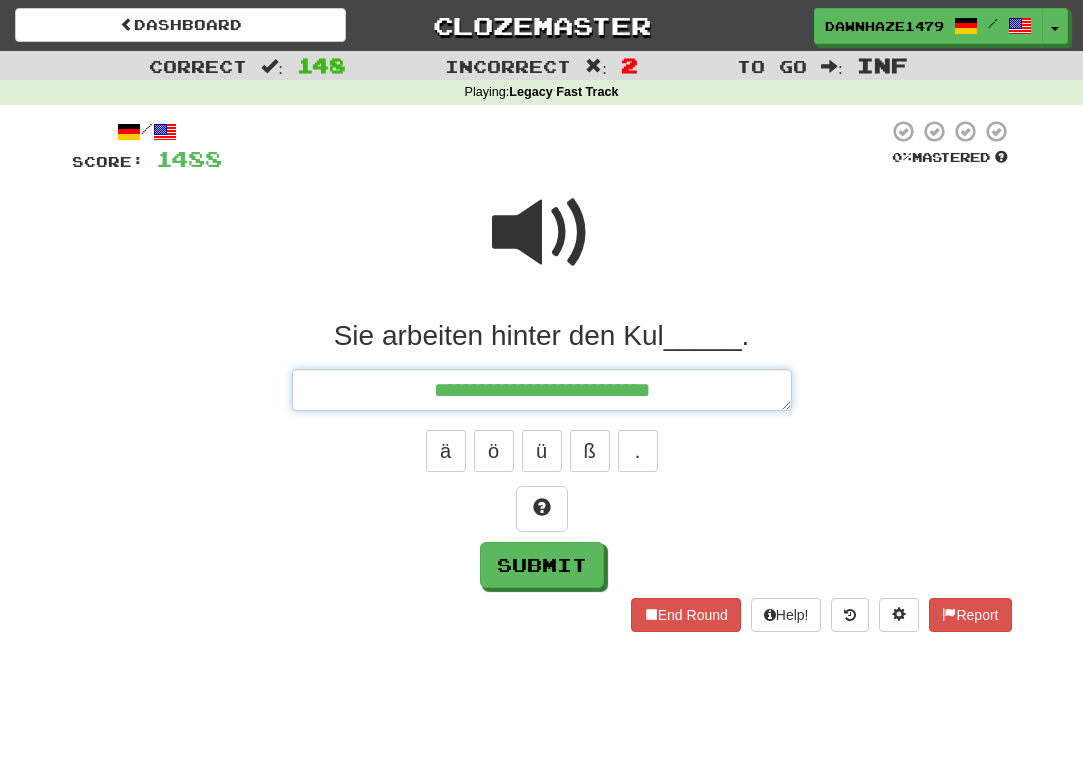 click on "**********" at bounding box center [542, 390] 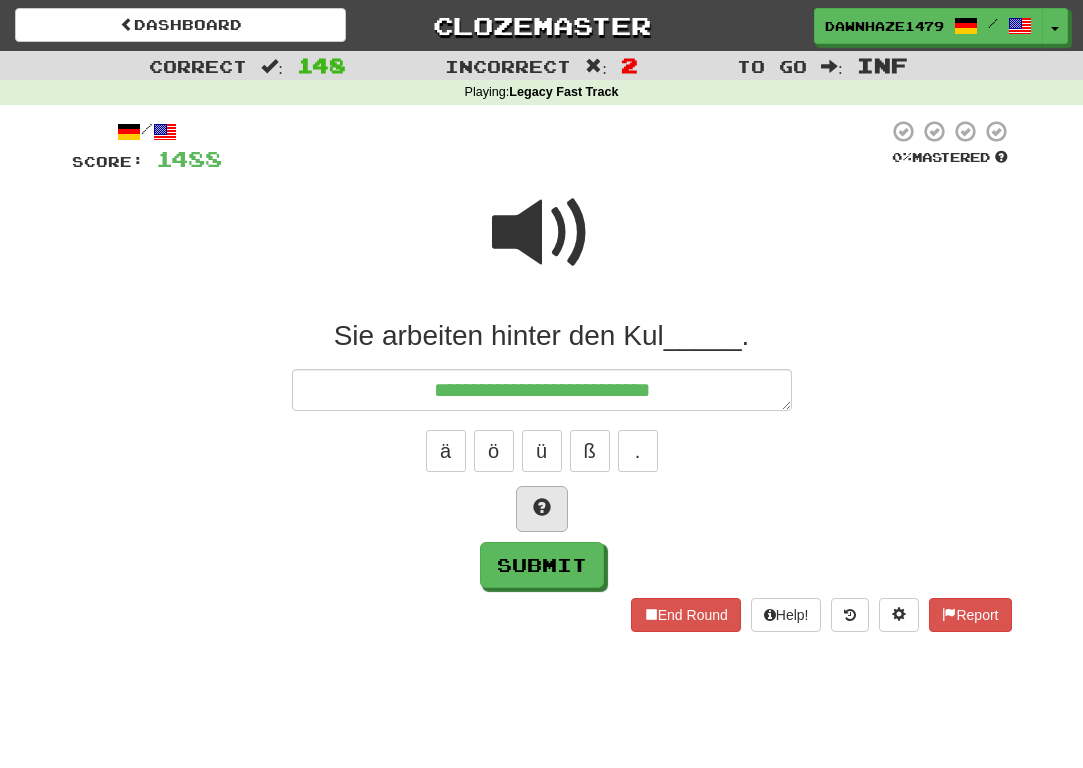 click at bounding box center (542, 507) 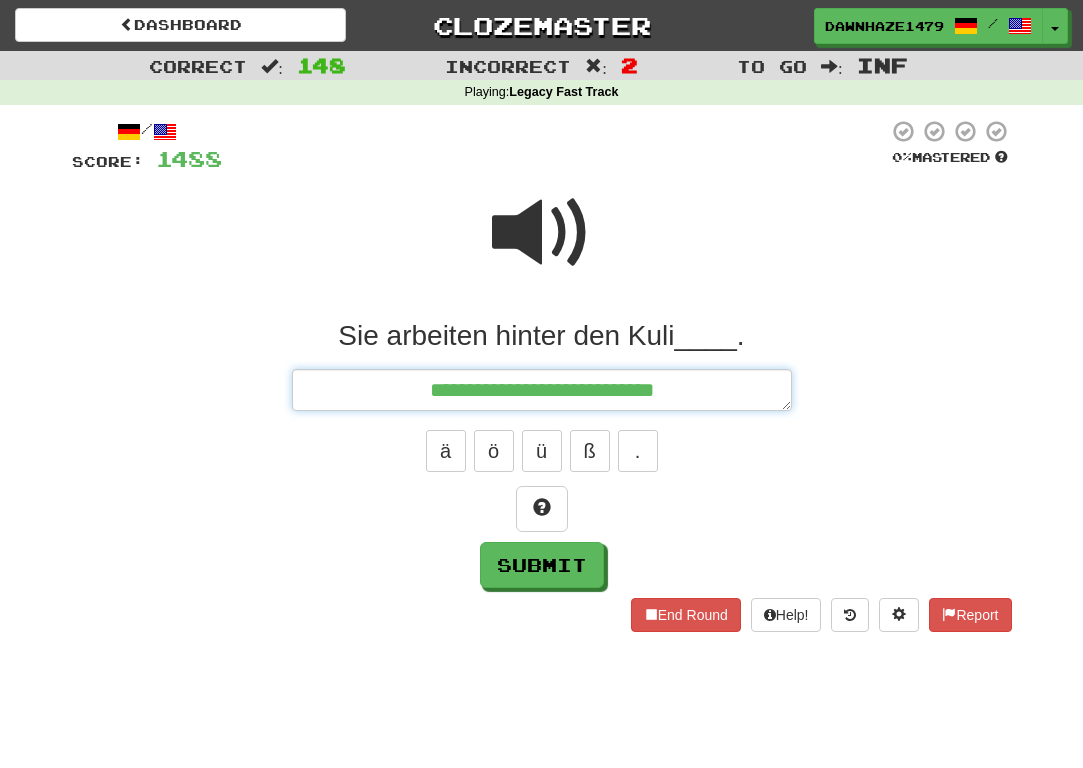 click on "**********" at bounding box center (542, 390) 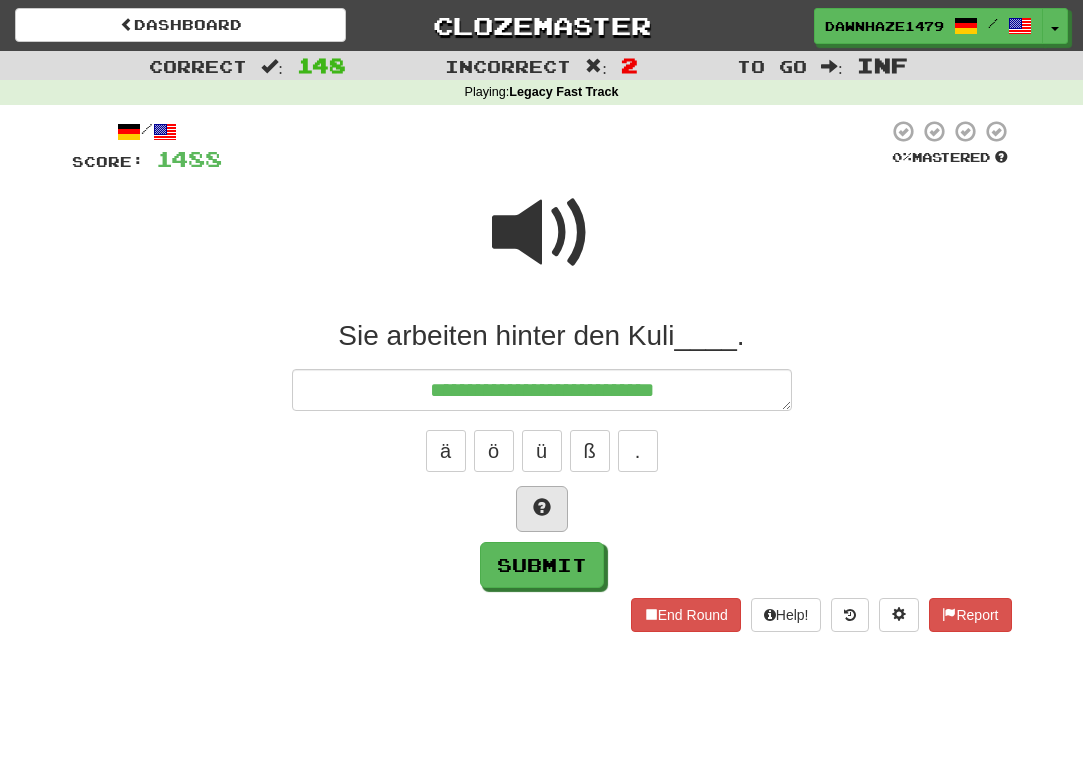 click at bounding box center [542, 509] 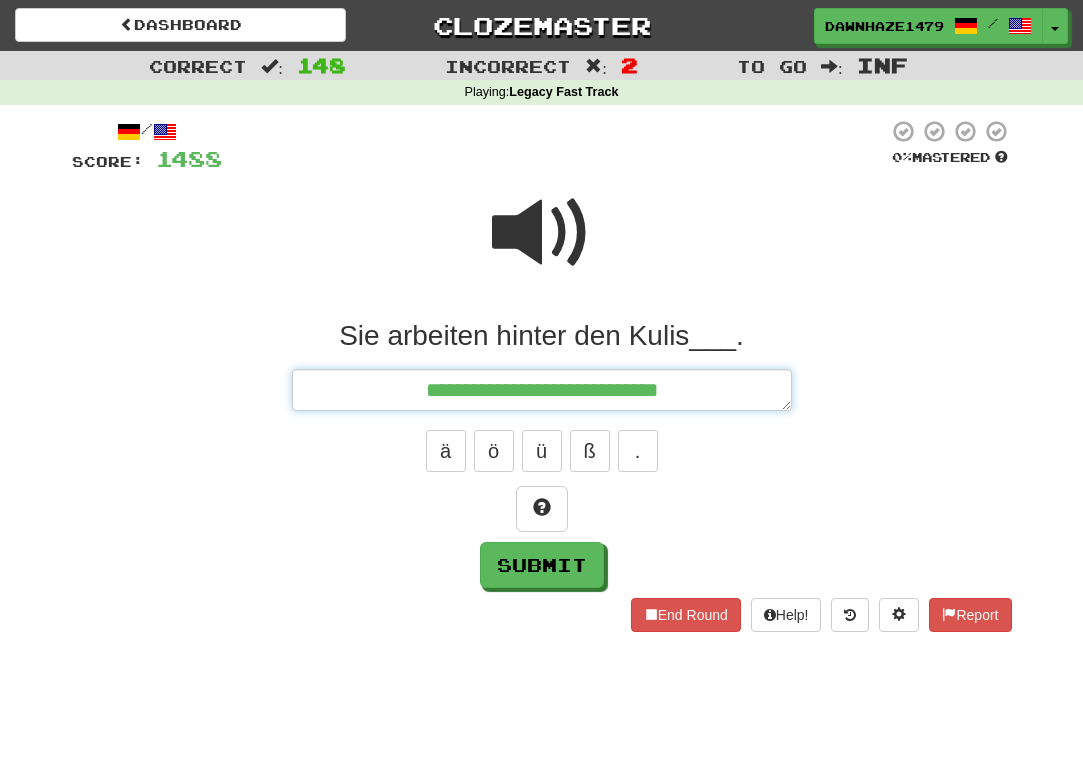 click on "**********" at bounding box center [542, 390] 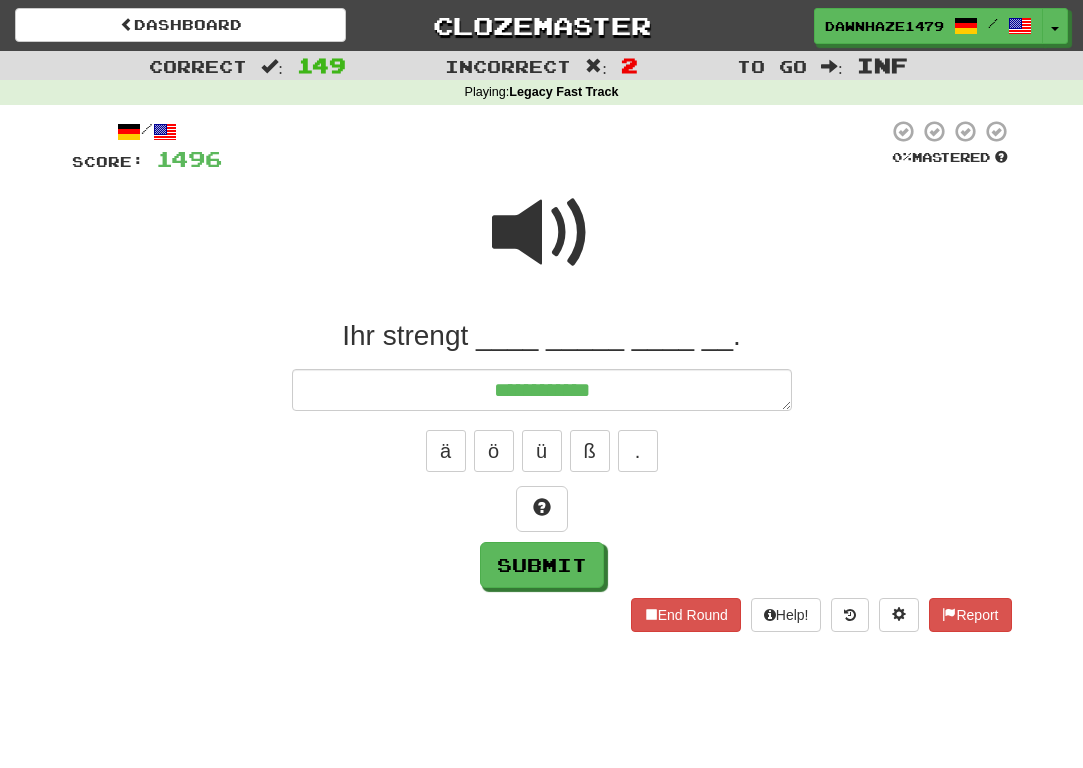 click at bounding box center (542, 233) 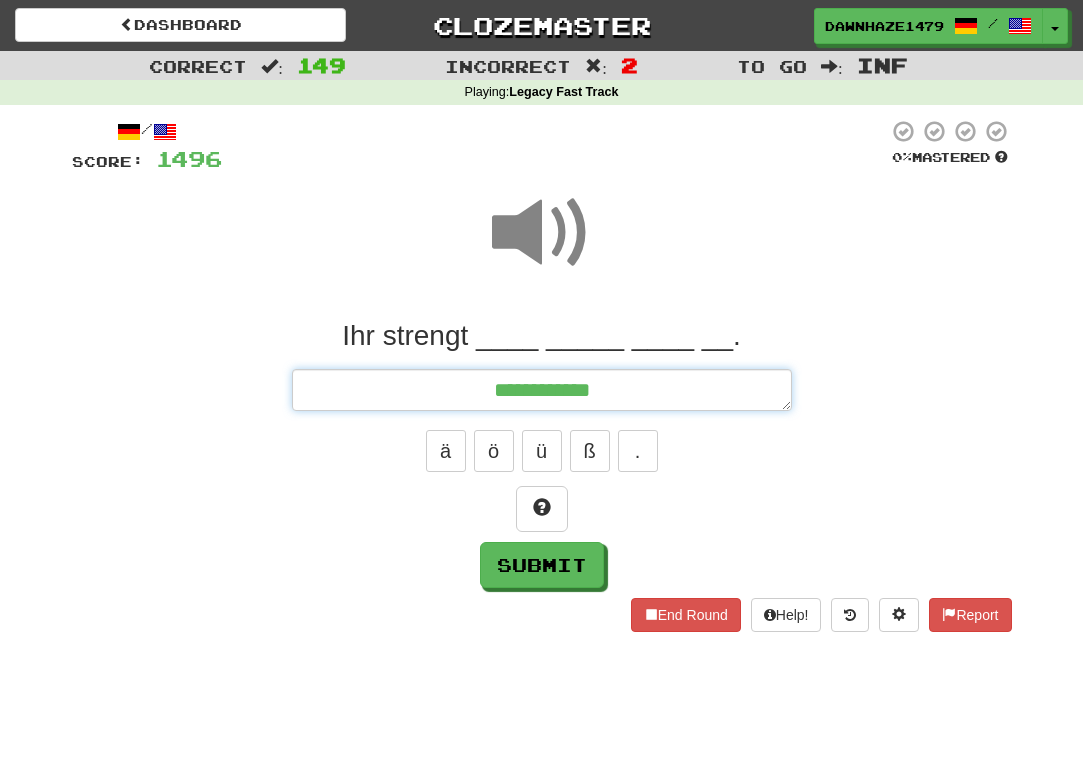 click on "**********" at bounding box center [542, 390] 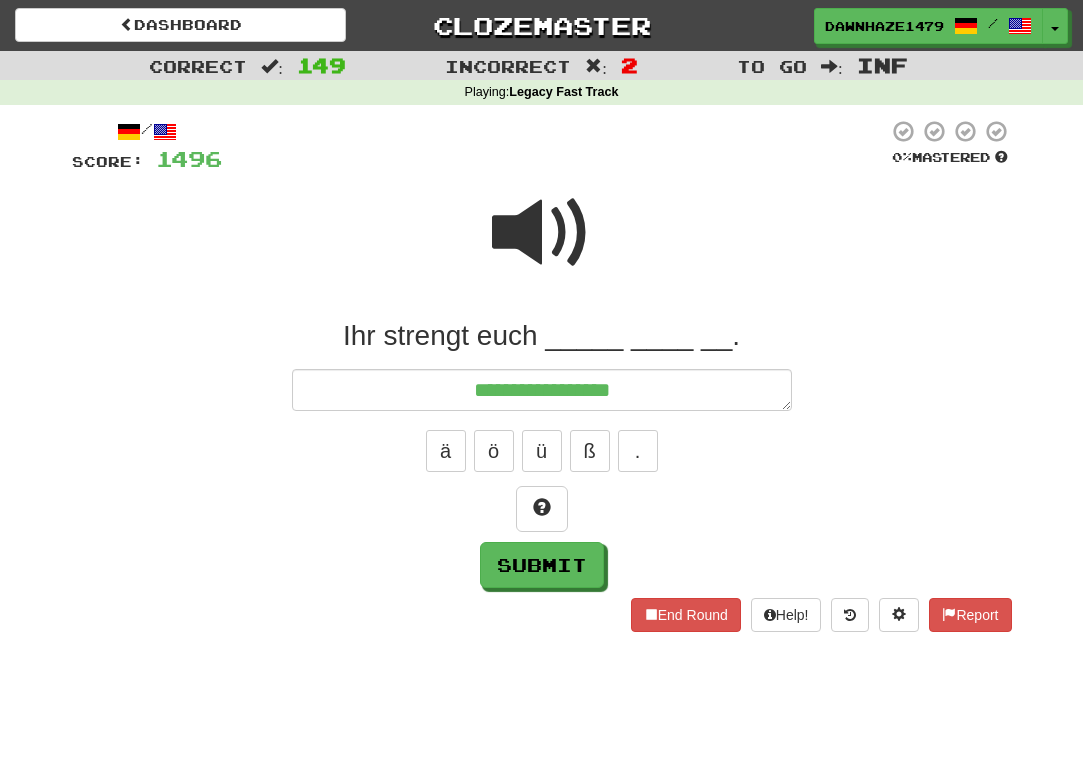 click at bounding box center [542, 233] 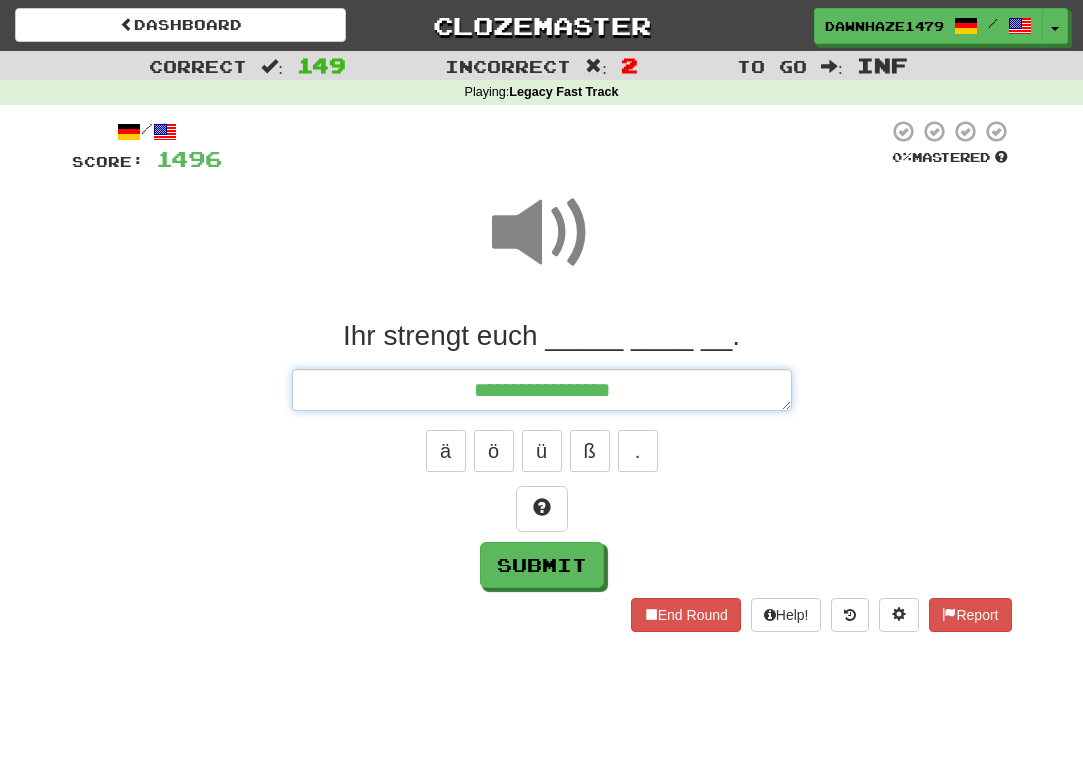 click on "**********" at bounding box center (542, 390) 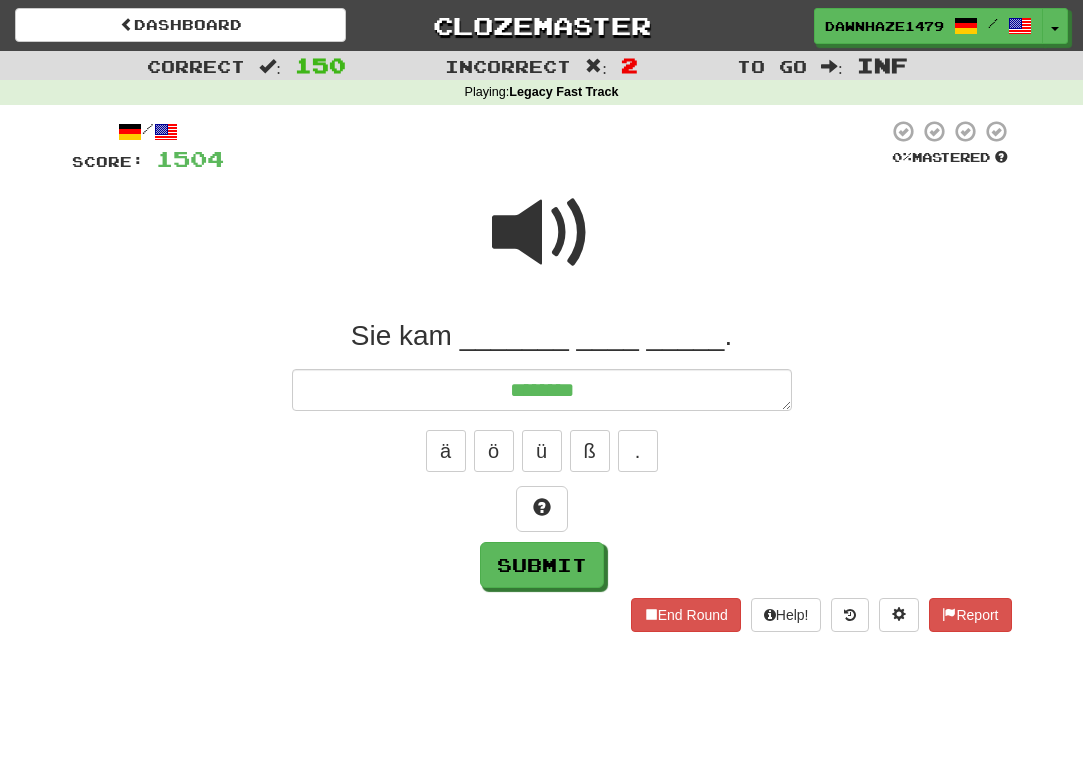 click at bounding box center [542, 233] 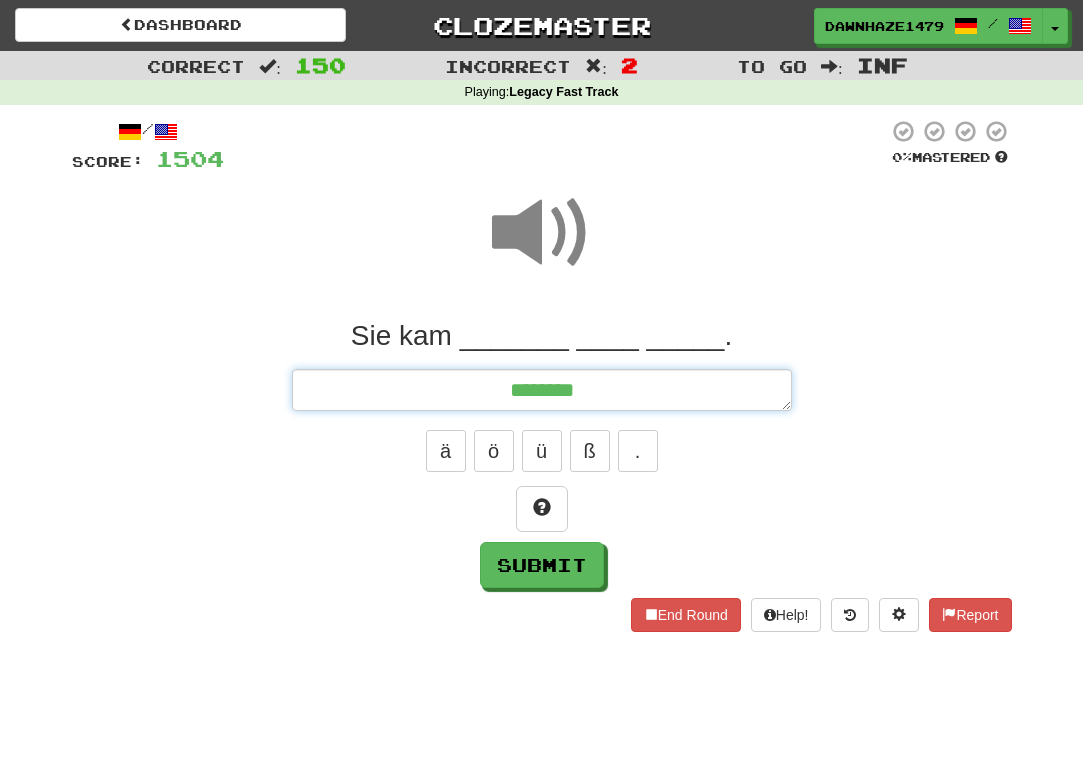 click on "*******" at bounding box center (542, 390) 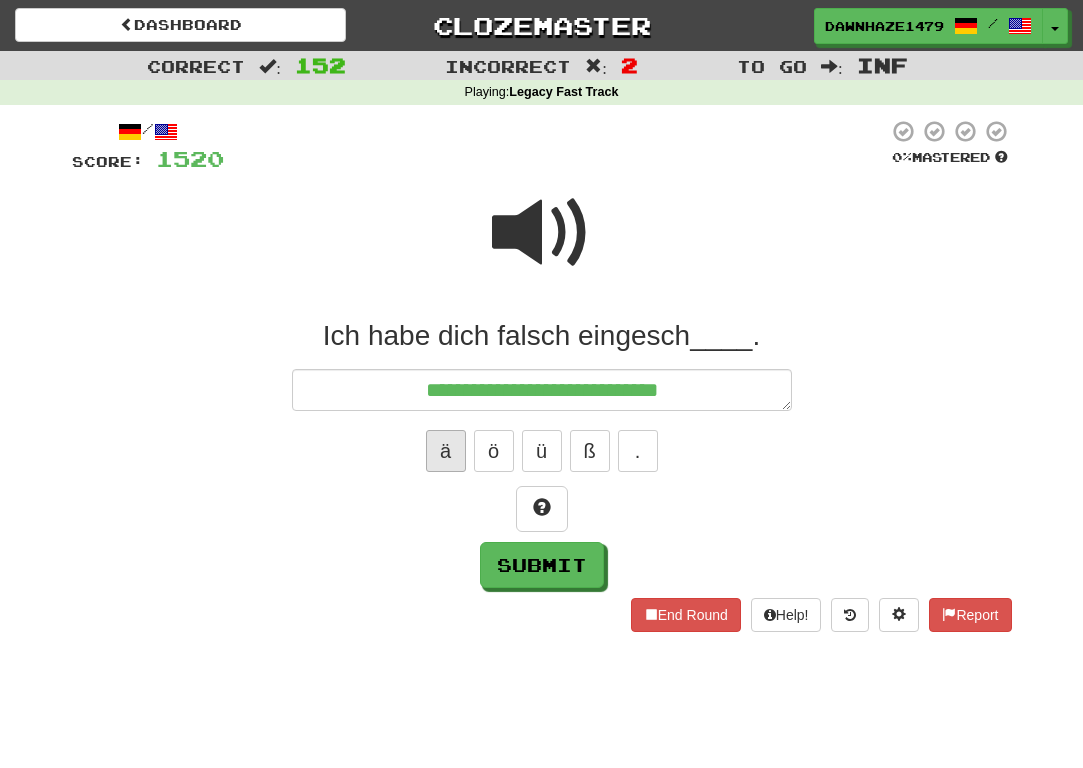 click on "ä" at bounding box center (446, 451) 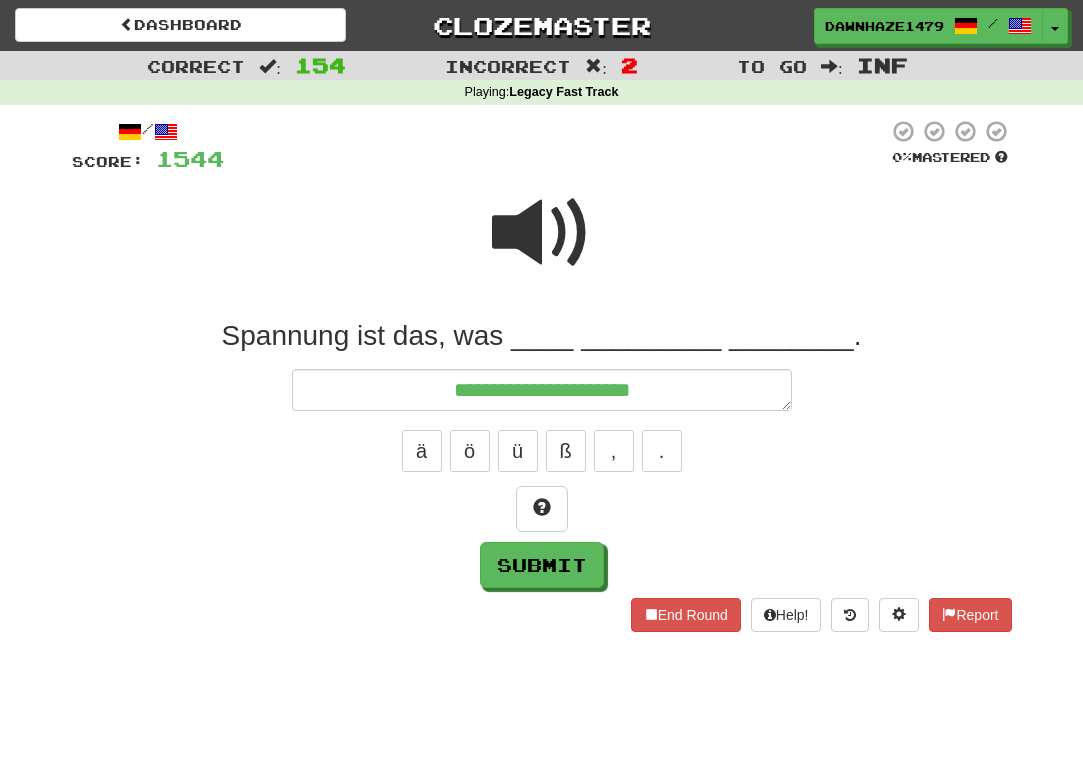 click at bounding box center [542, 233] 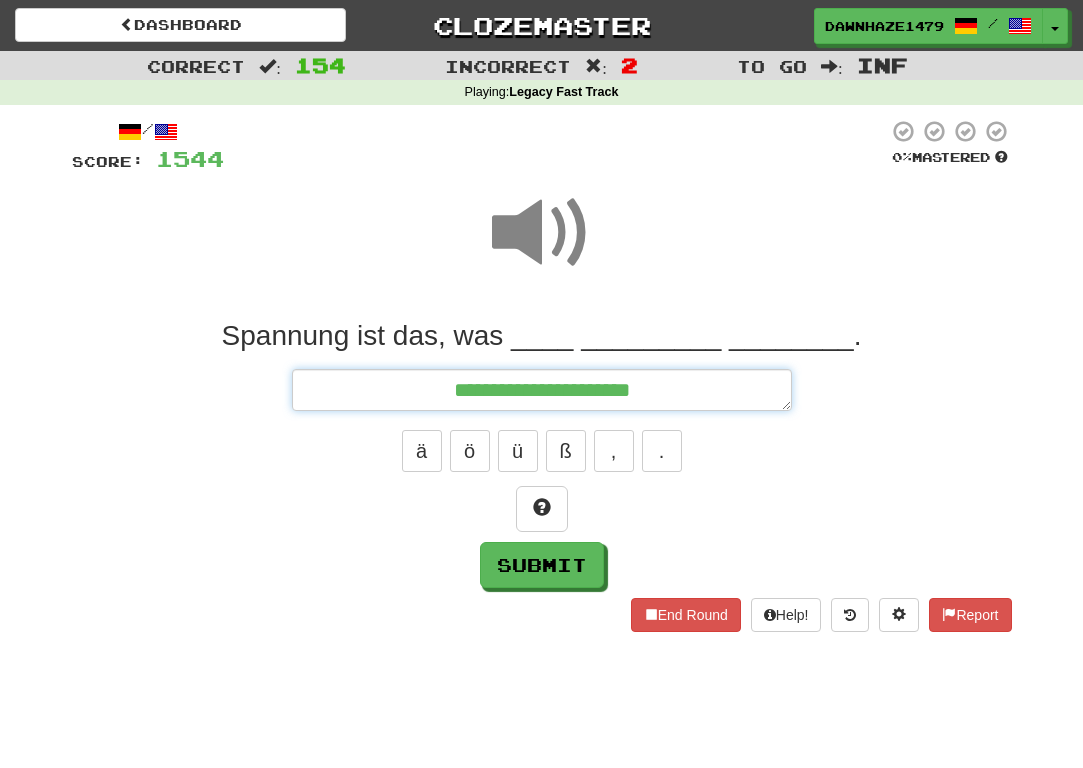 click on "**********" at bounding box center [542, 390] 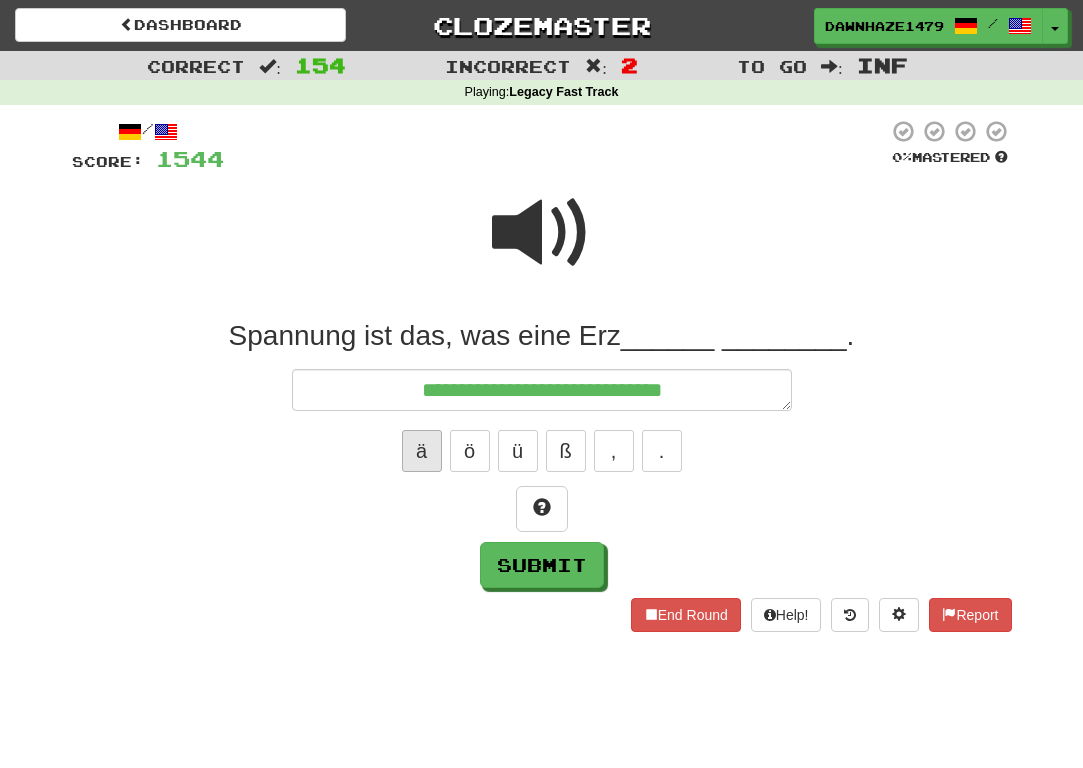 click on "ä" at bounding box center [422, 451] 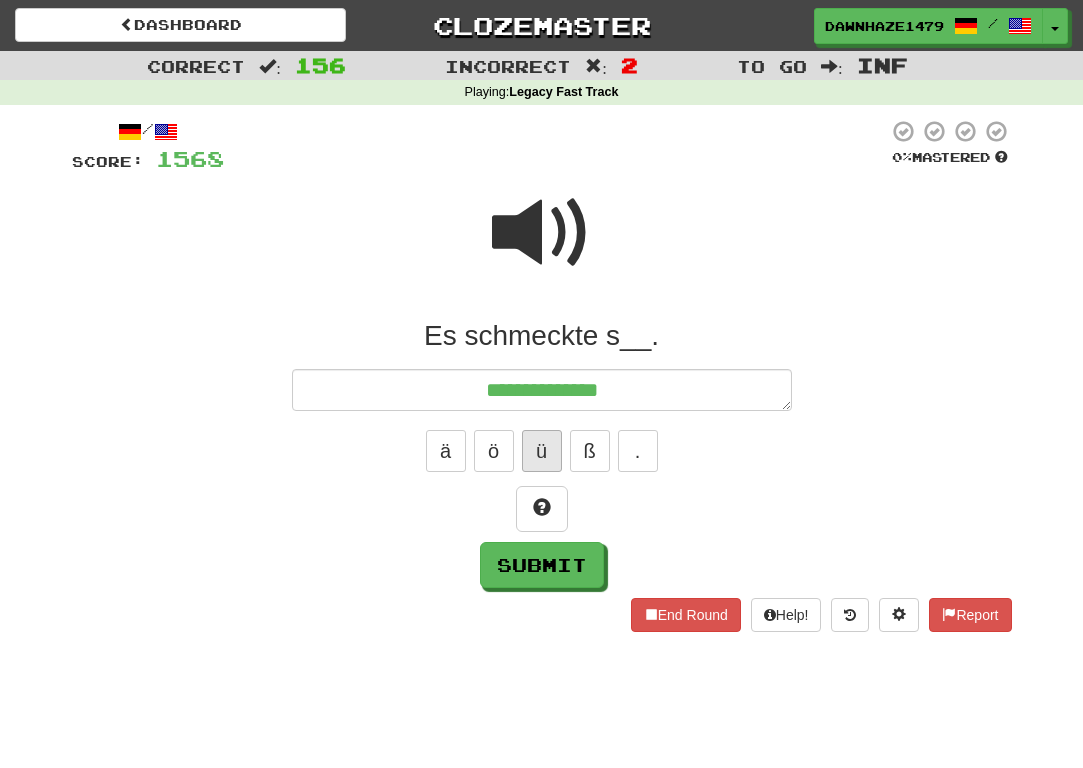 click on "ü" at bounding box center [542, 451] 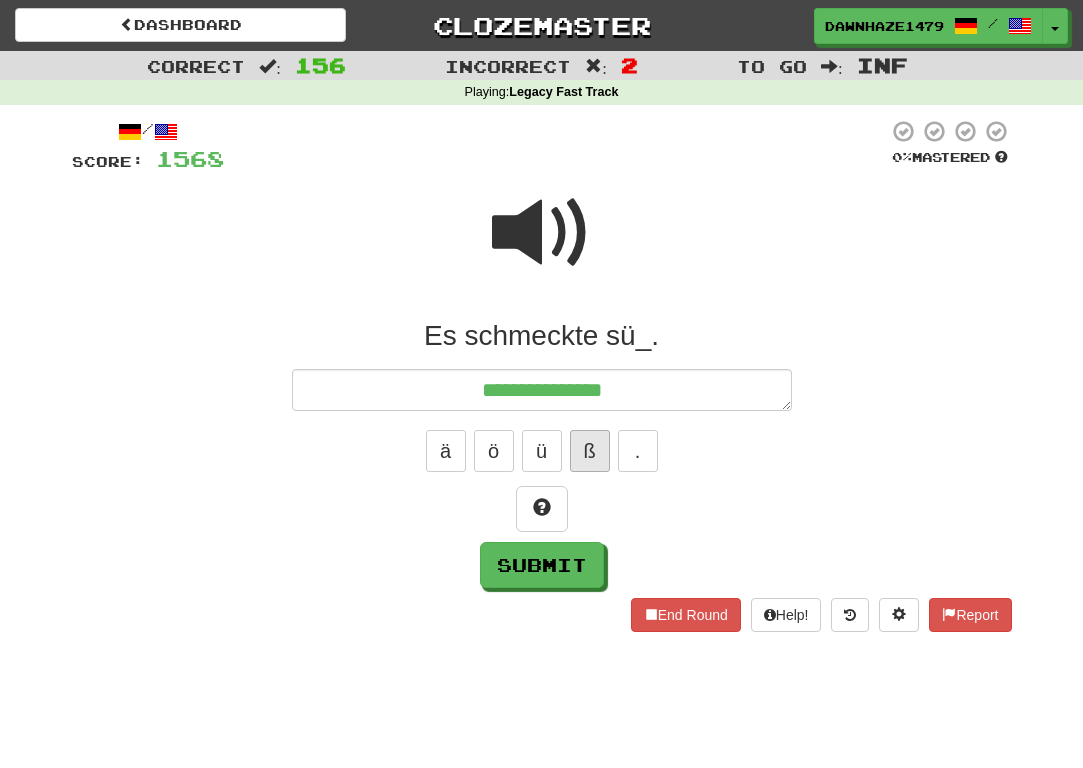 click on "ß" at bounding box center (590, 451) 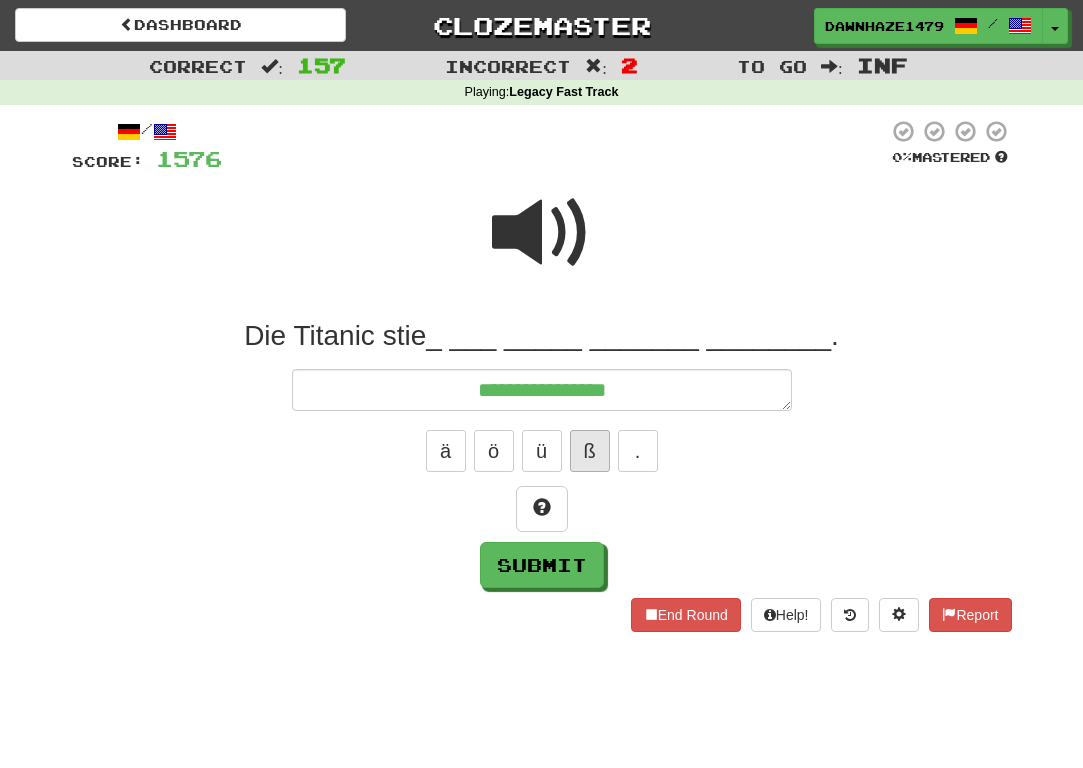 click on "ß" at bounding box center [590, 451] 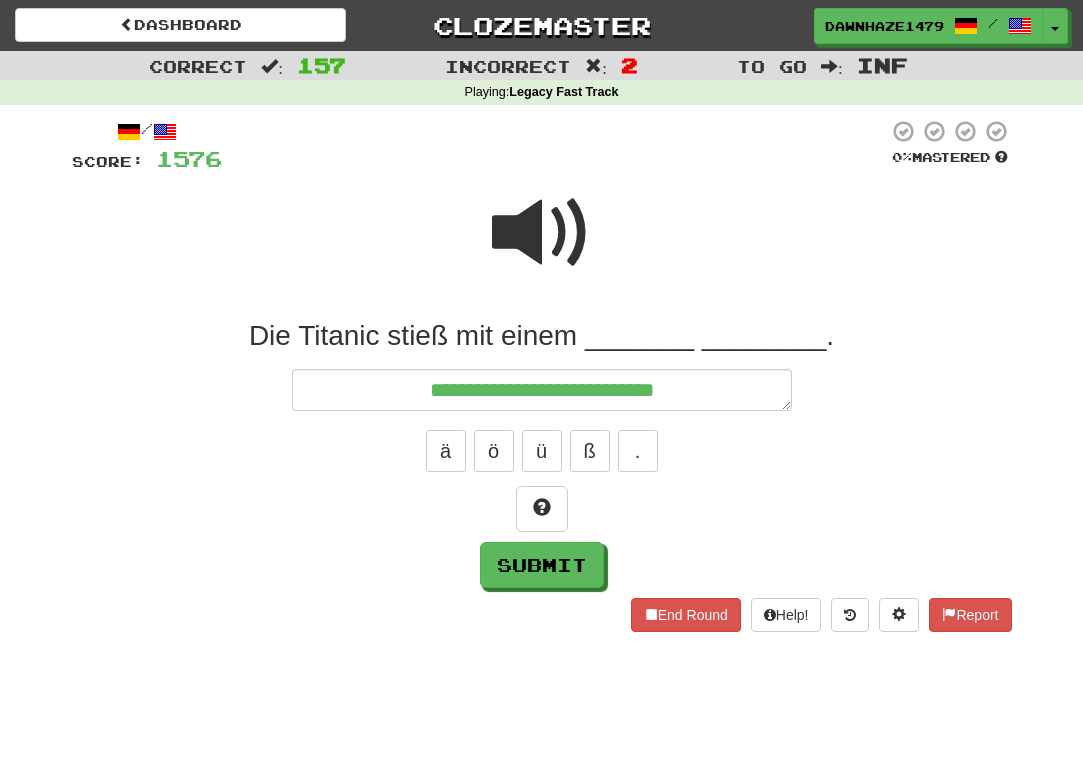 click at bounding box center [542, 246] 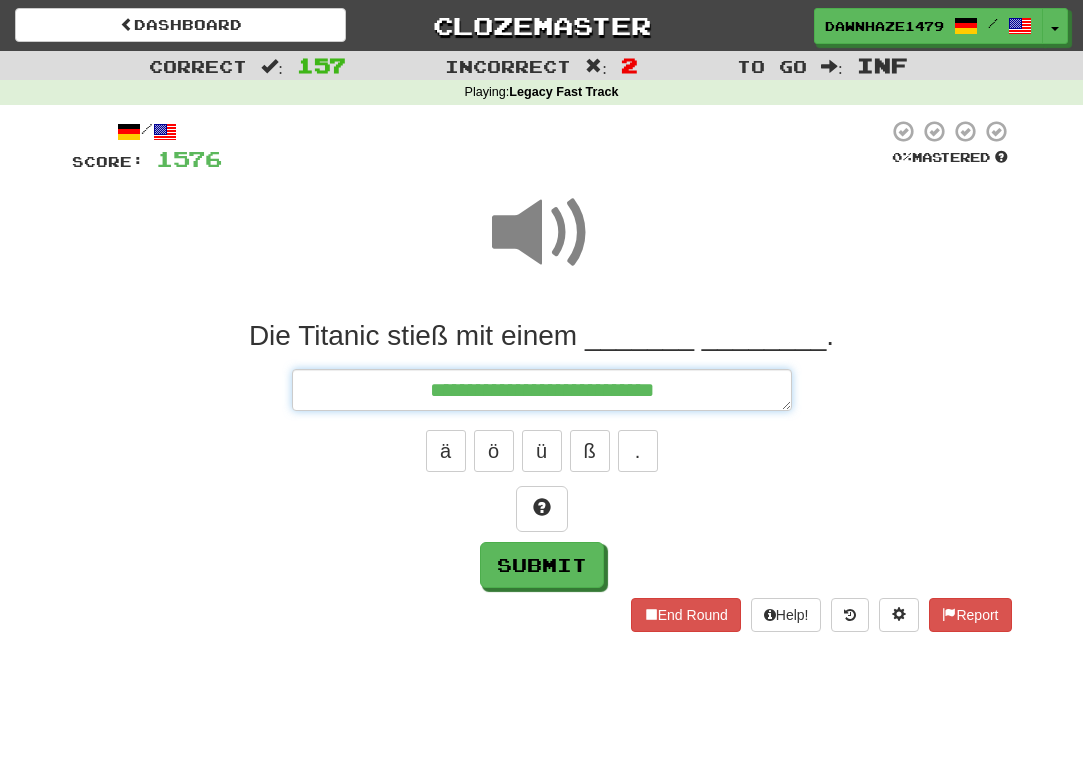 click on "**********" at bounding box center [542, 390] 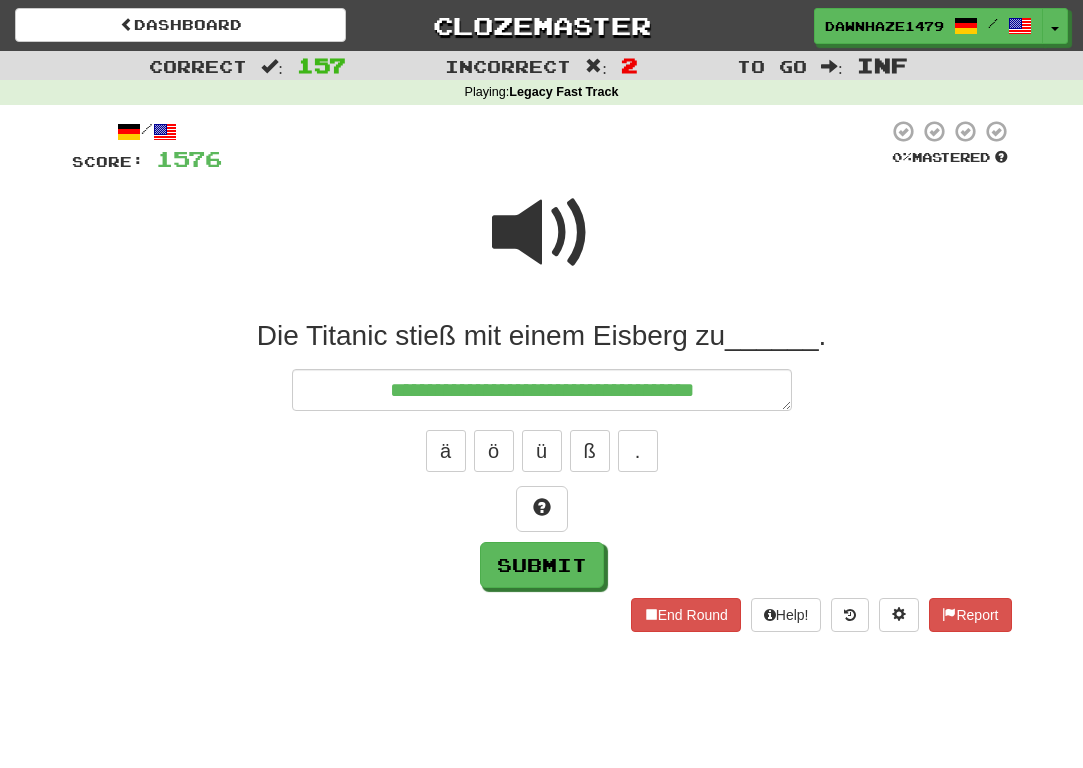 click at bounding box center (542, 246) 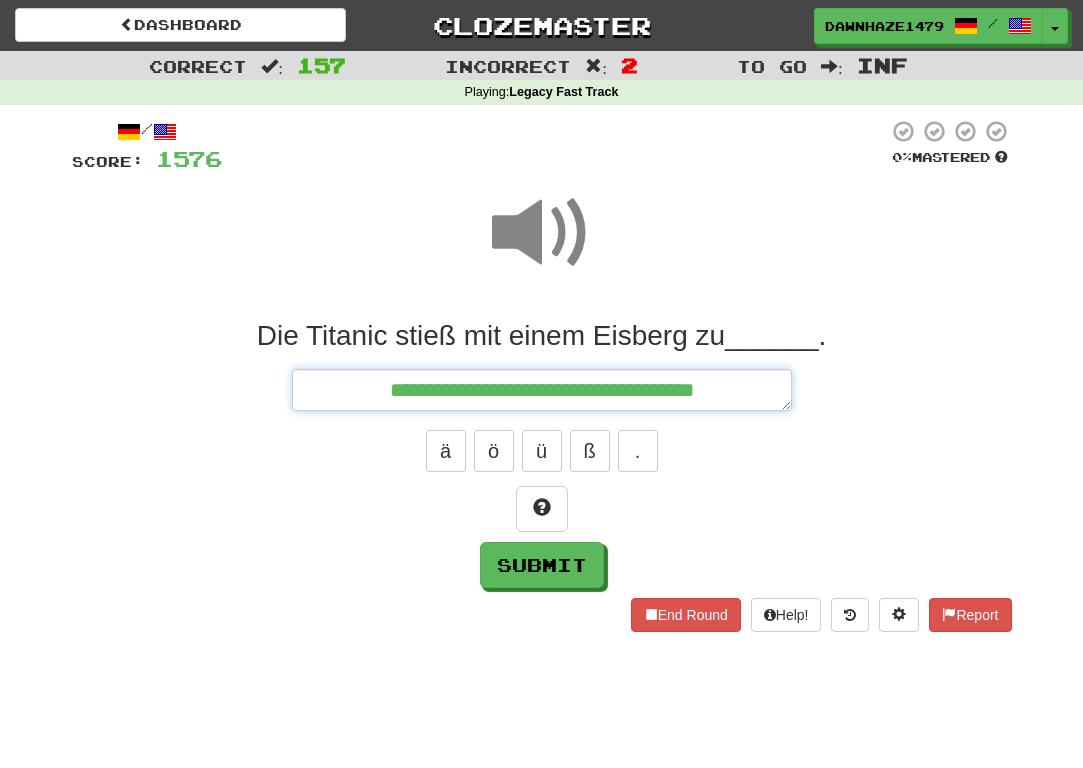 click on "**********" at bounding box center [542, 390] 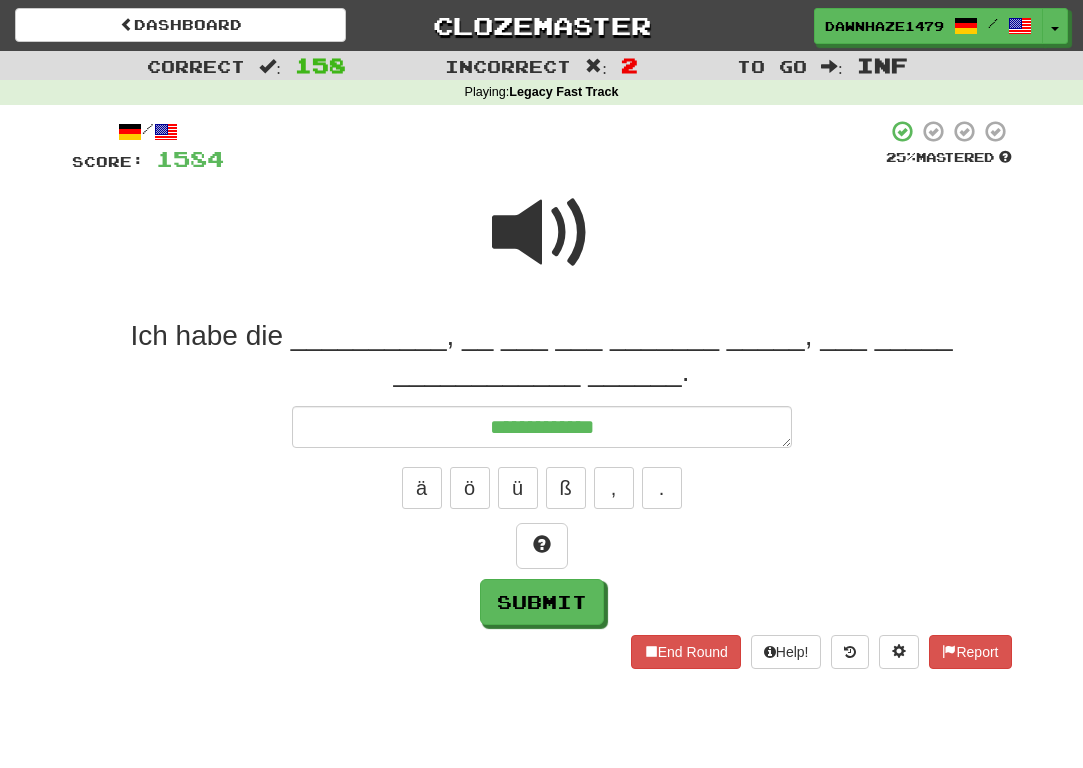 click at bounding box center [542, 246] 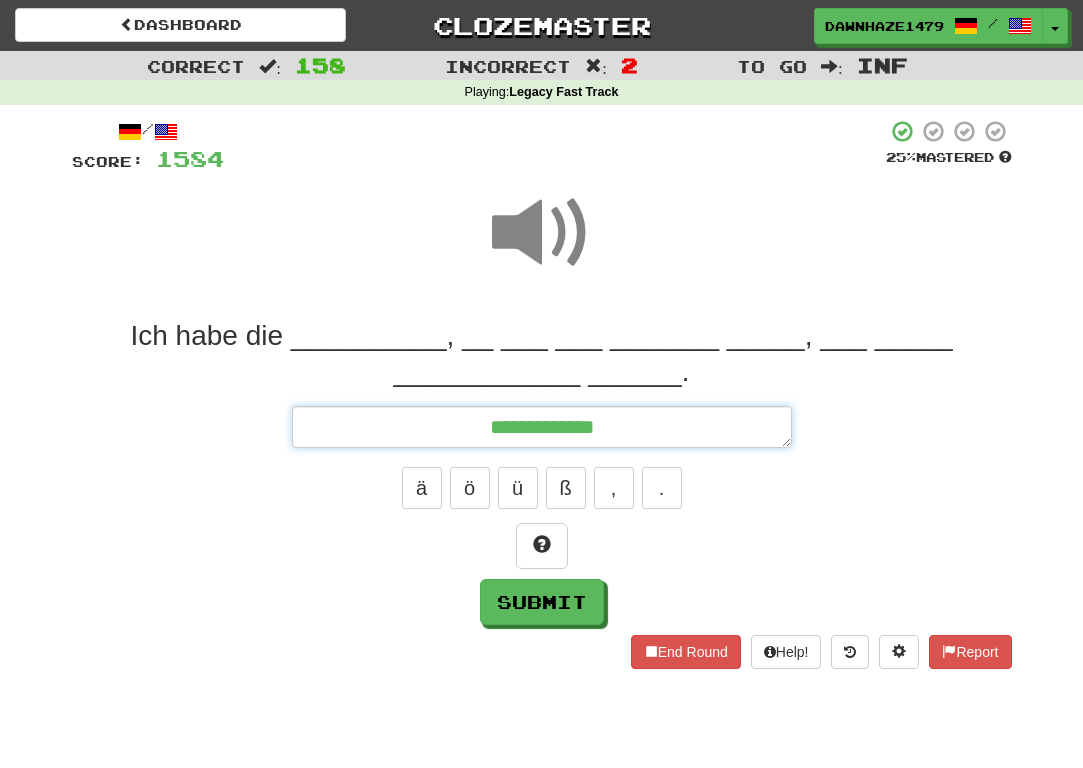 click on "**********" at bounding box center [542, 427] 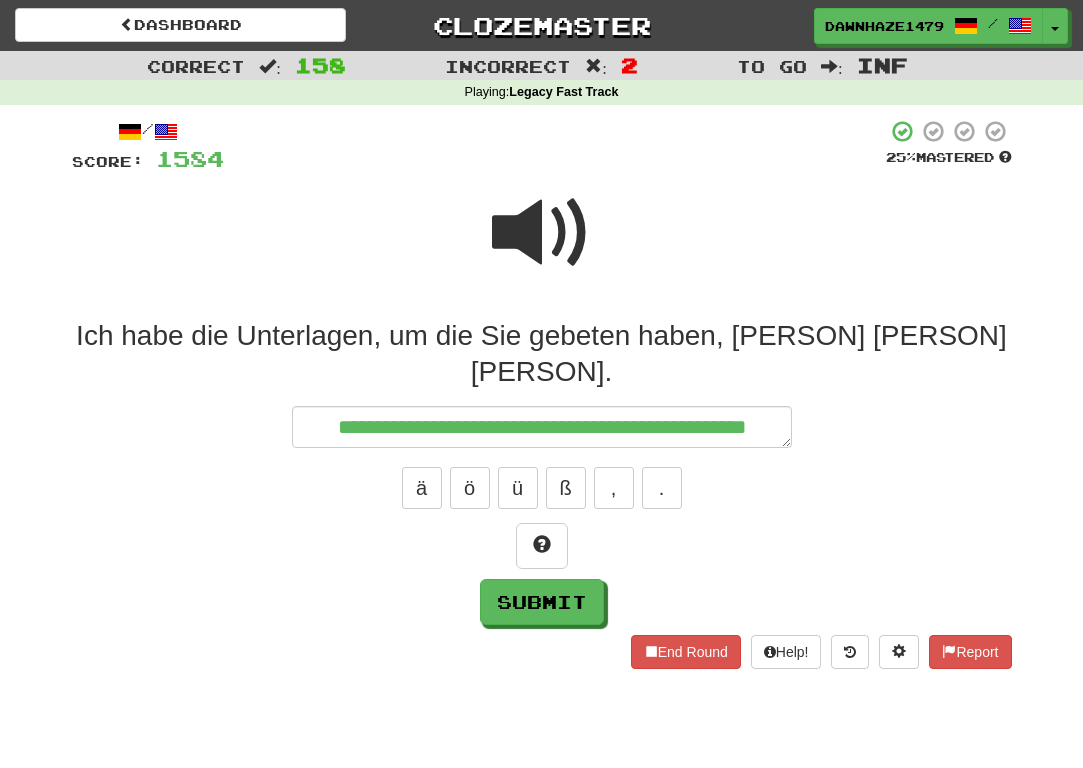 click at bounding box center [542, 246] 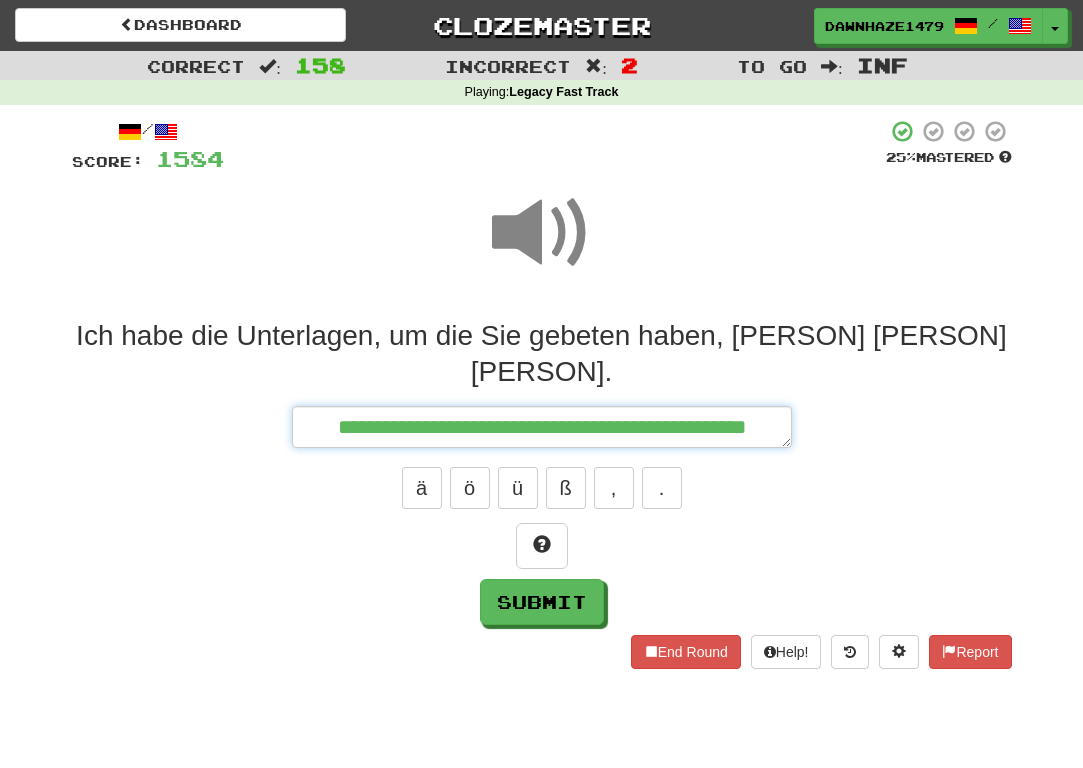 click on "**********" at bounding box center (542, 427) 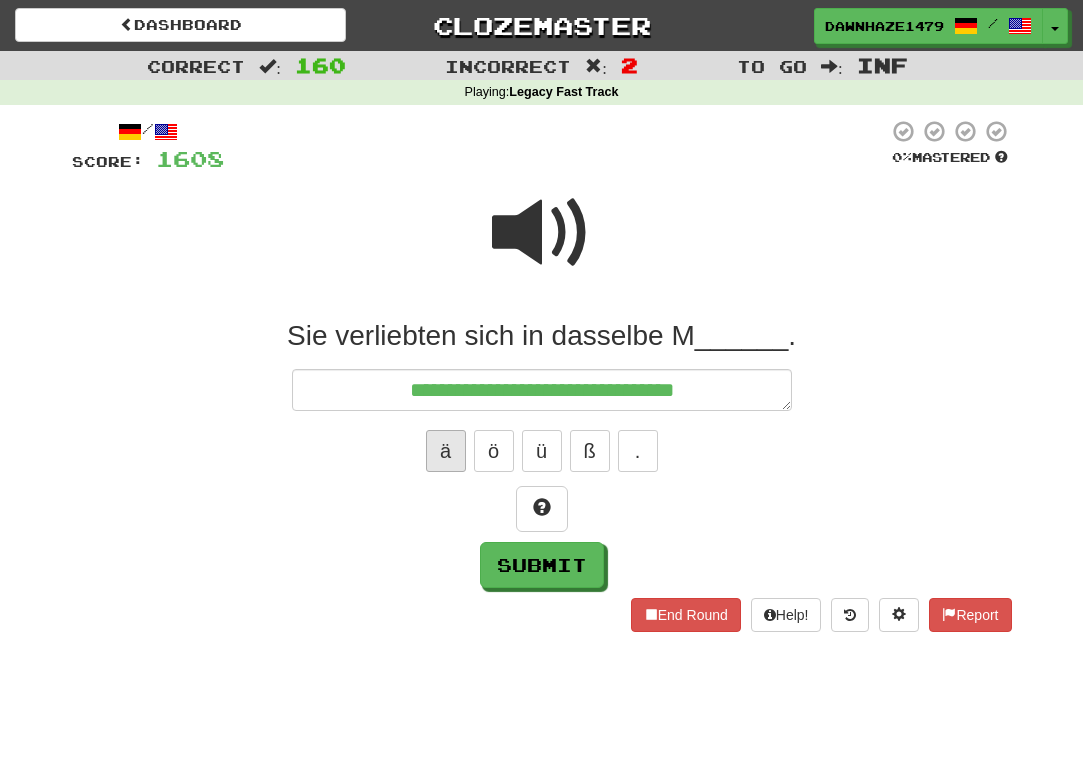 click on "ä" at bounding box center (446, 451) 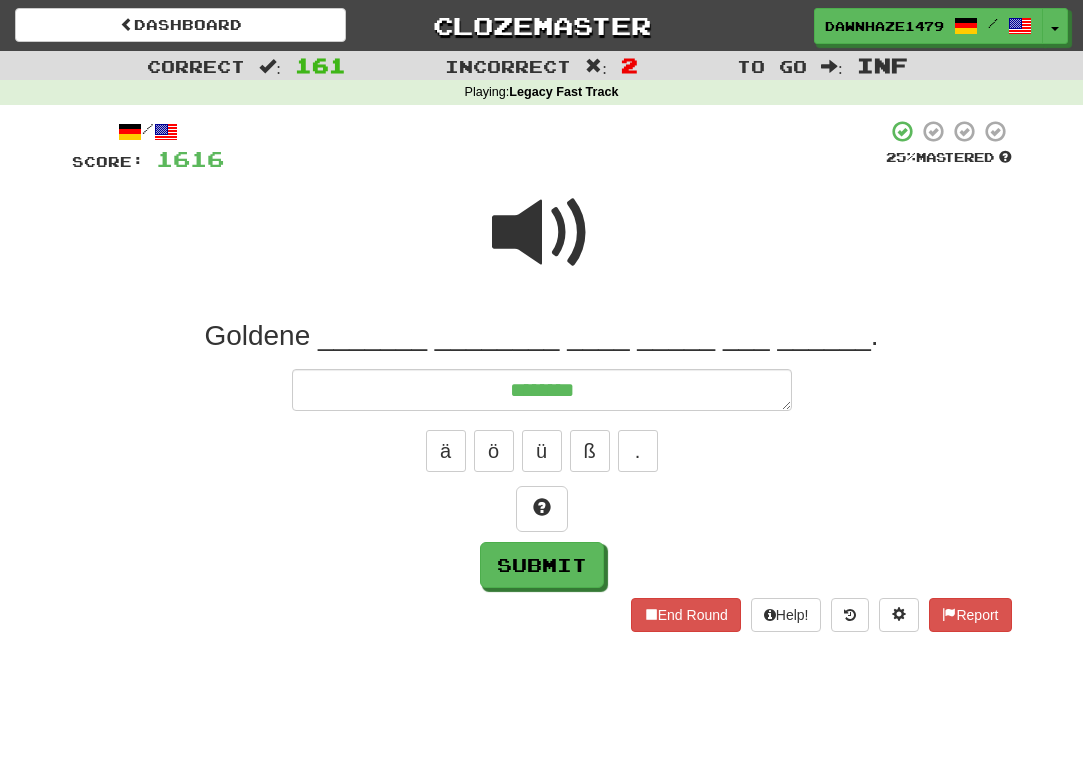 click on "Goldene _______ ________ ____ _____ ___ ______. ******* ä ö ü ß . Submit" at bounding box center (542, 453) 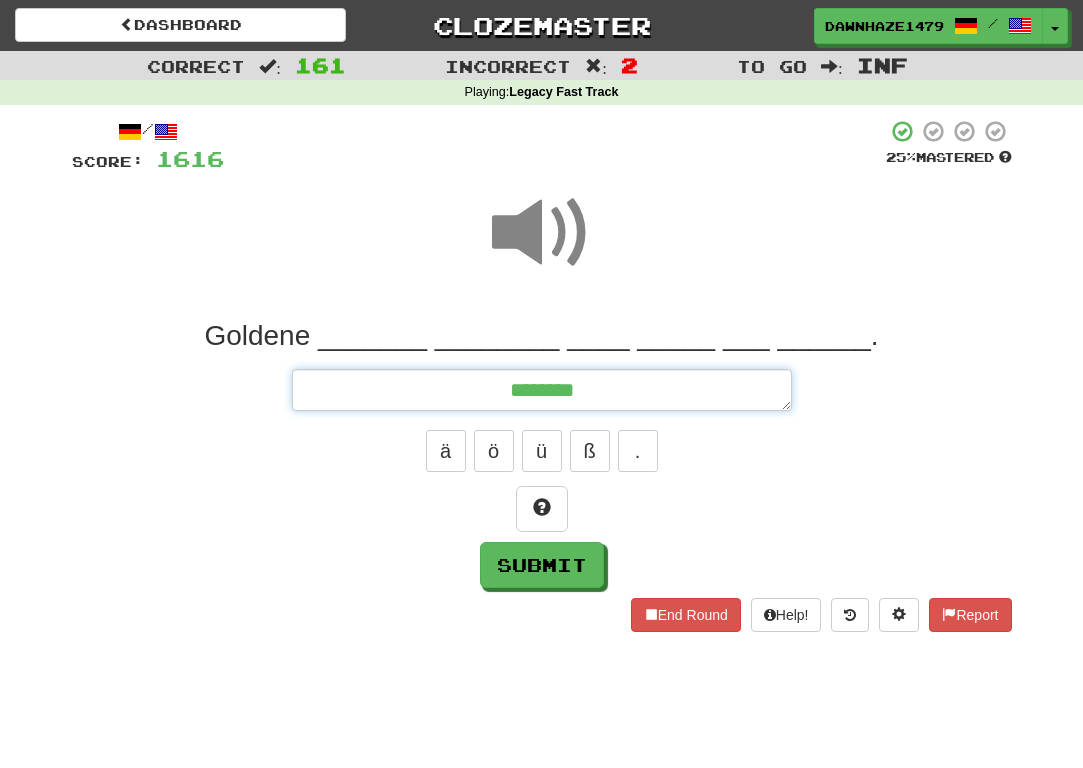 click on "*******" at bounding box center [542, 390] 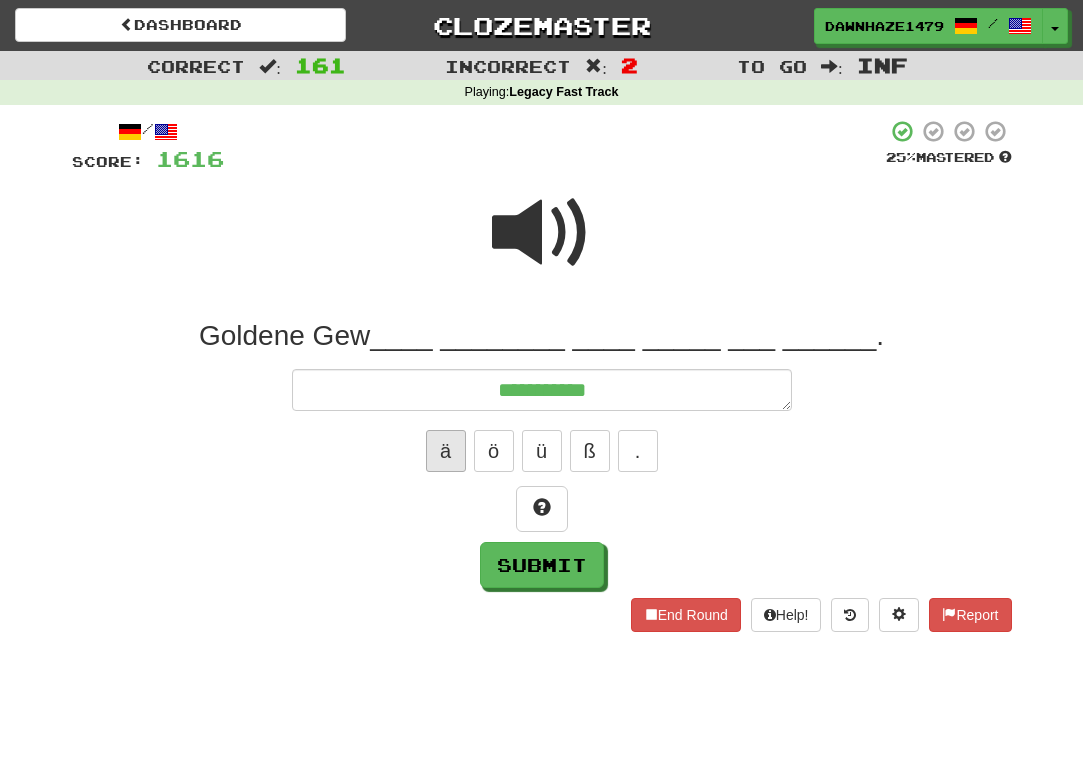 click on "ä" at bounding box center (446, 451) 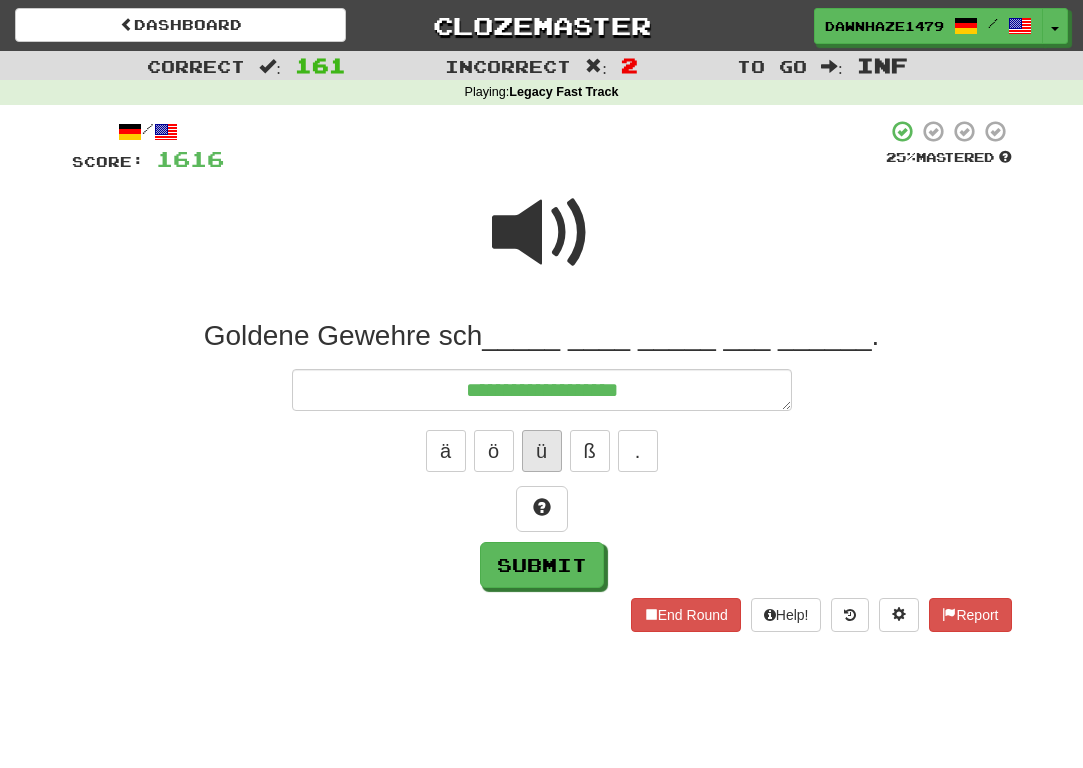 click on "ü" at bounding box center [542, 451] 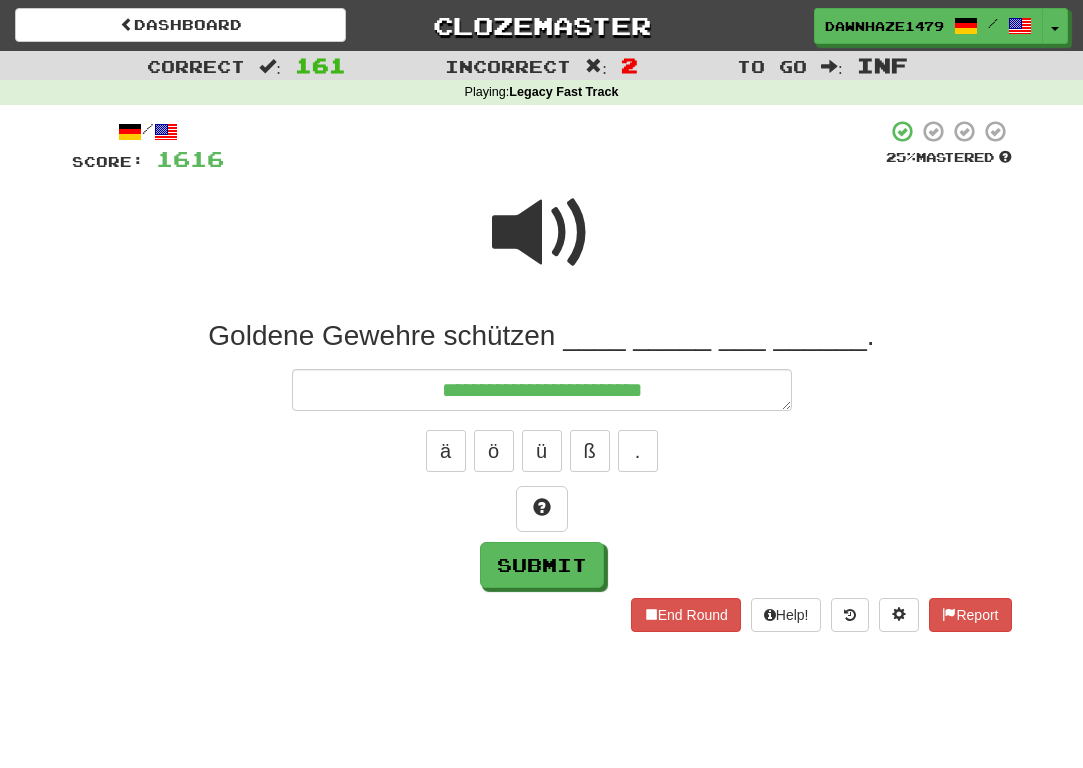 click at bounding box center (542, 233) 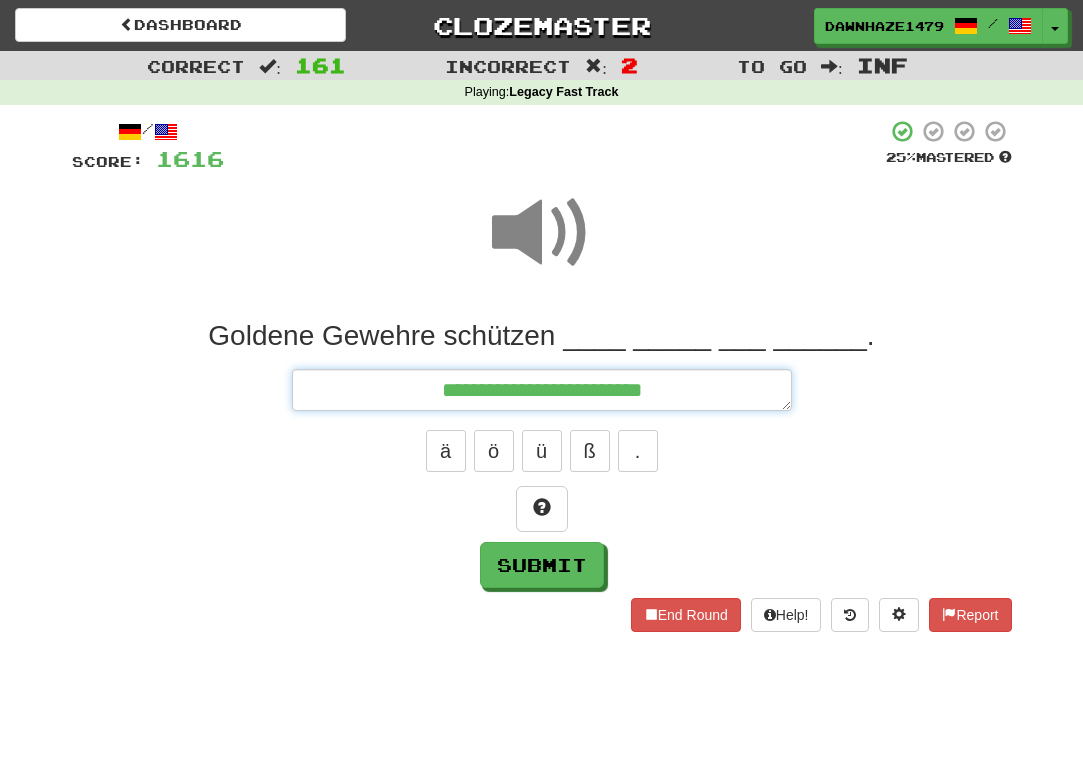 click on "**********" at bounding box center (542, 390) 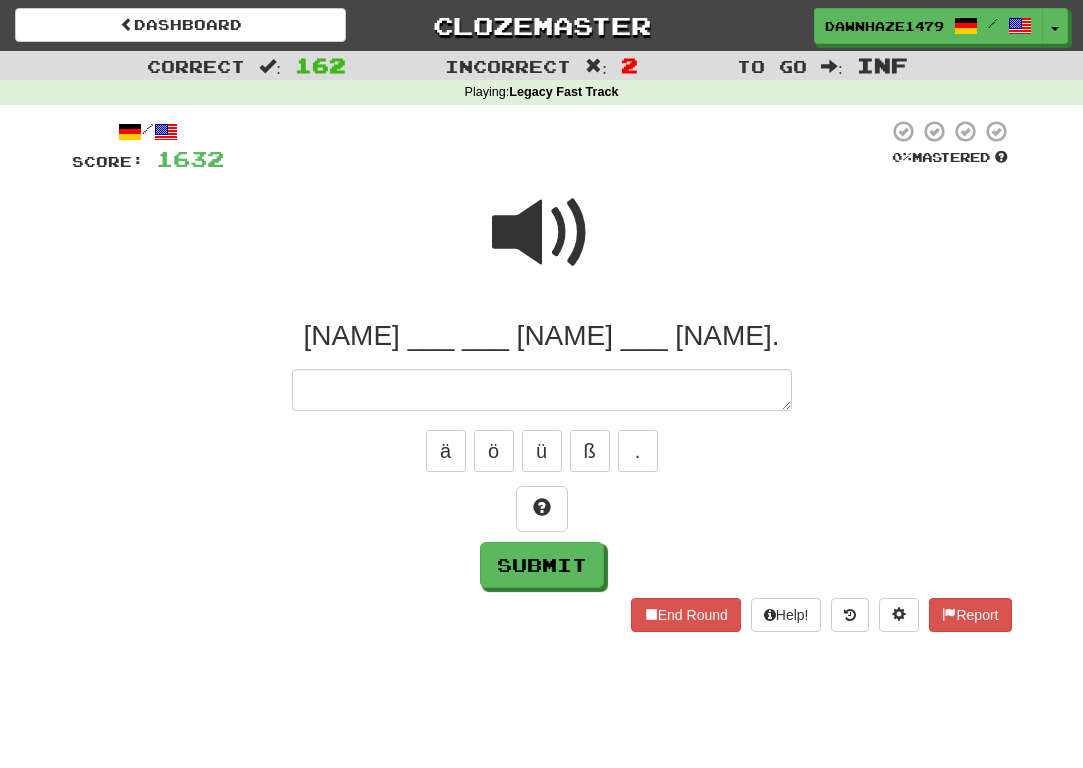 click at bounding box center (542, 246) 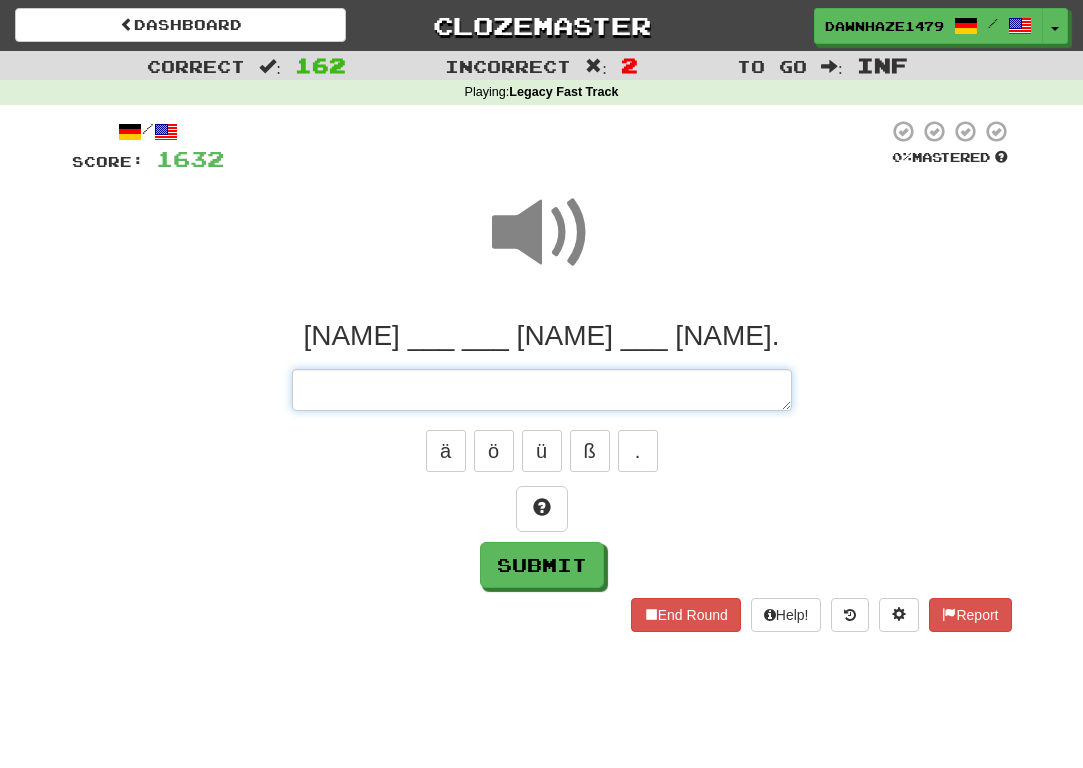 click at bounding box center (542, 390) 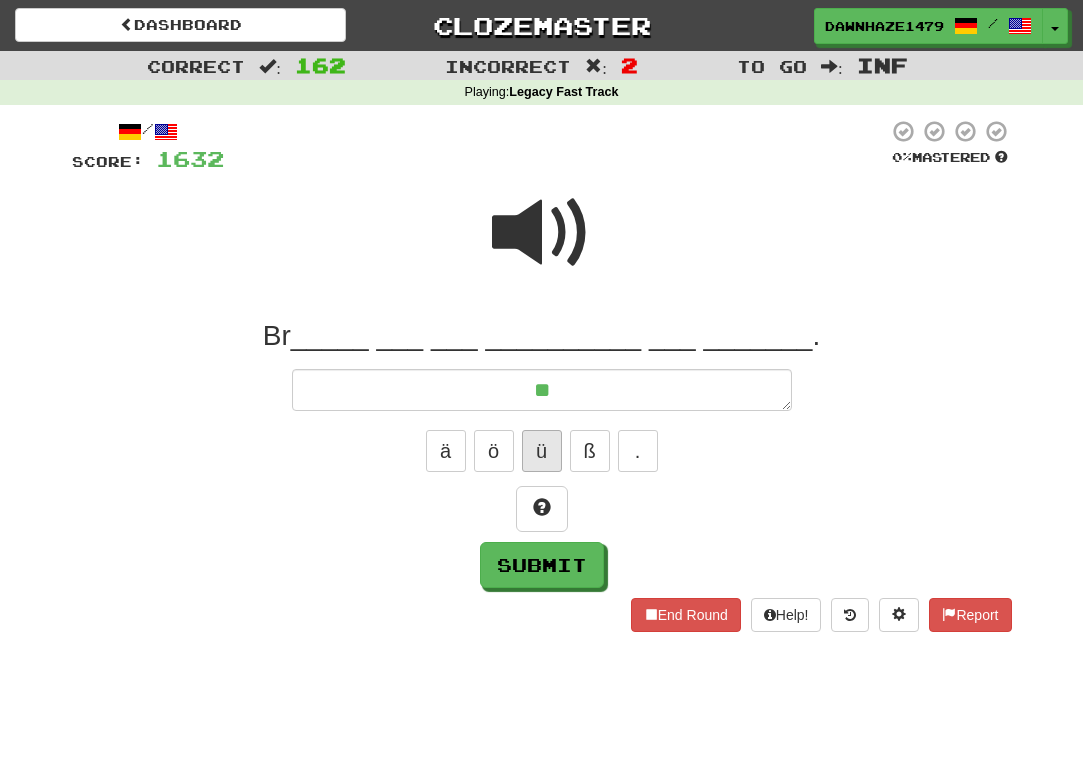 click on "ü" at bounding box center (542, 451) 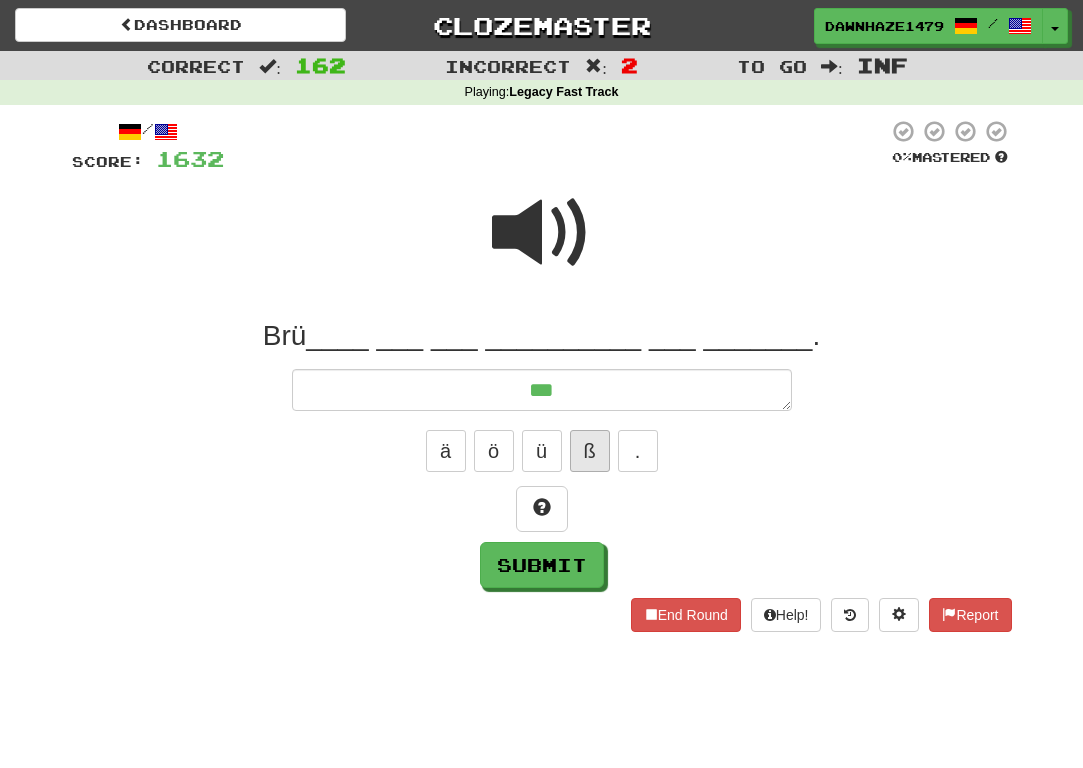 click on "ß" at bounding box center (590, 451) 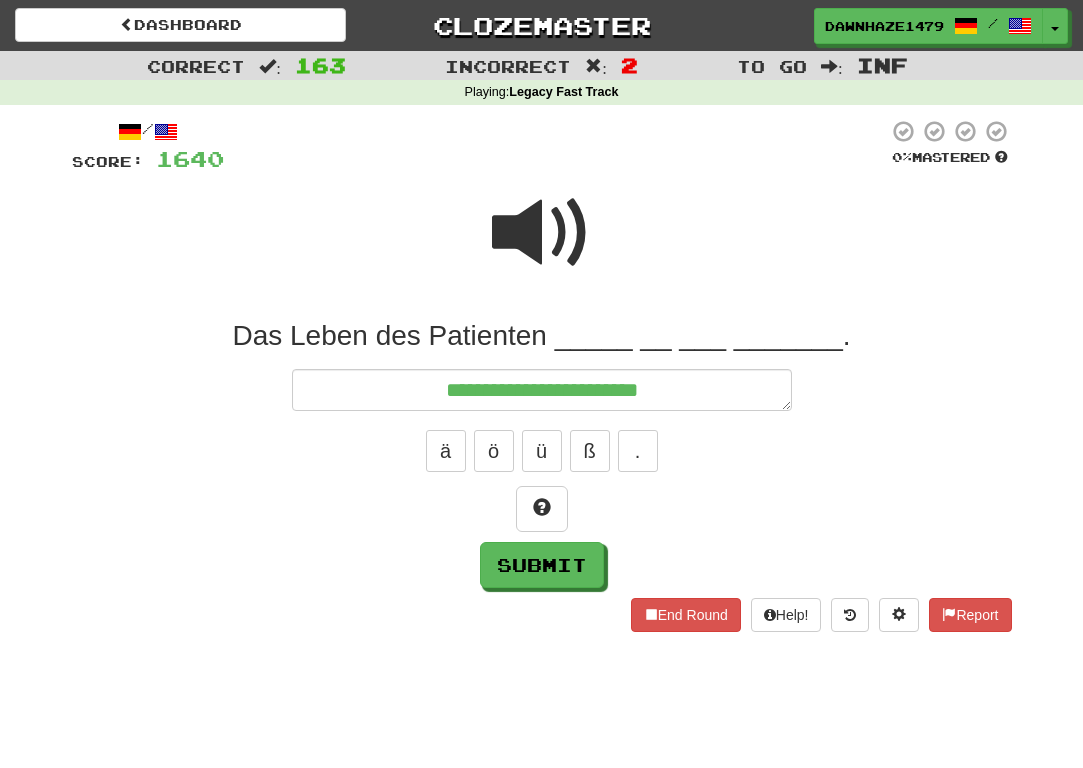 click at bounding box center (542, 233) 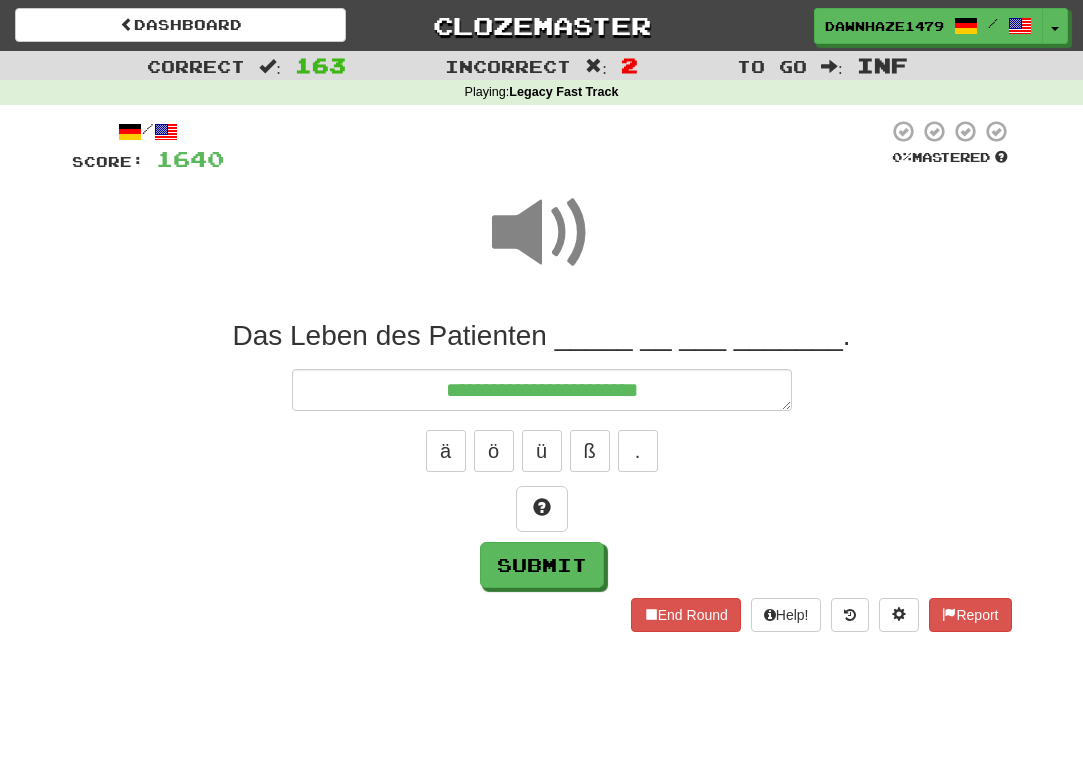 click on "**********" at bounding box center (542, 453) 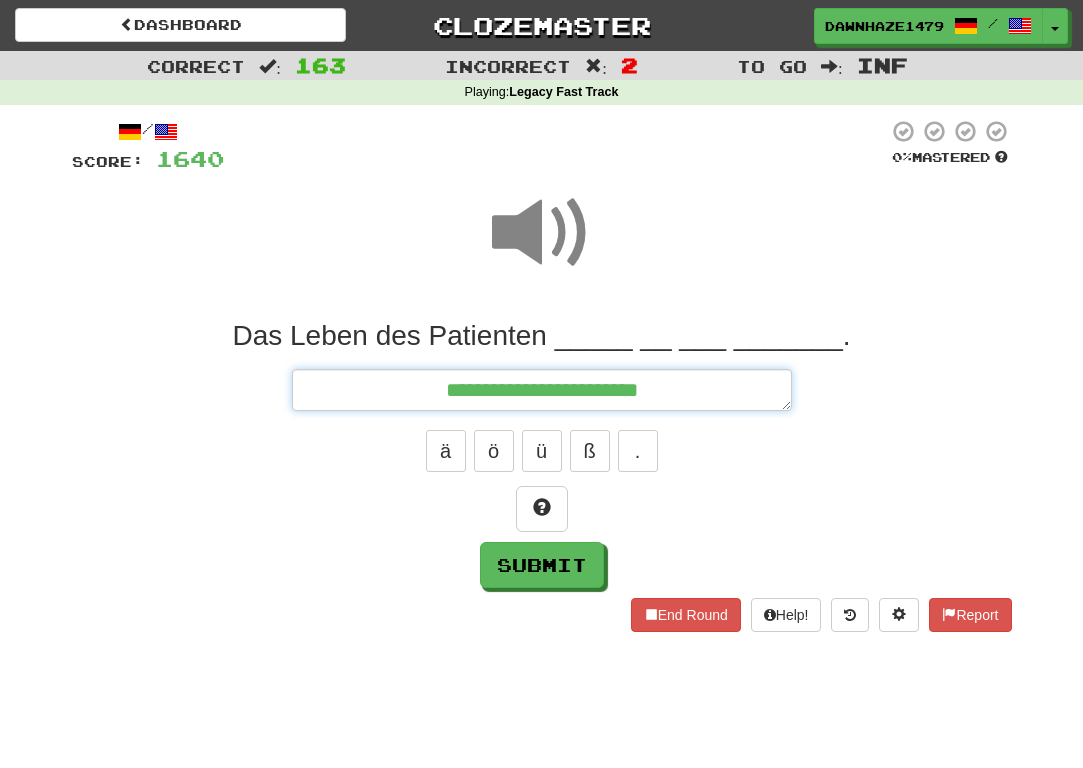 click on "**********" at bounding box center [542, 390] 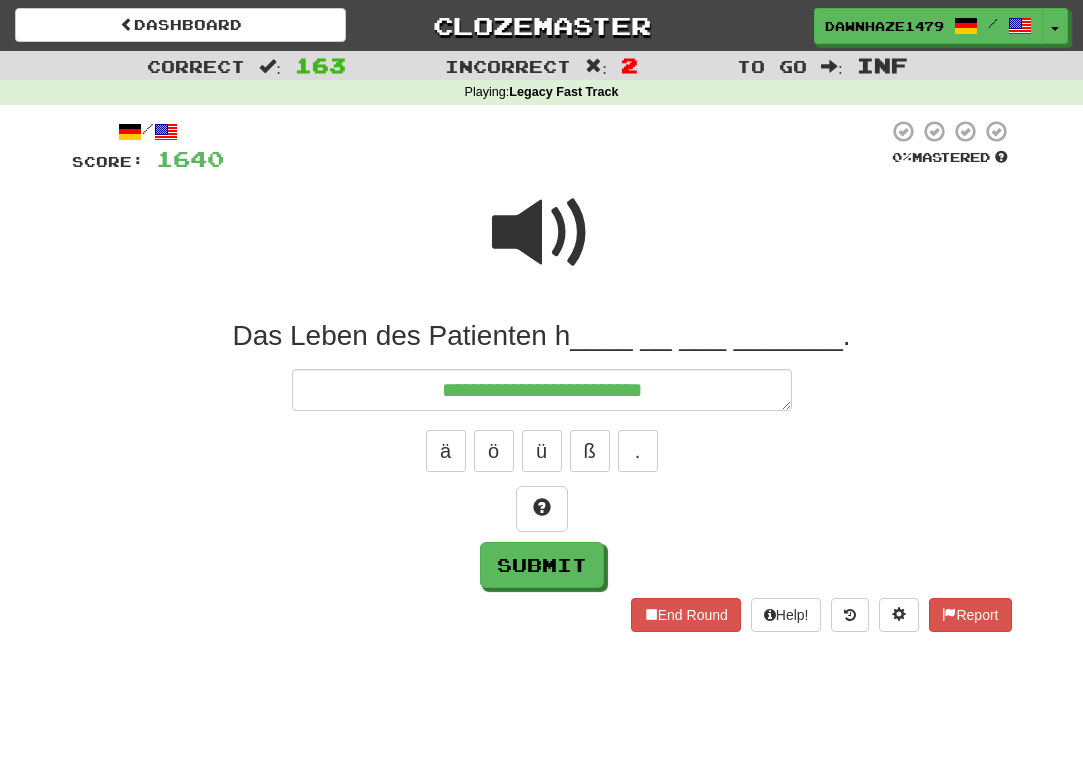 click on "ä ö ü ß ." at bounding box center [542, 451] 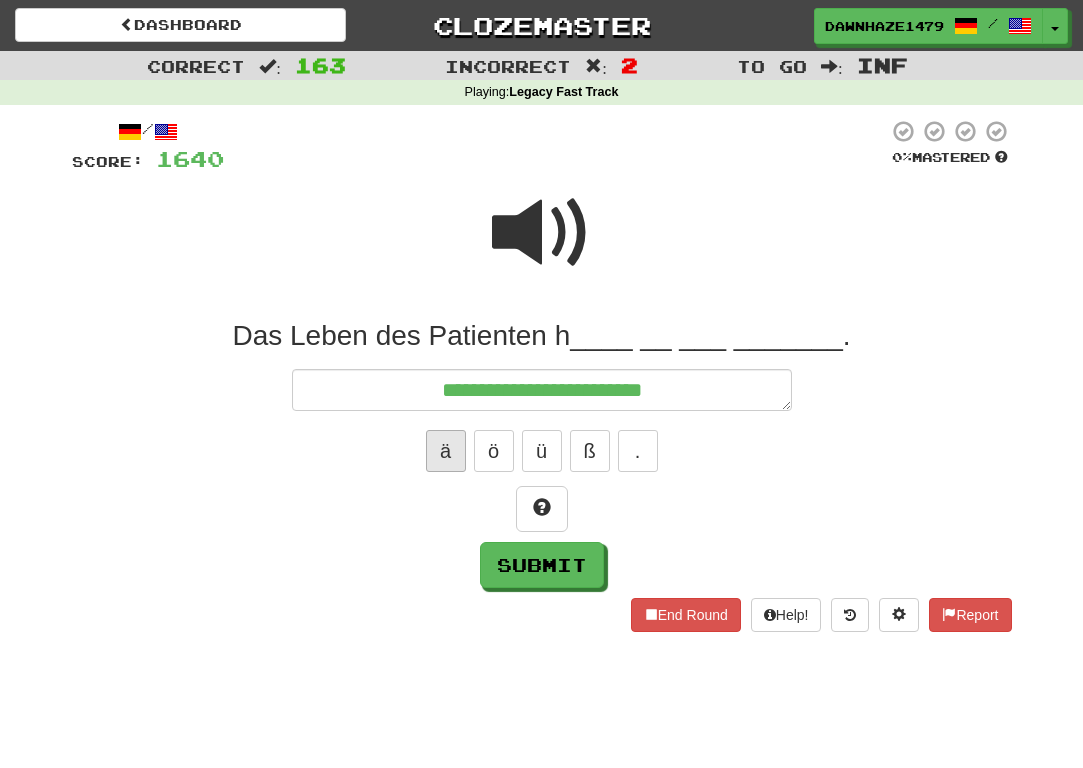 click on "ä" at bounding box center (446, 451) 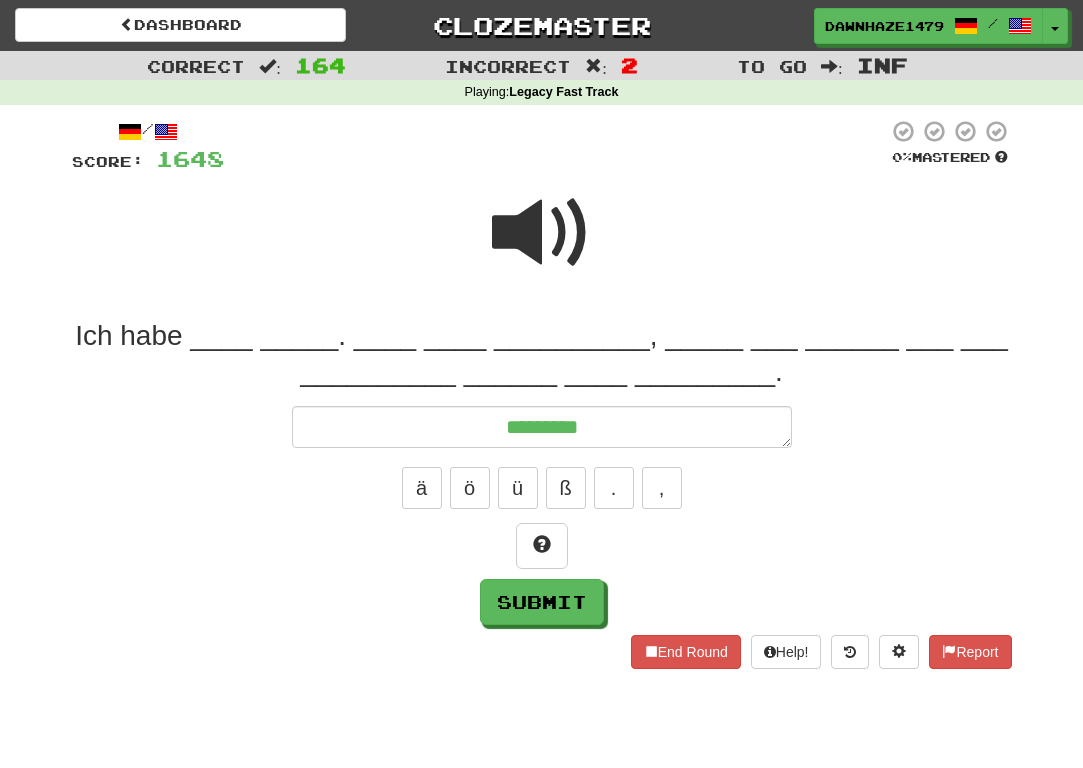 click at bounding box center [542, 233] 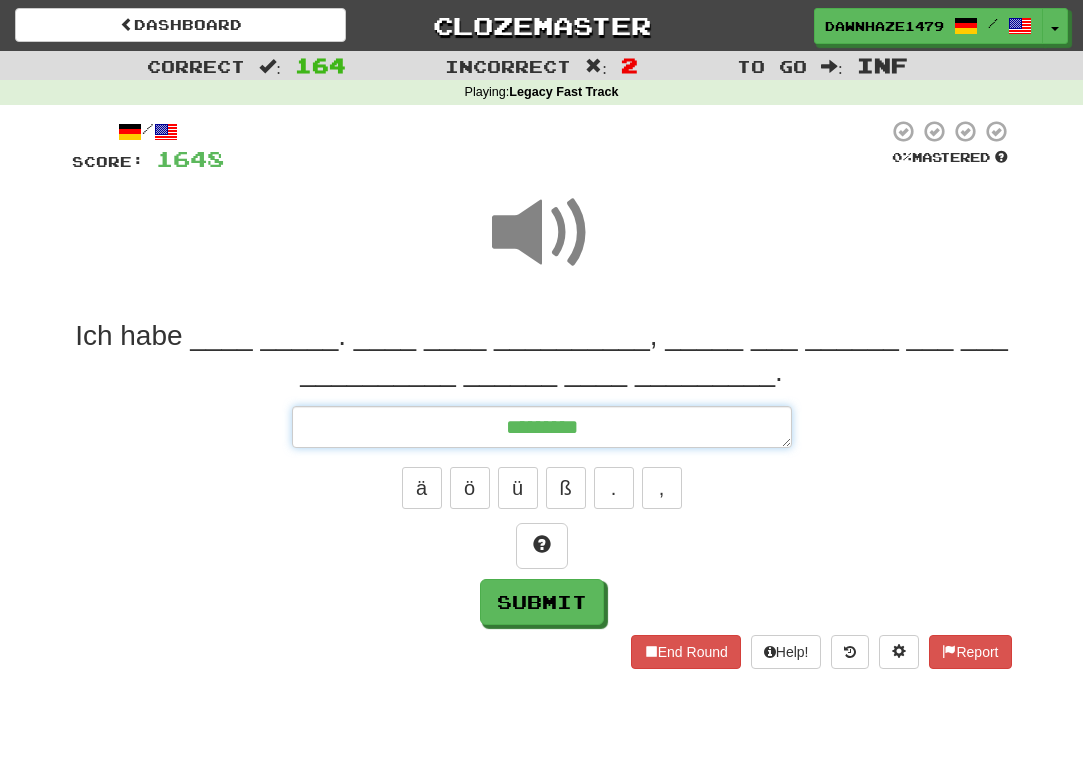 click on "********" at bounding box center [542, 427] 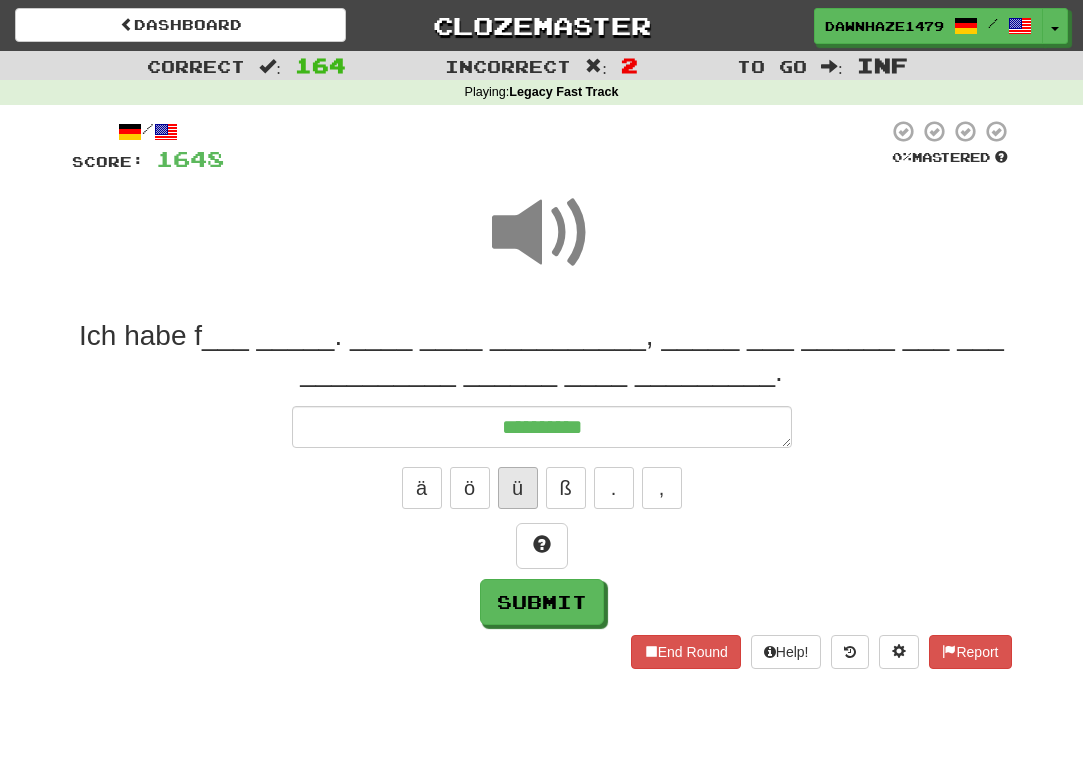 click on "ü" at bounding box center (518, 488) 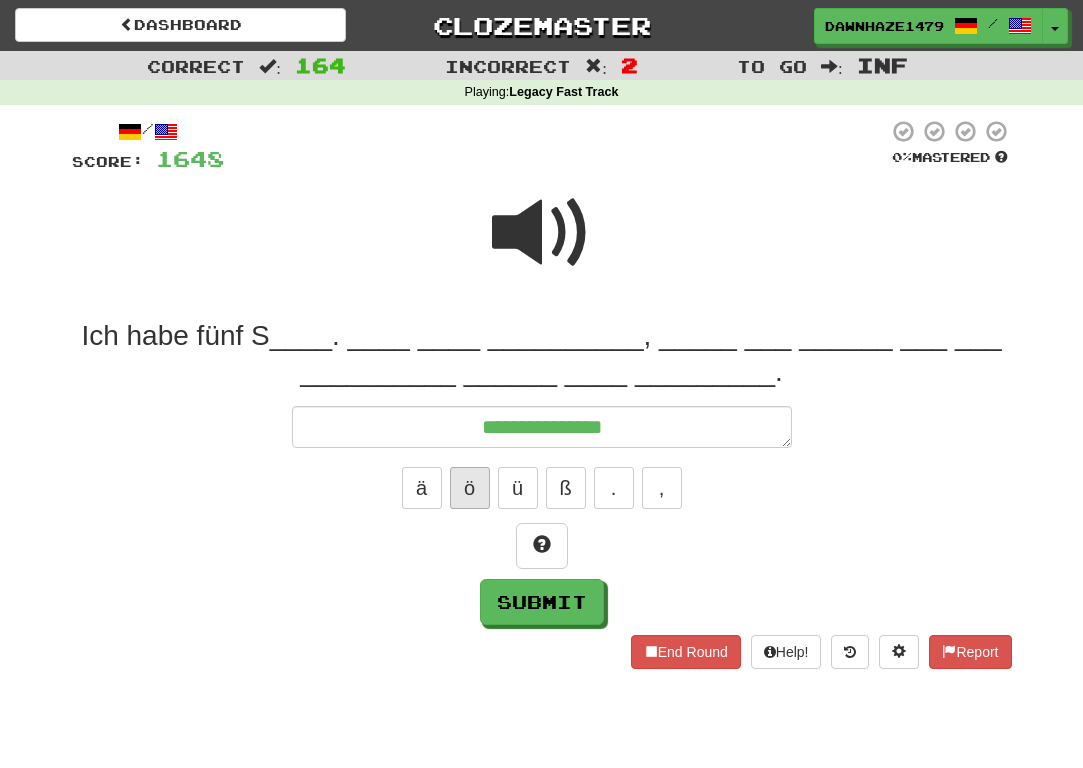 click on "ö" at bounding box center [470, 488] 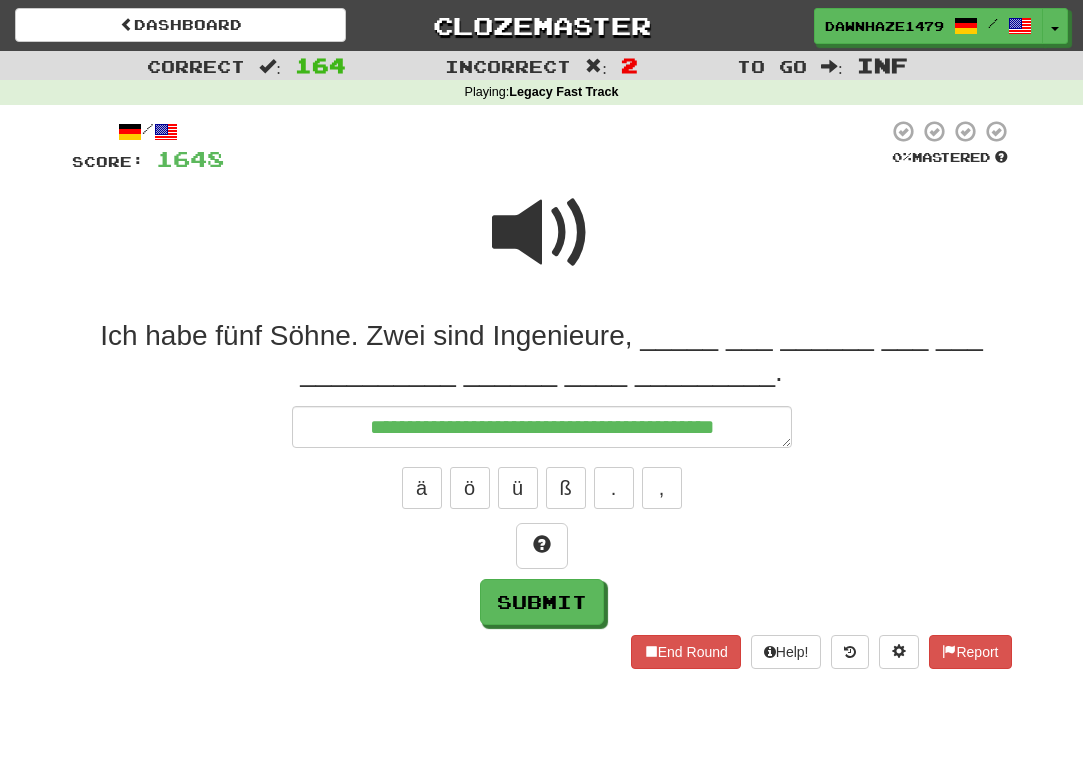 click at bounding box center [542, 246] 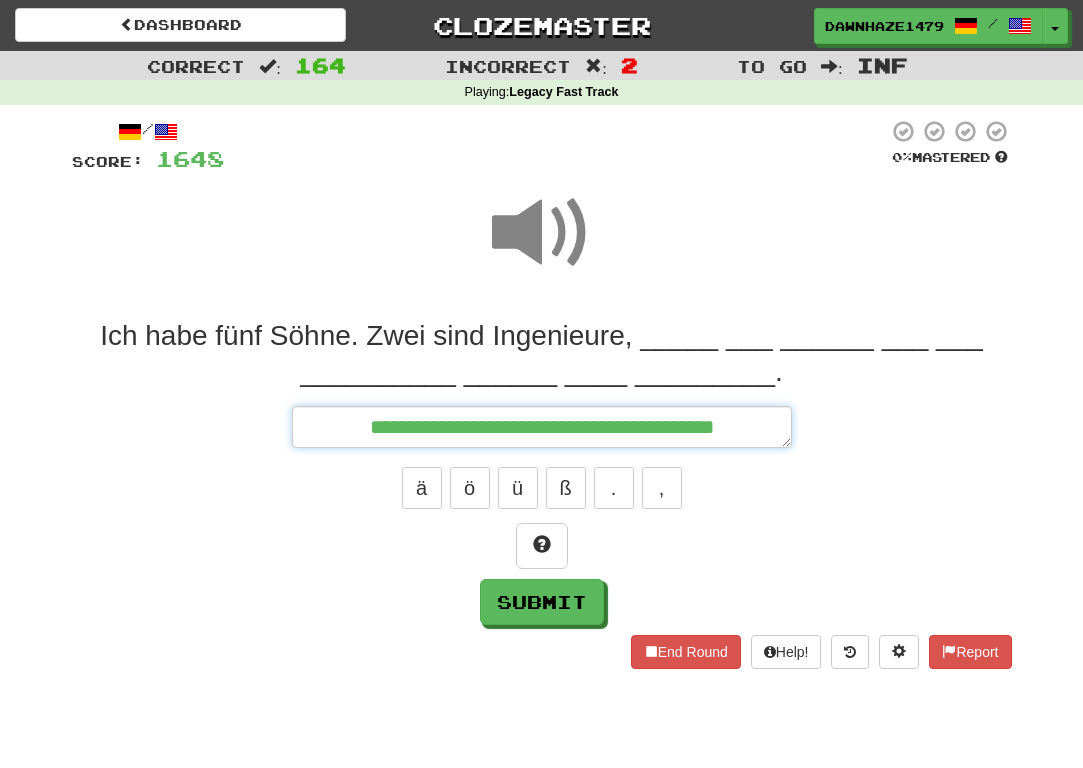 click on "**********" at bounding box center [542, 427] 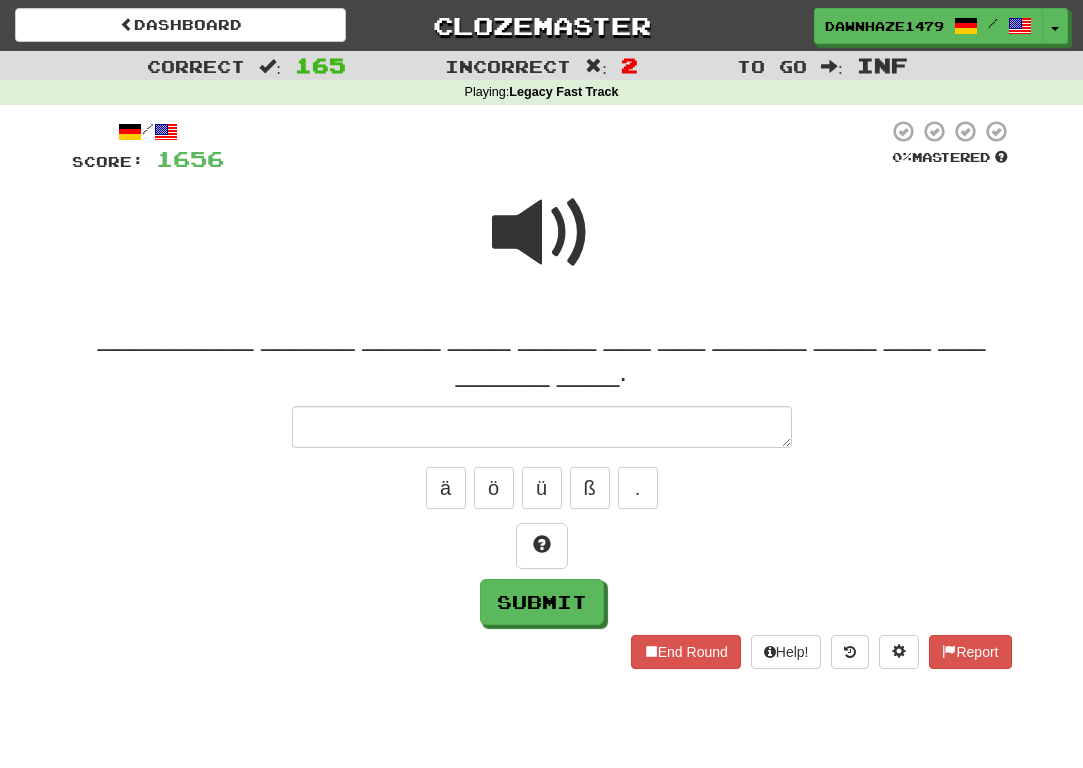 click at bounding box center [542, 233] 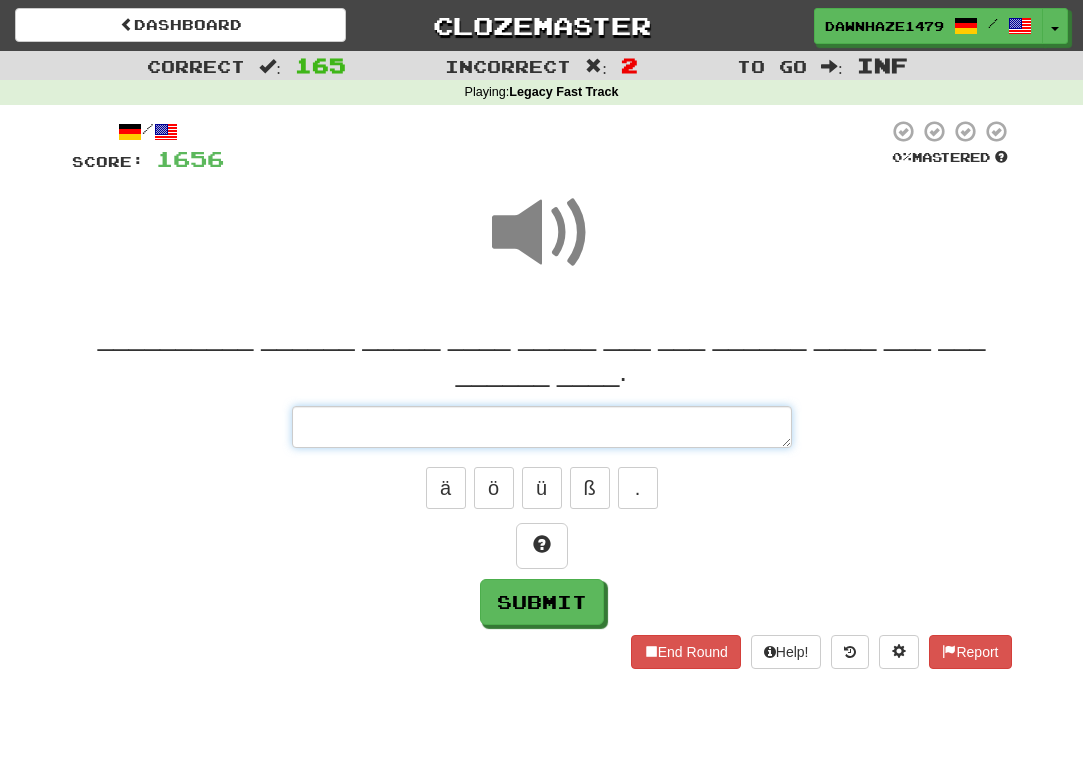 click at bounding box center (542, 427) 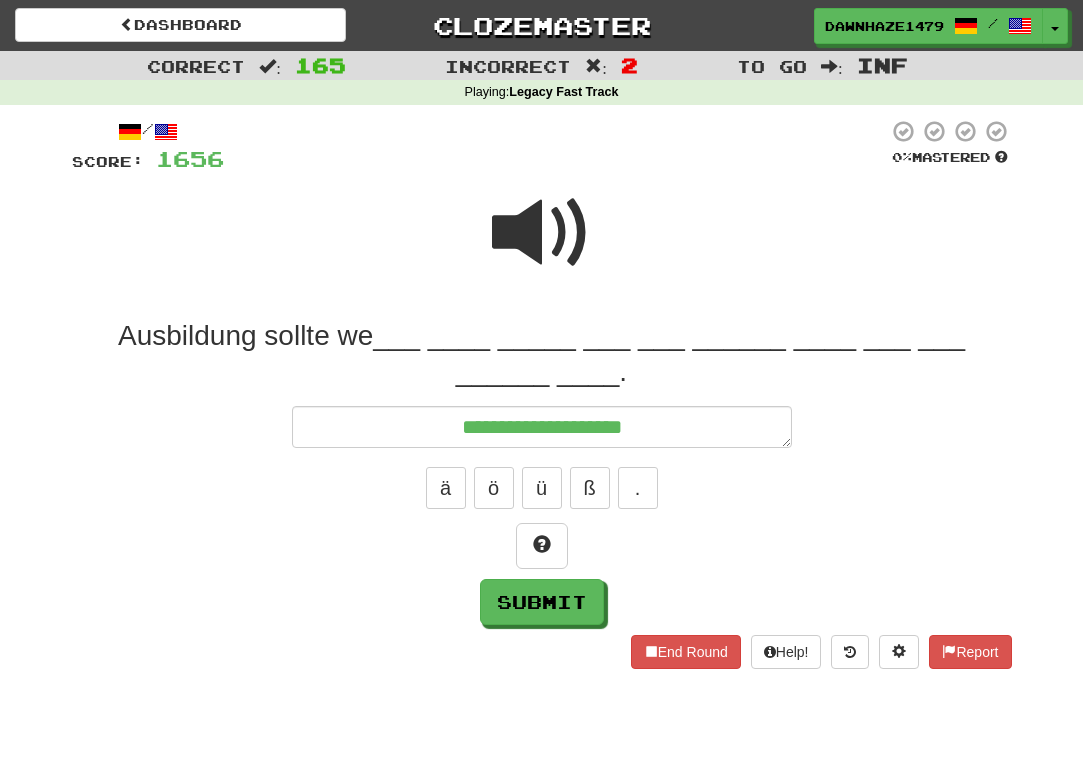 click at bounding box center [542, 233] 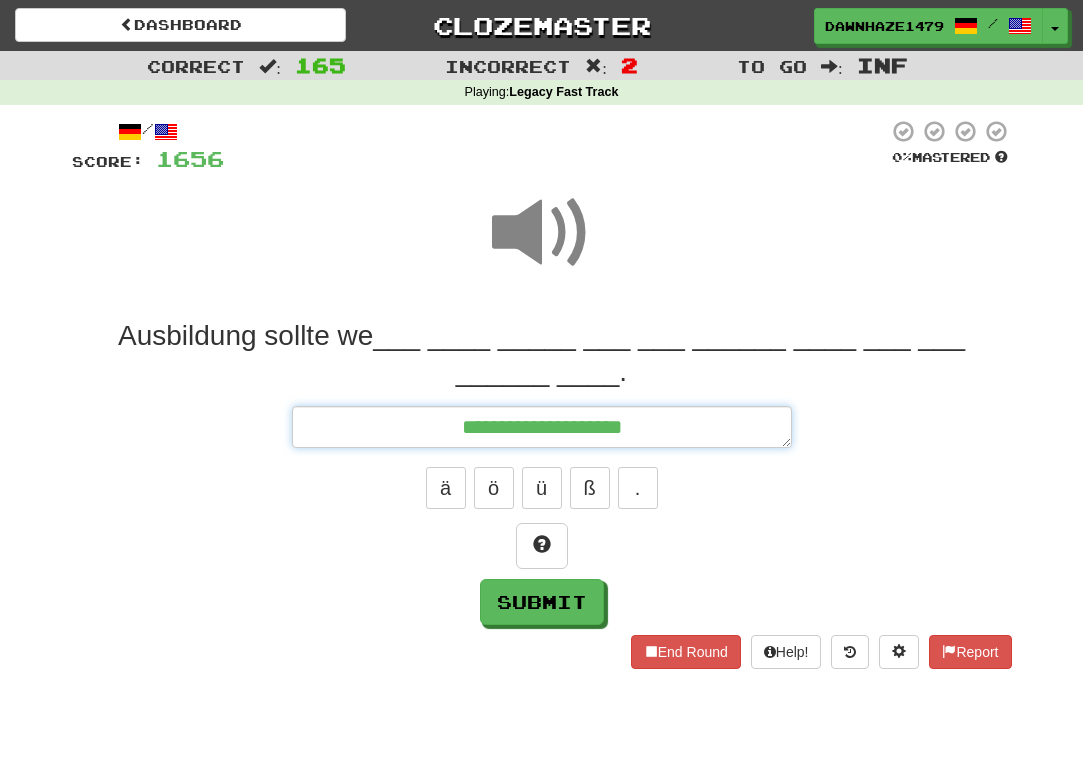 click on "**********" at bounding box center [542, 427] 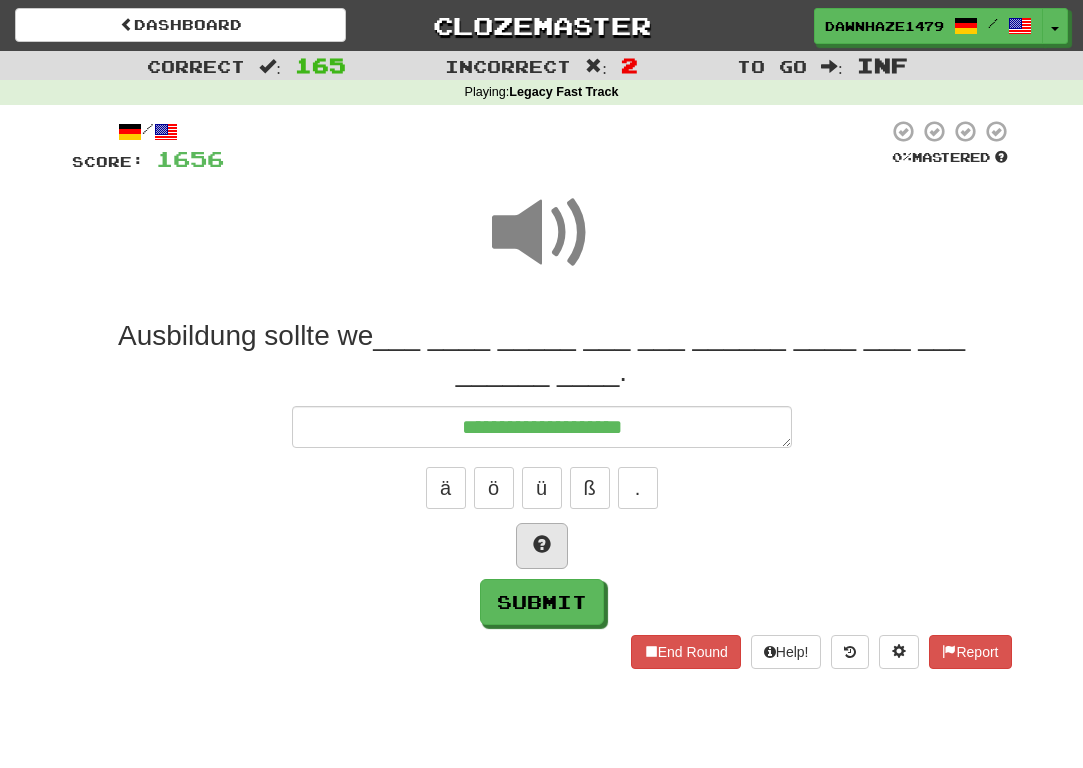 click at bounding box center [542, 546] 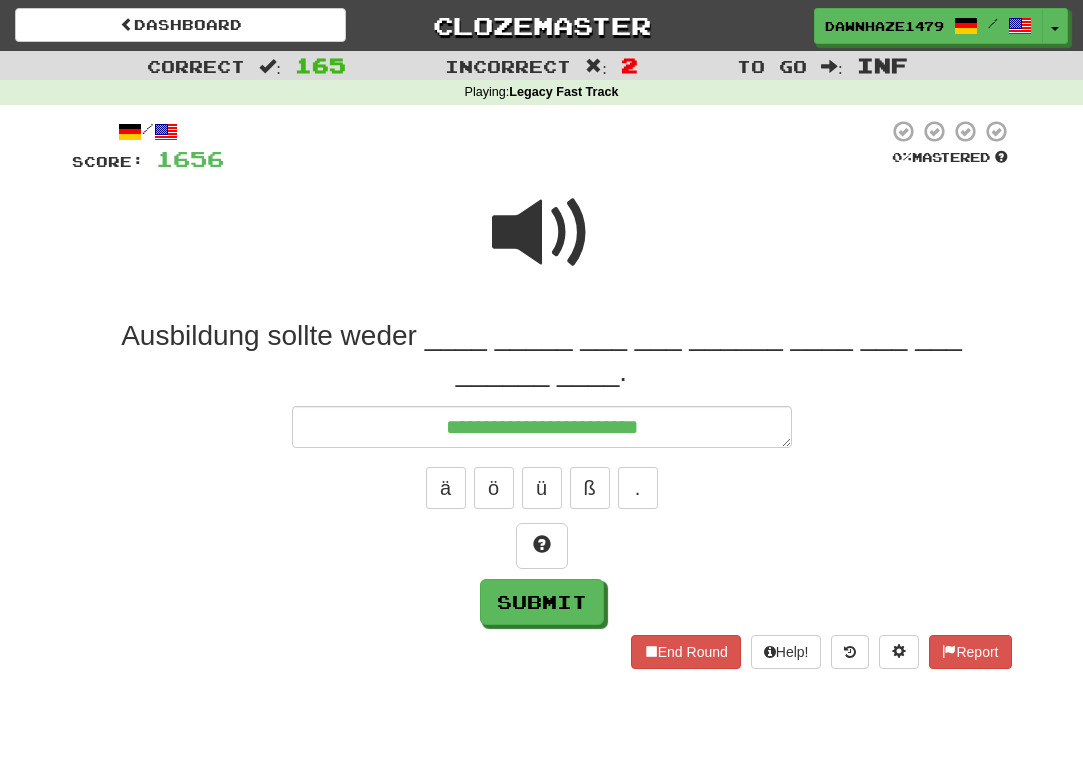 click at bounding box center [556, 146] 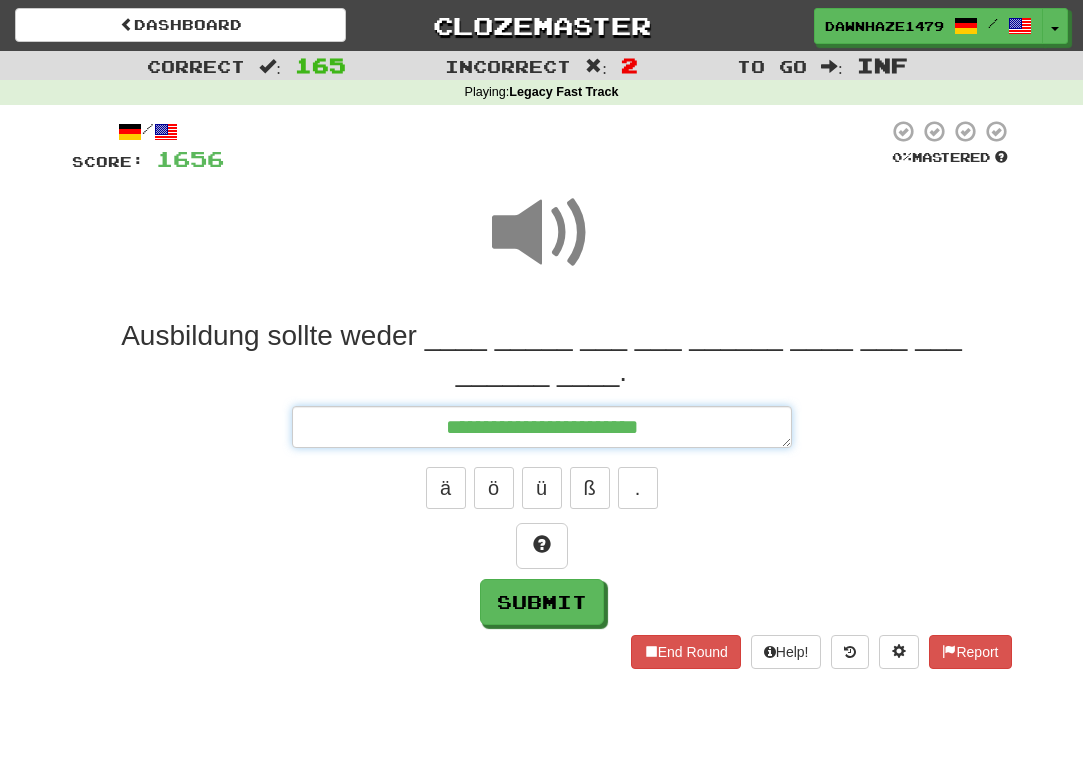 click on "**********" at bounding box center [542, 427] 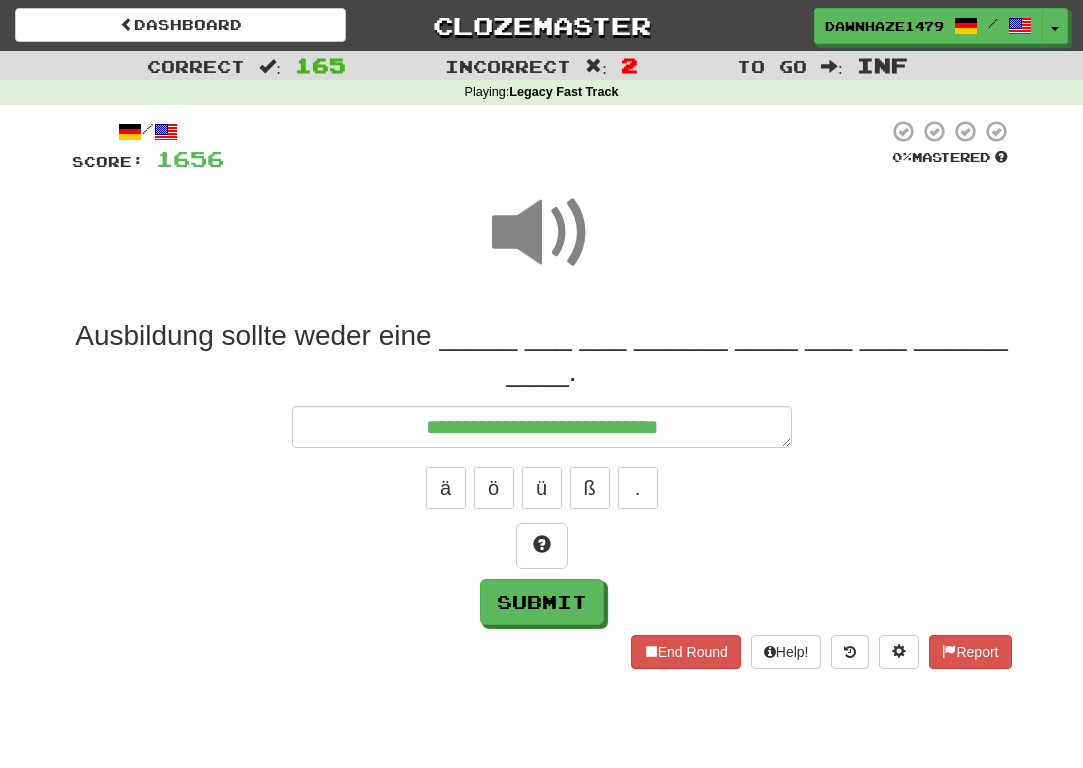 click at bounding box center (542, 246) 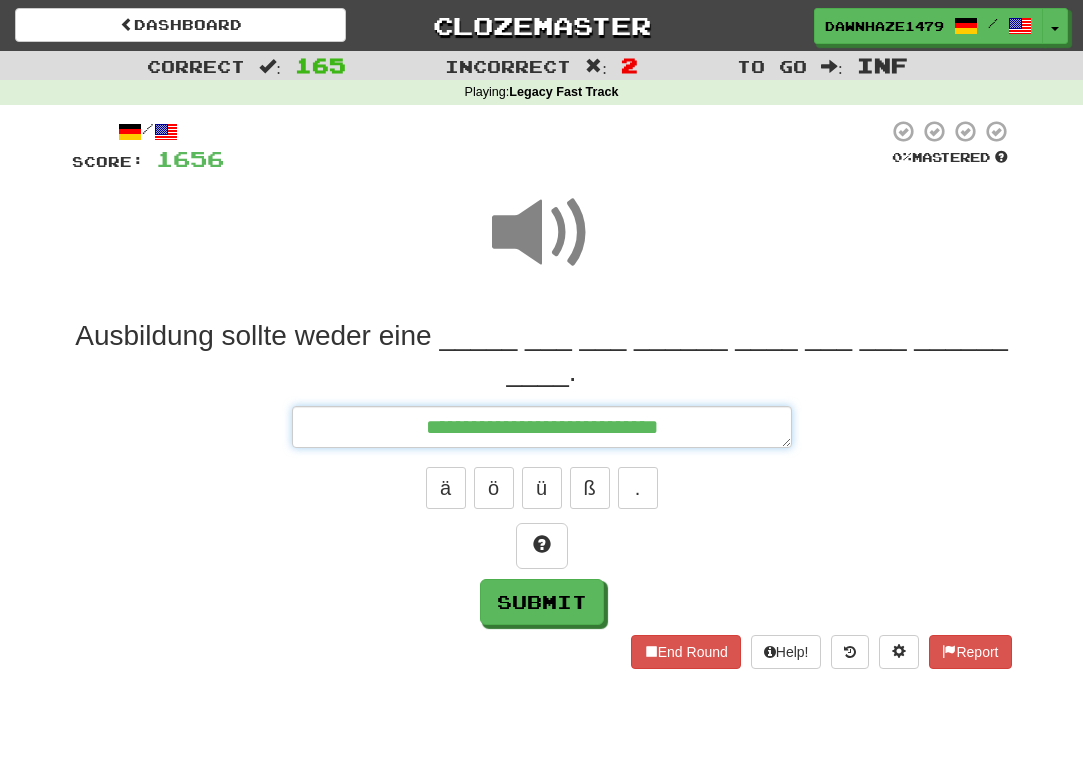 click on "**********" at bounding box center [542, 427] 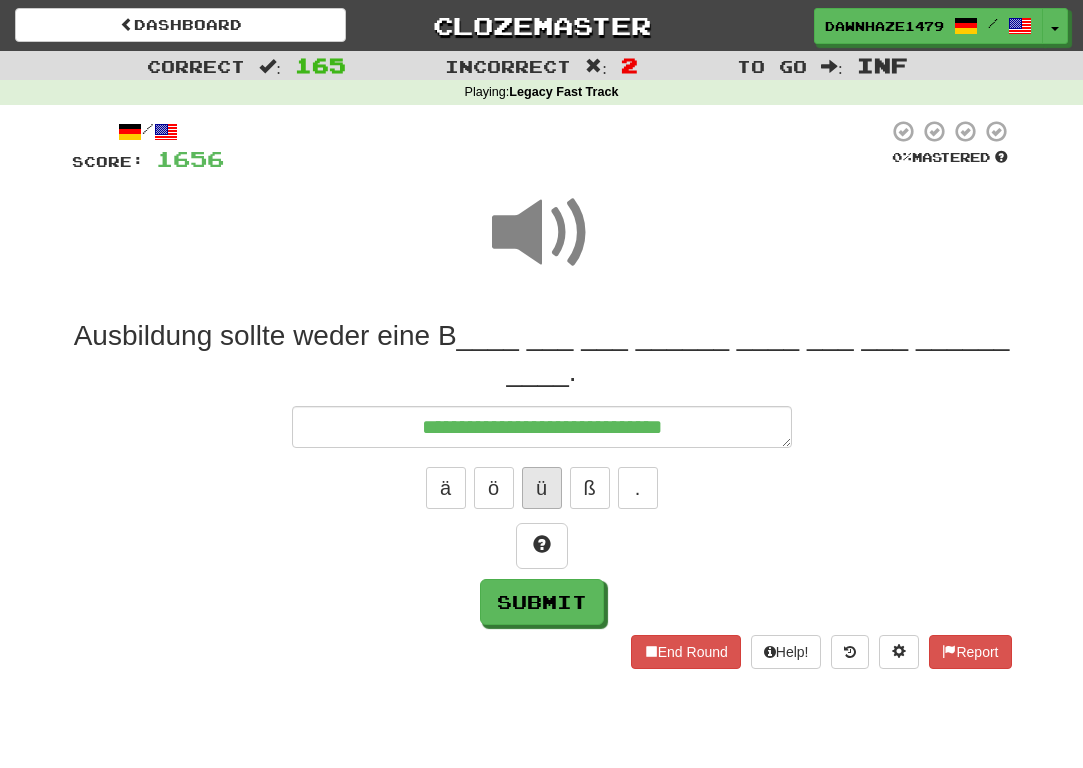 click on "ü" at bounding box center [542, 488] 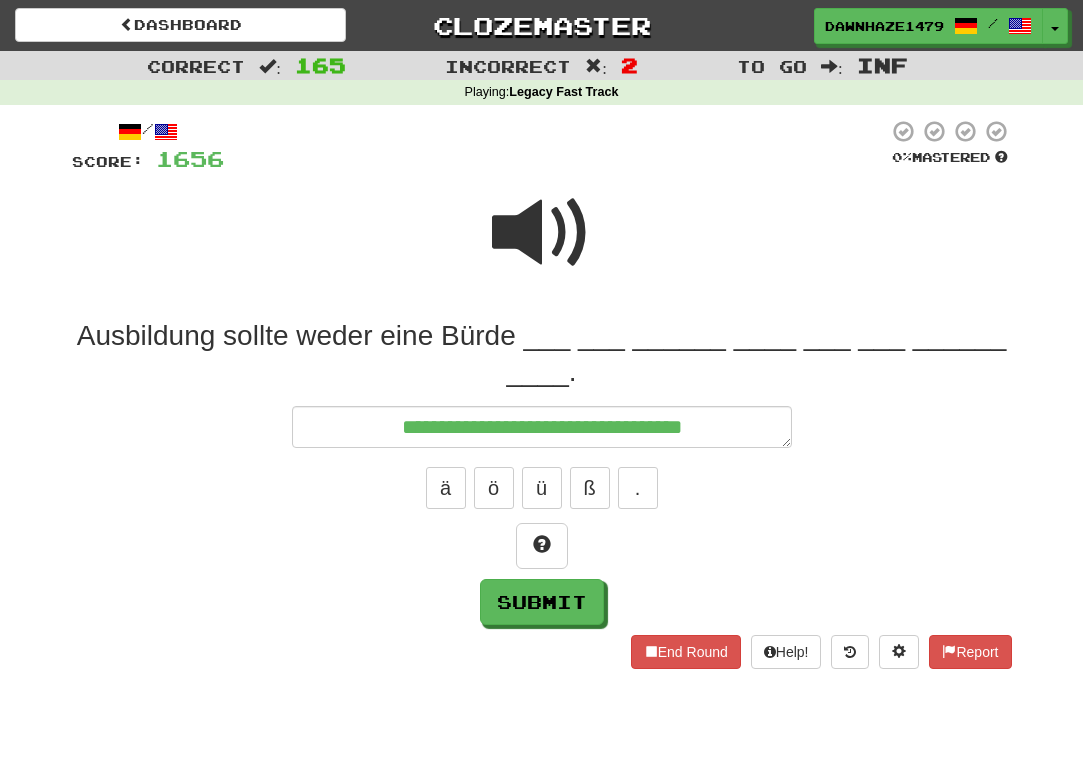 click at bounding box center (542, 233) 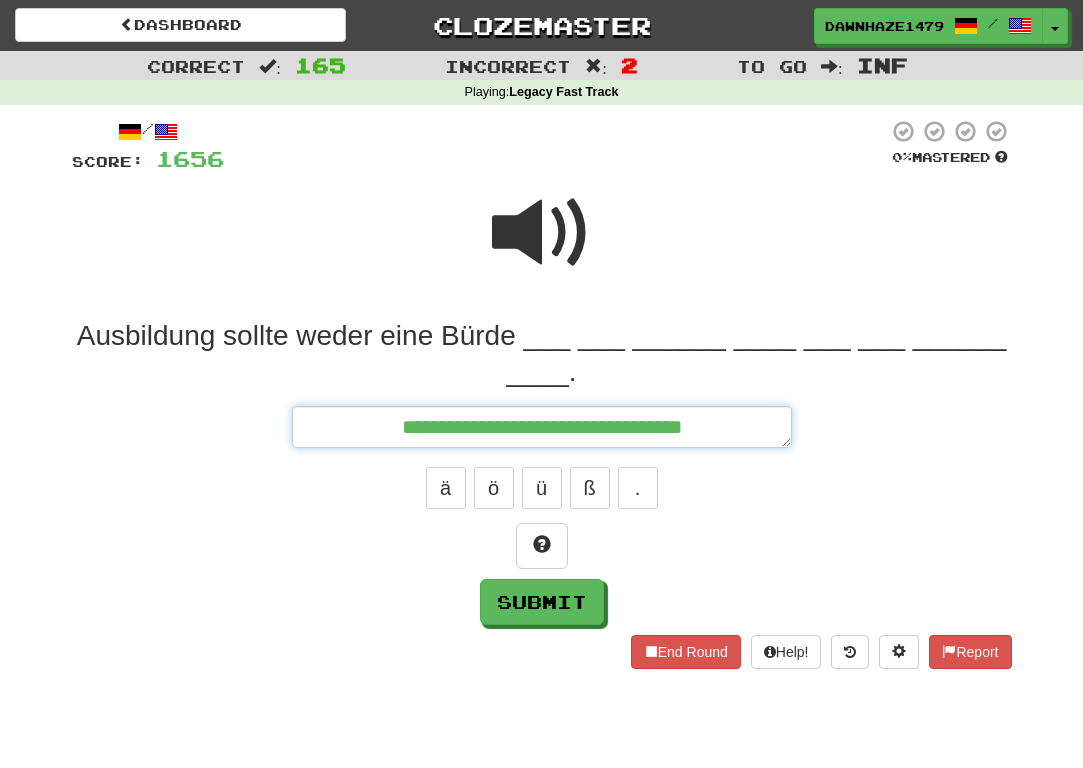click on "**********" at bounding box center (542, 427) 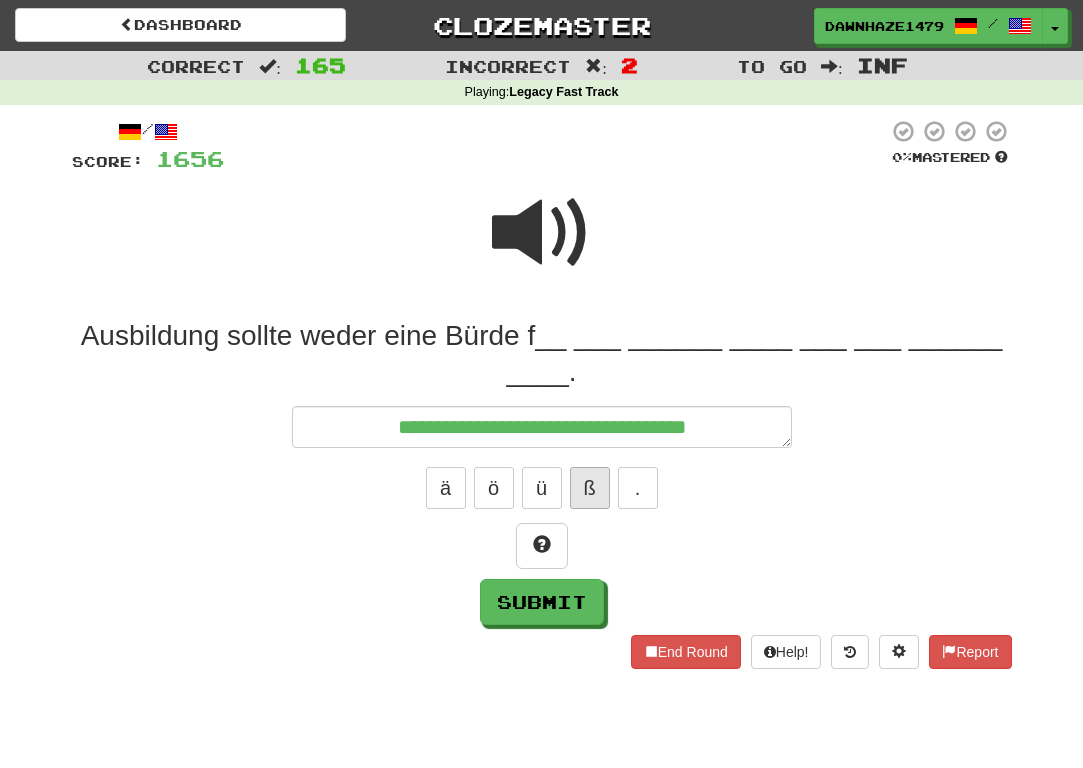 click on "ß" at bounding box center [590, 488] 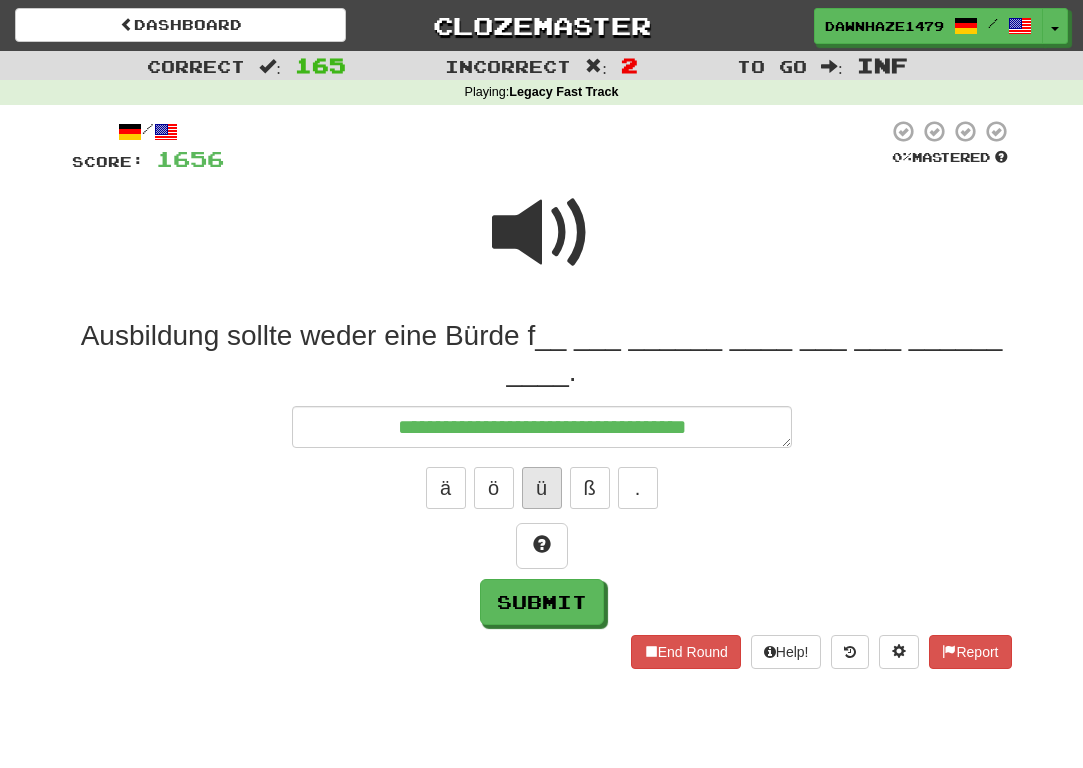 click on "ü" at bounding box center [542, 488] 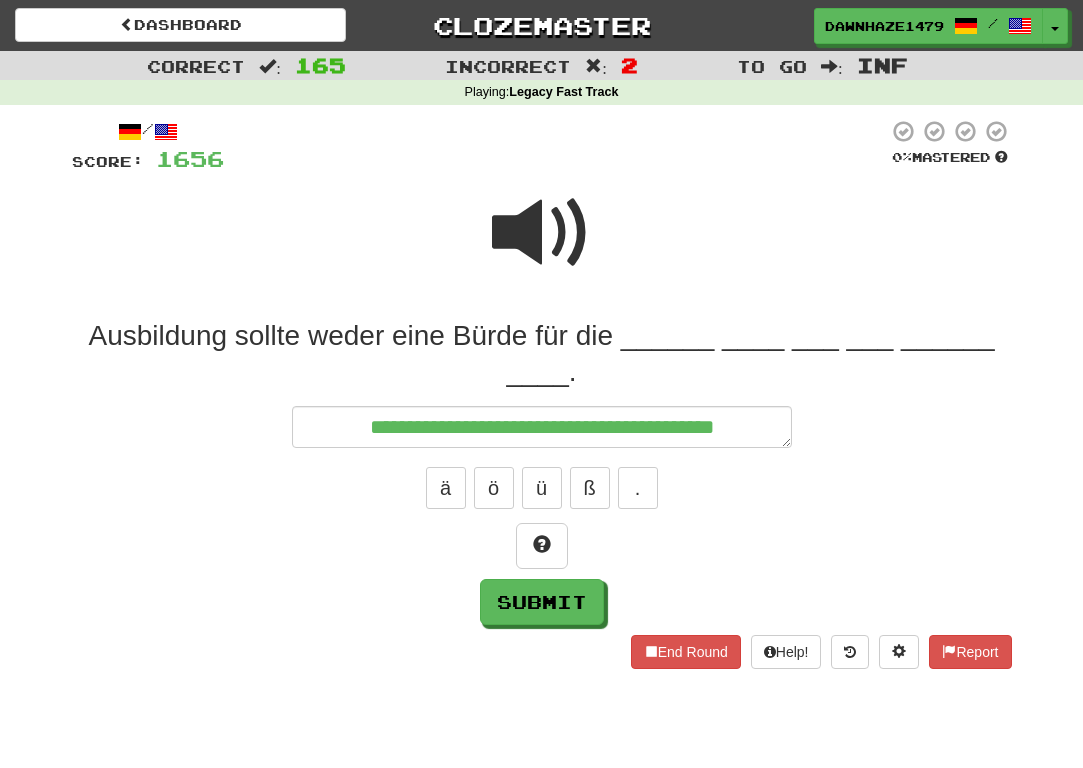 click at bounding box center (542, 246) 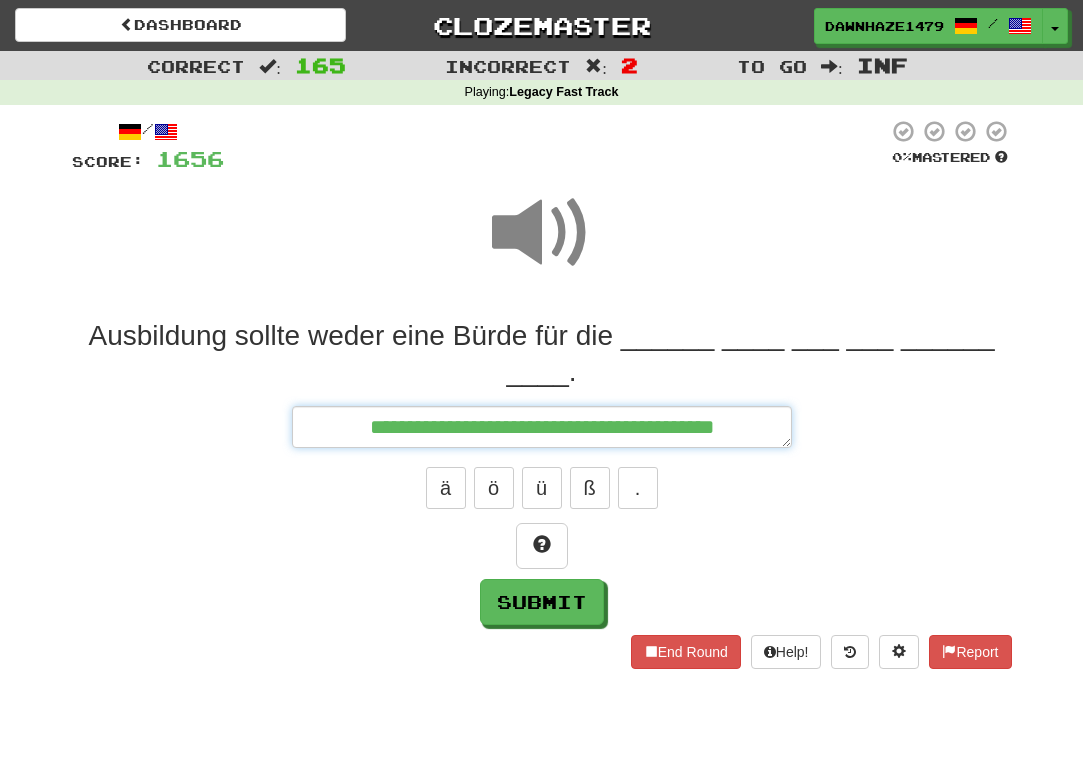 click on "**********" at bounding box center (542, 427) 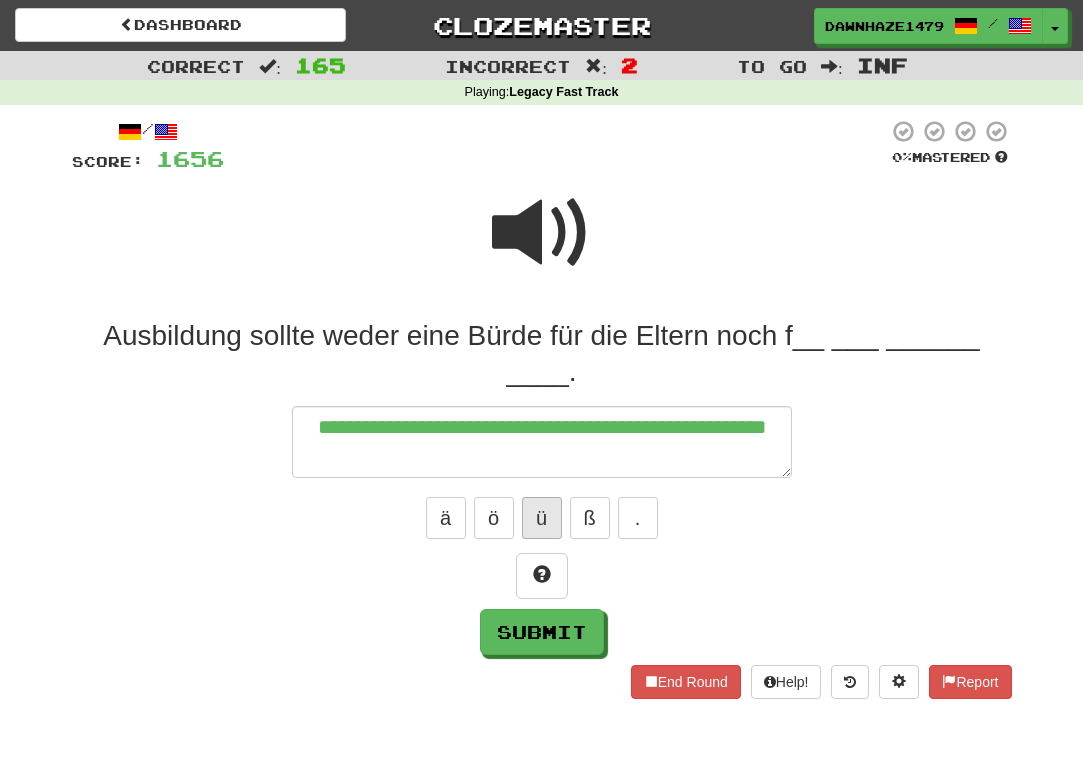 click on "ü" at bounding box center (542, 518) 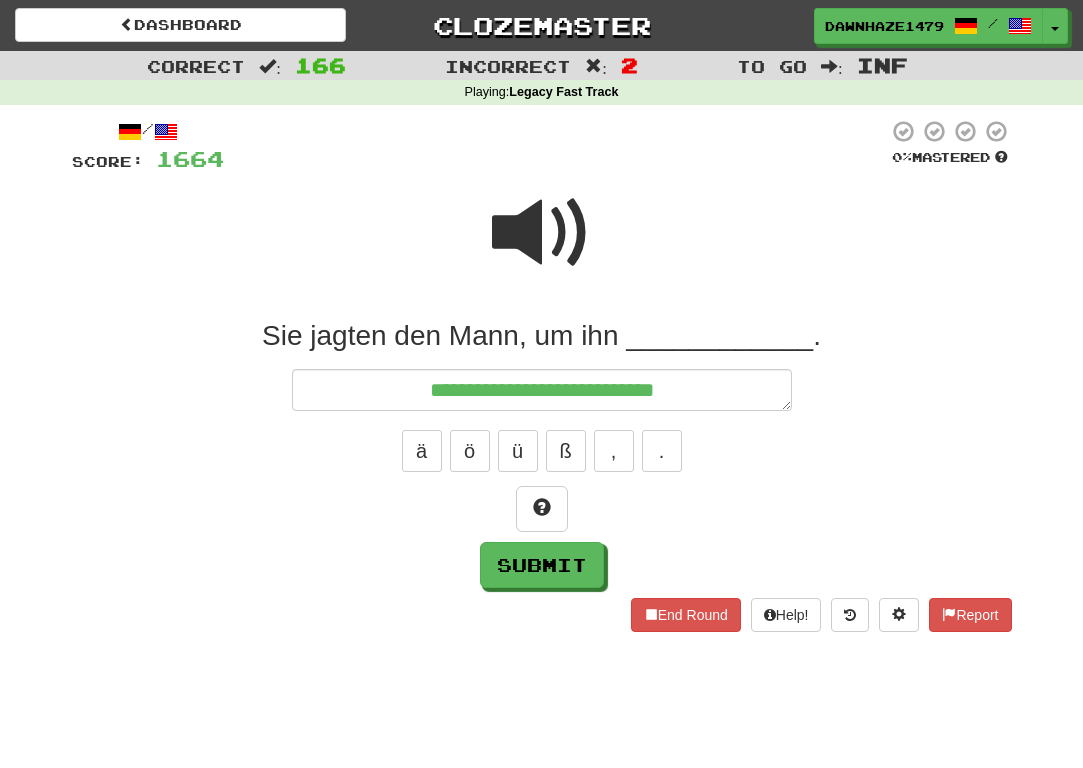 click at bounding box center (542, 233) 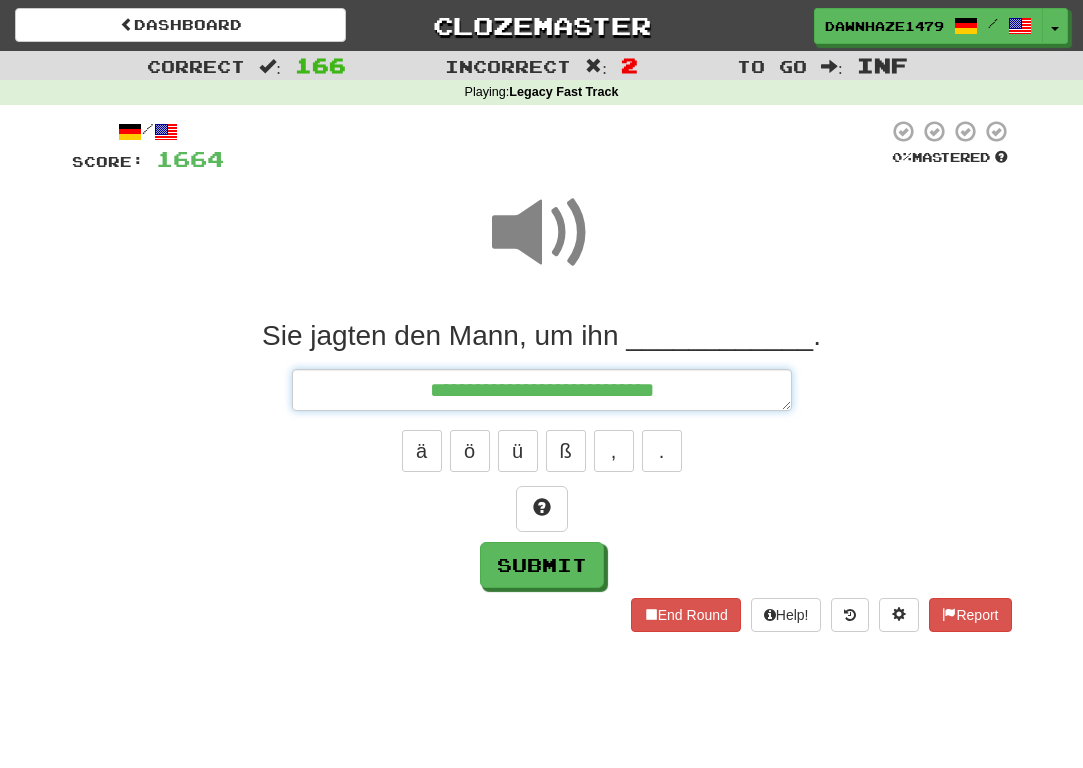 click on "**********" at bounding box center (542, 390) 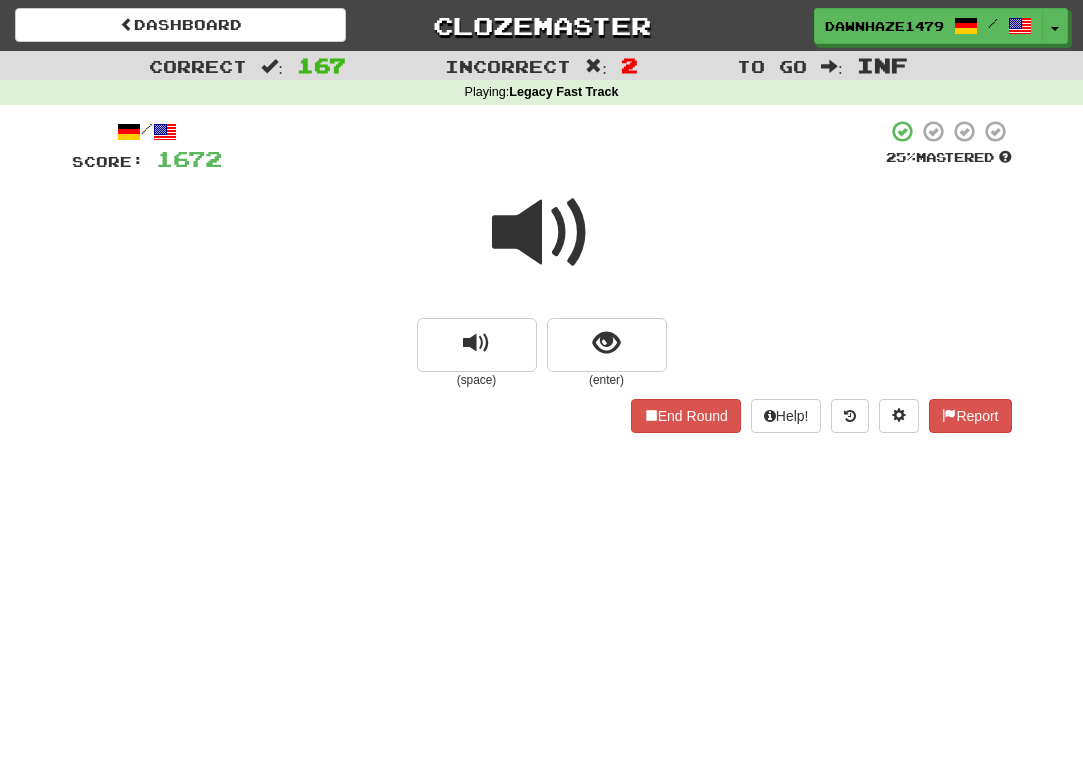 click at bounding box center (542, 233) 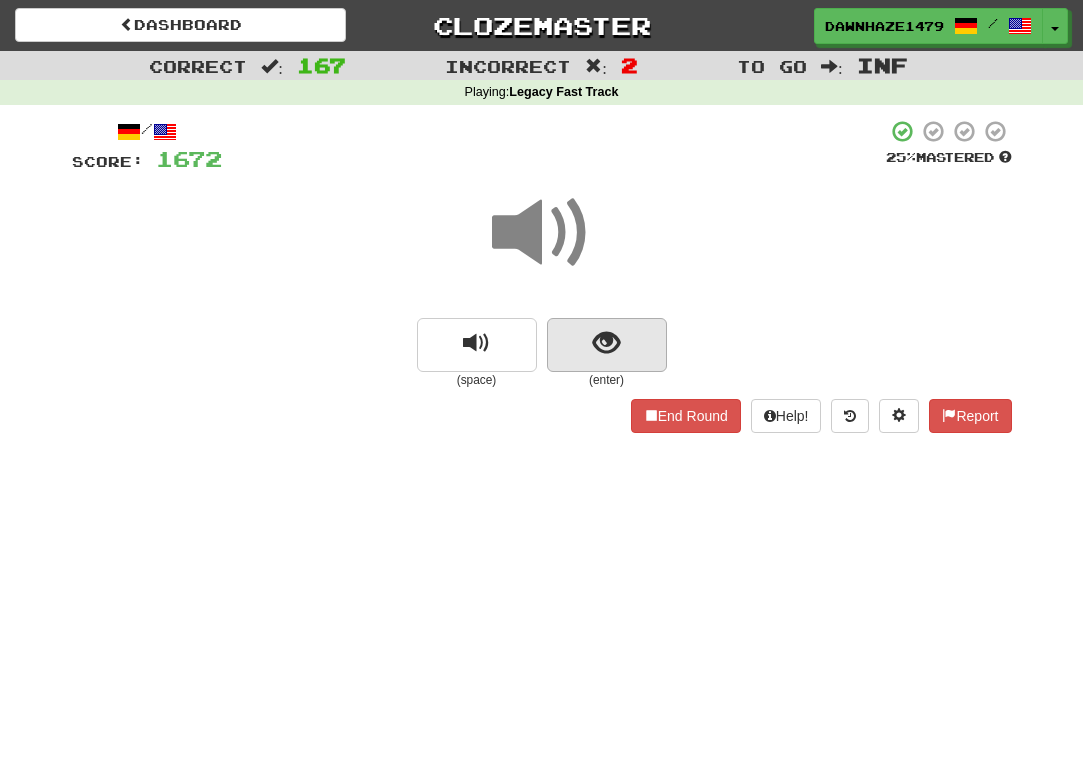 click at bounding box center [607, 345] 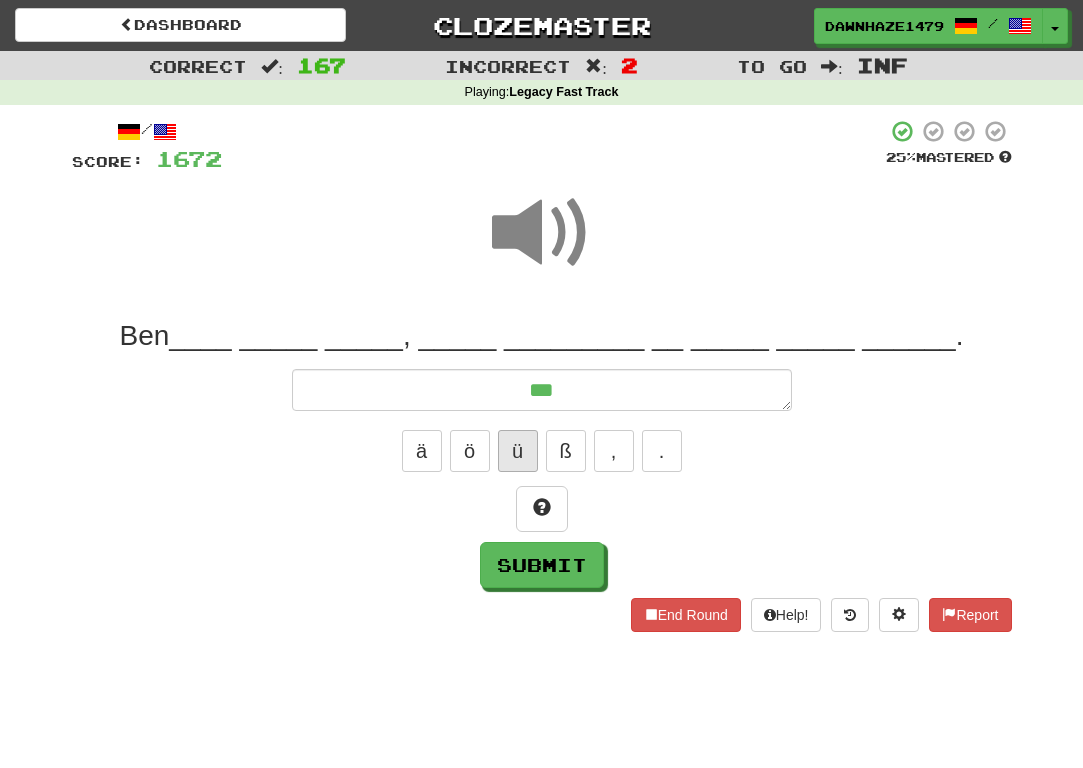 click on "ü" at bounding box center [518, 451] 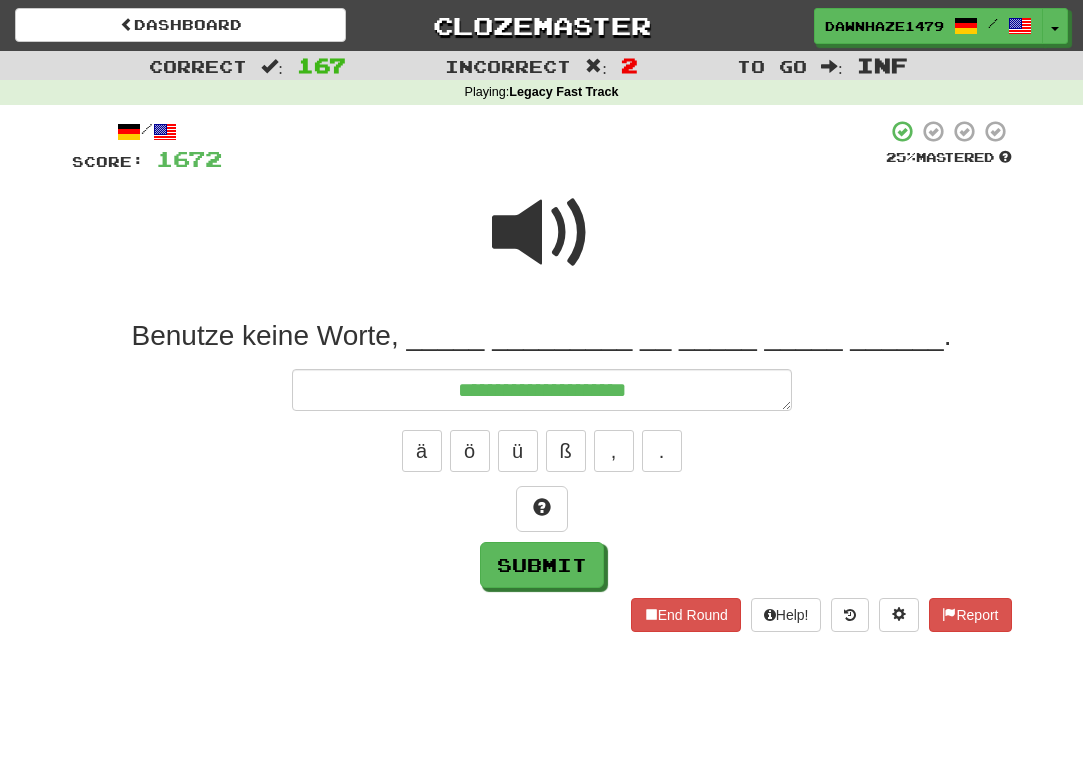click at bounding box center [542, 233] 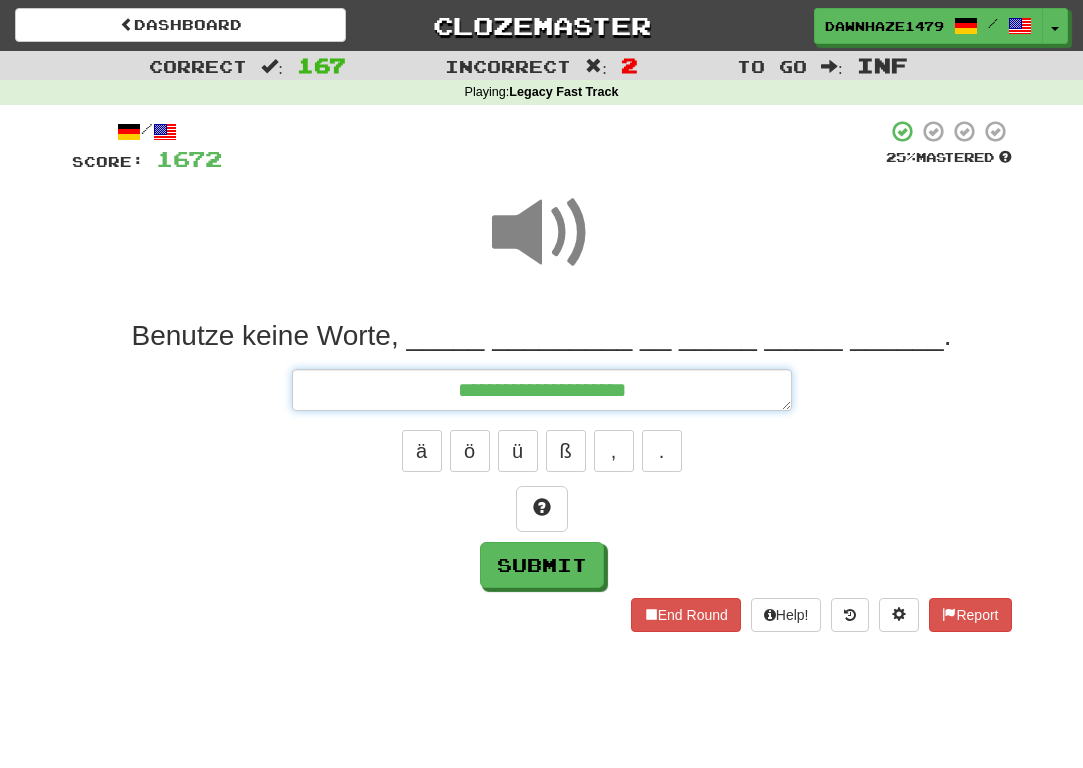 click on "**********" at bounding box center (542, 390) 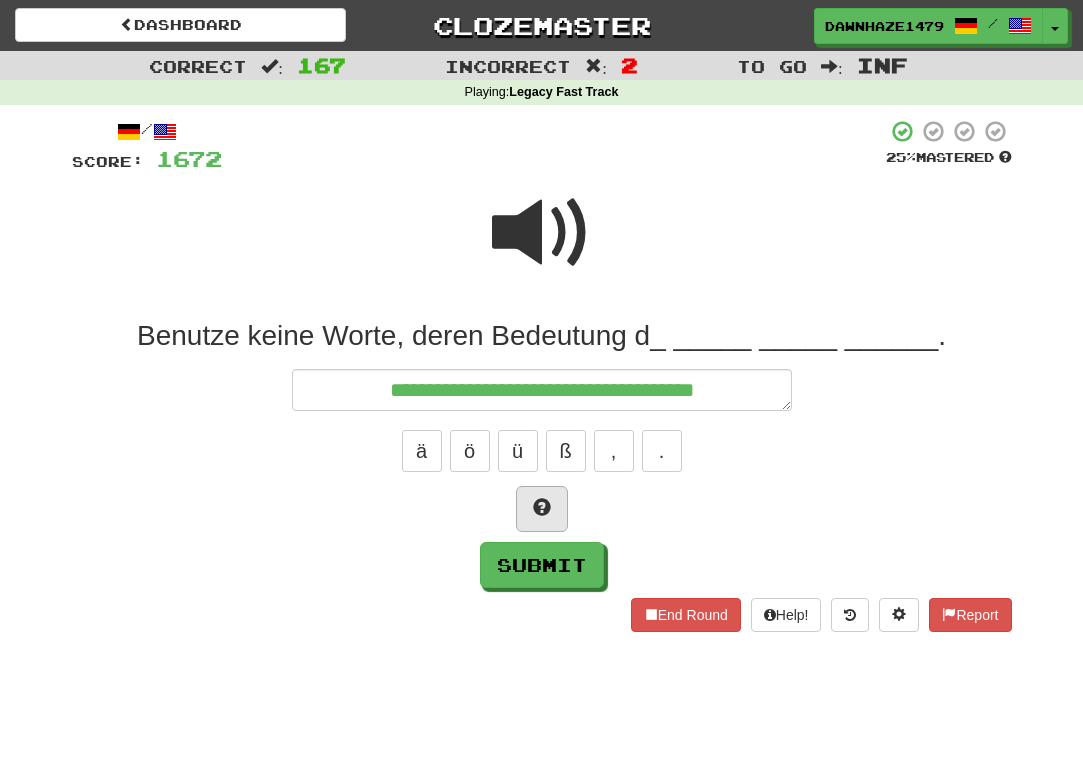 click at bounding box center [542, 507] 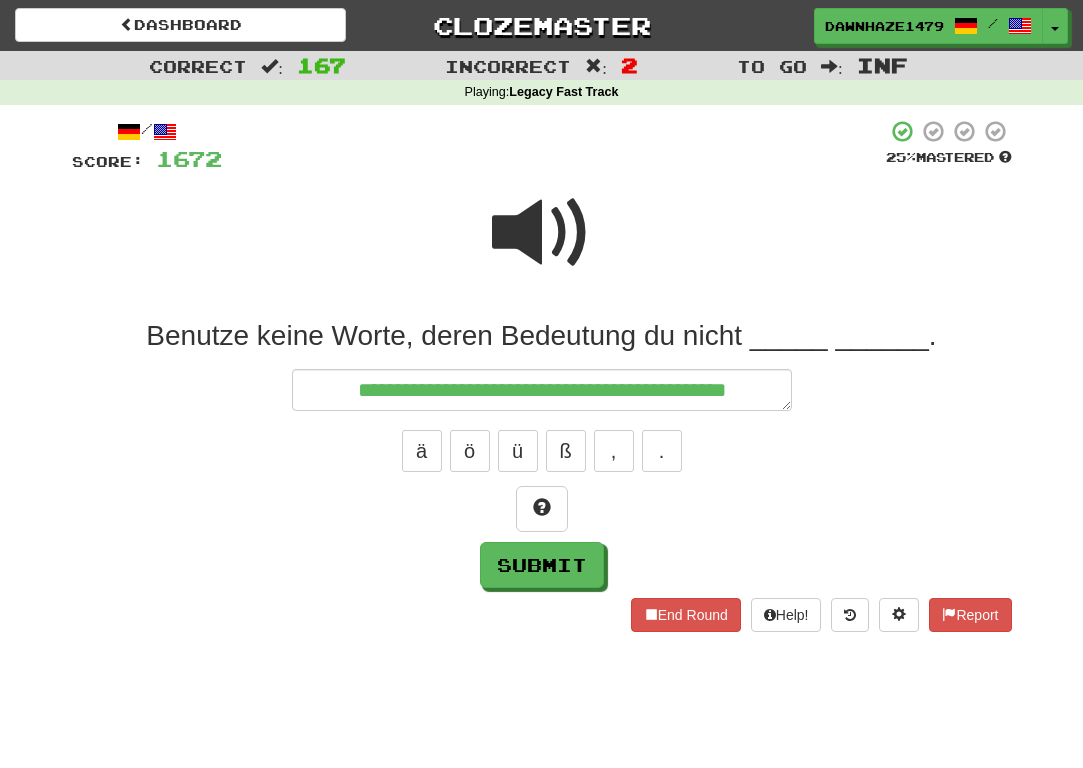 click at bounding box center [542, 233] 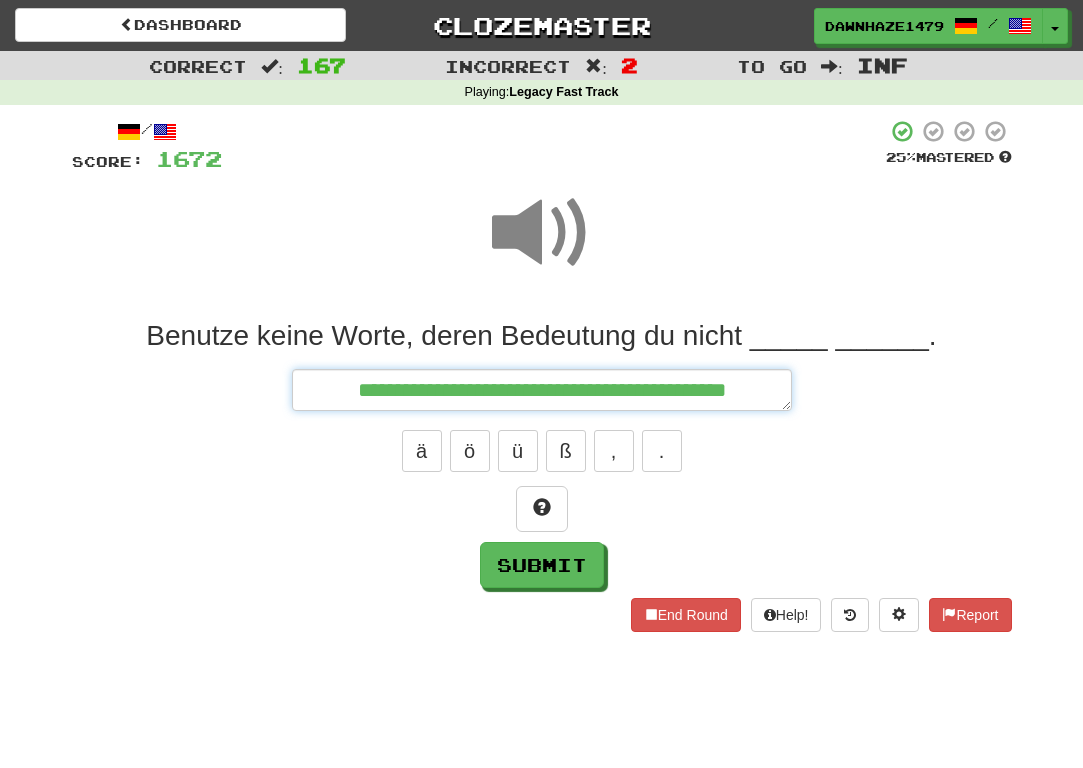 click on "**********" at bounding box center [542, 390] 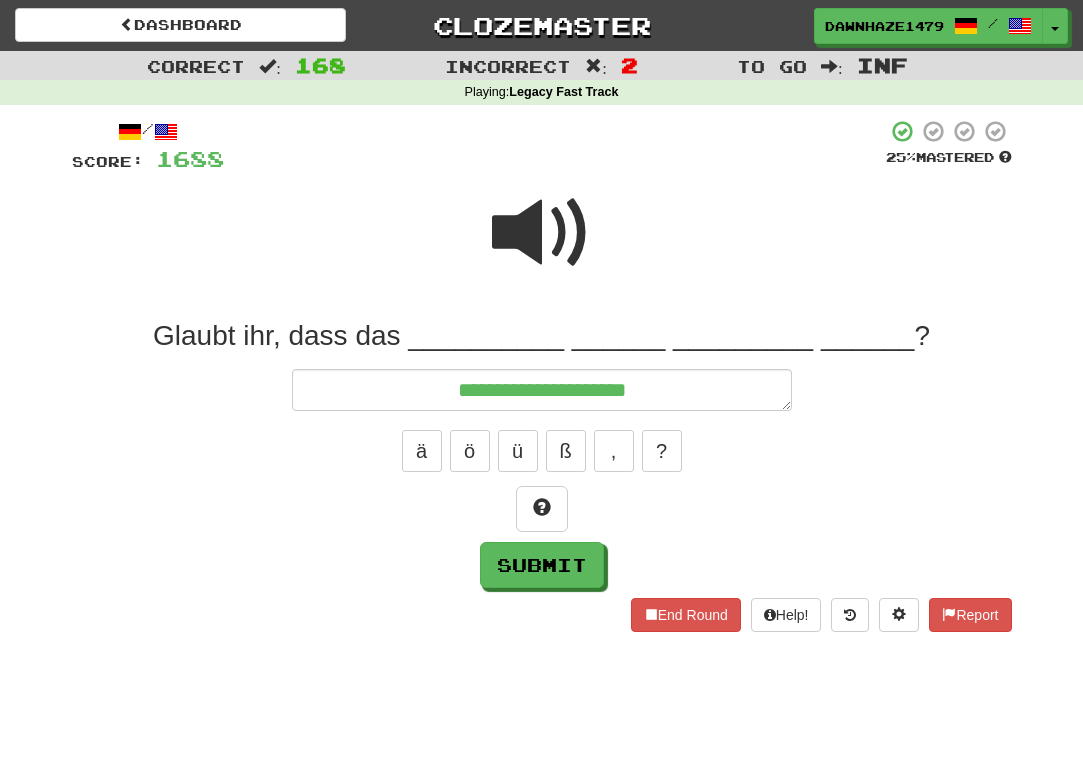 click at bounding box center [542, 246] 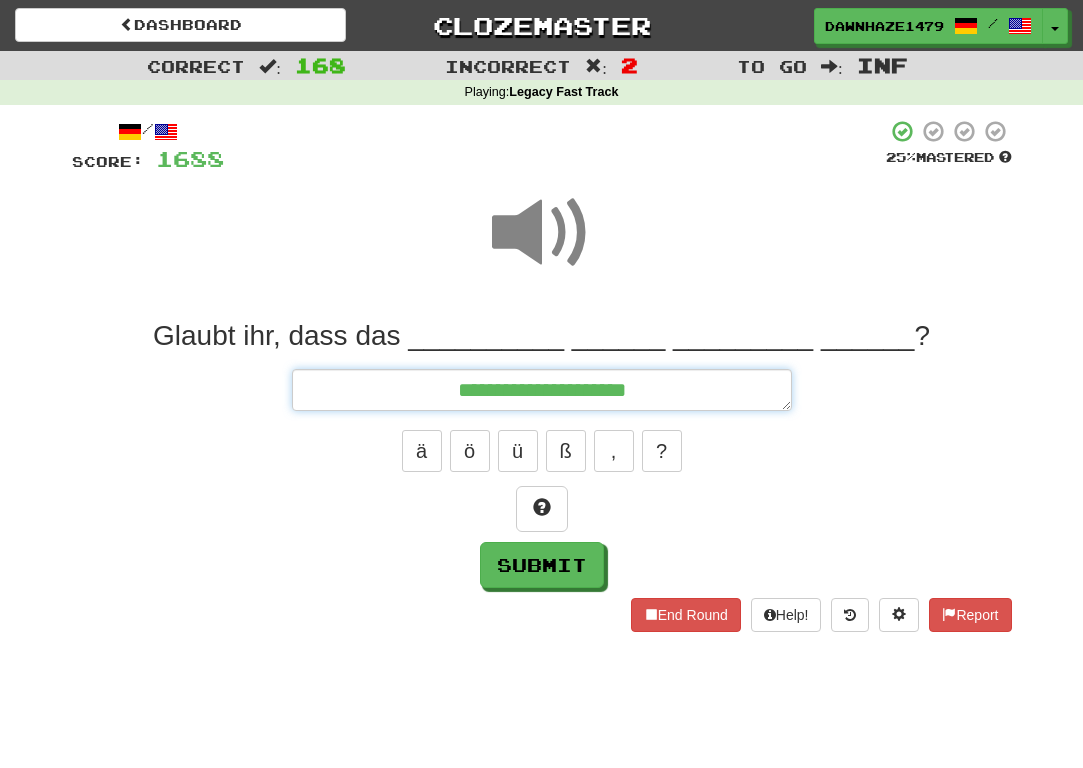 click on "**********" at bounding box center (542, 390) 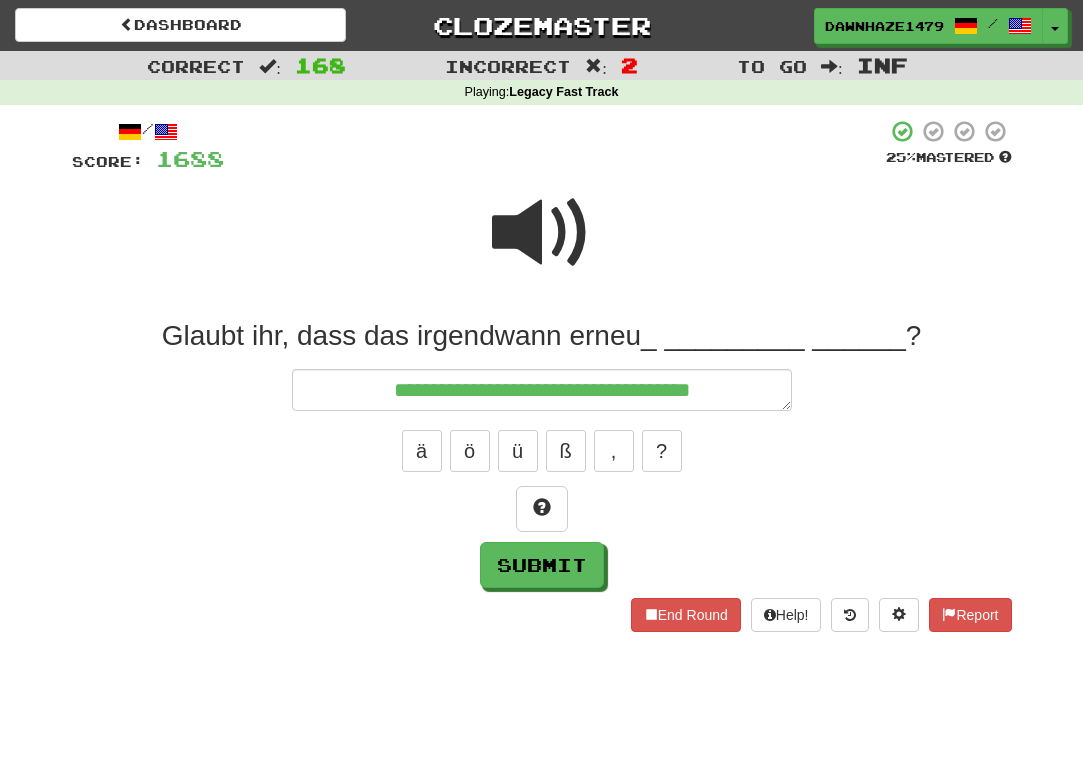 click on "**********" at bounding box center [542, 453] 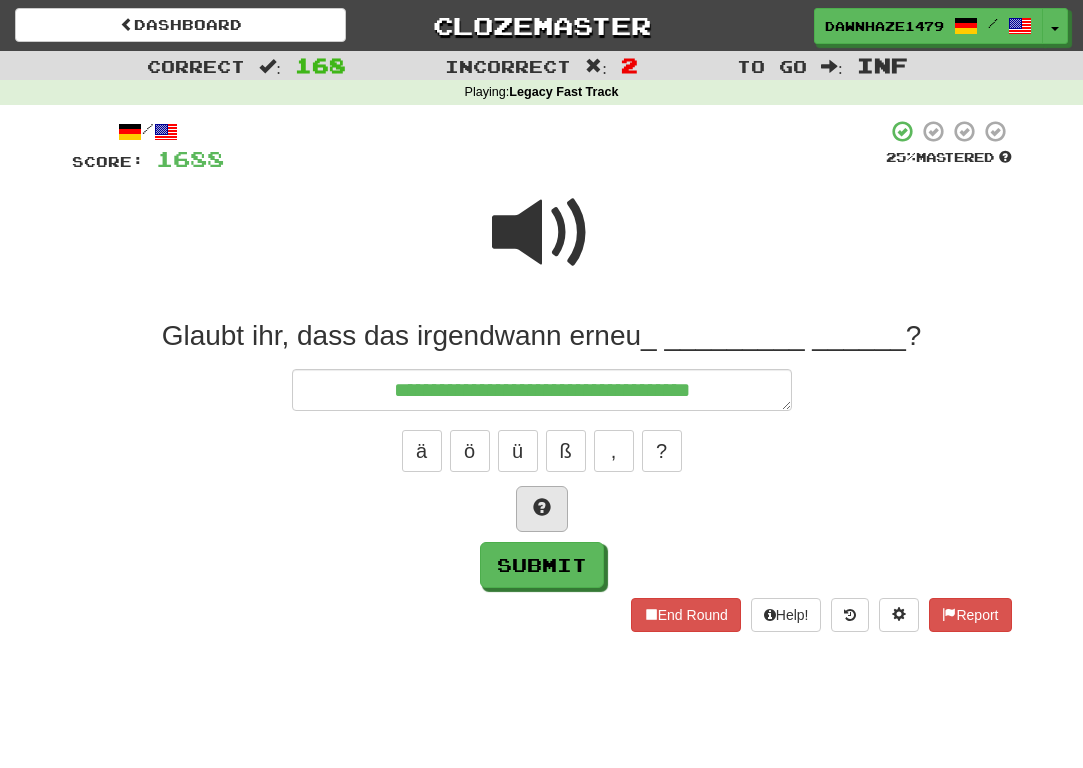 click at bounding box center [542, 509] 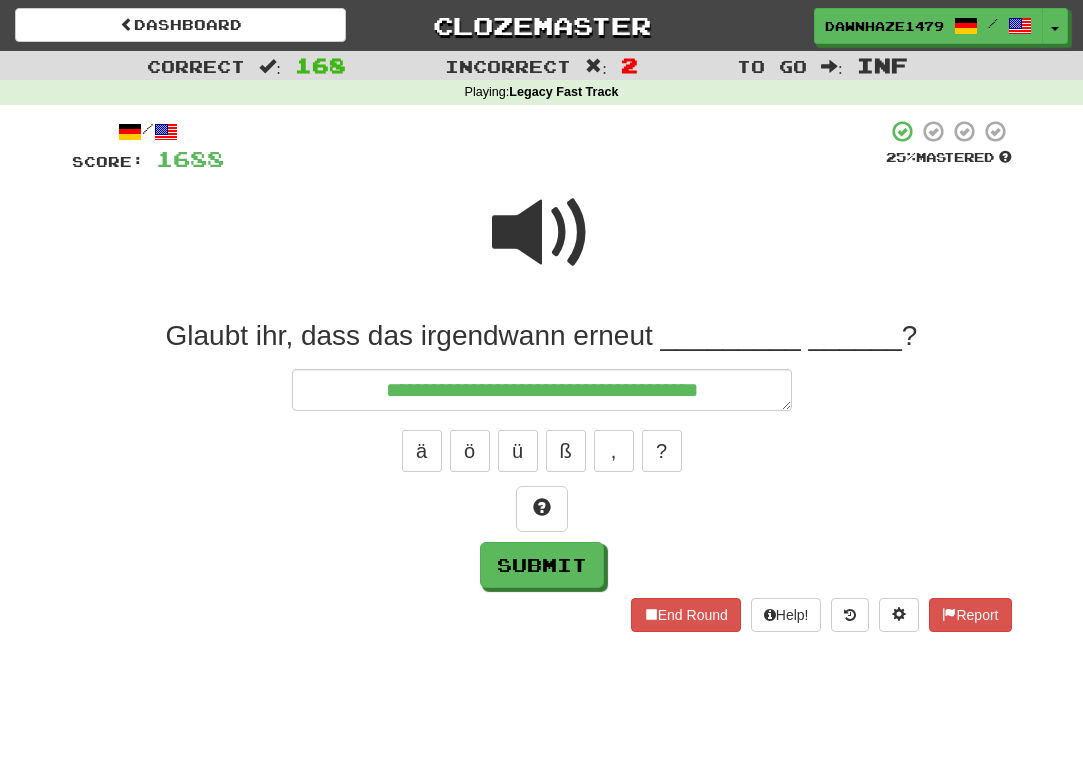 click at bounding box center (542, 233) 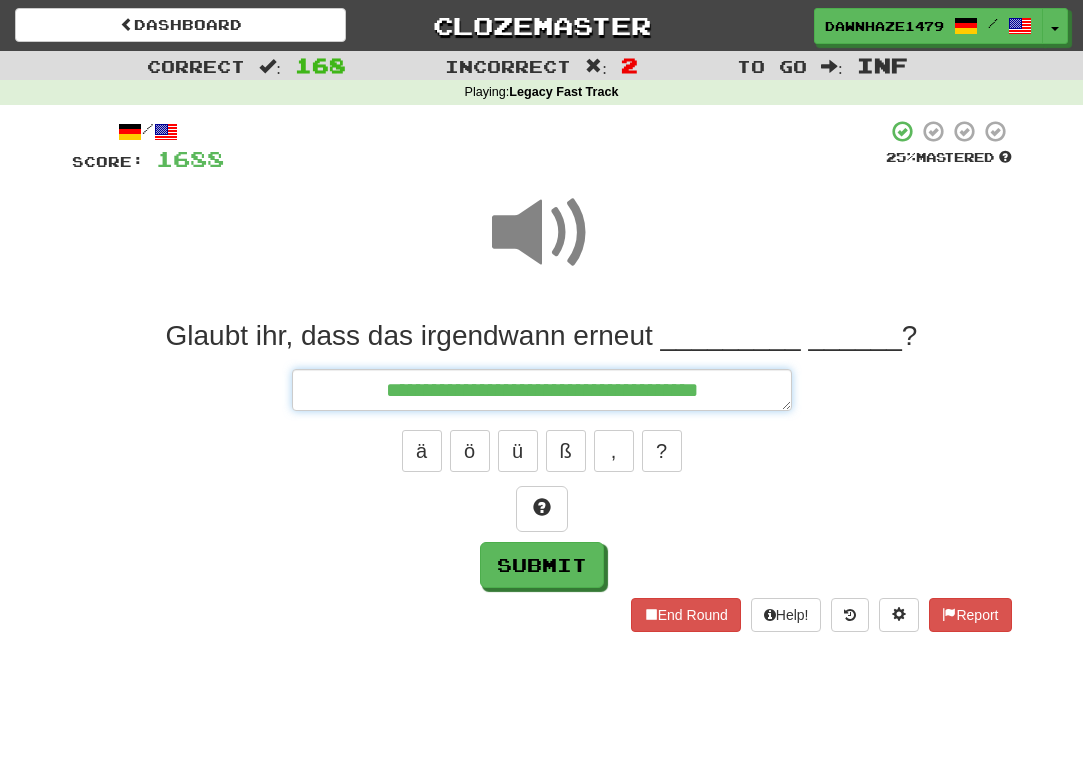 click on "**********" at bounding box center (542, 390) 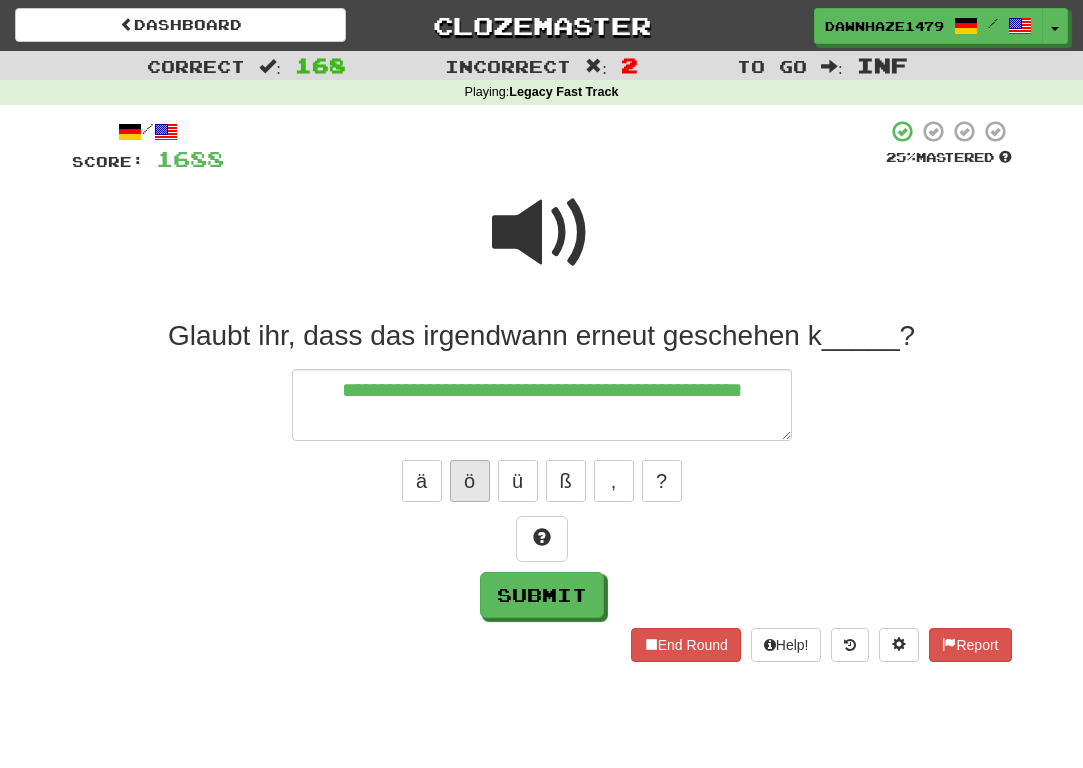 click on "ö" at bounding box center (470, 481) 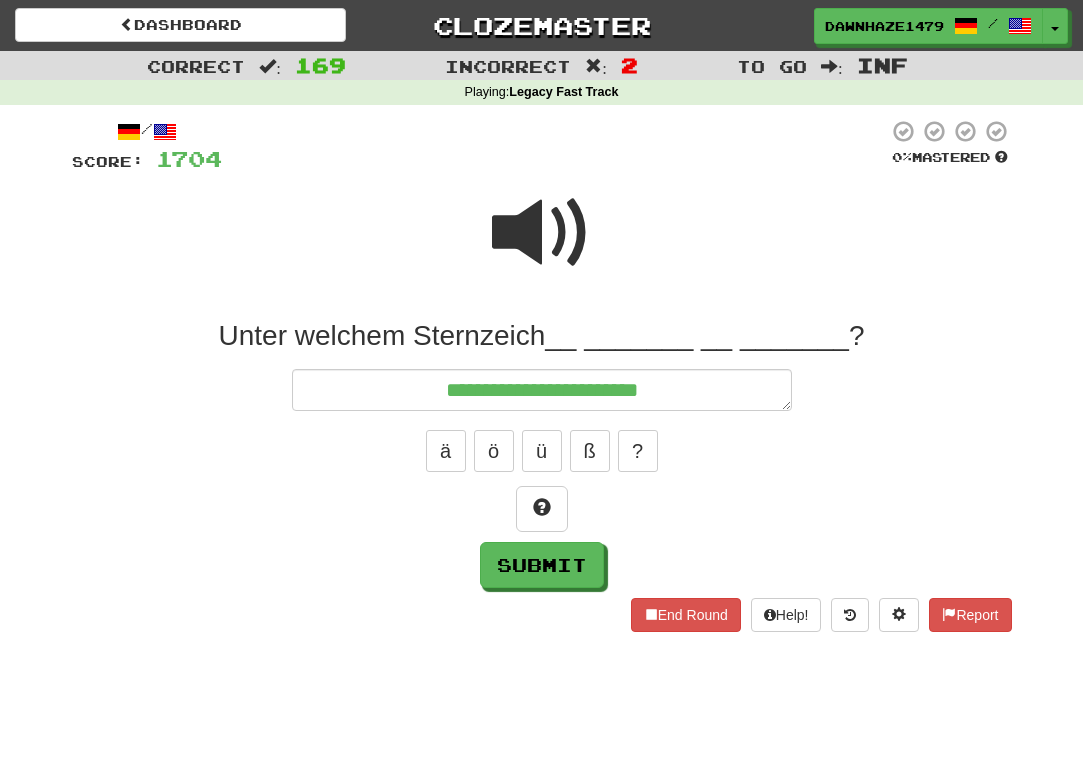 click on "Unter welchem Sternzeich__ _______ __ _______?" at bounding box center (542, 336) 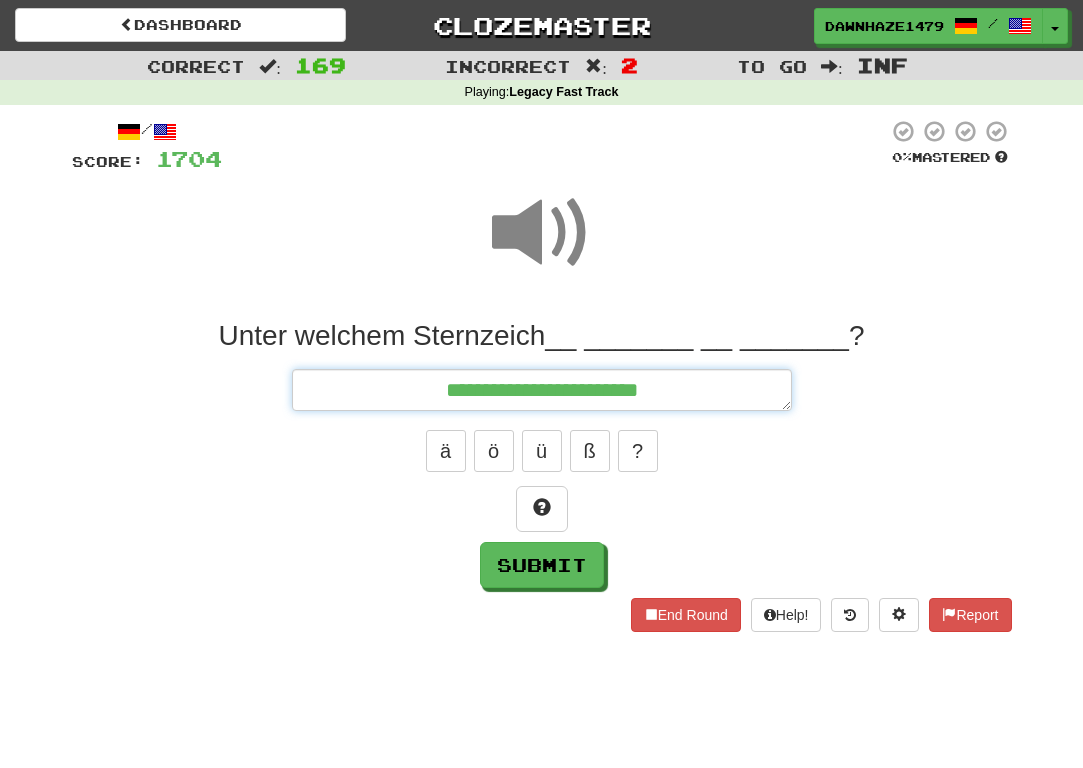 click on "**********" at bounding box center [542, 390] 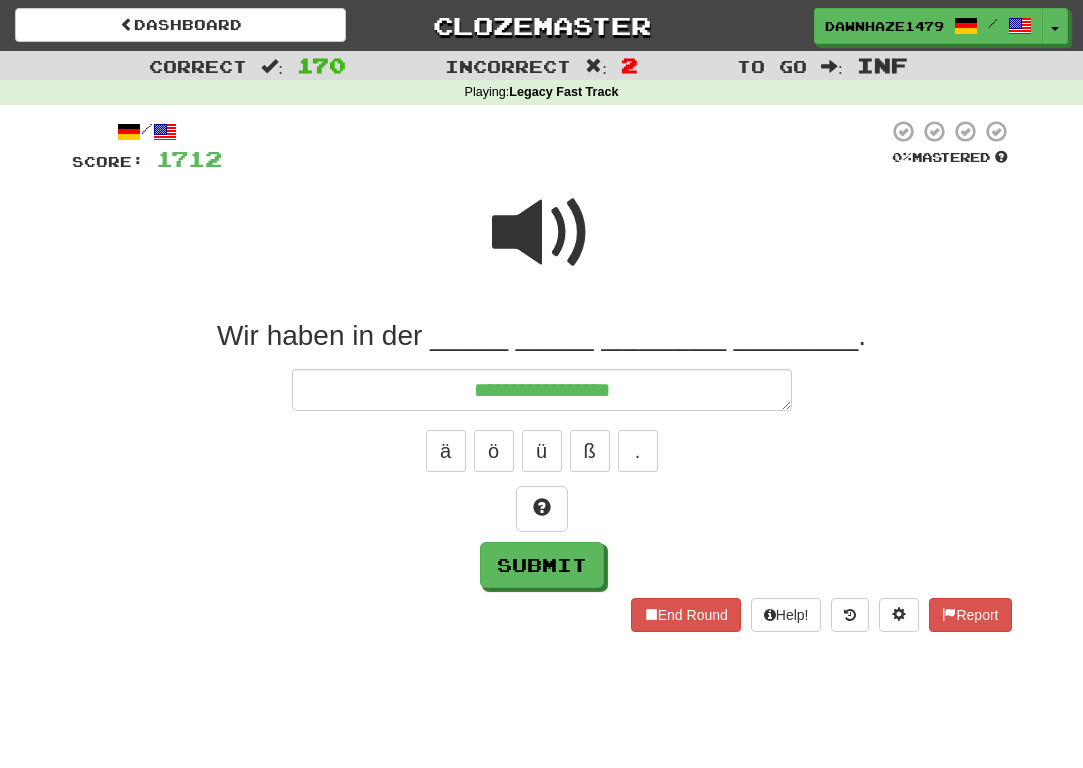 click at bounding box center (542, 246) 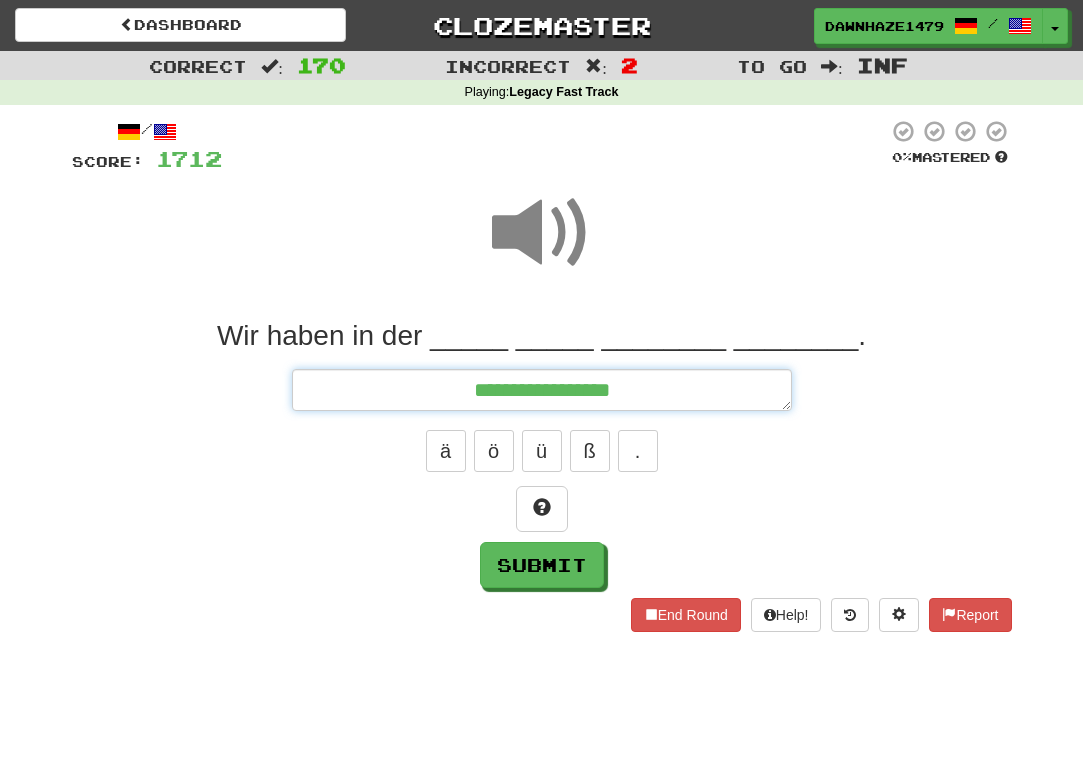 click on "**********" at bounding box center [542, 390] 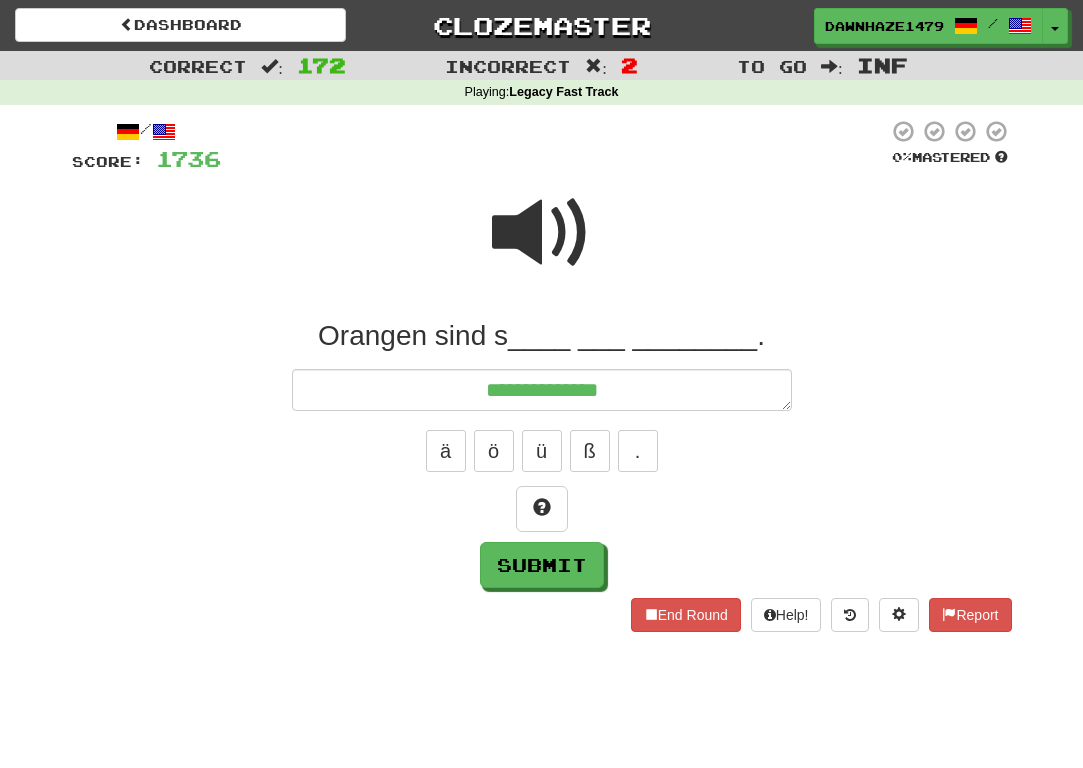click on "ä ö ü ß ." at bounding box center [542, 451] 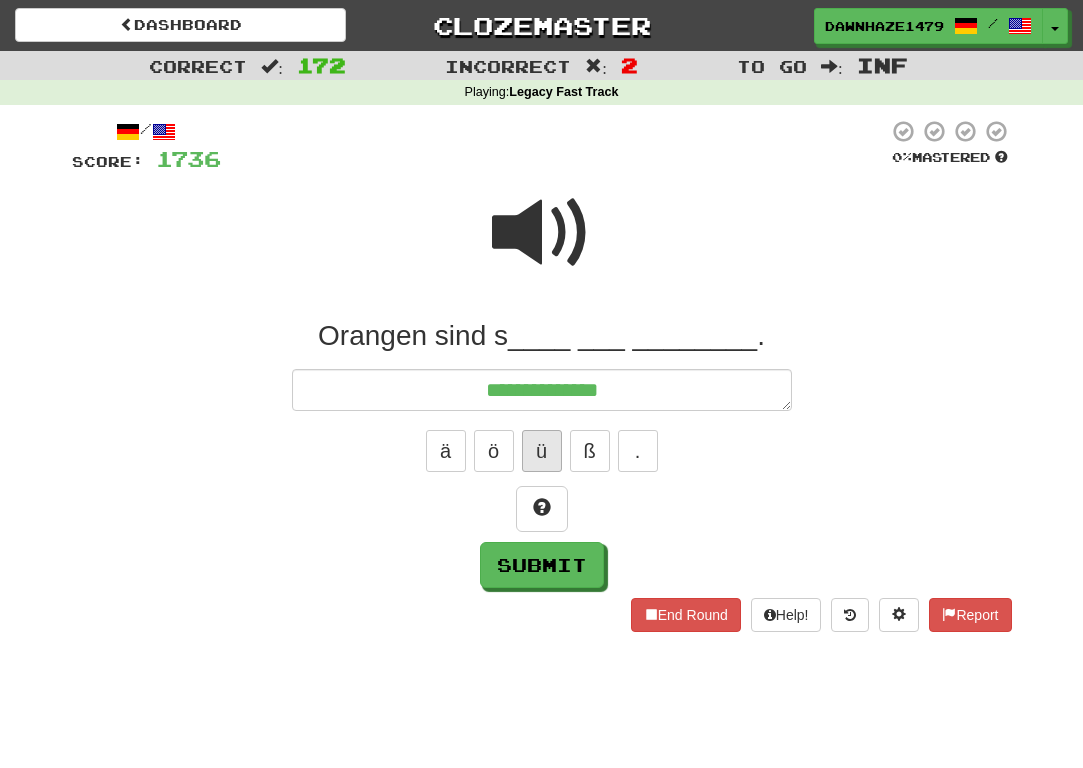 click on "ü" at bounding box center (542, 451) 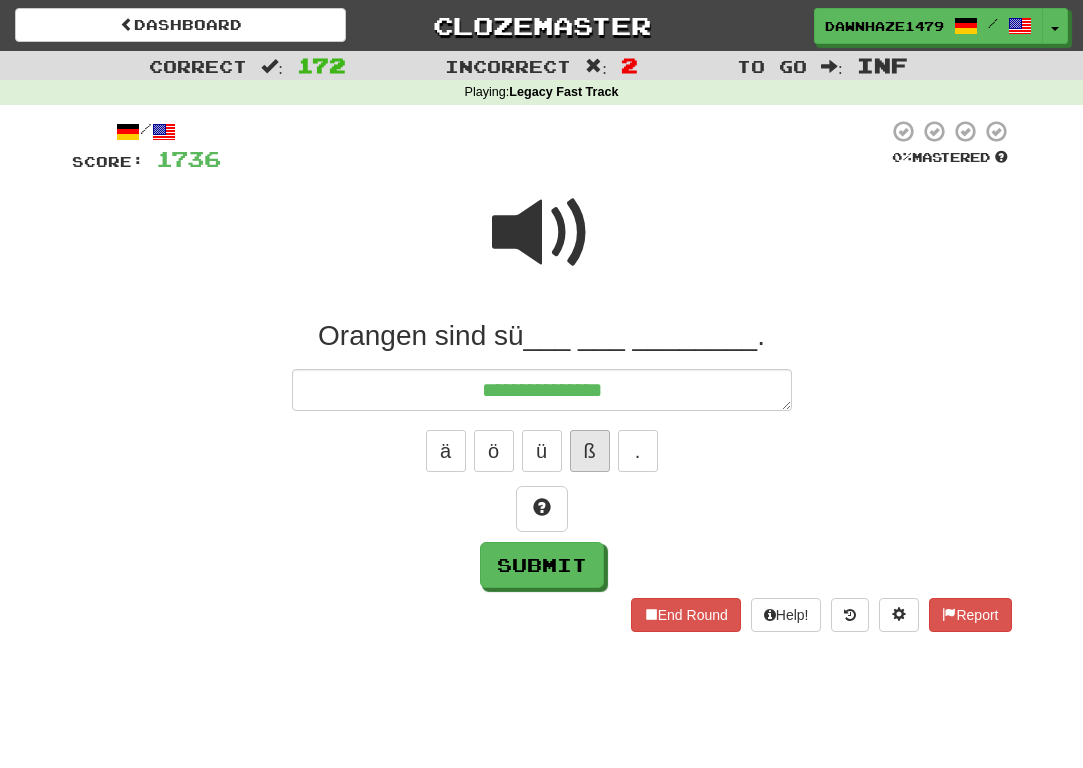 click on "ß" at bounding box center (590, 451) 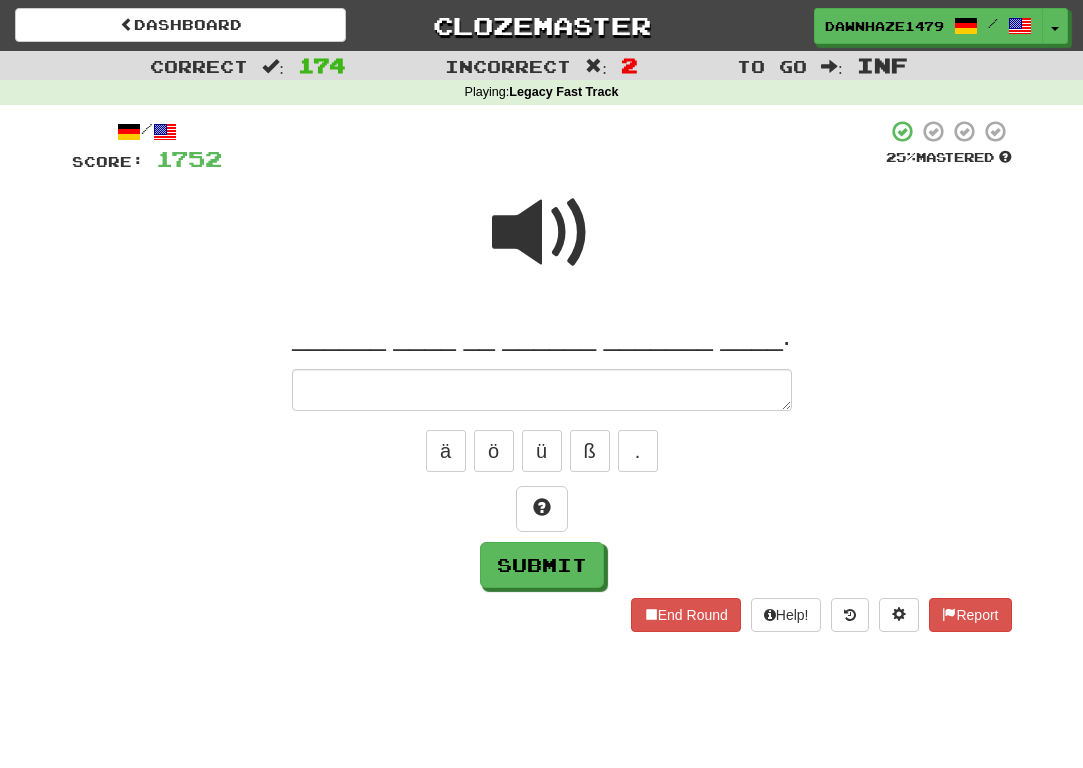 click at bounding box center (542, 233) 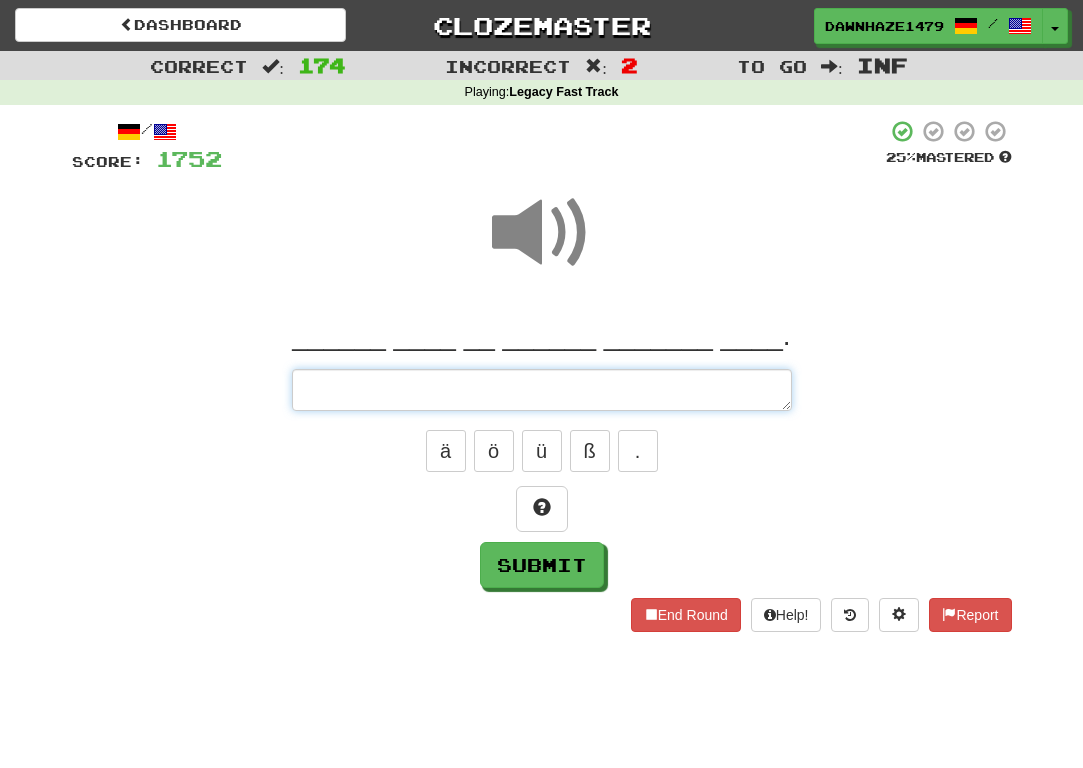 click at bounding box center [542, 390] 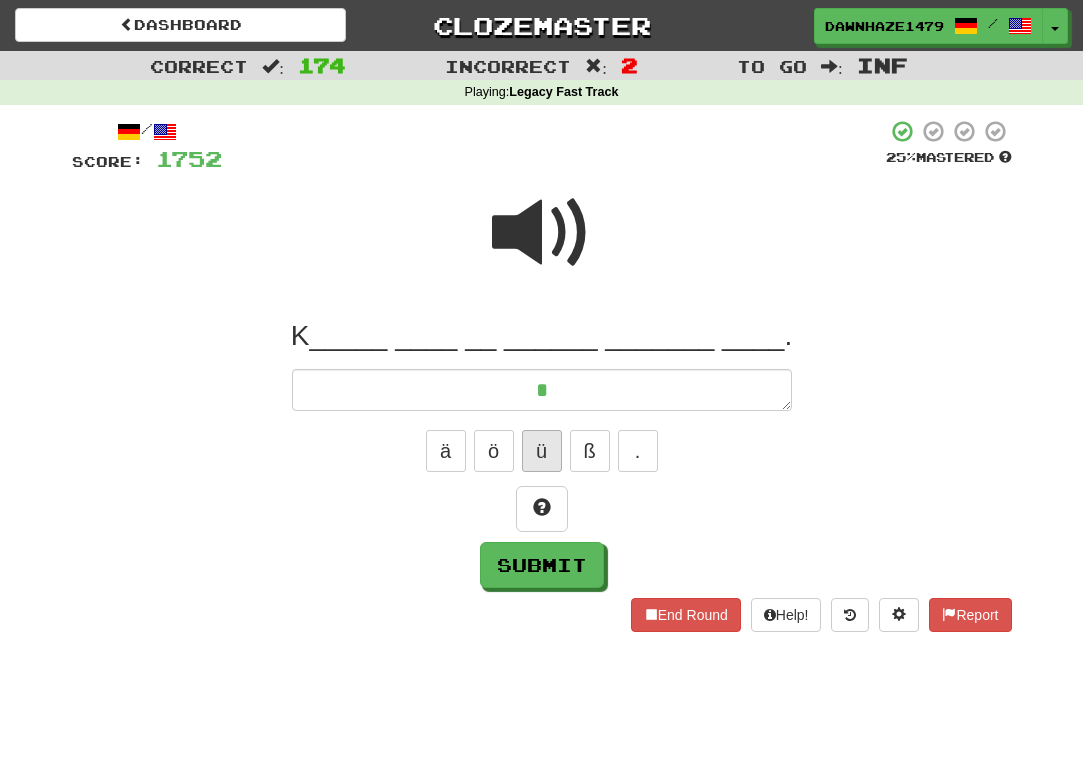 click on "ü" at bounding box center (542, 451) 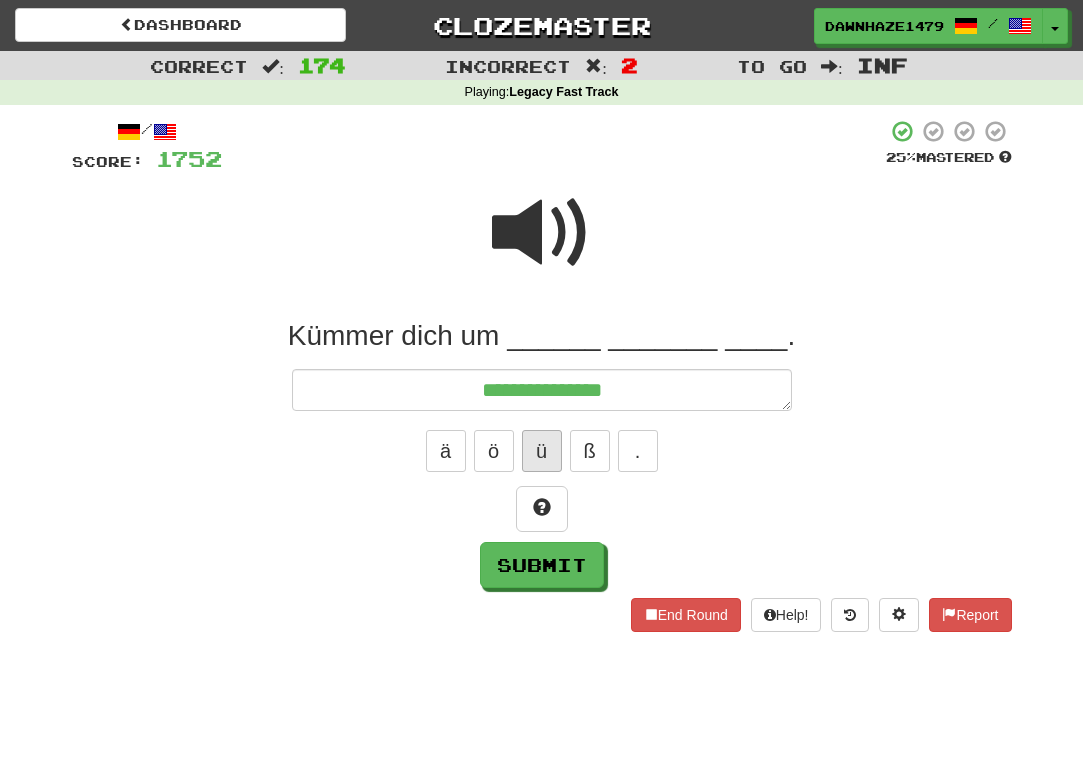 click on "ü" at bounding box center (542, 451) 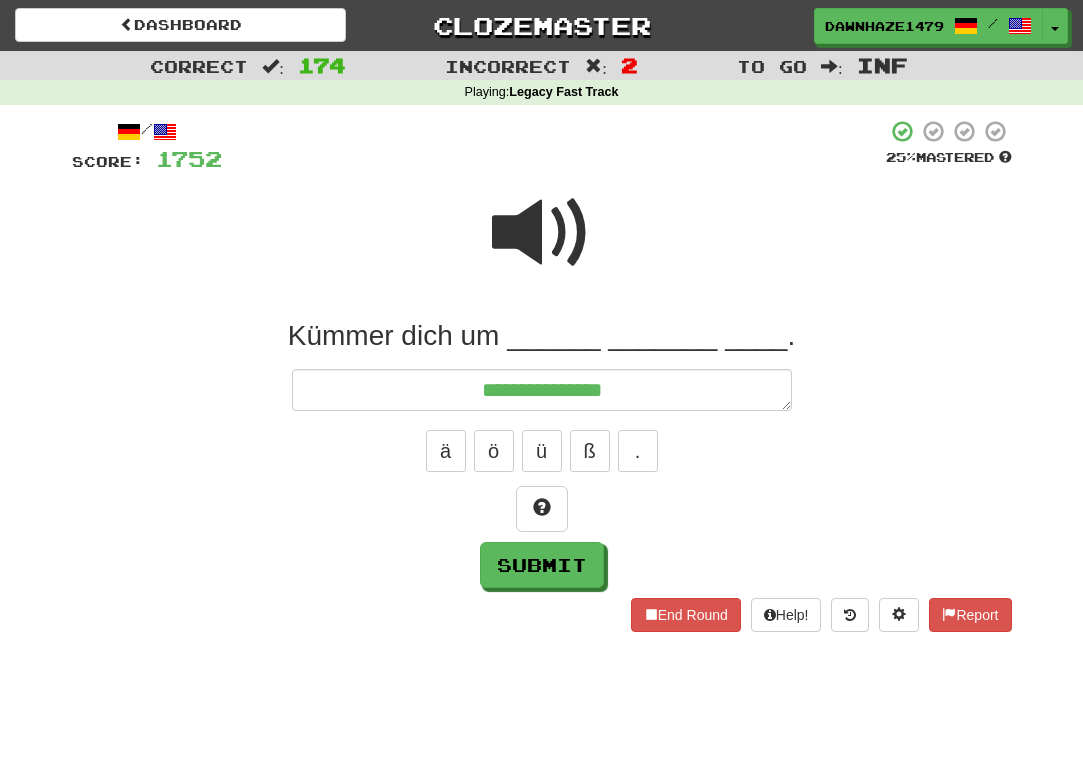 click at bounding box center [542, 246] 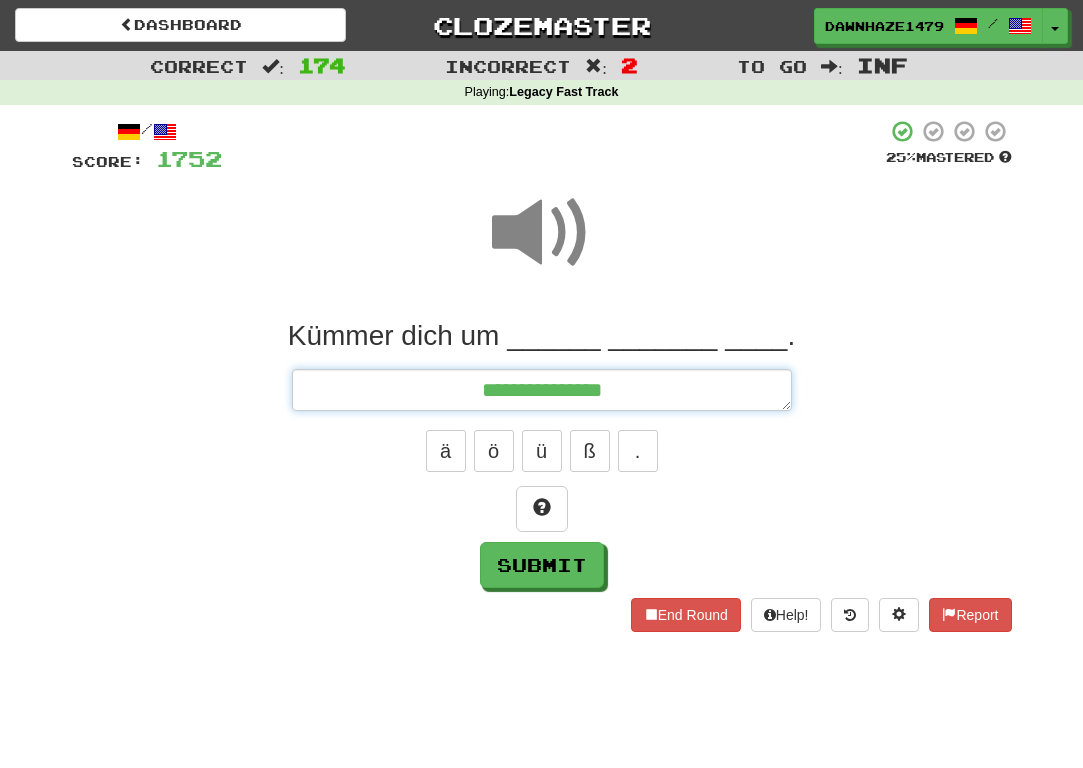 click on "**********" at bounding box center [542, 390] 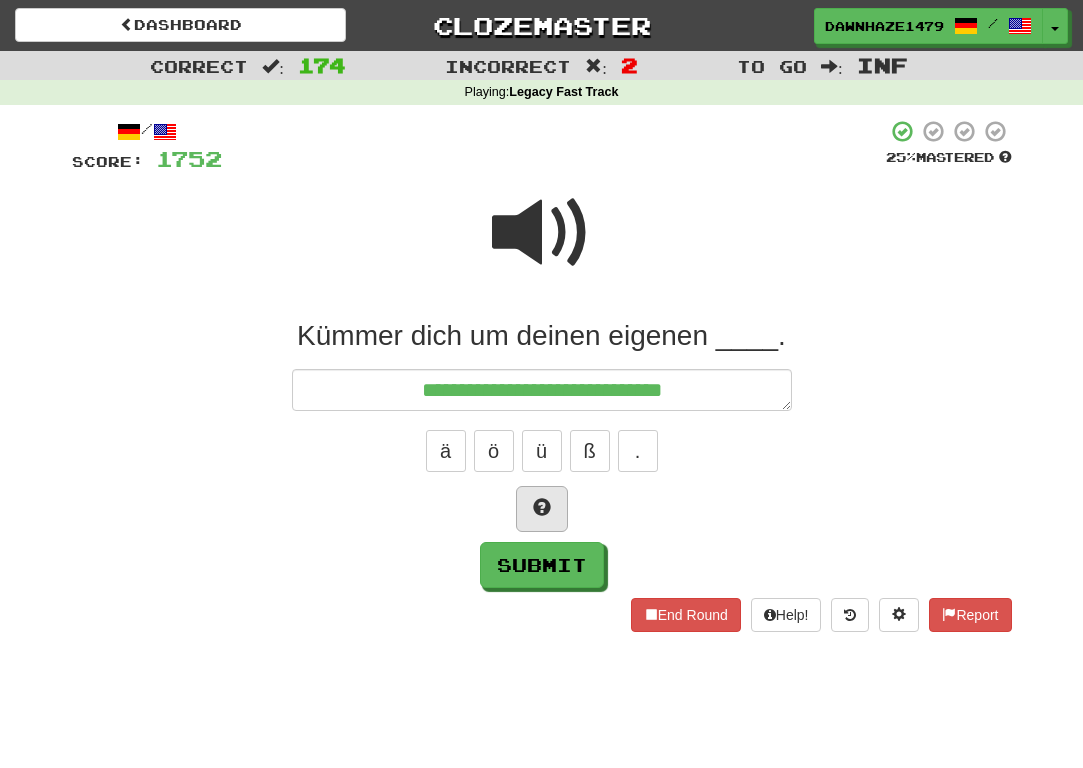 click at bounding box center (542, 509) 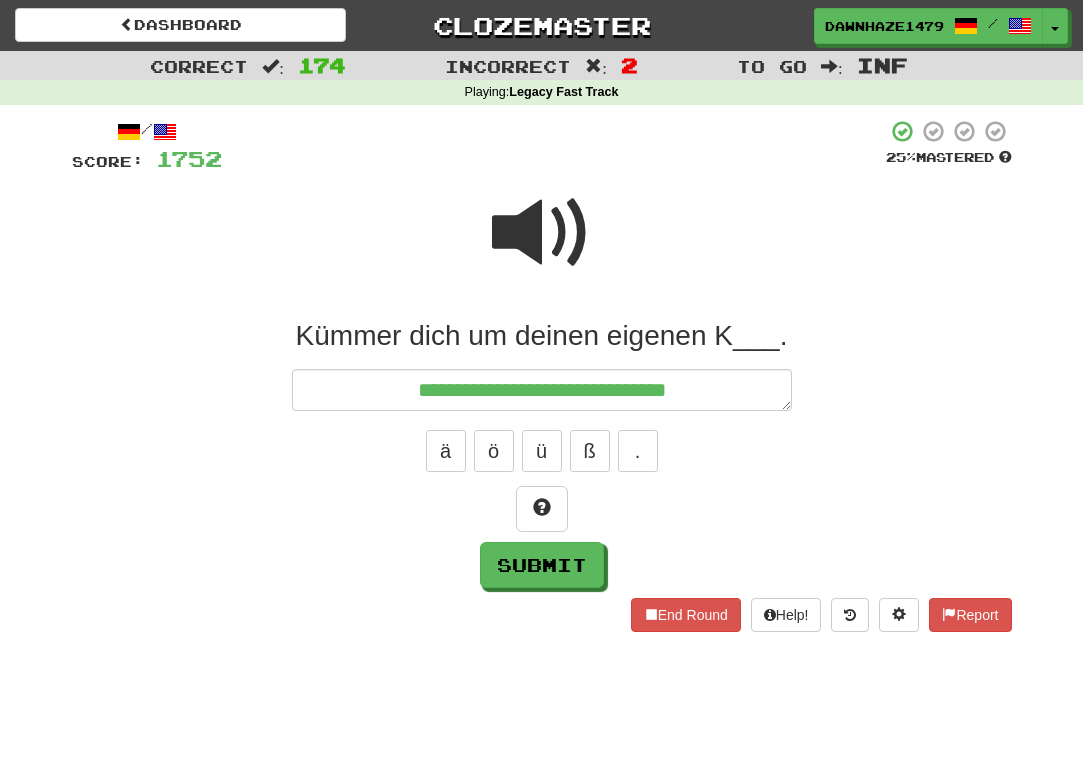 click at bounding box center [542, 233] 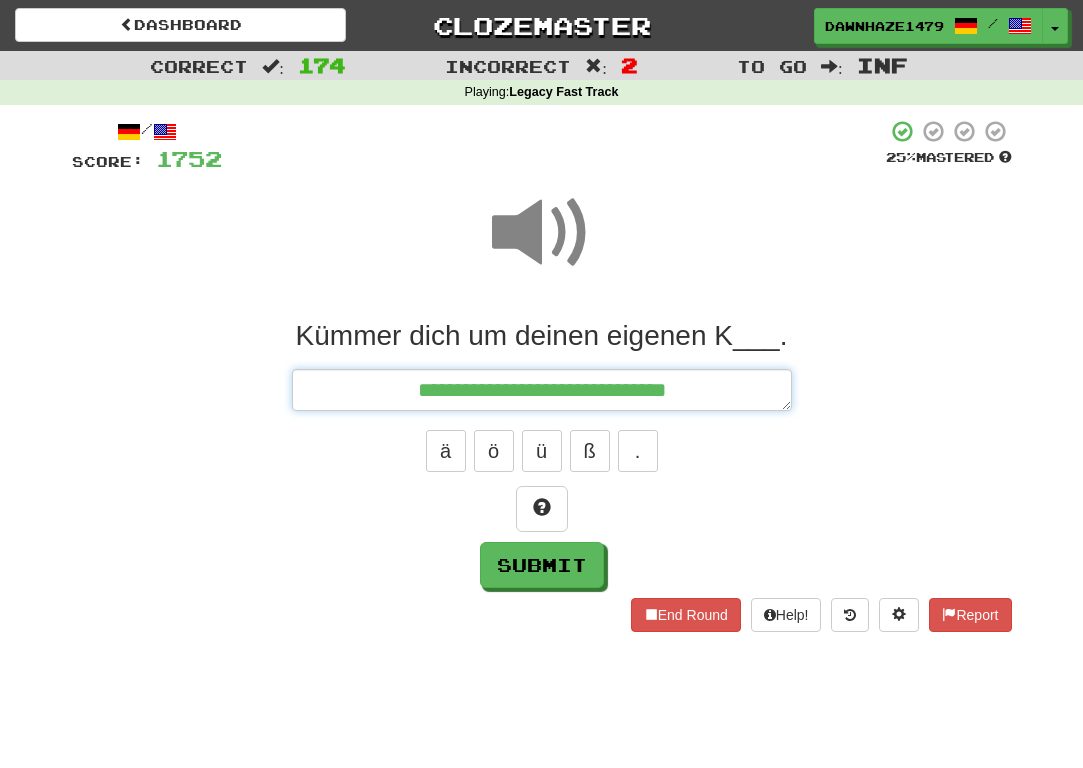 click on "**********" at bounding box center [542, 390] 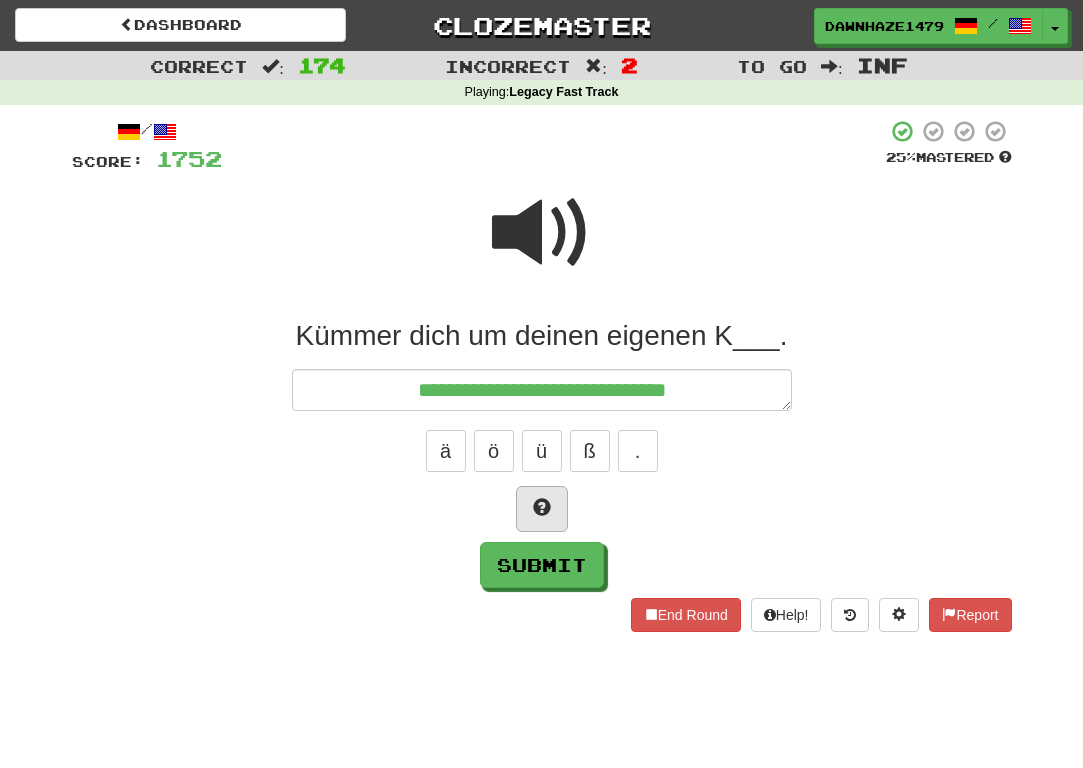 click at bounding box center (542, 509) 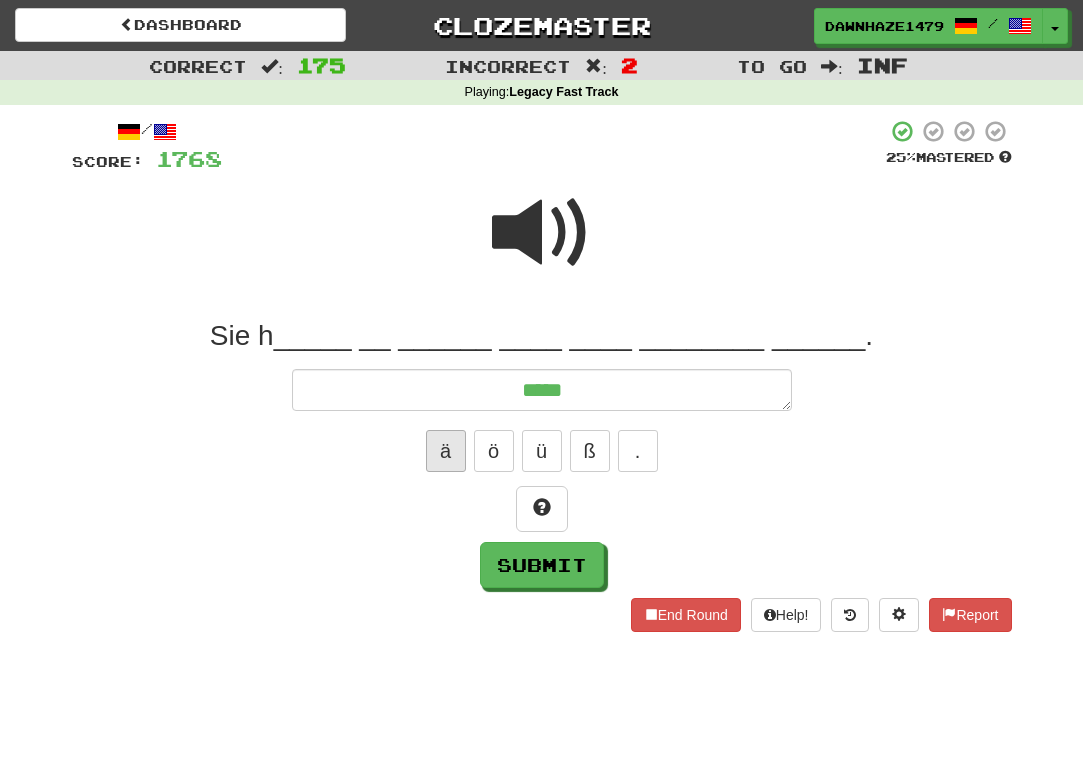 click on "ä" at bounding box center [446, 451] 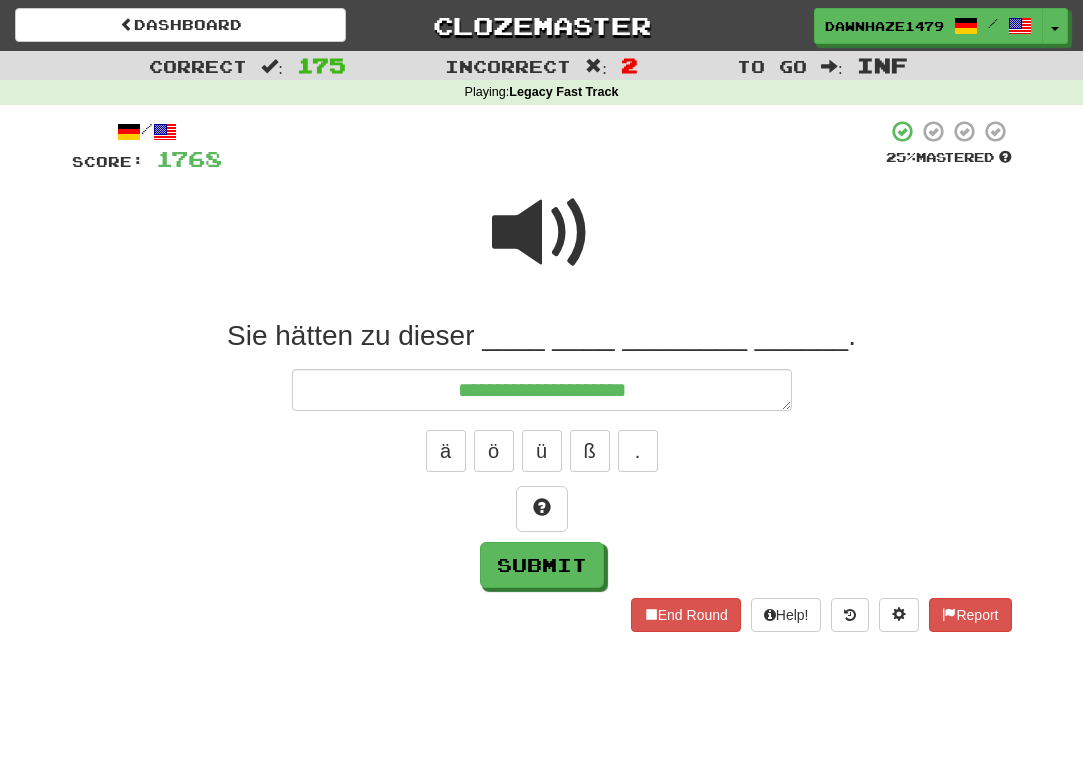 click at bounding box center (542, 233) 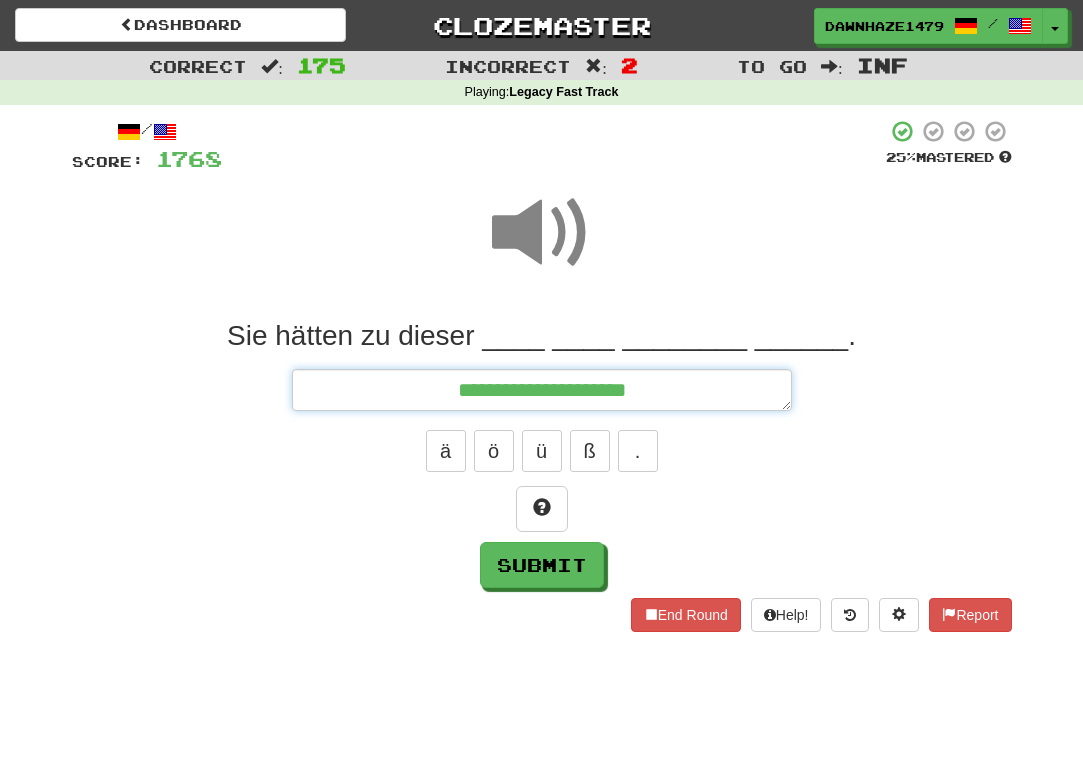 click on "**********" at bounding box center [542, 390] 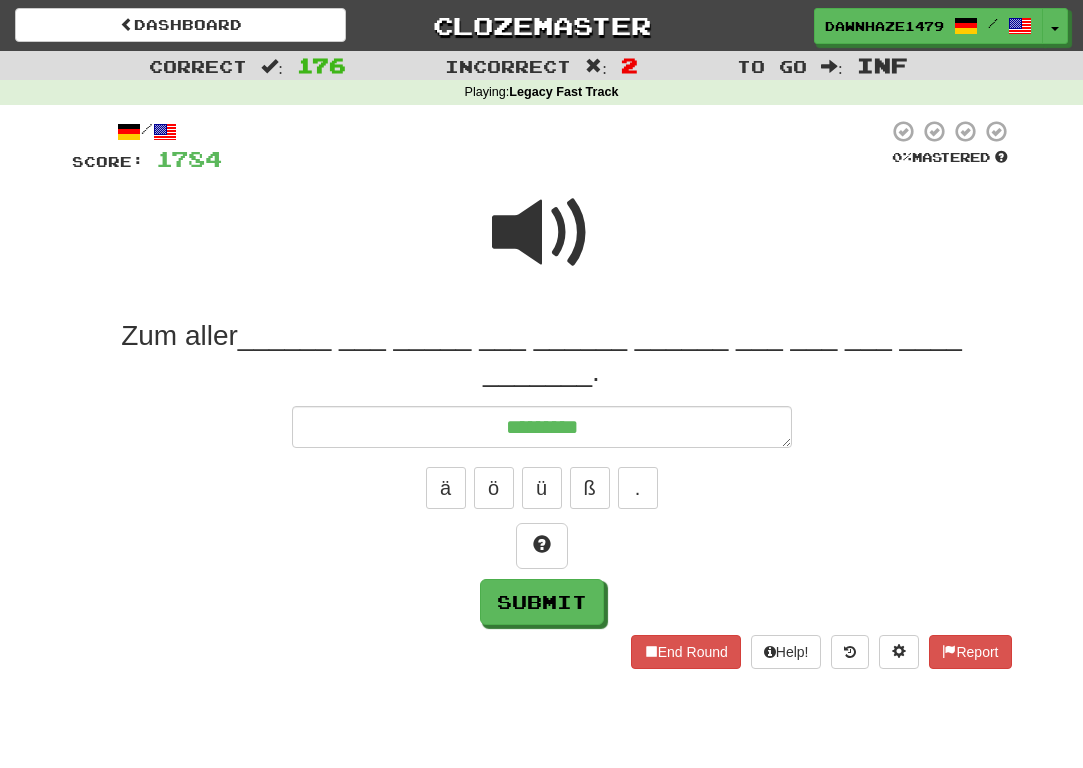 click at bounding box center [542, 246] 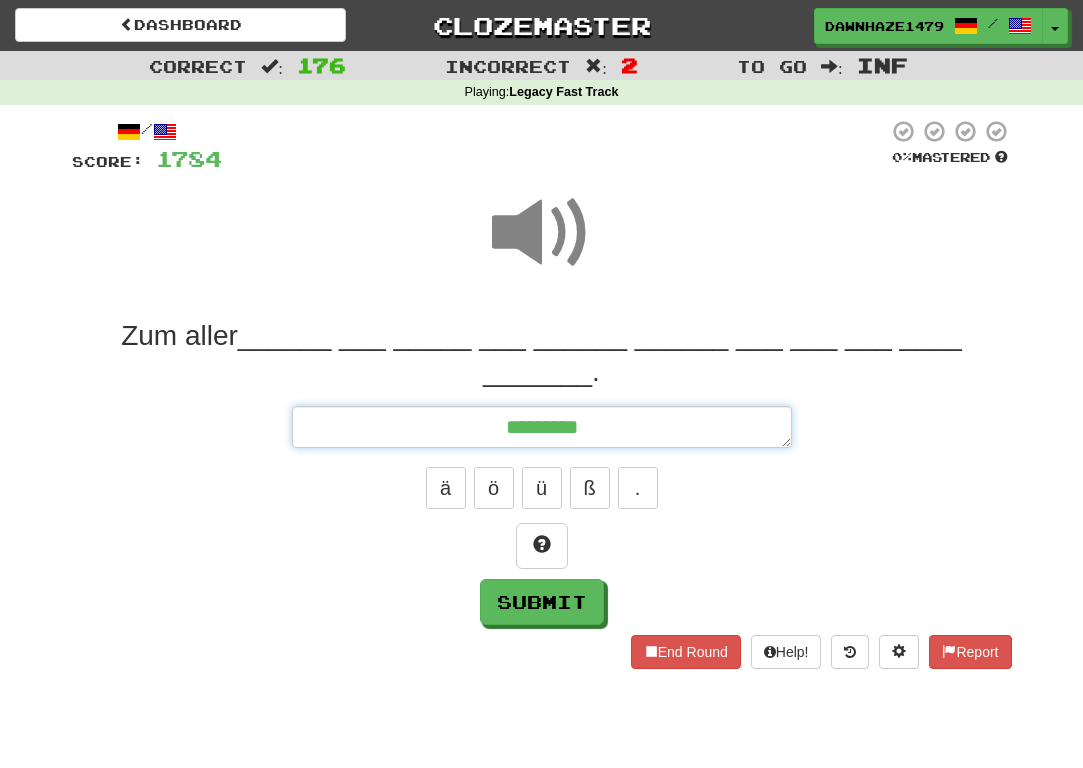 click on "*********" at bounding box center [542, 427] 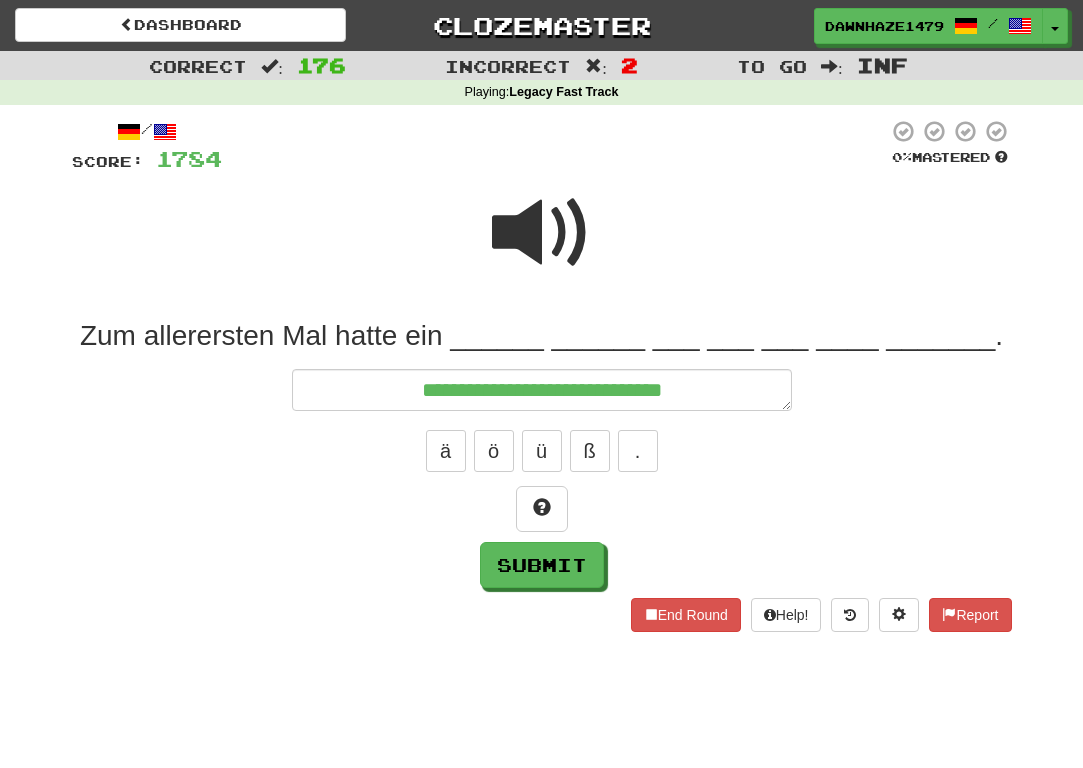 click at bounding box center (542, 233) 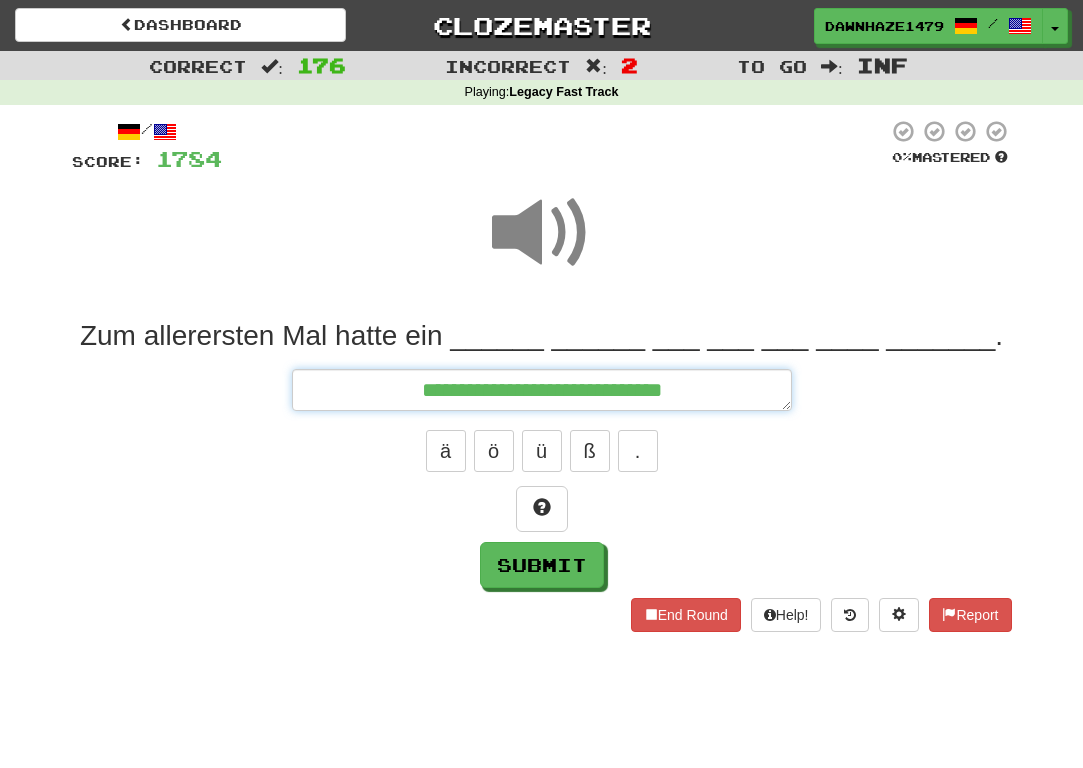 click on "**********" at bounding box center (542, 390) 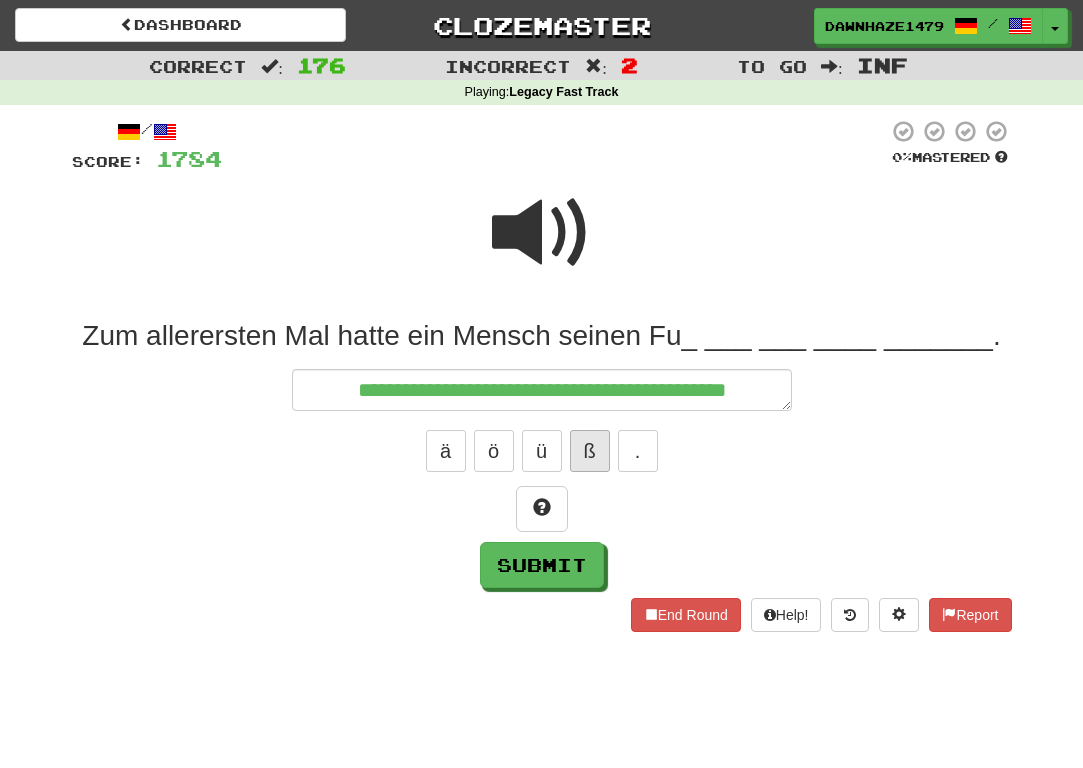 click on "ß" at bounding box center (590, 451) 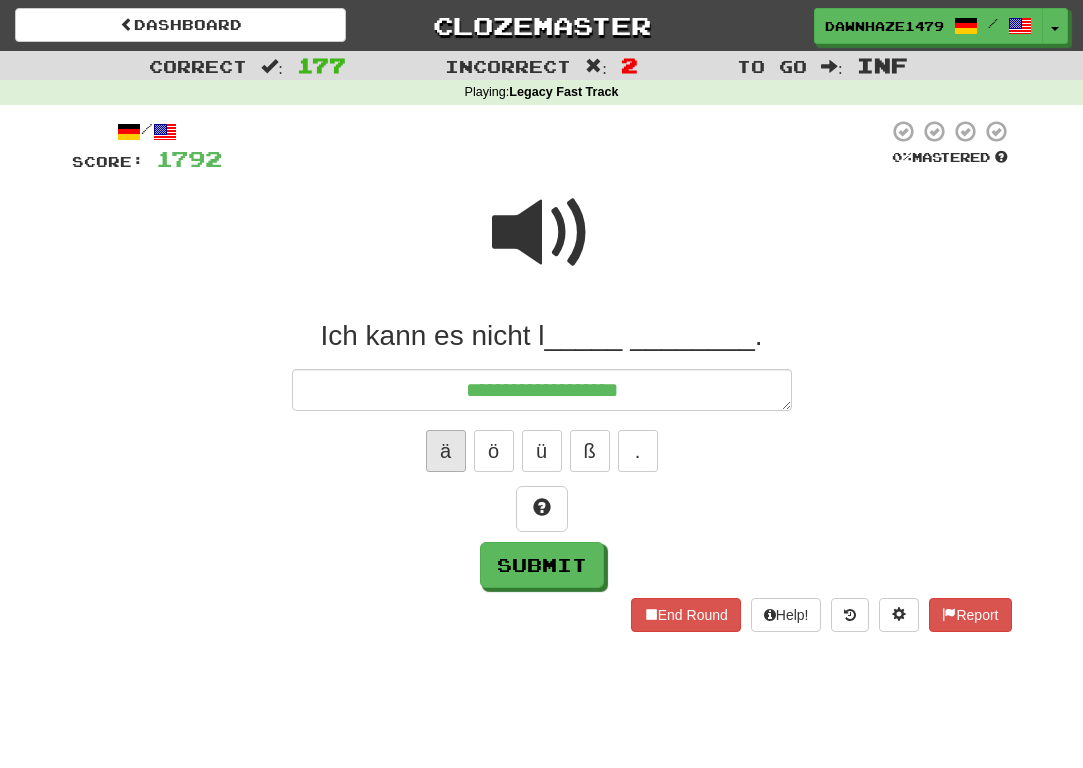 click on "ä" at bounding box center (446, 451) 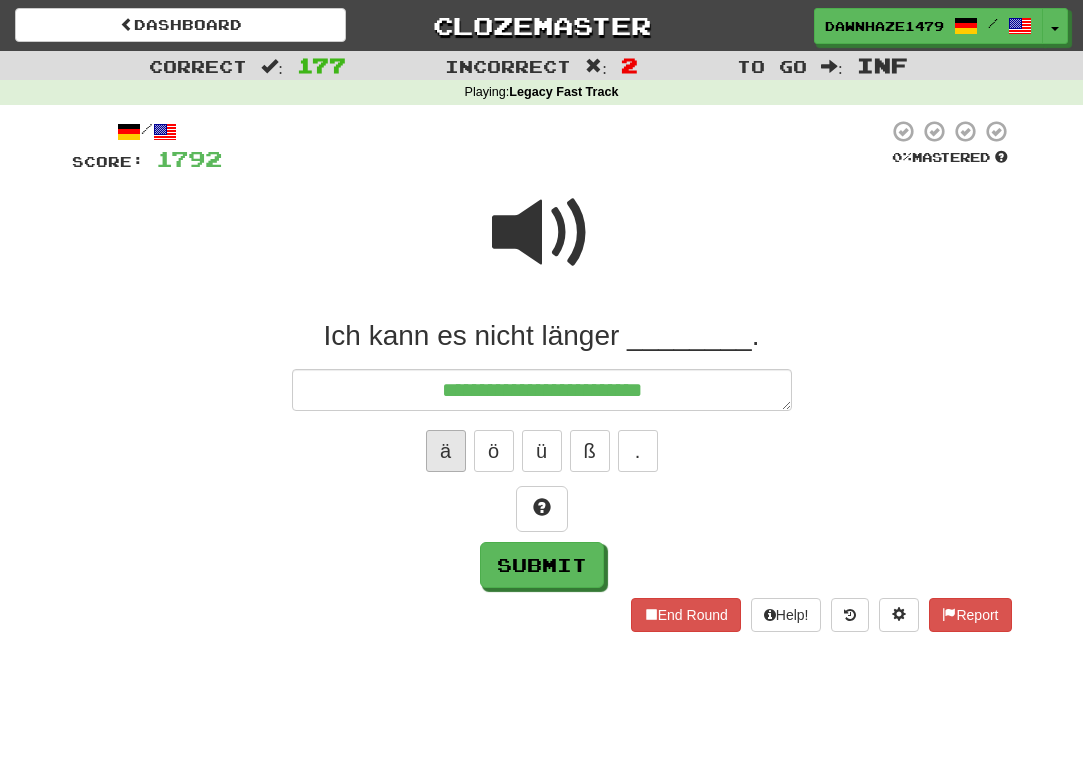 click on "ä" at bounding box center (446, 451) 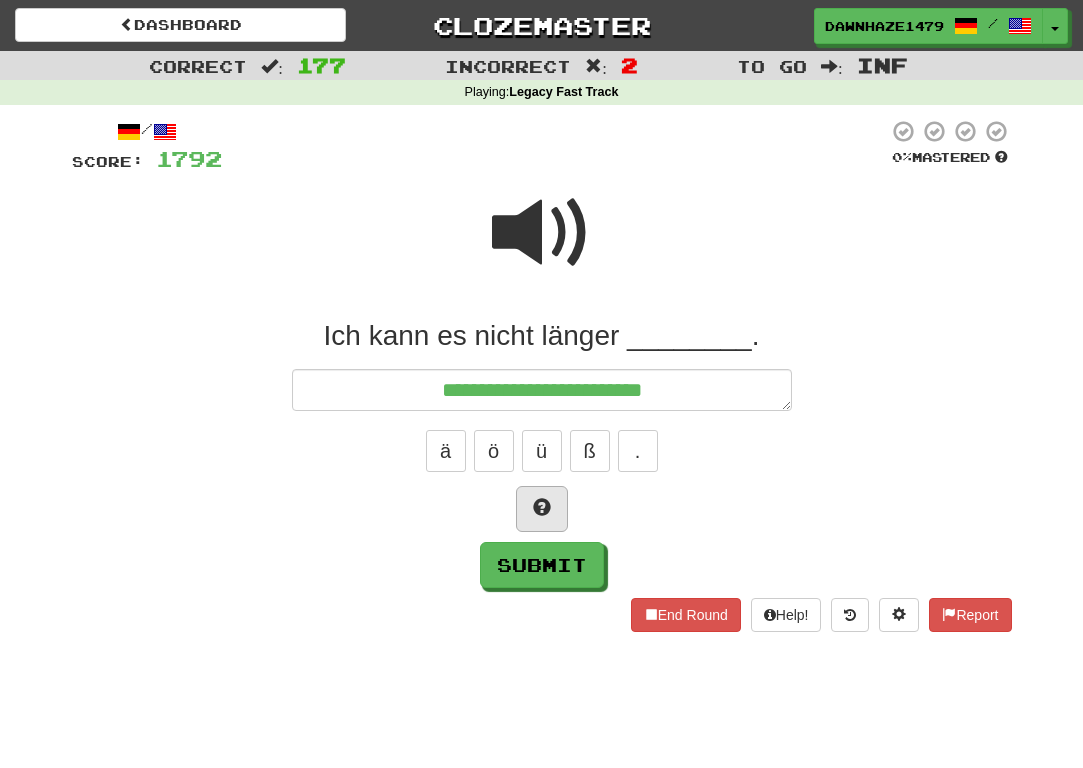 click at bounding box center (542, 507) 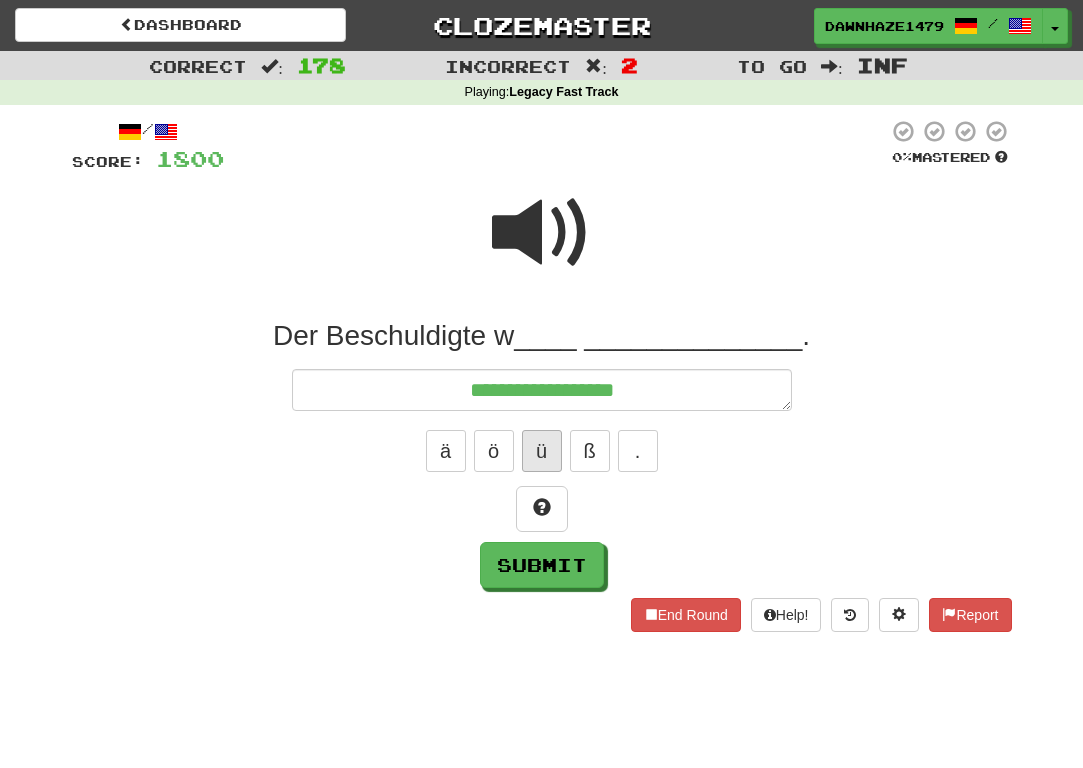 click on "ü" at bounding box center (542, 451) 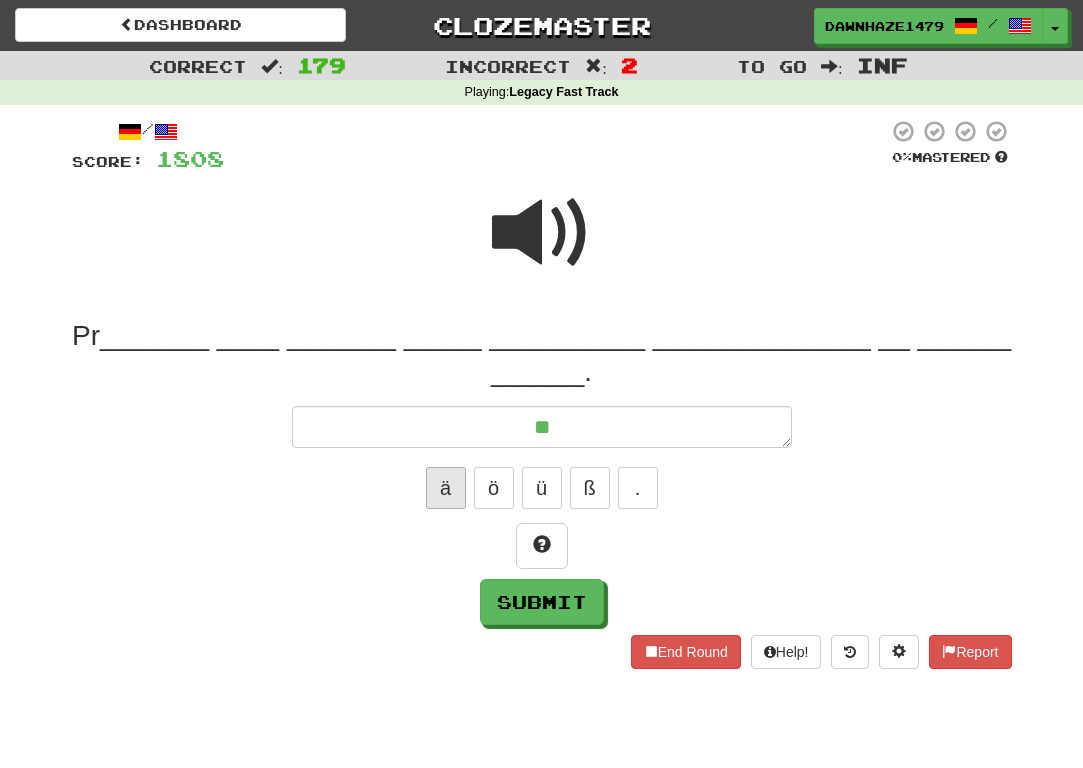 click on "ä" at bounding box center [446, 488] 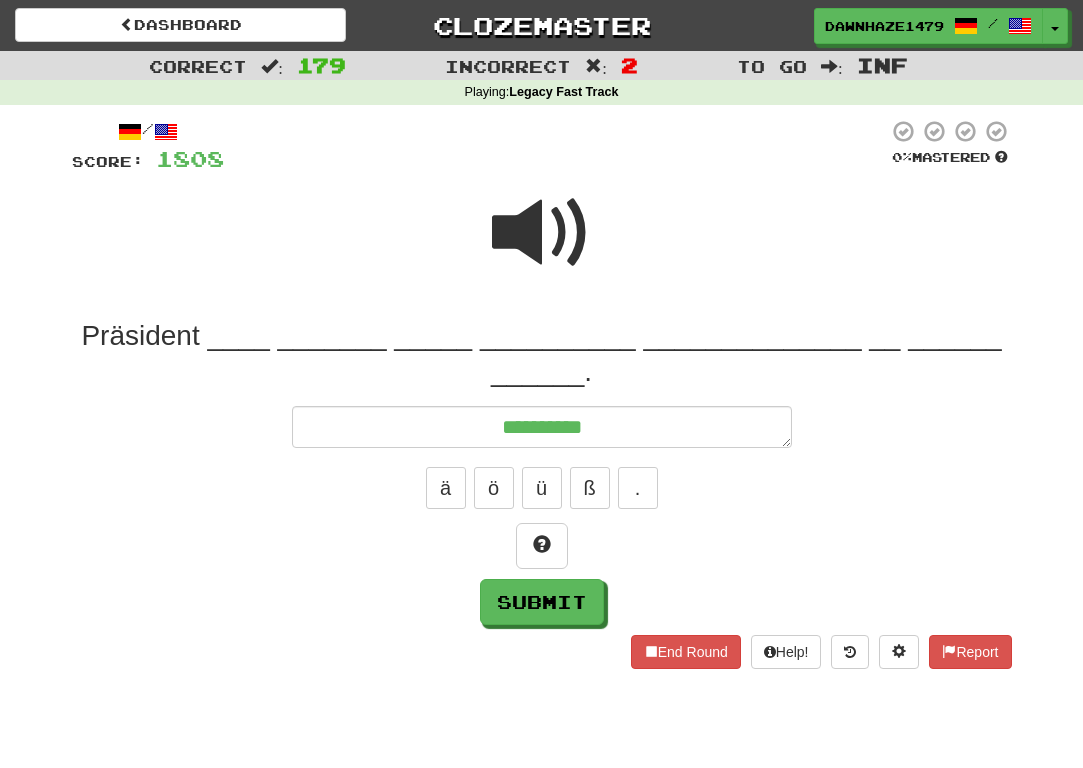 click at bounding box center [542, 246] 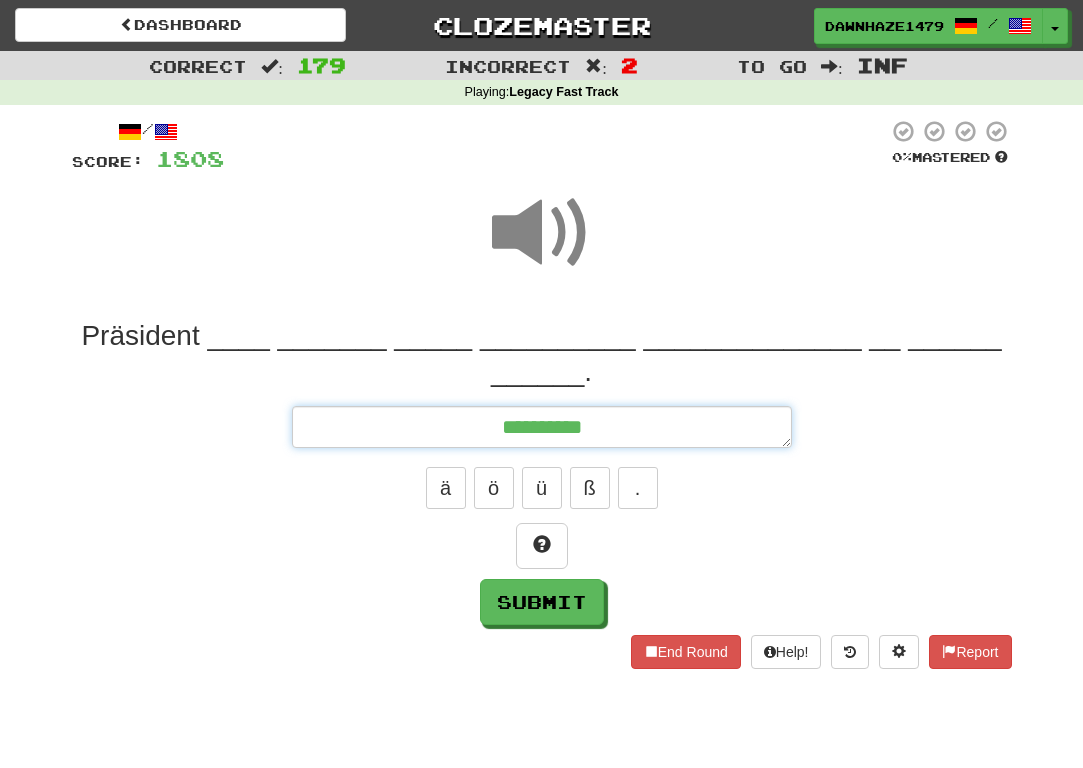 click on "*********" at bounding box center (542, 427) 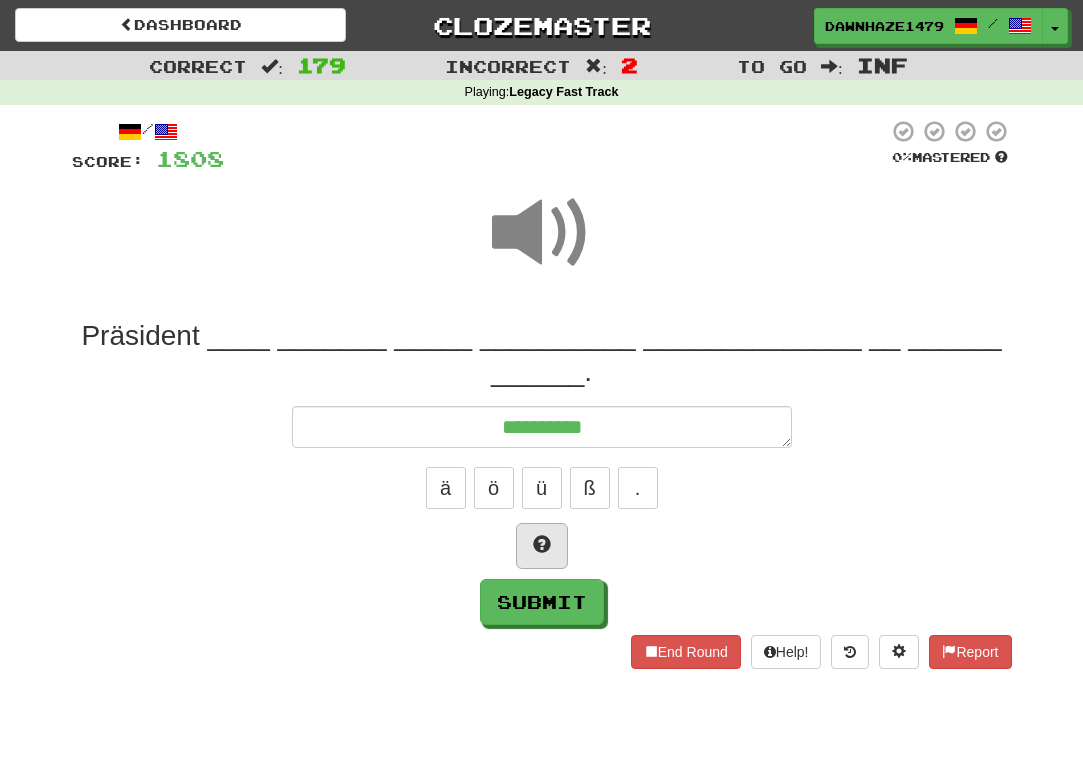 click at bounding box center [542, 546] 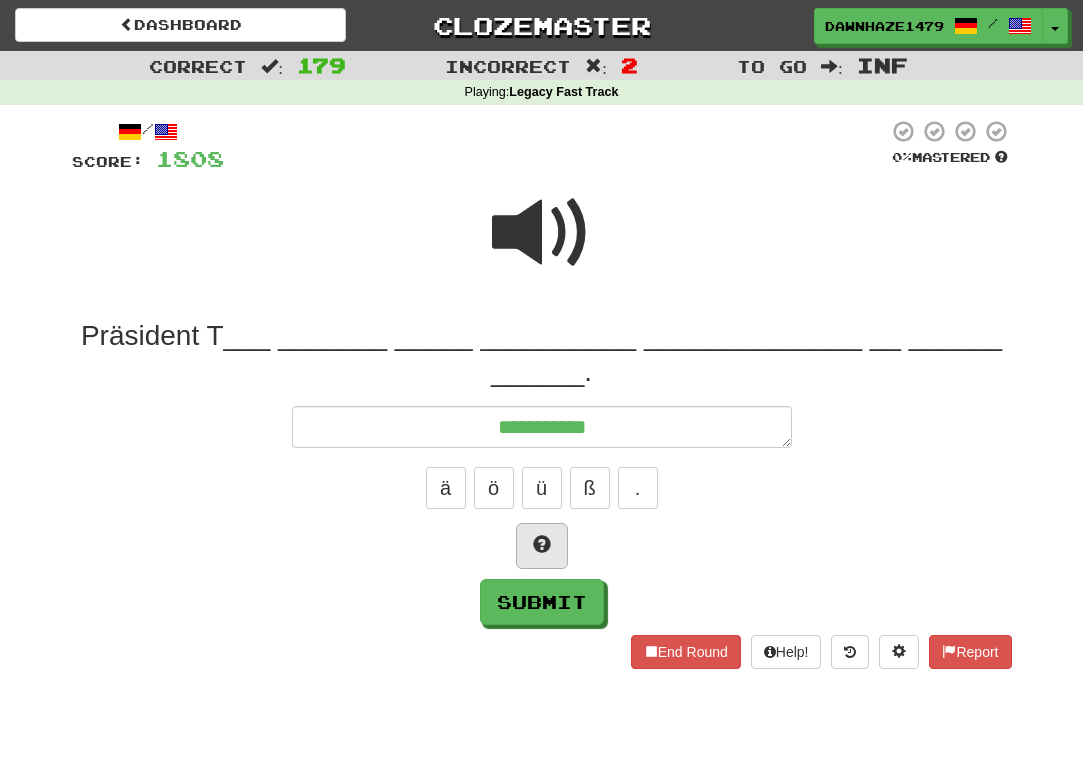 click at bounding box center (542, 546) 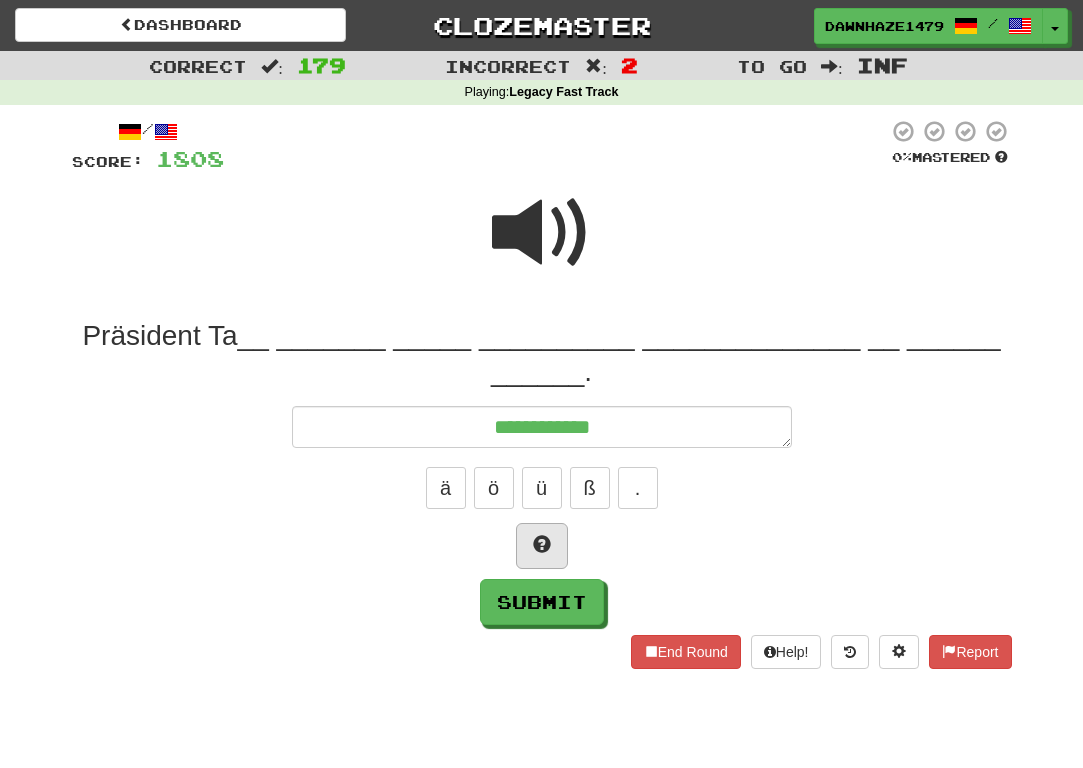 click at bounding box center (542, 546) 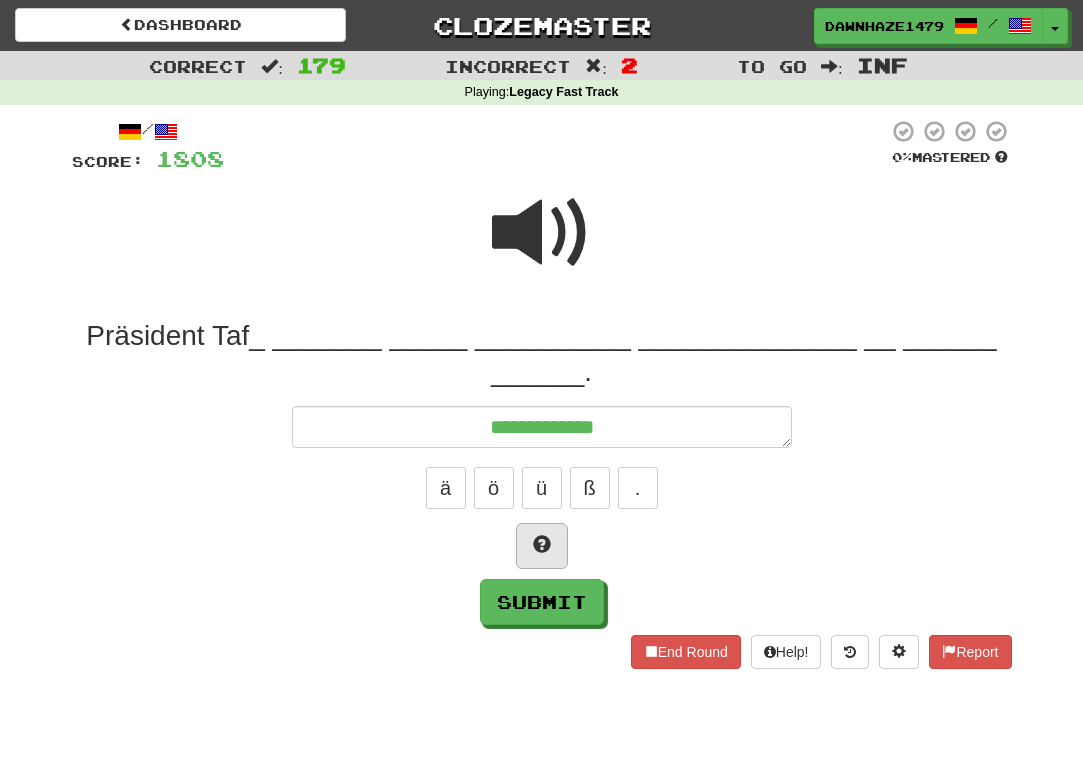click on "Submit" at bounding box center (542, 602) 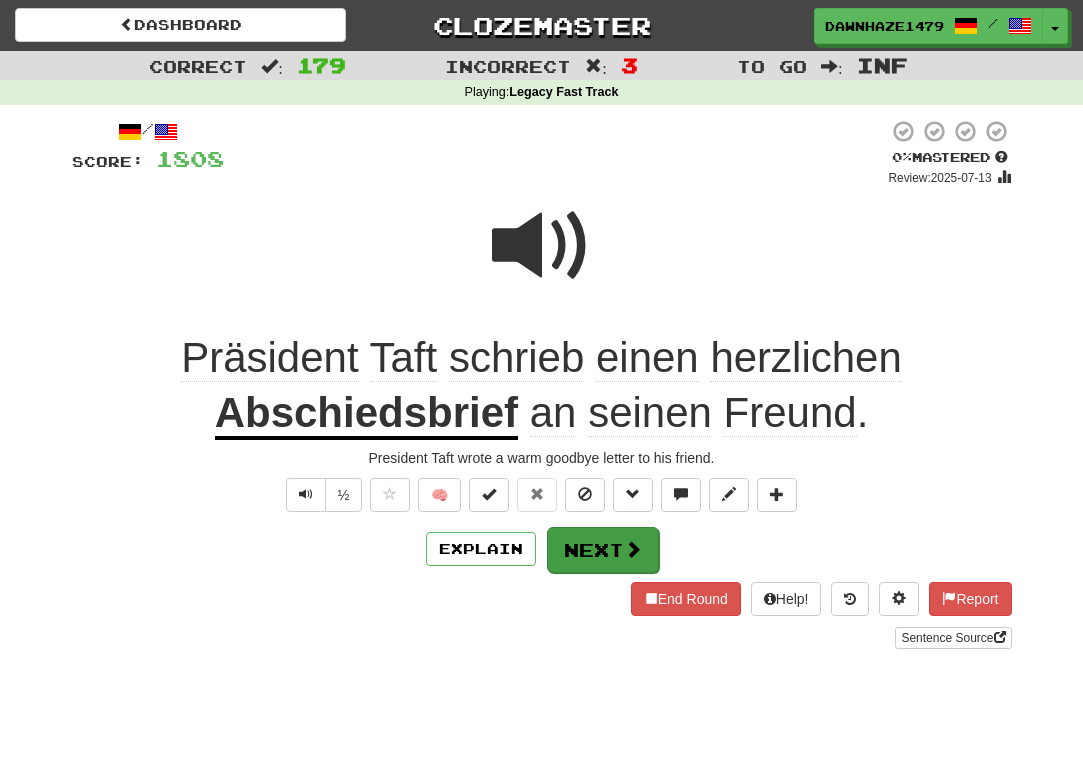 click on "Next" at bounding box center (603, 550) 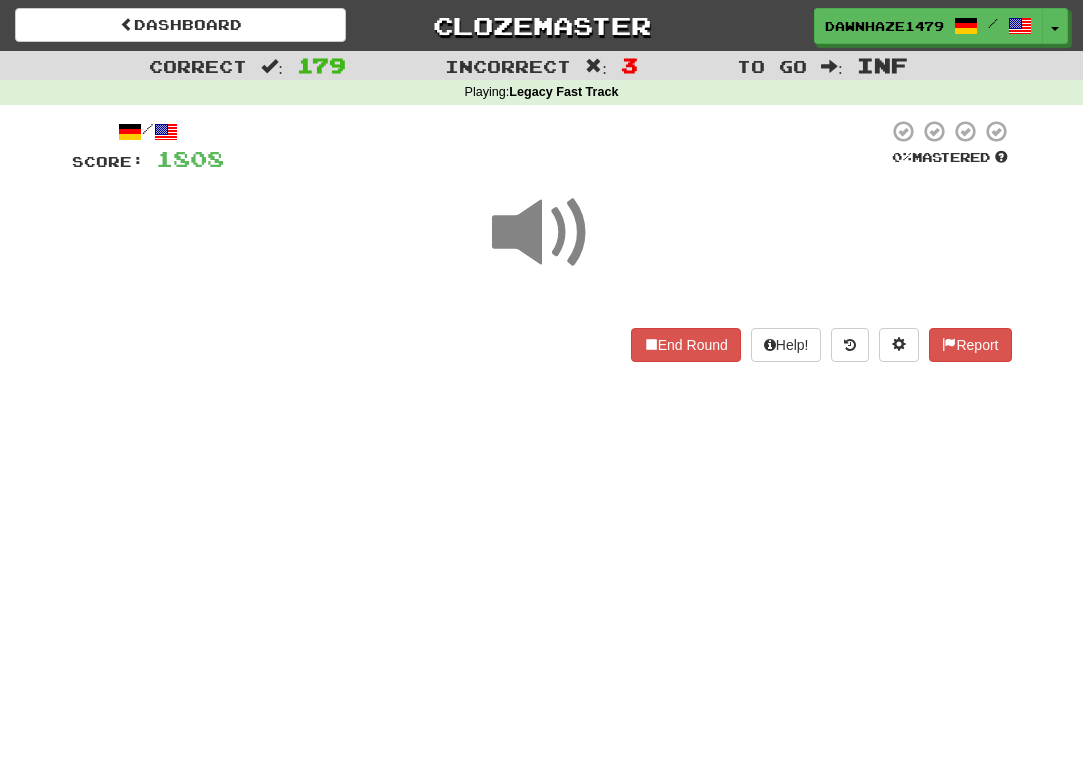 click at bounding box center (542, 233) 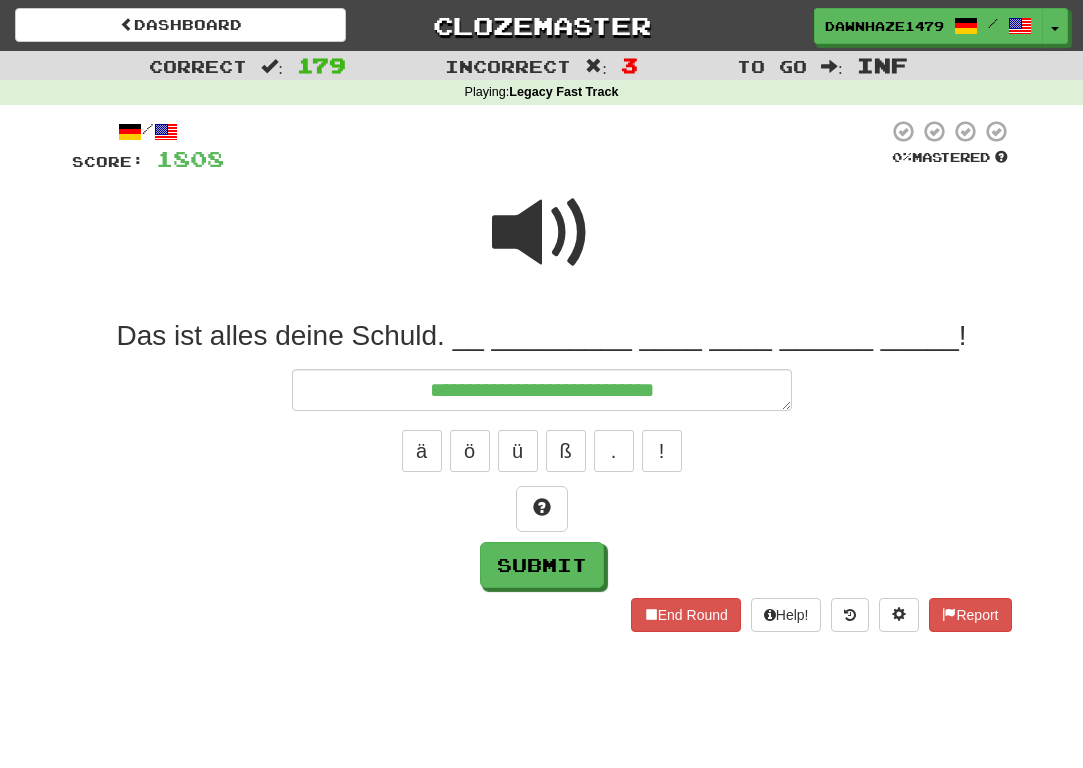 click at bounding box center [542, 233] 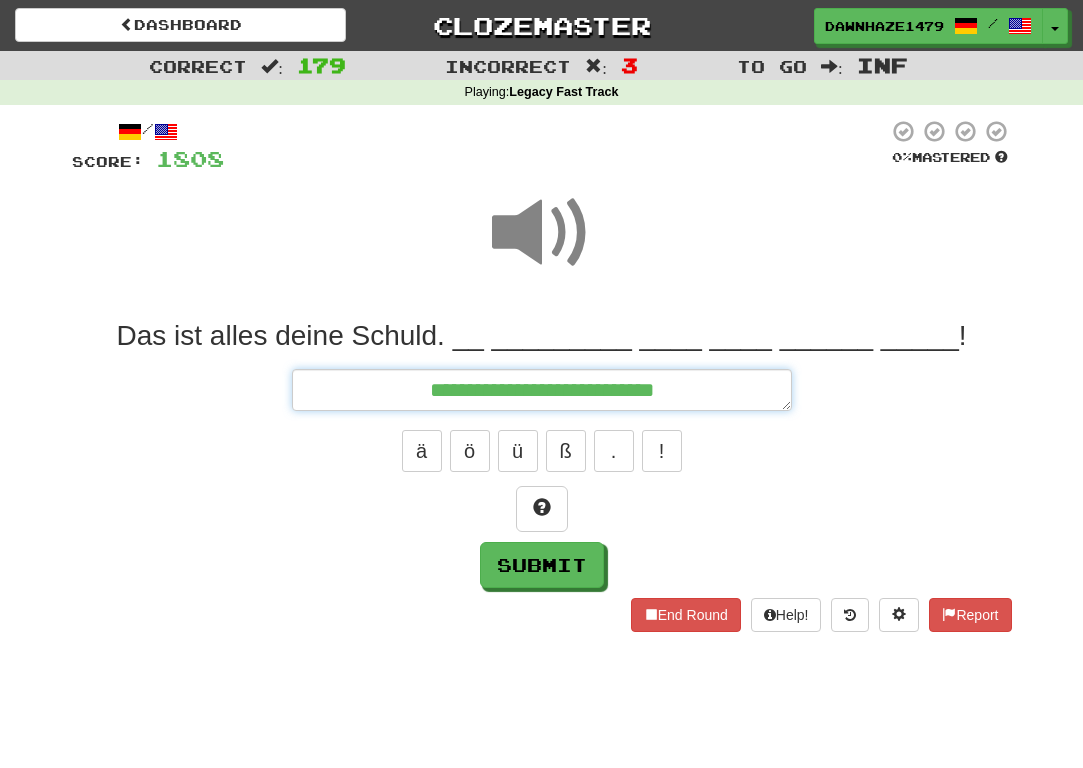 click on "**********" at bounding box center (542, 390) 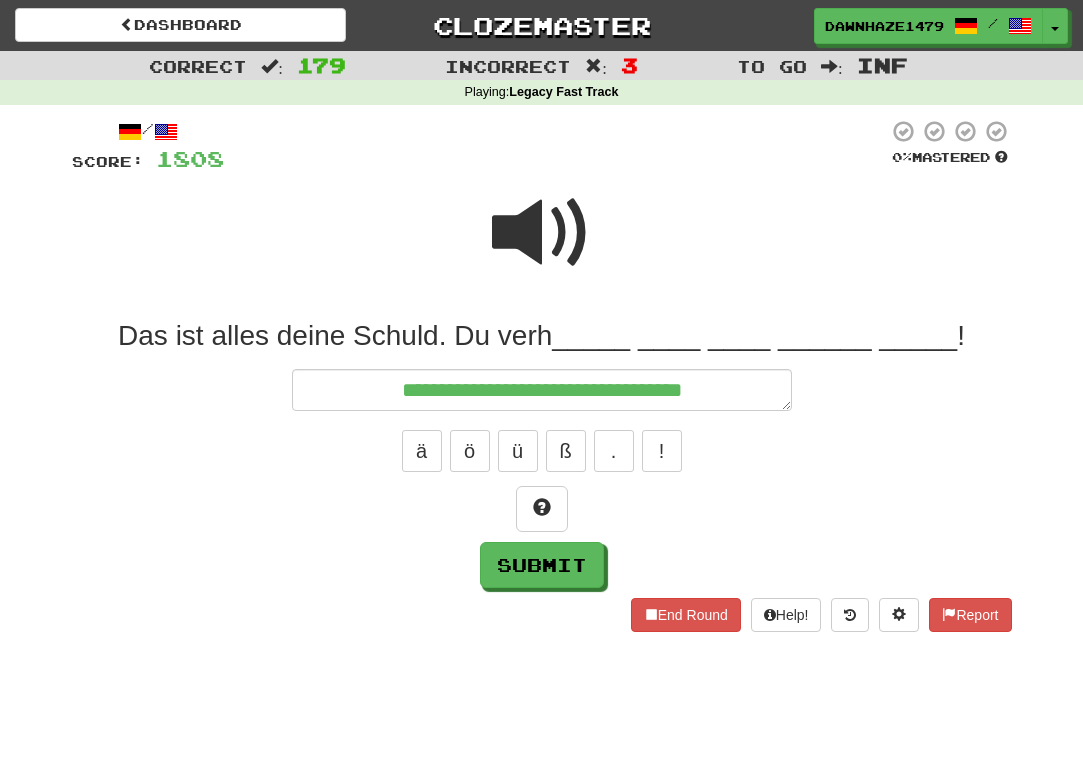 click on "ä ö ü ß . !" at bounding box center [542, 451] 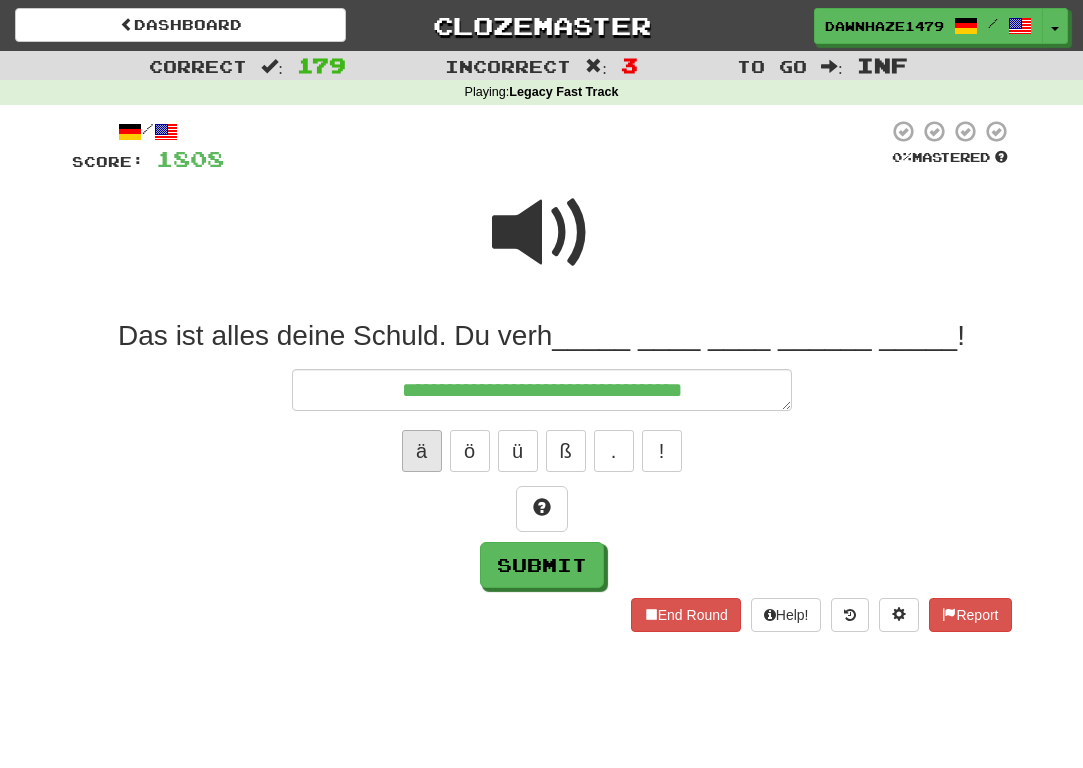 click on "ä" at bounding box center (422, 451) 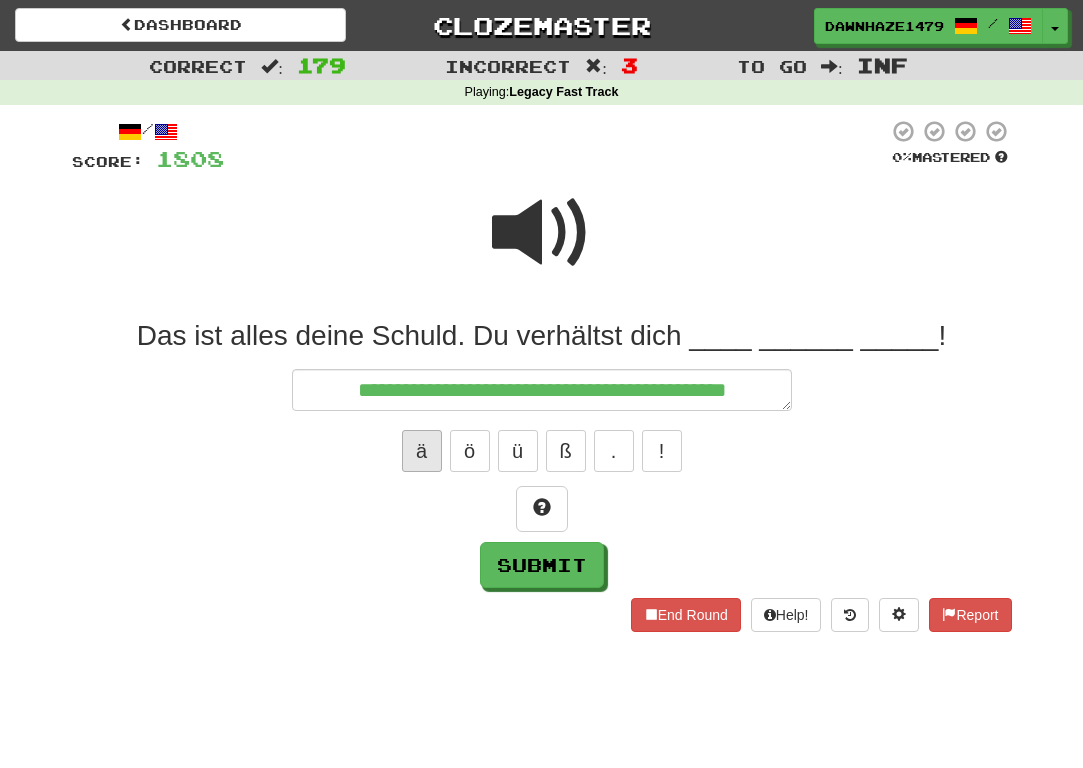 click on "ä" at bounding box center [422, 451] 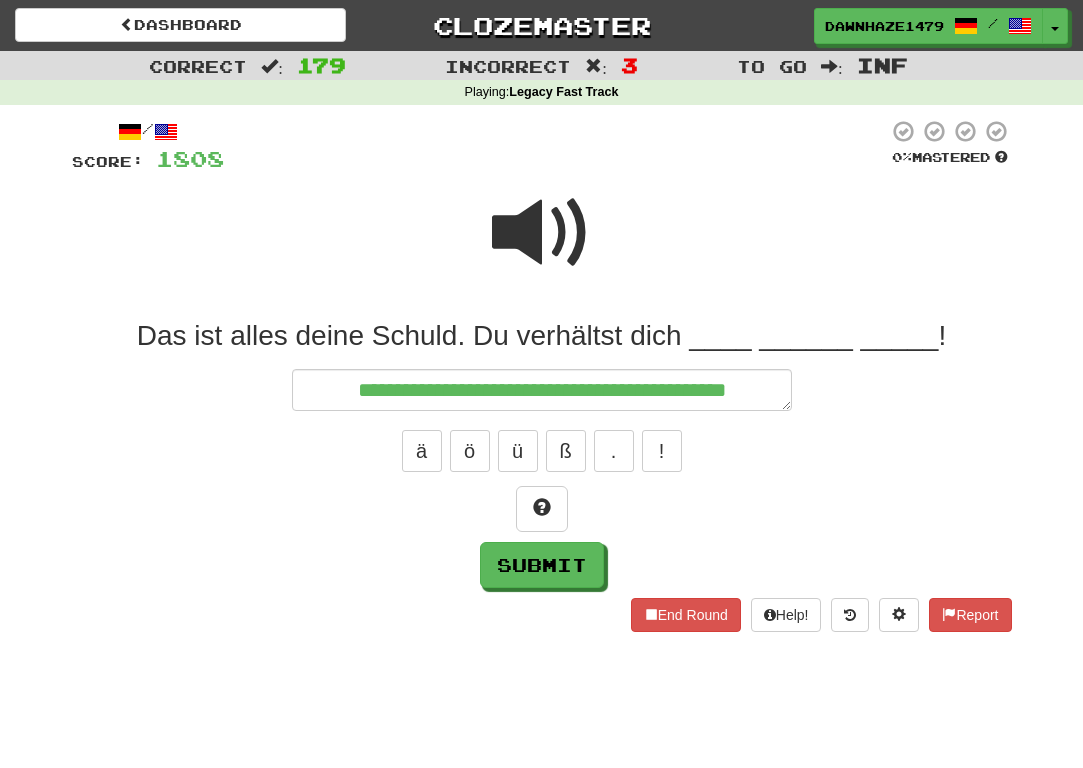 click at bounding box center [542, 233] 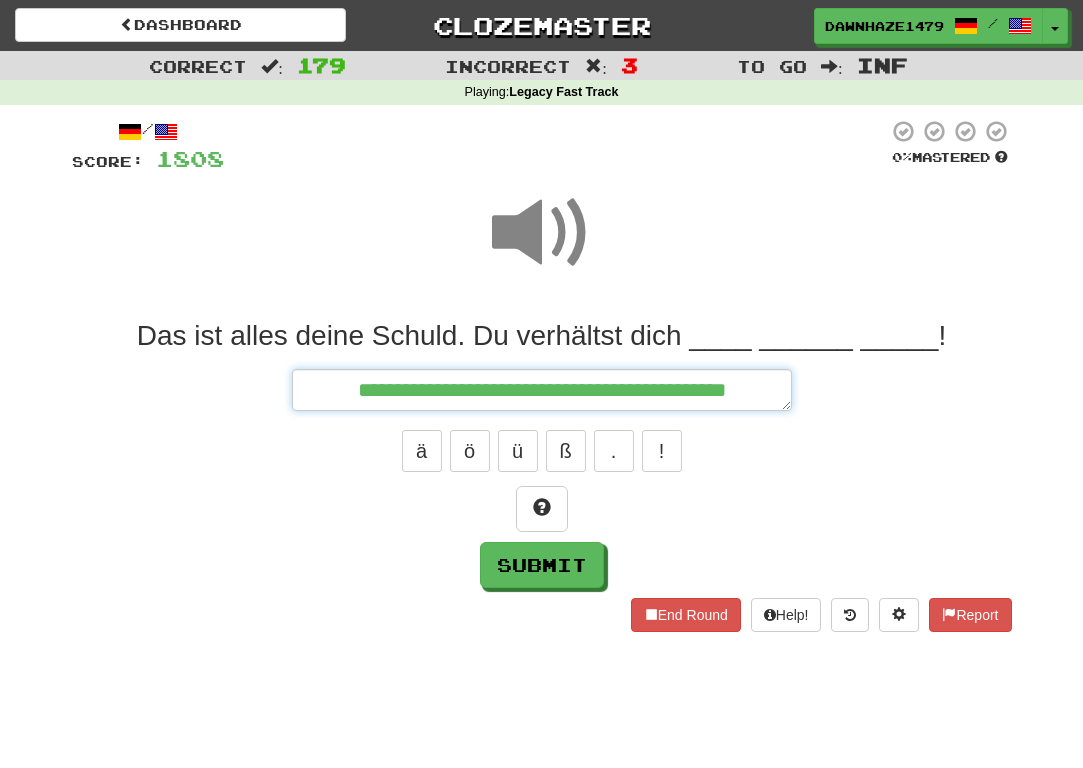 click on "**********" at bounding box center (542, 390) 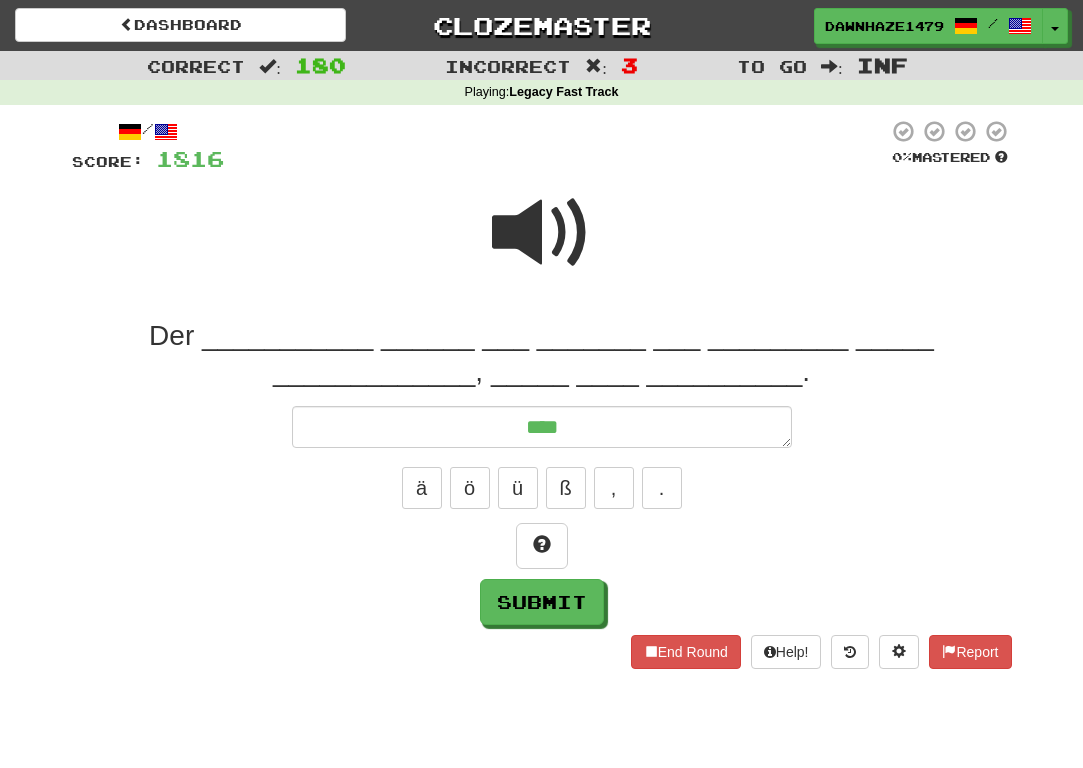 click at bounding box center (542, 233) 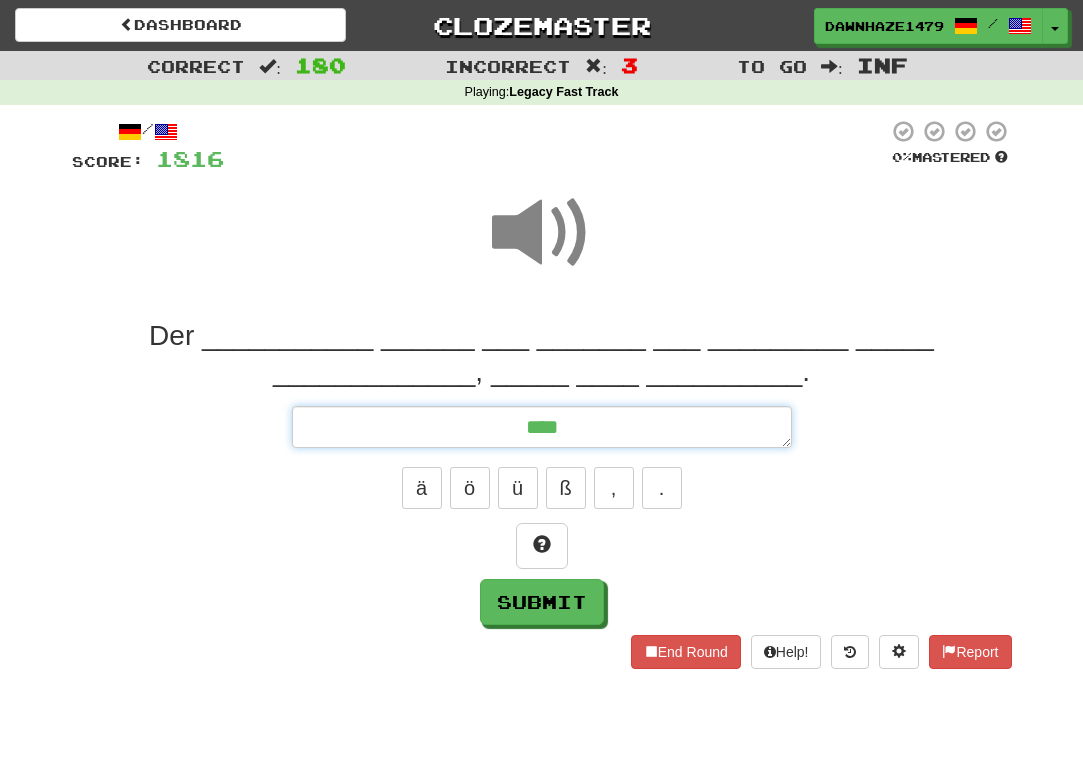 click on "***" at bounding box center (542, 427) 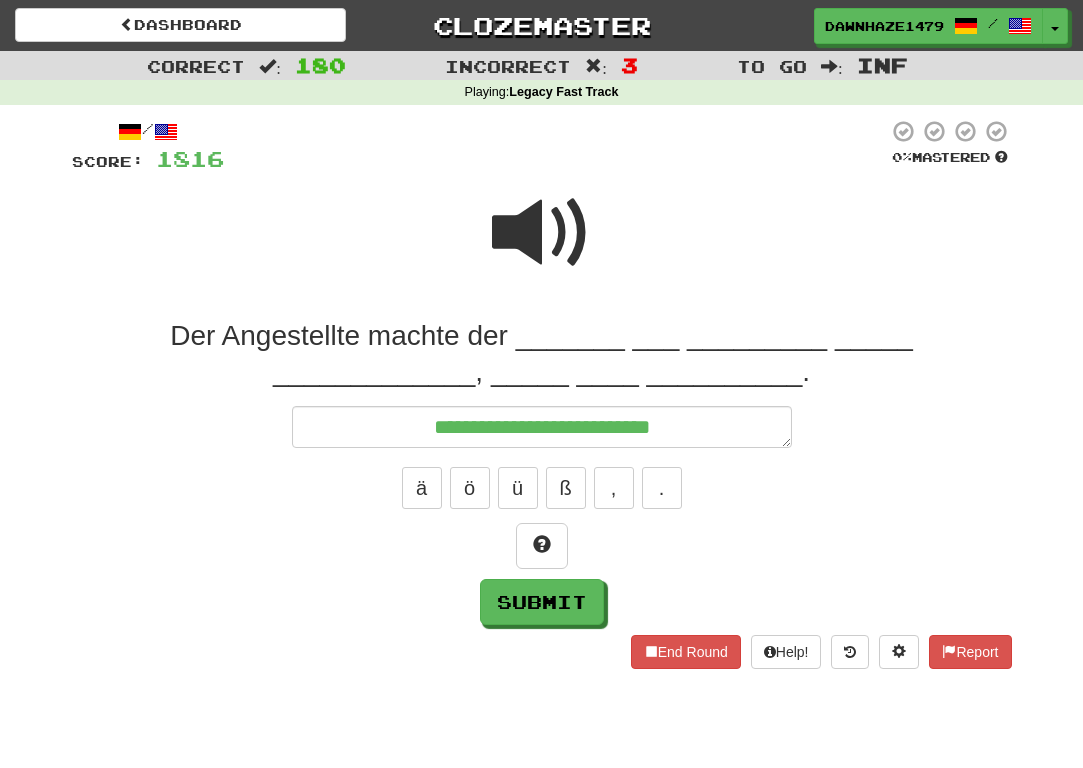 click at bounding box center (542, 246) 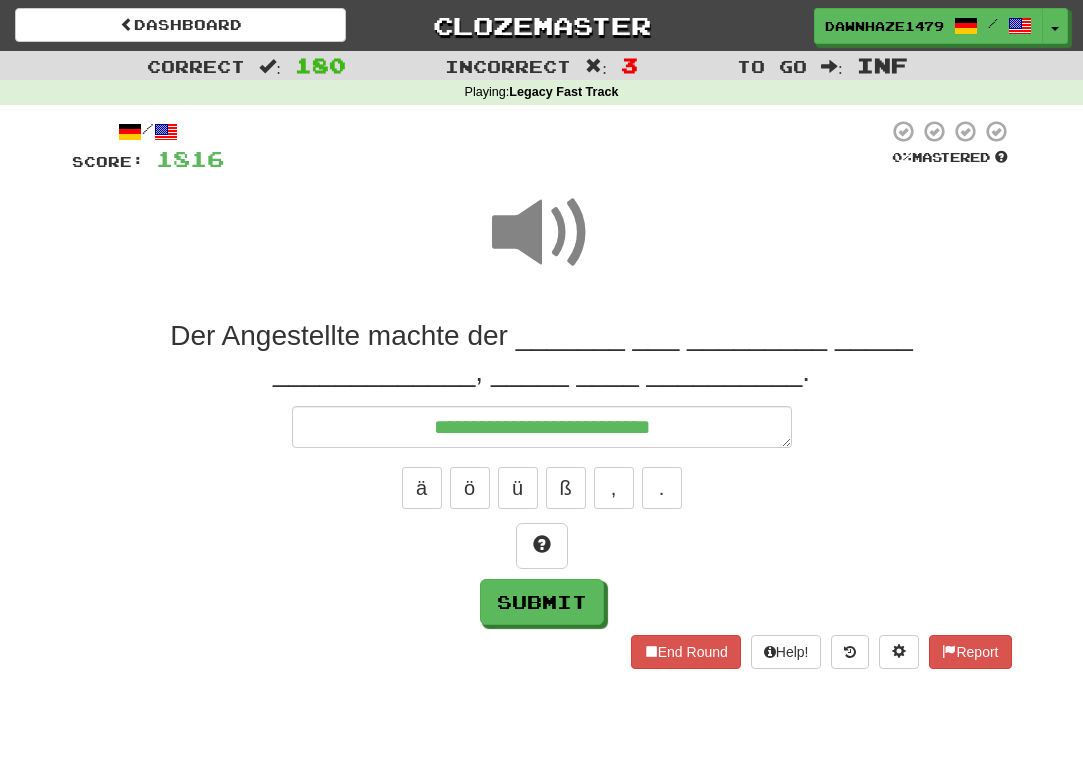 click on "**********" at bounding box center (542, 471) 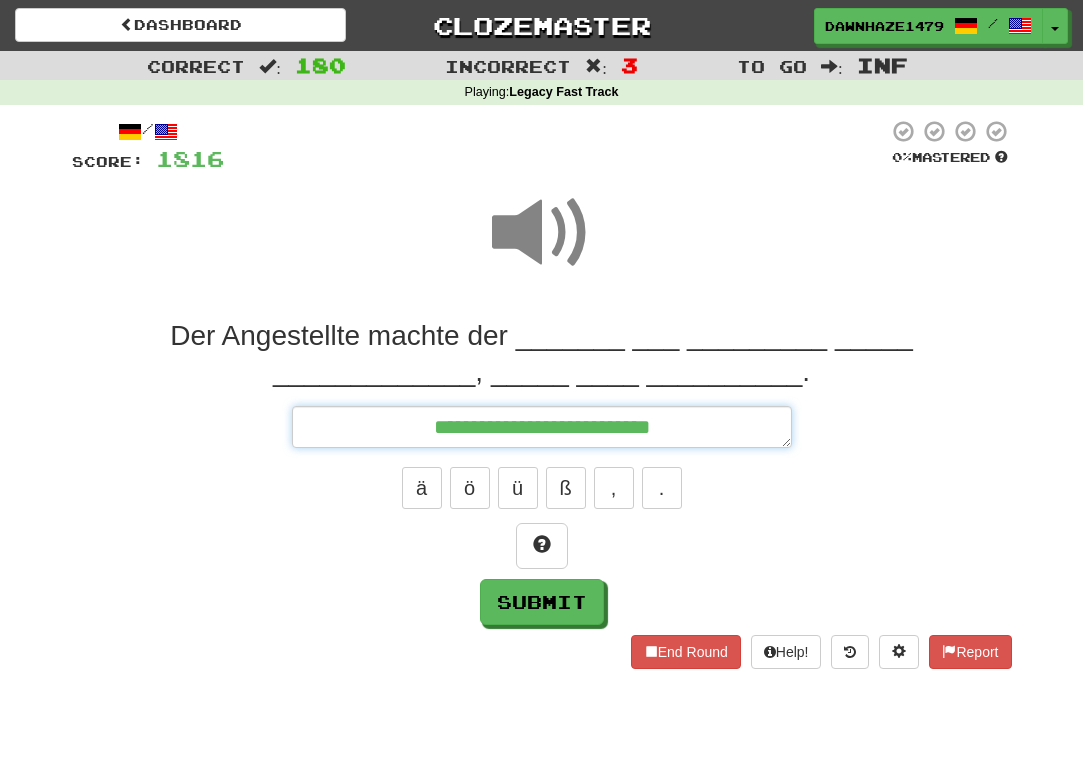 click on "**********" at bounding box center [542, 427] 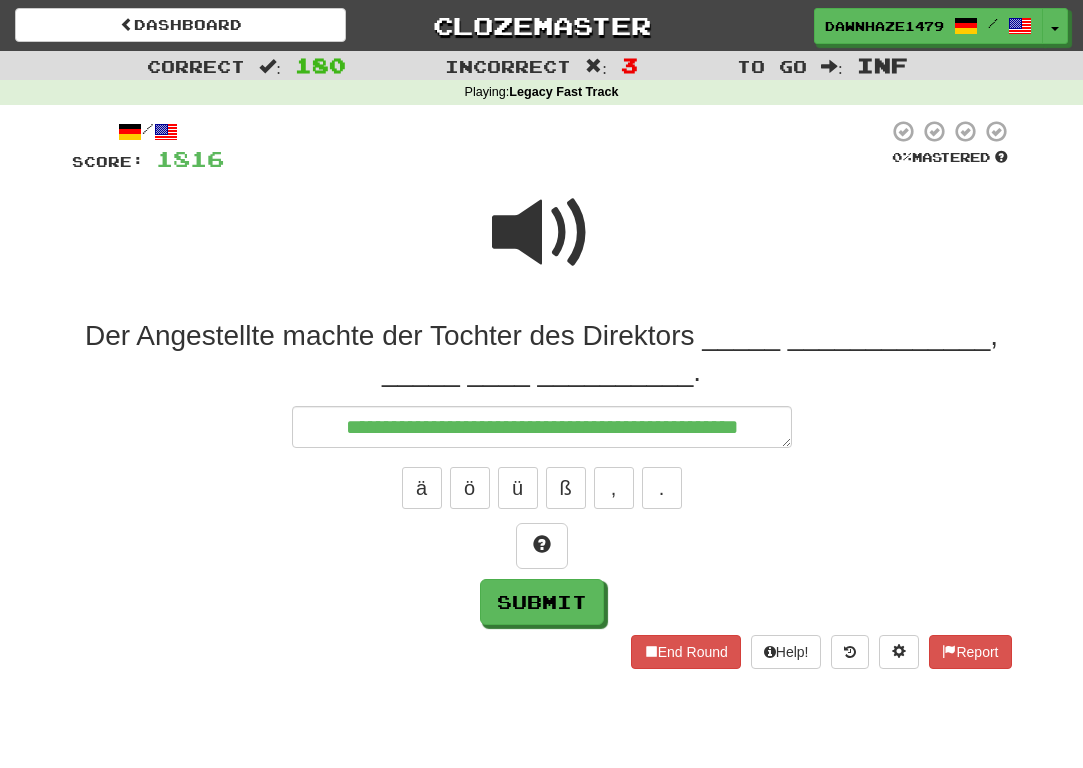 click at bounding box center (542, 246) 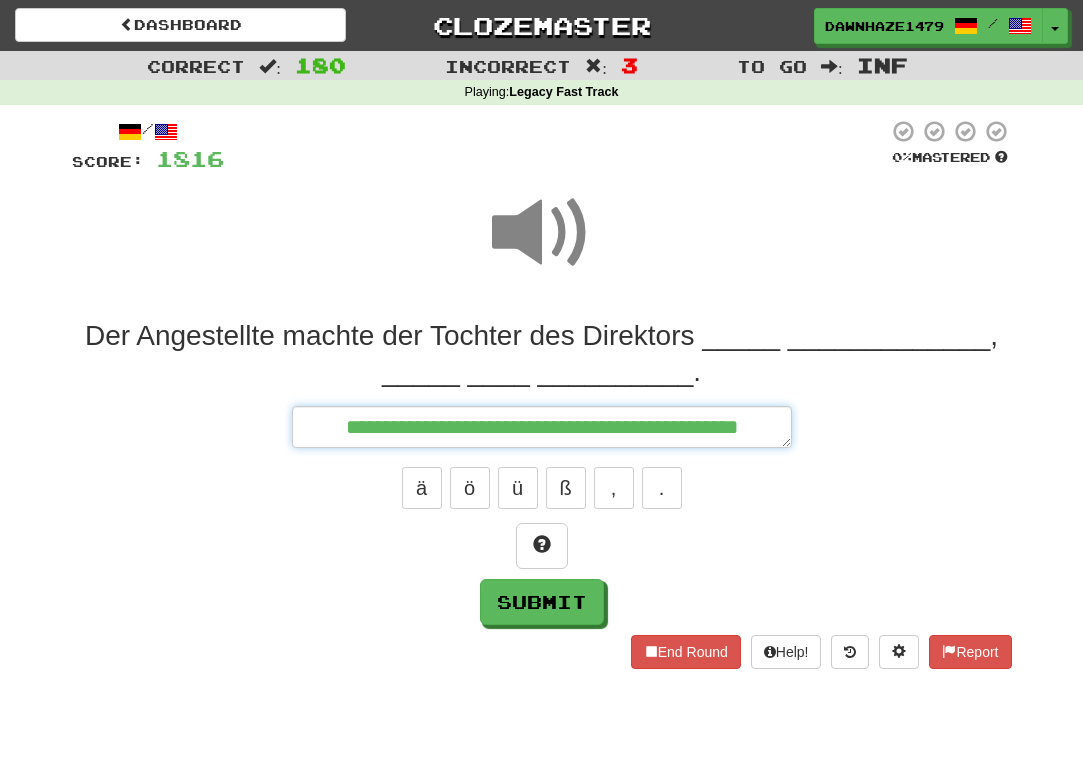 click on "**********" at bounding box center (542, 427) 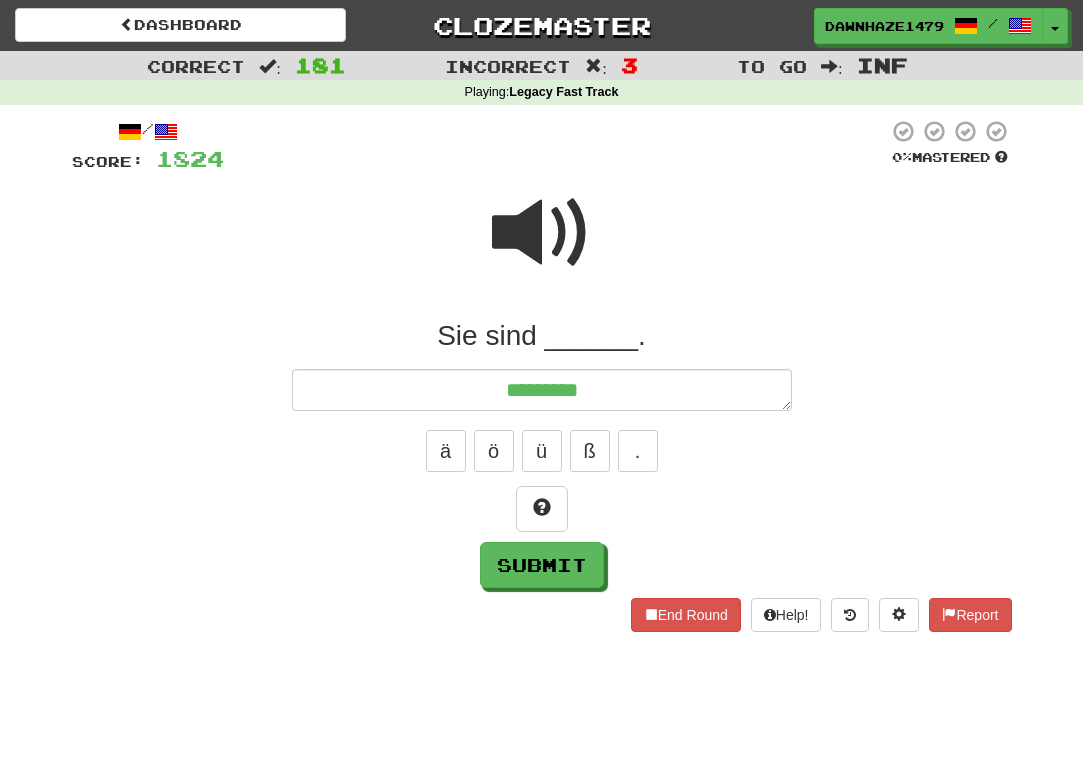 click at bounding box center (556, 146) 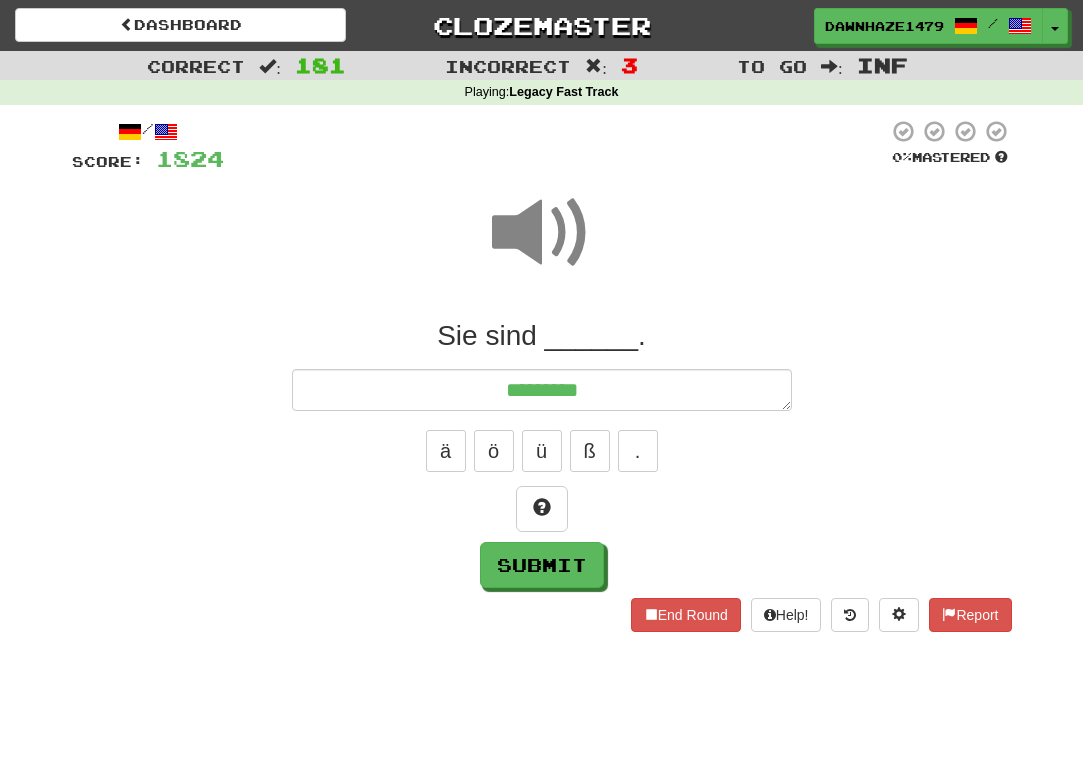 click on "Sie sind ______." at bounding box center (542, 336) 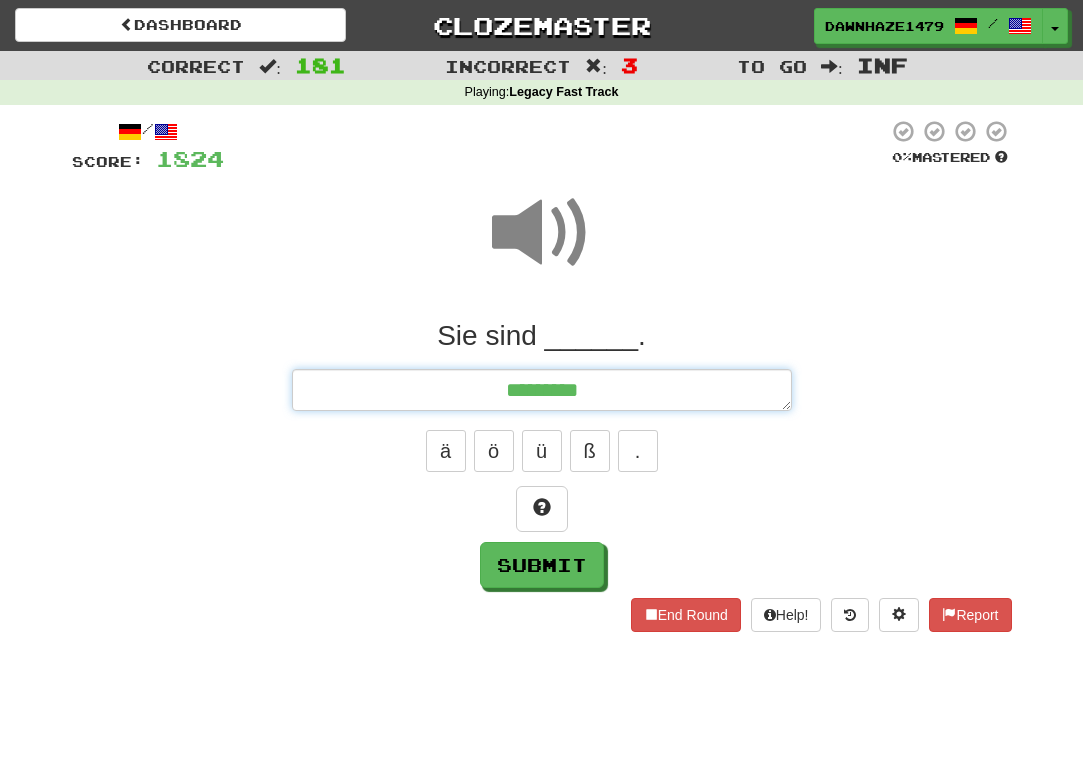 click on "********" at bounding box center [542, 390] 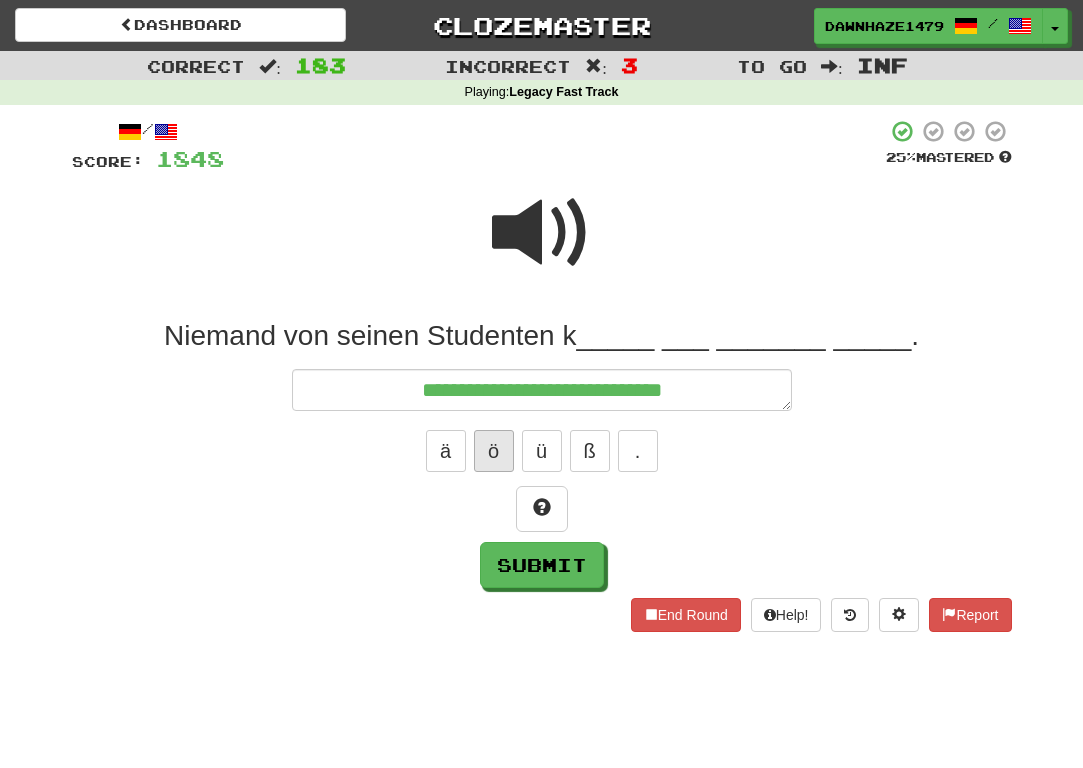 click on "ö" at bounding box center [494, 451] 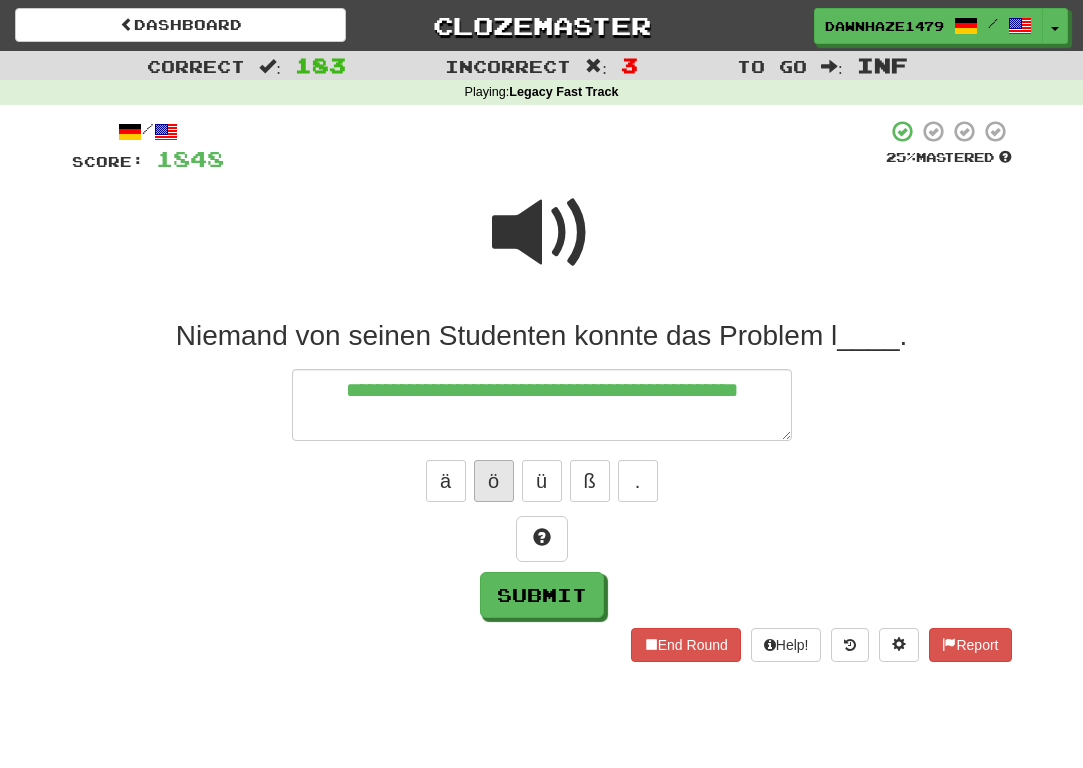 click on "ö" at bounding box center (494, 481) 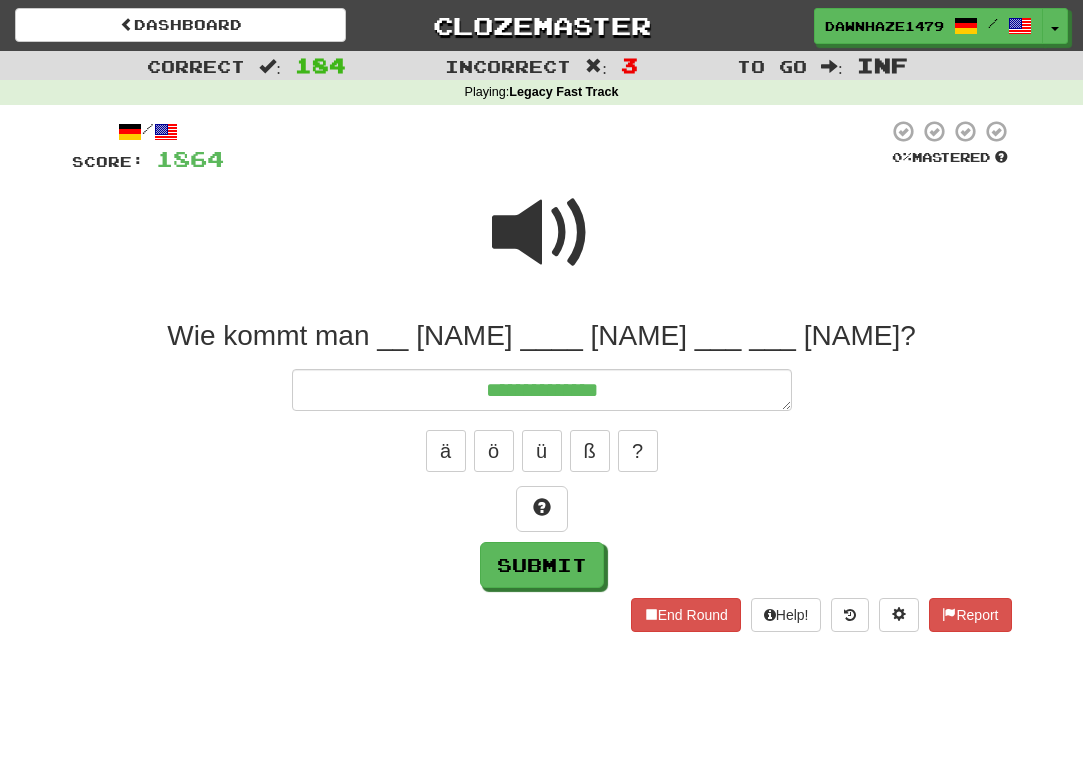 click at bounding box center (542, 233) 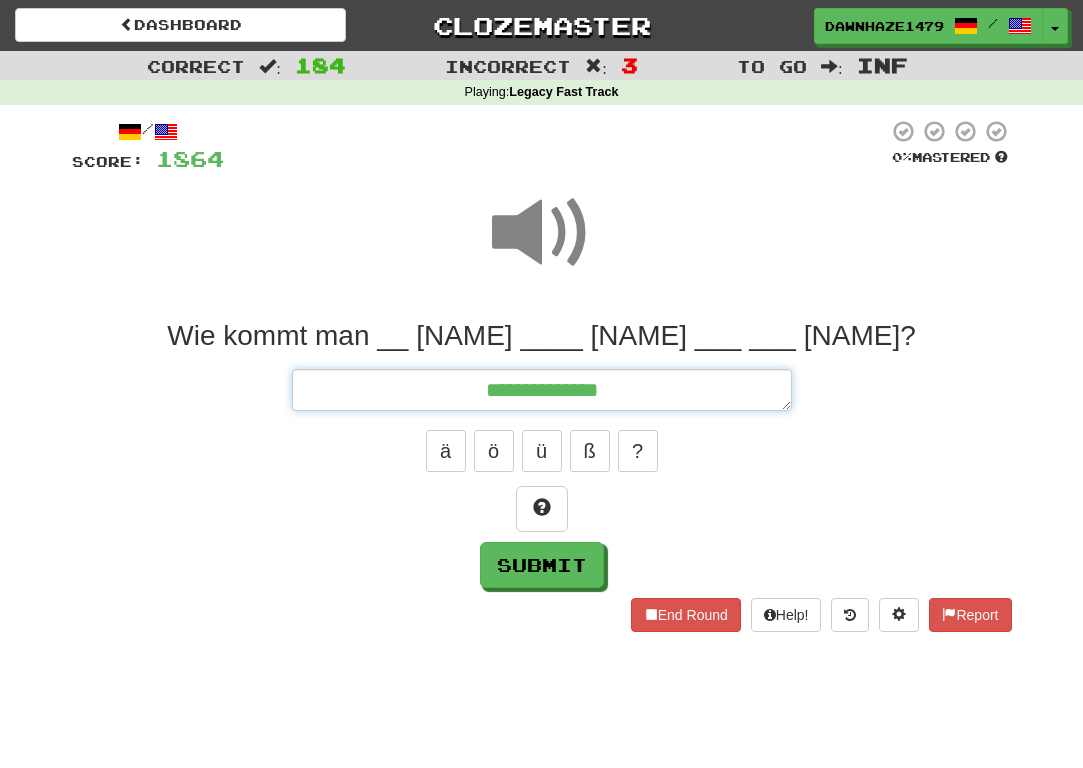 click on "**********" at bounding box center [542, 390] 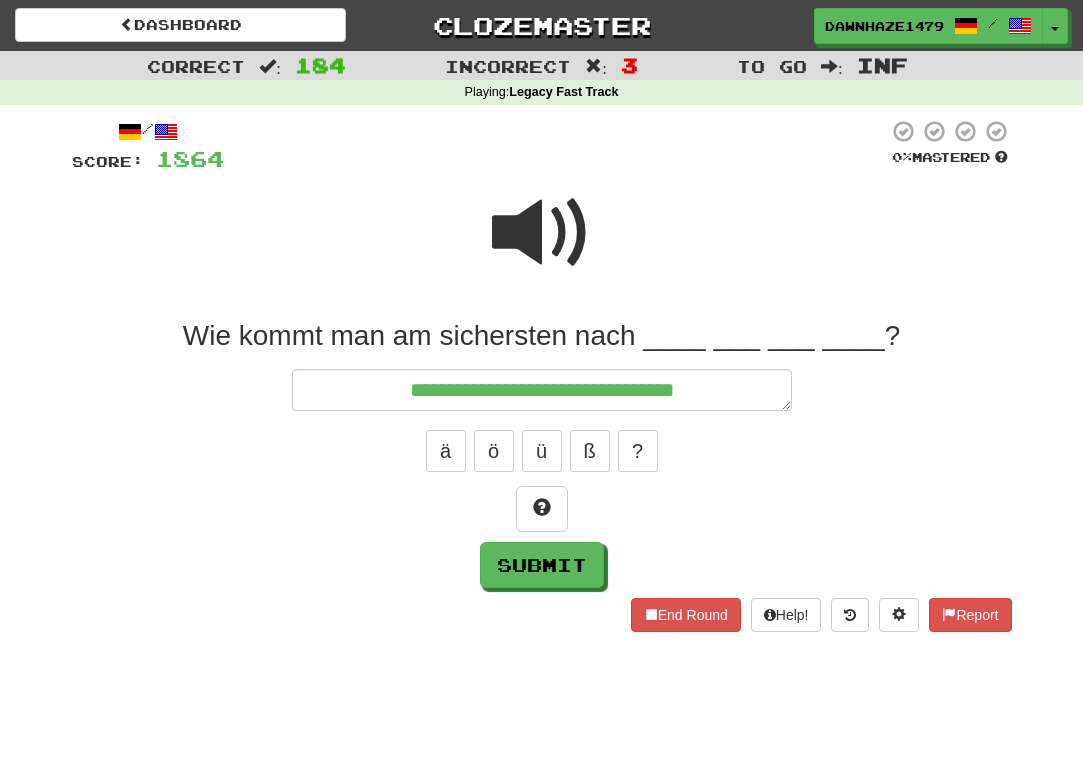 click at bounding box center (556, 146) 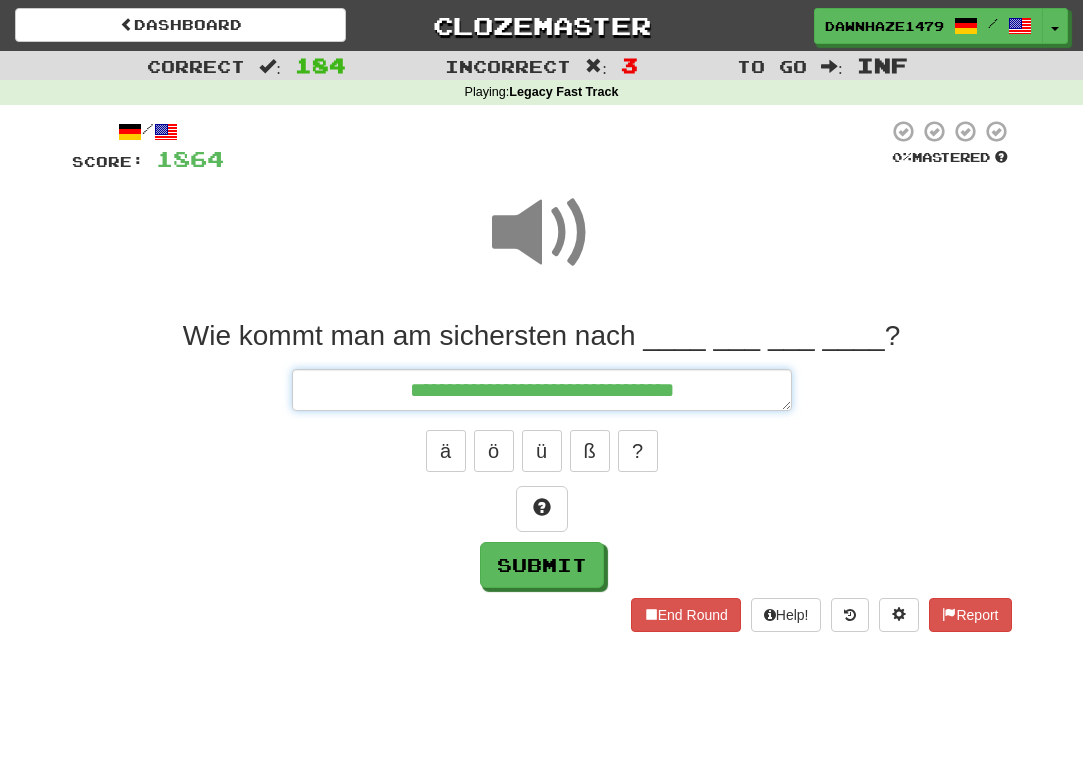 click on "**********" at bounding box center [542, 390] 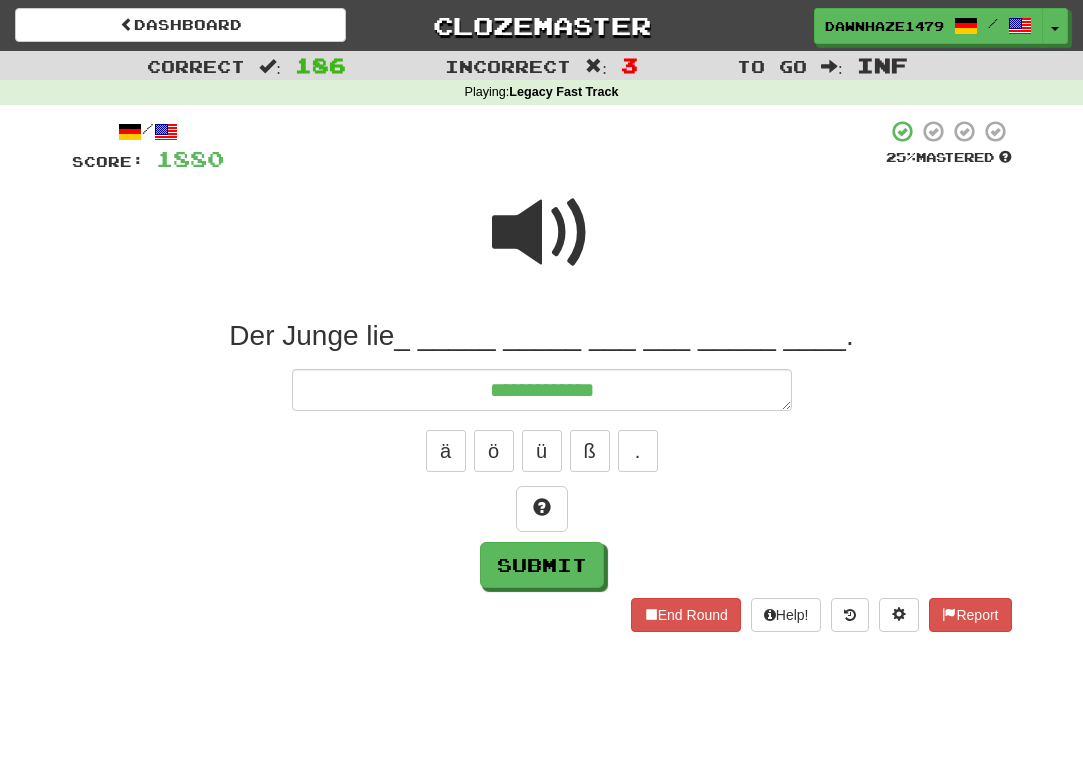 click on "ä ö ü ß ." at bounding box center (542, 451) 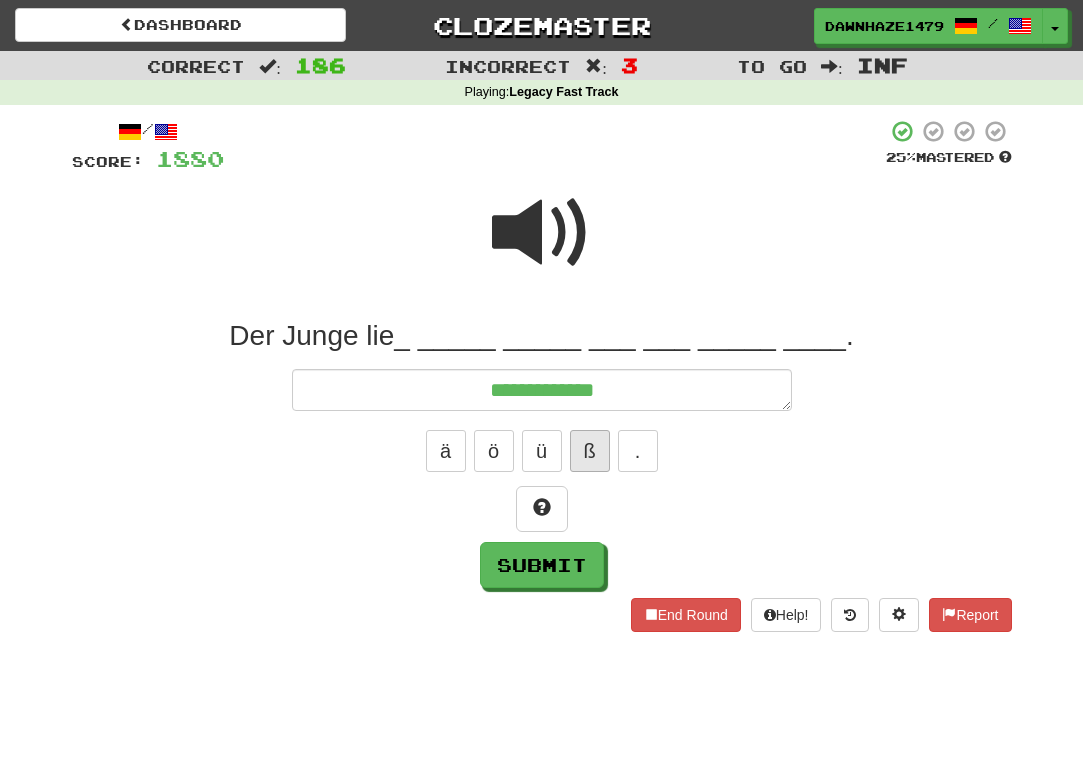 click on "ß" at bounding box center (590, 451) 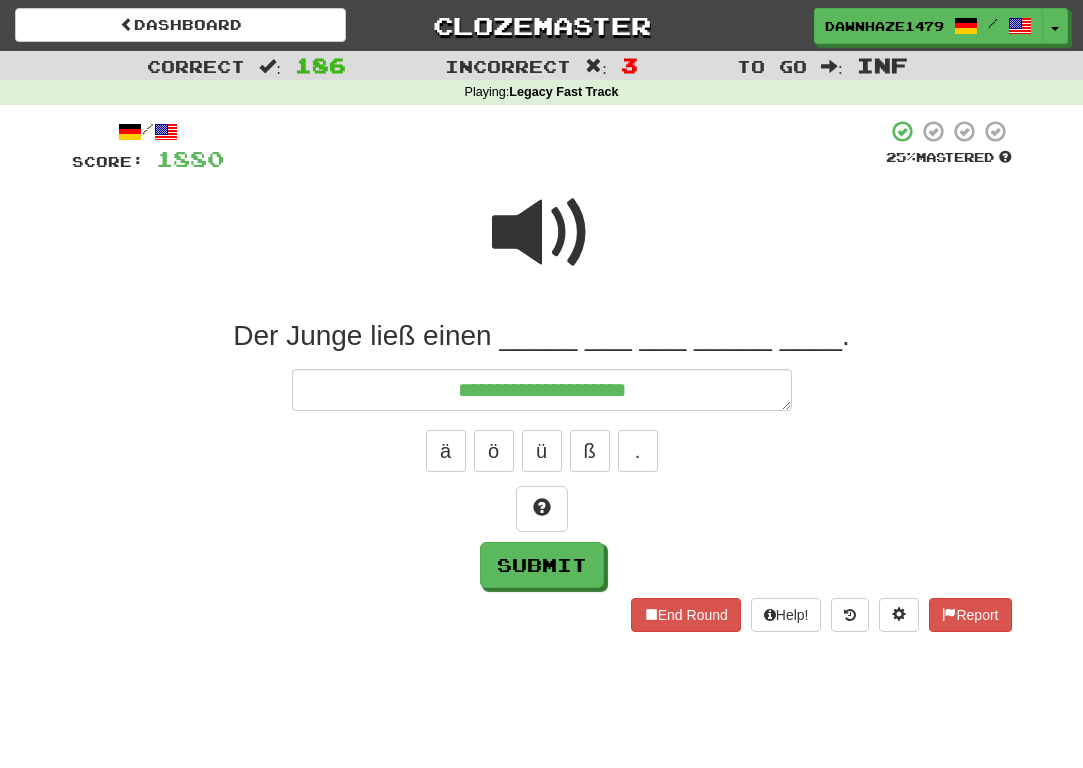 click at bounding box center (542, 233) 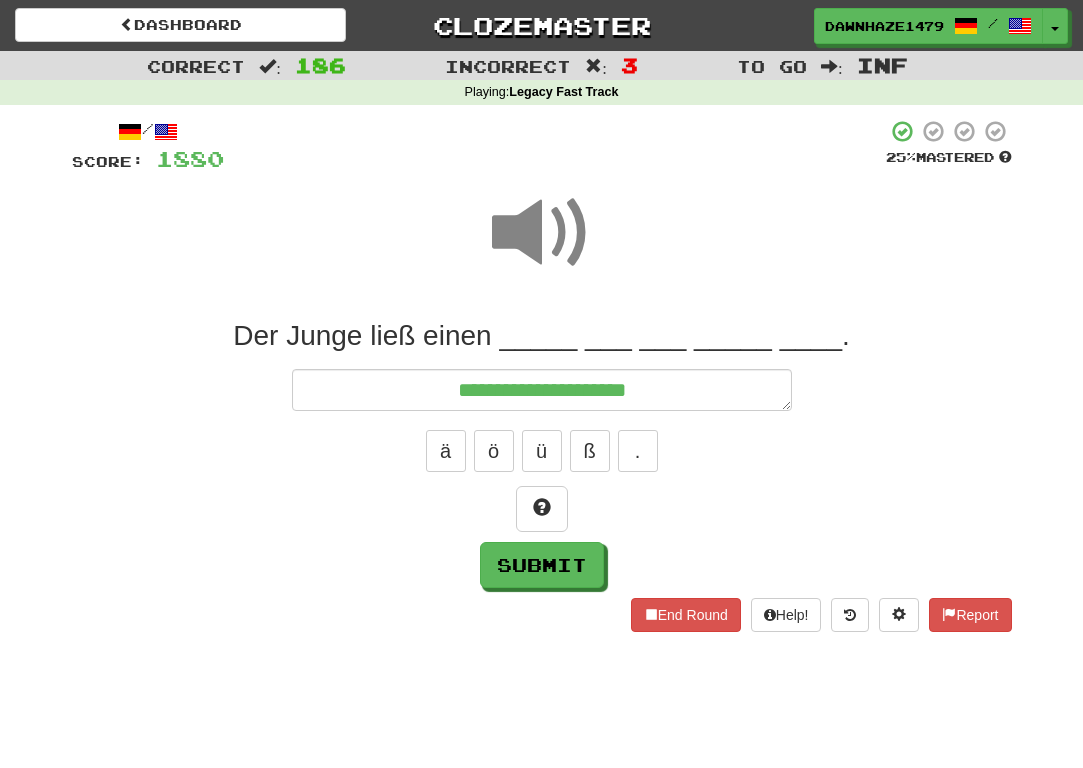click on "**********" at bounding box center [542, 453] 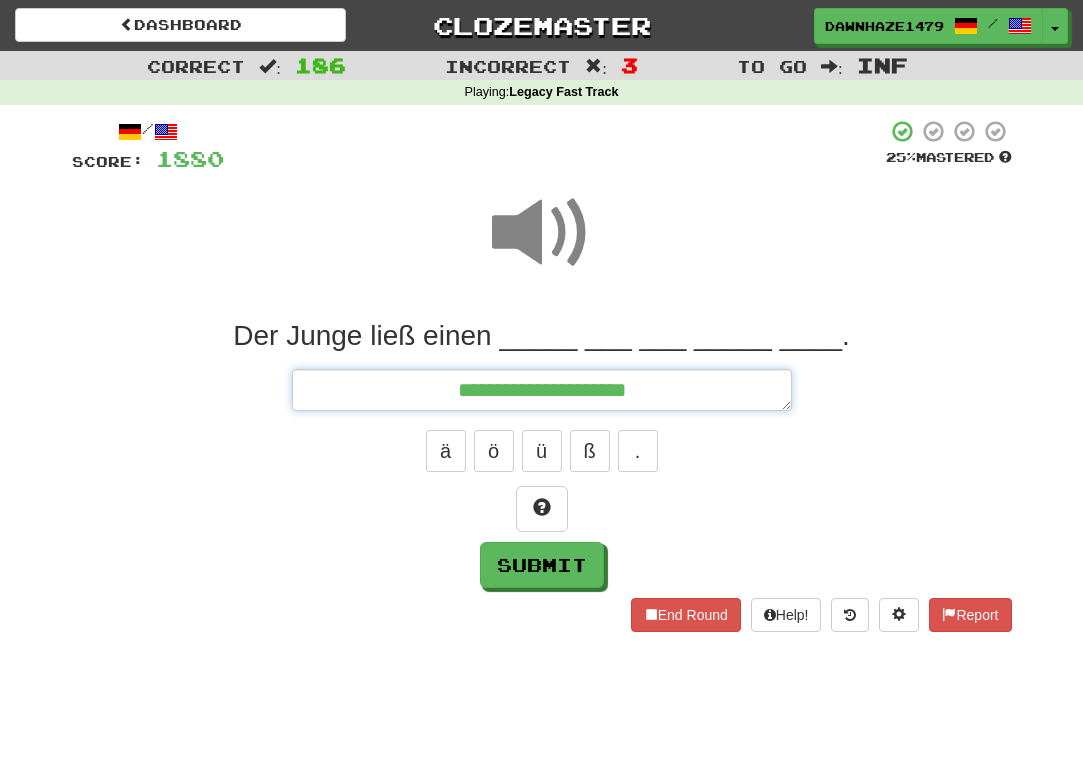 click on "**********" at bounding box center (542, 390) 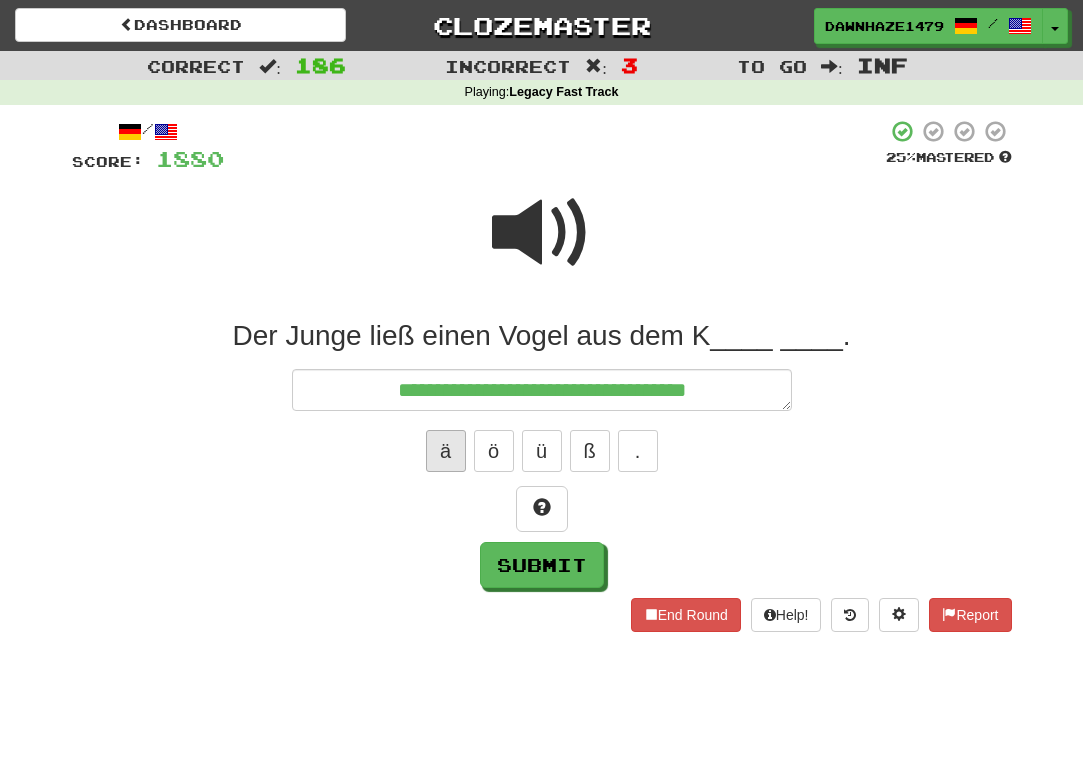 click on "ä" at bounding box center [446, 451] 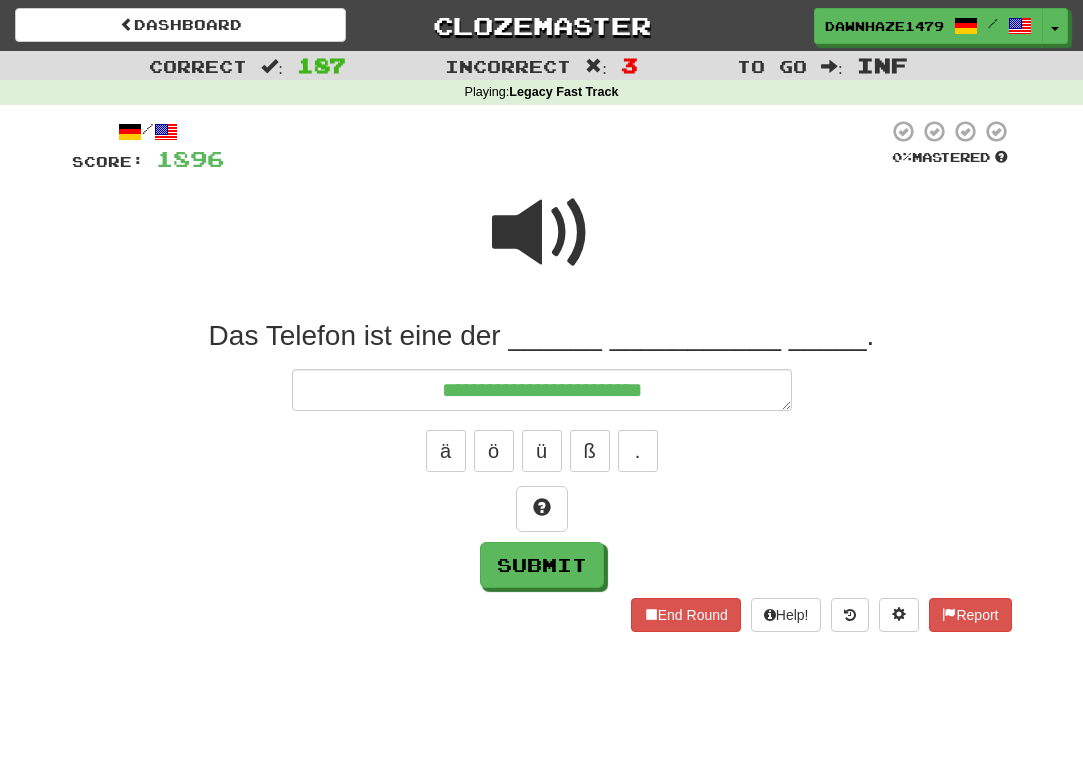 click at bounding box center (542, 233) 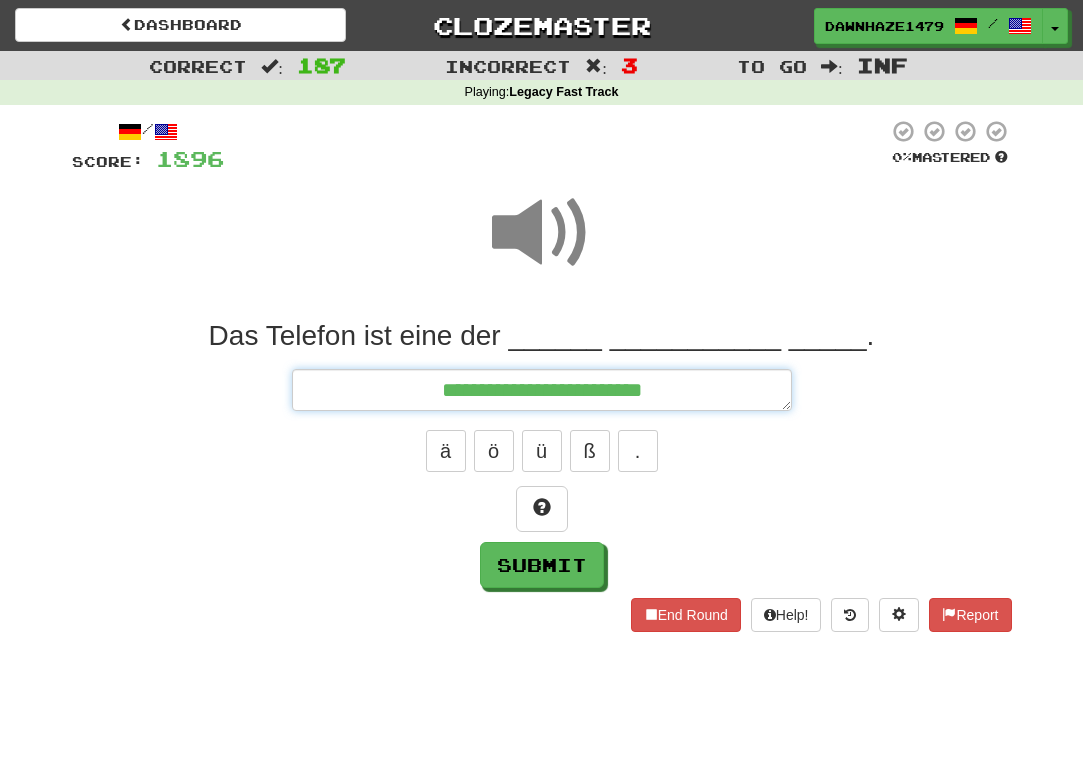 click on "**********" at bounding box center [542, 390] 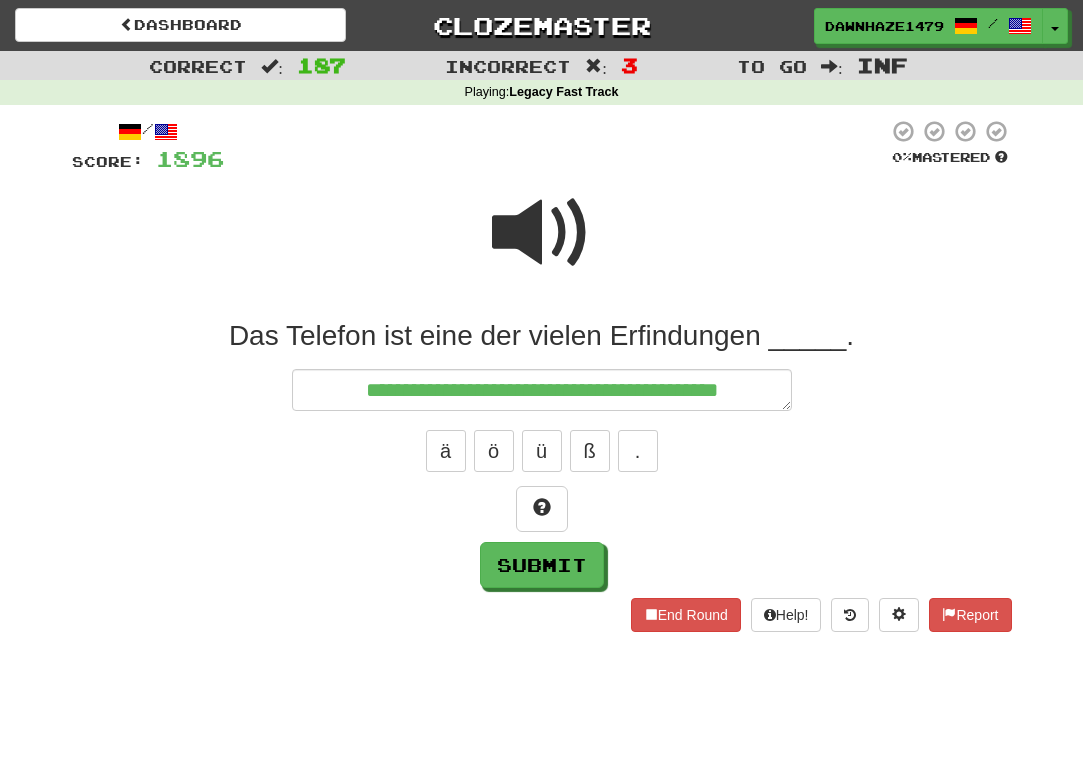 click at bounding box center (542, 233) 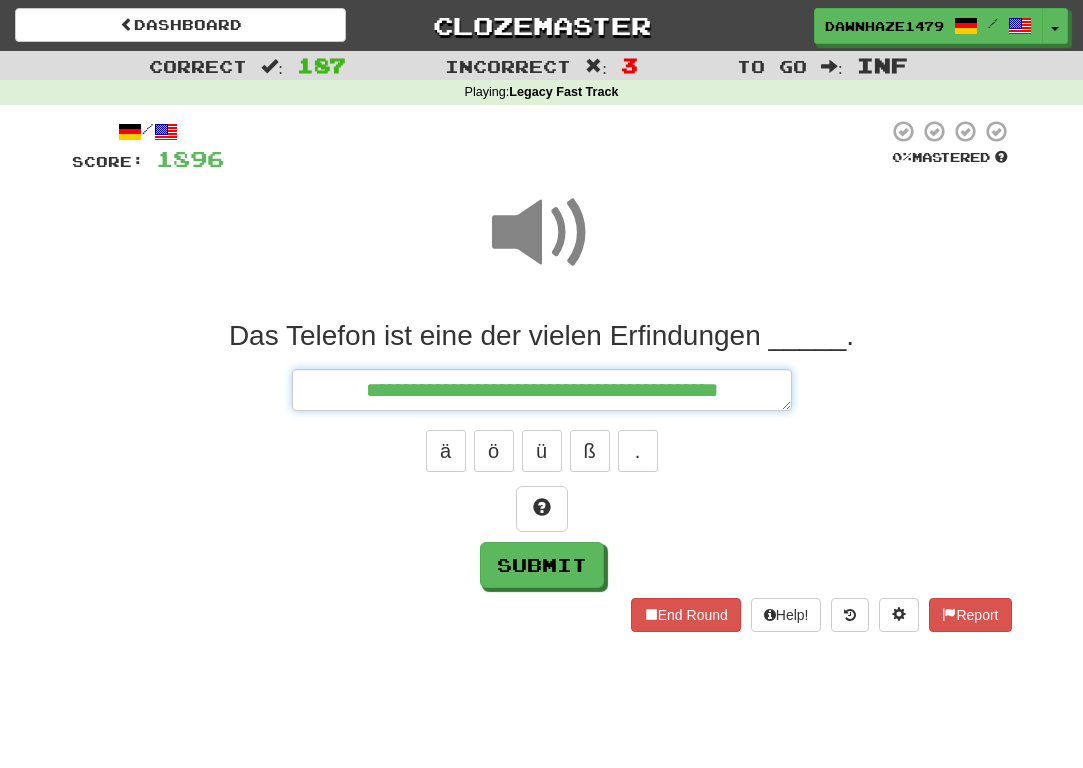 click on "**********" at bounding box center [542, 390] 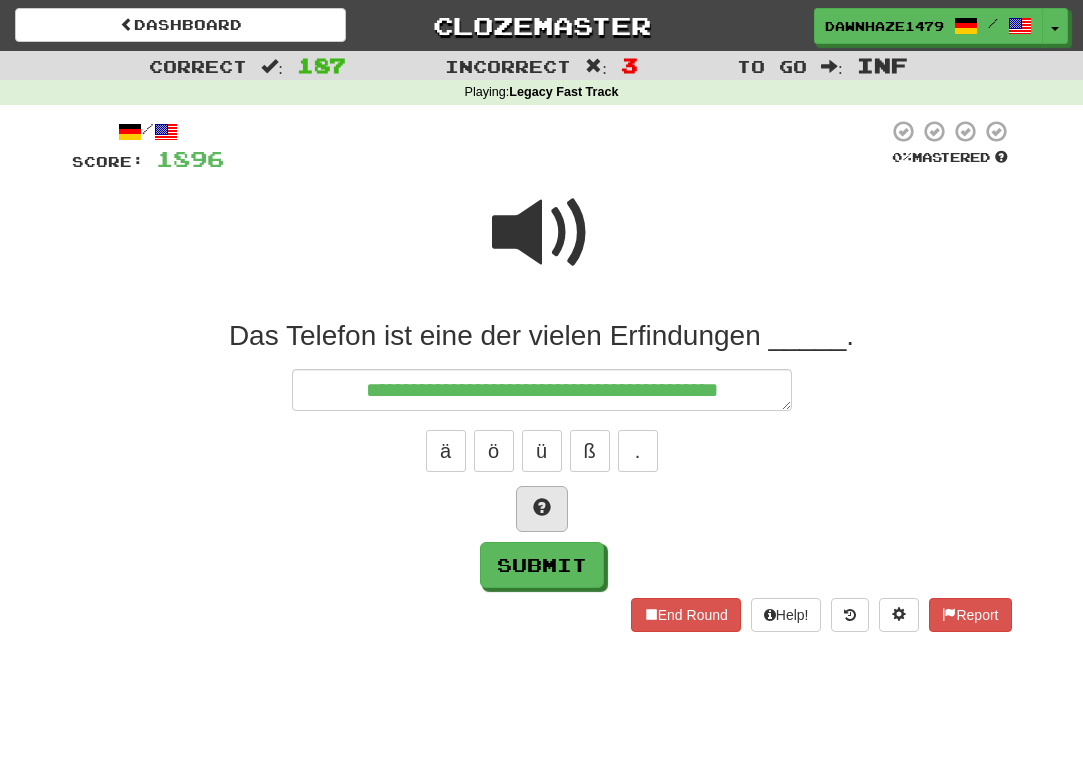 click at bounding box center [542, 507] 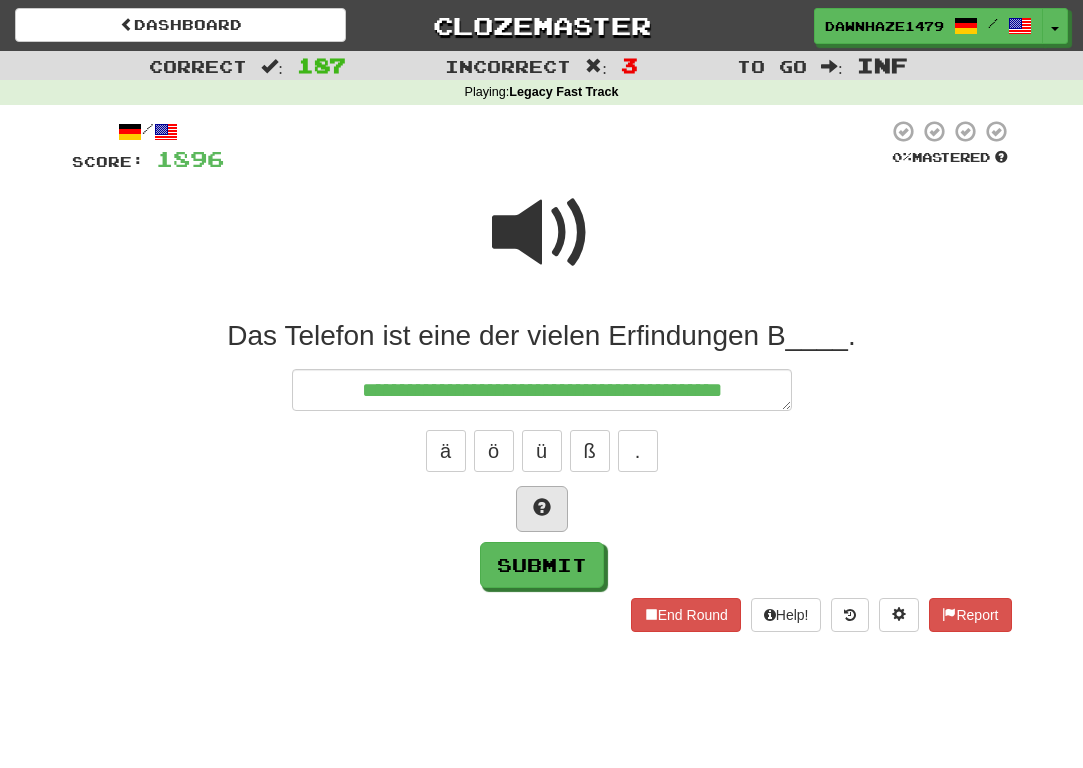 click at bounding box center (542, 507) 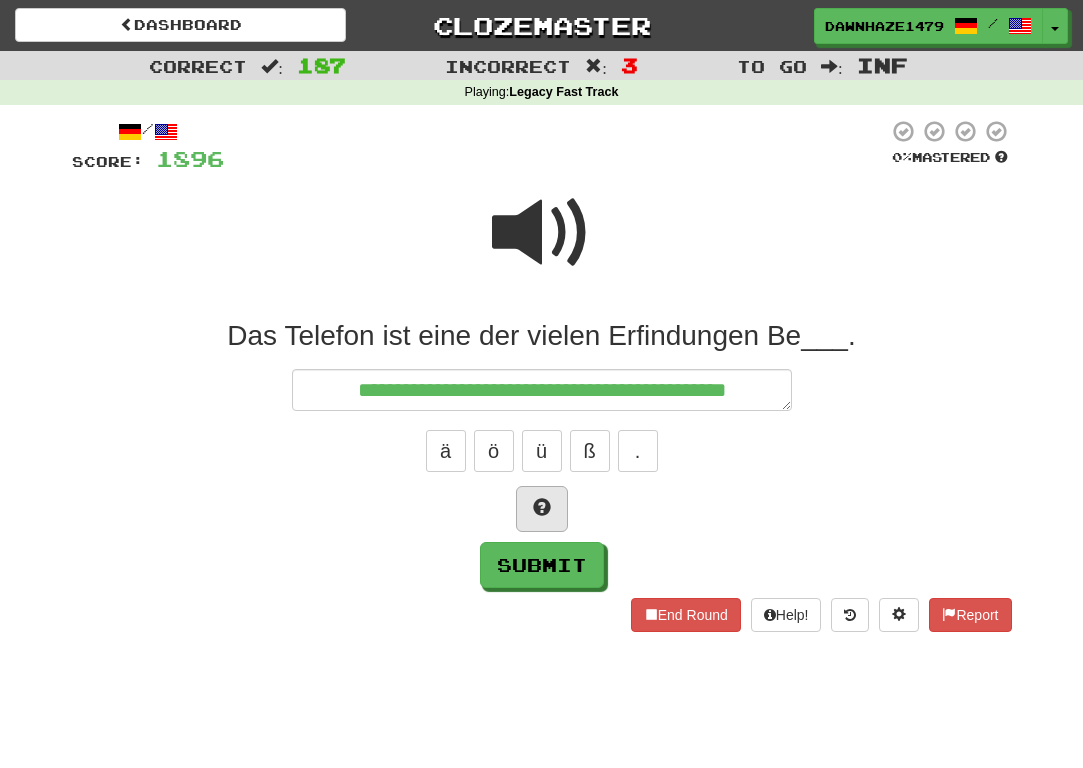 click at bounding box center (542, 507) 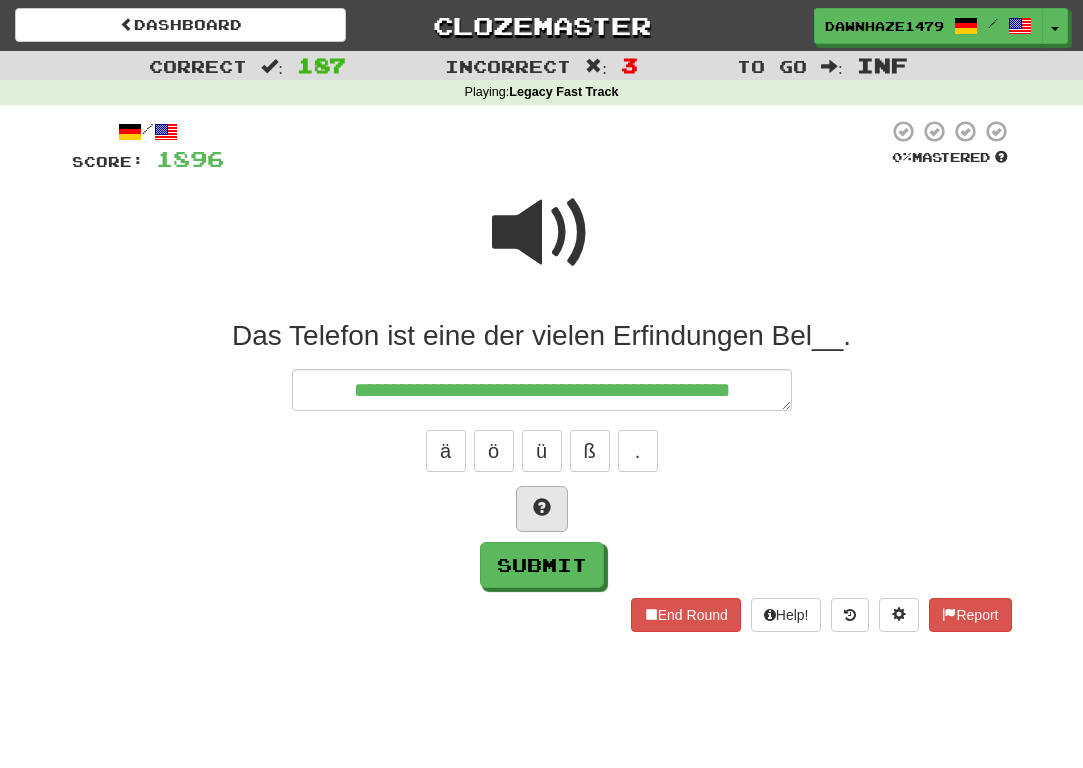 click at bounding box center (542, 507) 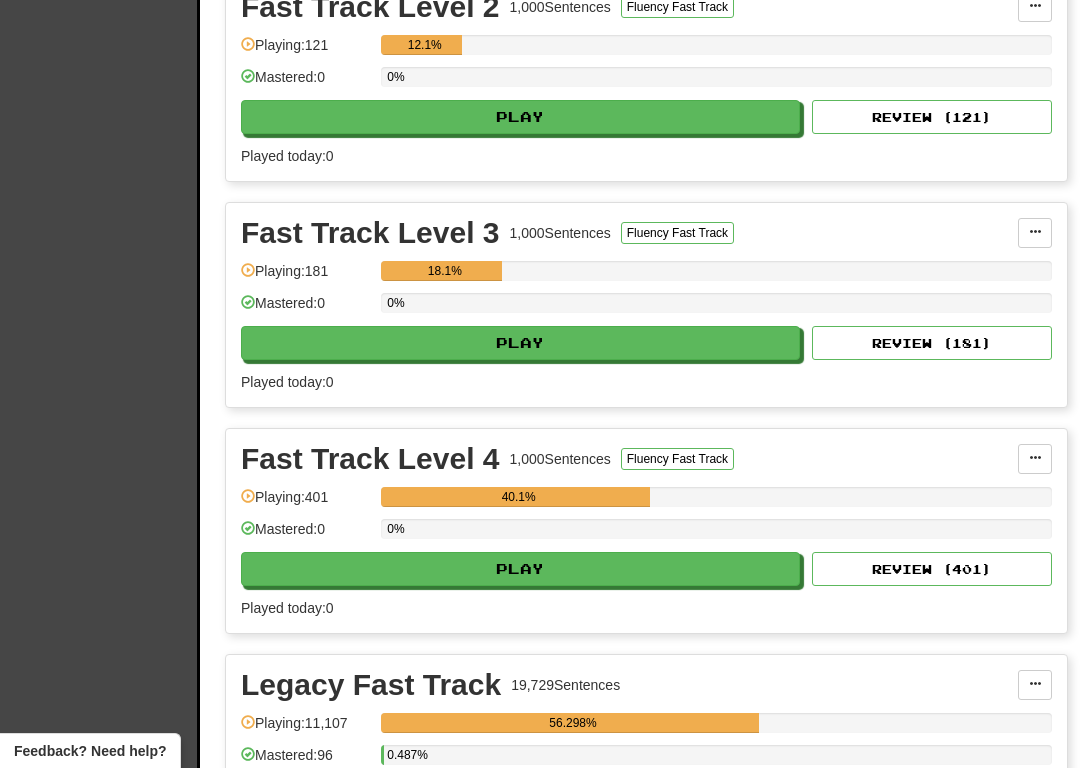 scroll, scrollTop: 2268, scrollLeft: 0, axis: vertical 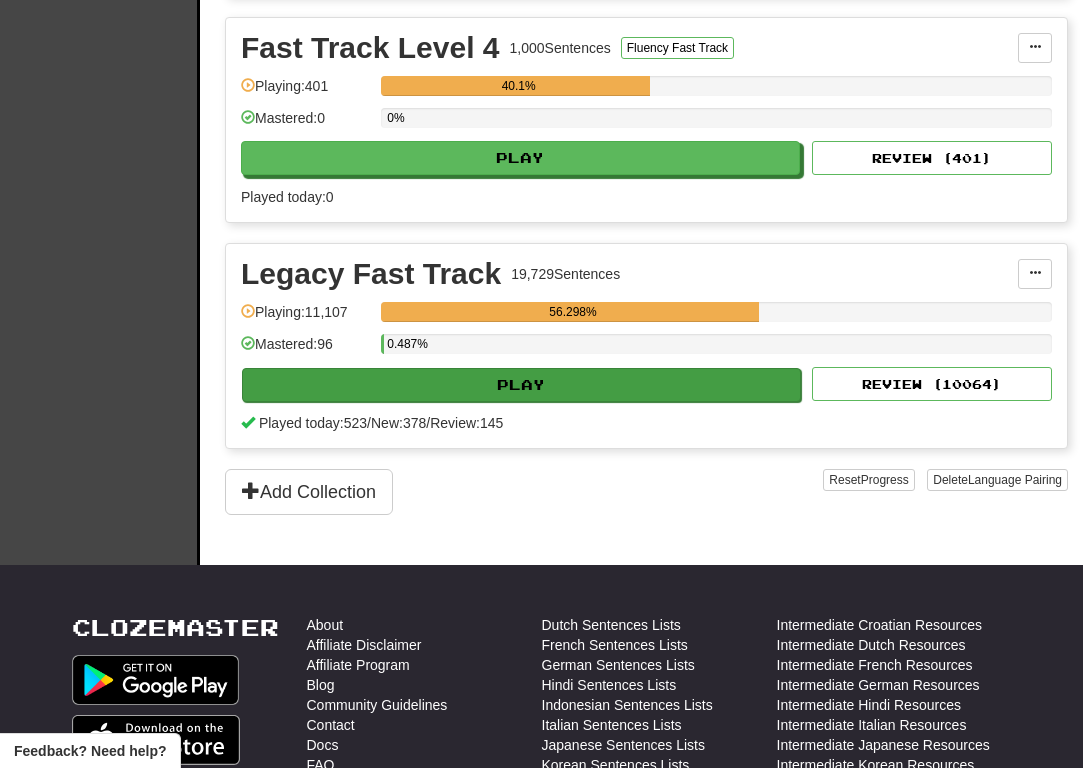 click on "Play" at bounding box center [521, 385] 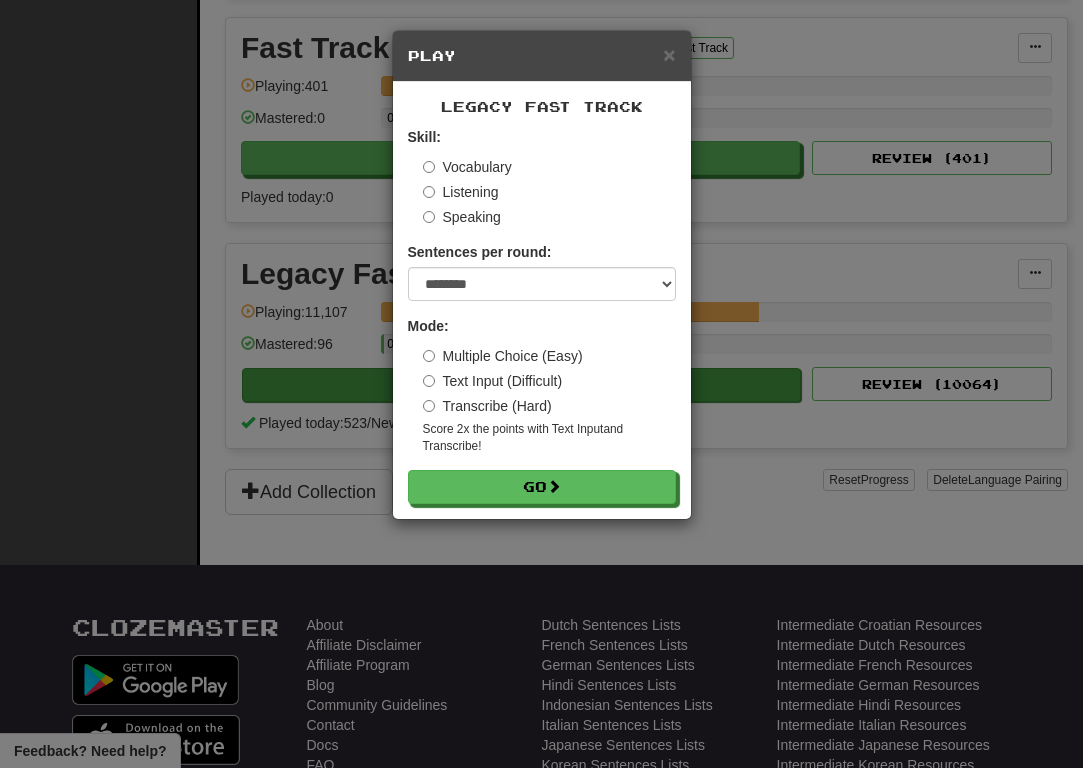 click on "Transcribe (Hard)" at bounding box center [487, 406] 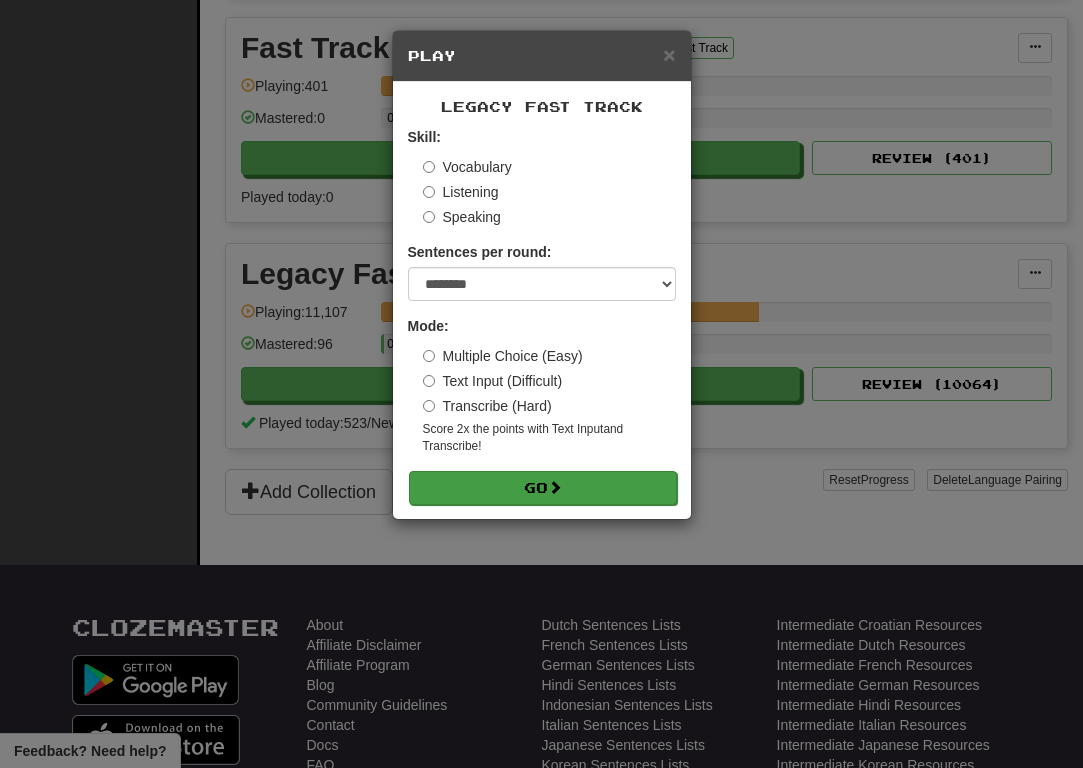 click on "Go" at bounding box center [543, 488] 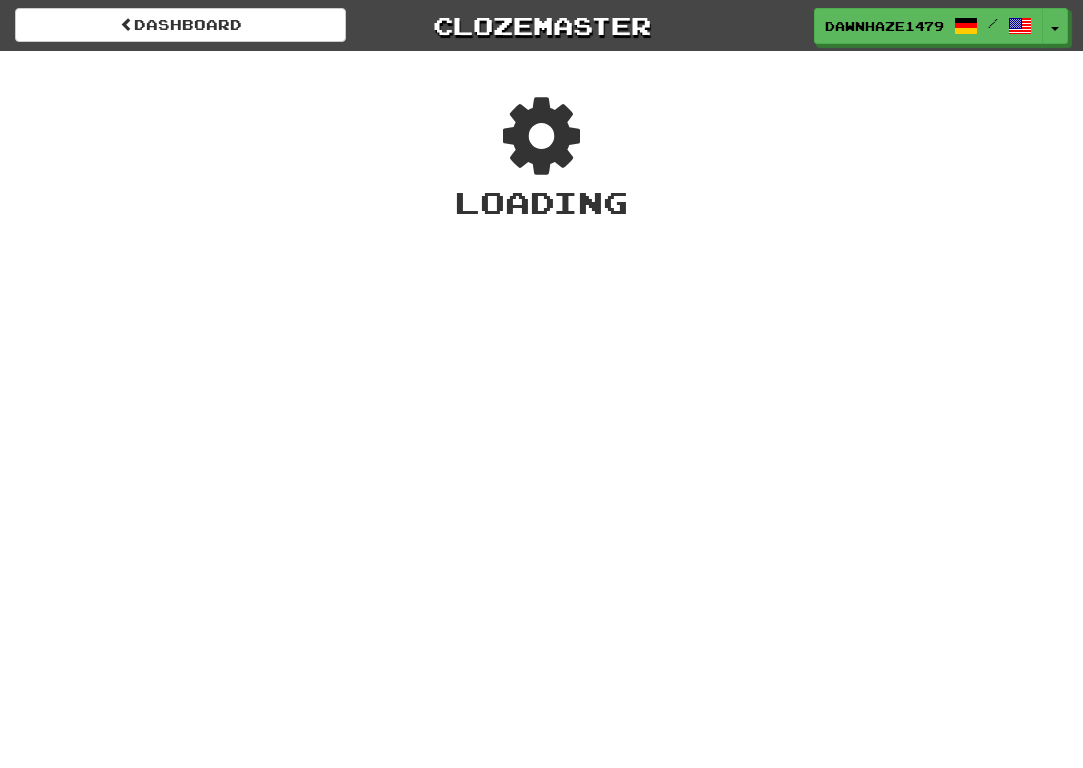 scroll, scrollTop: 0, scrollLeft: 0, axis: both 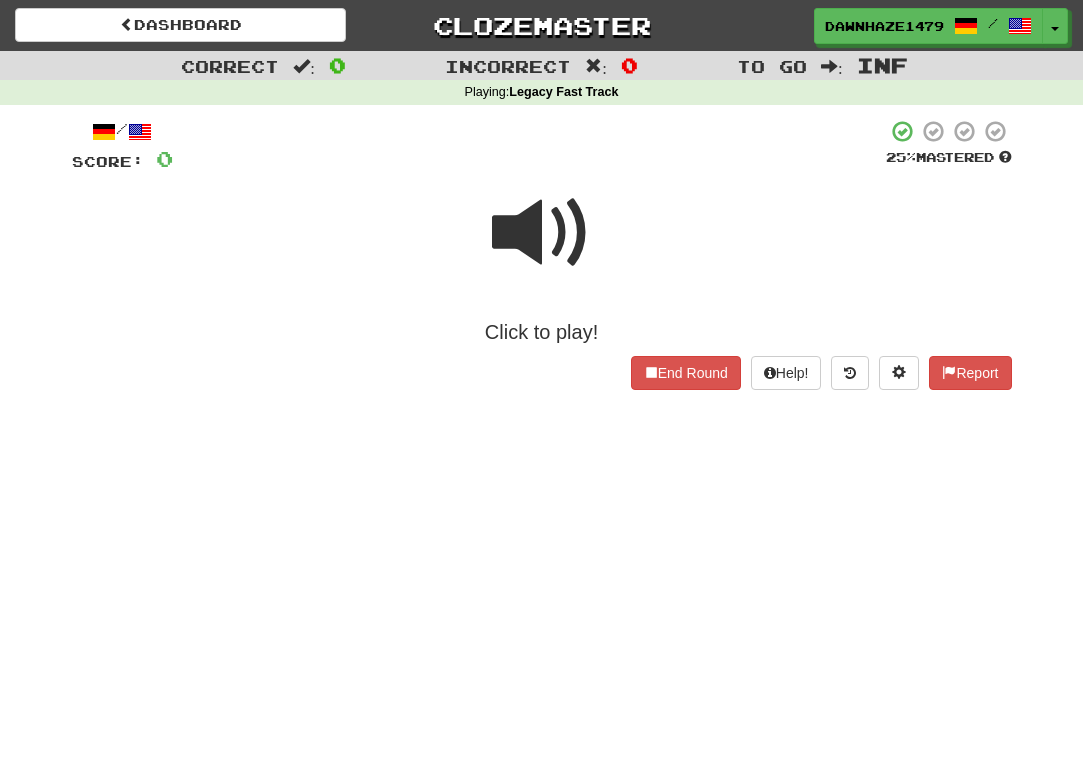 click at bounding box center [542, 233] 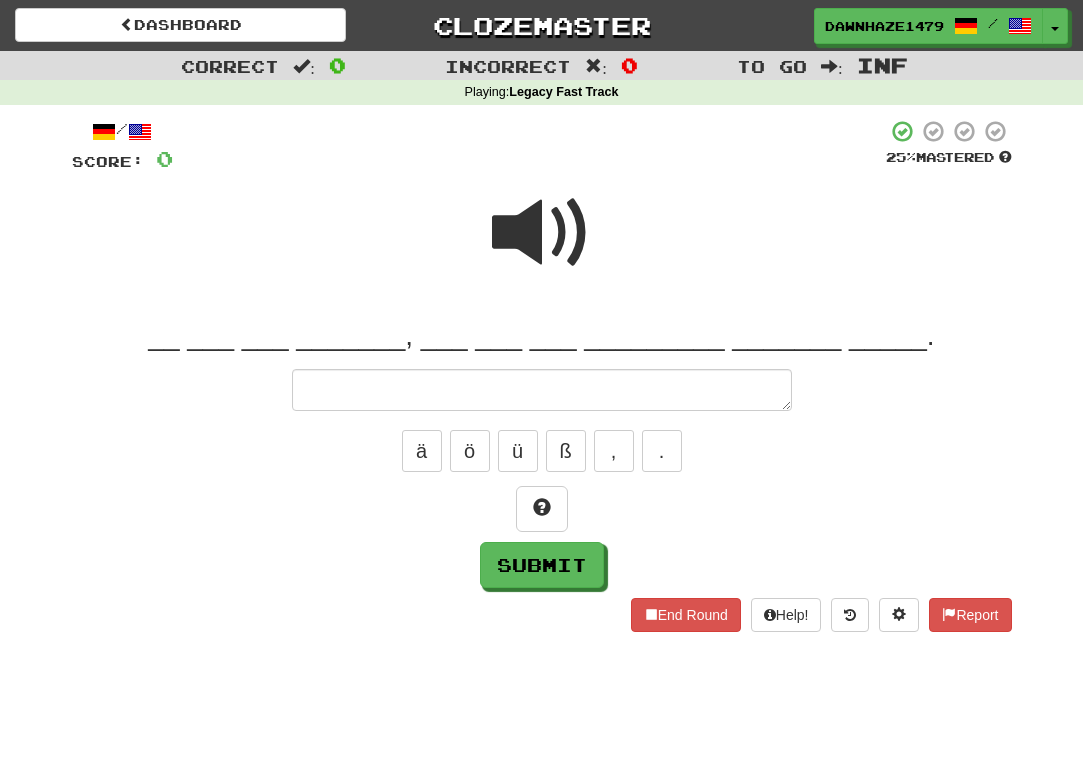 type on "*" 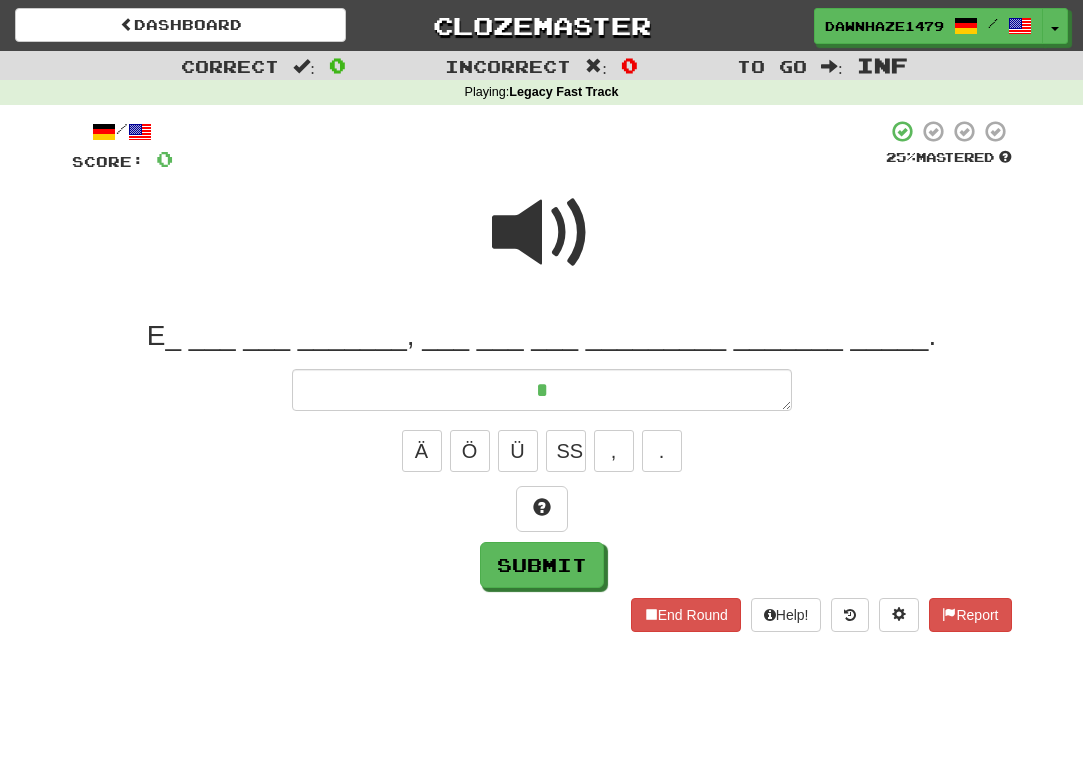 type on "*" 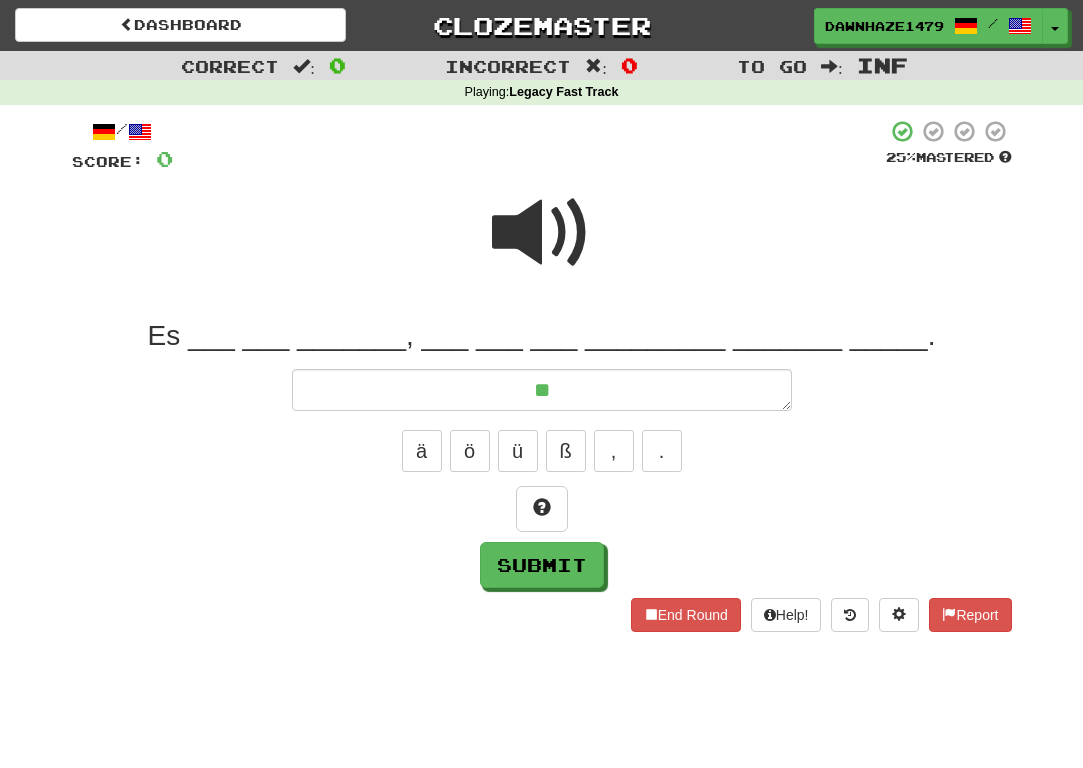 type on "*" 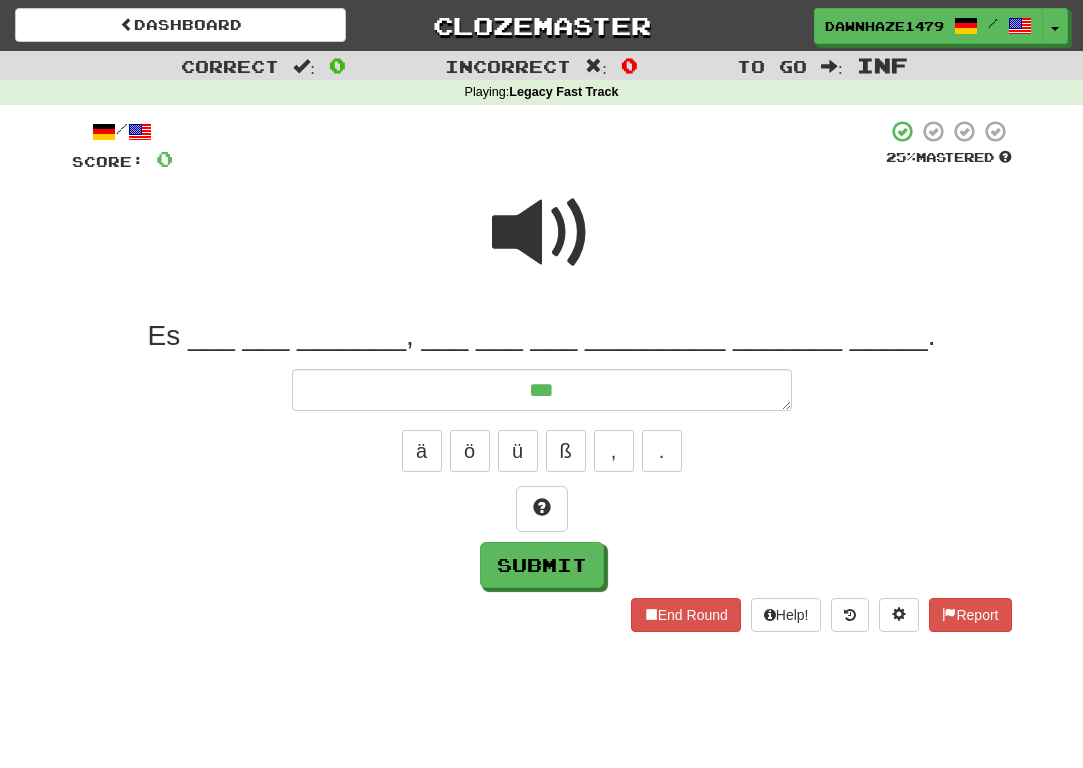 type on "*" 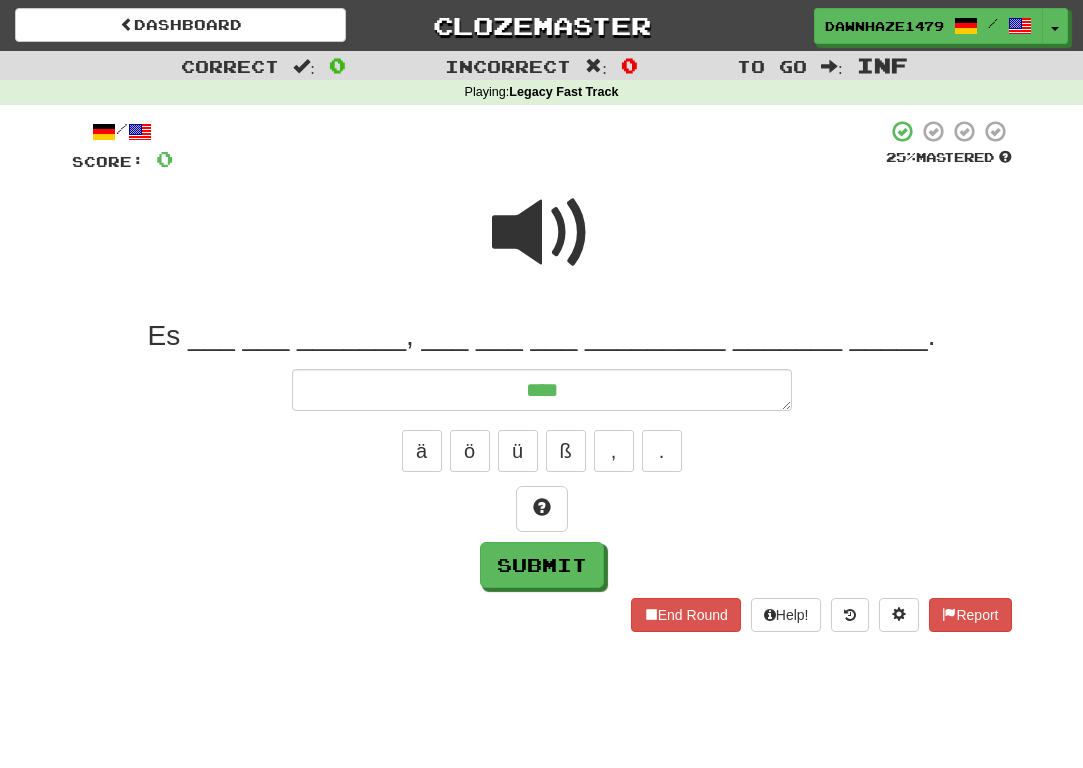 type on "*" 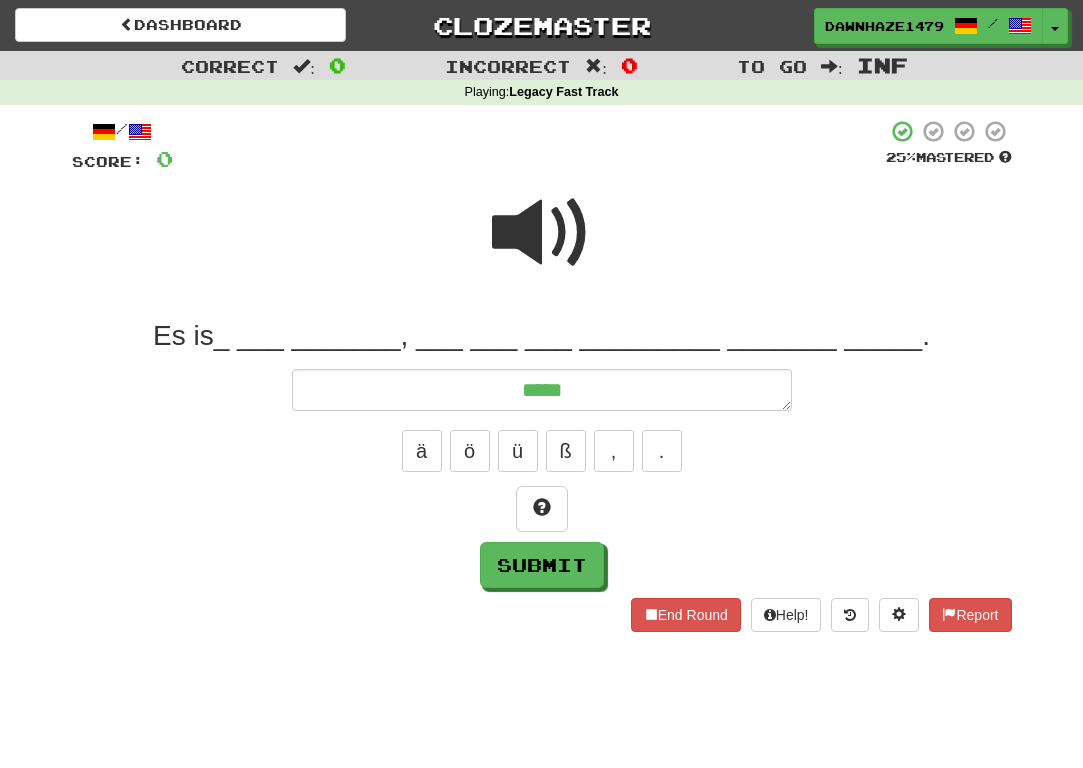 type on "*" 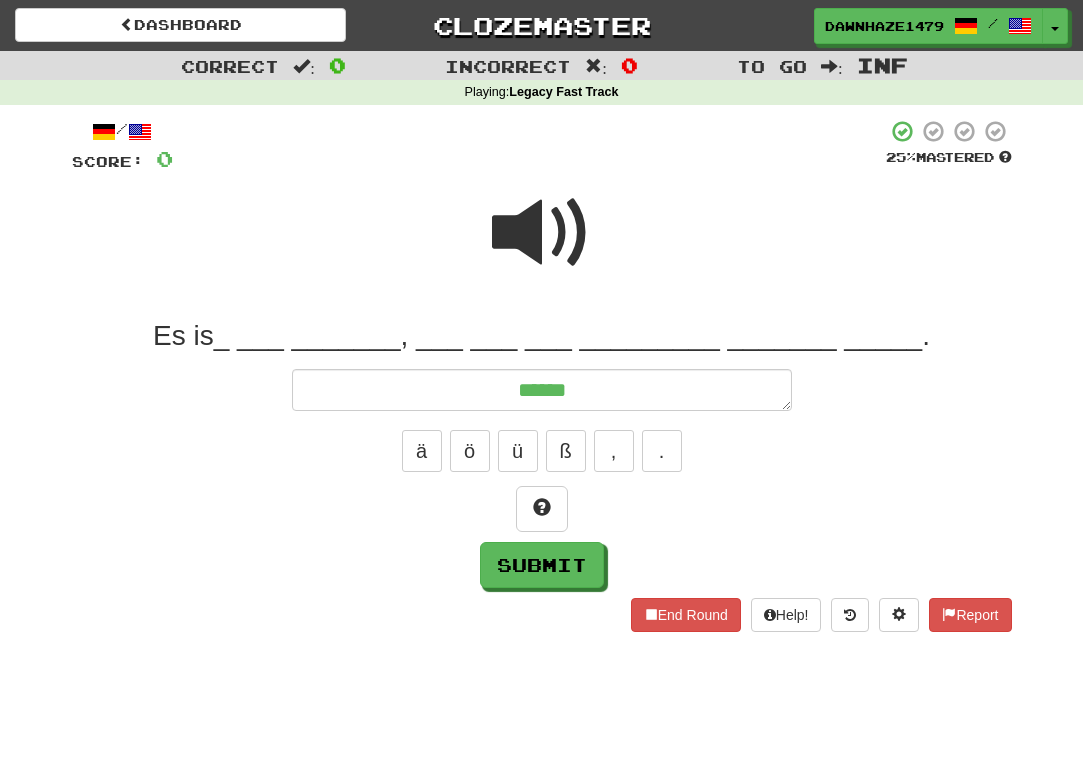 type on "*" 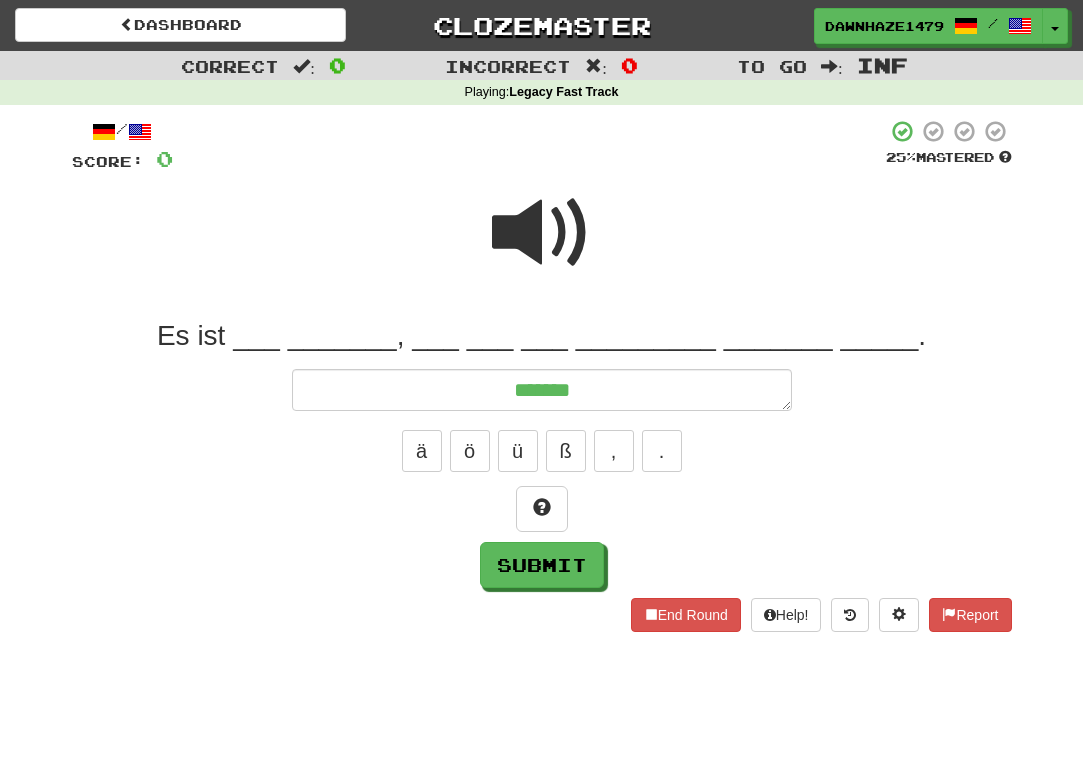 type on "*" 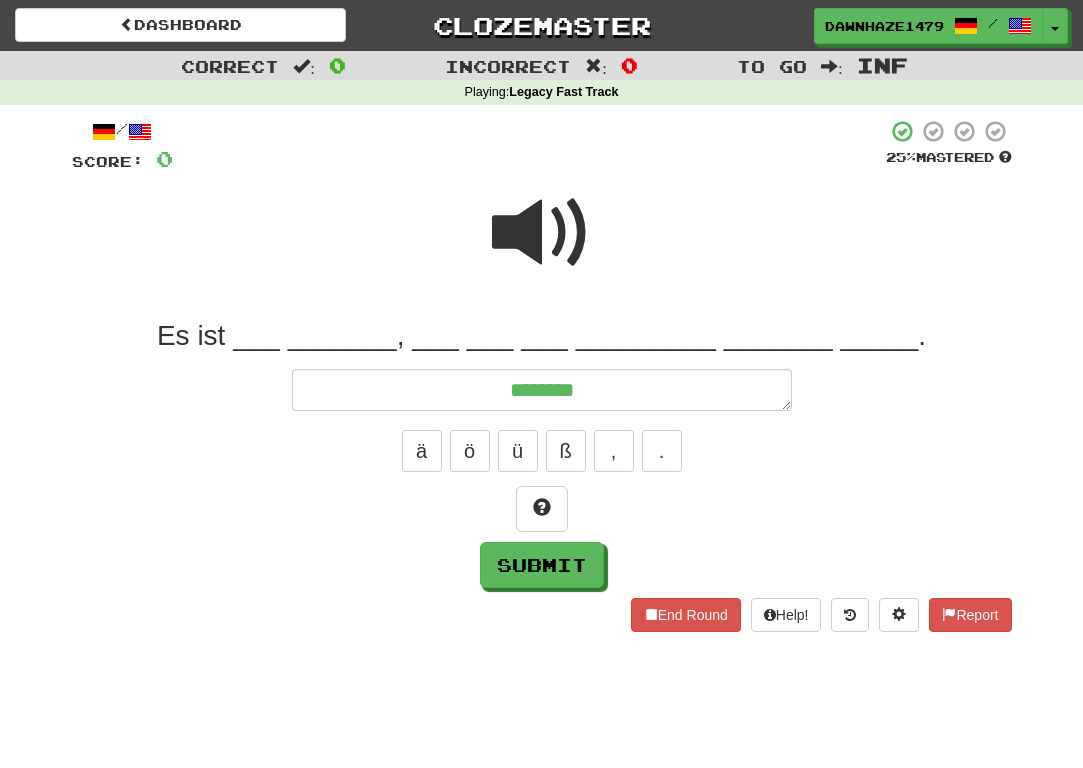 type on "*" 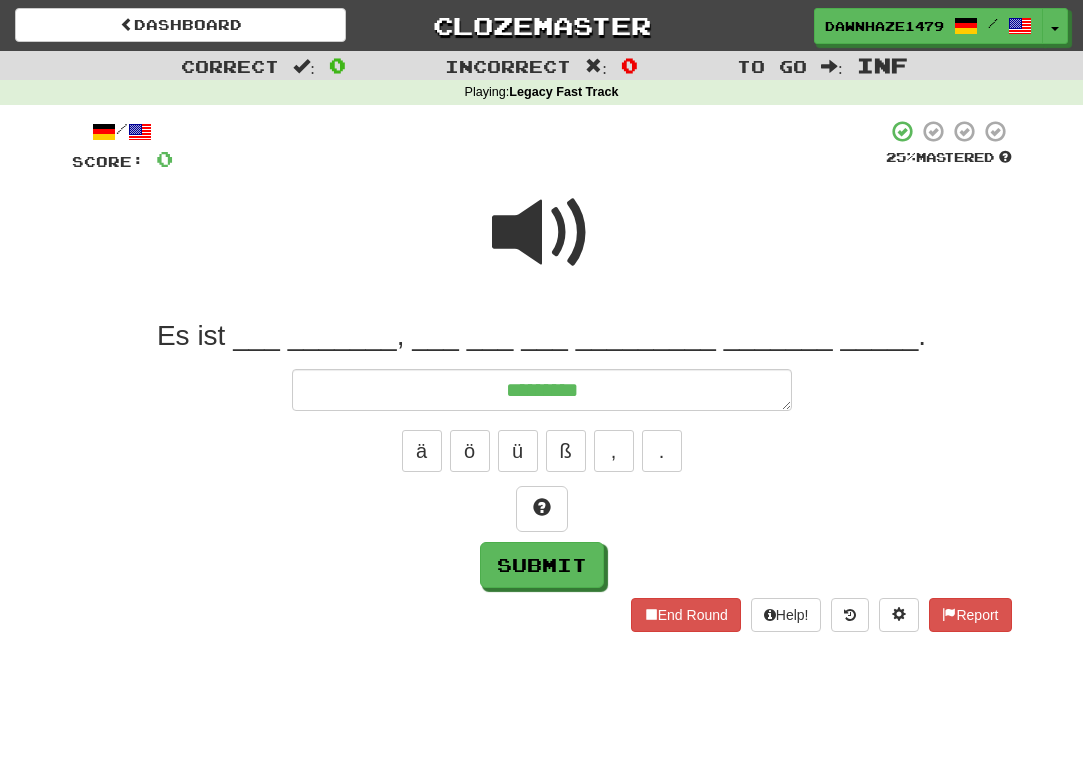 type on "*" 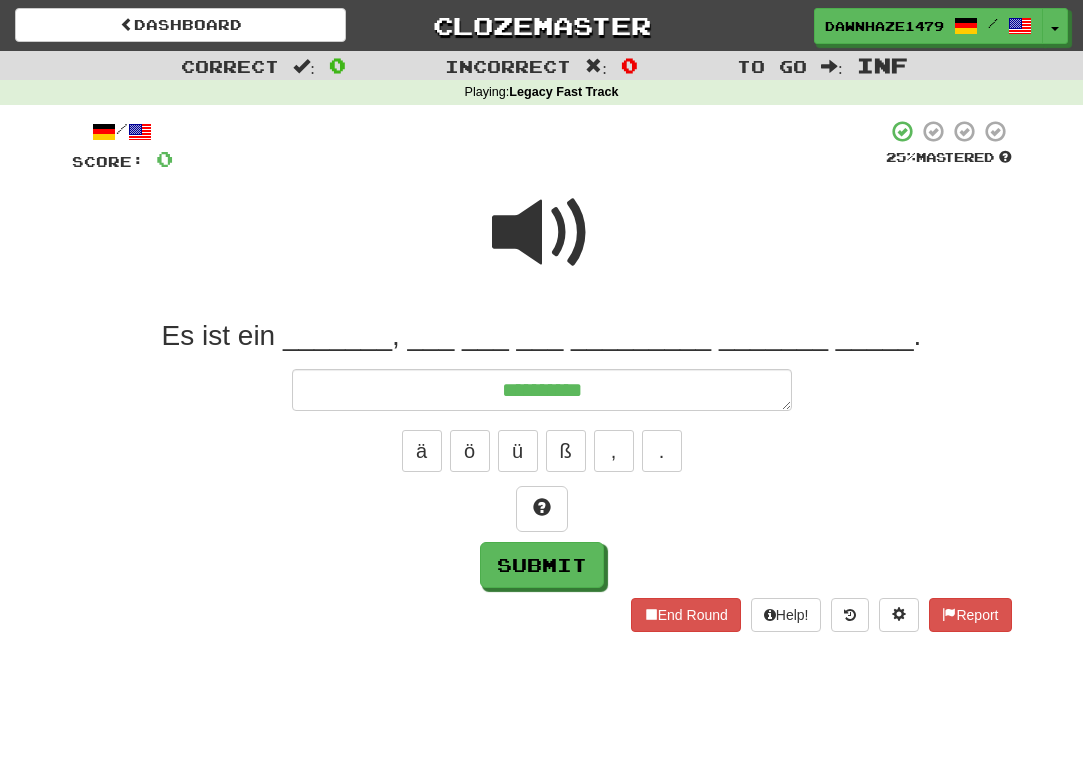 type on "*" 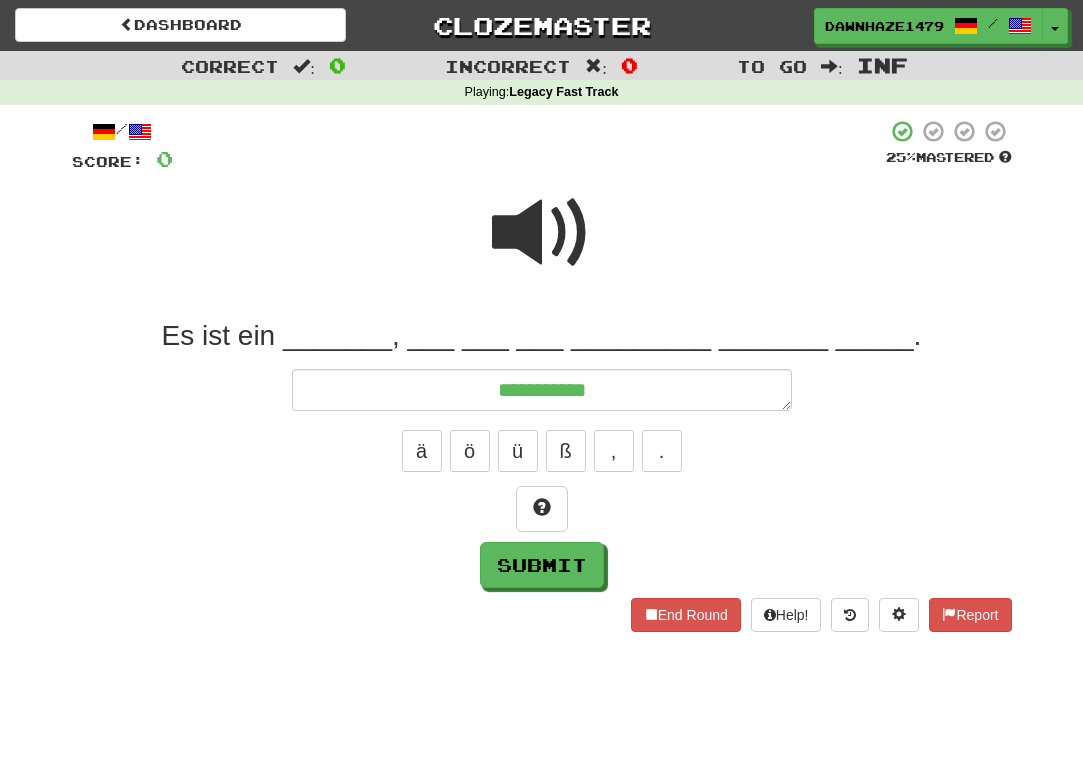 type on "*" 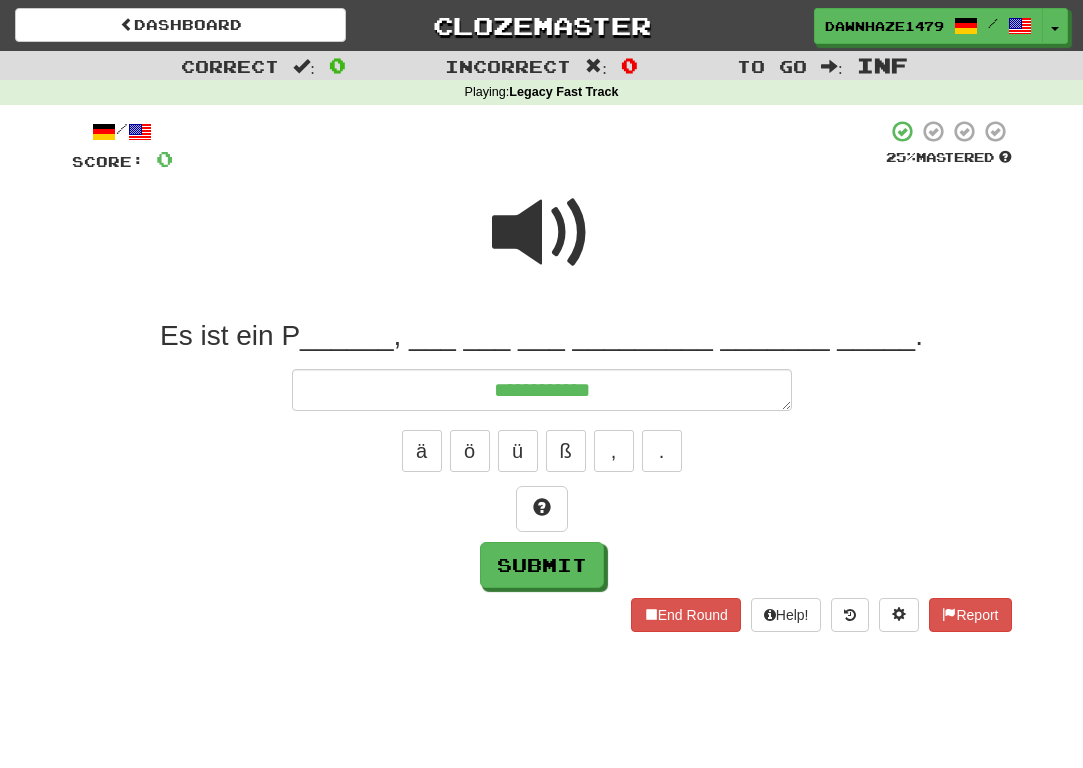 type on "*" 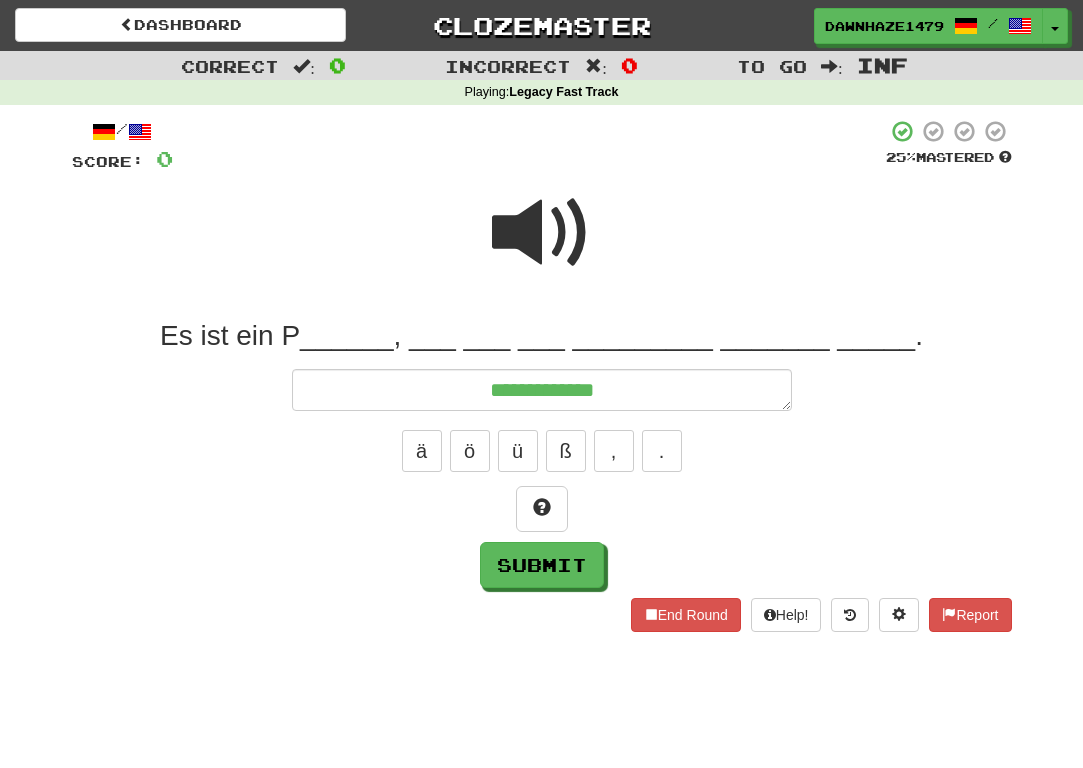 type on "*" 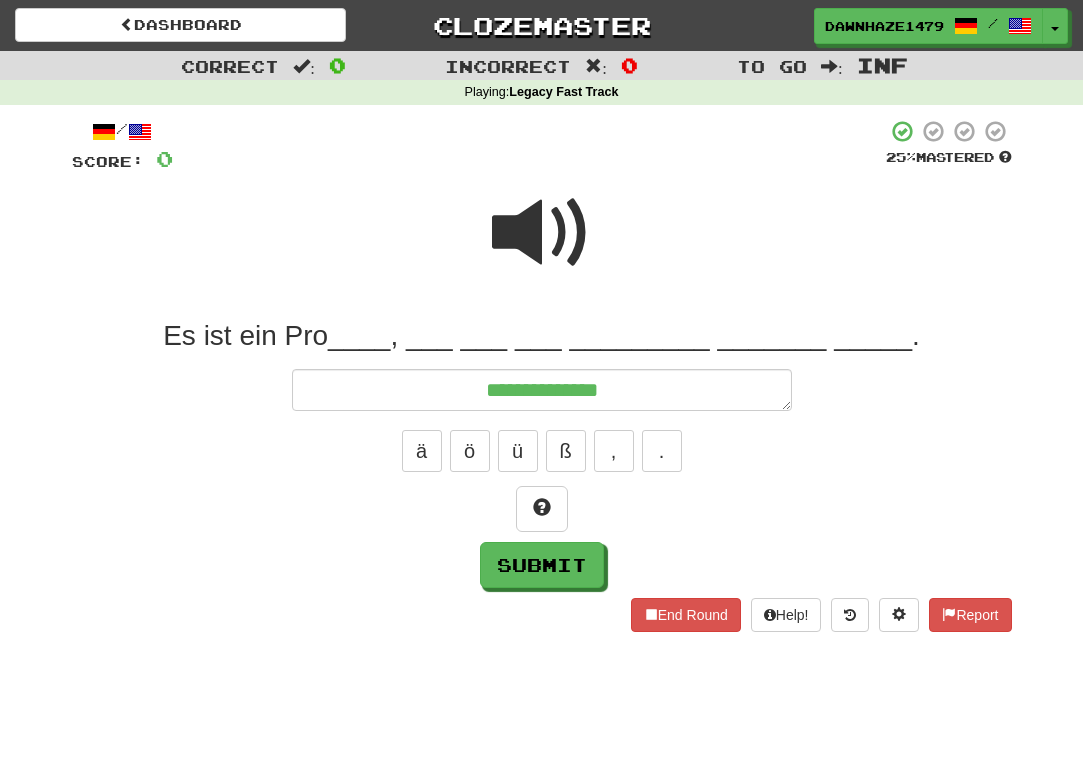 type on "*" 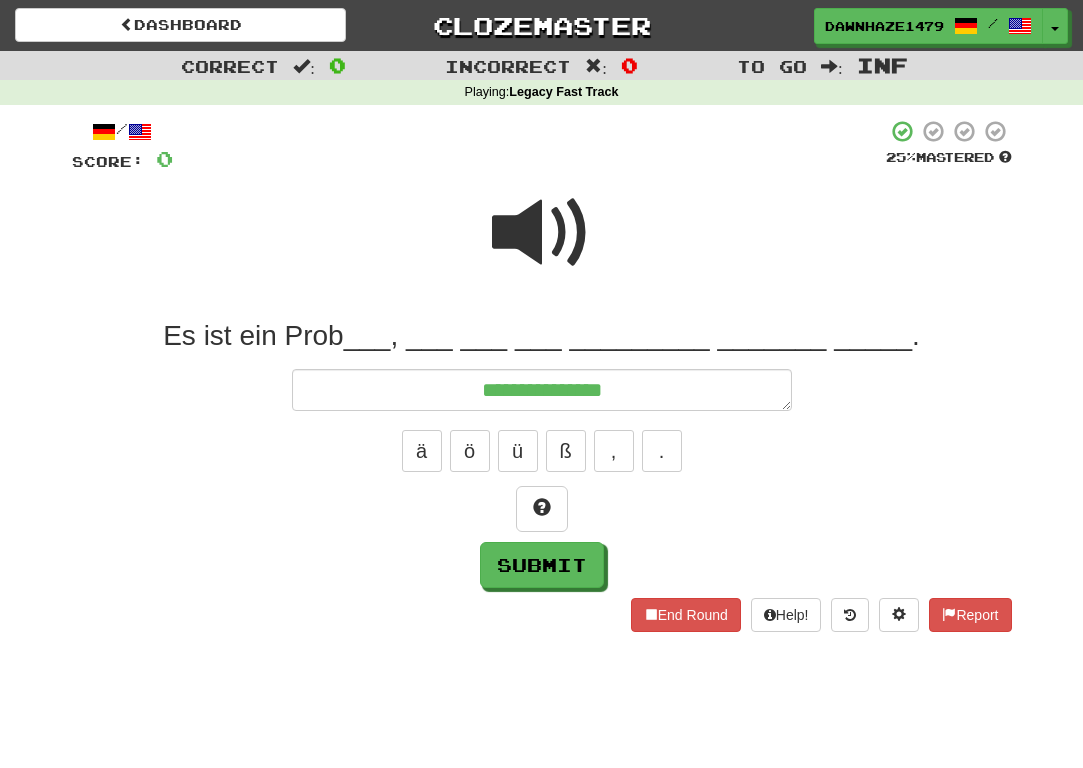 type on "*" 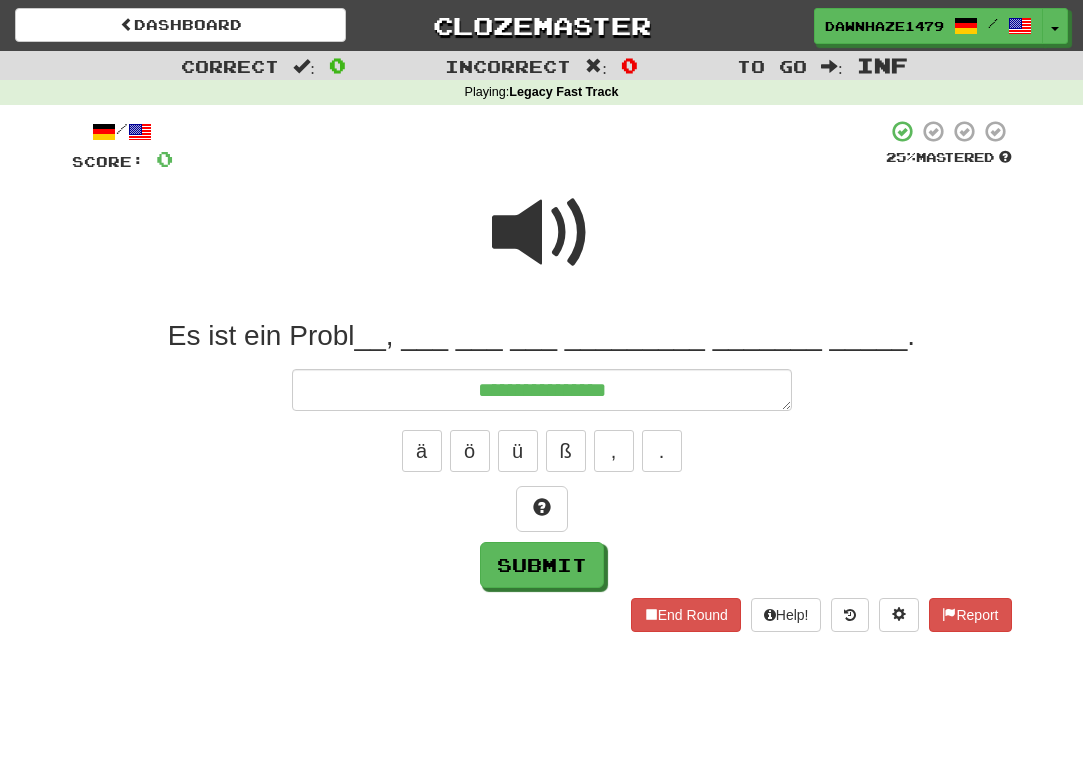 type on "*" 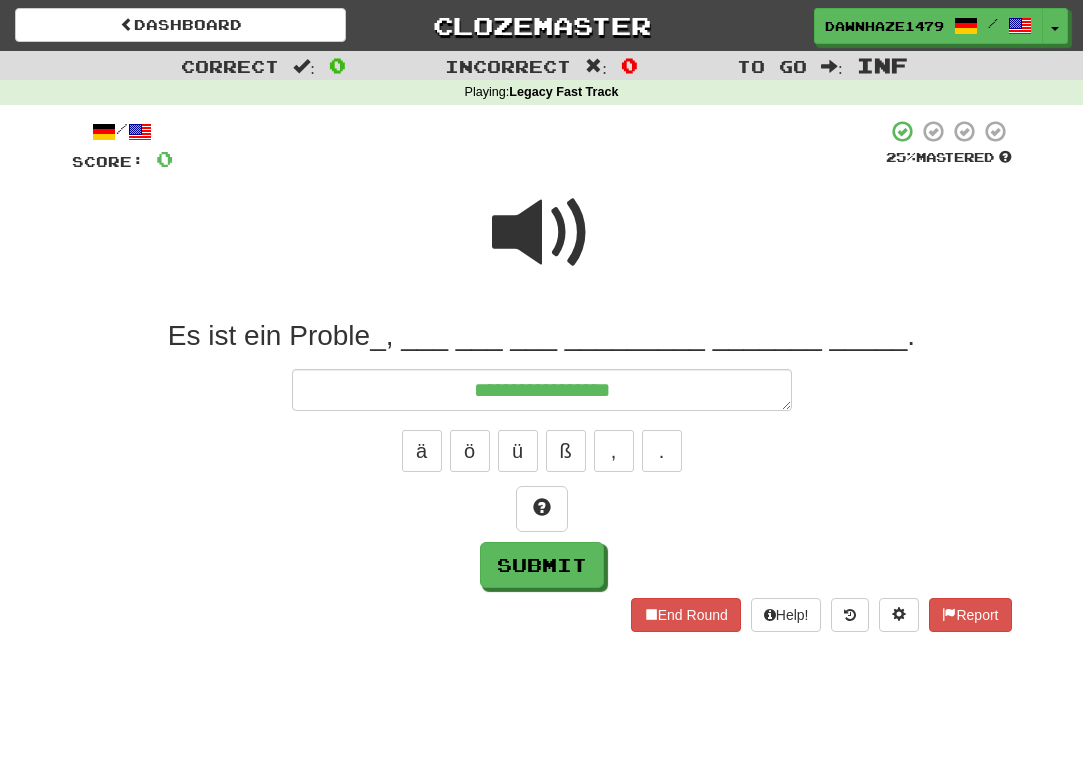 type on "*" 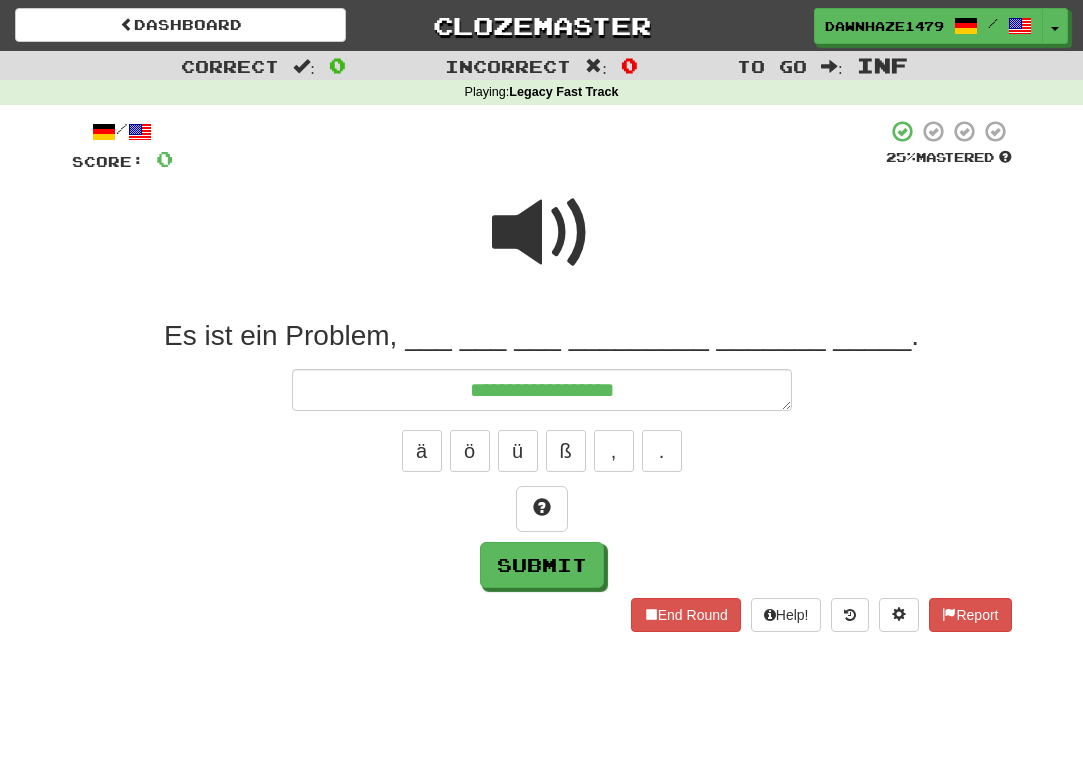 type on "*" 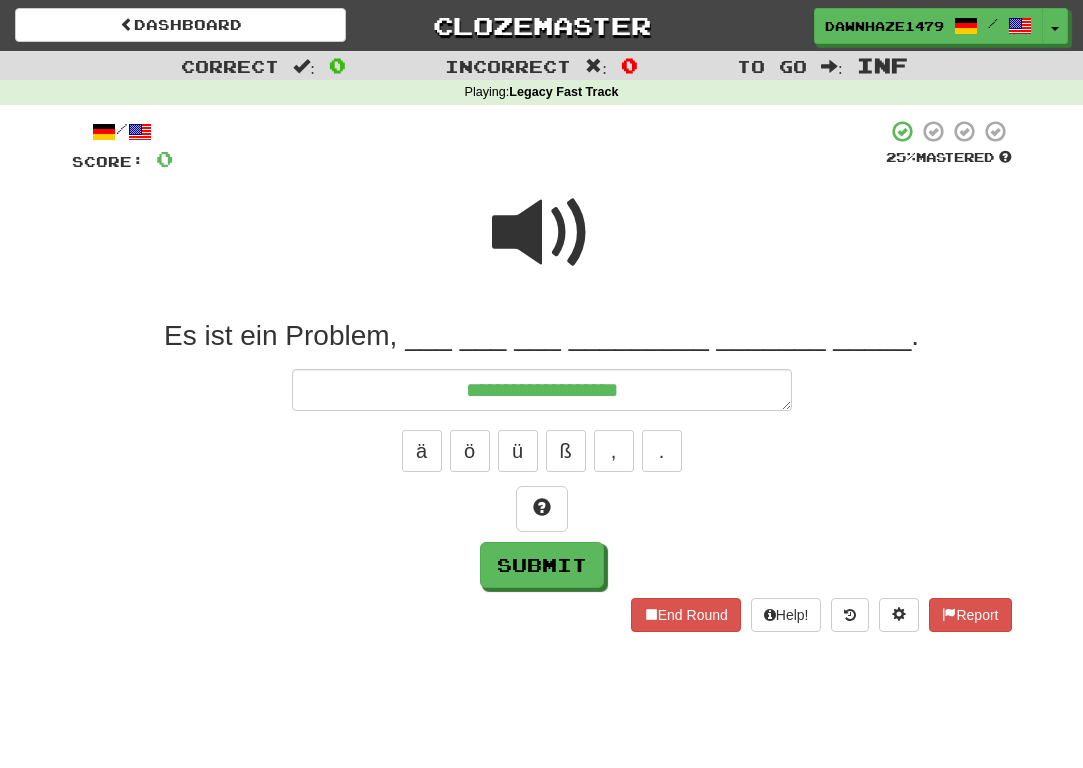 type on "*" 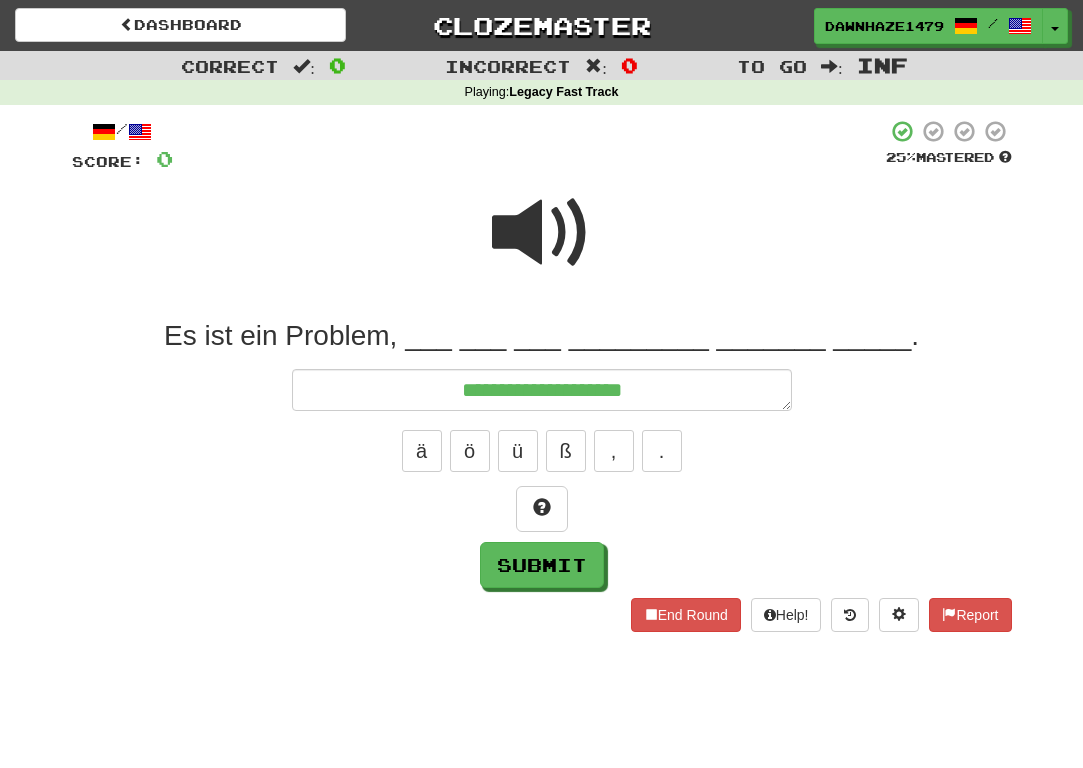 type on "**********" 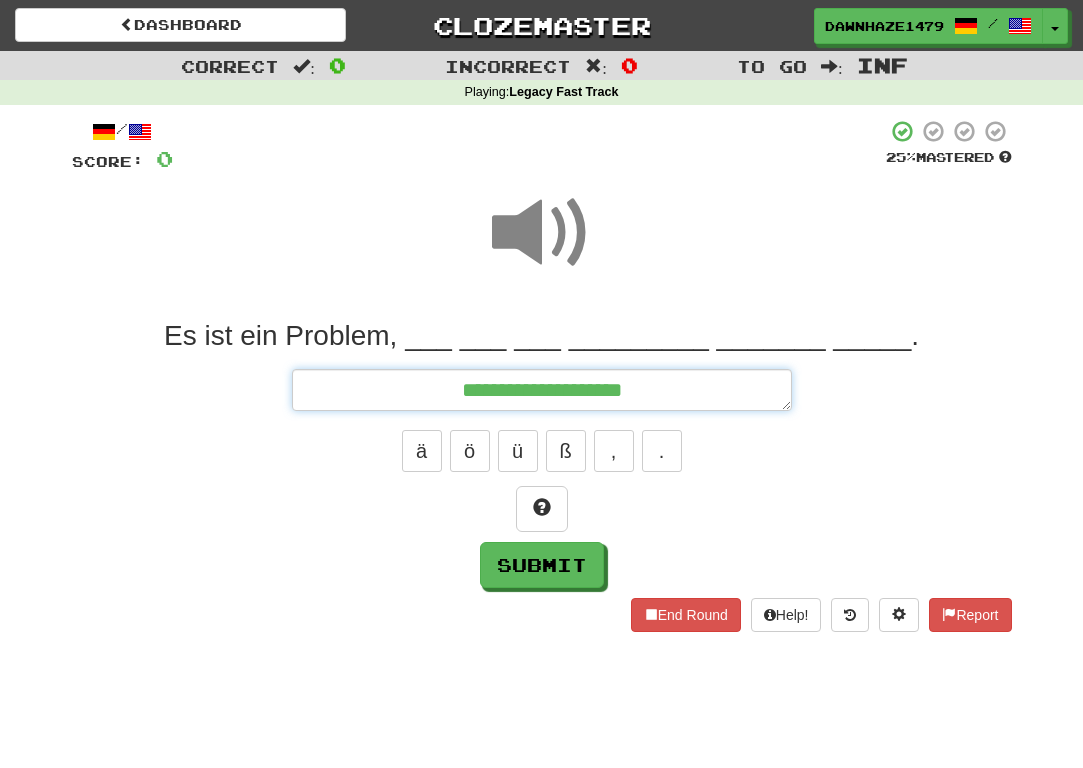 click on "**********" at bounding box center (542, 390) 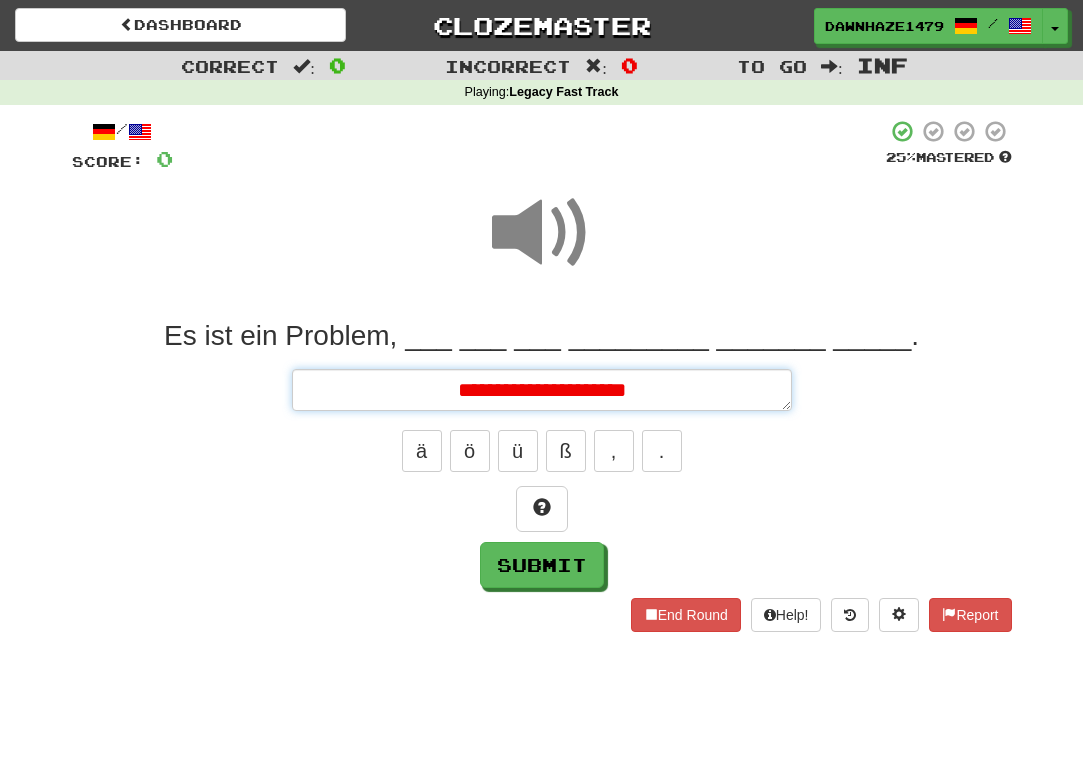 type on "*" 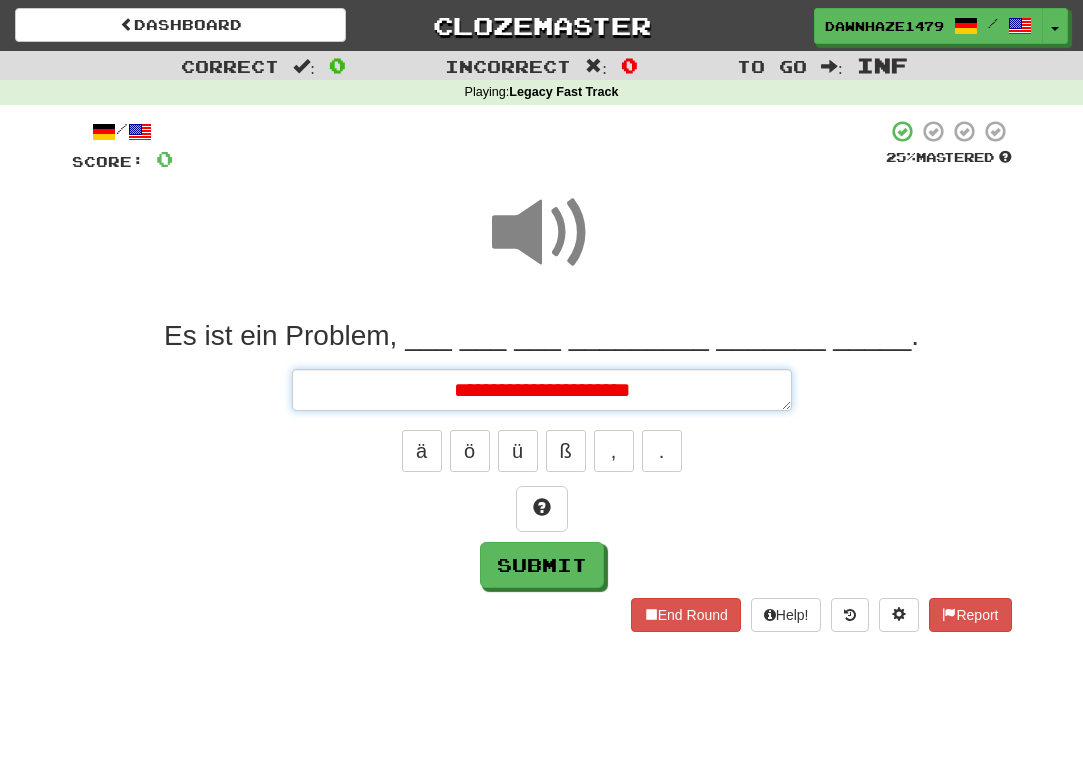 type on "*" 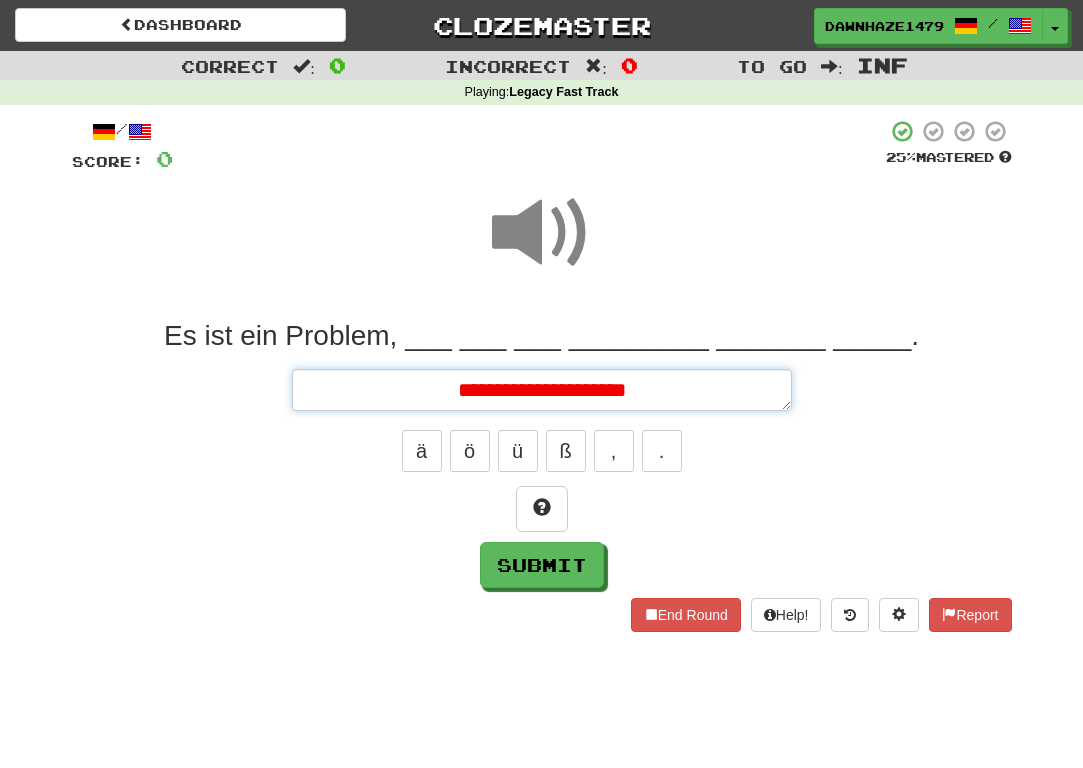 type on "*" 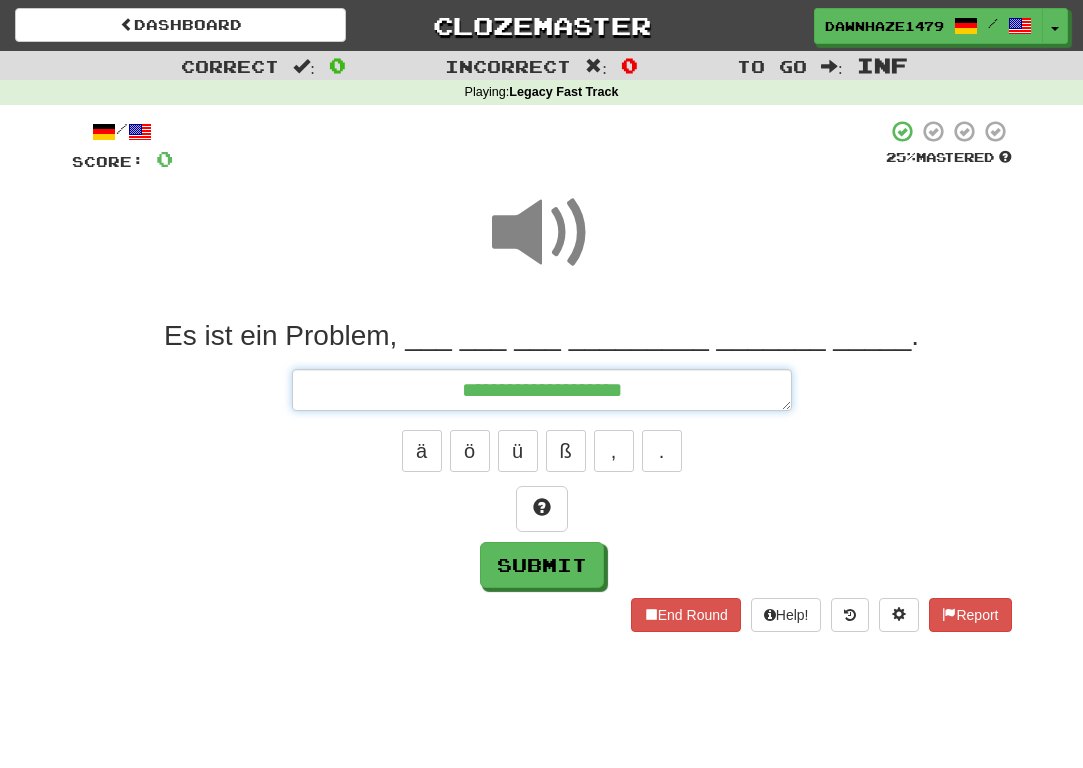 type on "*" 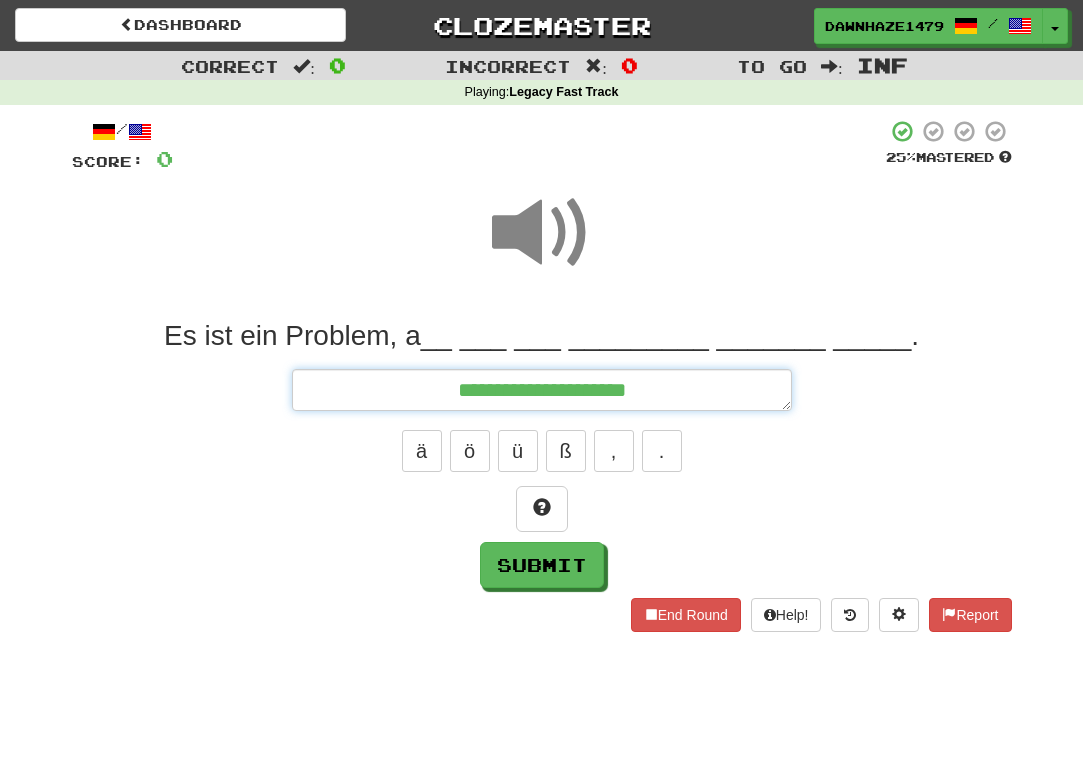 type on "*" 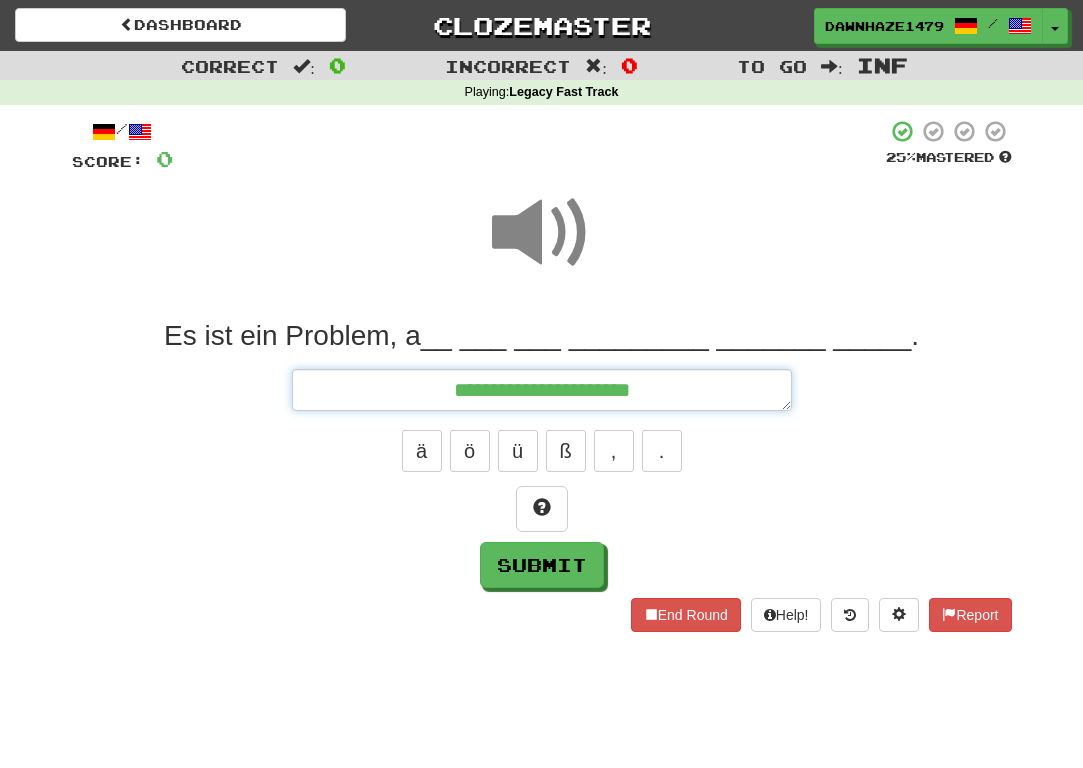 type on "*" 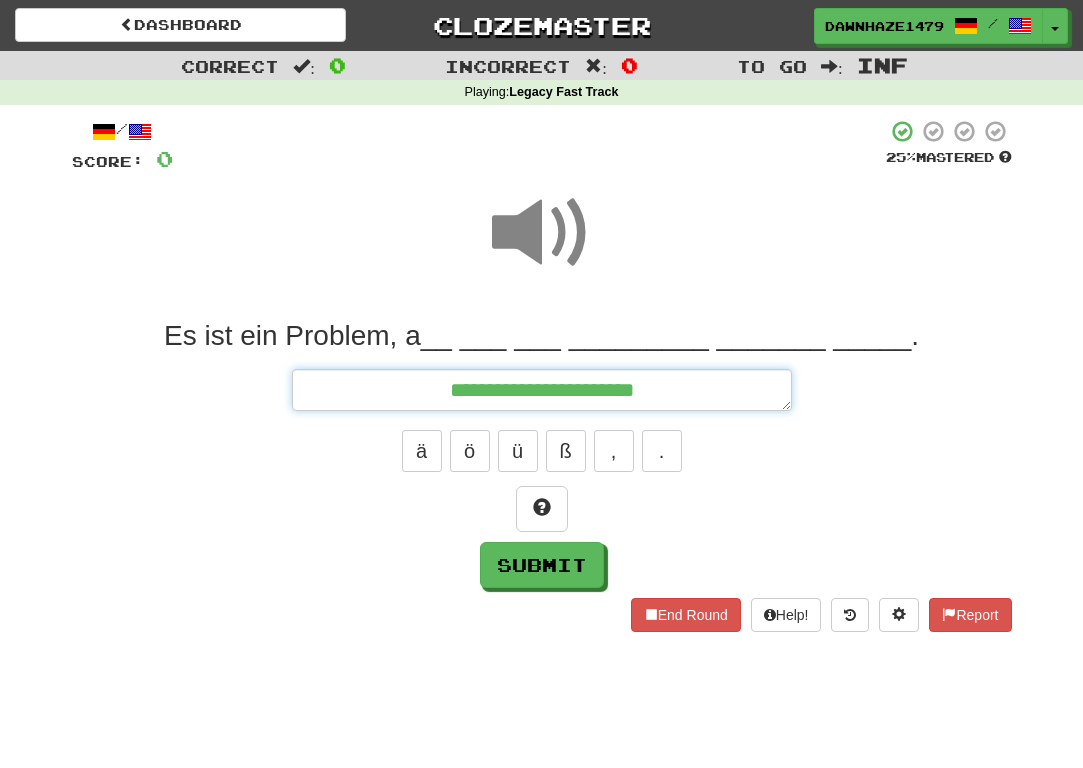type on "*" 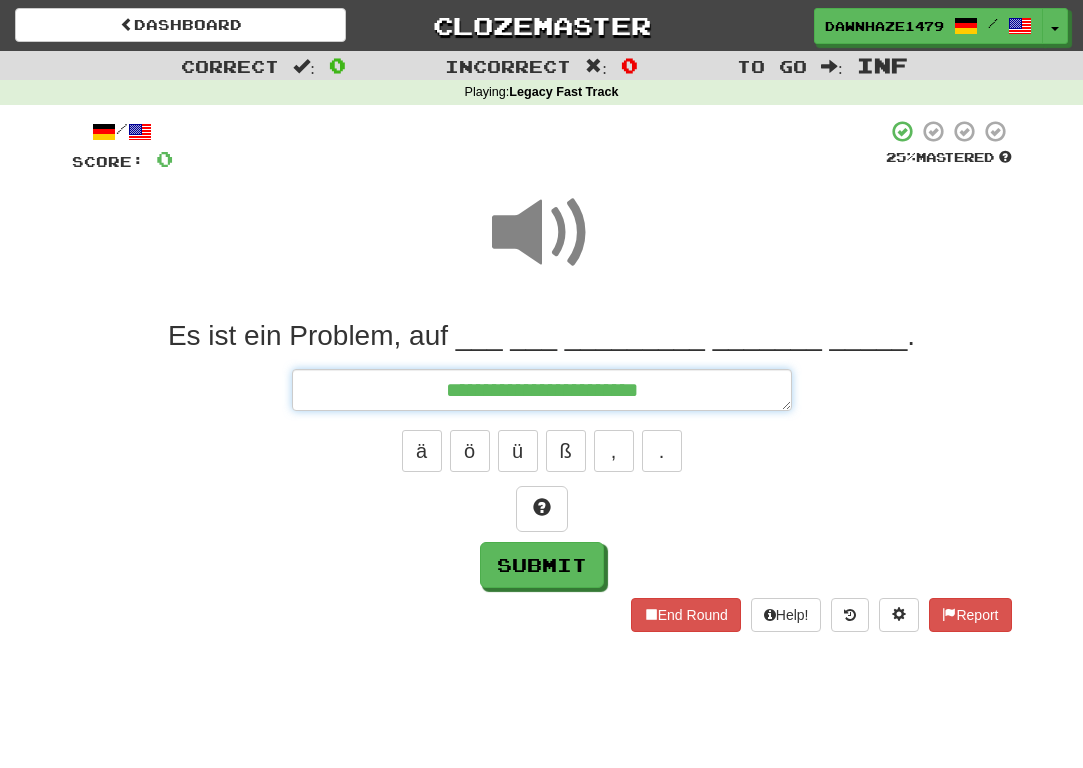 type on "*" 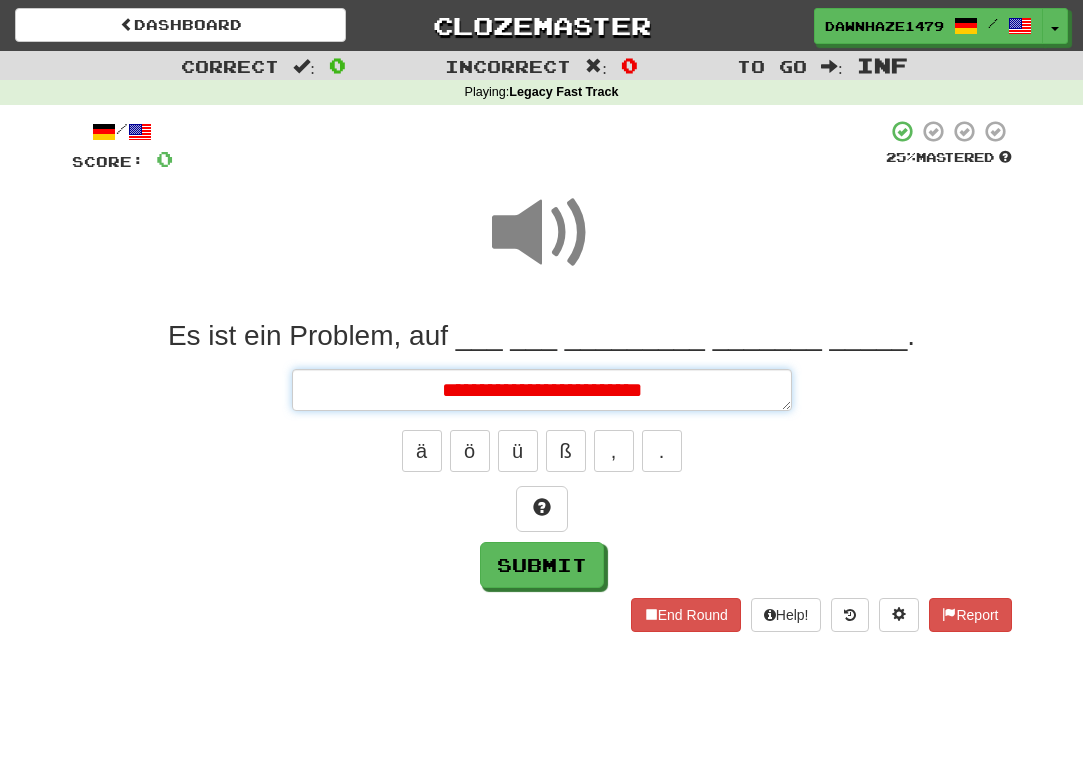 type on "*" 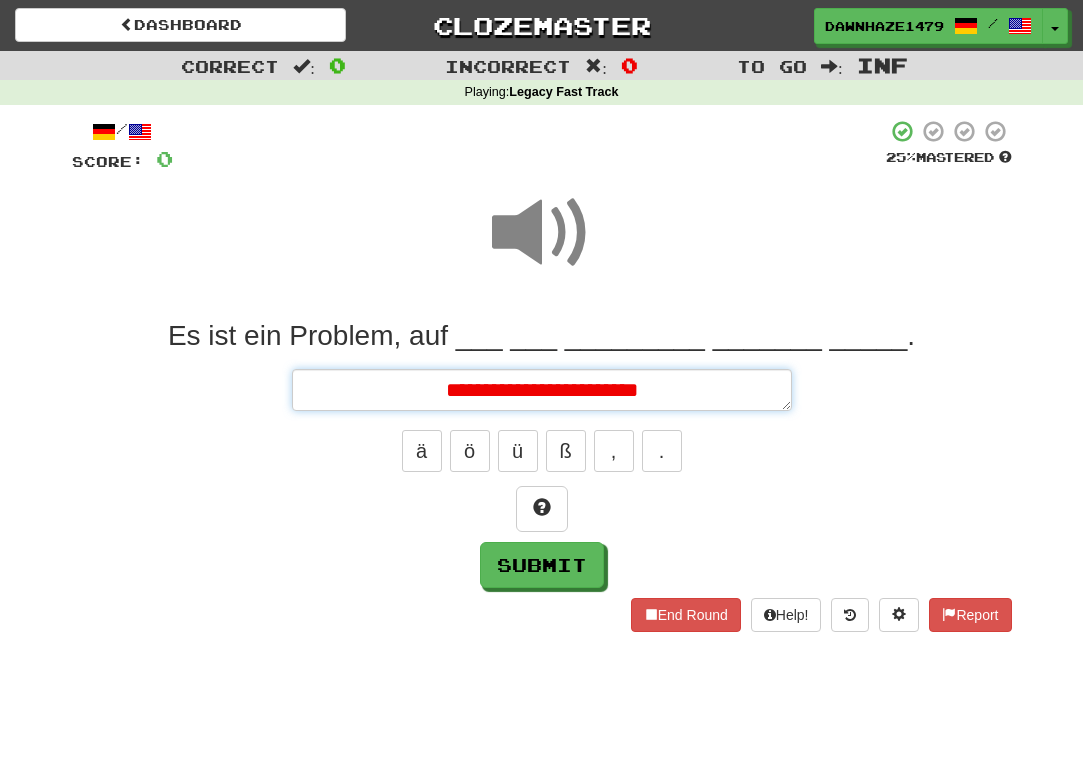 type on "*" 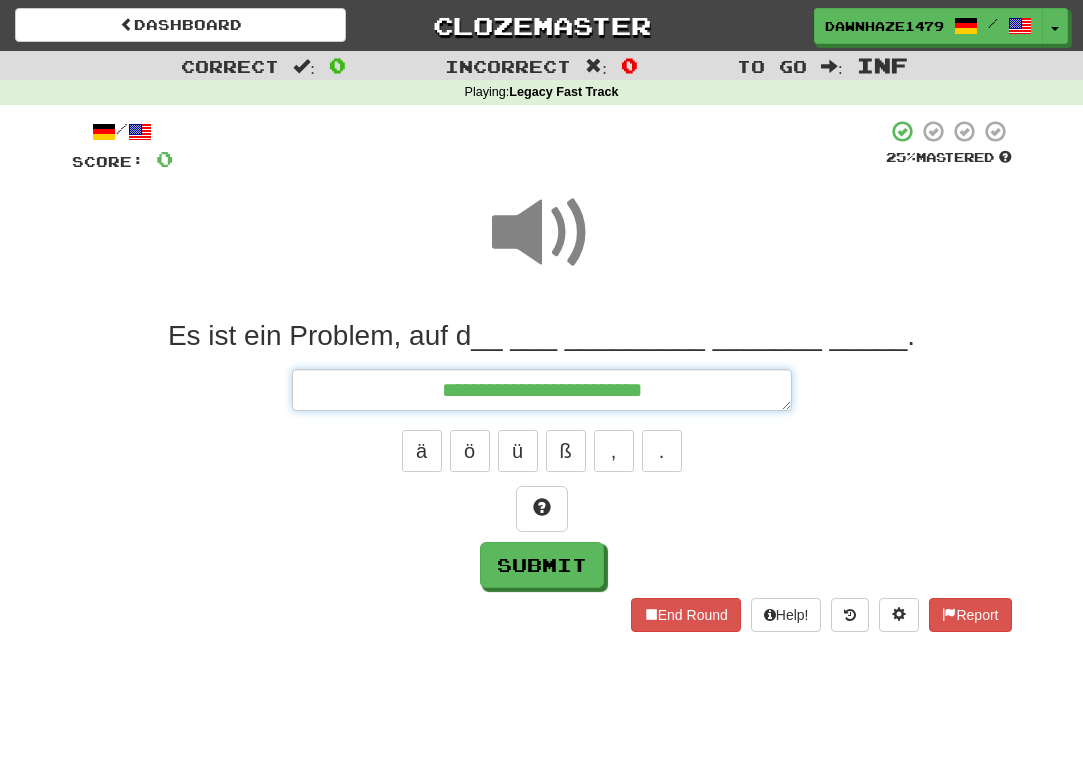 type on "*" 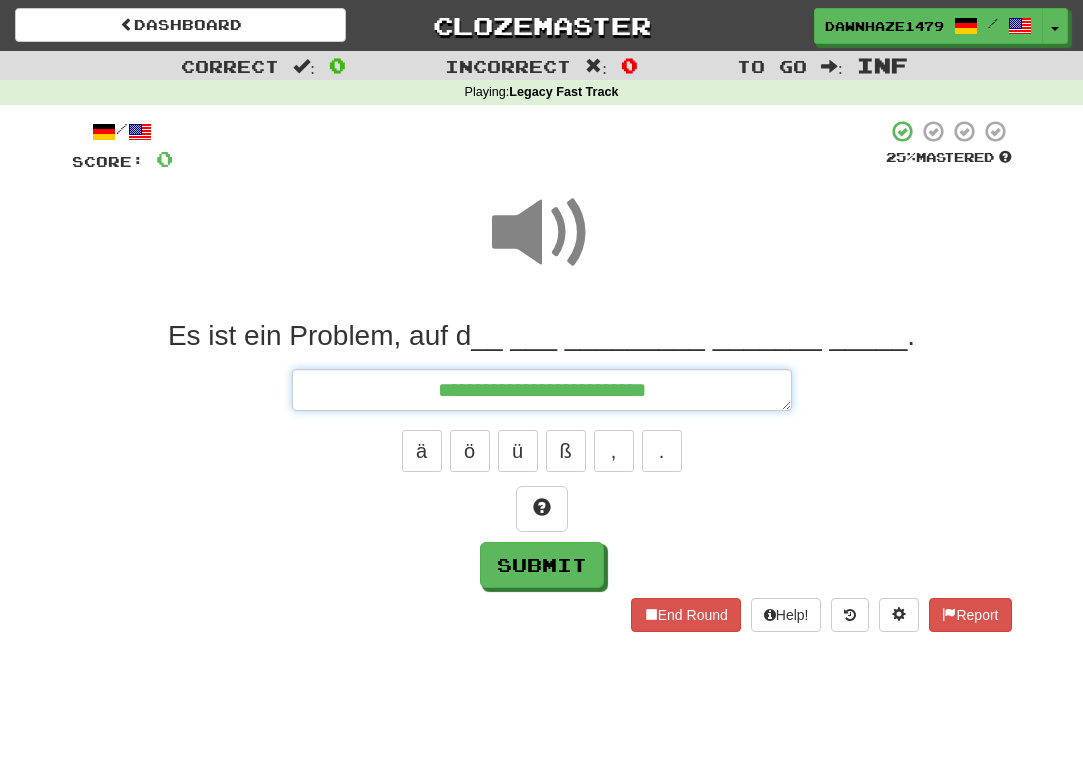 type on "*" 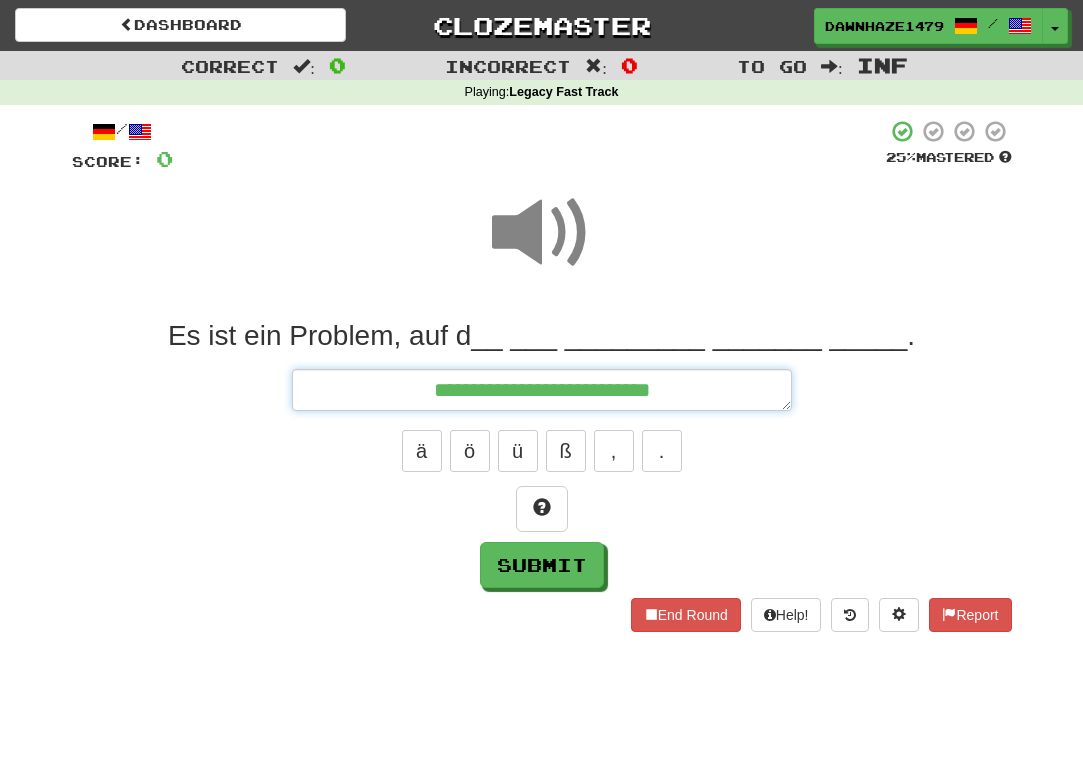 type on "*" 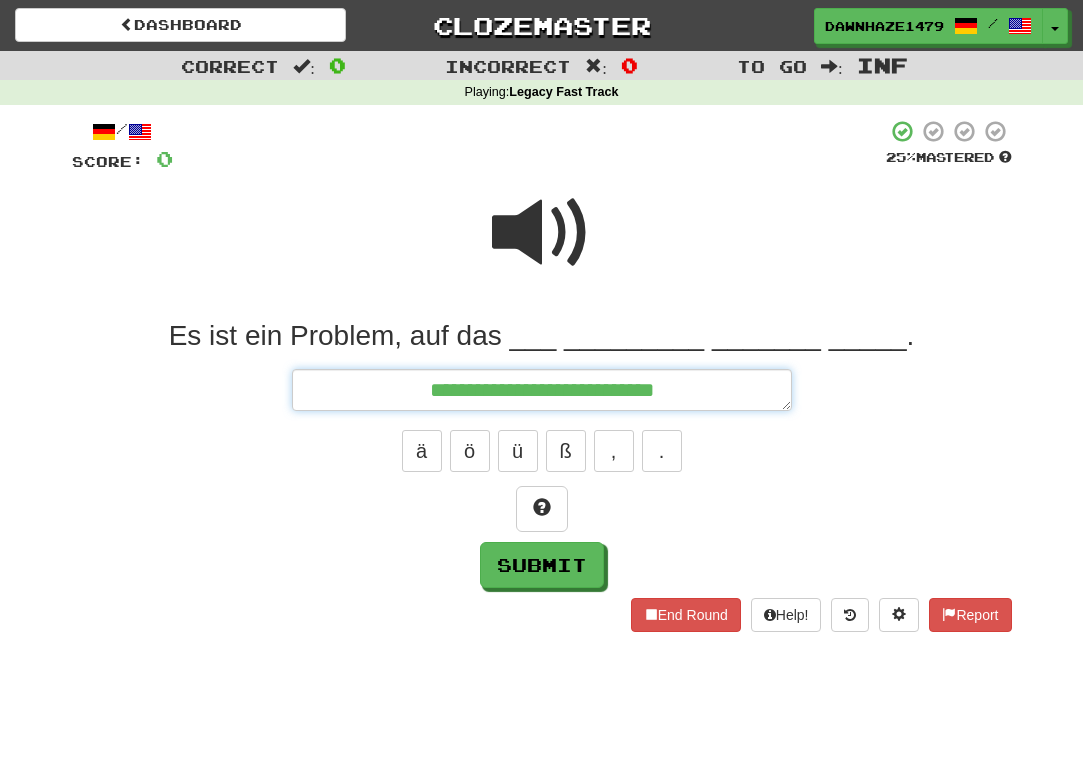 type on "*" 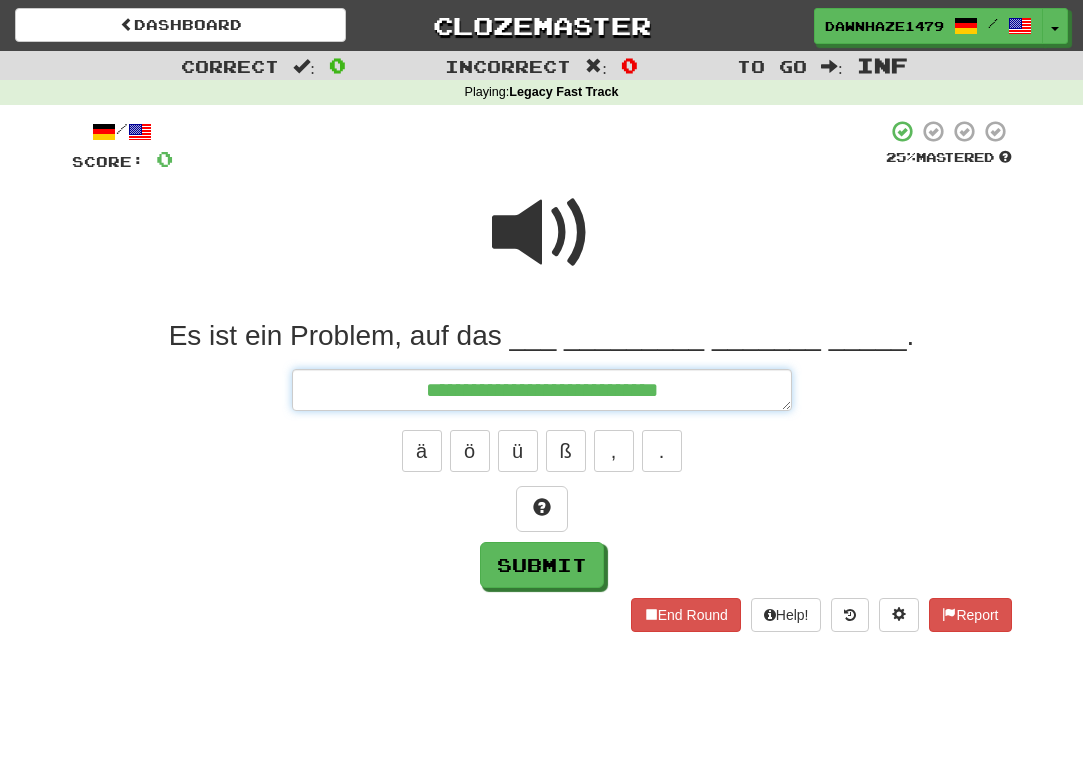 type on "*" 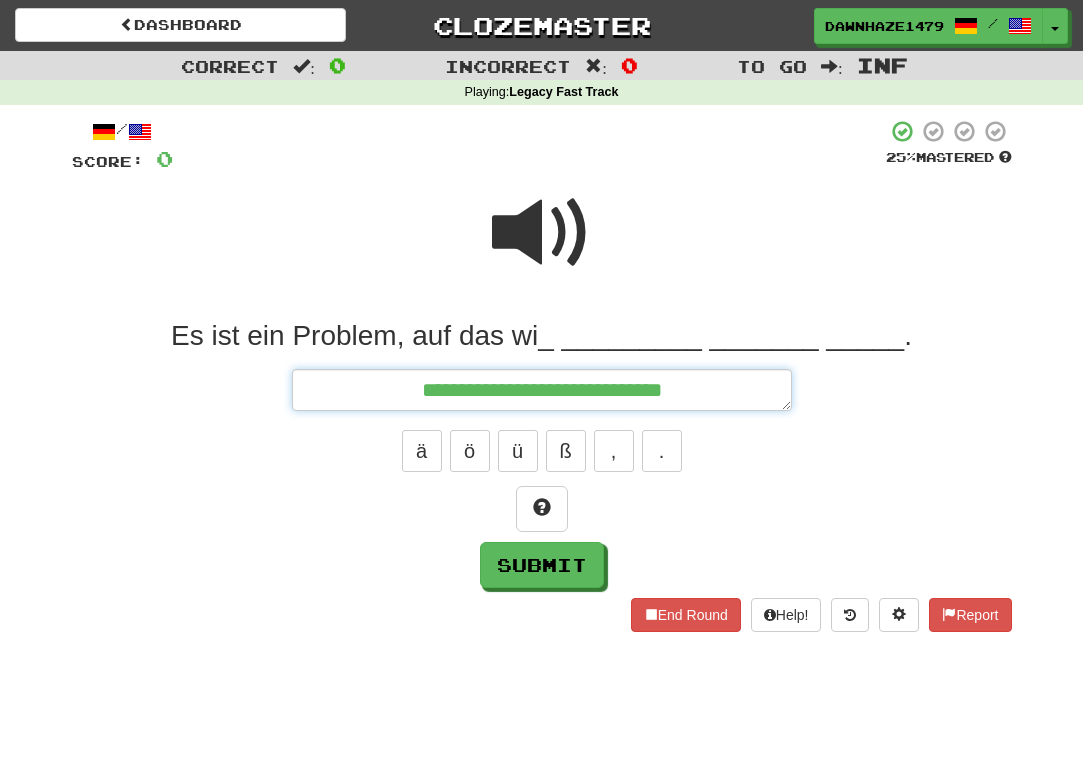 type on "*" 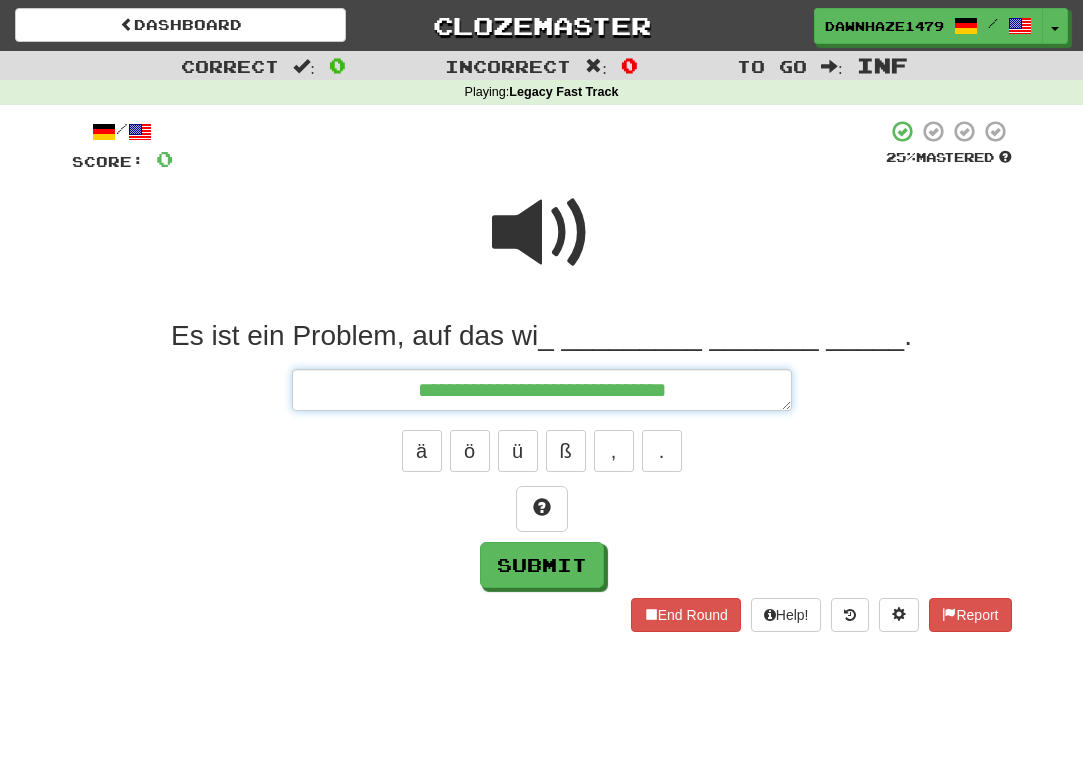 type on "*" 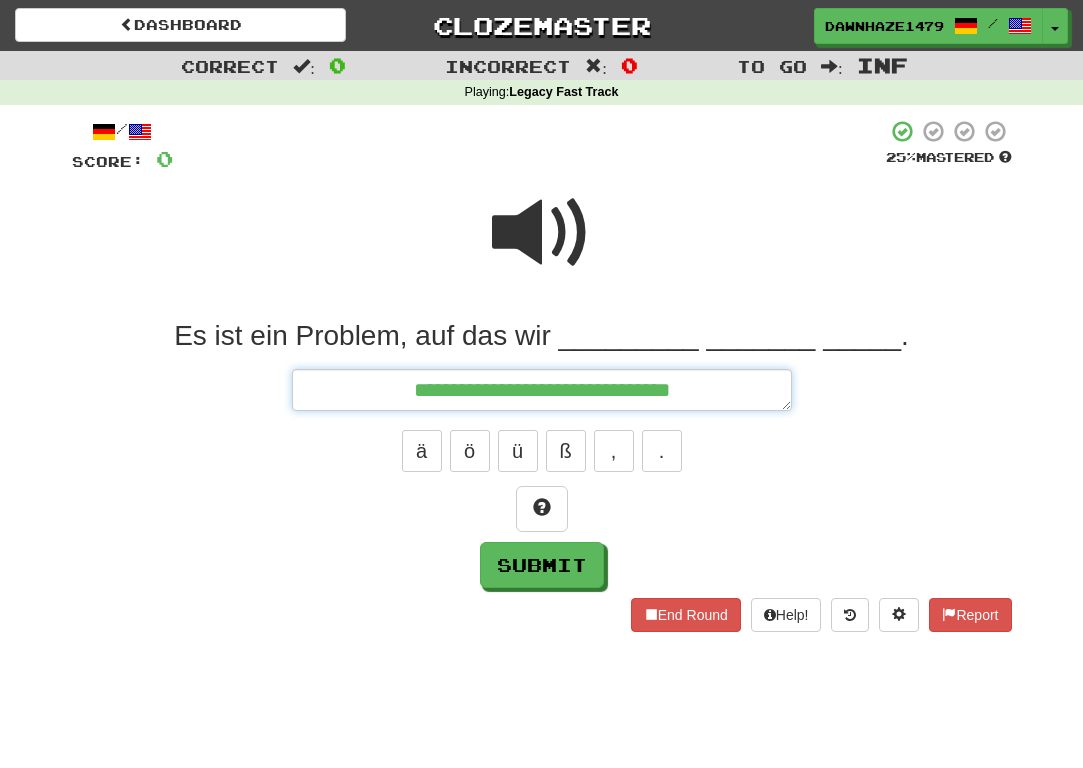type on "*" 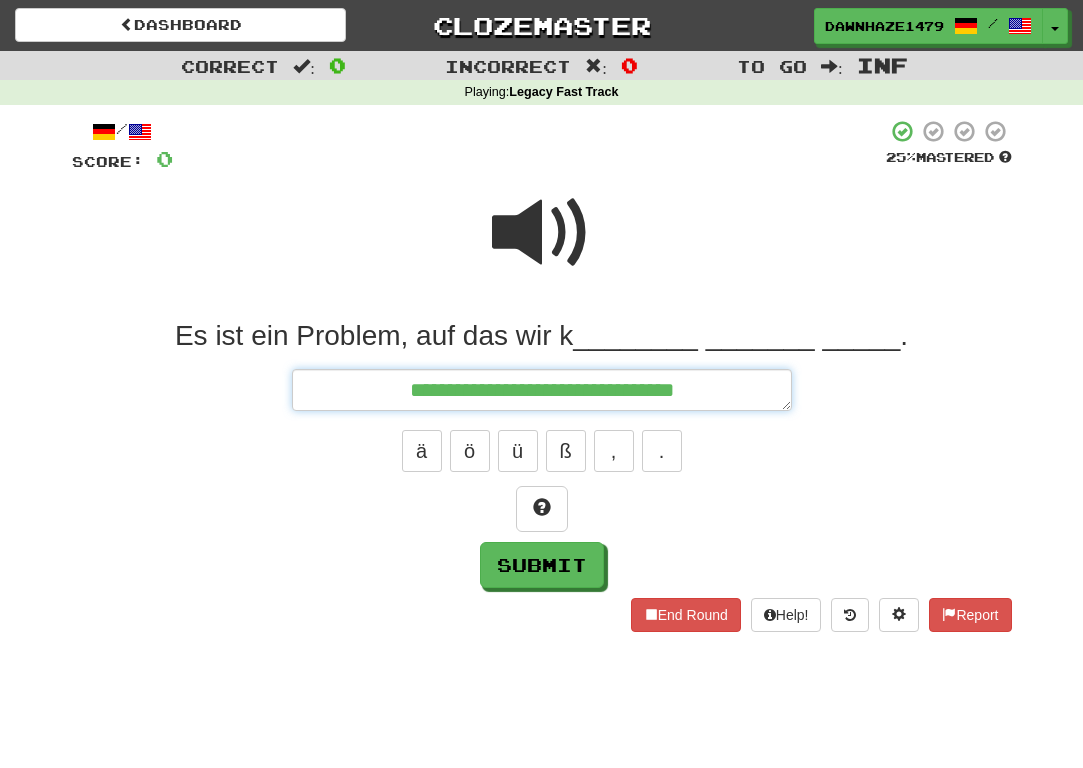 type on "*" 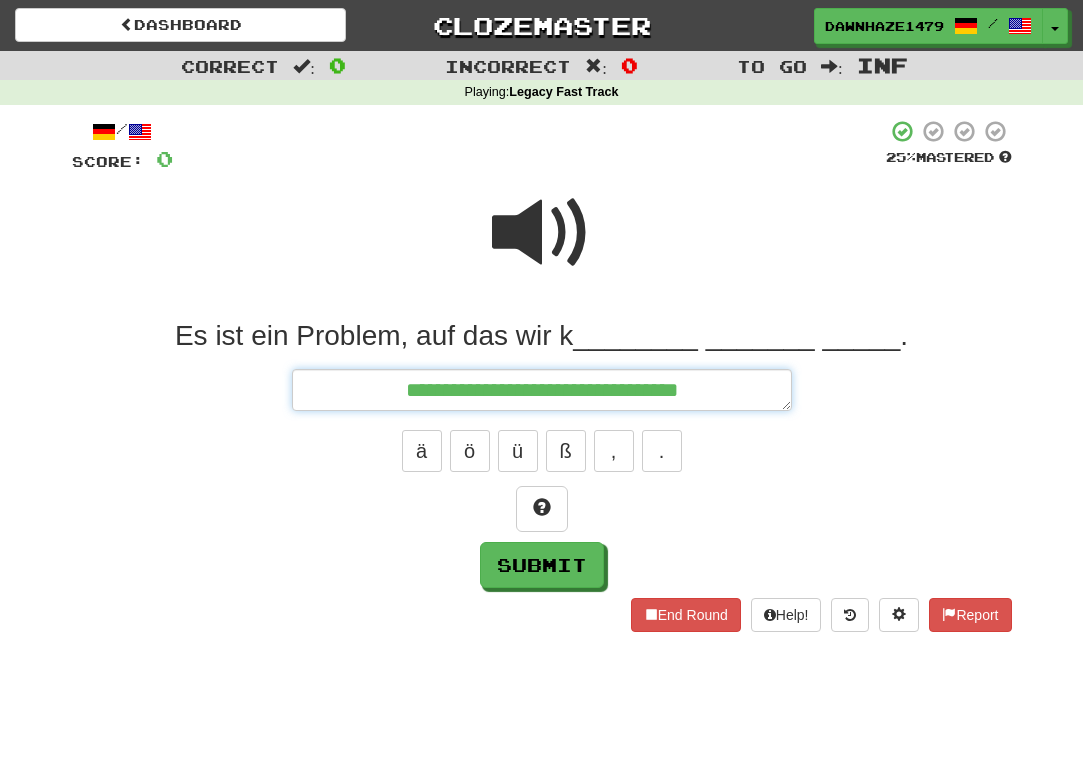 type on "*" 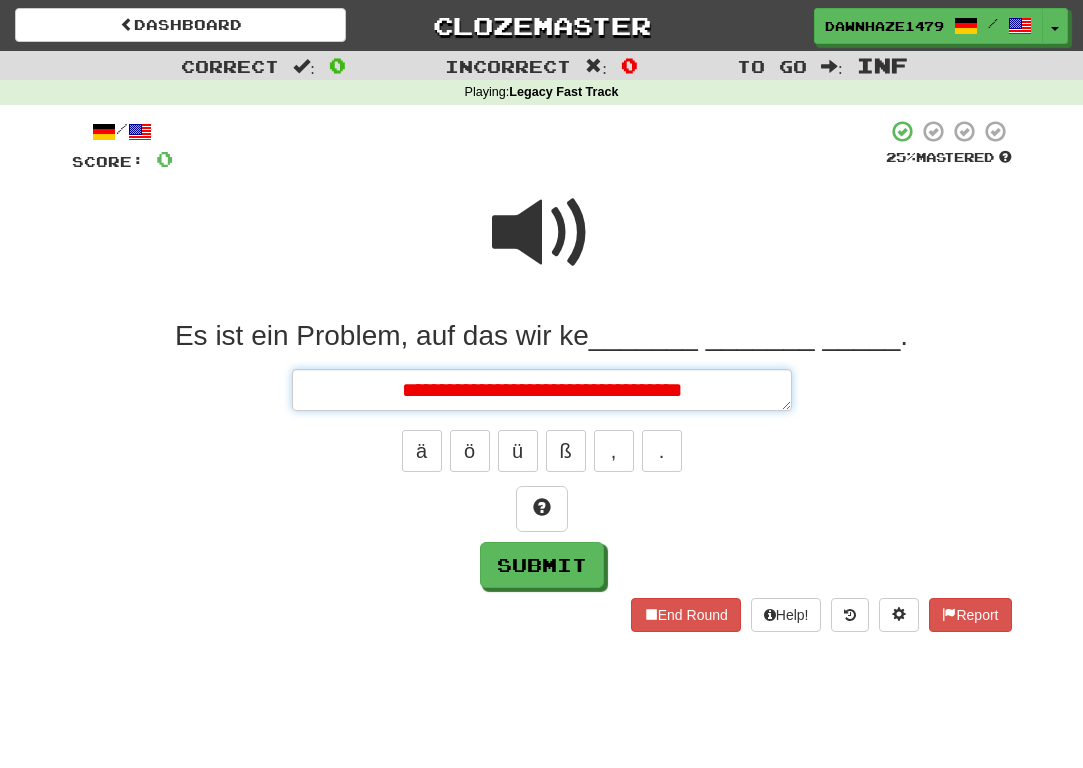 type on "*" 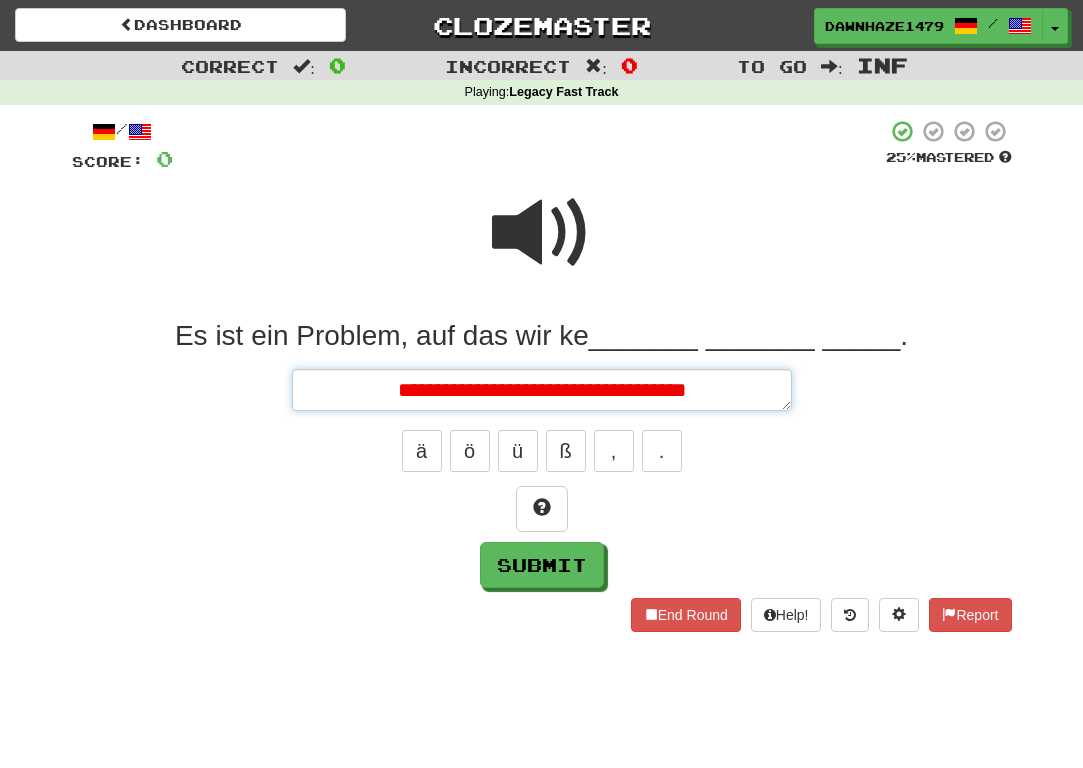 type on "*" 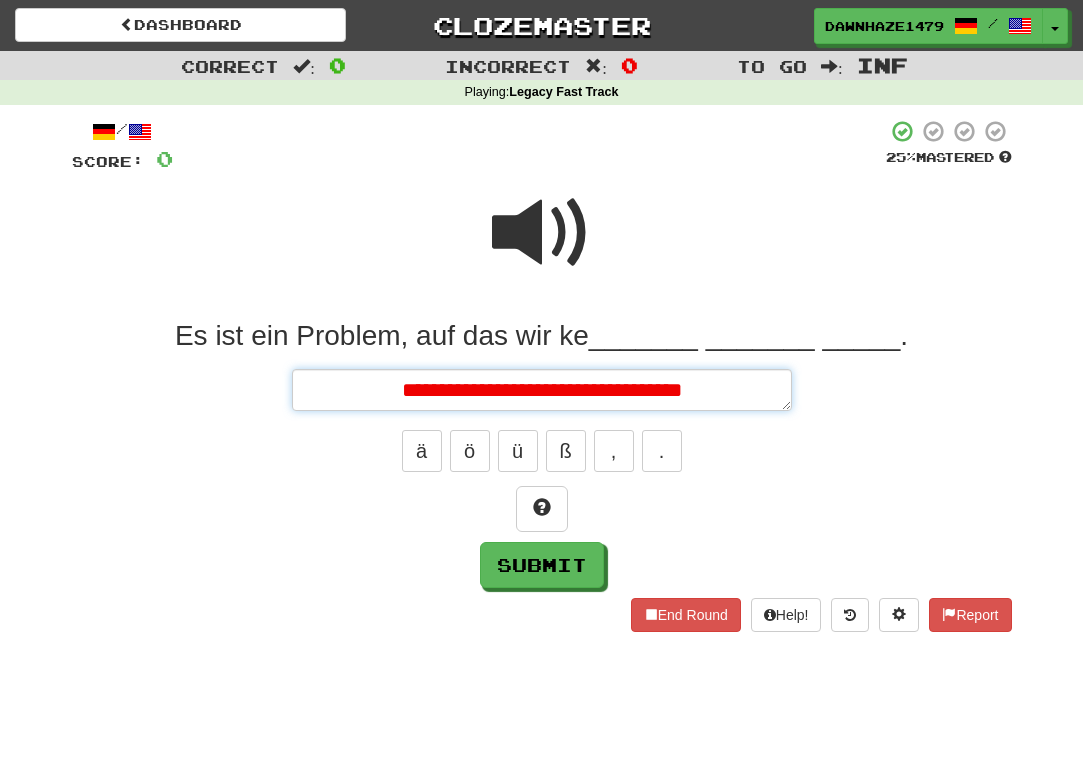 type on "*" 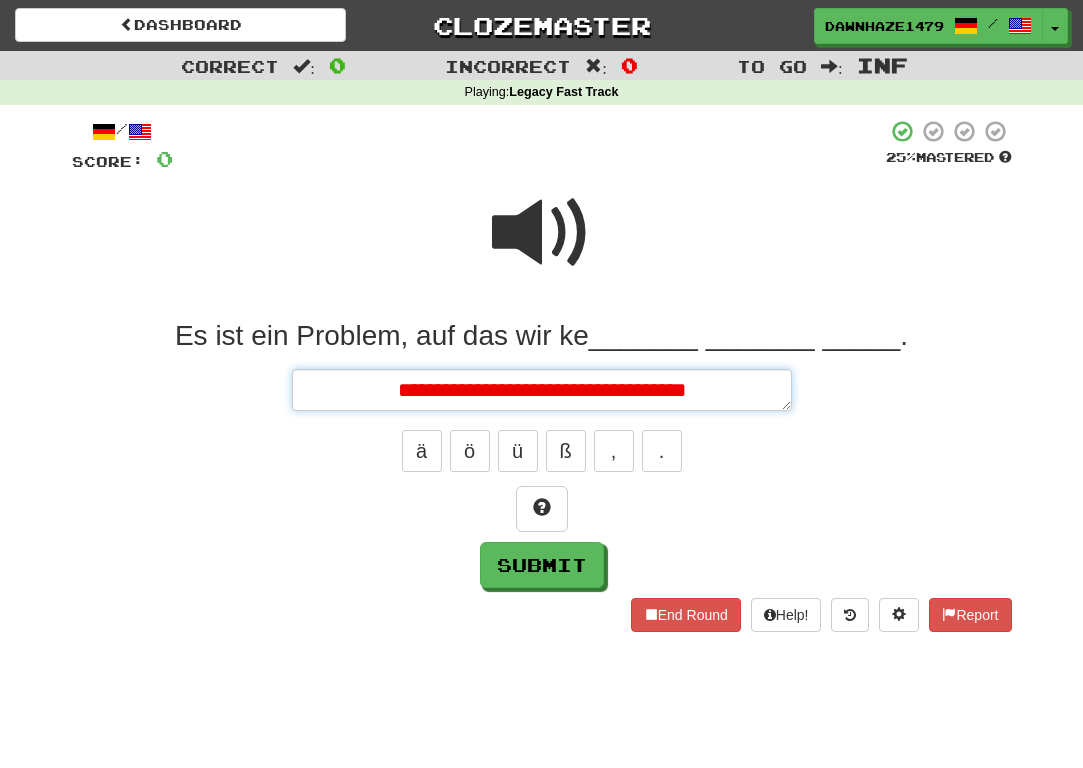 type on "*" 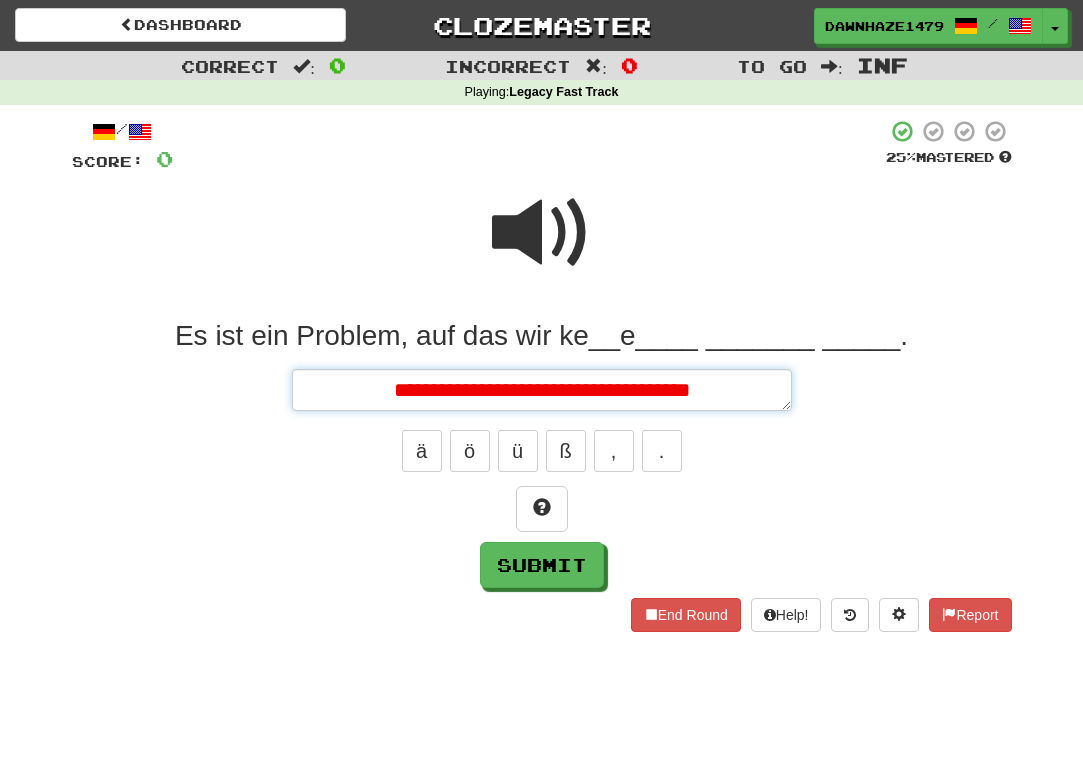 type on "*" 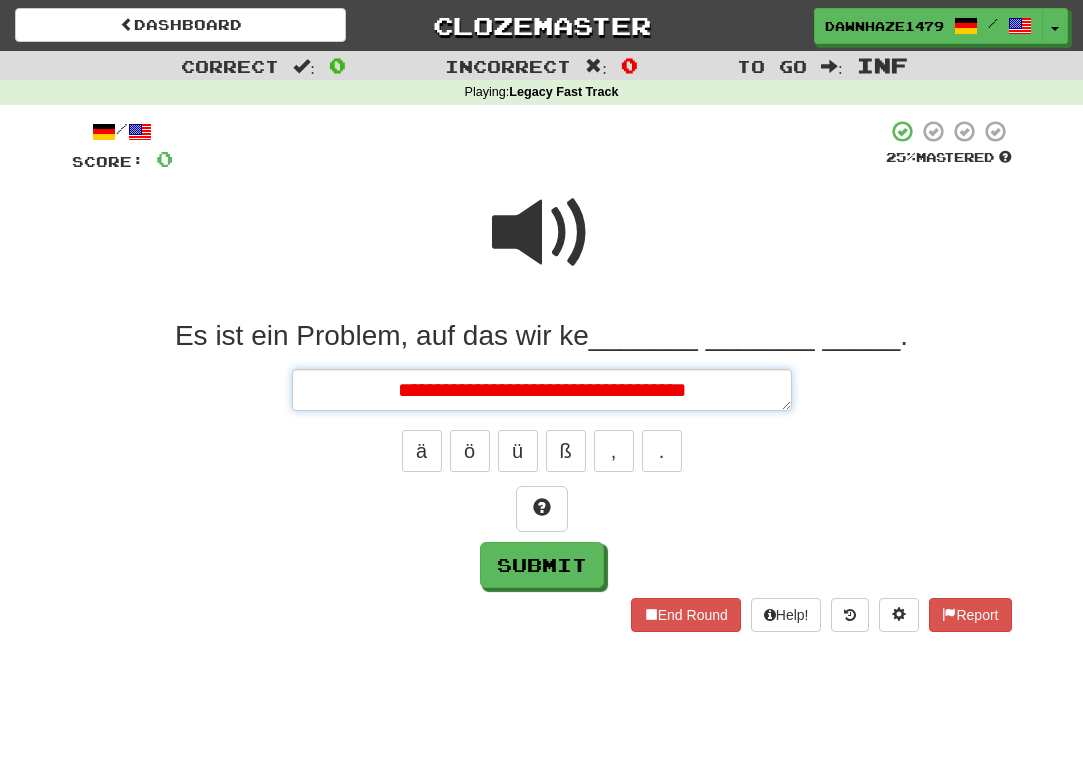 type on "*" 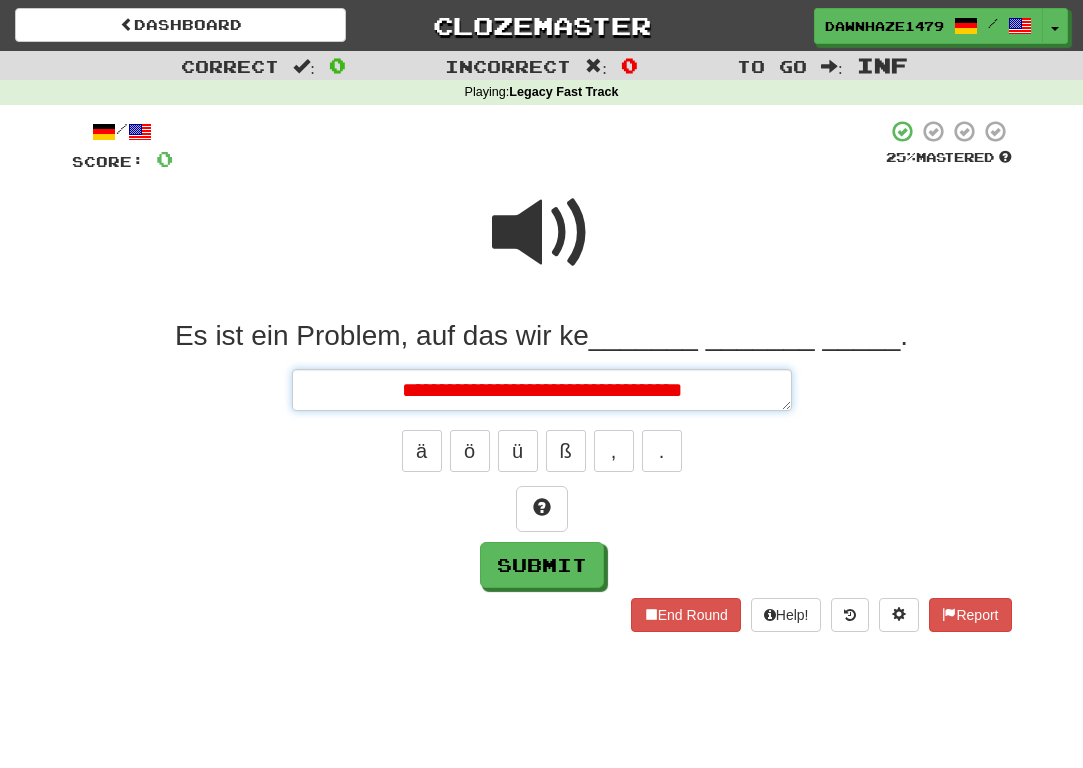 type on "*" 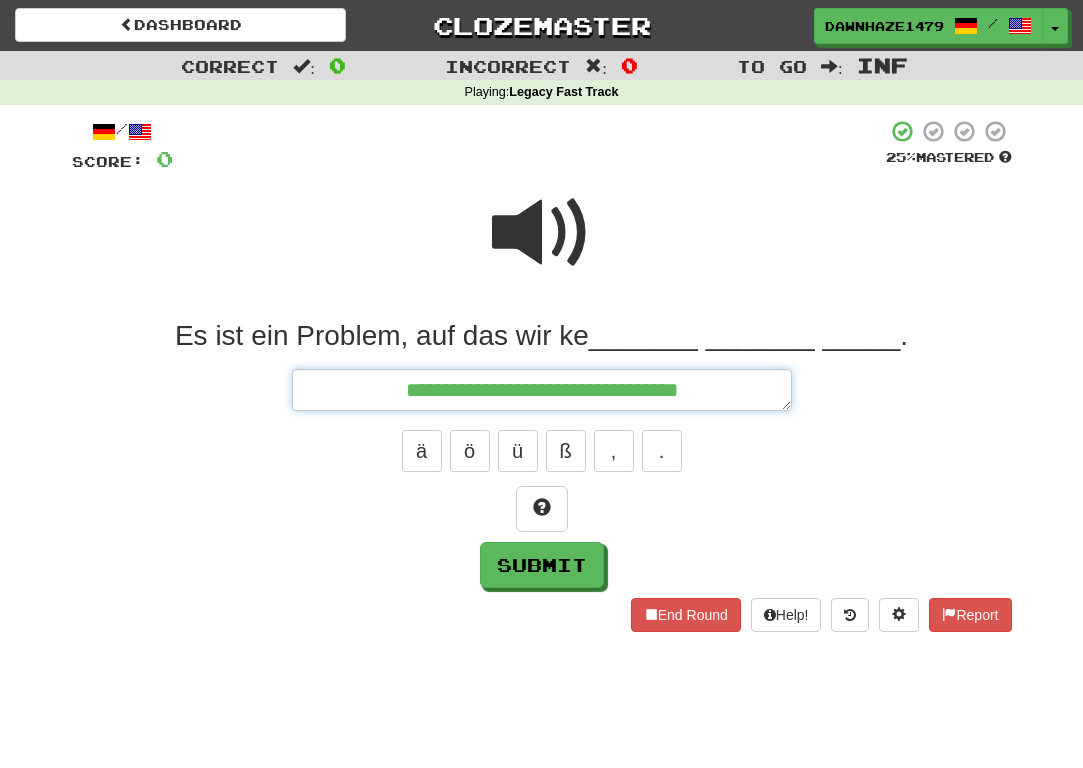 type on "*" 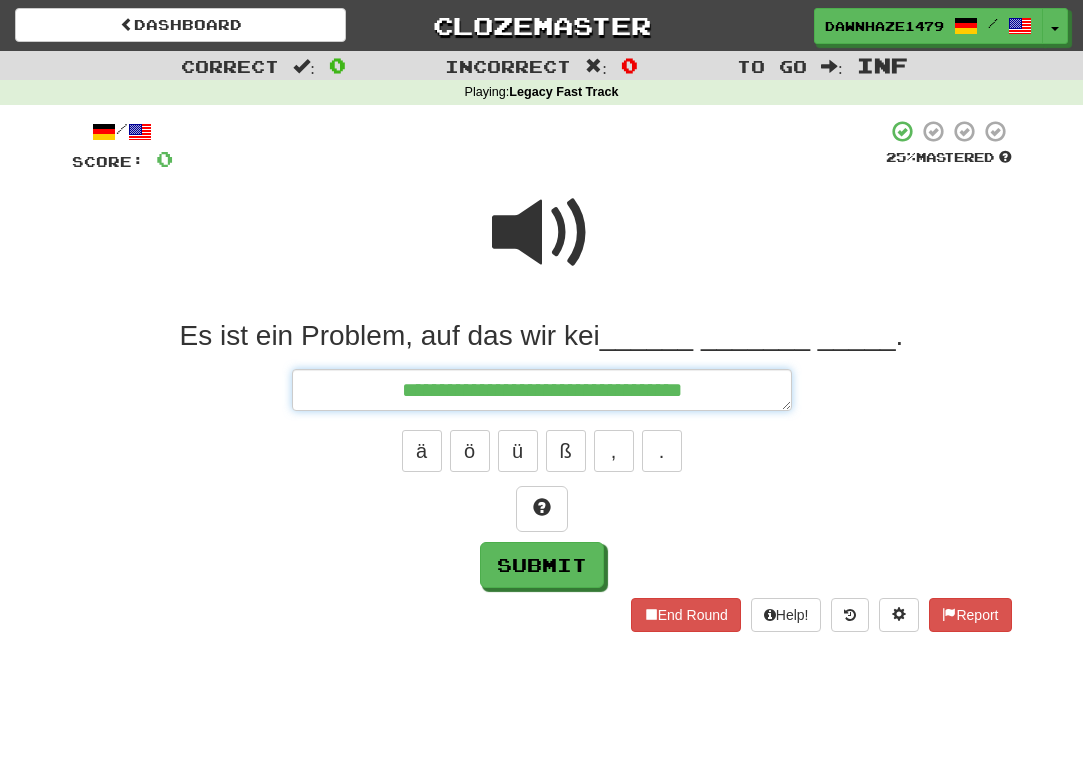 type on "*" 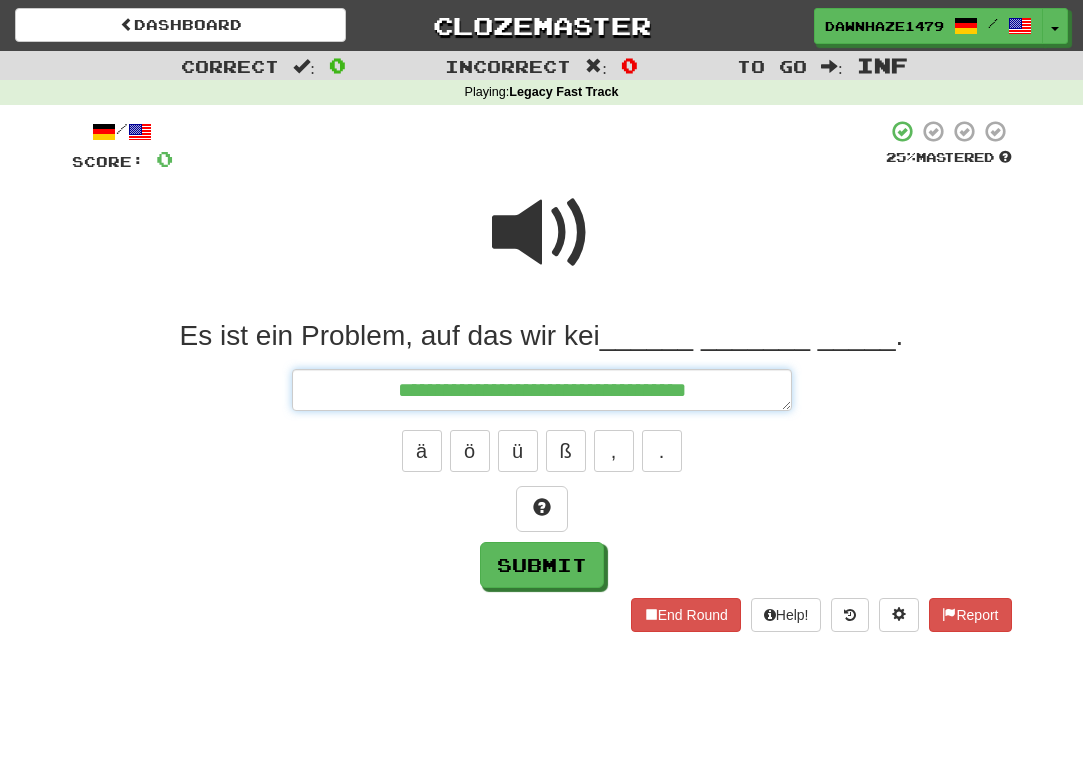 type on "*" 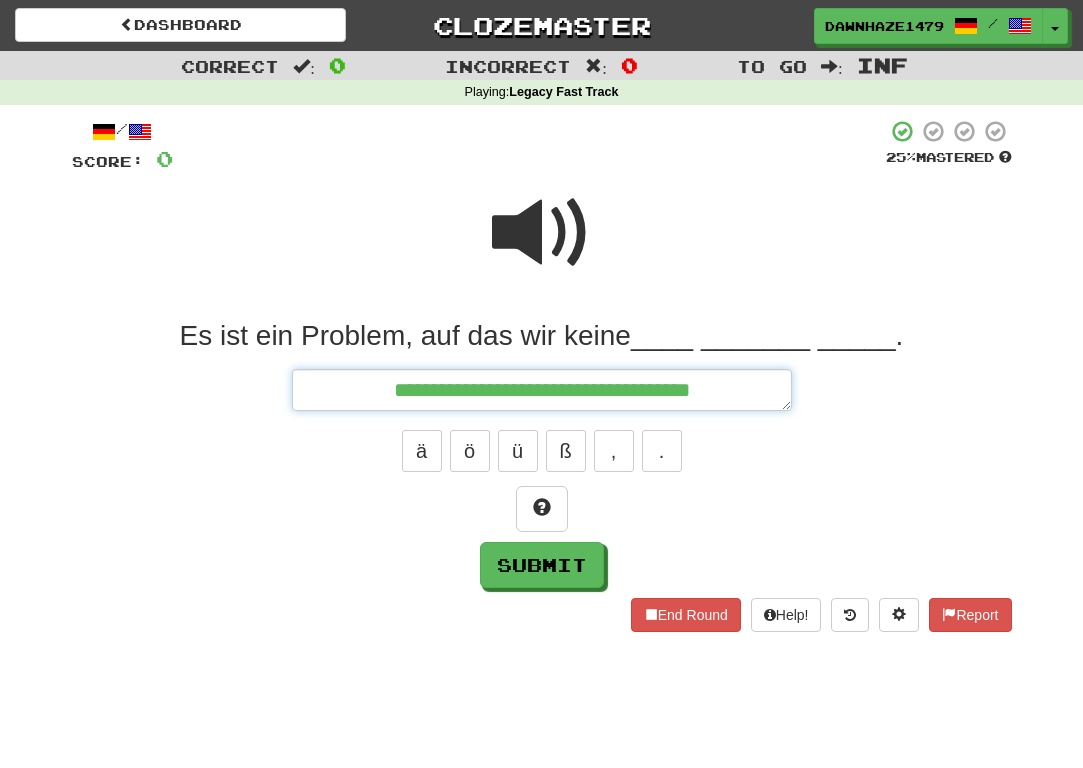 type on "*" 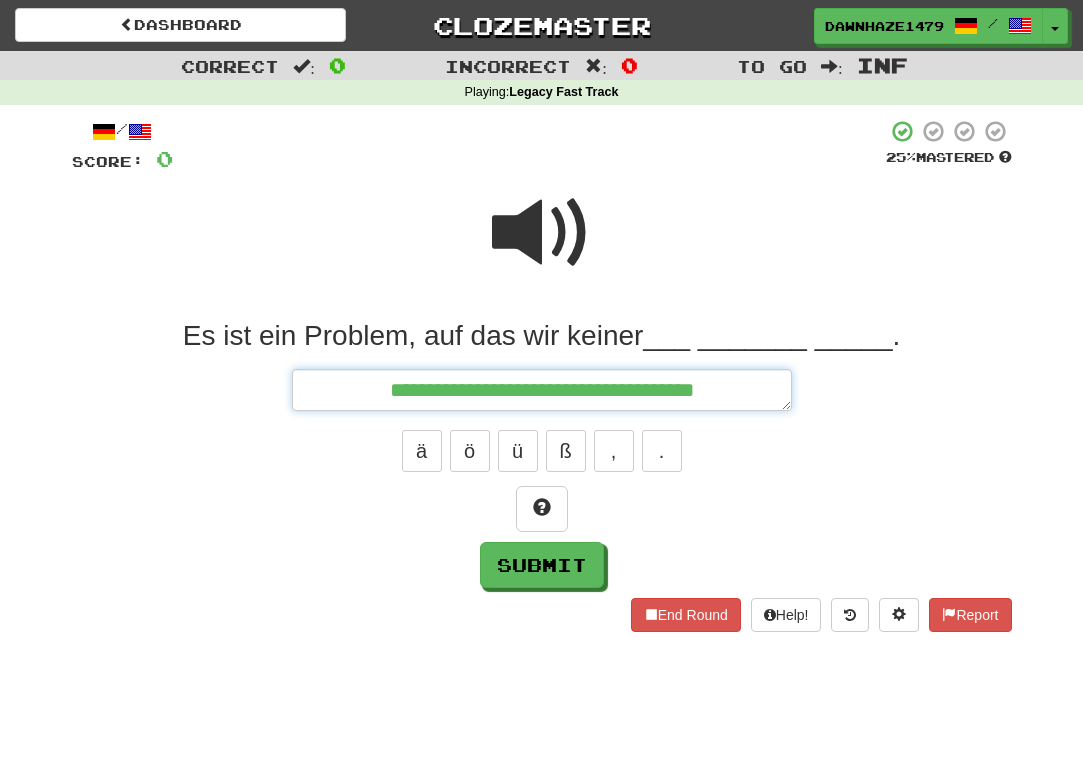 type on "*" 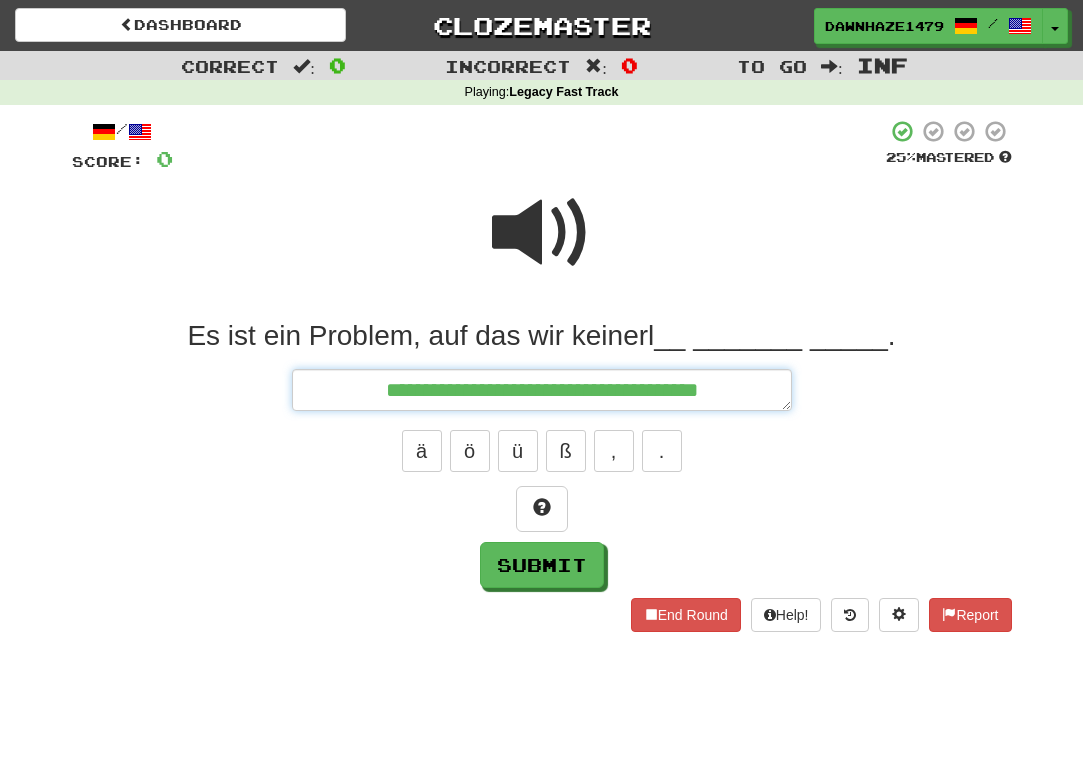 type on "*" 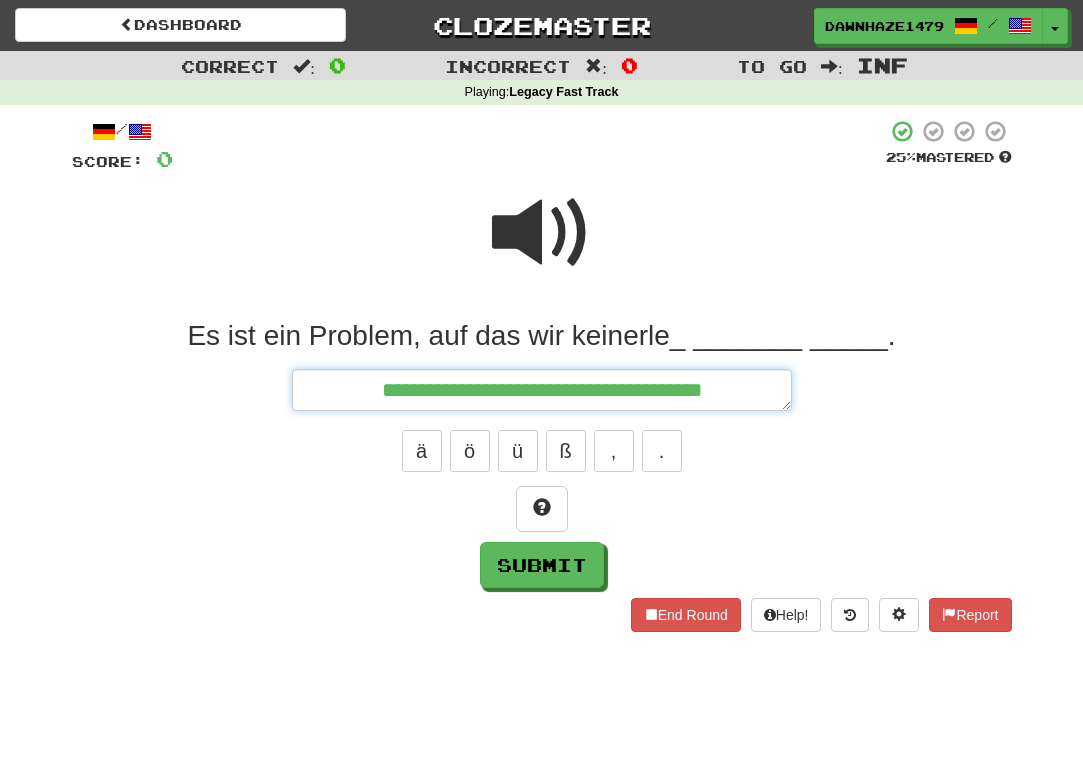type on "*" 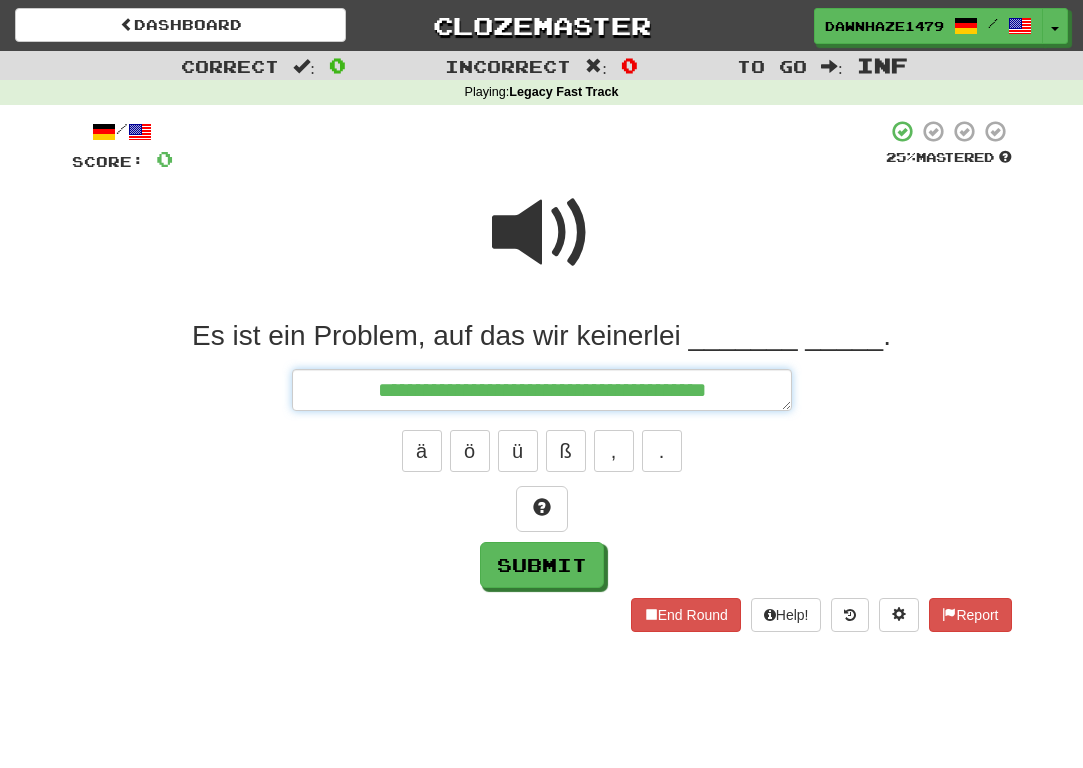 type on "*" 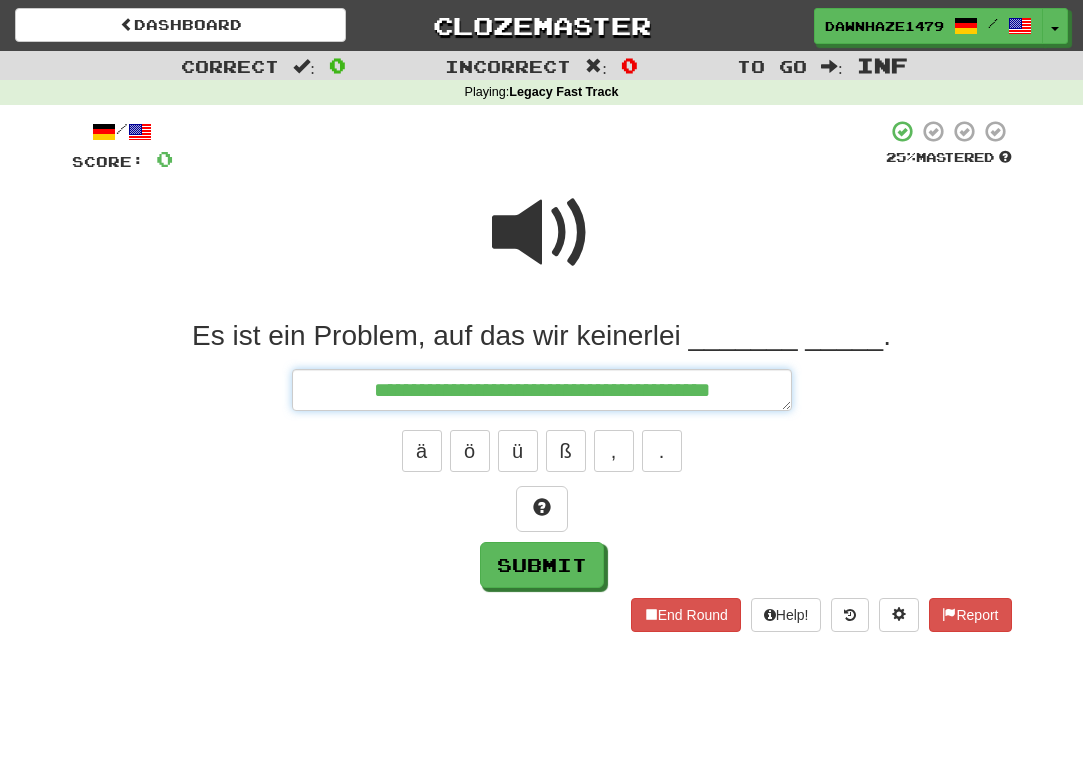 type on "*" 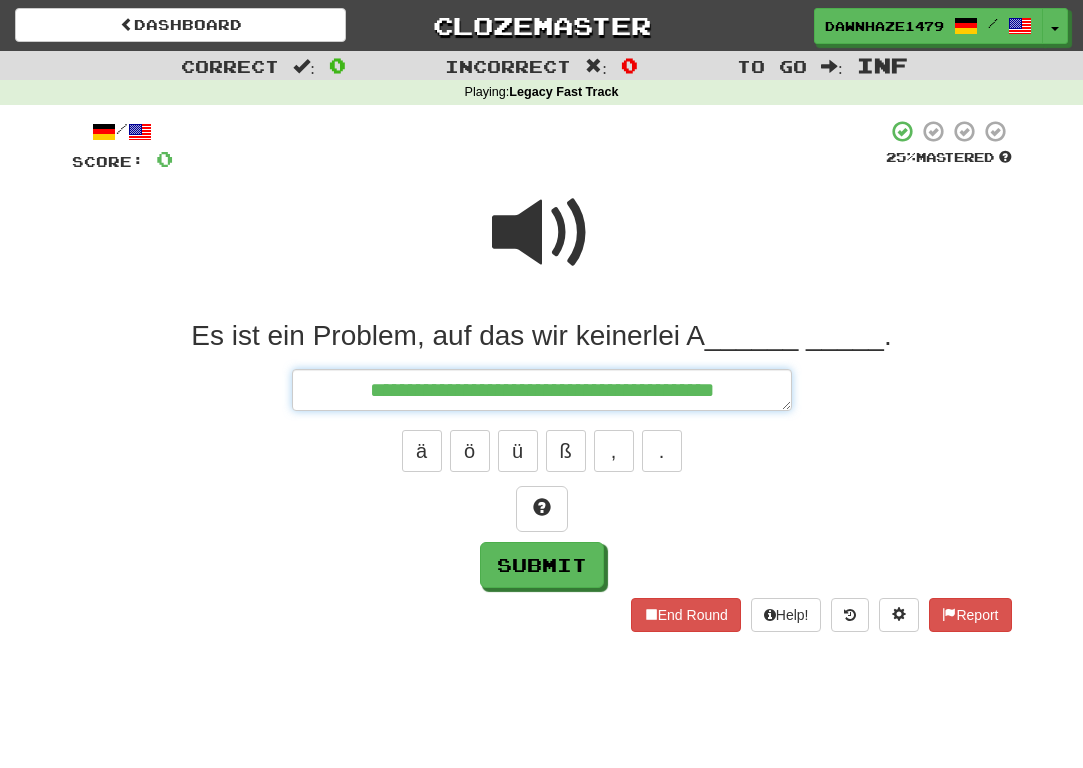type on "*" 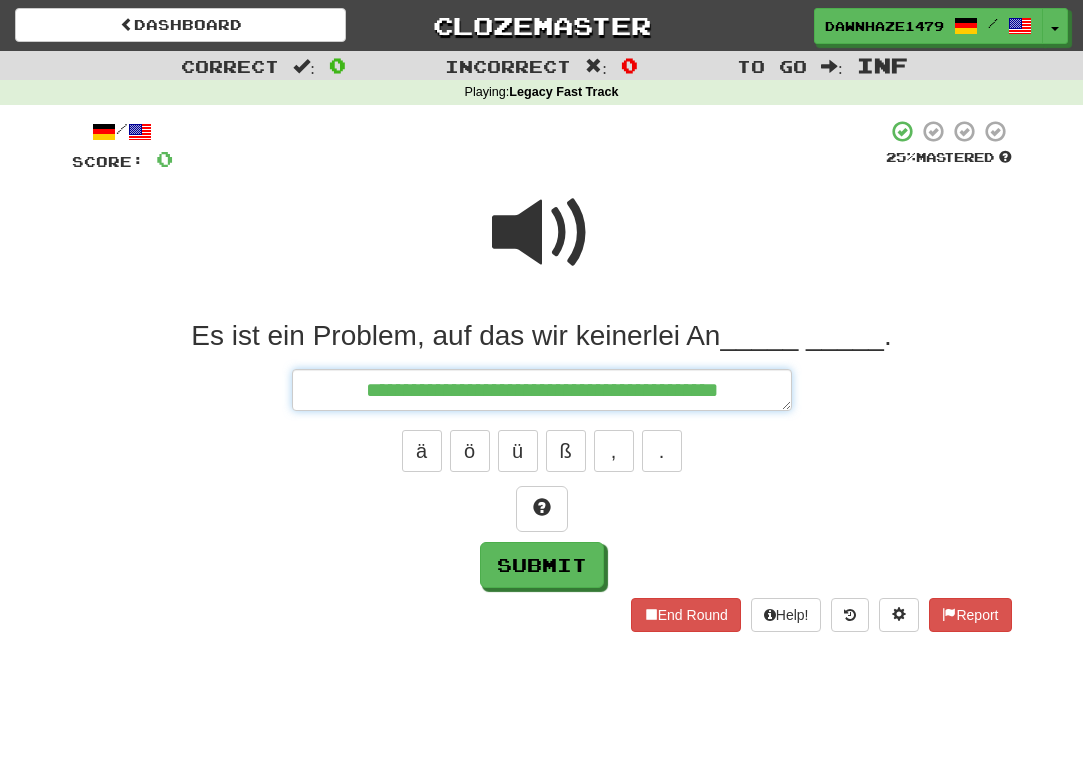 type on "*" 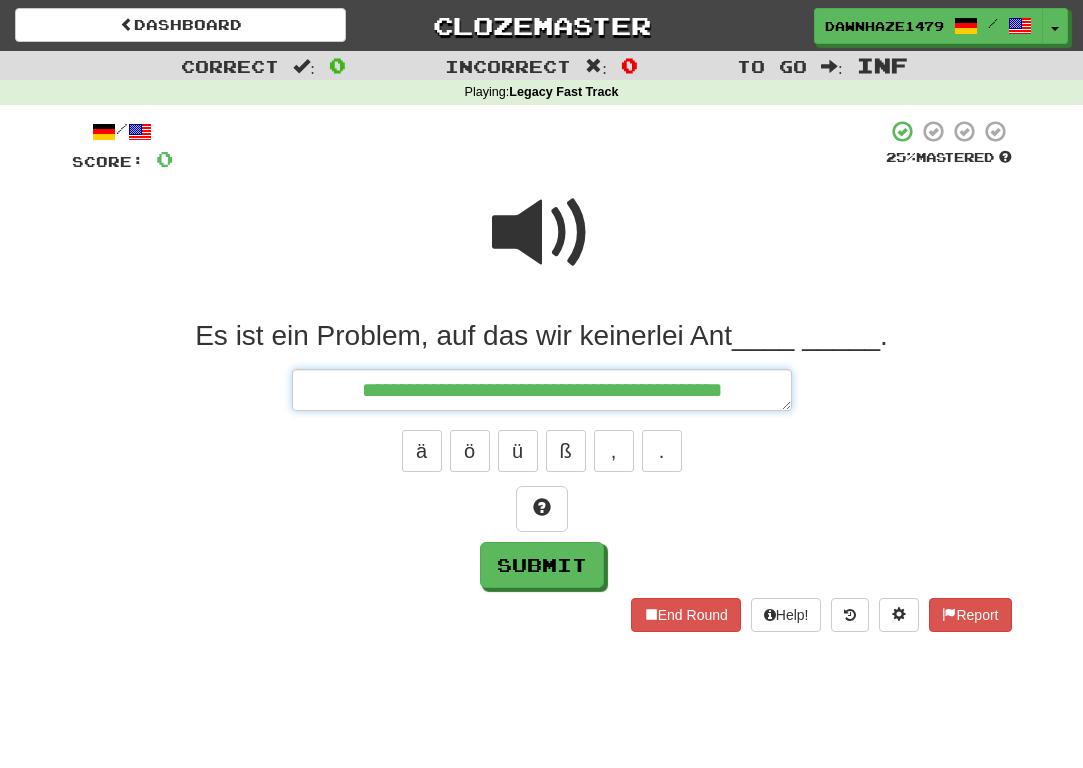 type on "*" 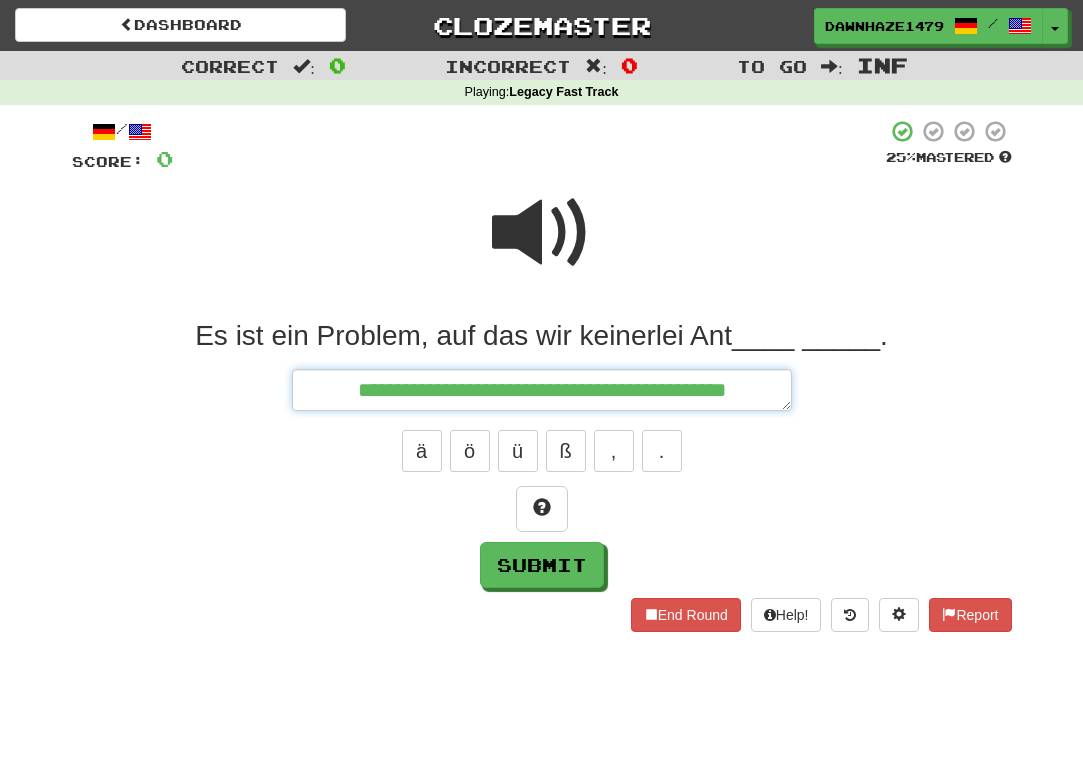 type on "*" 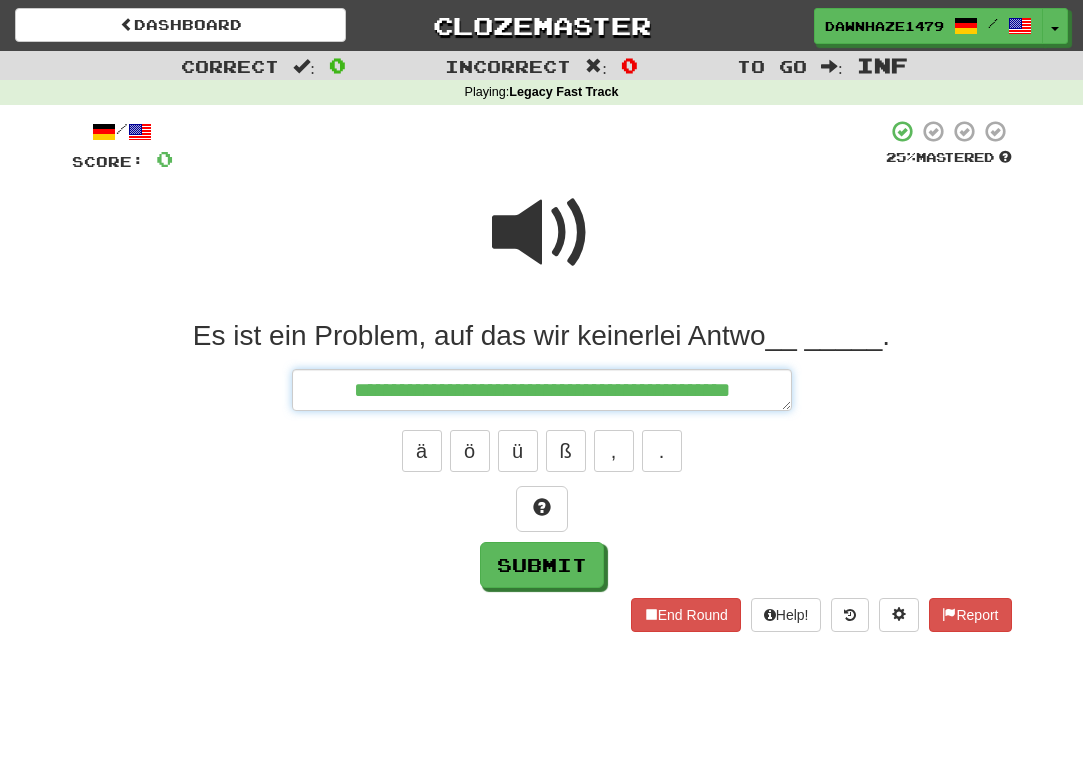 type on "*" 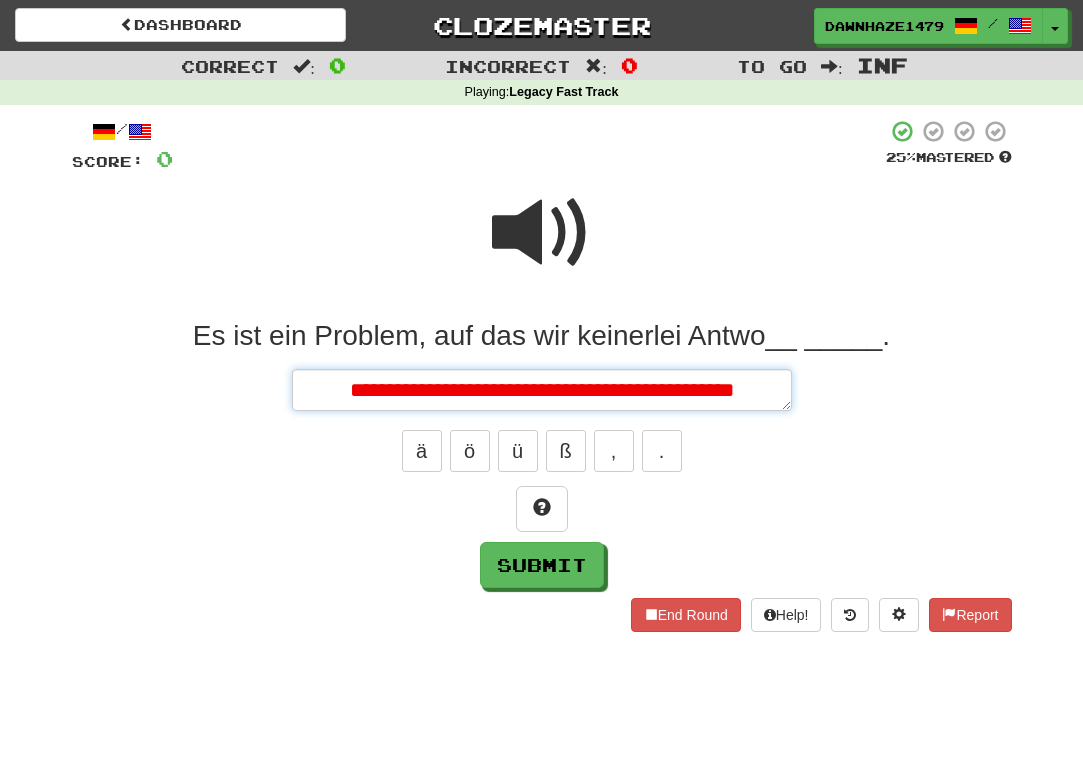 type on "*" 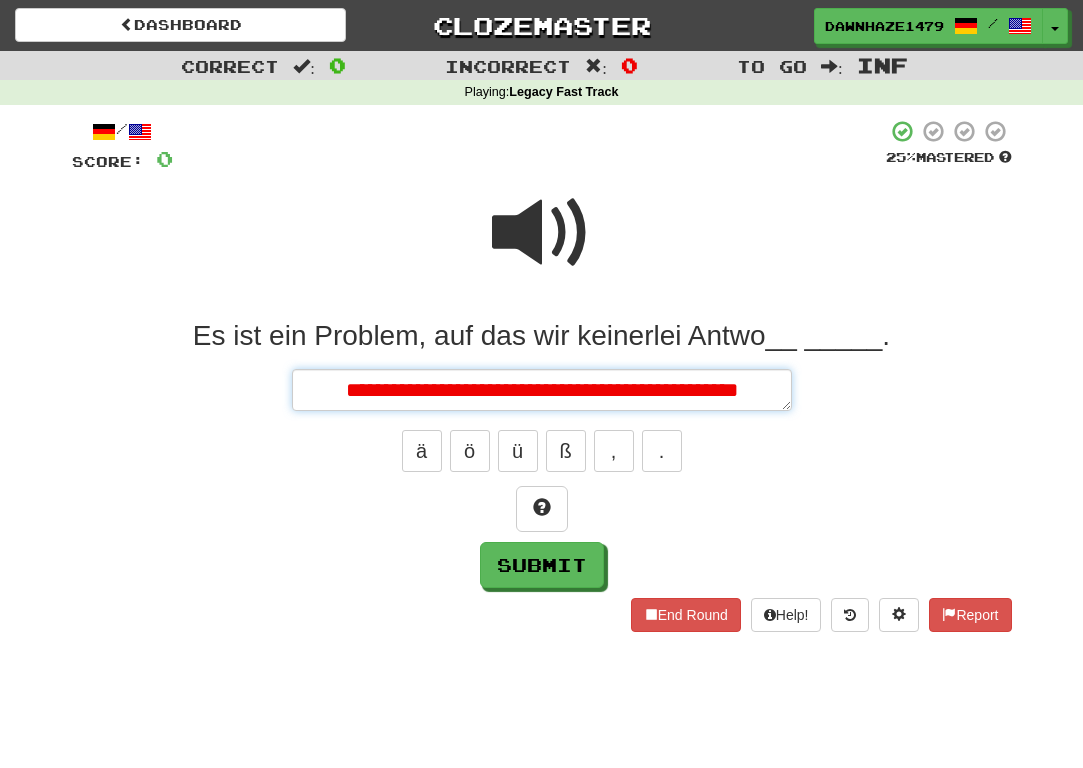 type on "*" 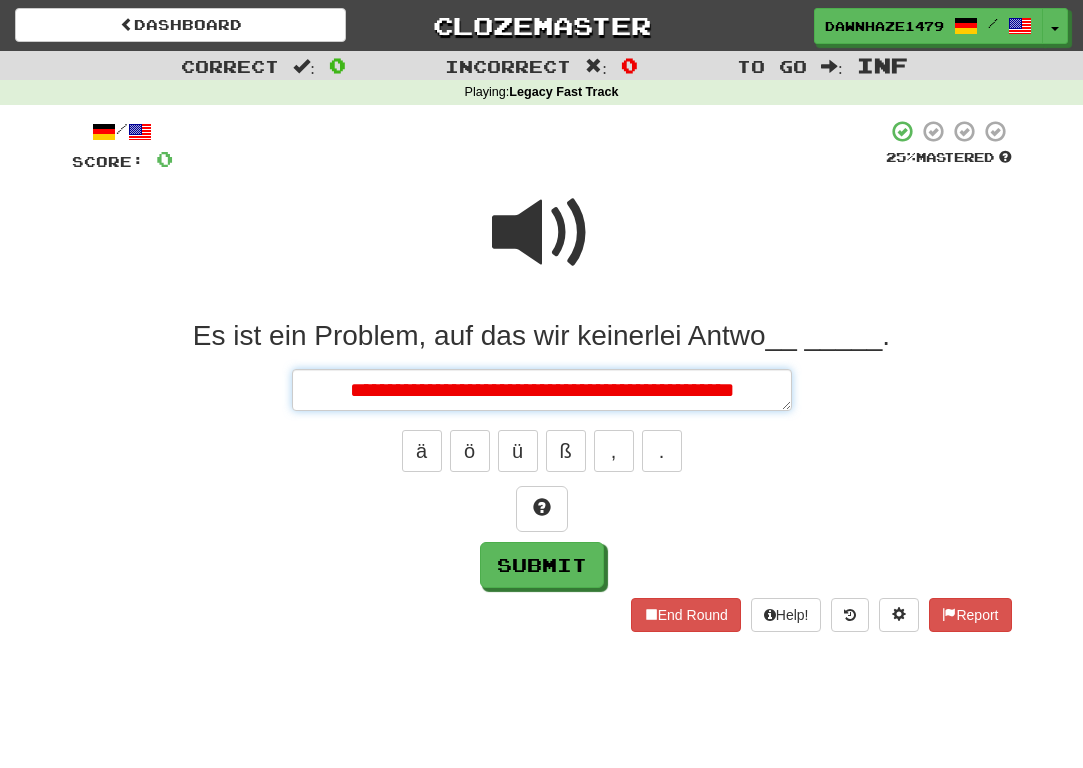 type on "*" 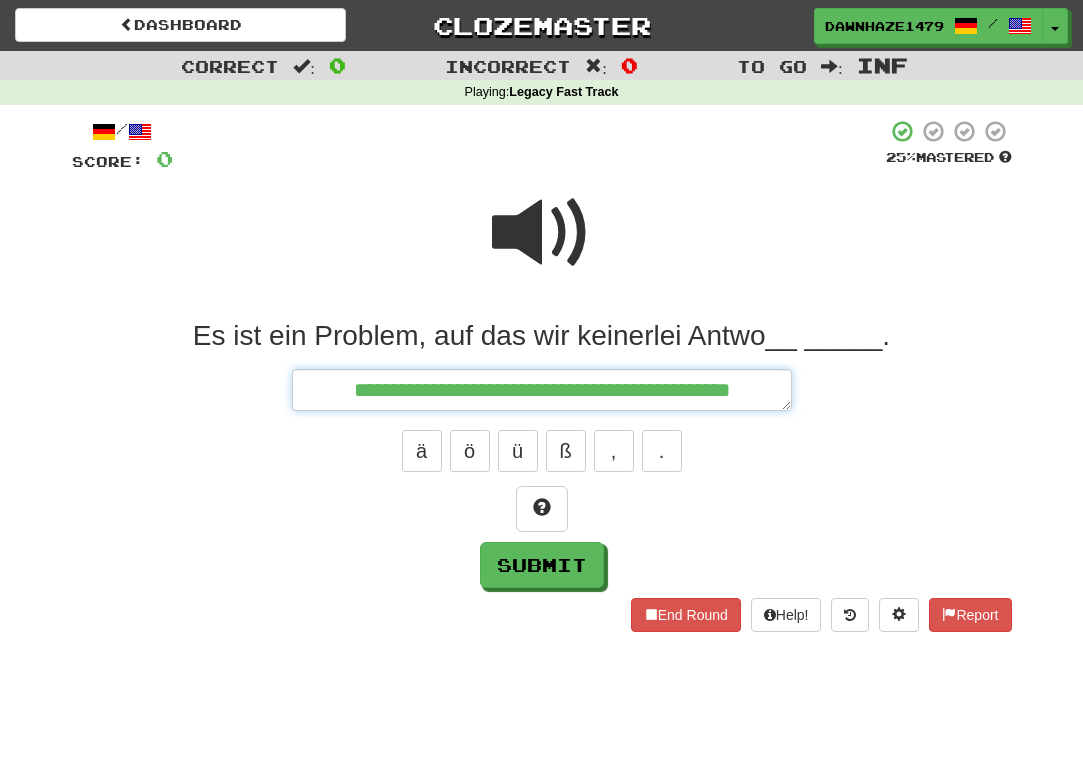 type on "*" 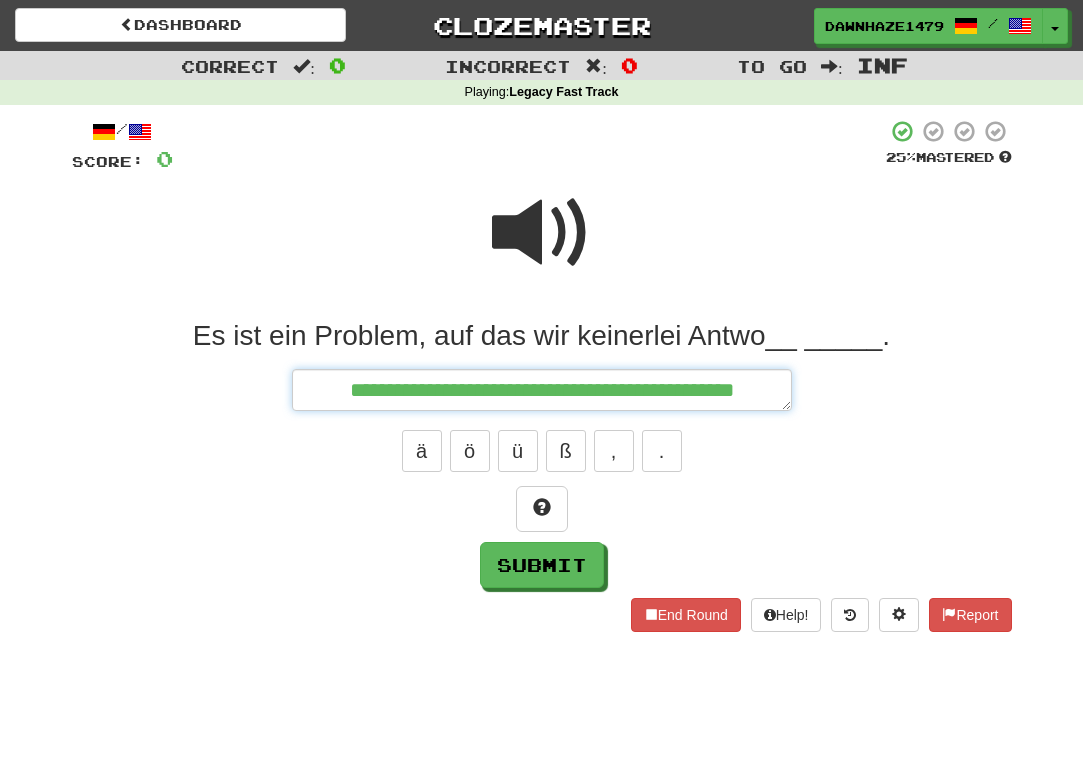 type on "*" 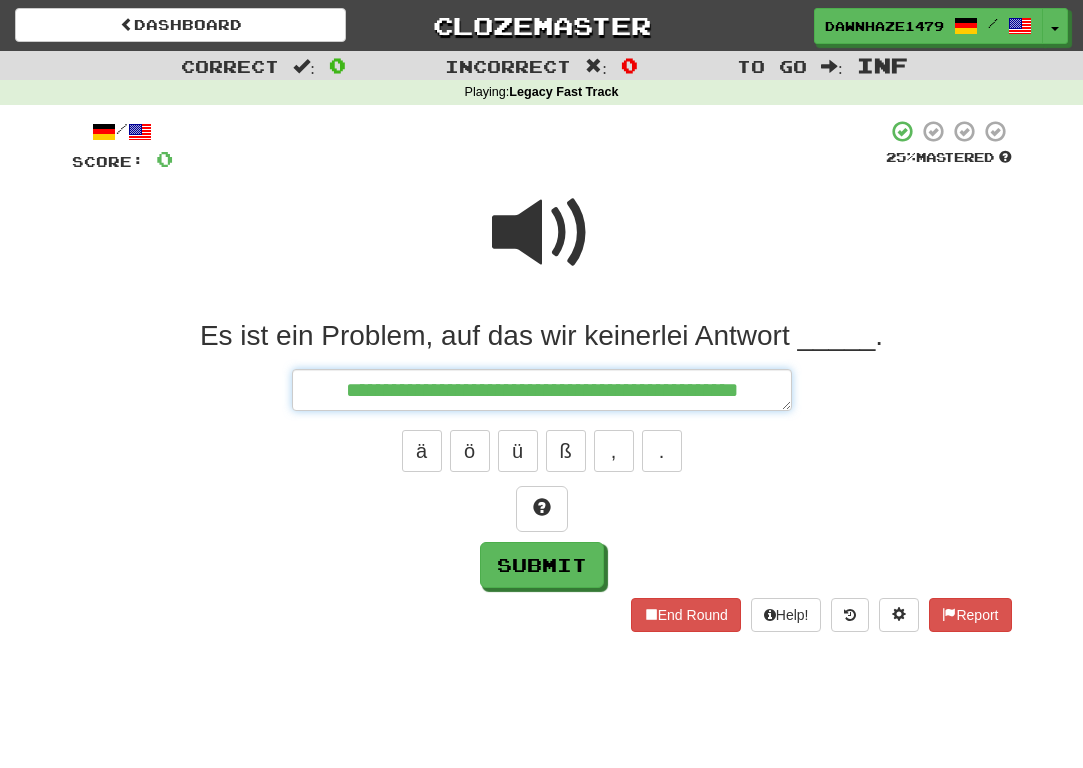 type on "*" 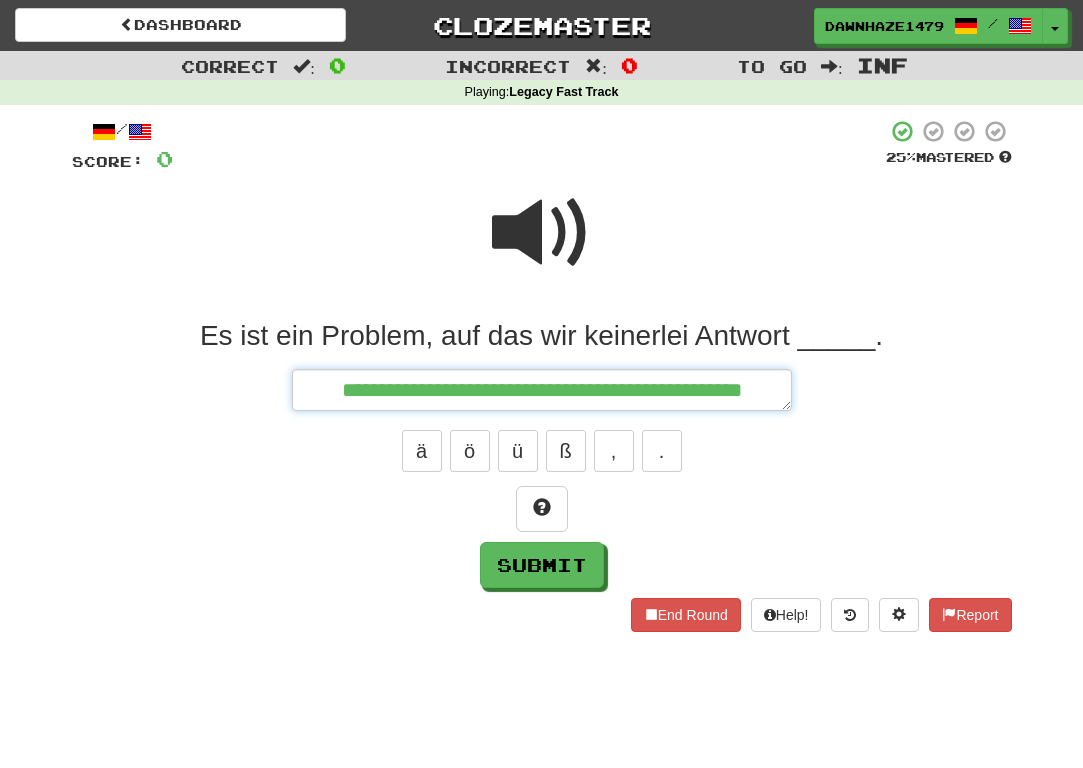 type on "*" 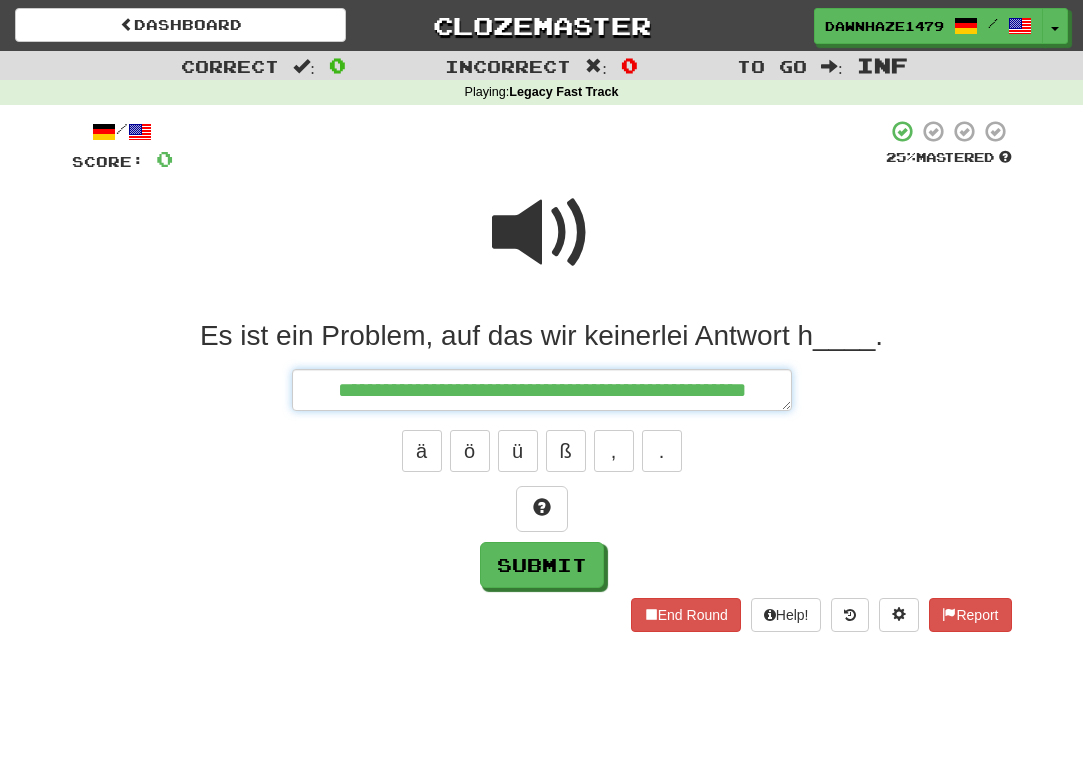 type on "*" 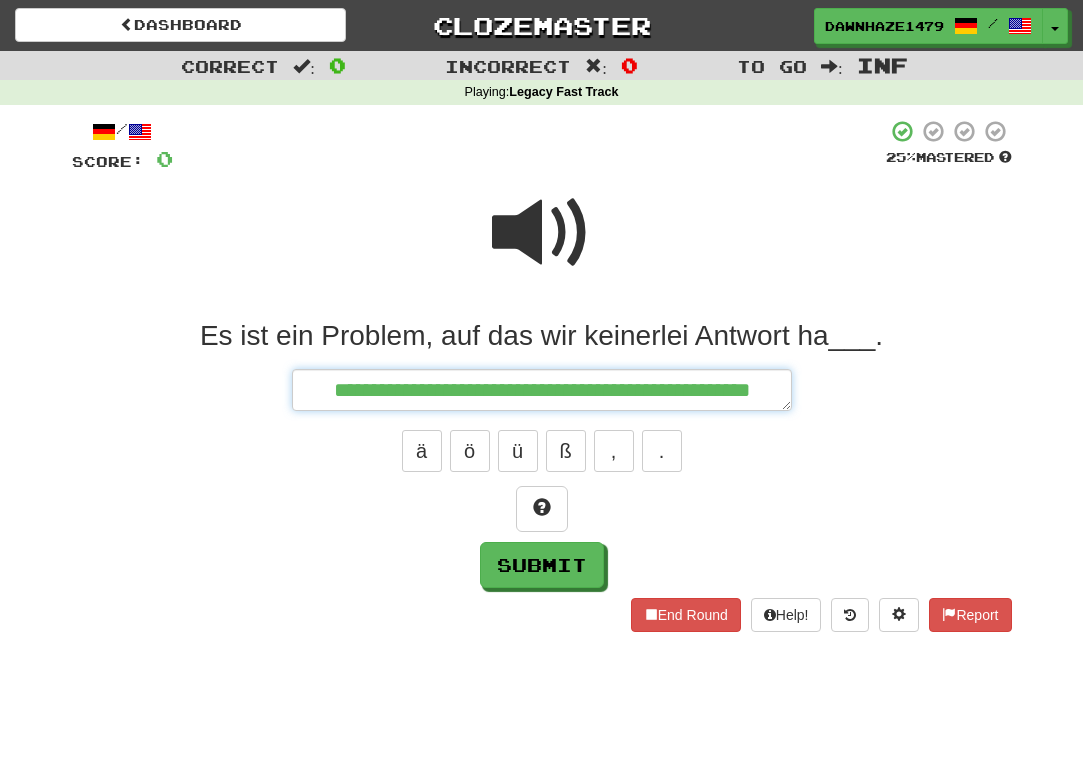 type on "*" 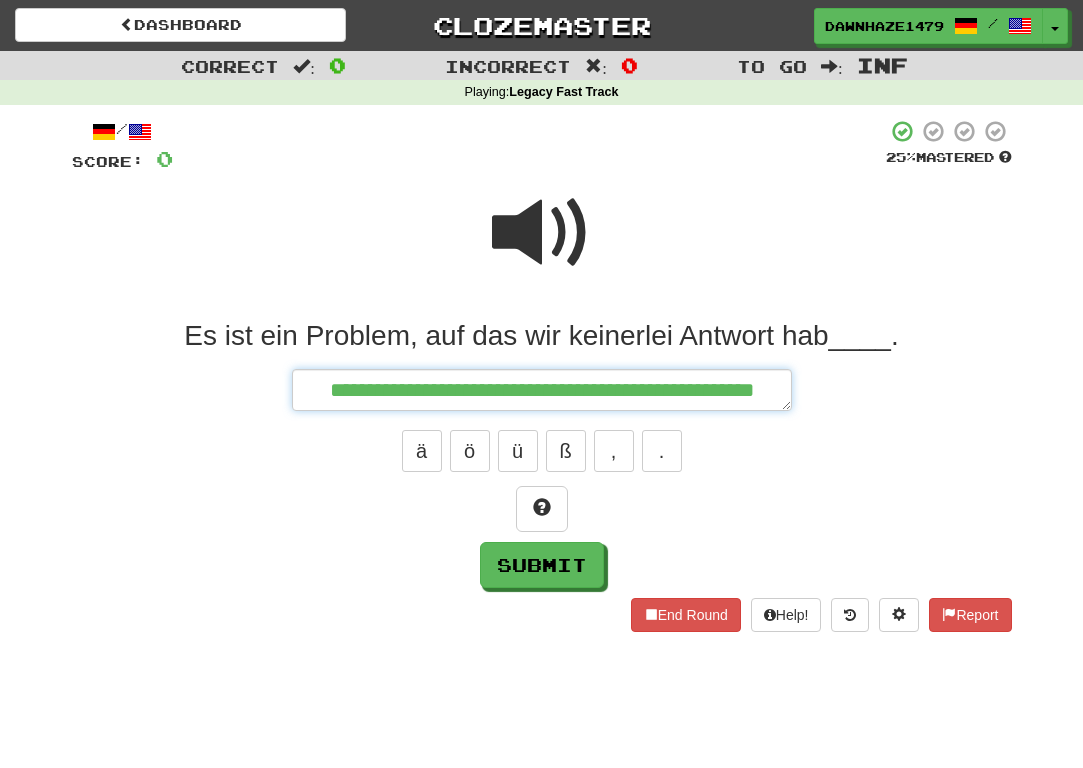 type on "*" 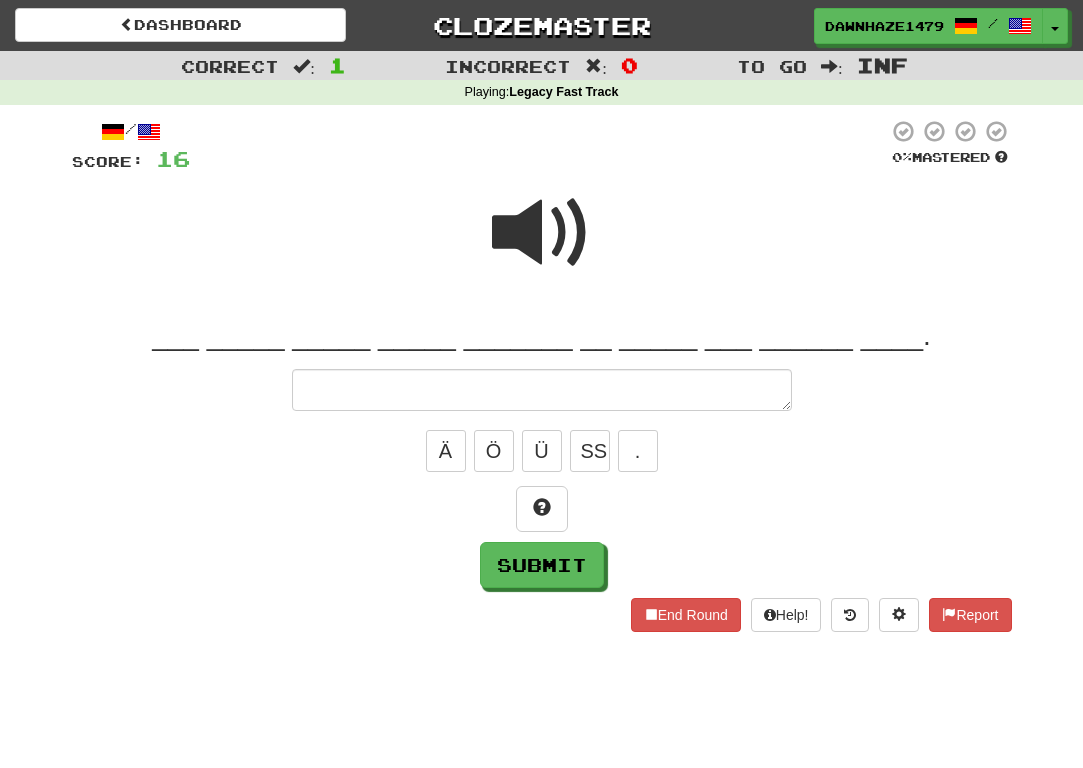 type on "*" 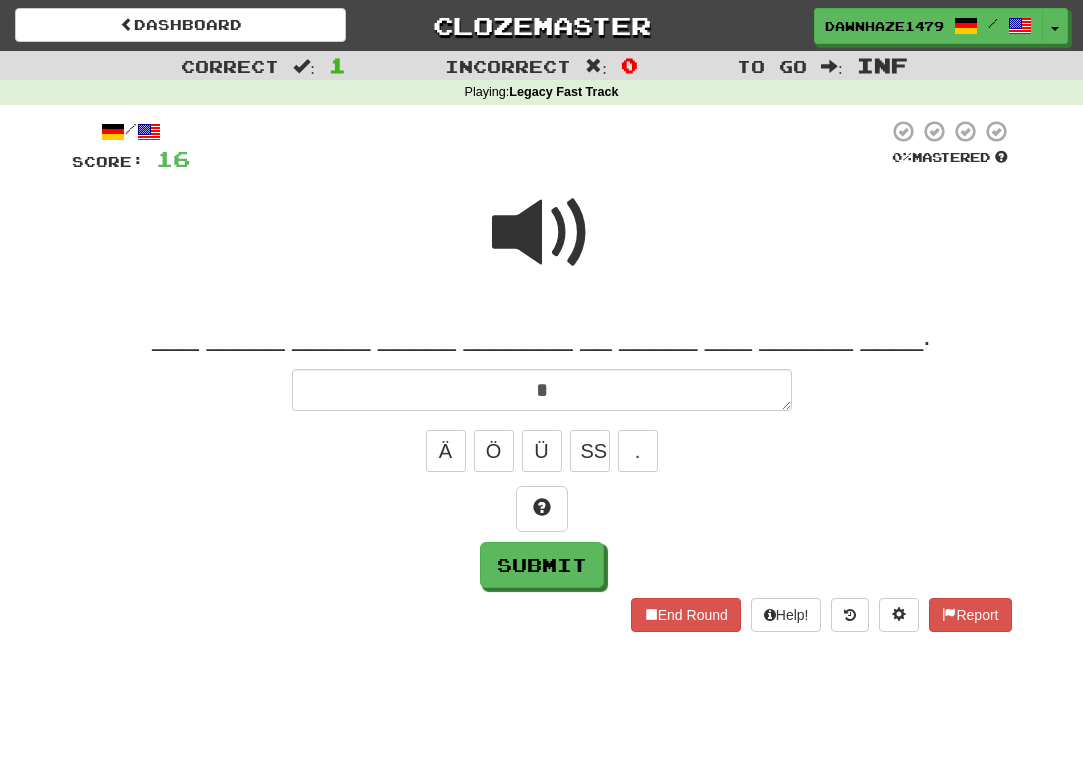 type on "*" 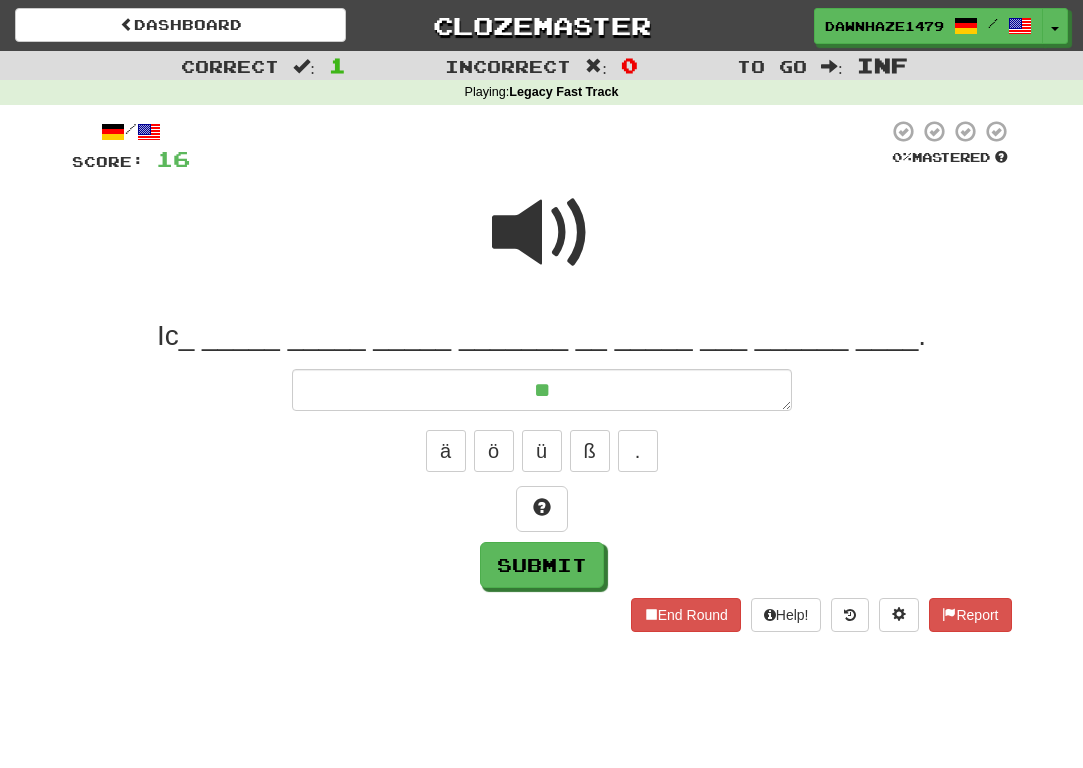 type on "*" 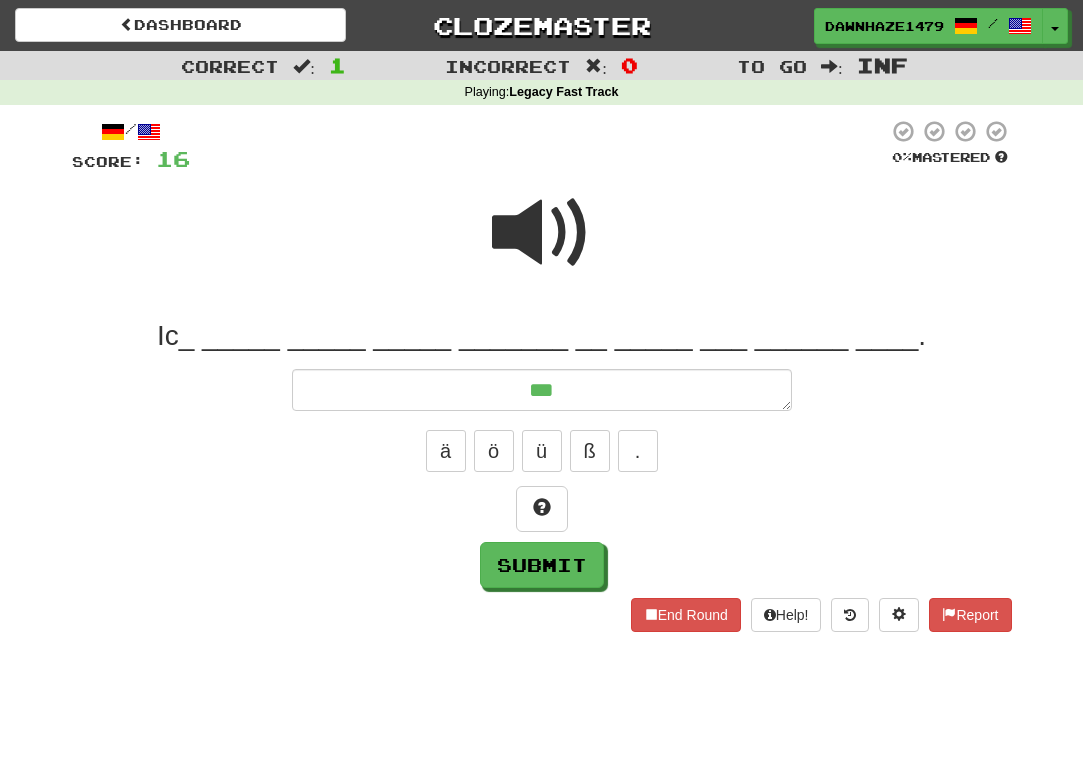 type on "*" 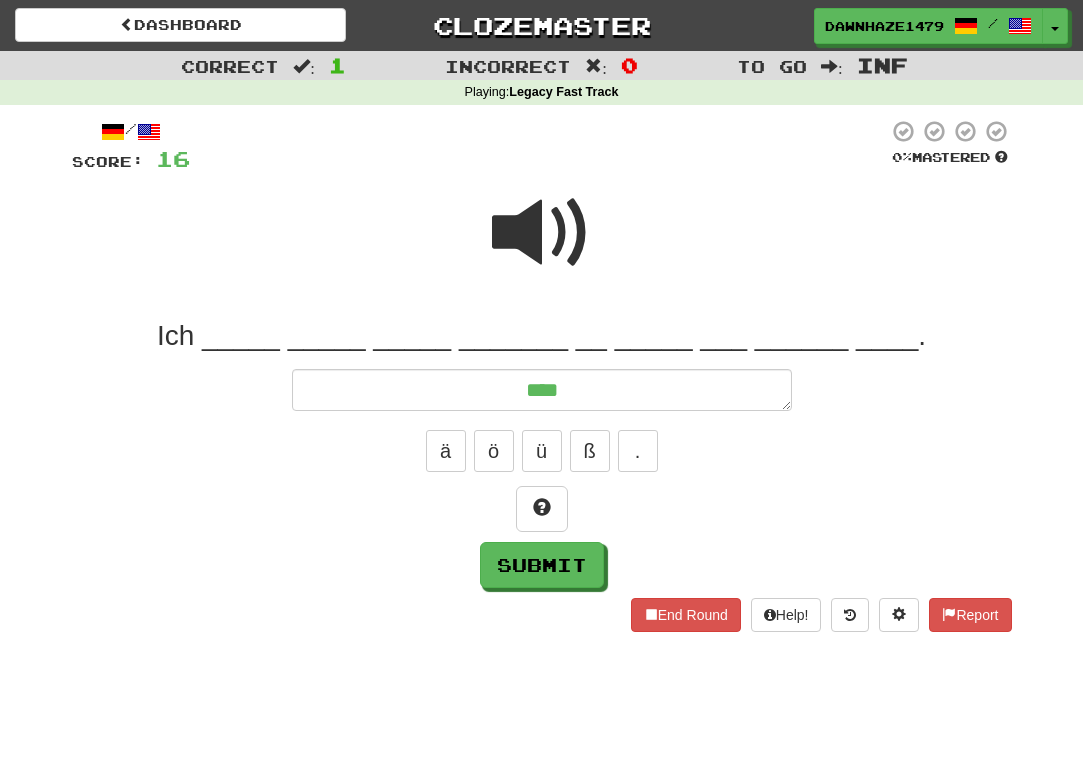 type on "*" 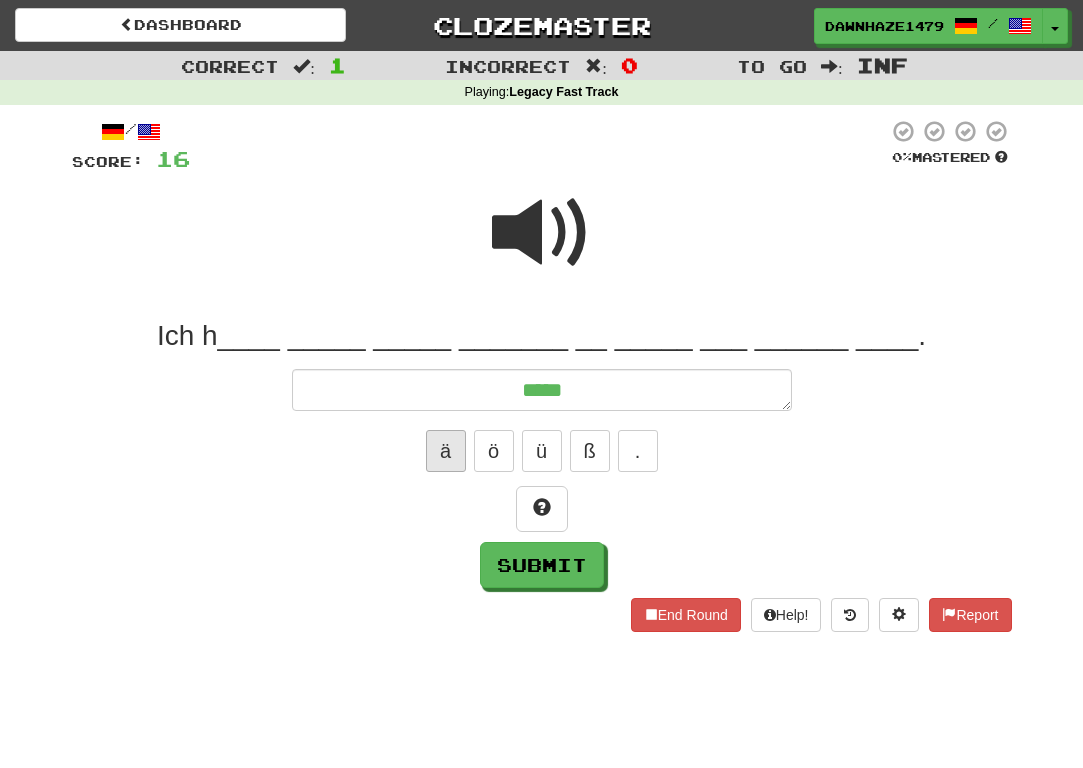 type on "*****" 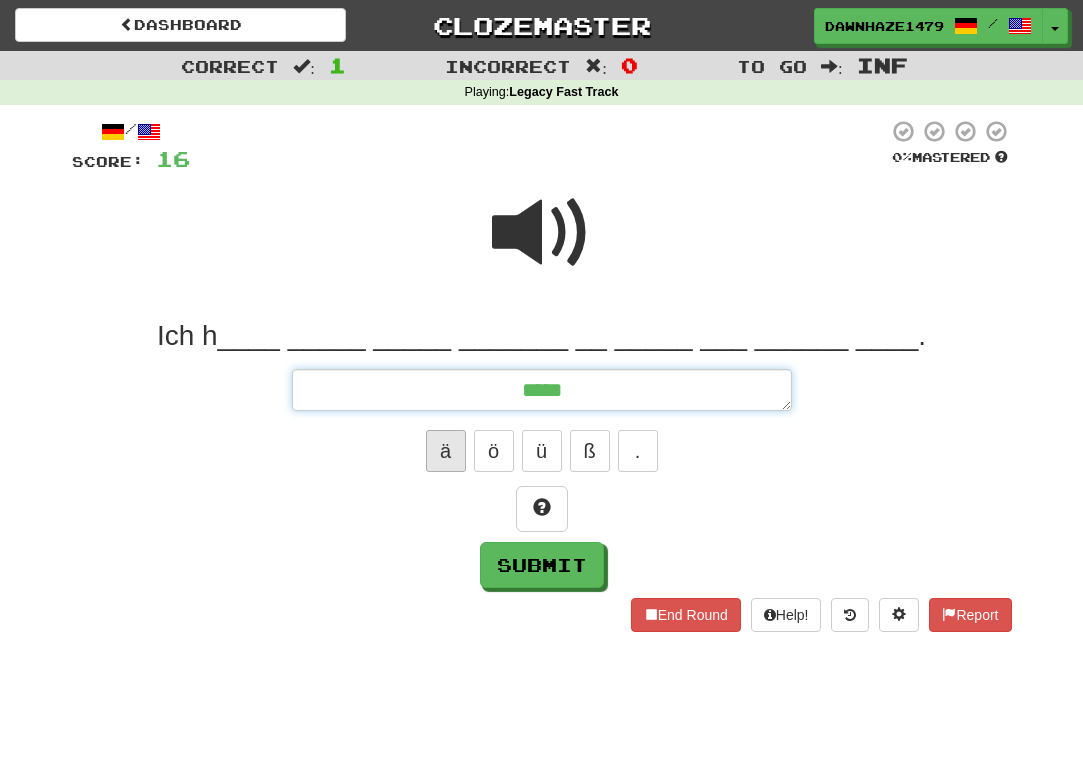 type on "*" 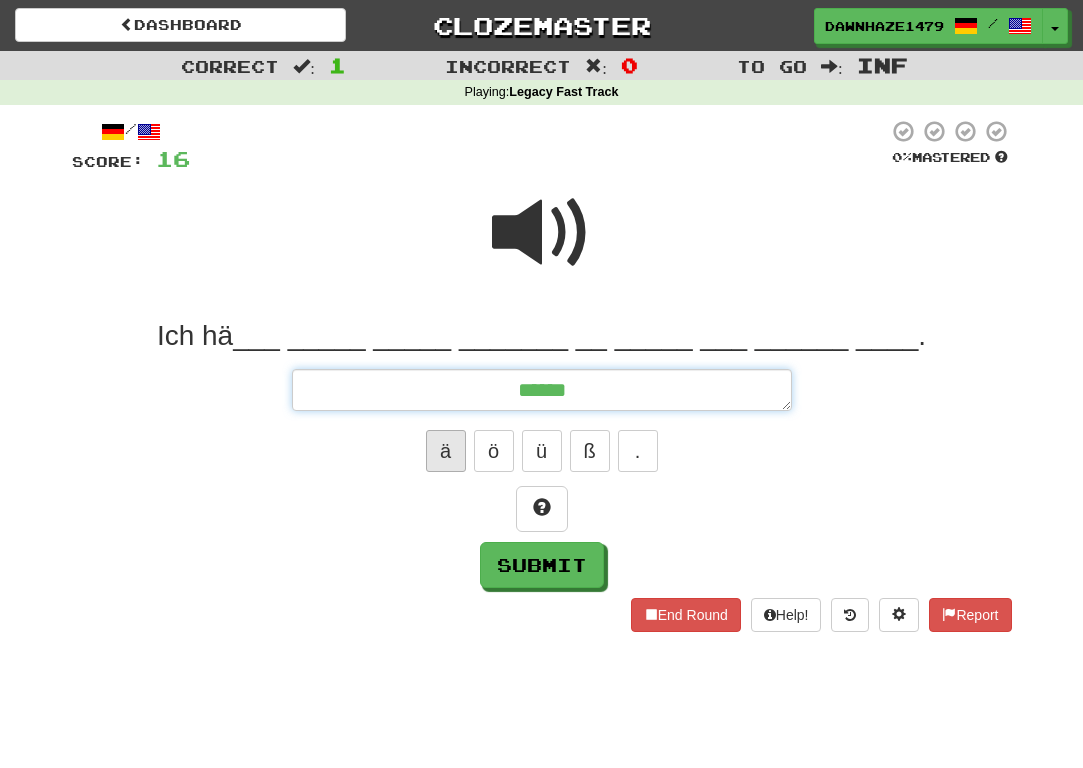 type on "*" 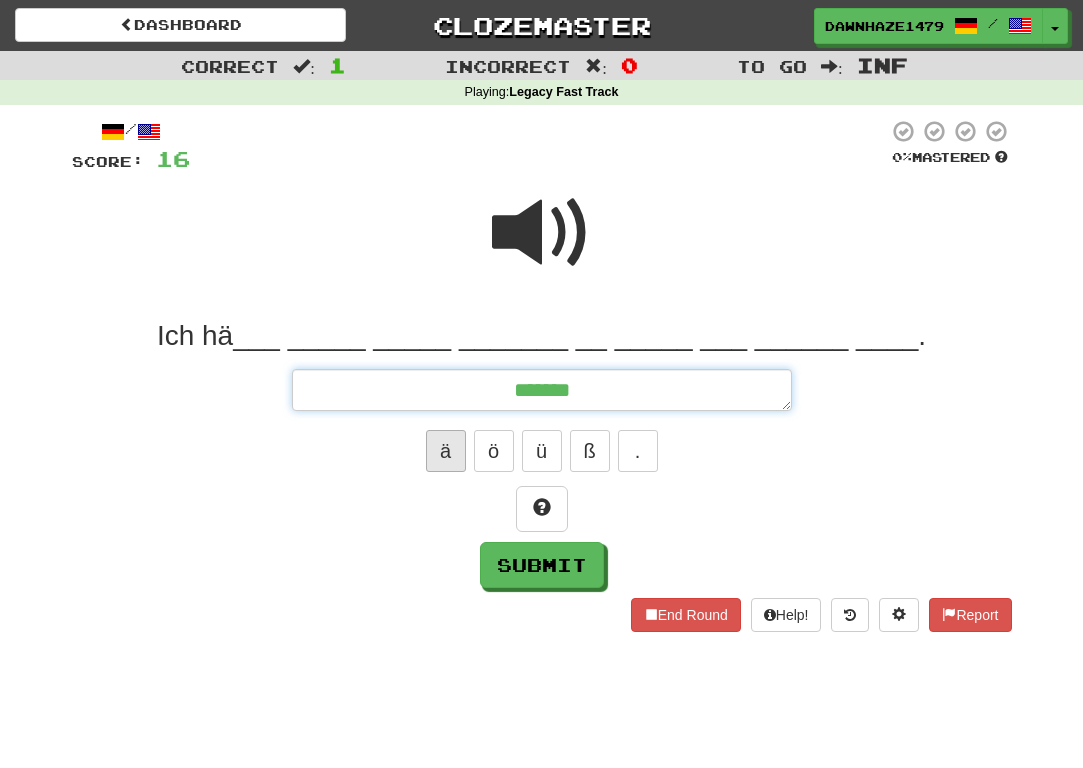 type on "*" 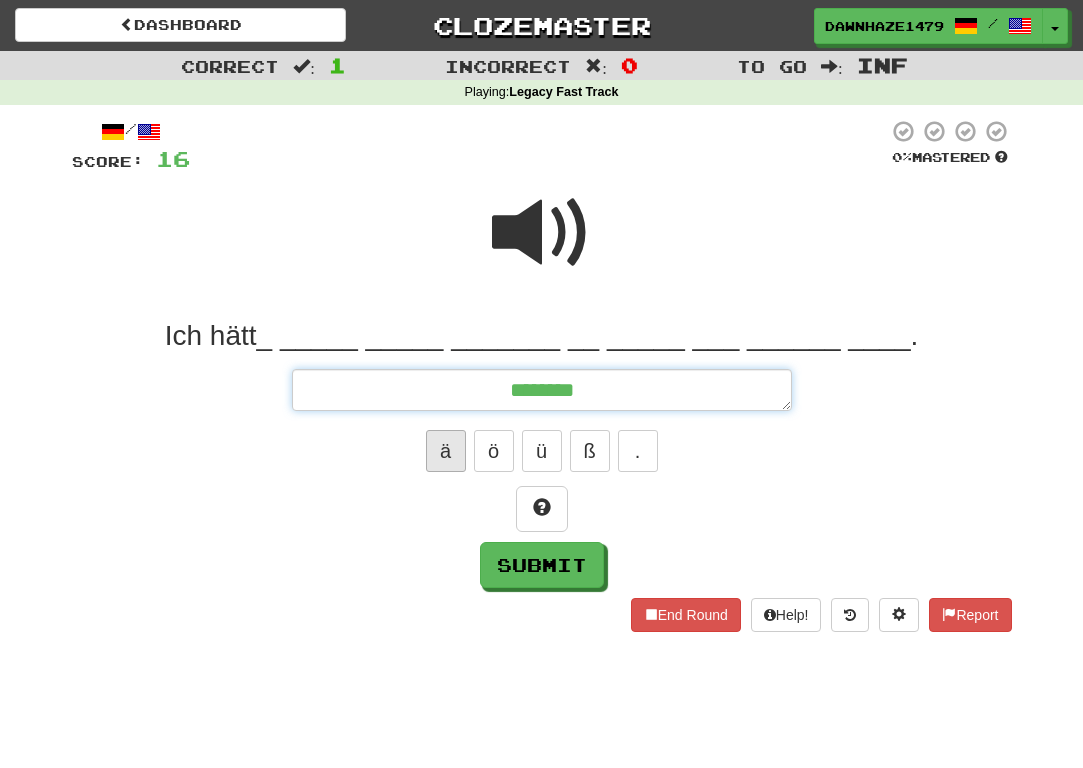 type on "*" 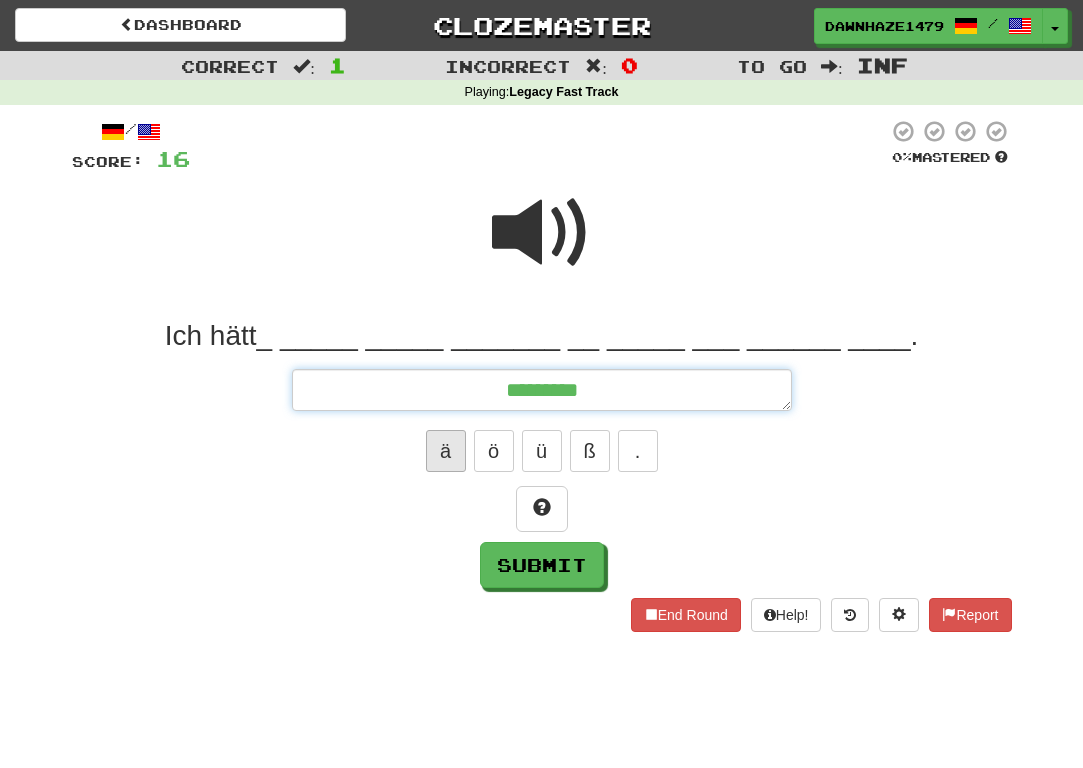 type on "*" 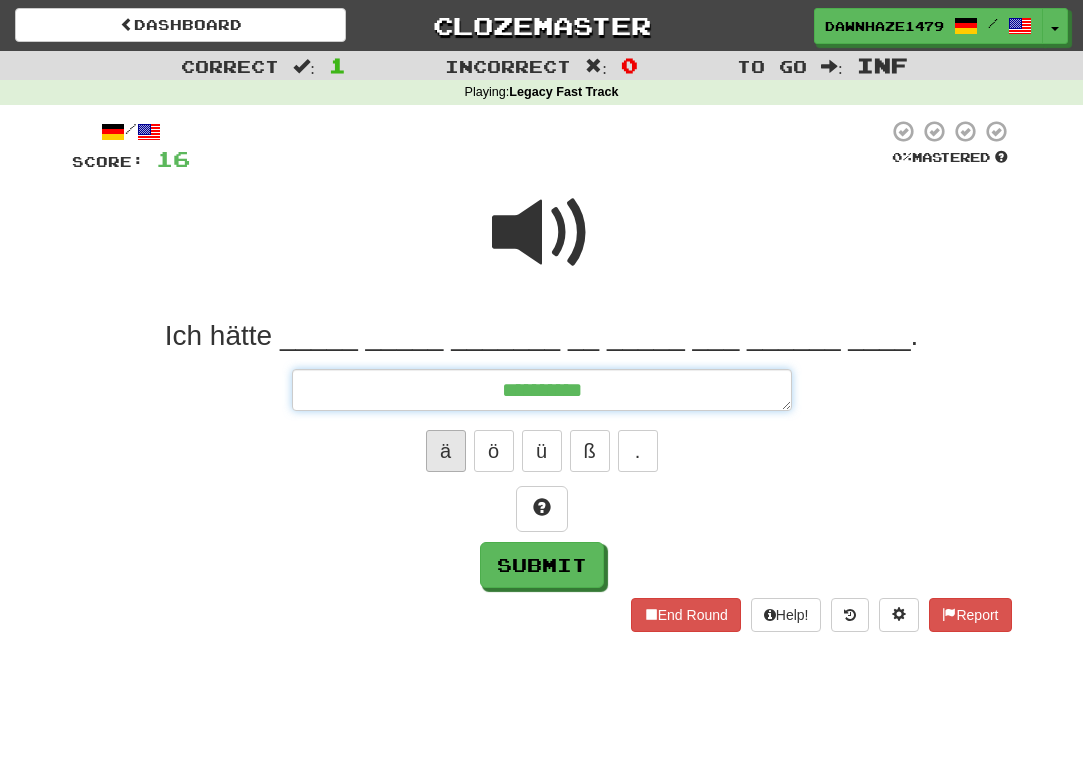 type on "*" 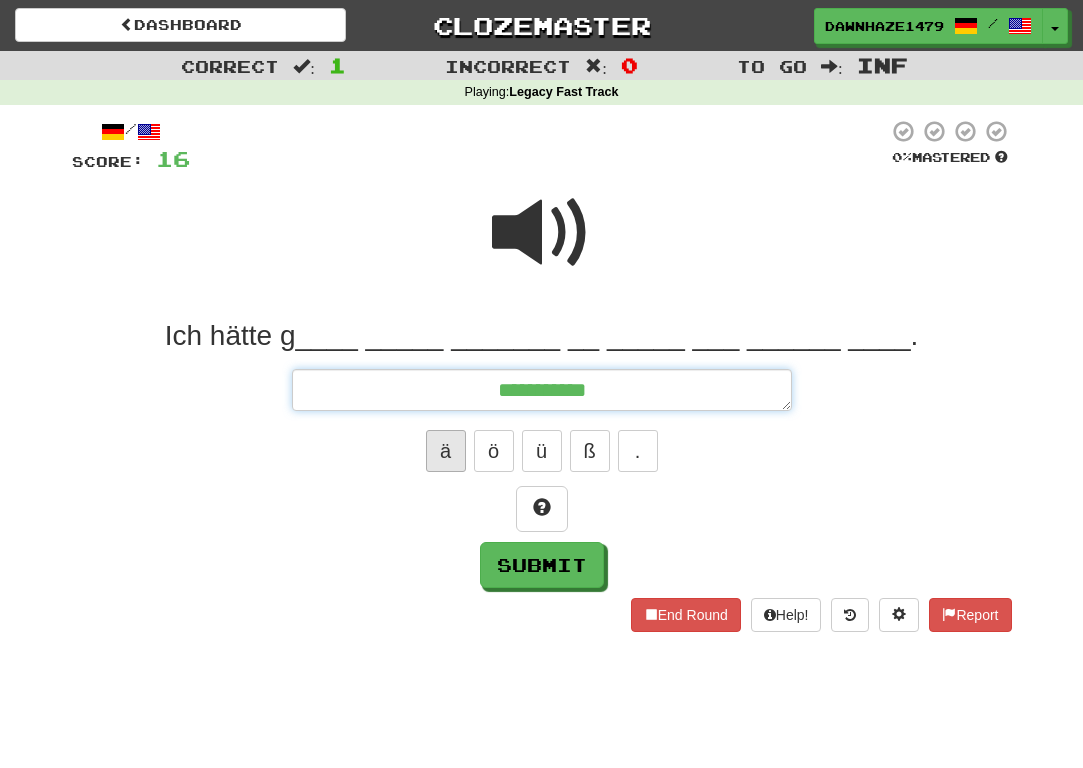 type on "*" 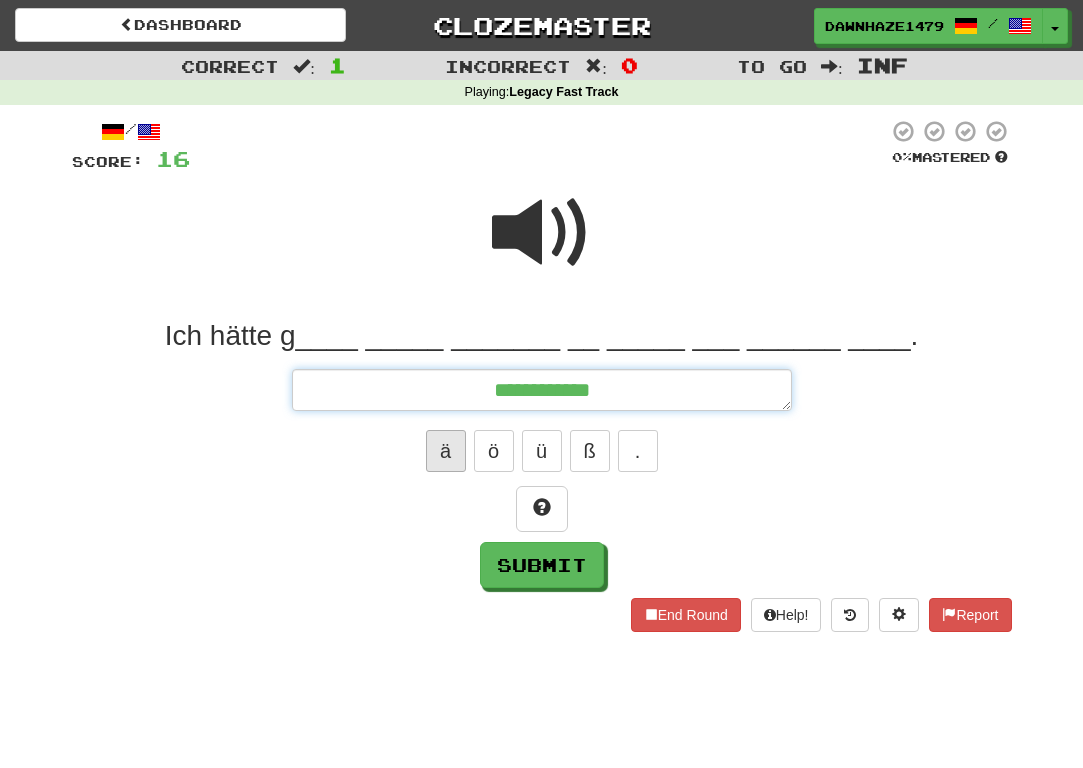type on "*" 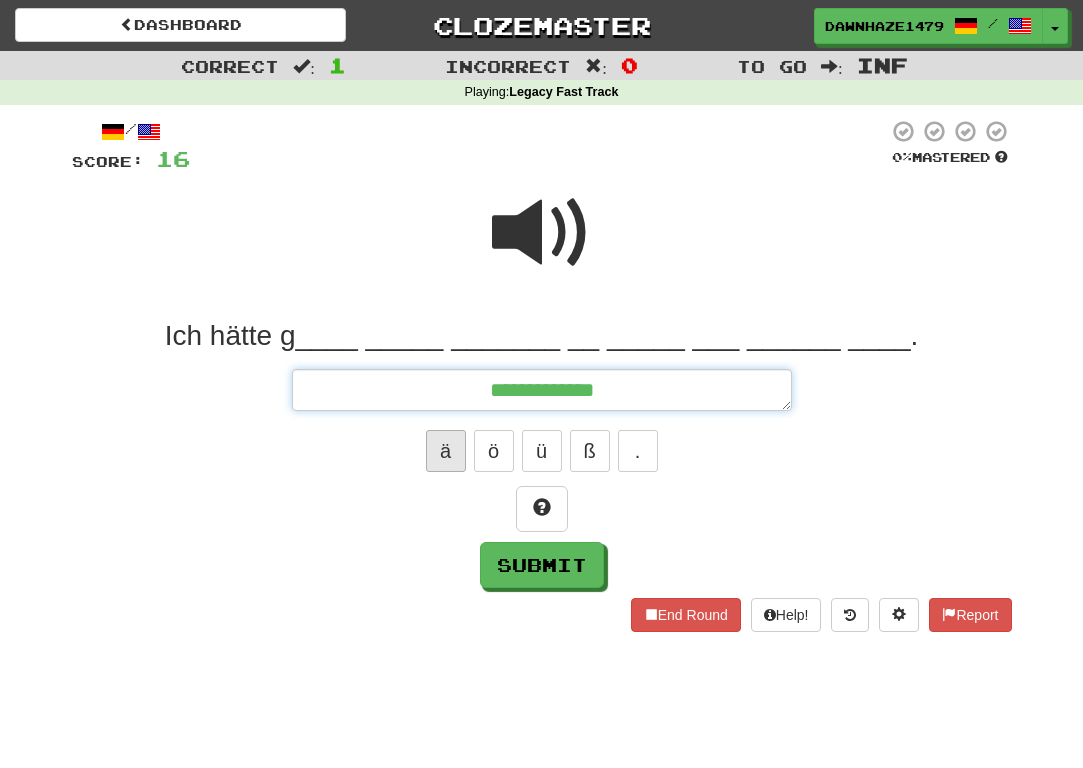 type on "*" 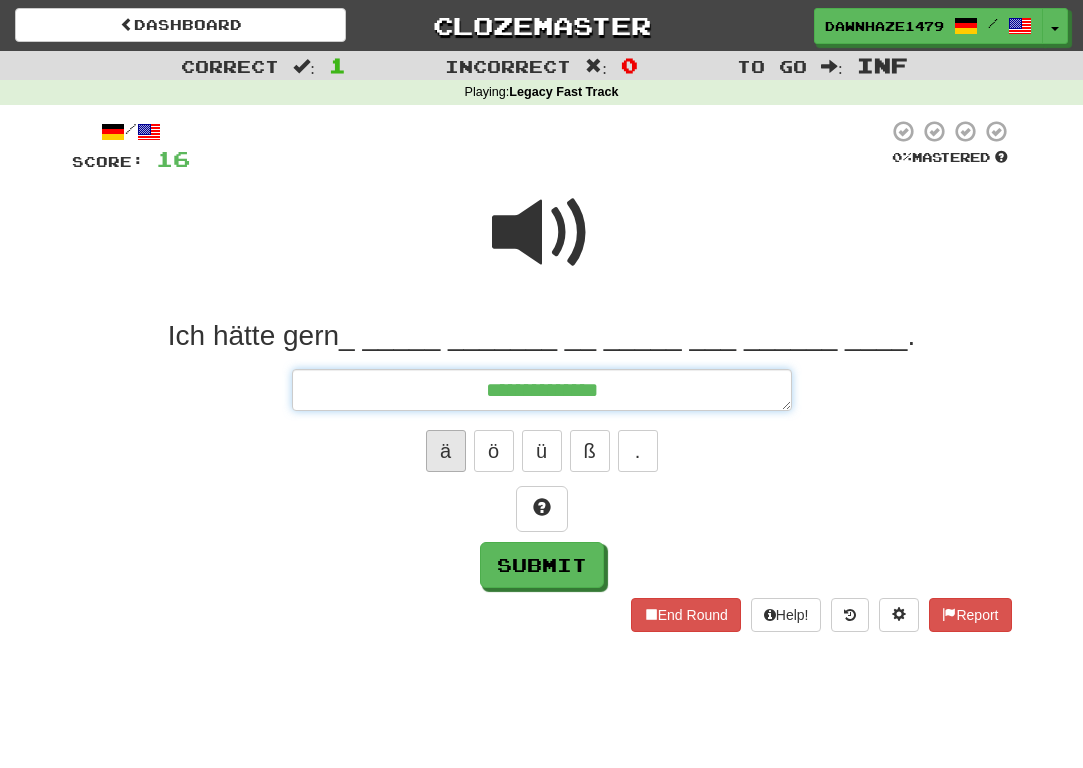 type on "*" 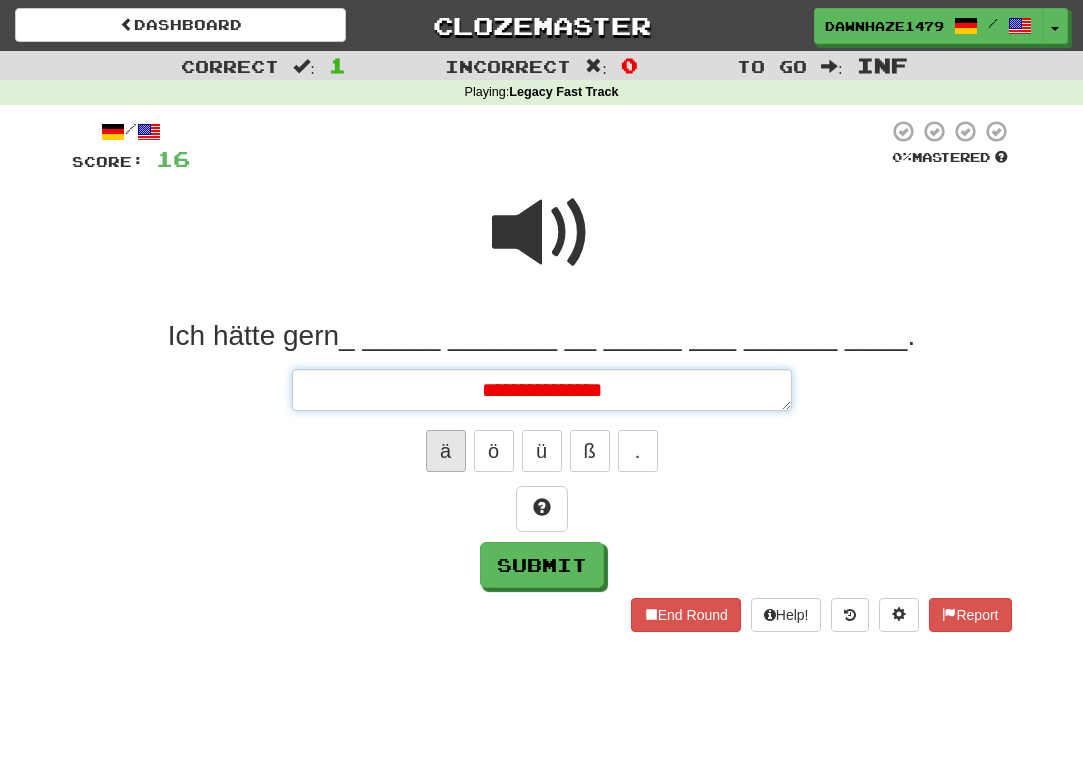 type on "*" 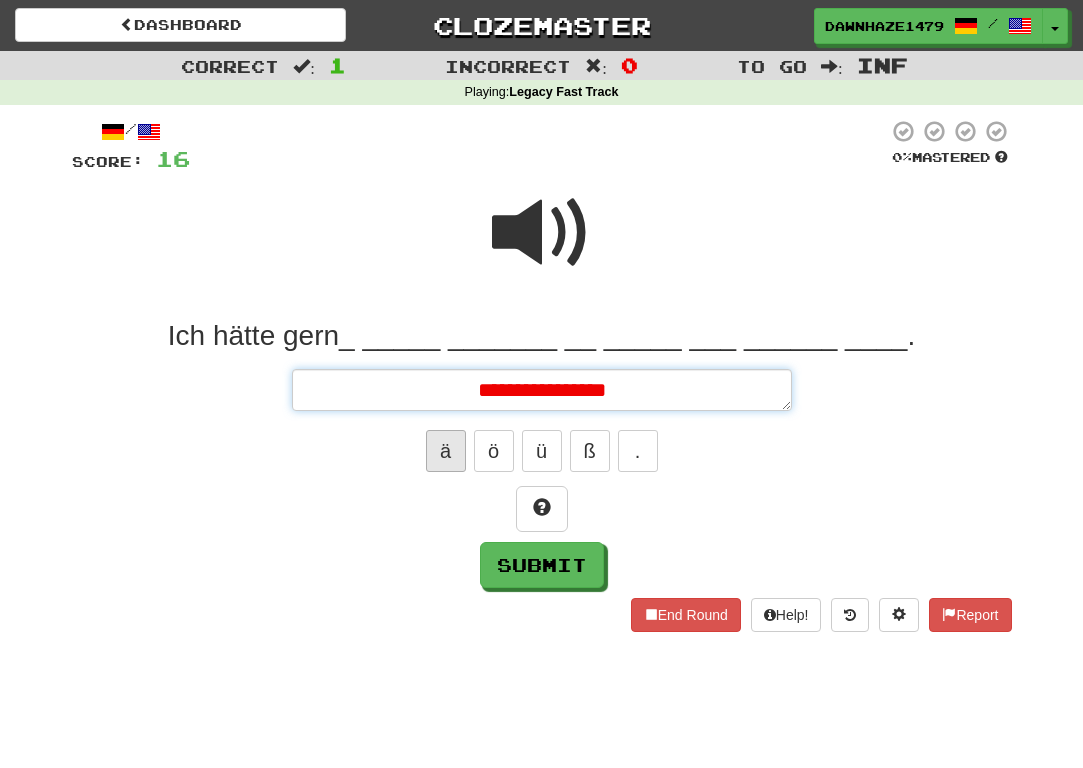 type on "*" 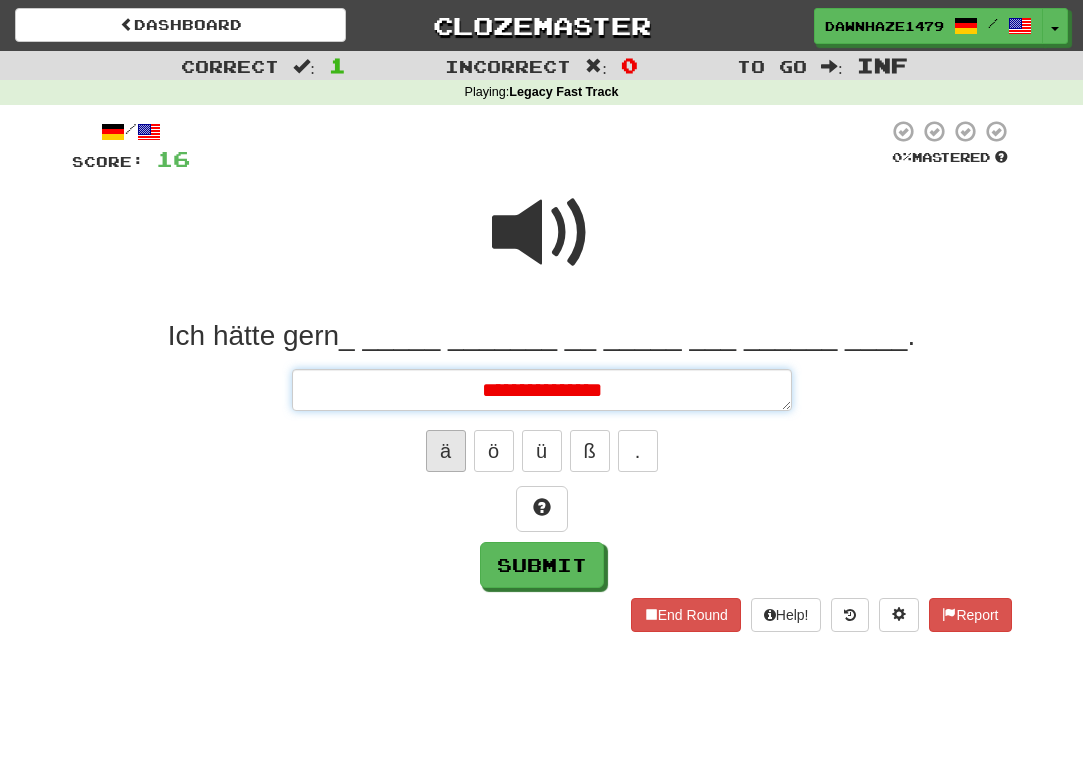type on "*" 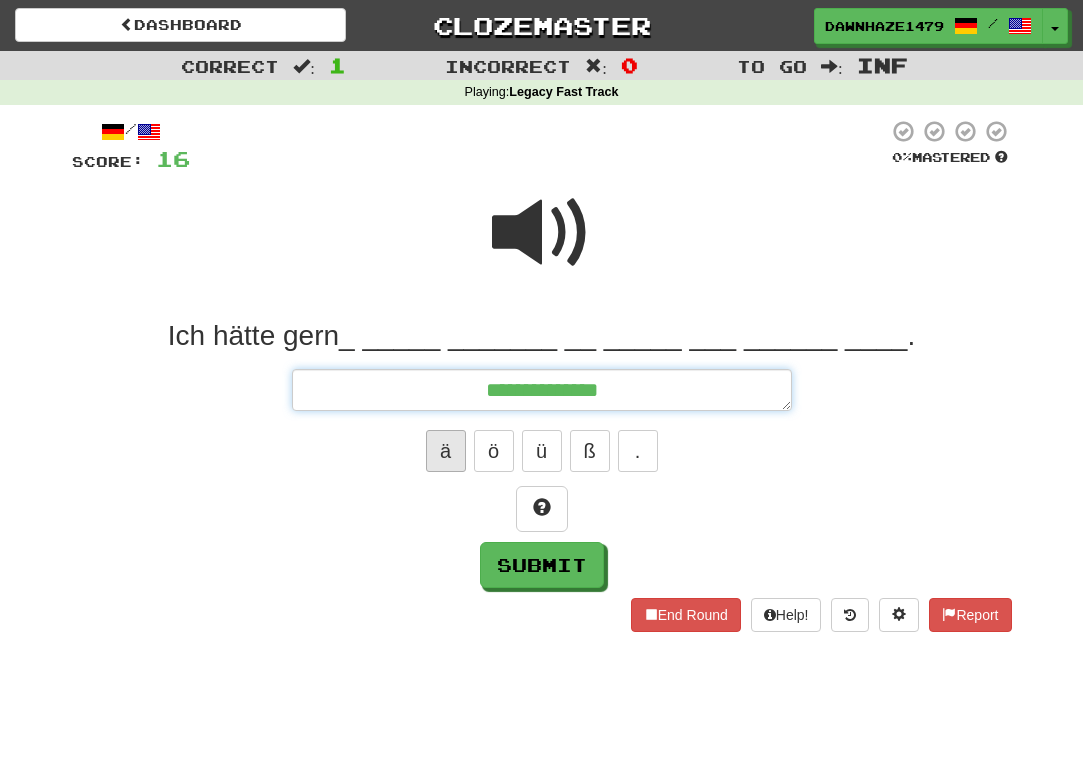 type on "*" 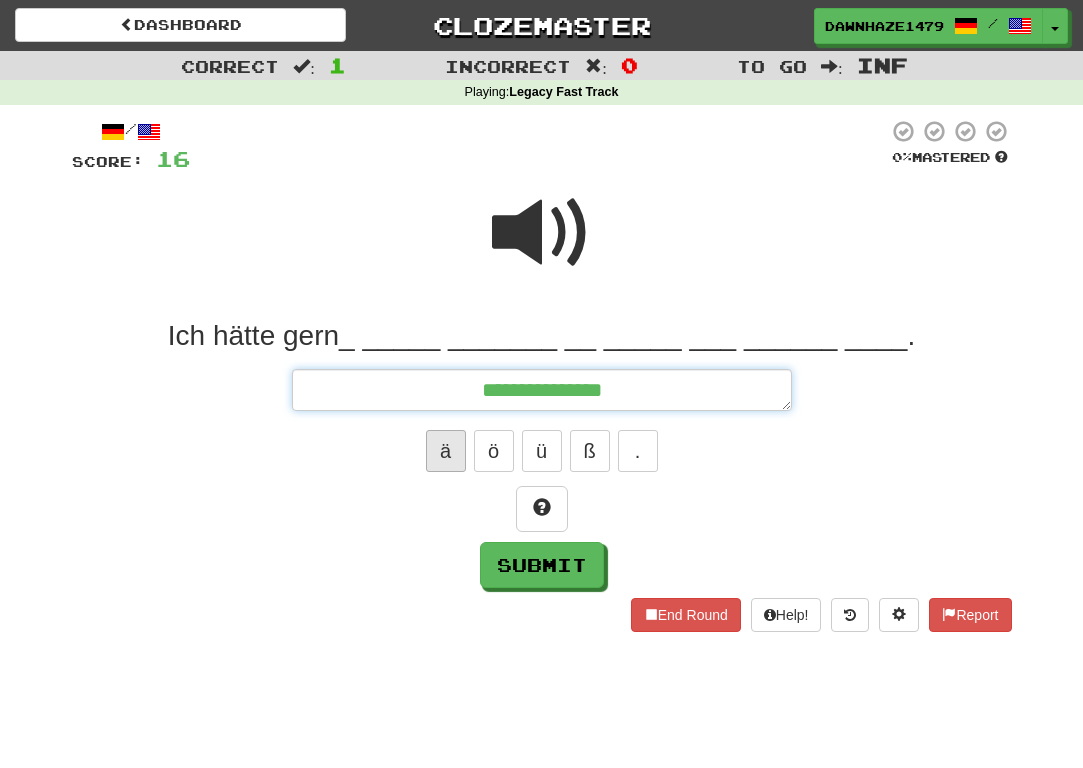 type on "*" 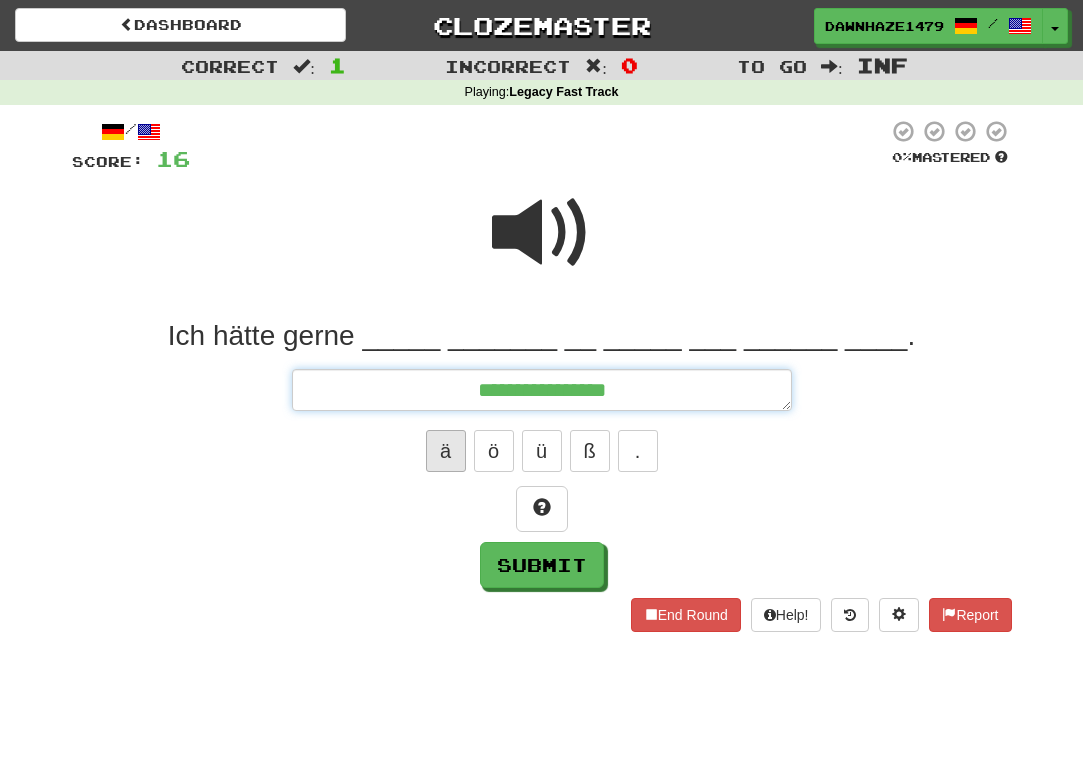 type on "*" 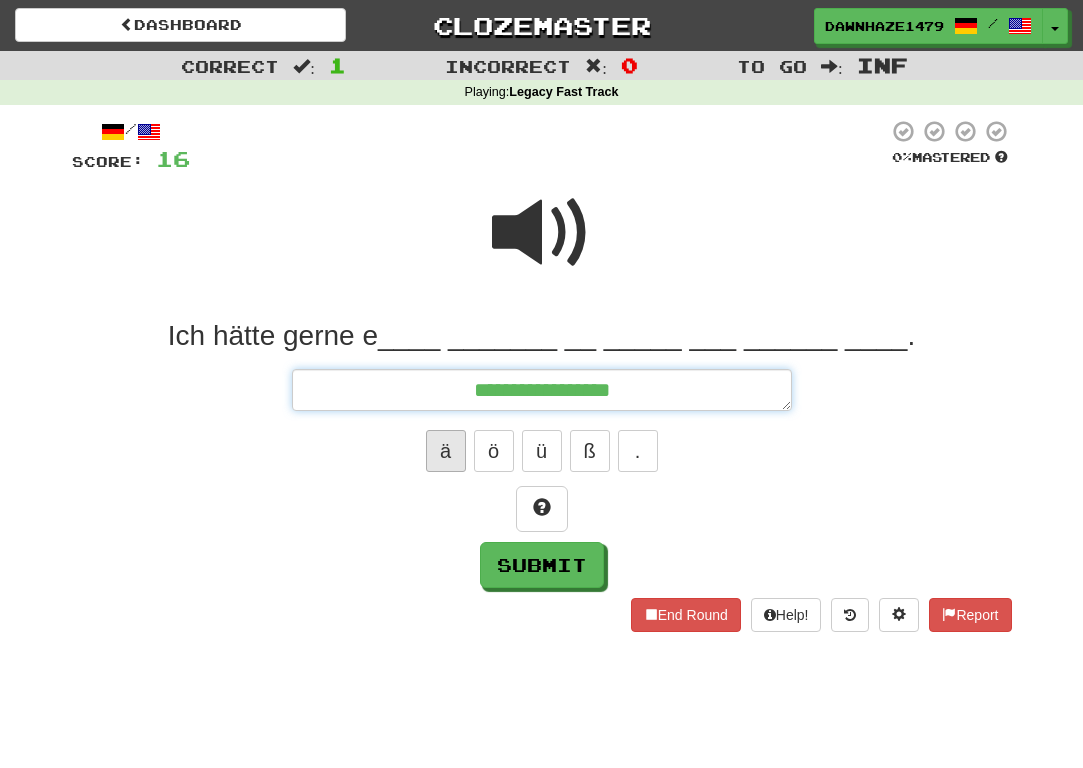 type on "*" 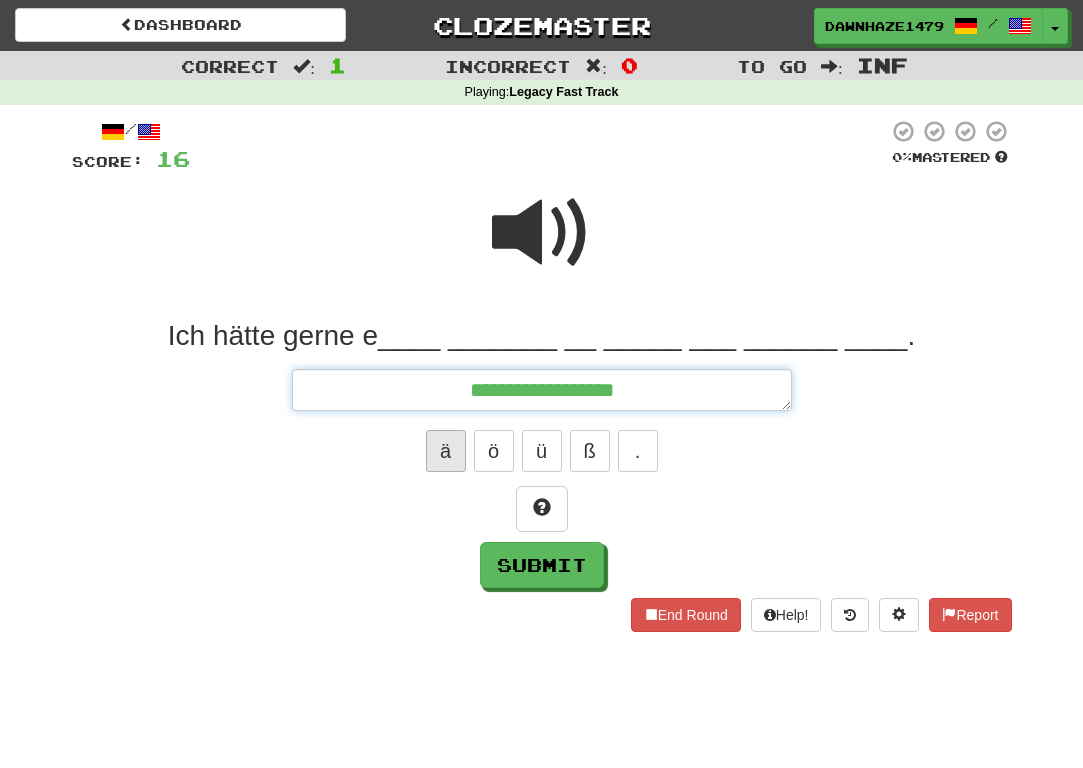 type on "*" 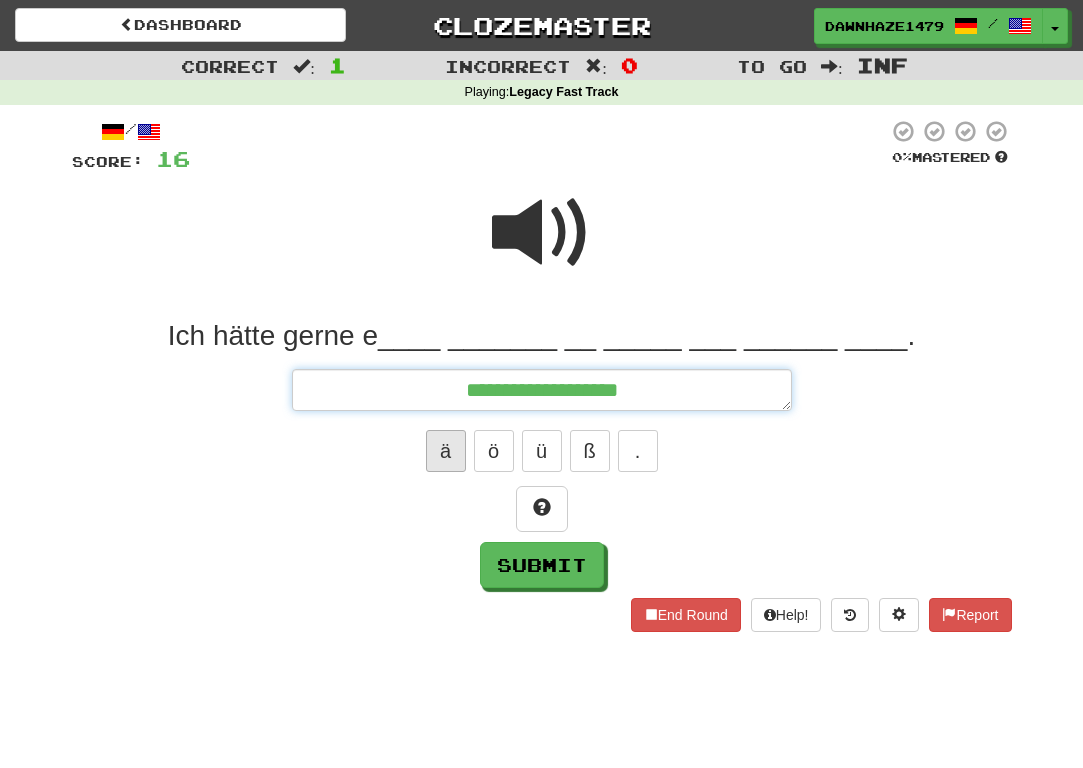 type on "*" 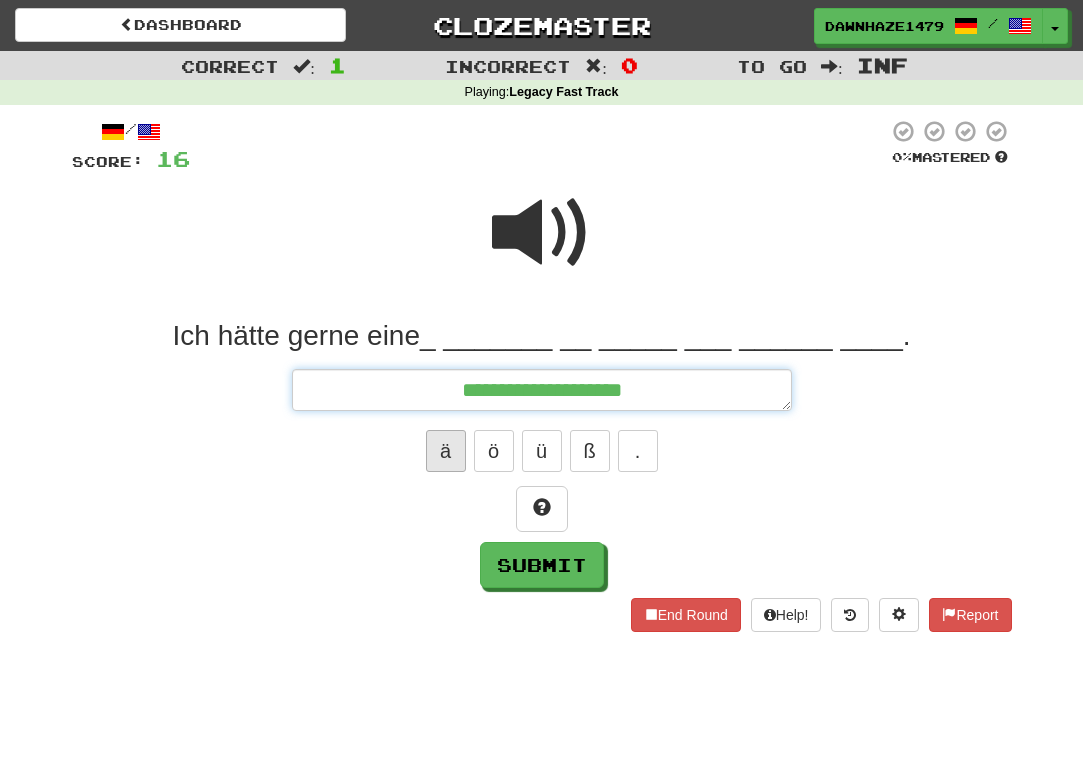 type on "*" 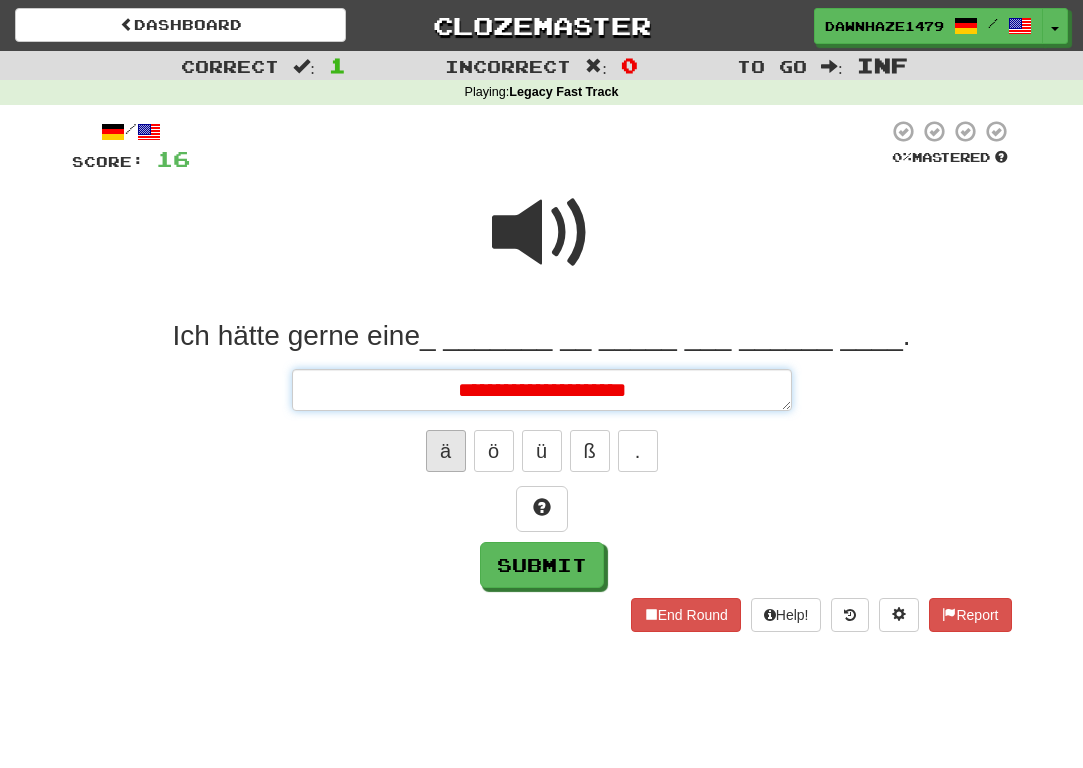 type on "*" 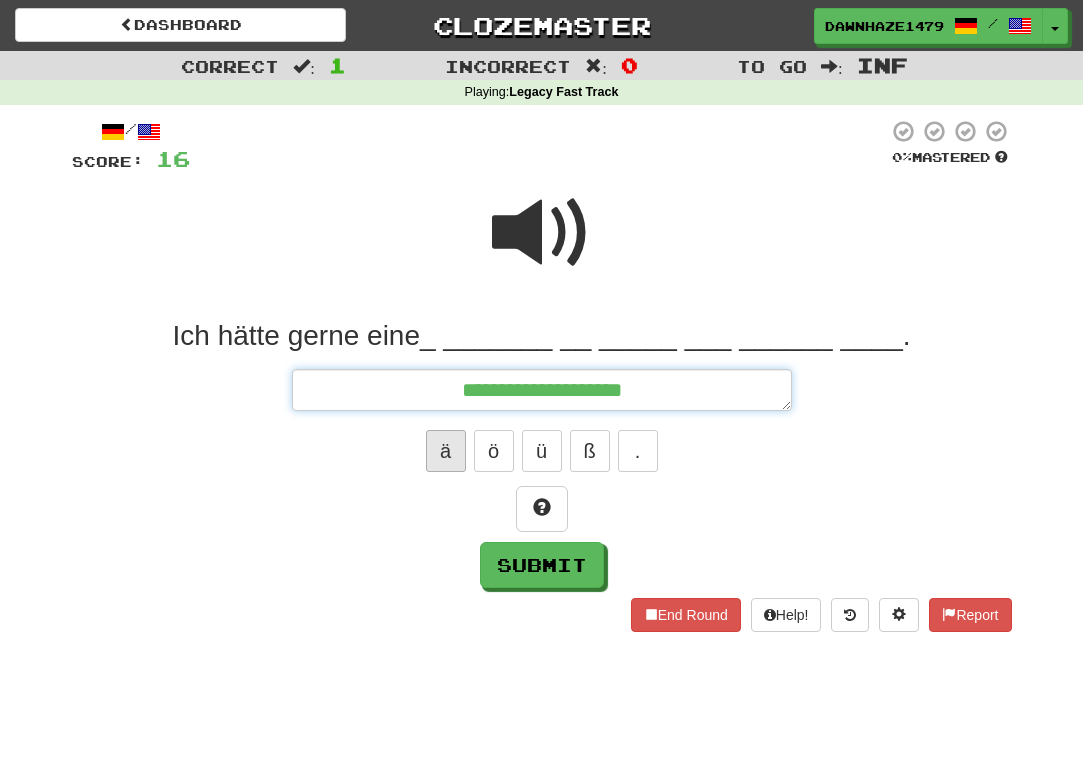 type on "*" 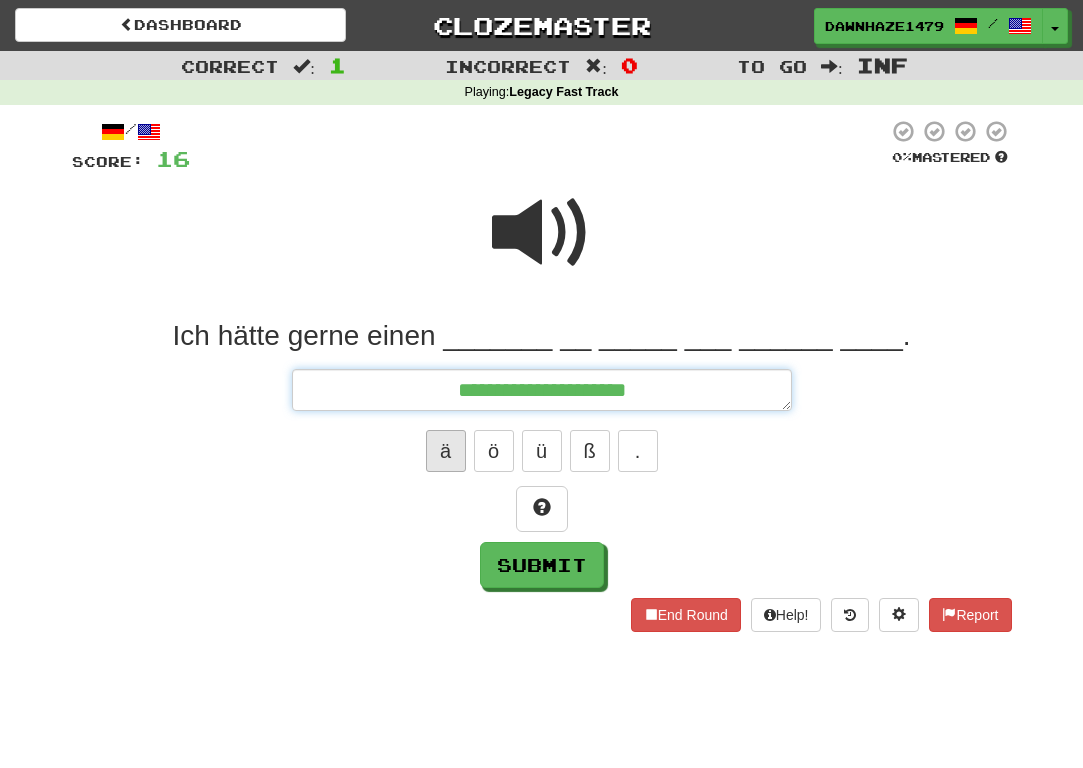 type on "*" 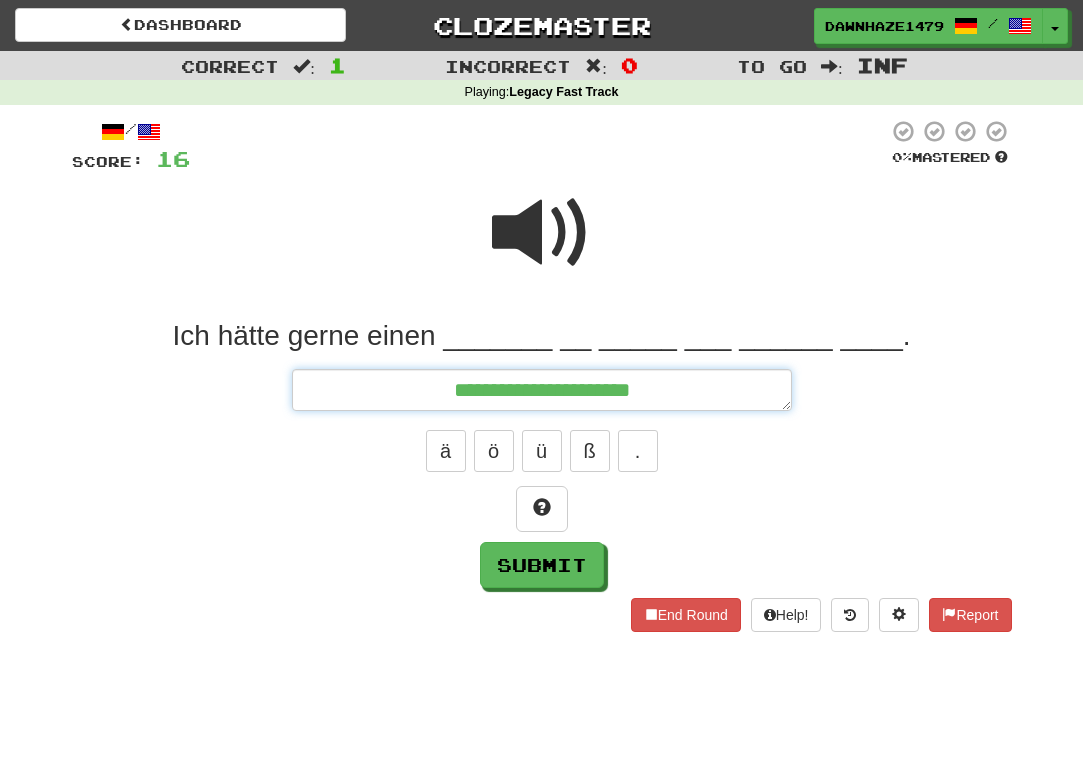type on "**********" 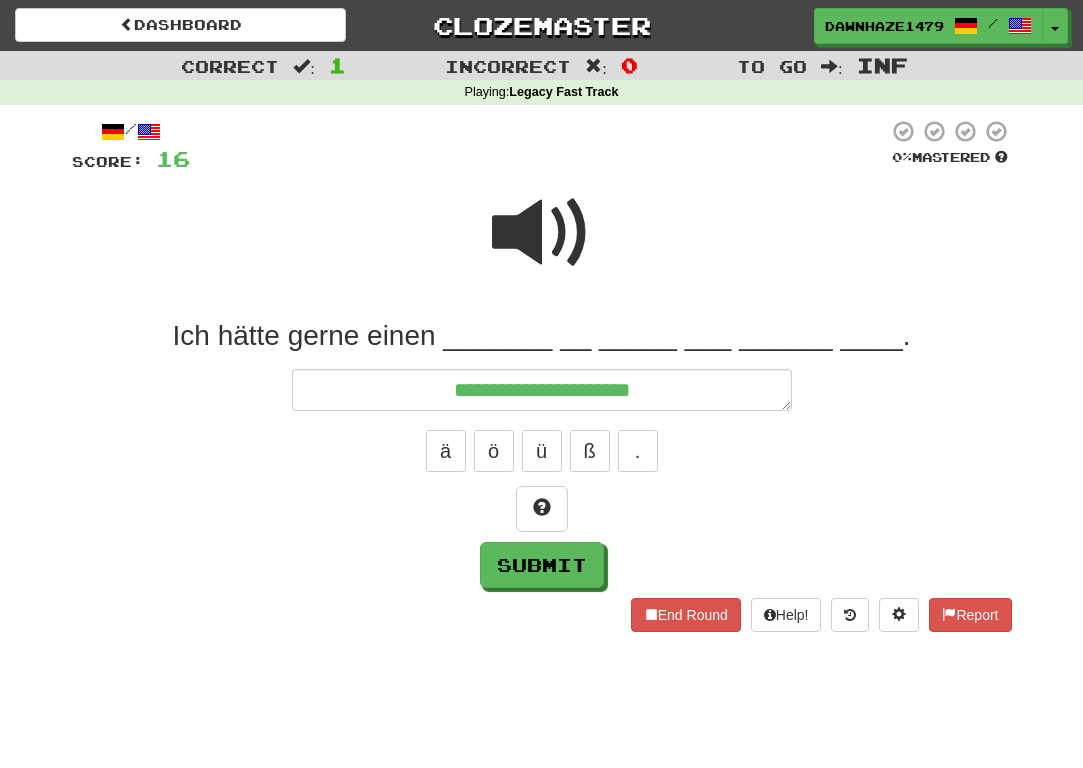 click at bounding box center (542, 246) 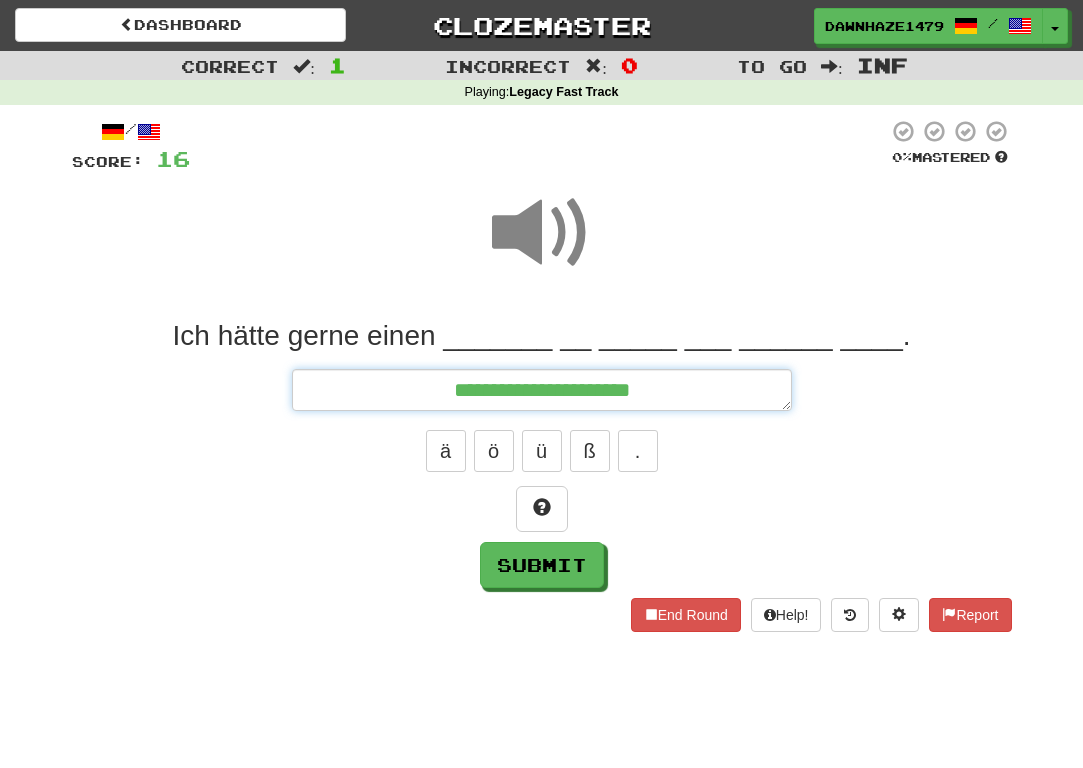 click on "**********" at bounding box center (542, 390) 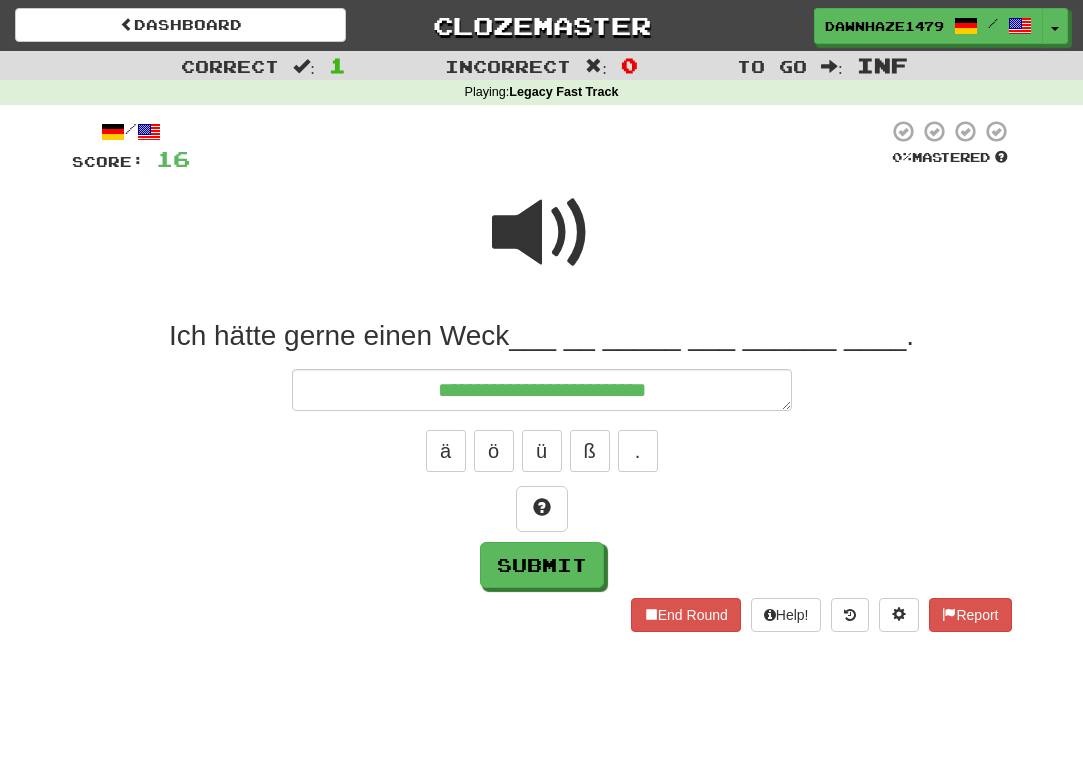 click at bounding box center [542, 233] 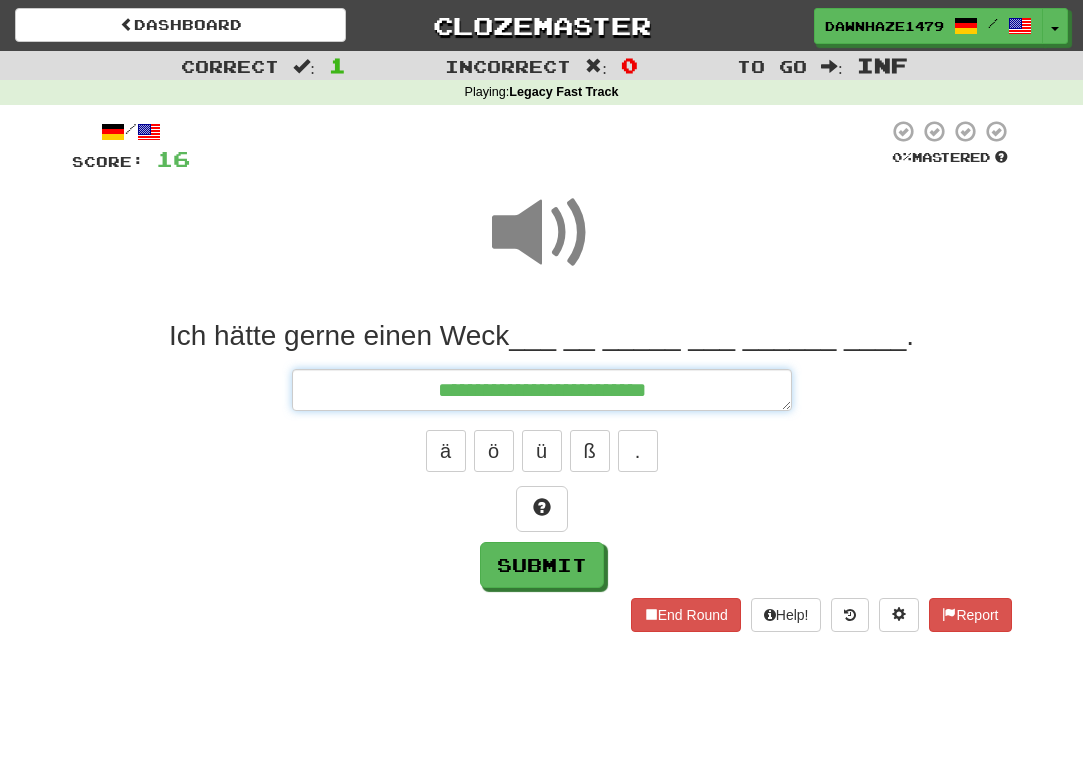 click on "**********" at bounding box center [542, 390] 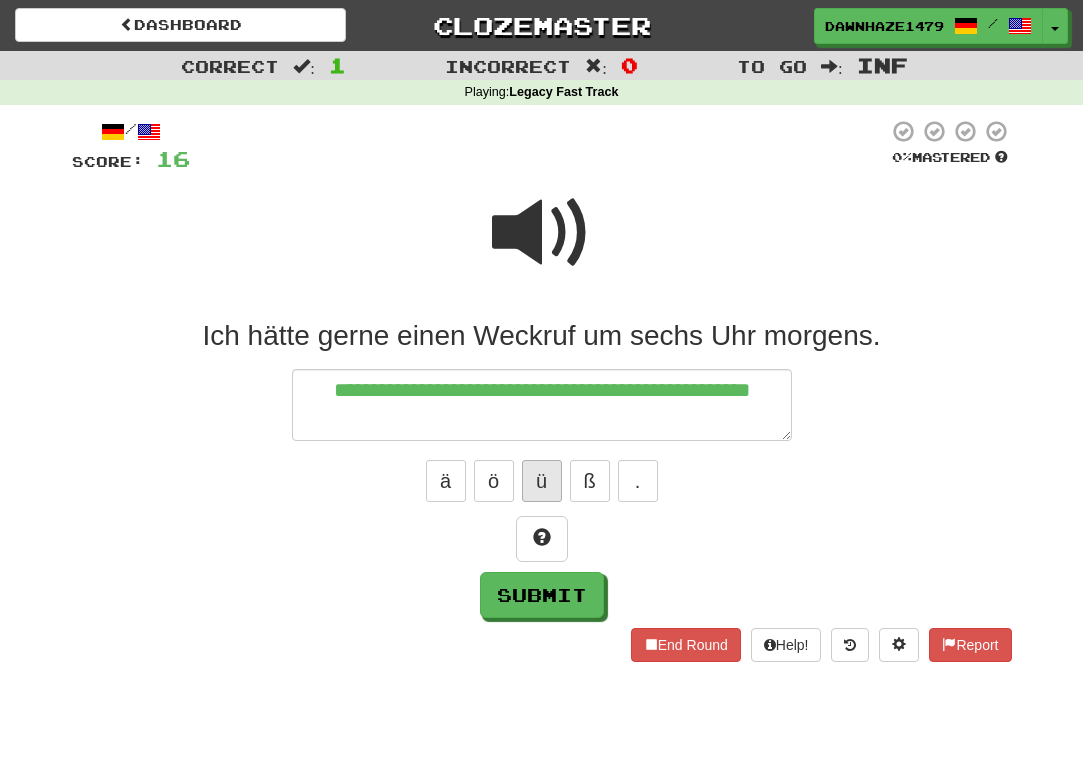click on "ü" at bounding box center [542, 481] 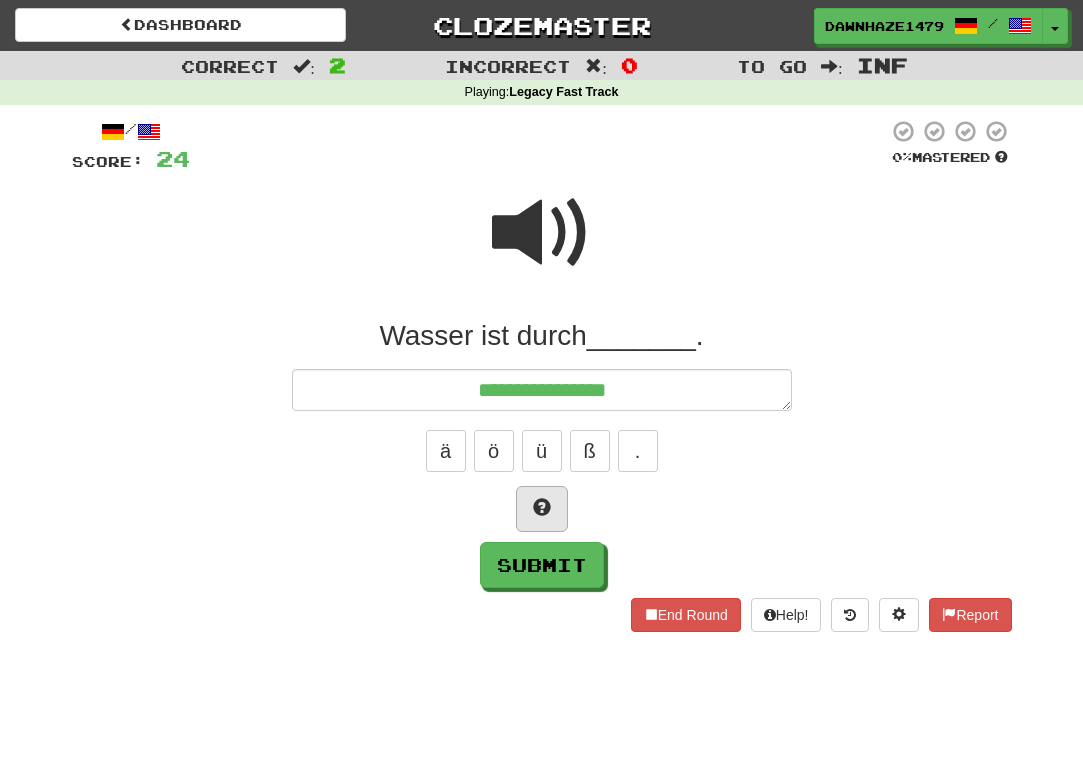 click at bounding box center (542, 509) 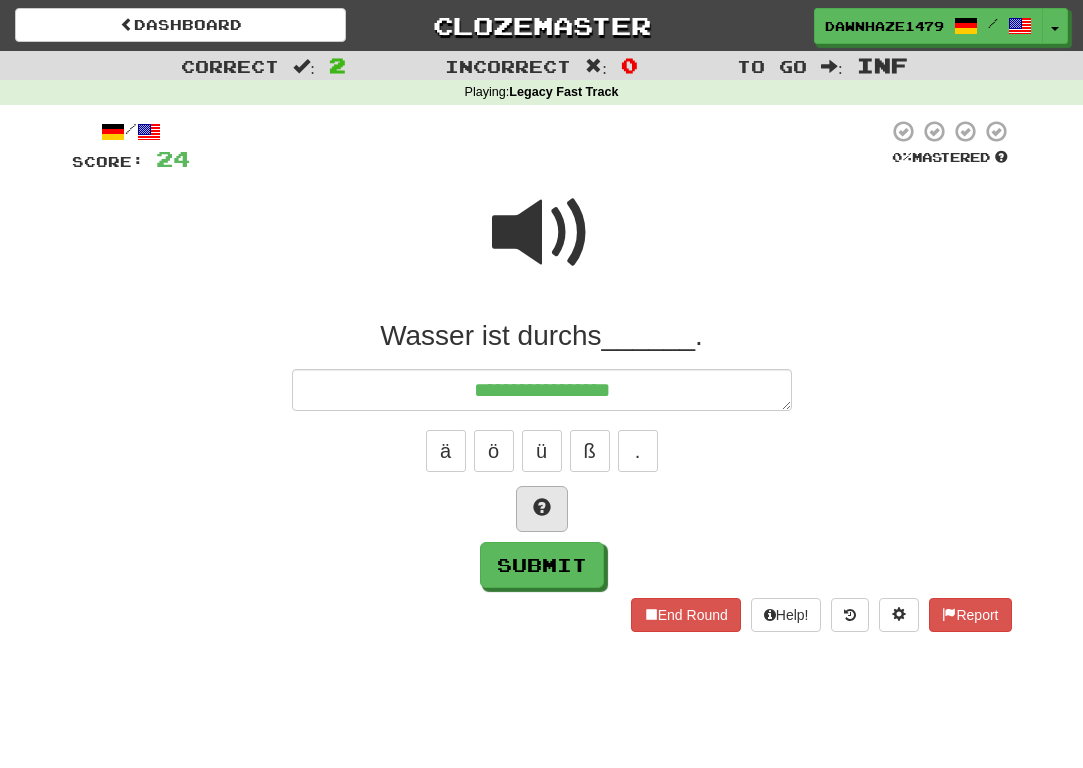 click at bounding box center [542, 507] 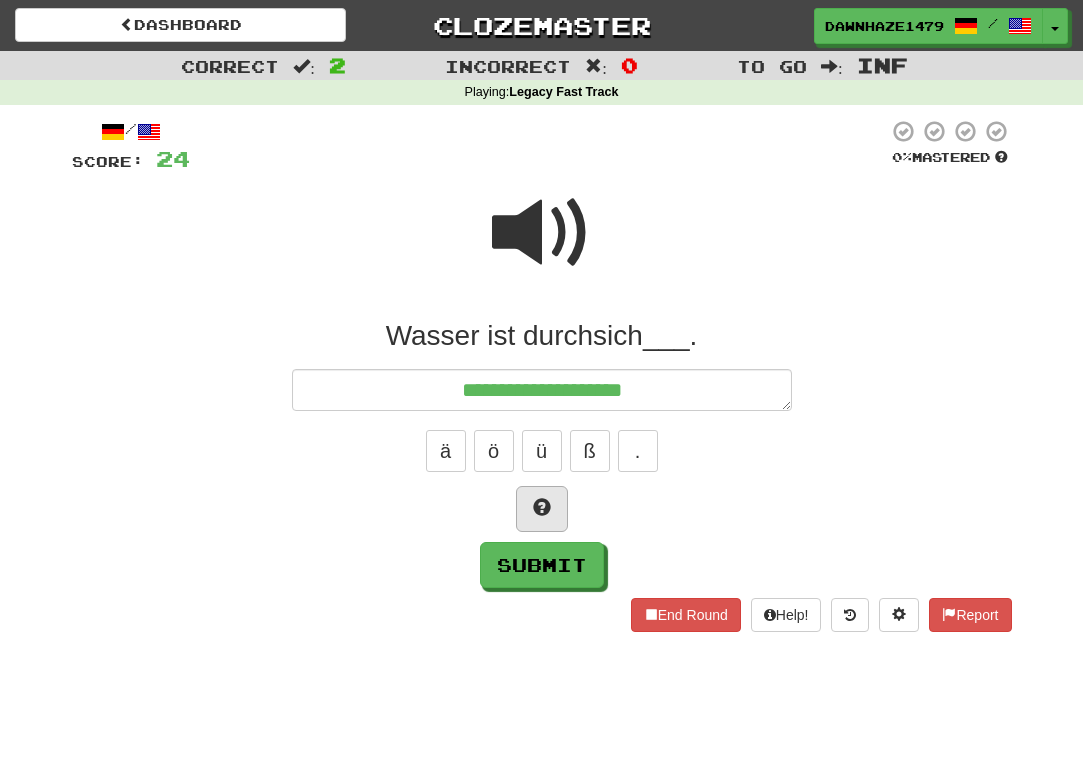 click at bounding box center (542, 509) 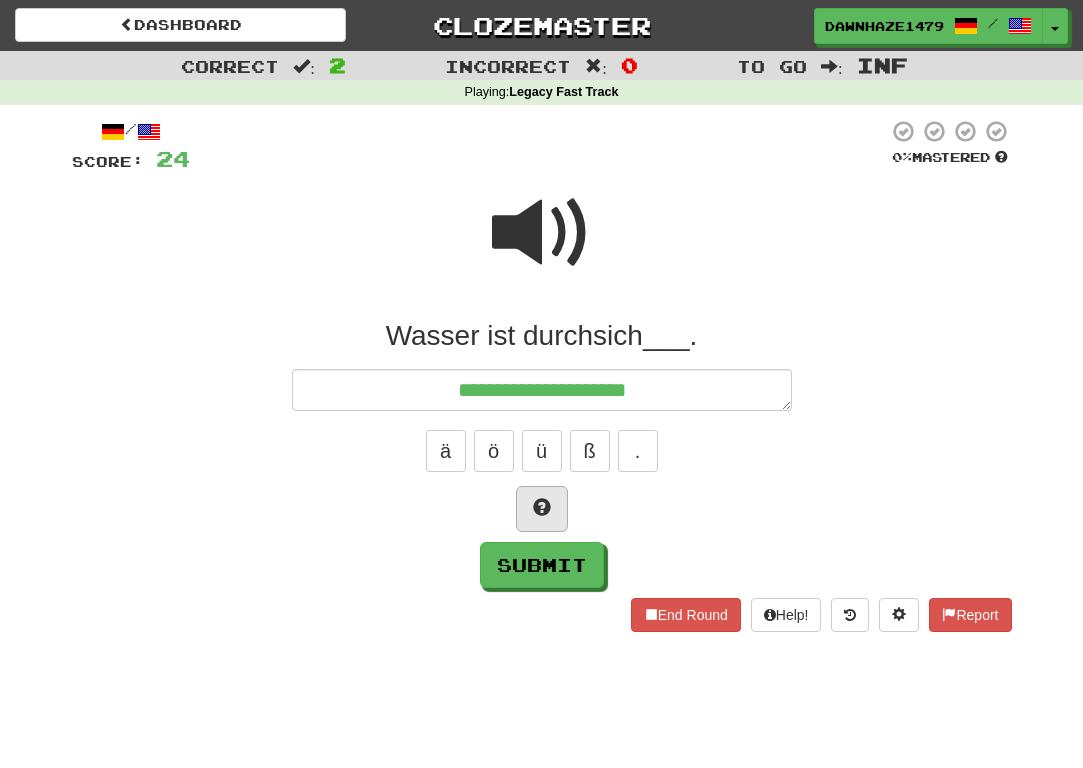 click at bounding box center [542, 509] 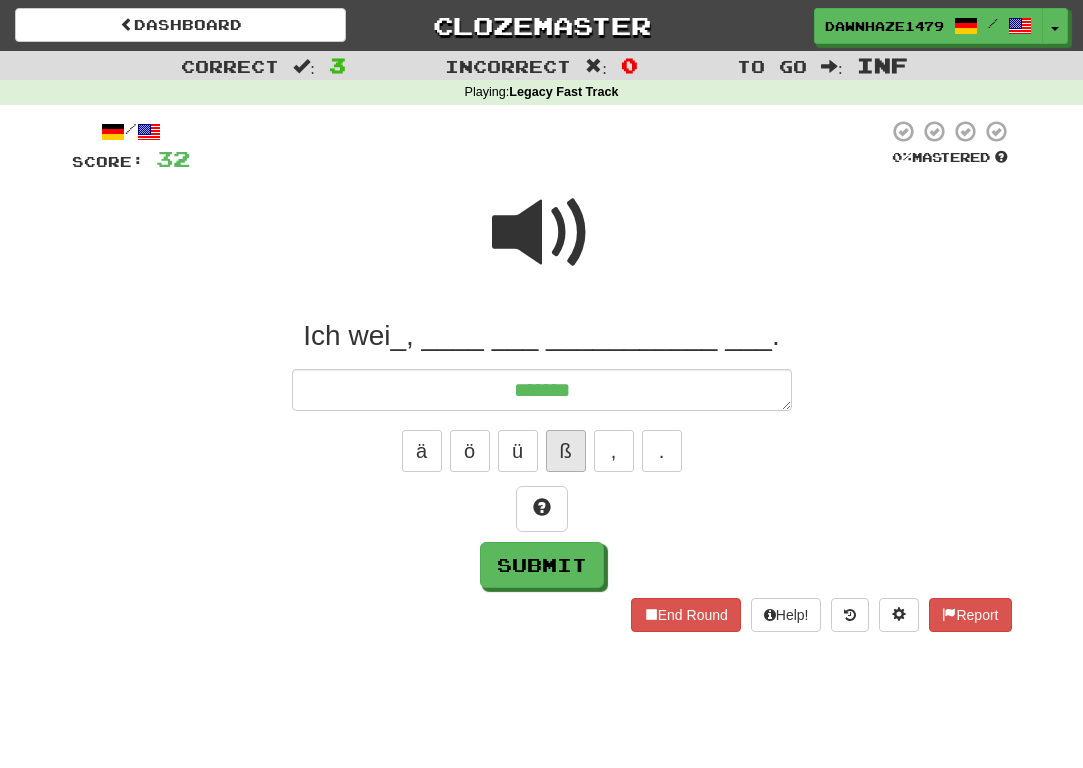 click on "ß" at bounding box center [566, 451] 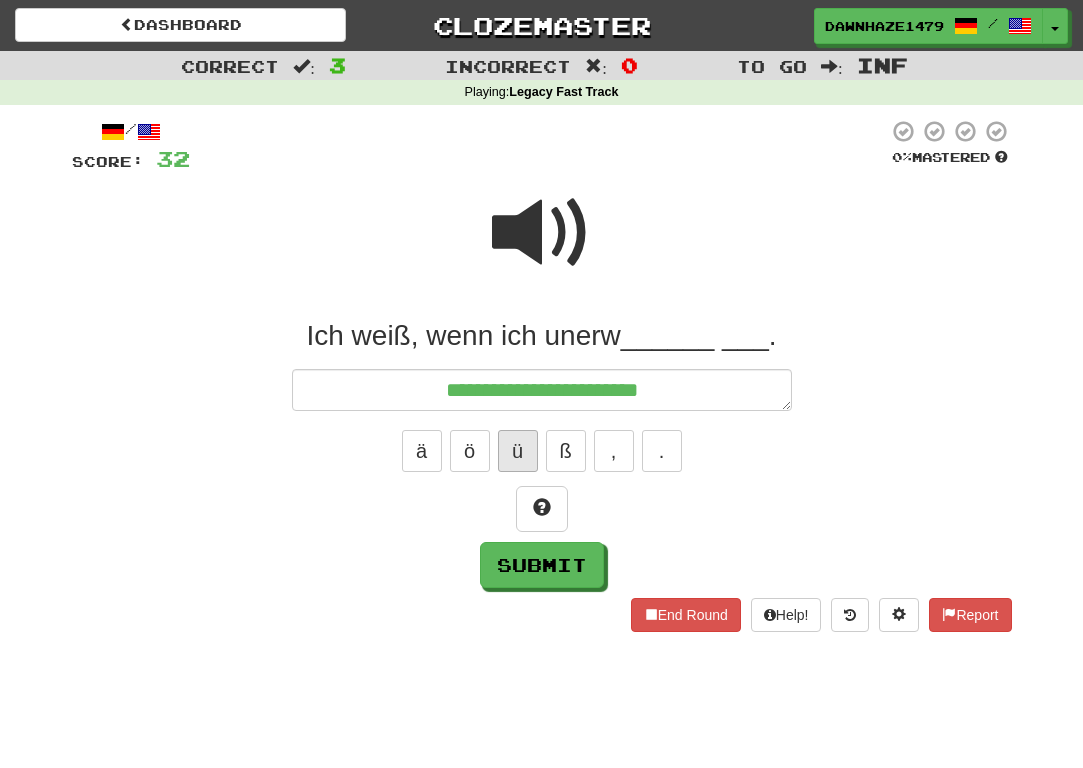 click on "ü" at bounding box center [518, 451] 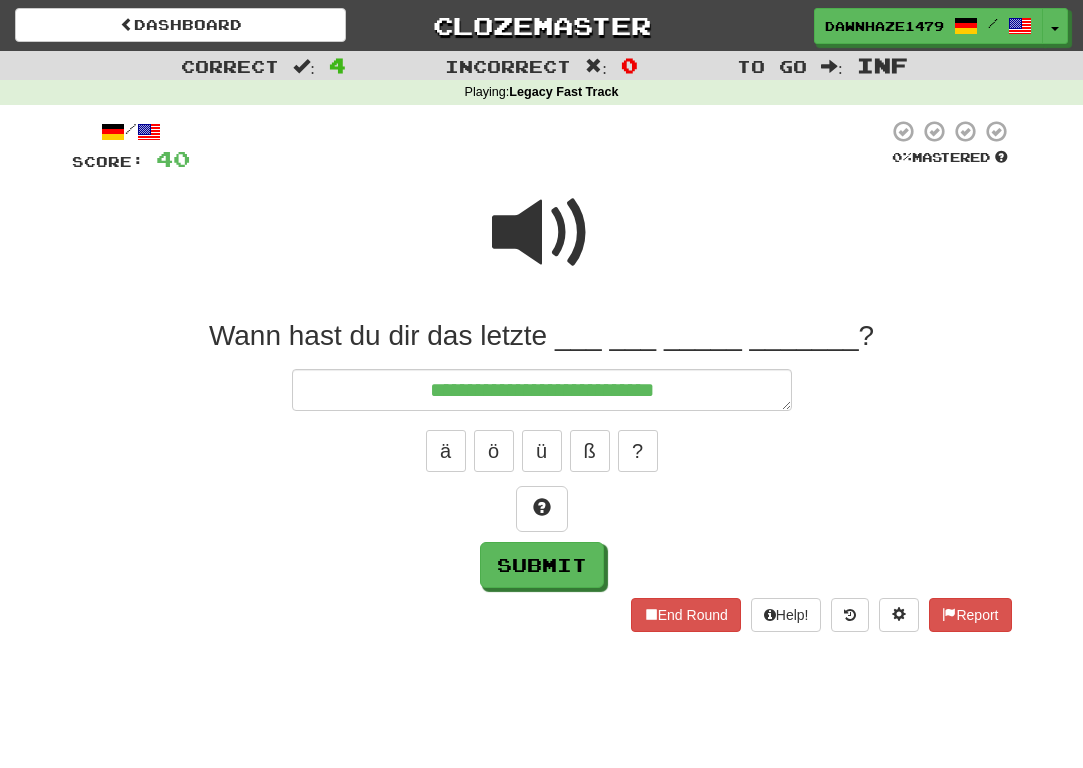 click at bounding box center (542, 233) 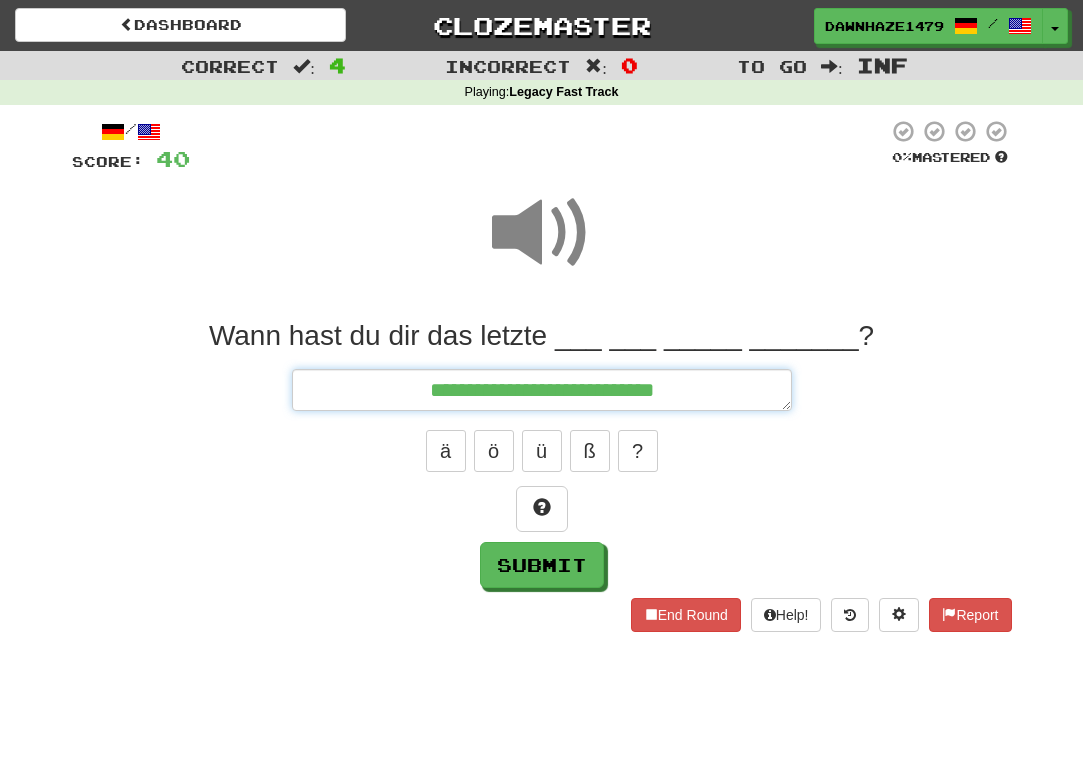 click on "**********" at bounding box center [542, 390] 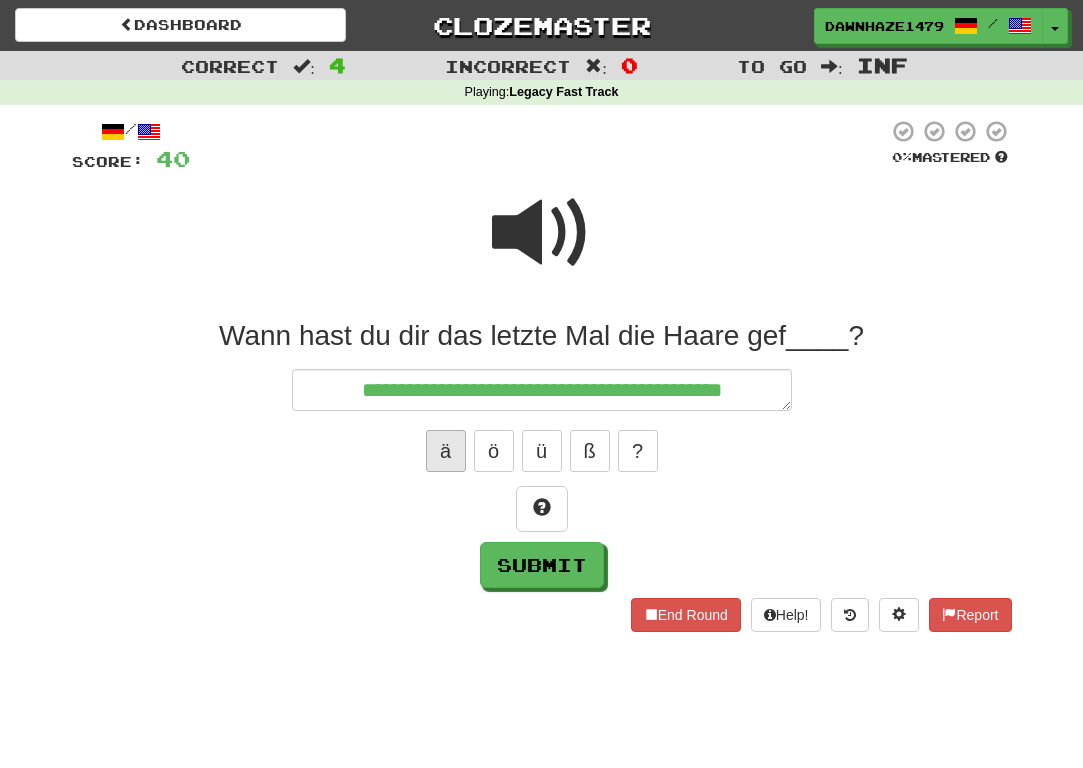 click on "ä" at bounding box center [446, 451] 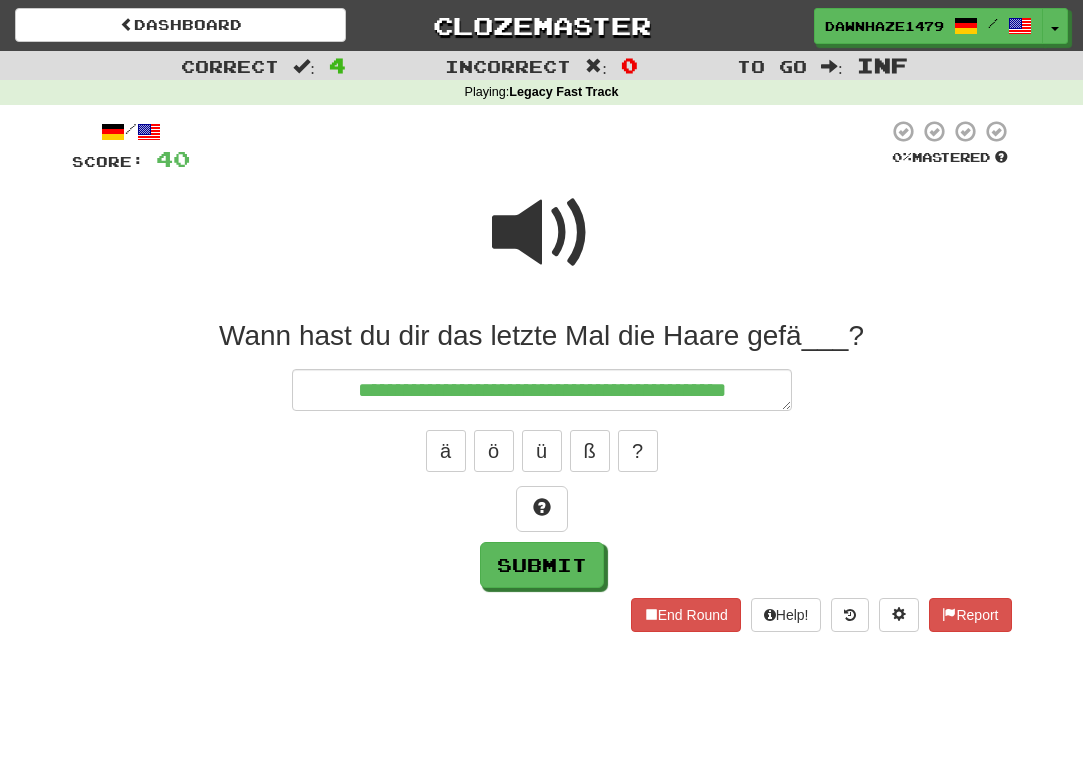 click at bounding box center (542, 246) 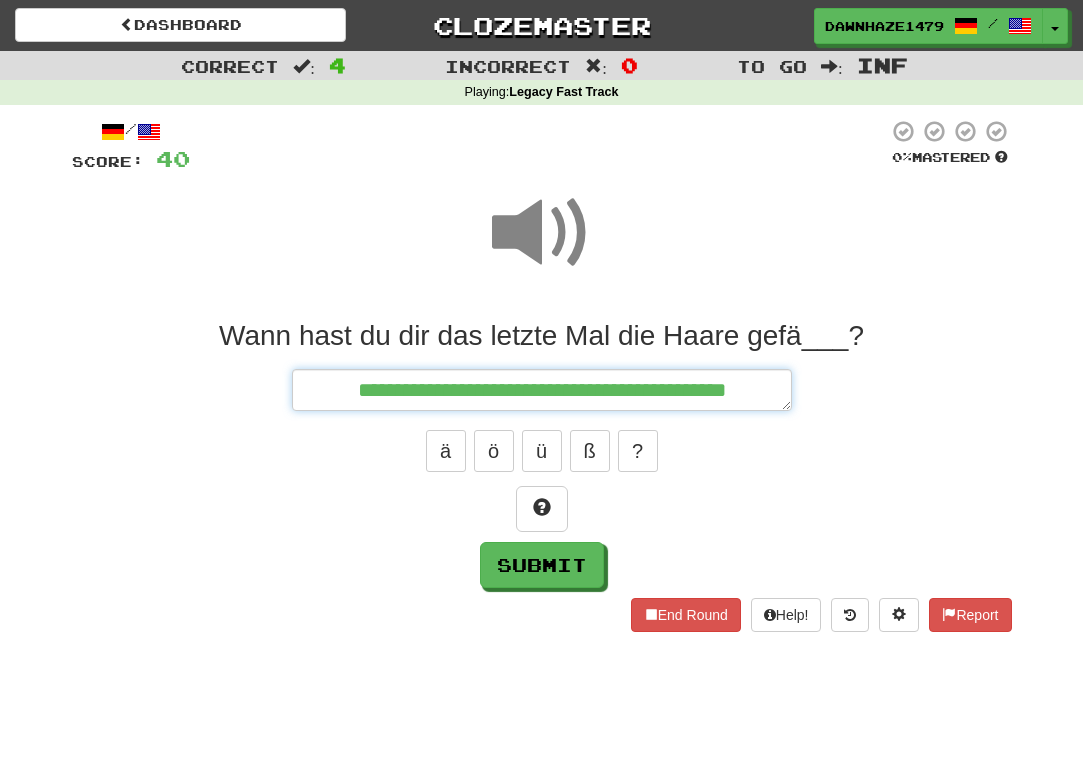 click on "**********" at bounding box center [542, 390] 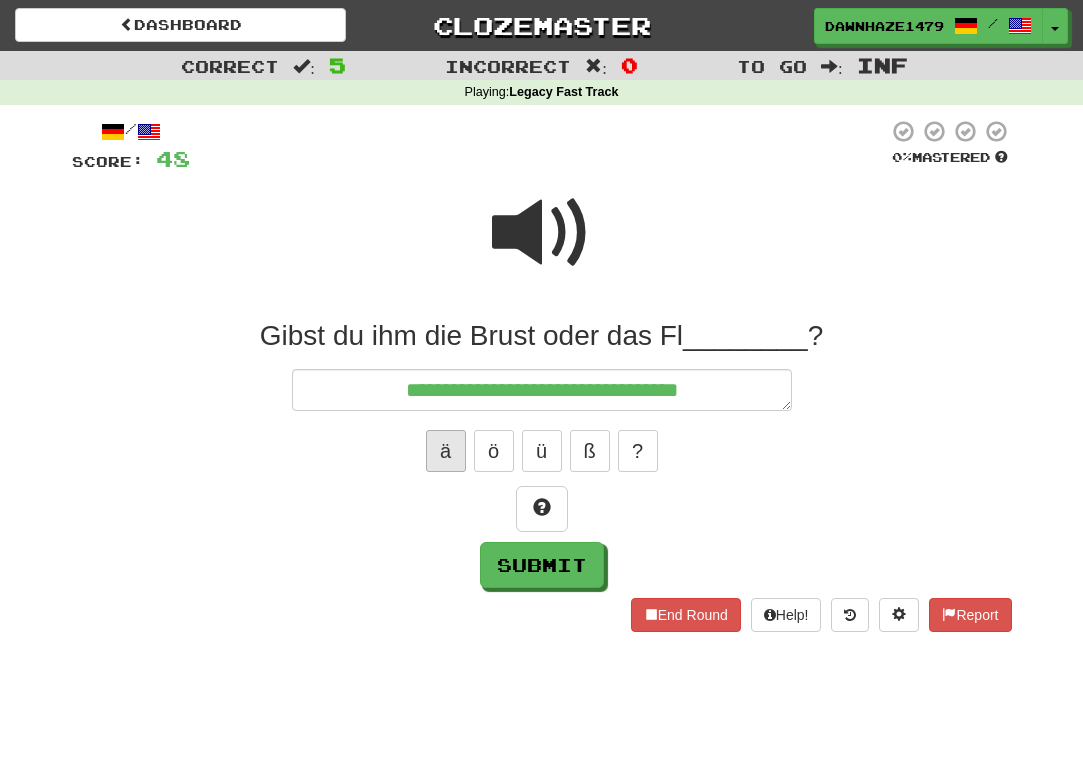 click on "ä" at bounding box center (446, 451) 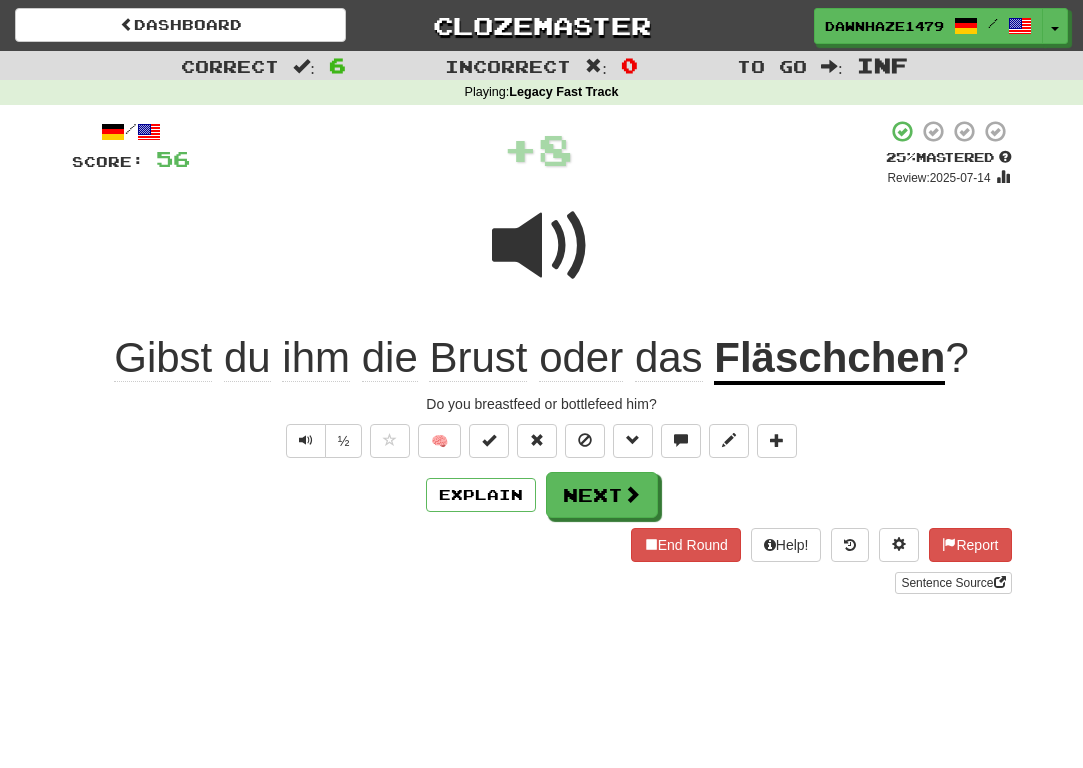 click on "/  Score:   56 + 8 25 %  Mastered Review:  2025-07-14 Gibst   du   ihm   die   Brust   oder   das   Fläschchen ? Do you breastfeed or bottlefeed him? ½ 🧠 Explain Next  End Round  Help!  Report Sentence Source" at bounding box center (542, 356) 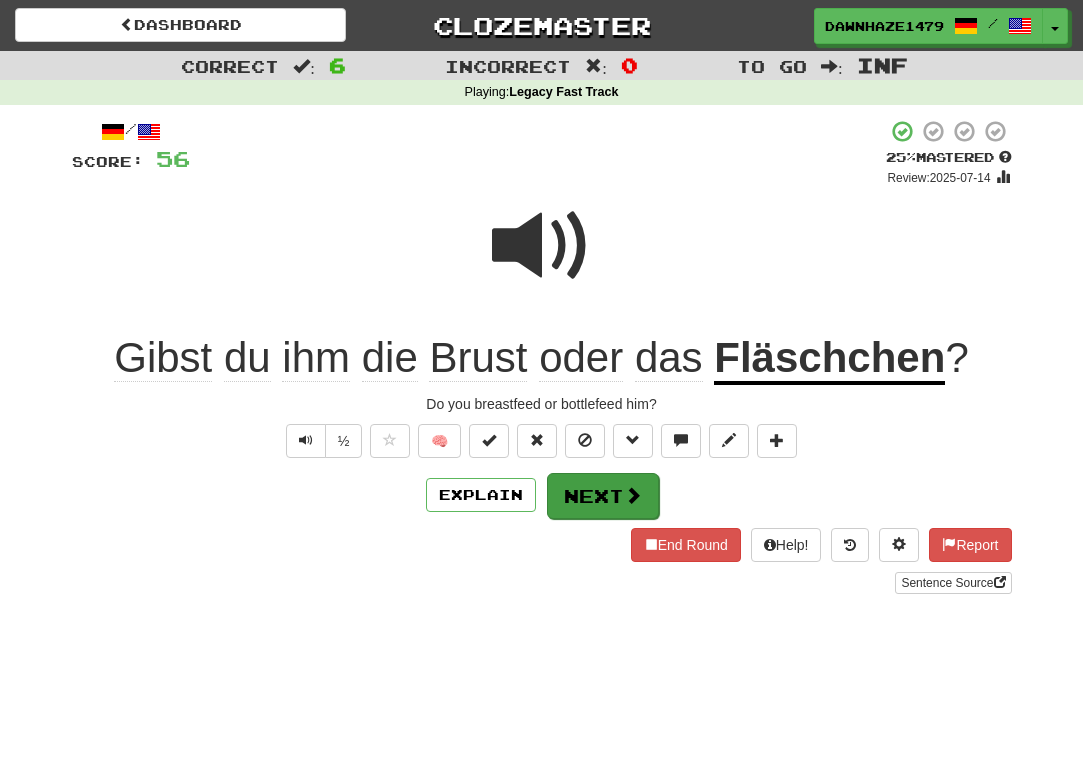 click on "Next" at bounding box center [603, 496] 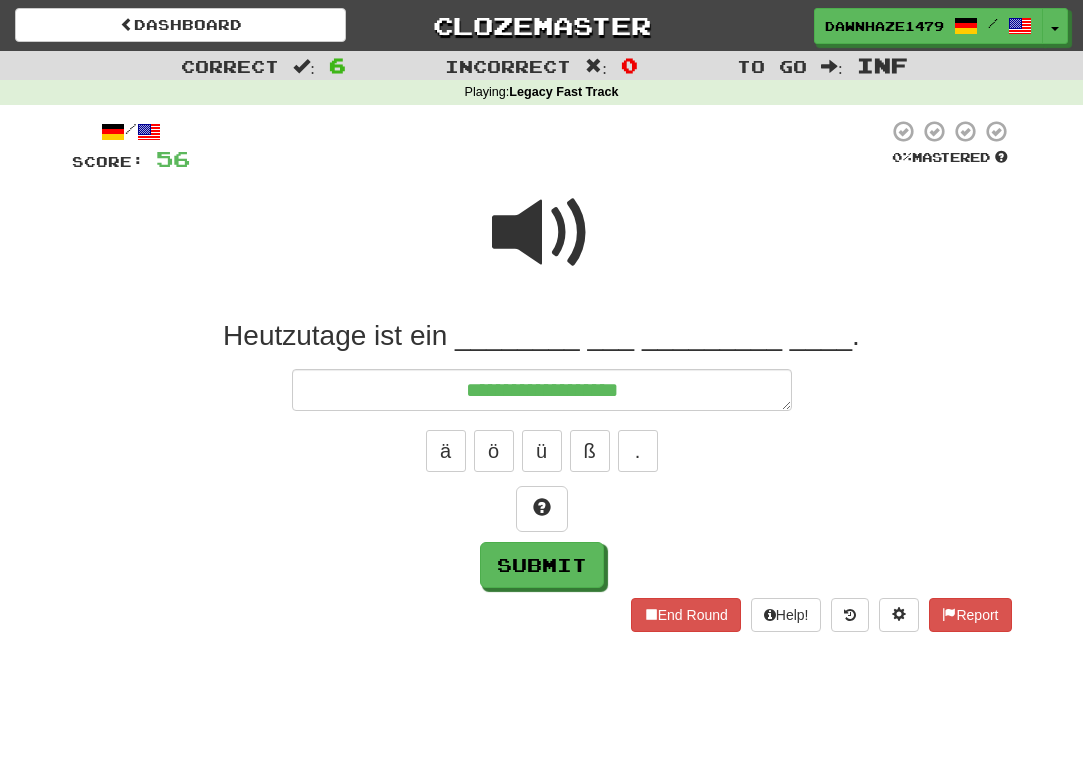 click at bounding box center [542, 246] 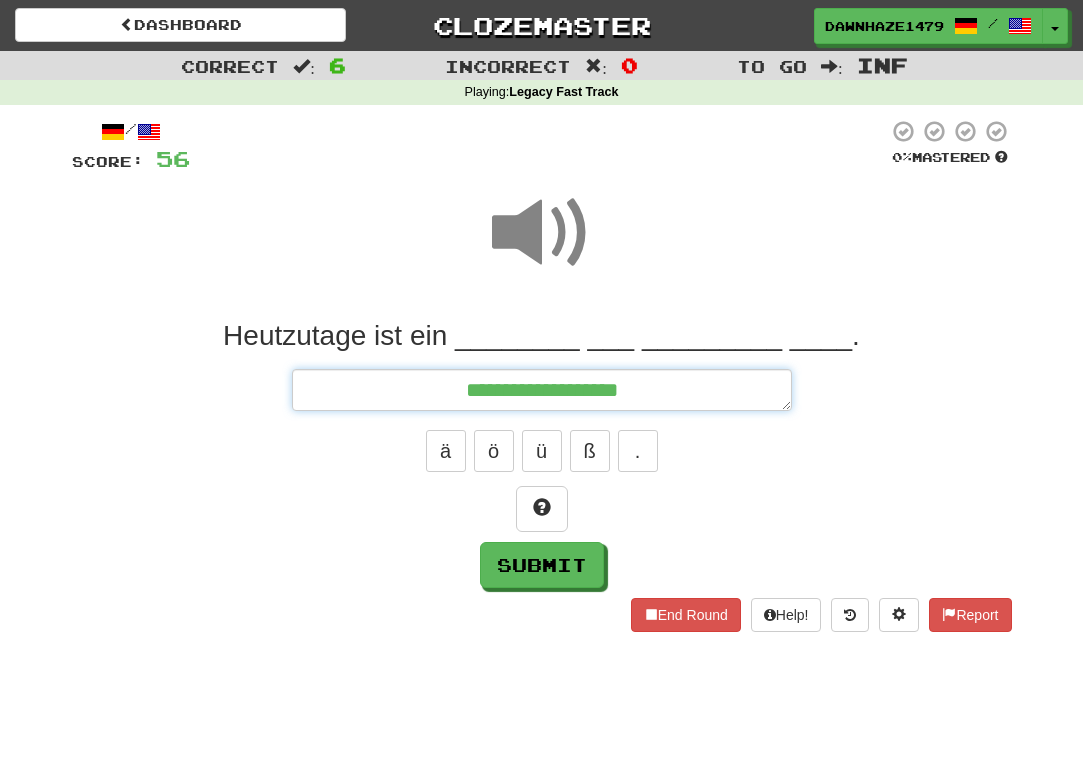 click on "**********" at bounding box center (542, 390) 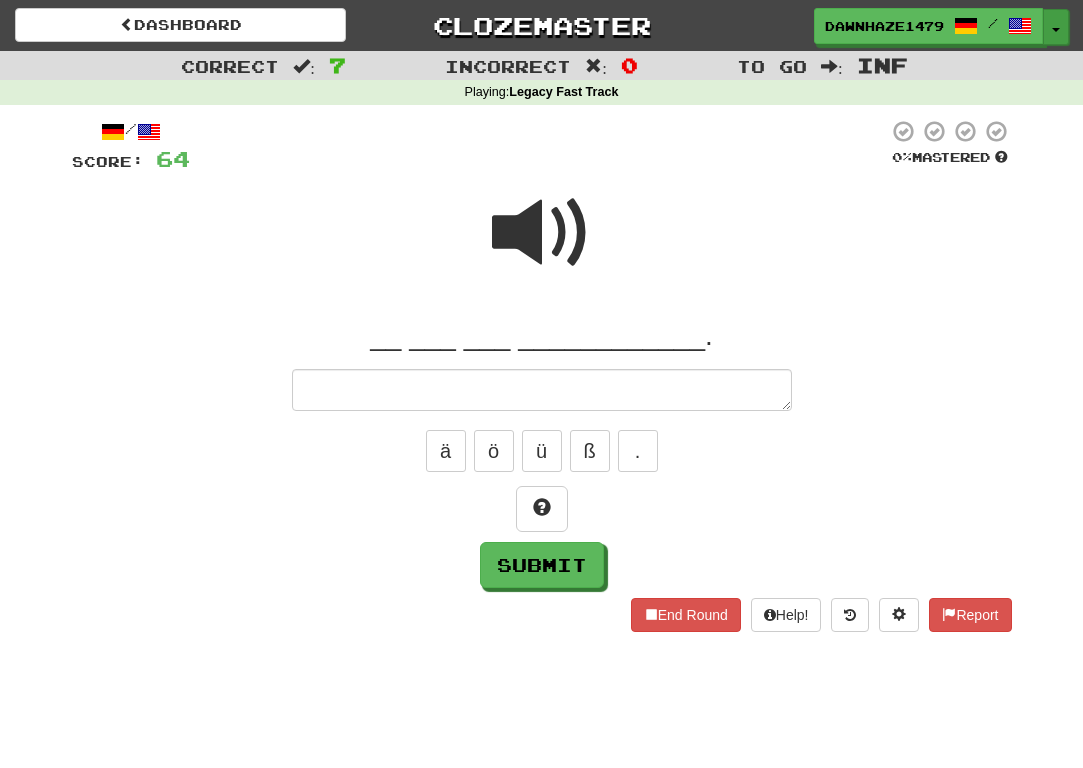 click on "Toggle Dropdown" at bounding box center [1056, 27] 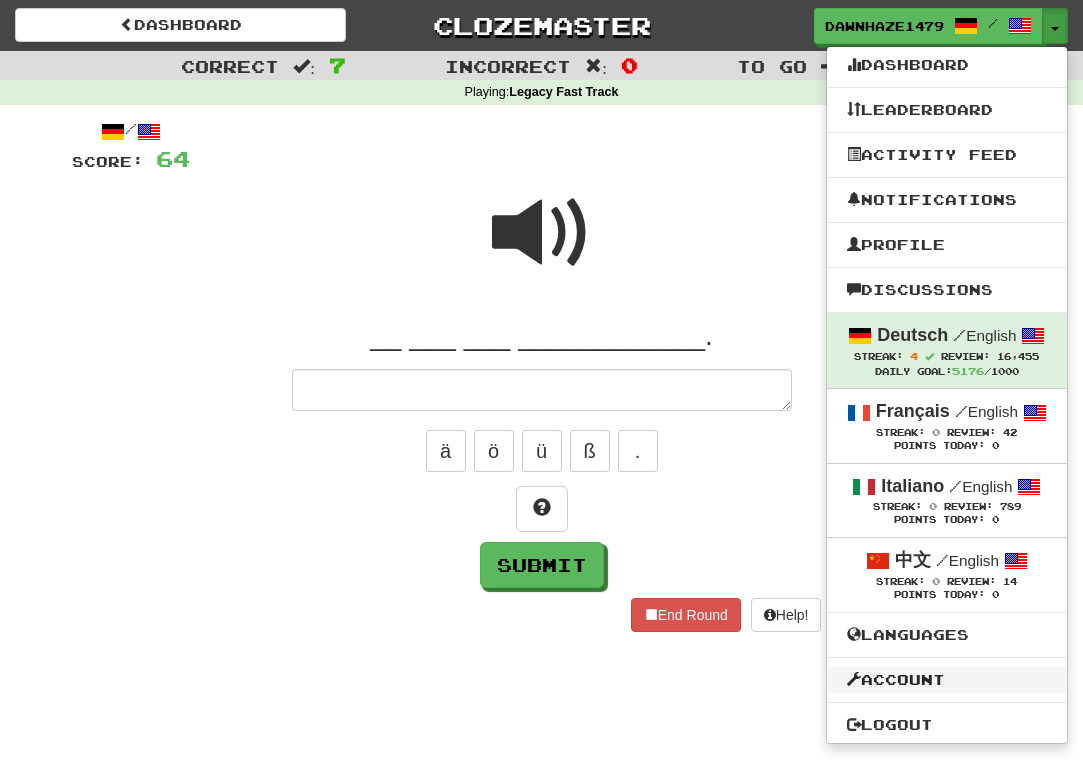 click on "Account" at bounding box center (947, 680) 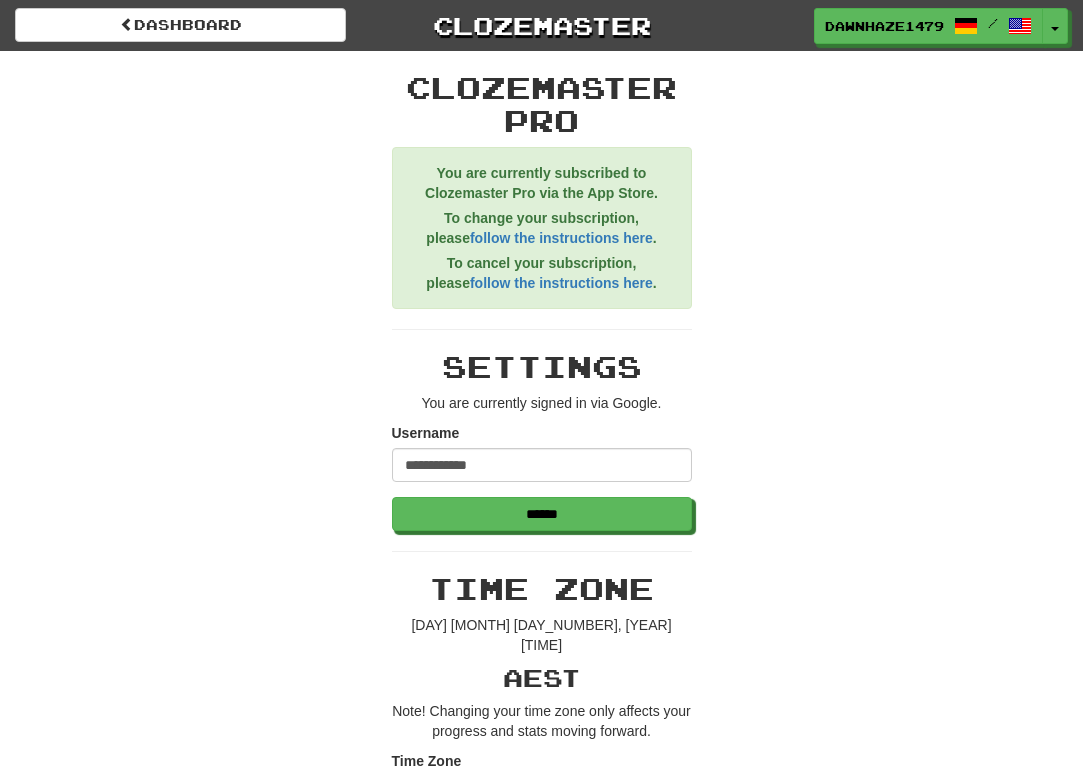 scroll, scrollTop: 0, scrollLeft: 0, axis: both 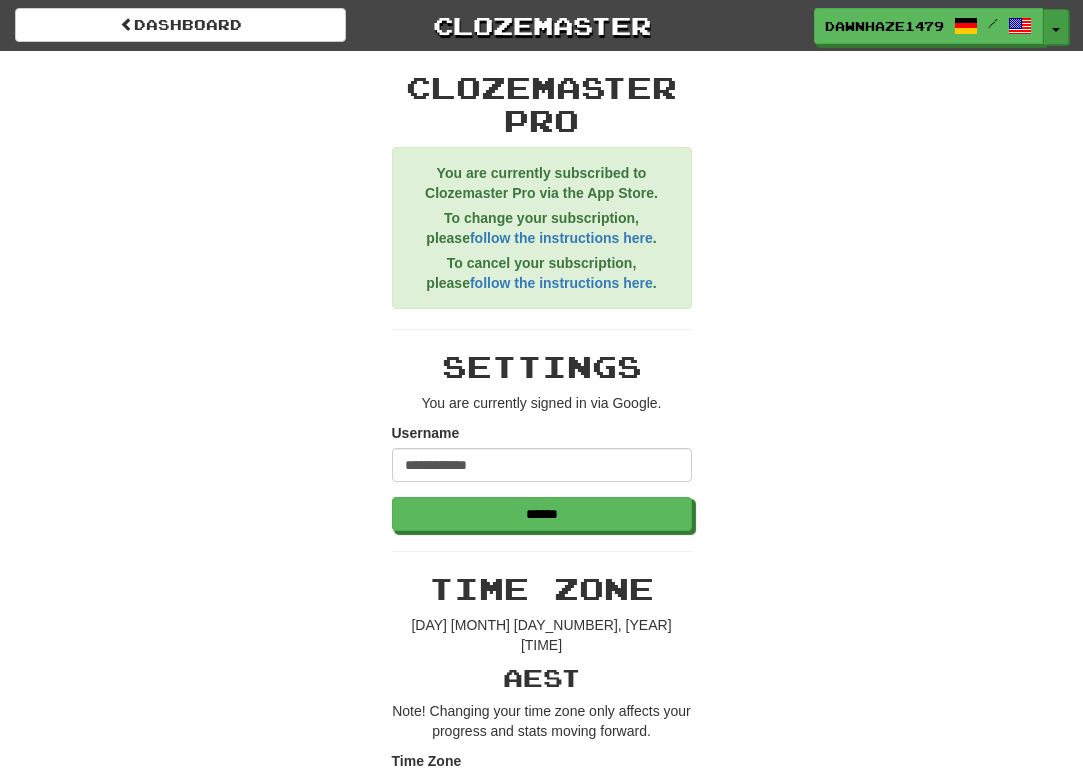 click on "Toggle Dropdown" at bounding box center (1056, 27) 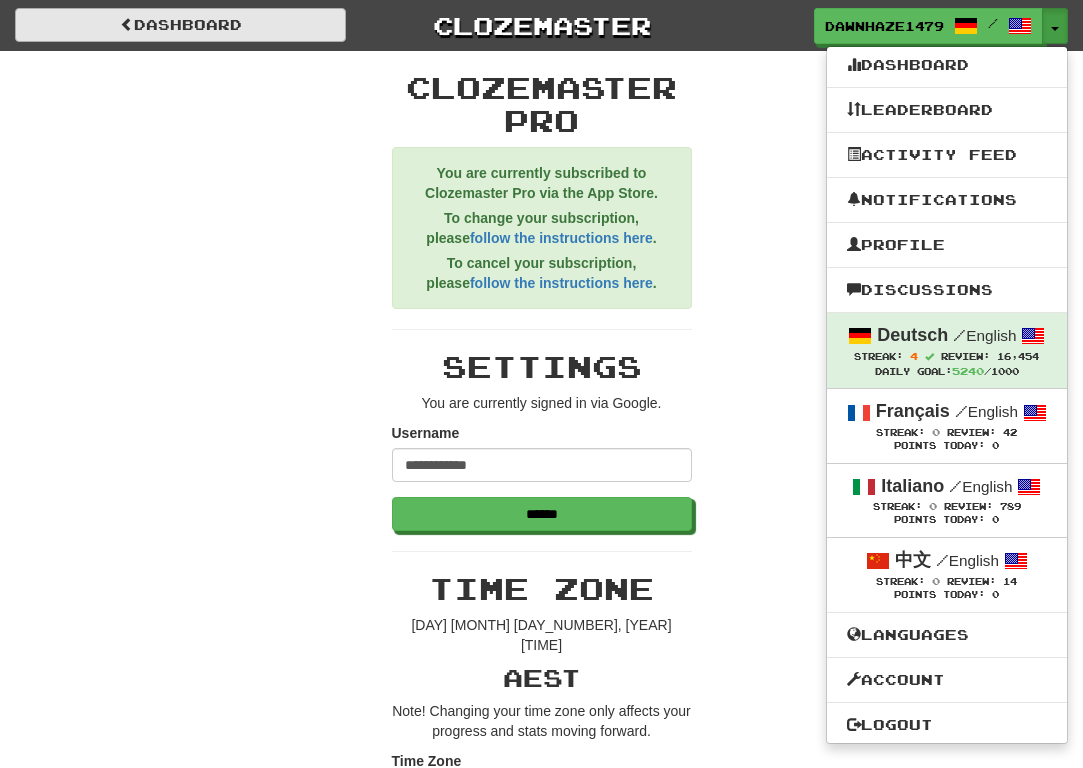 click on "Dashboard" at bounding box center [180, 25] 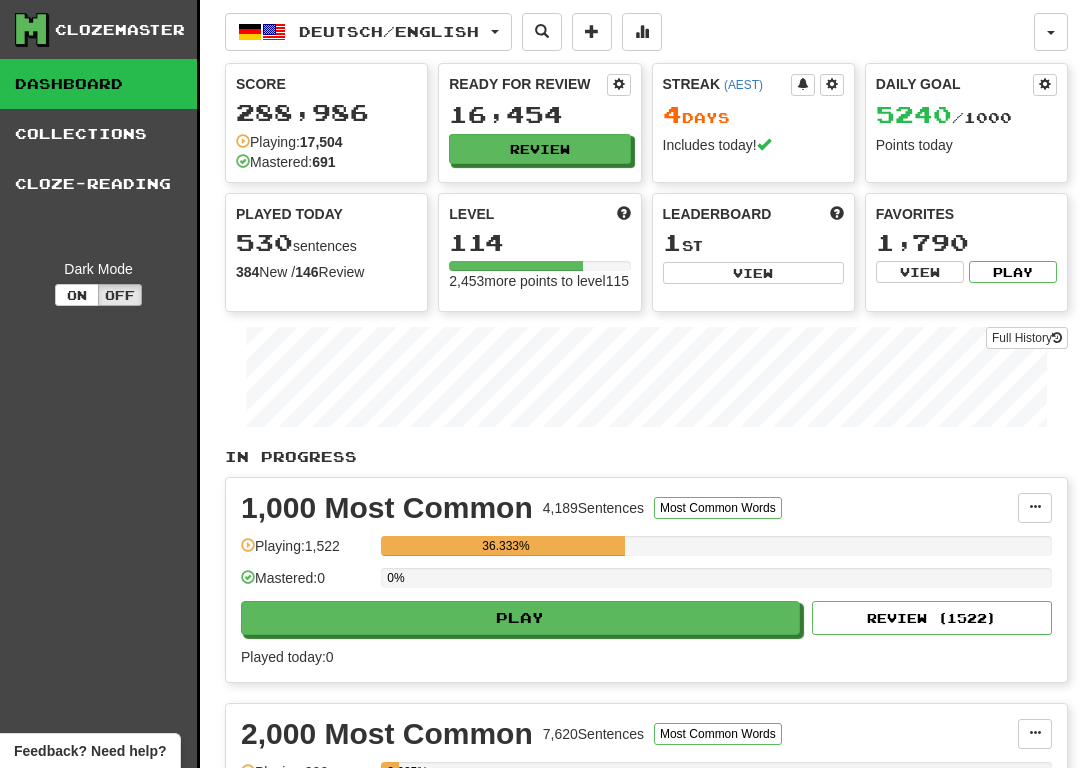 scroll, scrollTop: 0, scrollLeft: 0, axis: both 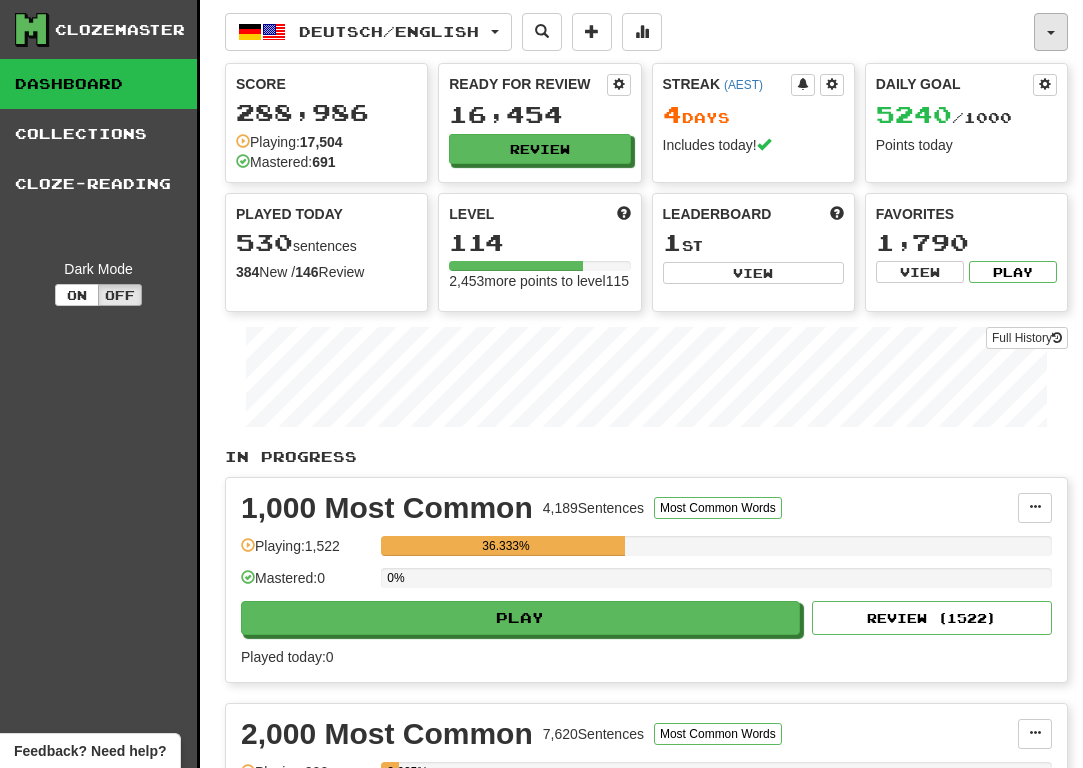 click at bounding box center (1051, 32) 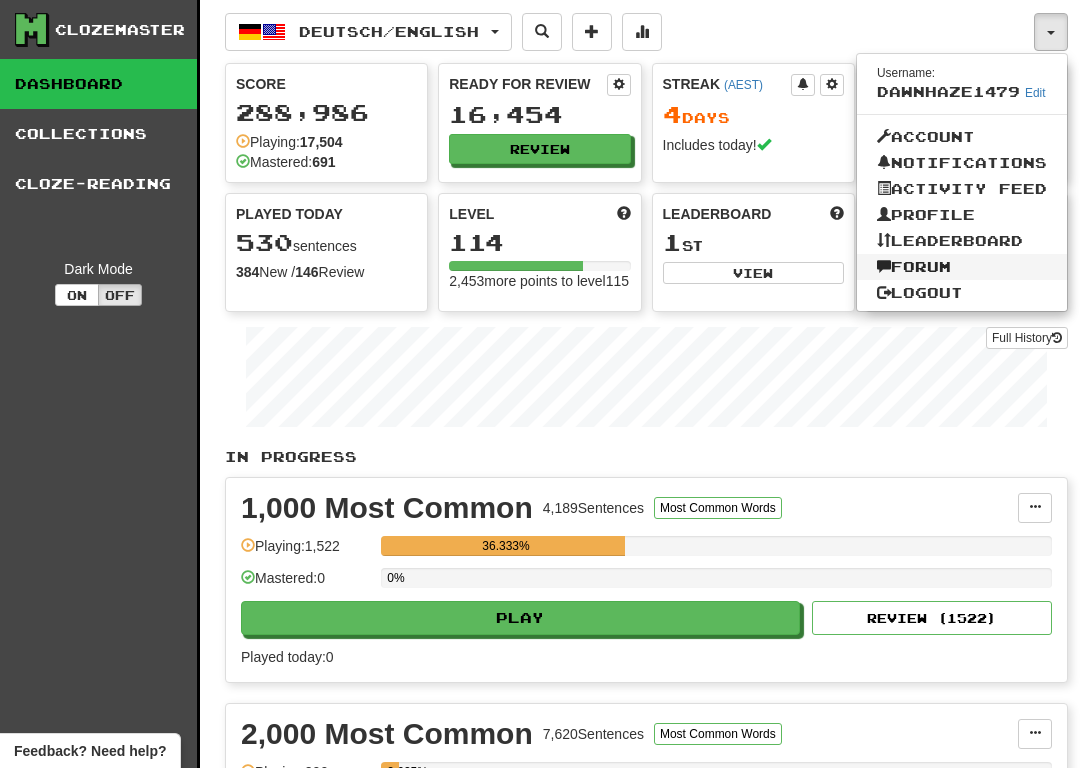 click on "Forum" at bounding box center (962, 267) 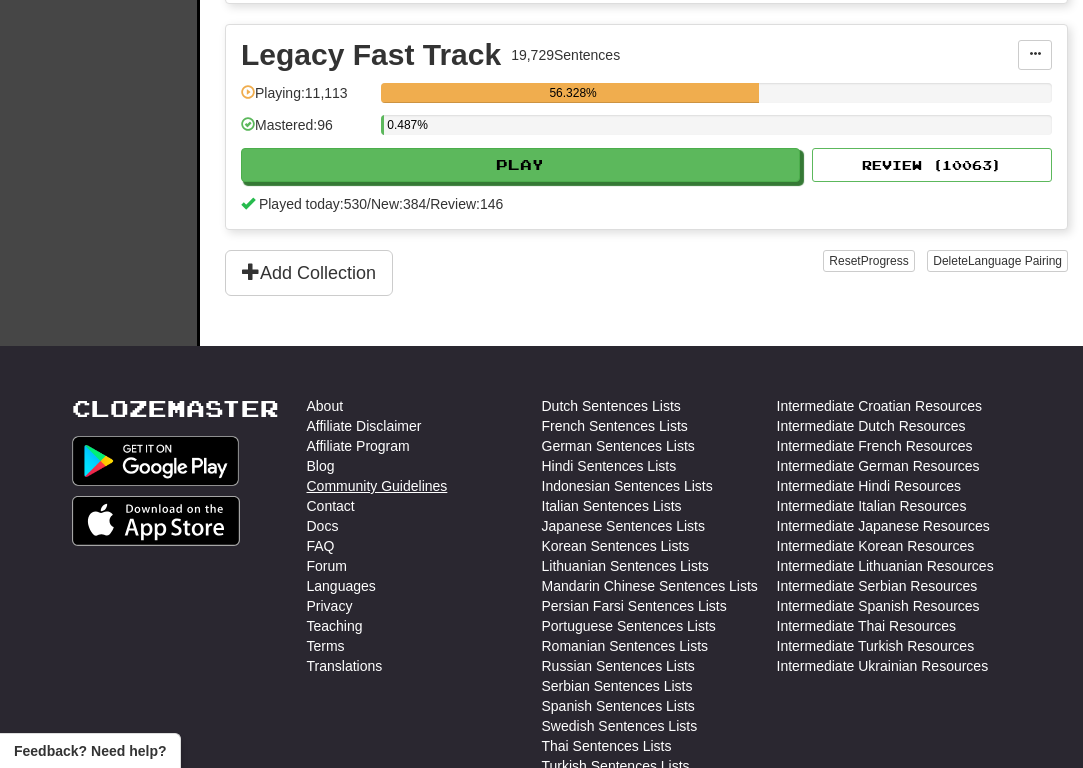 scroll, scrollTop: 2481, scrollLeft: 0, axis: vertical 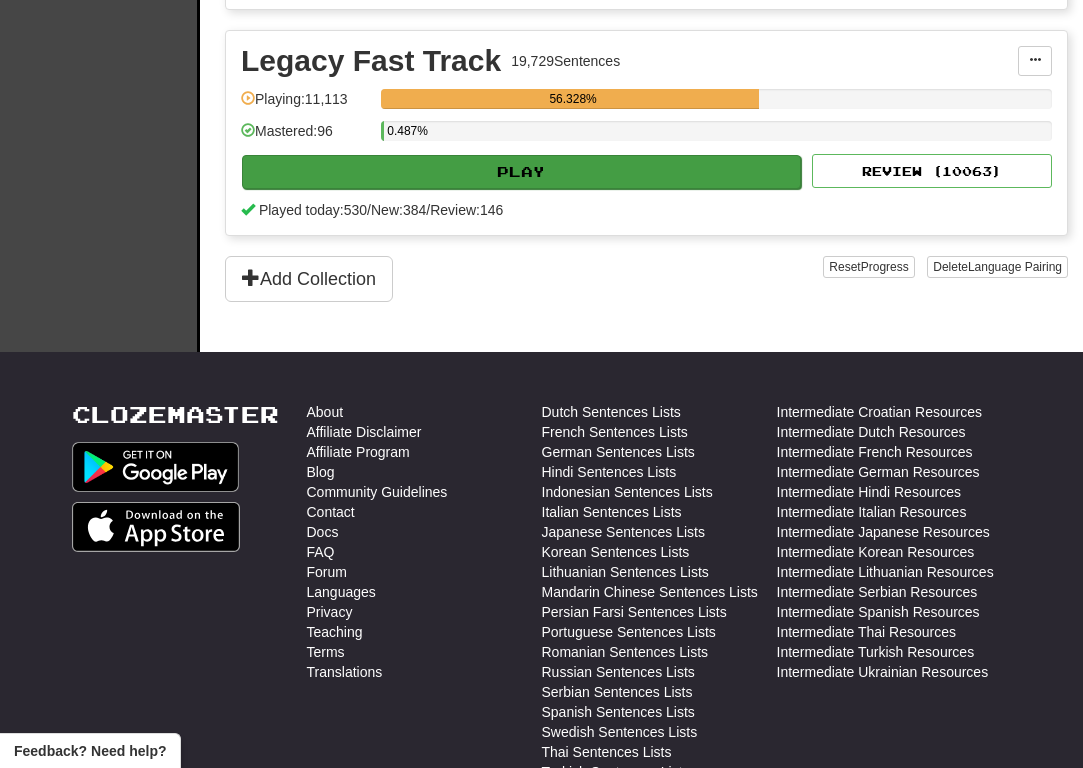 click on "Play" at bounding box center (521, 172) 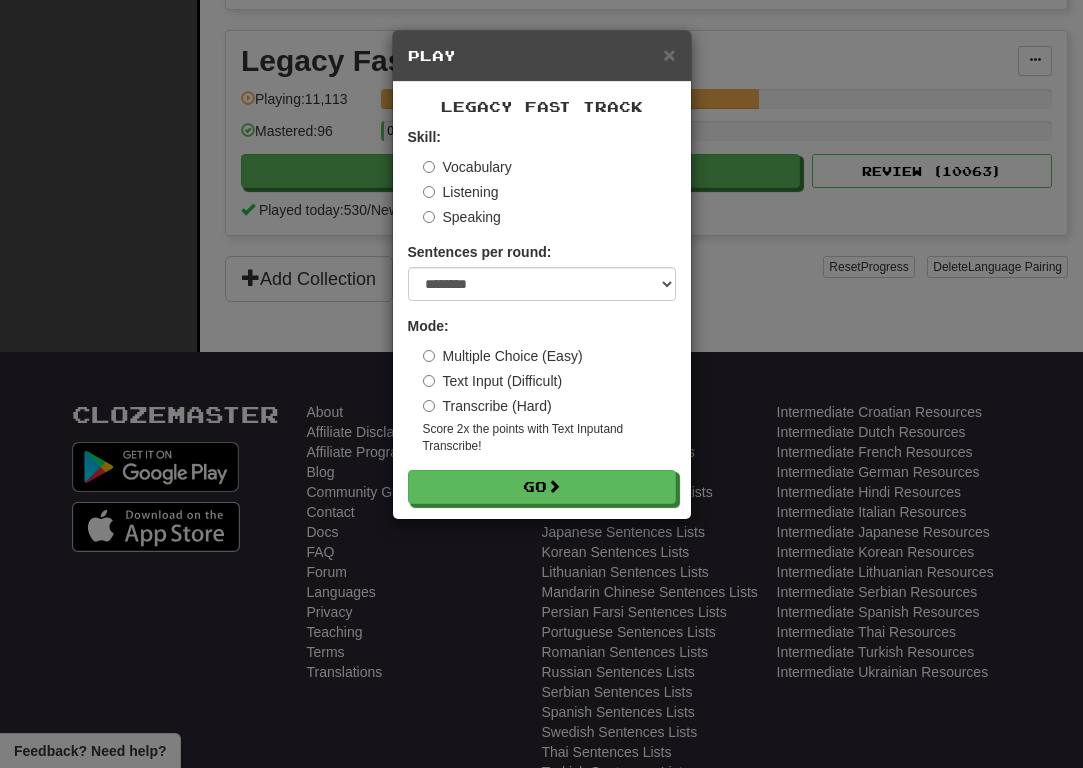 click on "Transcribe (Hard)" at bounding box center [487, 406] 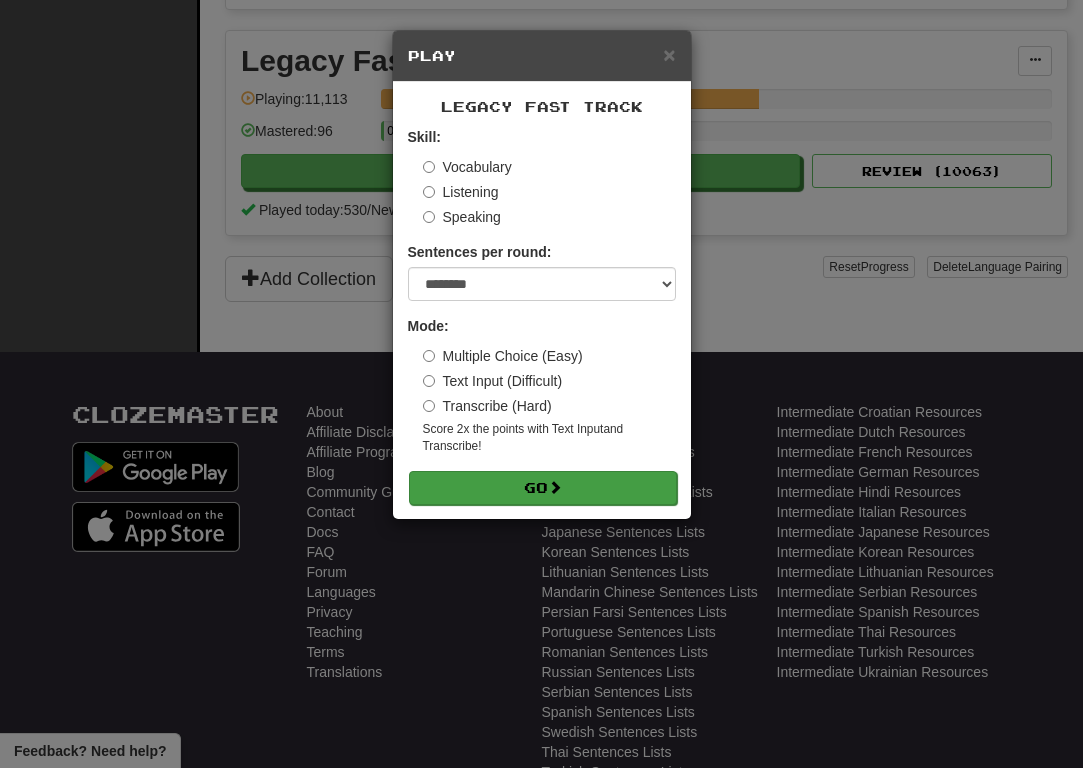 click on "Go" at bounding box center (543, 488) 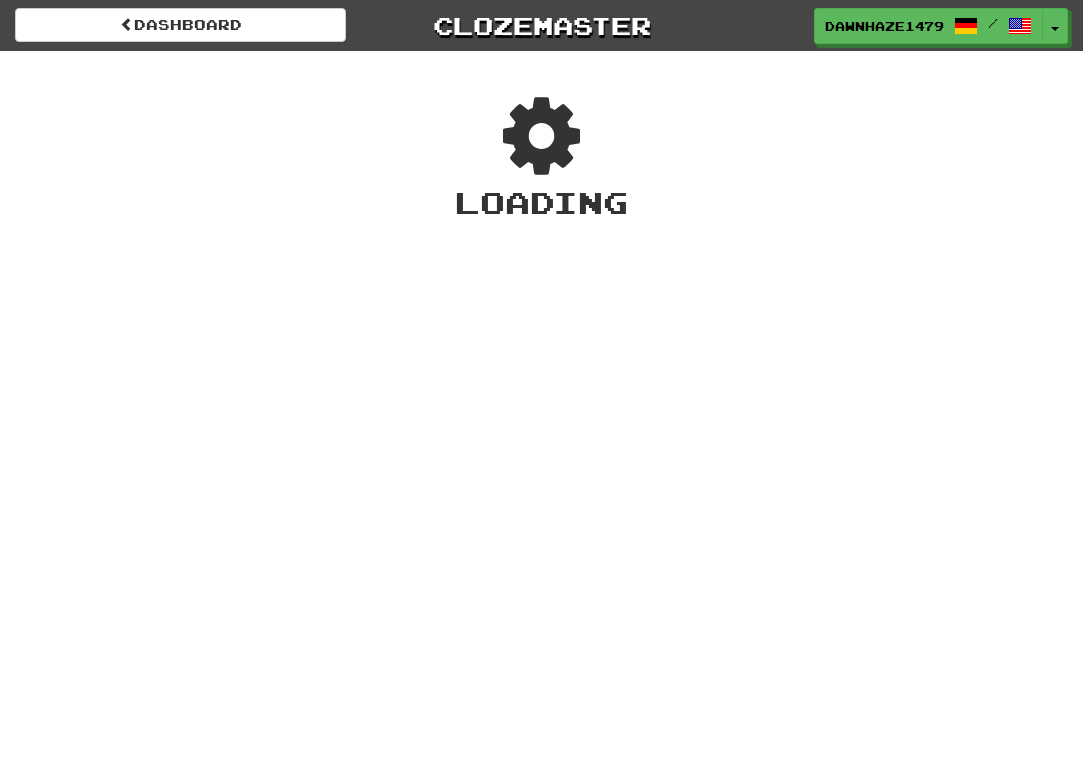 scroll, scrollTop: 0, scrollLeft: 0, axis: both 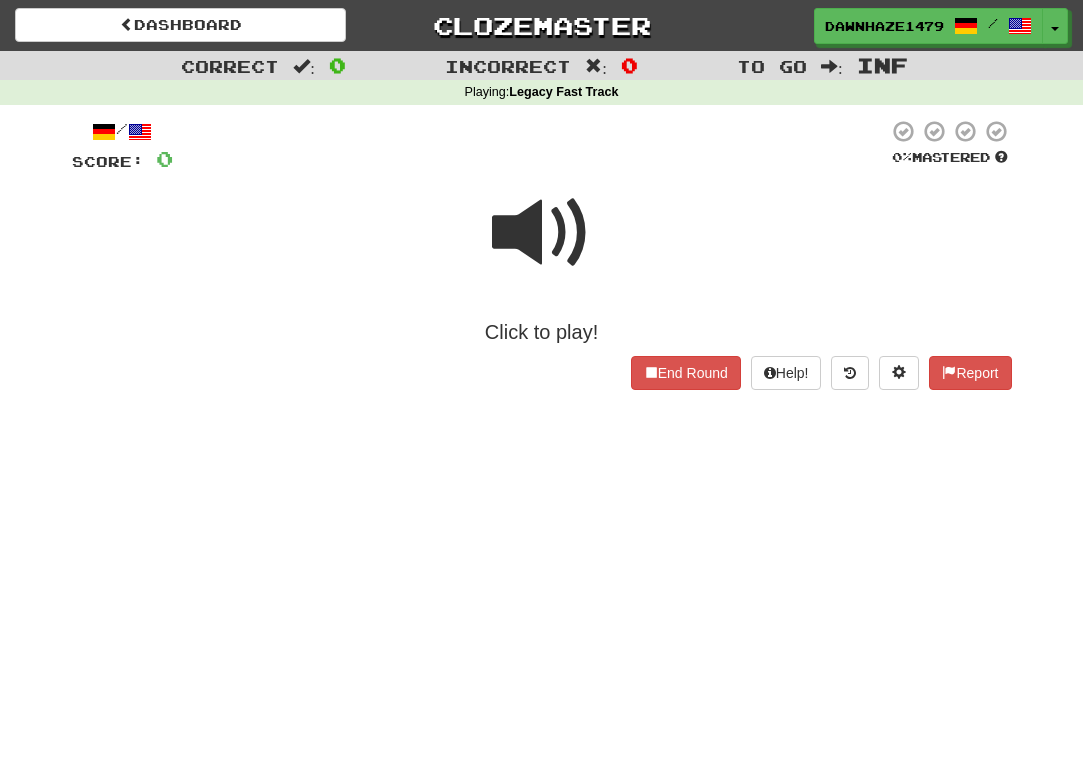 click at bounding box center [530, 146] 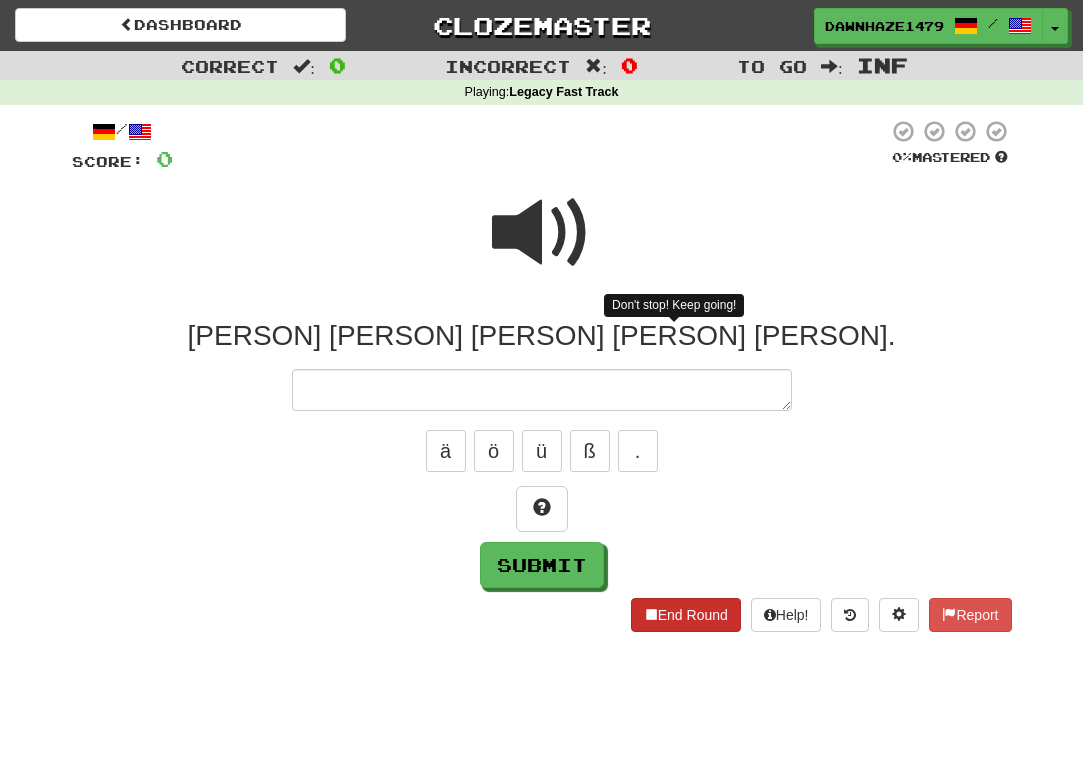 type on "*" 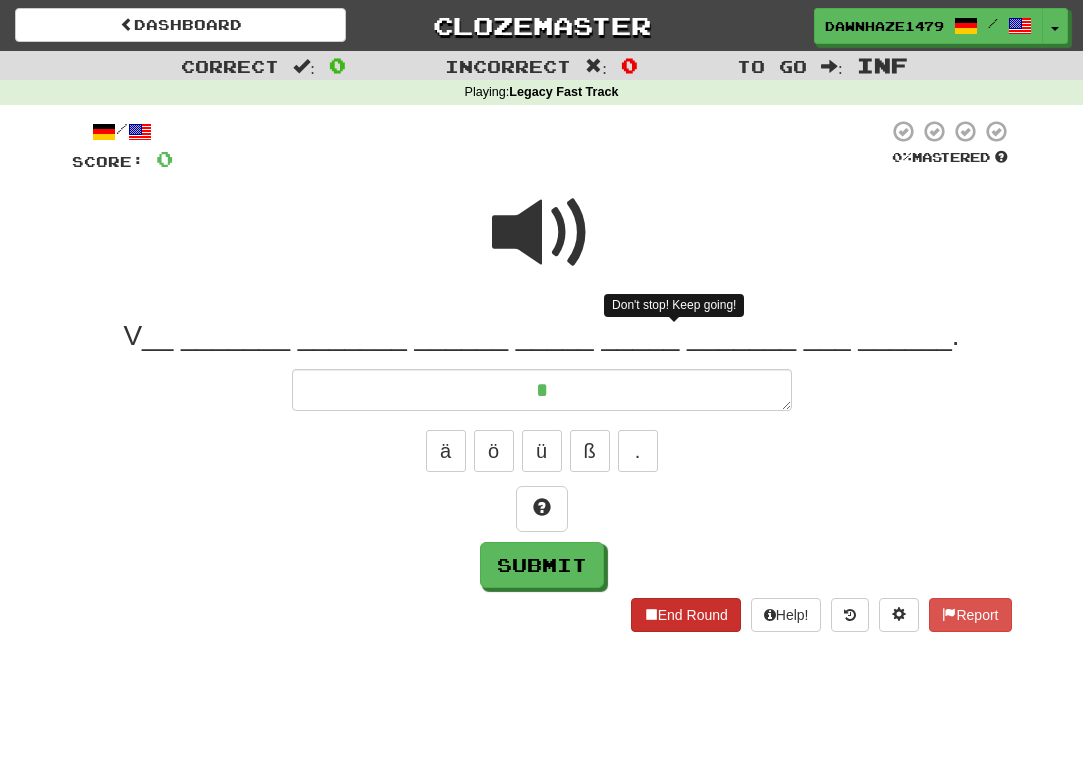 type on "*" 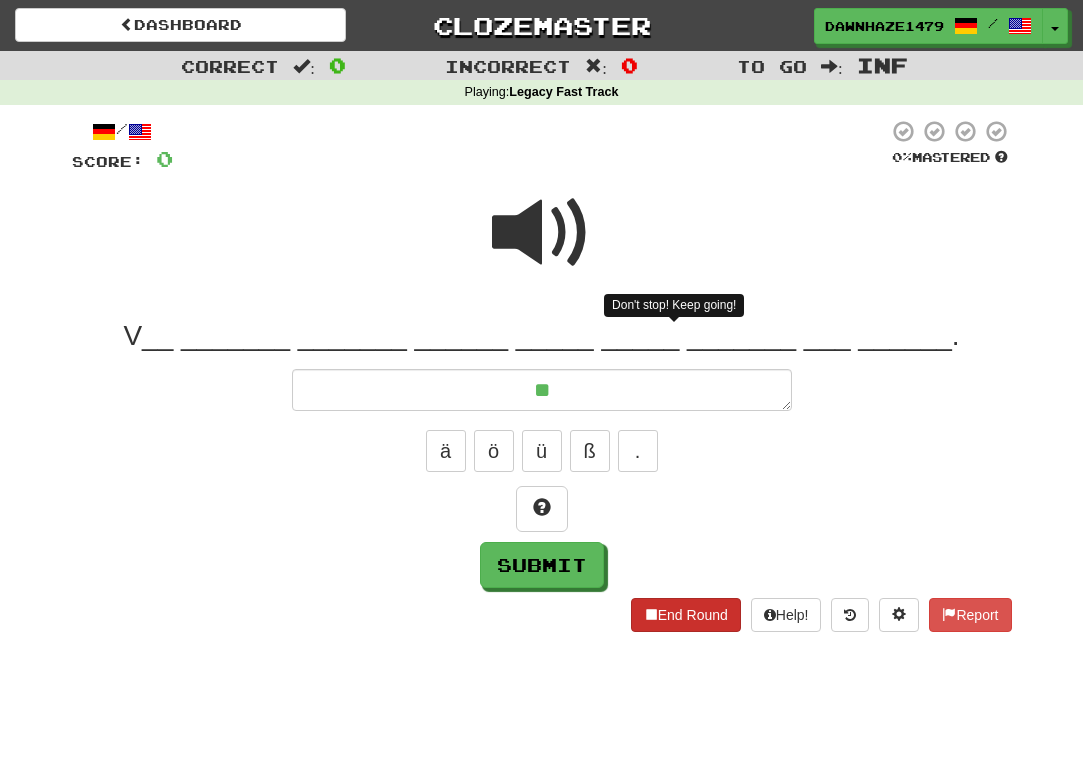 type on "*" 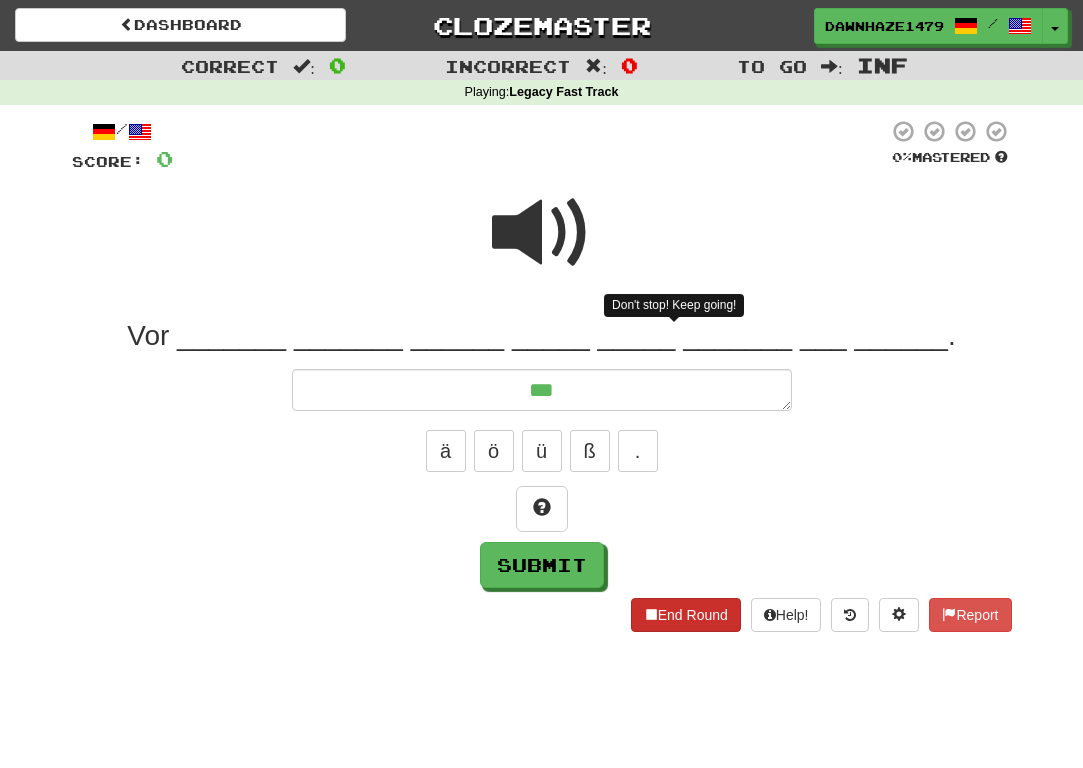 type on "*" 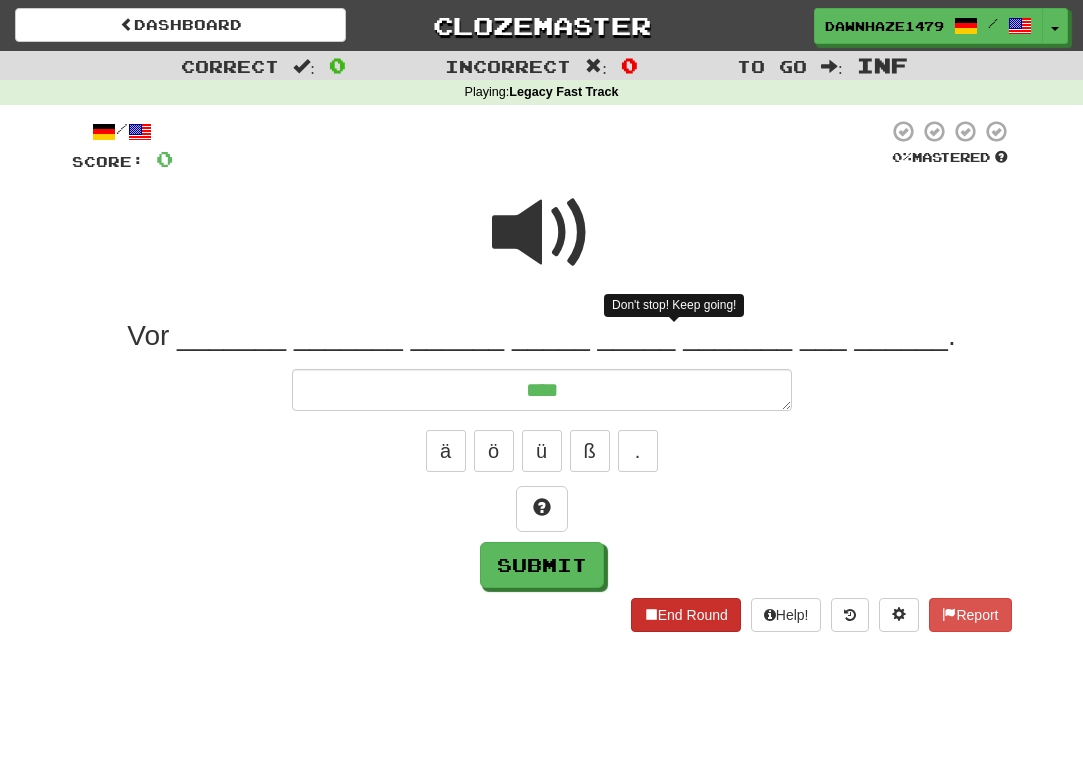type on "*" 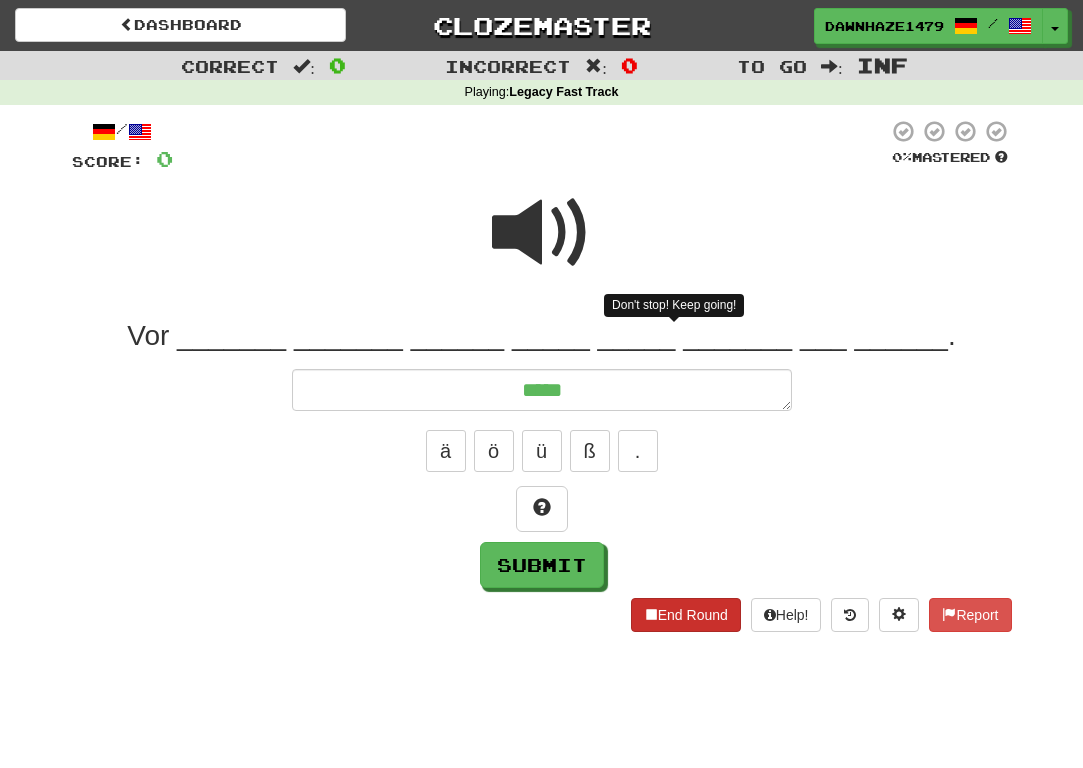 type on "*" 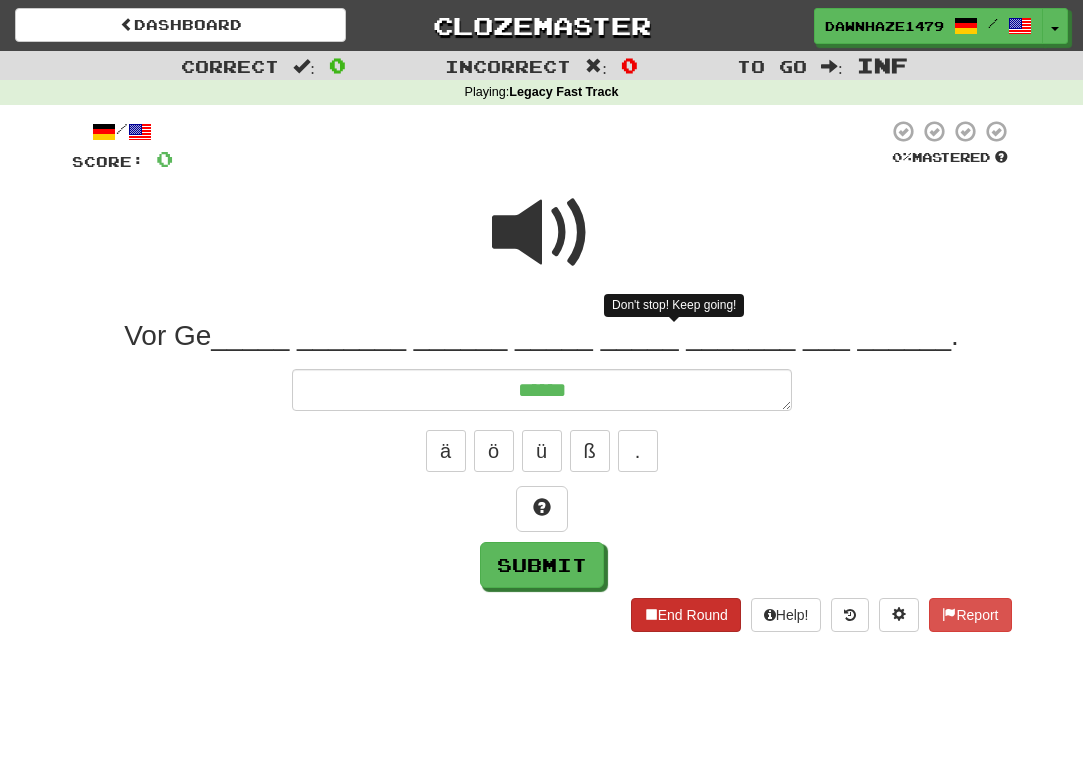 type on "*" 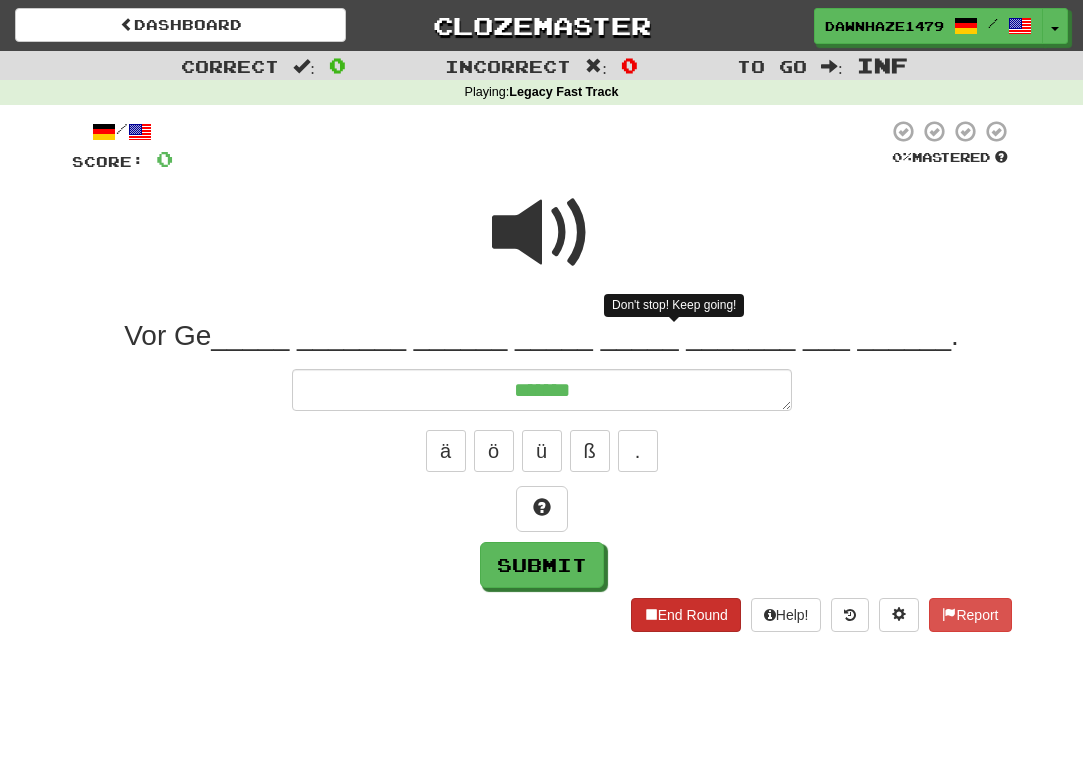 type on "*" 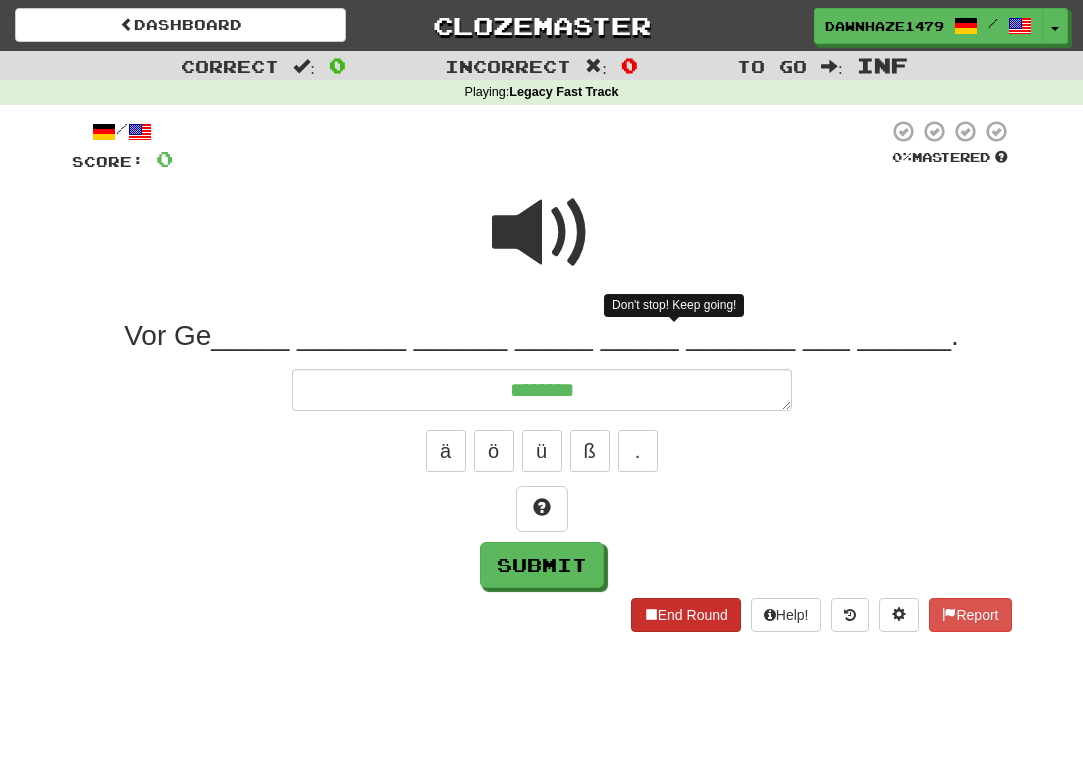 type on "*" 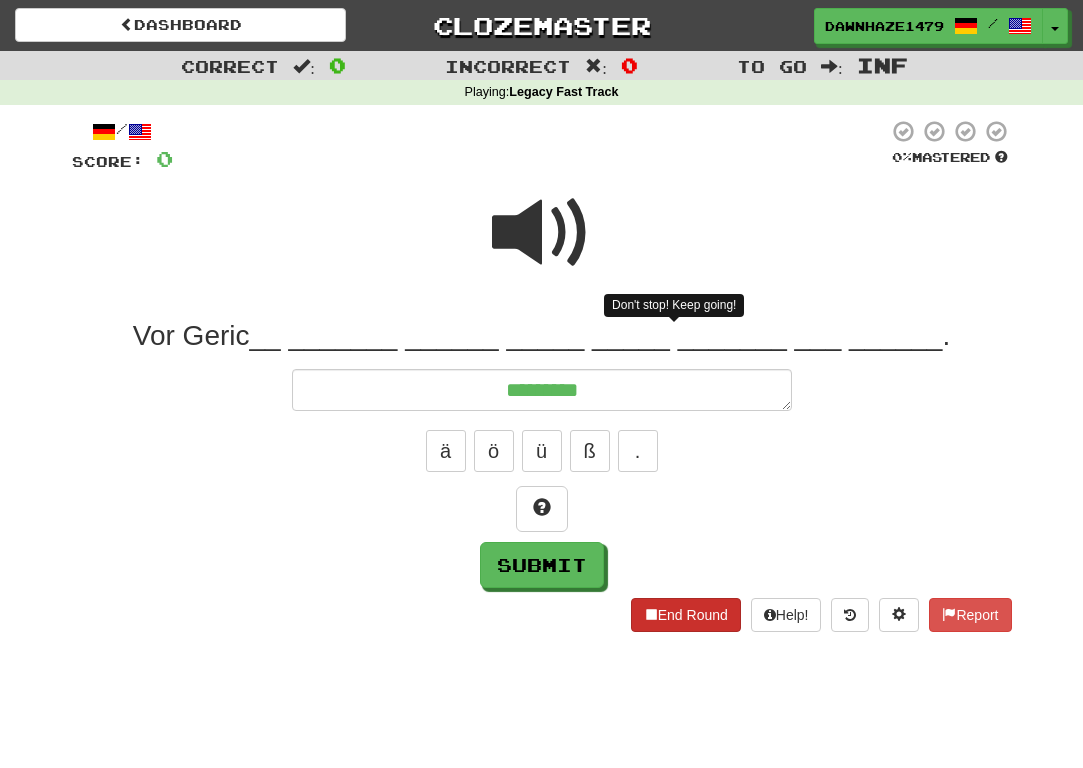 type on "*" 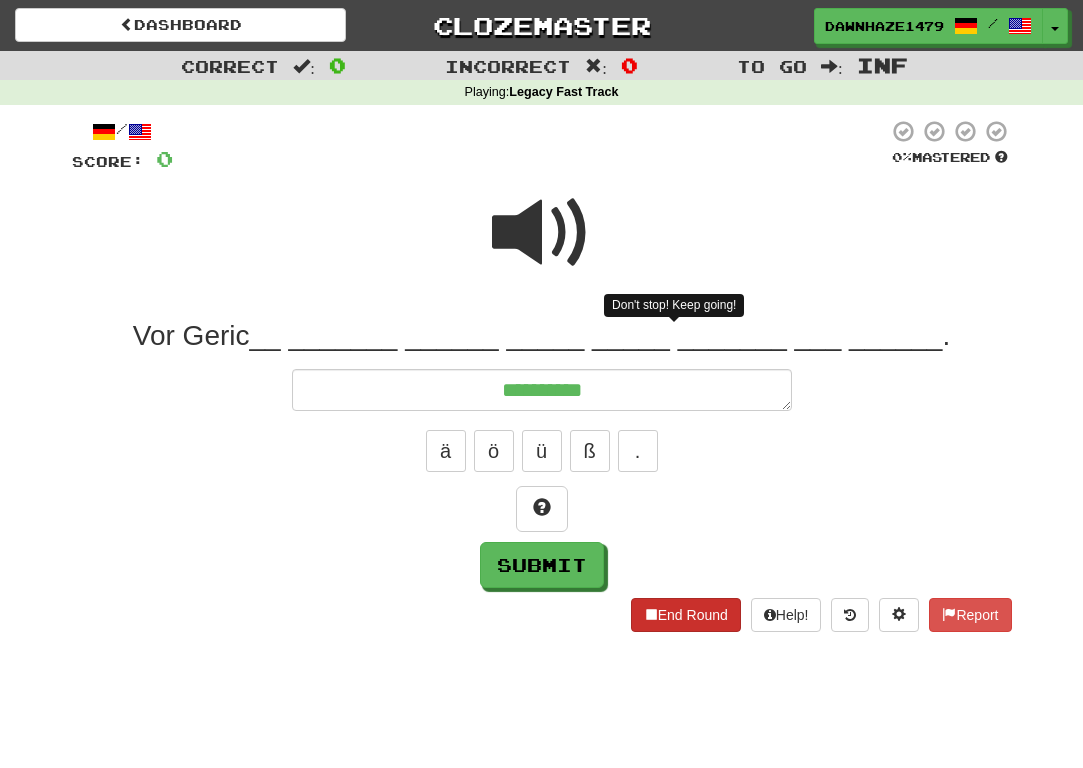 type on "*" 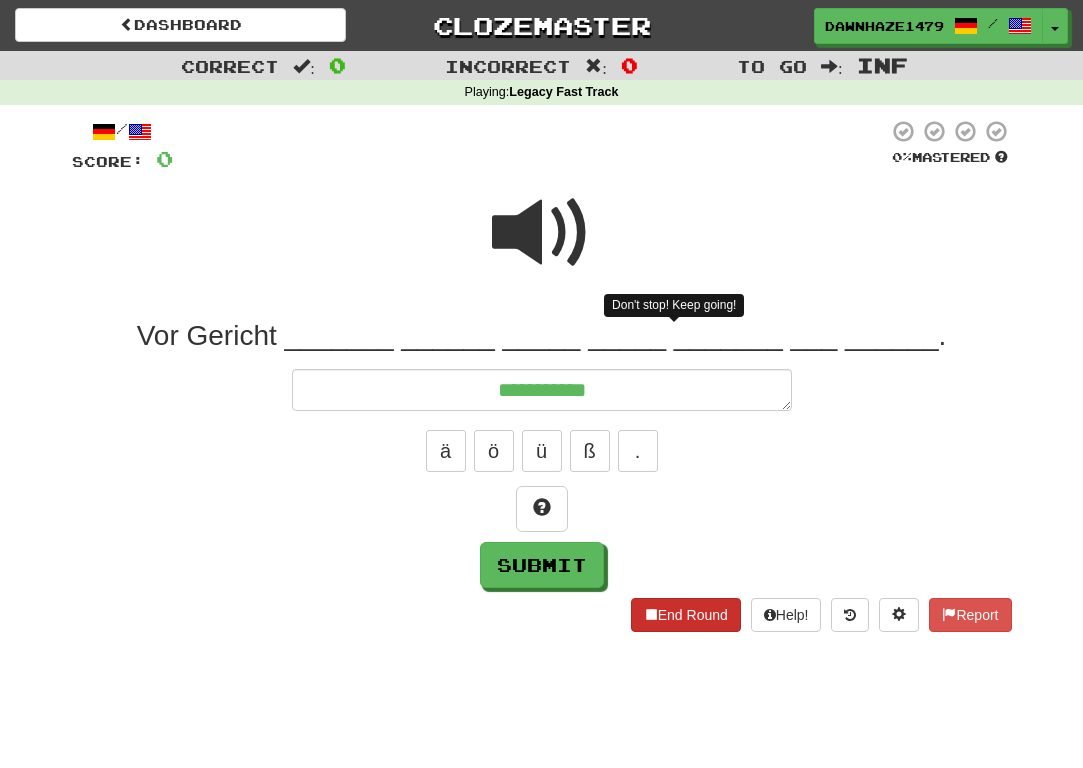 type on "*" 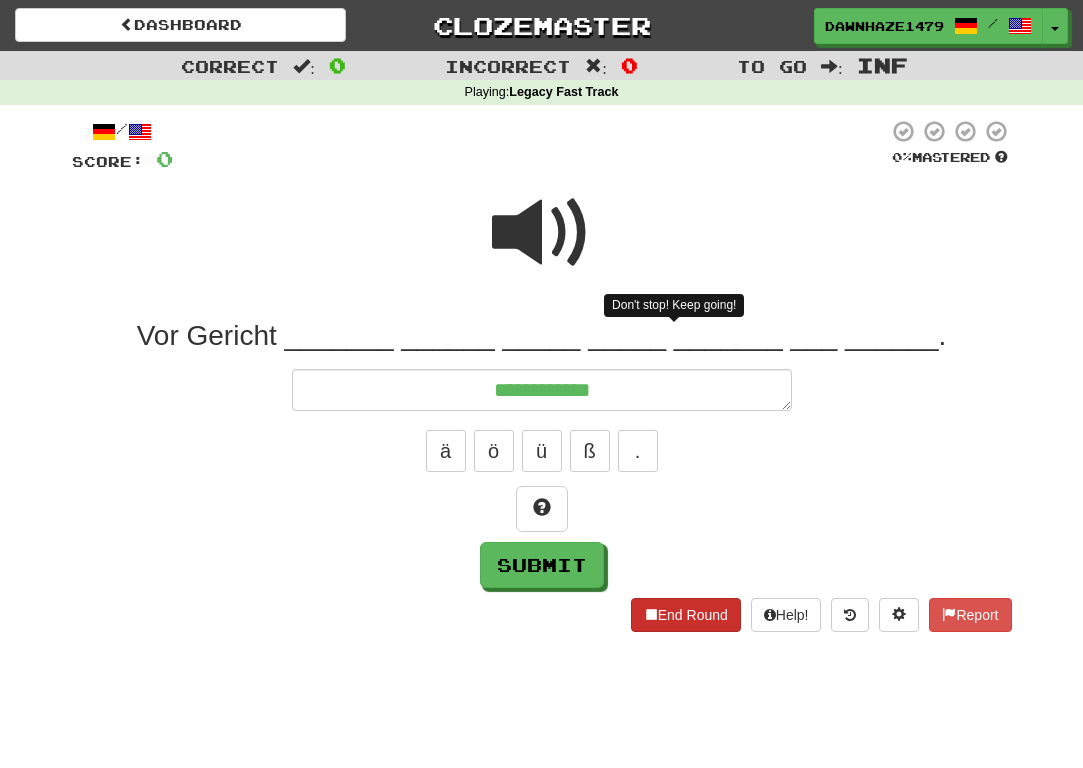 type on "*" 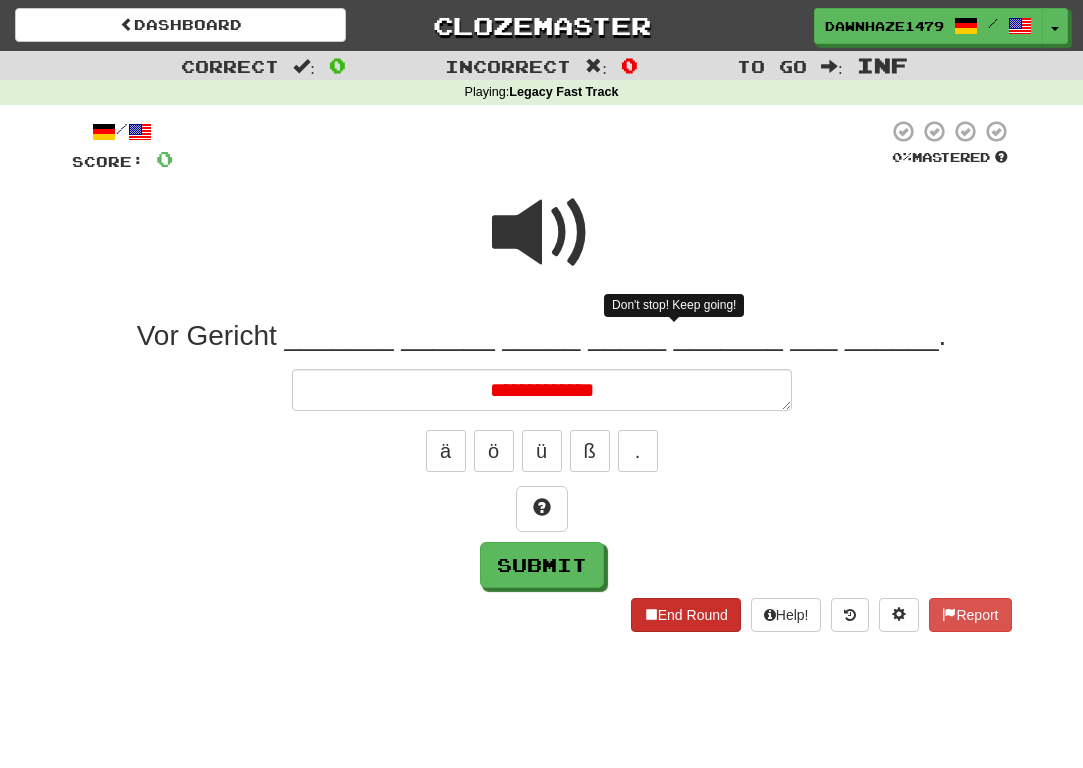 type on "*" 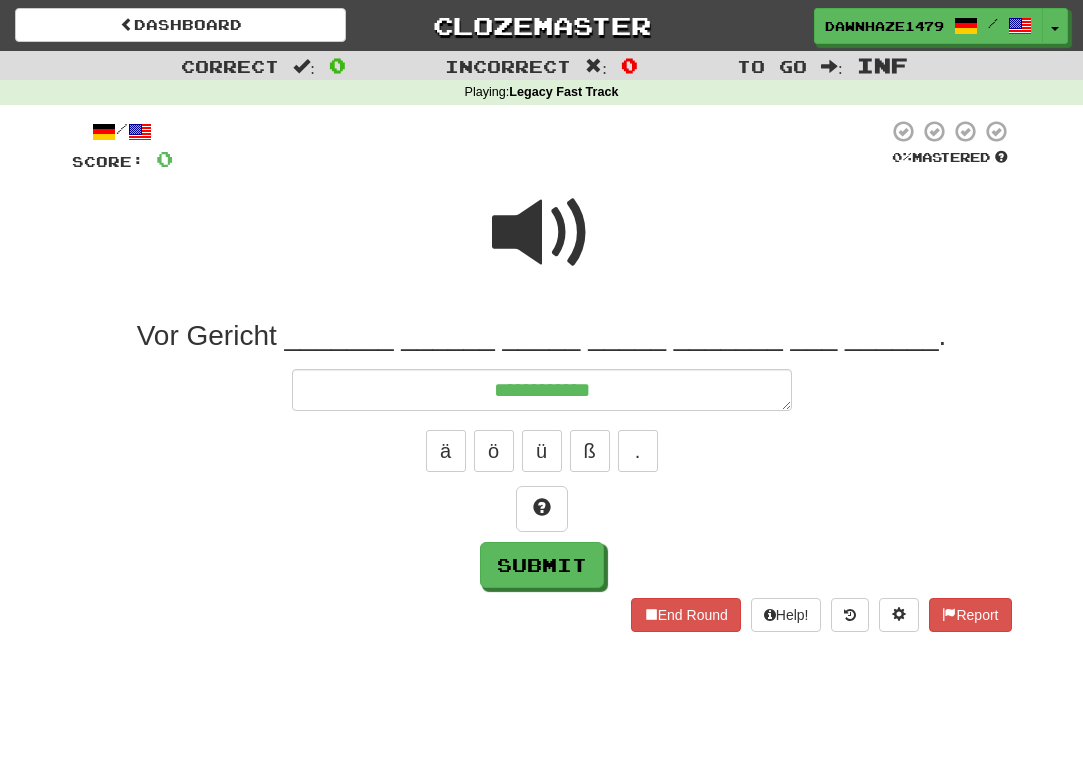 type on "*" 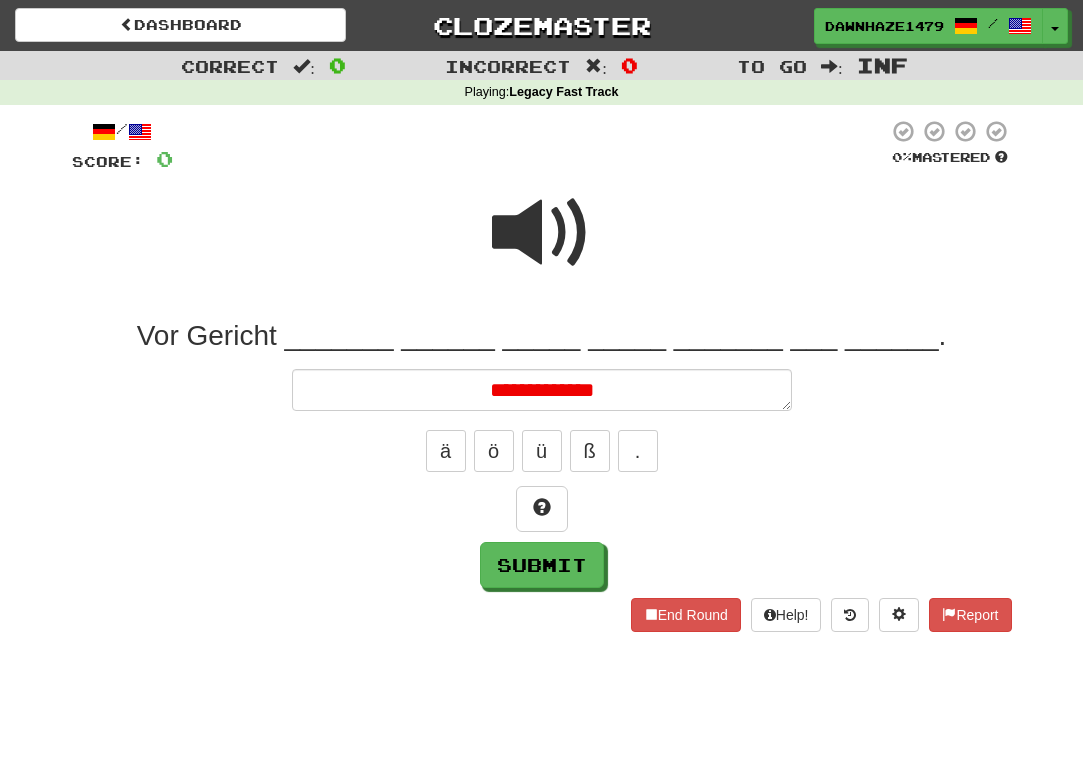 type on "*" 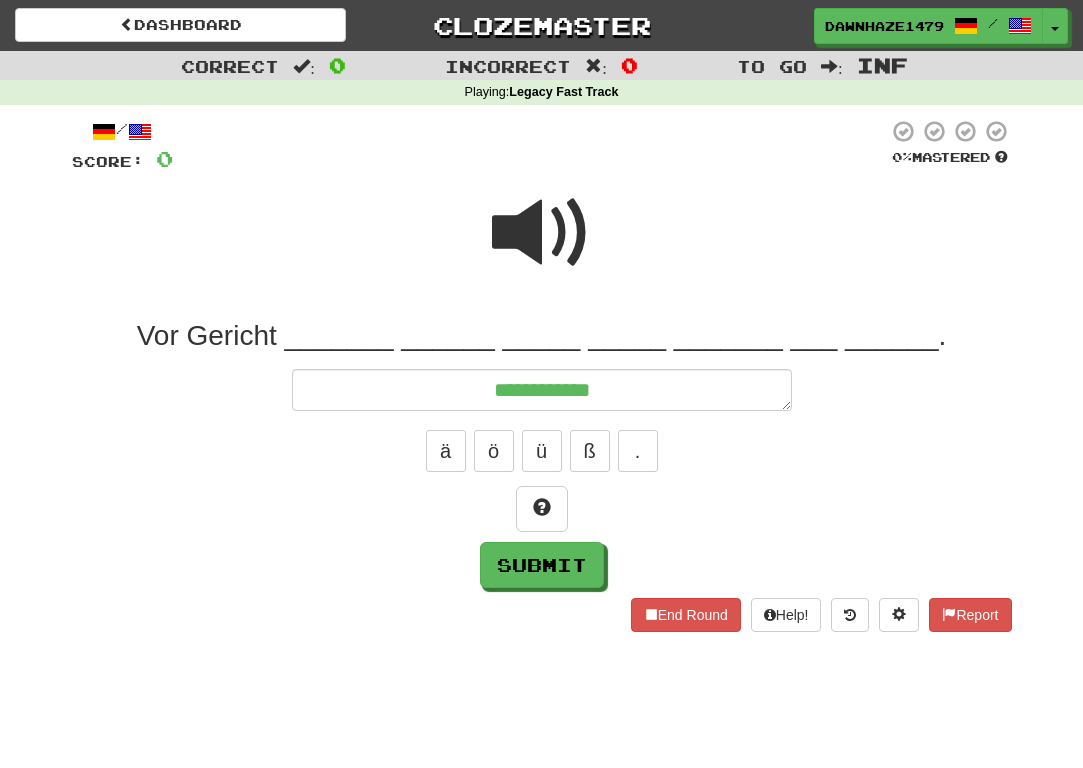 type on "*" 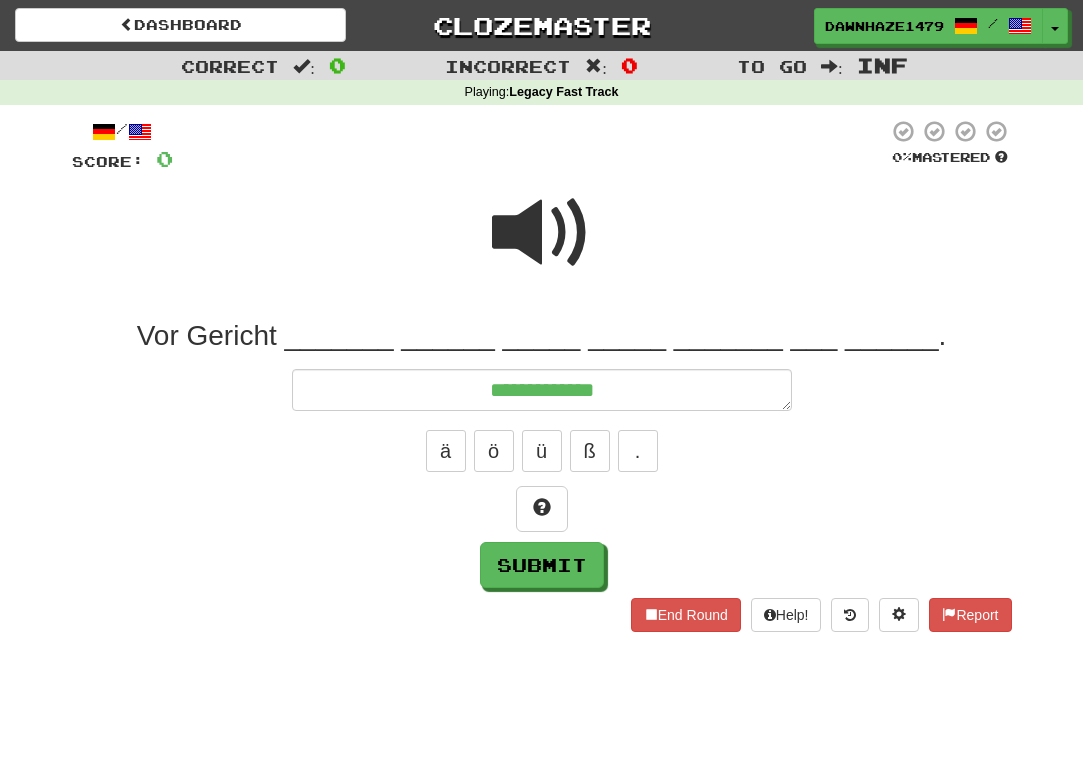 type on "*" 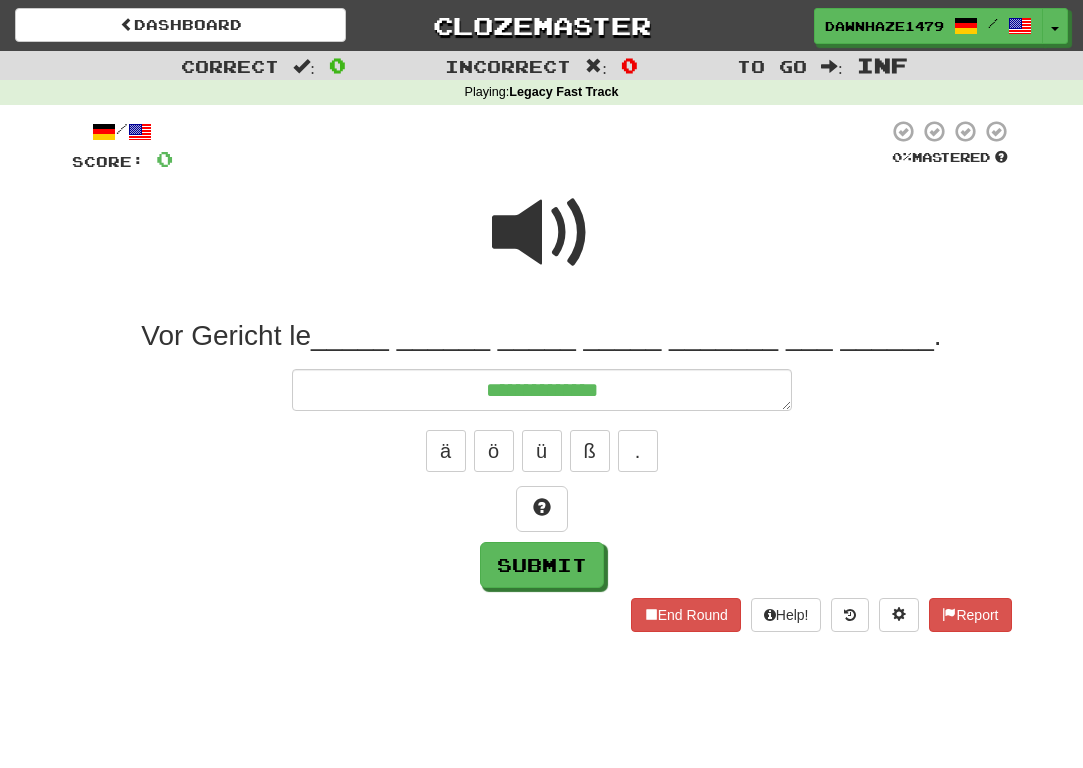 type on "*" 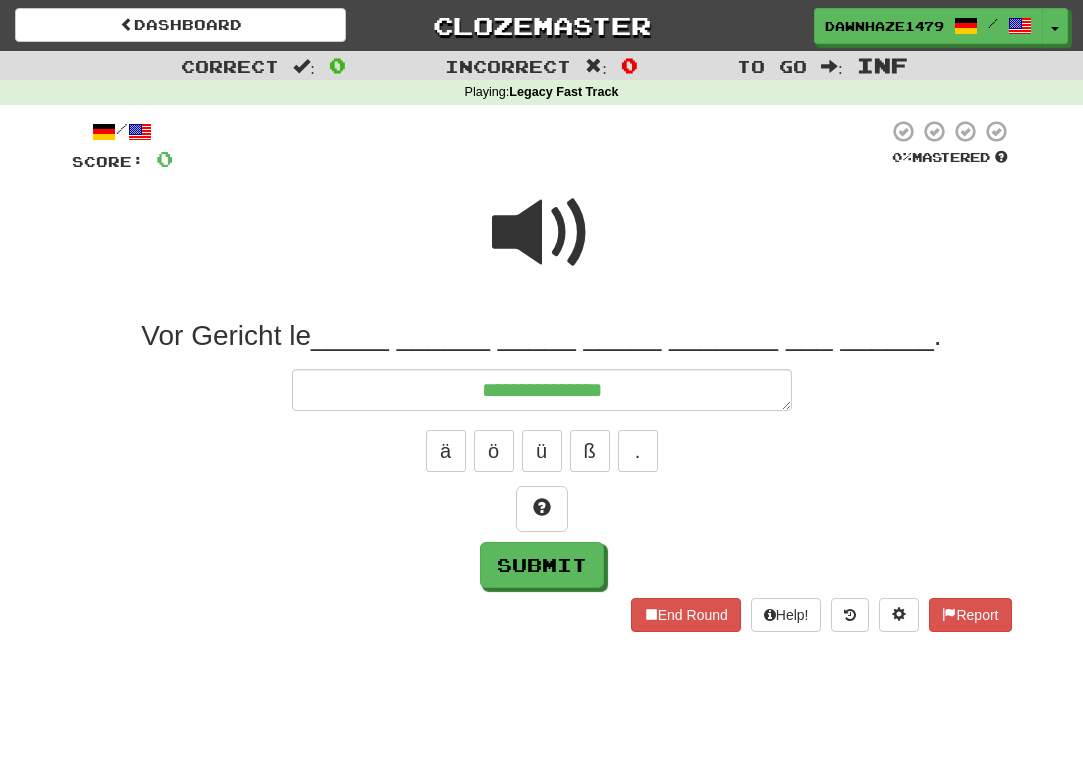 type on "*" 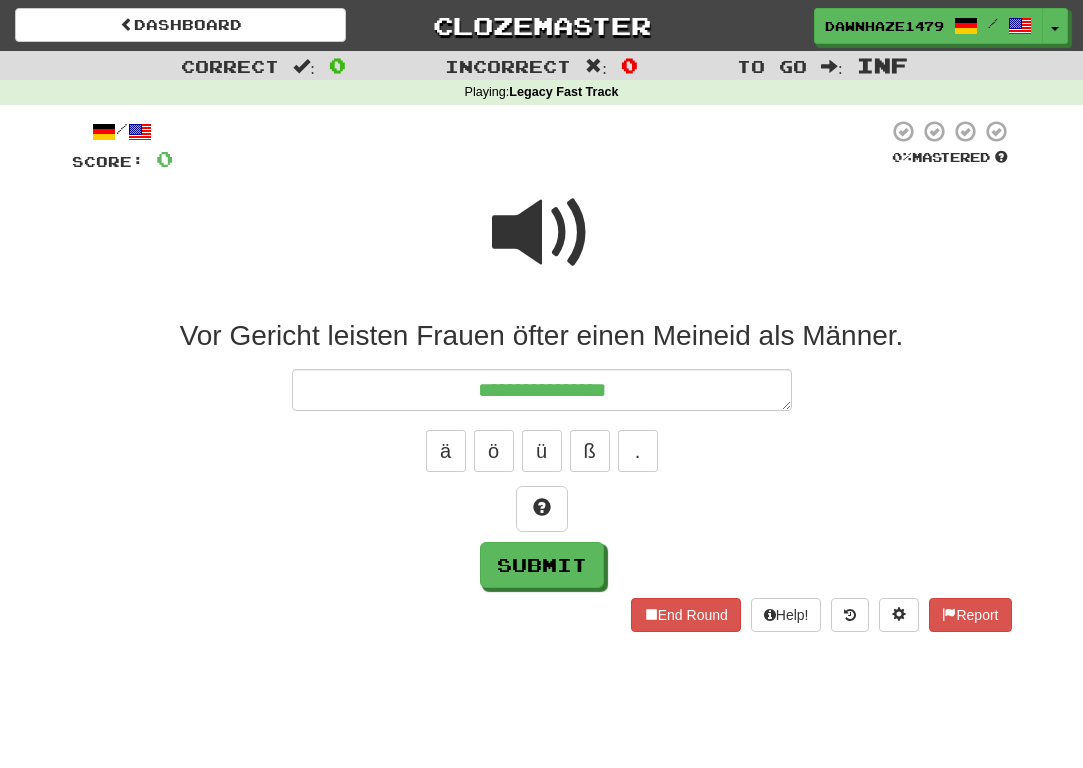type on "*" 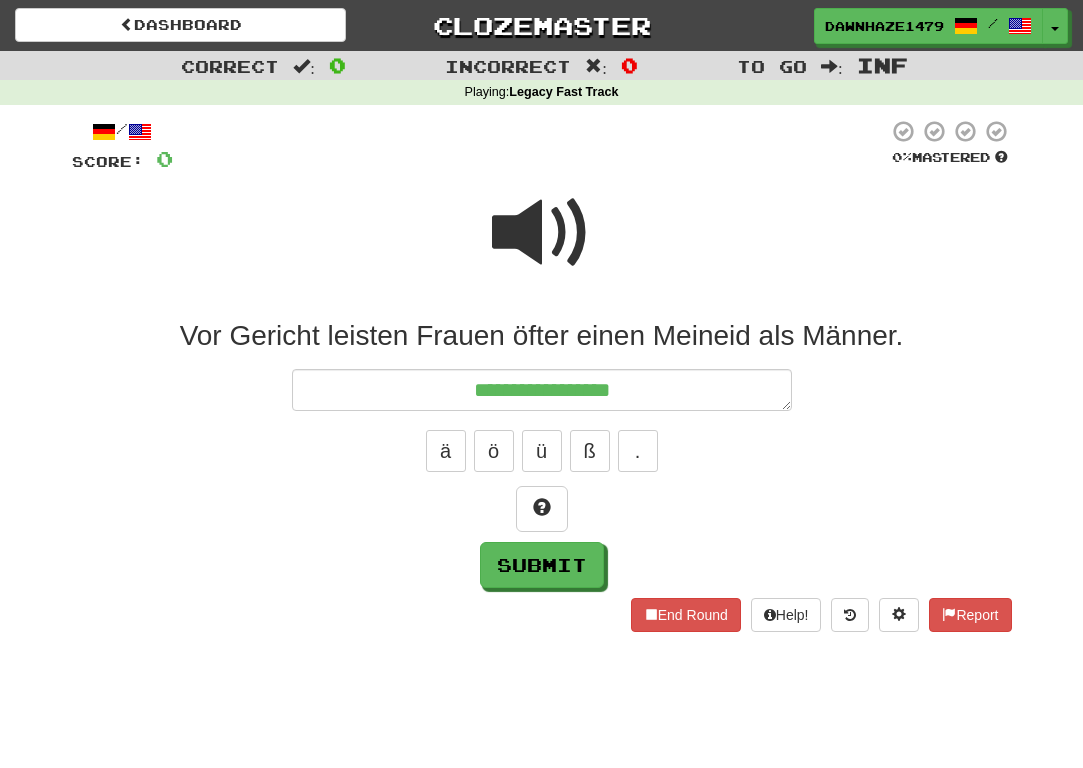 type on "*" 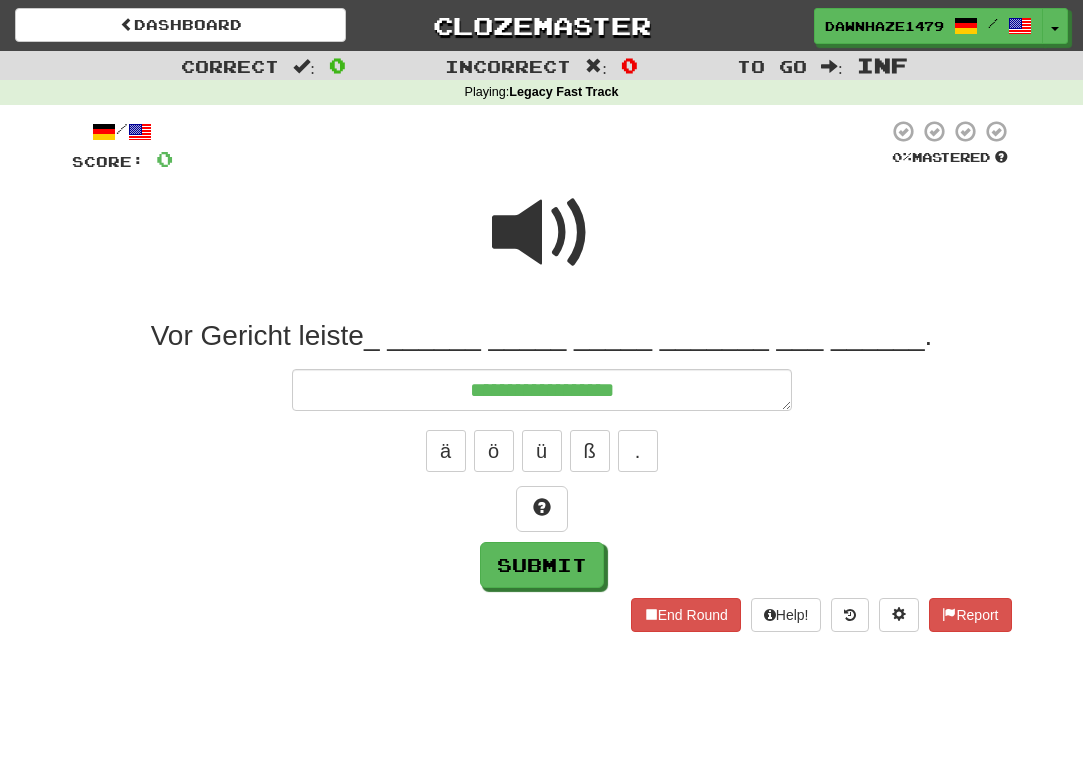 type on "*" 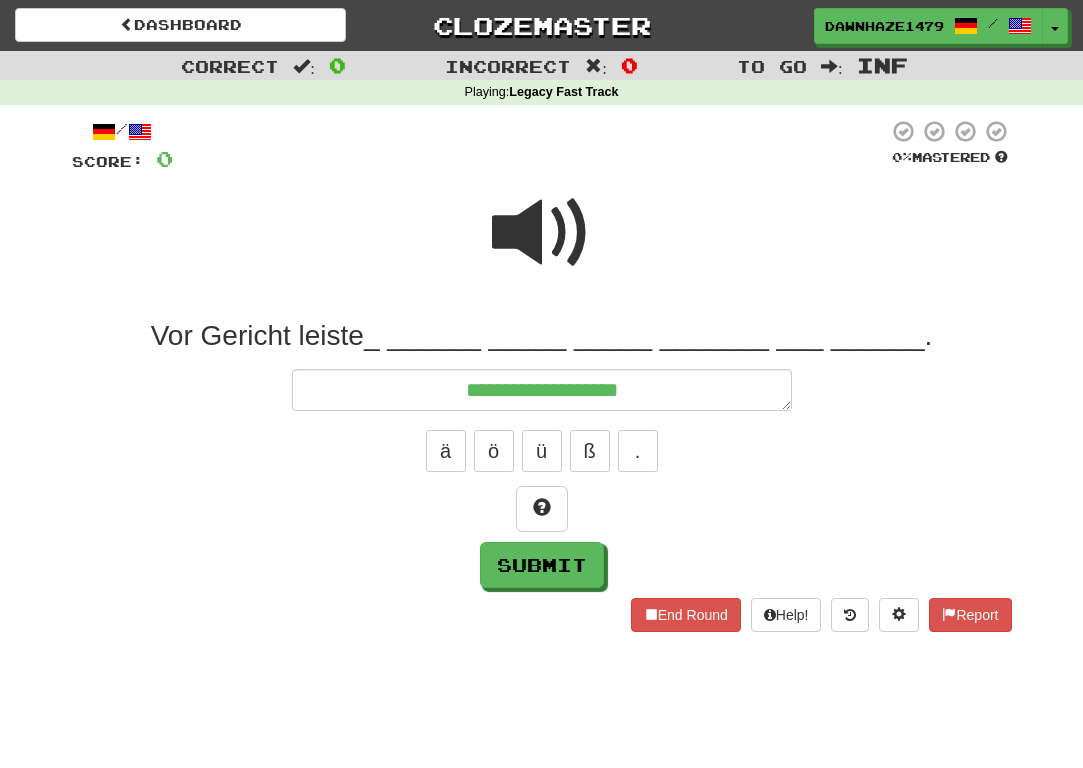 type on "*" 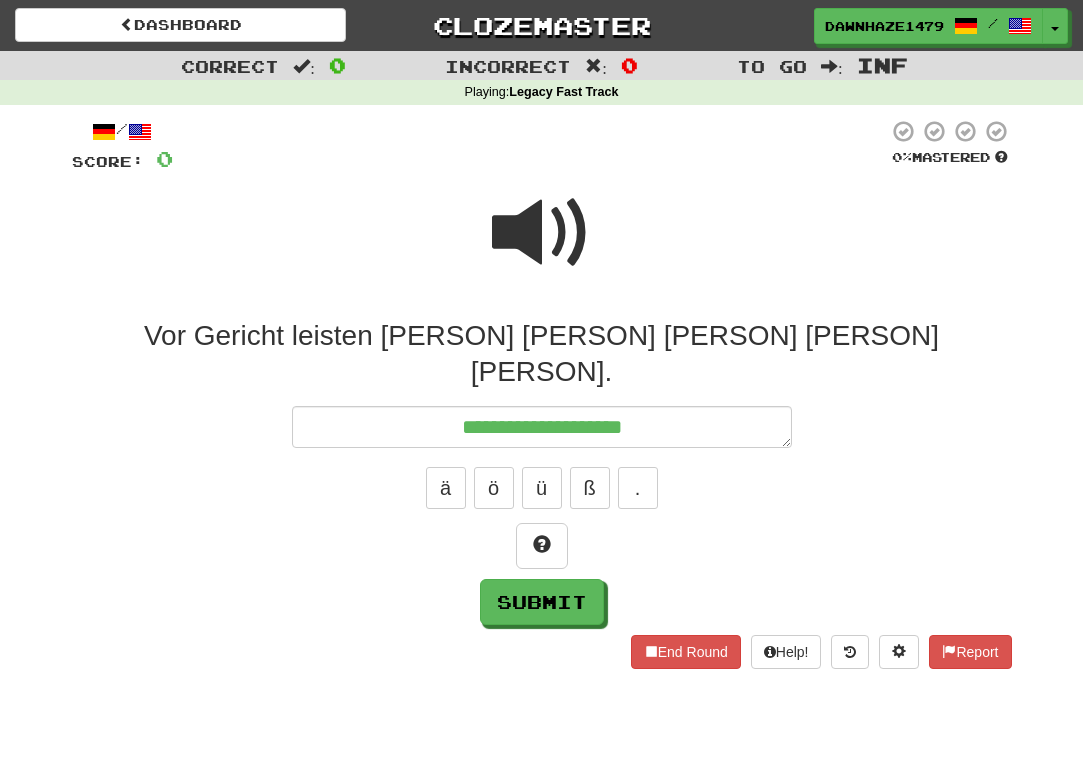 type on "*" 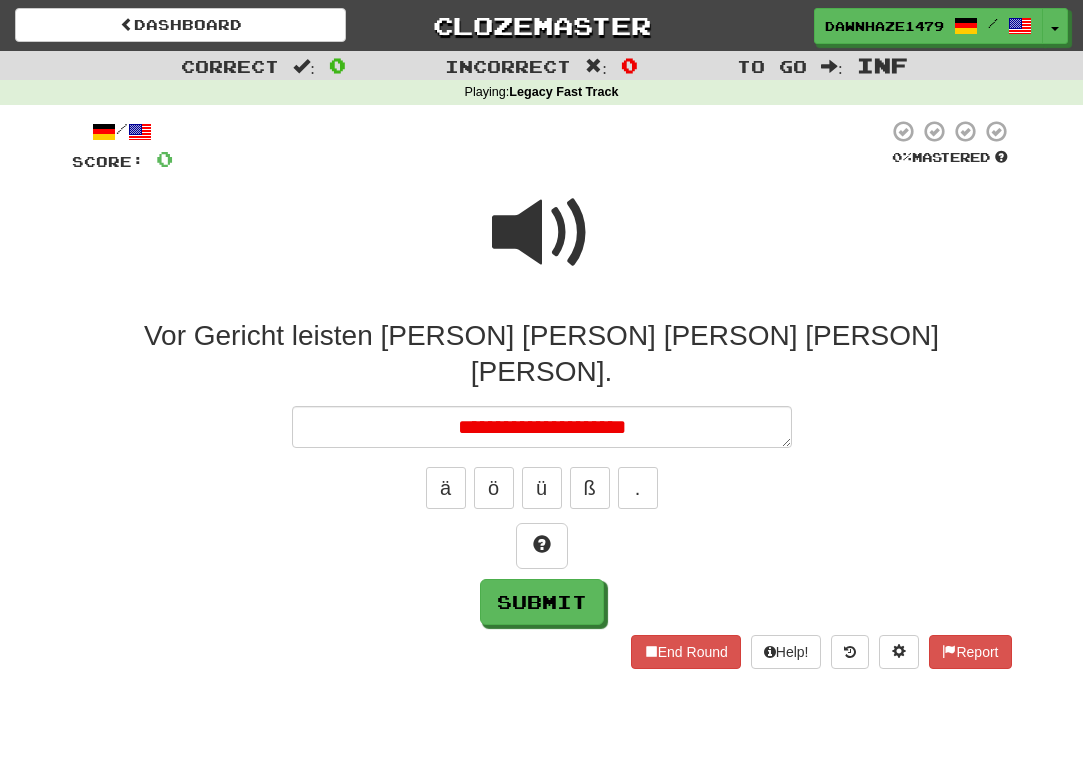 type on "*" 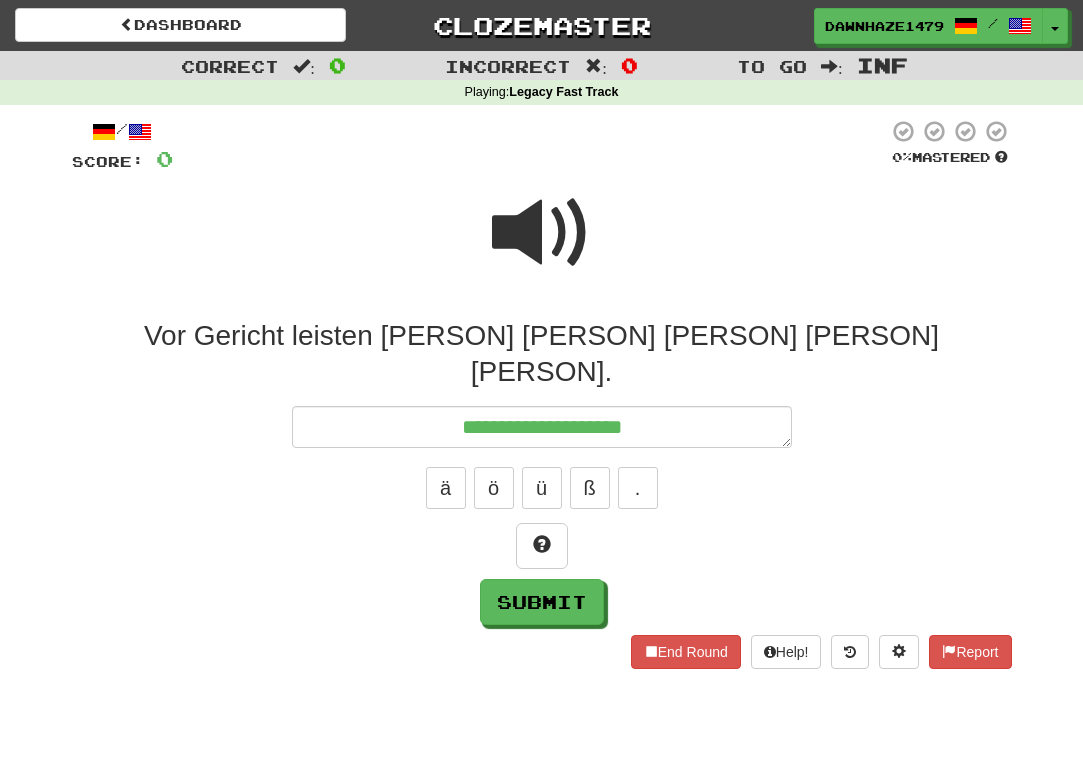 type on "*" 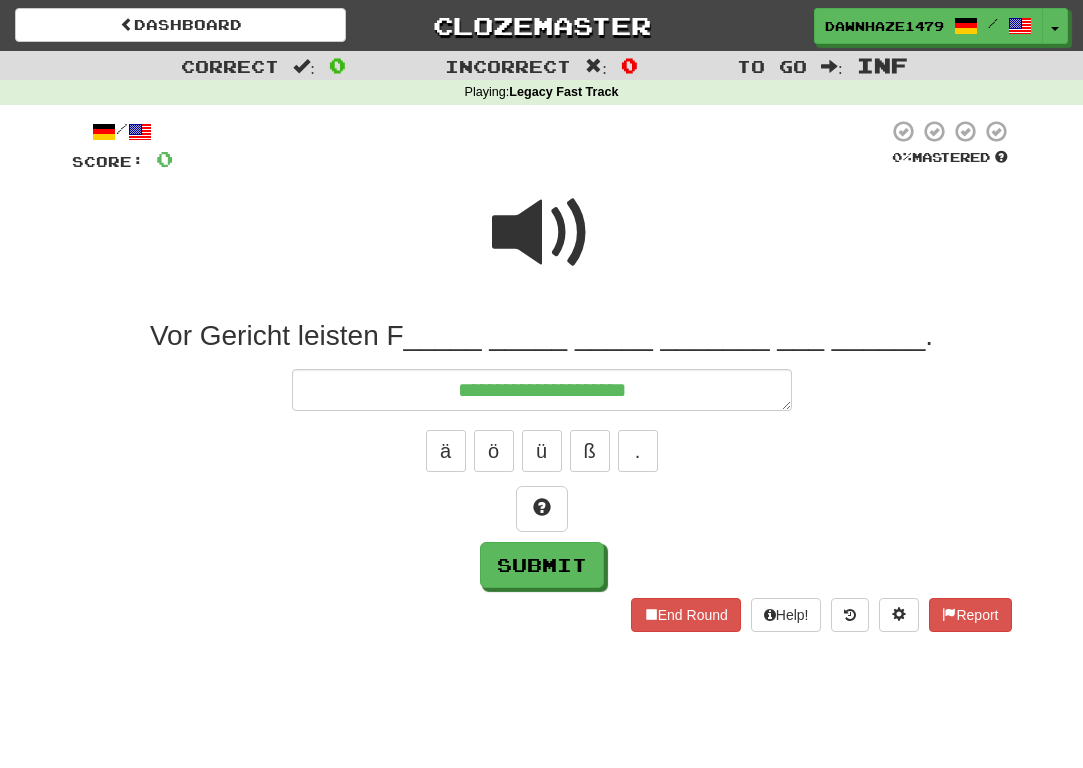 type on "*" 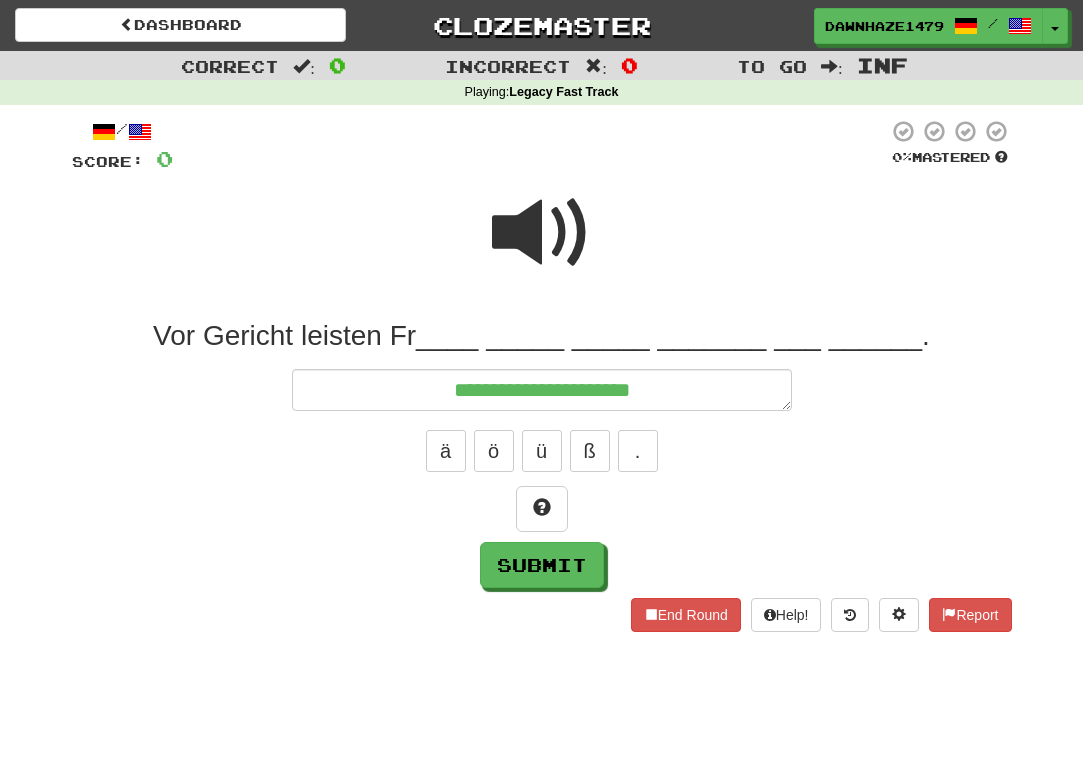 type on "*" 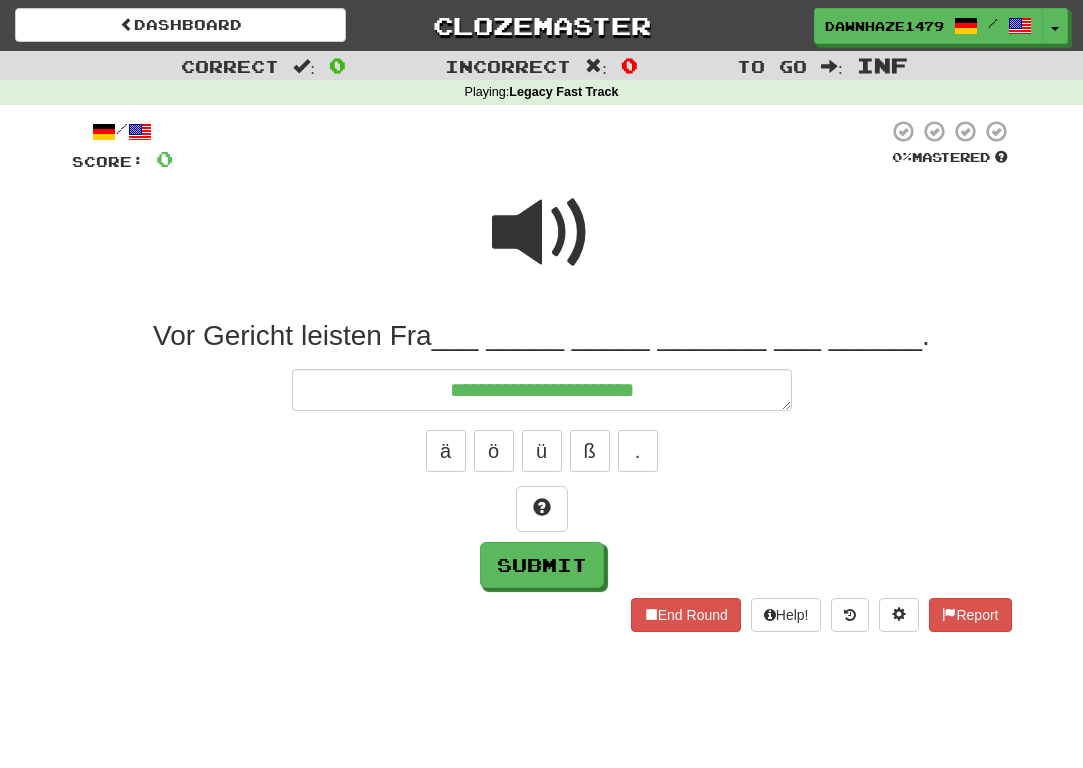 type on "*" 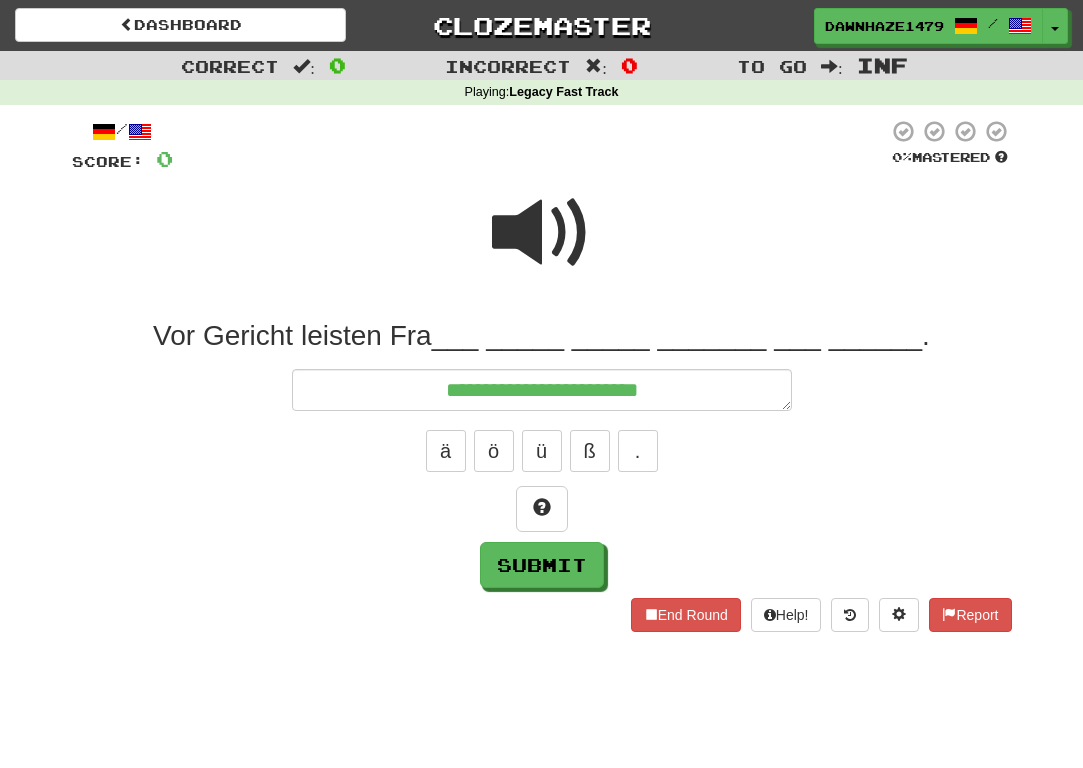 type on "*" 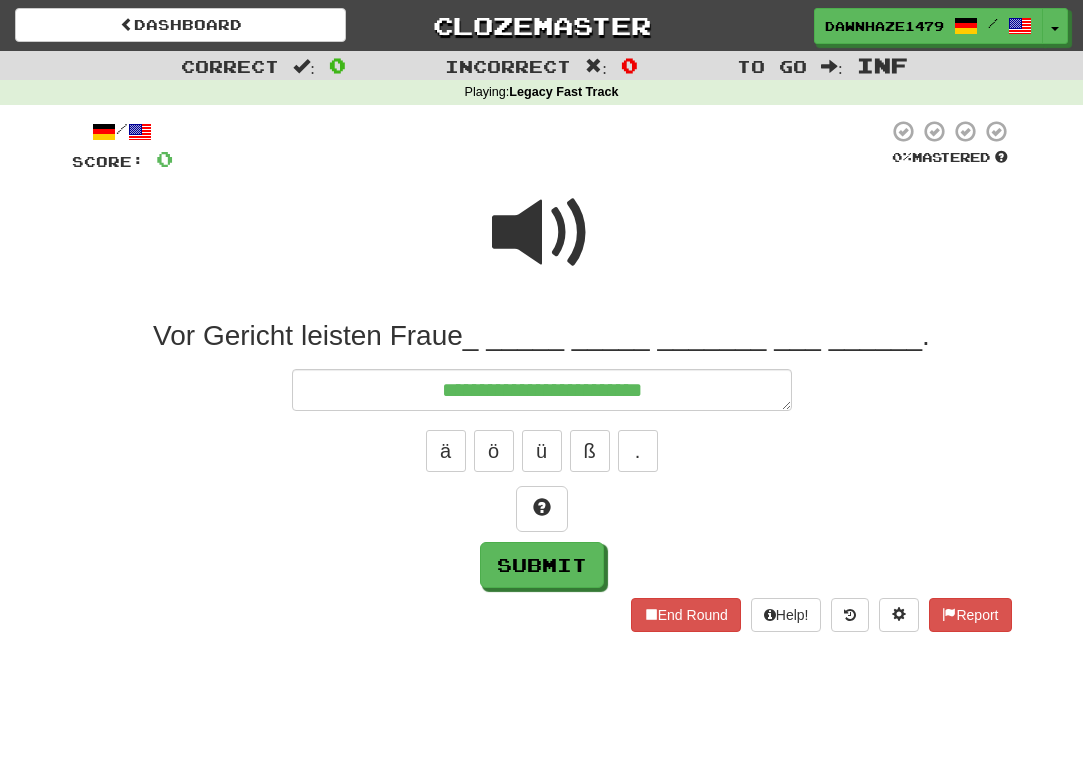 type on "*" 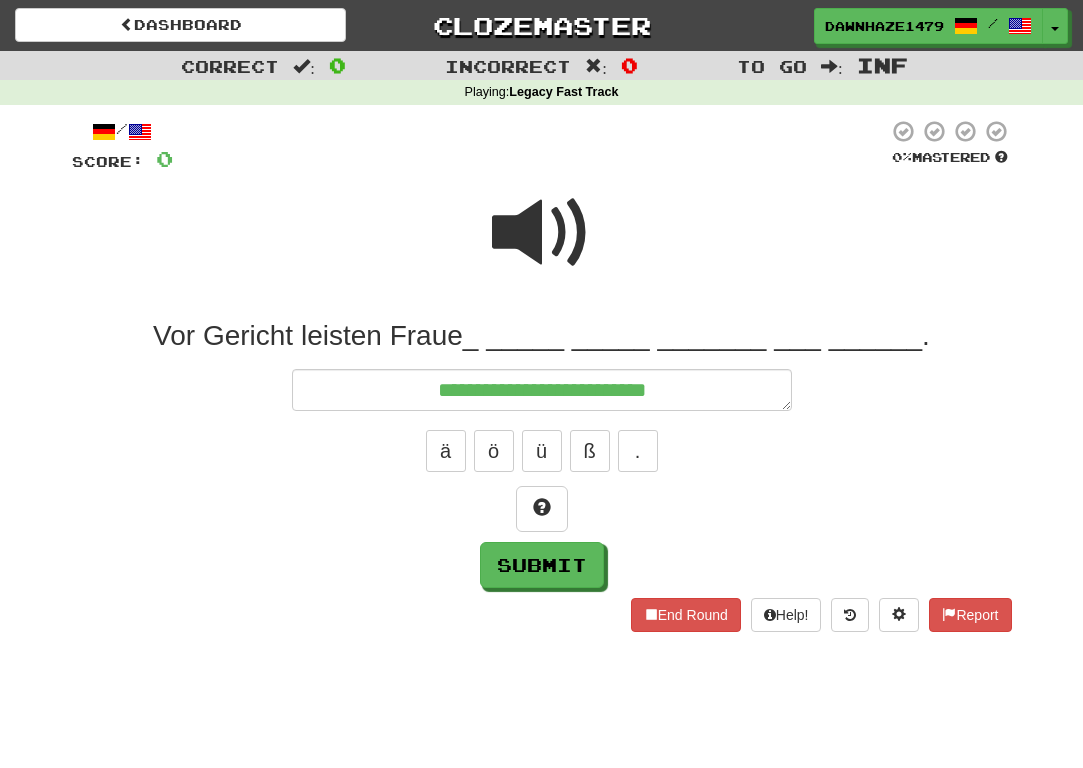 type on "*" 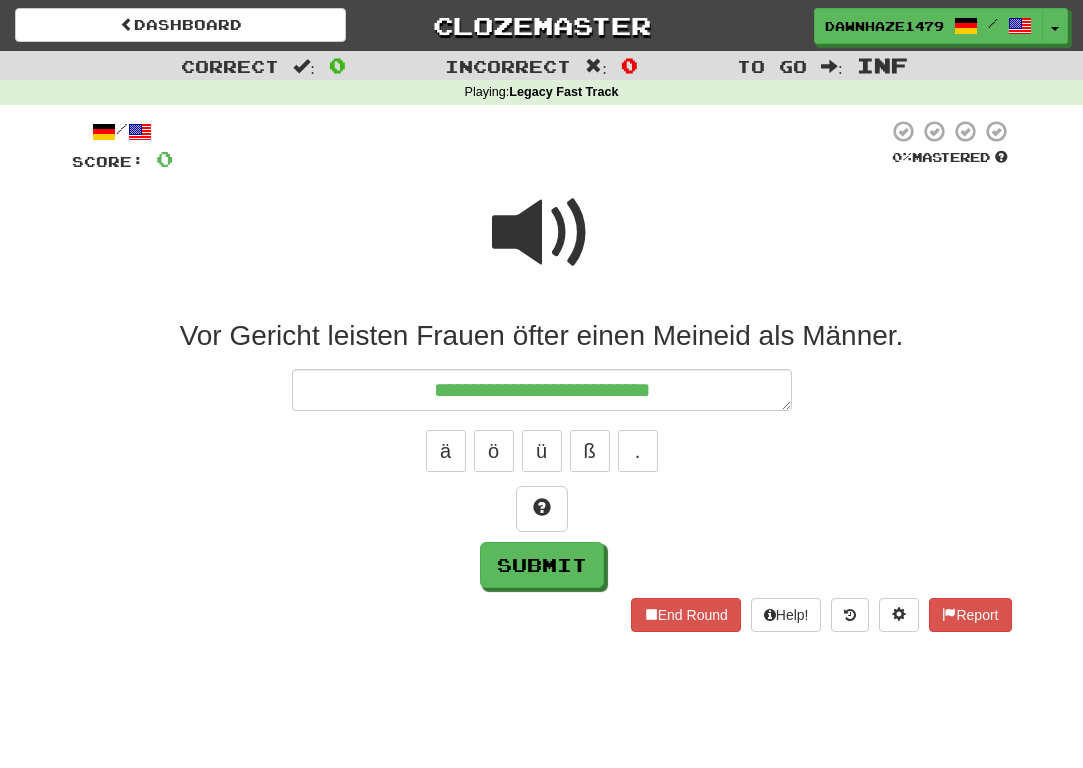 type on "*" 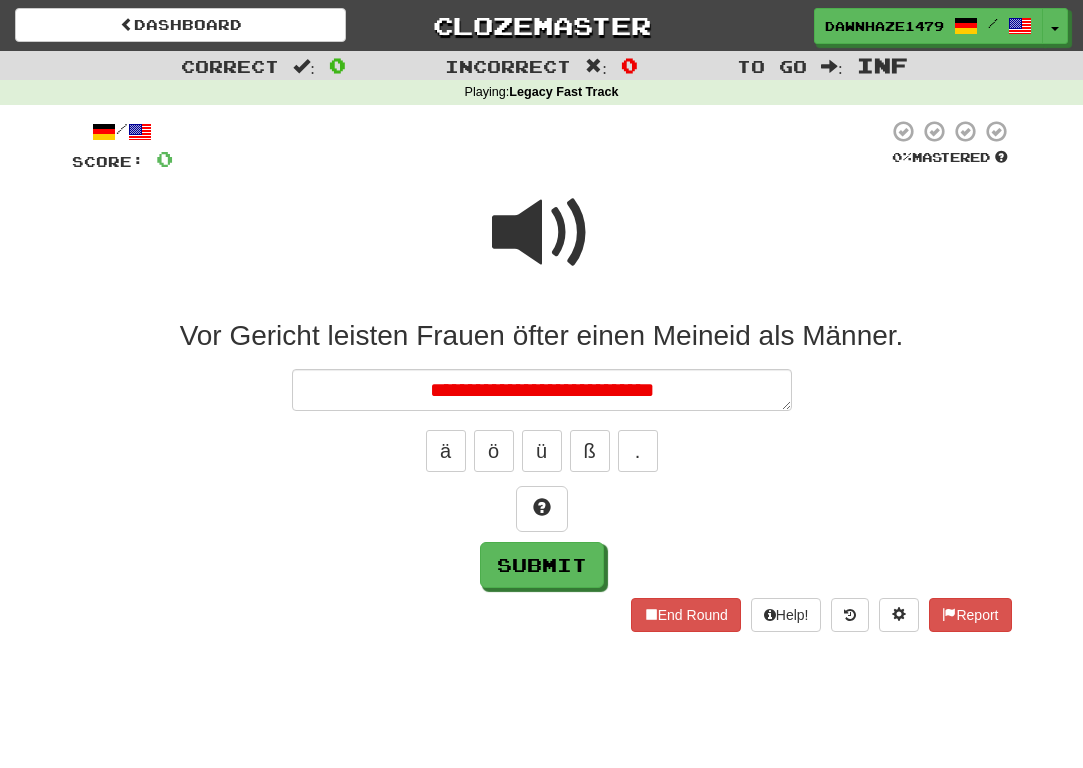 type on "*" 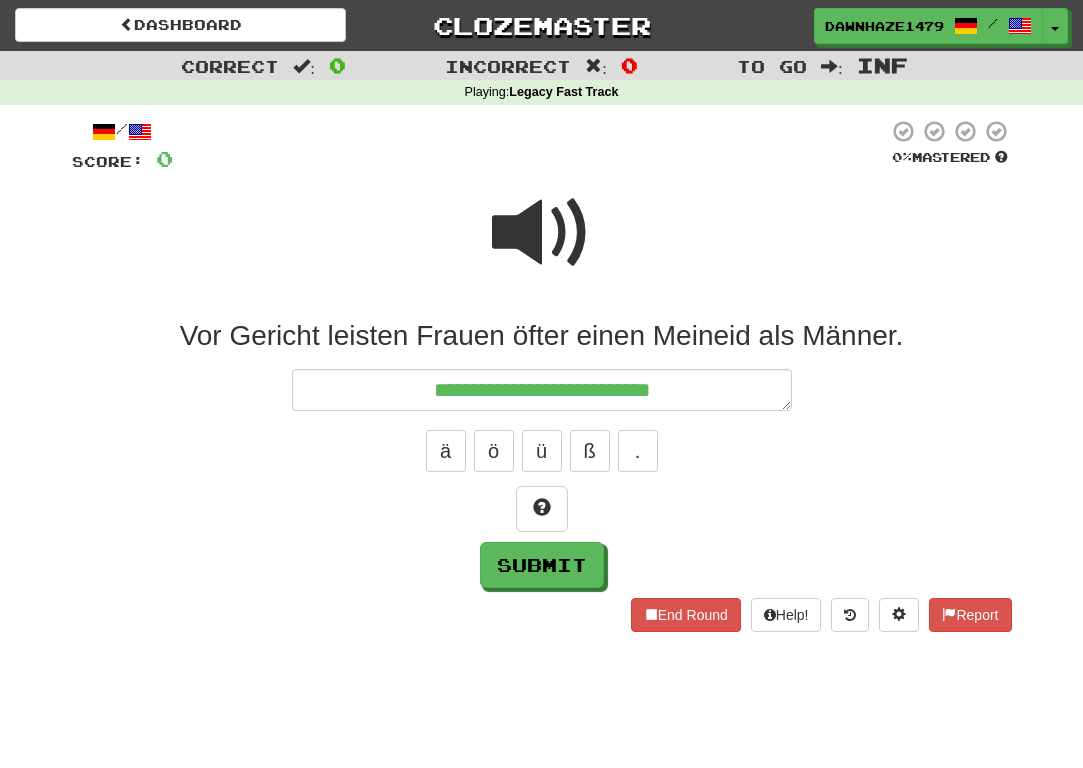 type on "**********" 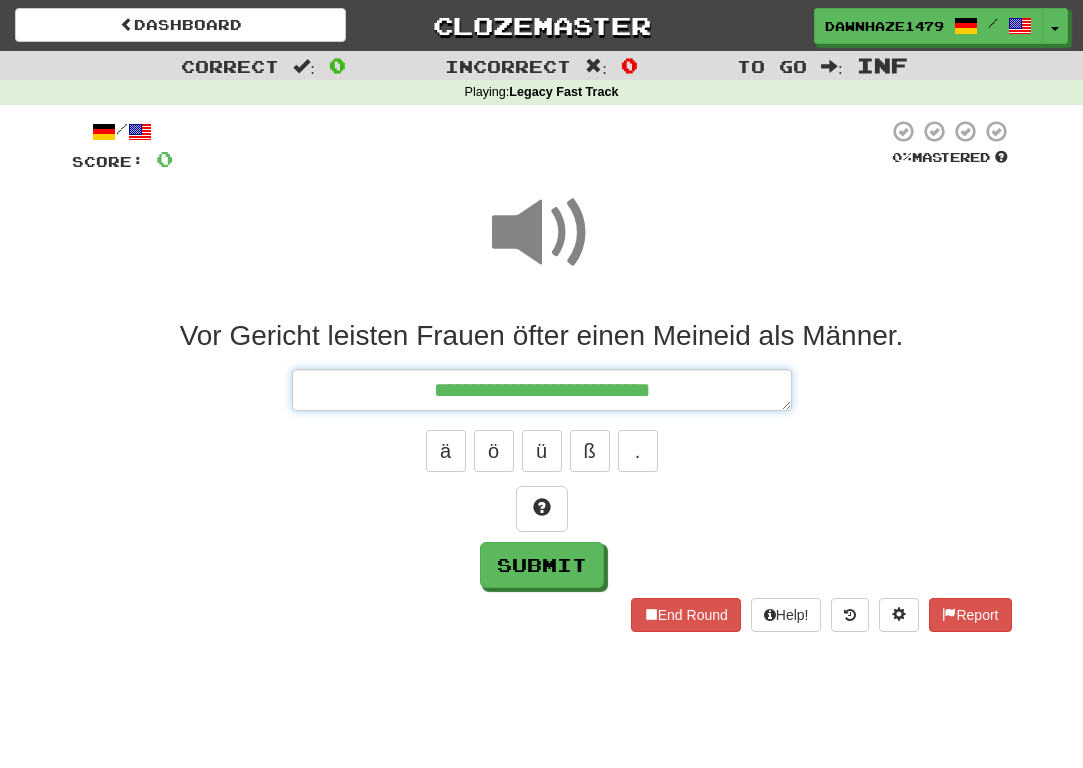 click on "**********" at bounding box center (542, 390) 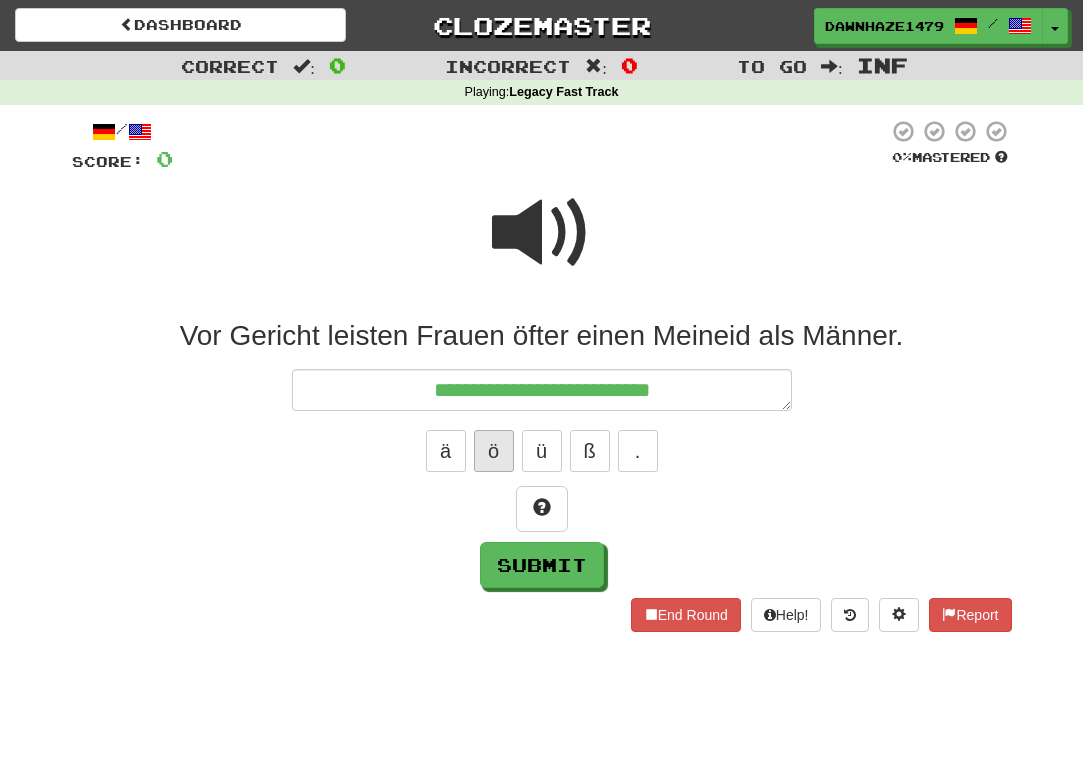 click on "ö" at bounding box center (494, 451) 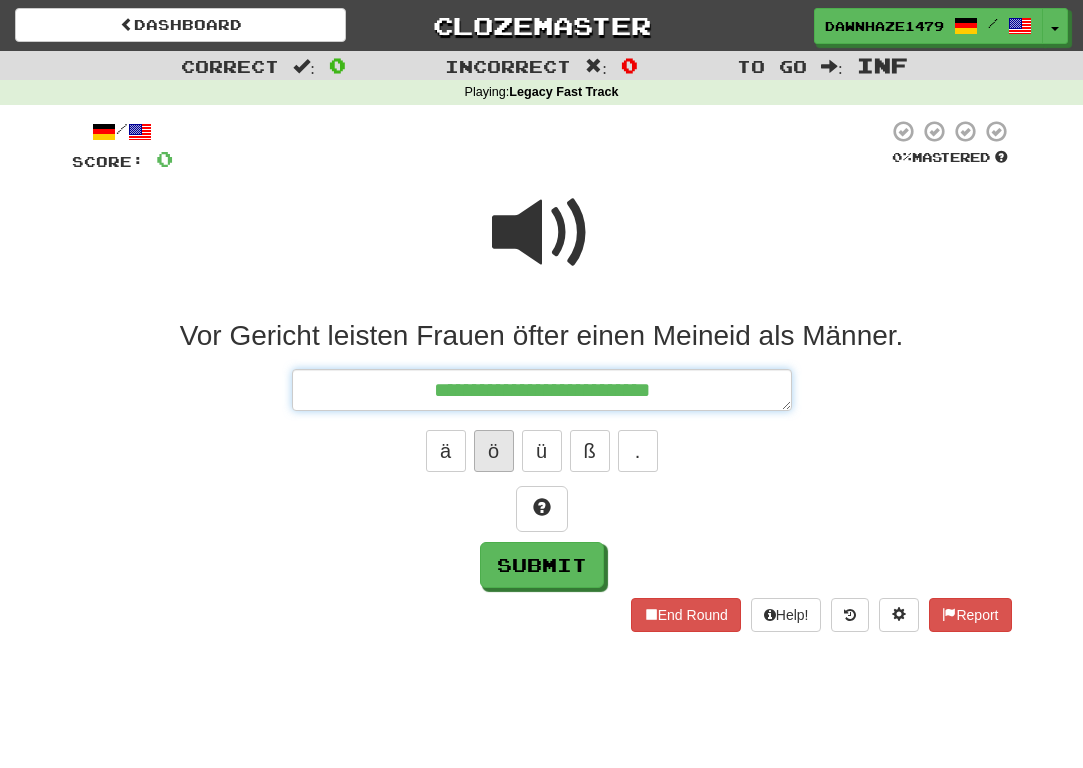 type on "*" 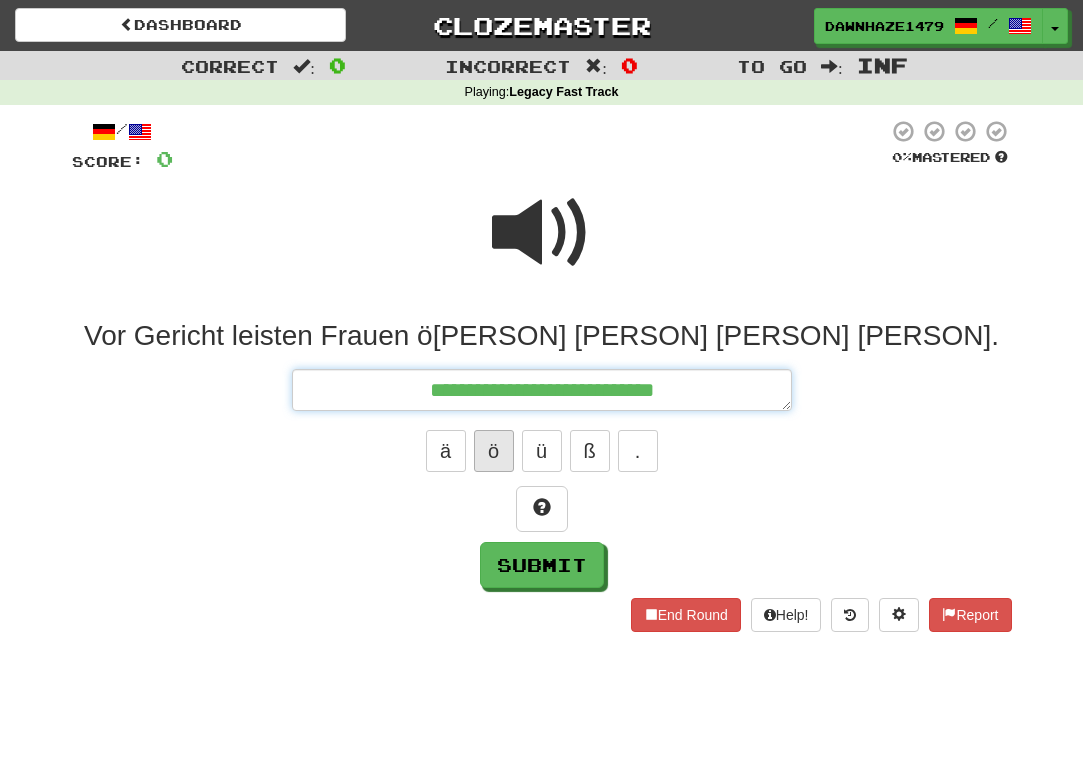 type on "*" 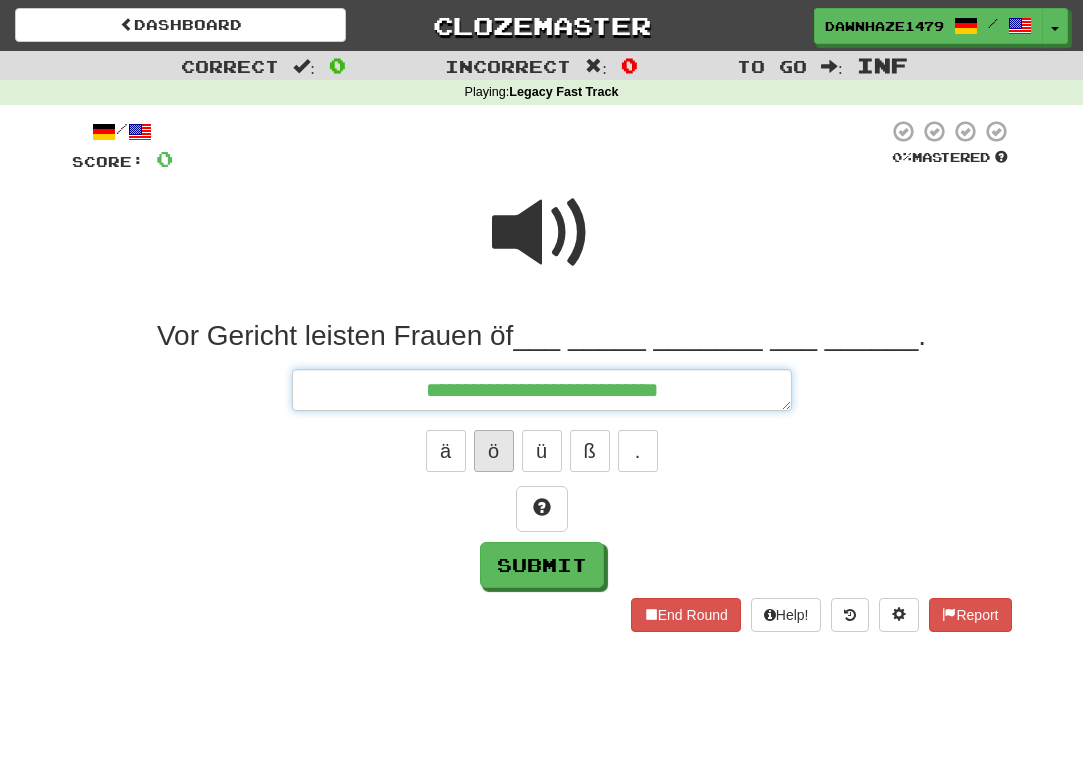 type on "*" 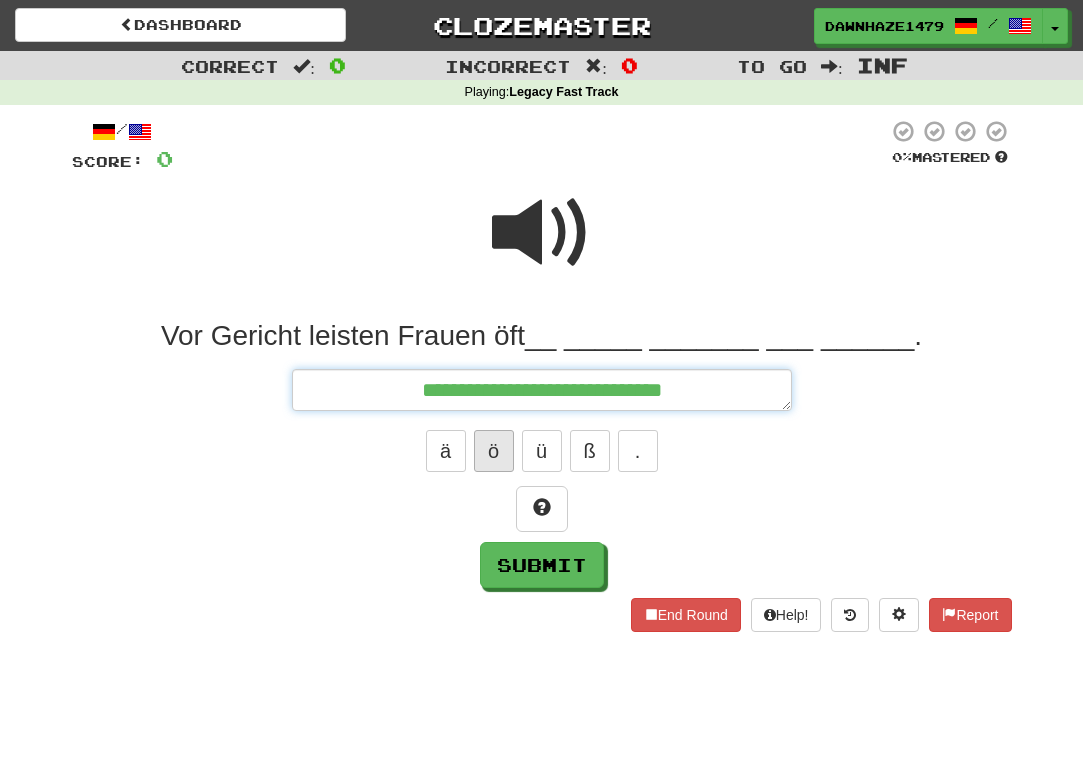 type on "*" 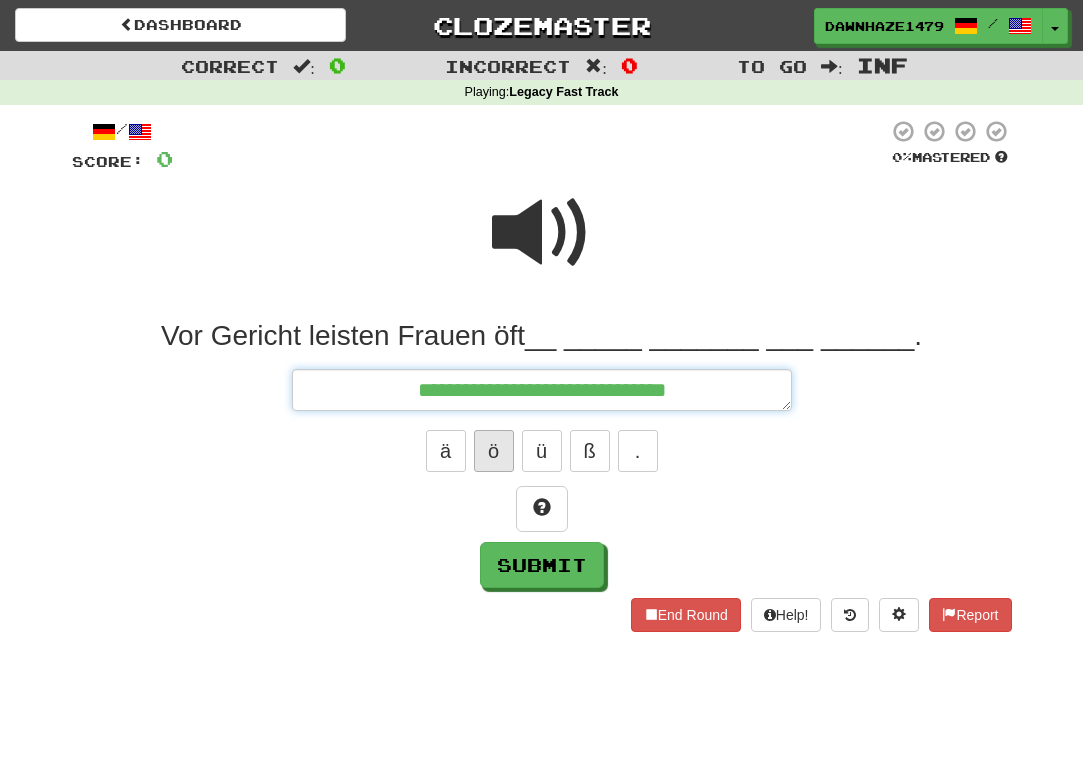 type on "*" 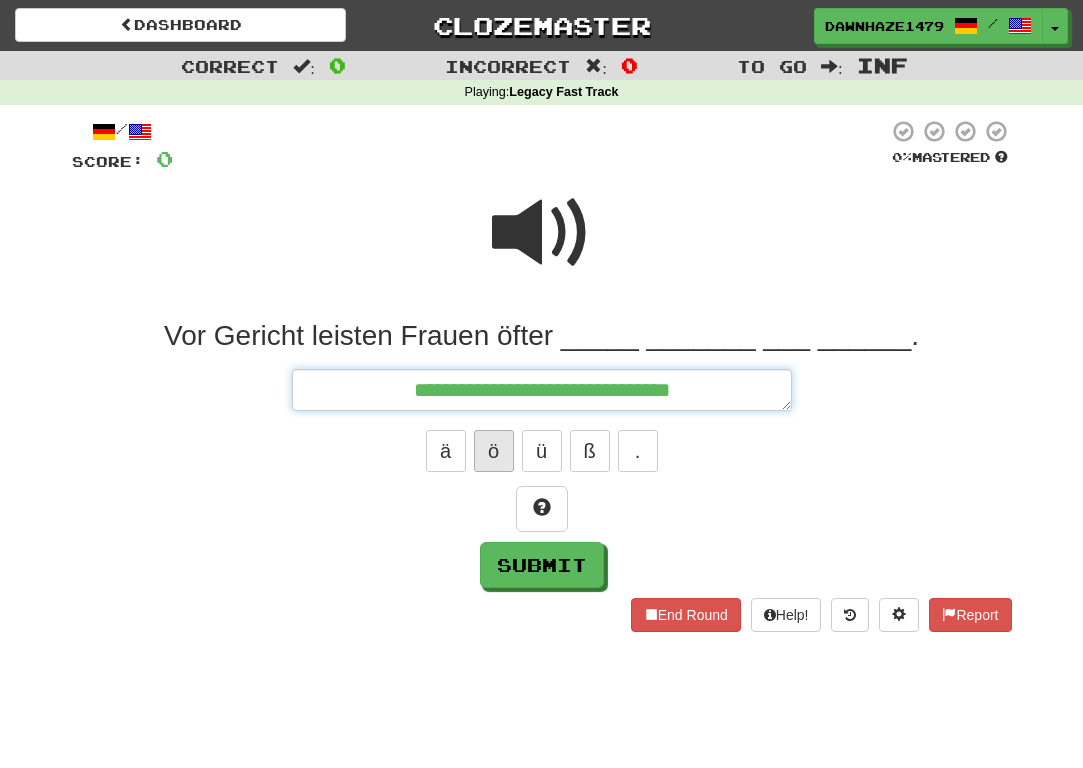 type on "*" 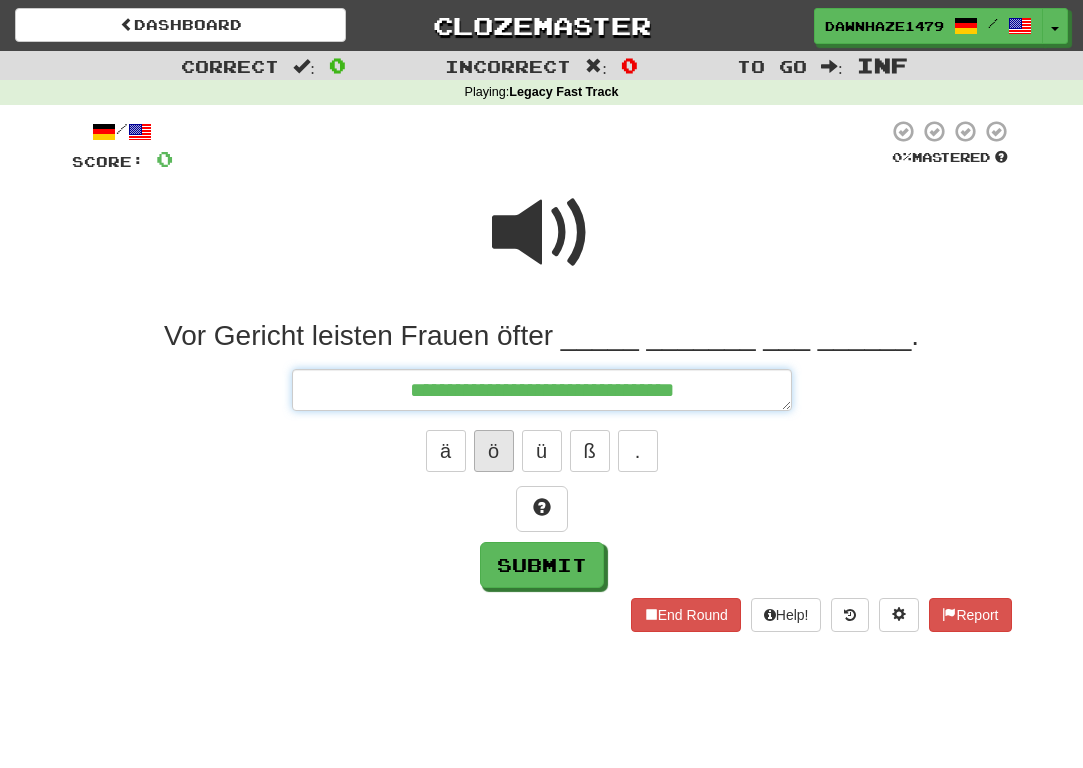 type on "*" 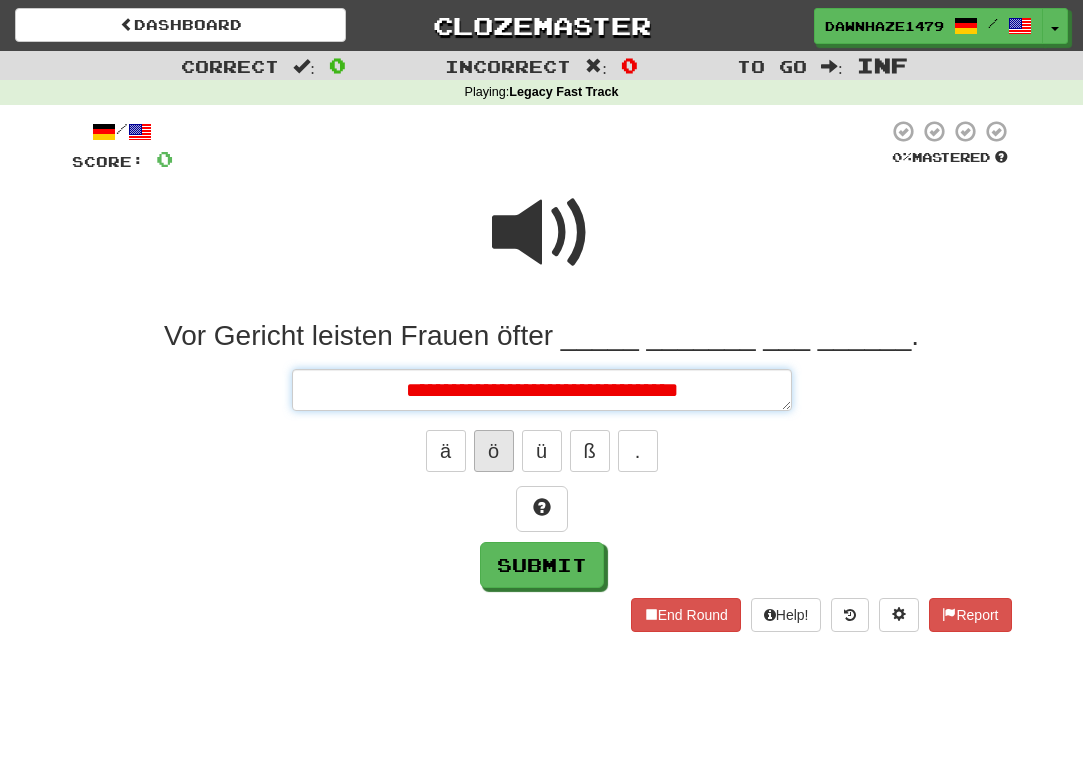 type on "*" 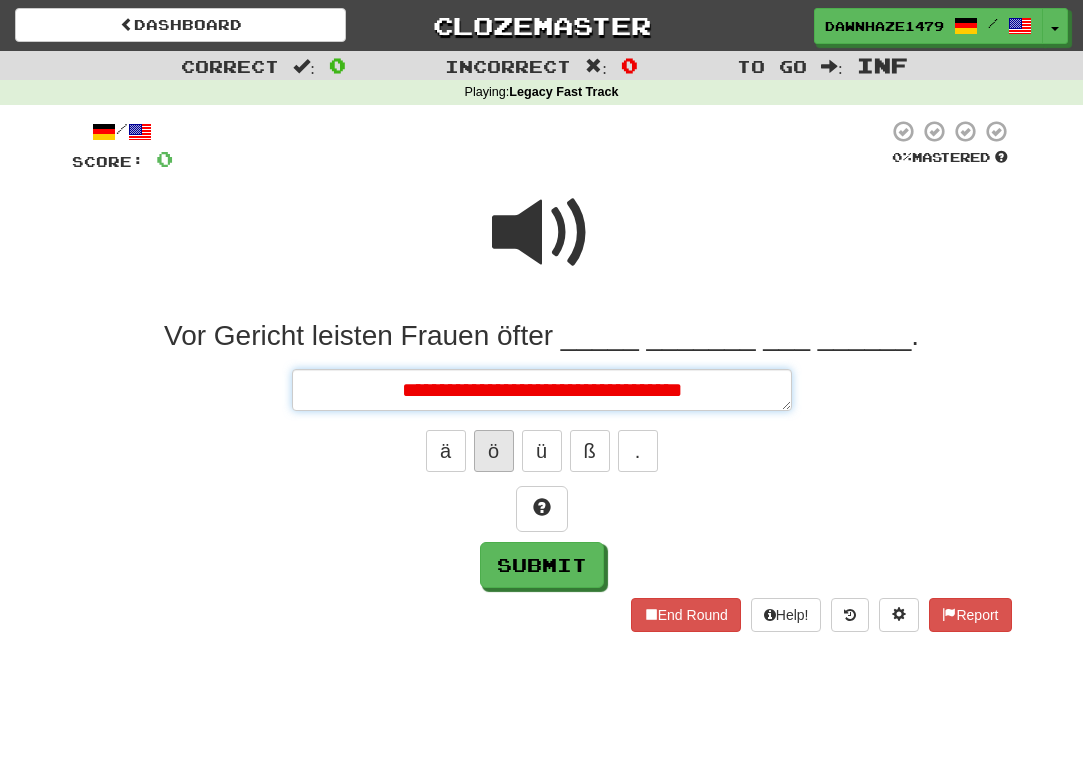 type on "*" 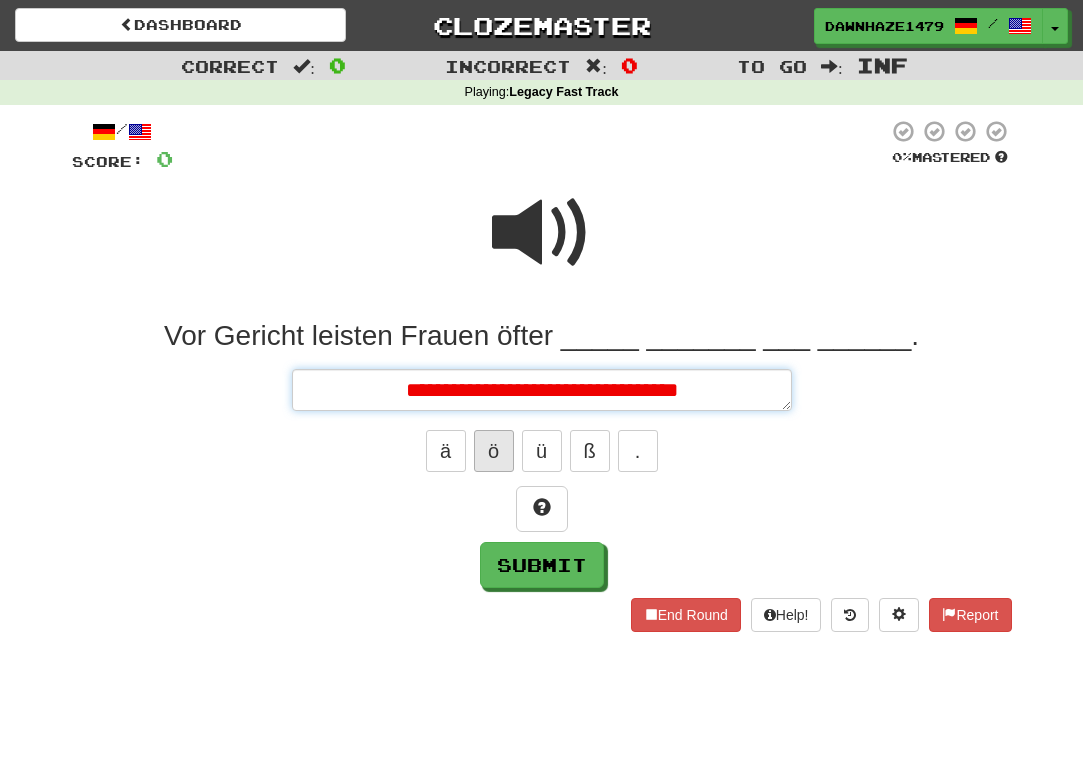type on "*" 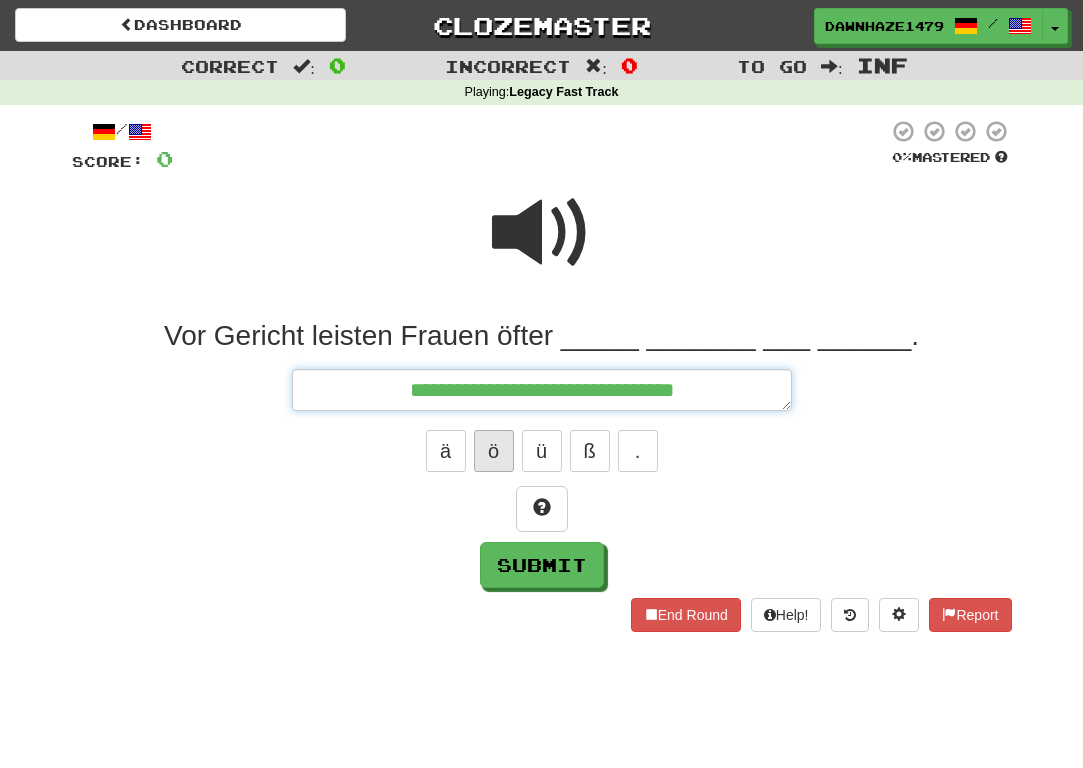 type on "*" 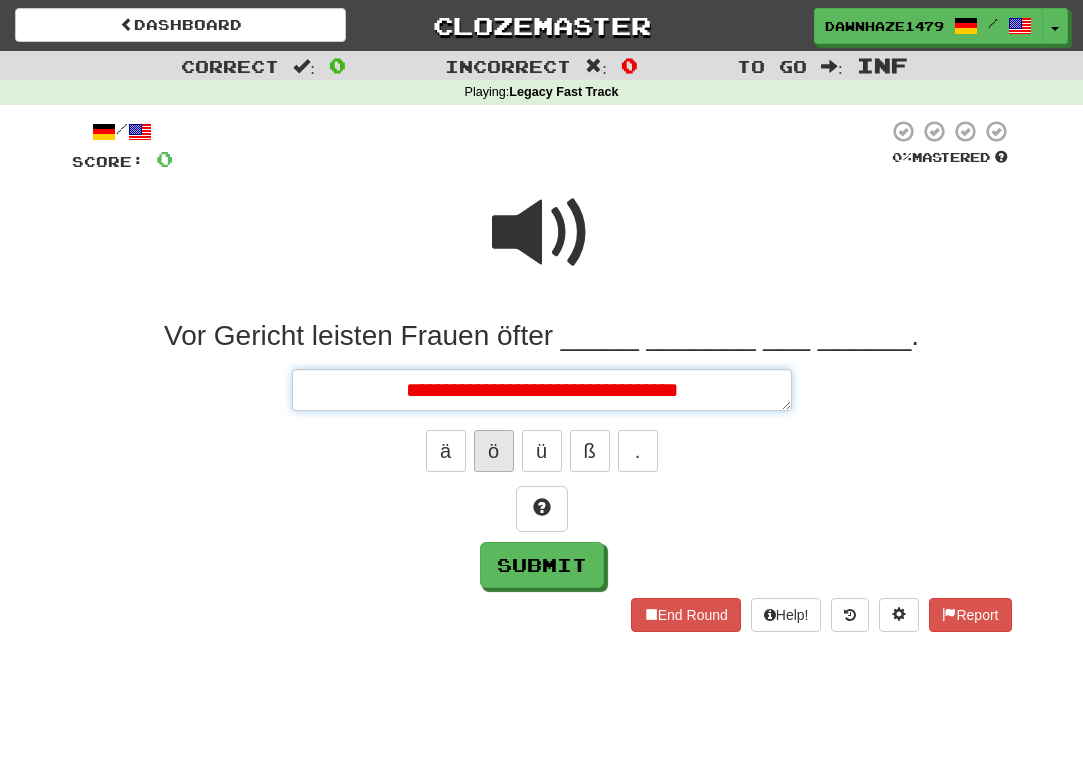 type on "*" 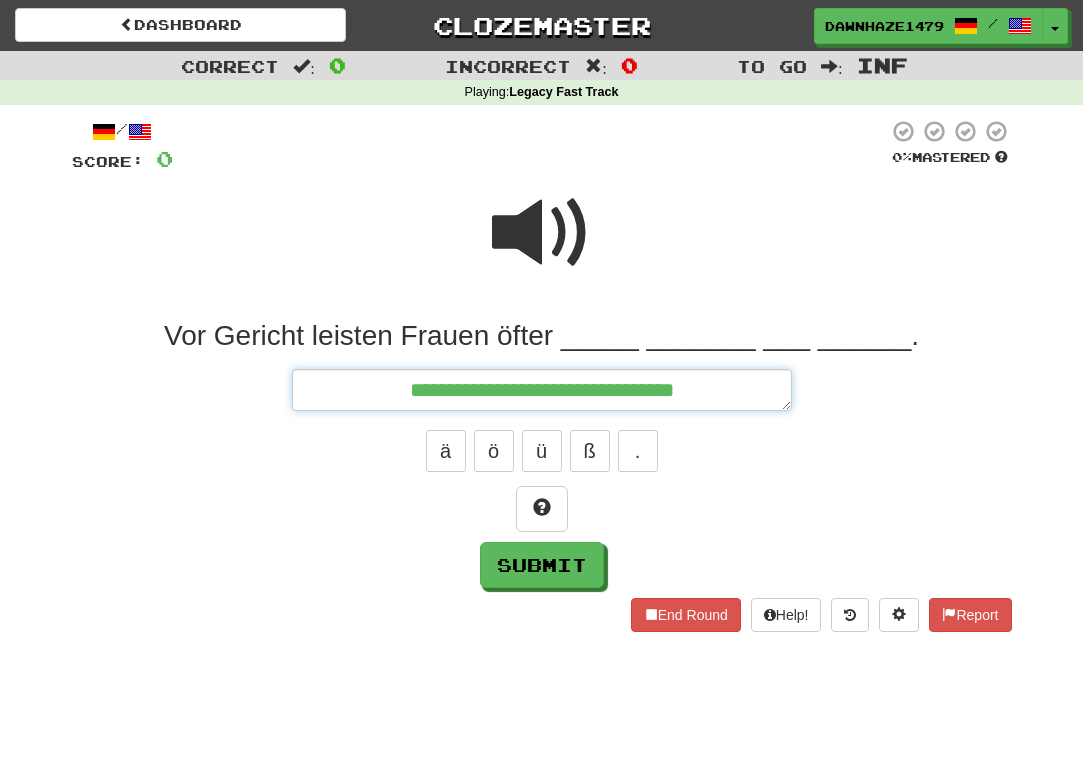 type on "**********" 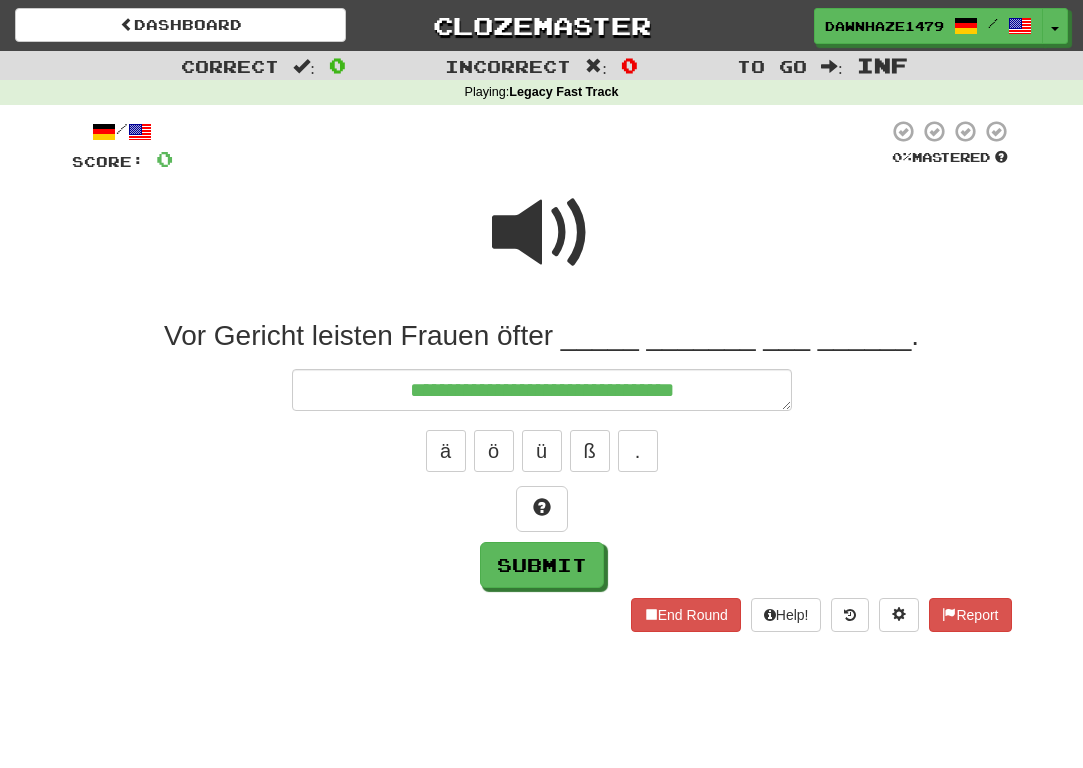 click on "**********" at bounding box center [542, 453] 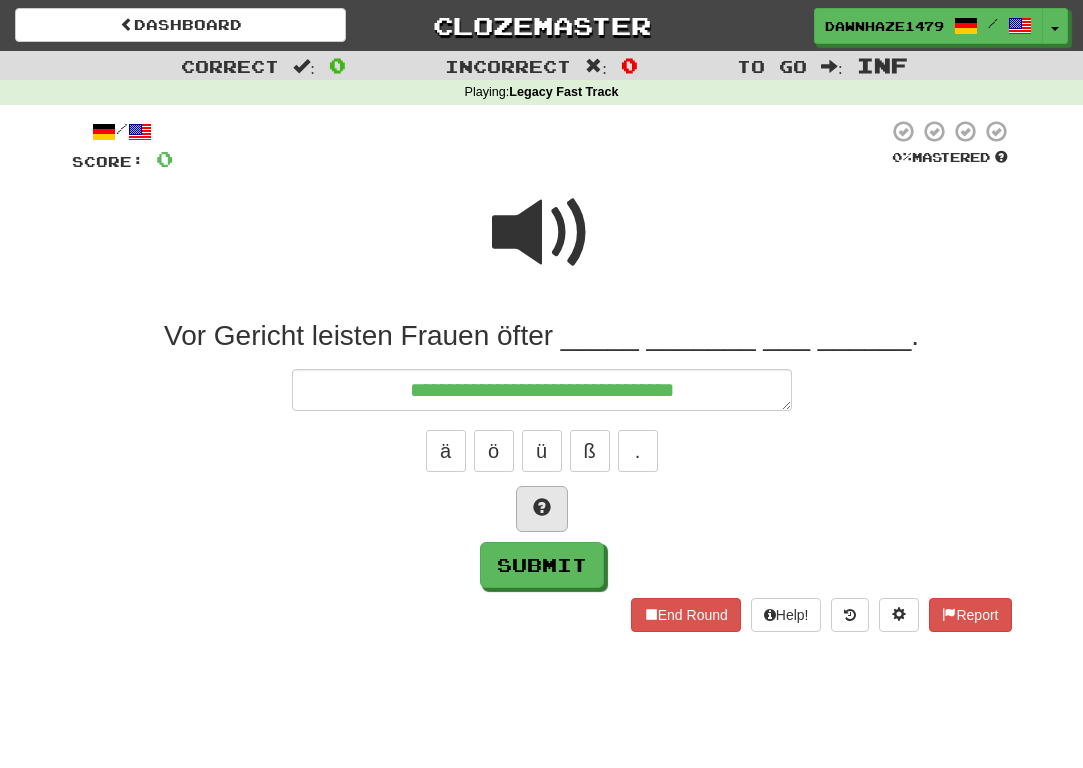 click at bounding box center (542, 507) 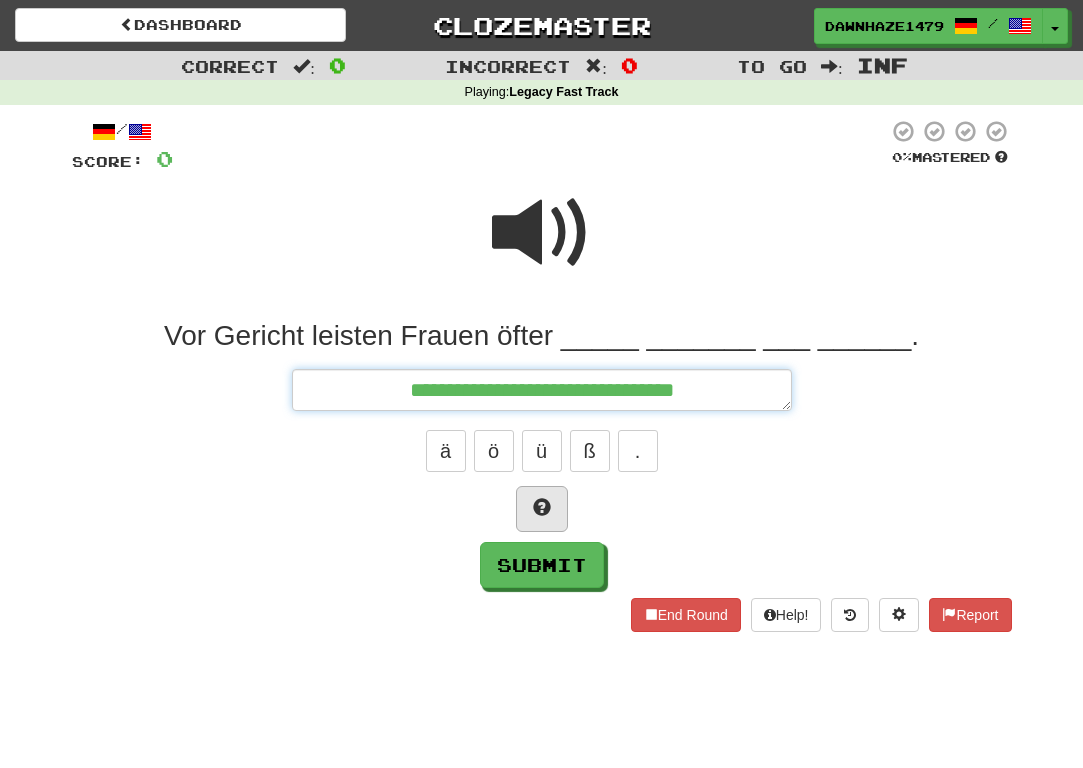 type on "*" 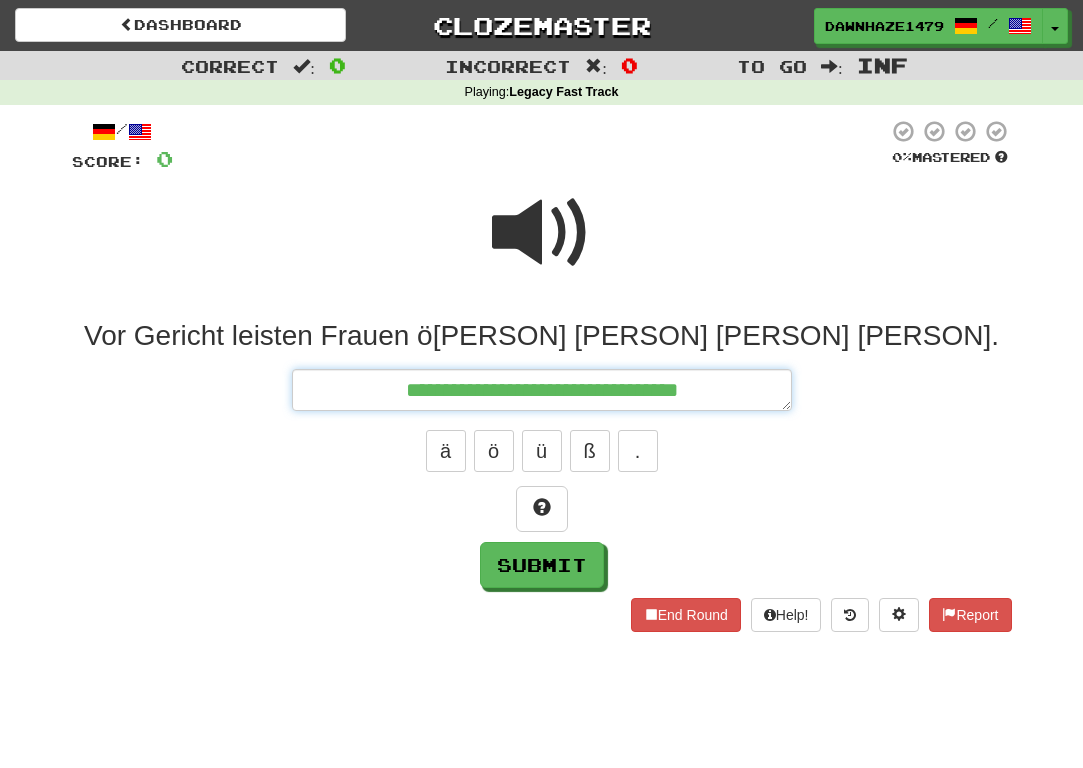 type on "*" 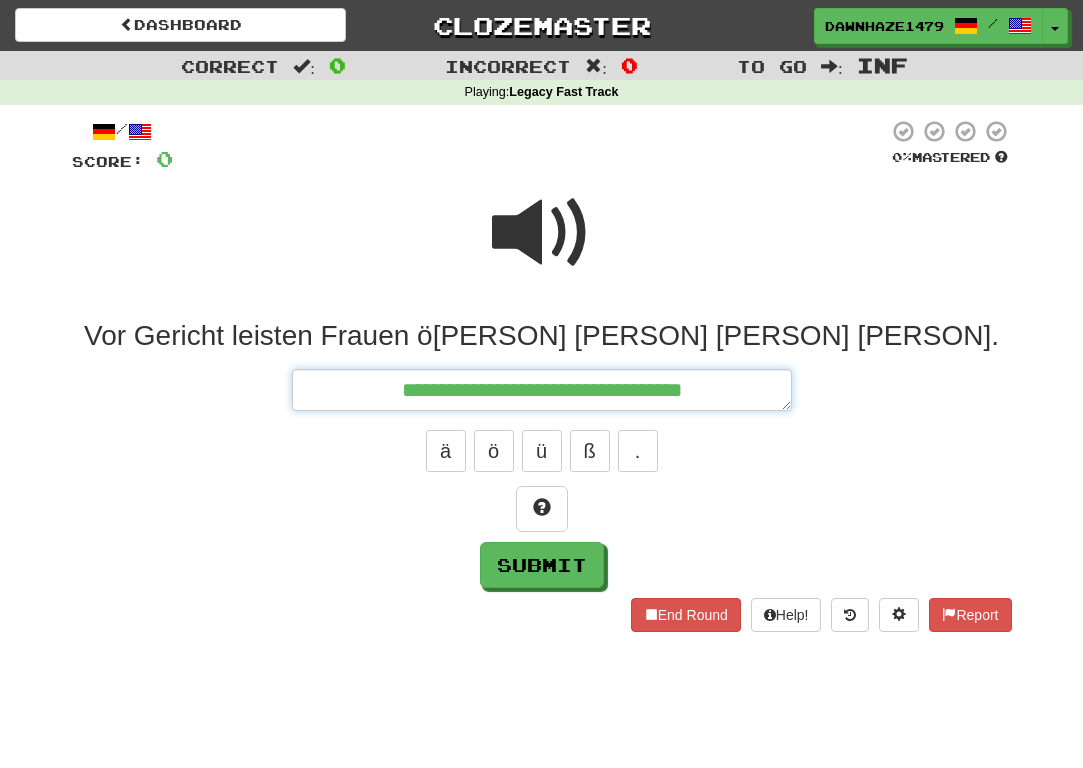 type on "*" 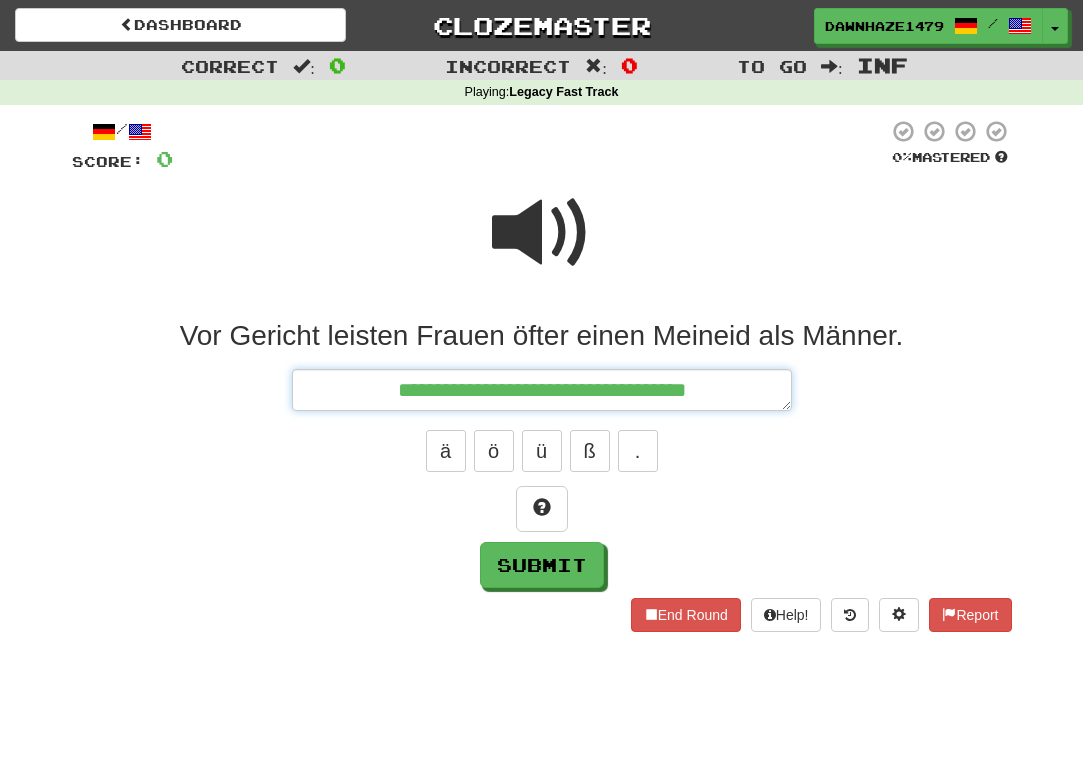 type on "*" 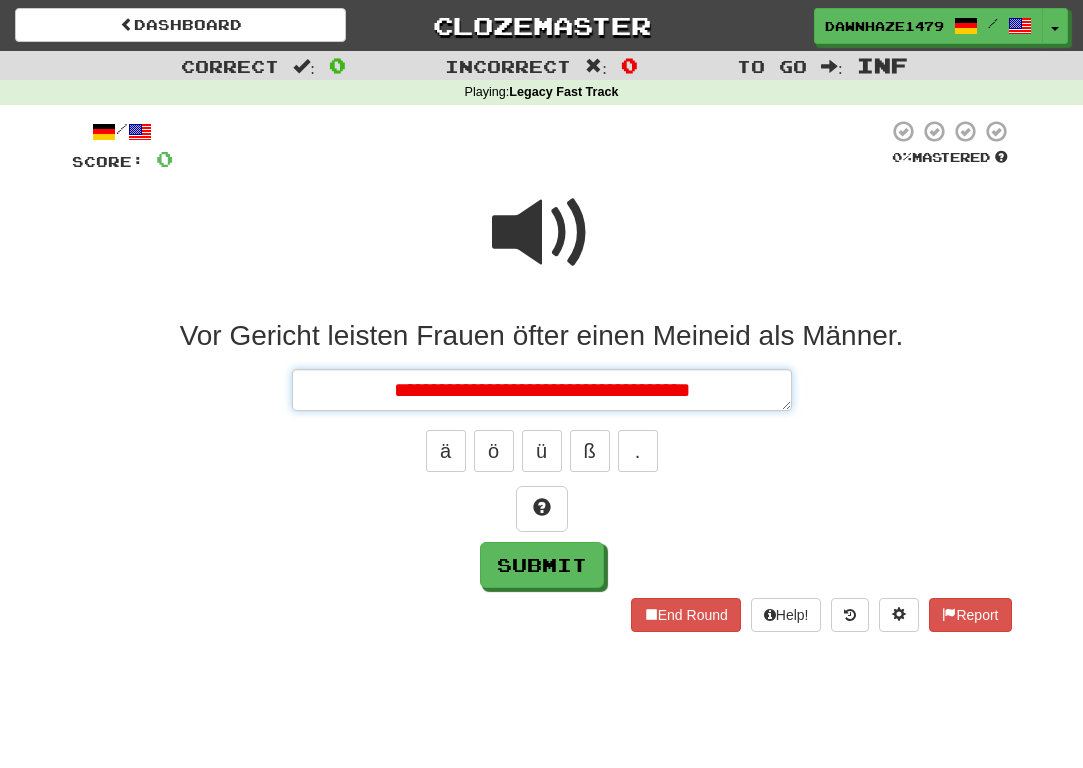 type on "*" 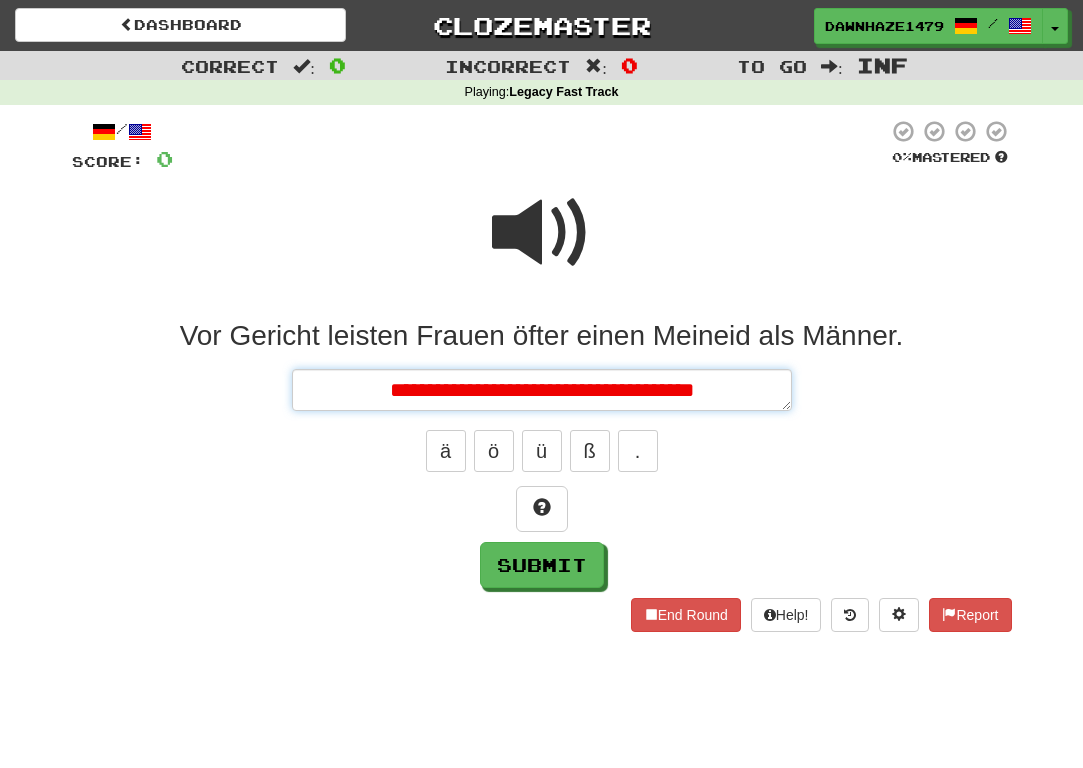 type on "*" 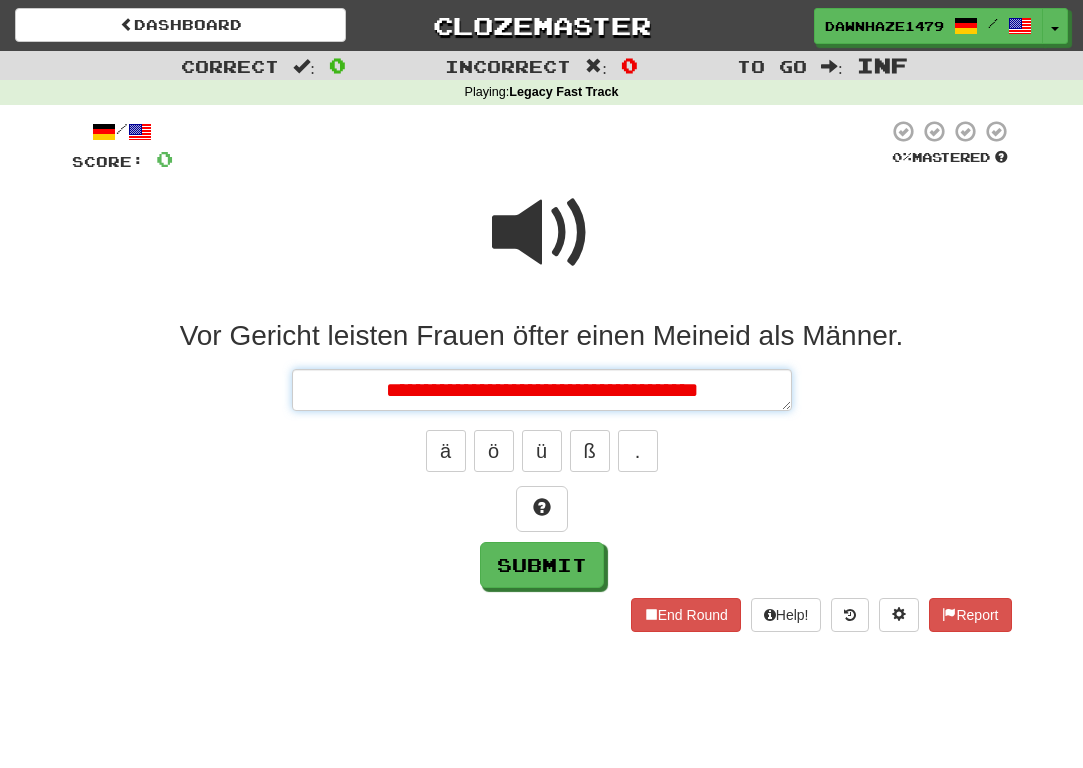 type on "*" 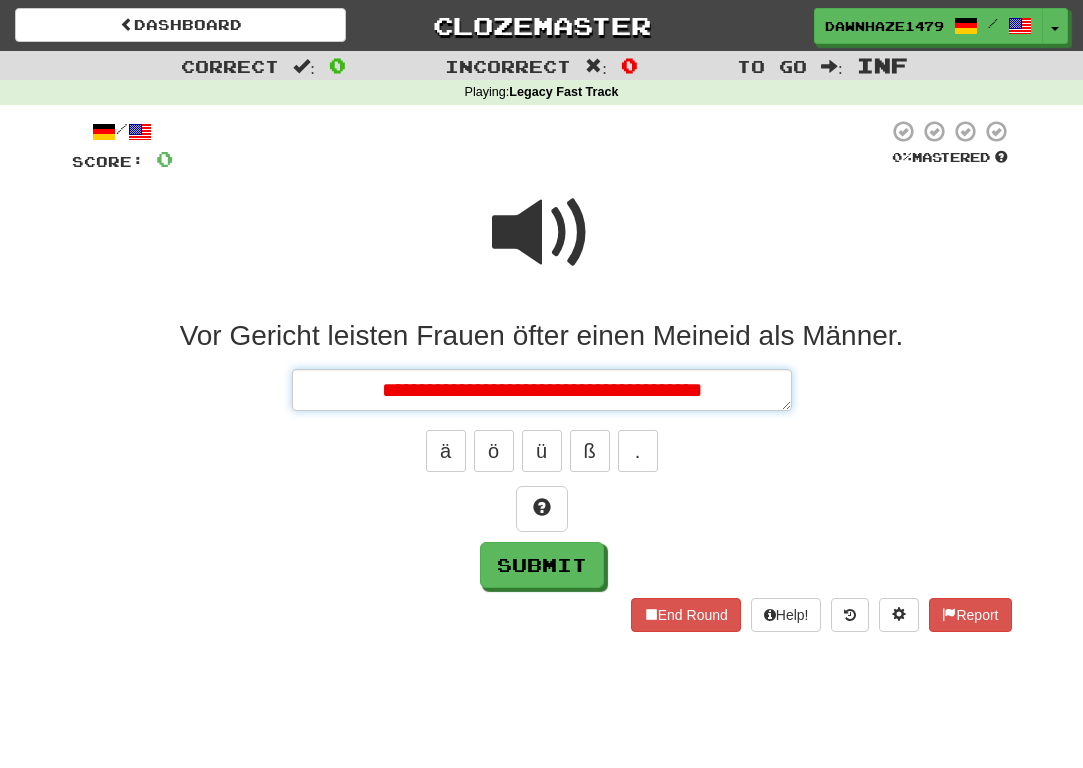 type on "*" 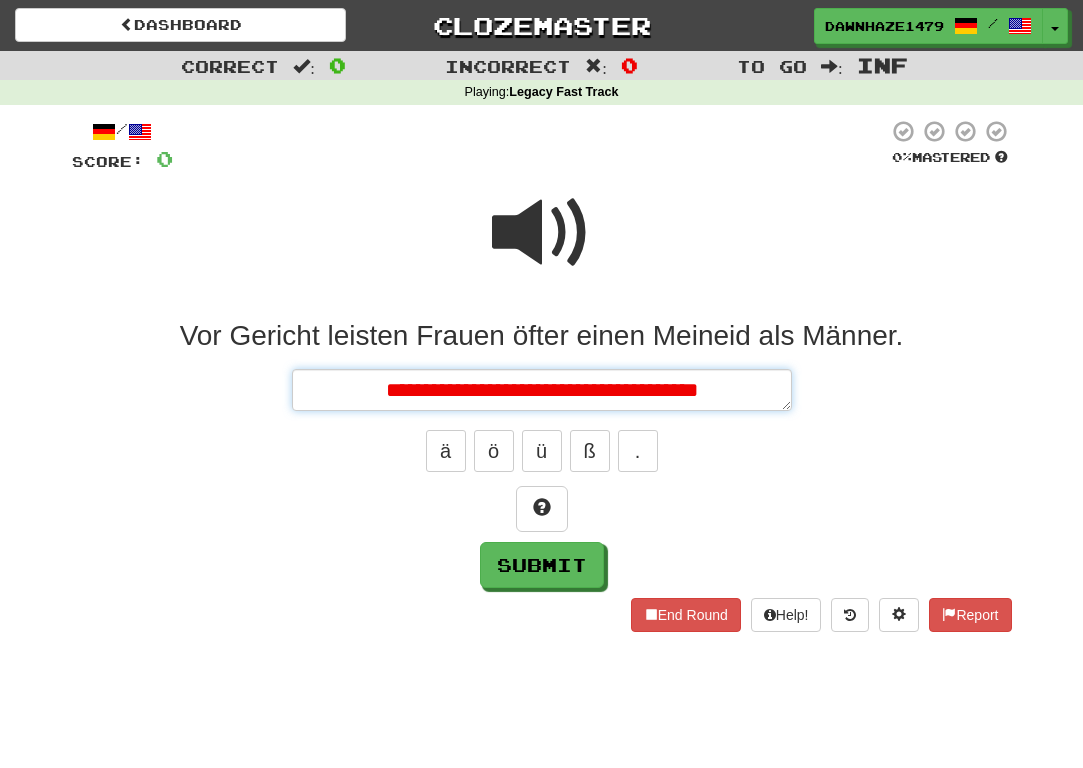 type on "*" 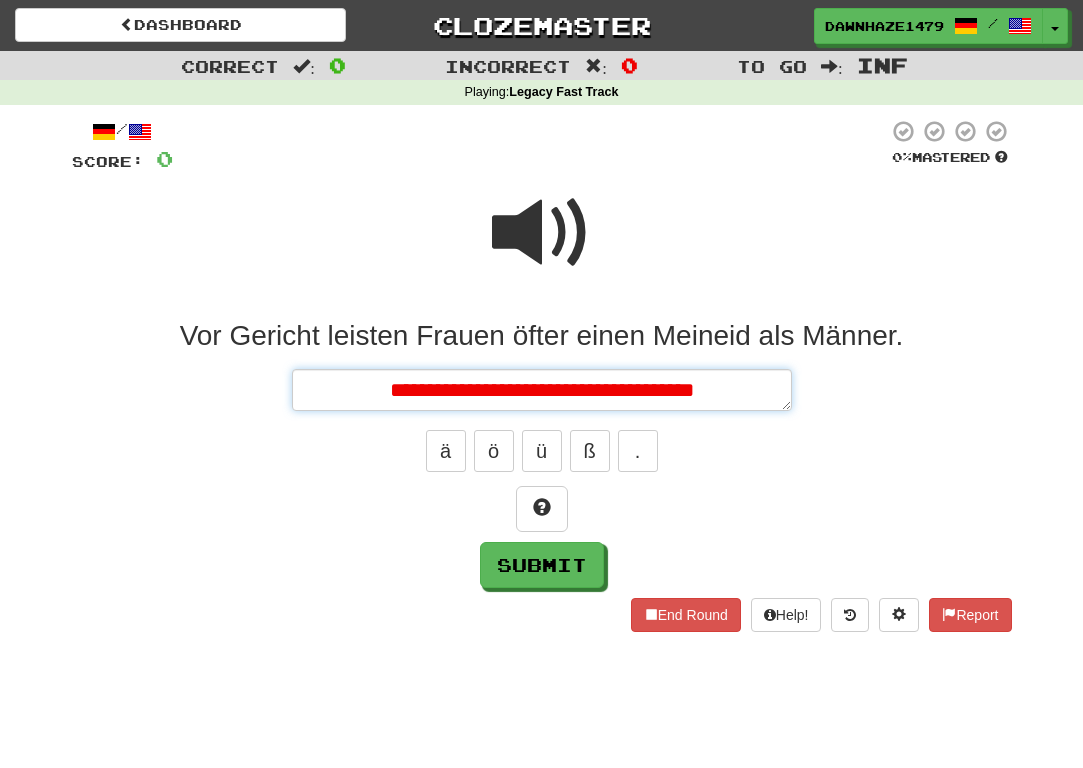 type on "*" 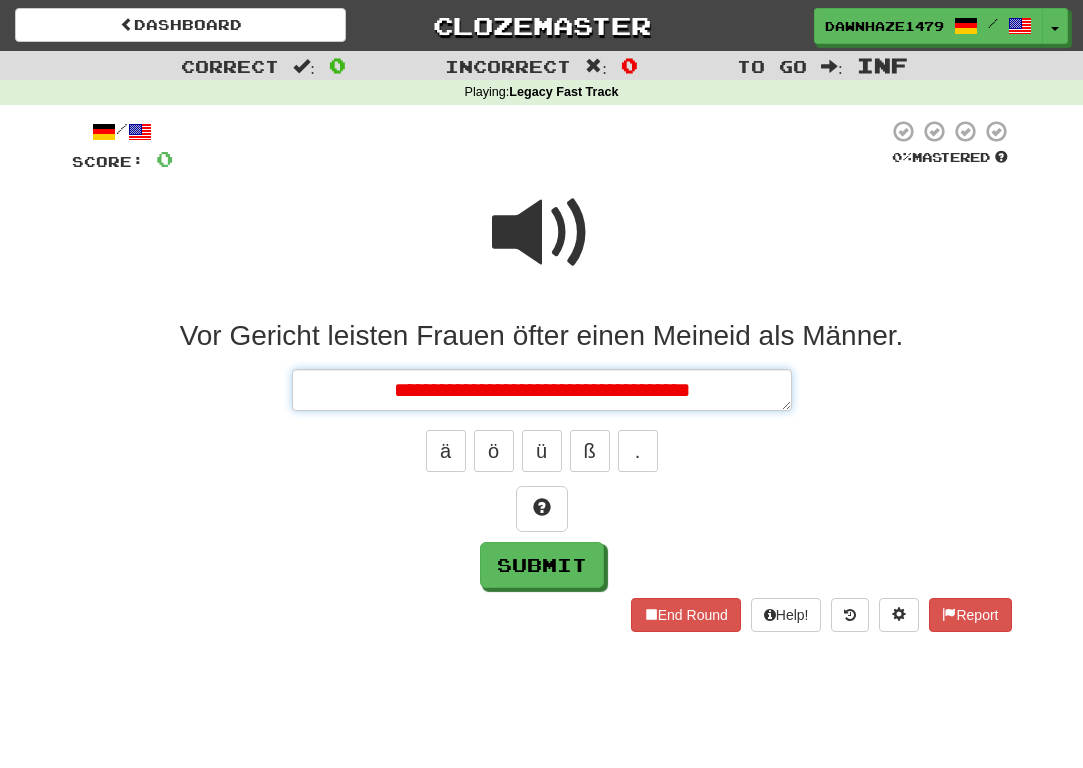 type on "*" 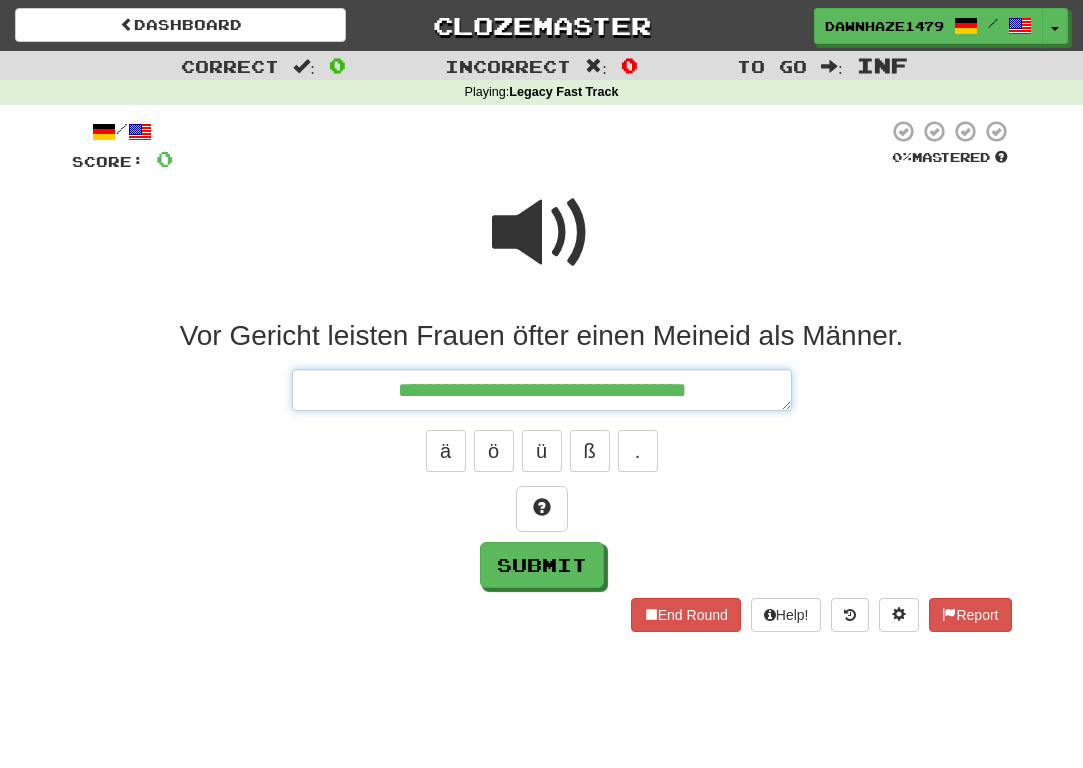 type on "*" 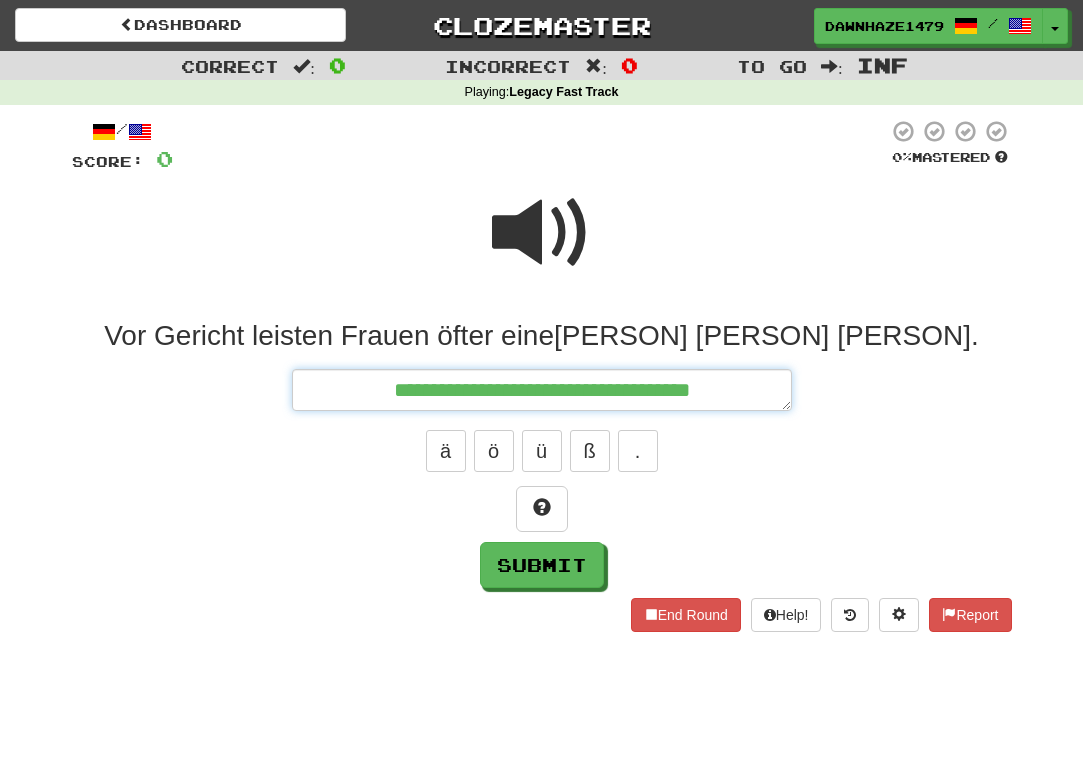 type on "*" 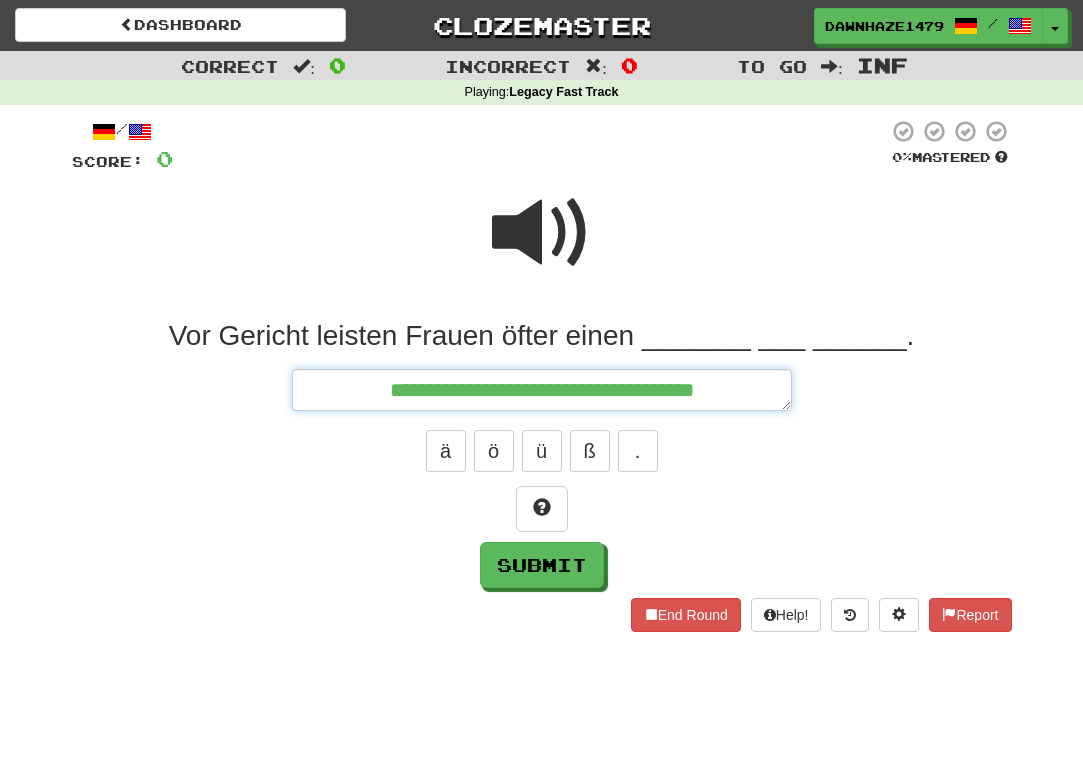 type on "*" 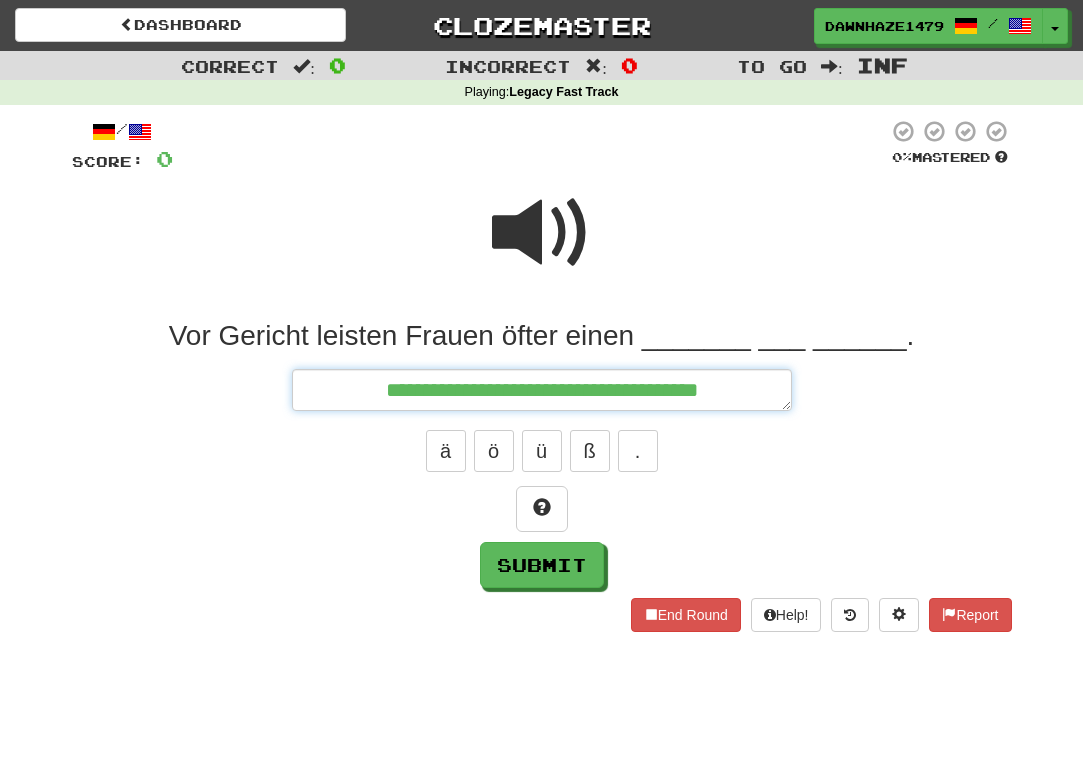 type on "*" 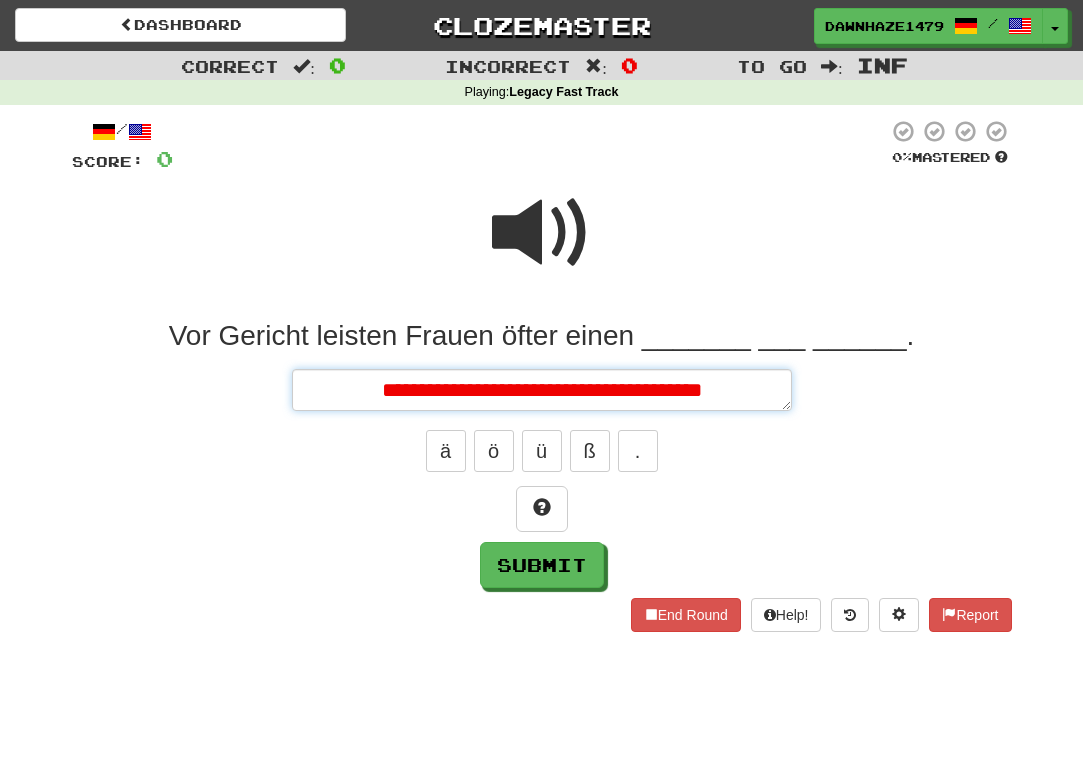 type on "*" 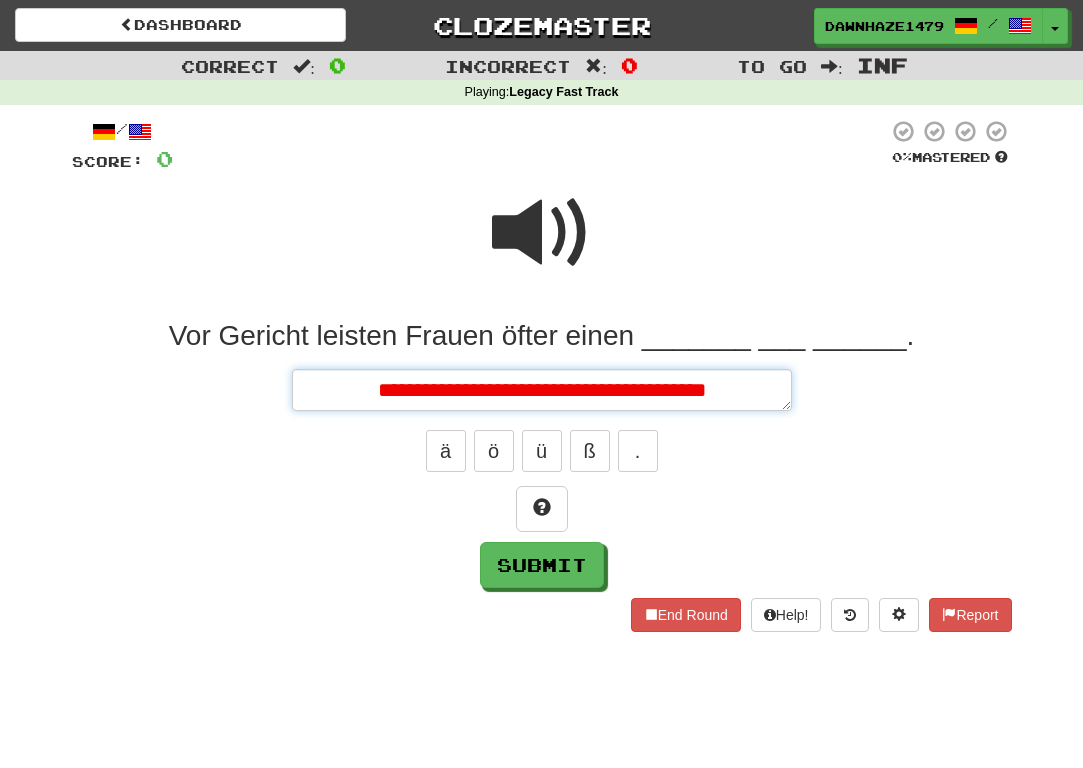 type on "*" 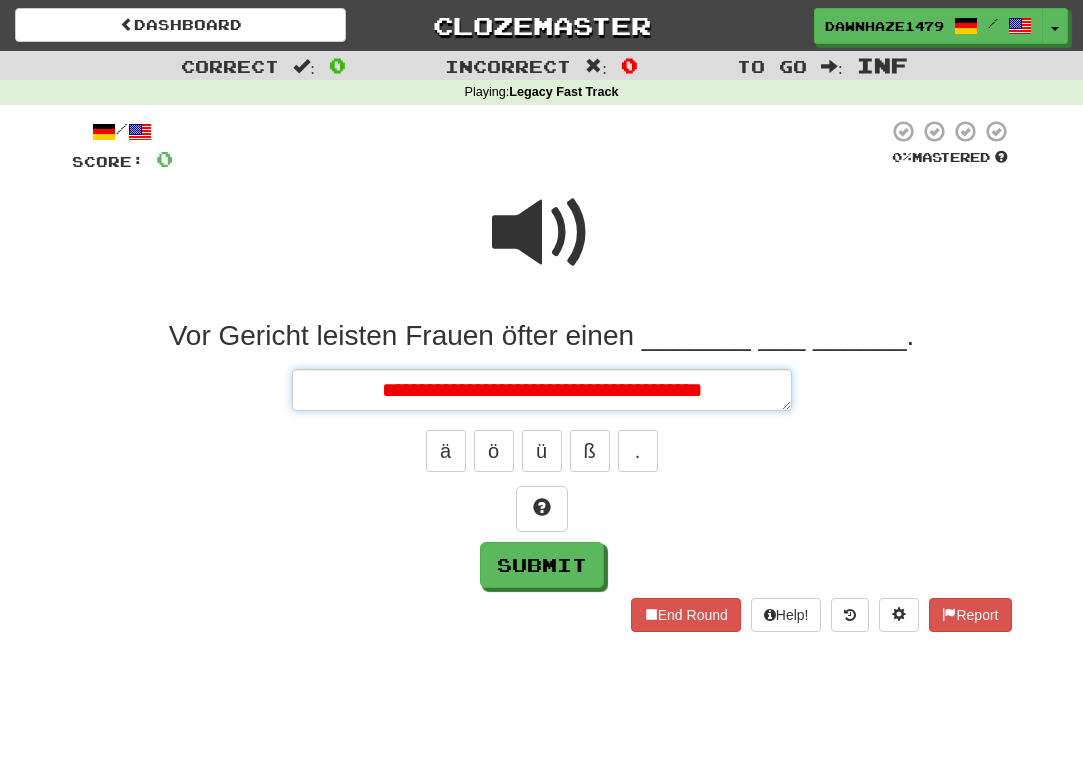 type on "*" 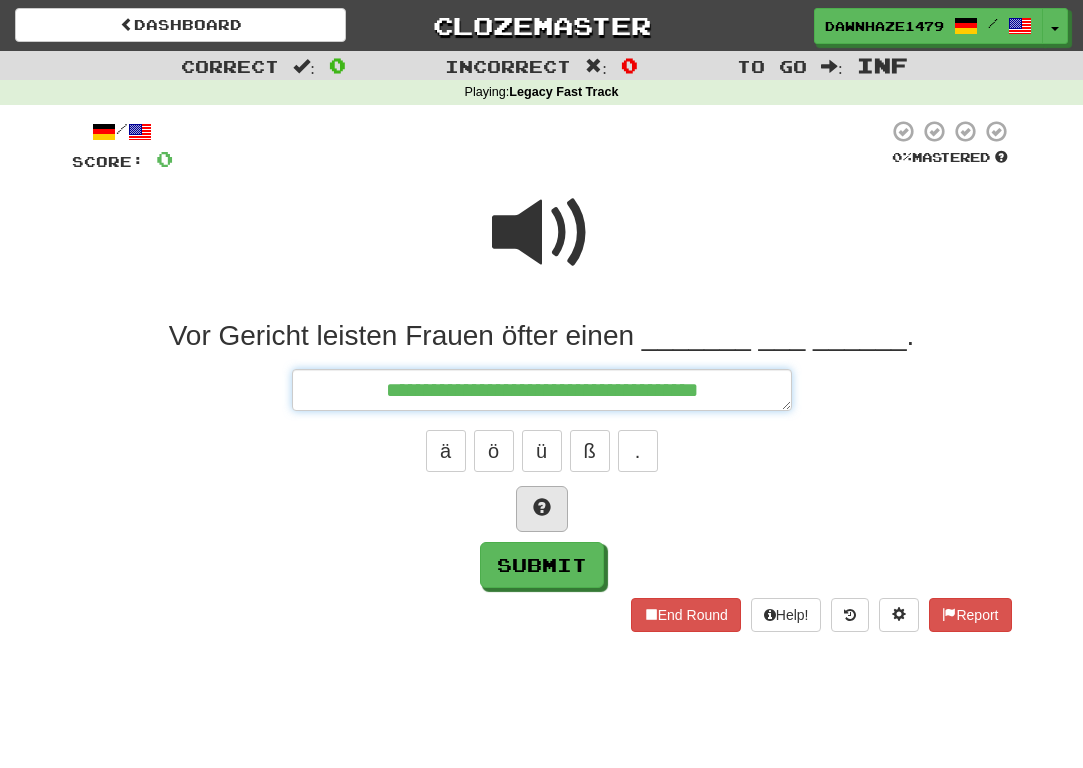 type on "**********" 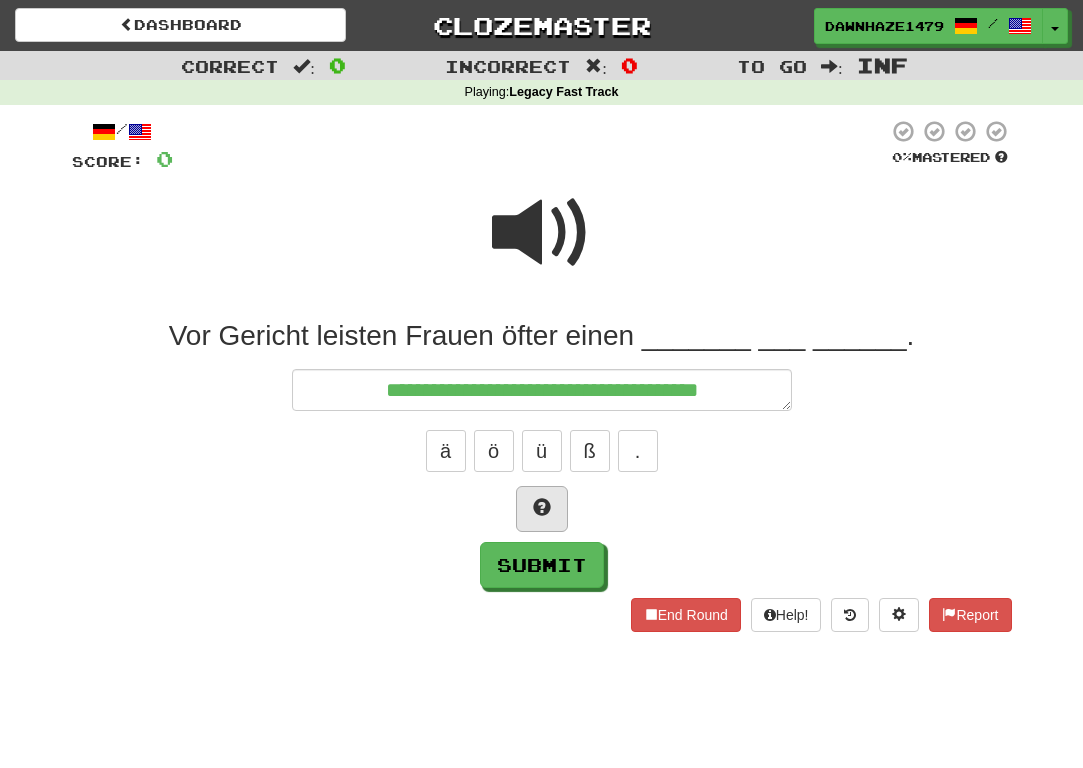 click at bounding box center (542, 509) 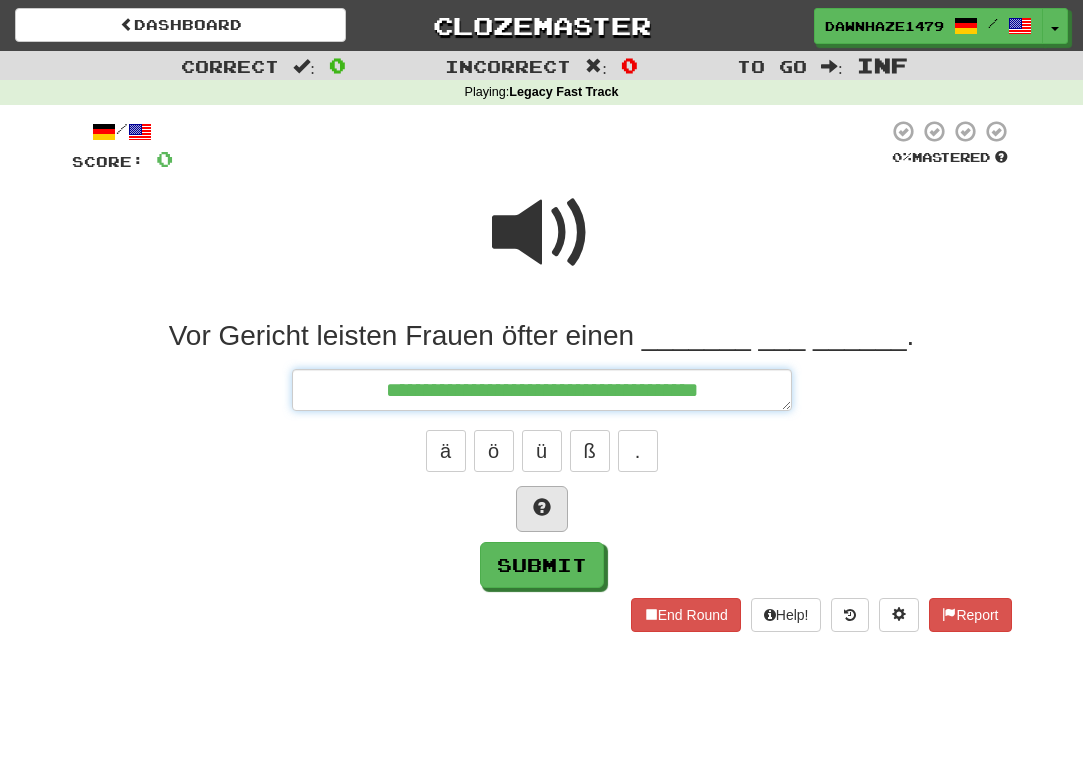 type on "*" 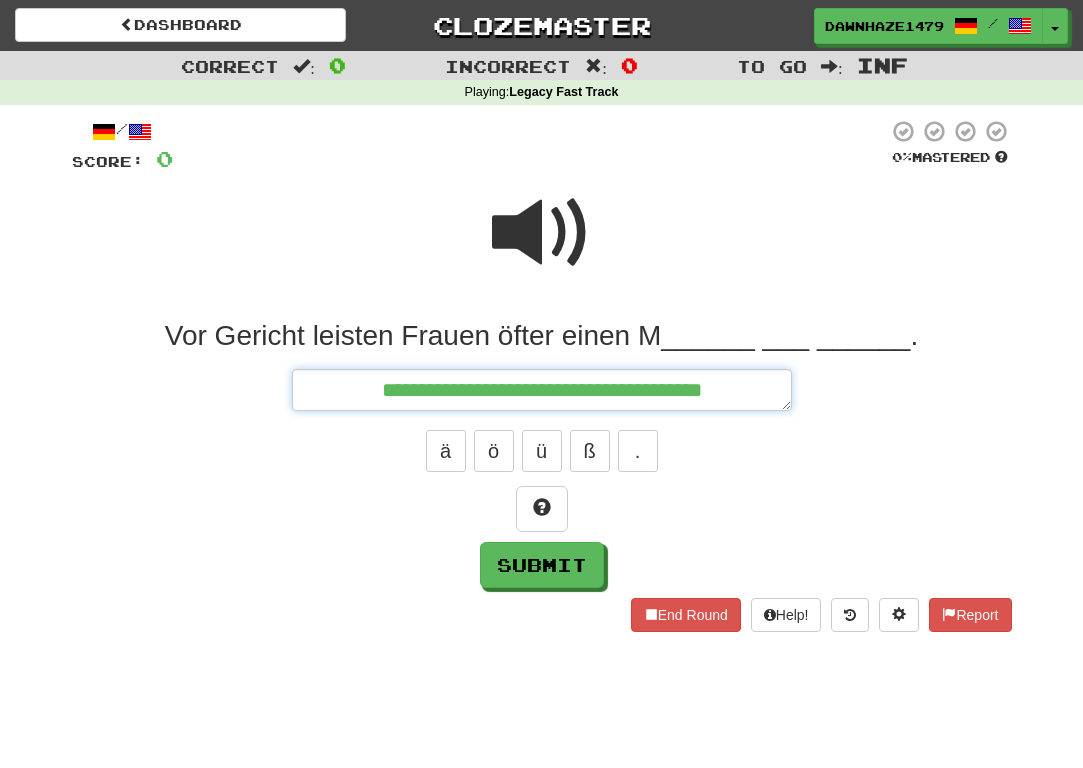 type on "*" 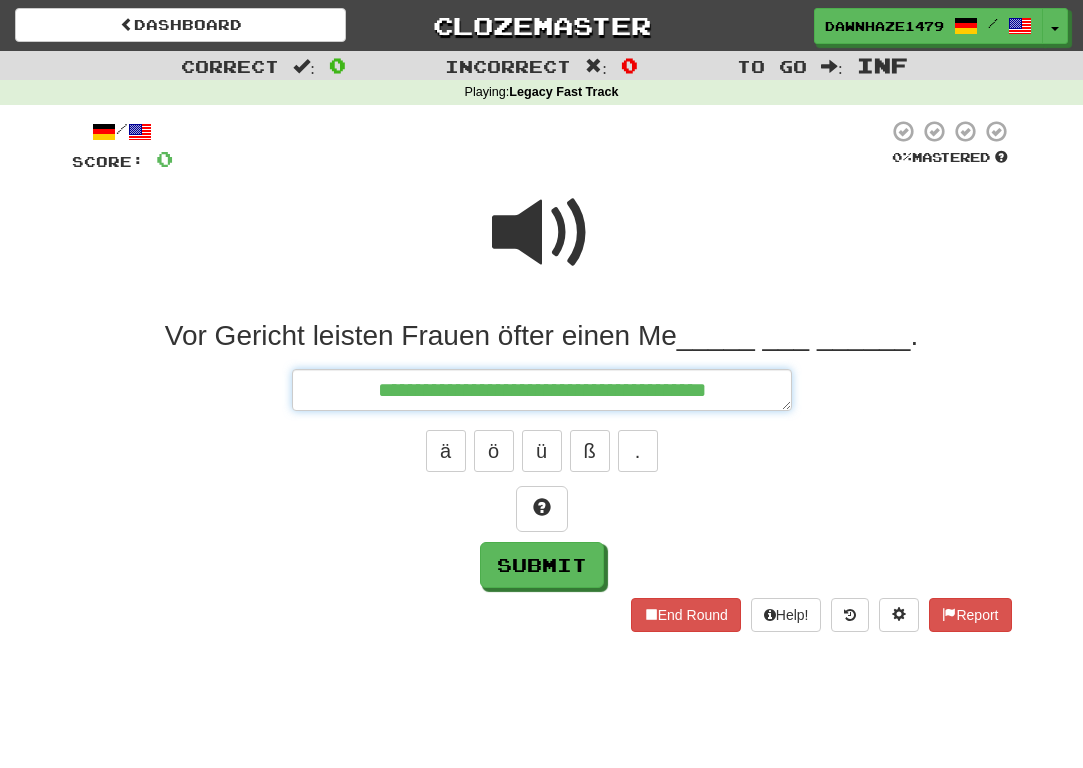 type on "*" 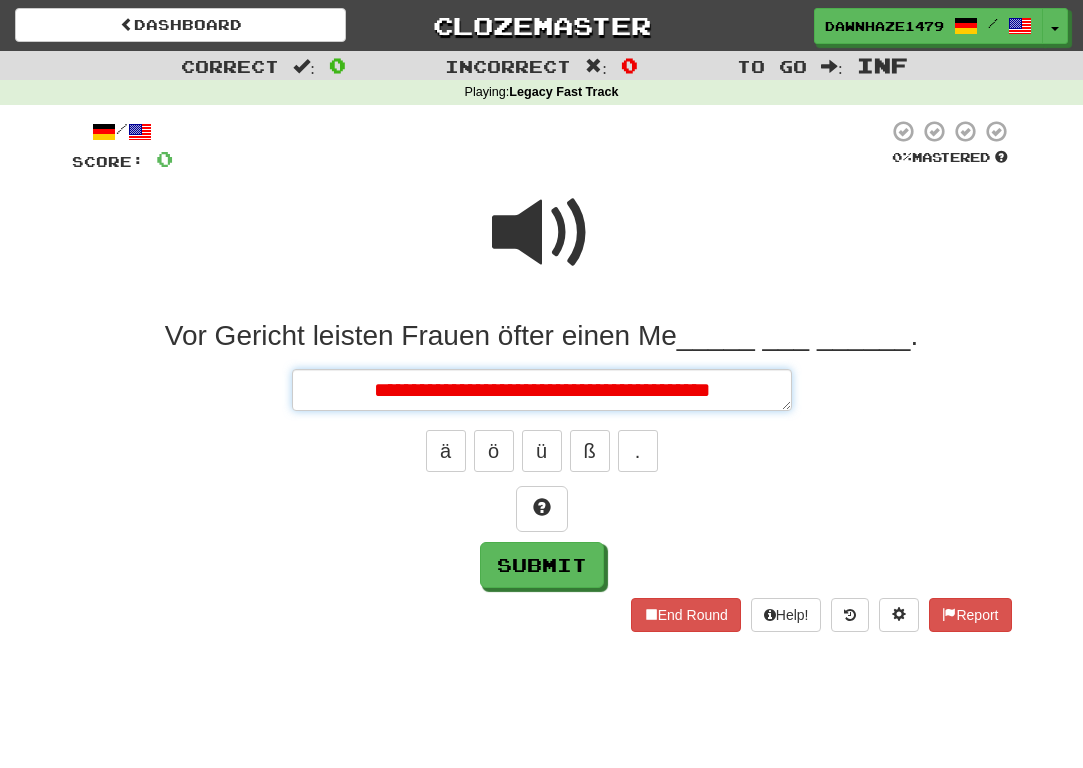 type on "*" 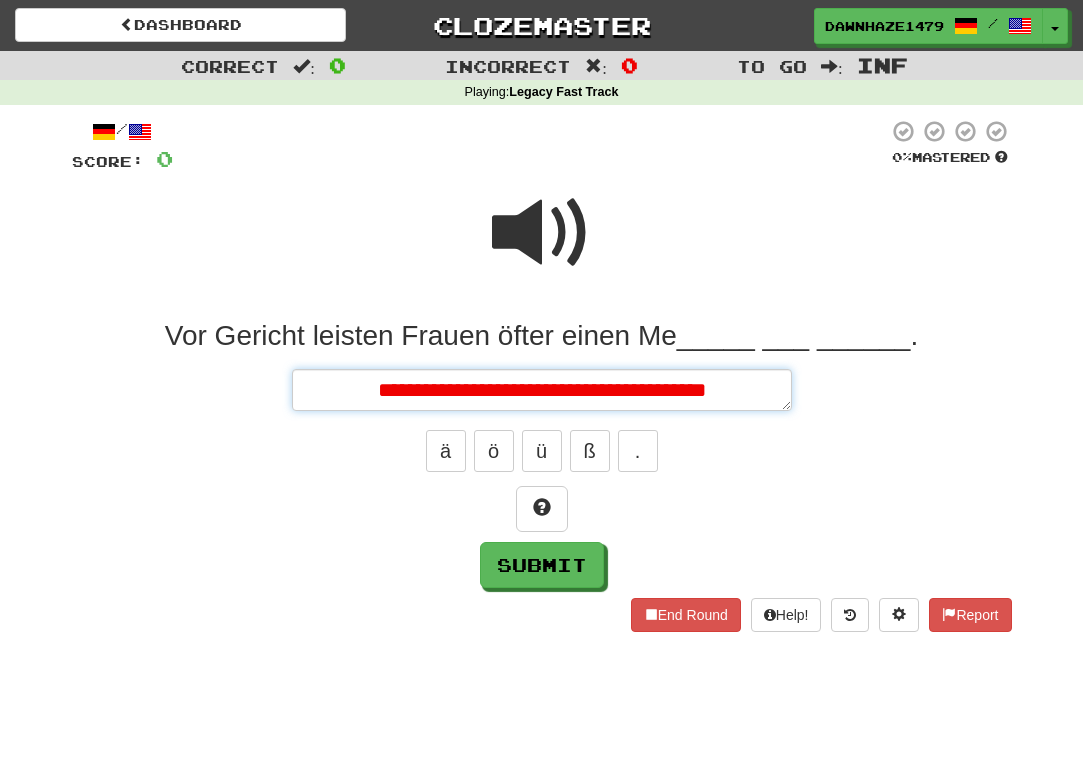 type on "*" 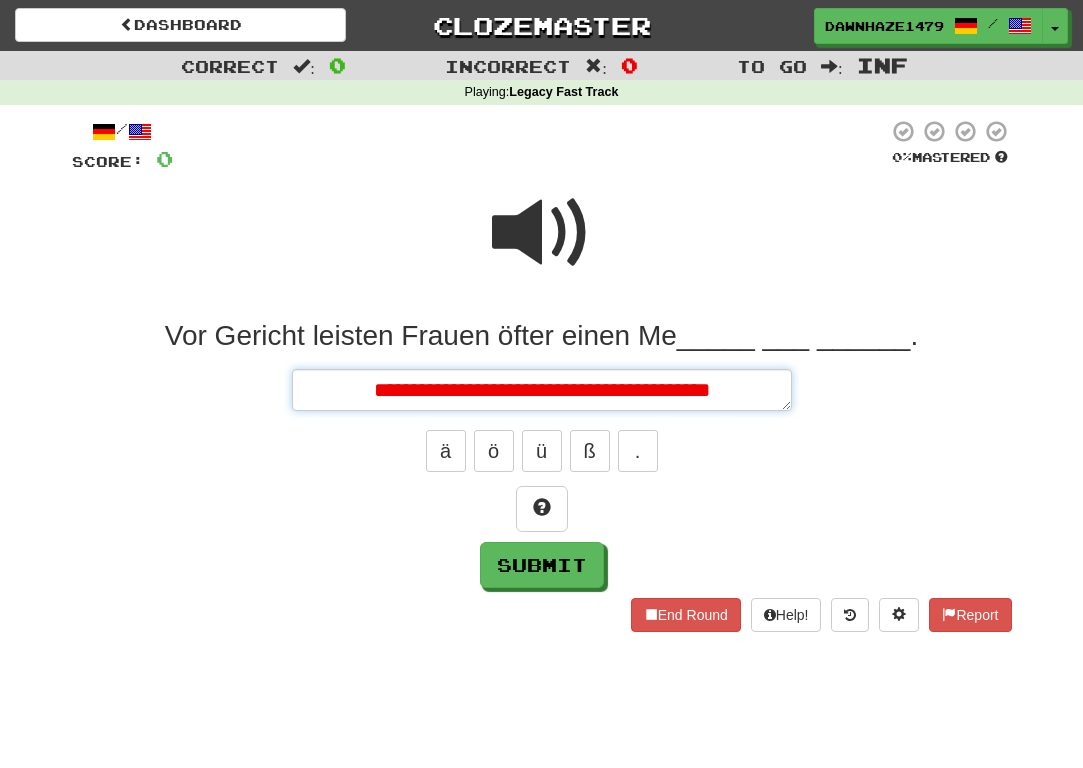 type on "*" 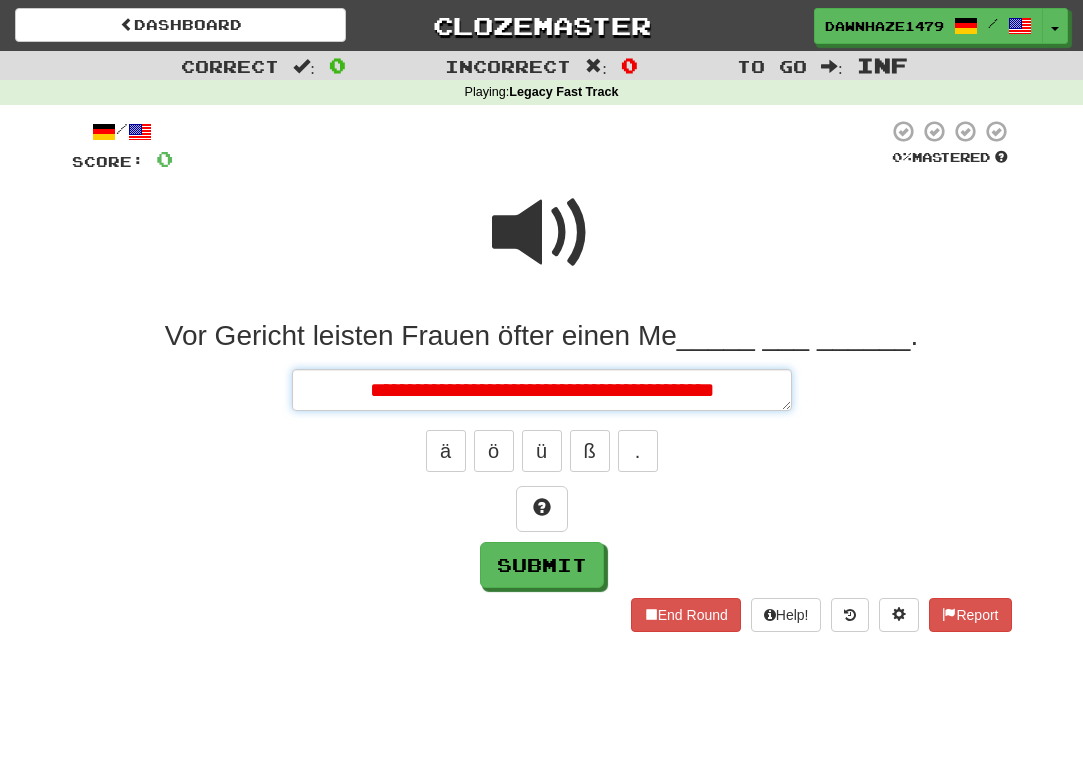 type on "*" 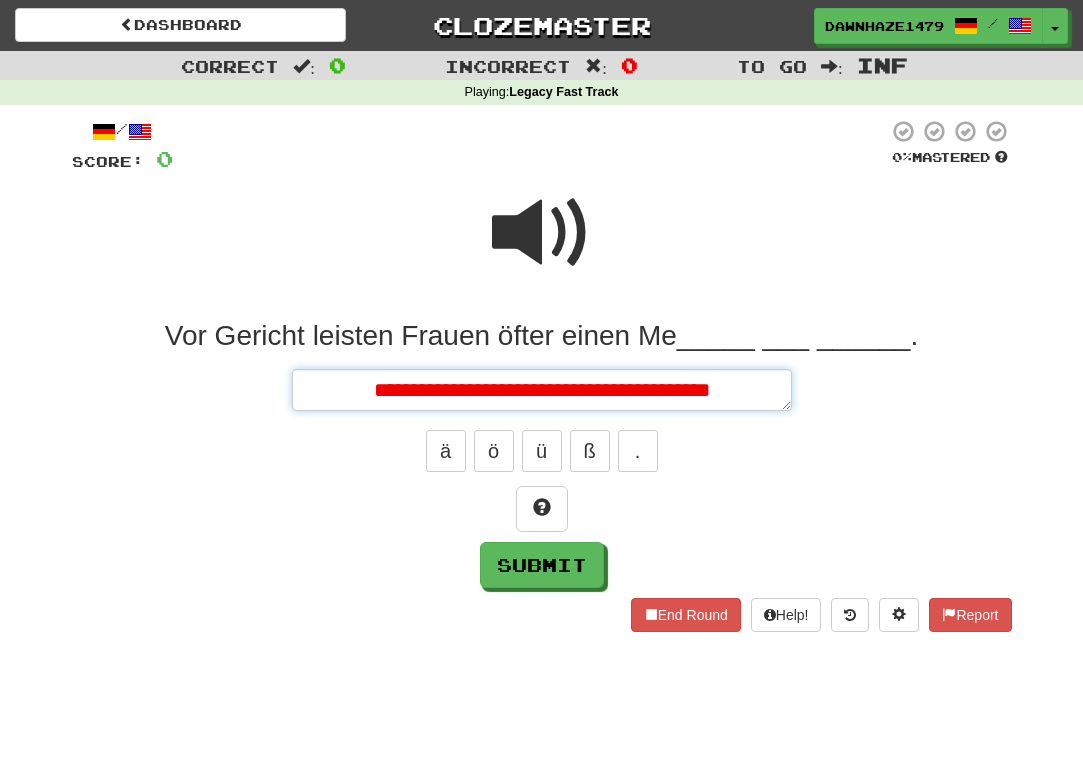 type on "*" 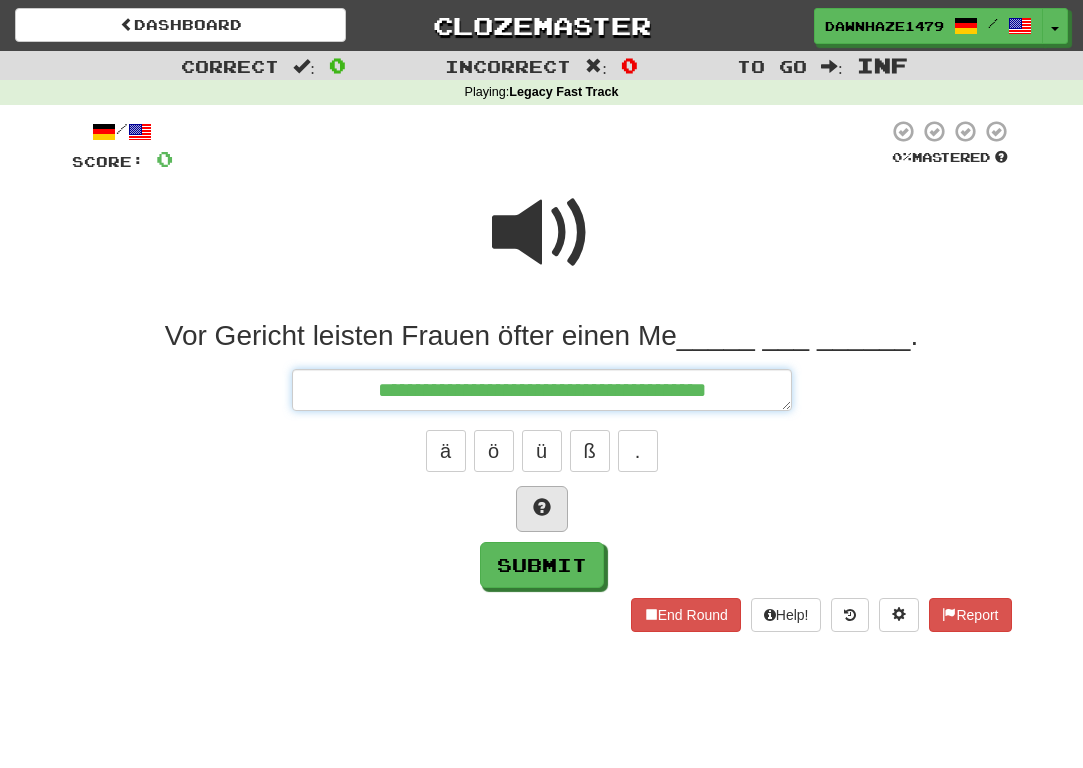 type on "**********" 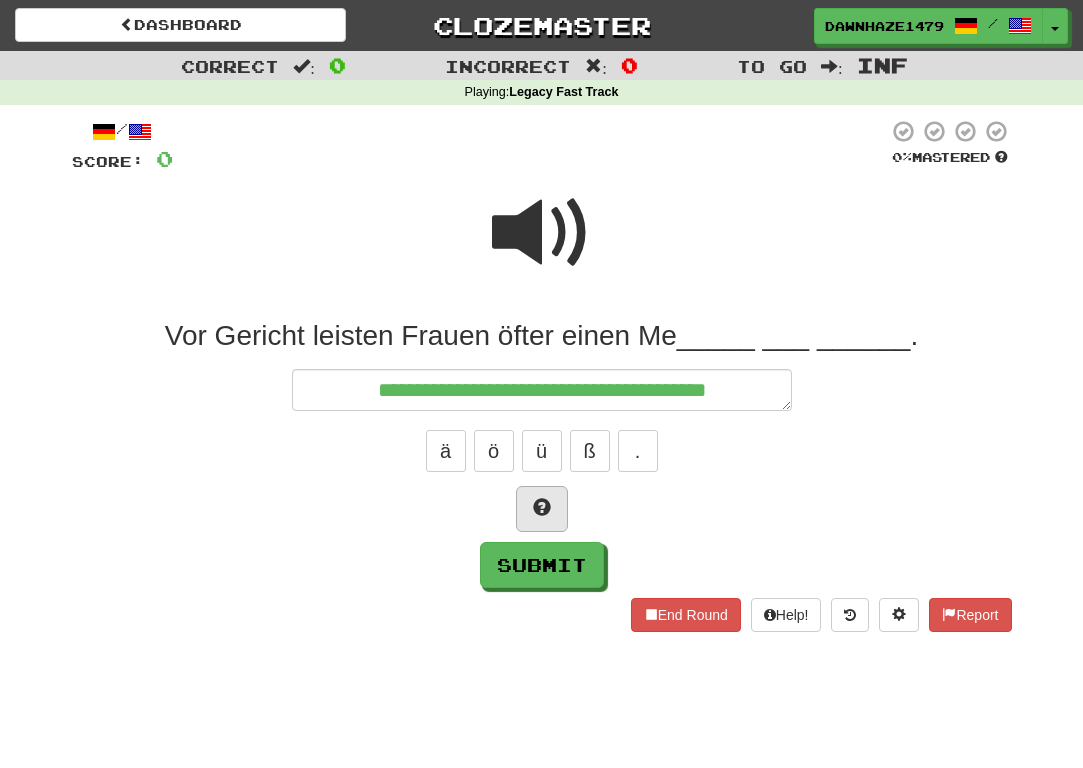 click at bounding box center (542, 507) 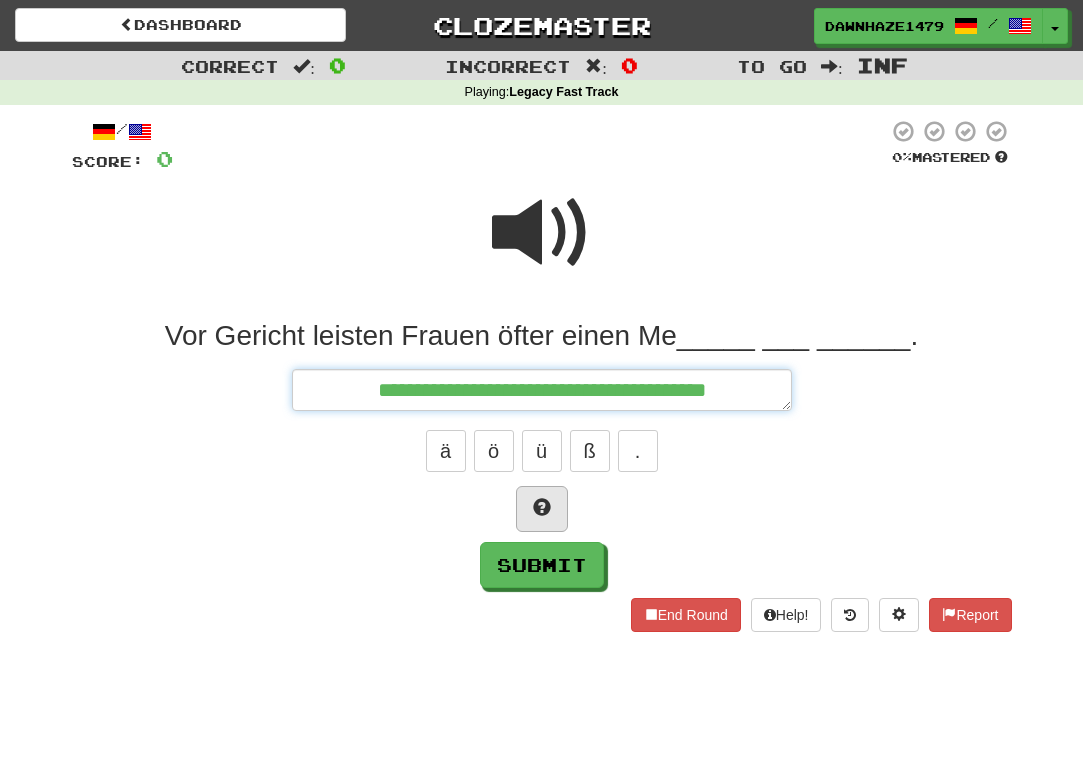 type on "*" 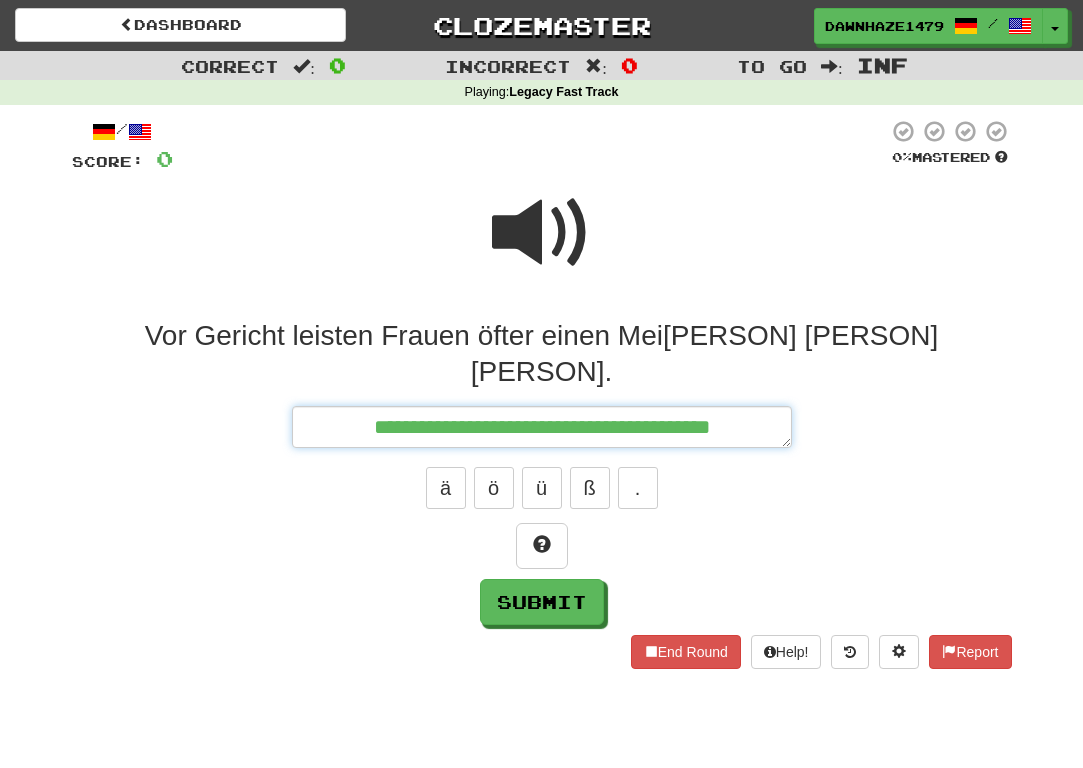 type on "*" 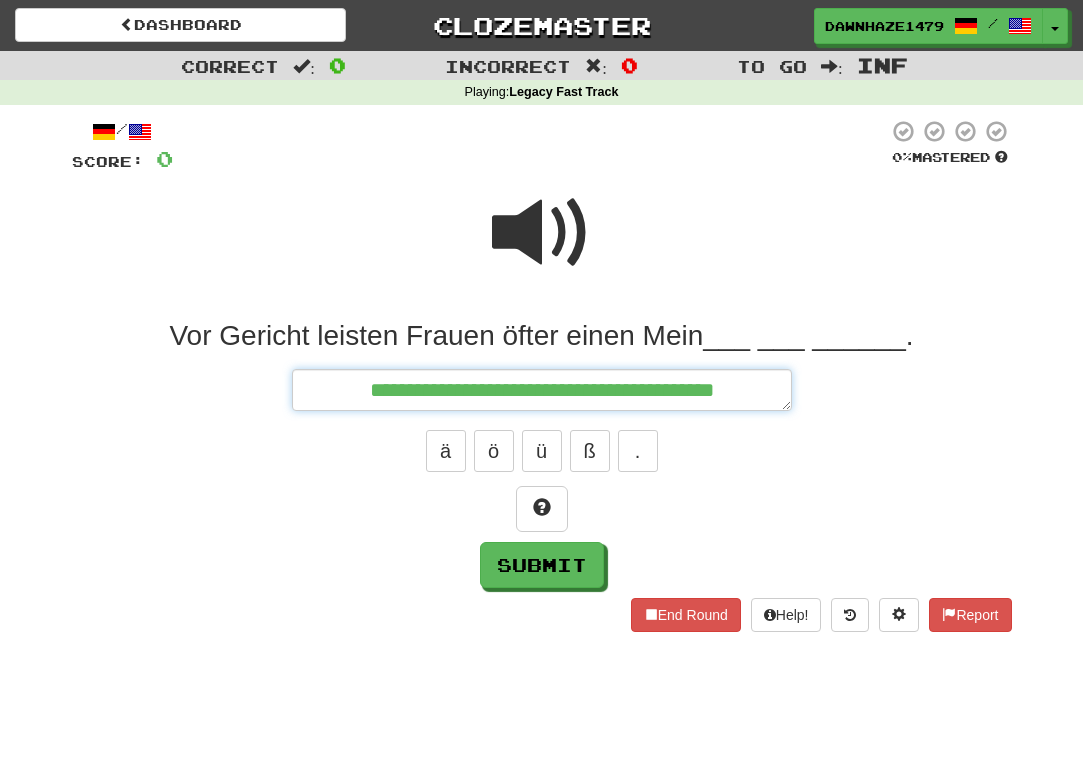 type on "*" 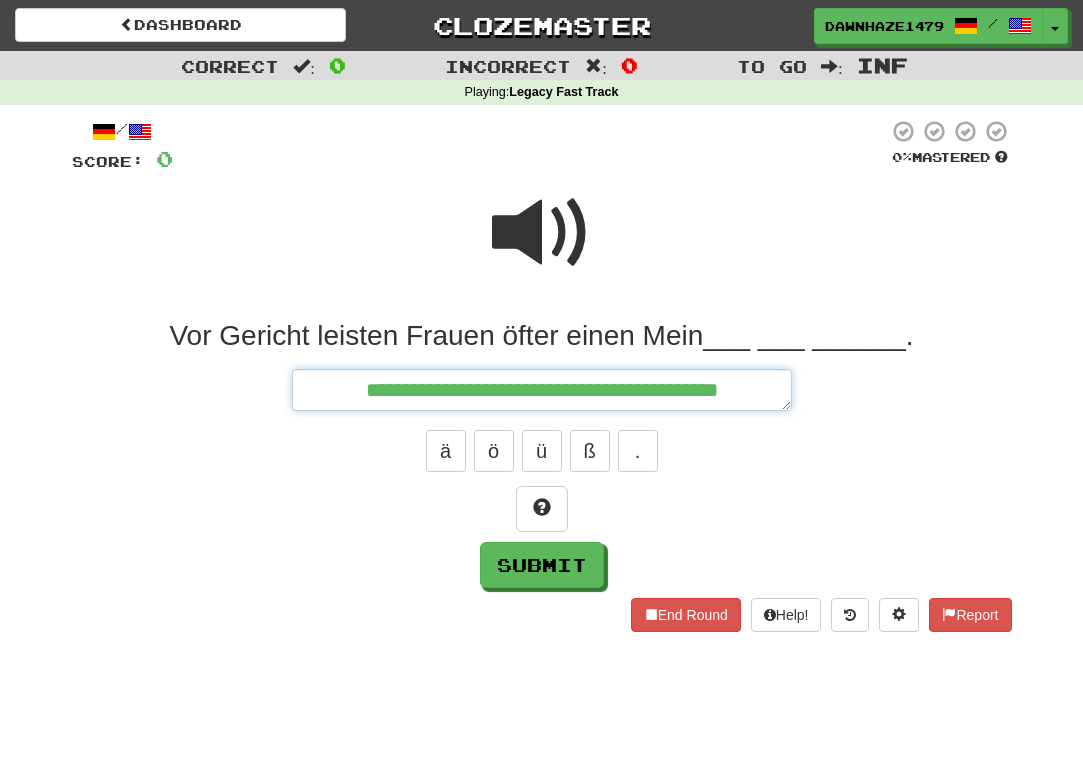 type on "*" 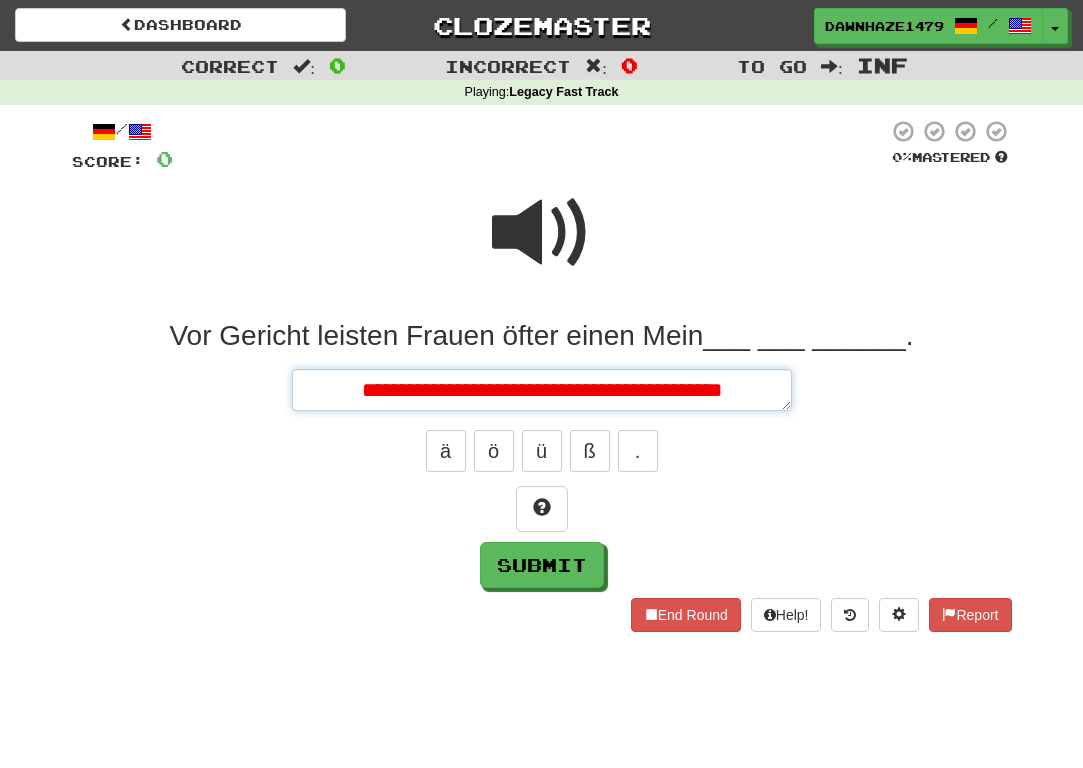 type on "*" 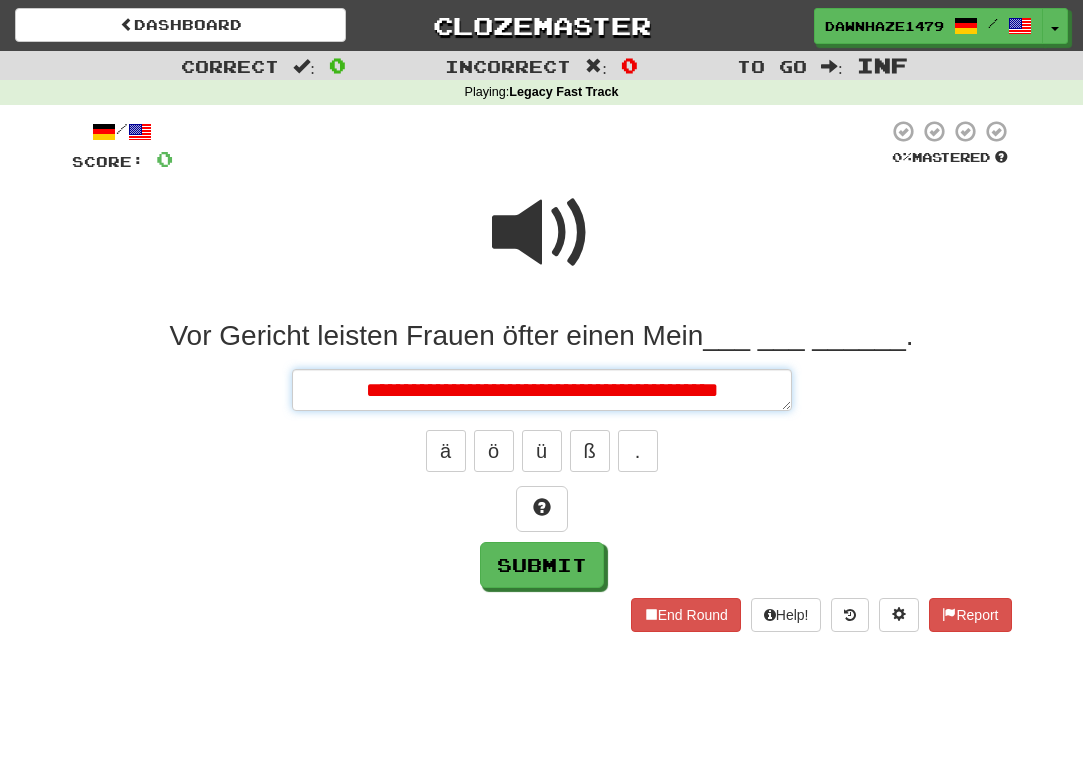 type on "*" 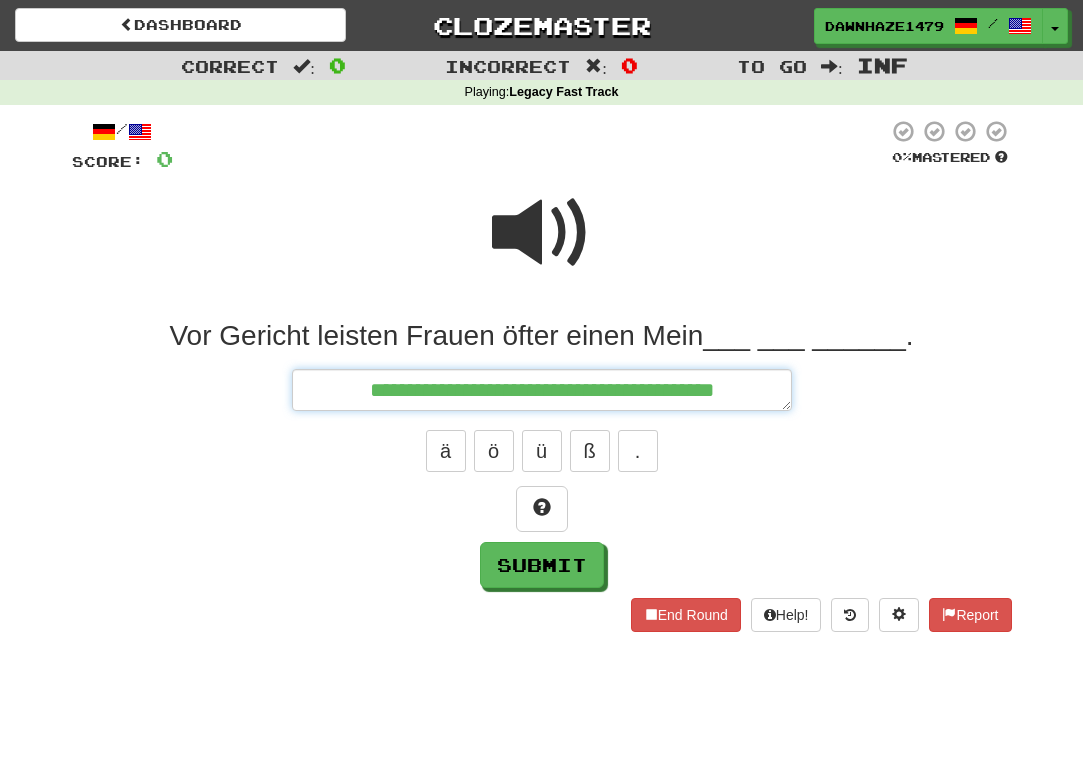 type on "*" 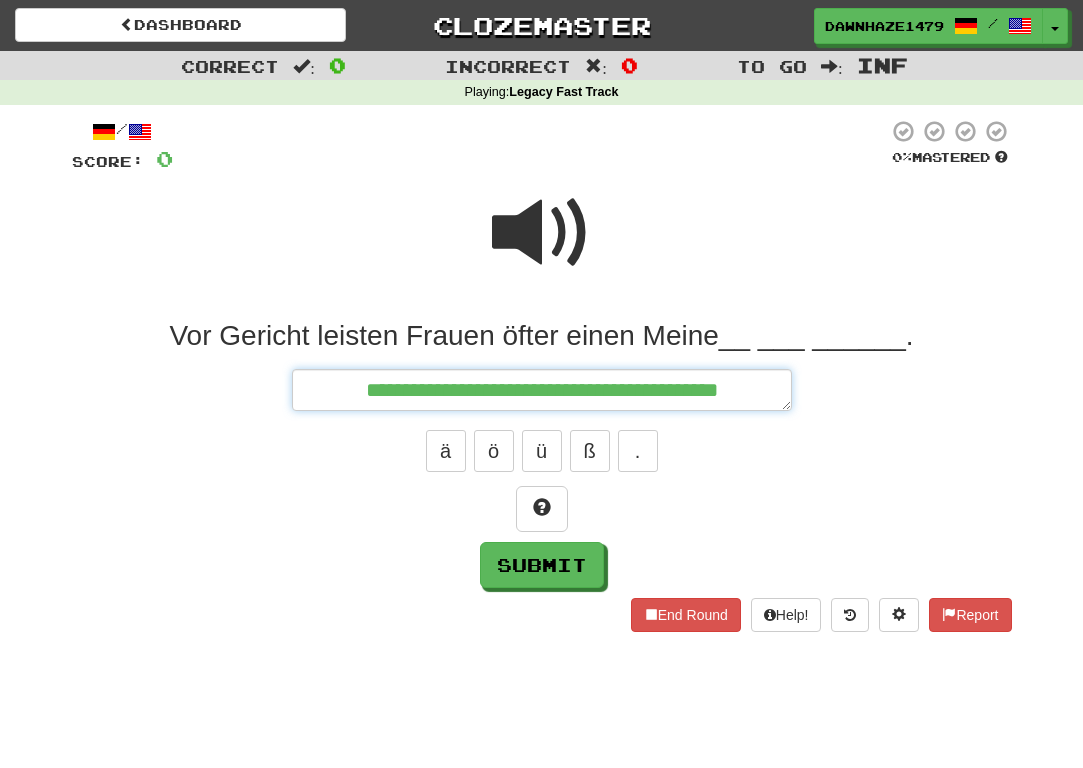 type on "*" 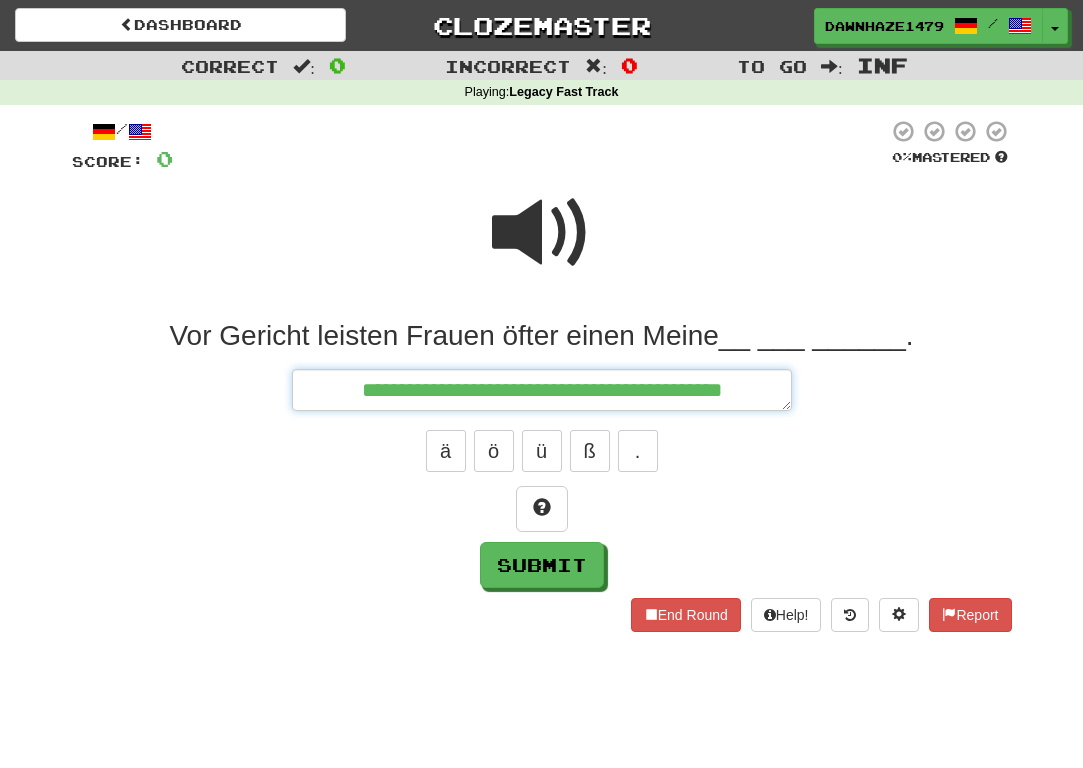 type on "*" 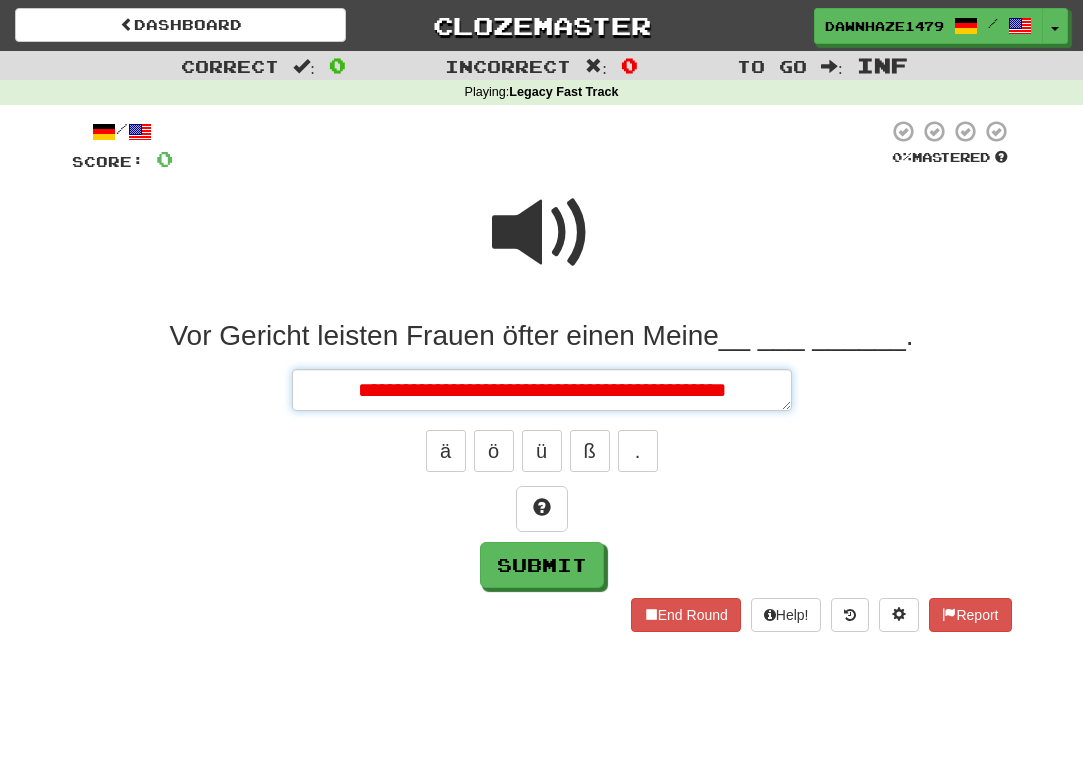 type on "*" 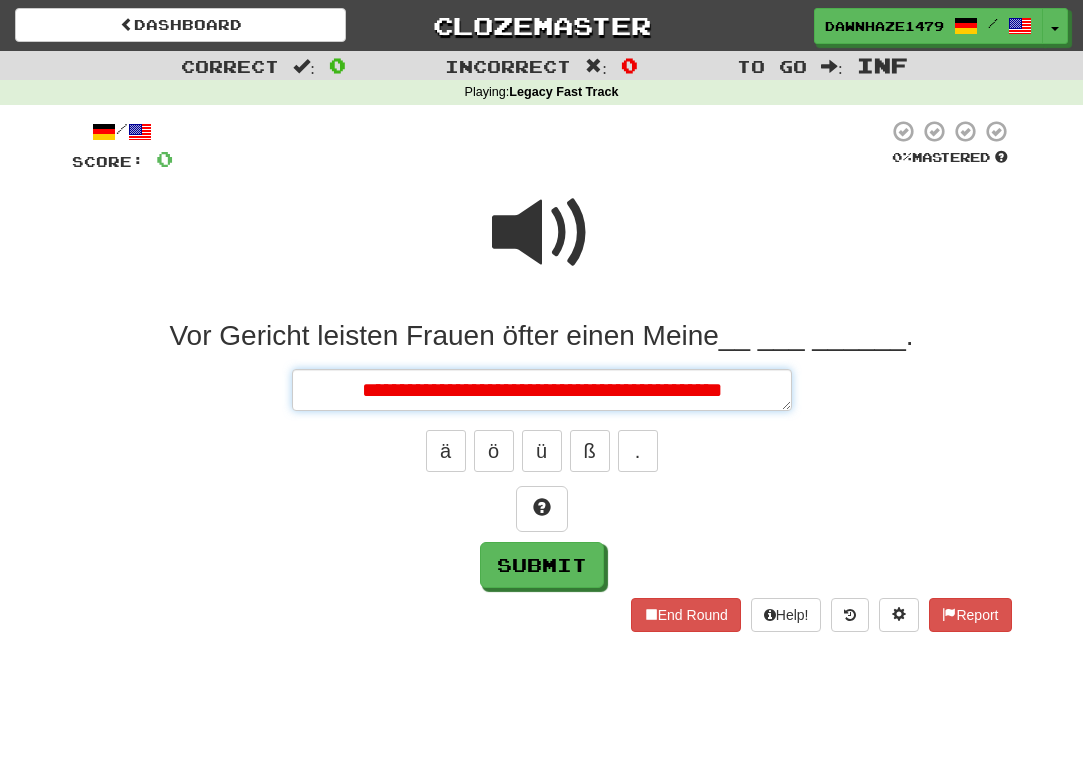 type on "*" 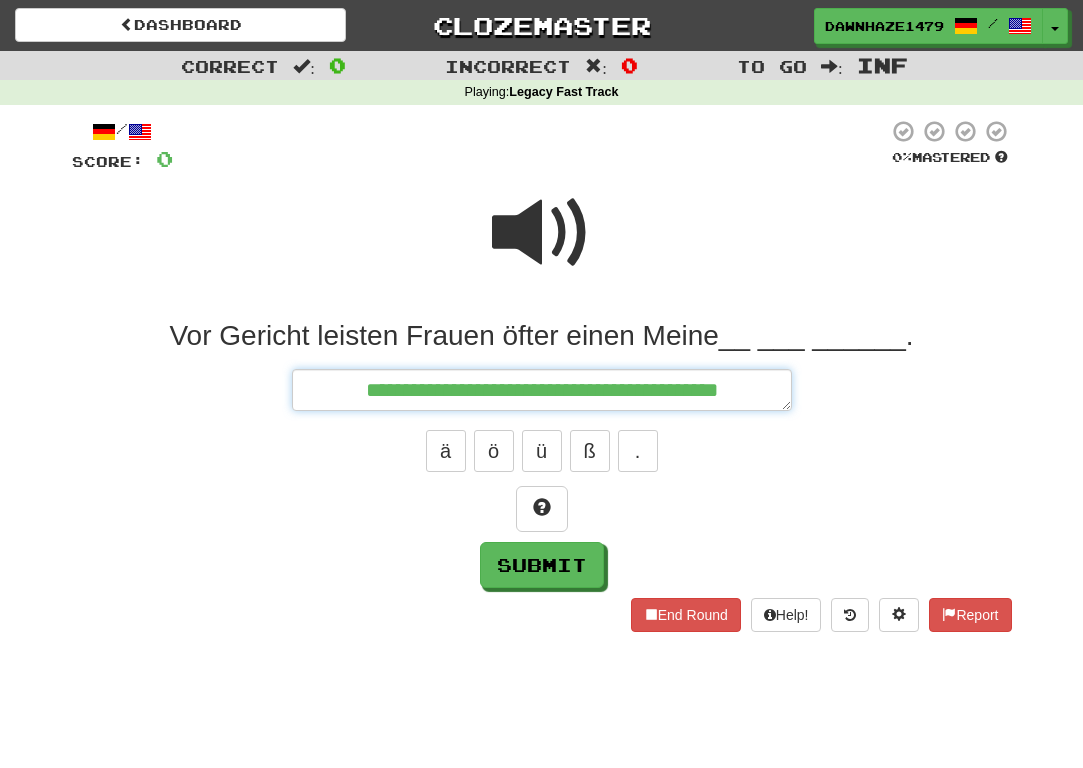 type on "*" 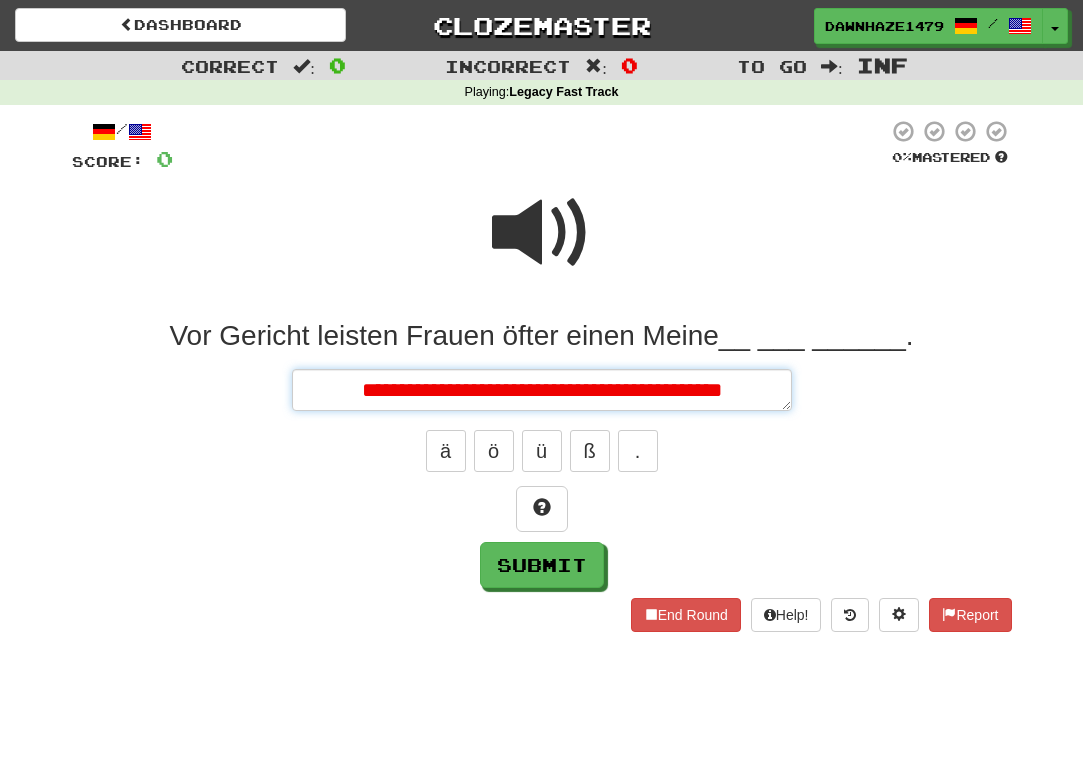 type on "*" 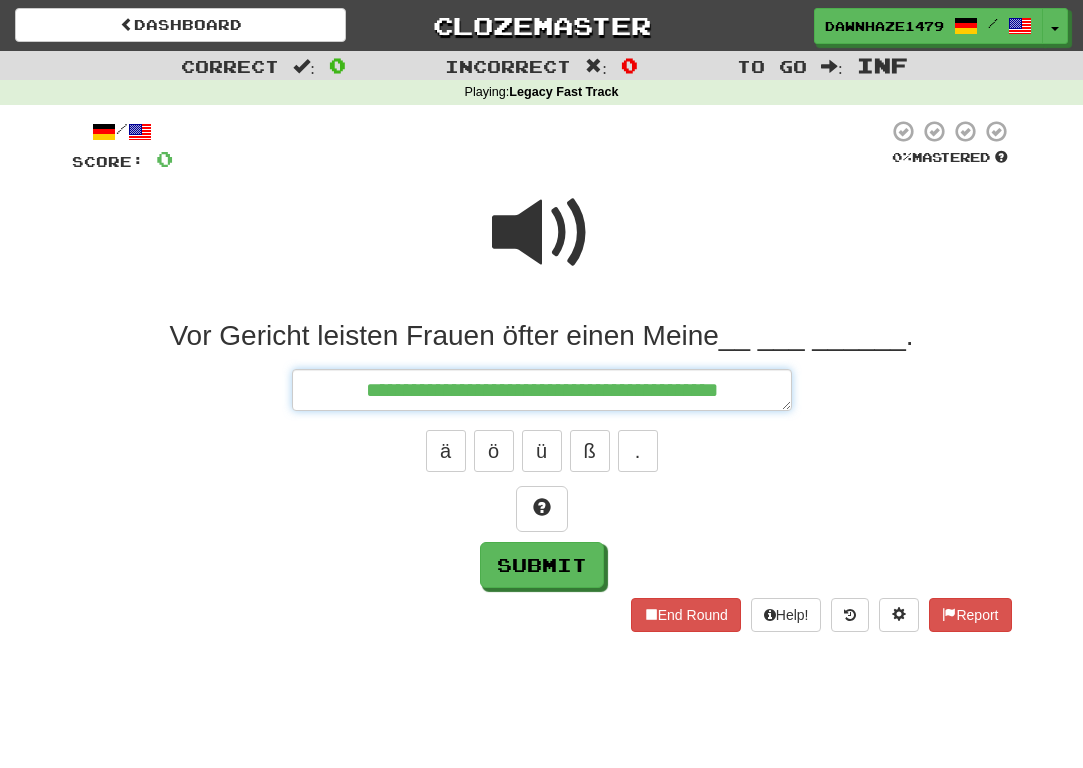 type on "**********" 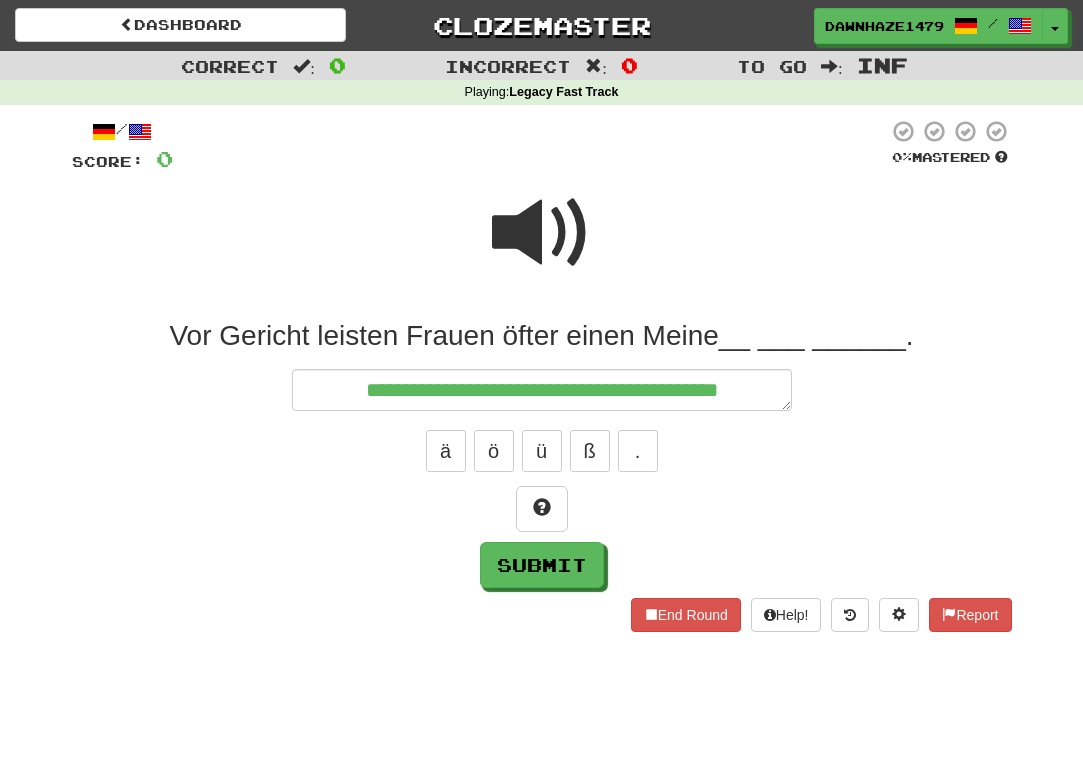 click at bounding box center [542, 233] 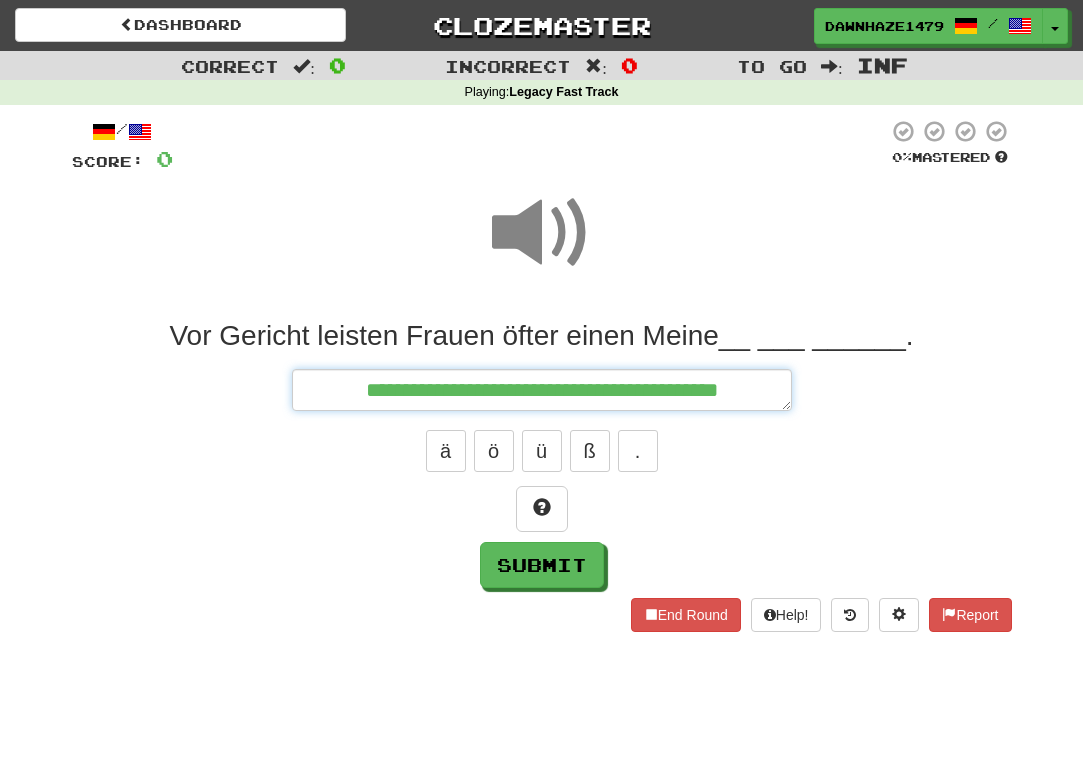 click on "**********" at bounding box center [542, 390] 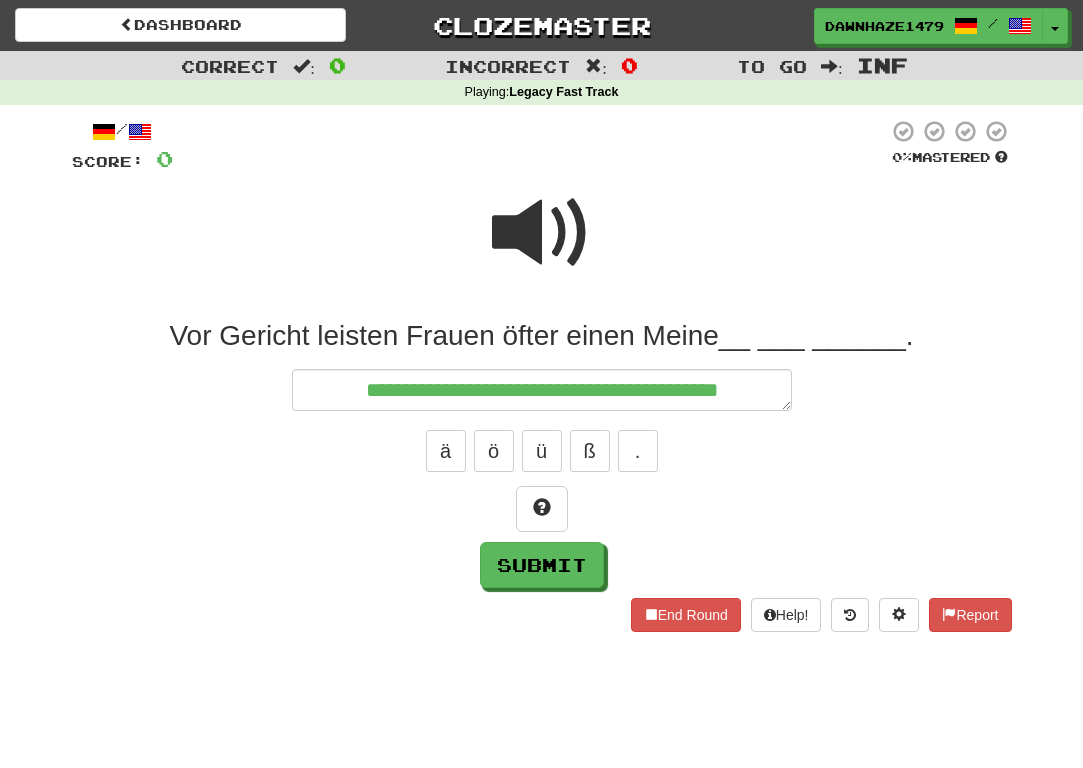 click at bounding box center (542, 233) 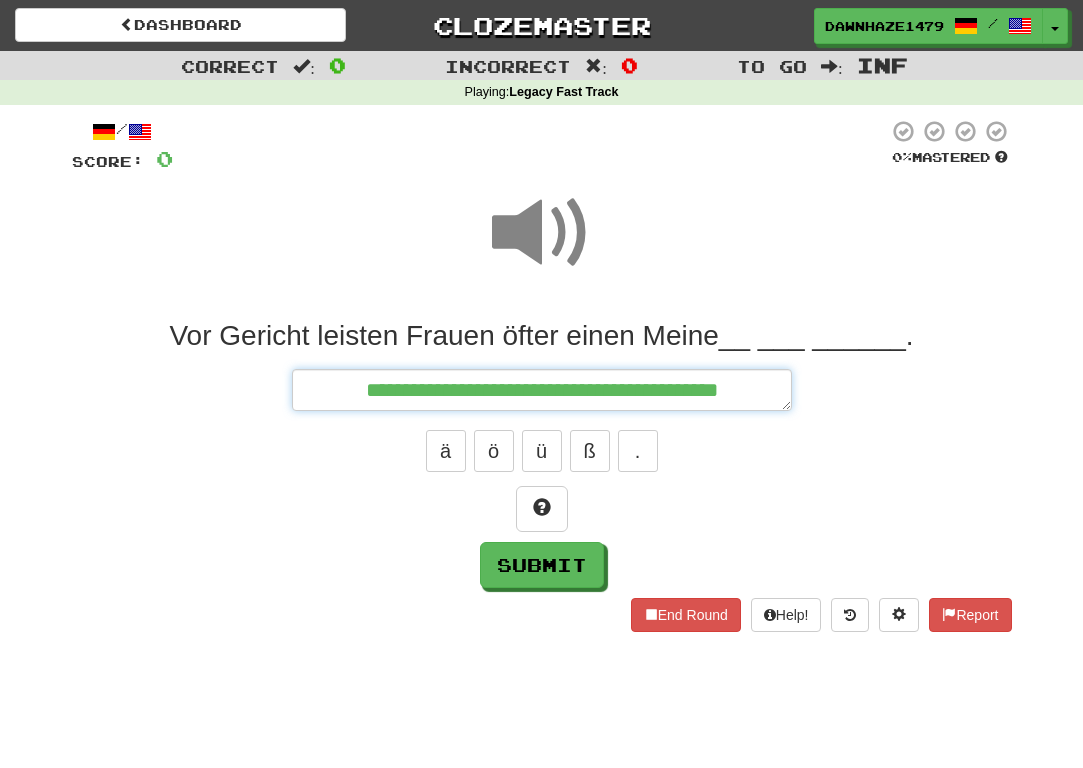 click on "**********" at bounding box center [542, 390] 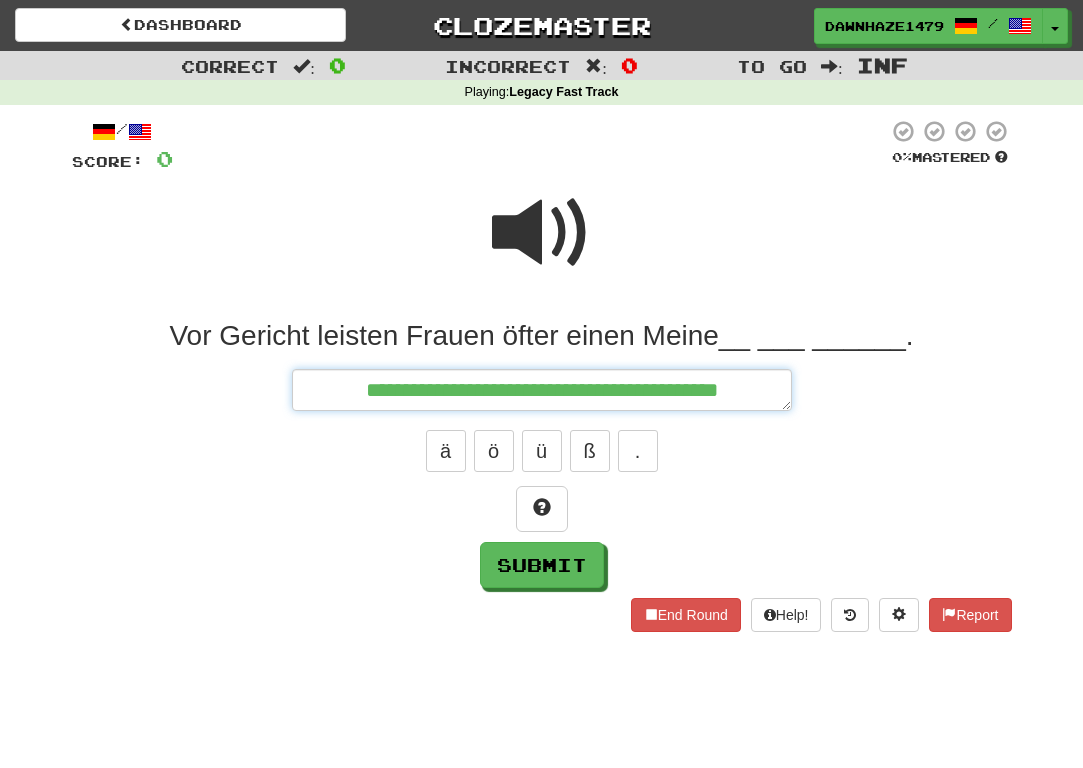 type on "*" 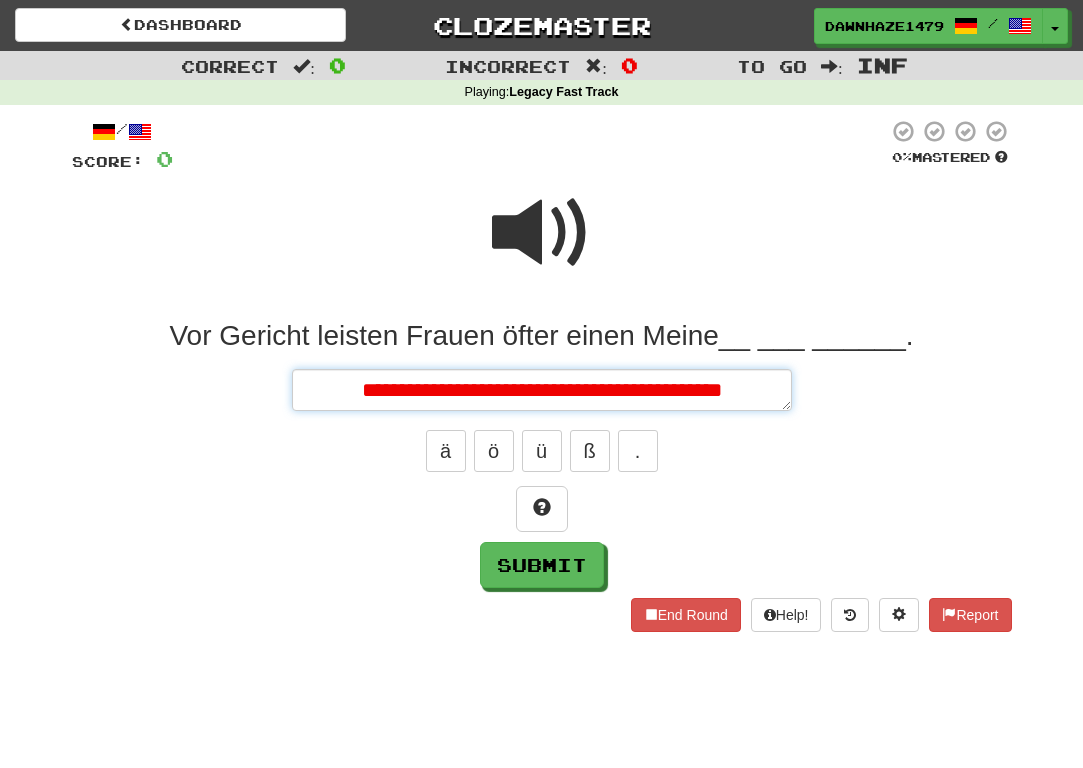 type on "*" 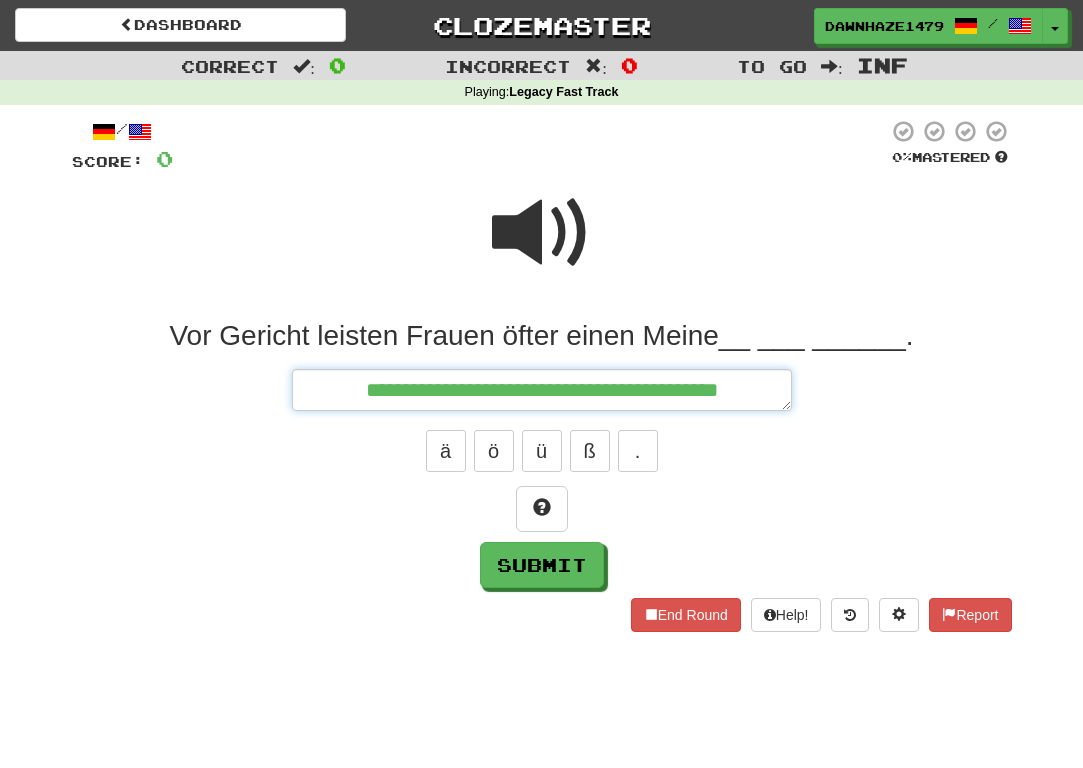 type on "*" 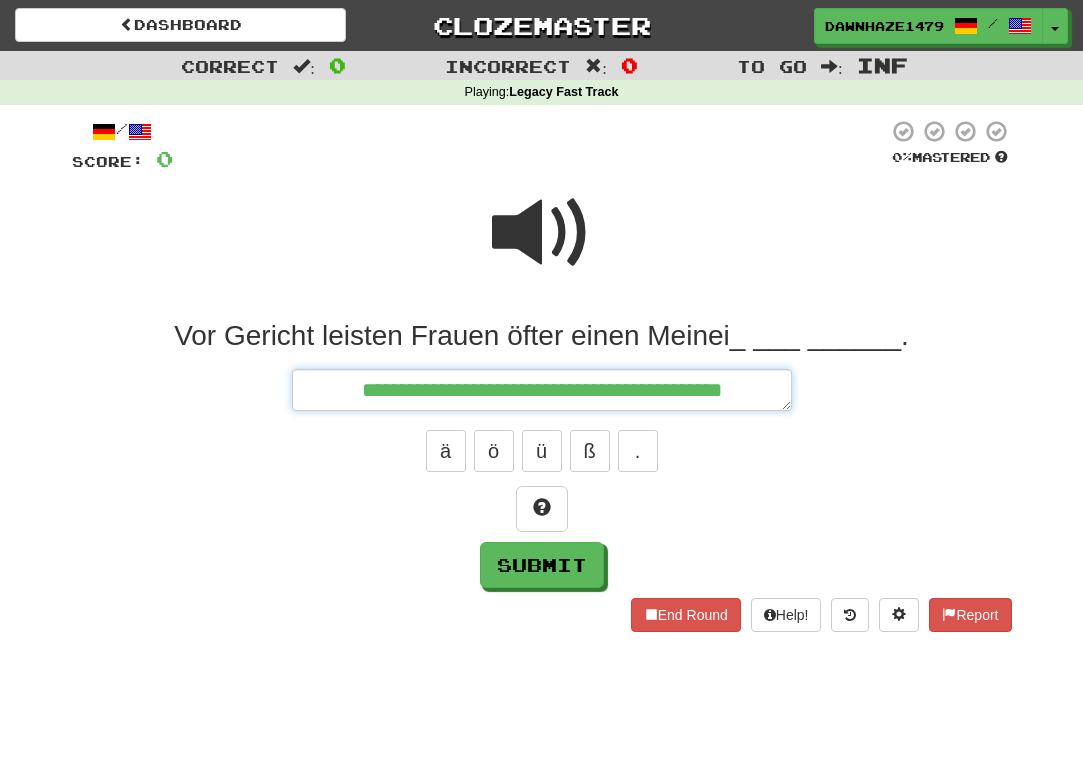 type on "*" 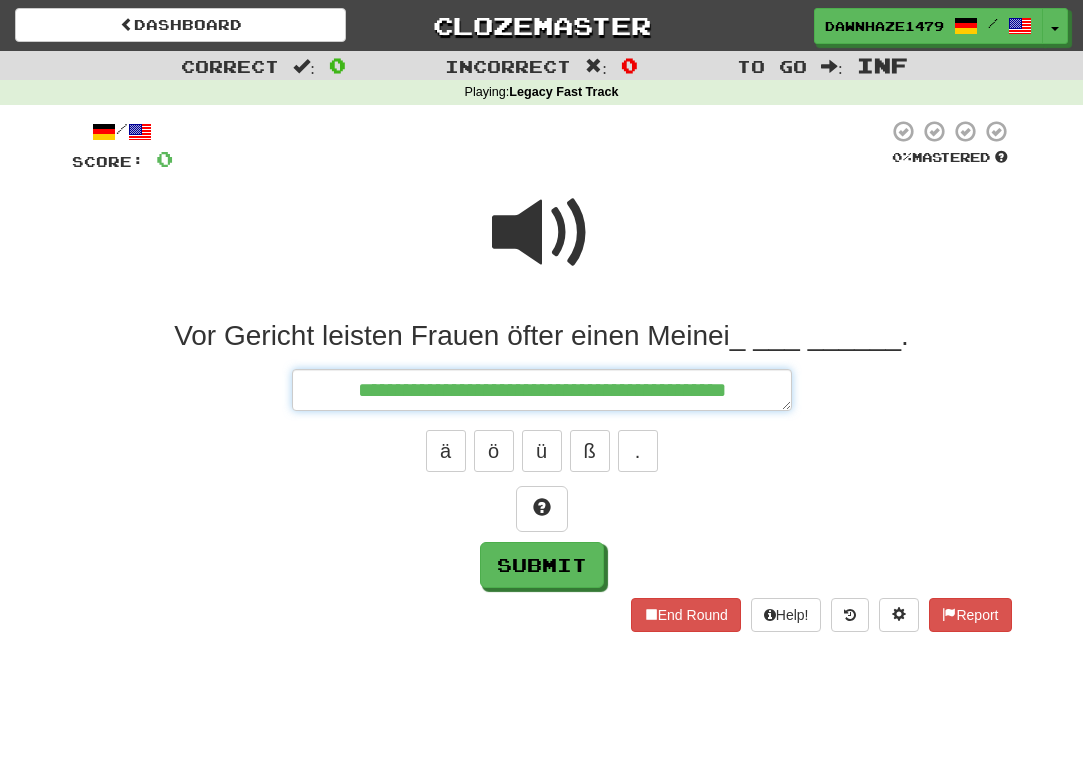 type on "*" 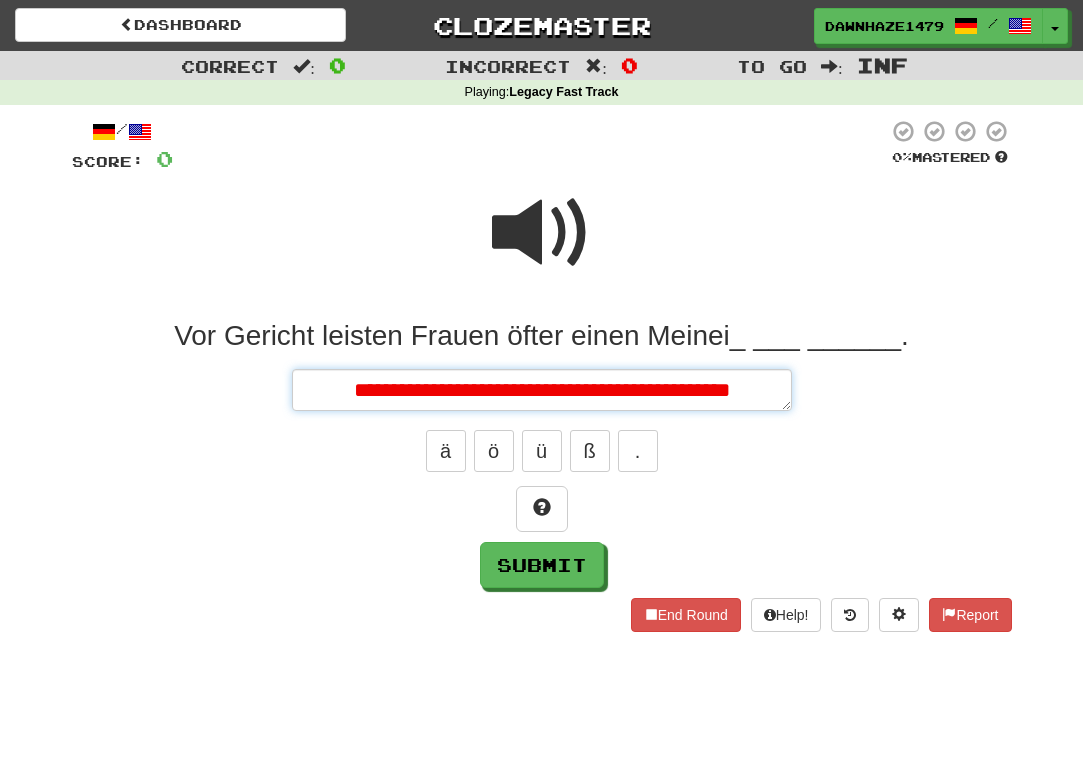 type on "*" 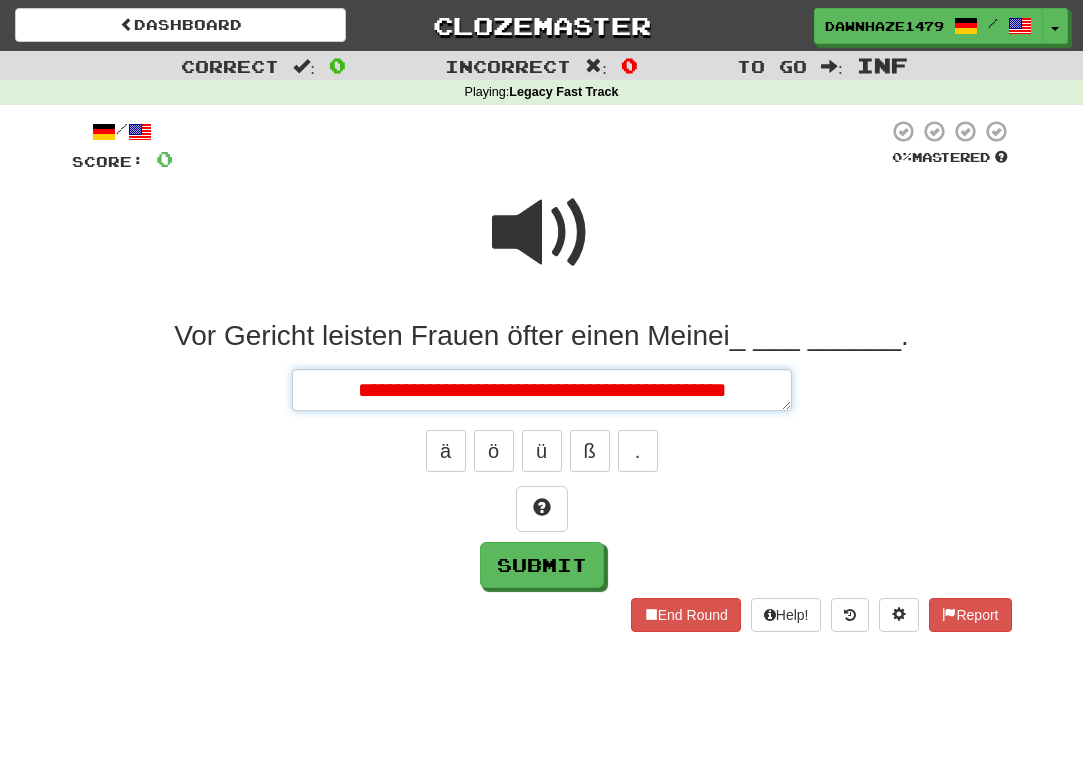 type on "*" 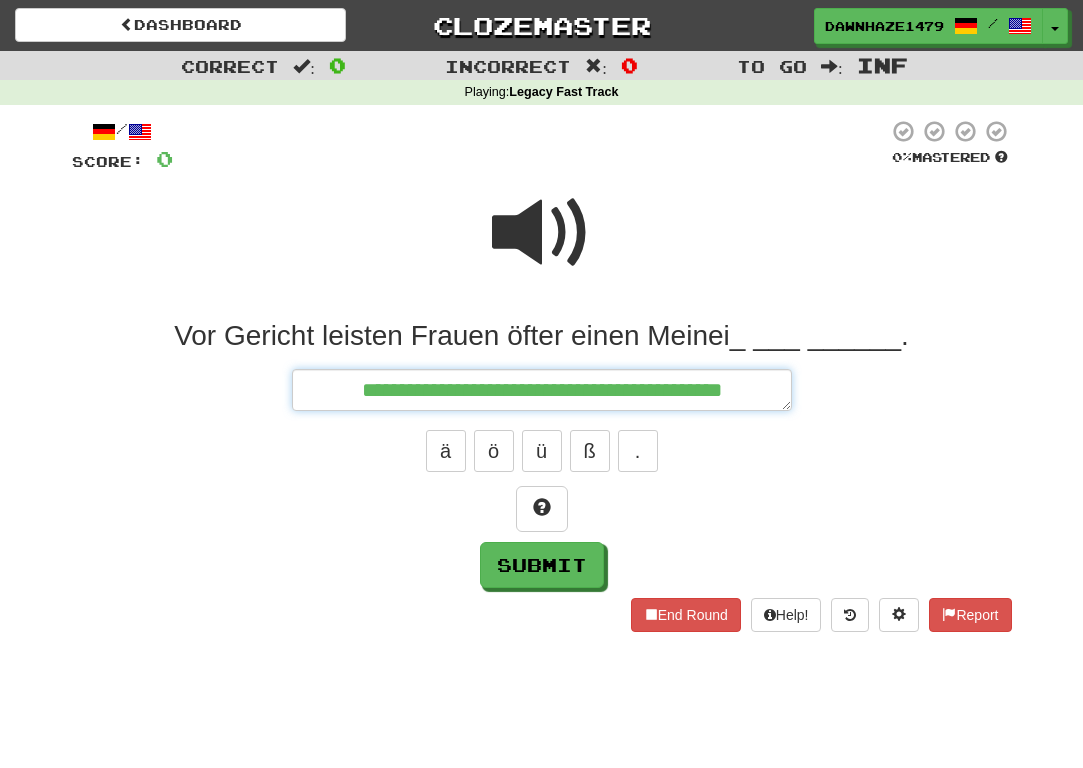type on "*" 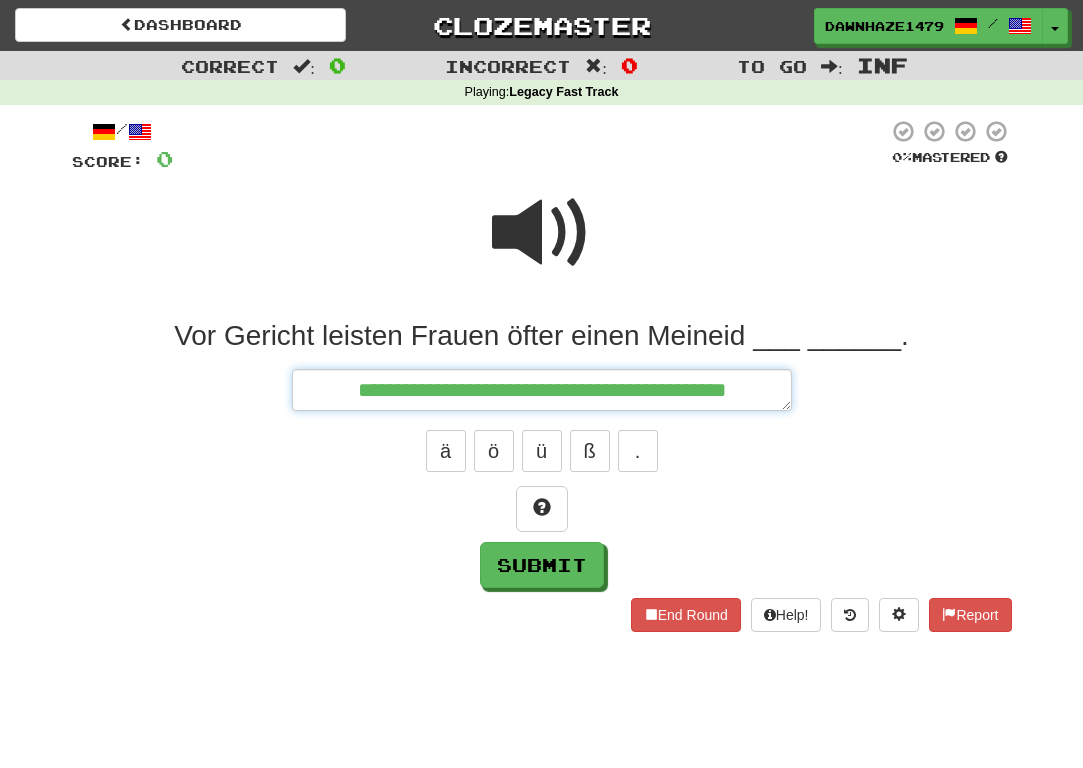 type on "*" 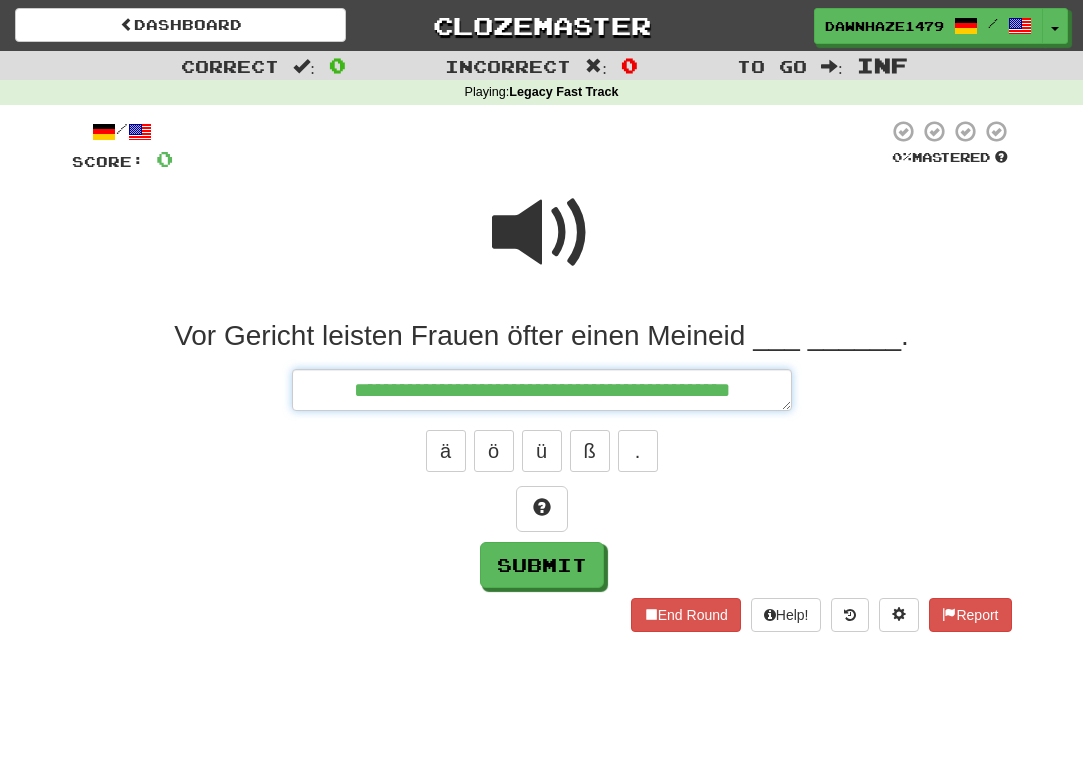 type on "*" 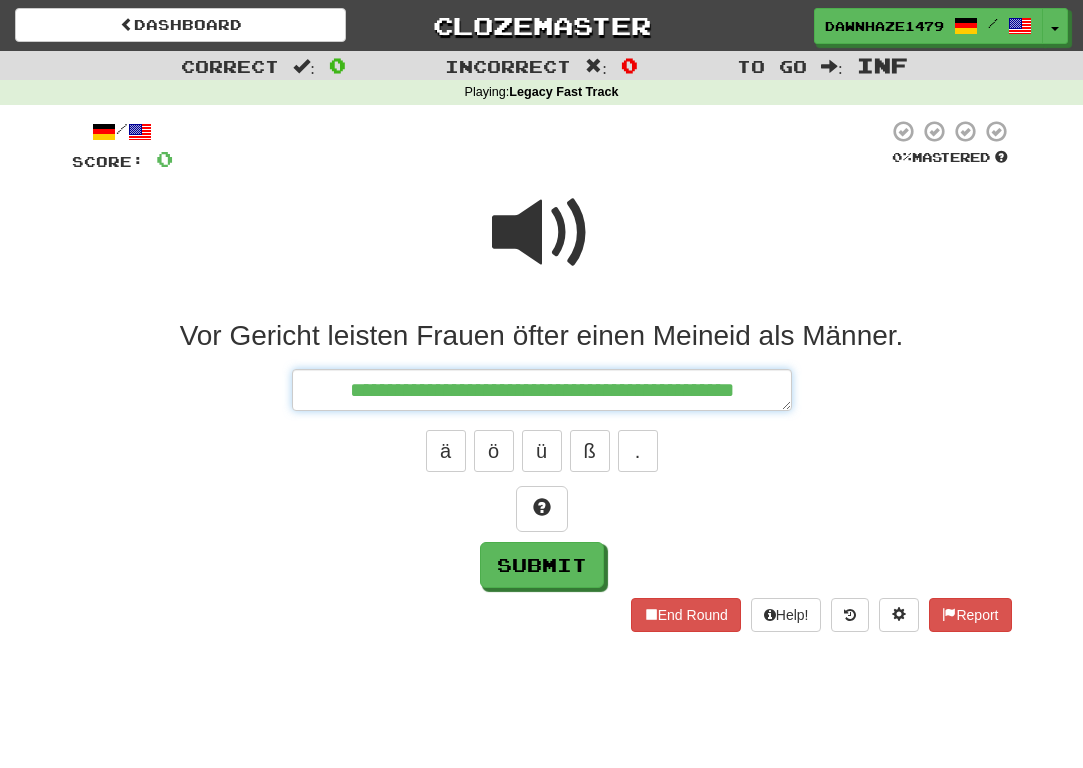 type on "*" 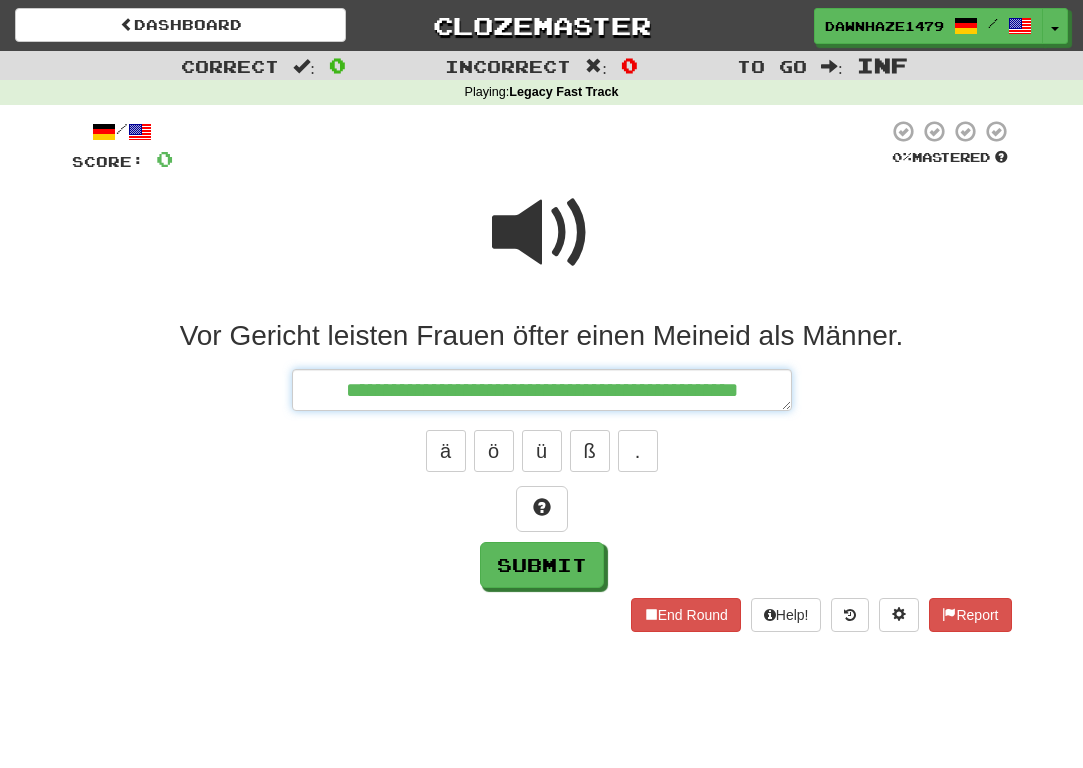 type on "*" 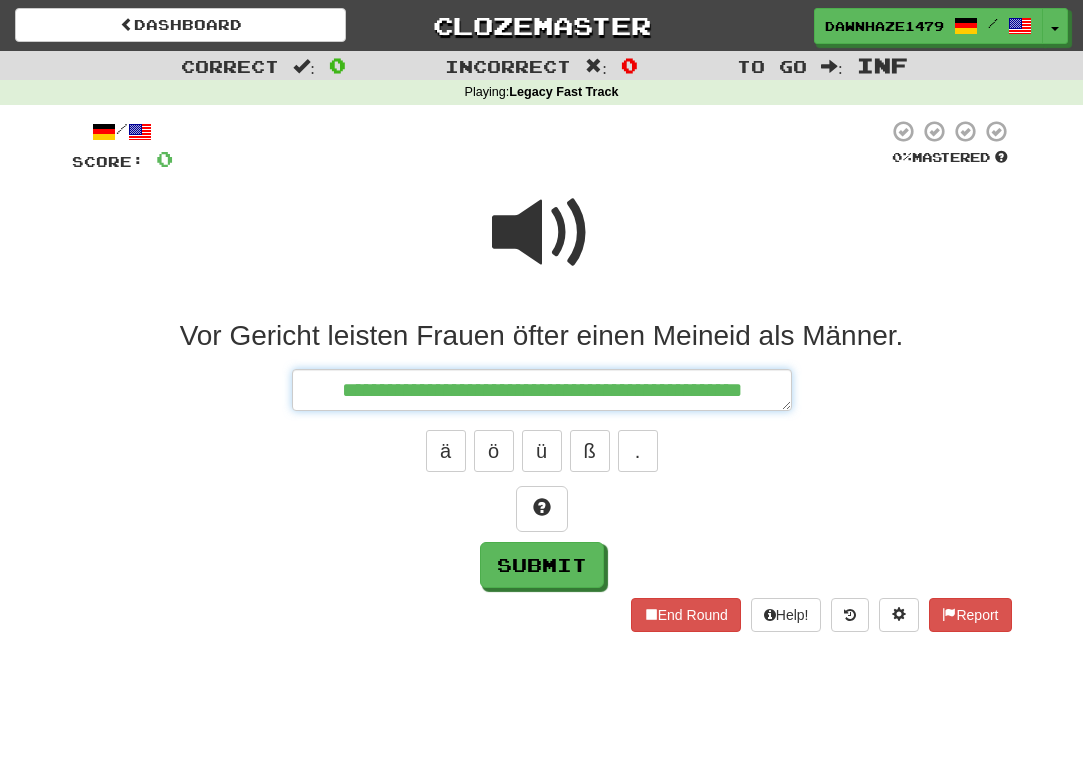 type on "*" 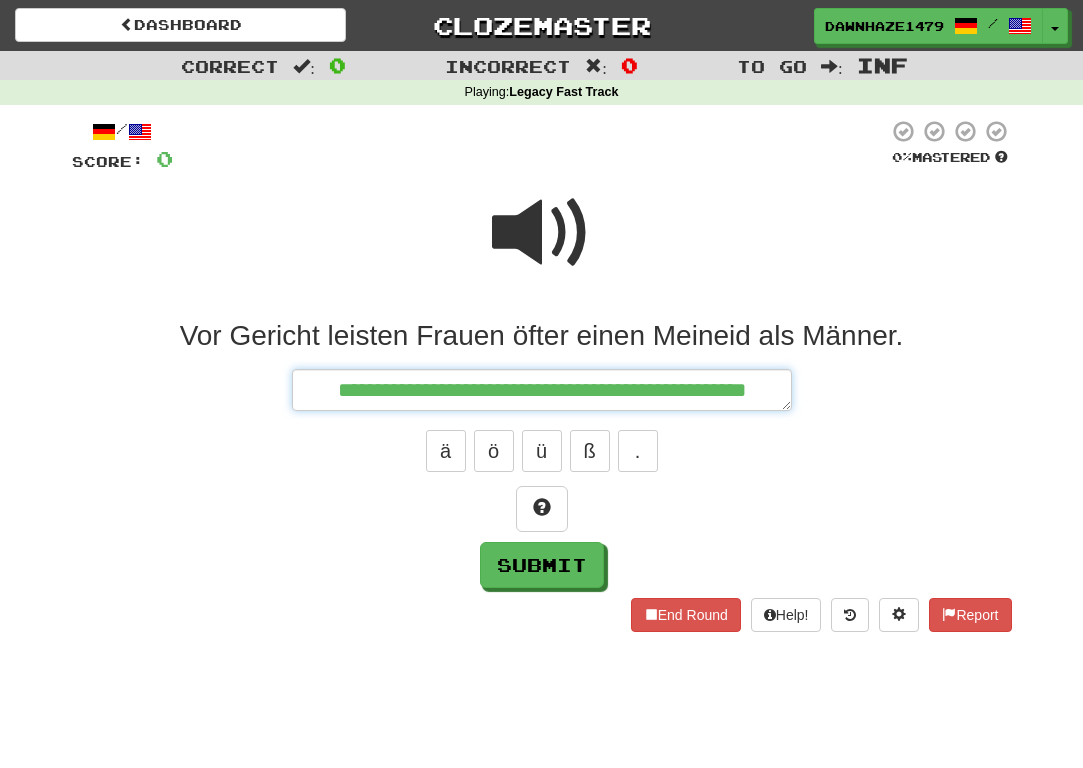 type on "*" 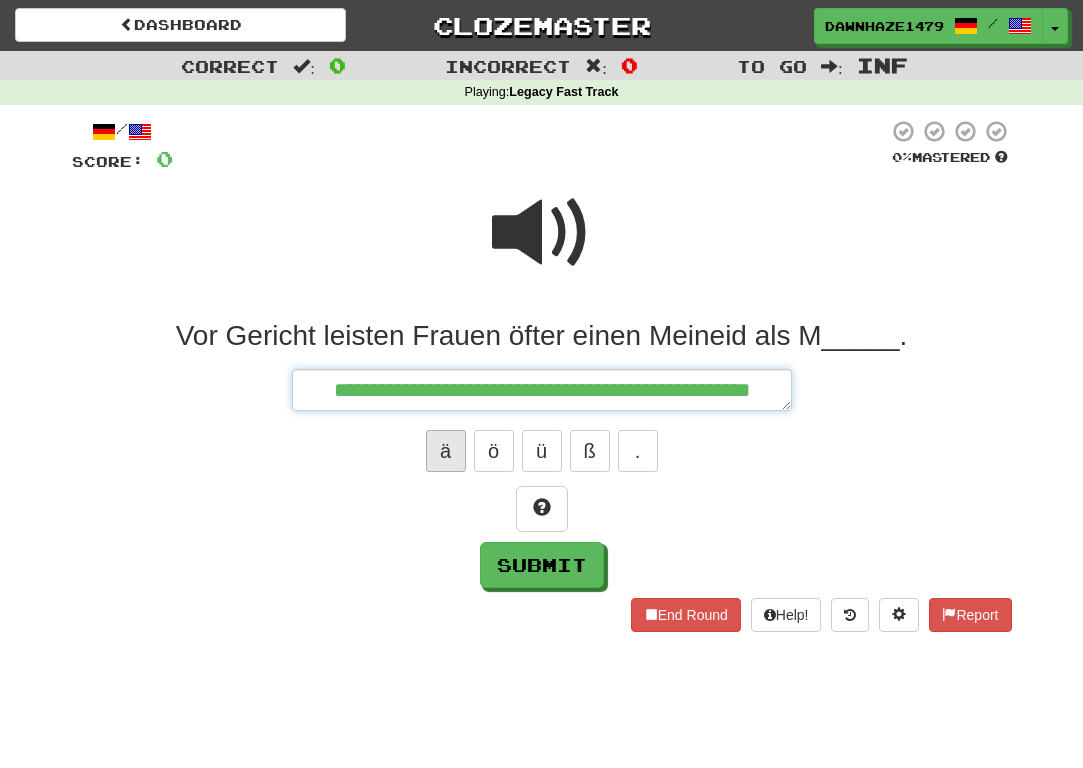 type on "**********" 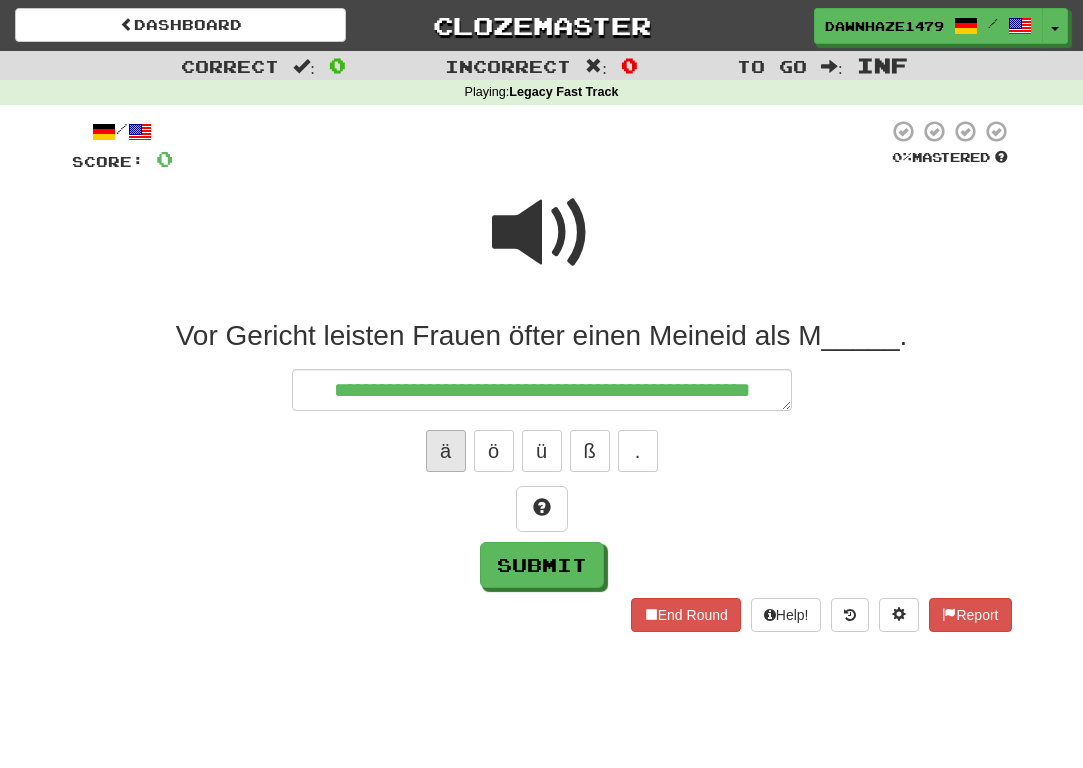 click on "ä" at bounding box center [446, 451] 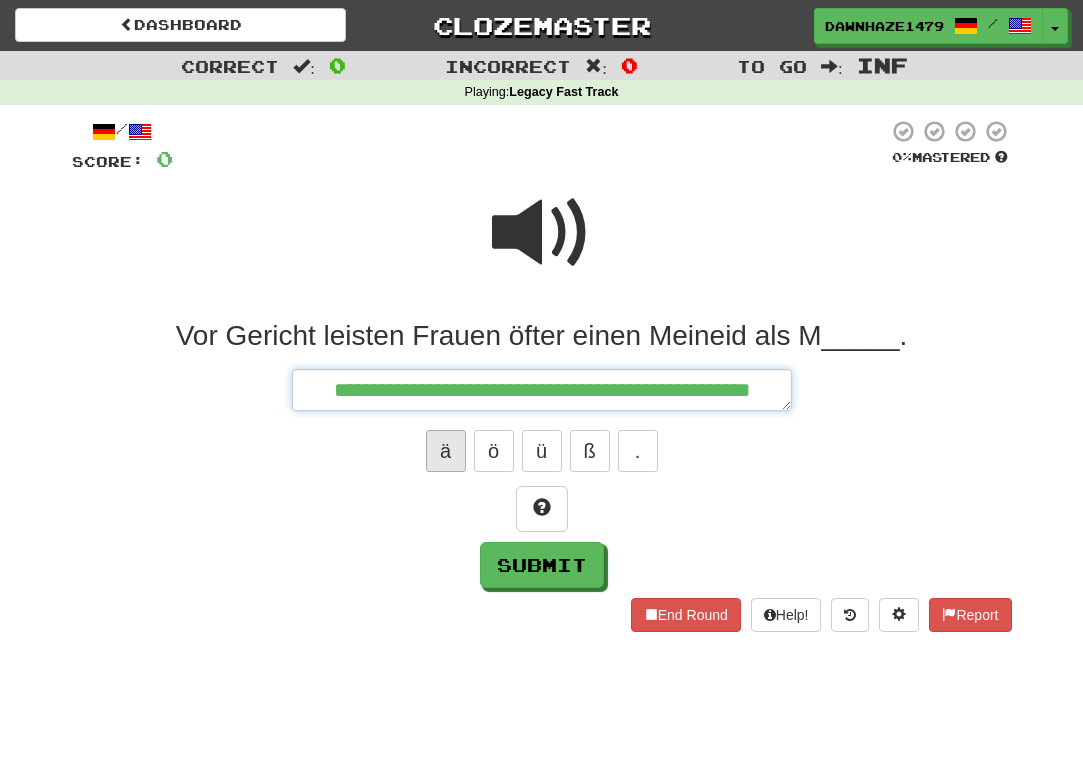 type 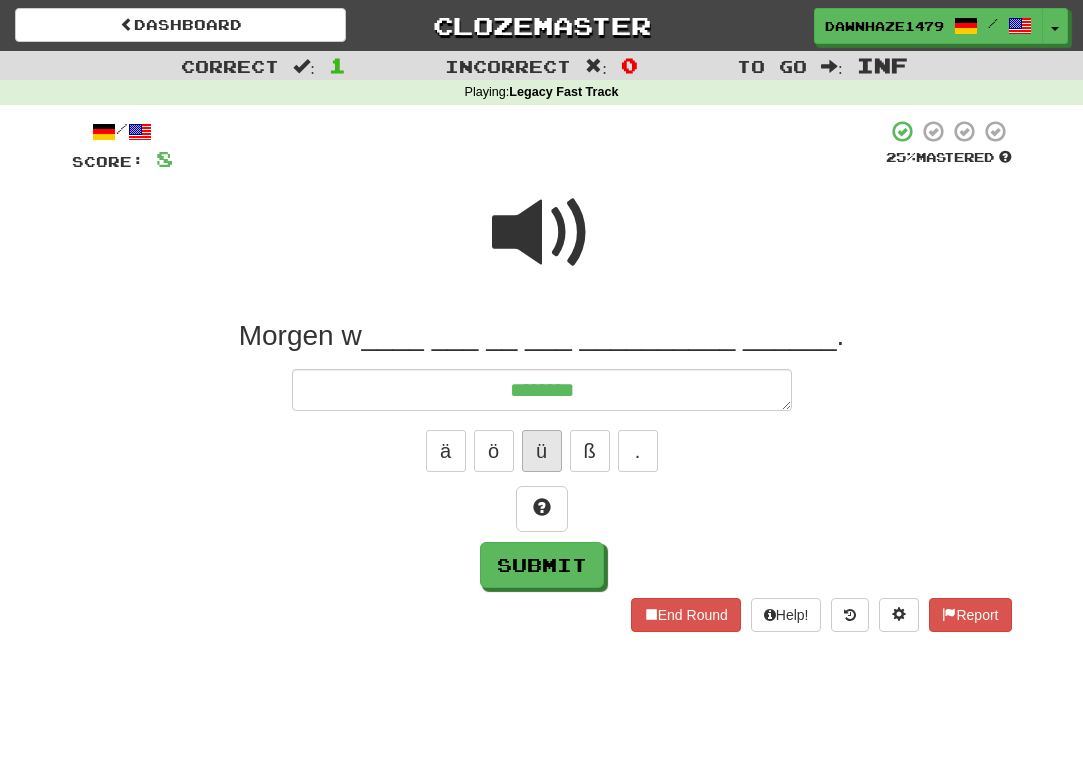 click on "ü" at bounding box center [542, 451] 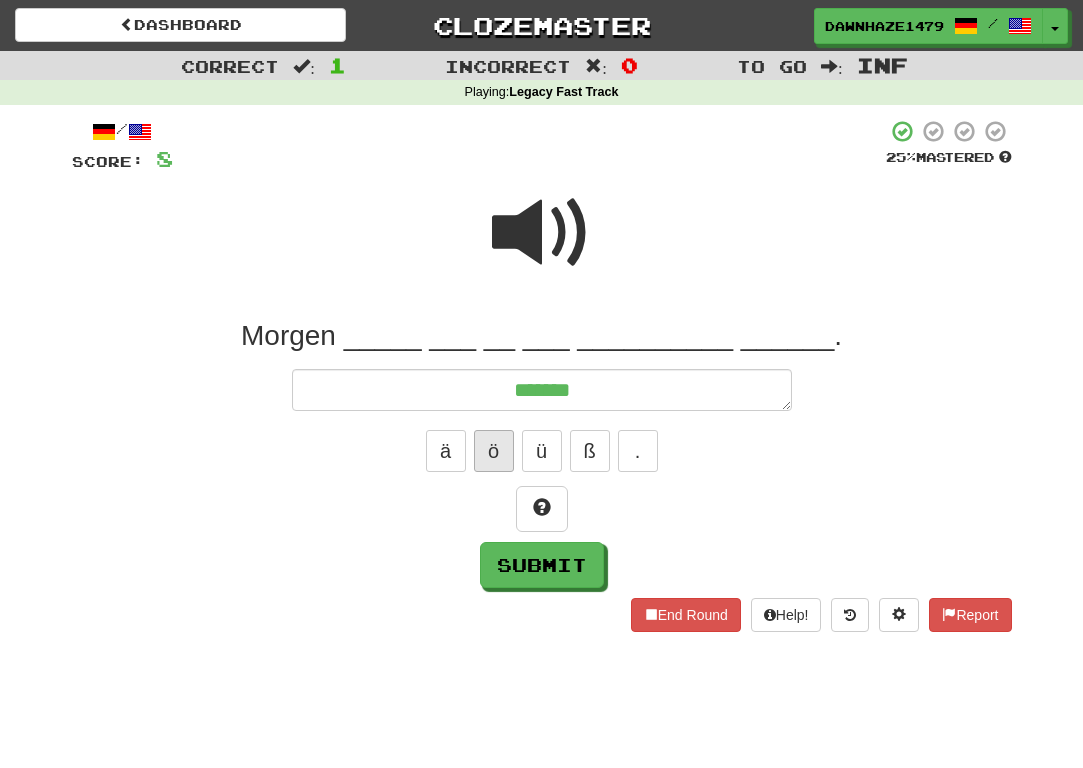 click on "ö" at bounding box center [494, 451] 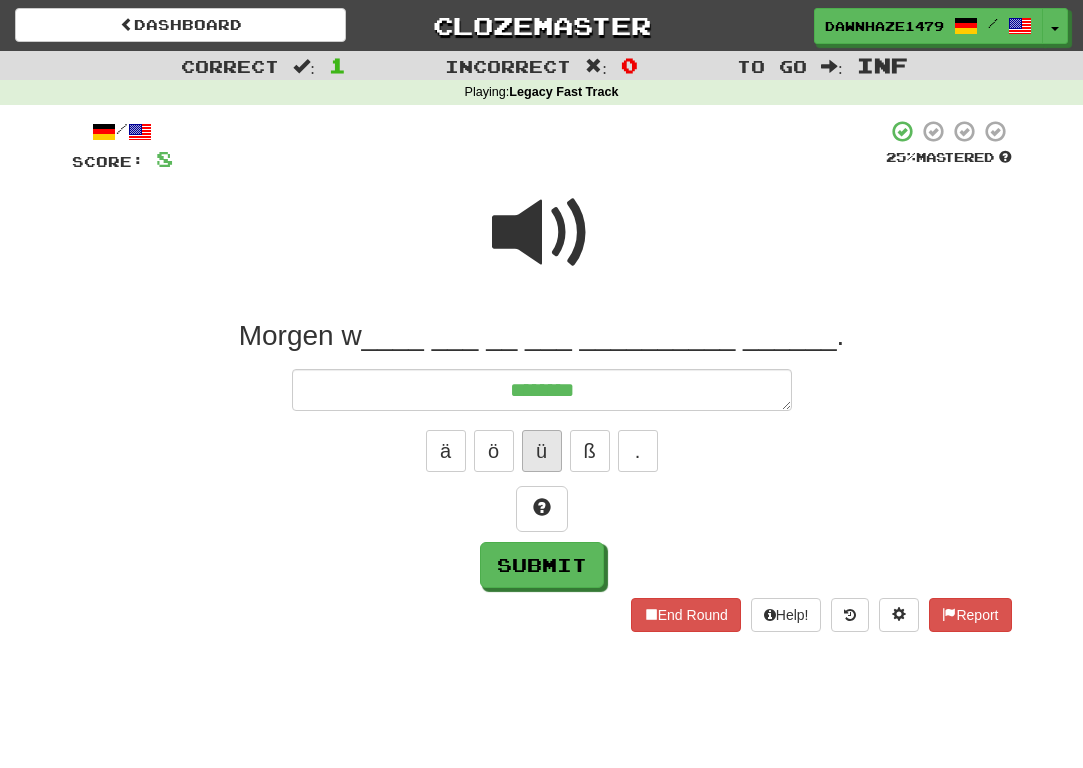 click on "ü" at bounding box center (542, 451) 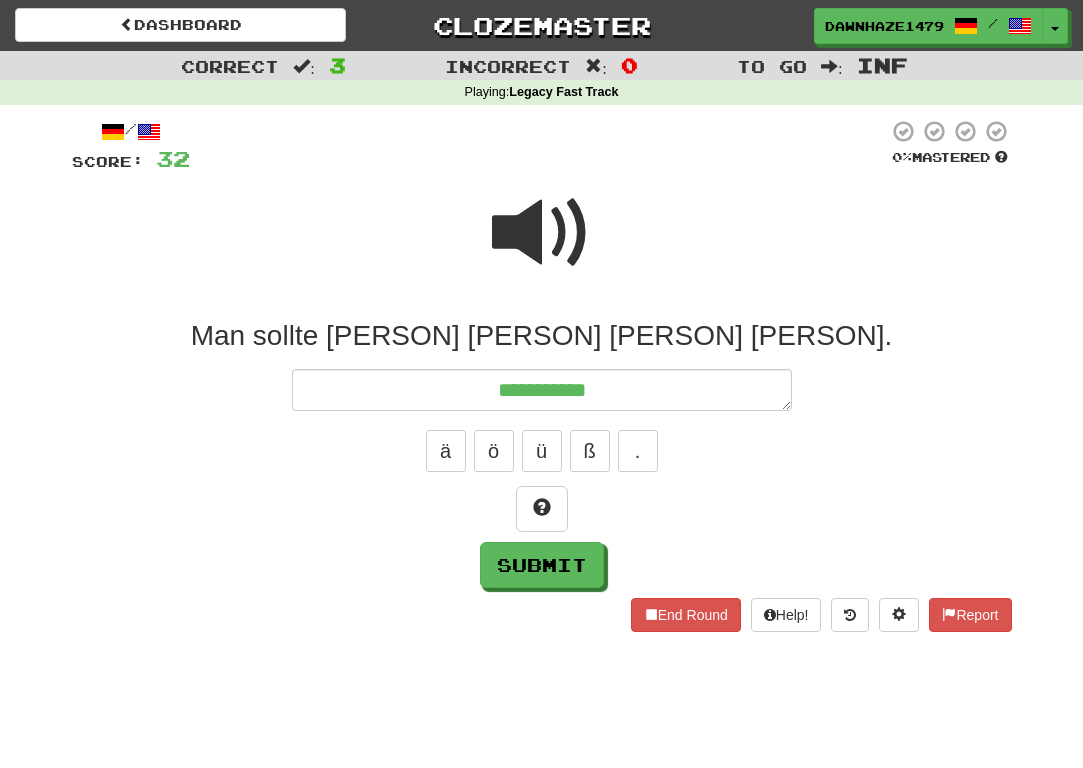 click on "Man sollte ___ ________ ___________ ____." at bounding box center (542, 336) 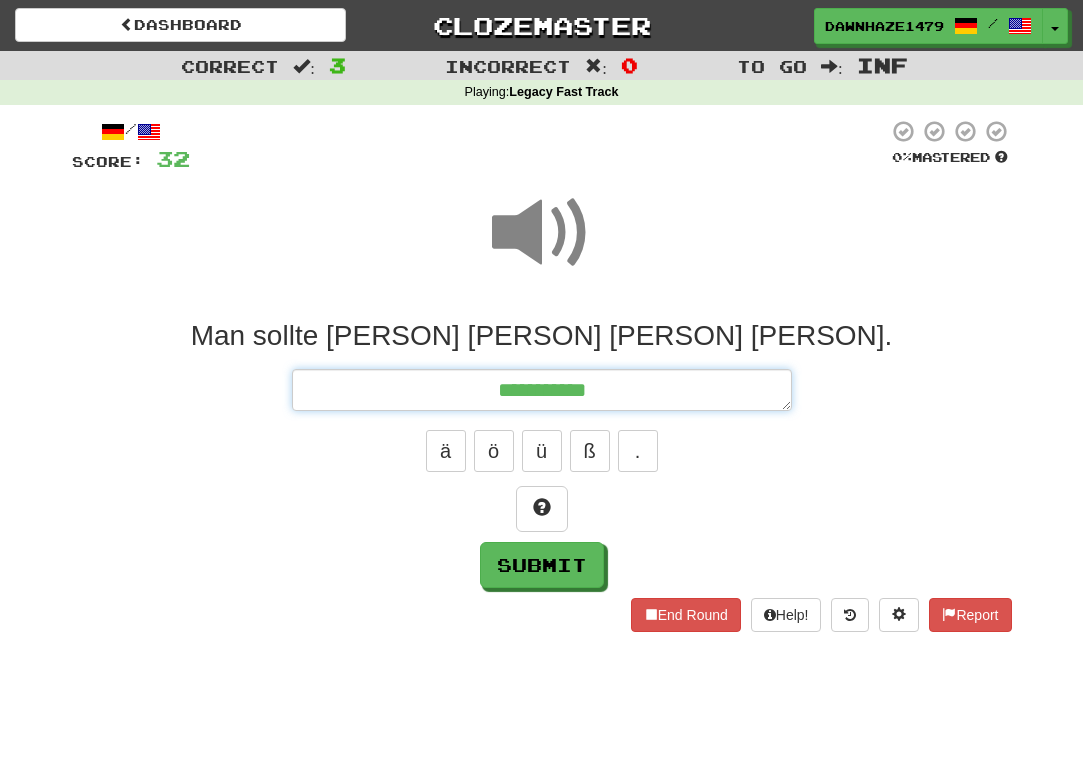 click on "**********" at bounding box center [542, 390] 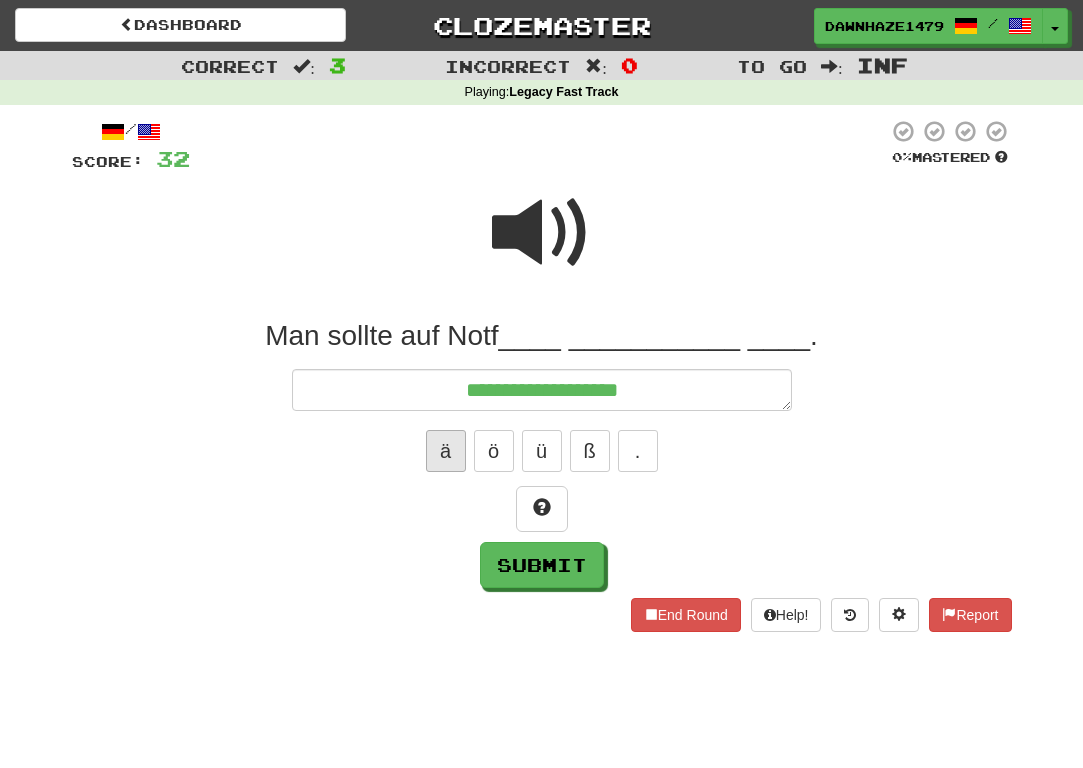 click on "ä" at bounding box center [446, 451] 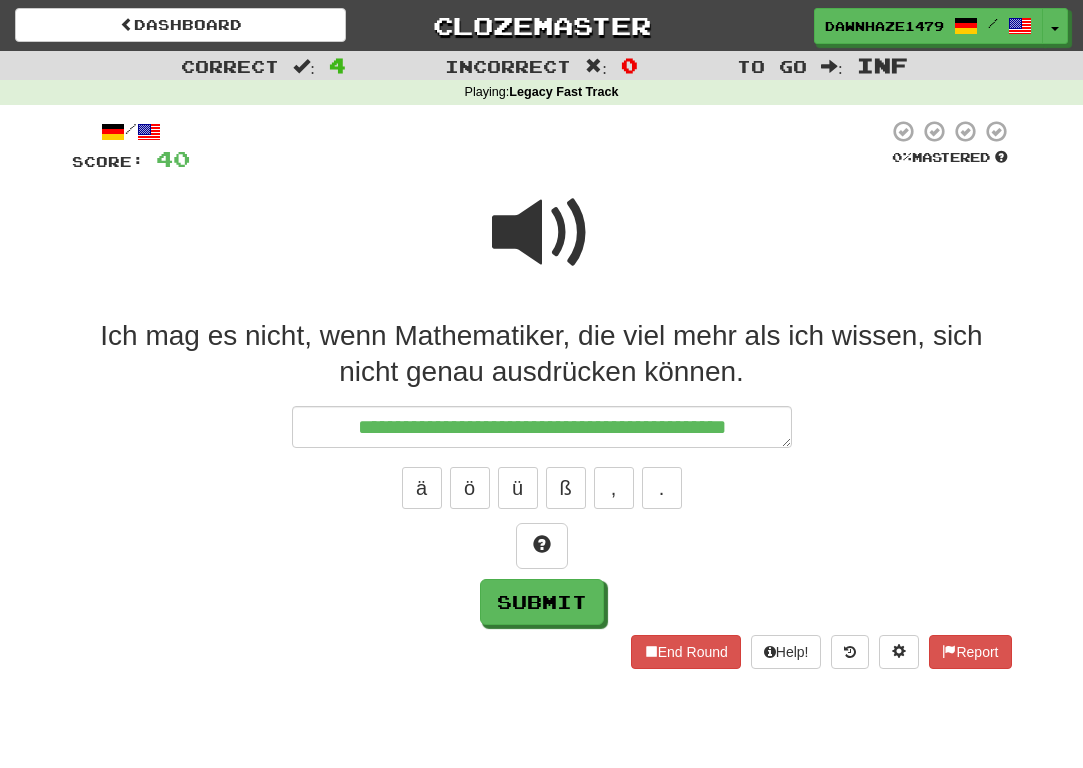 click at bounding box center (542, 246) 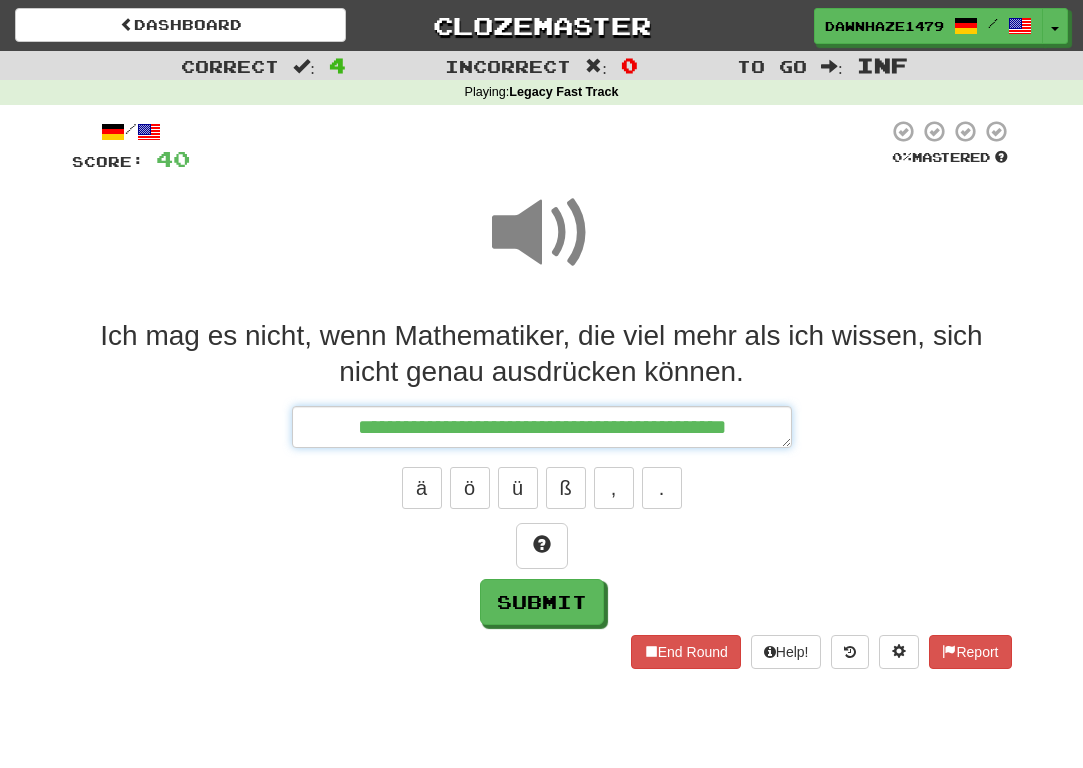 click on "**********" at bounding box center (542, 427) 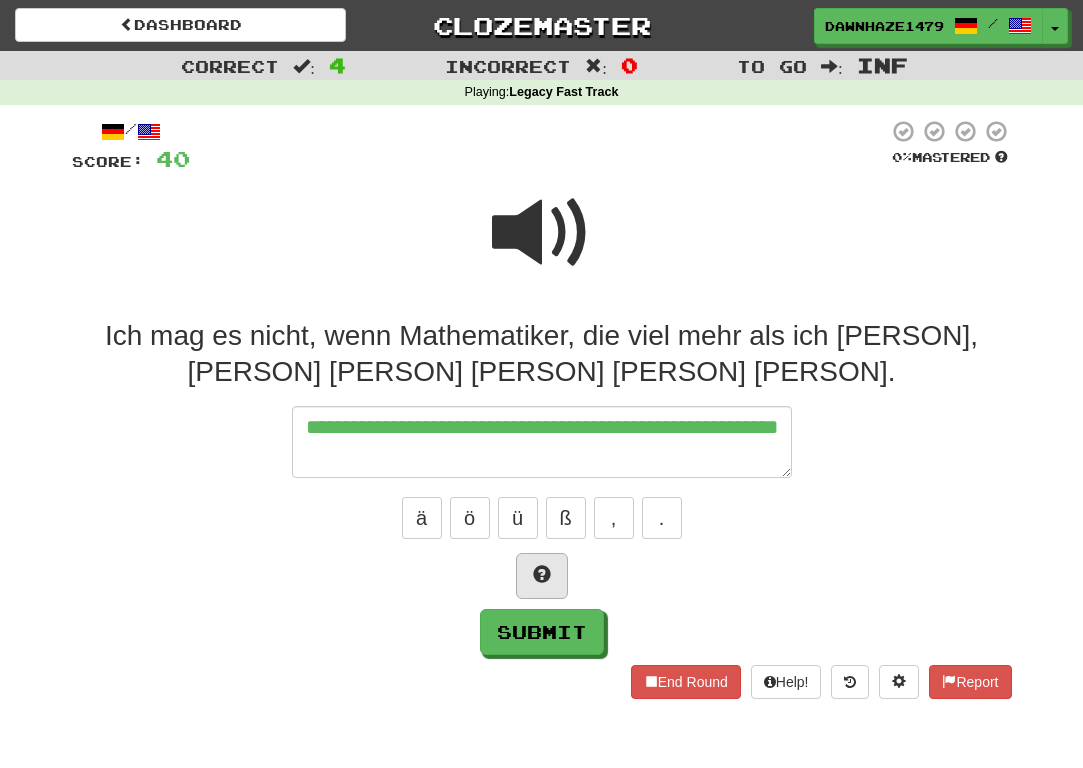 click at bounding box center (542, 574) 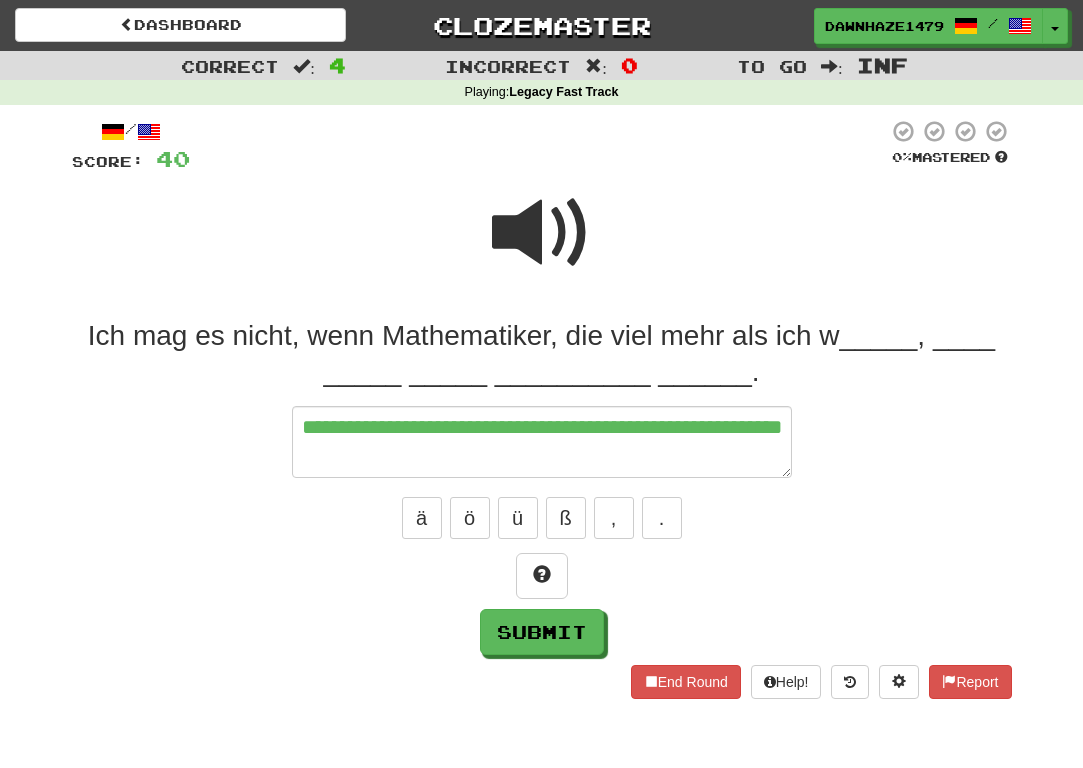 click at bounding box center (542, 246) 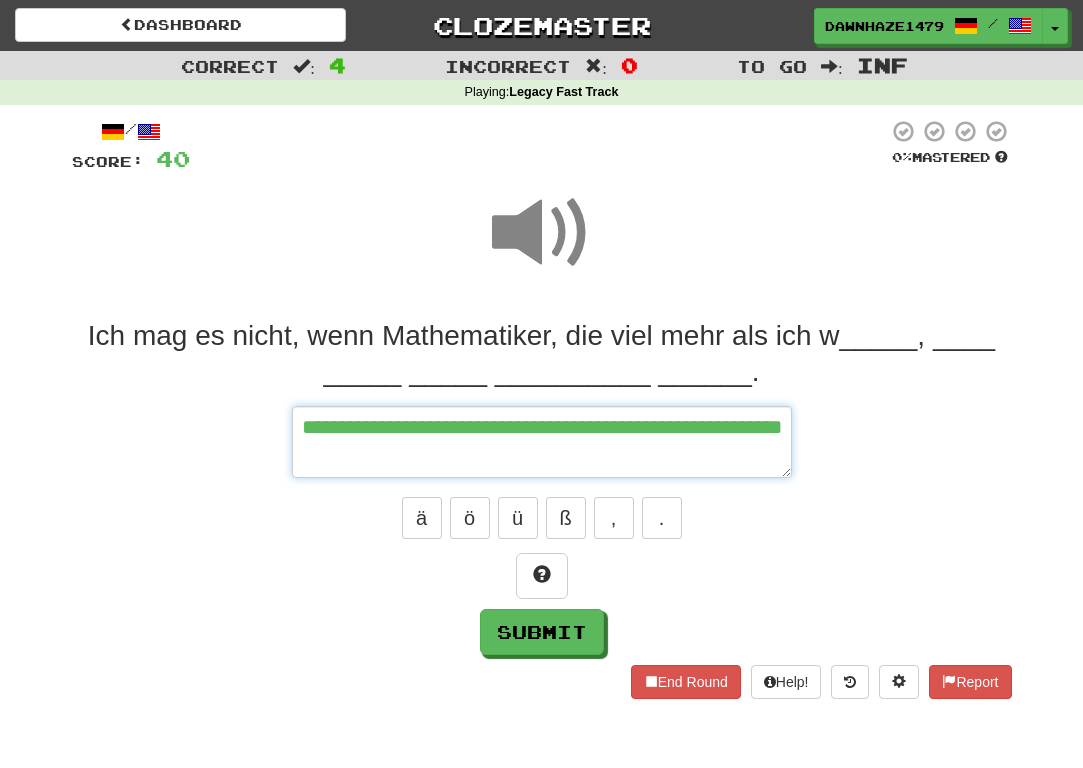 click on "**********" at bounding box center [542, 442] 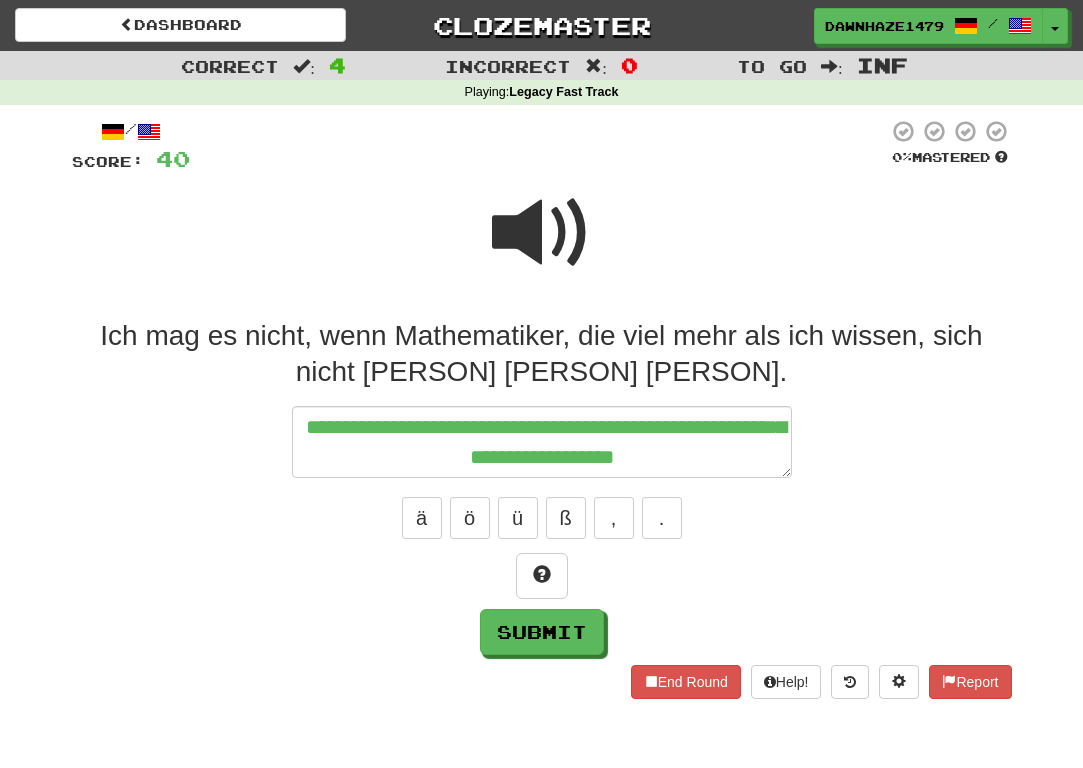 click at bounding box center [542, 233] 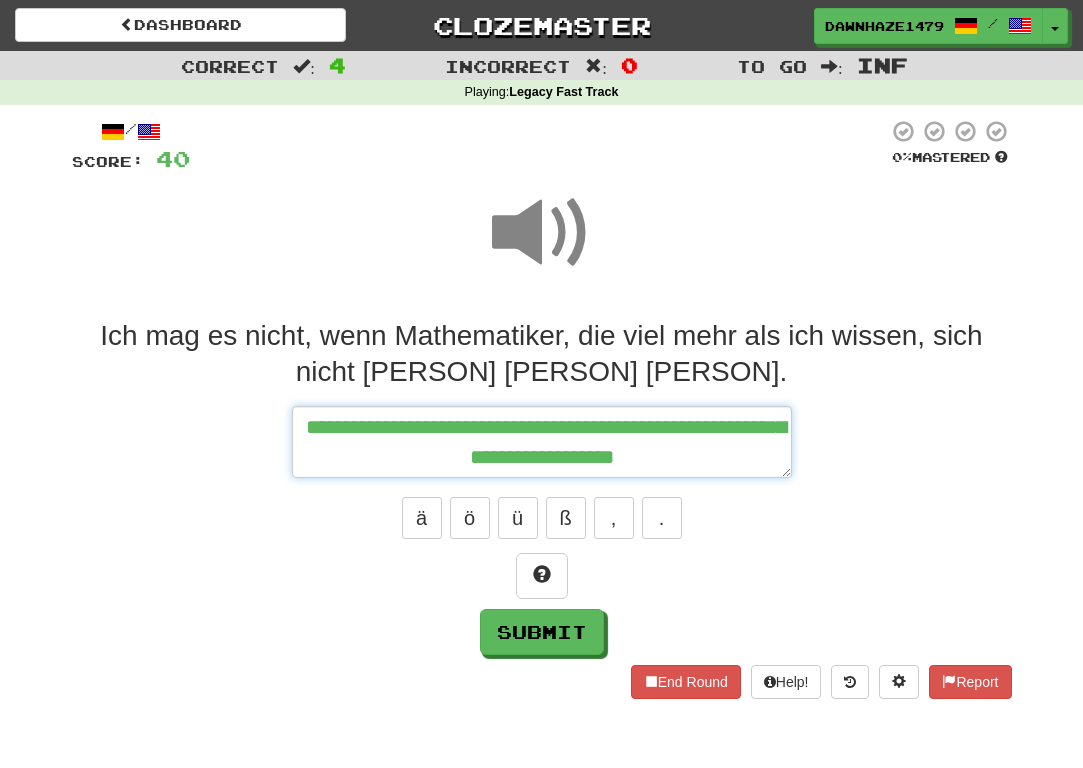 click on "**********" at bounding box center (542, 442) 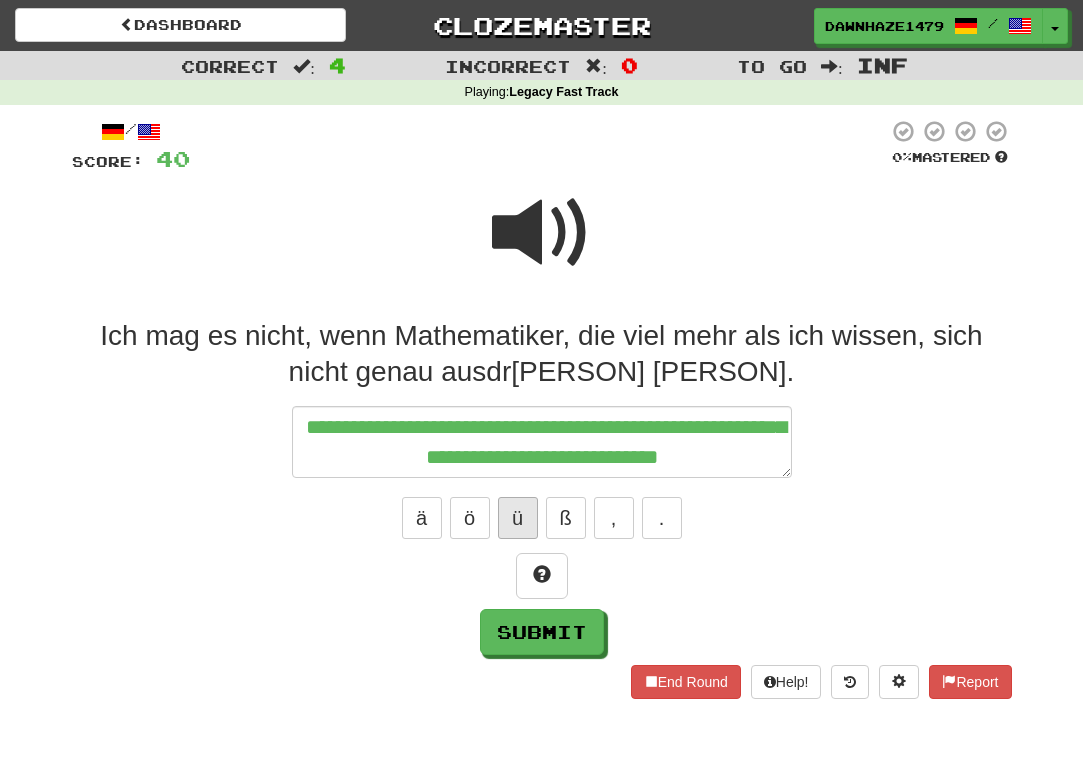 click on "ü" at bounding box center (518, 518) 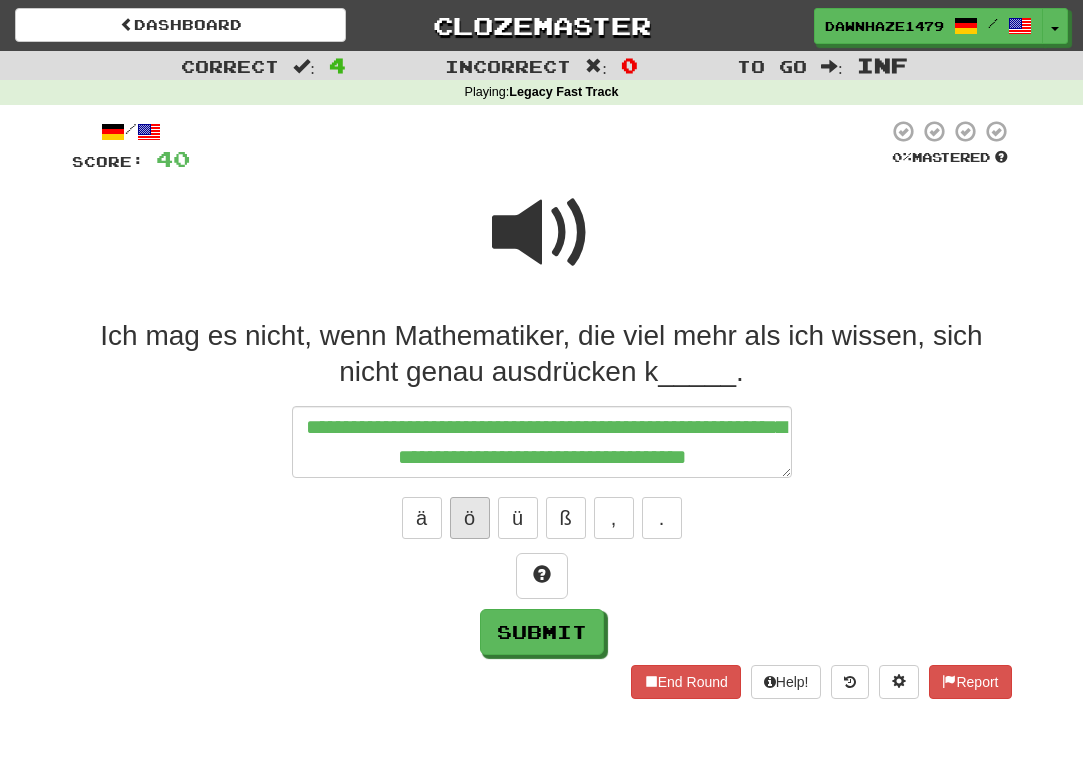 click on "ö" at bounding box center (470, 518) 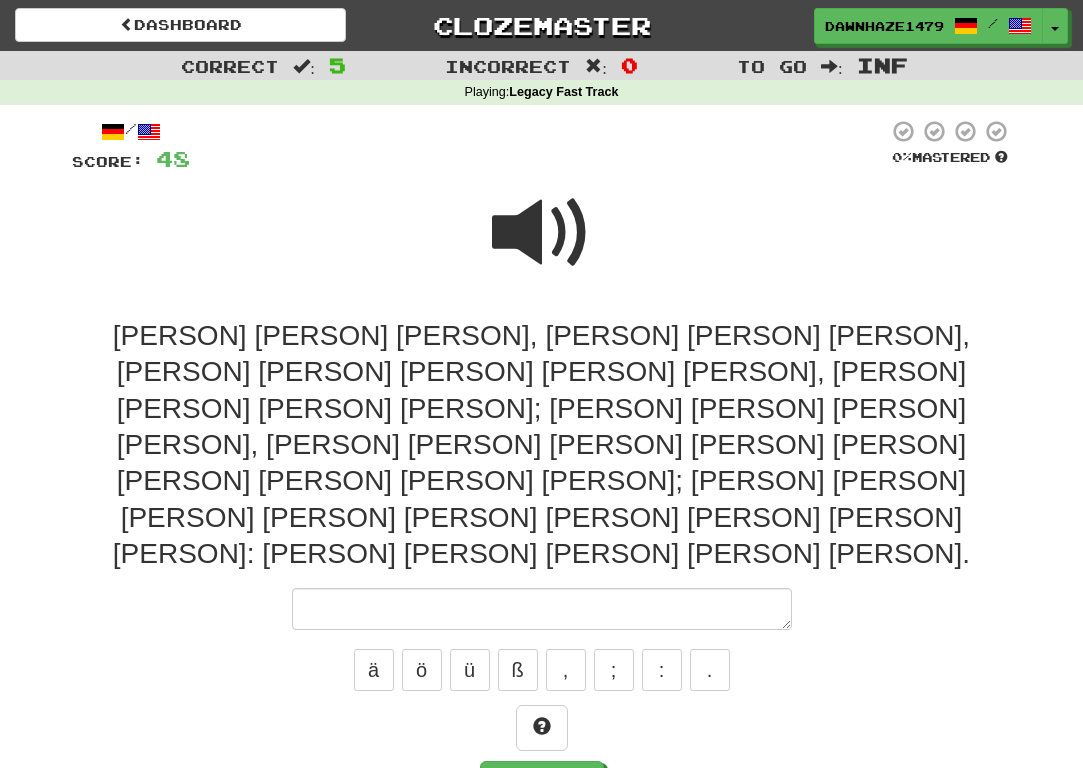click at bounding box center (542, 233) 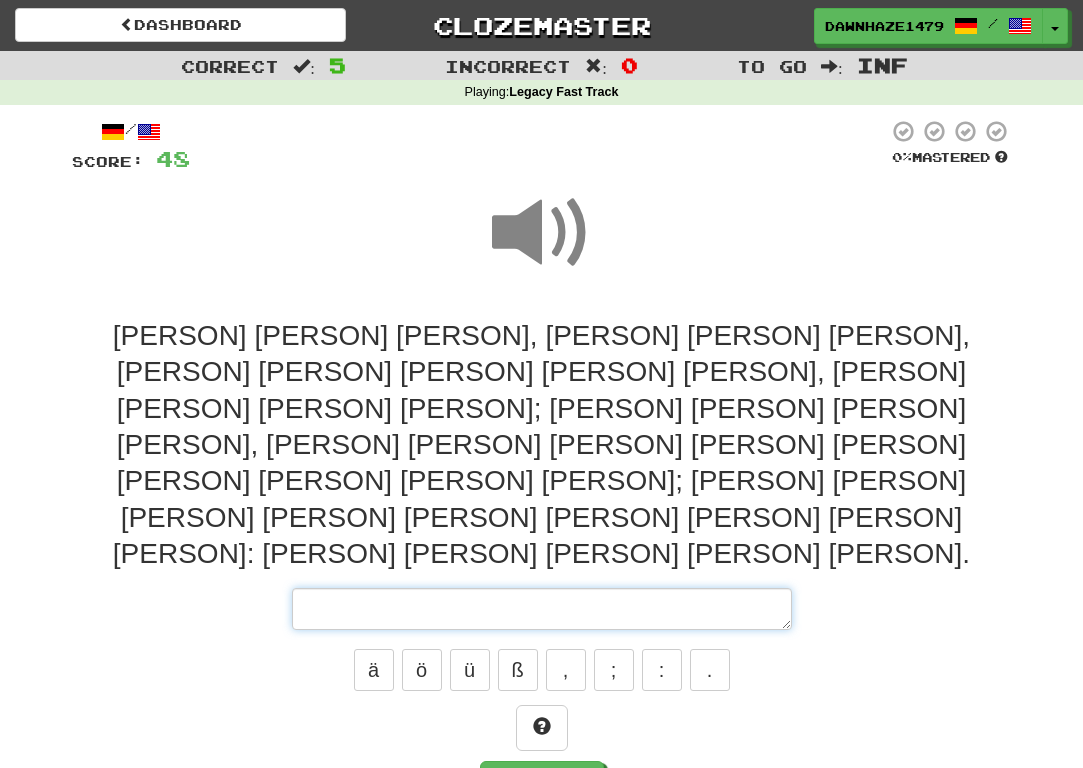 click at bounding box center (542, 609) 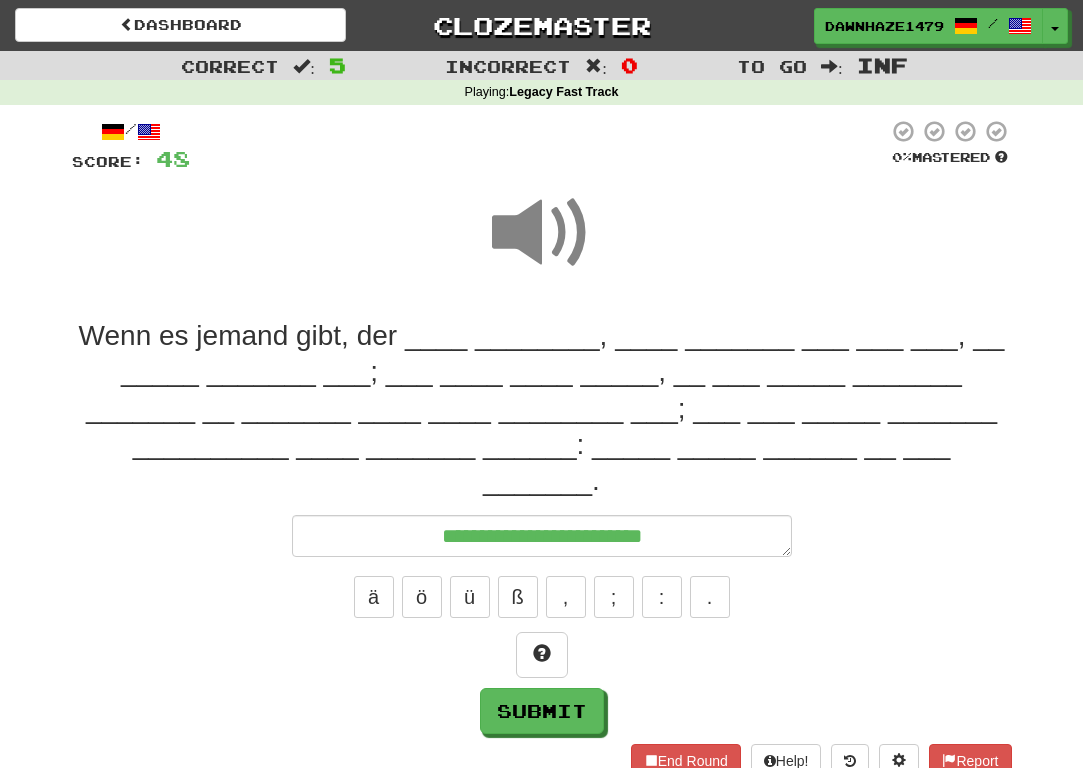 click at bounding box center (542, 233) 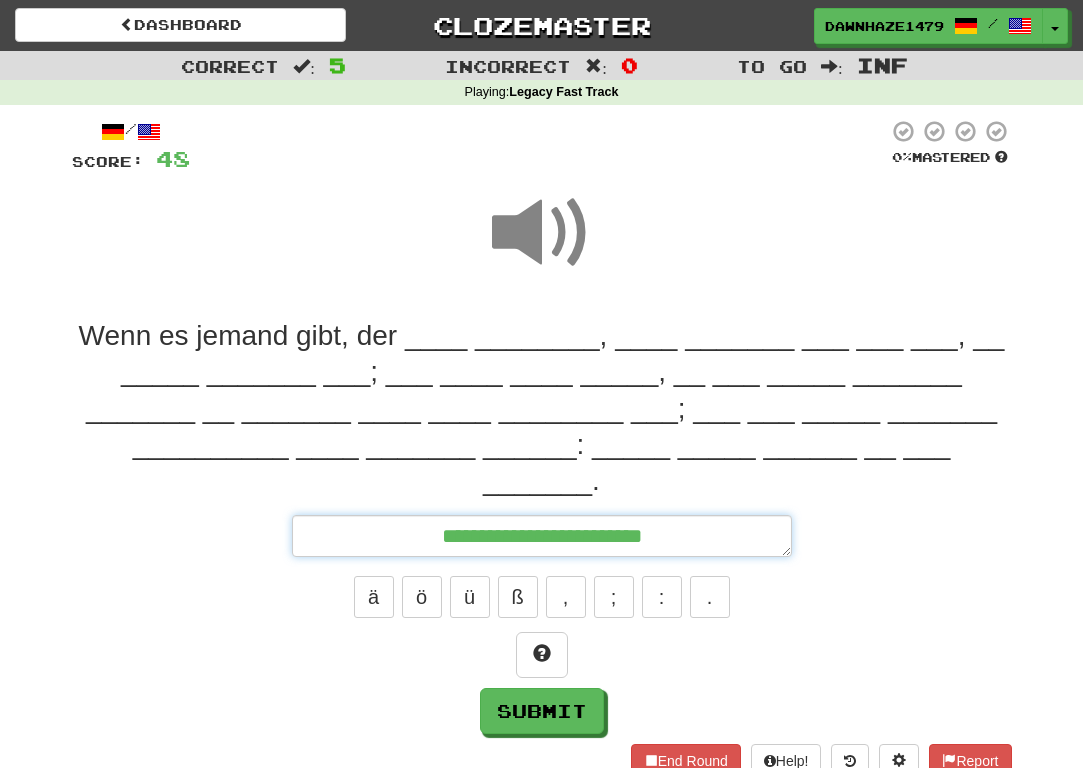 click on "**********" at bounding box center (542, 536) 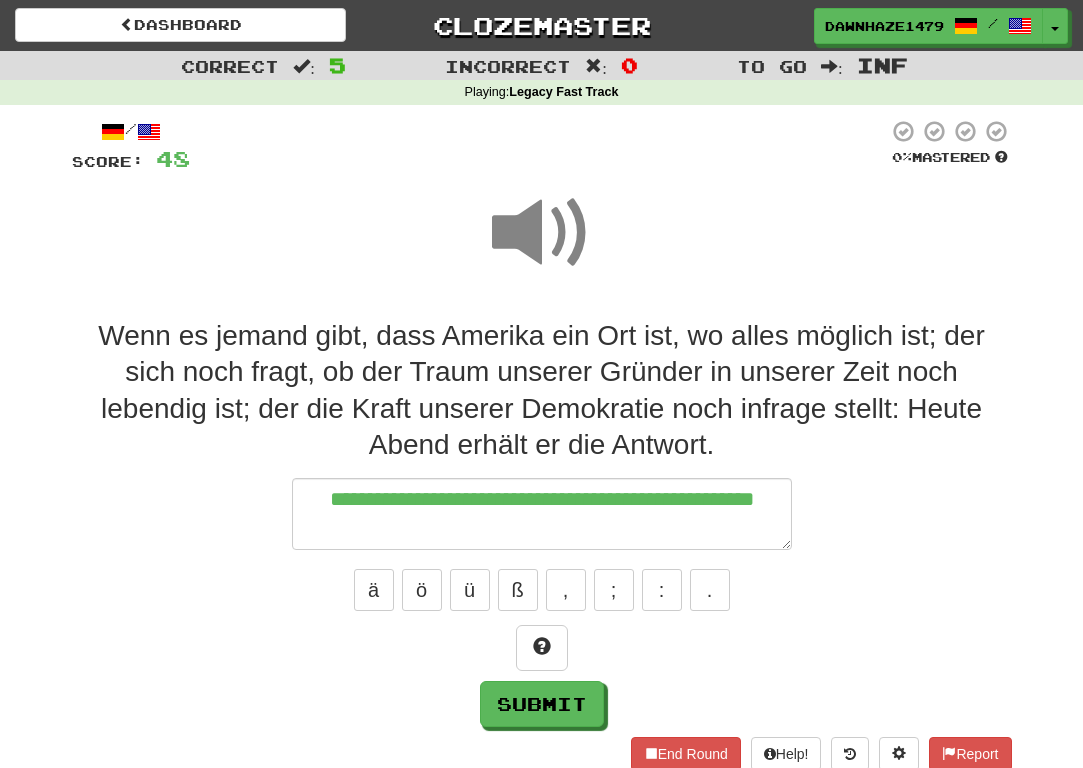 click at bounding box center (542, 233) 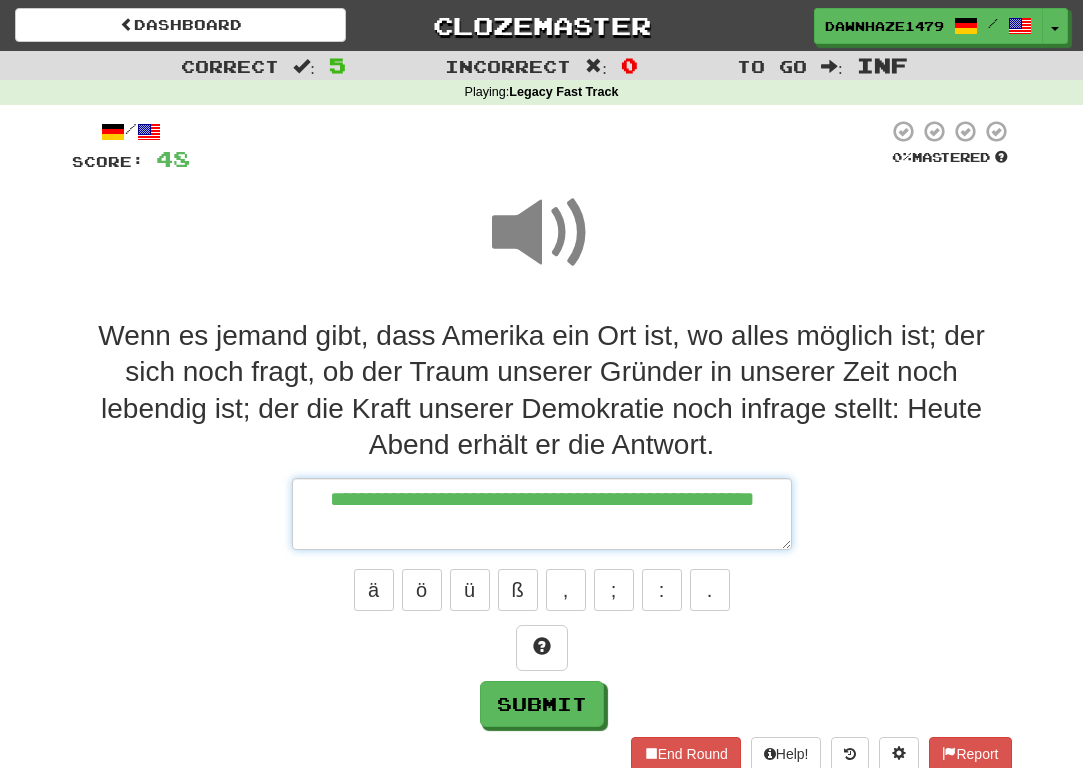 click on "**********" at bounding box center (542, 514) 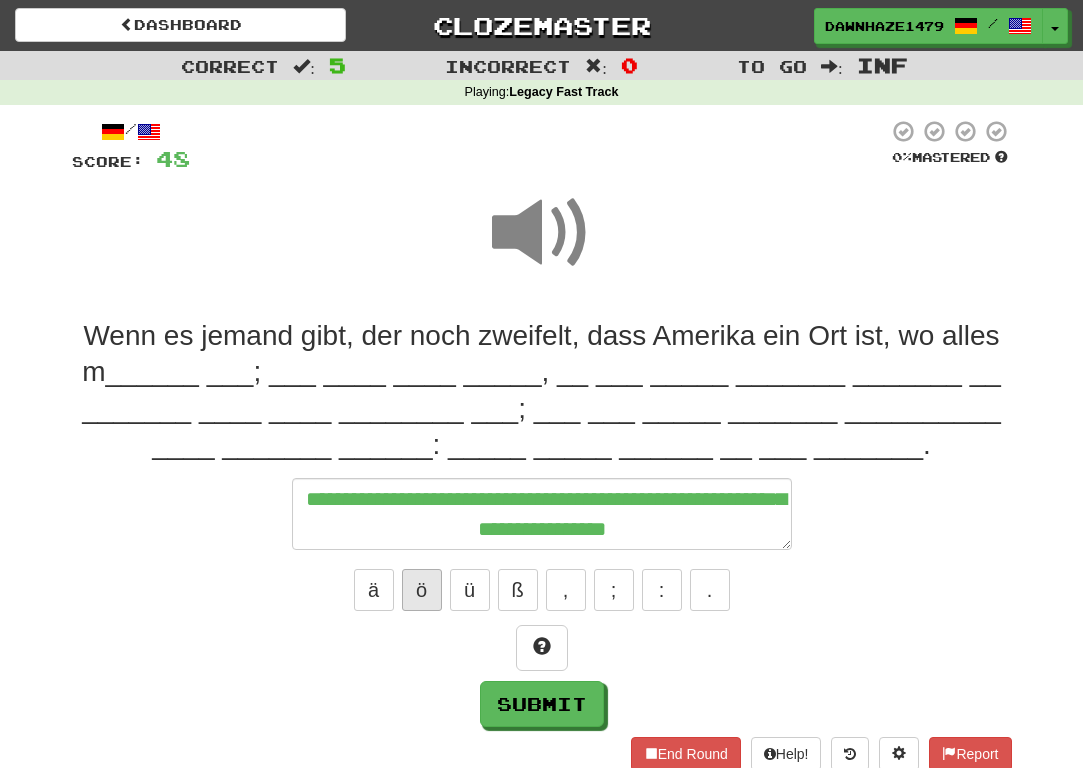 click on "ö" at bounding box center [422, 590] 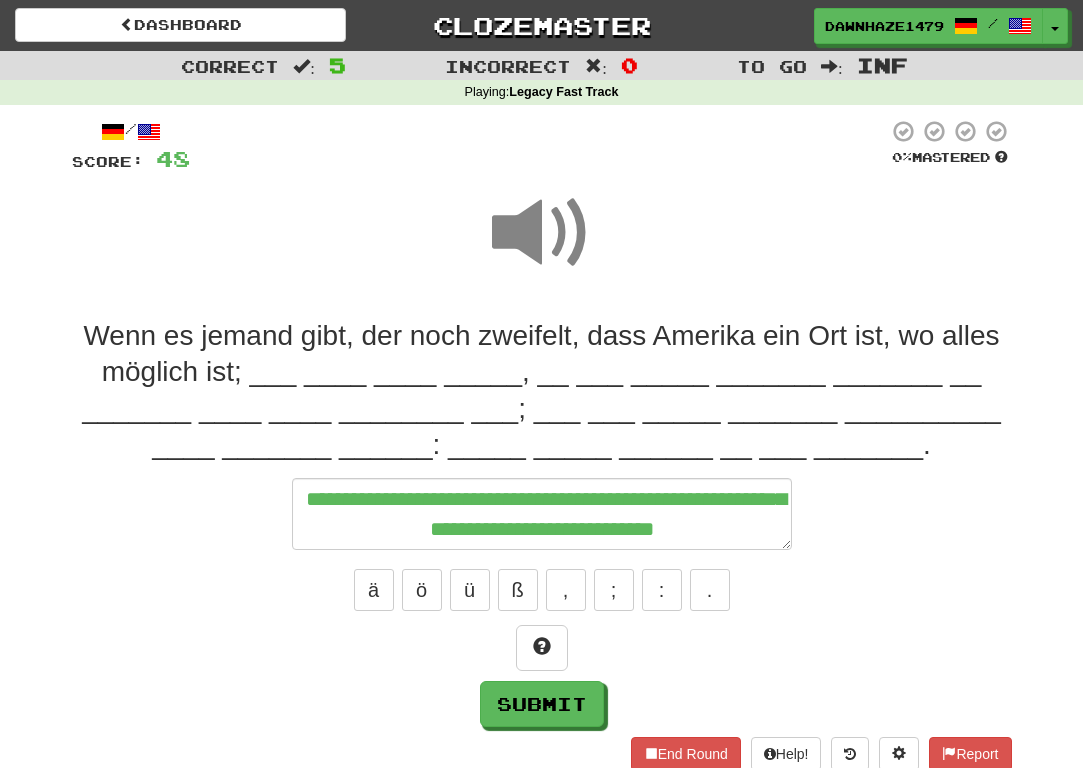 click at bounding box center (539, 146) 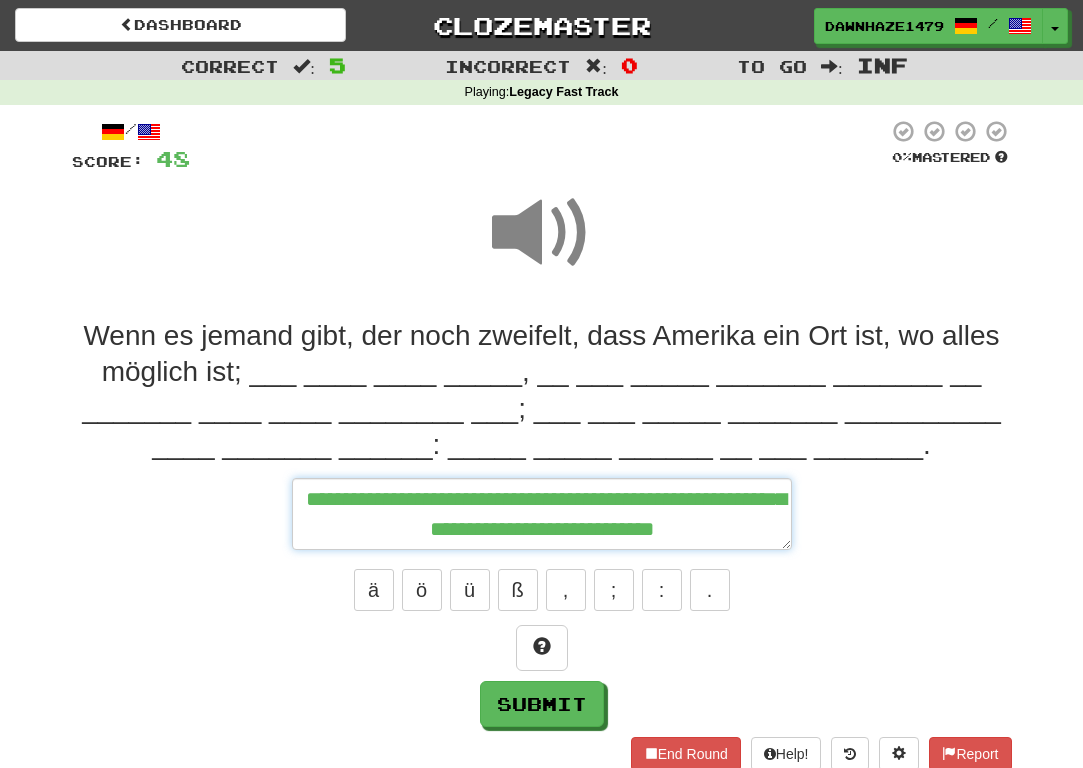 click on "**********" at bounding box center [542, 514] 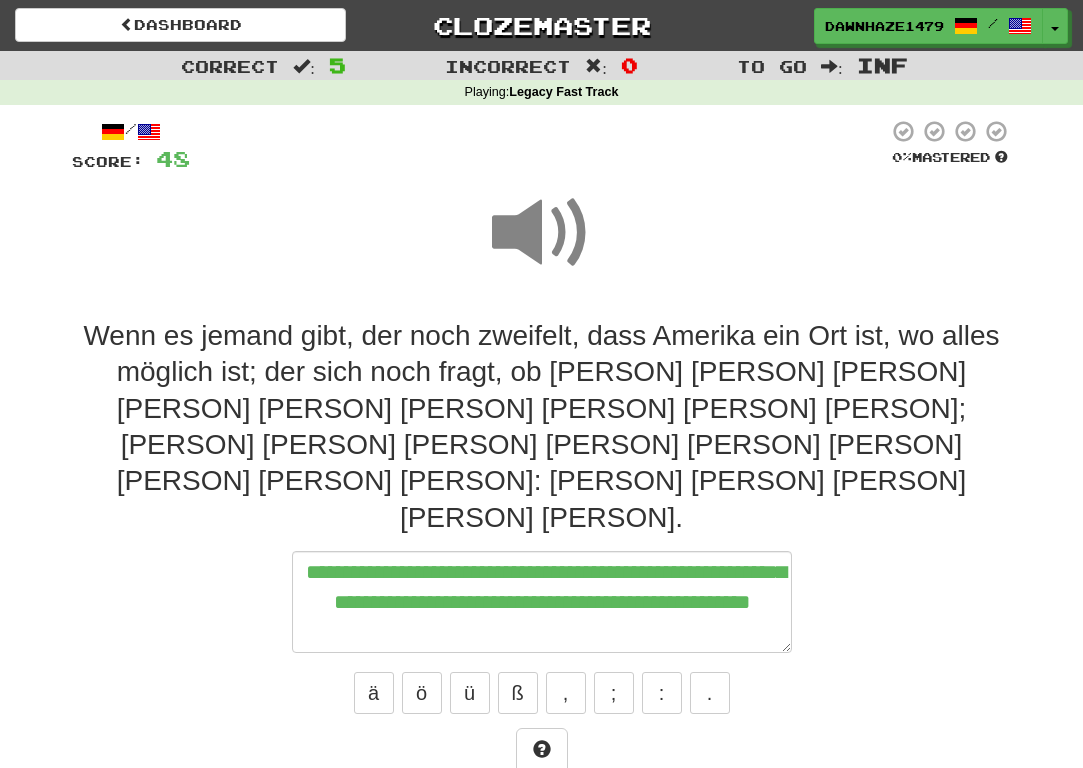 click at bounding box center (542, 233) 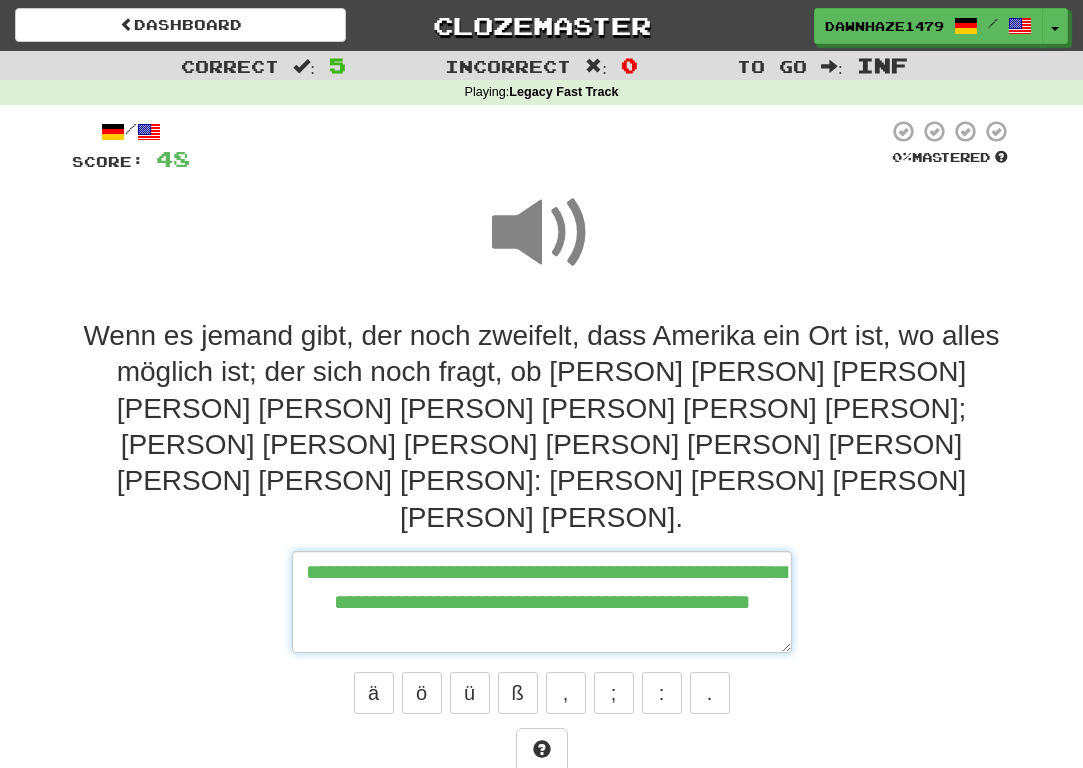 click on "**********" at bounding box center [542, 602] 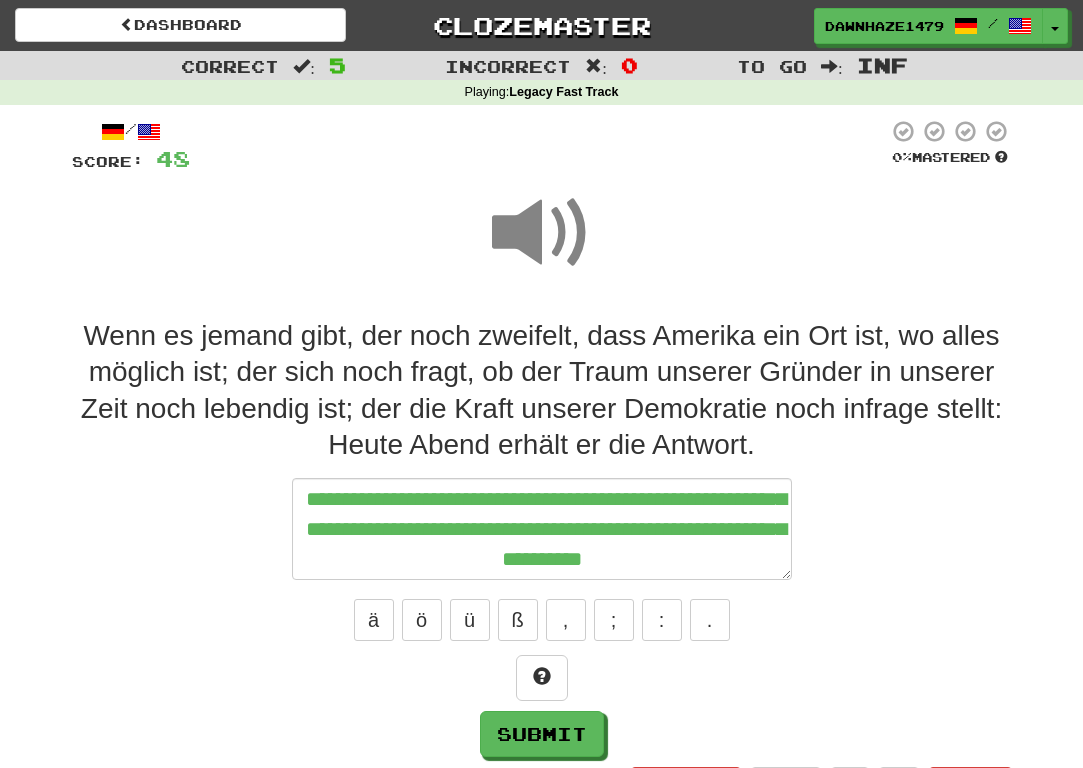 click at bounding box center [542, 233] 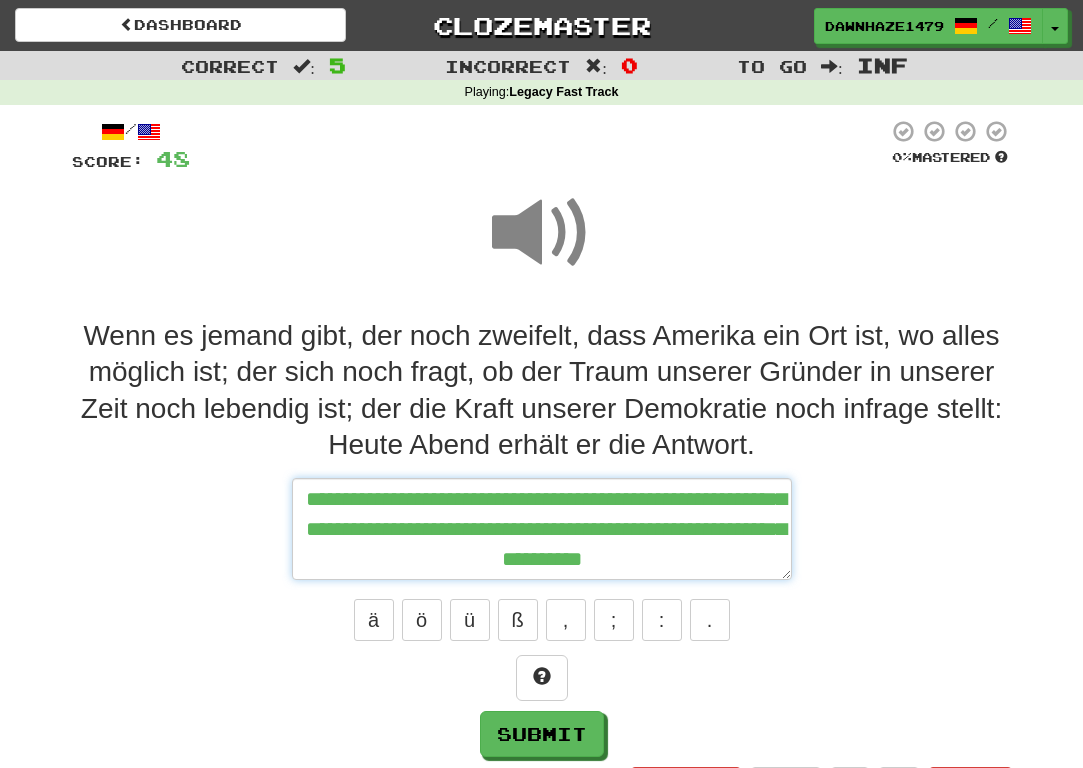 click on "**********" at bounding box center [542, 529] 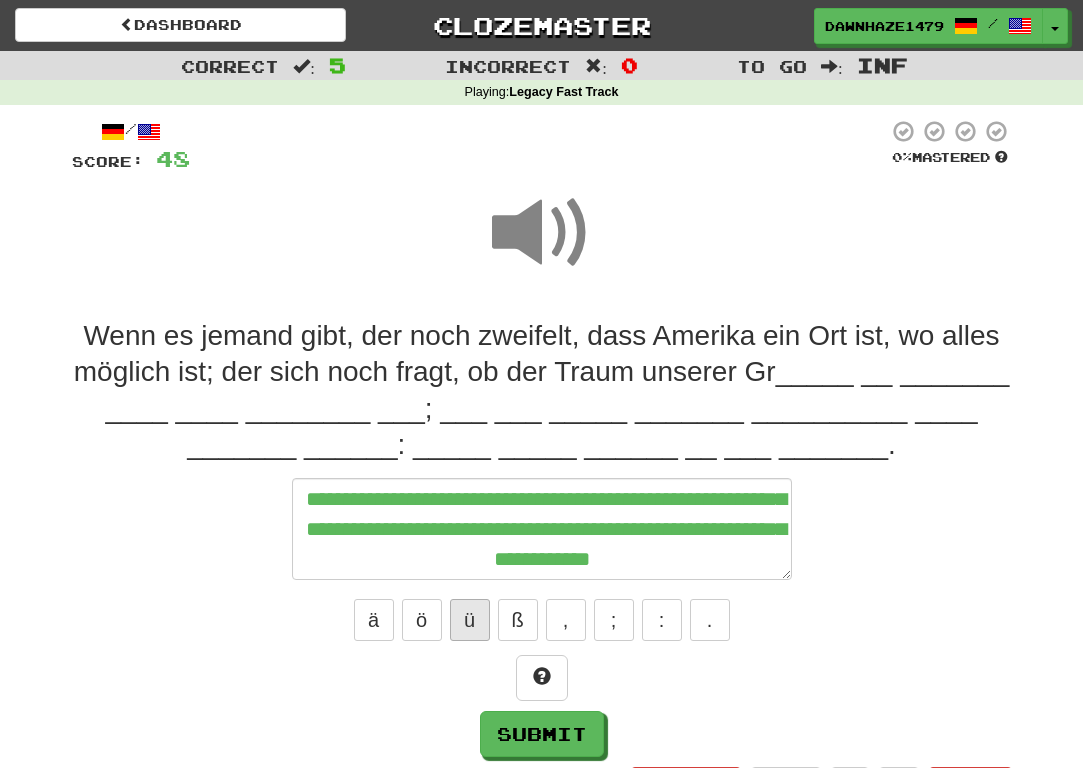 click on "ü" at bounding box center [470, 620] 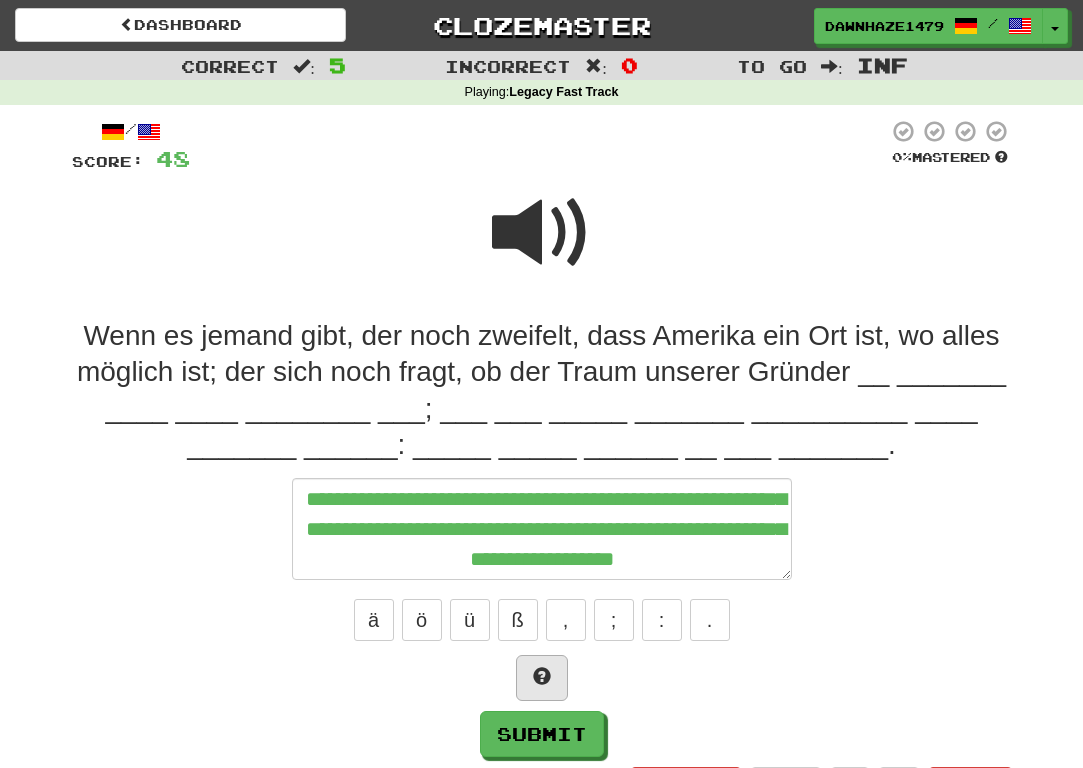 click at bounding box center [542, 676] 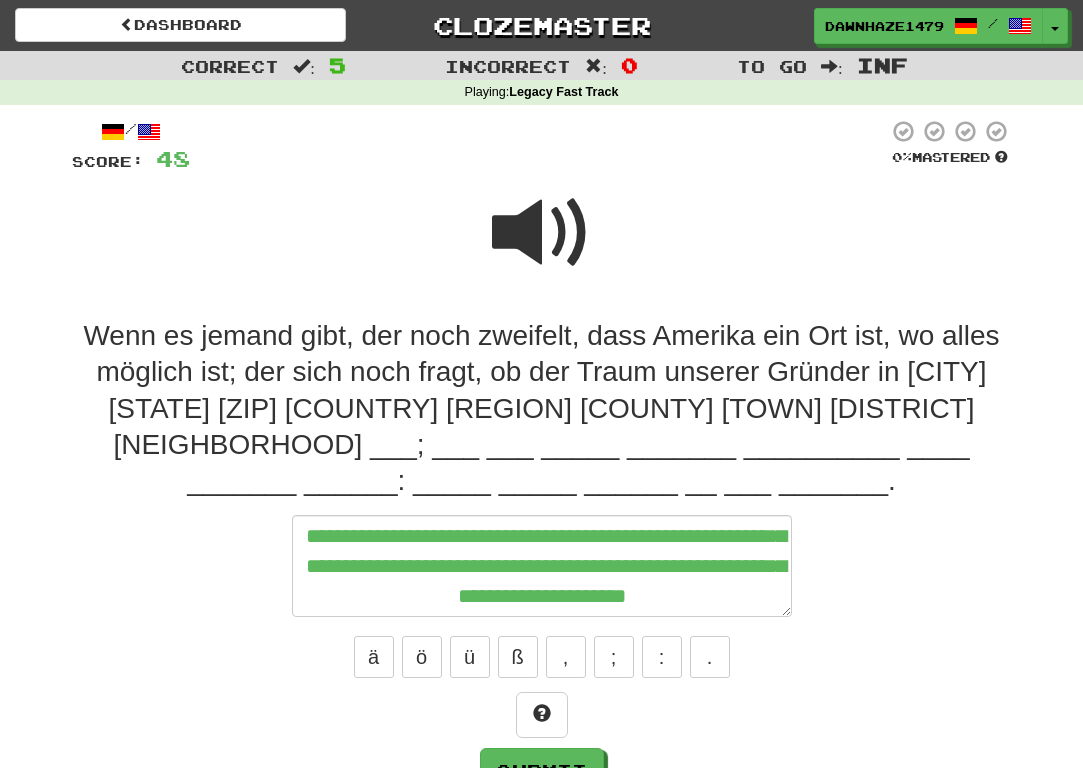 click at bounding box center [542, 233] 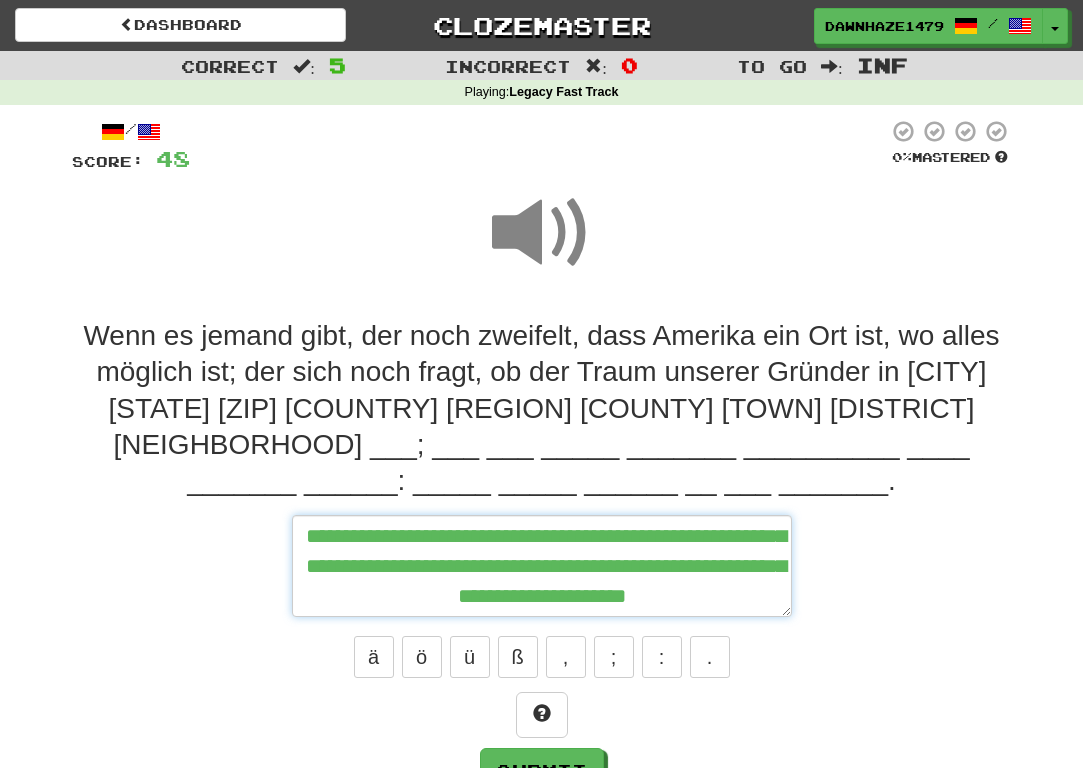 click on "**********" at bounding box center (542, 566) 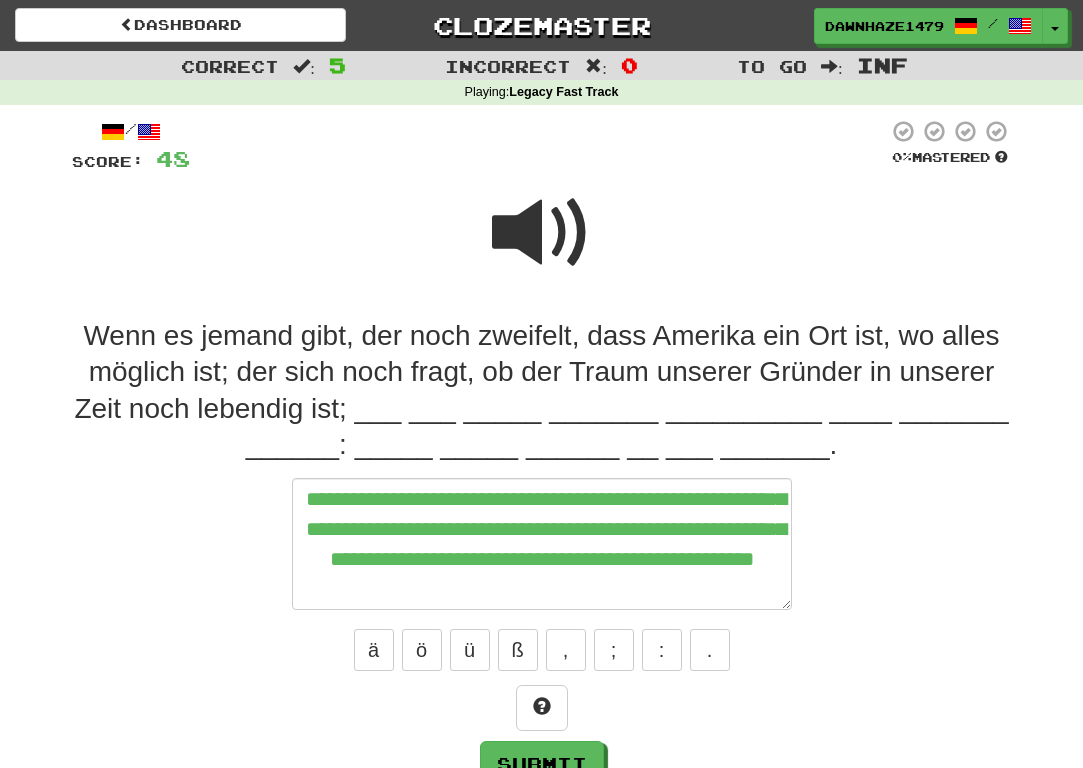 click at bounding box center (542, 233) 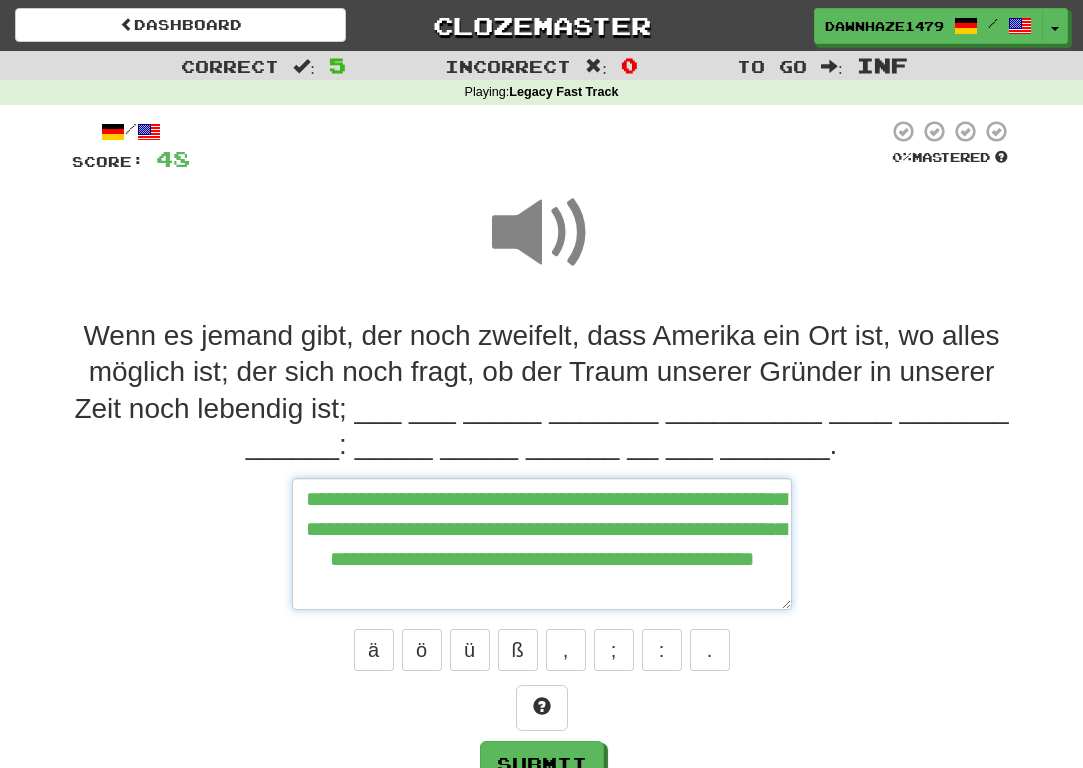 click on "**********" at bounding box center (542, 544) 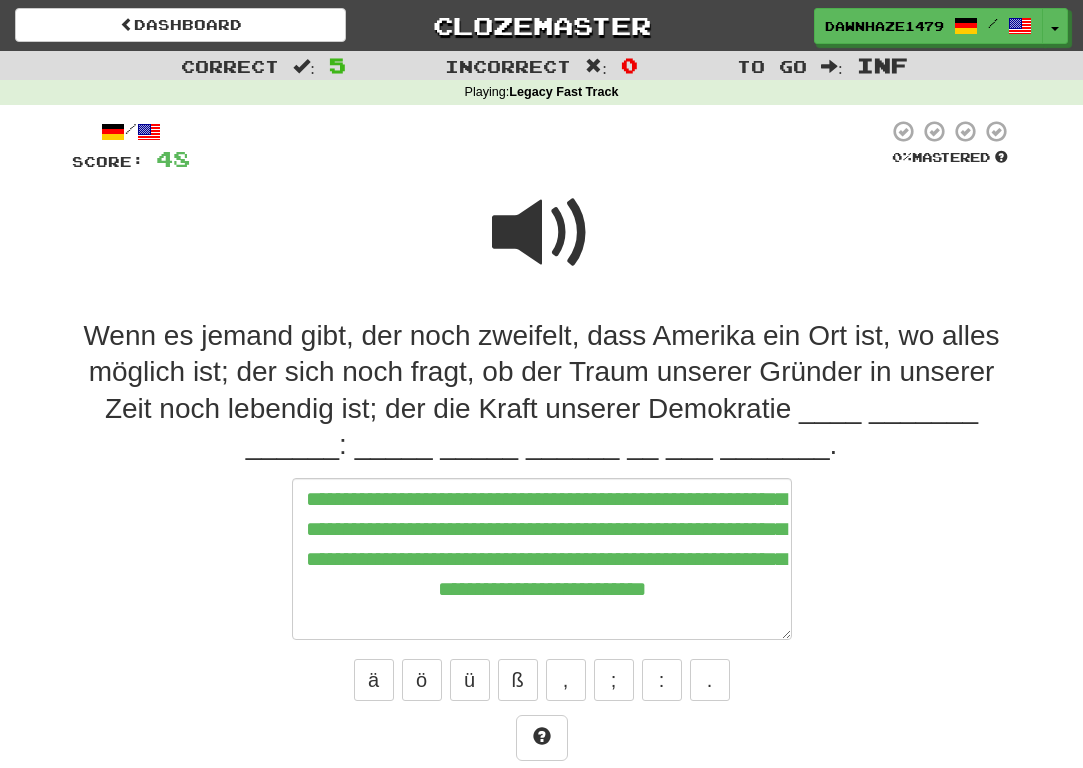 click at bounding box center [542, 233] 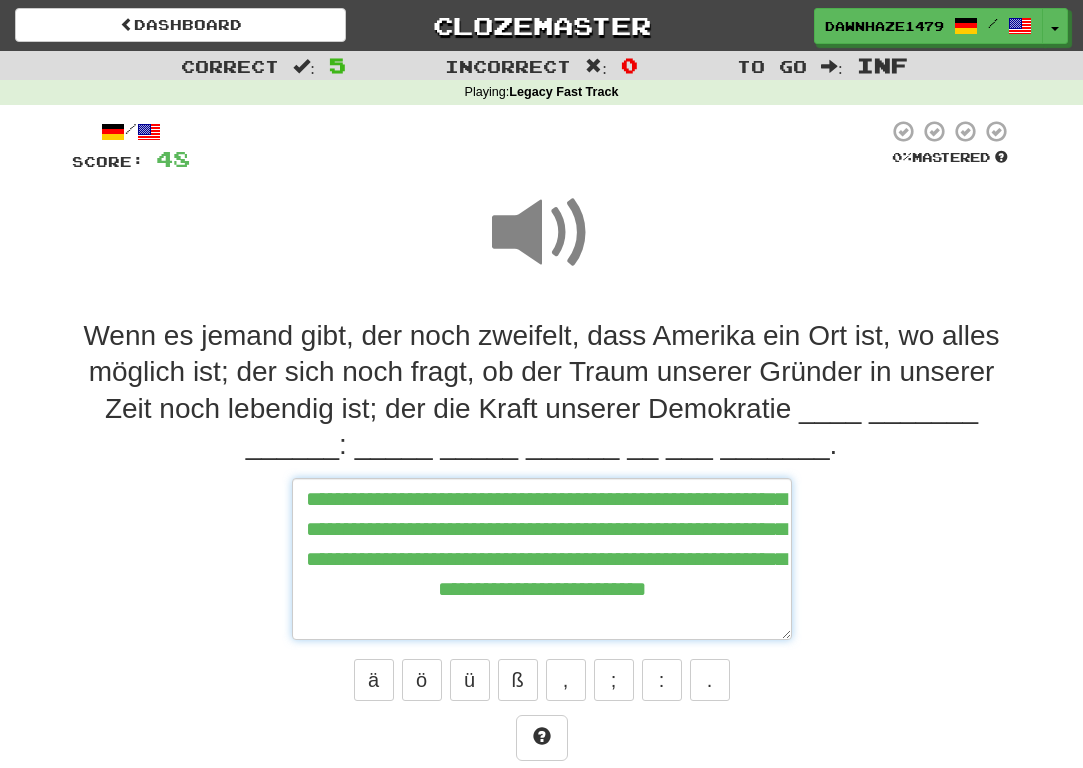 click on "**********" at bounding box center (542, 559) 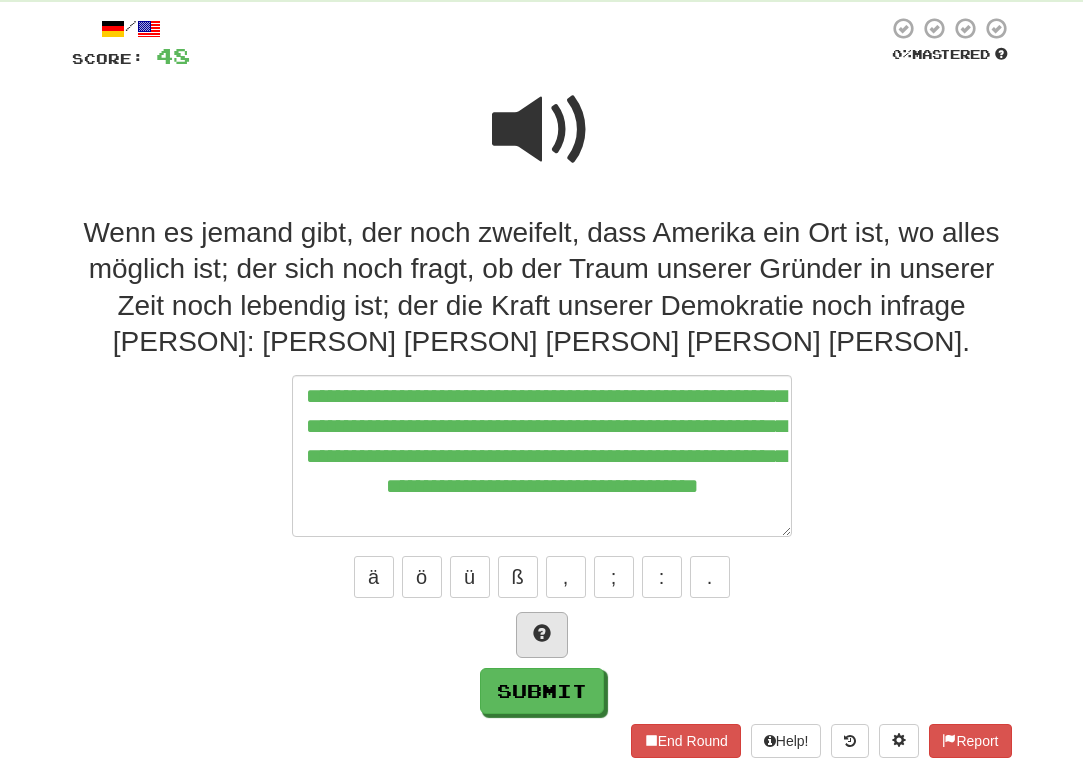 click at bounding box center (542, 635) 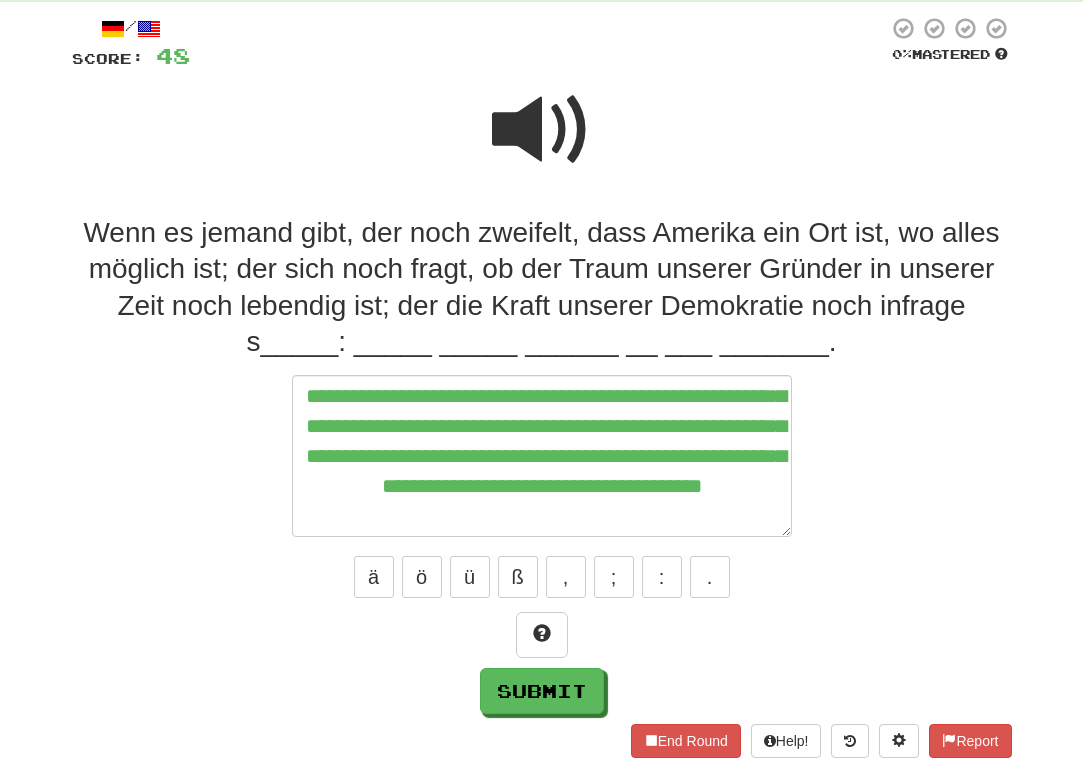 click at bounding box center (542, 130) 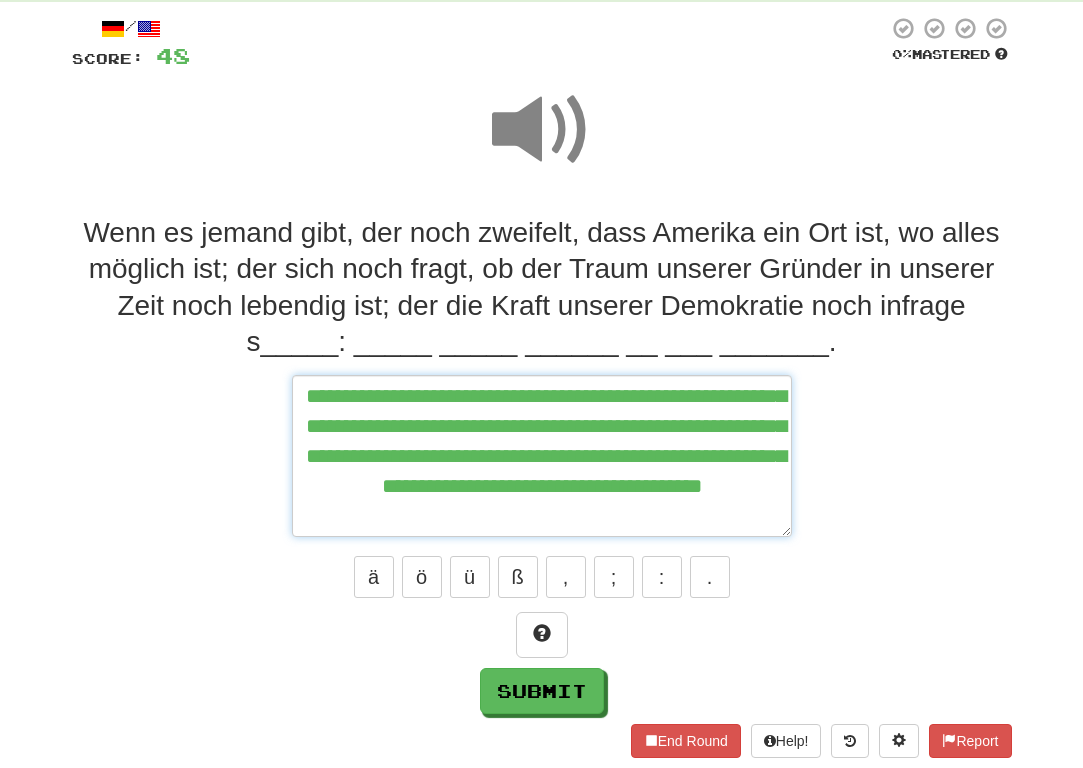 click on "**********" at bounding box center [542, 456] 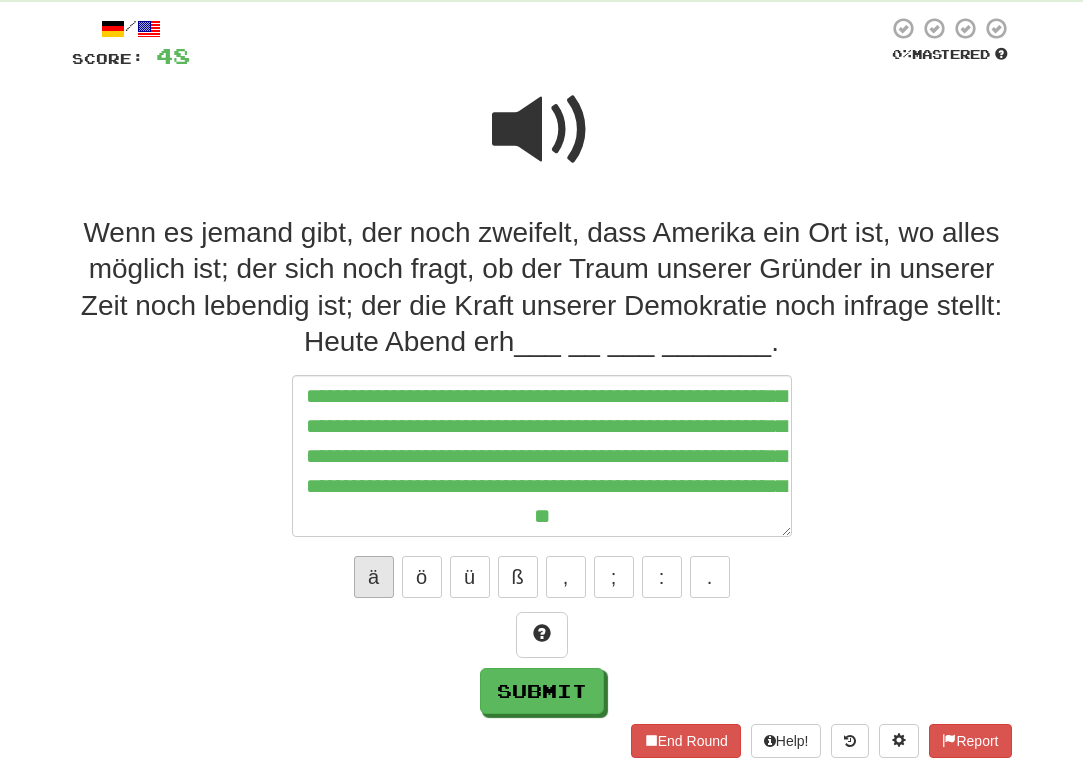click on "ä" at bounding box center (374, 577) 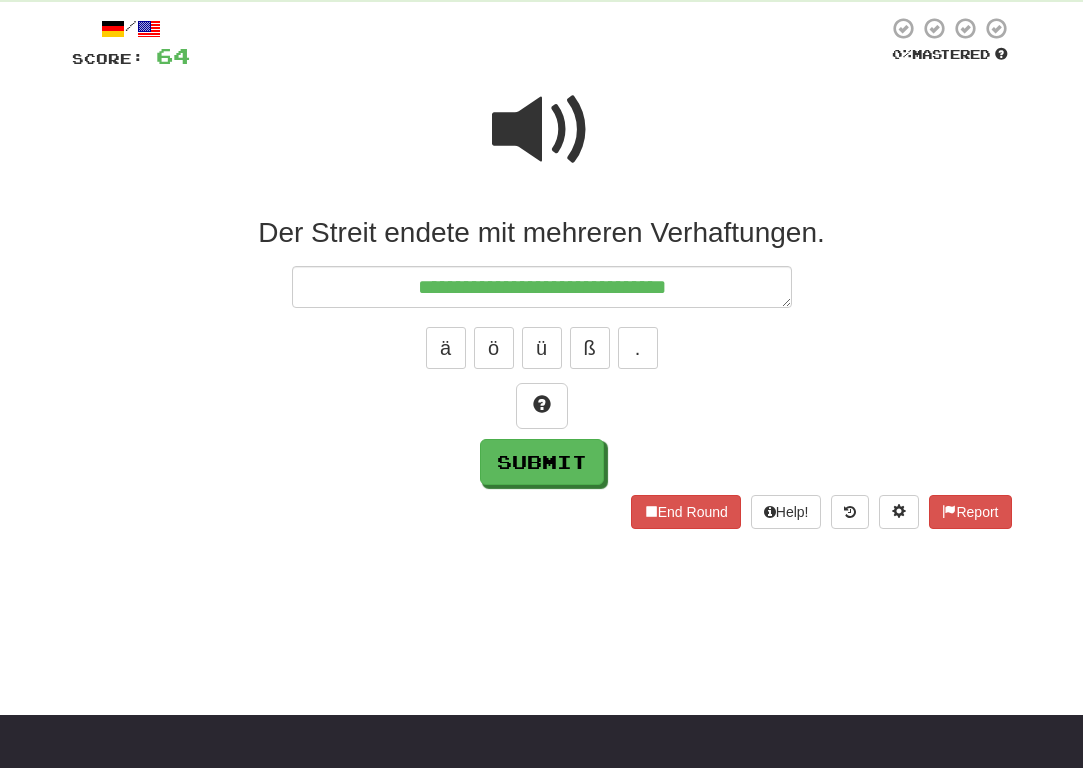 click at bounding box center [542, 130] 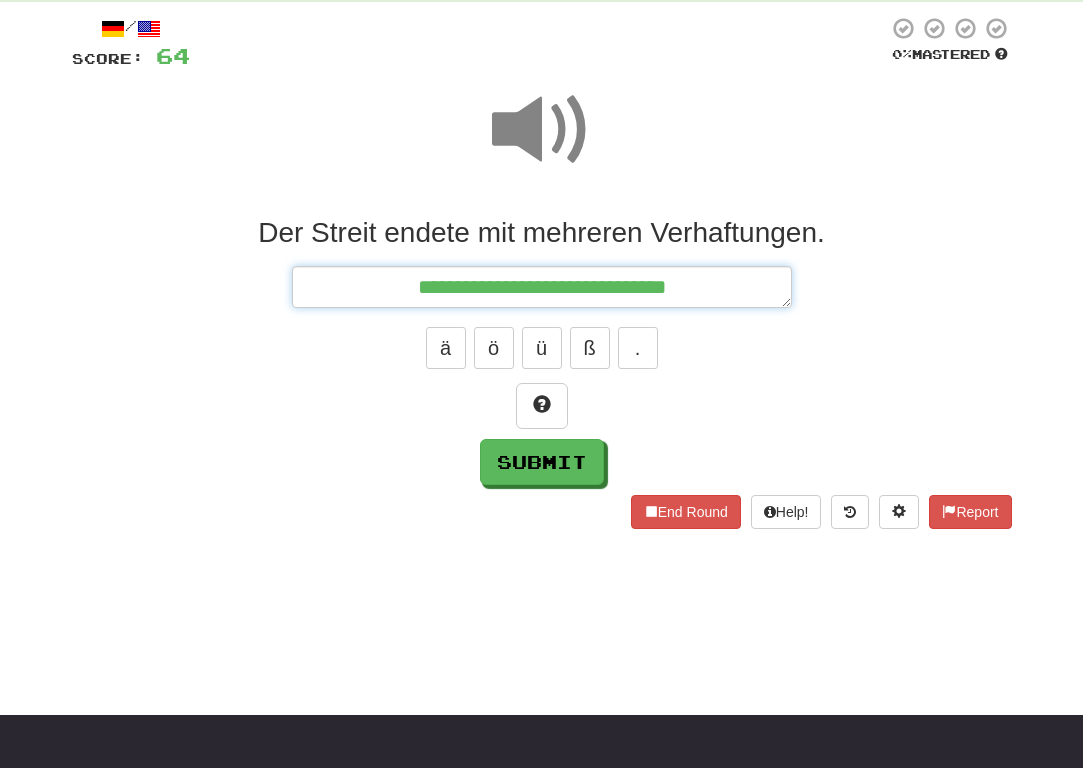 click on "**********" at bounding box center [542, 287] 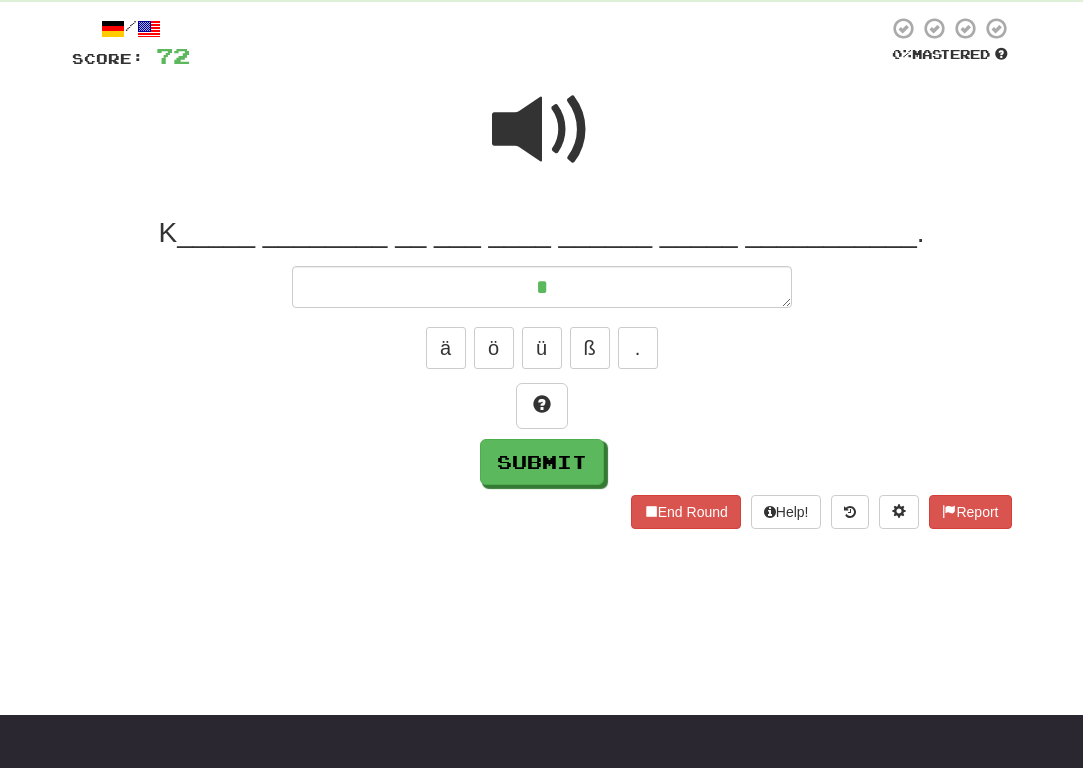 click at bounding box center (542, 130) 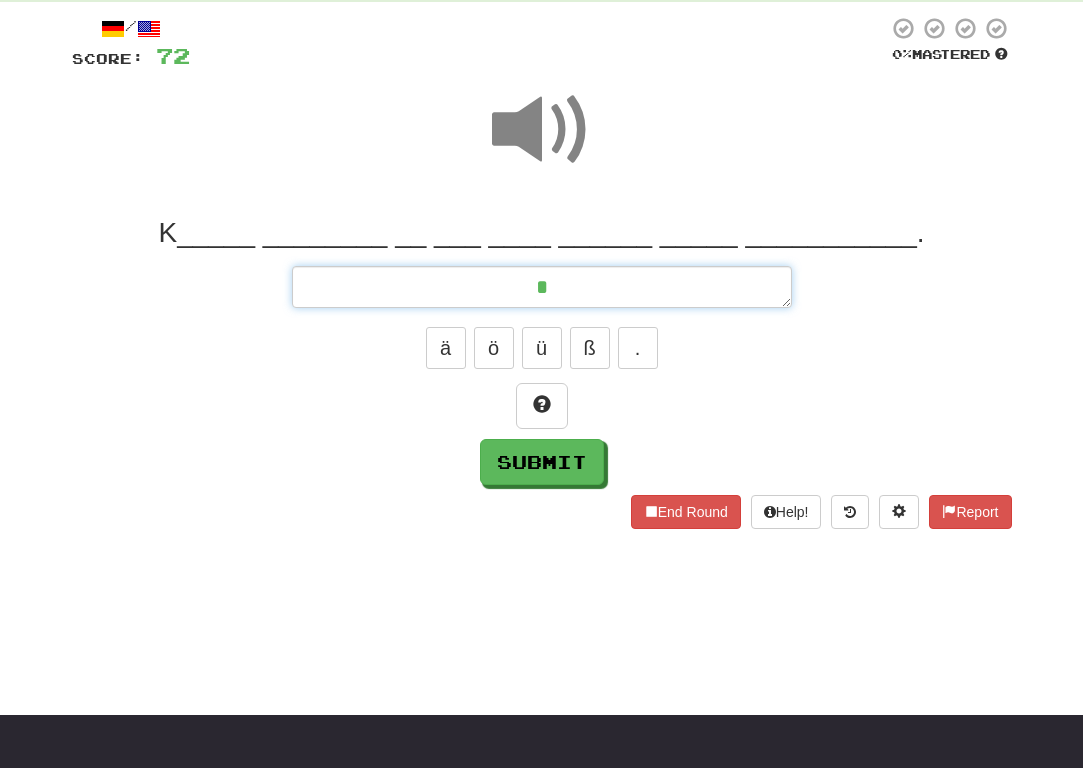 click on "*" at bounding box center (542, 287) 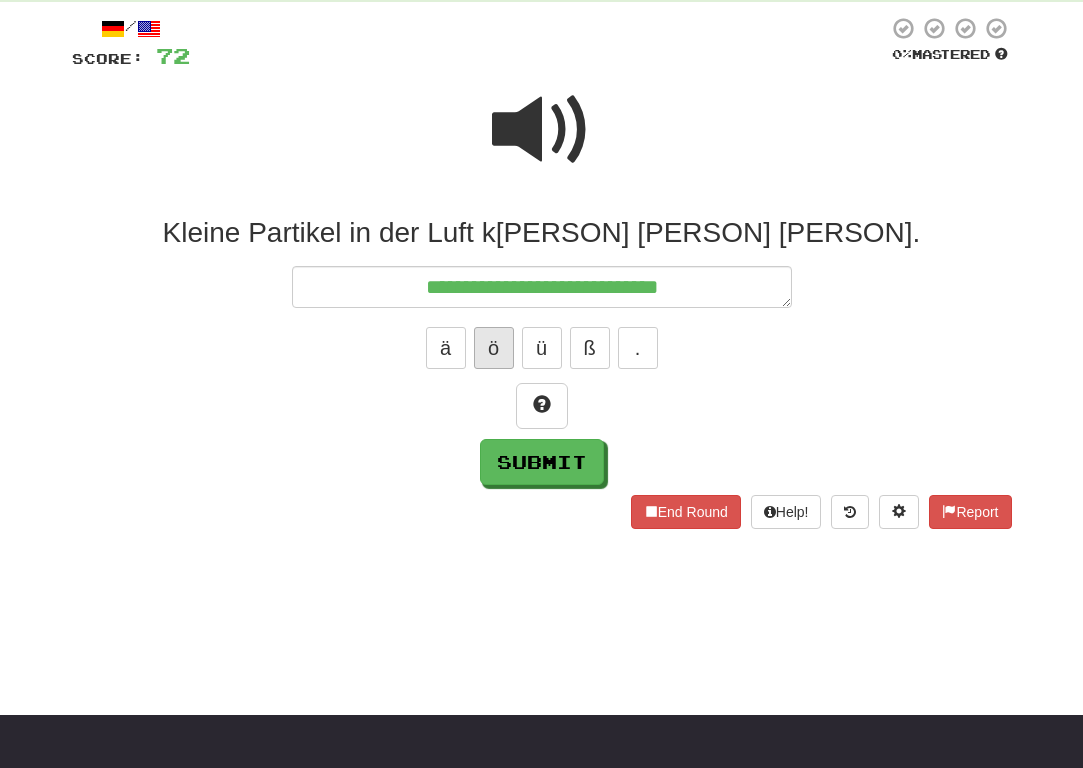 click on "ö" at bounding box center [494, 348] 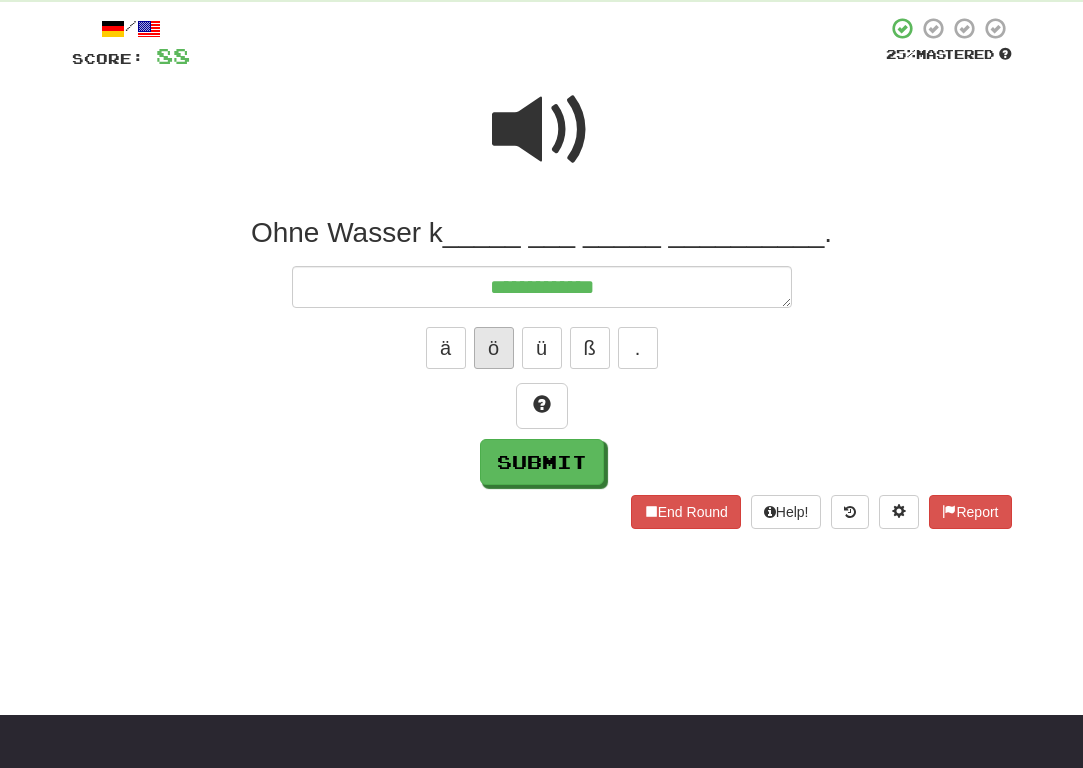 click on "ö" at bounding box center [494, 348] 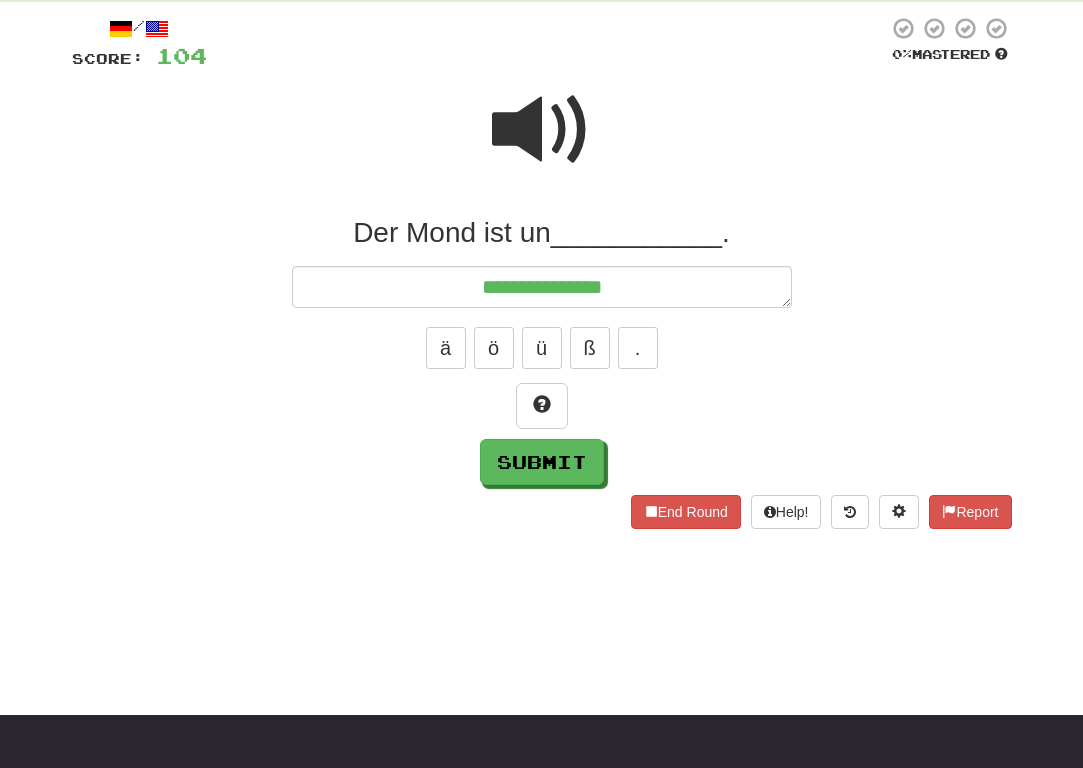click at bounding box center [542, 130] 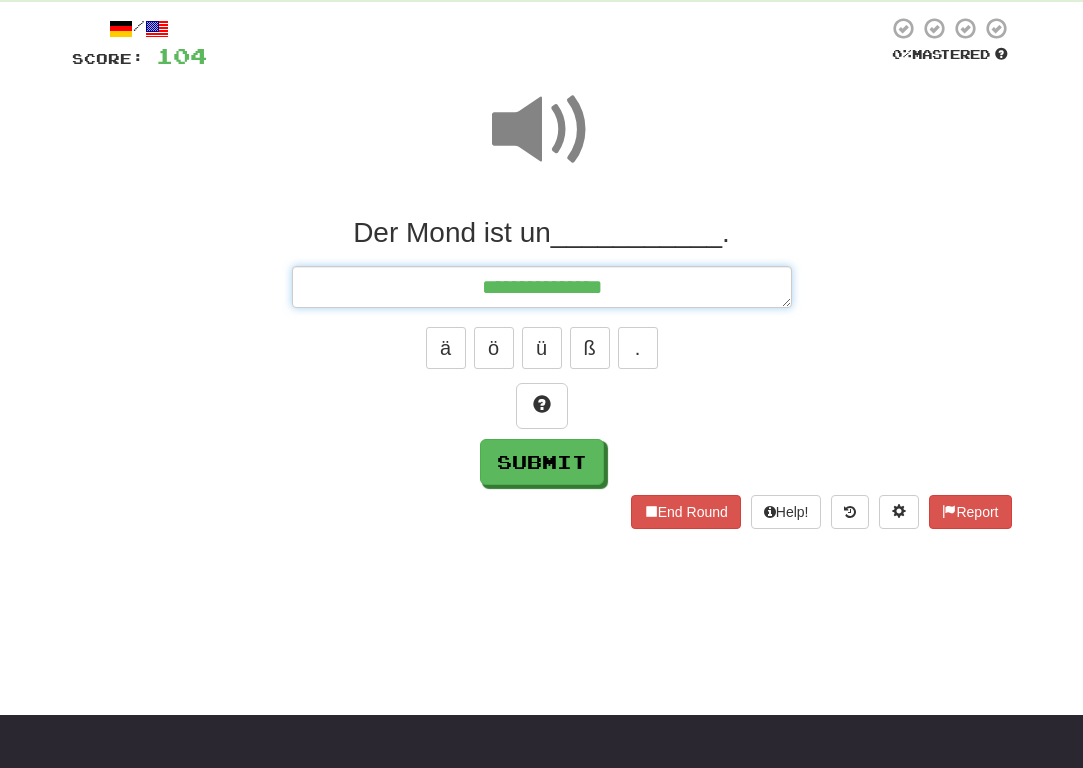 click on "**********" at bounding box center [542, 287] 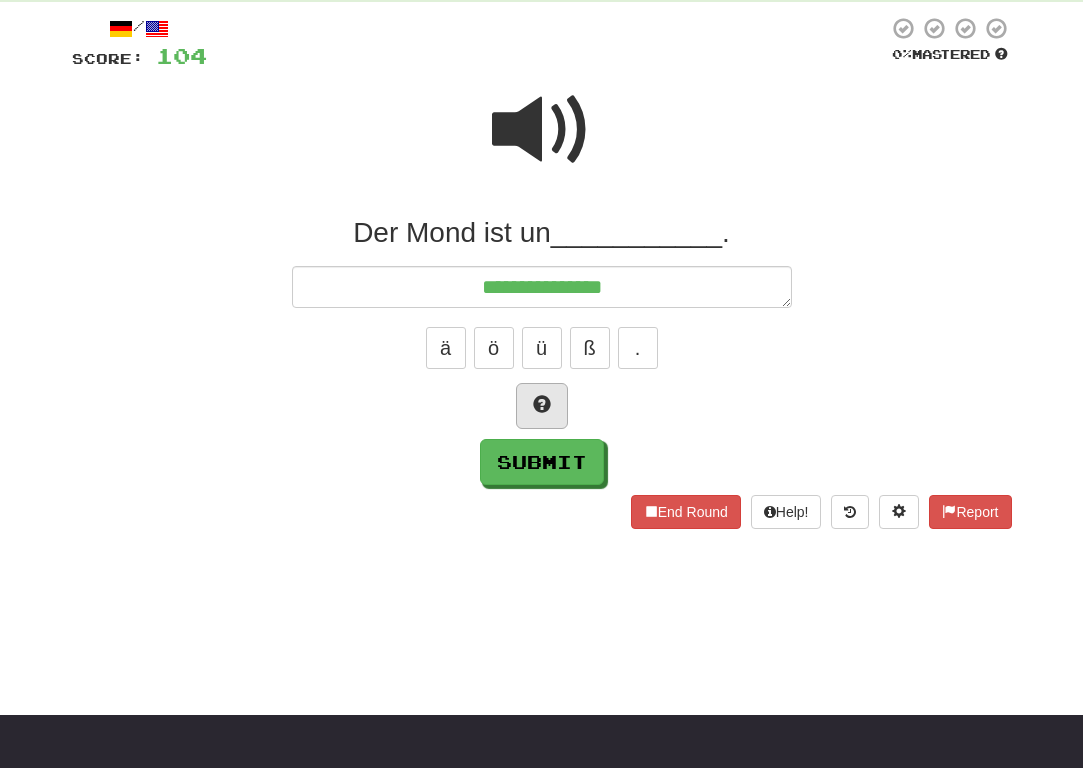 click at bounding box center (542, 404) 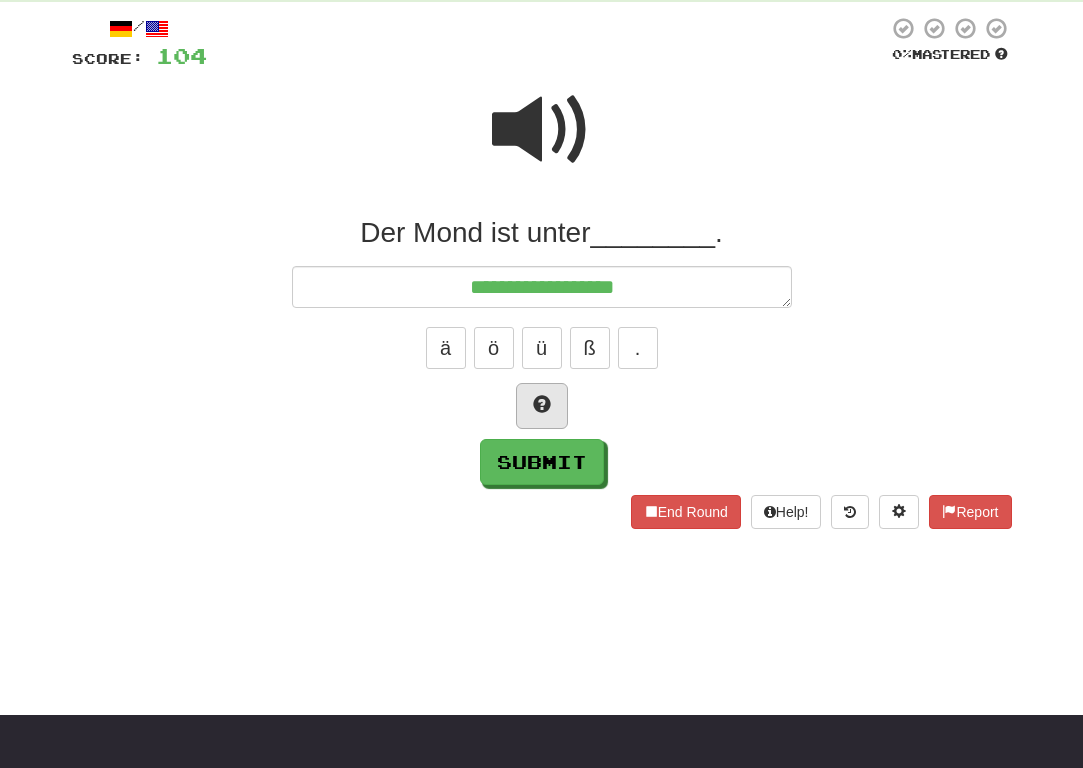 click at bounding box center [542, 404] 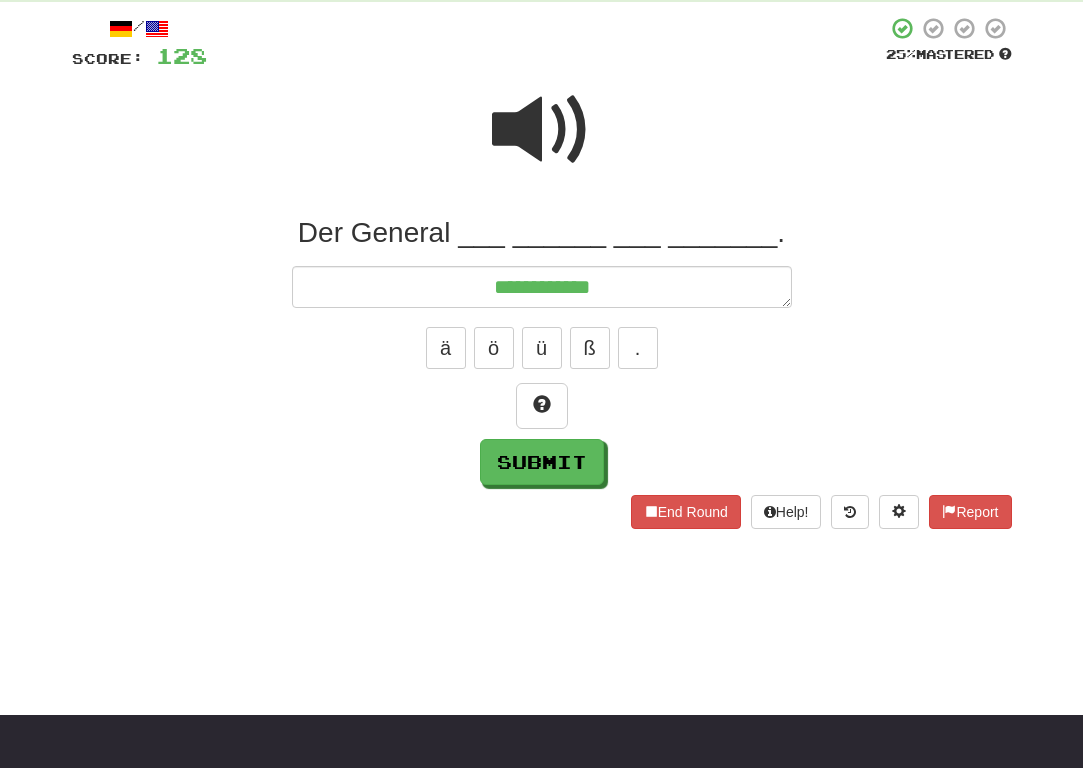 click at bounding box center [542, 130] 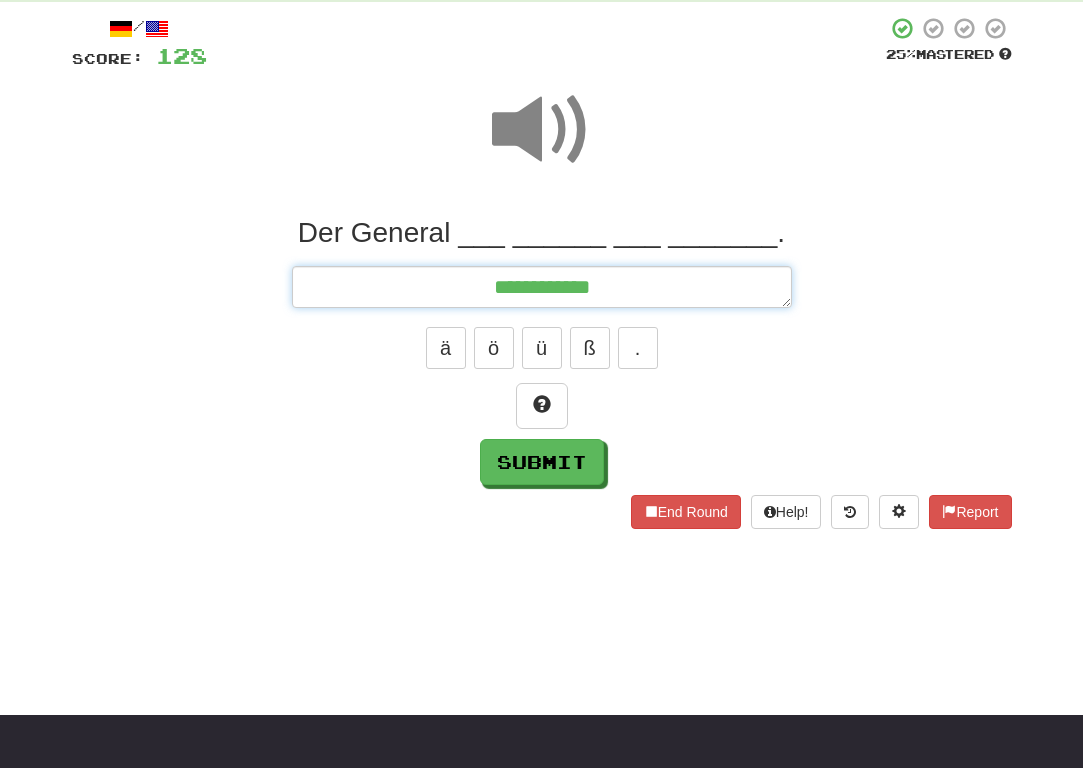 click on "**********" at bounding box center (542, 287) 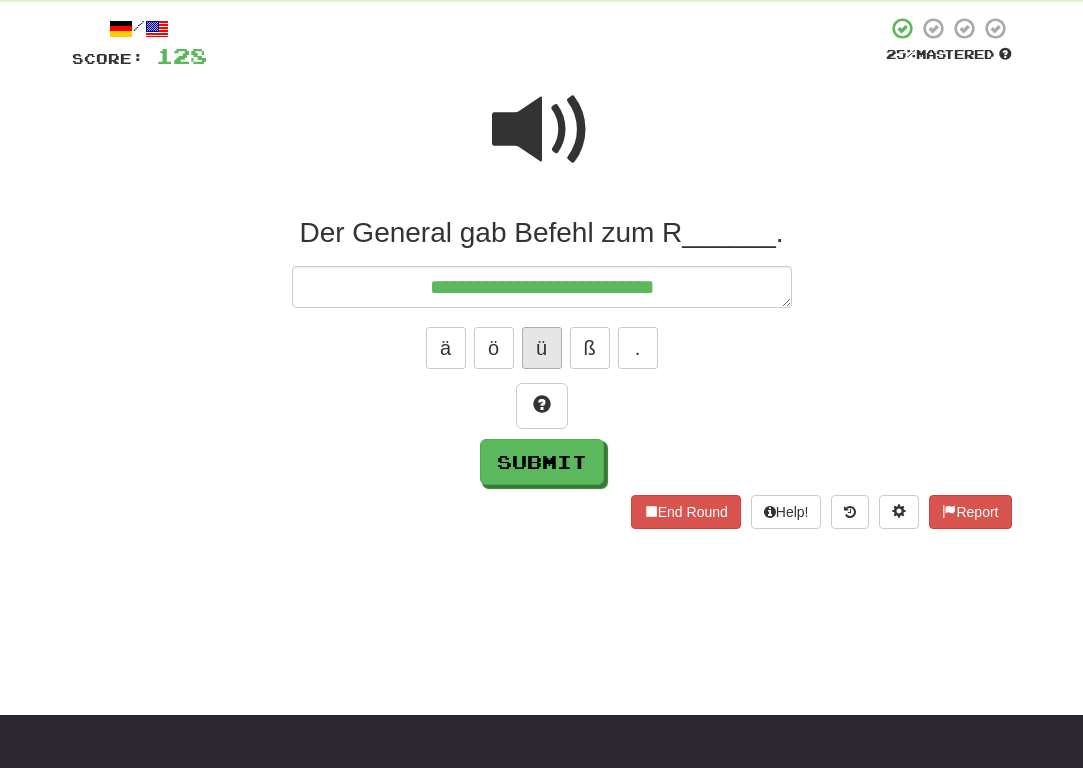 click on "ü" at bounding box center [542, 348] 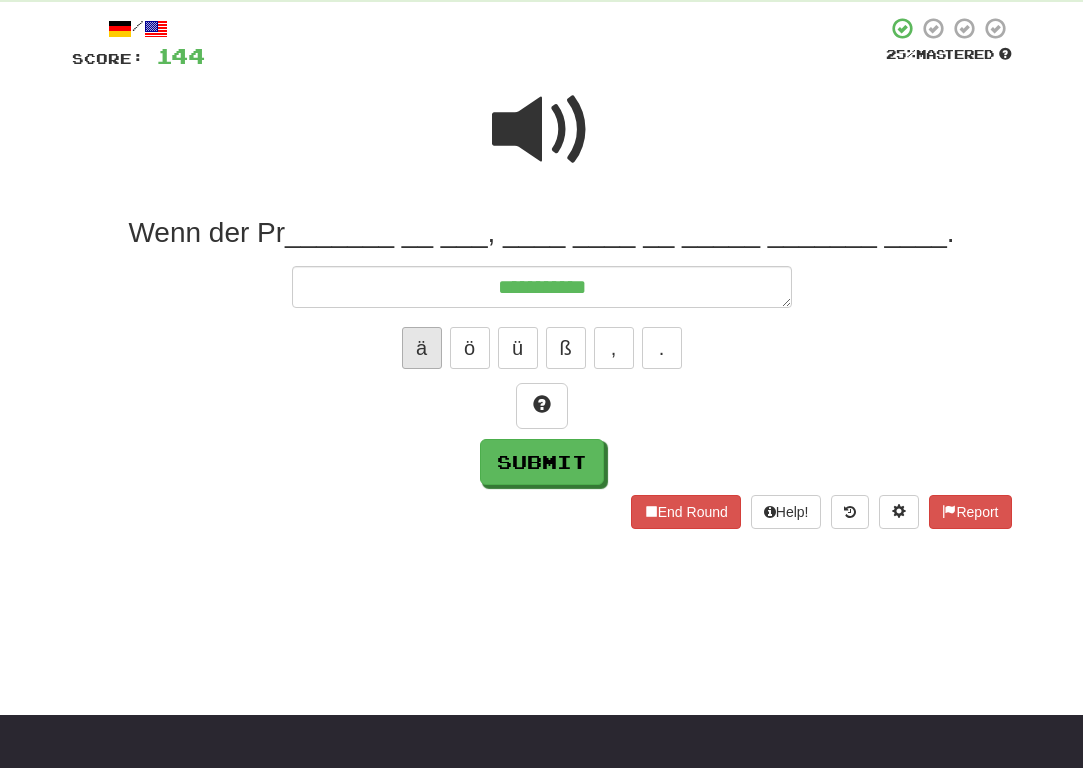 click on "ä" at bounding box center (422, 348) 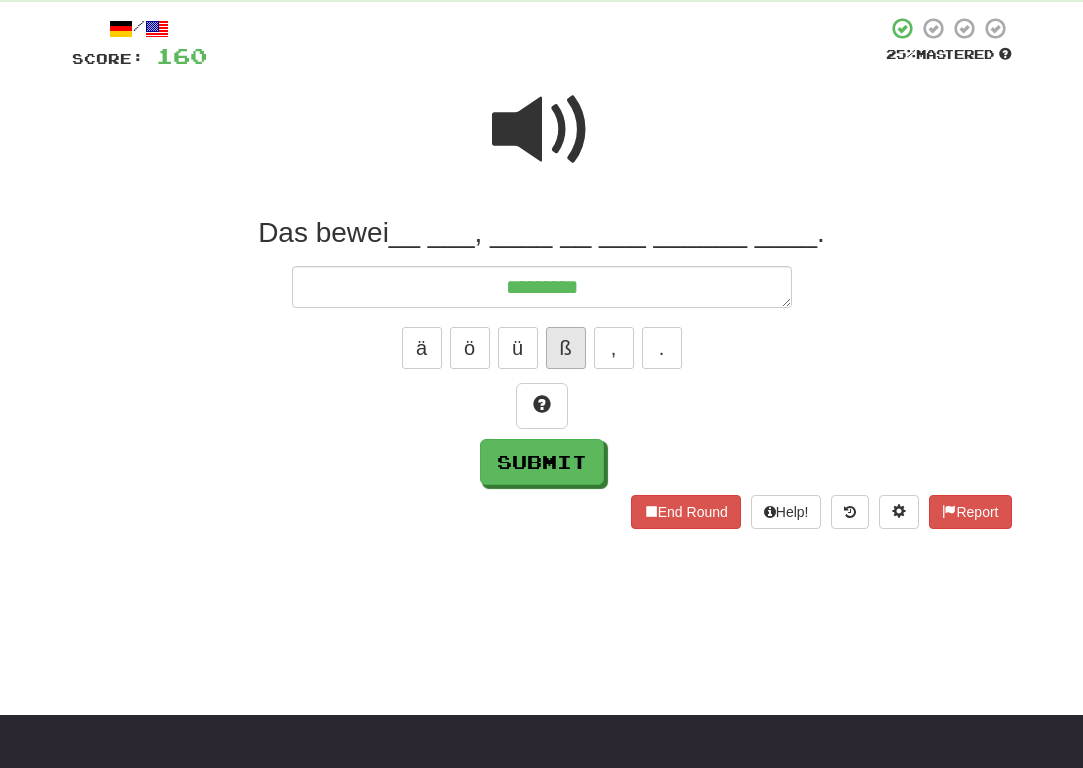 click on "ß" at bounding box center (566, 348) 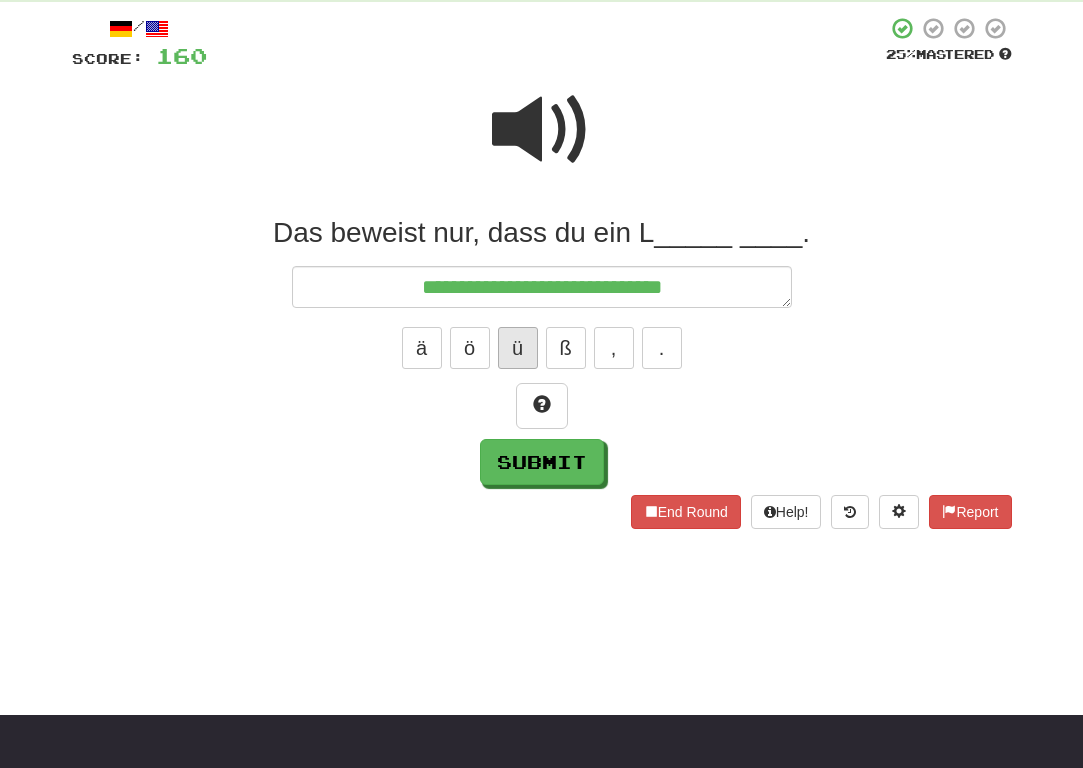 click on "ü" at bounding box center [518, 348] 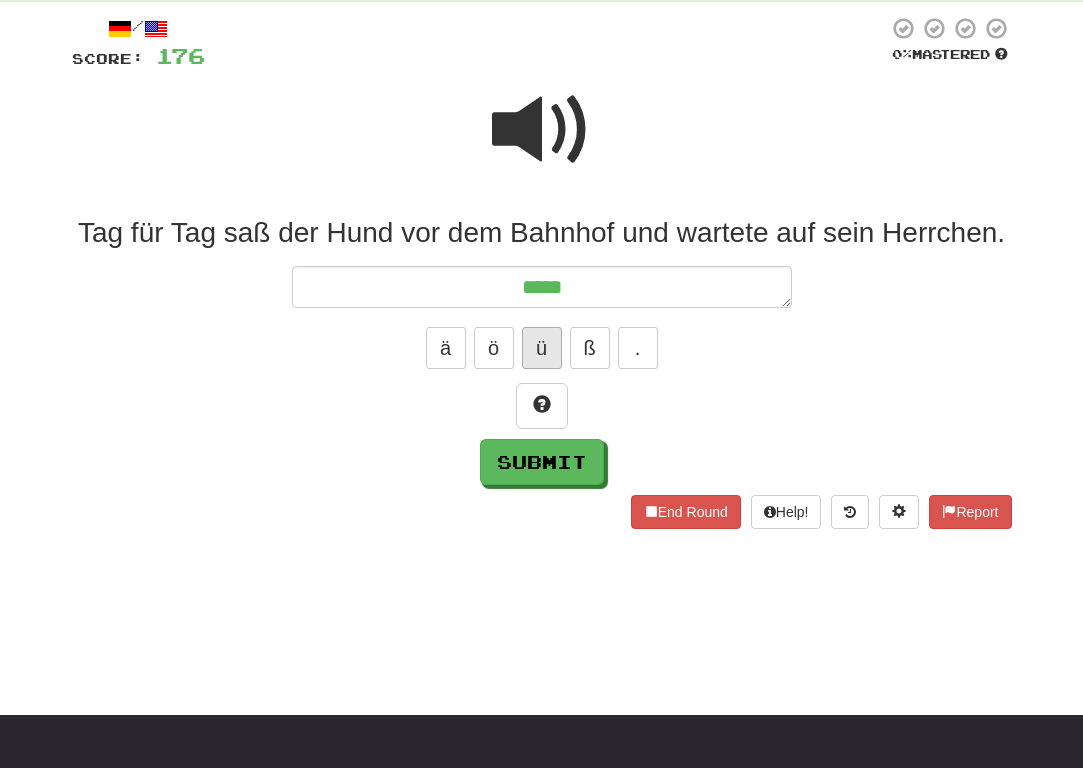 click on "ü" at bounding box center [542, 348] 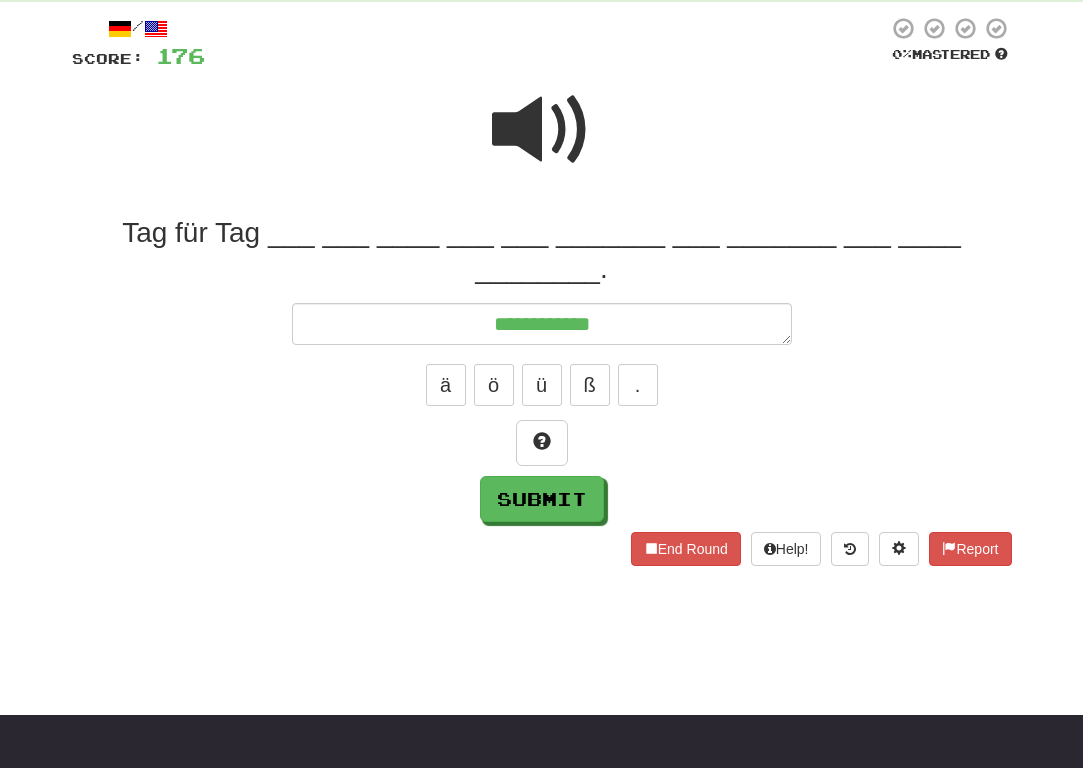 click at bounding box center (542, 130) 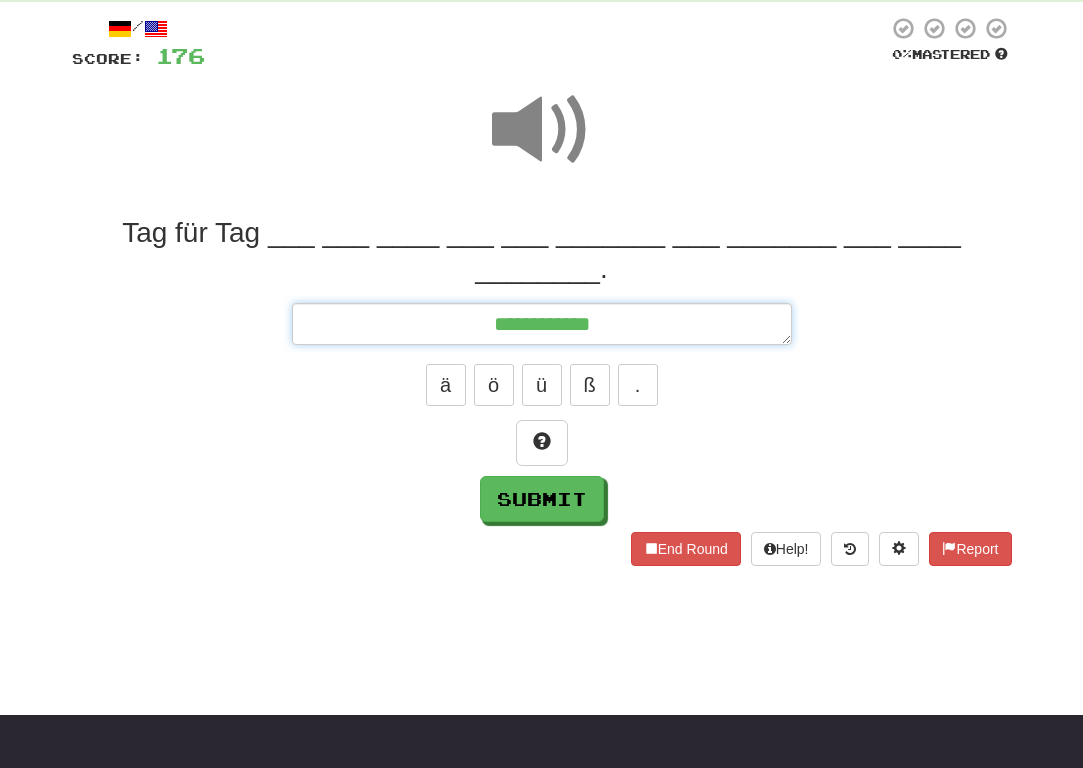 click on "**********" at bounding box center [542, 324] 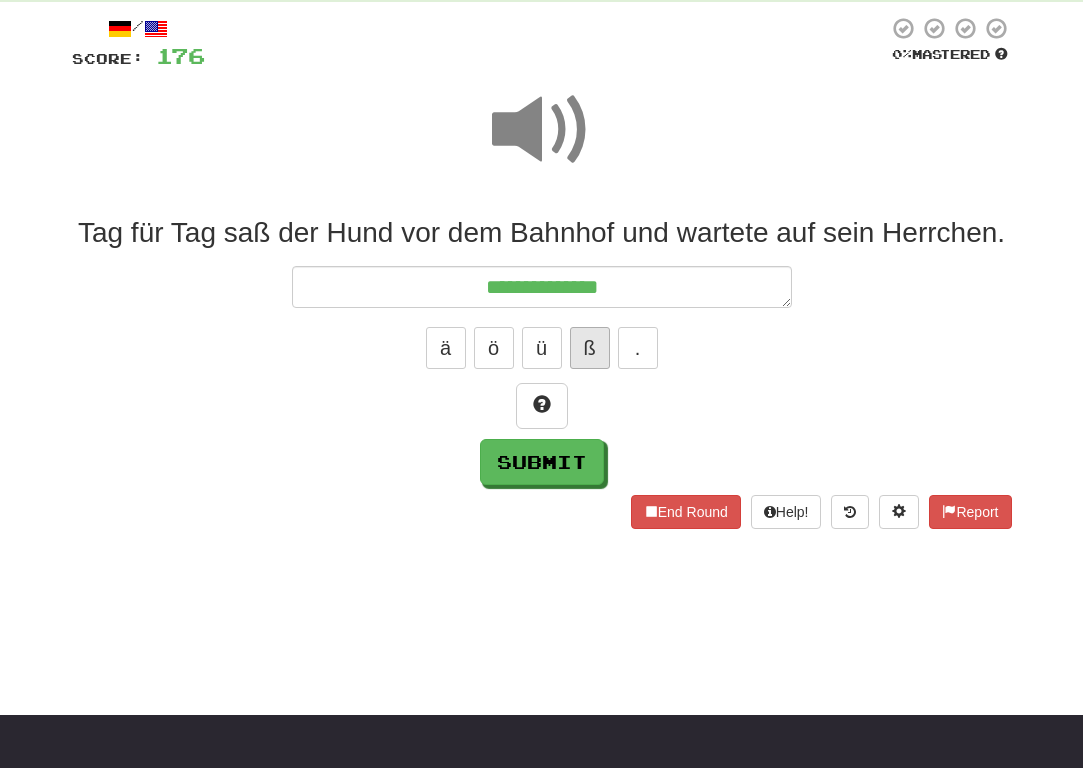 click on "ß" at bounding box center (590, 348) 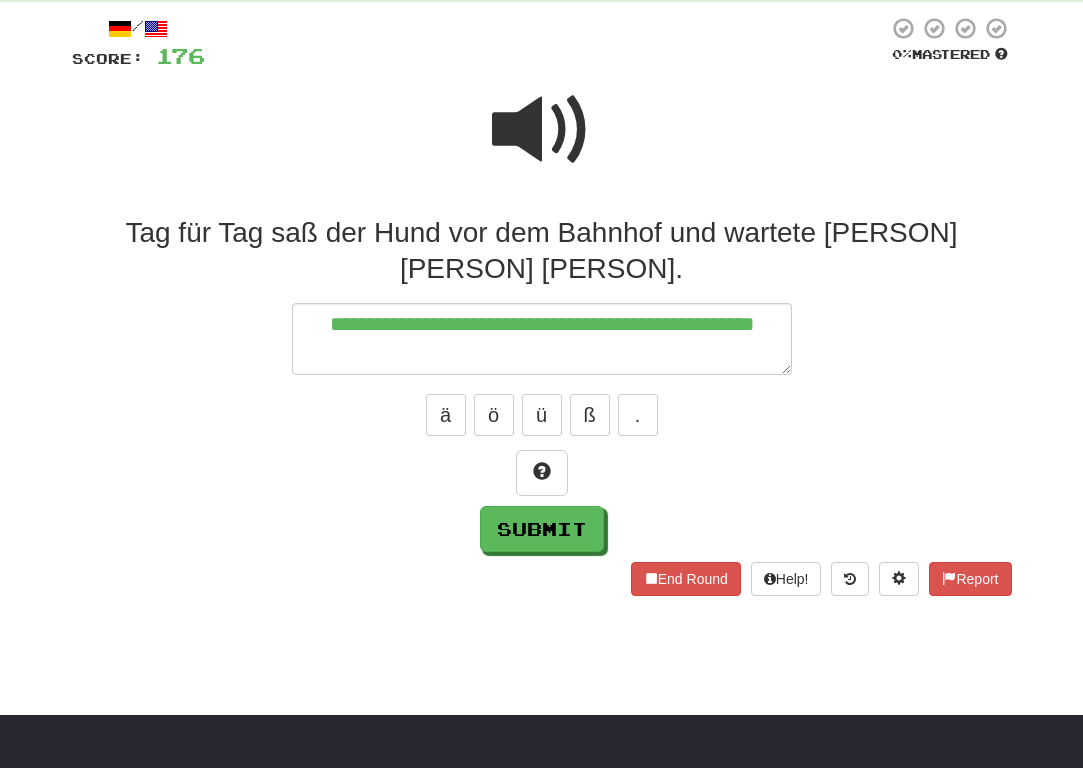 click at bounding box center (542, 130) 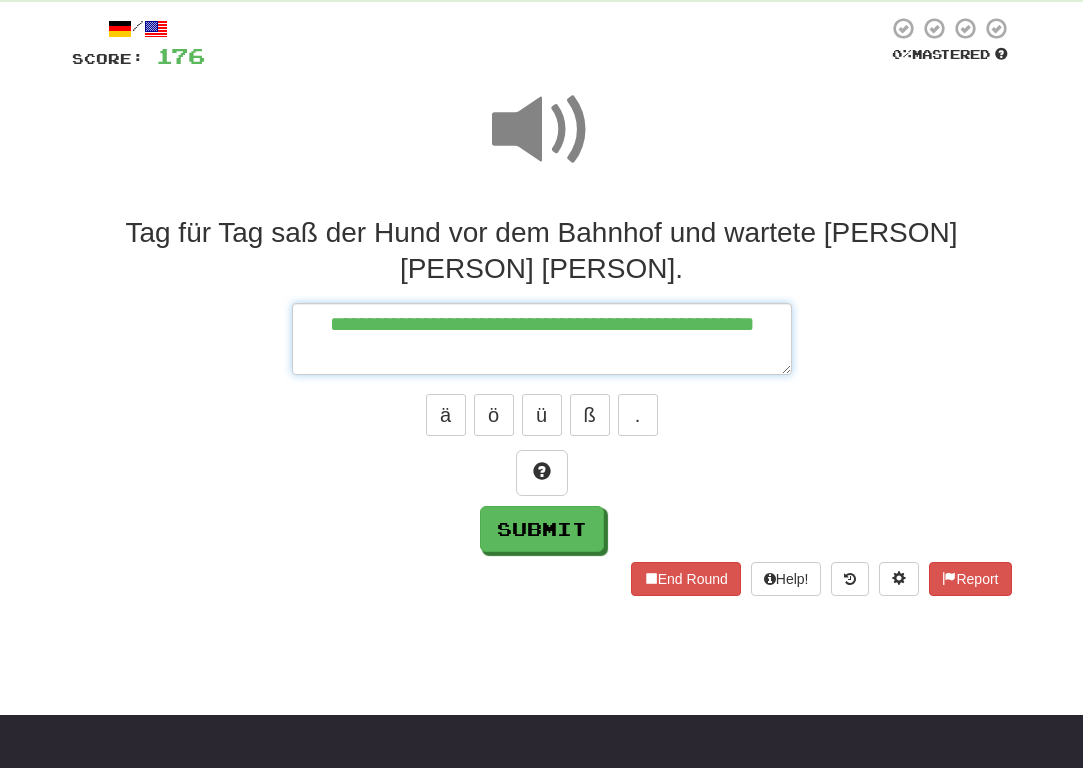 click on "**********" at bounding box center (542, 339) 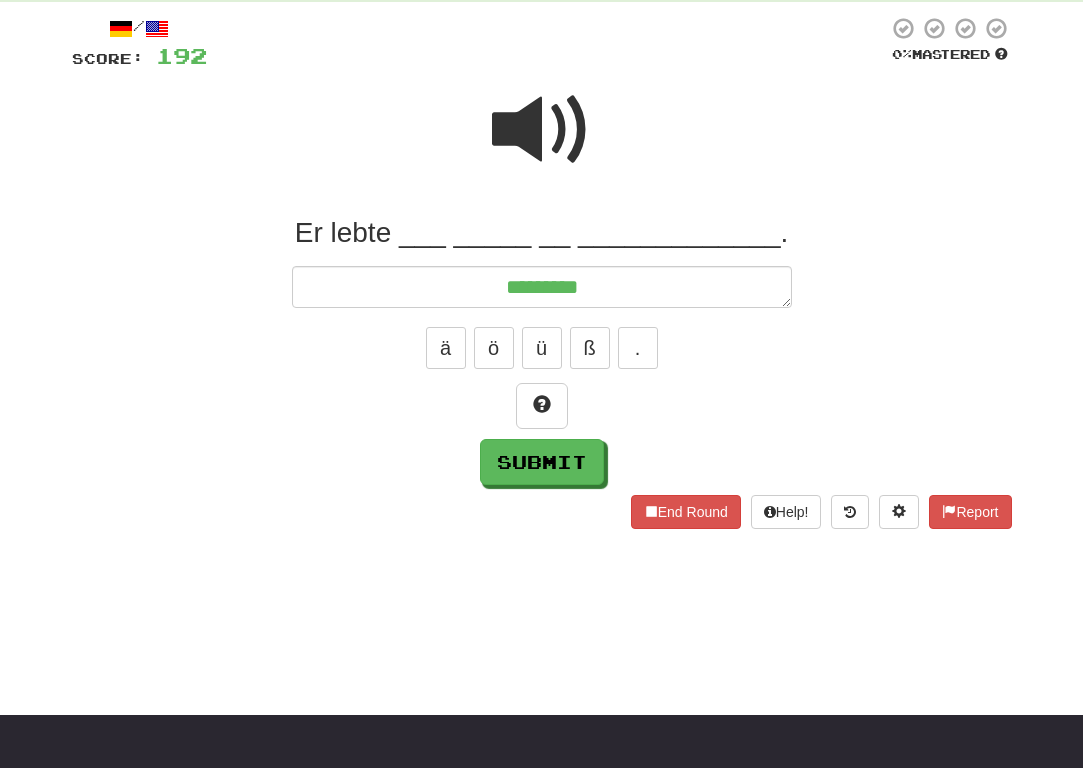 click at bounding box center (542, 130) 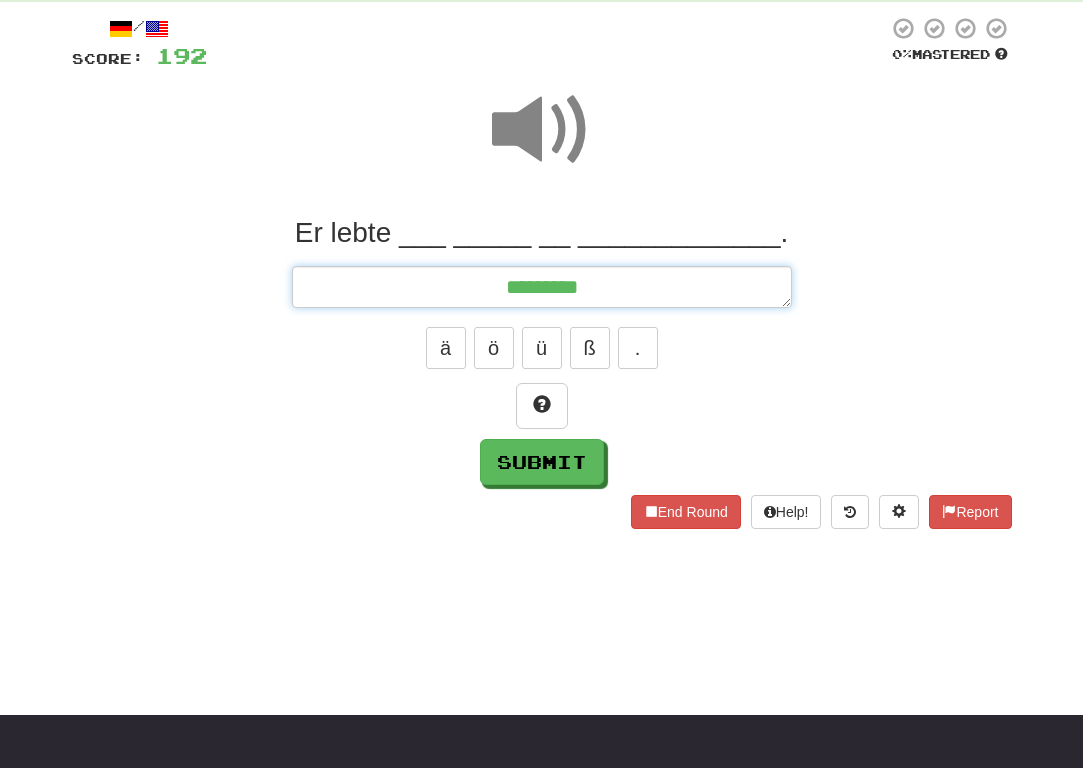 click on "********" at bounding box center [542, 287] 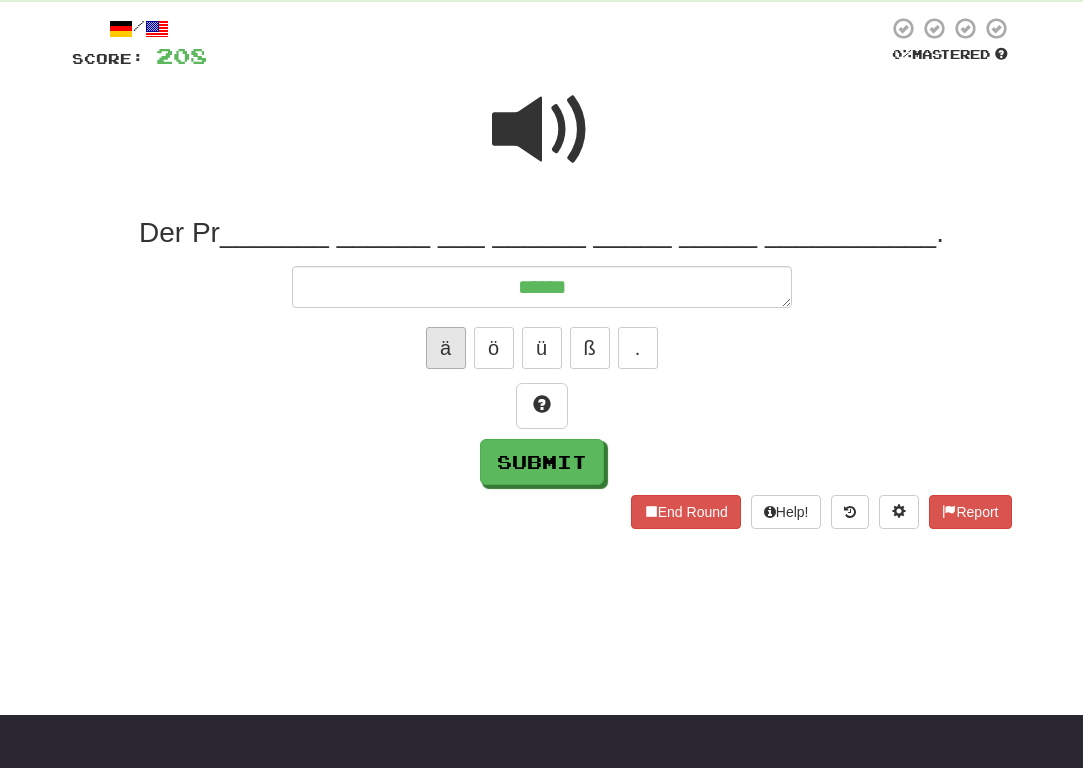 click on "ä" at bounding box center (446, 348) 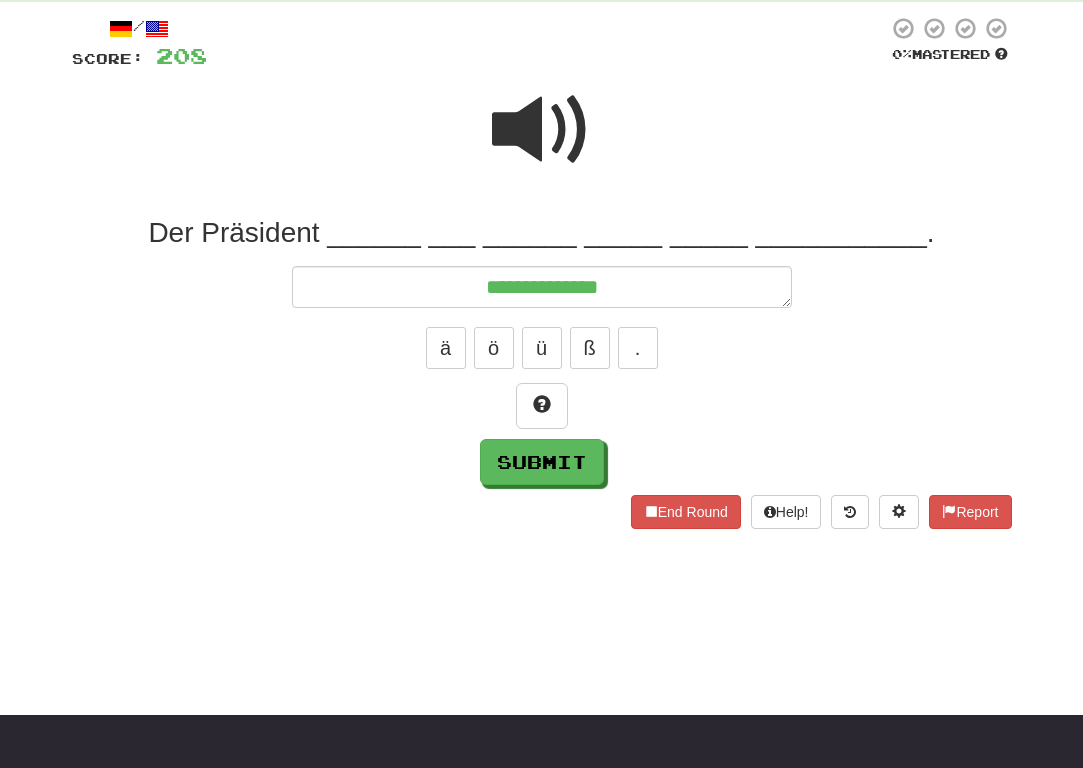 click at bounding box center (542, 143) 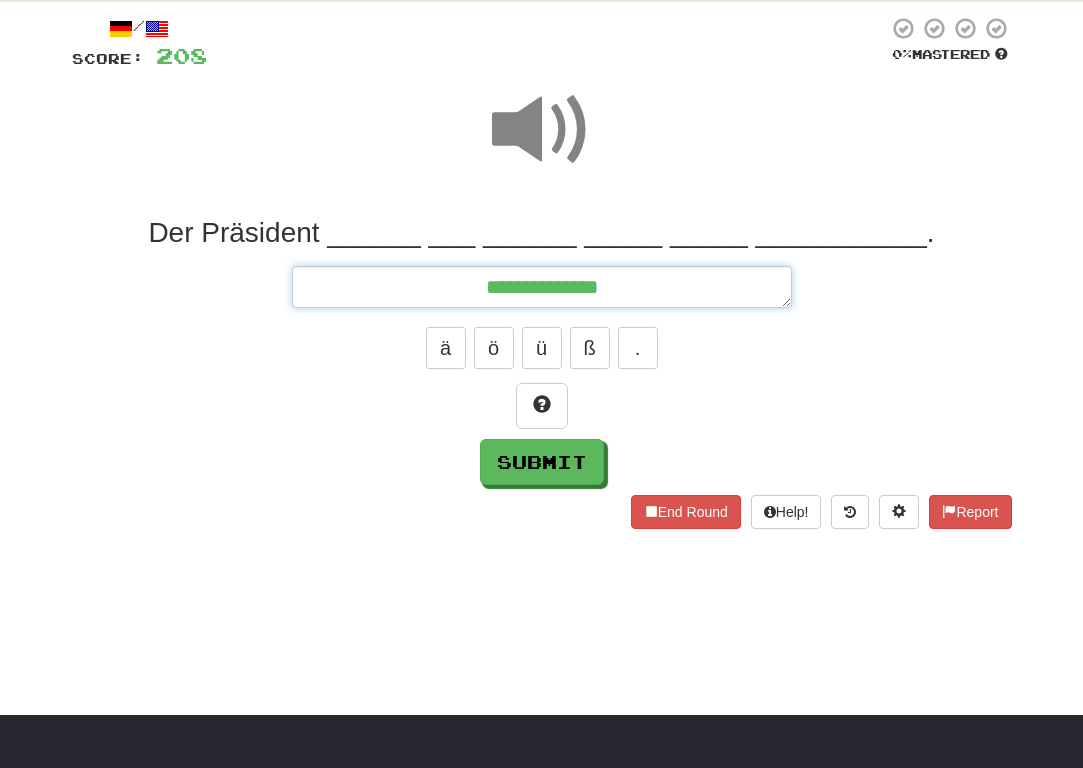 click on "**********" at bounding box center (542, 287) 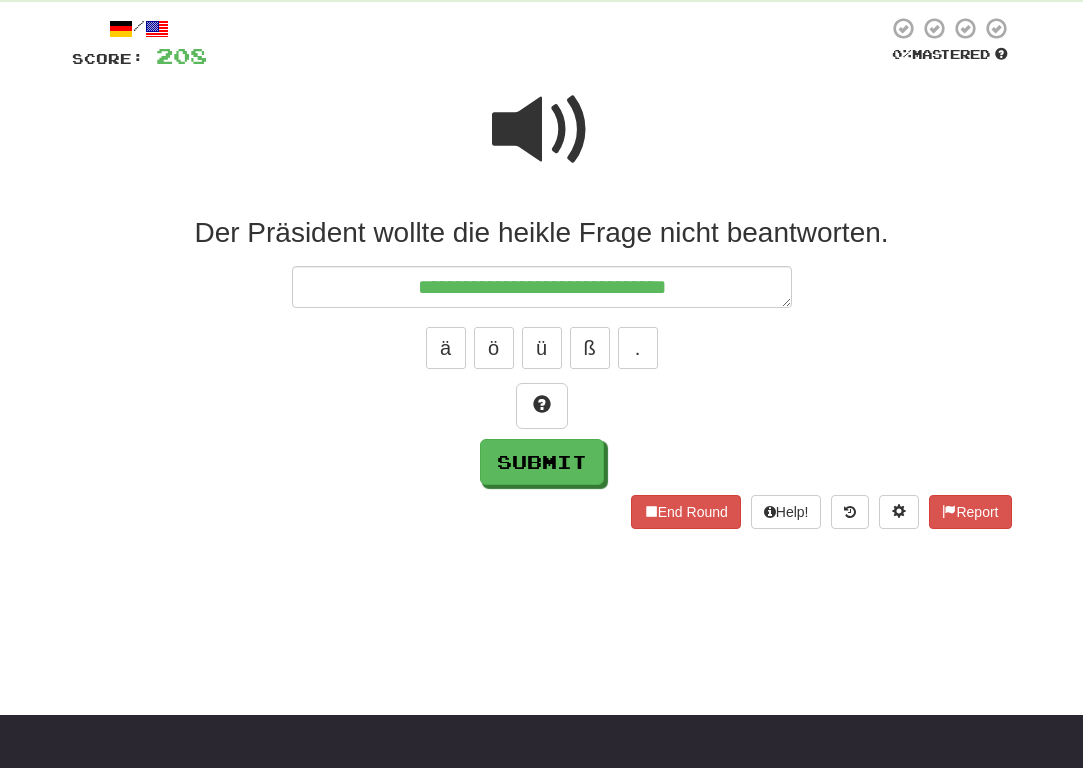 click at bounding box center (542, 130) 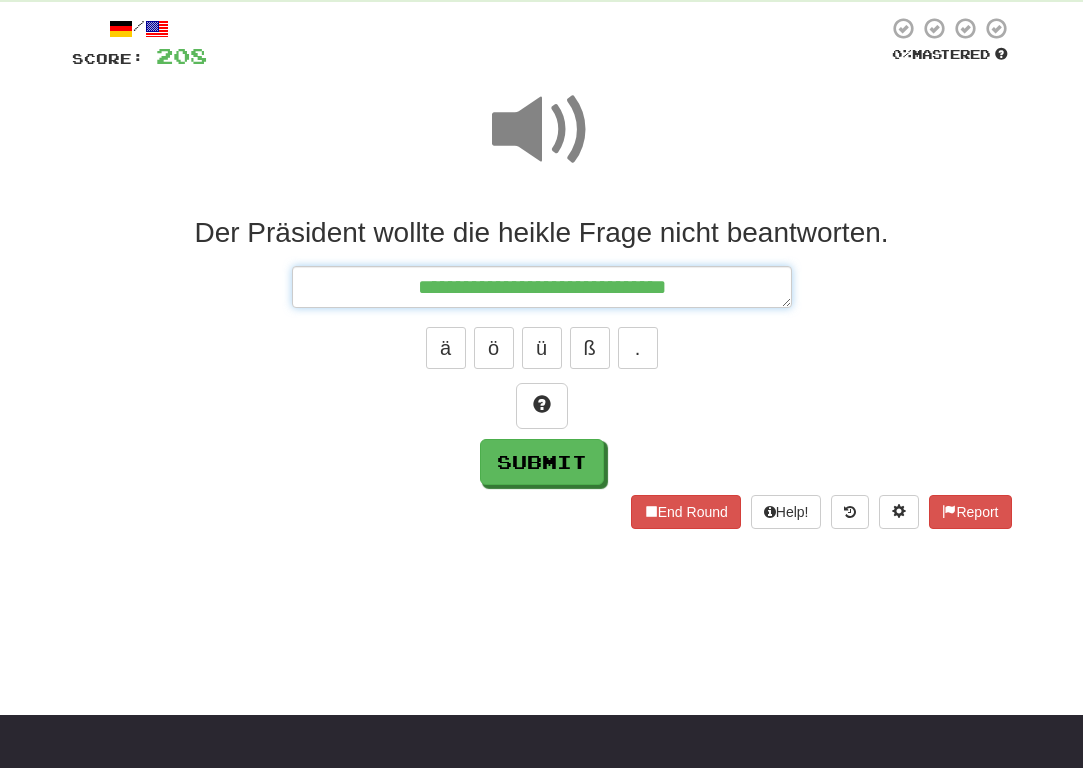 click on "**********" at bounding box center [542, 287] 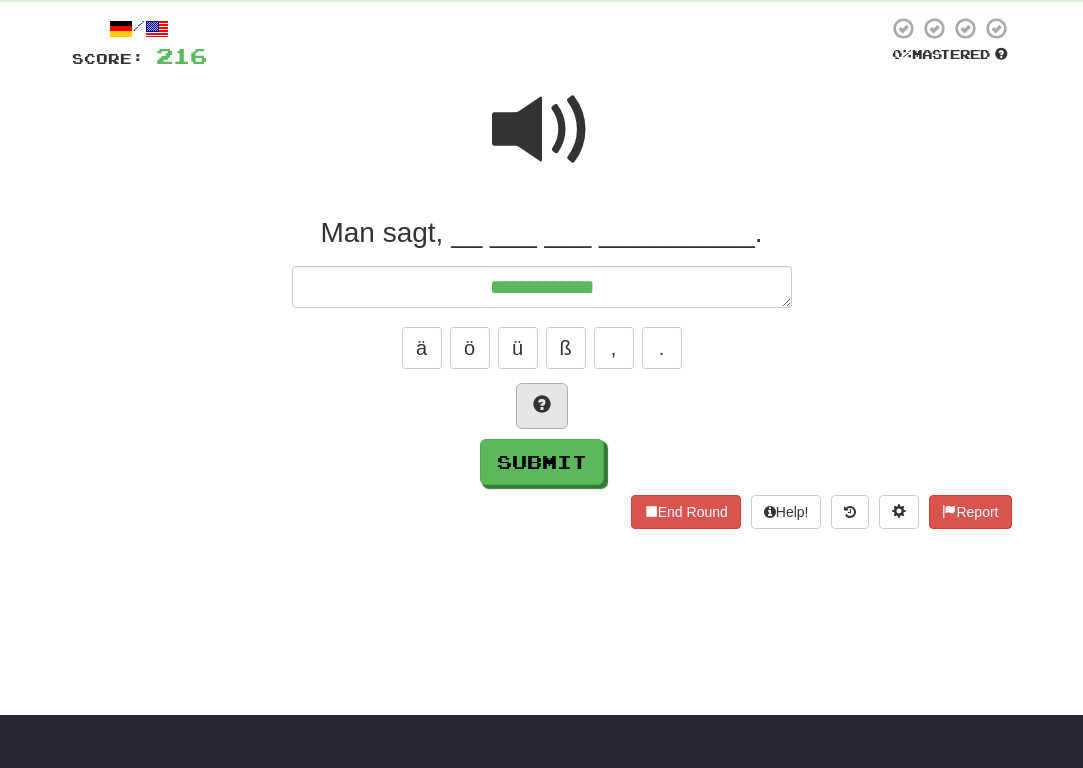 click at bounding box center [542, 406] 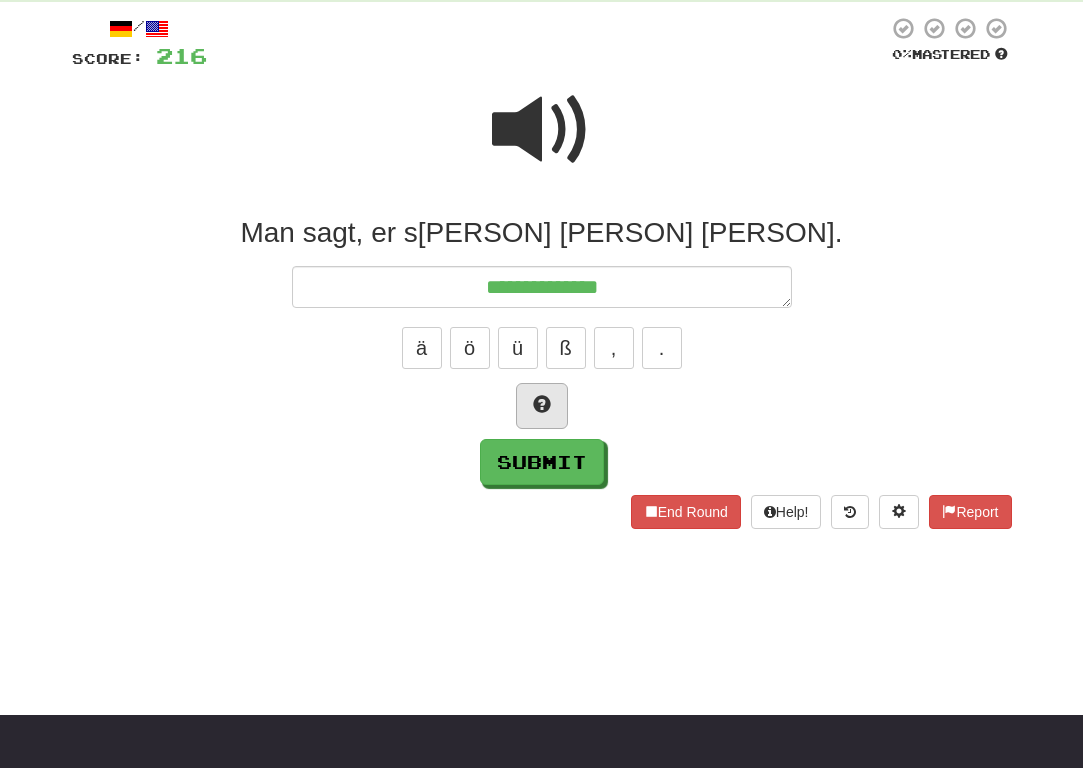 click at bounding box center (542, 406) 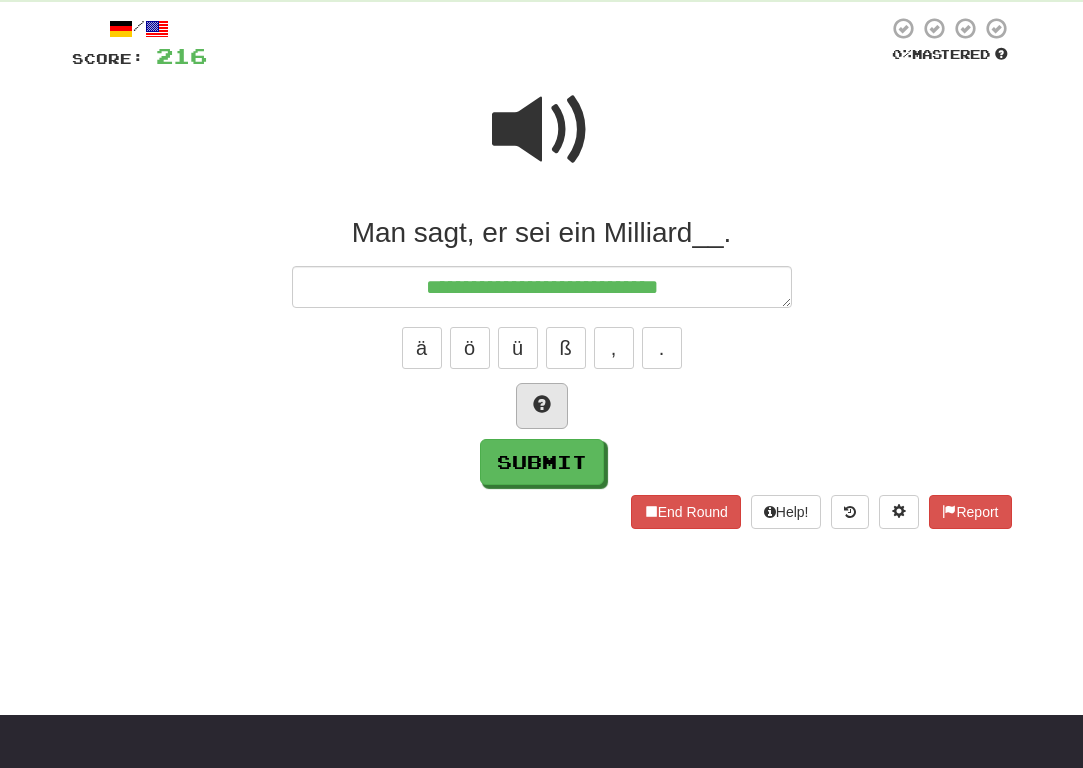 click at bounding box center (542, 406) 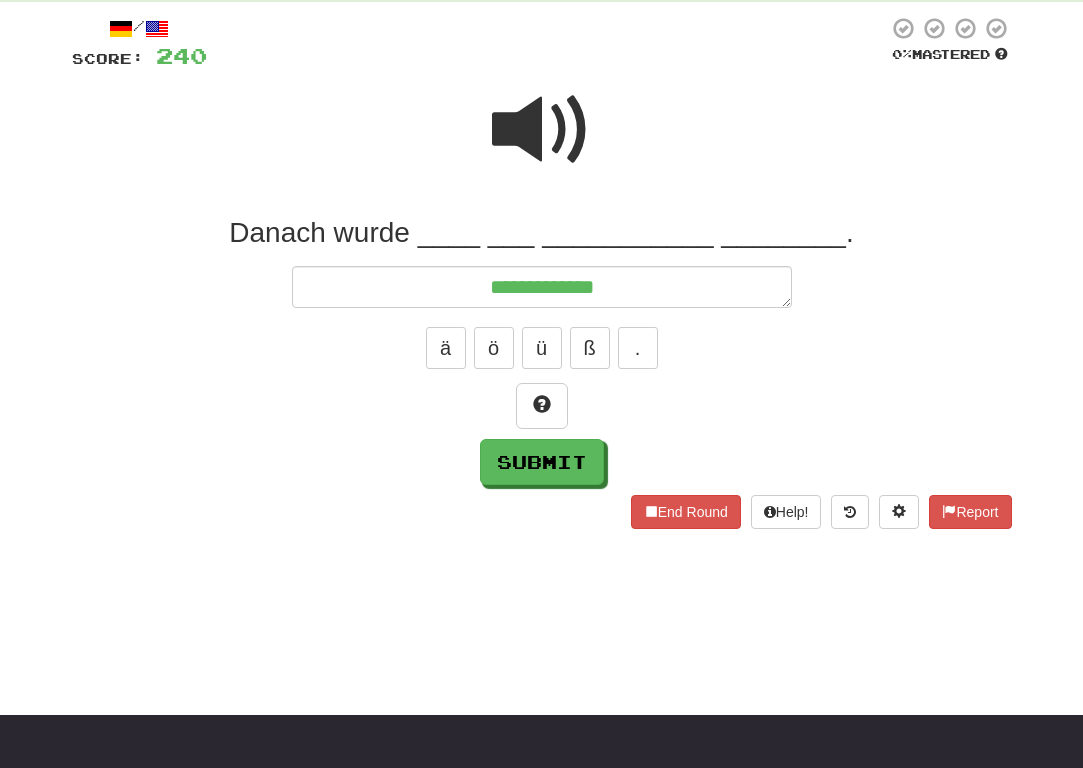 click at bounding box center [542, 130] 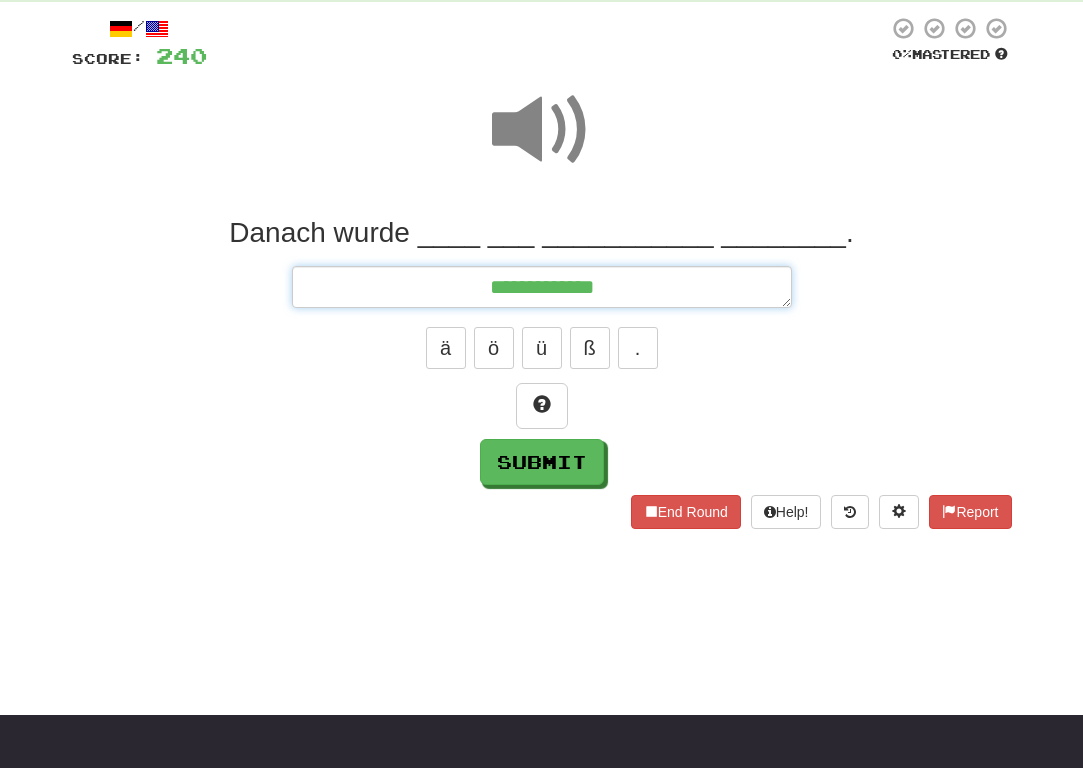 click on "**********" at bounding box center [542, 287] 